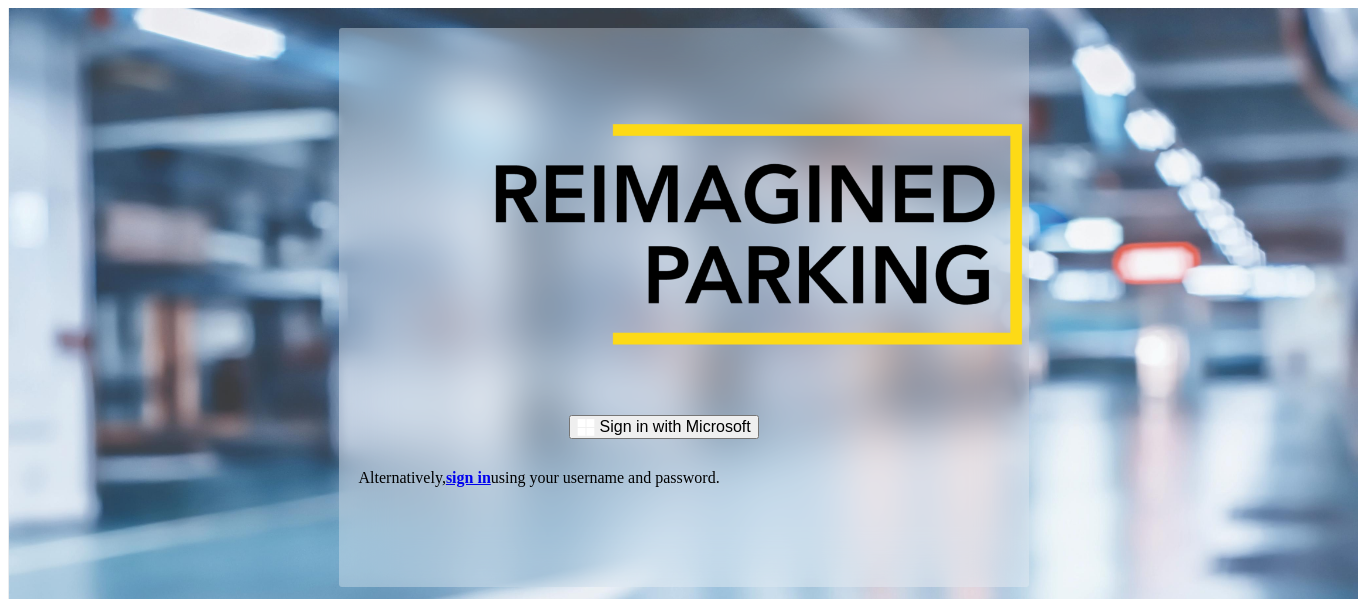 scroll, scrollTop: 0, scrollLeft: 0, axis: both 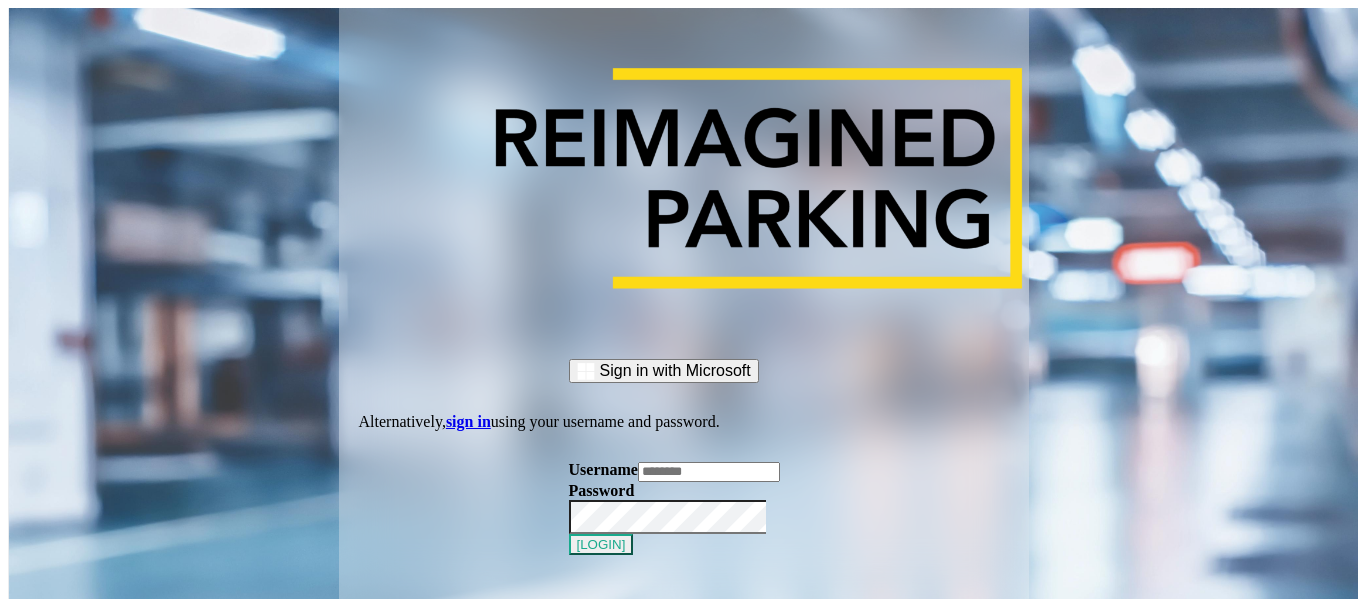 type on "*****" 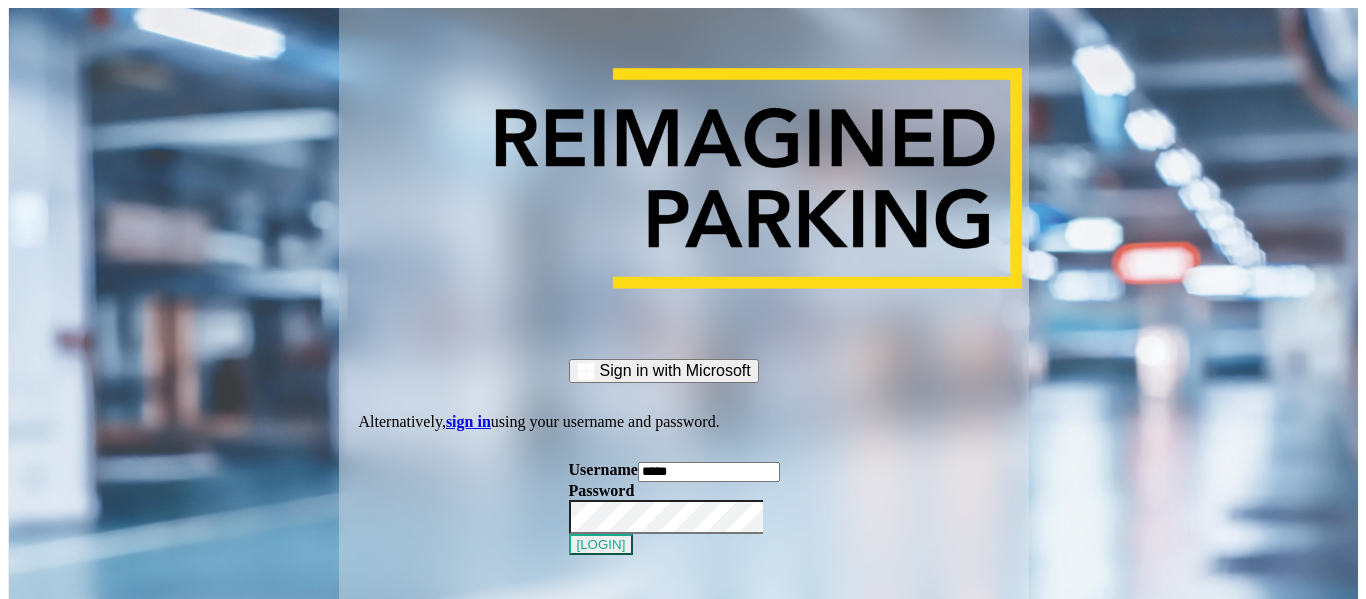 click on "[LOGIN]" at bounding box center (601, 544) 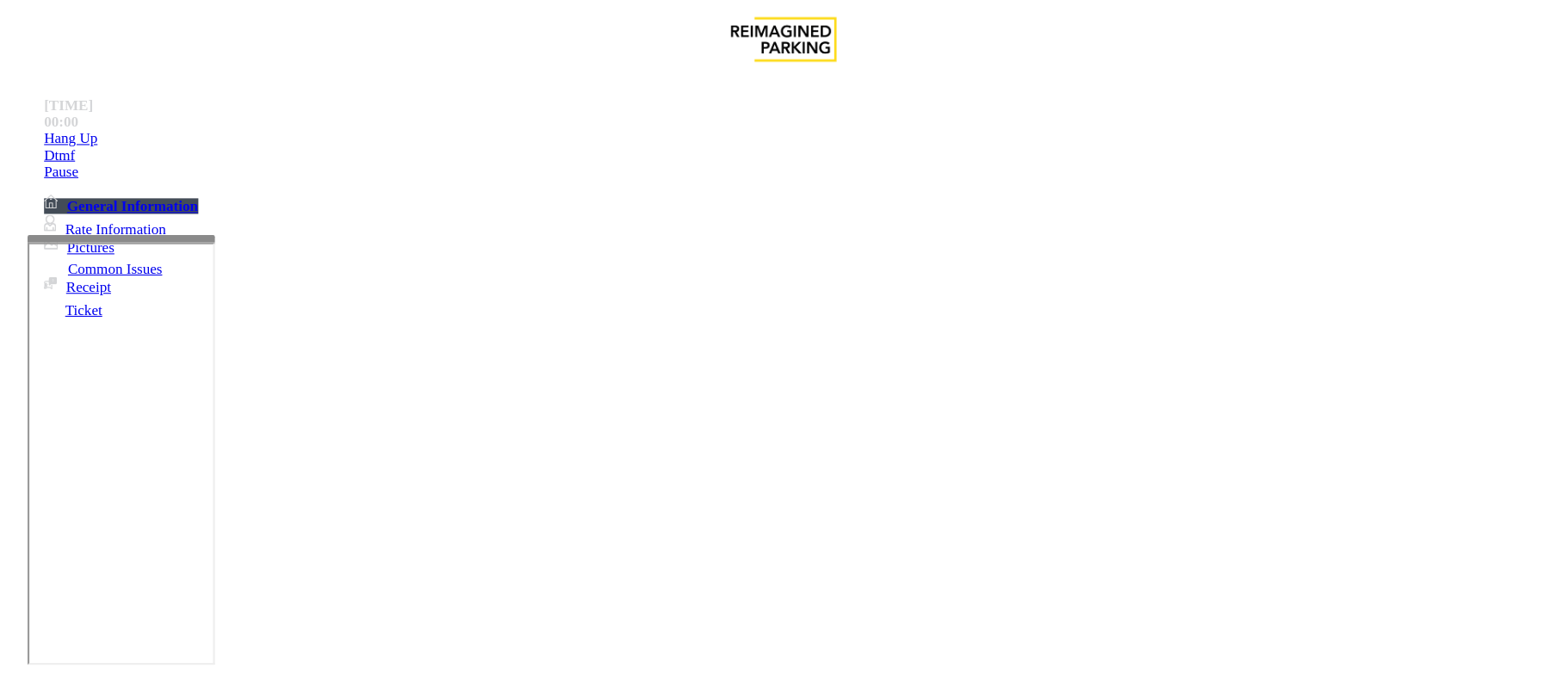 scroll, scrollTop: 172, scrollLeft: 0, axis: vertical 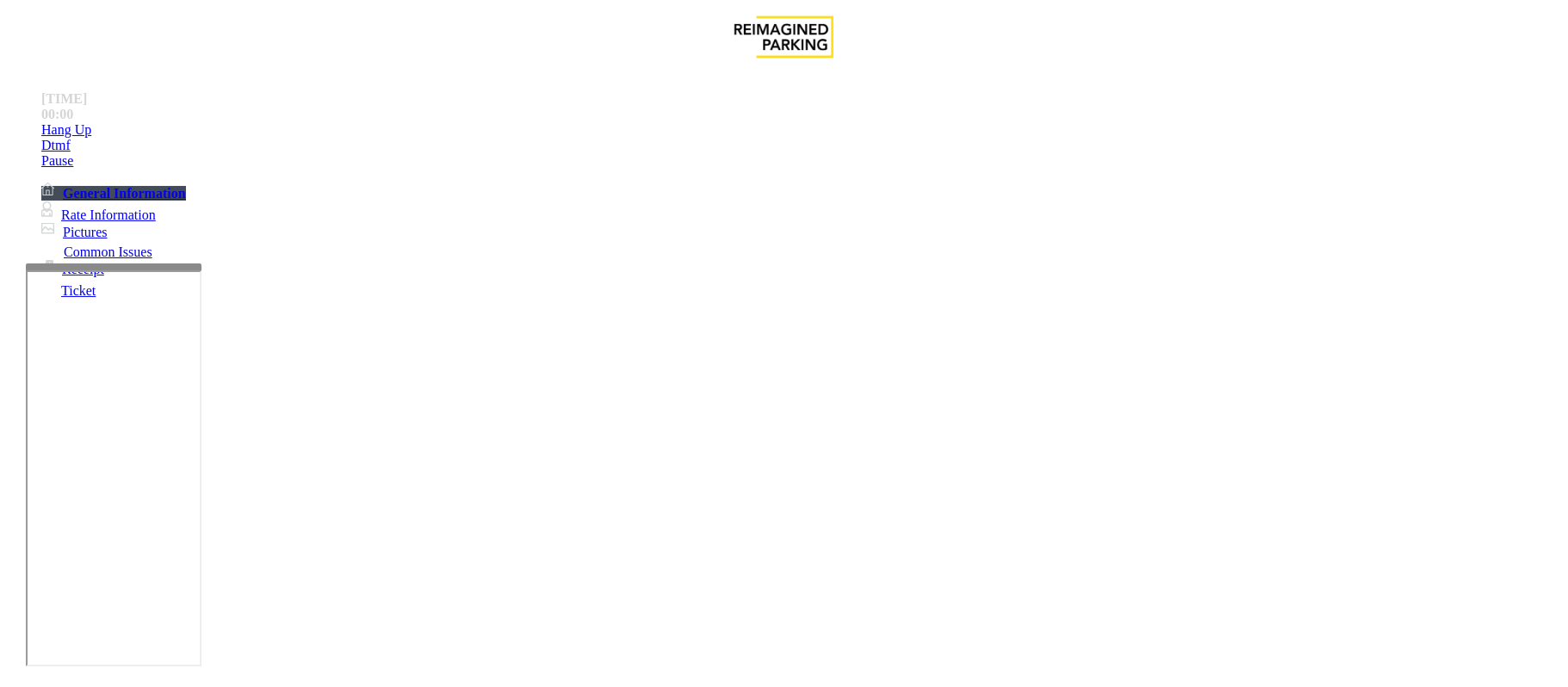 click on "Ticket Issue" at bounding box center [61, 1249] 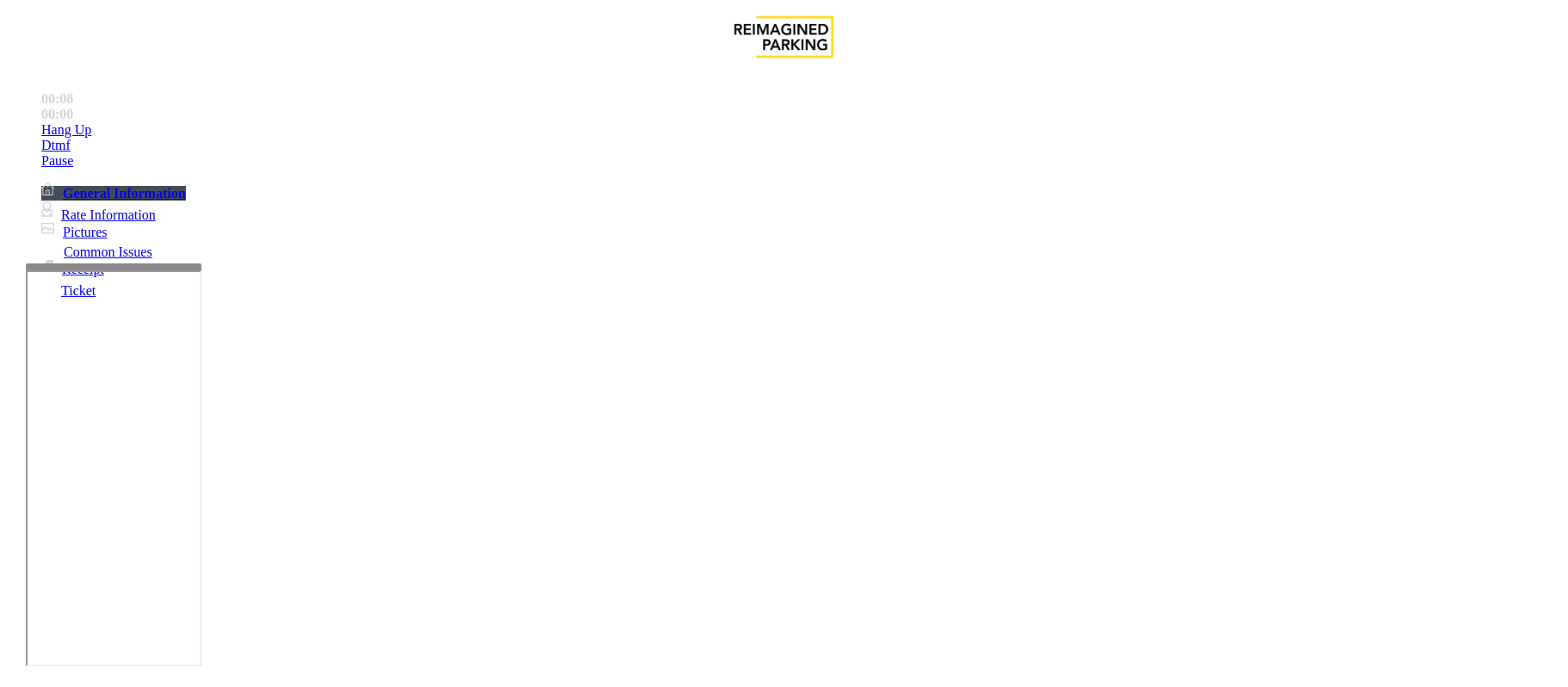 click on "Ticket Unreadable" at bounding box center [258, 1249] 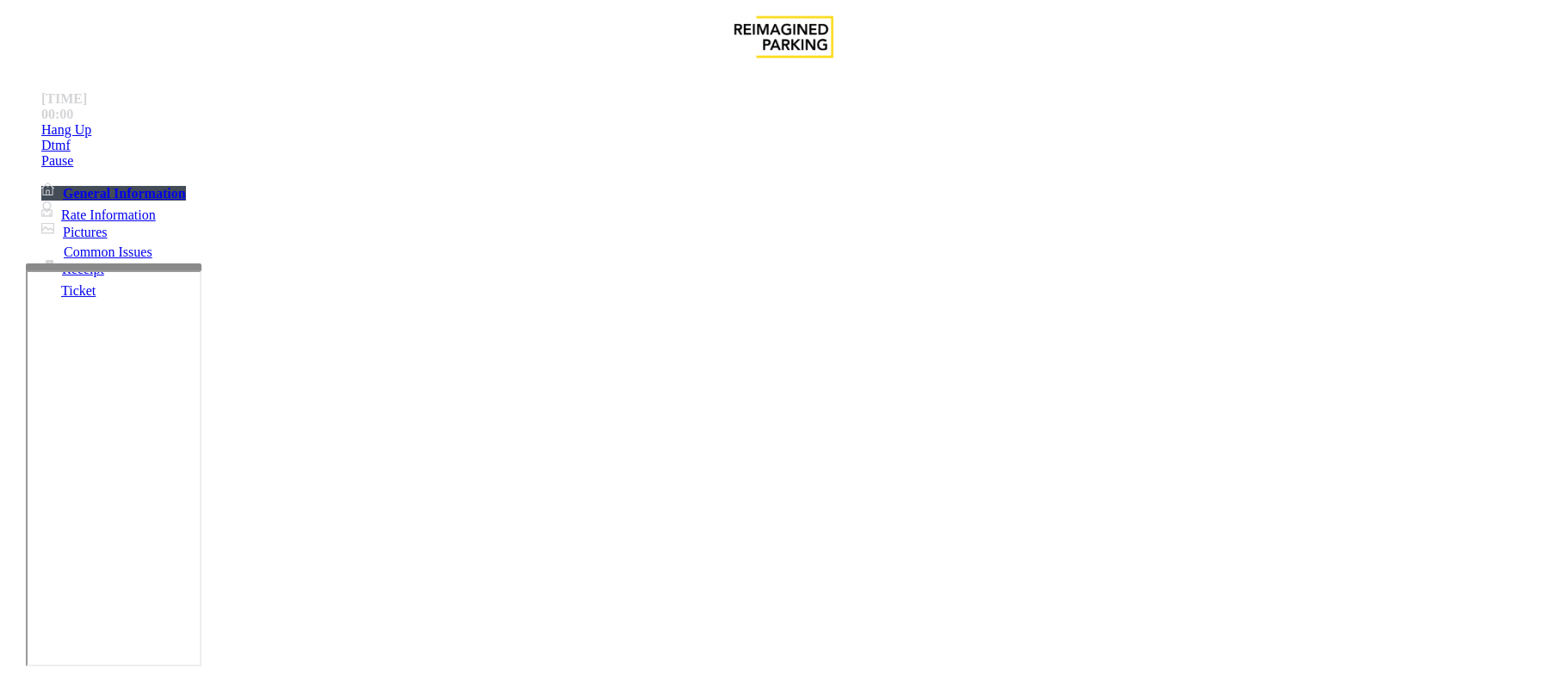 click at bounding box center [253, 1542] 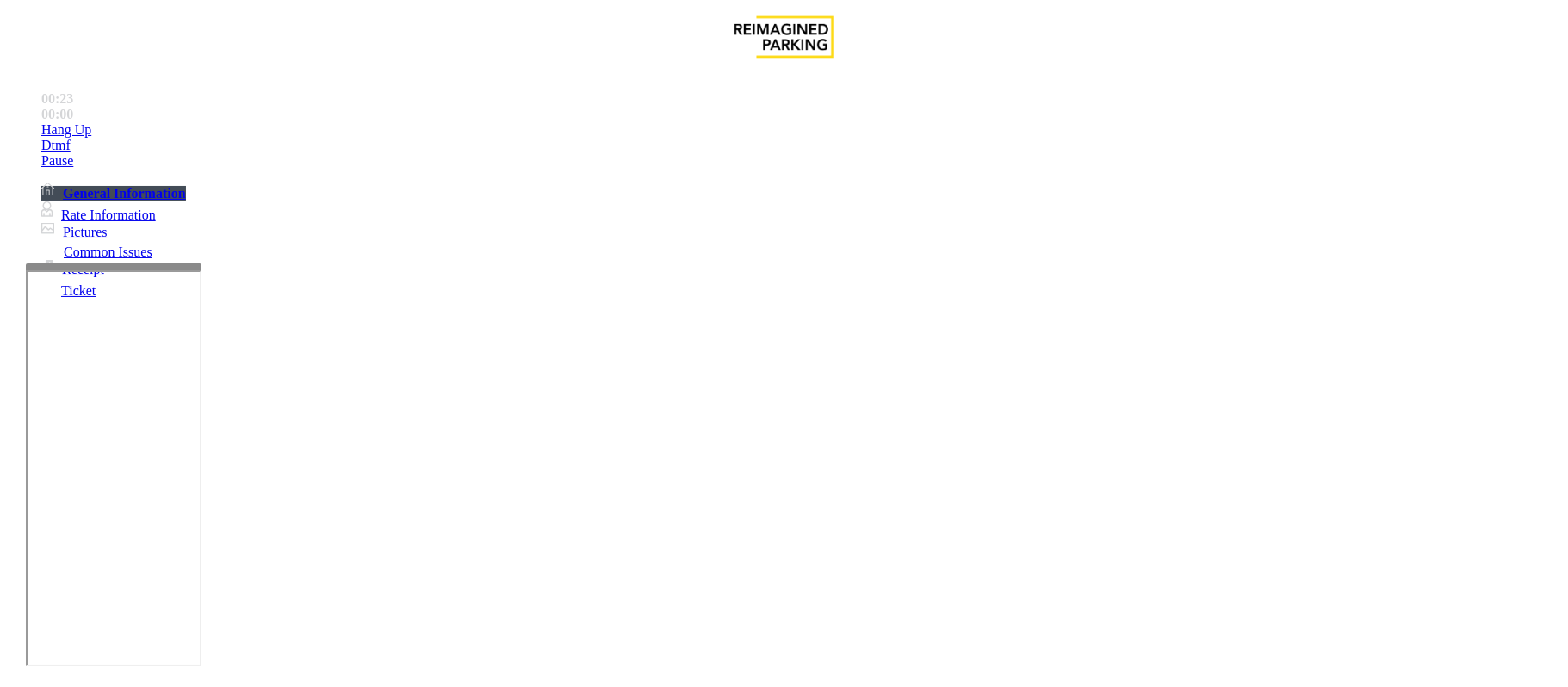 click at bounding box center [83, 1315] 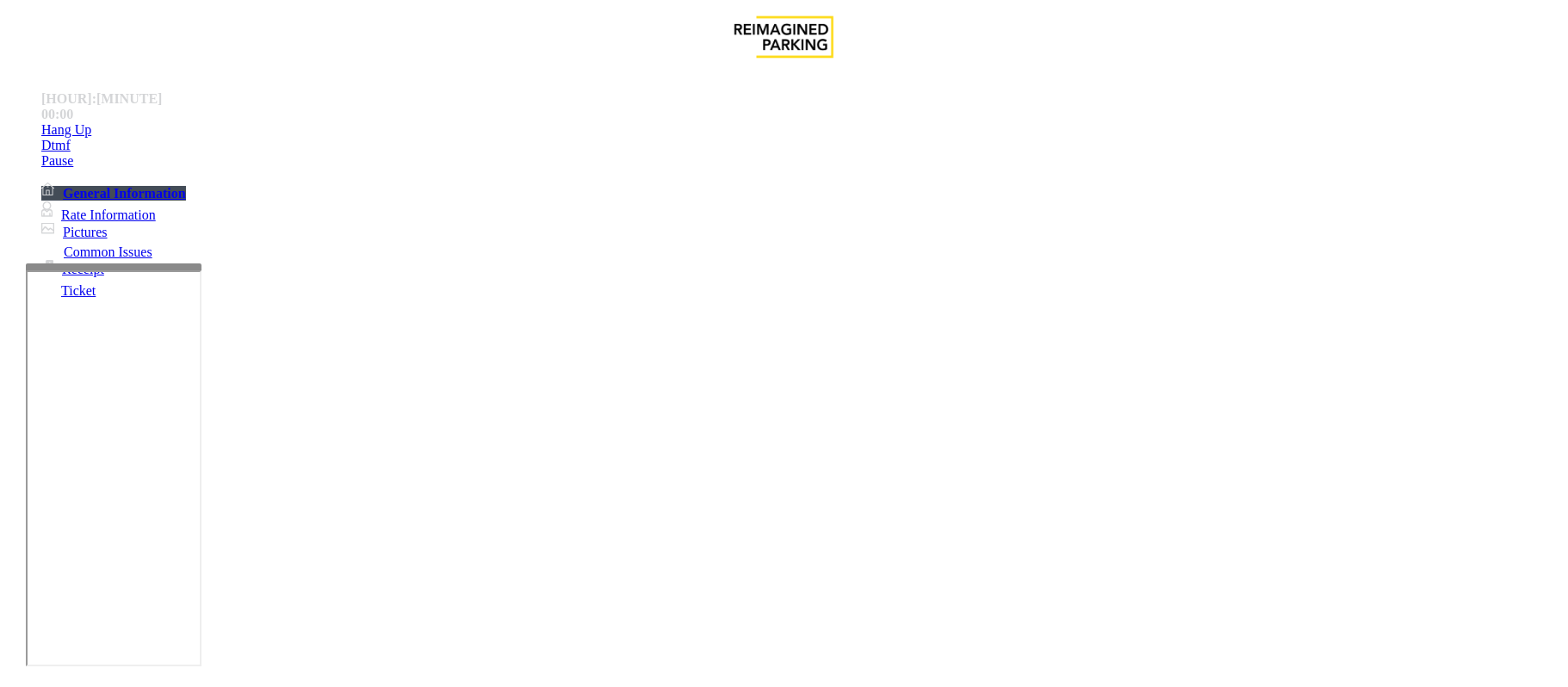 scroll, scrollTop: 746, scrollLeft: 0, axis: vertical 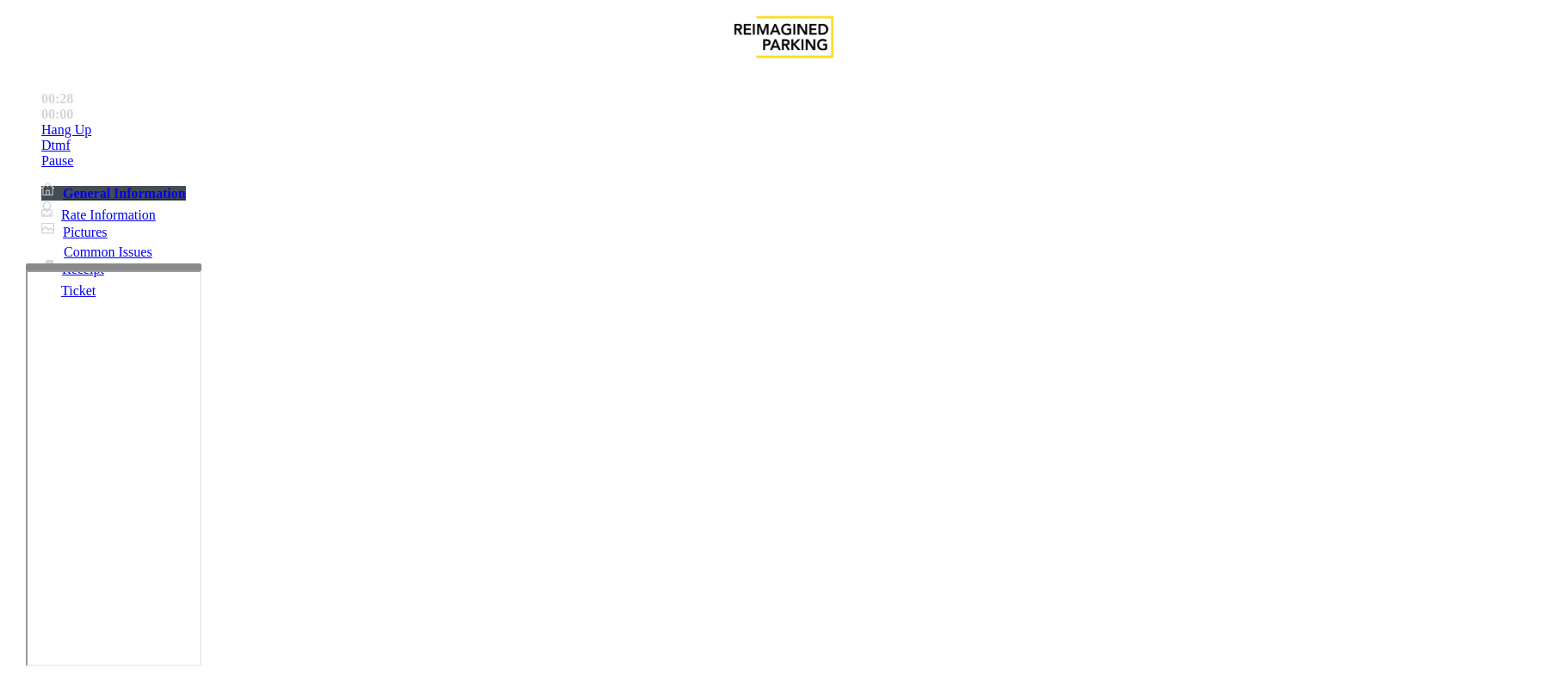 click at bounding box center (83, 1315) 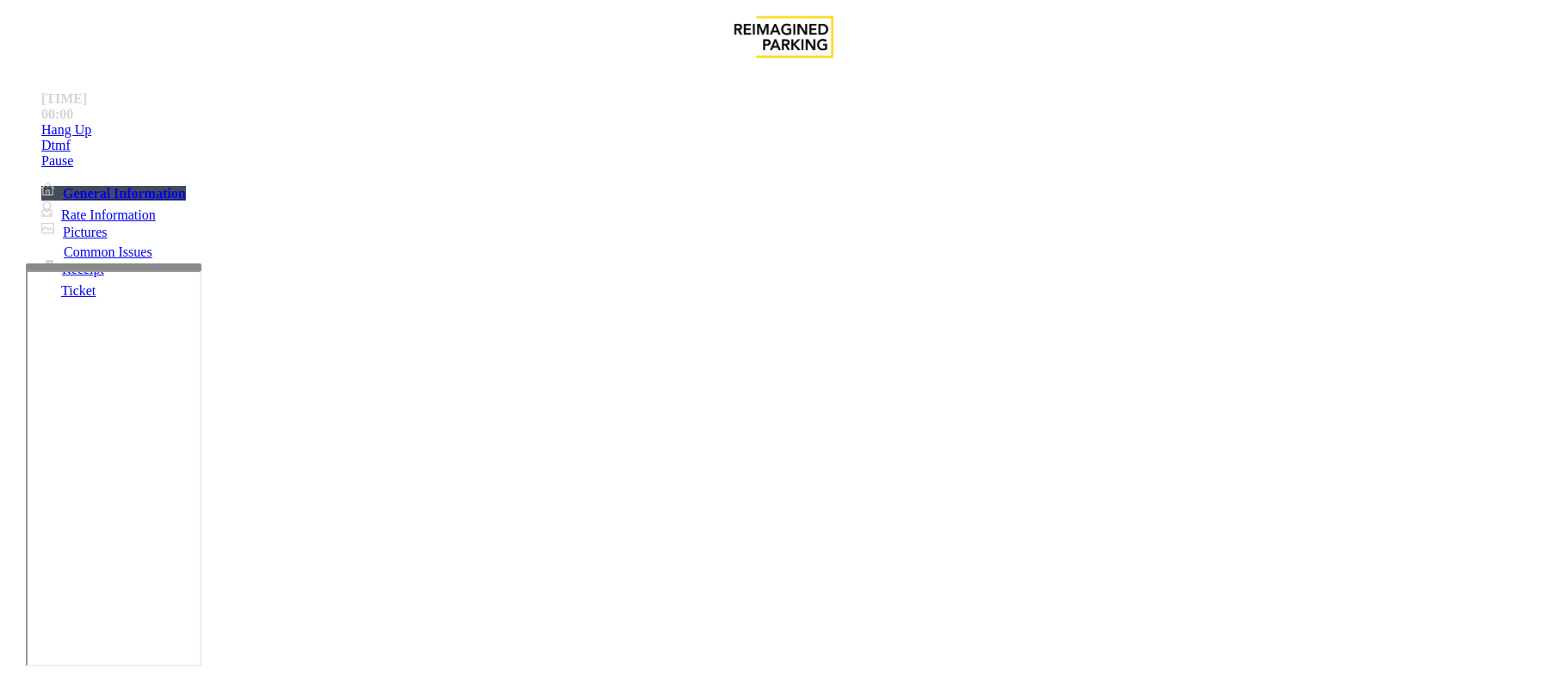 click on "Ticket Unreadable" at bounding box center [784, 1236] 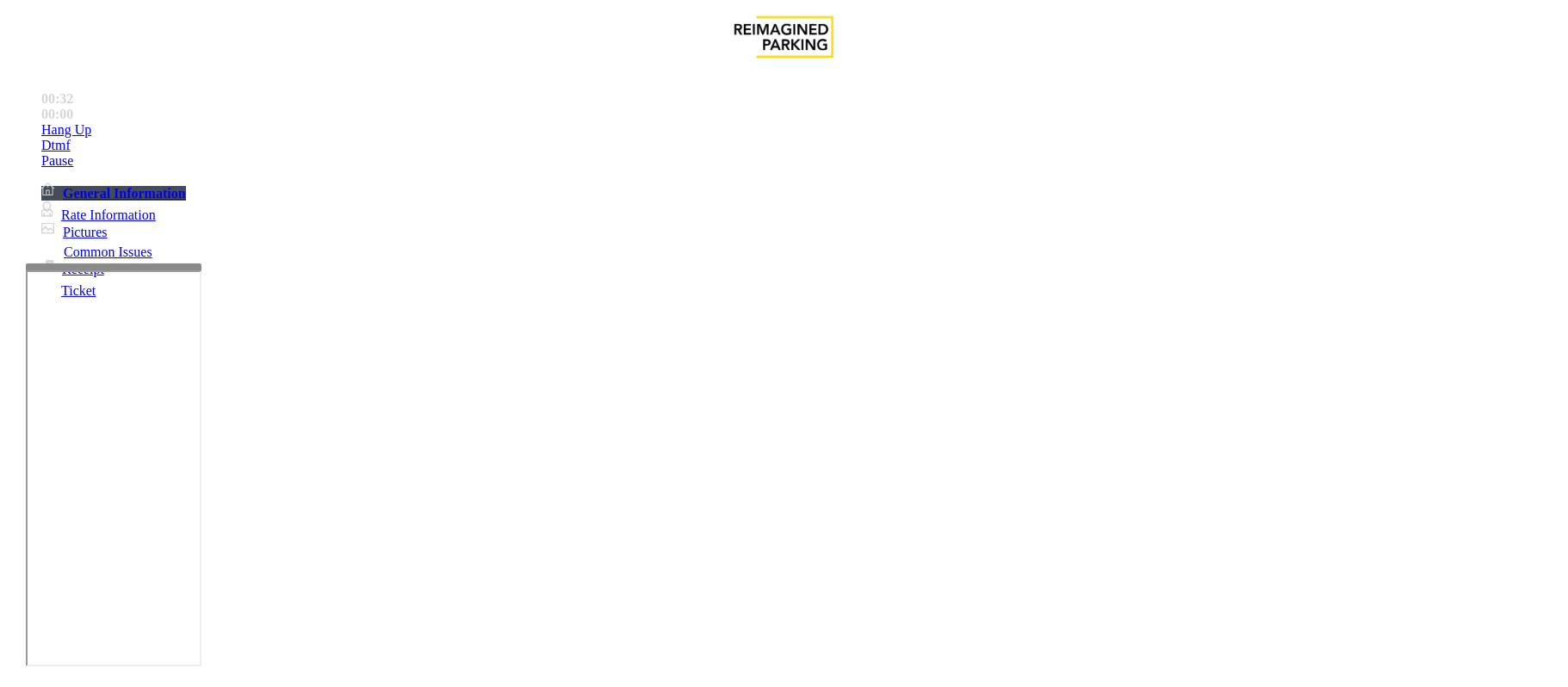 click at bounding box center (253, 1542) 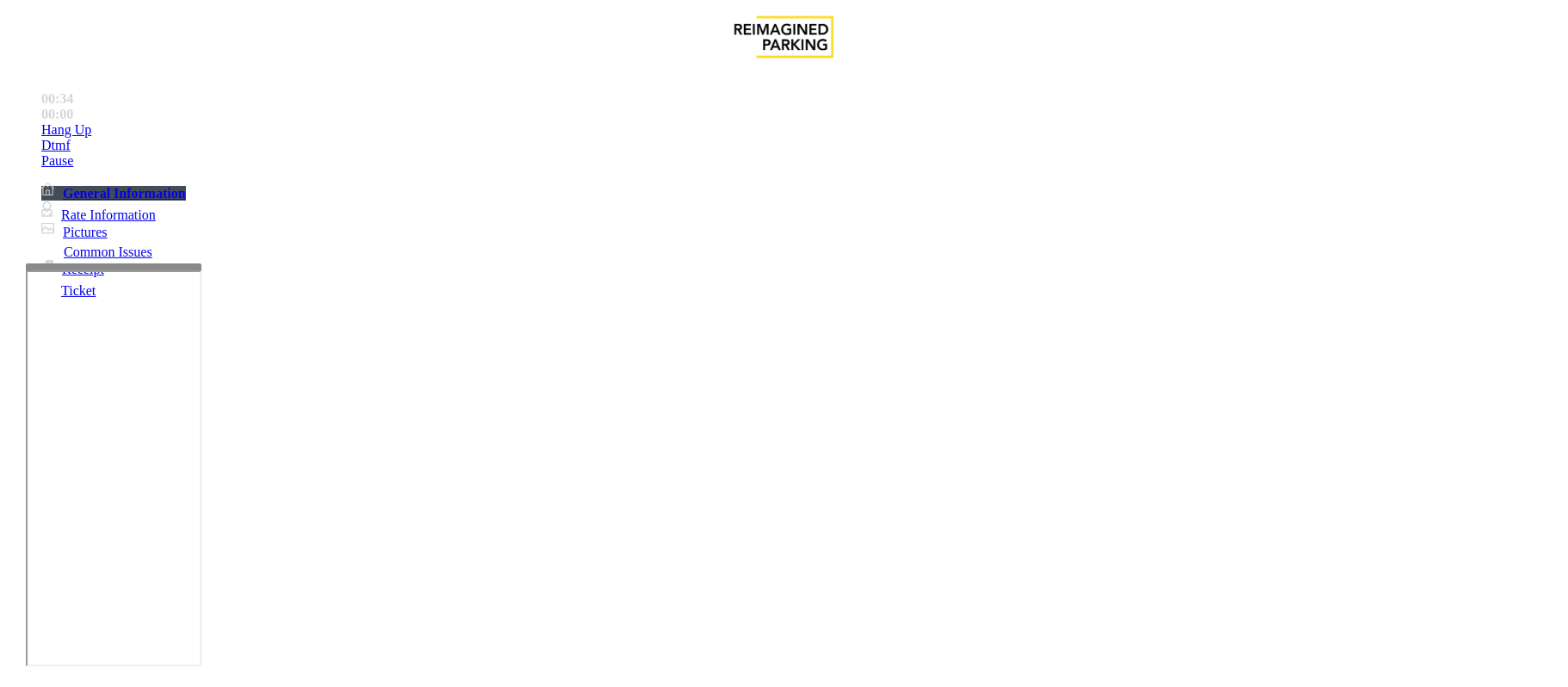 click on "Send alerts to manager" at bounding box center (104, 1593) 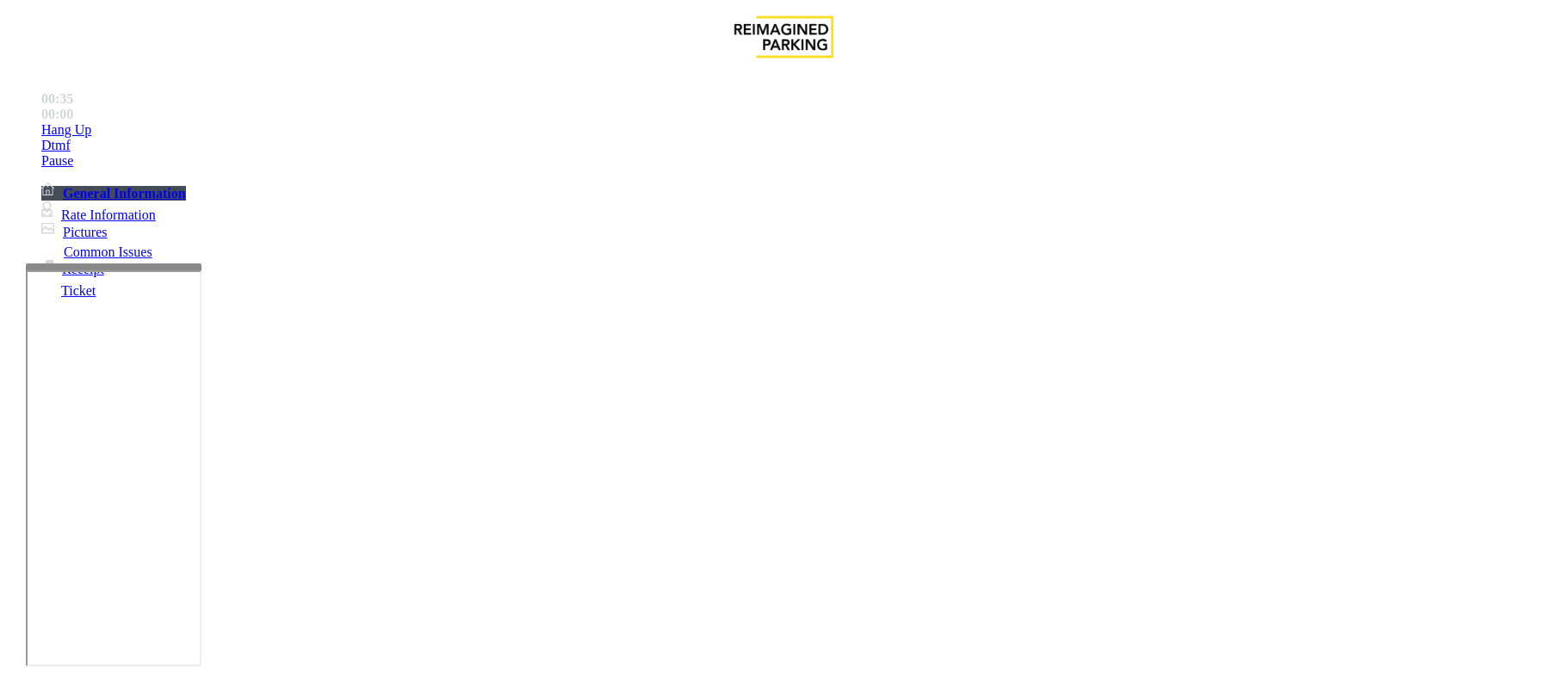 click at bounding box center [253, 1542] 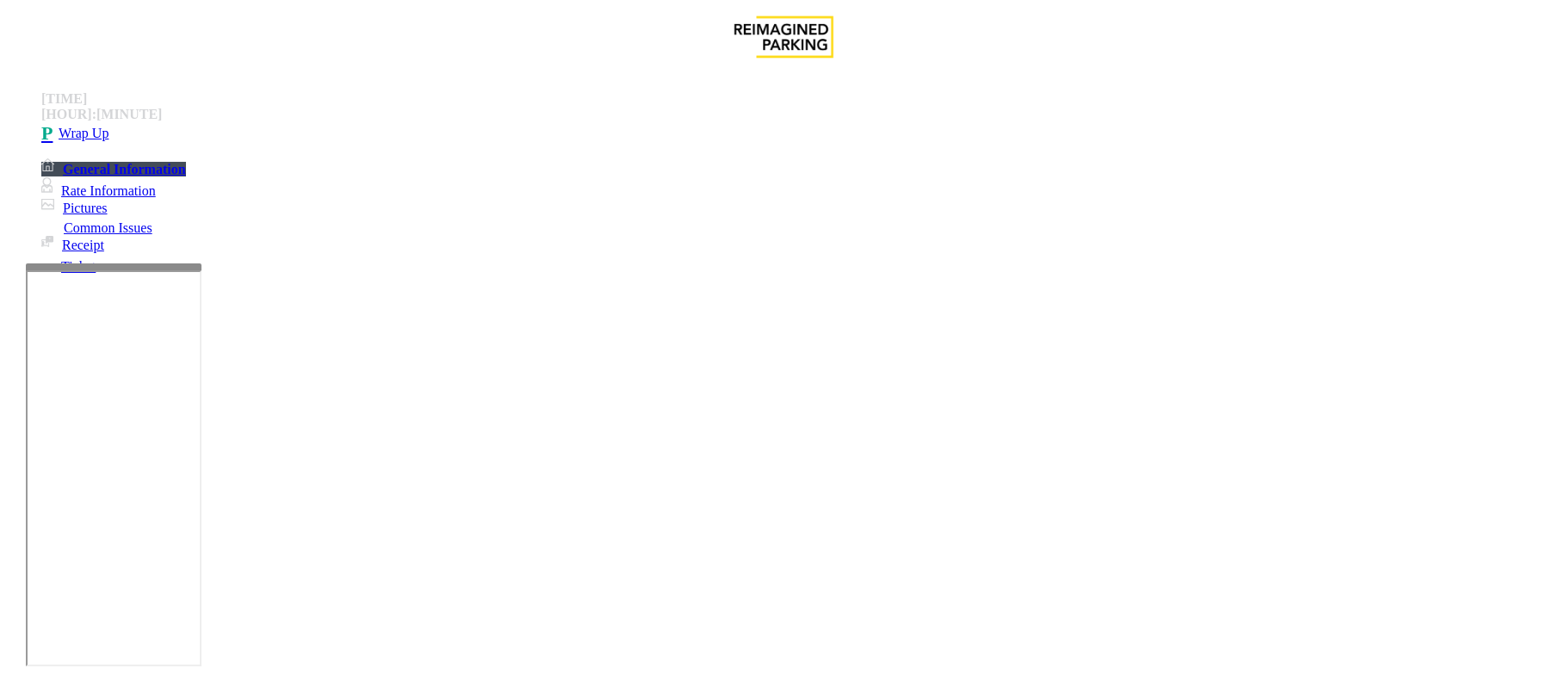 type on "**********" 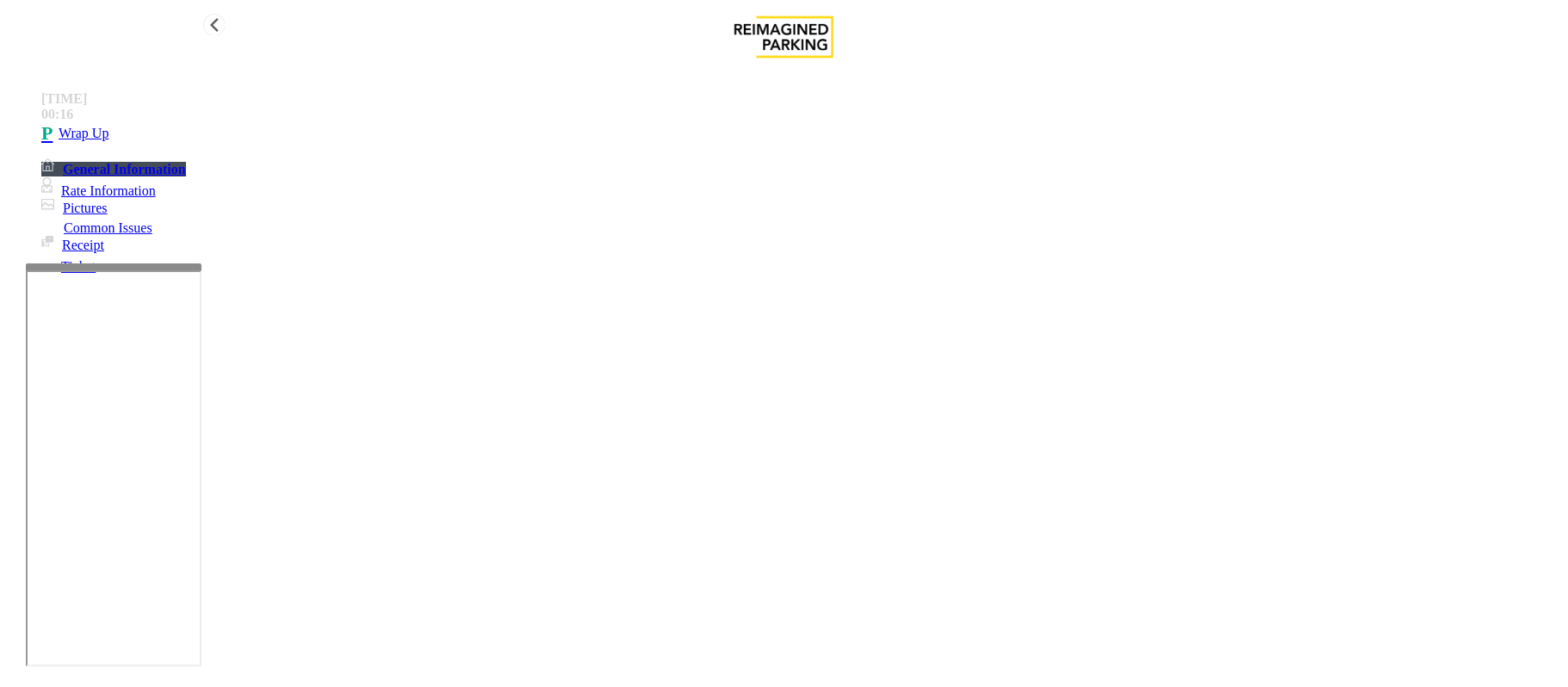 type on "**" 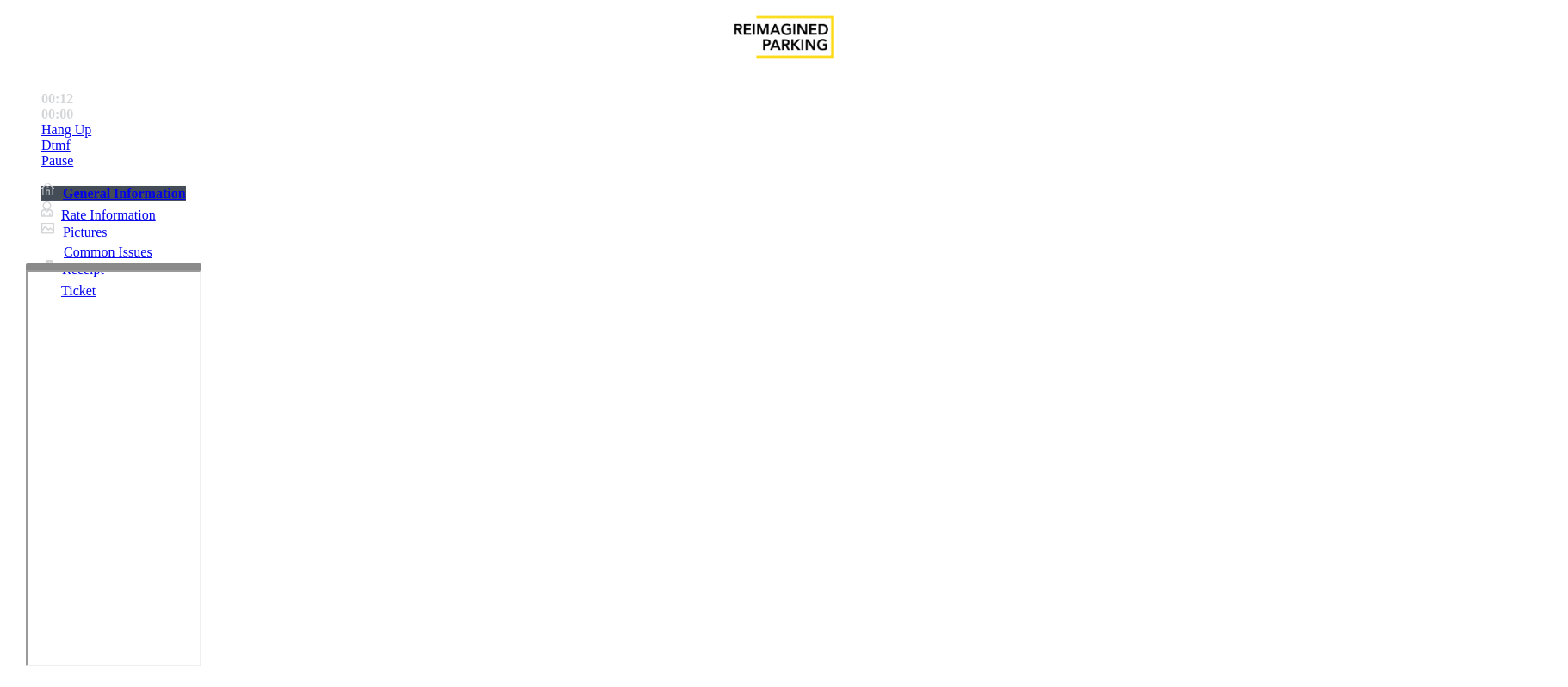 scroll, scrollTop: 1262, scrollLeft: 0, axis: vertical 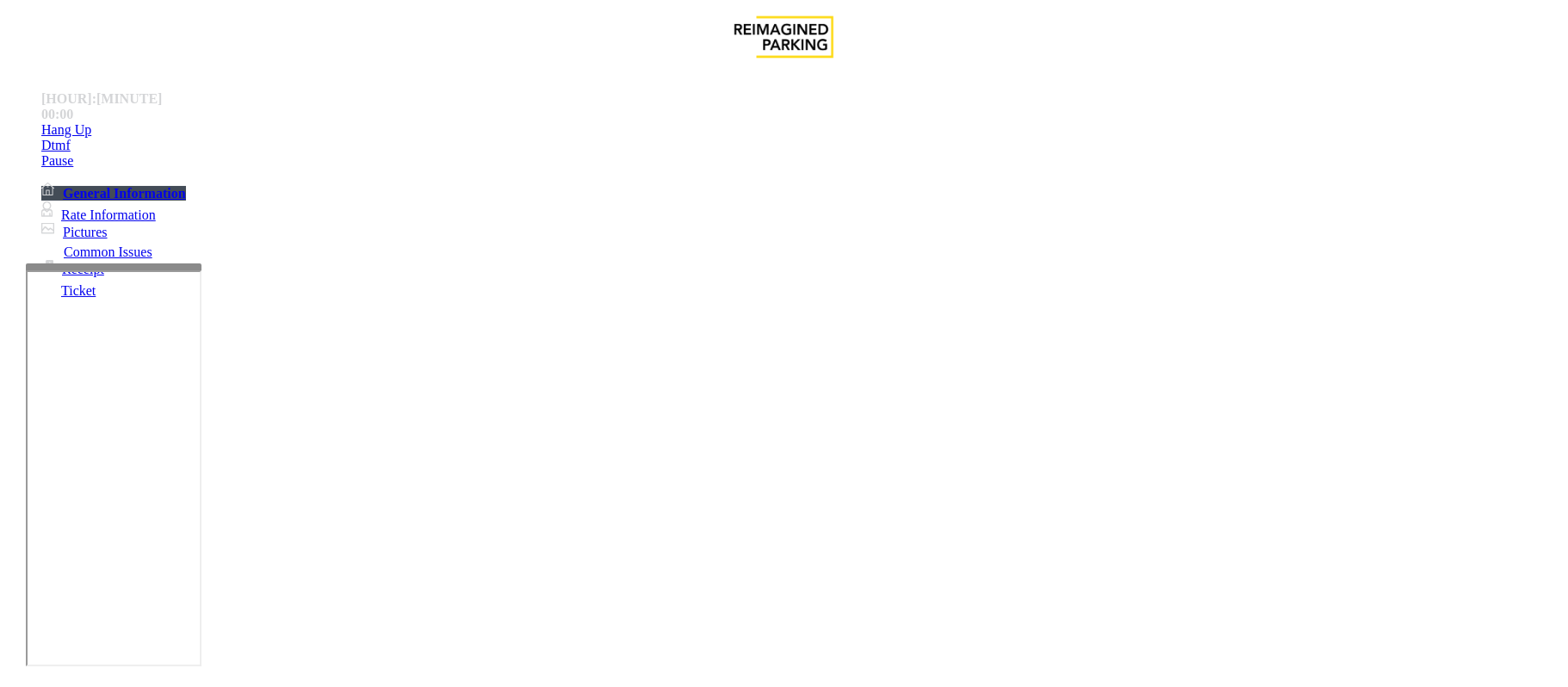 drag, startPoint x: 755, startPoint y: 356, endPoint x: 779, endPoint y: 375, distance: 30.610456 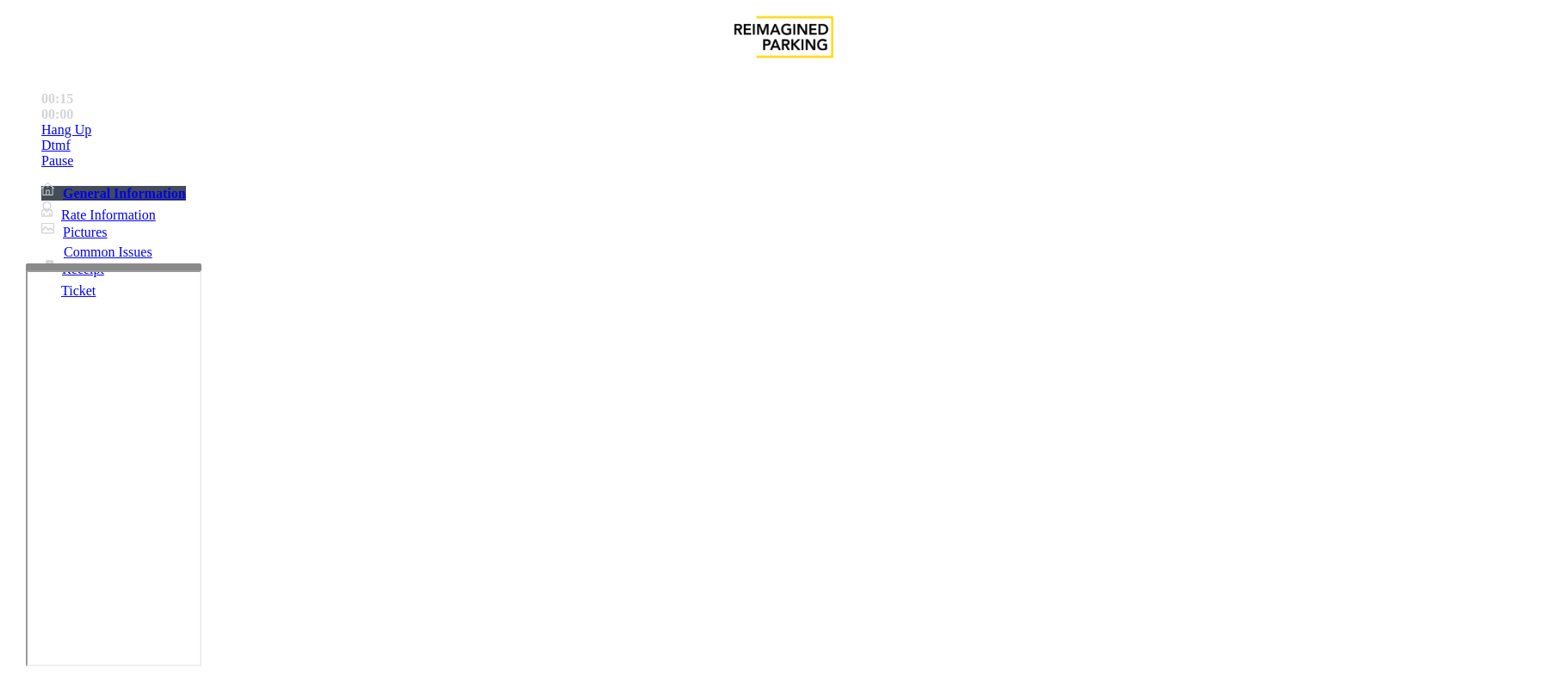 copy on "IMP009-0501" 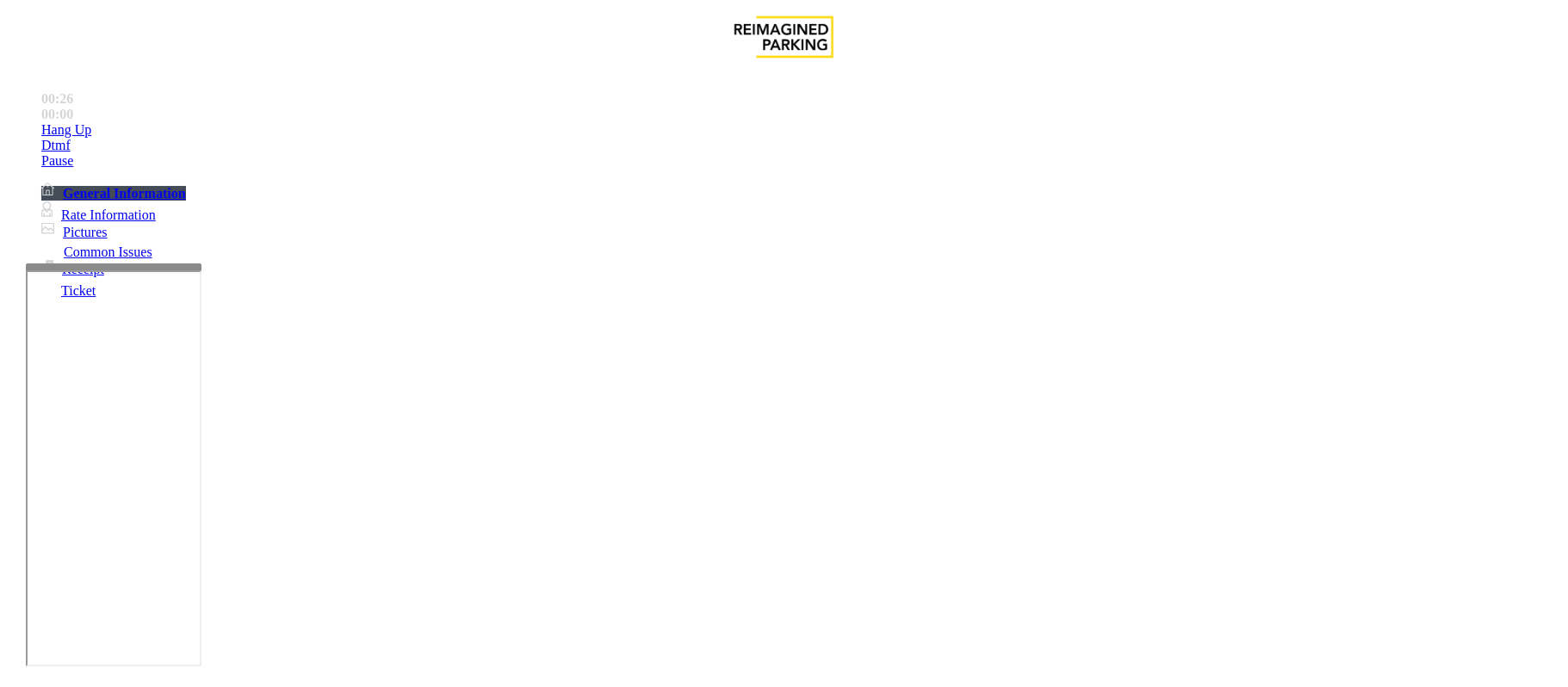 click on "Ticket Issue" at bounding box center (61, 1249) 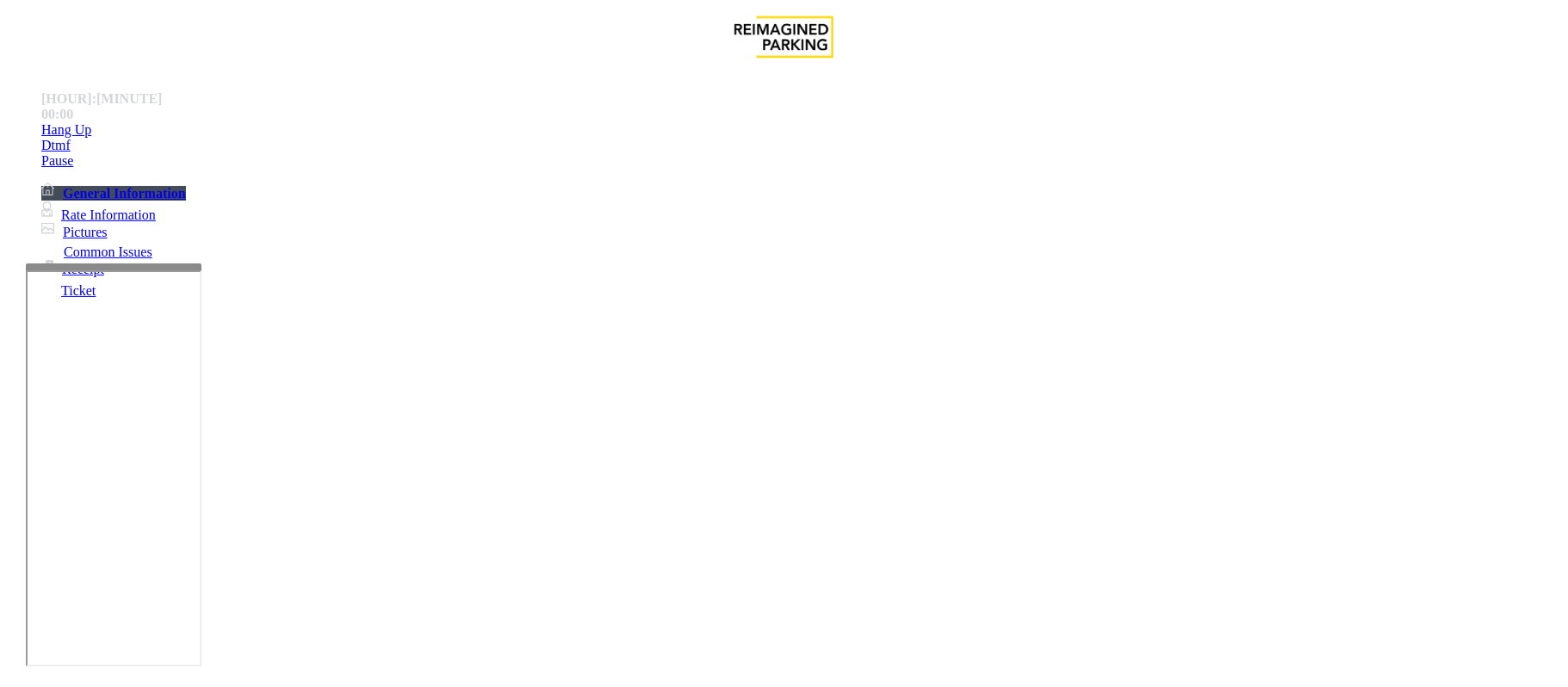 click on "Ticket Unreadable" at bounding box center [258, 1249] 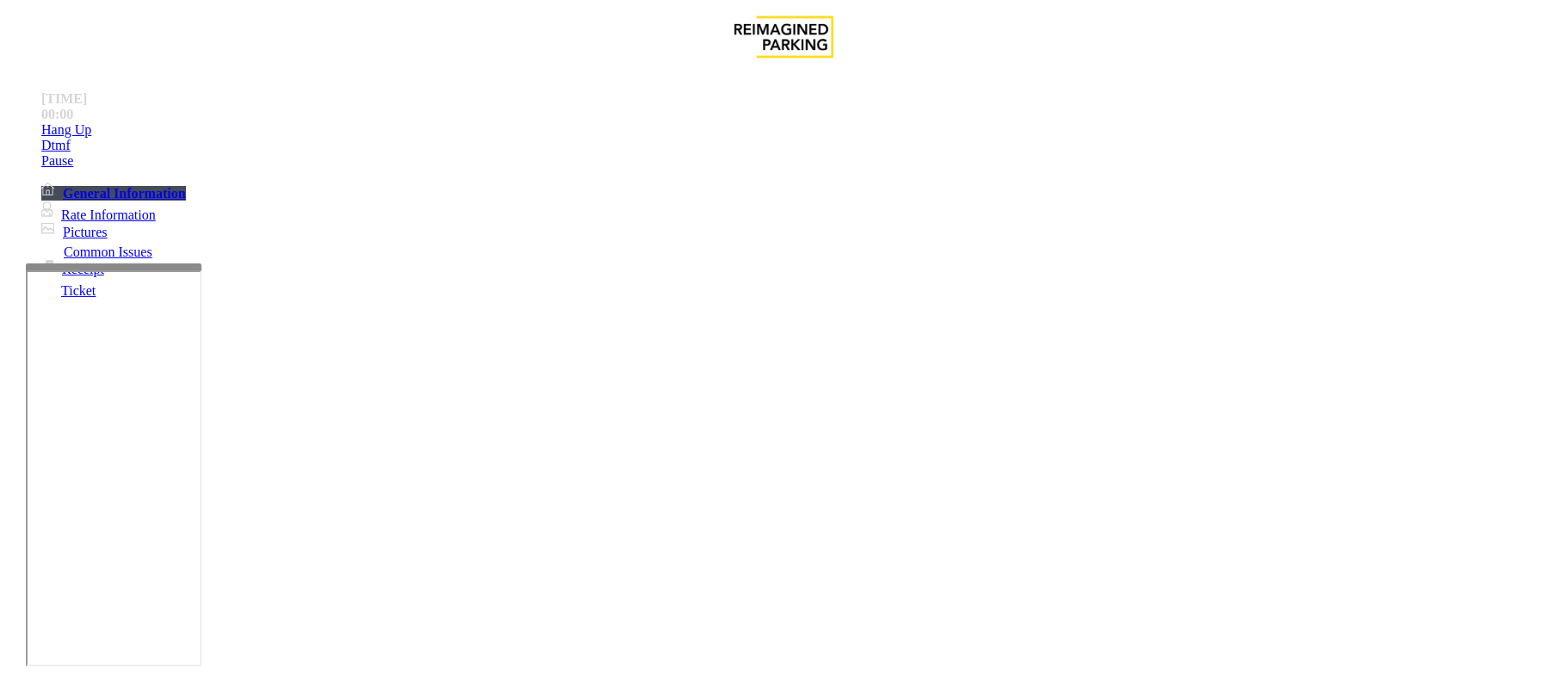 click at bounding box center (253, 1542) 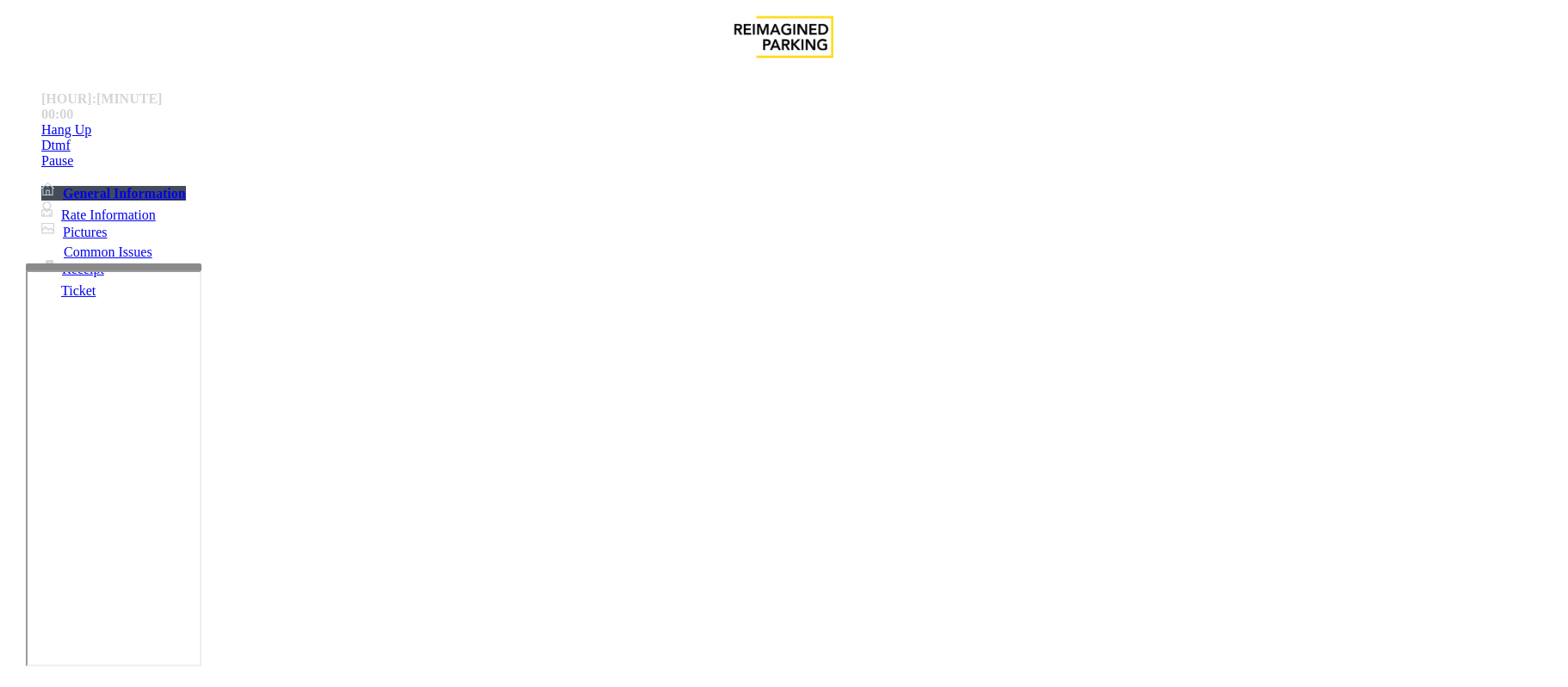 click on "Ticket Unreadable" at bounding box center [784, 1236] 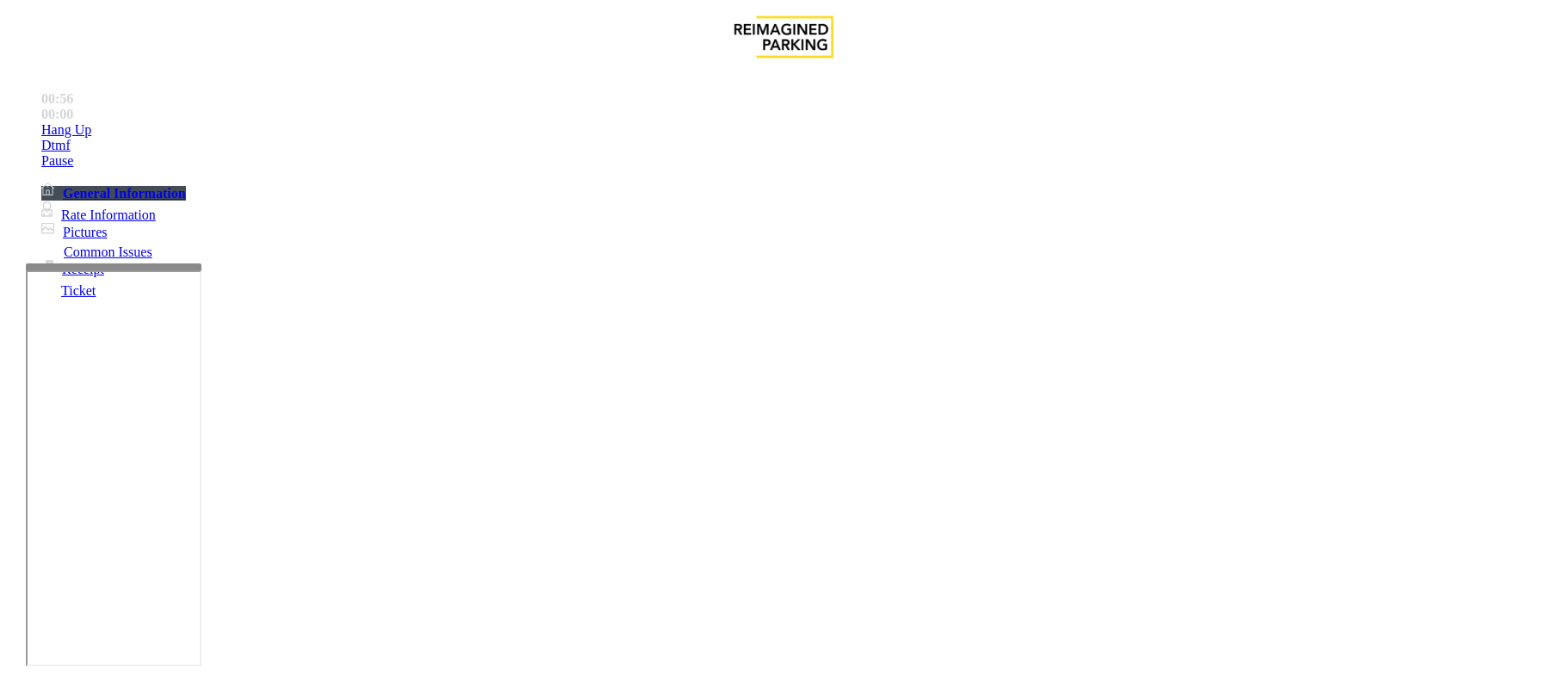 type on "**********" 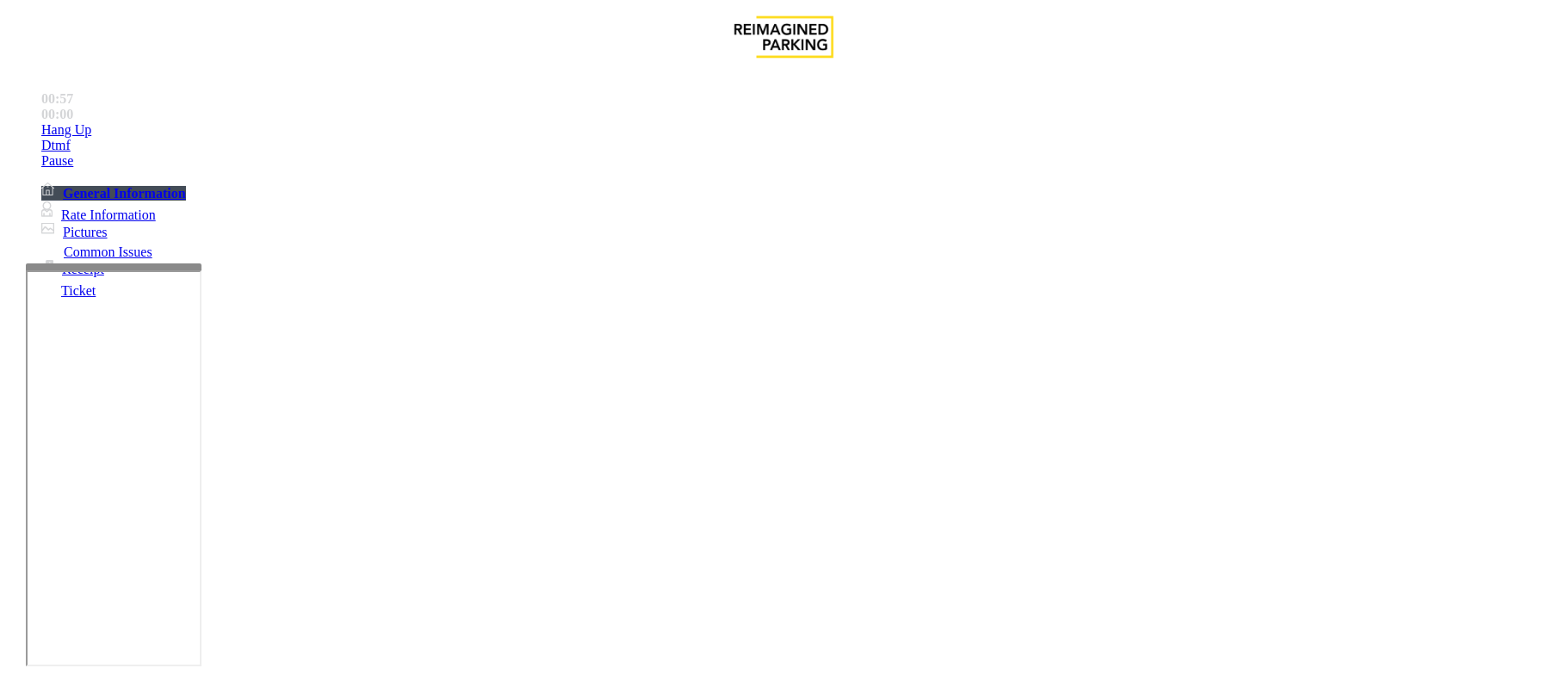 click at bounding box center (83, 1315) 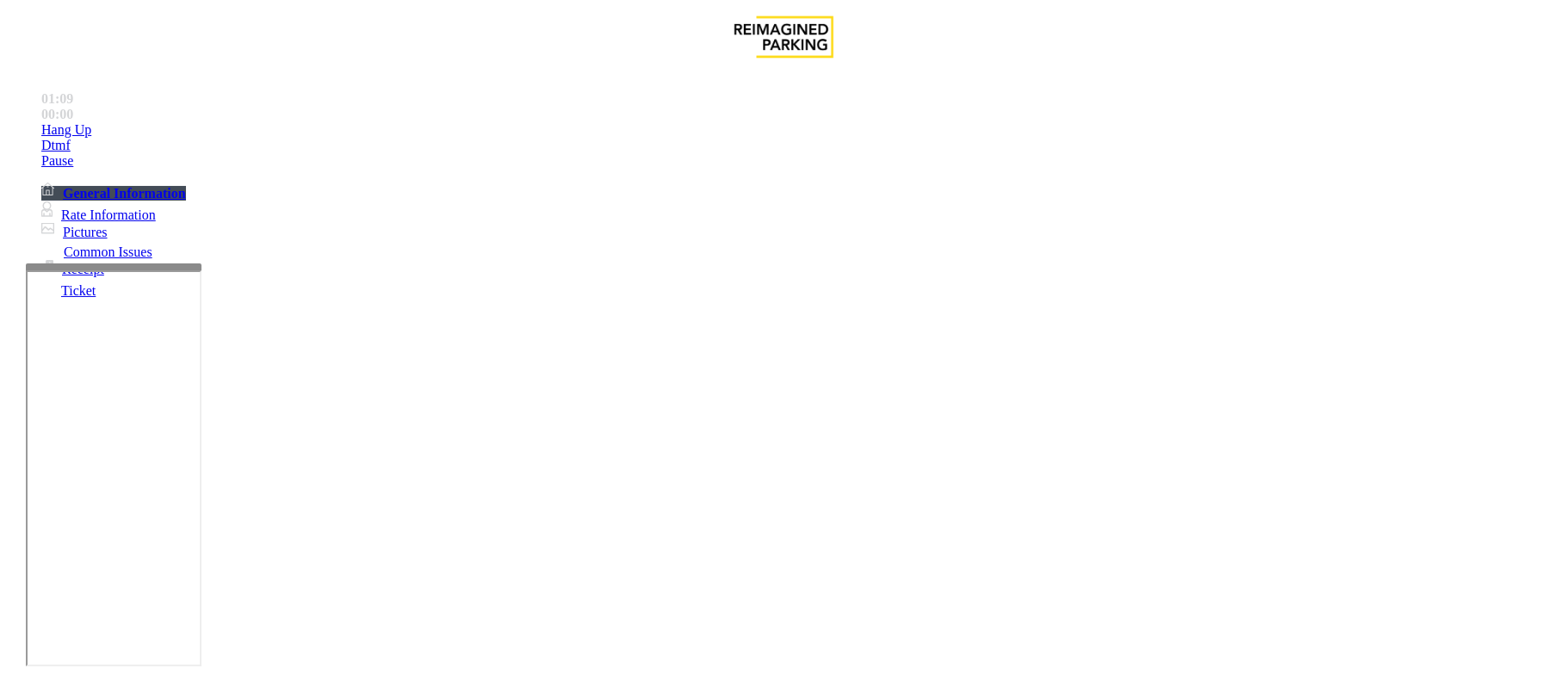 type on "********" 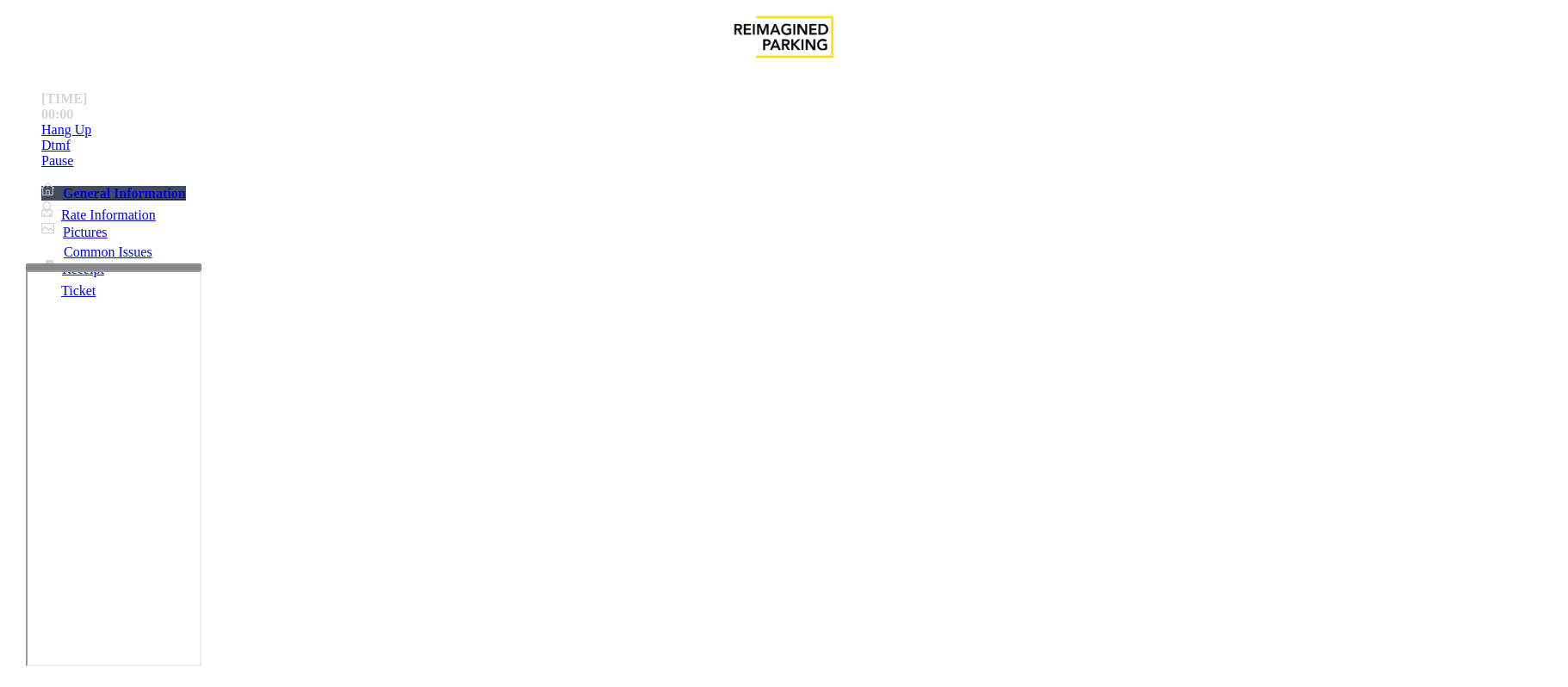 click at bounding box center (83, 1268) 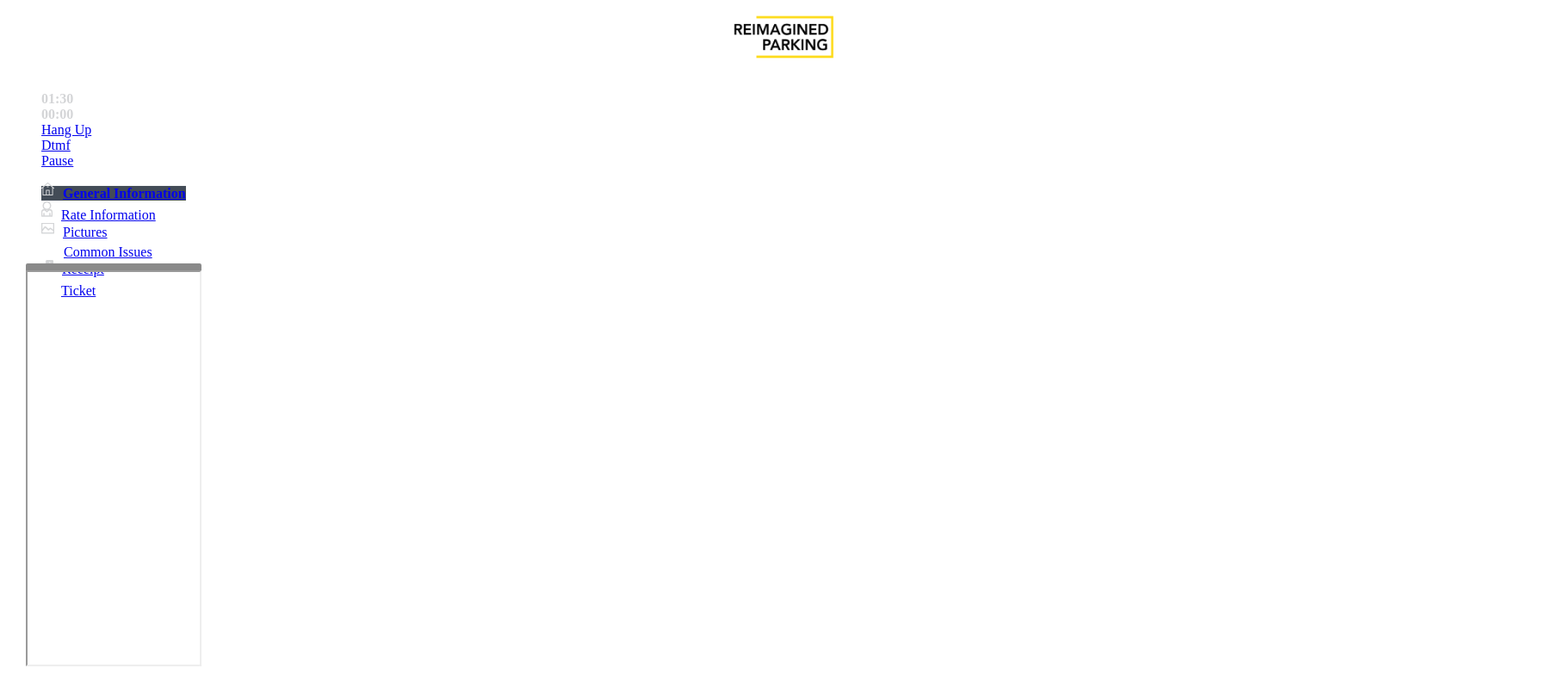 scroll, scrollTop: 1722, scrollLeft: 0, axis: vertical 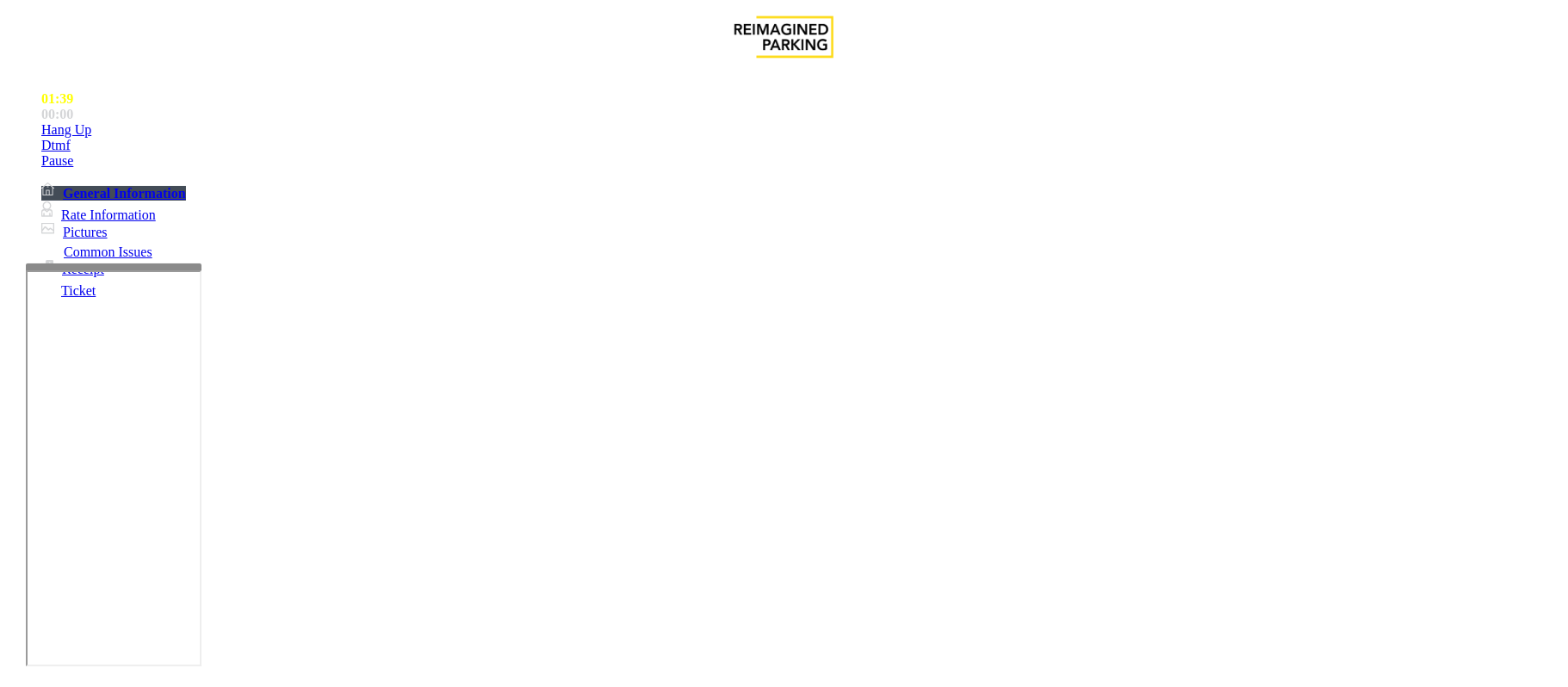 type on "*******" 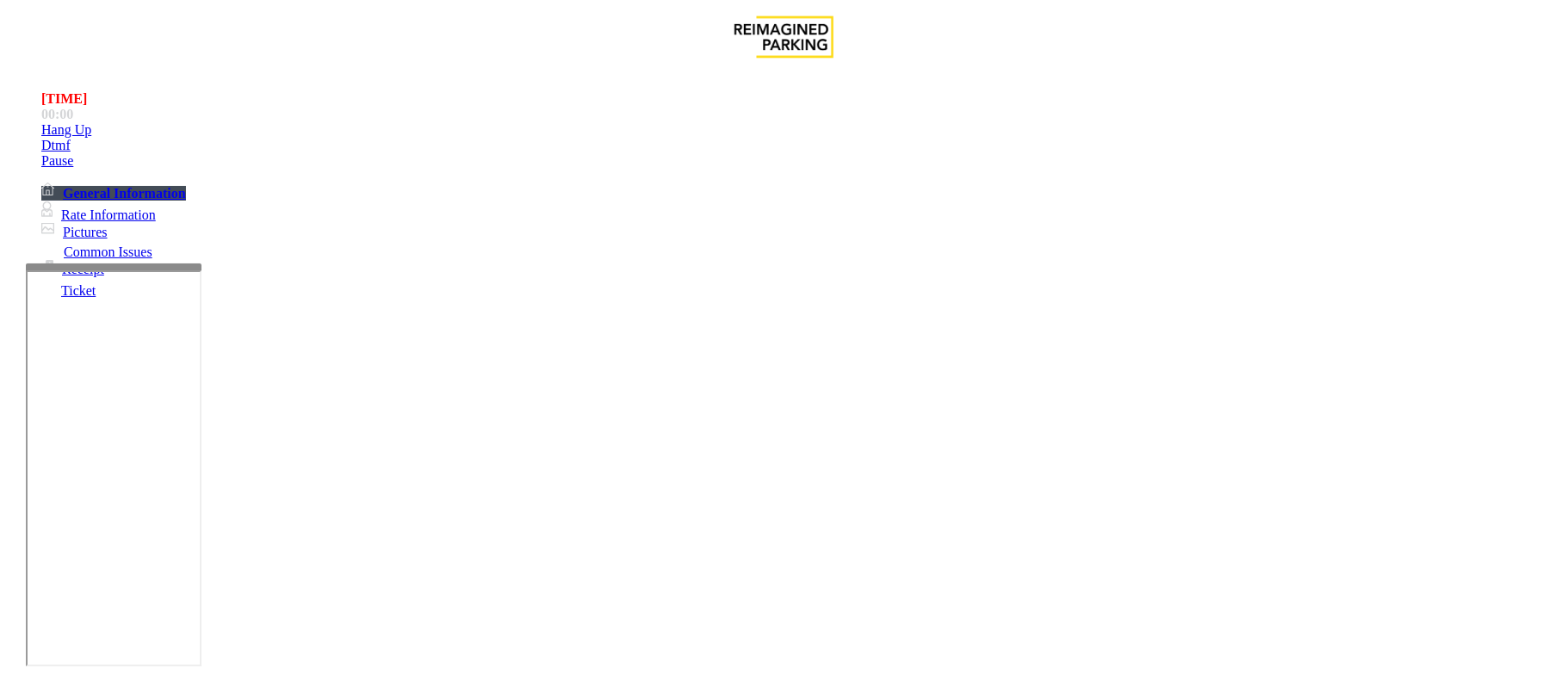 drag, startPoint x: 976, startPoint y: 359, endPoint x: 993, endPoint y: 461, distance: 103.40696 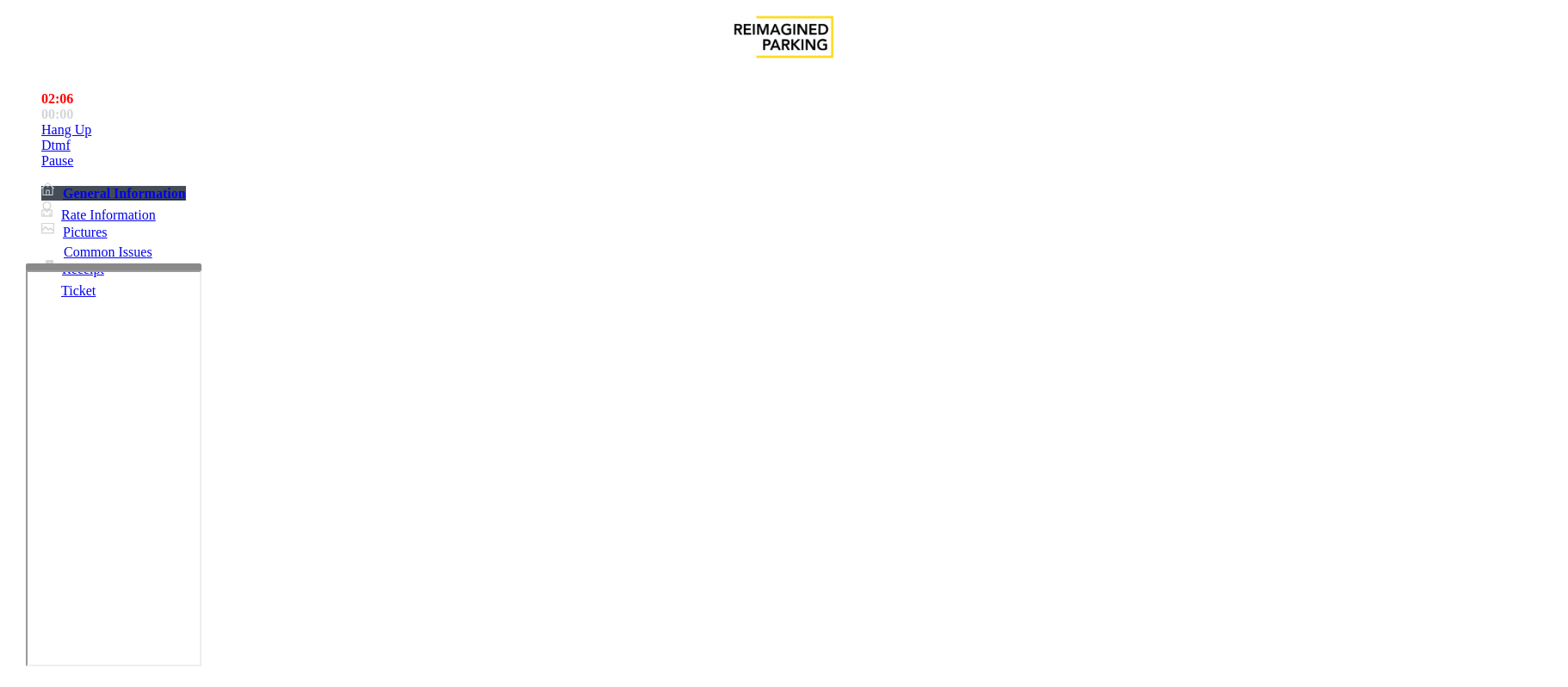 drag, startPoint x: 1436, startPoint y: 152, endPoint x: 1531, endPoint y: 386, distance: 252.54901 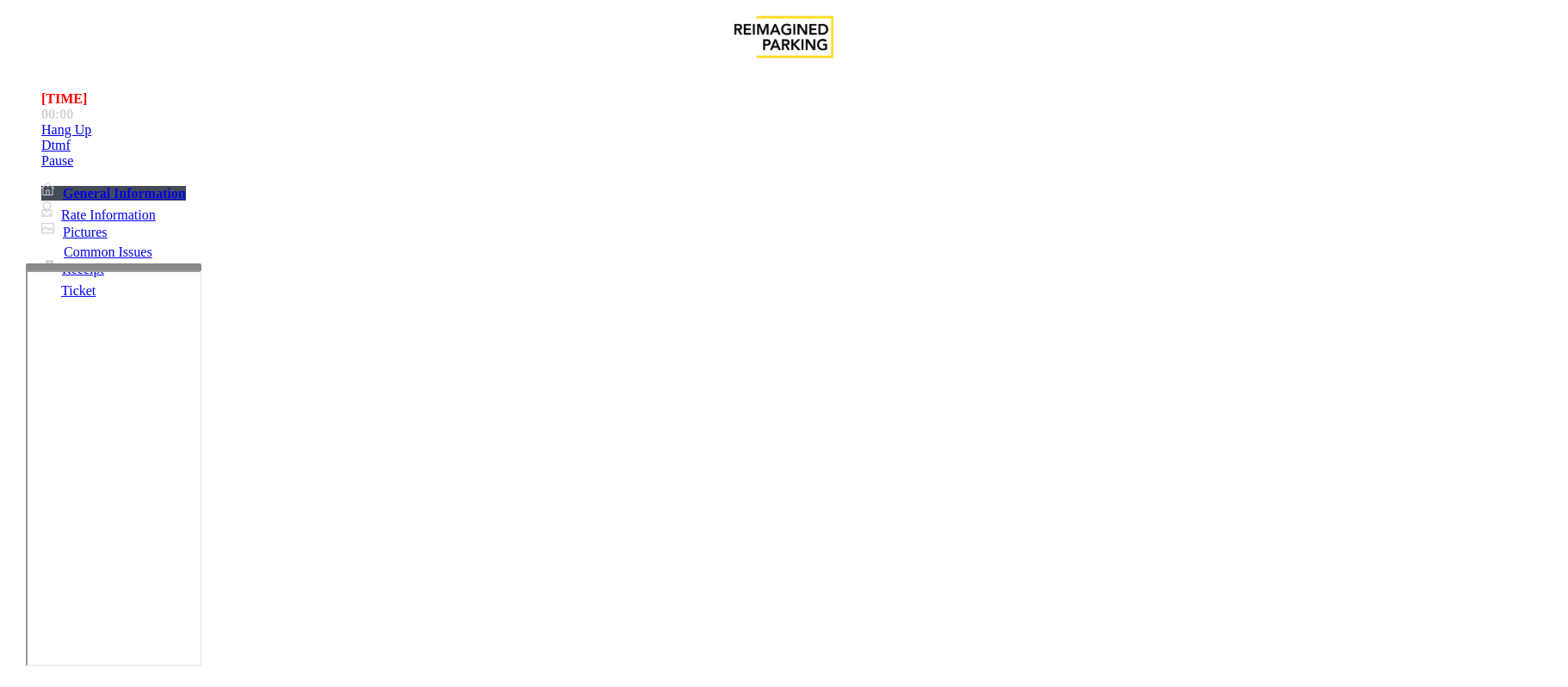 scroll, scrollTop: 1229, scrollLeft: 0, axis: vertical 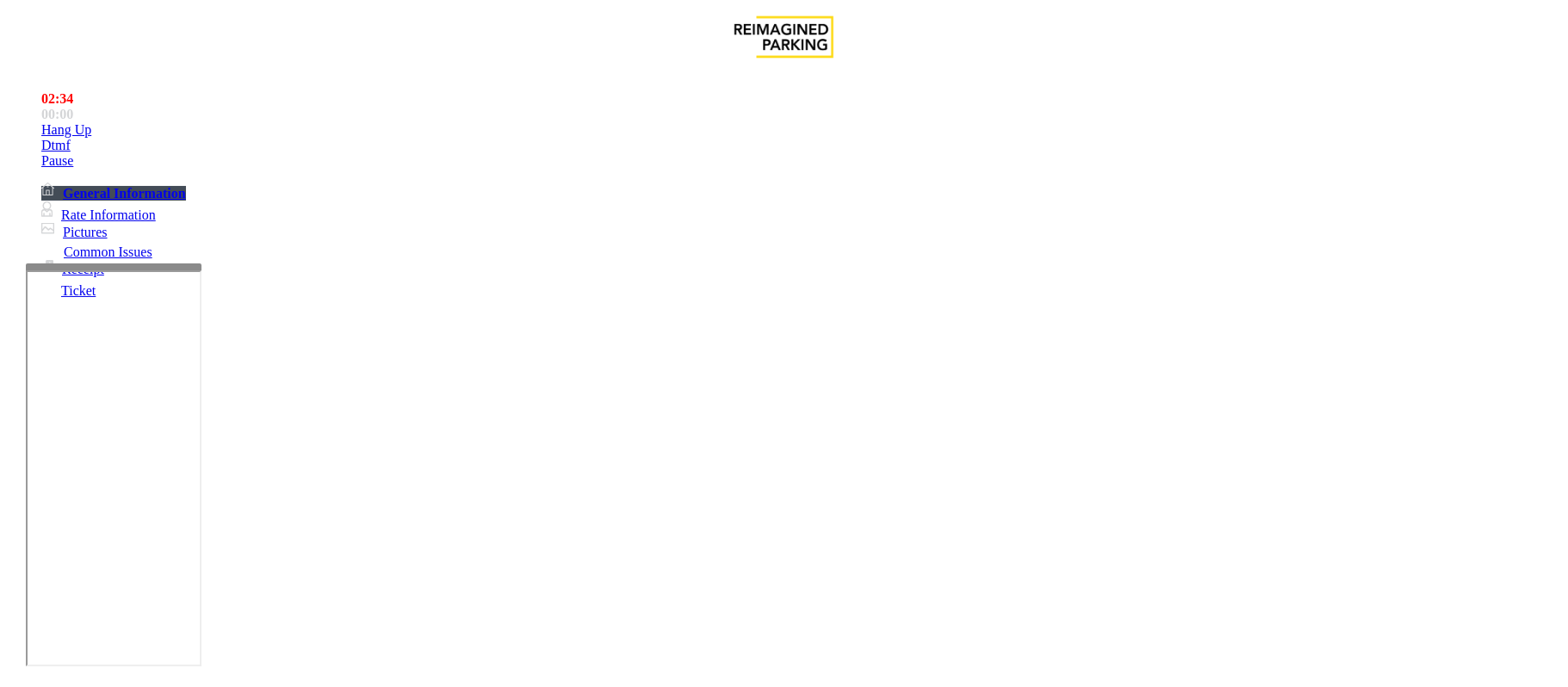 click at bounding box center (253, 1542) 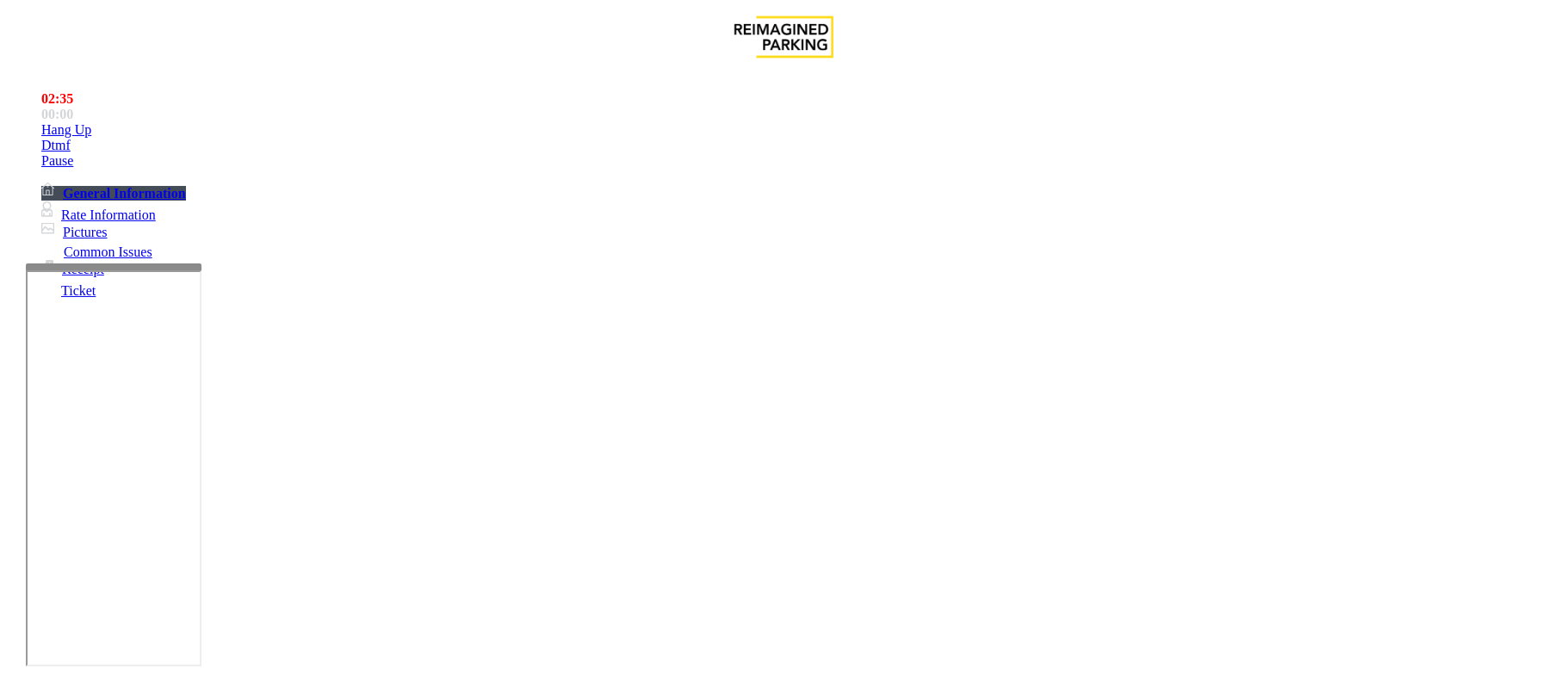 click on "Vend Gate" at bounding box center [59, 1623] 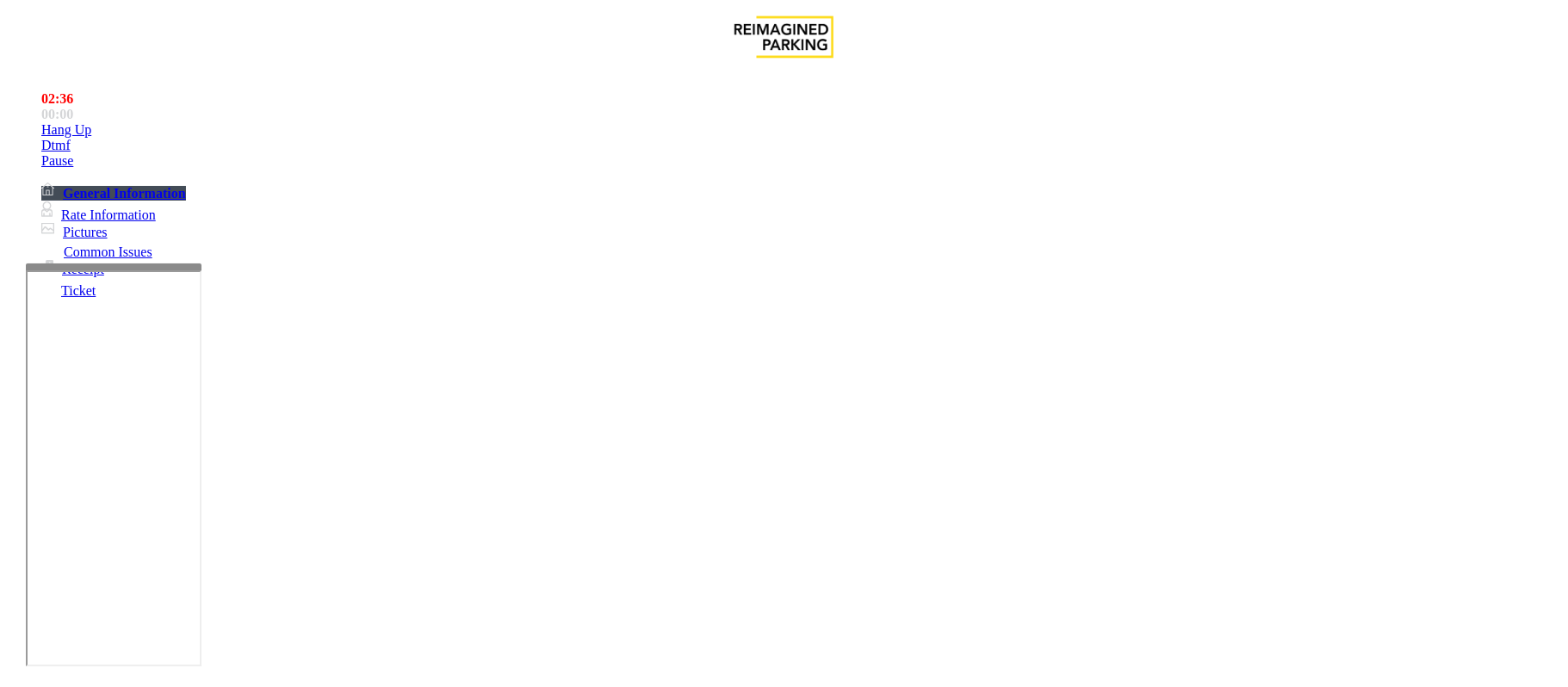 click at bounding box center (253, 1542) 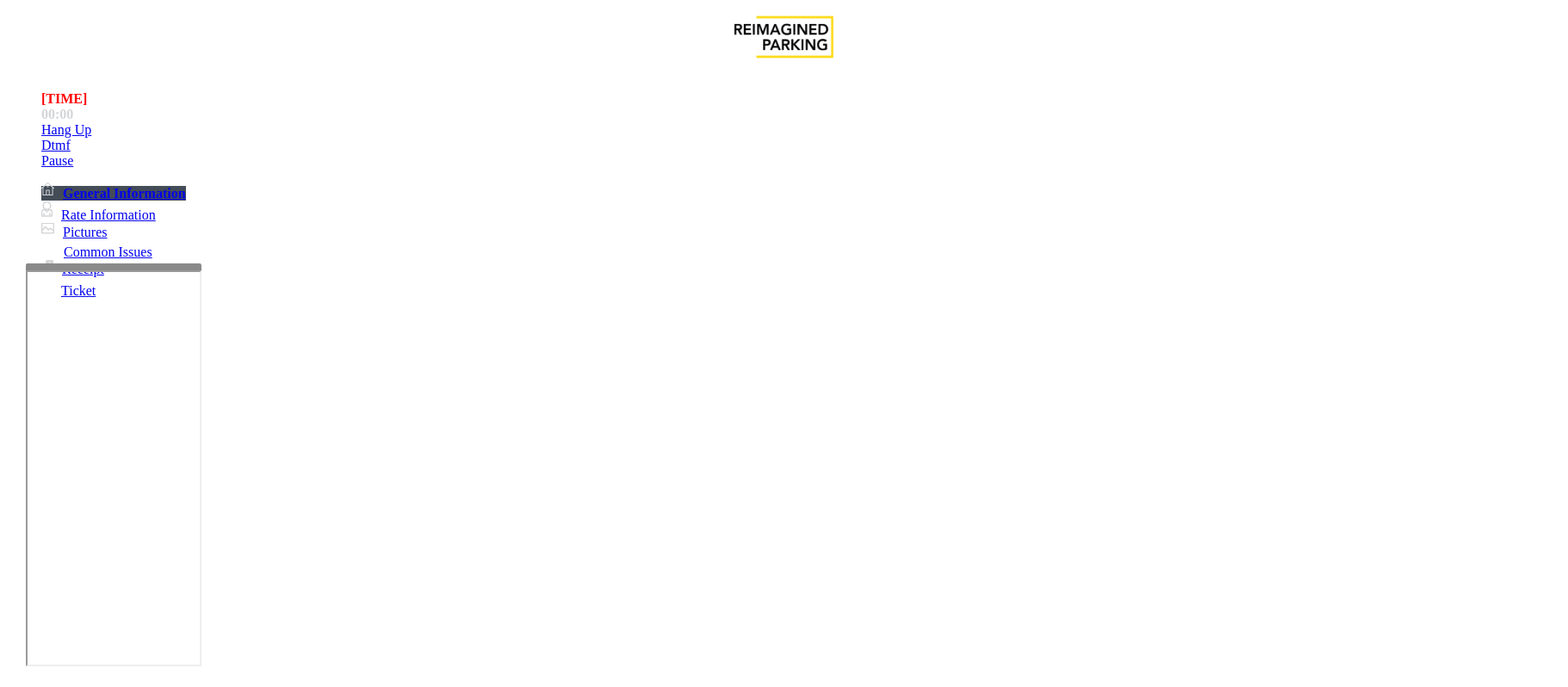 click at bounding box center (253, 1542) 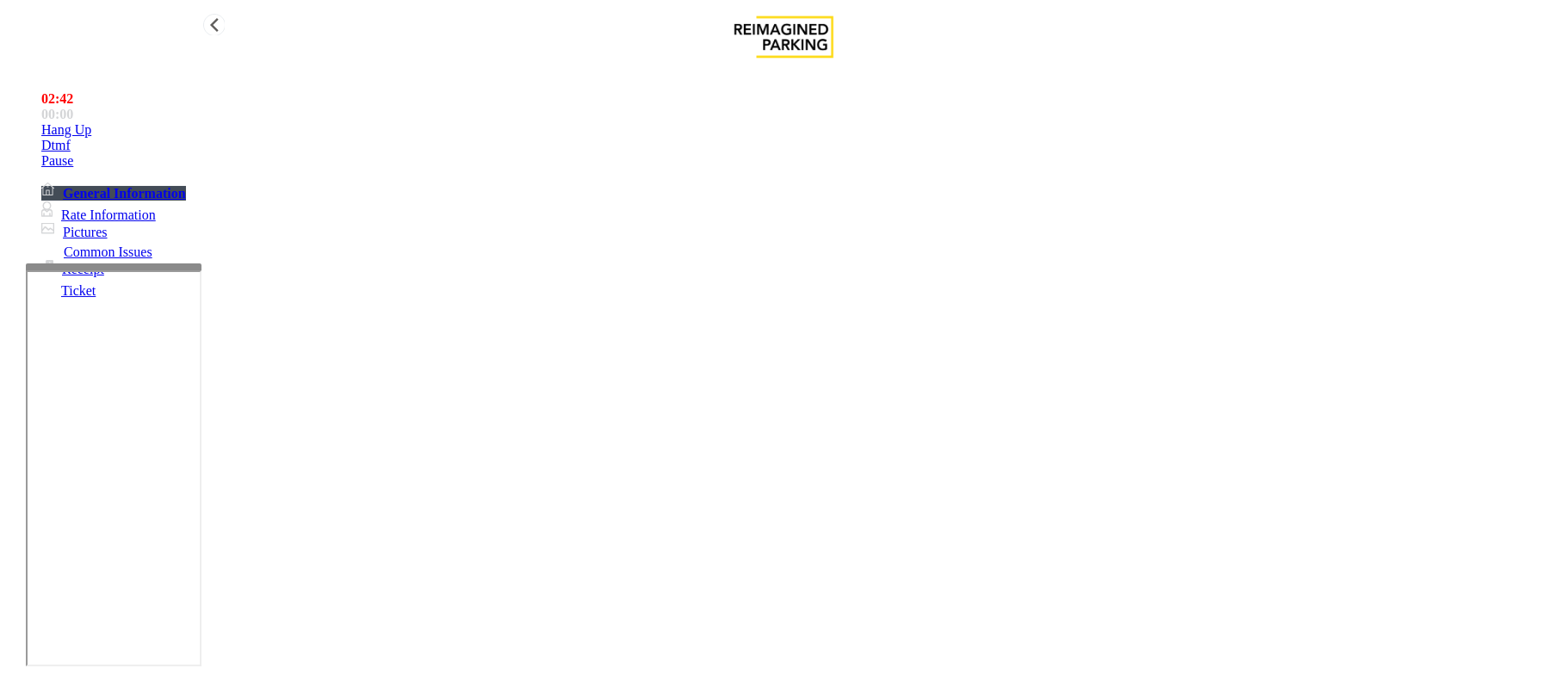click on "Hang Up" at bounding box center (66, 130) 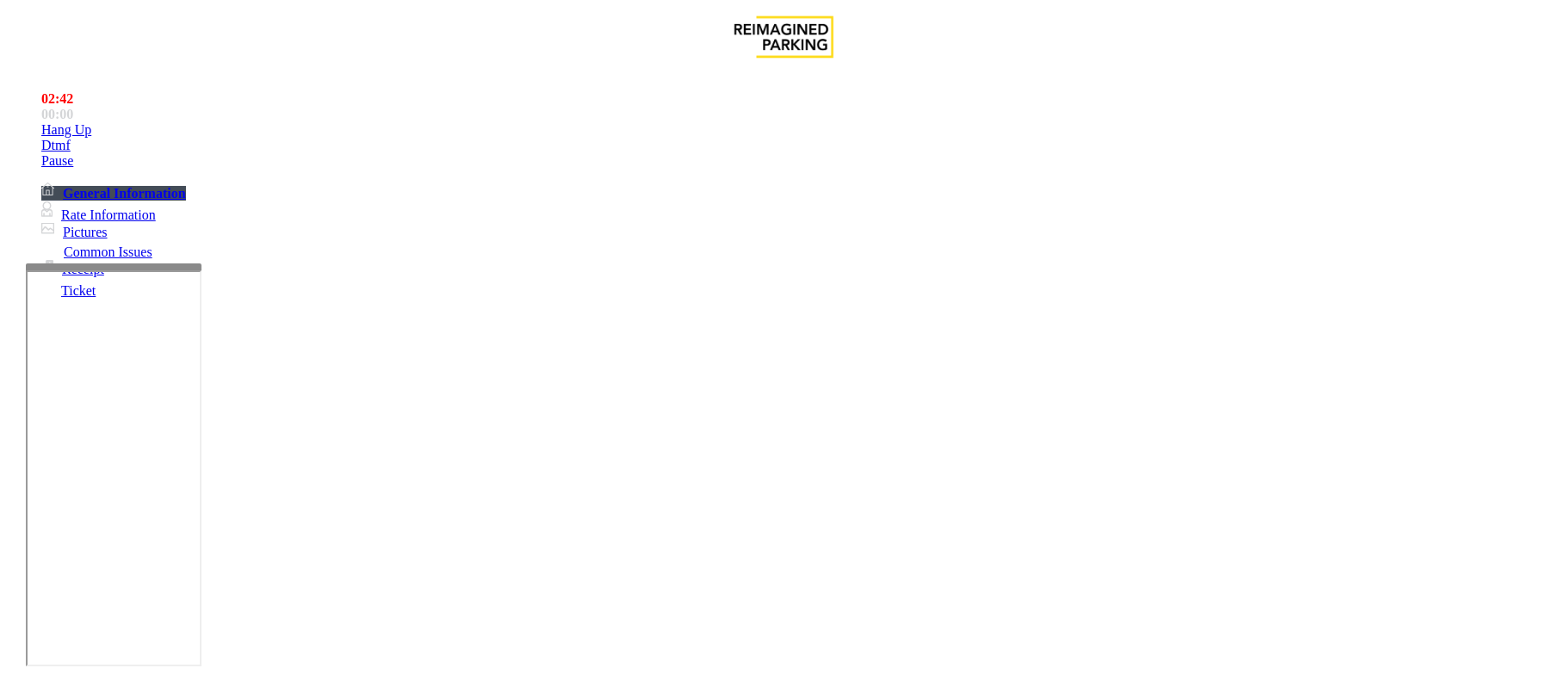 click at bounding box center [253, 1542] 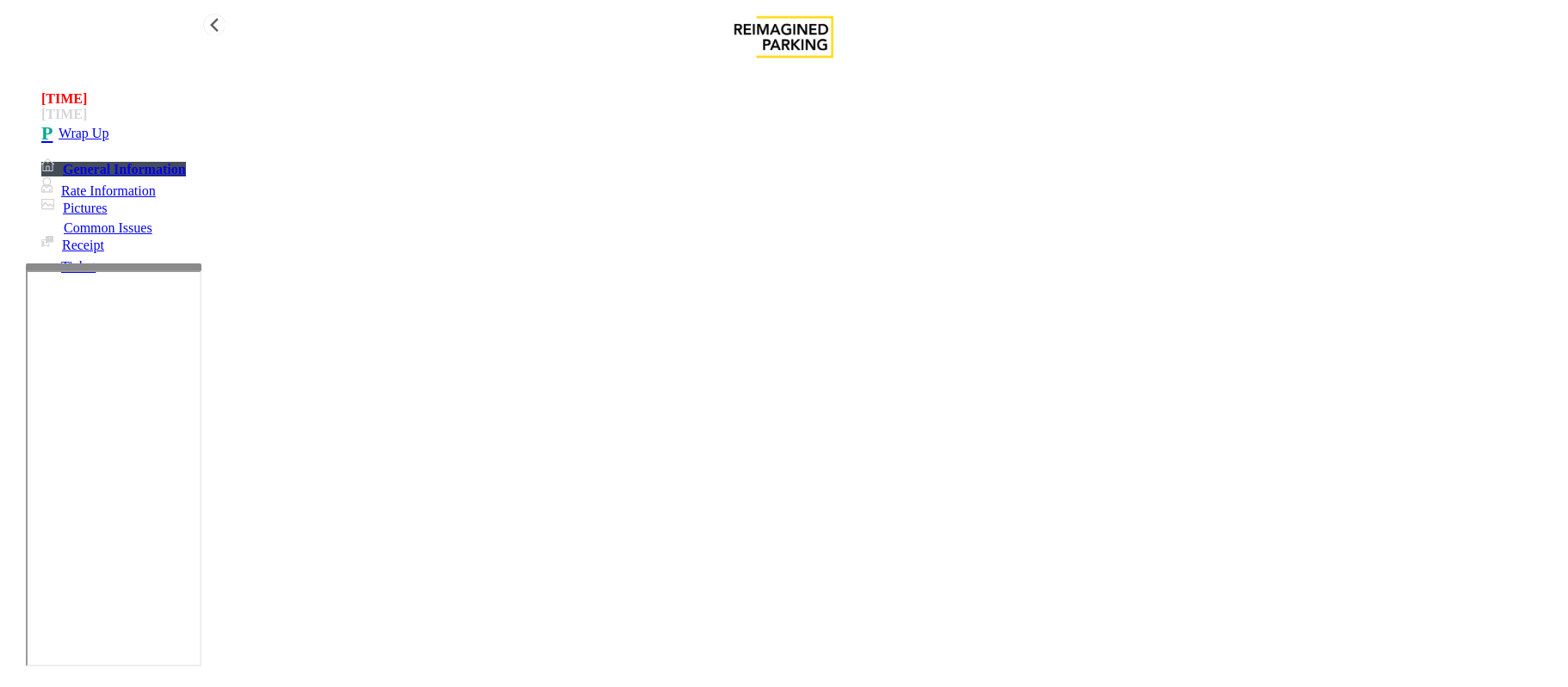 type on "**********" 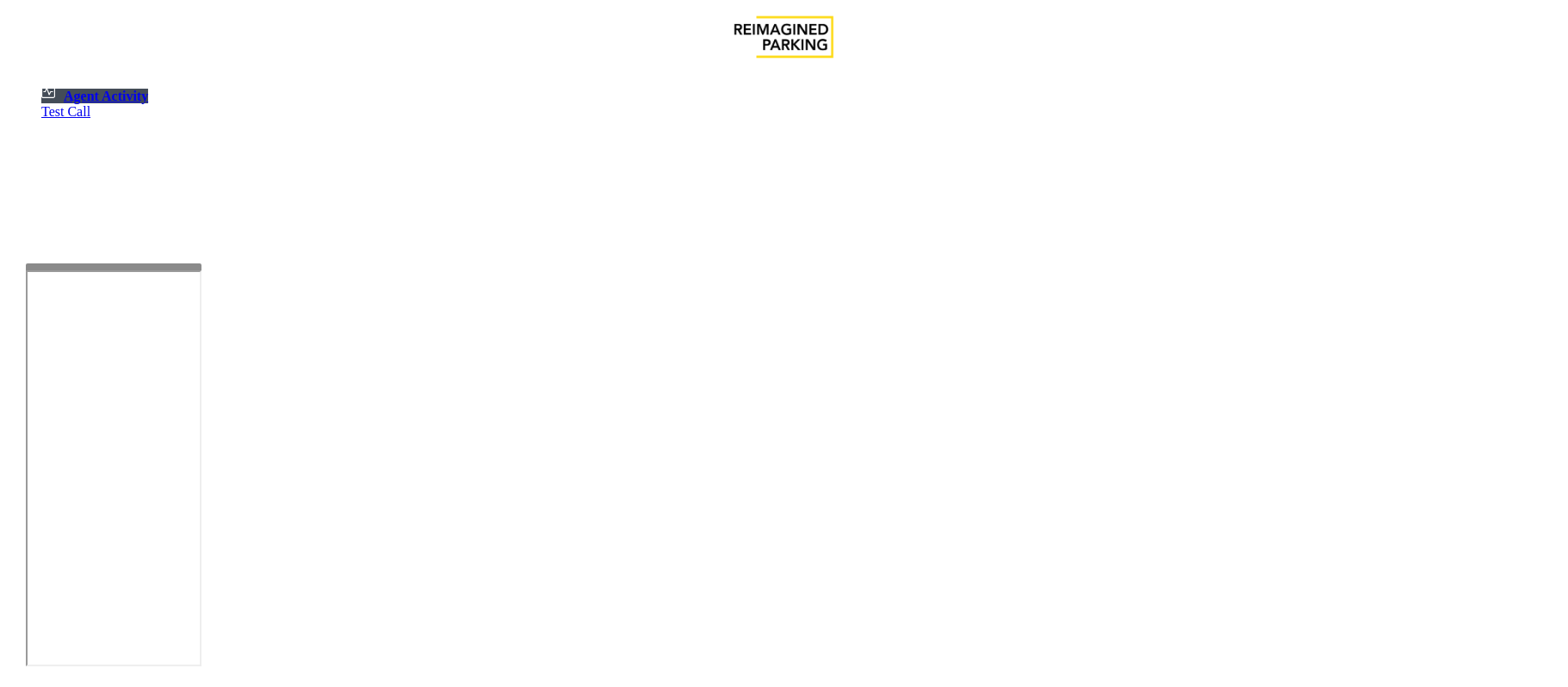 click at bounding box center (160, 1130) 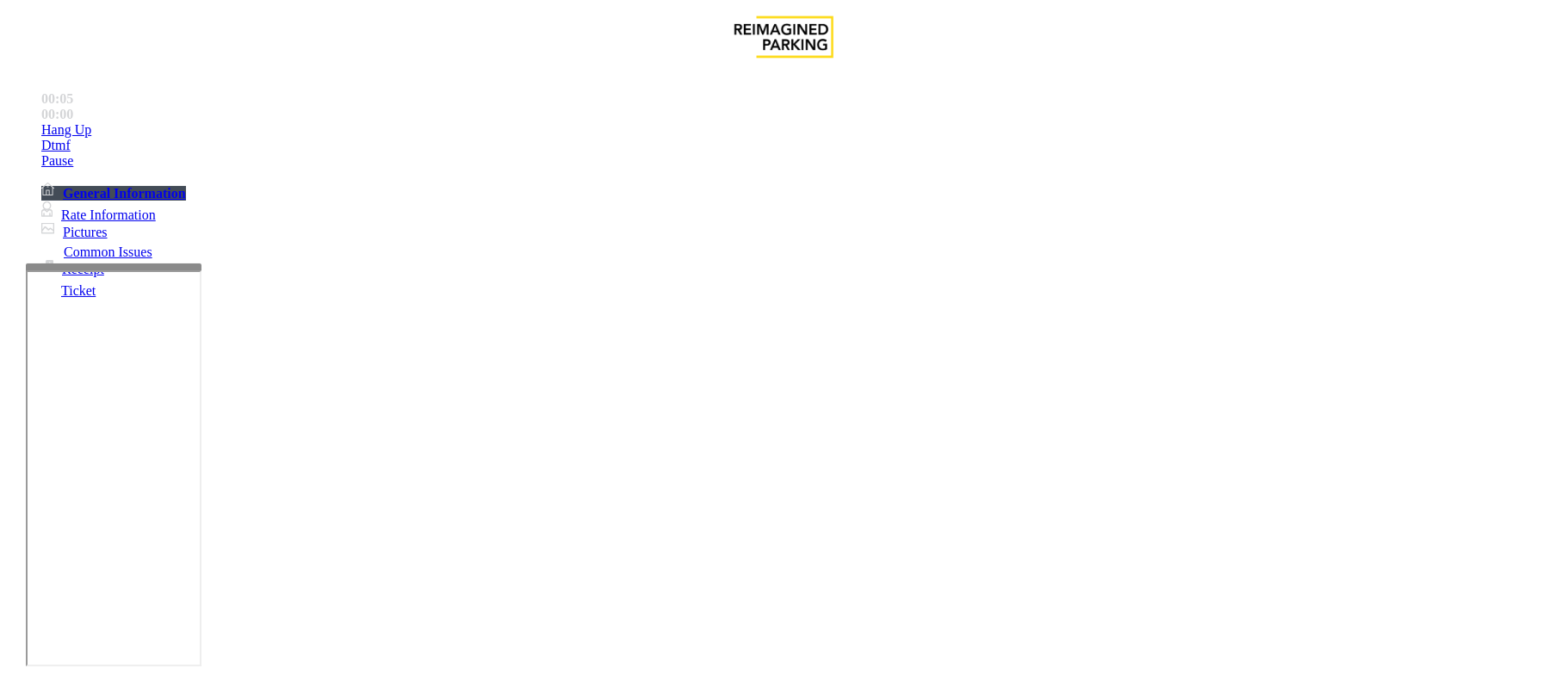 scroll, scrollTop: 689, scrollLeft: 0, axis: vertical 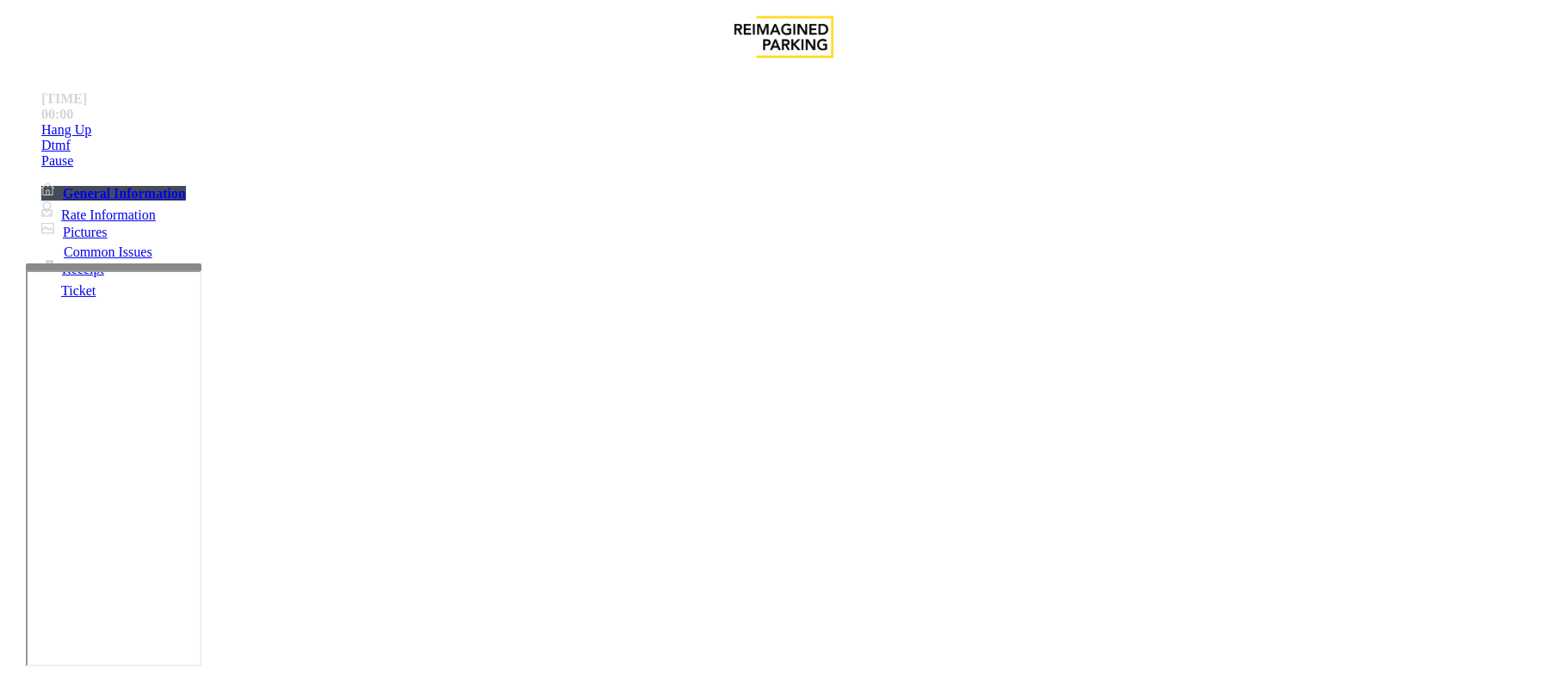 click on "Monthly Issue" at bounding box center (231, 1249) 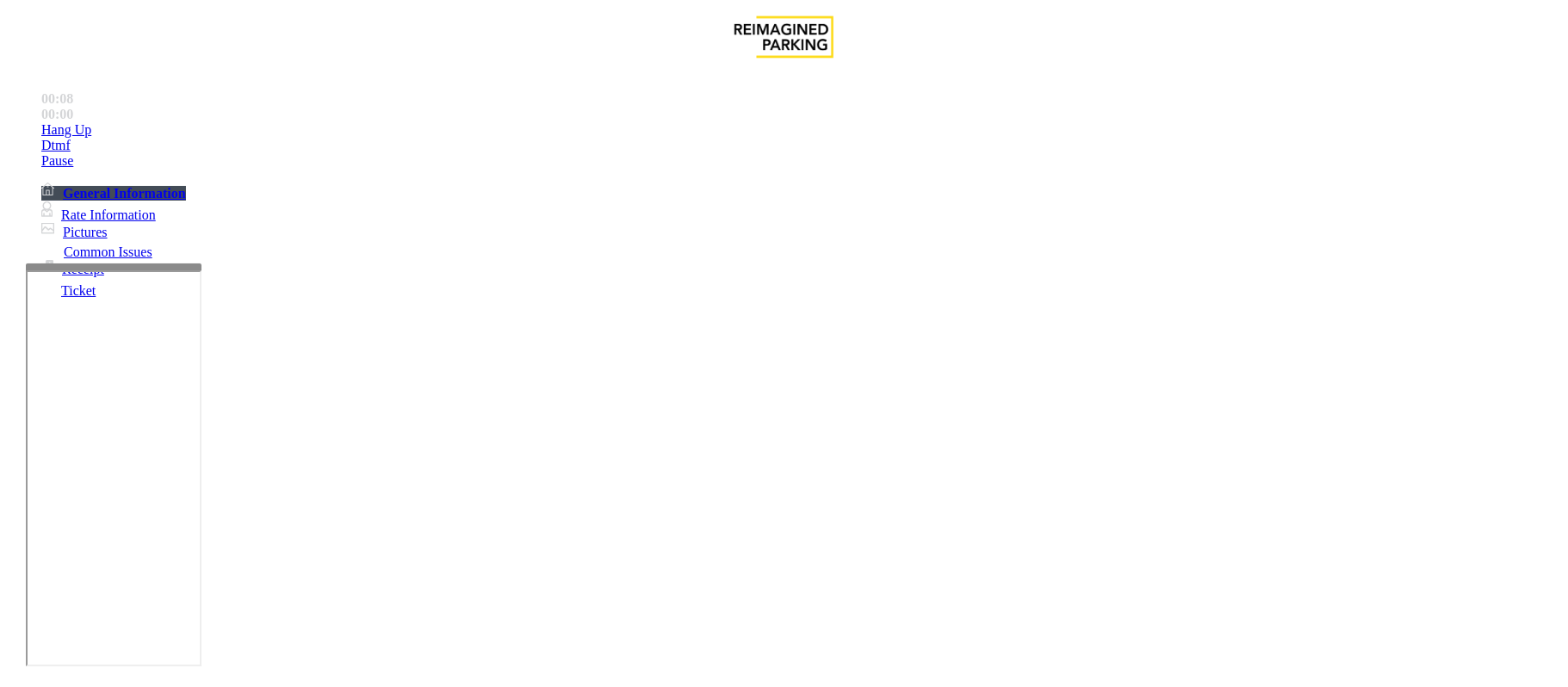 scroll, scrollTop: 1836, scrollLeft: 0, axis: vertical 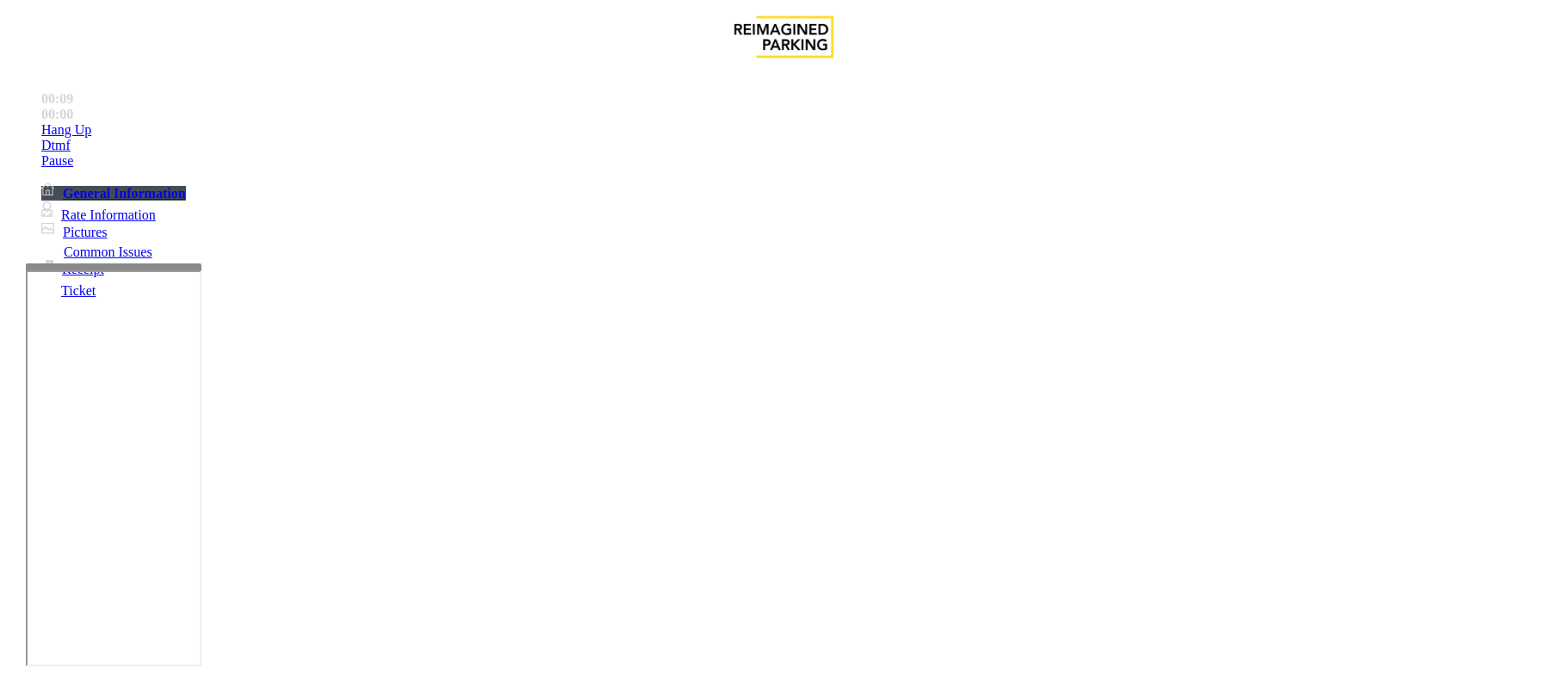click on "PARCS   HONOR NOTICE   USERNAME   PASSWORD   PARIS   EQUIPMENT   CARD INSERTION     Flash     IMP025-0120   25 - Impark Honor Notice           Can be tapped on a CC reader or insert chip first in the CC acceptor MANDATORY FIELDS   VALIDATIONS   APPROVED VALIDATION LIST   TICKET   MONTHLY CARDS/TENANTS   GARAGE LAYOUT   LOCATION TIME       Apptio American Continental Bank Charles Schwab, CBIZ-Berntson Porter Em pirical Wealth Final Strike Games Fresh works Ignition Venture CBRE     Scan under the red light  If the caller is a Monthly Parker at the exit gate and their access card is not working, take down the person’s name, employer or how associated with the garage before letting them out.     Click Here for   the local time   APPROVED VENDORS   DO NOT VEND FOR   ENTRANCE/EXIT LANE INFO   LOST TICKET RATE   COMMON ISSUES   SPECIAL INSTRUCTIONS   HOURS OF OPERATION         If they lose their  ticket, they" at bounding box center [815, 5381] 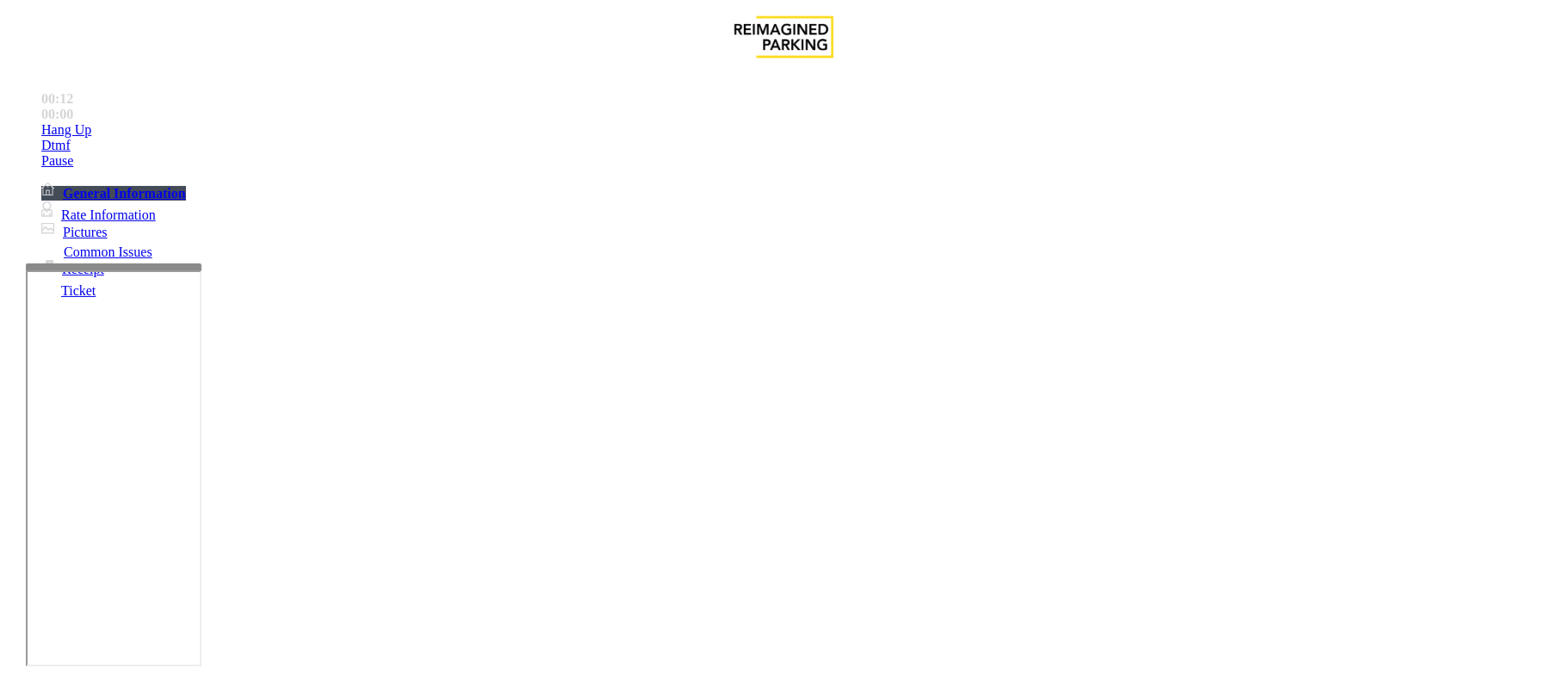 scroll, scrollTop: 3362, scrollLeft: 0, axis: vertical 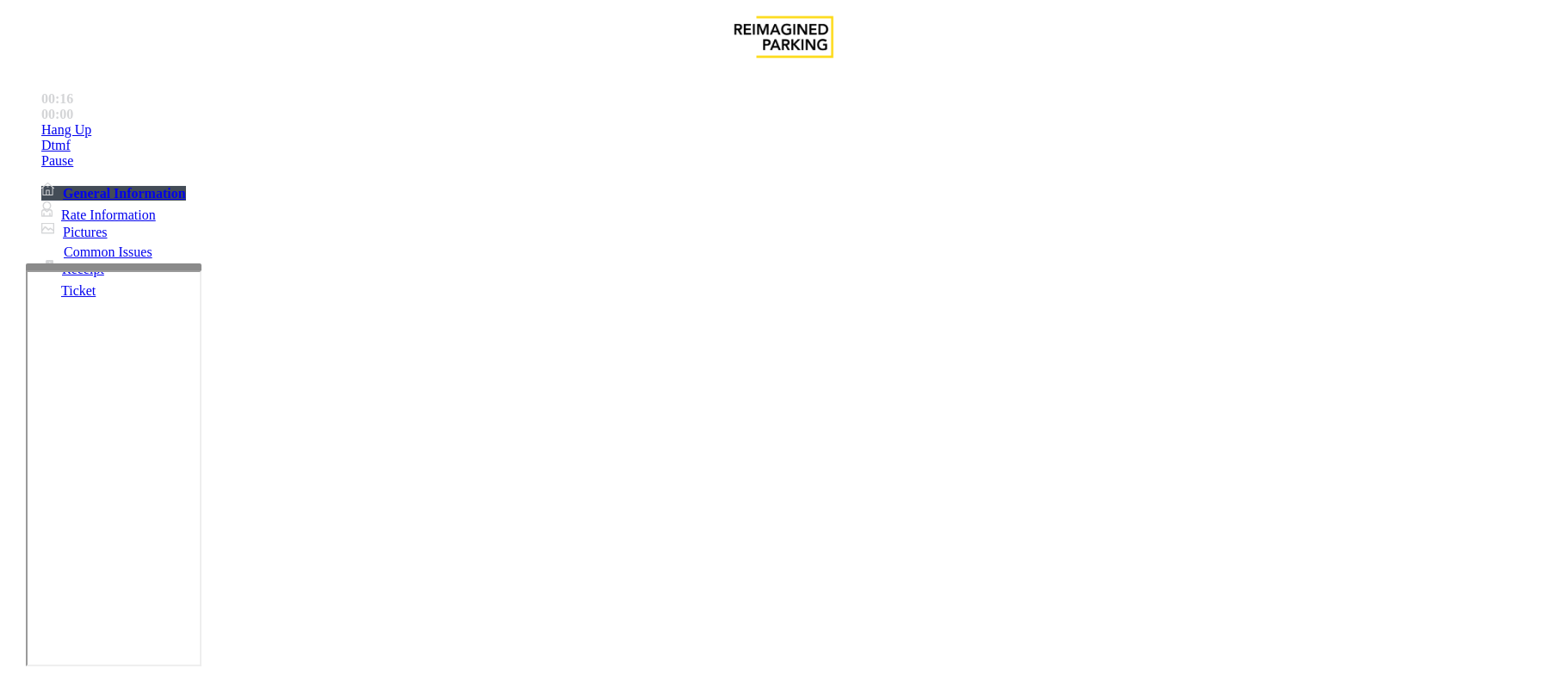 click at bounding box center [83, 1290] 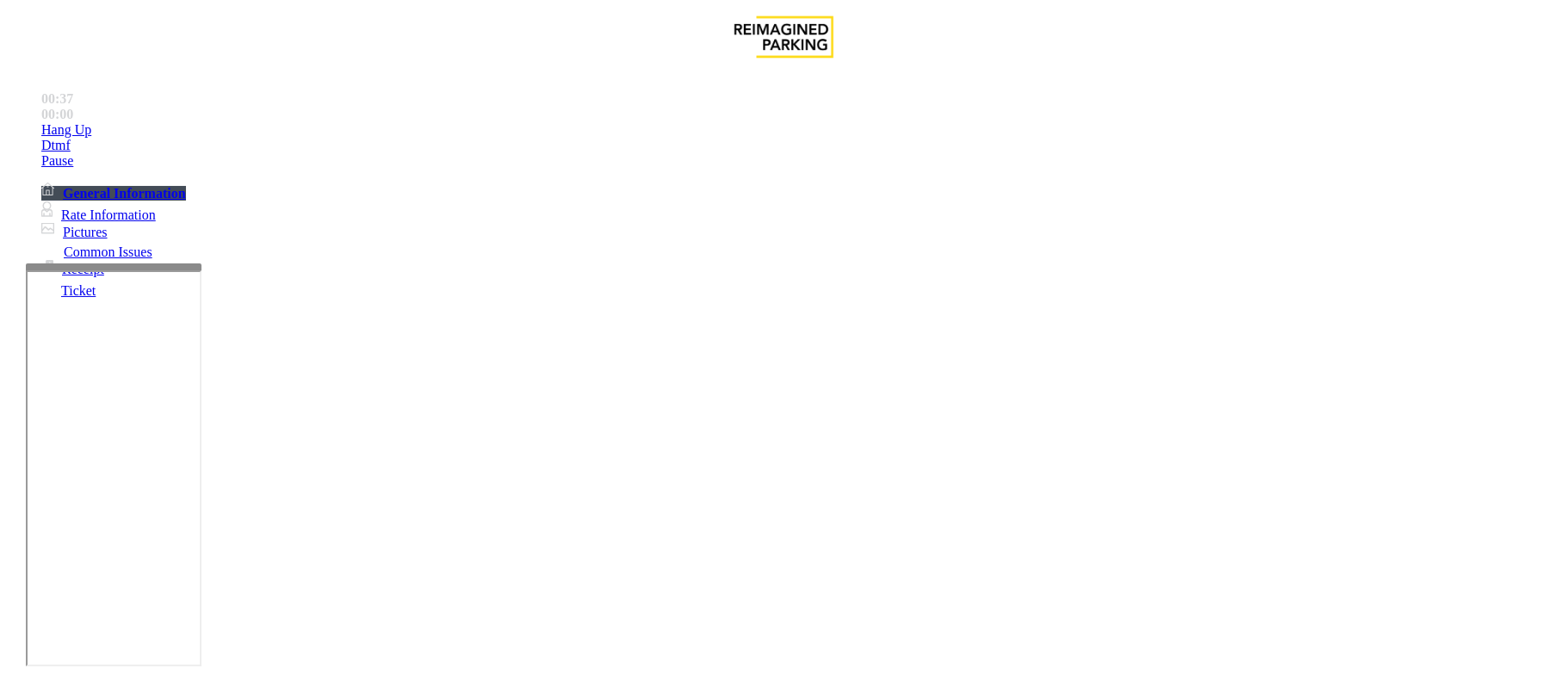scroll, scrollTop: 2297, scrollLeft: 0, axis: vertical 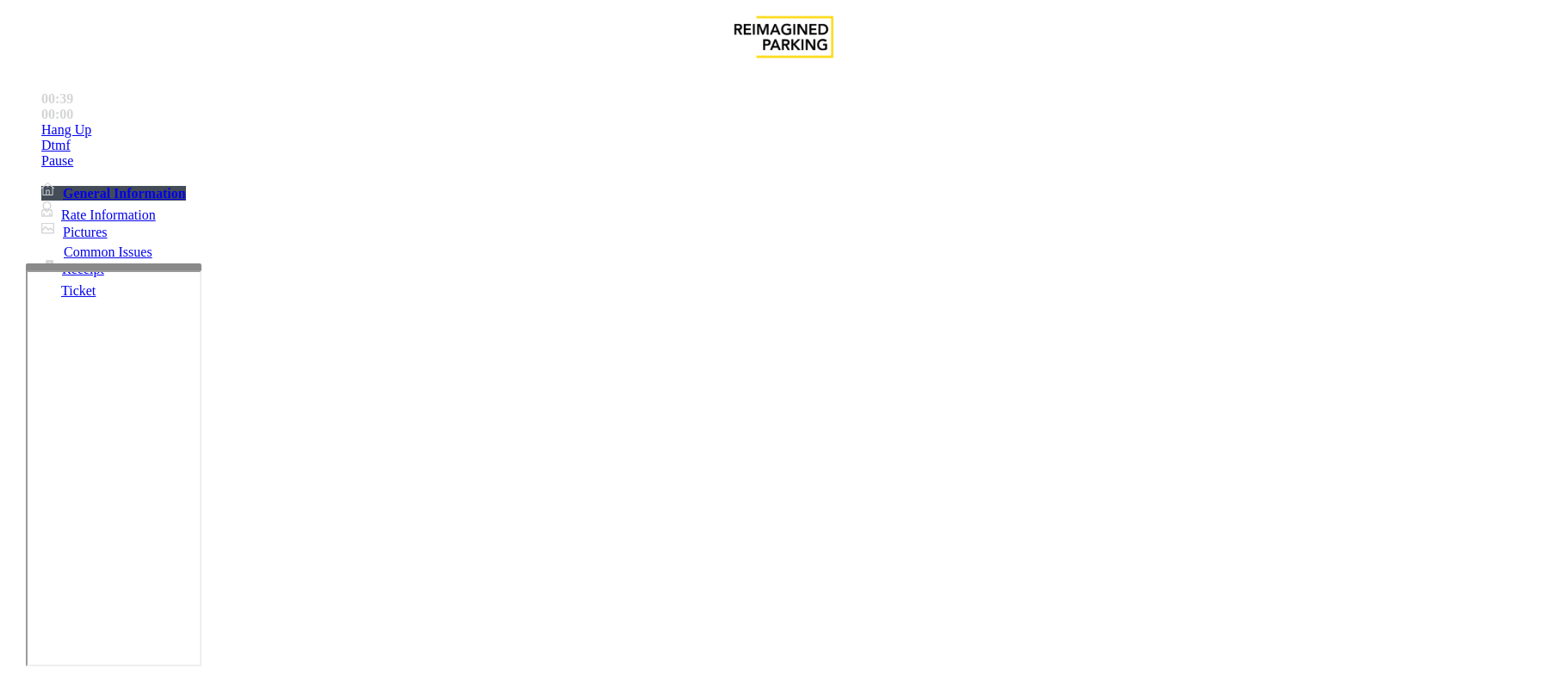 type on "**********" 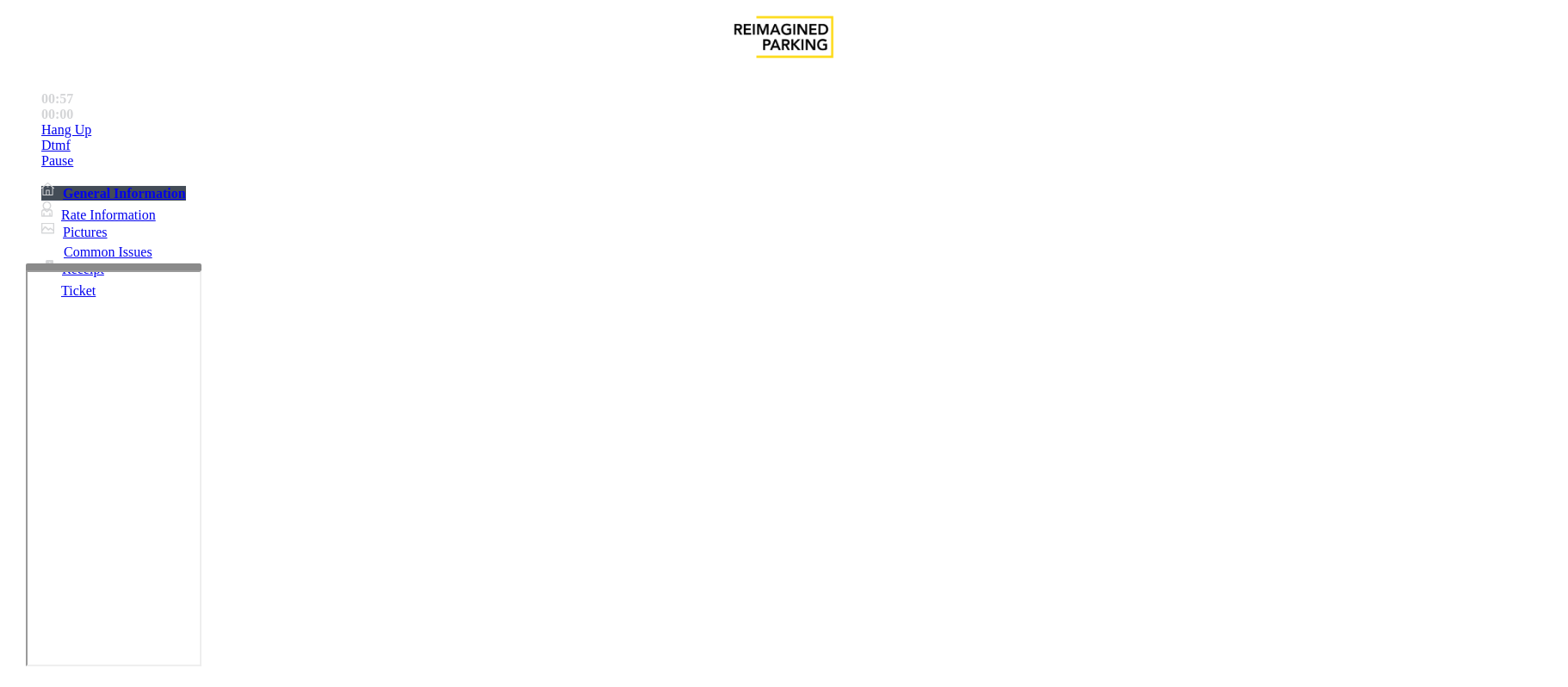 type on "**********" 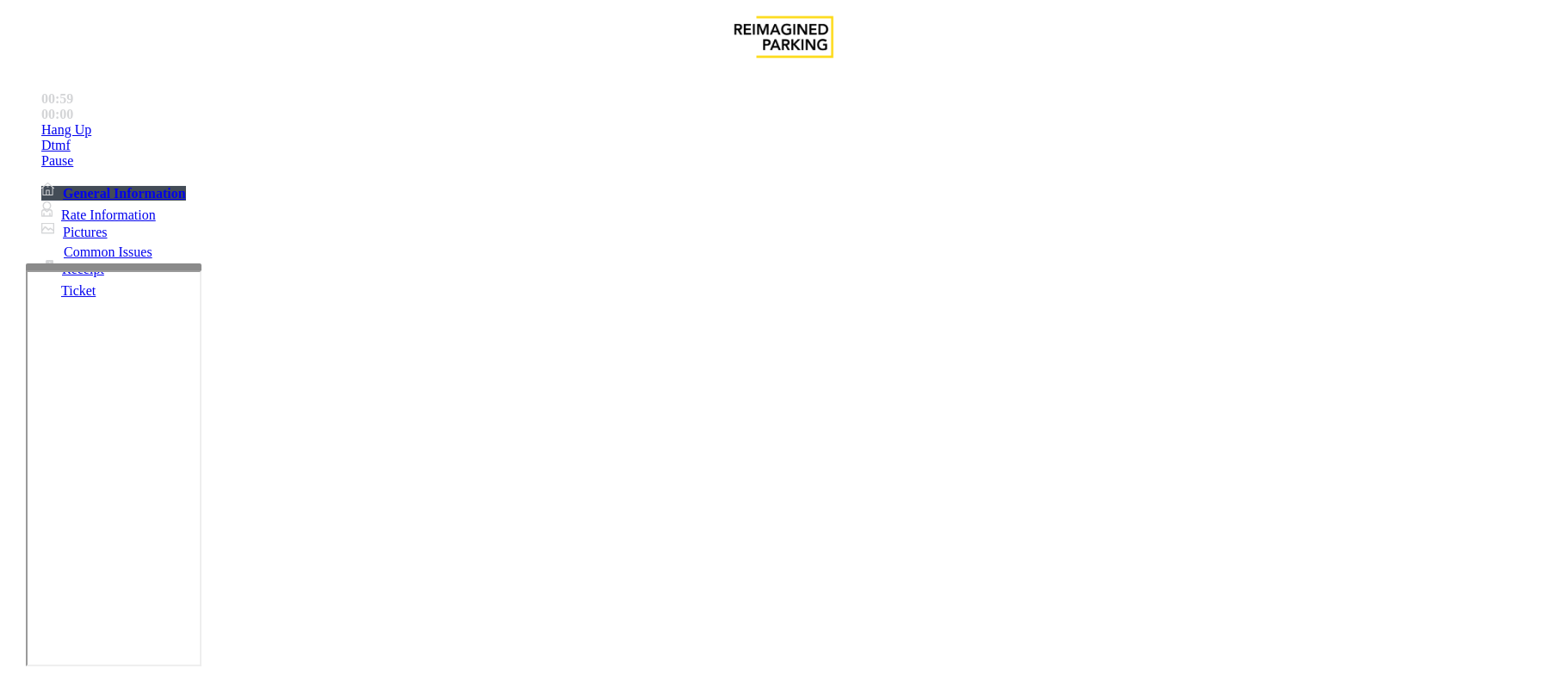 click at bounding box center [253, 1531] 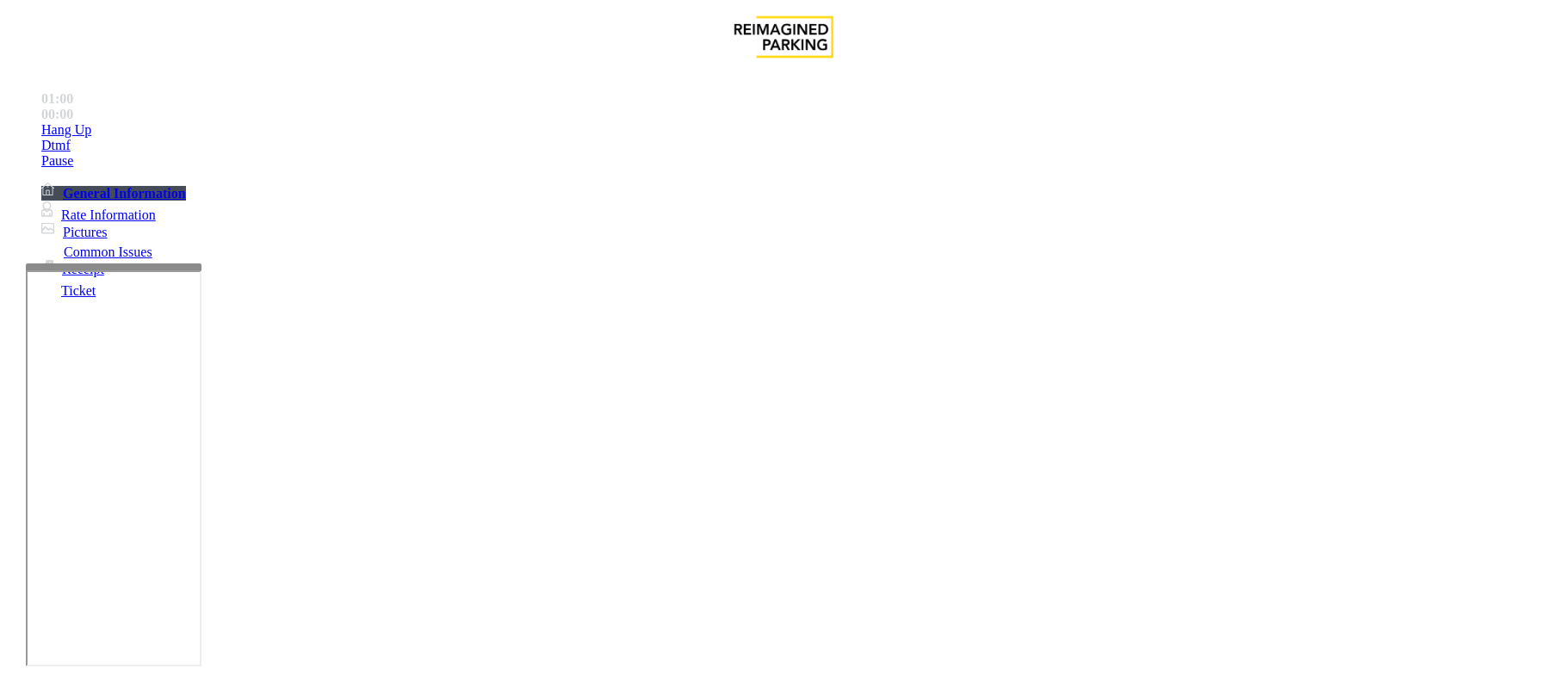 click at bounding box center (253, 1531) 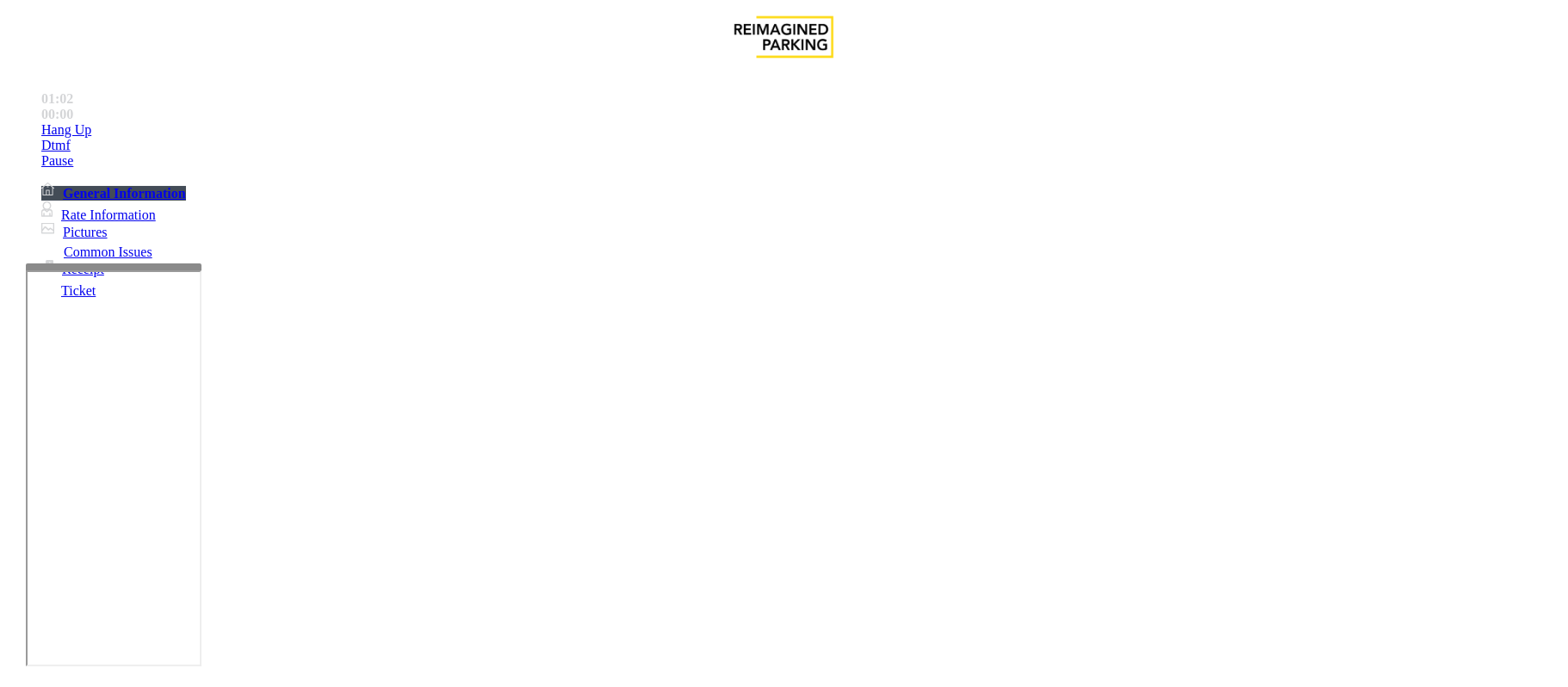 click on "Disabled Card" at bounding box center [784, 1236] 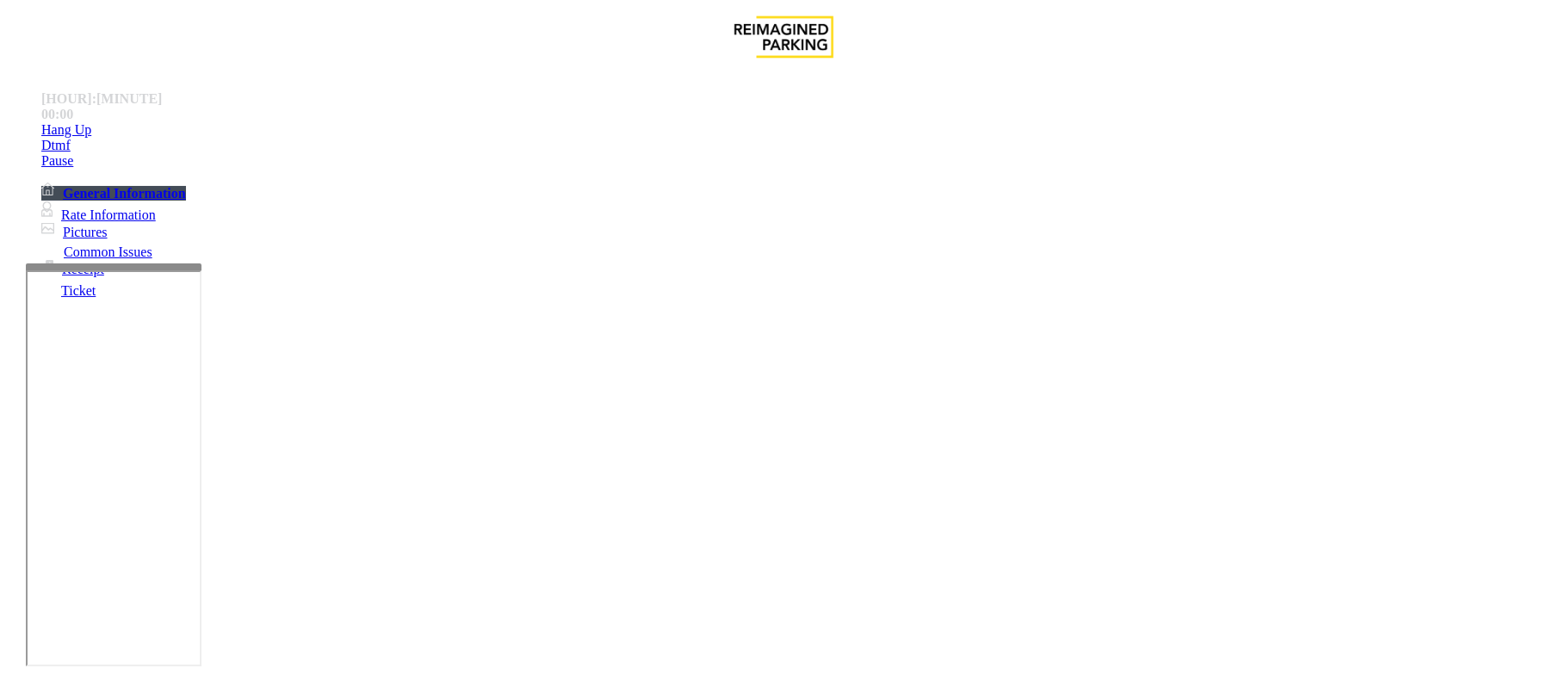 scroll, scrollTop: 2411, scrollLeft: 0, axis: vertical 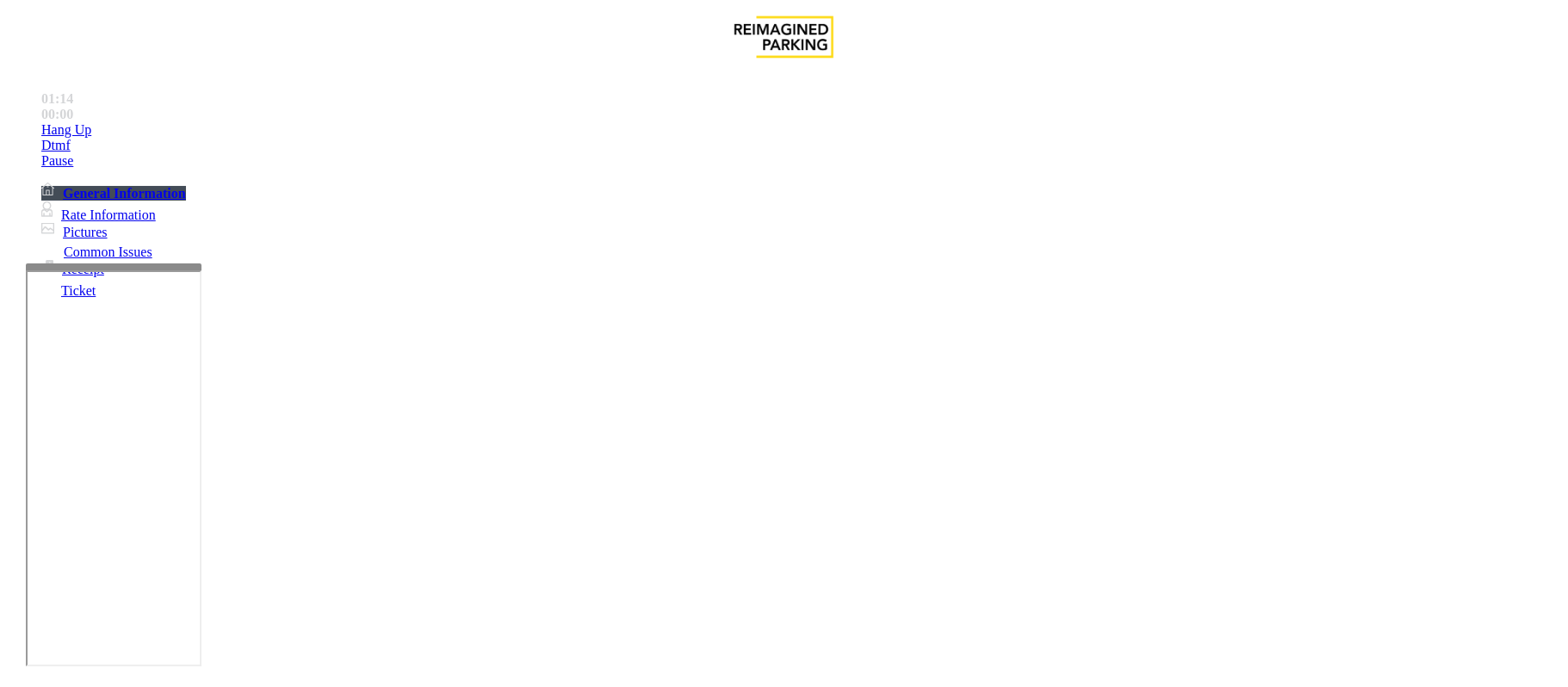 click at bounding box center (83, 1336) 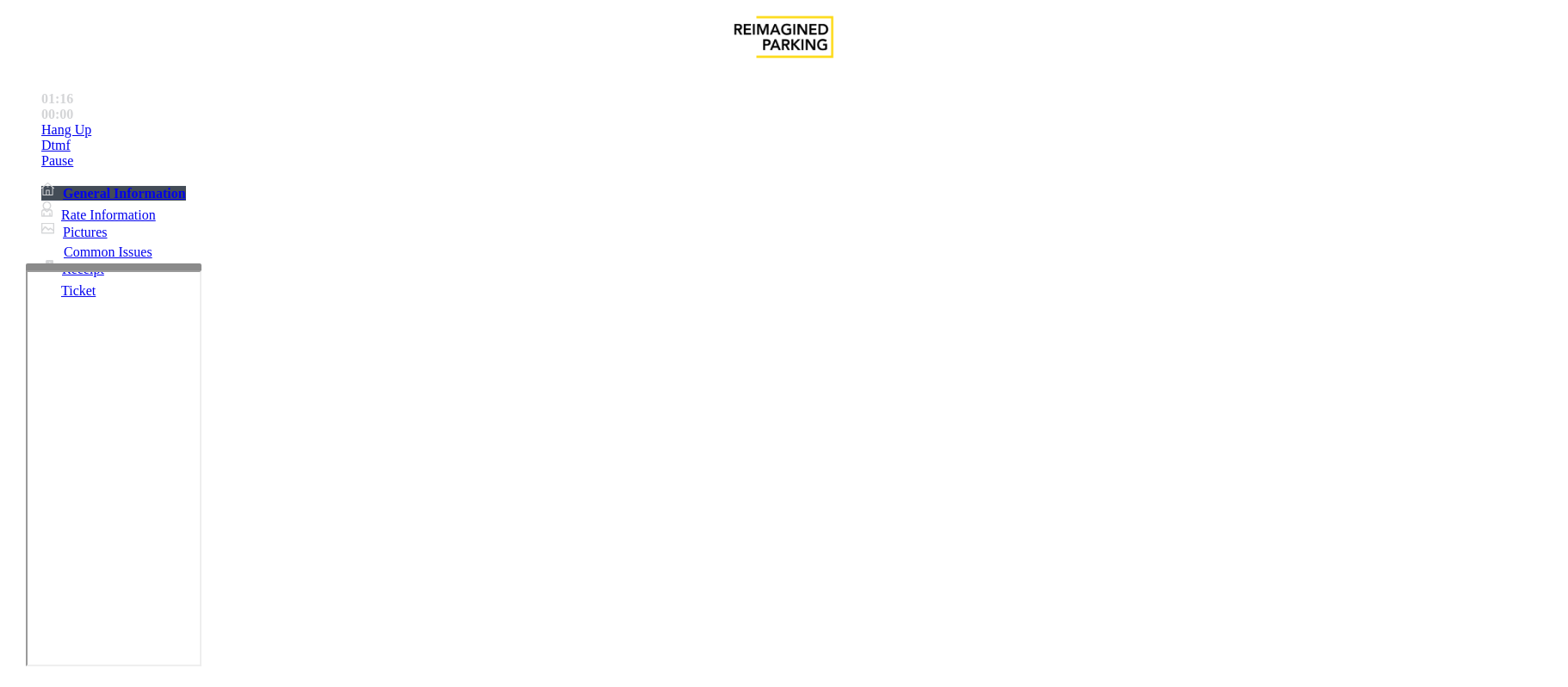 type on "**********" 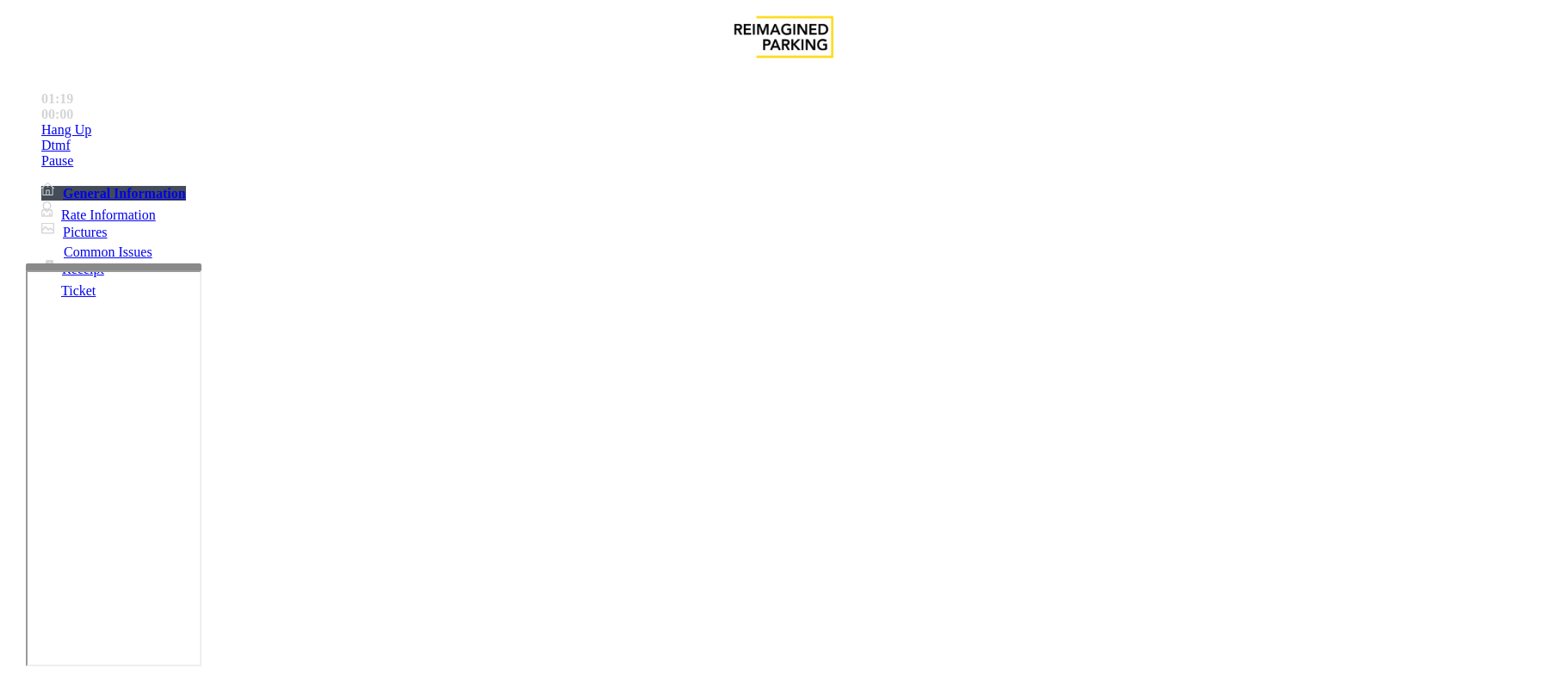 scroll, scrollTop: 231, scrollLeft: 0, axis: vertical 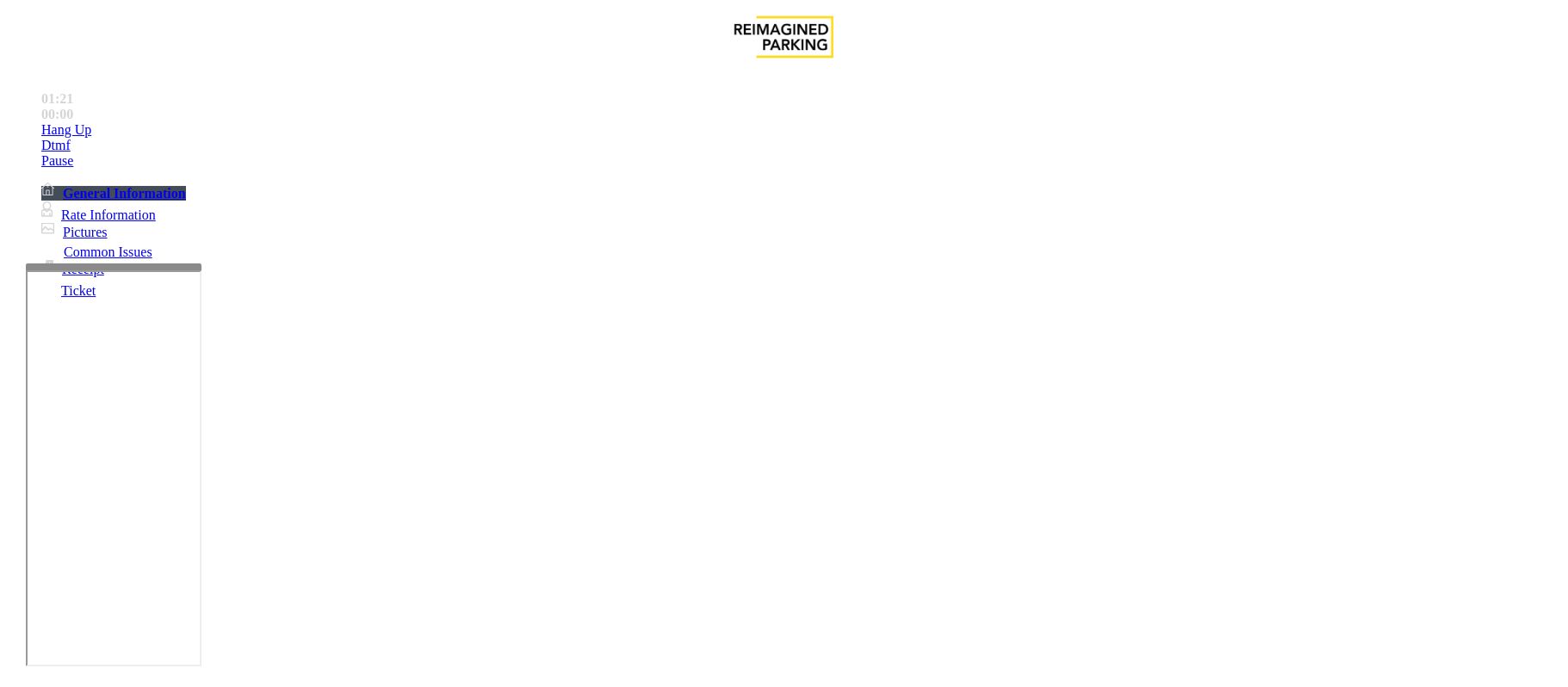 click at bounding box center [83, 1485] 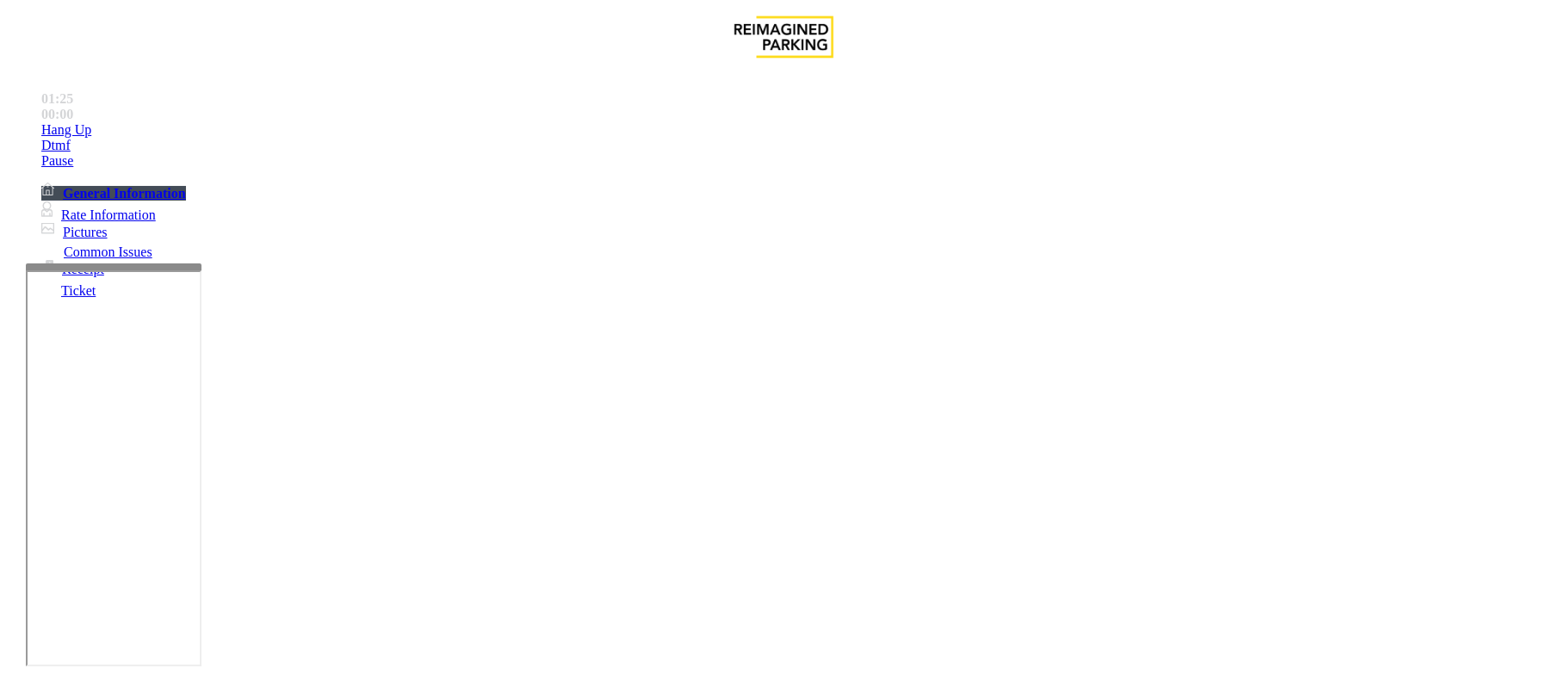 type on "***" 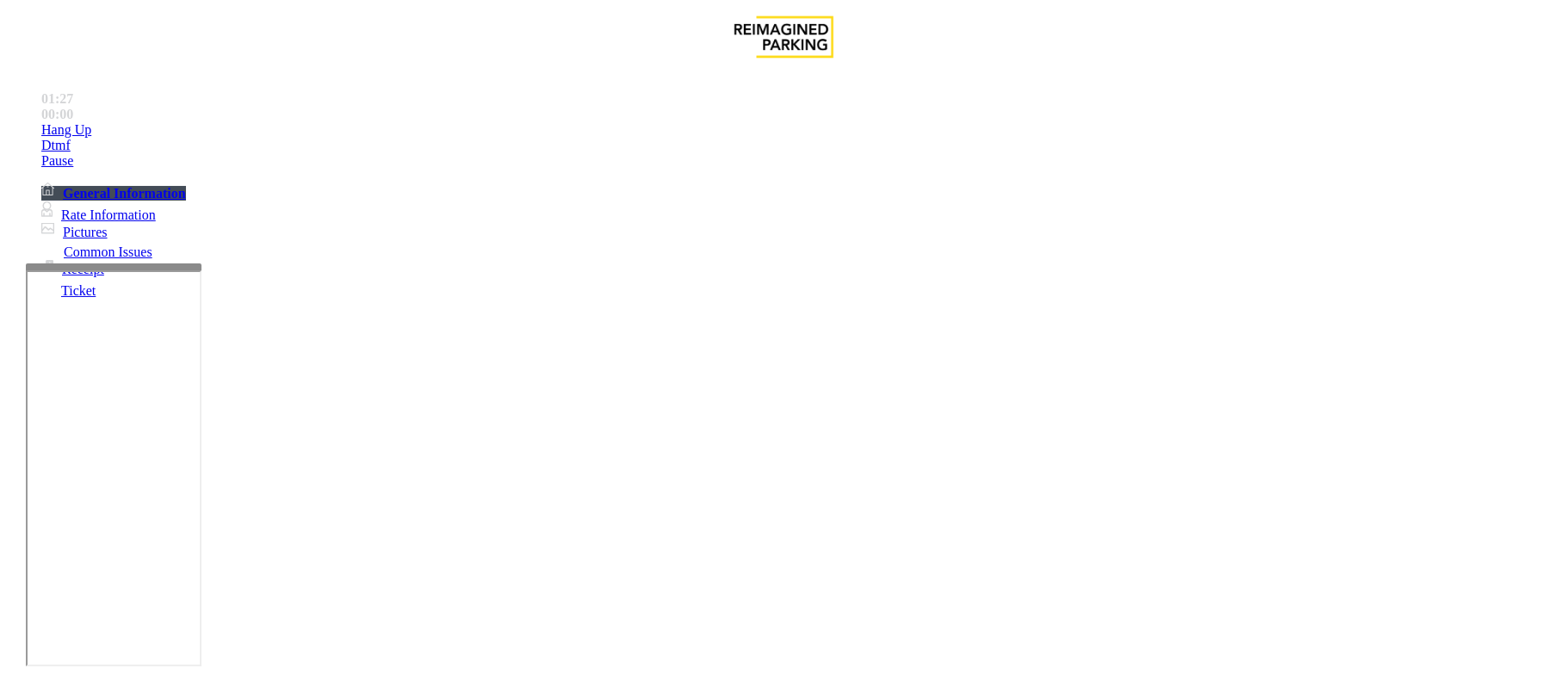 click on "Vend Gate" at bounding box center [59, 1612] 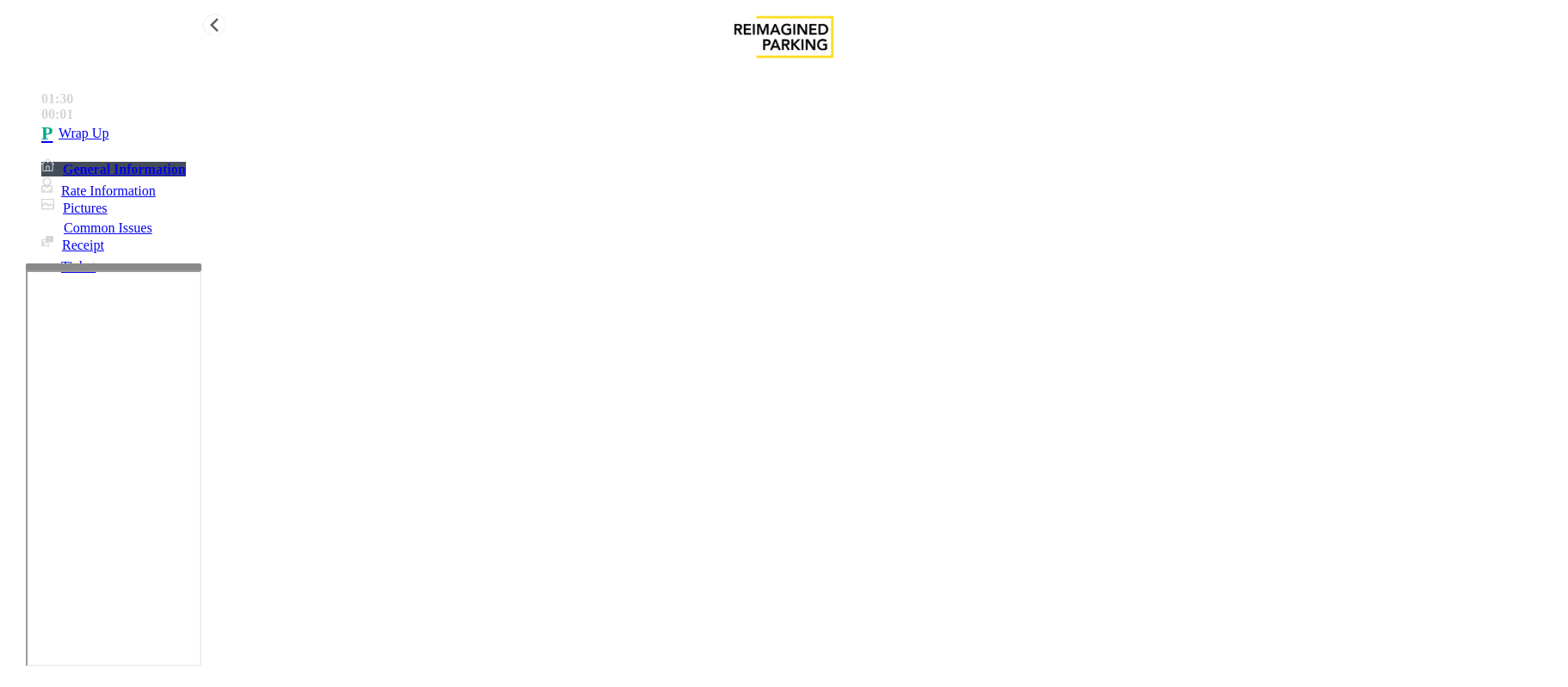 type on "**********" 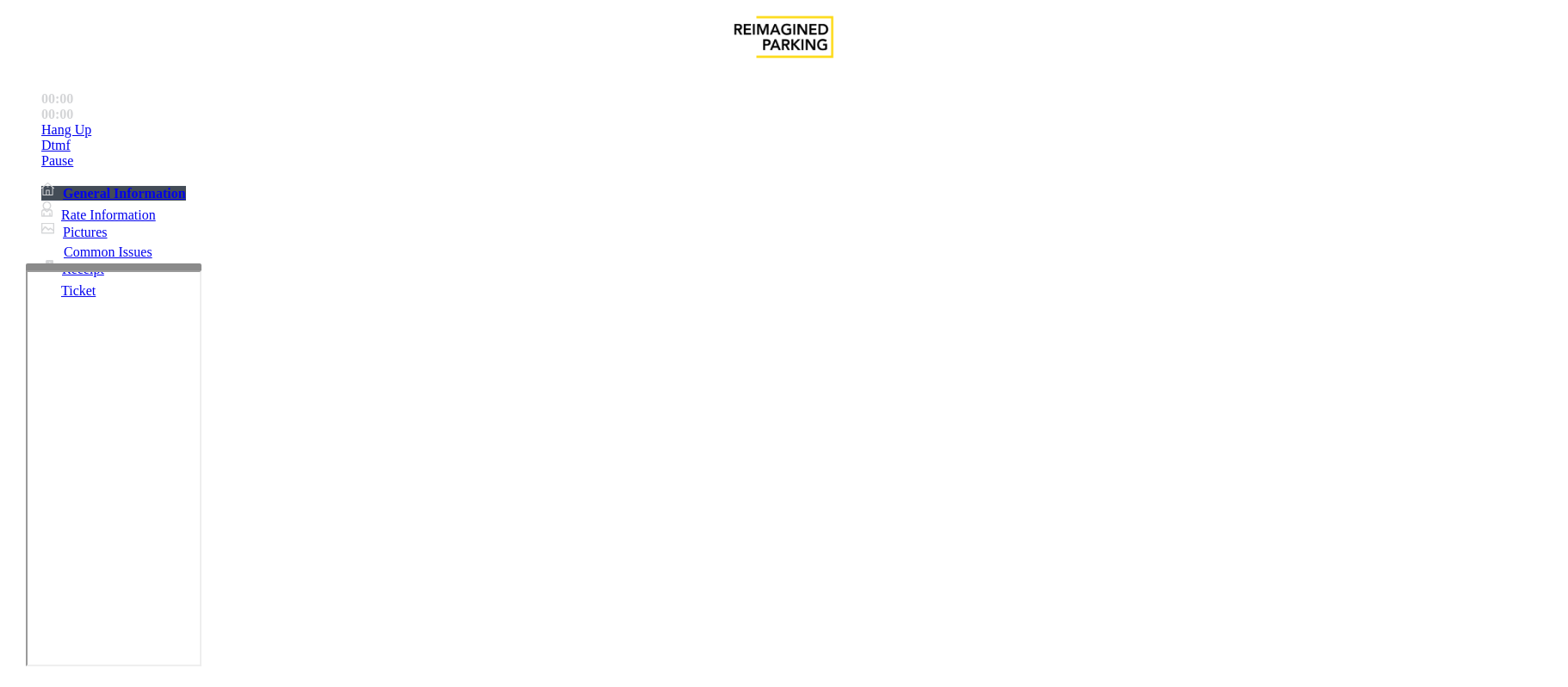 scroll, scrollTop: 459, scrollLeft: 0, axis: vertical 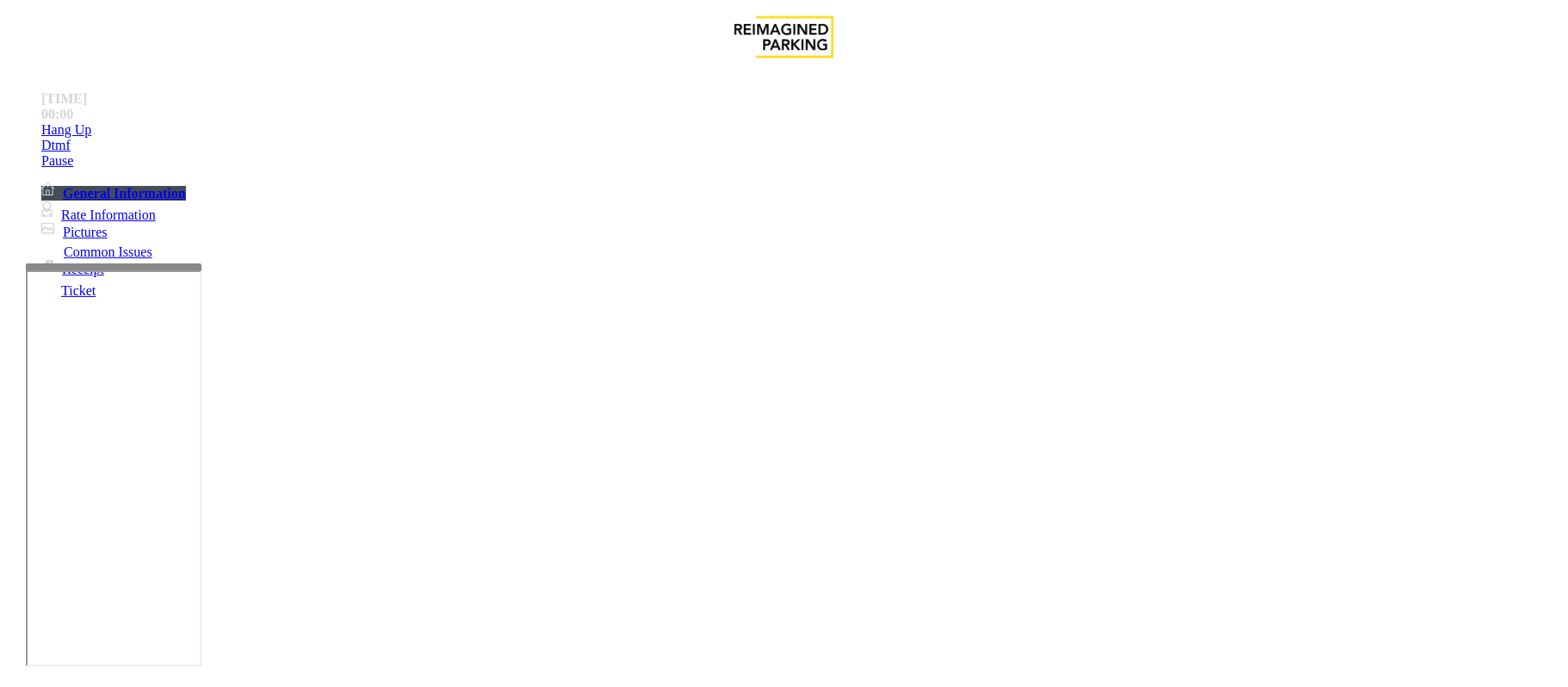 click on "Monthly Issue" at bounding box center (231, 1249) 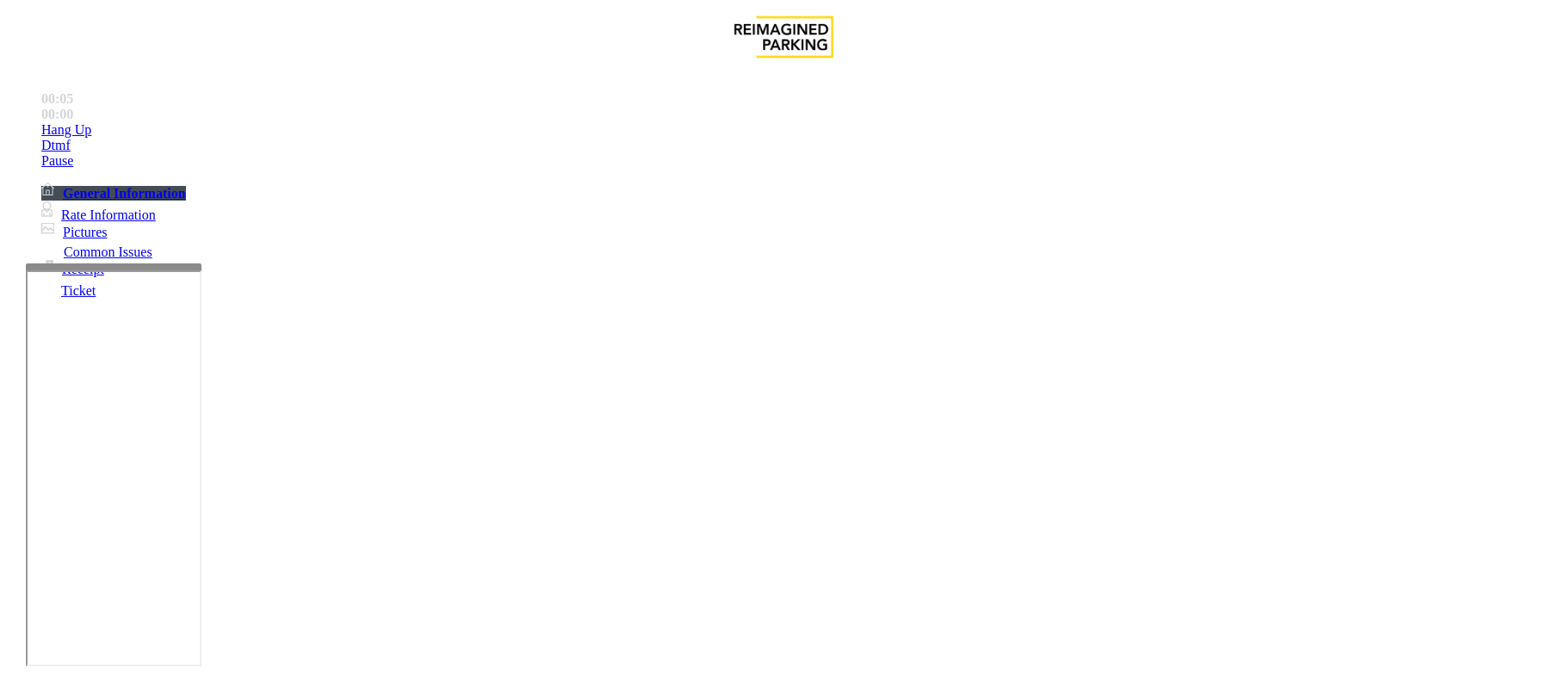click on "Disabled Card" at bounding box center [67, 1249] 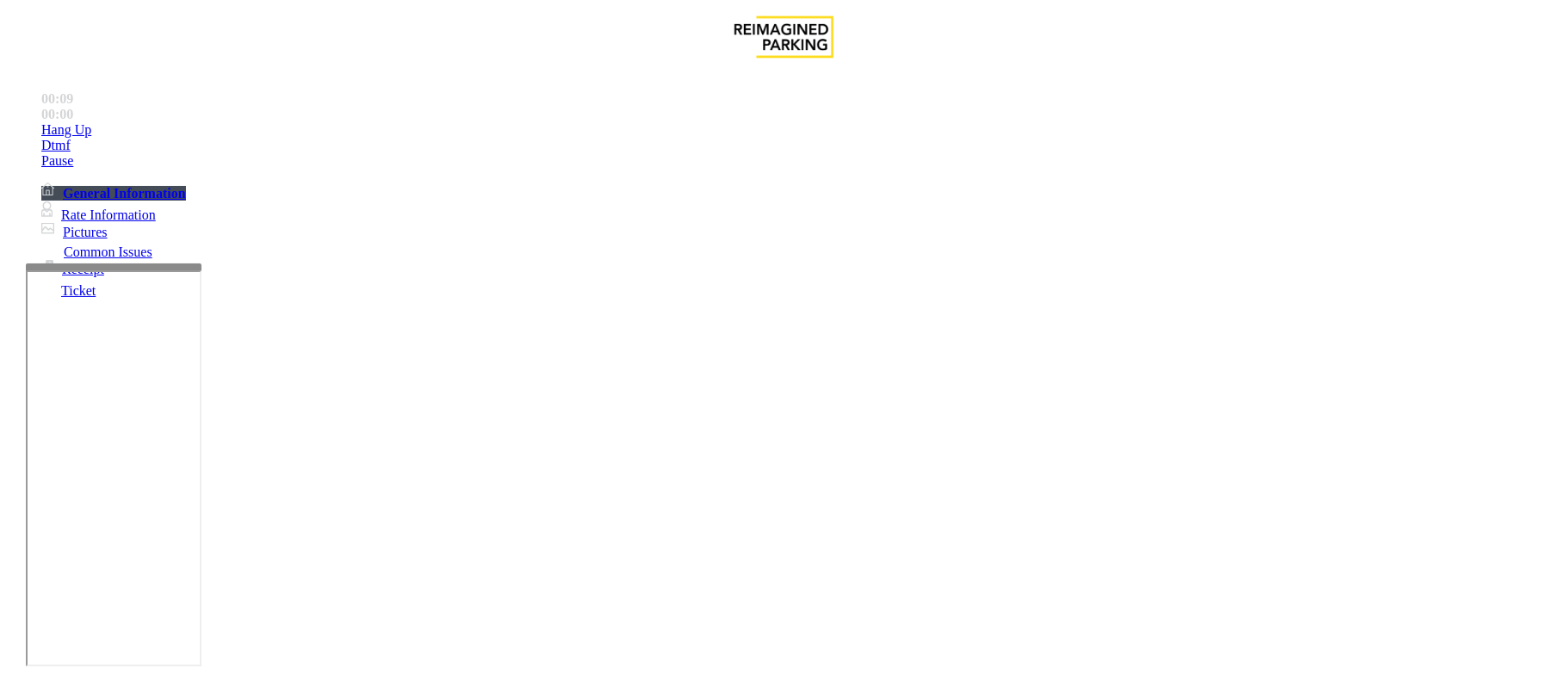 click at bounding box center (262, 1383) 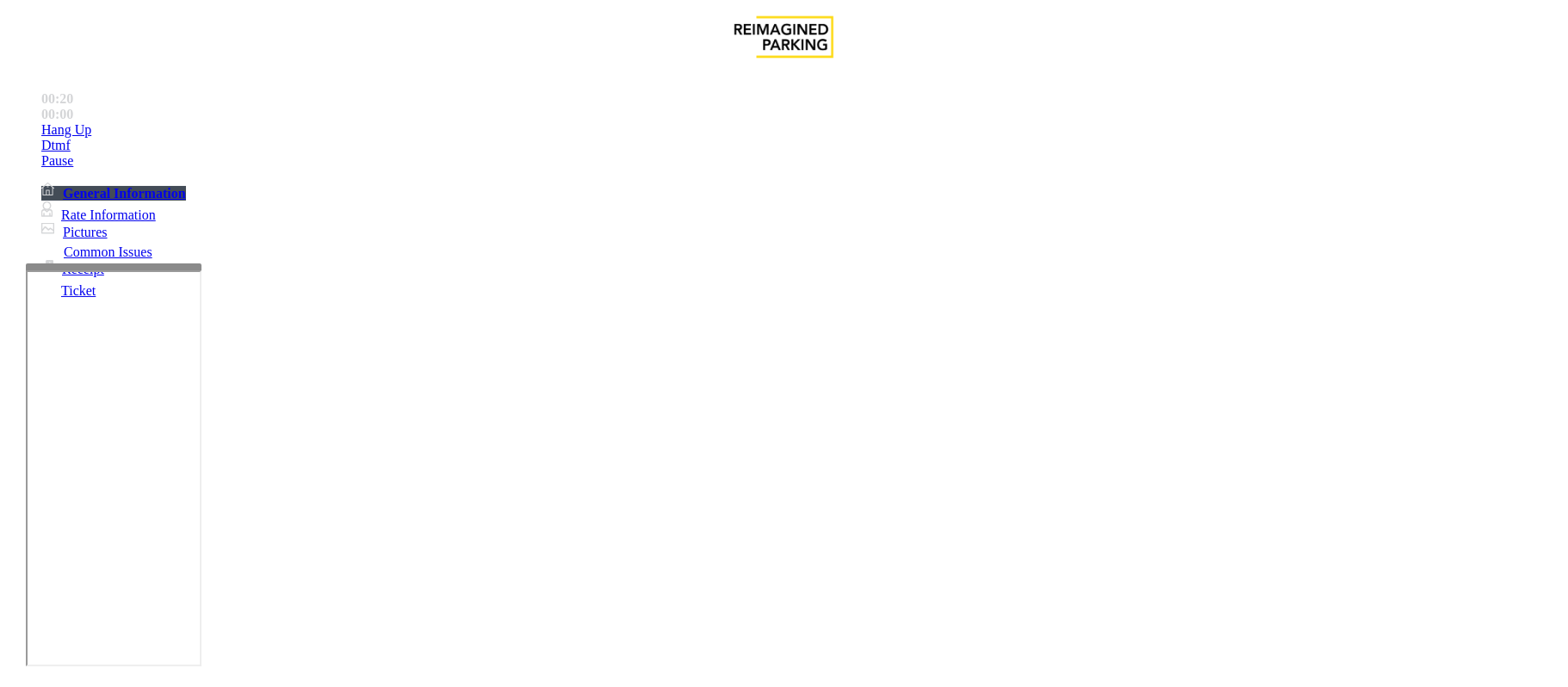 click on "Disabled Card" at bounding box center (784, 1236) 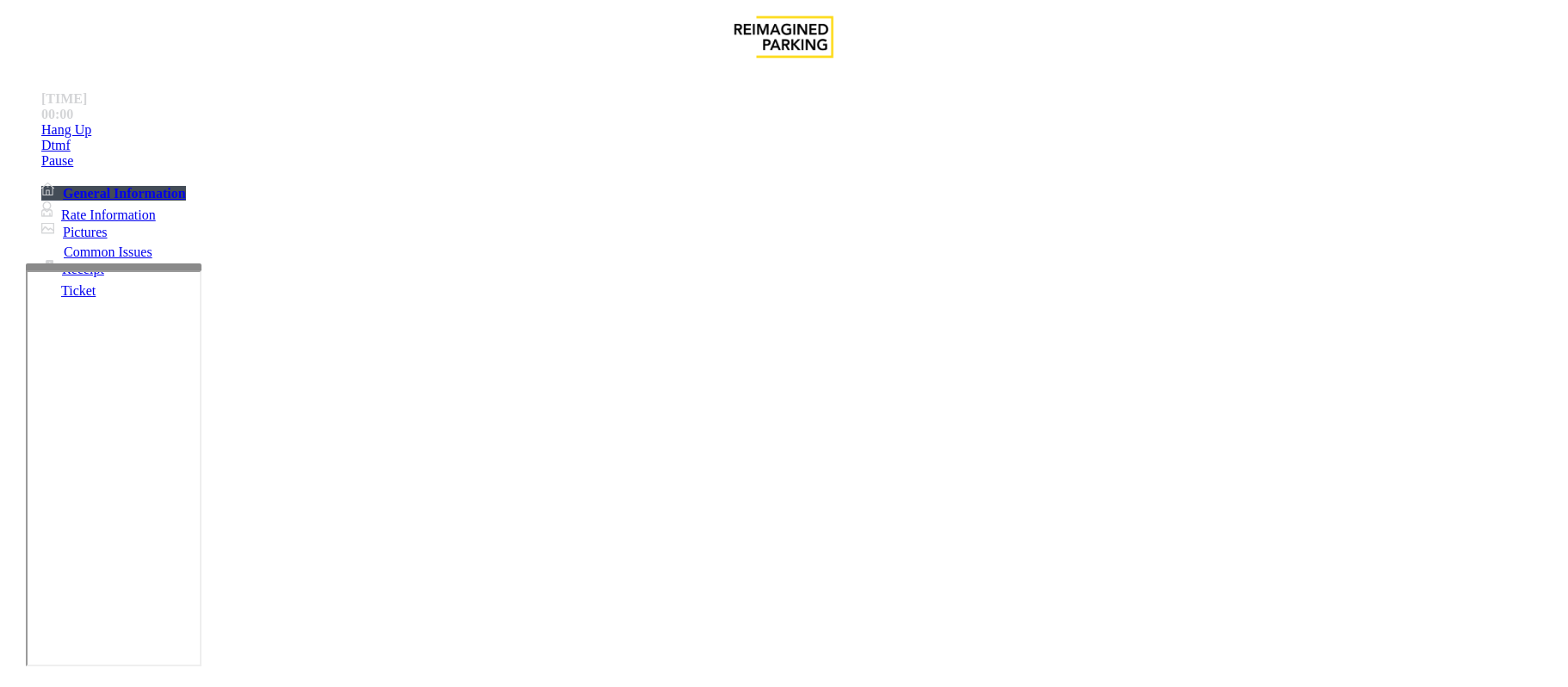 click at bounding box center (262, 1383) 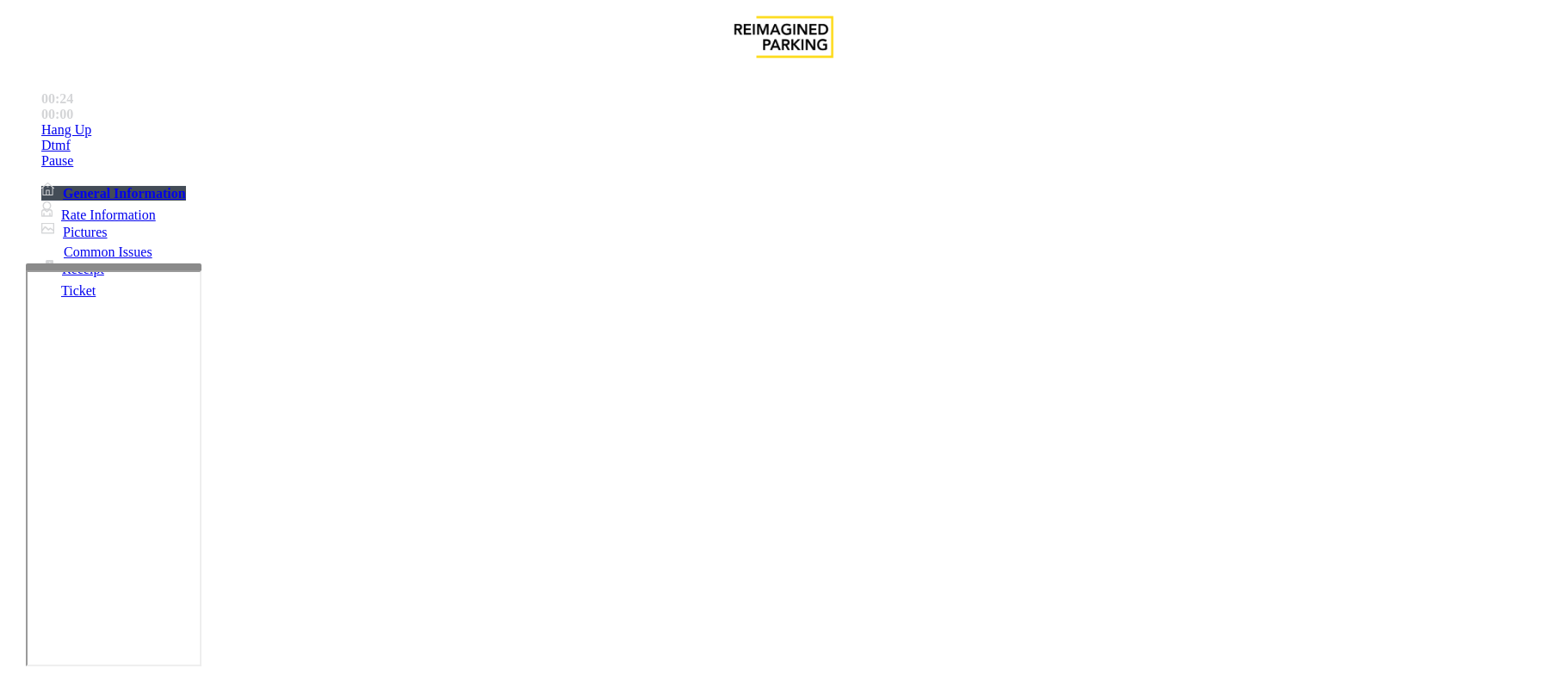 click at bounding box center (262, 1383) 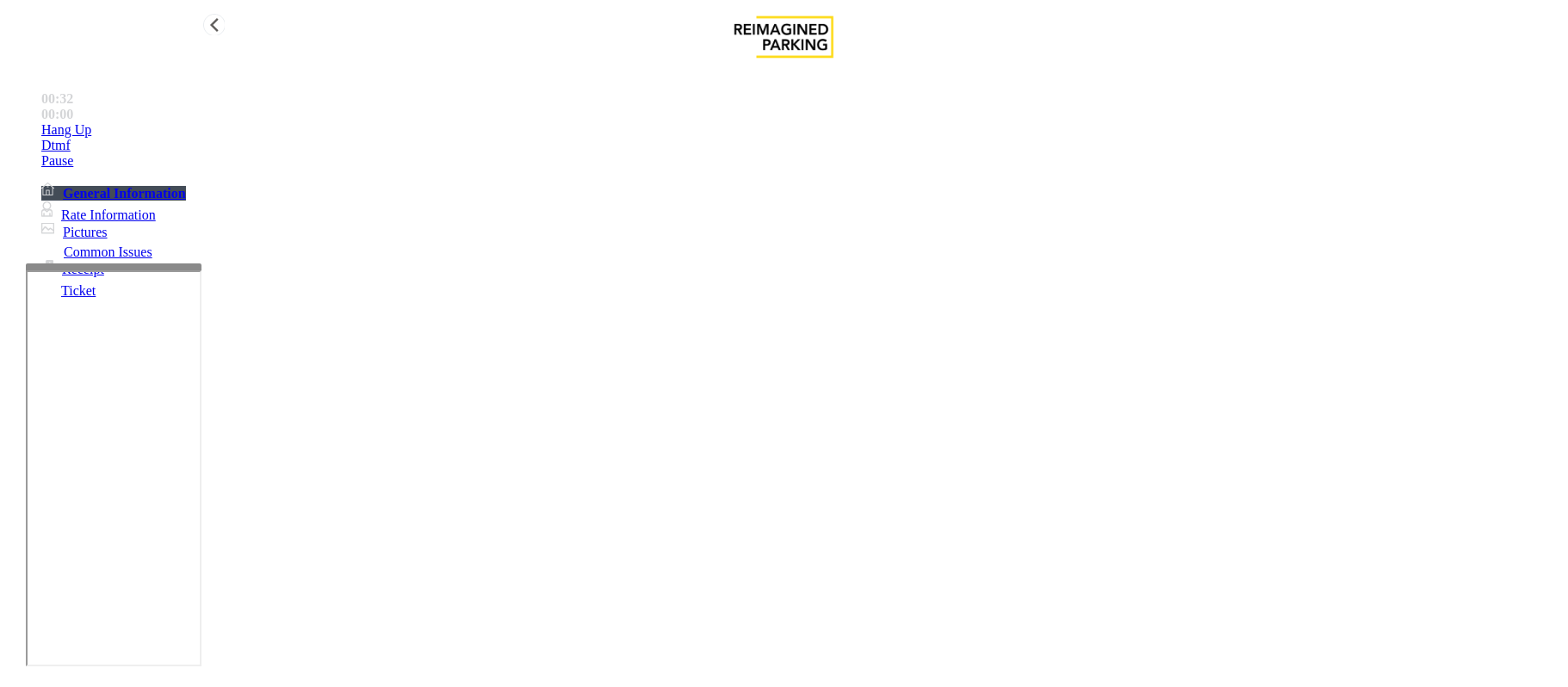type on "**********" 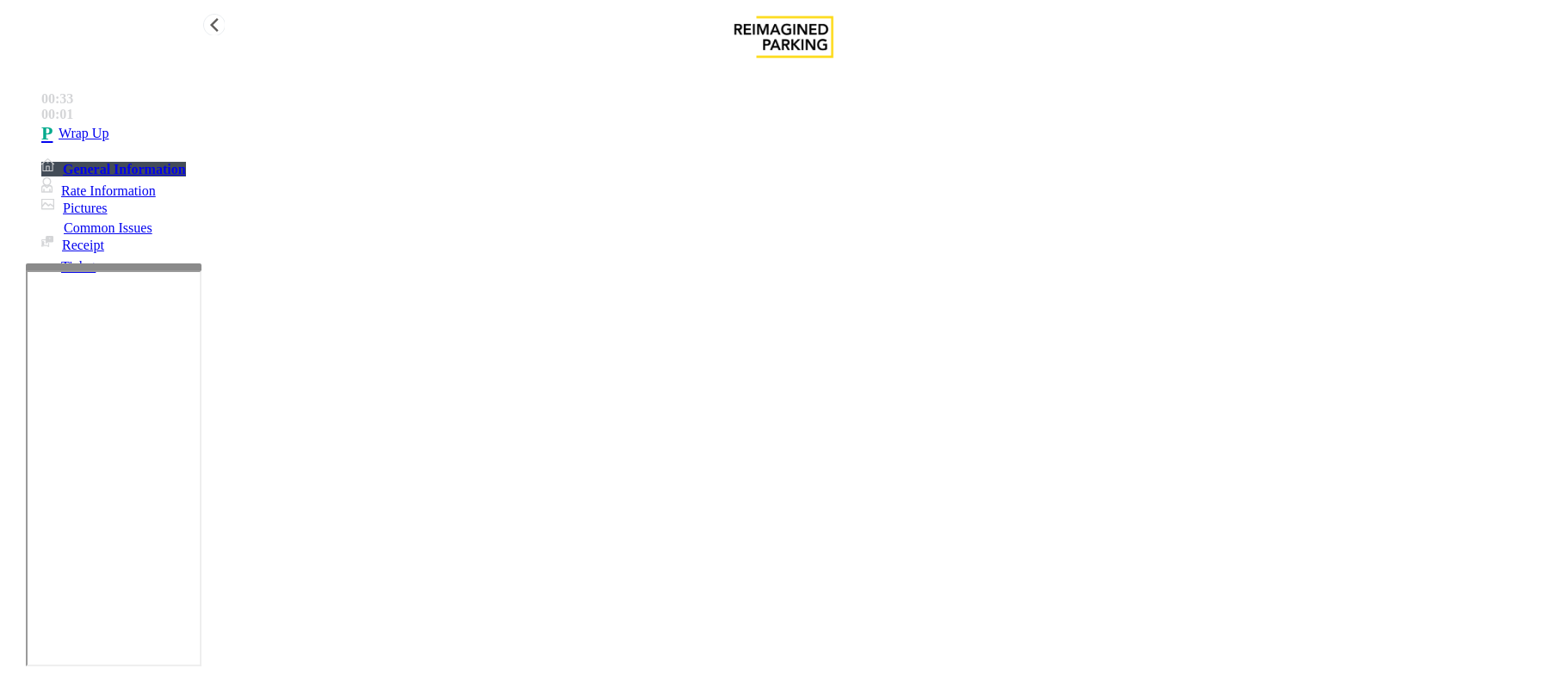 click on "Wrap Up" at bounding box center (801, 133) 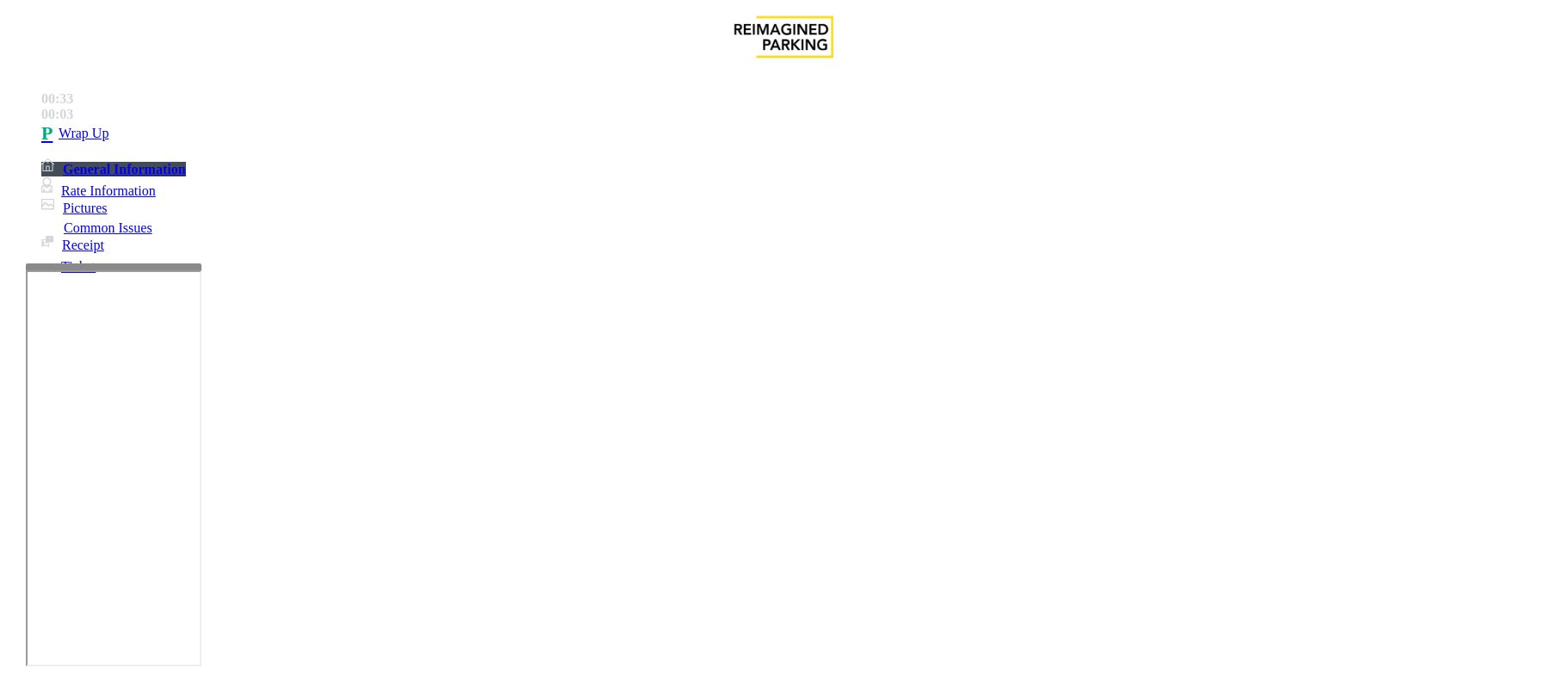 click at bounding box center [83, 1268] 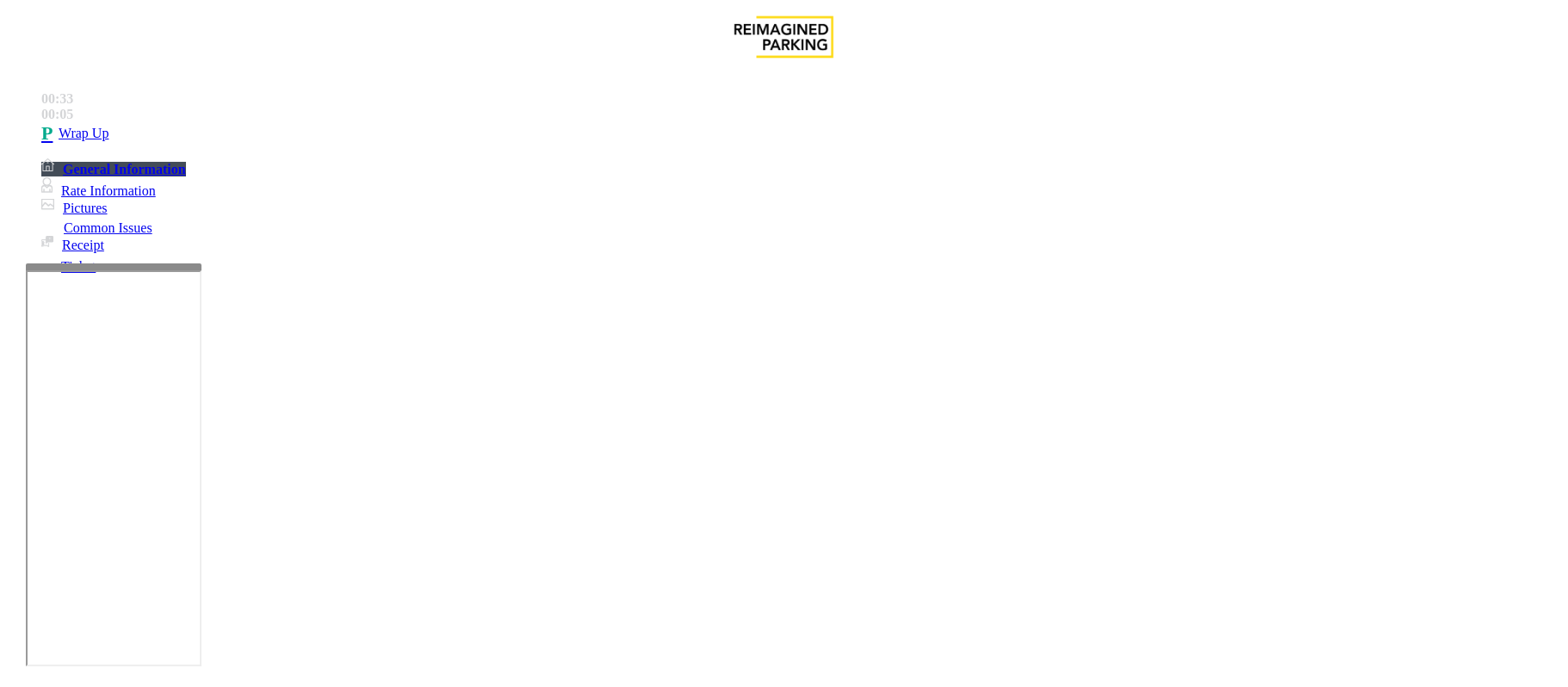type on "**" 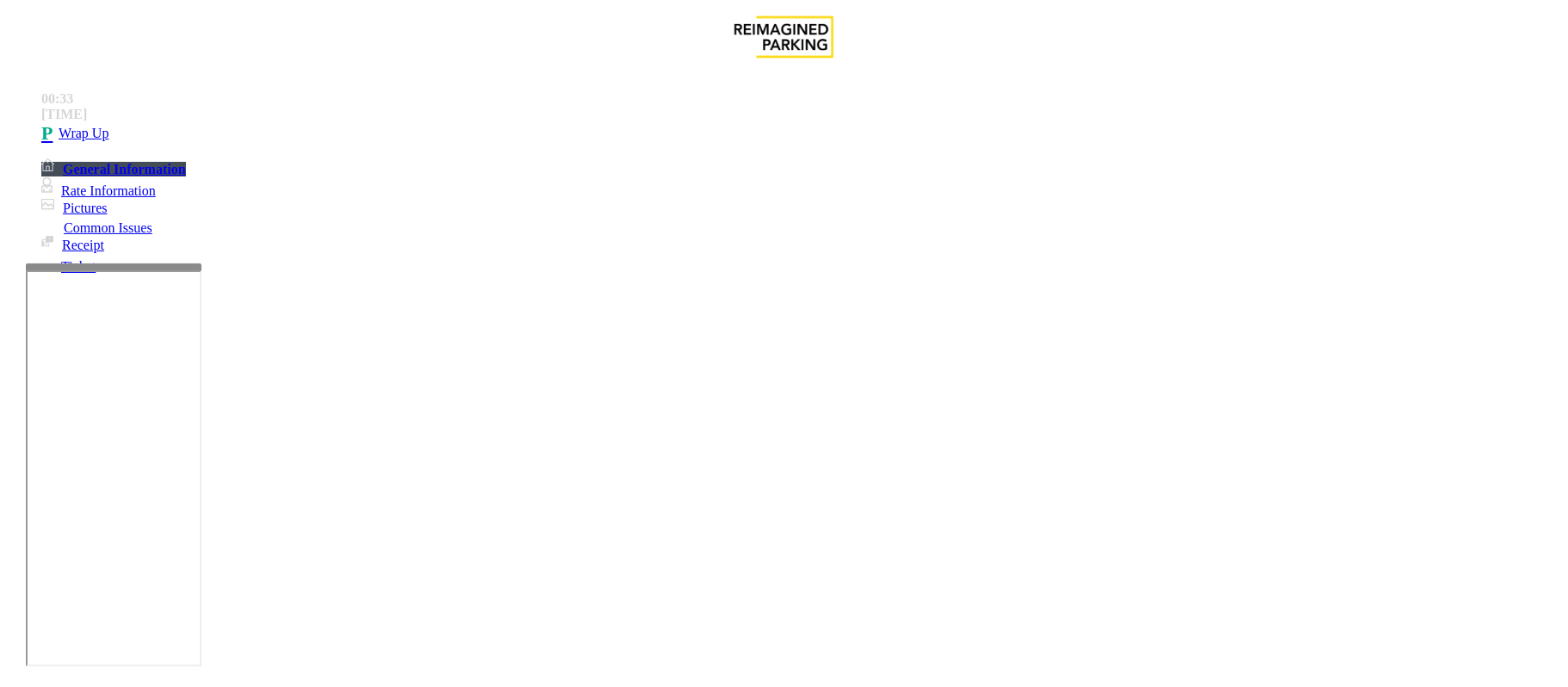 type on "**" 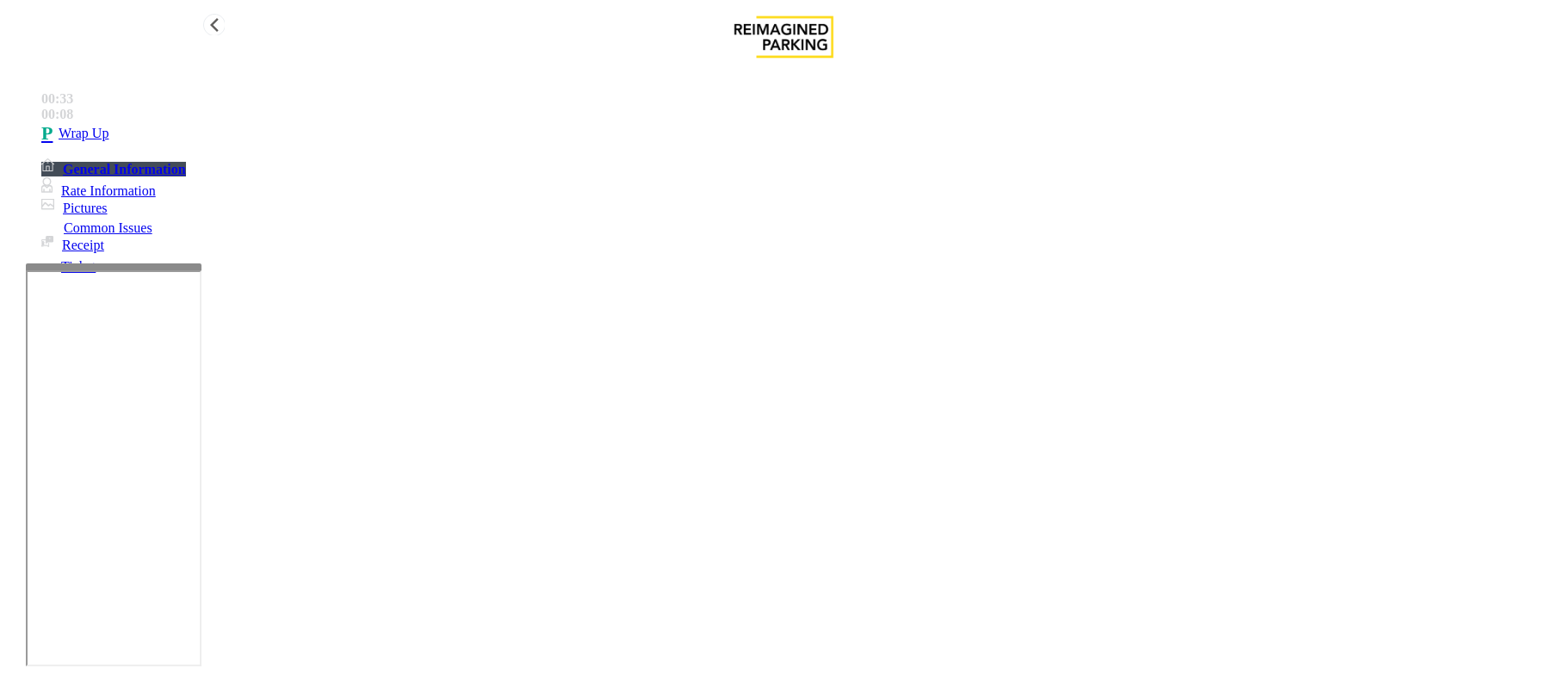 type on "**" 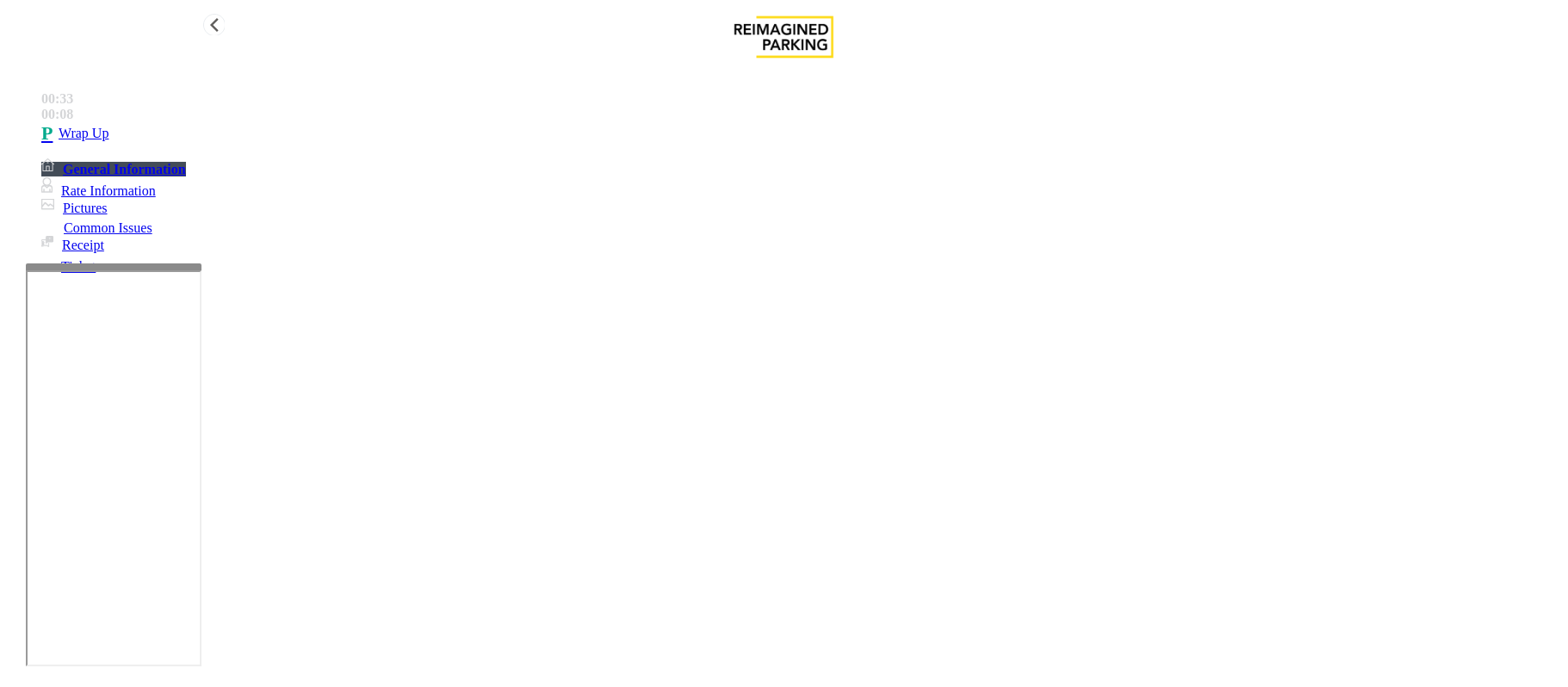 click on "Wrap Up" at bounding box center [801, 133] 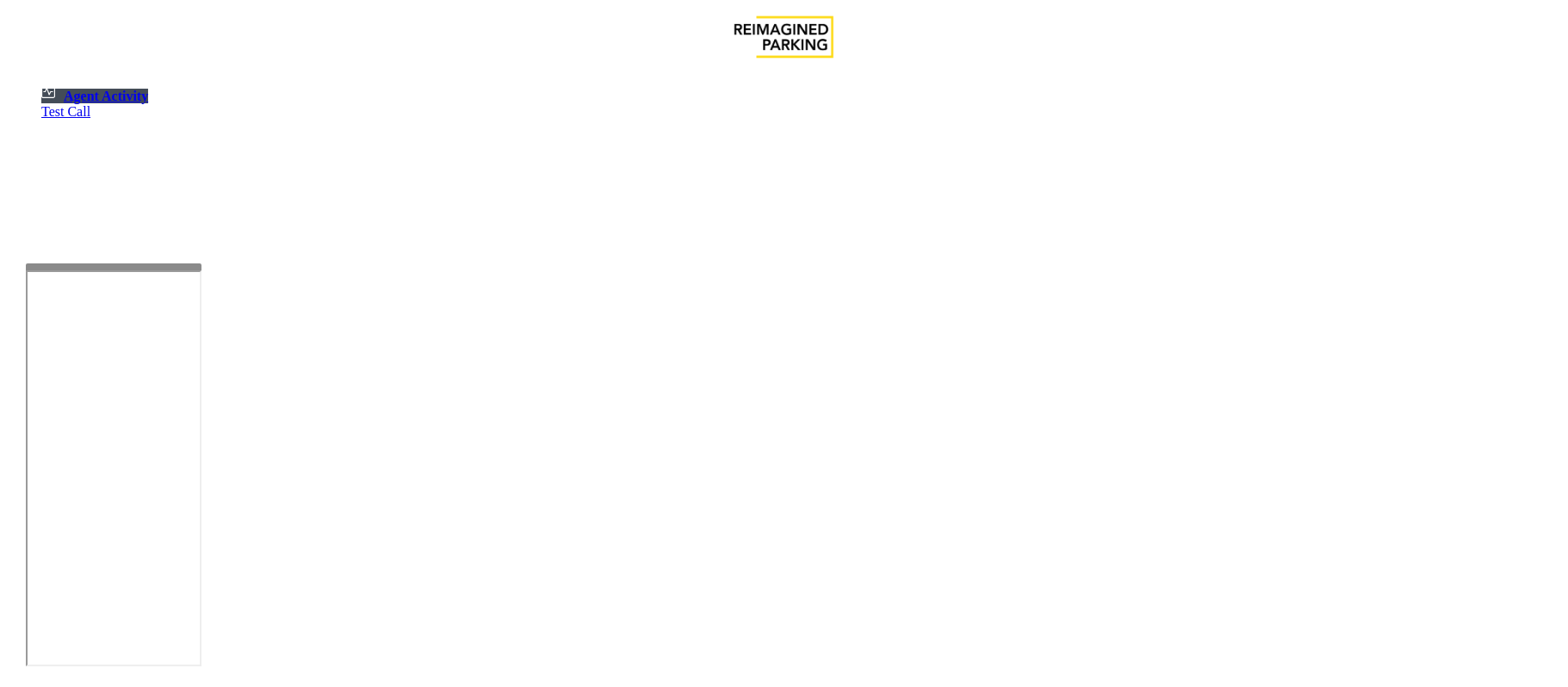 click at bounding box center (160, 1130) 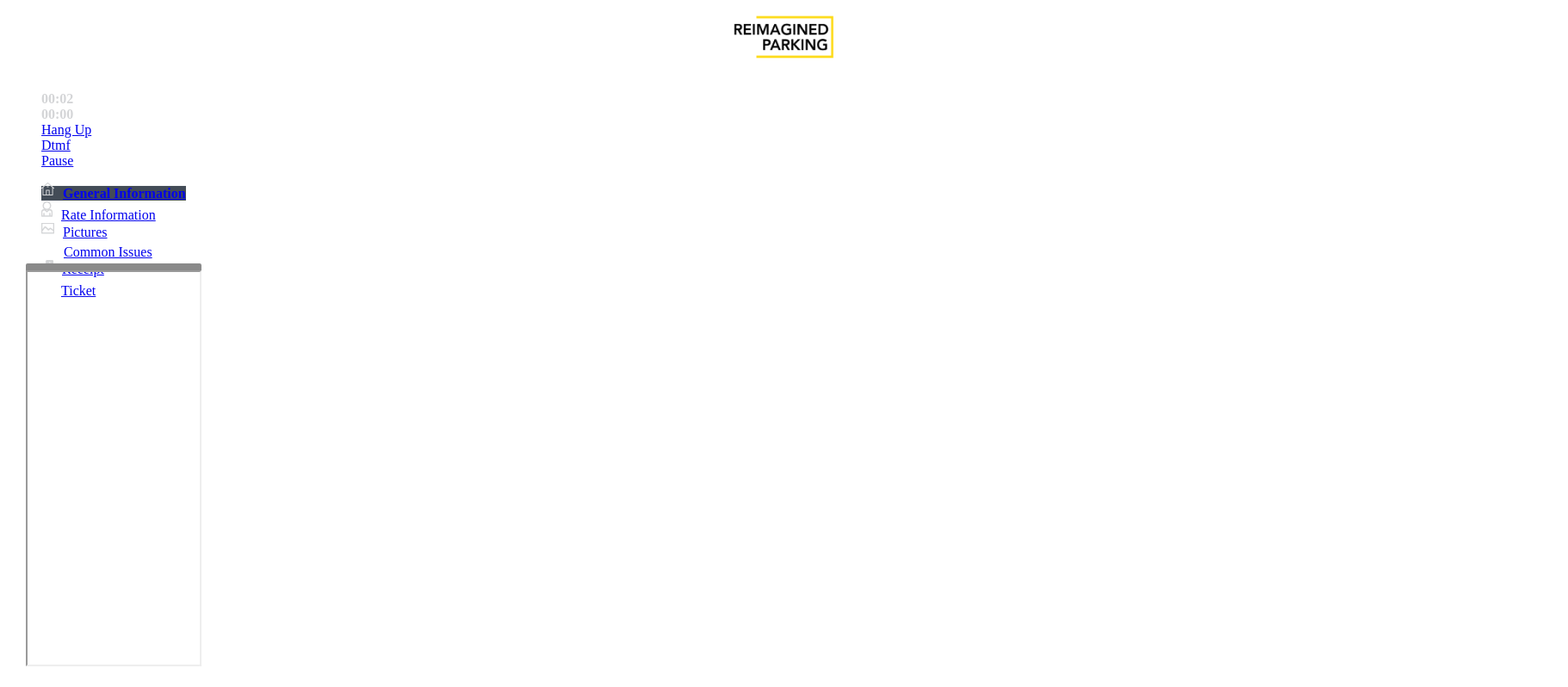 scroll, scrollTop: 459, scrollLeft: 0, axis: vertical 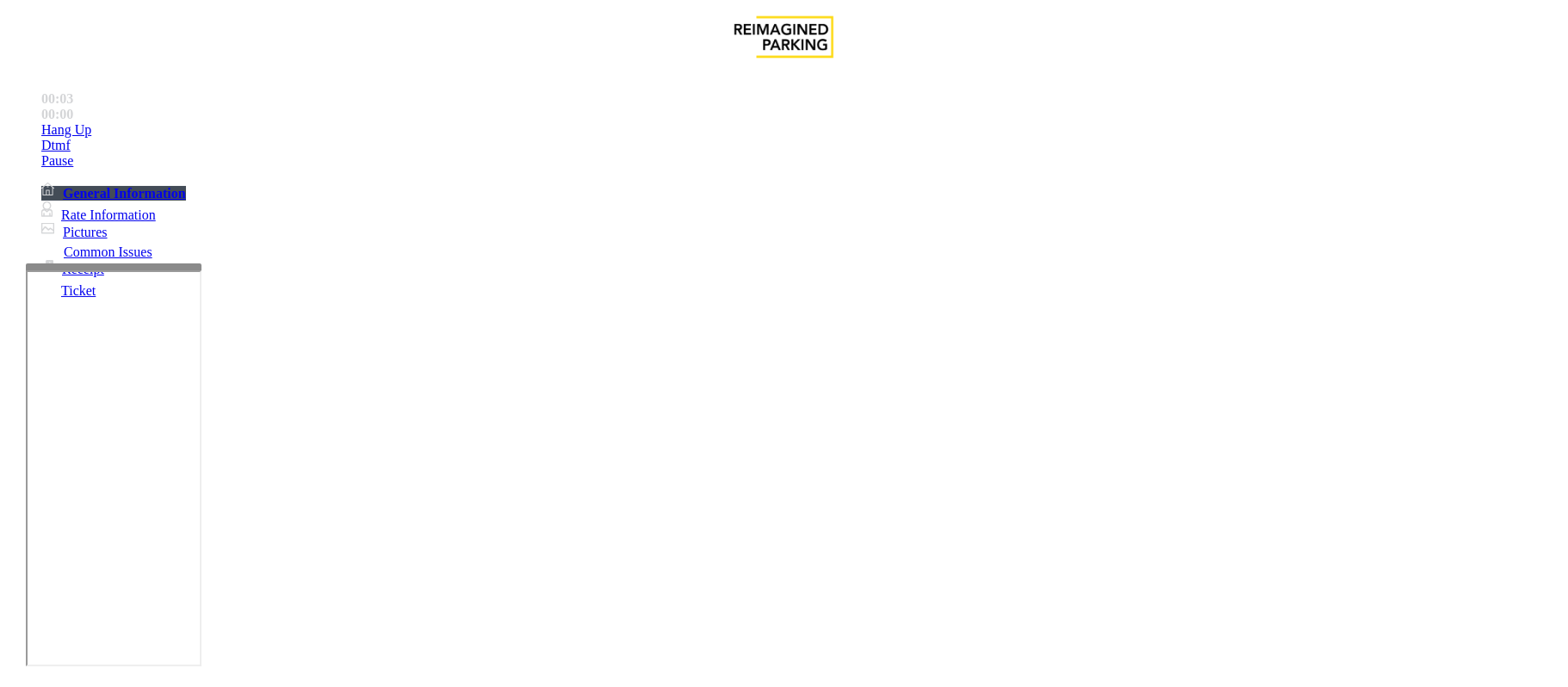 click on "Gate / Door Won't Open" at bounding box center (495, 1249) 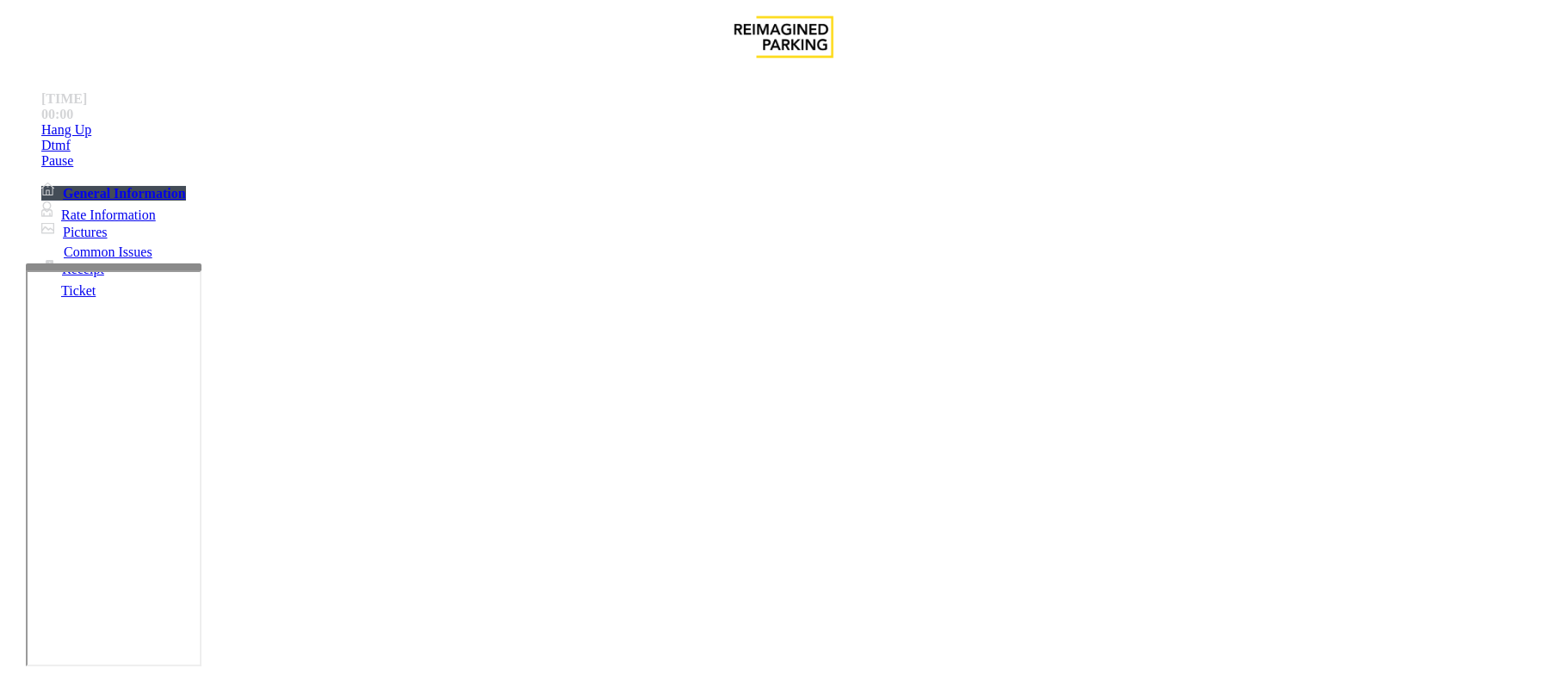 click on "Press ## (twice) to disconnect the call after vending the gate" at bounding box center (781, 2726) 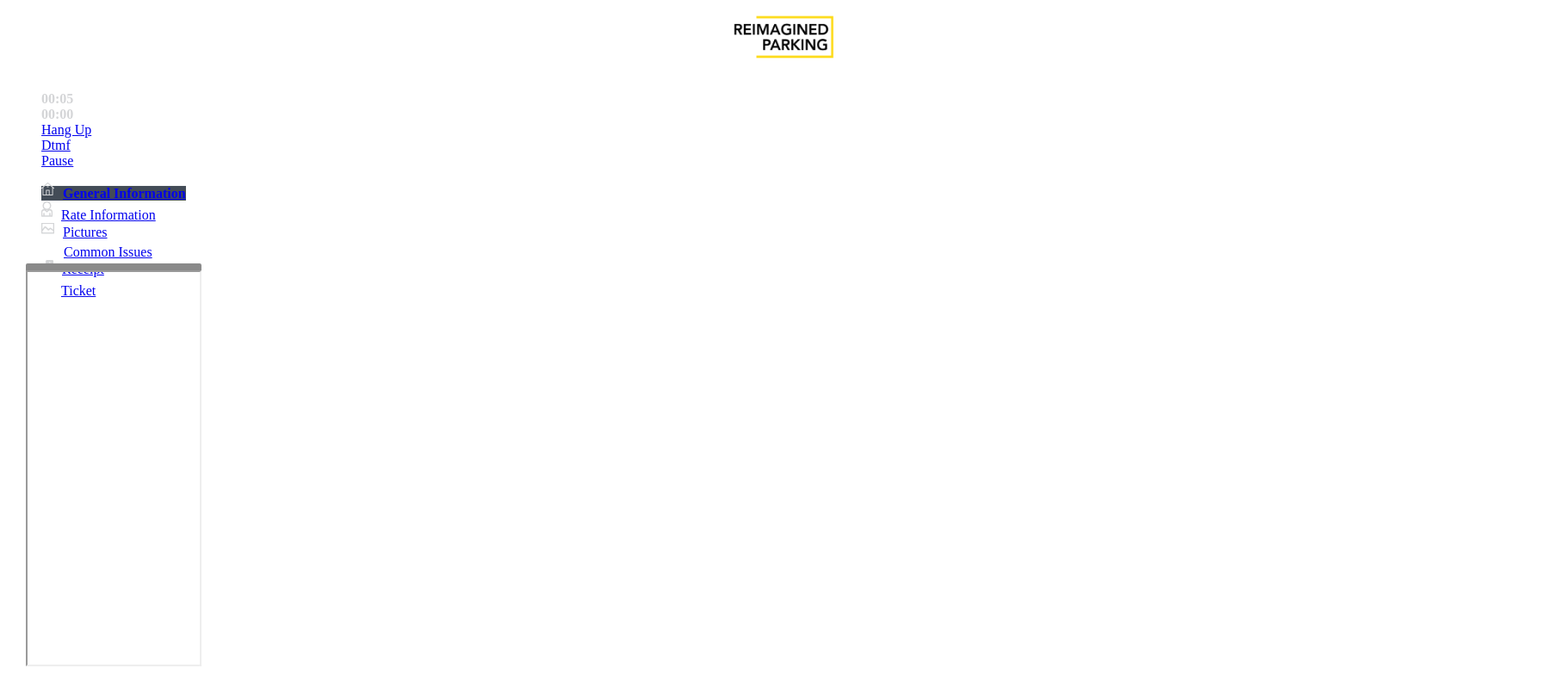 click on "Vend the gates without asking questions. Equipment is waiting to be repaired" at bounding box center [781, 2726] 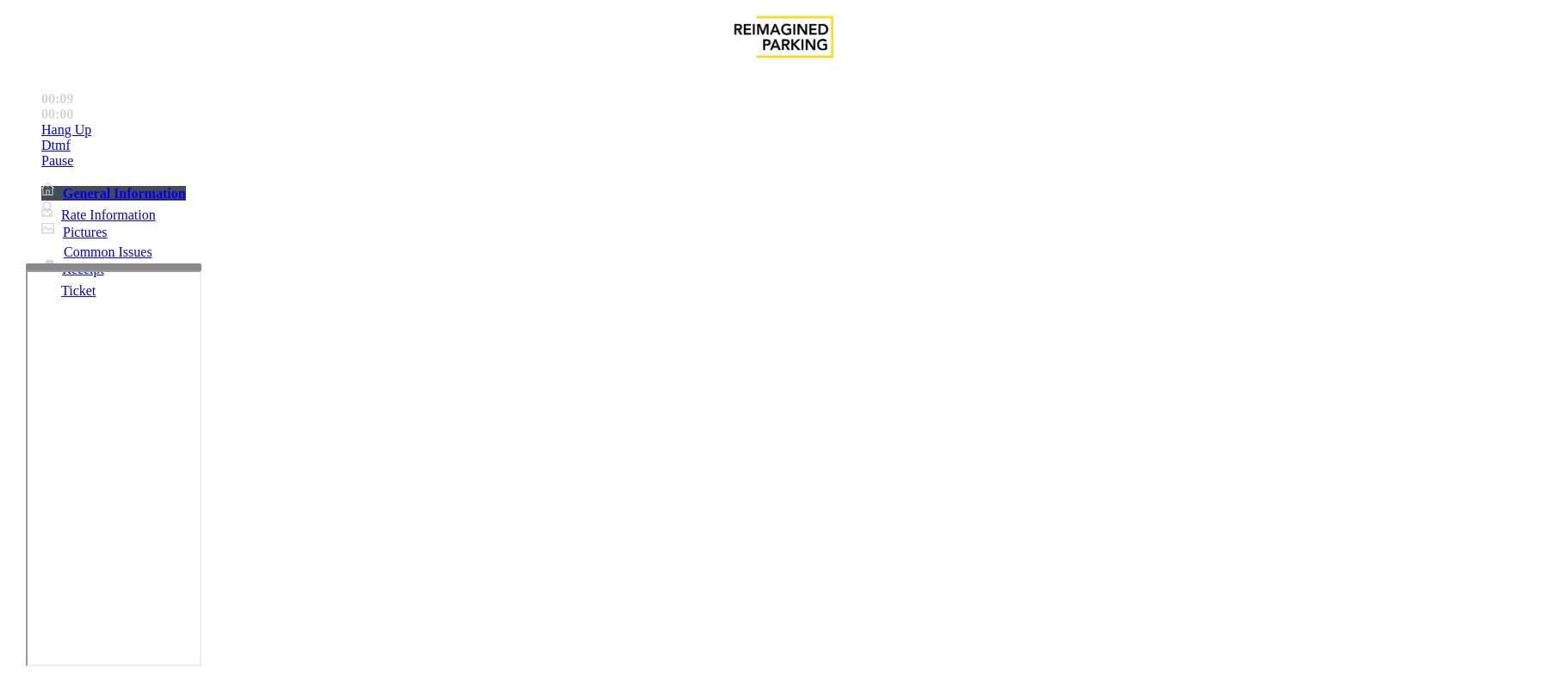 click at bounding box center (784, 2550) 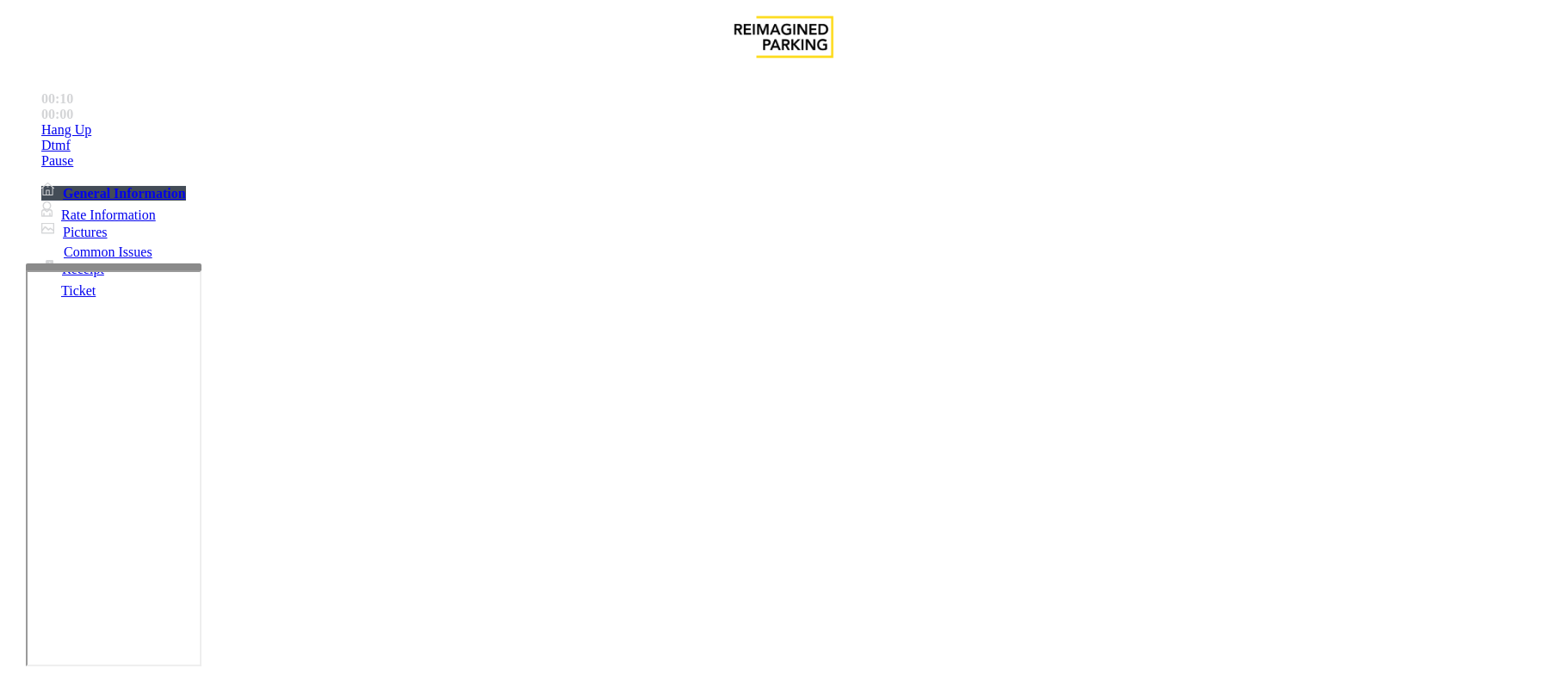 click at bounding box center [784, 2550] 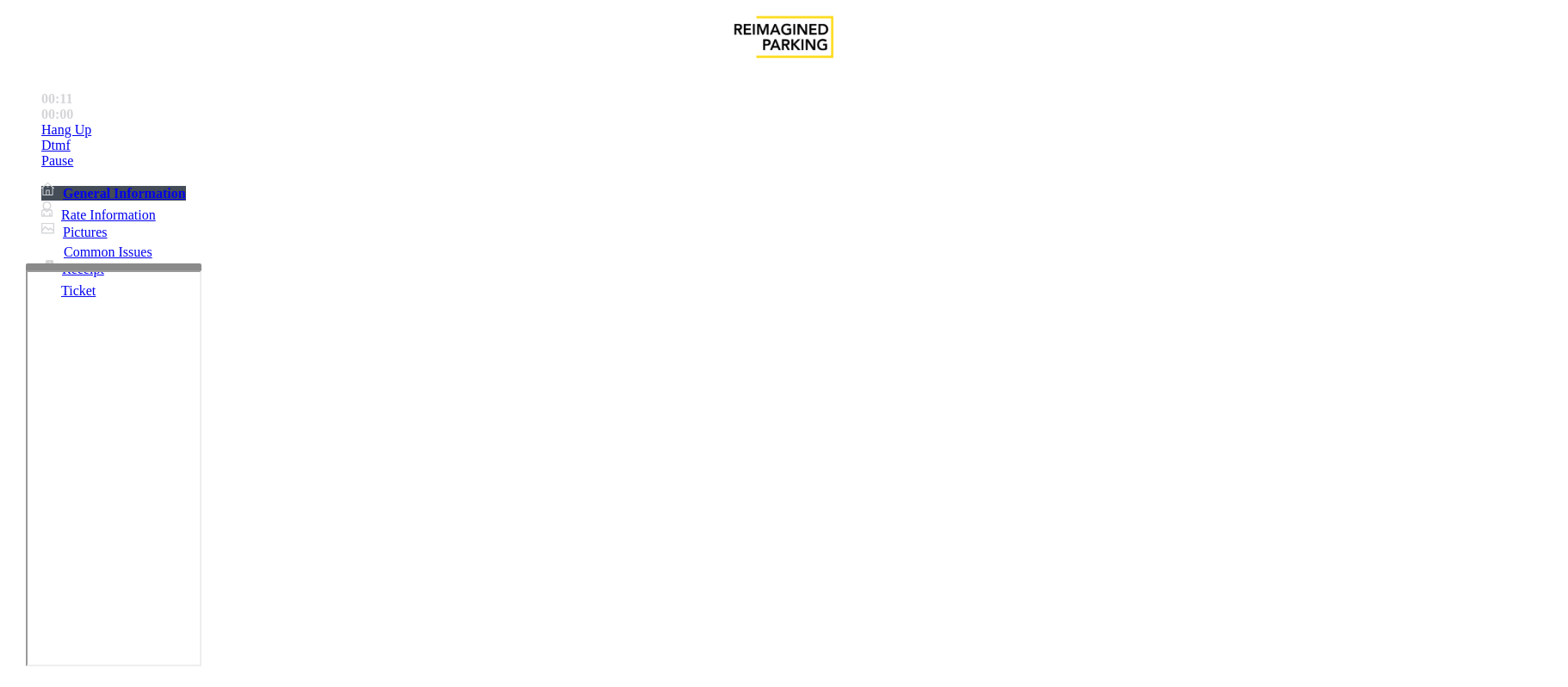 click on "Vend the gates without asking questions. Equipment is waiting to be repaired" at bounding box center [781, 2726] 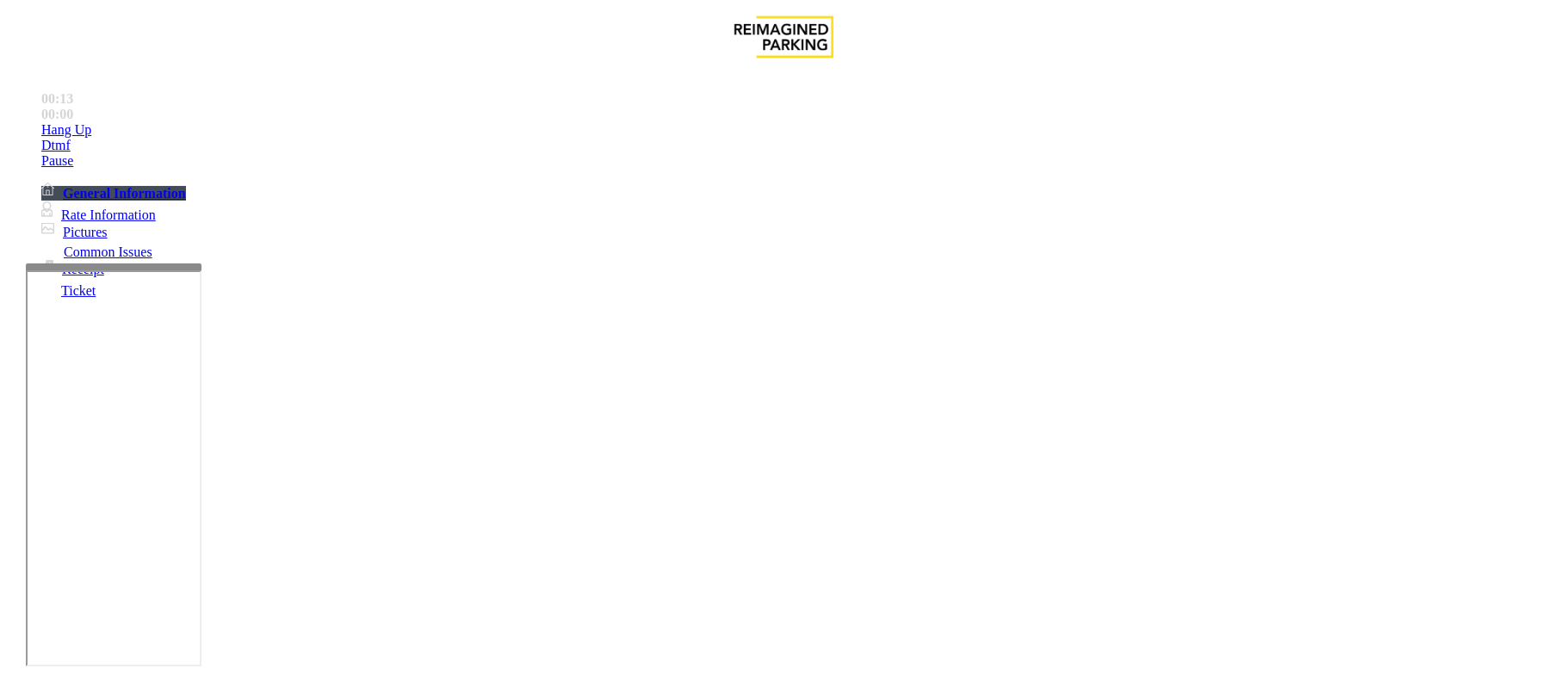scroll, scrollTop: 217, scrollLeft: 0, axis: vertical 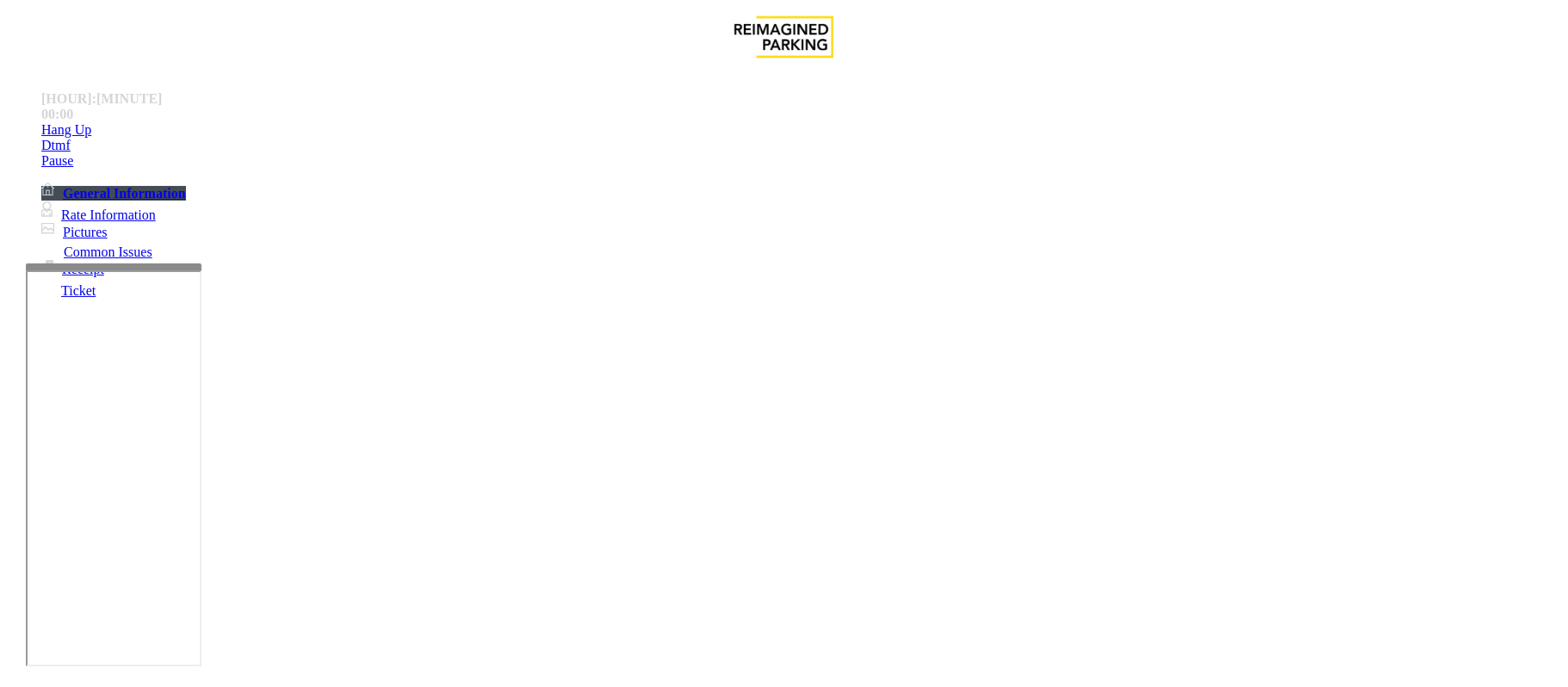type on "**********" 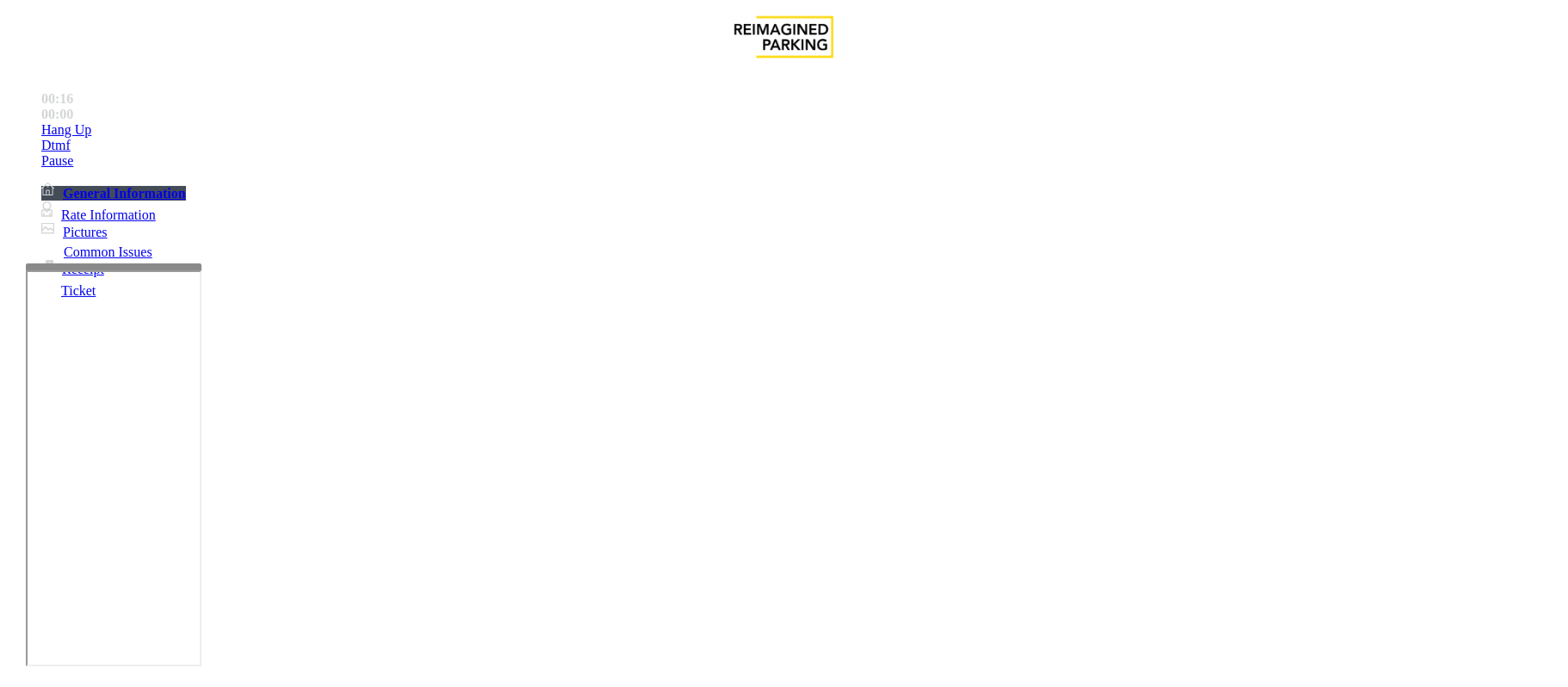 click on "Vend Gate" at bounding box center (59, 1658) 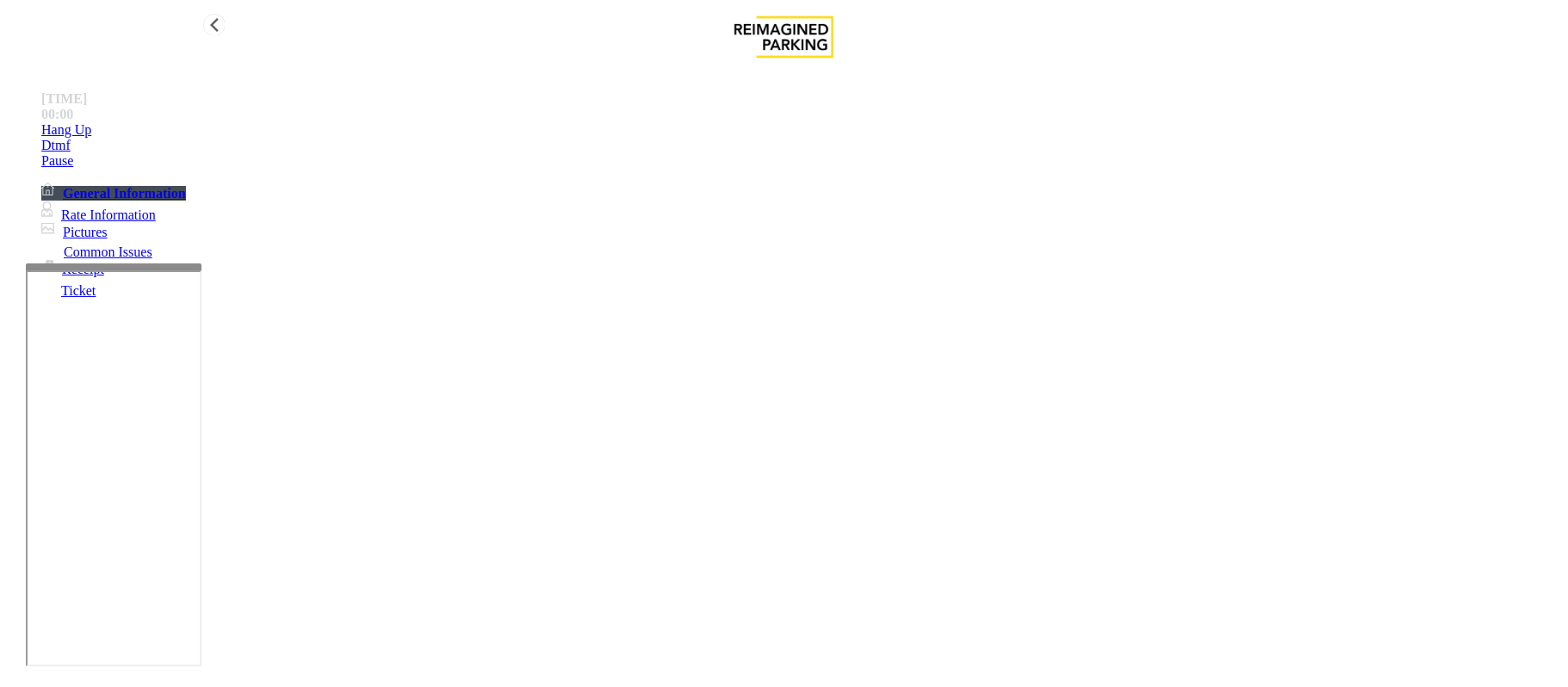 click on "Hang Up" at bounding box center [66, 130] 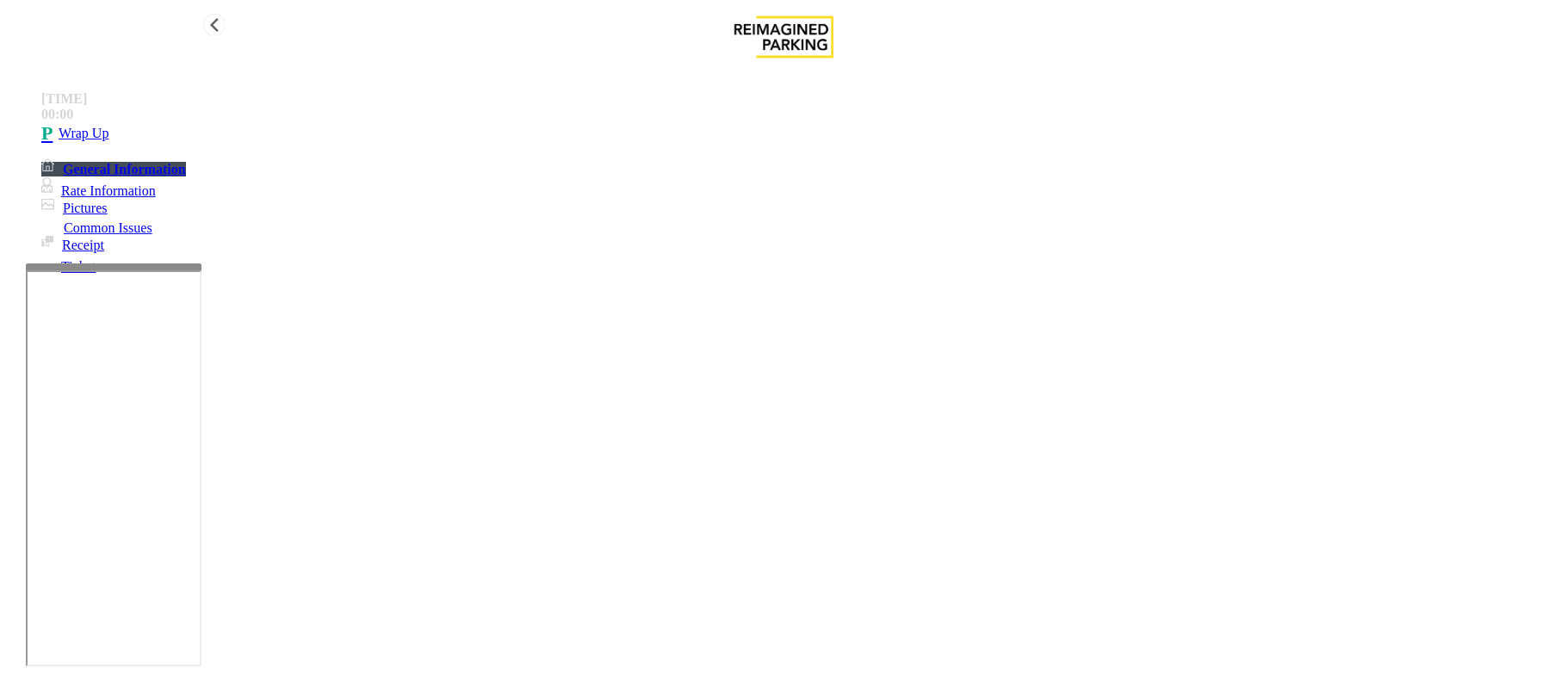 click on "Wrap Up" at bounding box center [84, 133] 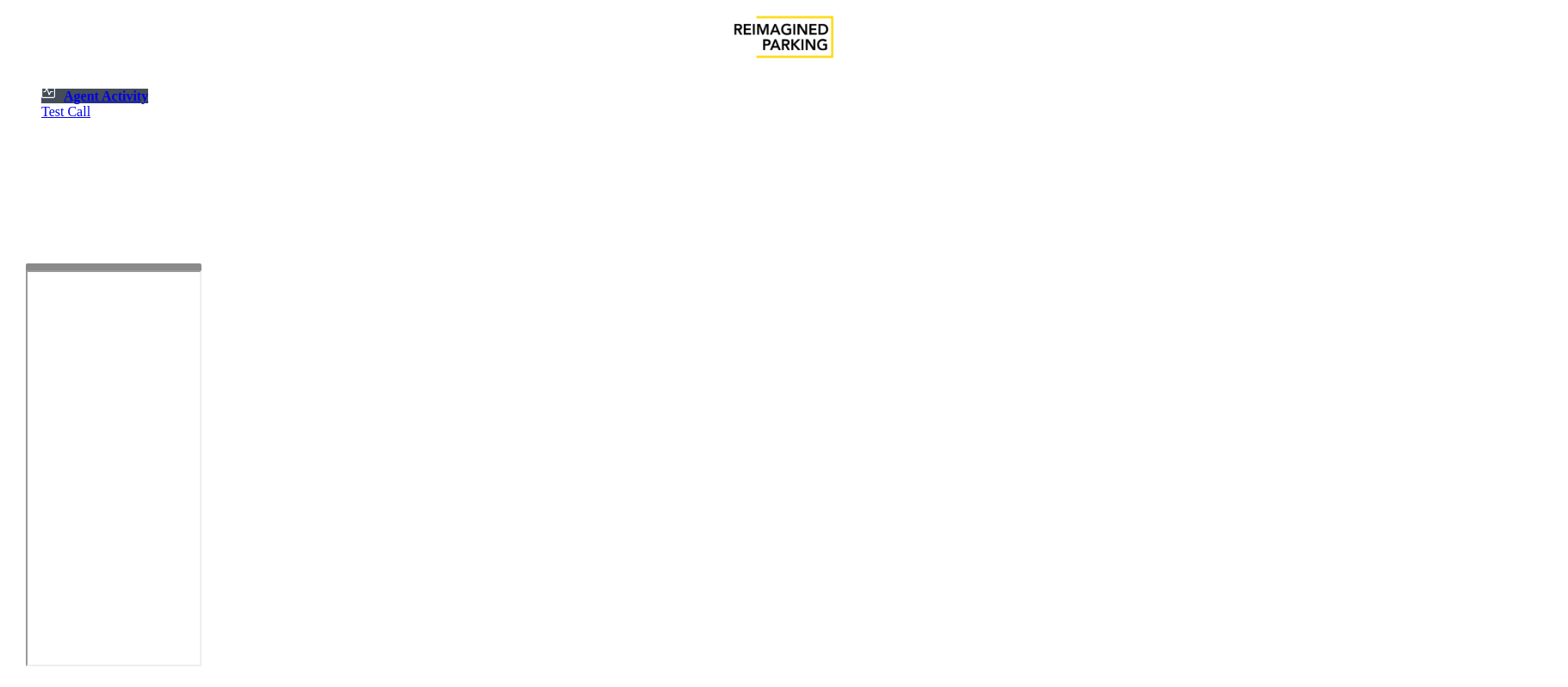 click at bounding box center [160, 1130] 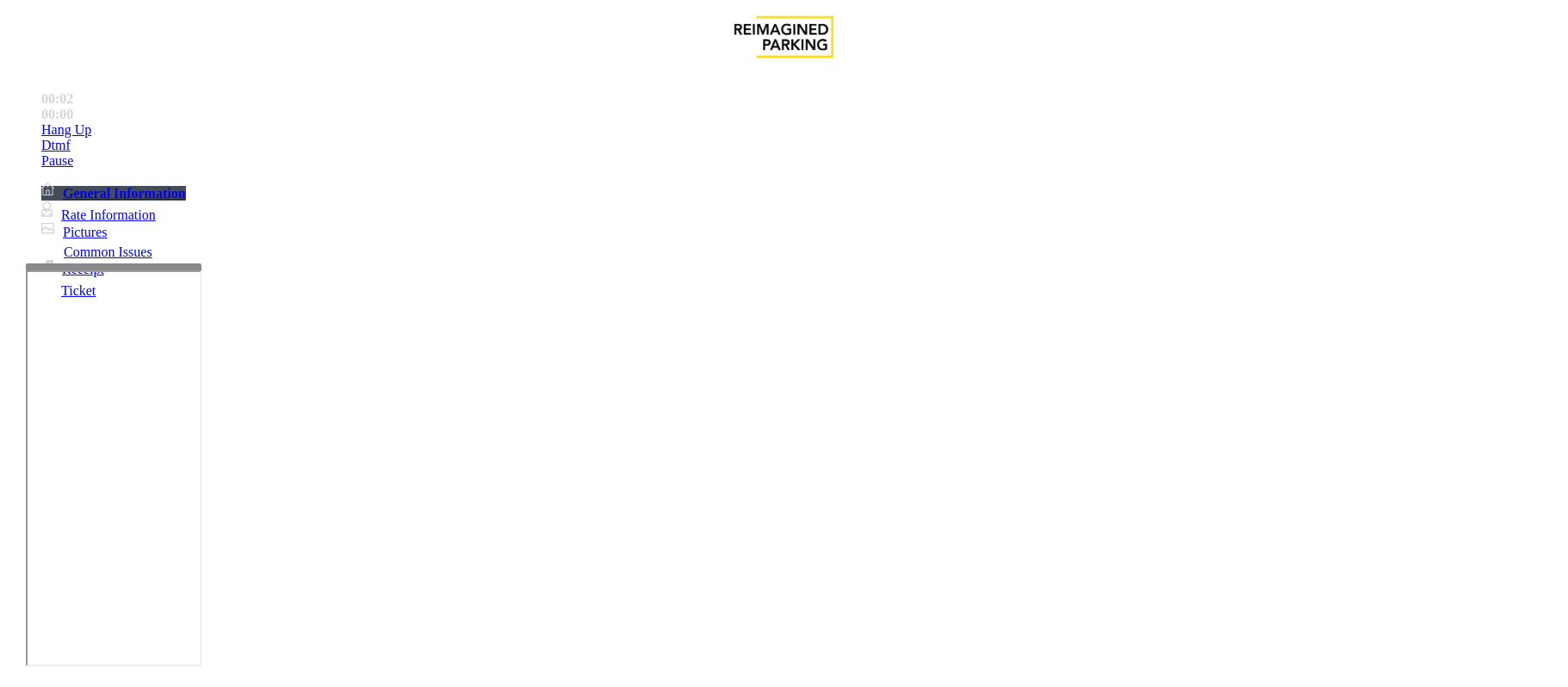 scroll, scrollTop: 689, scrollLeft: 0, axis: vertical 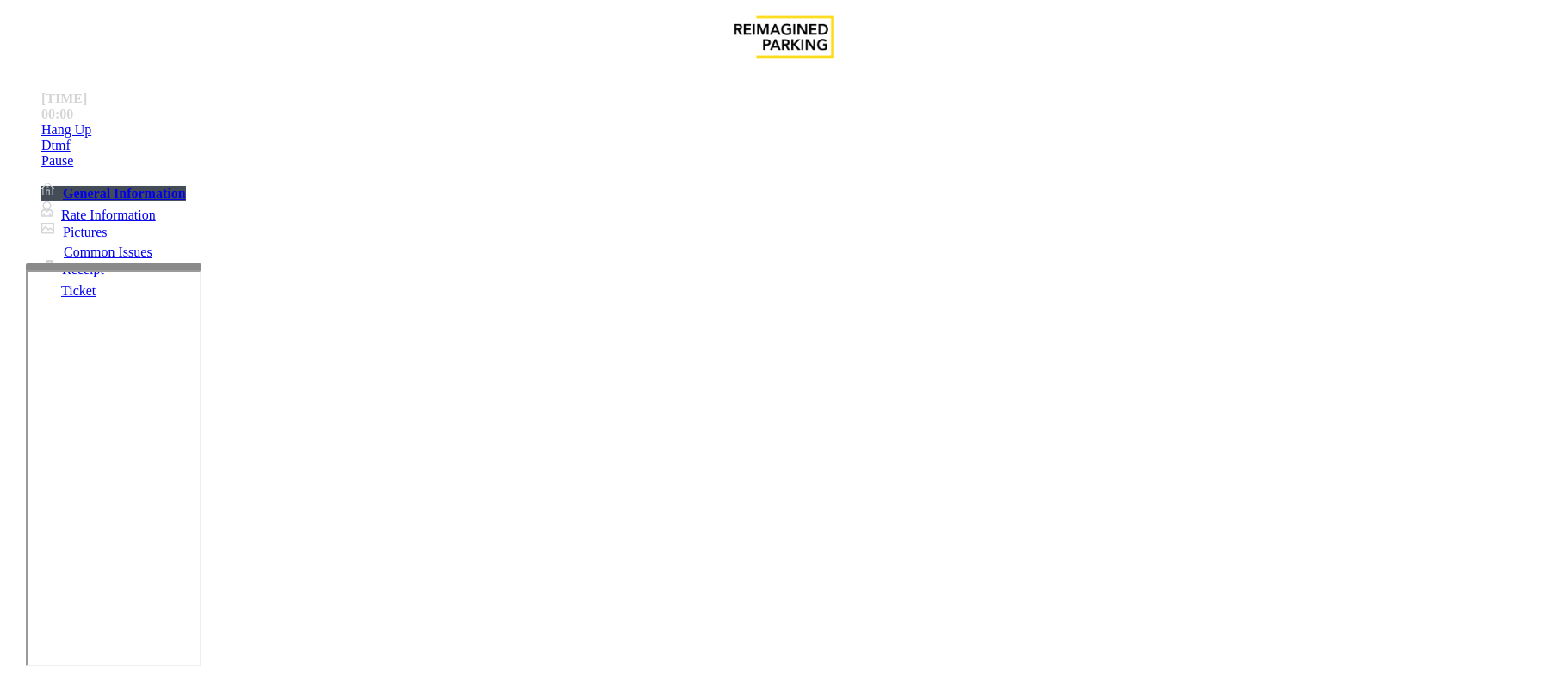 drag, startPoint x: 794, startPoint y: 257, endPoint x: 872, endPoint y: 260, distance: 78.05767 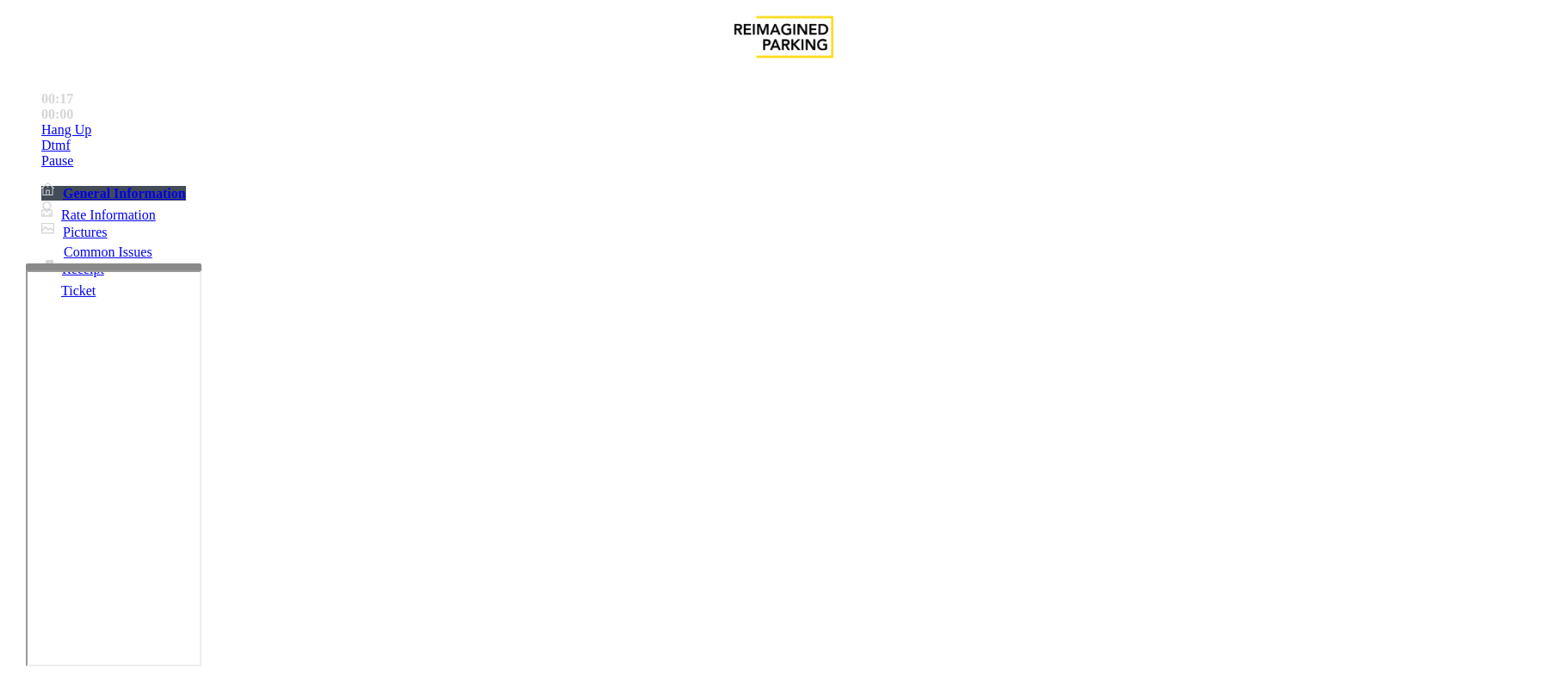 scroll, scrollTop: 1262, scrollLeft: 0, axis: vertical 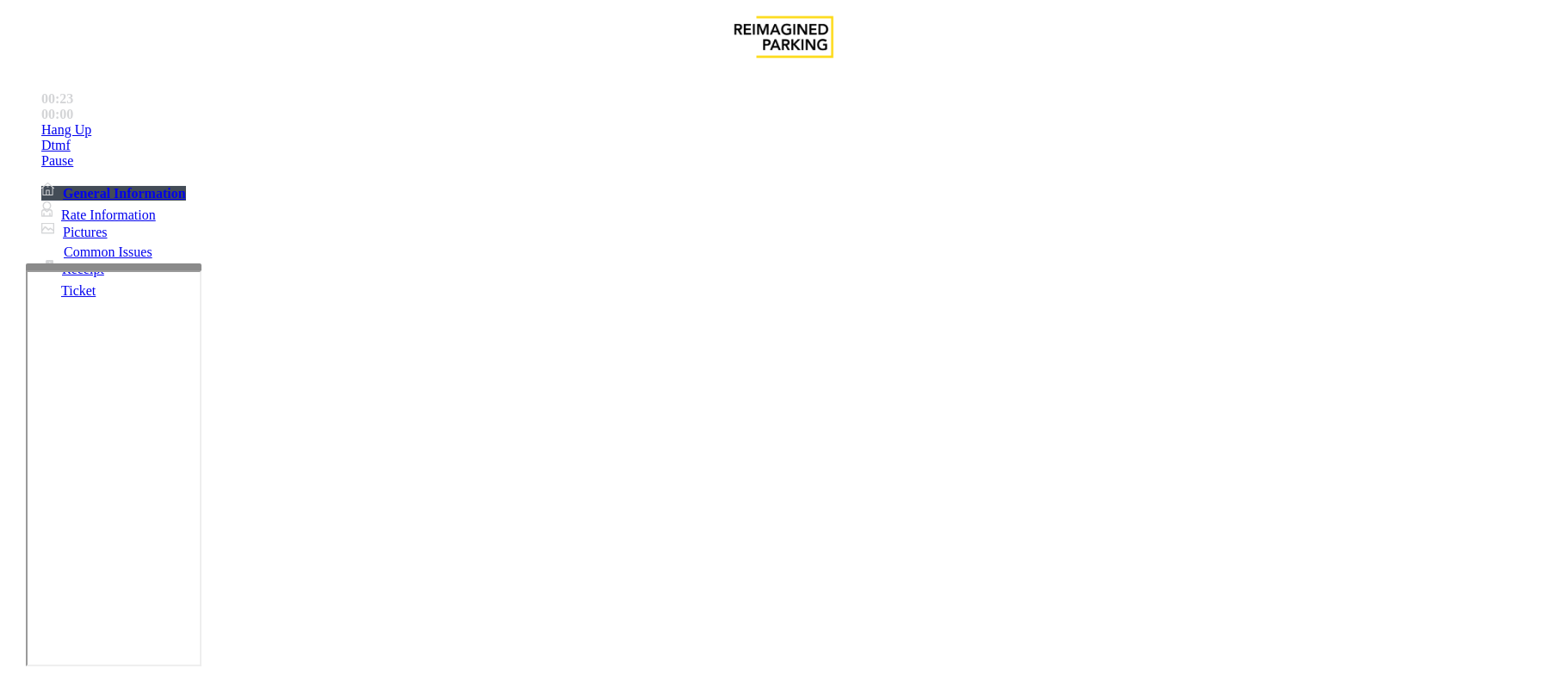 click on "Monthly Issue" at bounding box center [231, 1249] 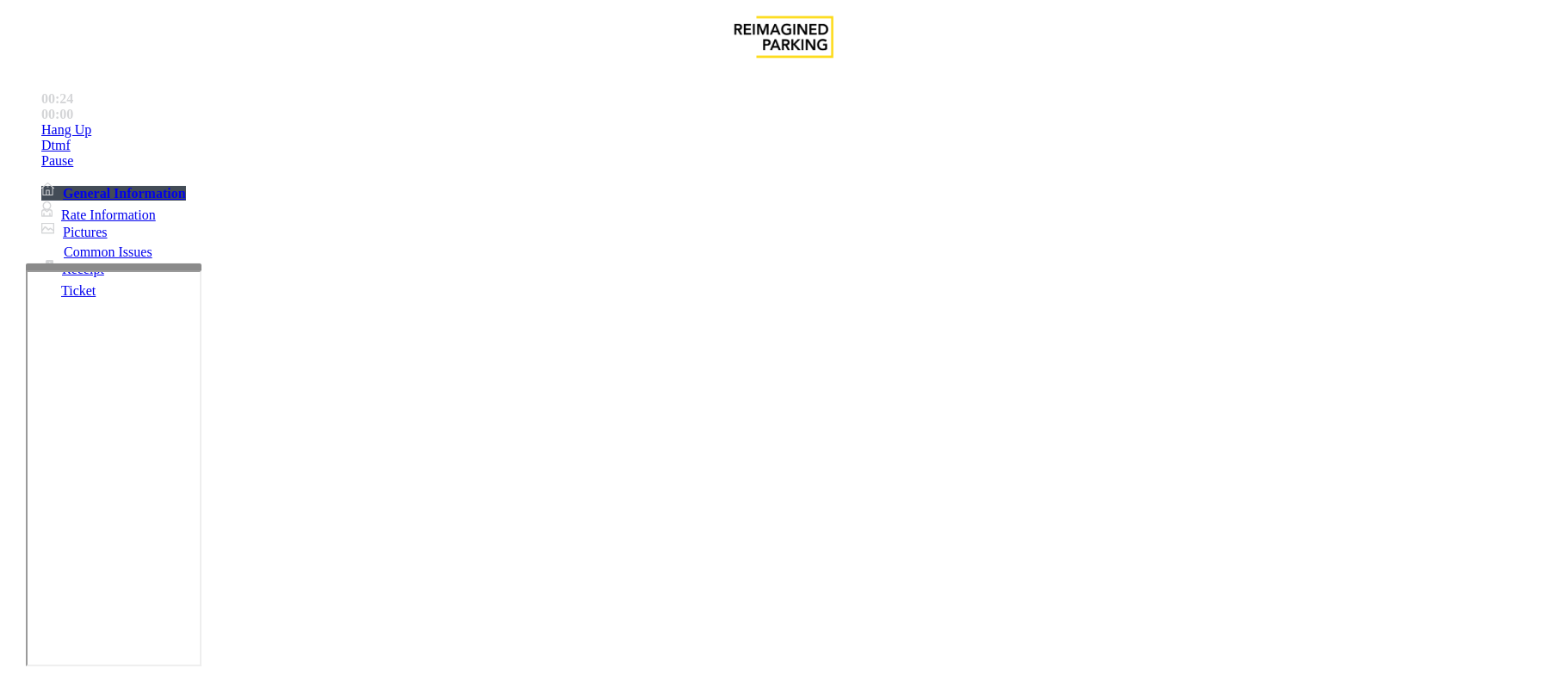 click on "Forgot Card / Transponder / KeyFob" at bounding box center [273, 1249] 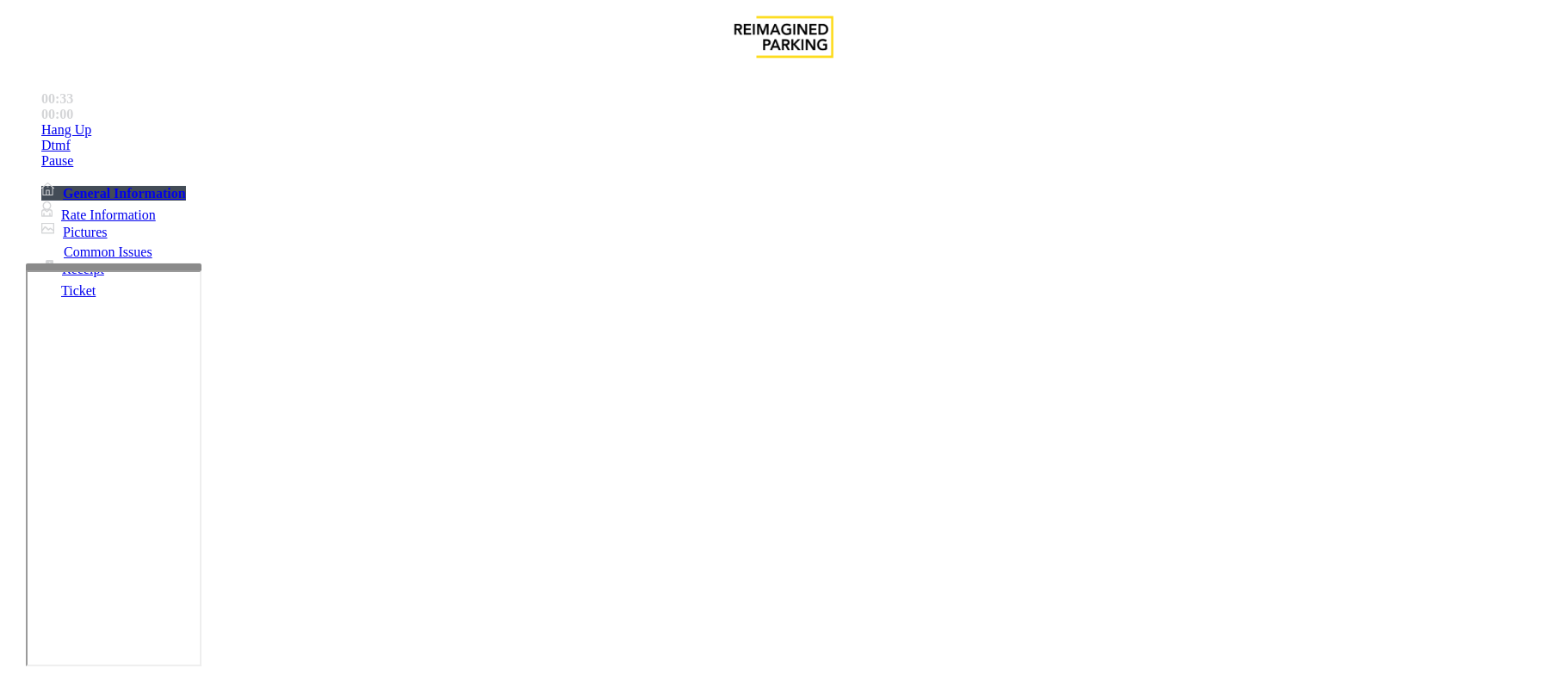 click at bounding box center [253, 1554] 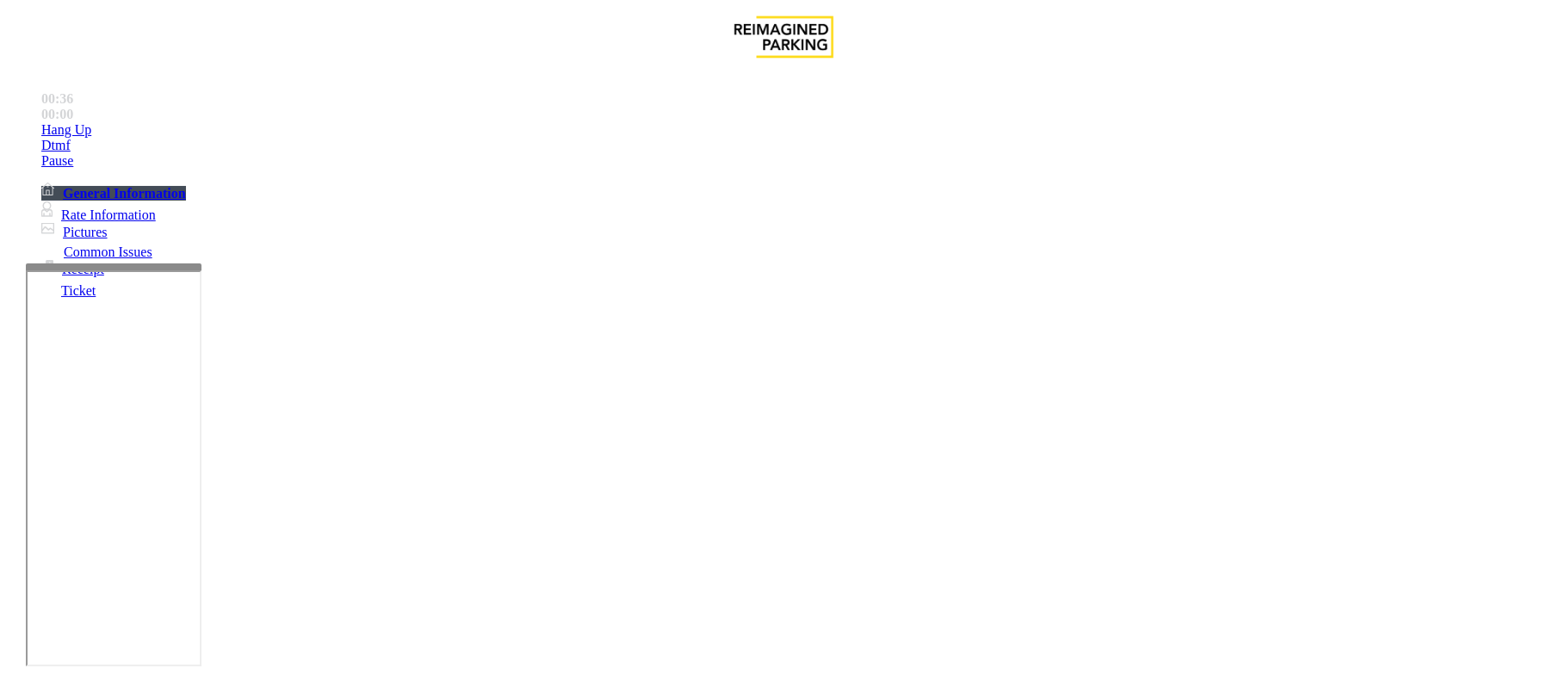 click on "Forgot Card / Transponder / KeyFob" at bounding box center (784, 1236) 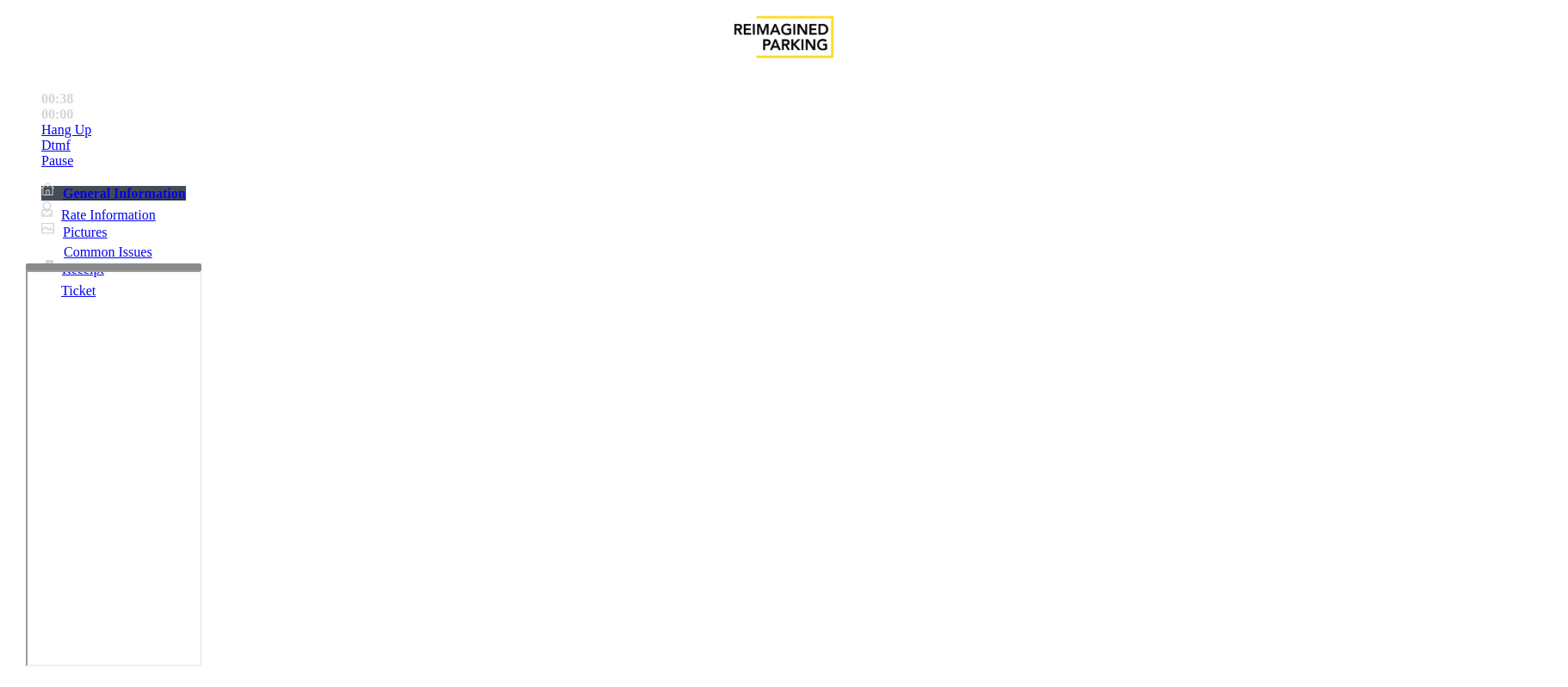 click at bounding box center [253, 1554] 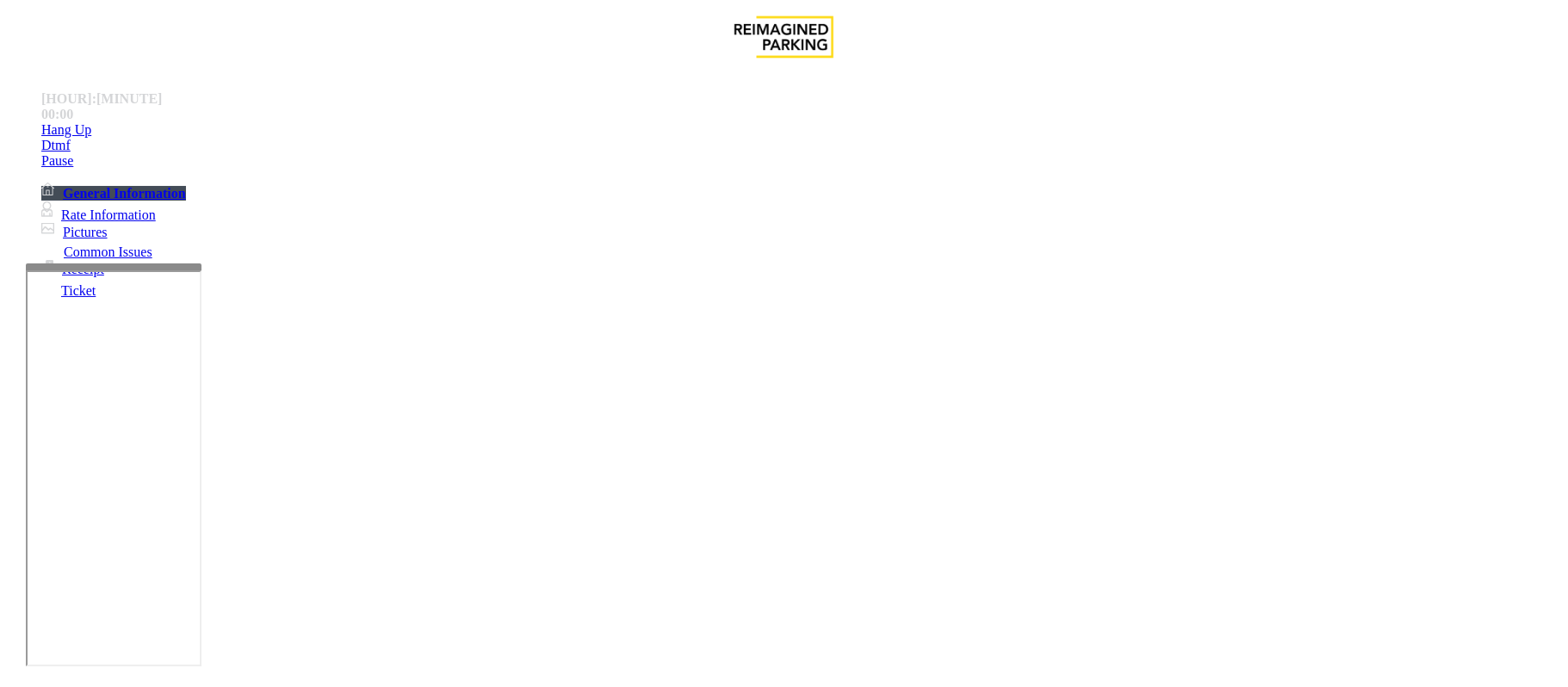 type on "**********" 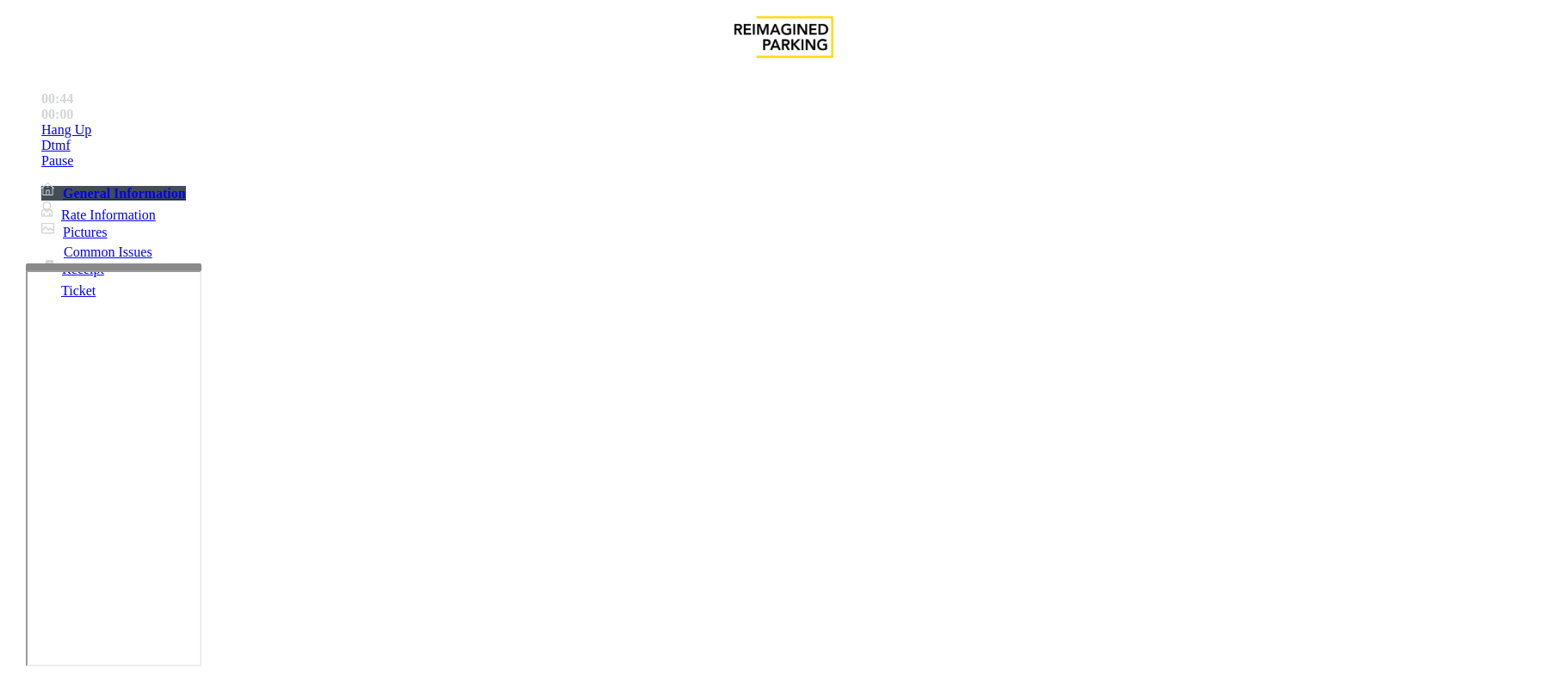 scroll, scrollTop: 459, scrollLeft: 0, axis: vertical 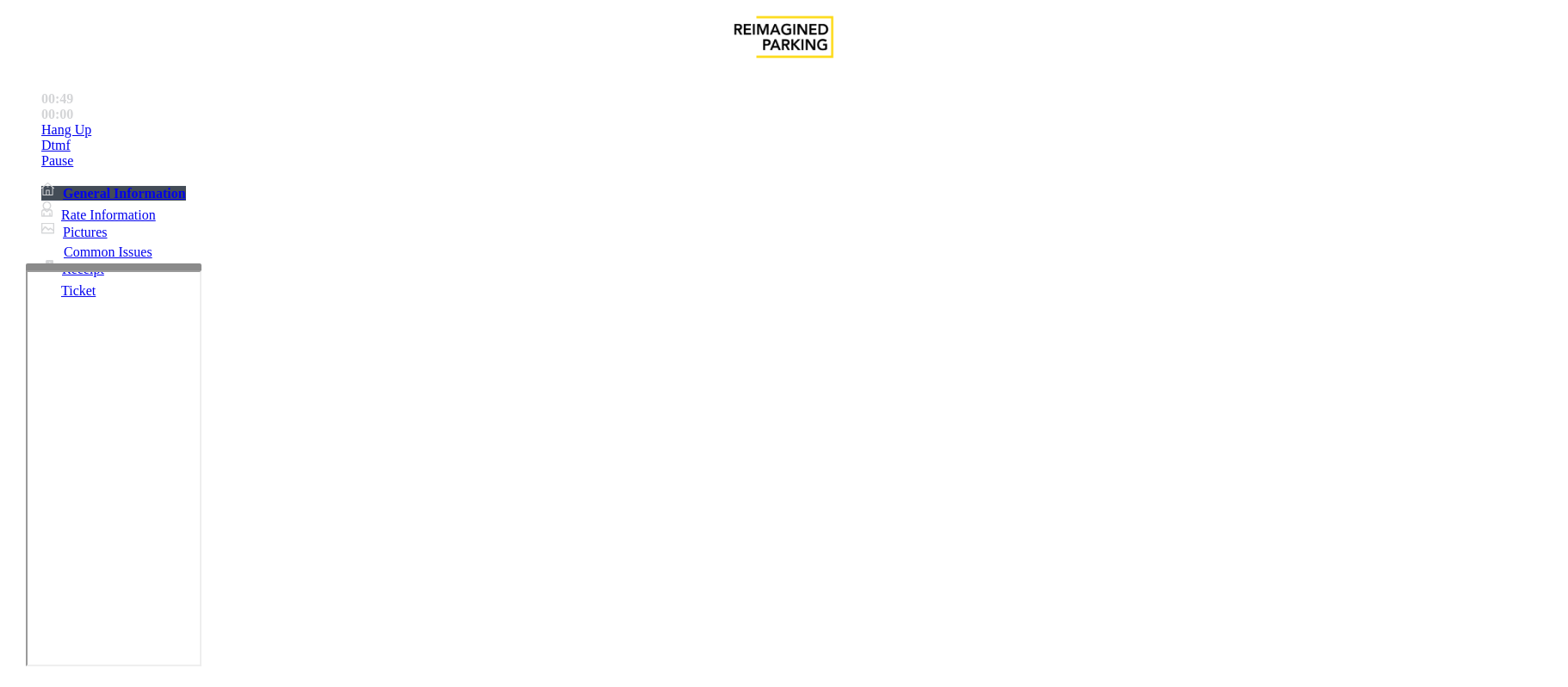 click at bounding box center [83, 1290] 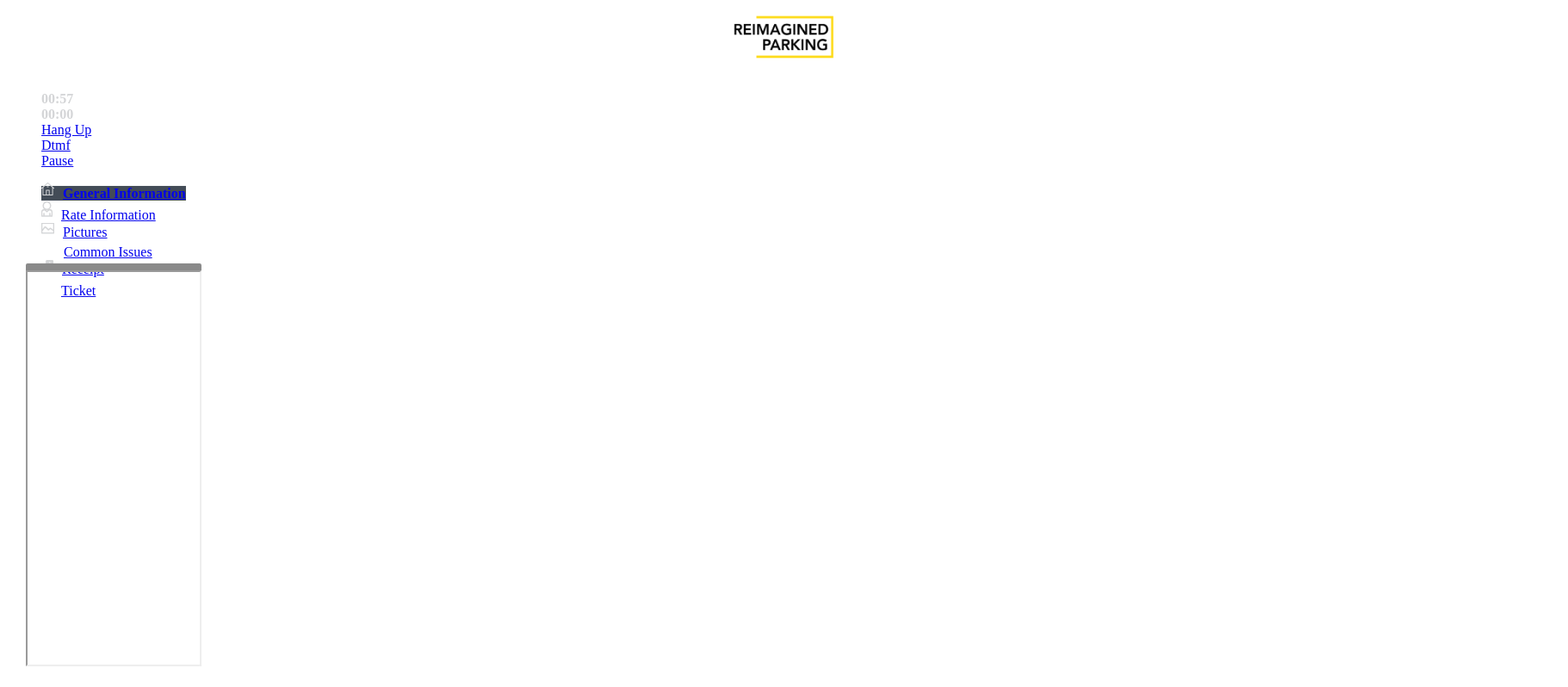 click at bounding box center (83, 1290) 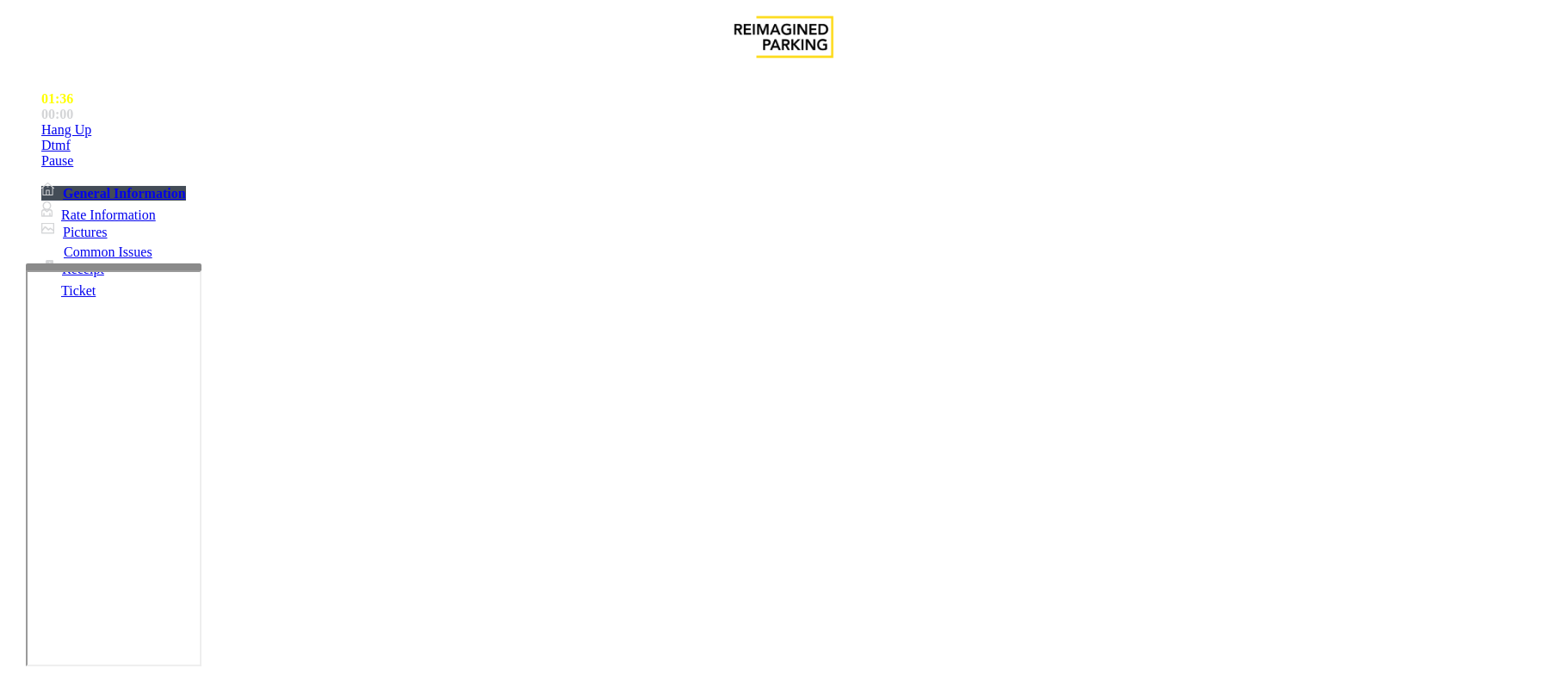 type on "**********" 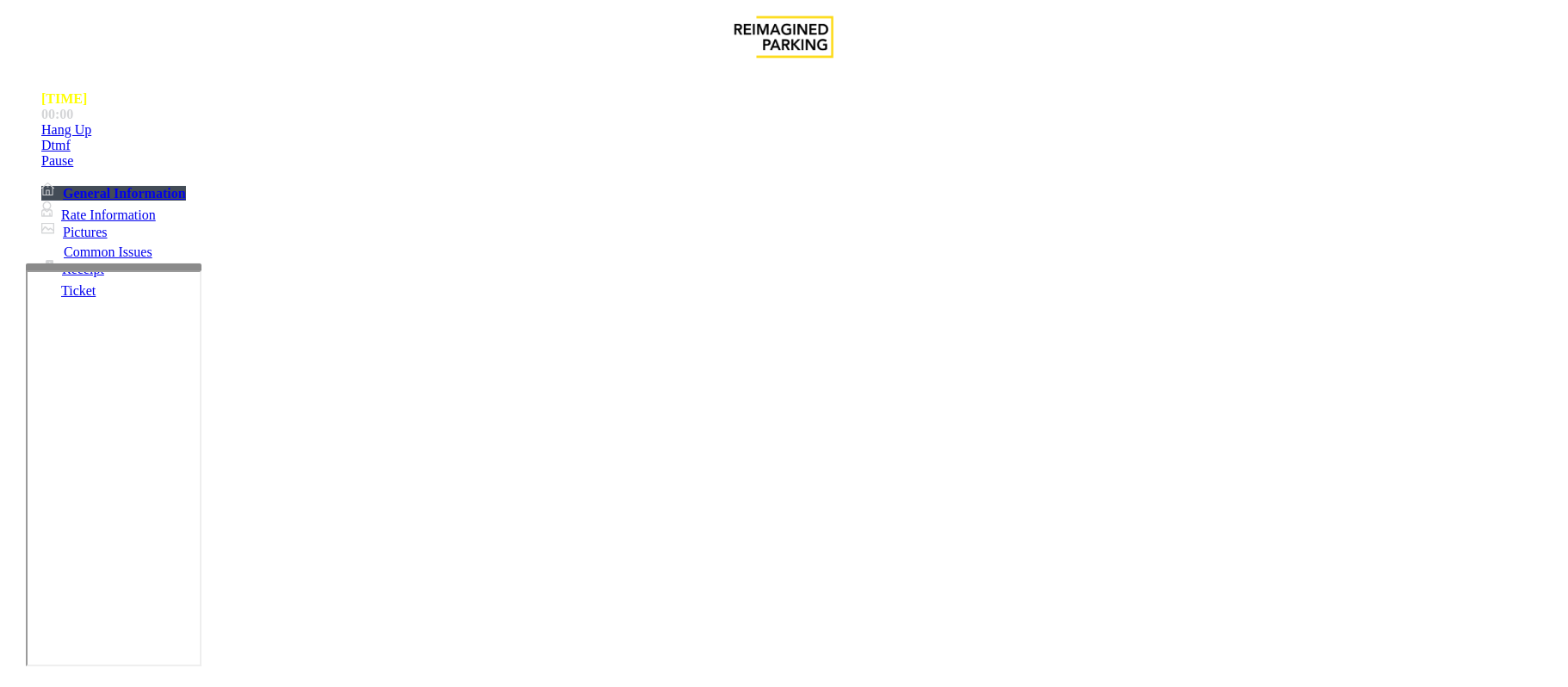 scroll, scrollTop: 1148, scrollLeft: 0, axis: vertical 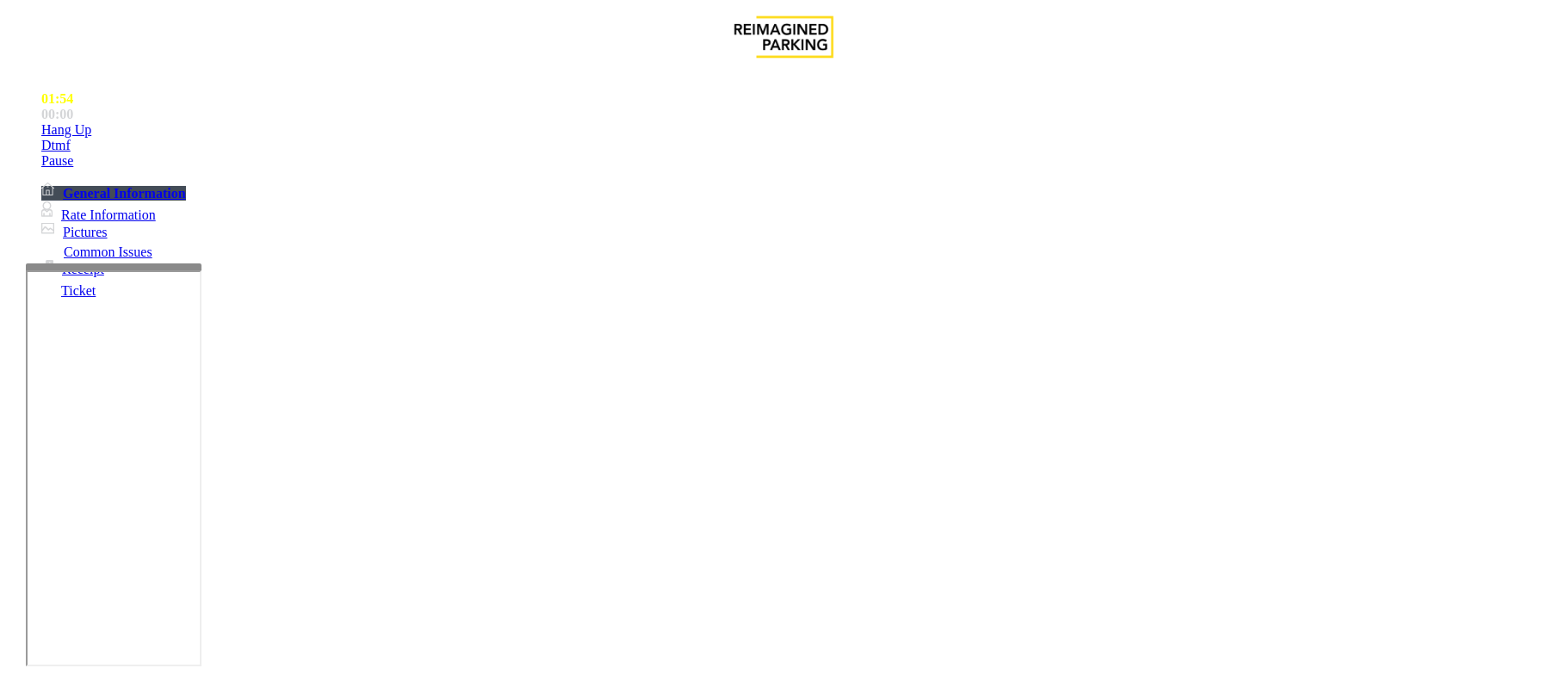 click on "******" at bounding box center [83, 1359] 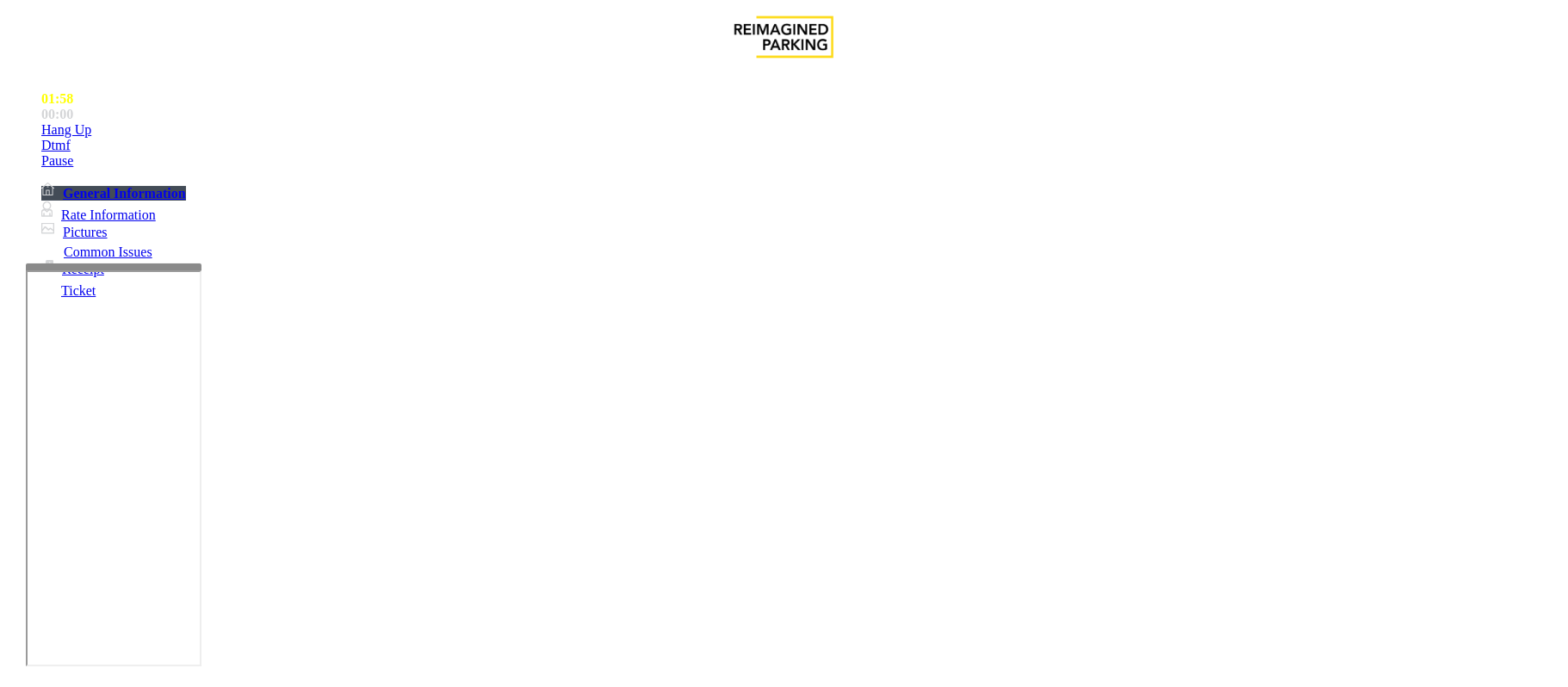 click on "******" at bounding box center (83, 1359) 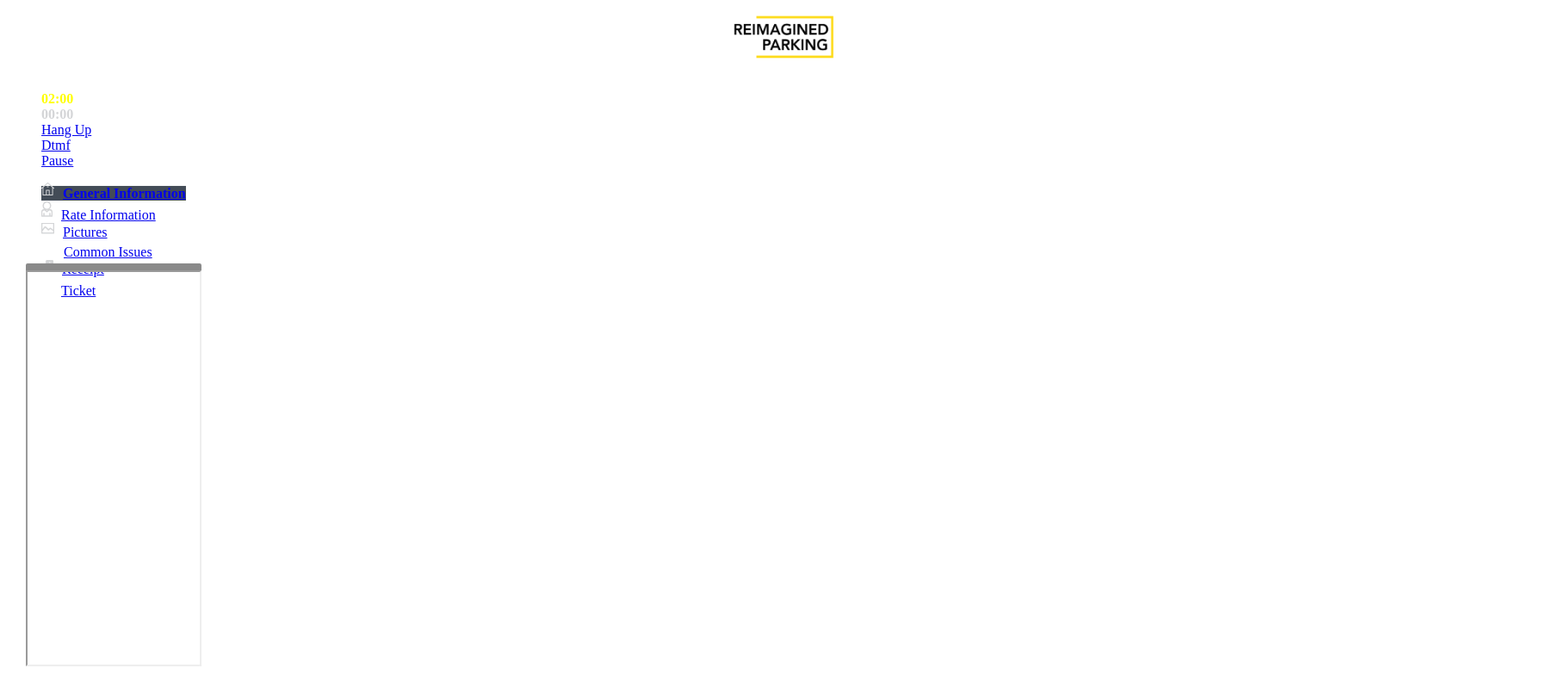 click on "*******" at bounding box center [83, 1359] 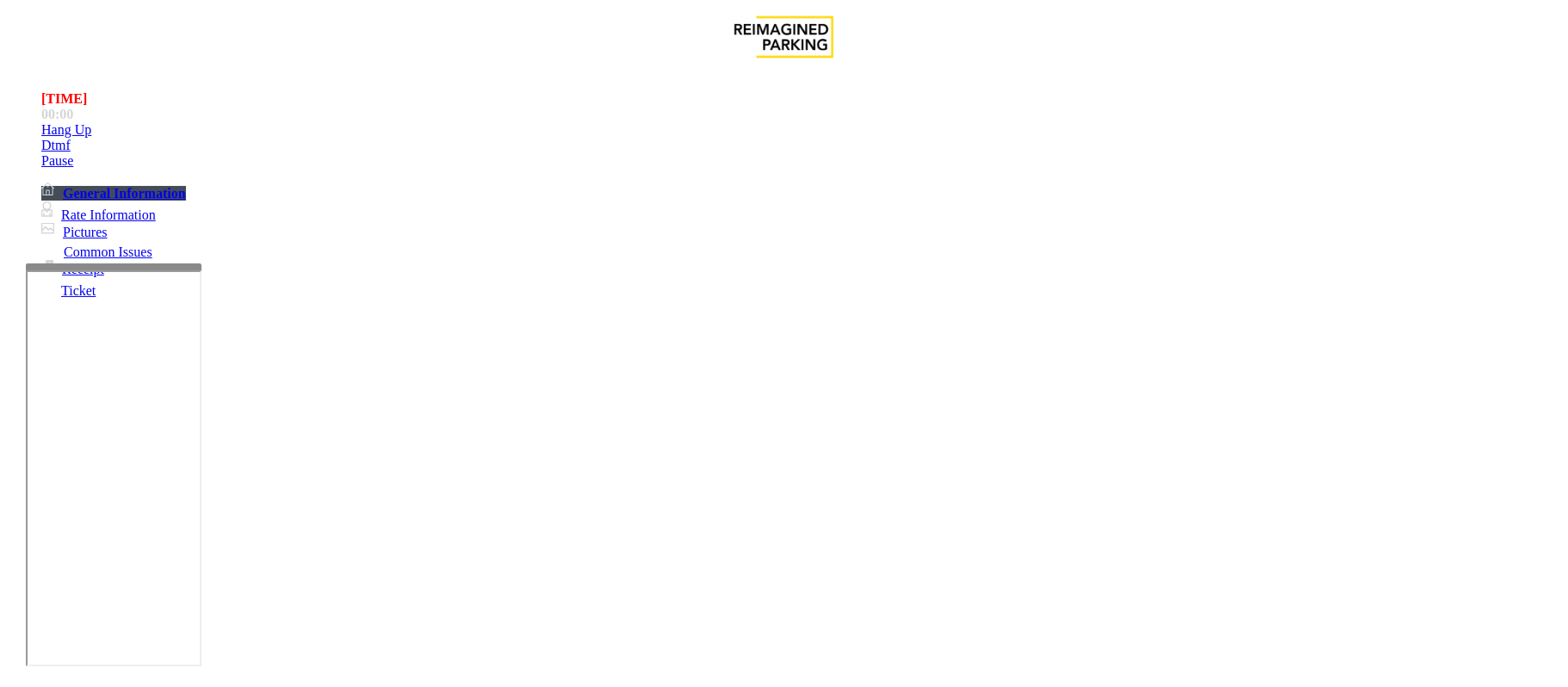 scroll, scrollTop: 114, scrollLeft: 0, axis: vertical 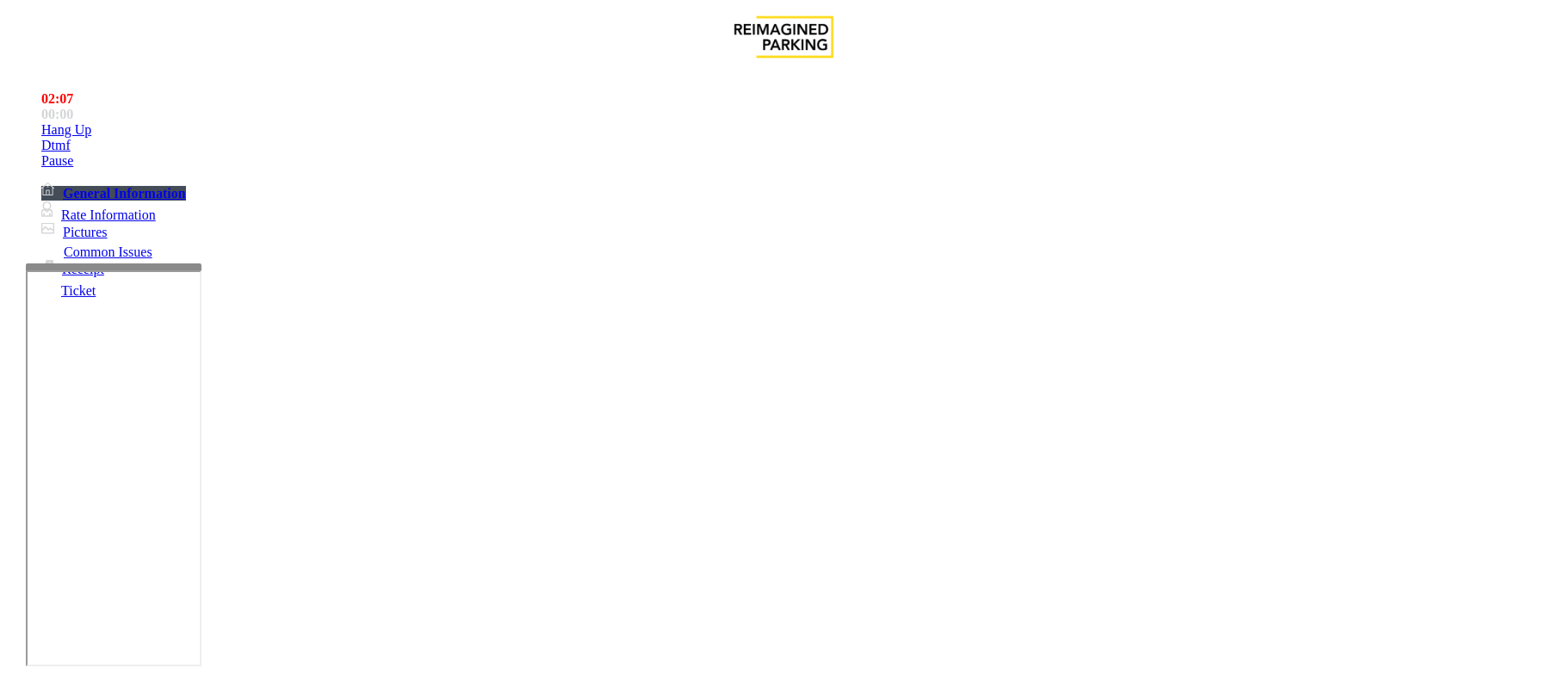 type on "********" 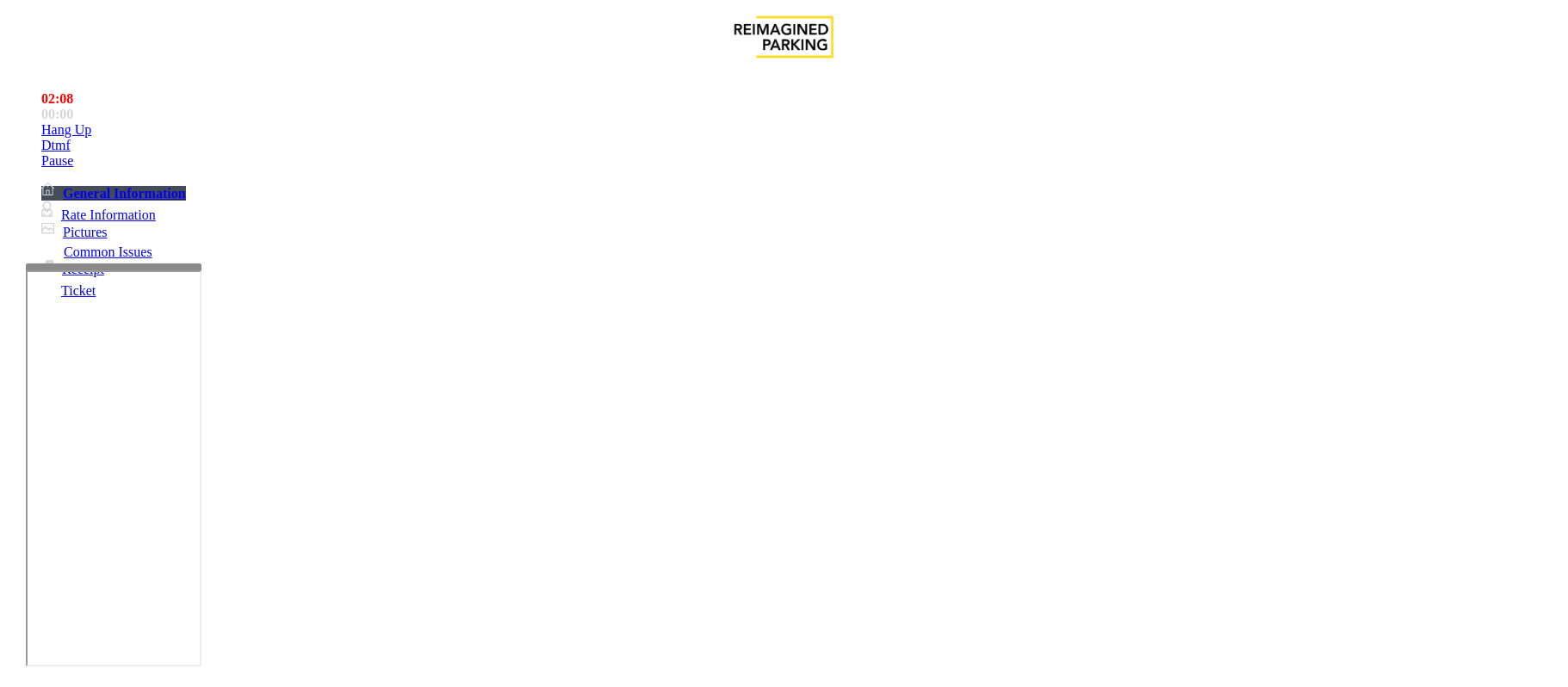 click on "Vend Gate" at bounding box center [59, 1635] 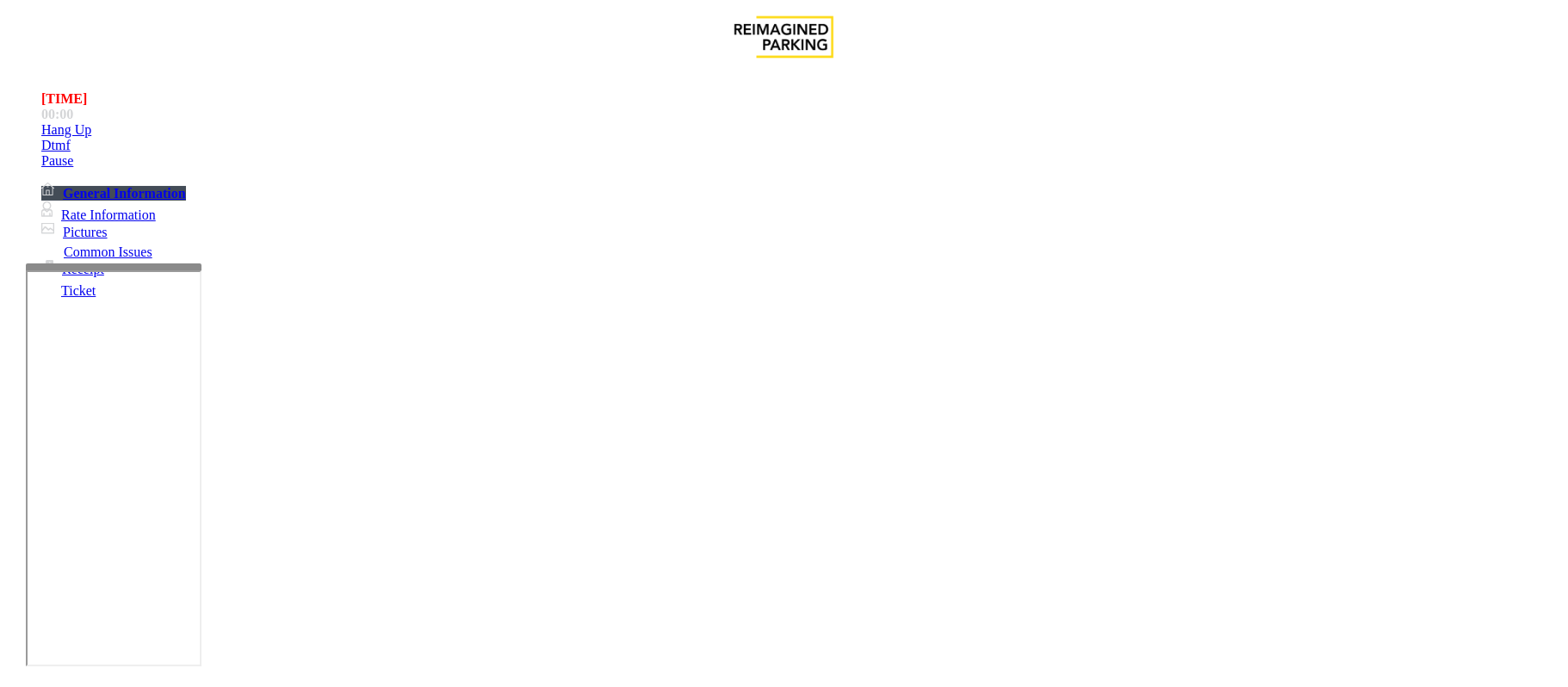 click at bounding box center [253, 1554] 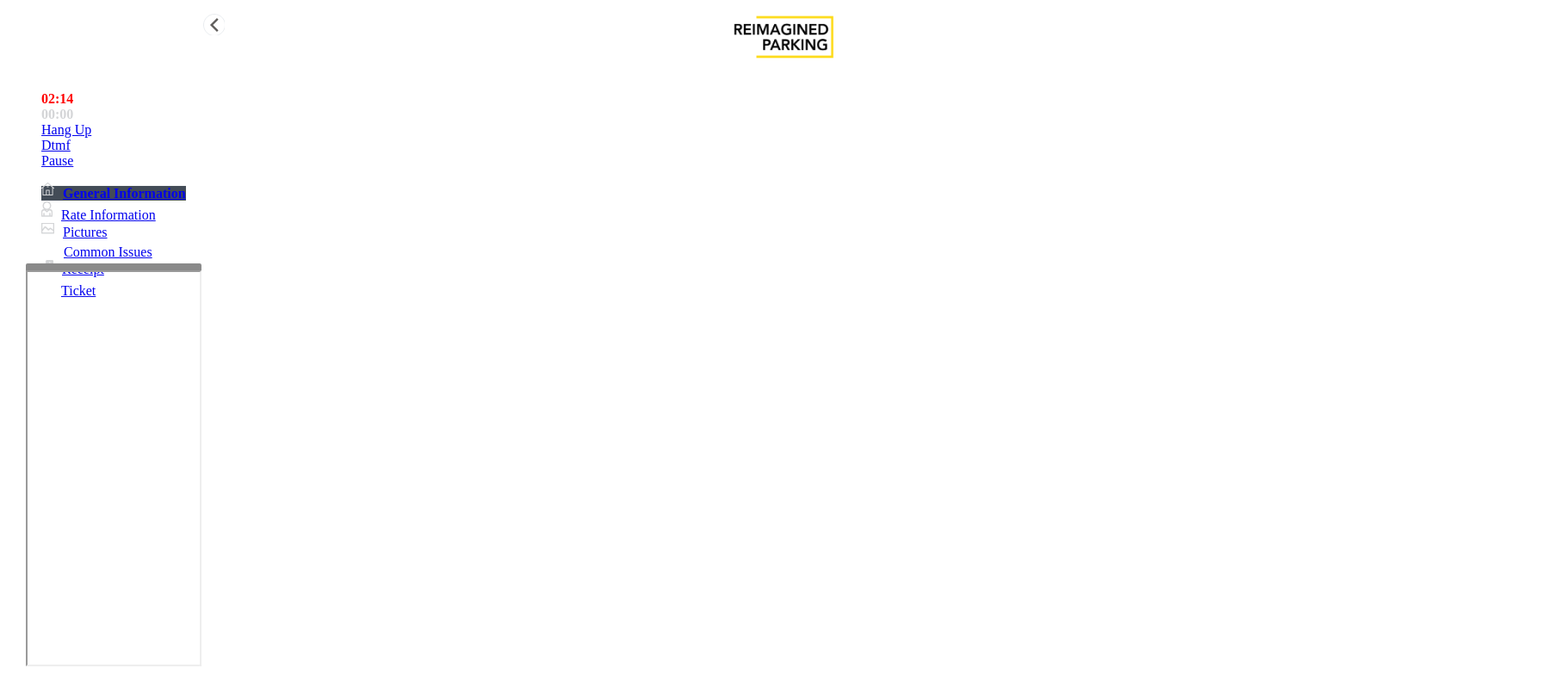 type on "**********" 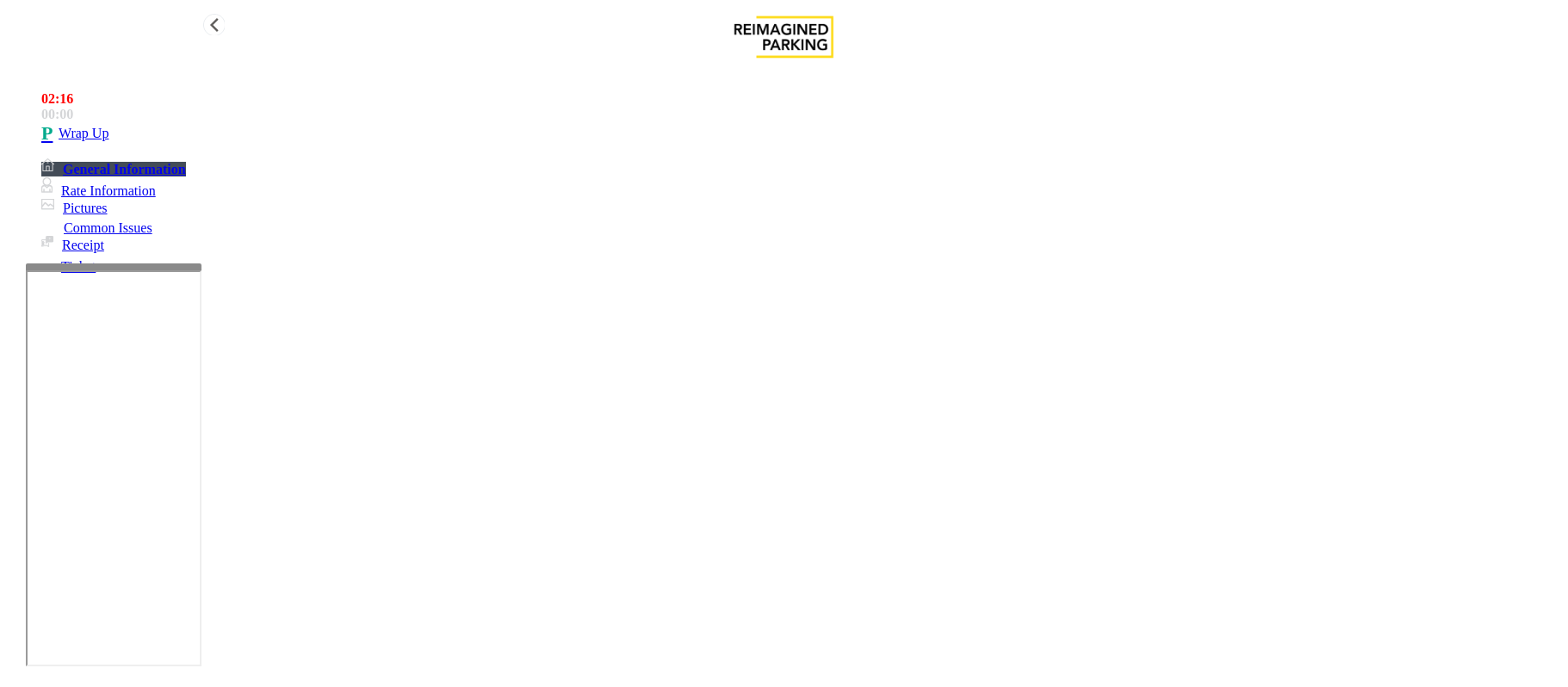 click on "Wrap Up" at bounding box center [801, 133] 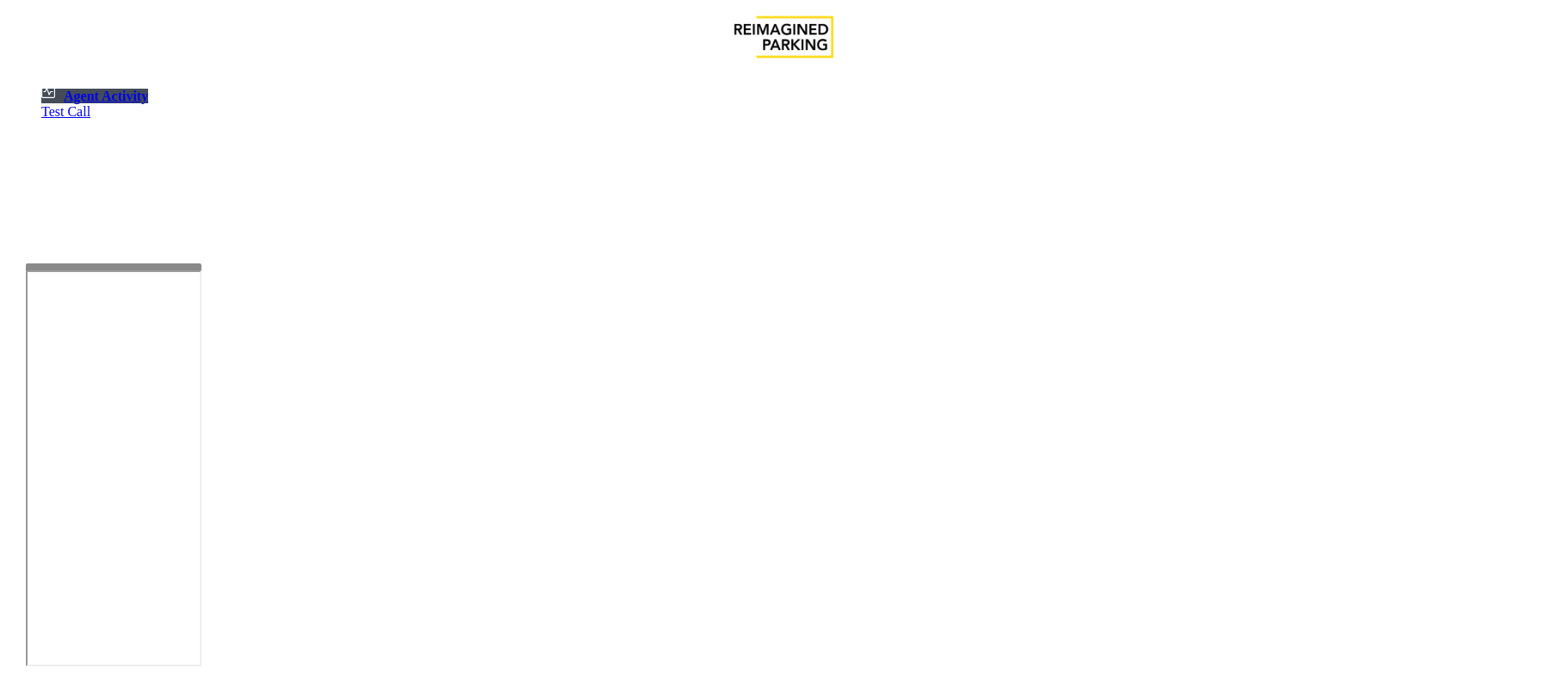 click at bounding box center (160, 1130) 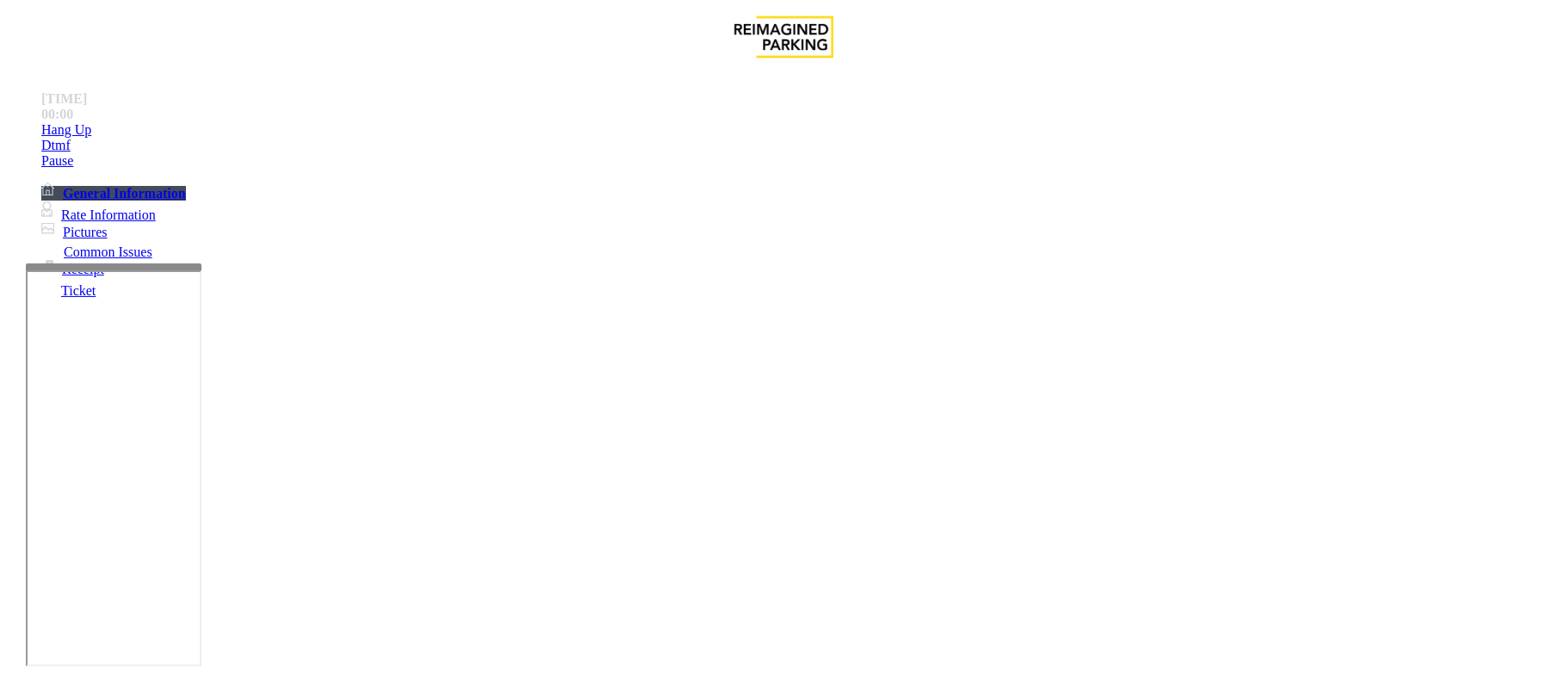 scroll, scrollTop: 573, scrollLeft: 0, axis: vertical 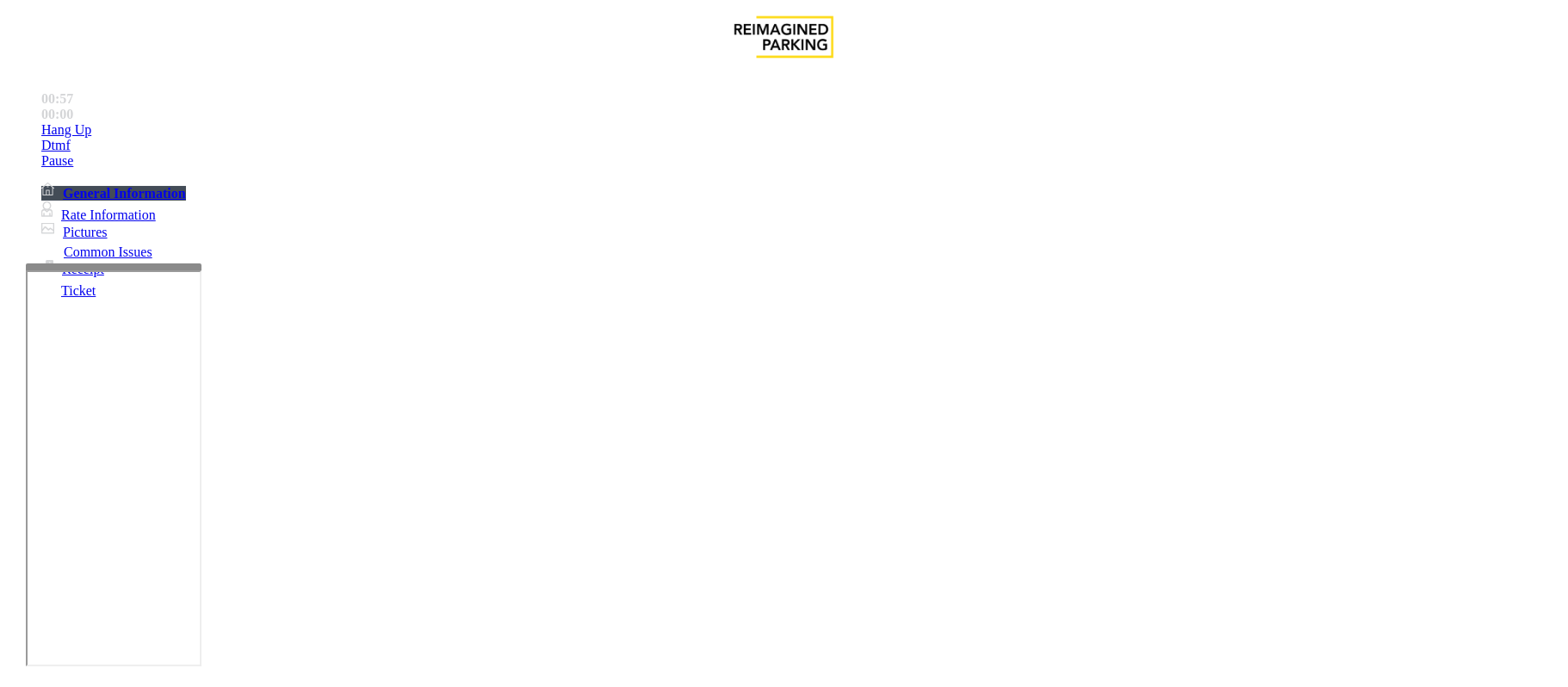 click on "Validation Issue" at bounding box center [319, 1249] 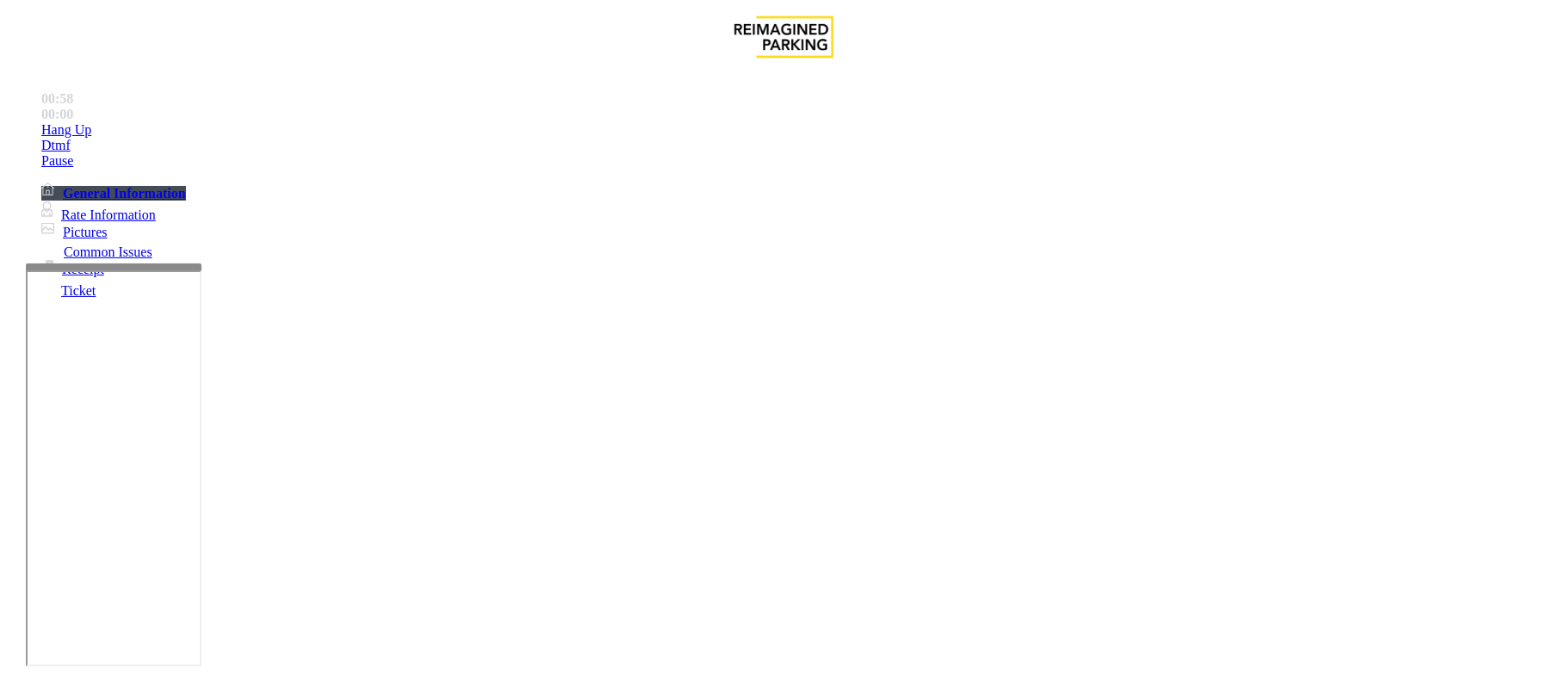 click on "Validation Error" at bounding box center [226, 1249] 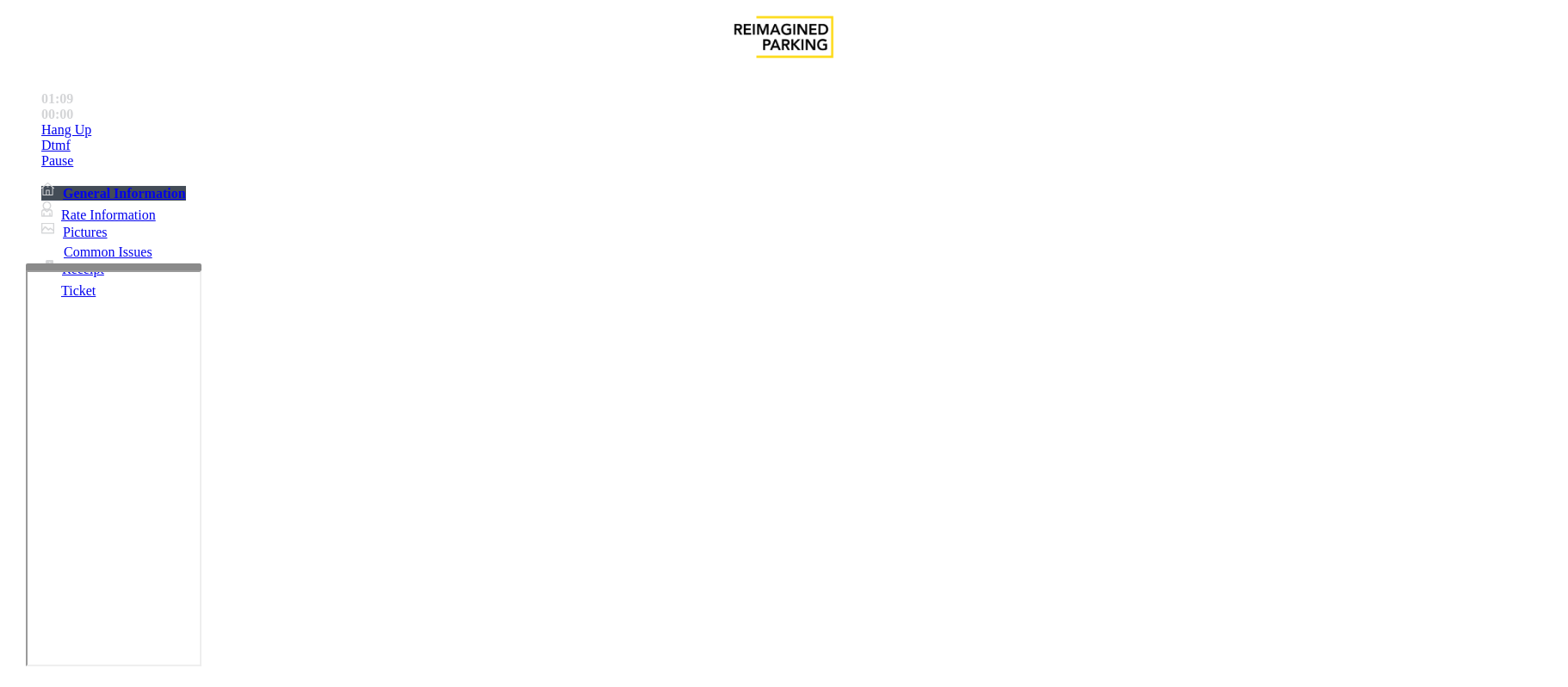 click on "Vend Gate" at bounding box center (59, 1371) 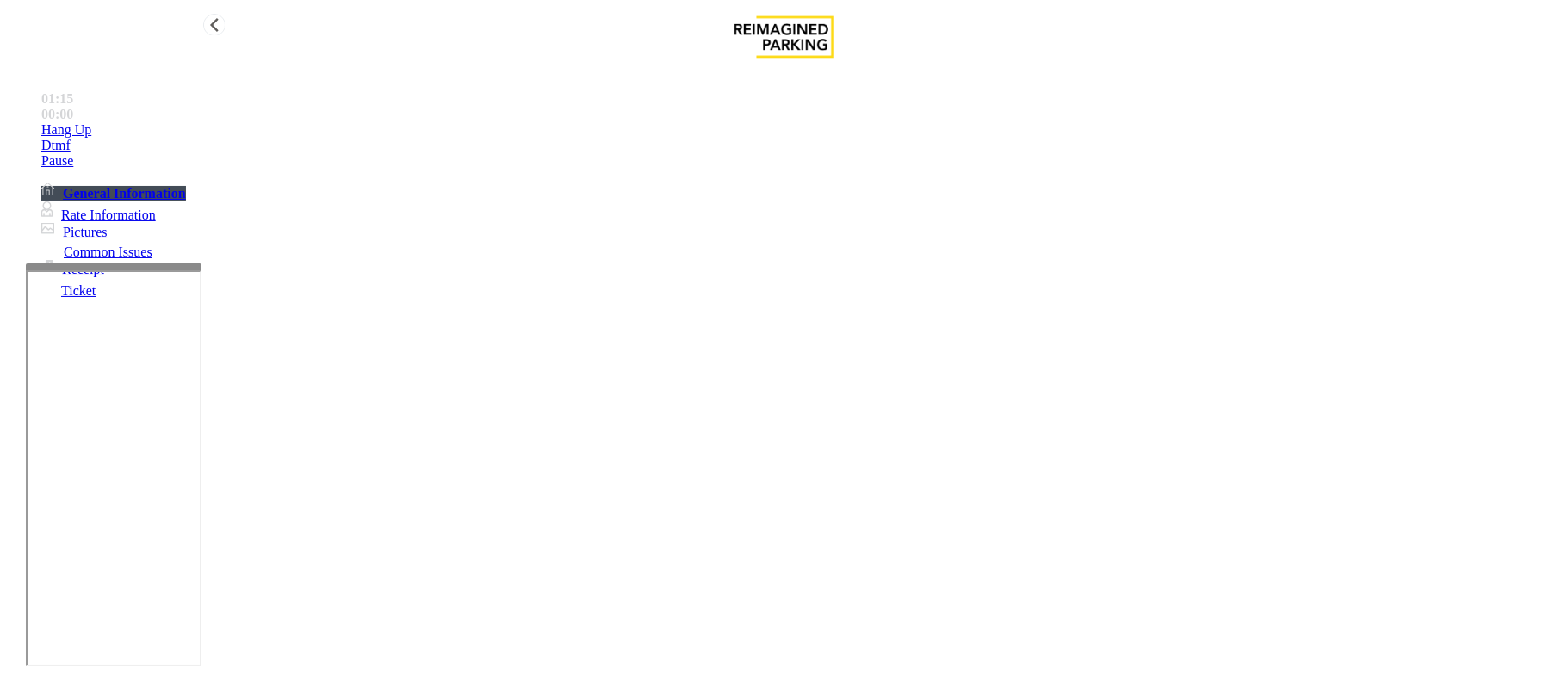 type on "**********" 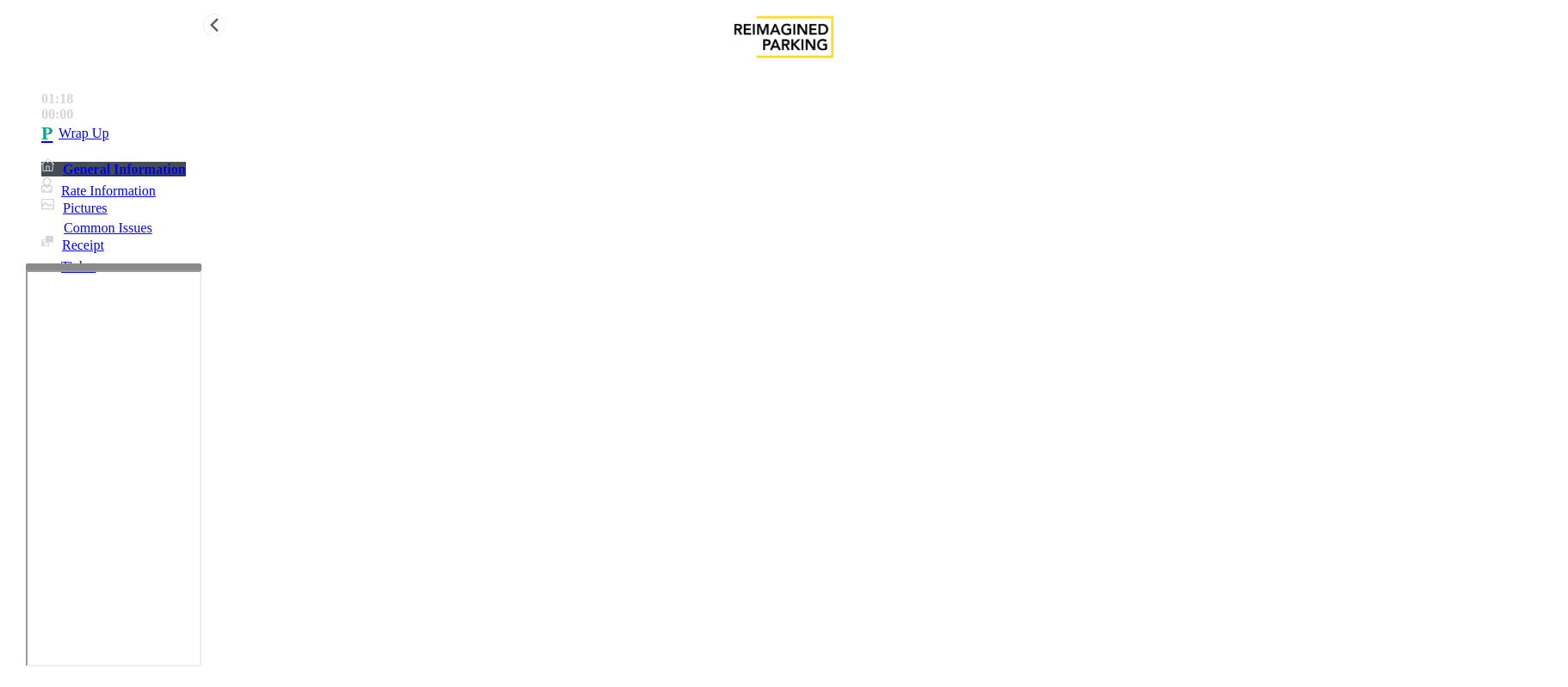 click on "Wrap Up" at bounding box center (84, 133) 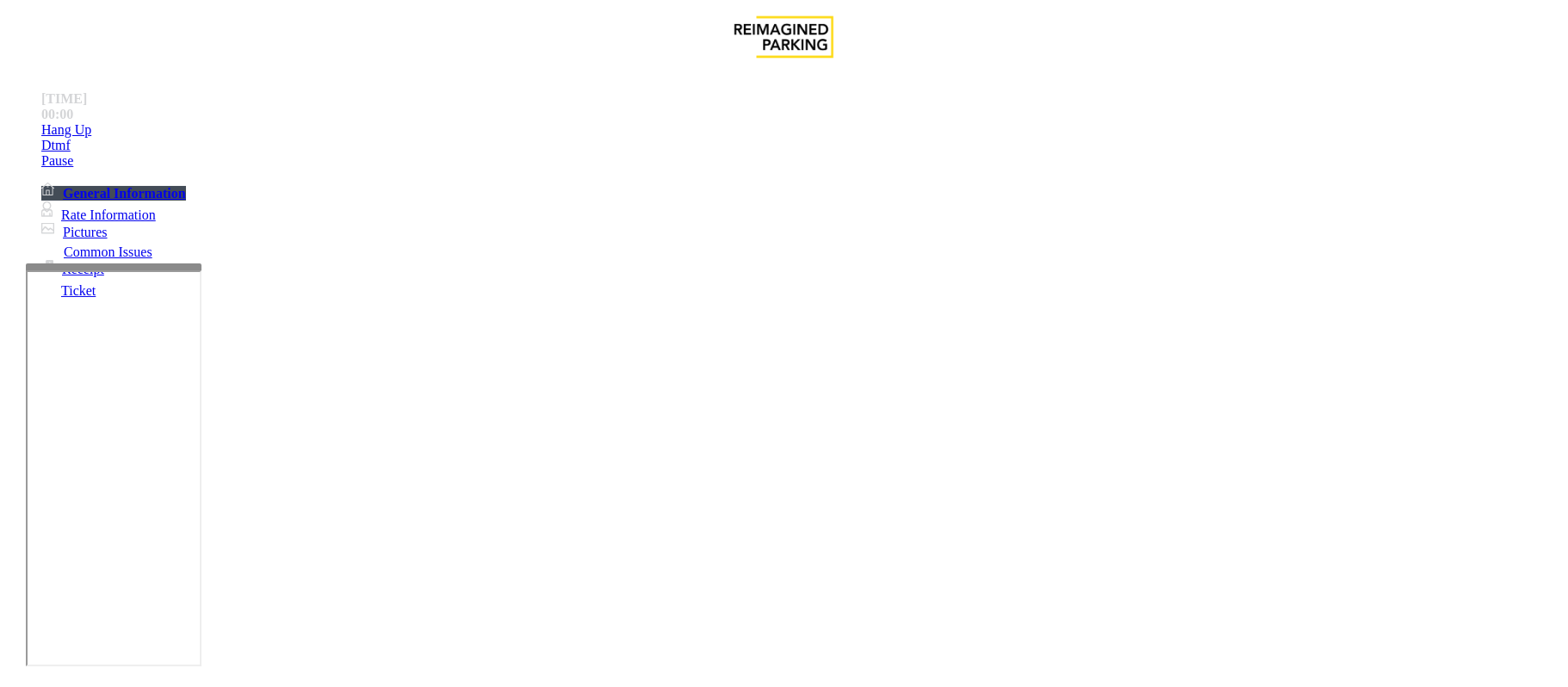 scroll, scrollTop: 918, scrollLeft: 0, axis: vertical 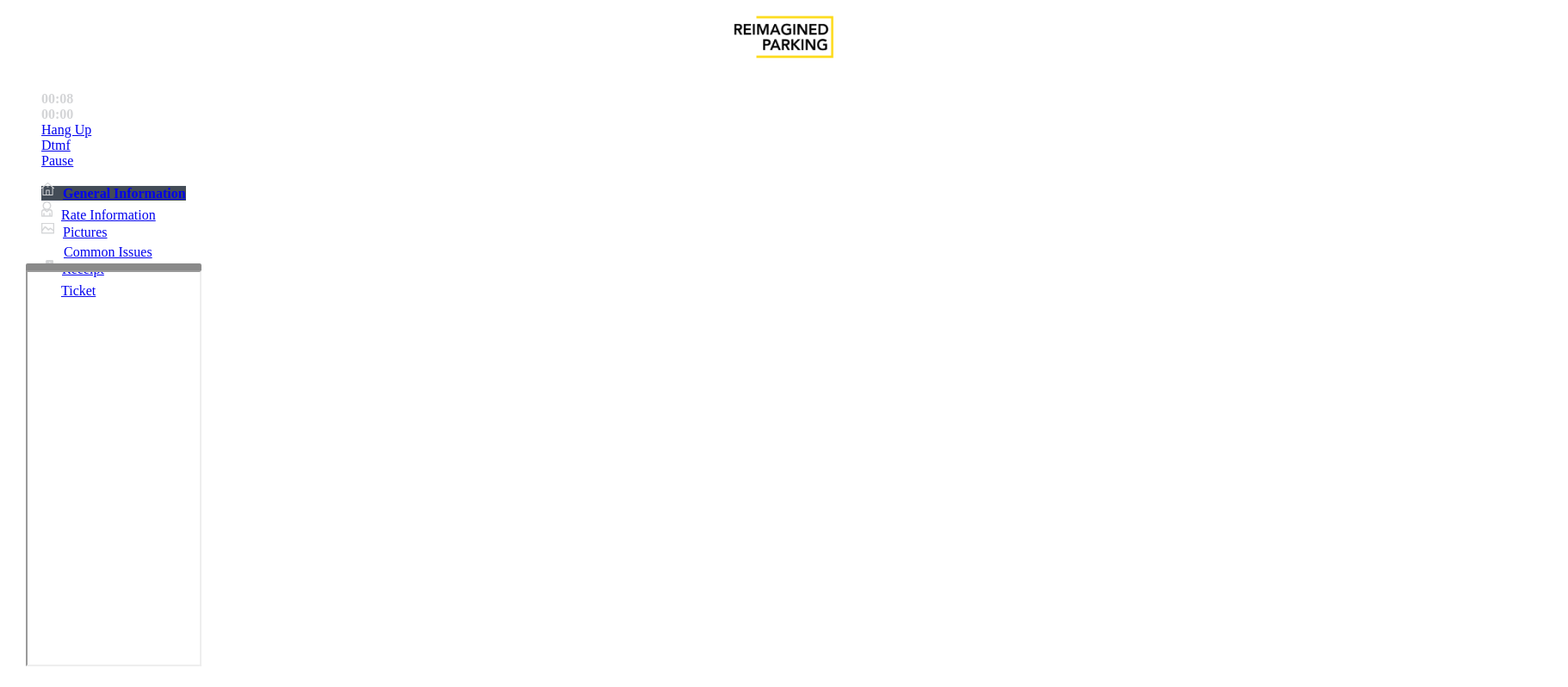 click on "Services" at bounding box center [592, 1249] 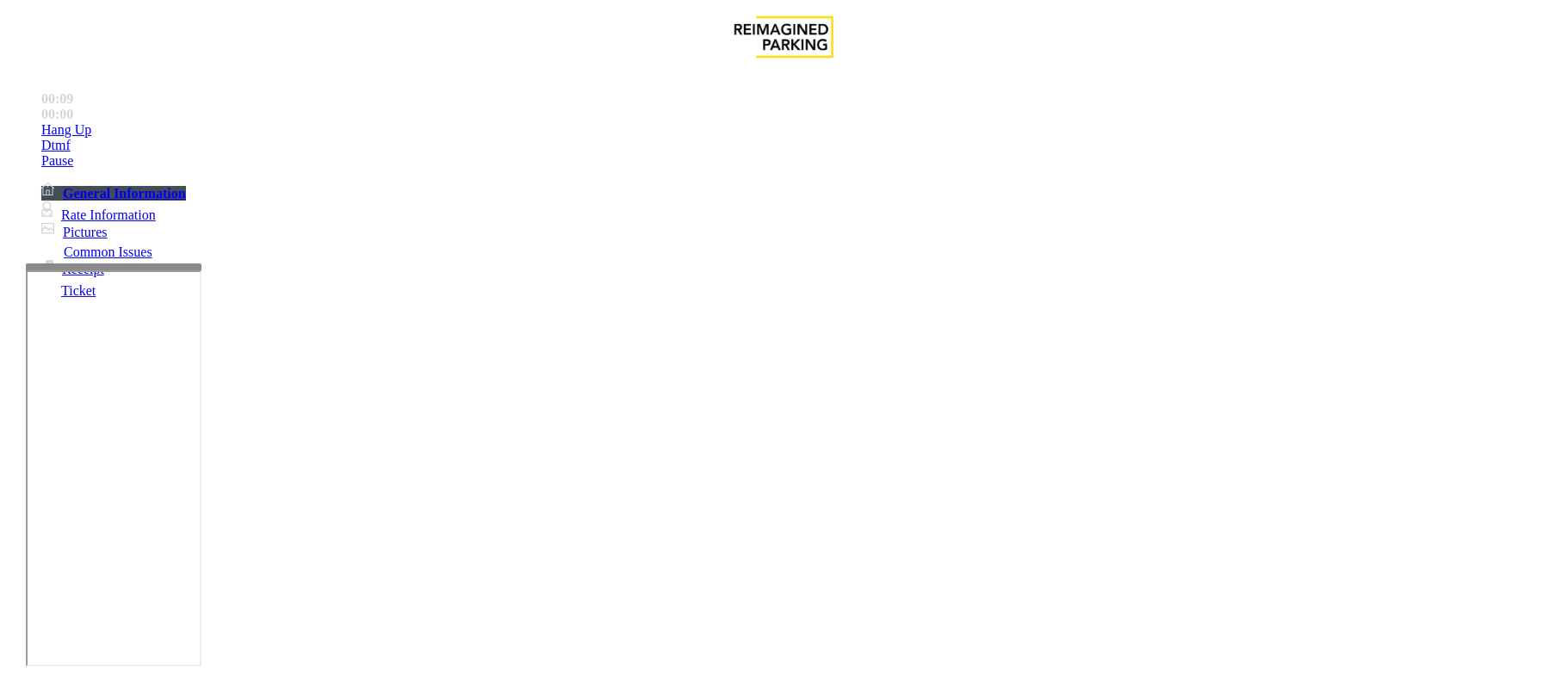 drag, startPoint x: 418, startPoint y: 348, endPoint x: 1045, endPoint y: 336, distance: 627.1148 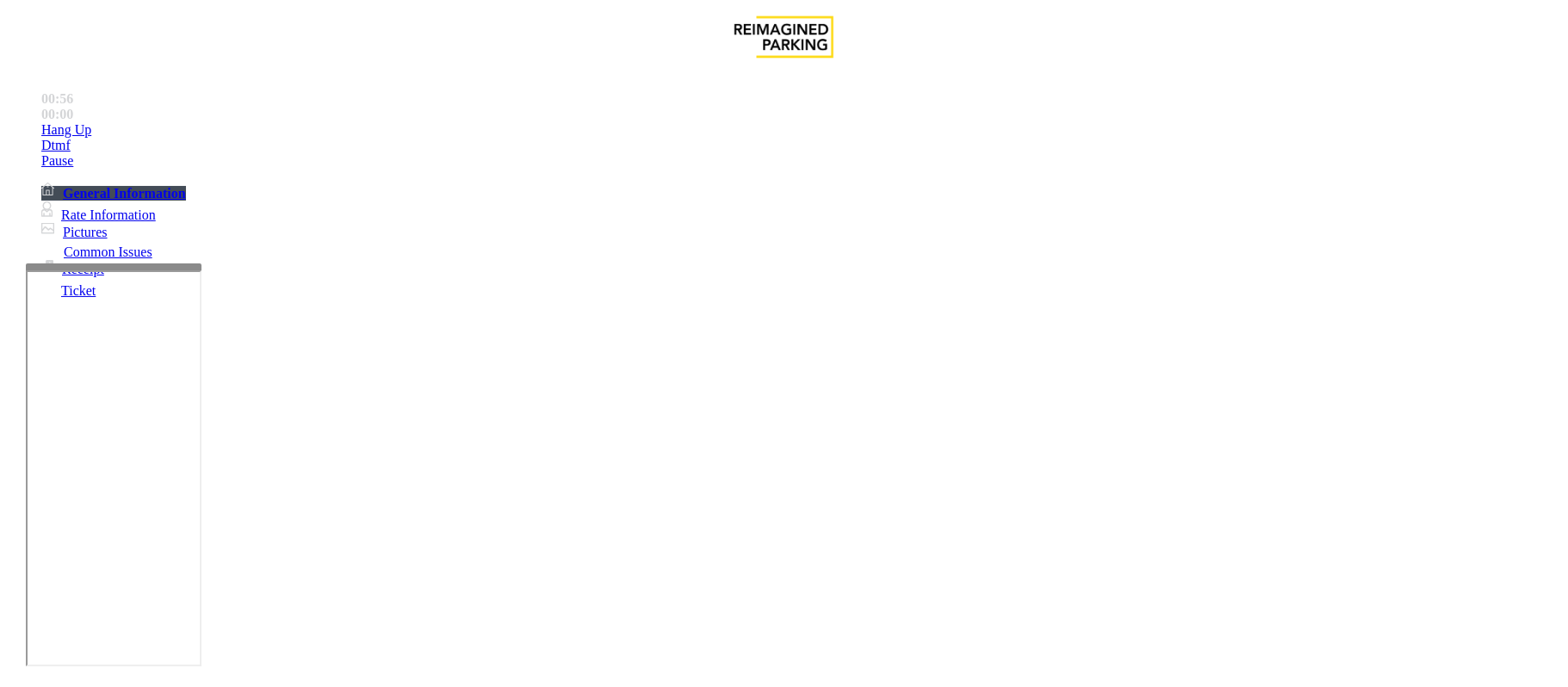 type on "**********" 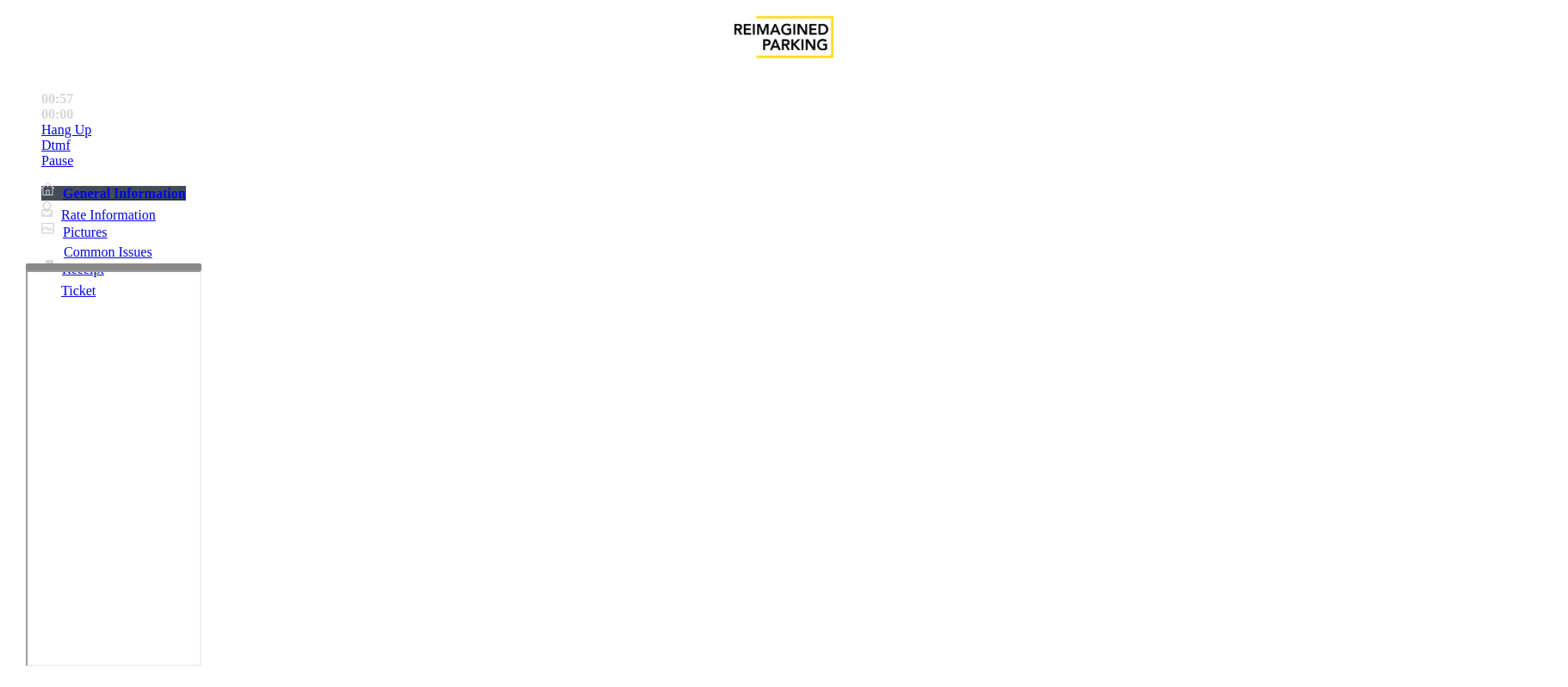 click at bounding box center (83, 1268) 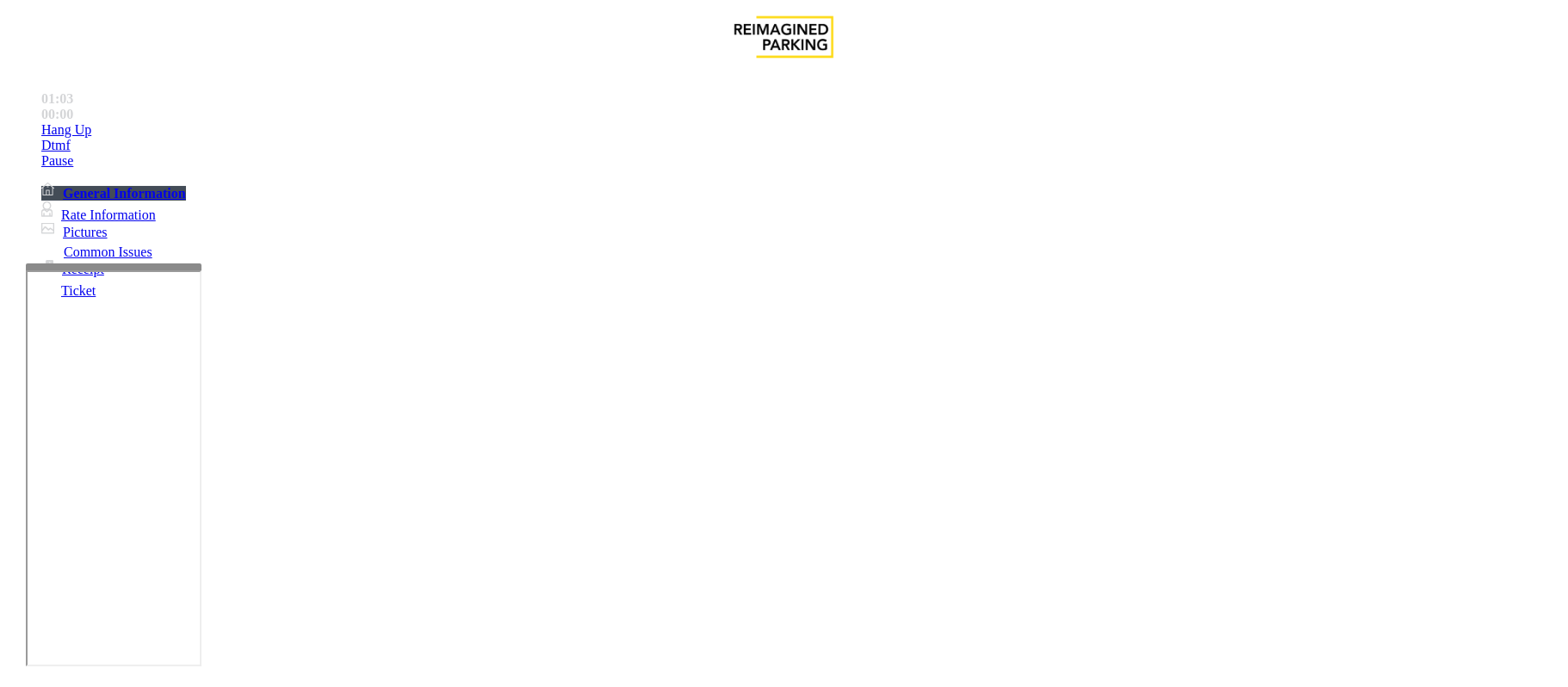 type on "****" 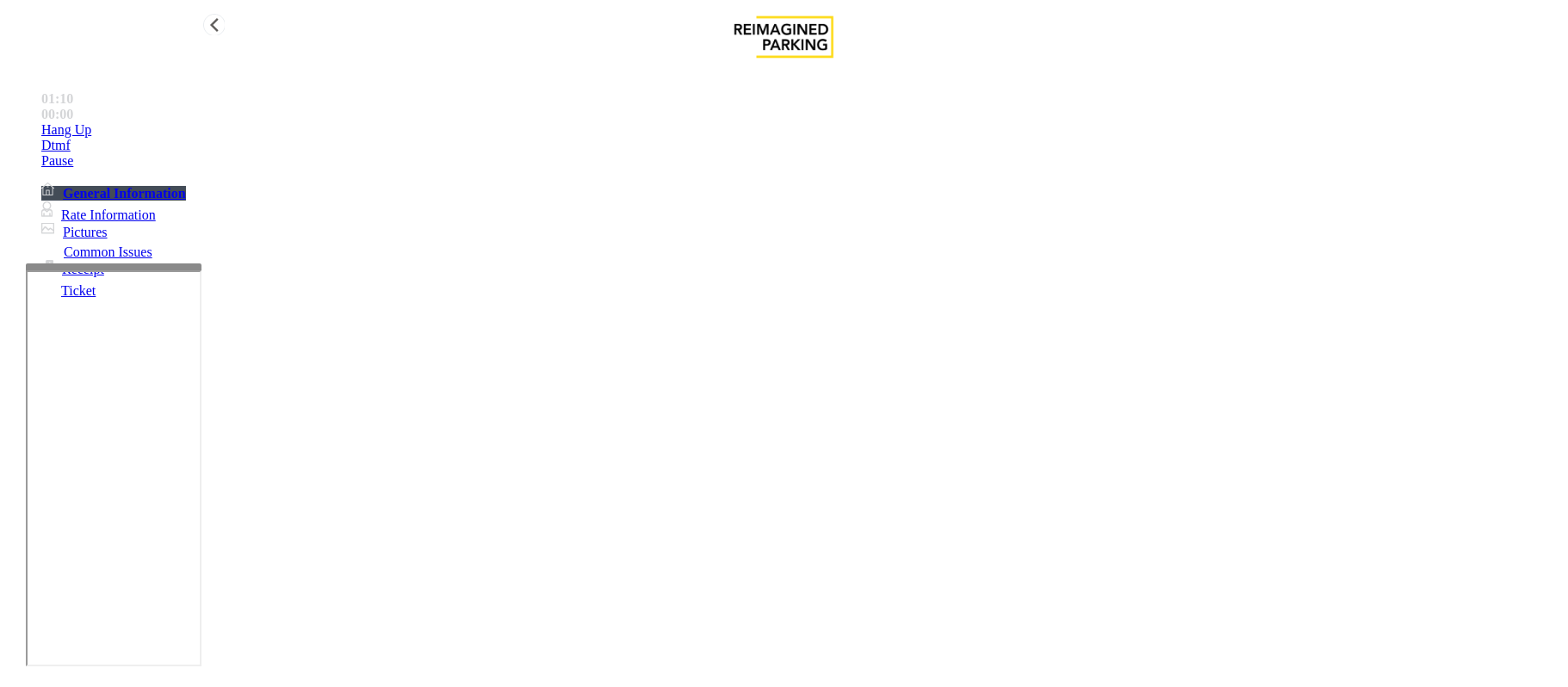click on "Hang Up" at bounding box center [801, 130] 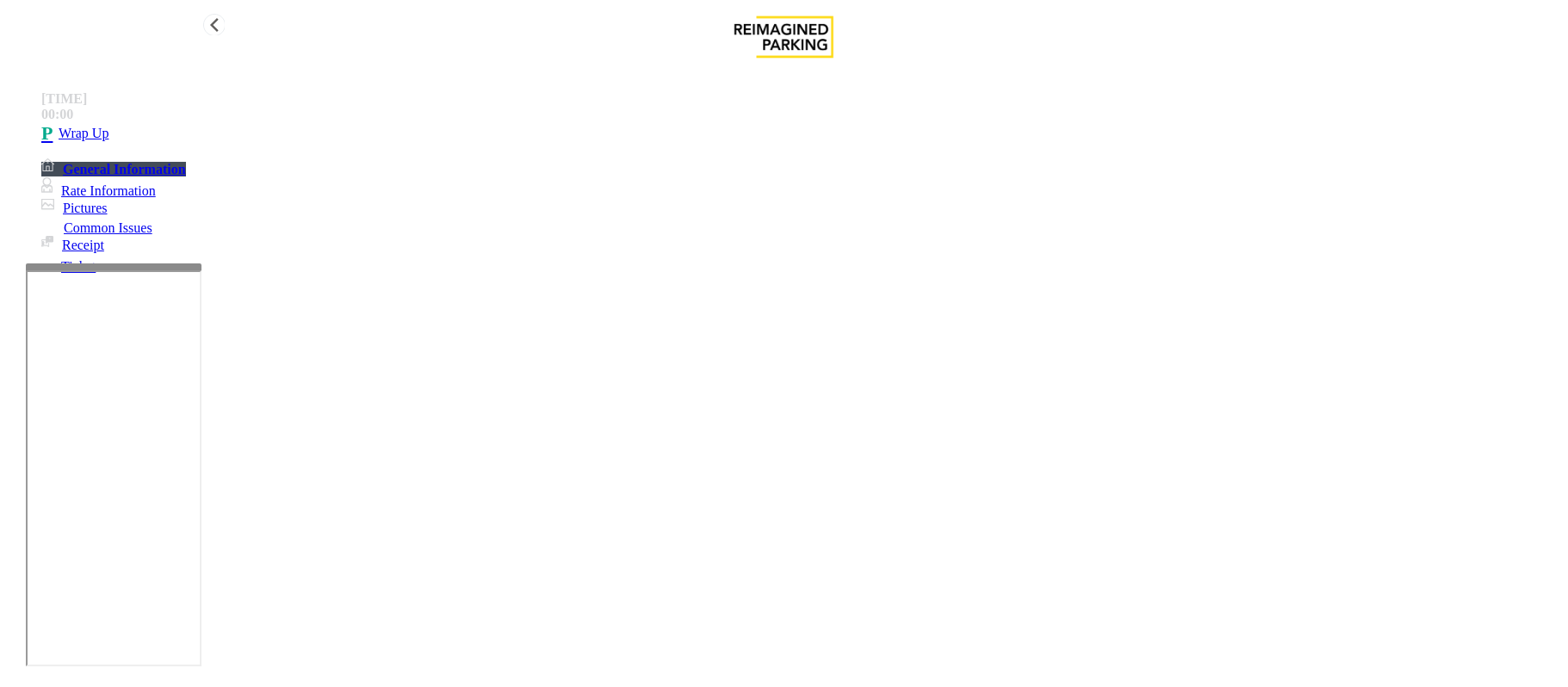 click on "Wrap Up" at bounding box center [801, 133] 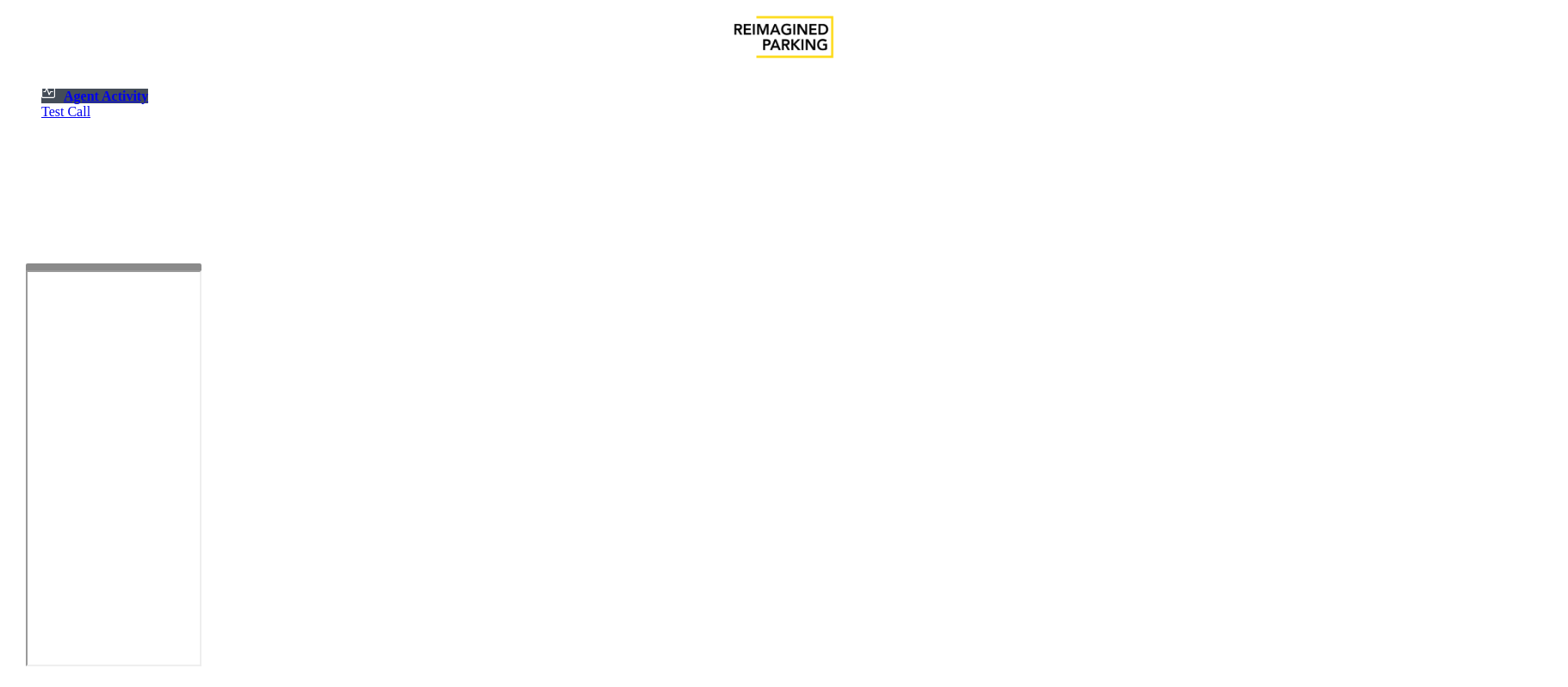 click at bounding box center [160, 1130] 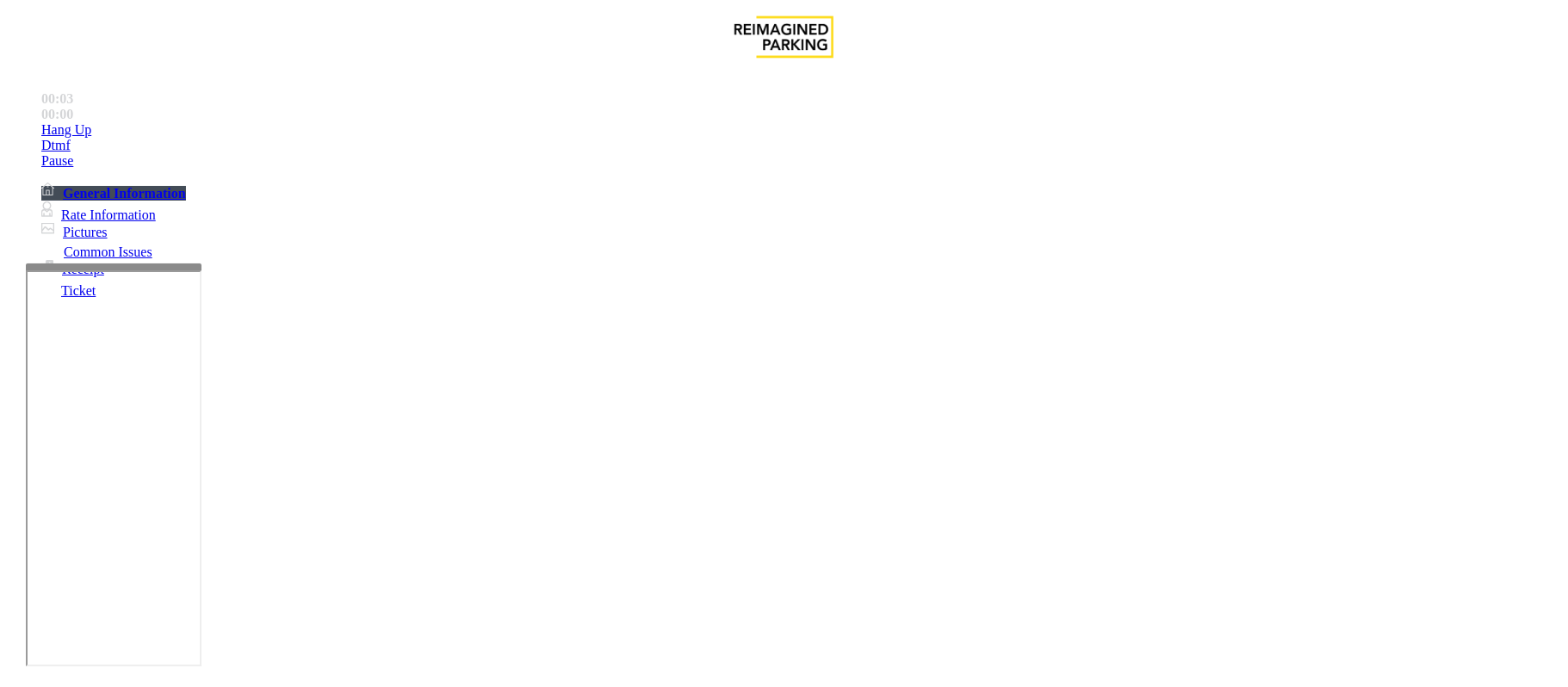scroll, scrollTop: 459, scrollLeft: 0, axis: vertical 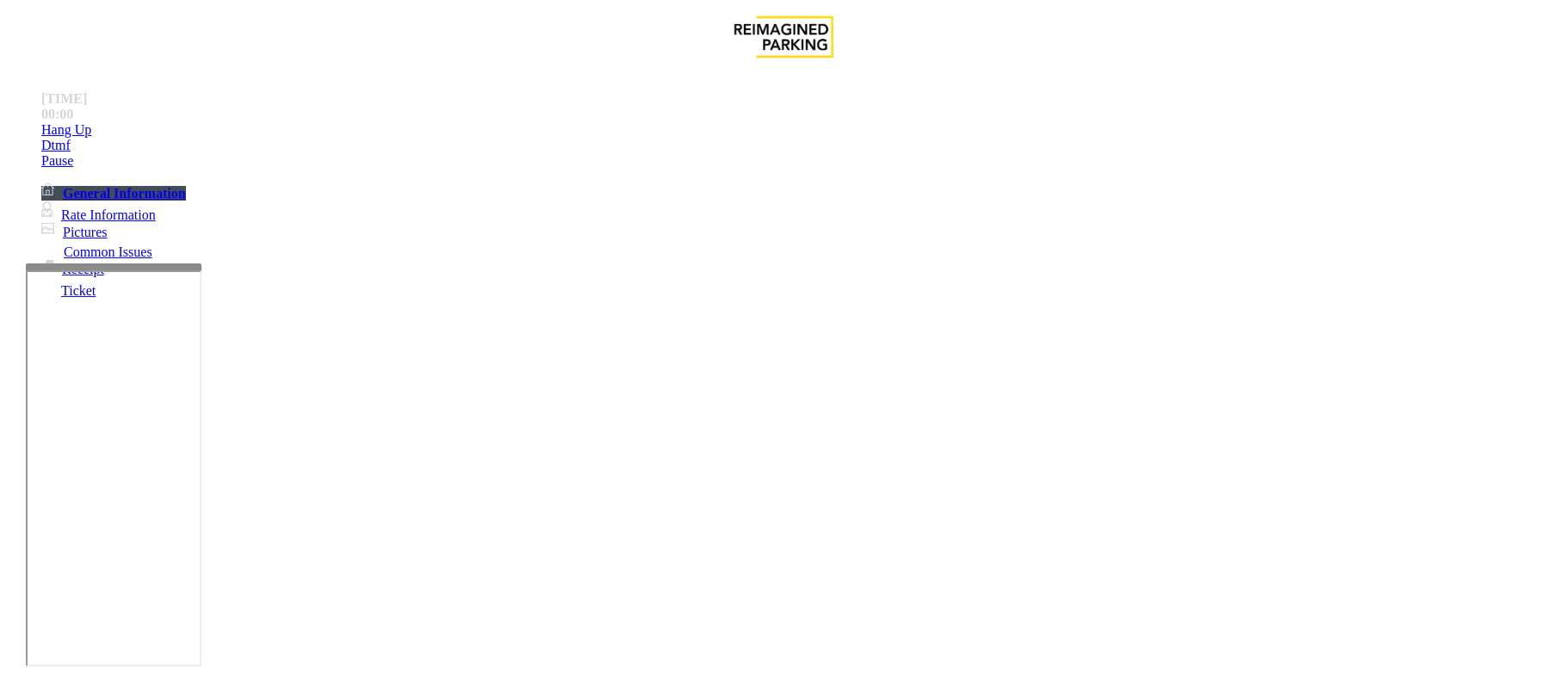 click on "Time Zone" at bounding box center (784, 2371) 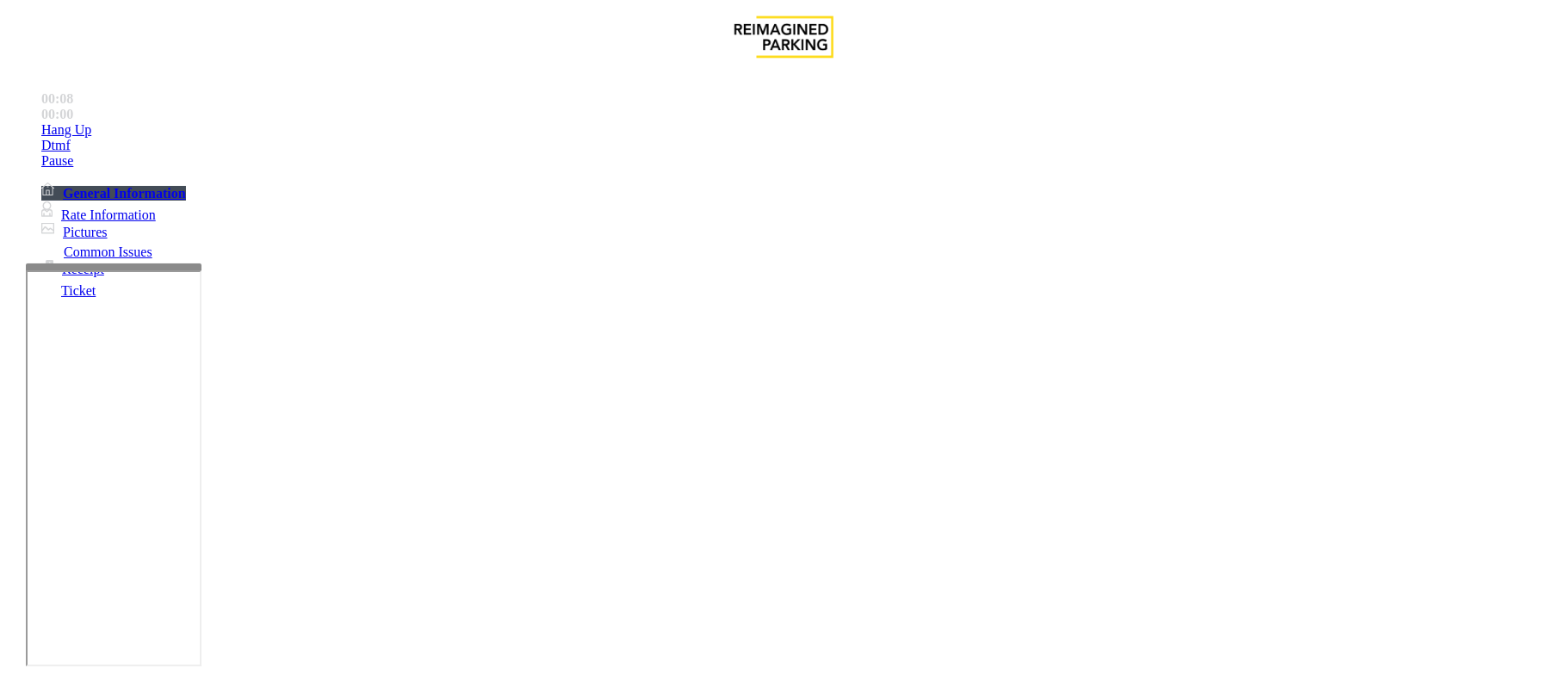 click on "Validation Error" at bounding box center (226, 1249) 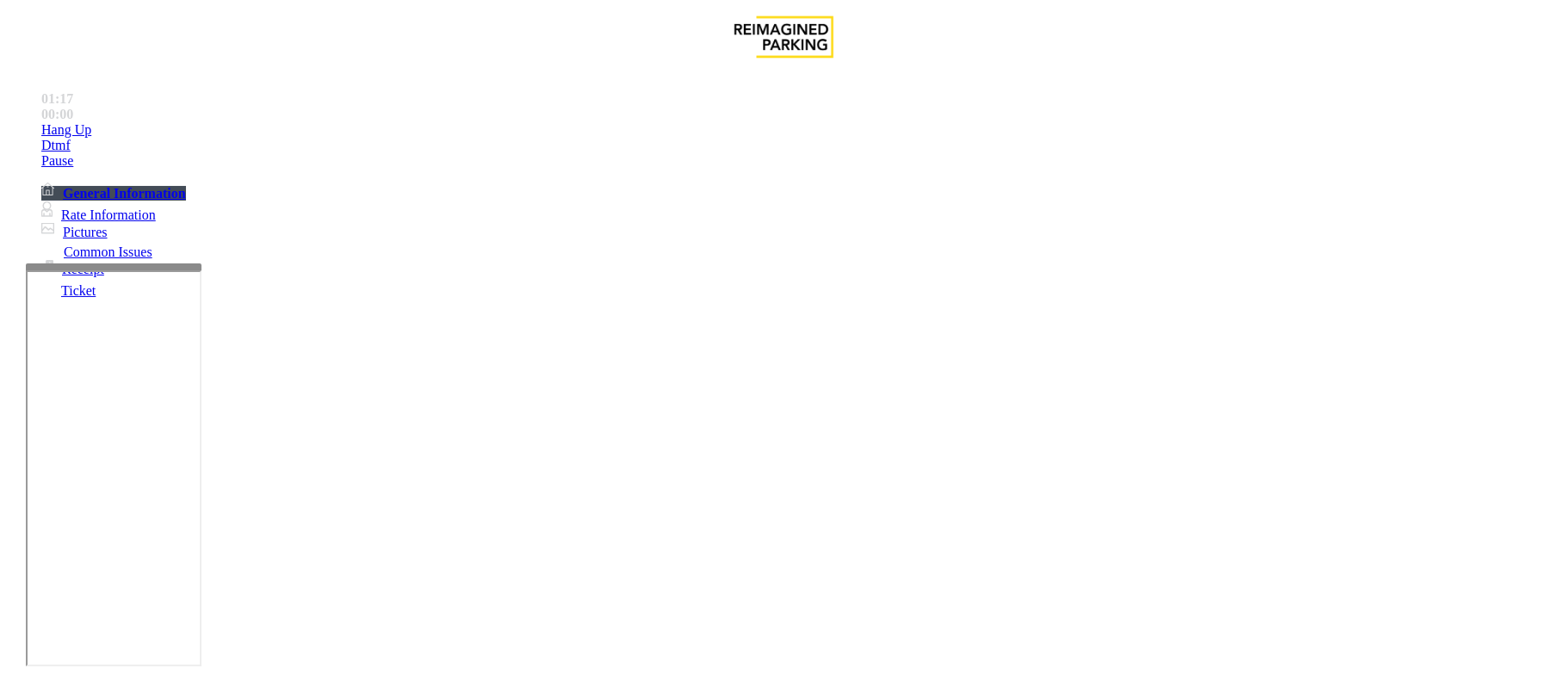 click on "Vend Gate" at bounding box center [59, 1371] 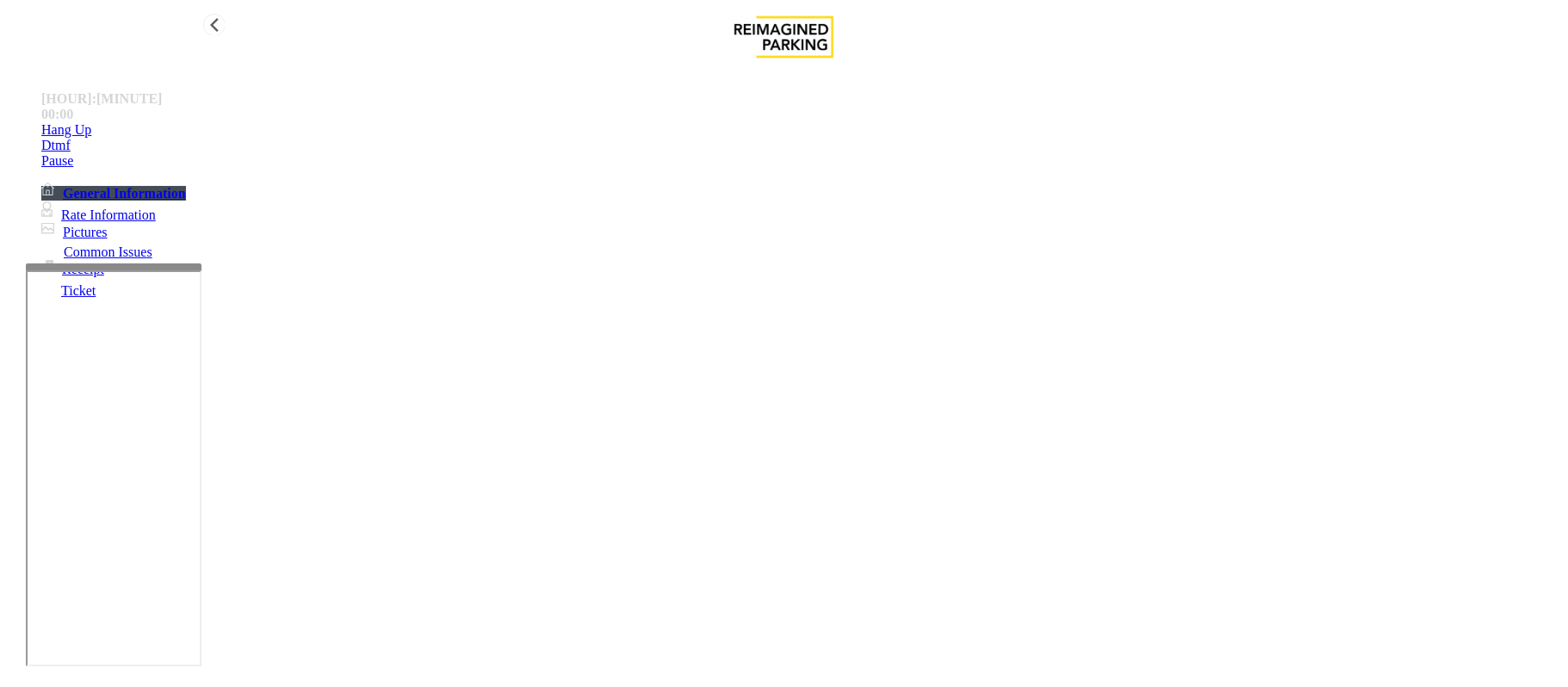 type on "**********" 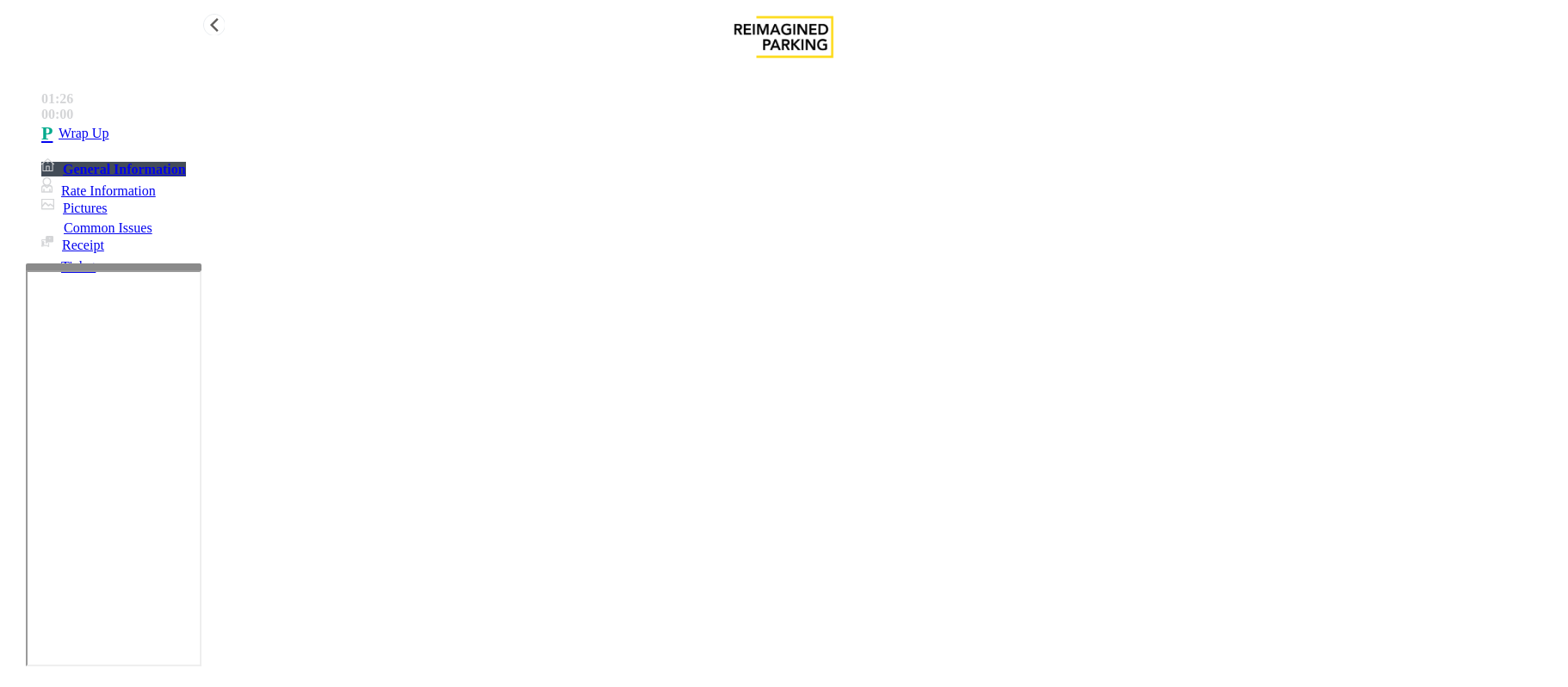 click on "Wrap Up" at bounding box center [801, 133] 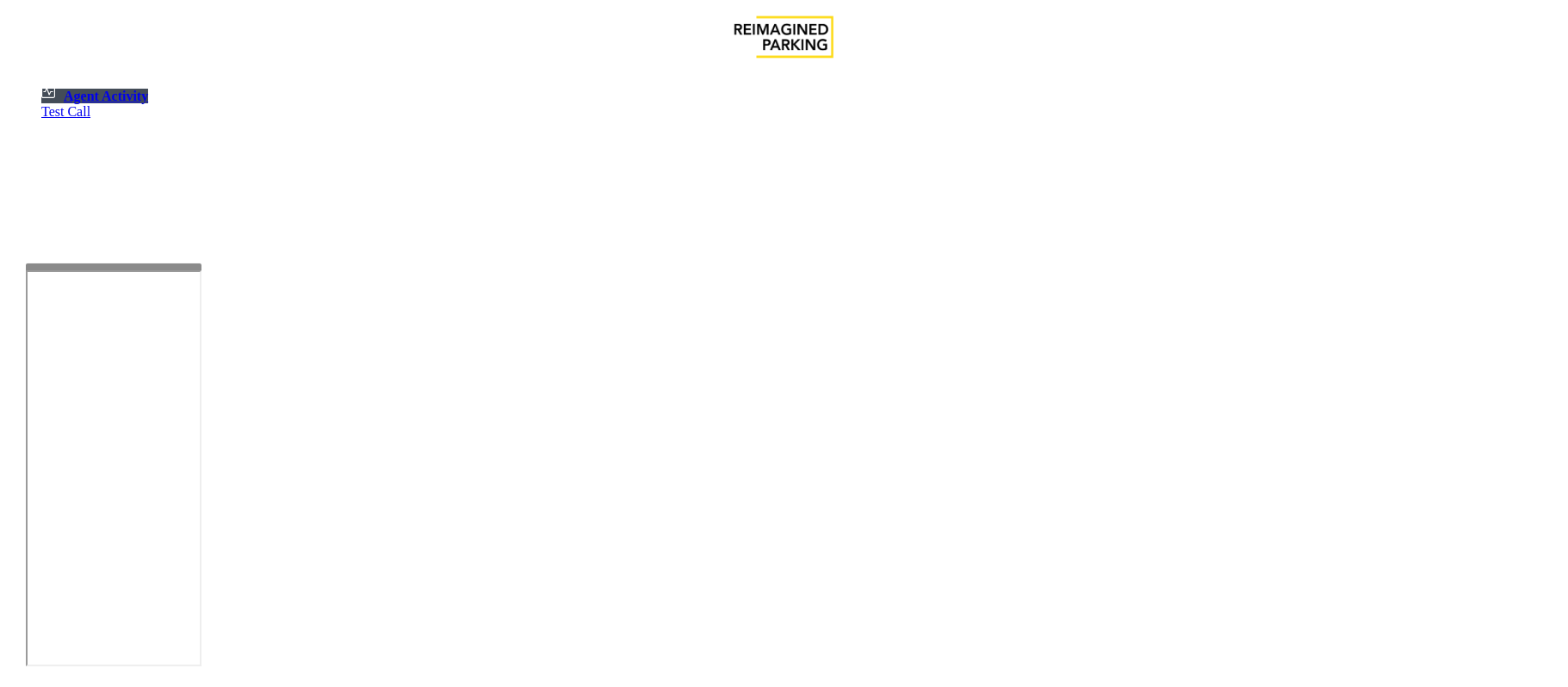 click at bounding box center [160, 1130] 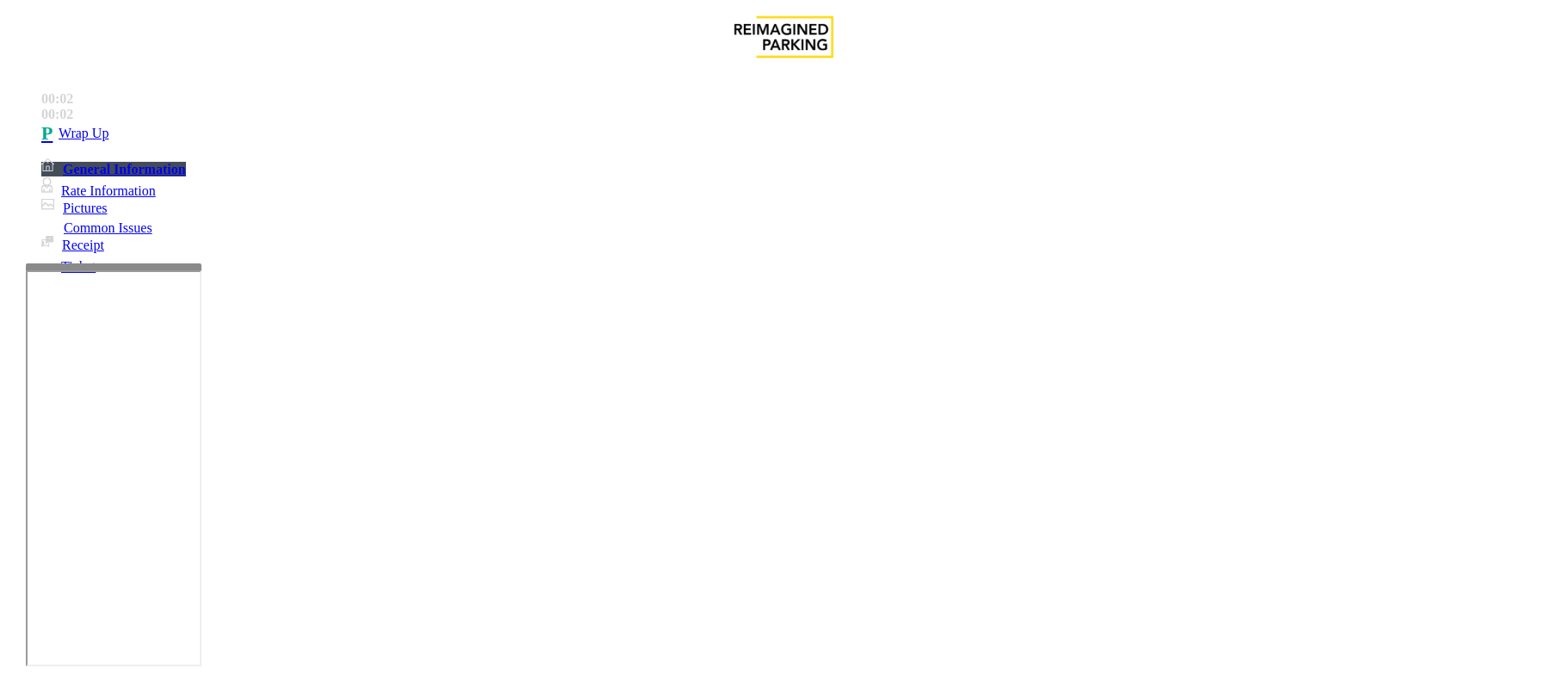 click on "Intercom Issue/No Response" at bounding box center (800, 1249) 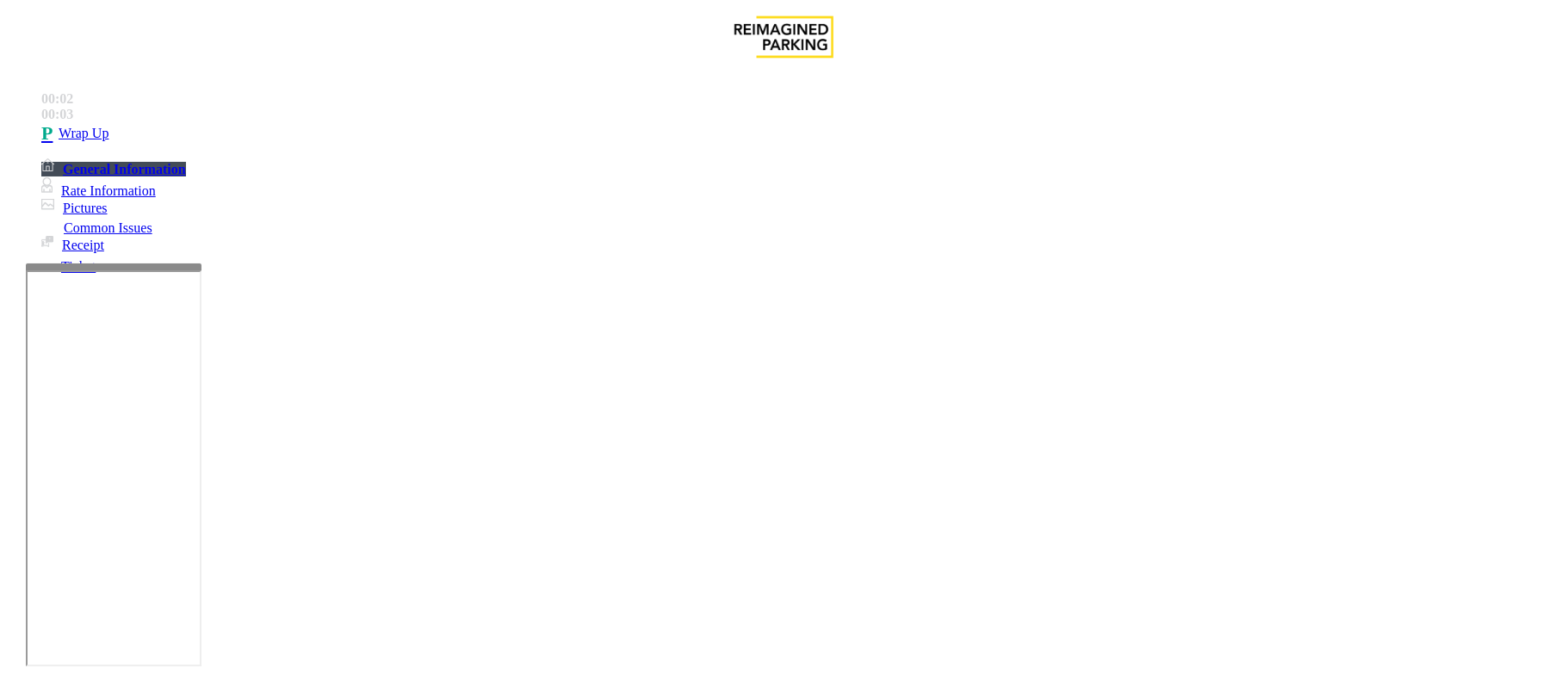 click on "Call dropped" at bounding box center [470, 1249] 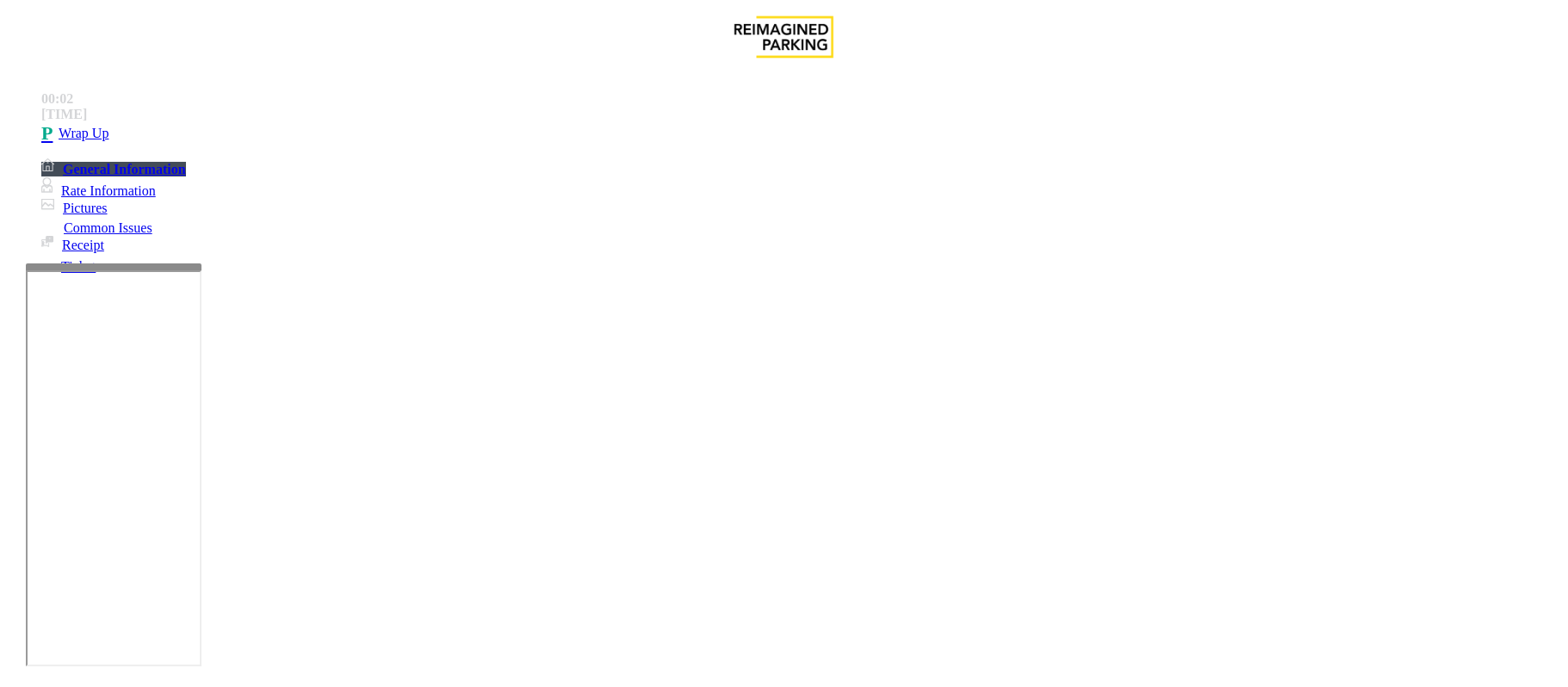 click on "Call dropped" at bounding box center (784, 1236) 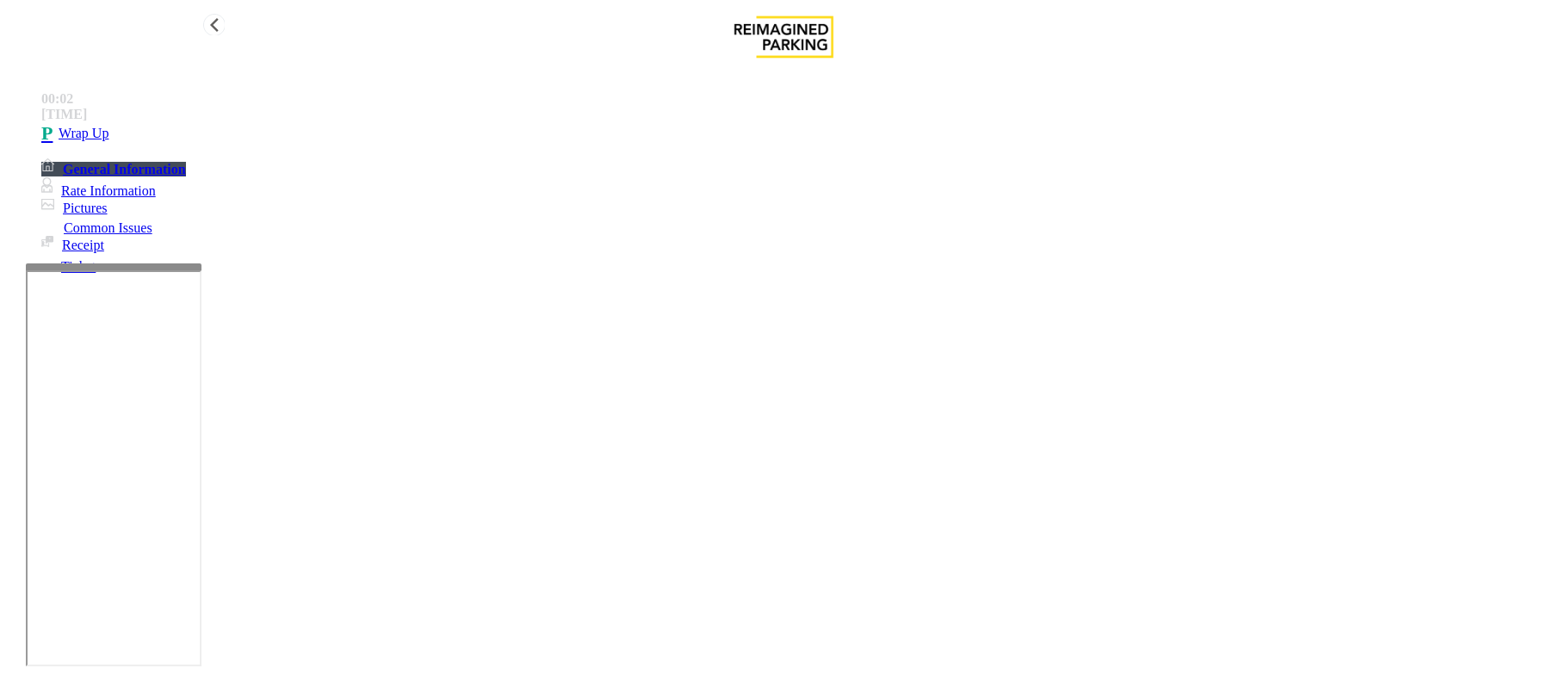 type on "**********" 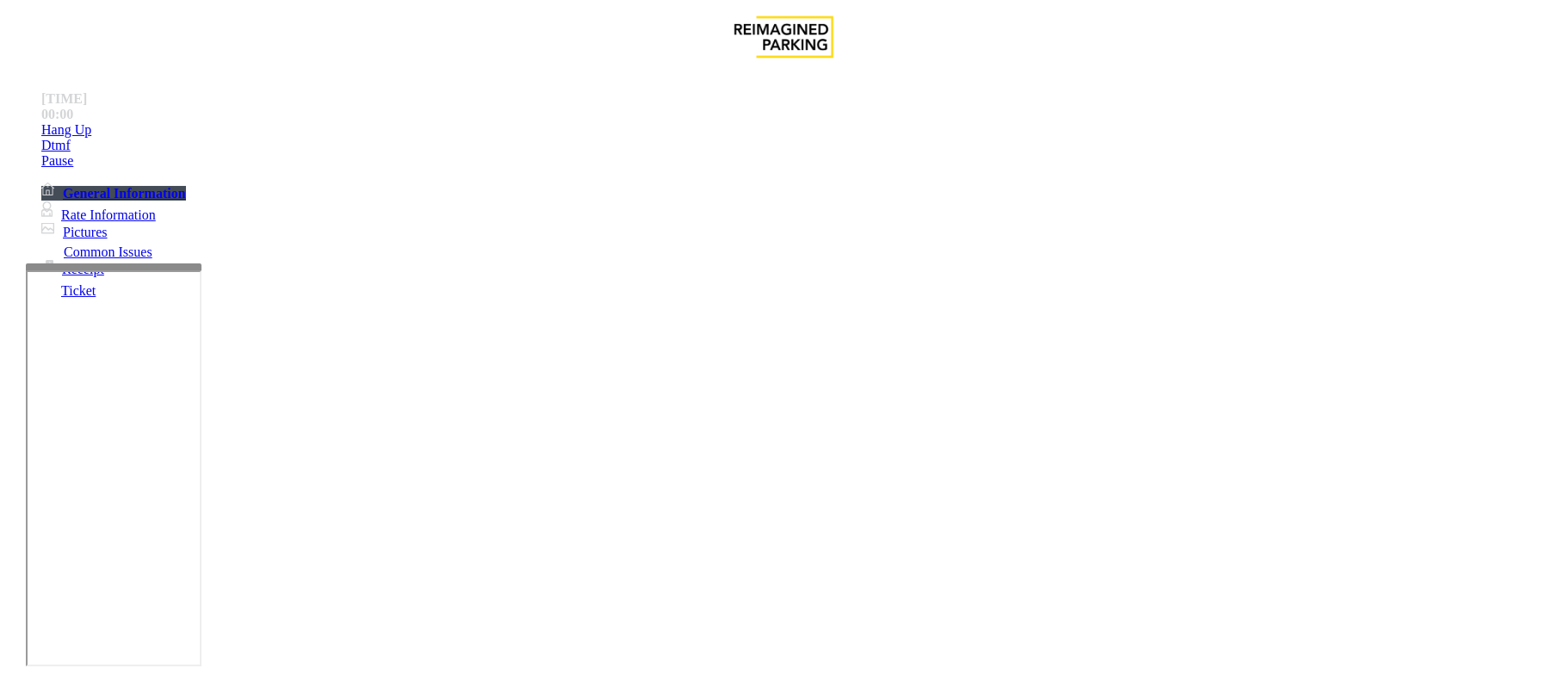 scroll, scrollTop: 918, scrollLeft: 0, axis: vertical 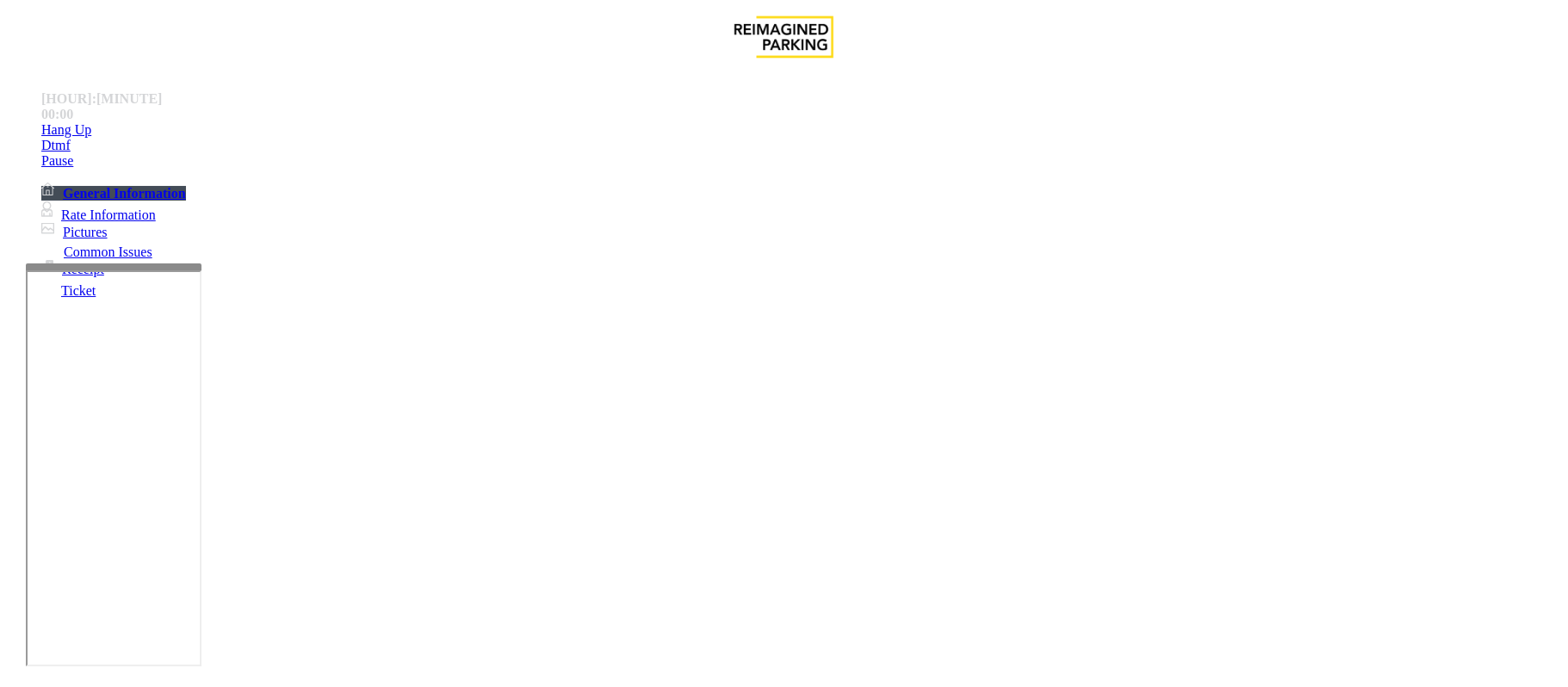 click on "Monthly Issue" at bounding box center [231, 1249] 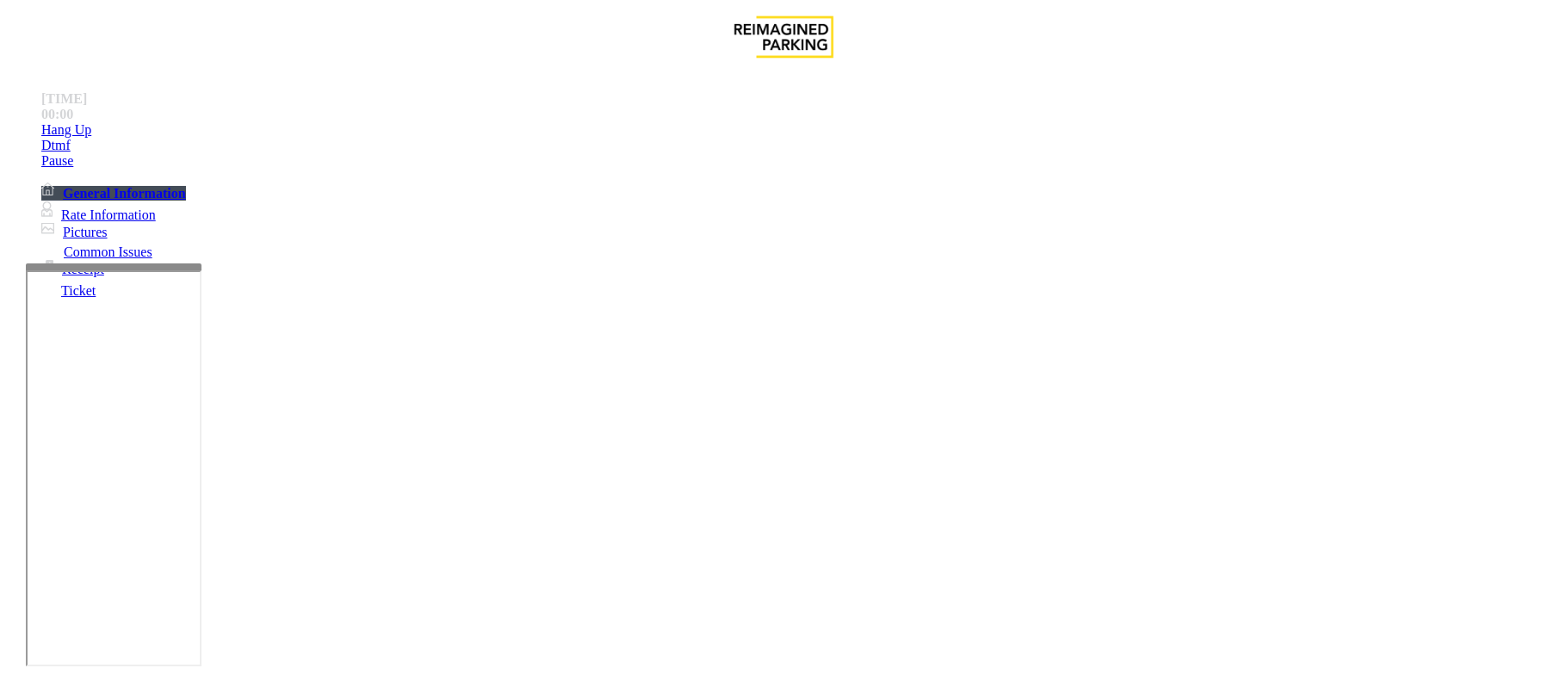 click on "Disabled Card" at bounding box center (67, 1249) 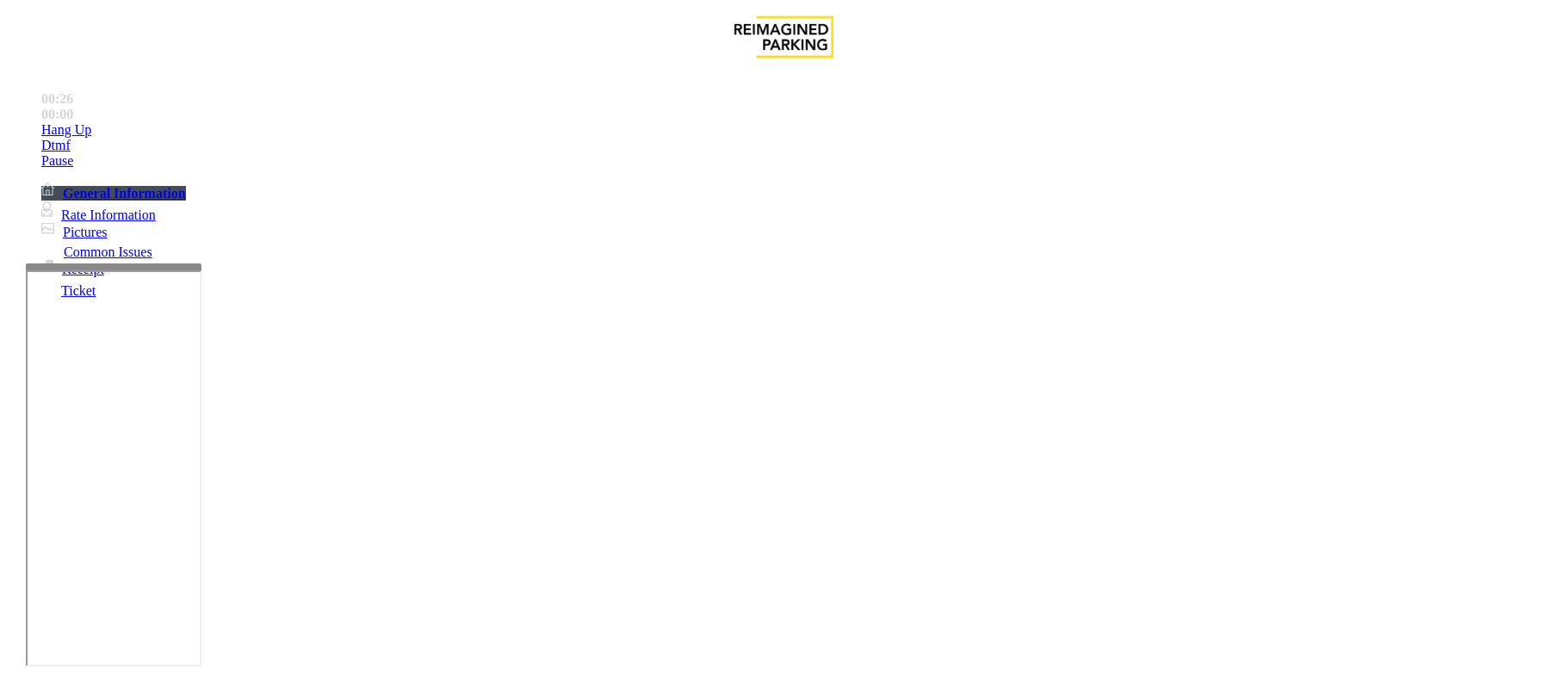 click on "Monthly Issue" at bounding box center (87, 1221) 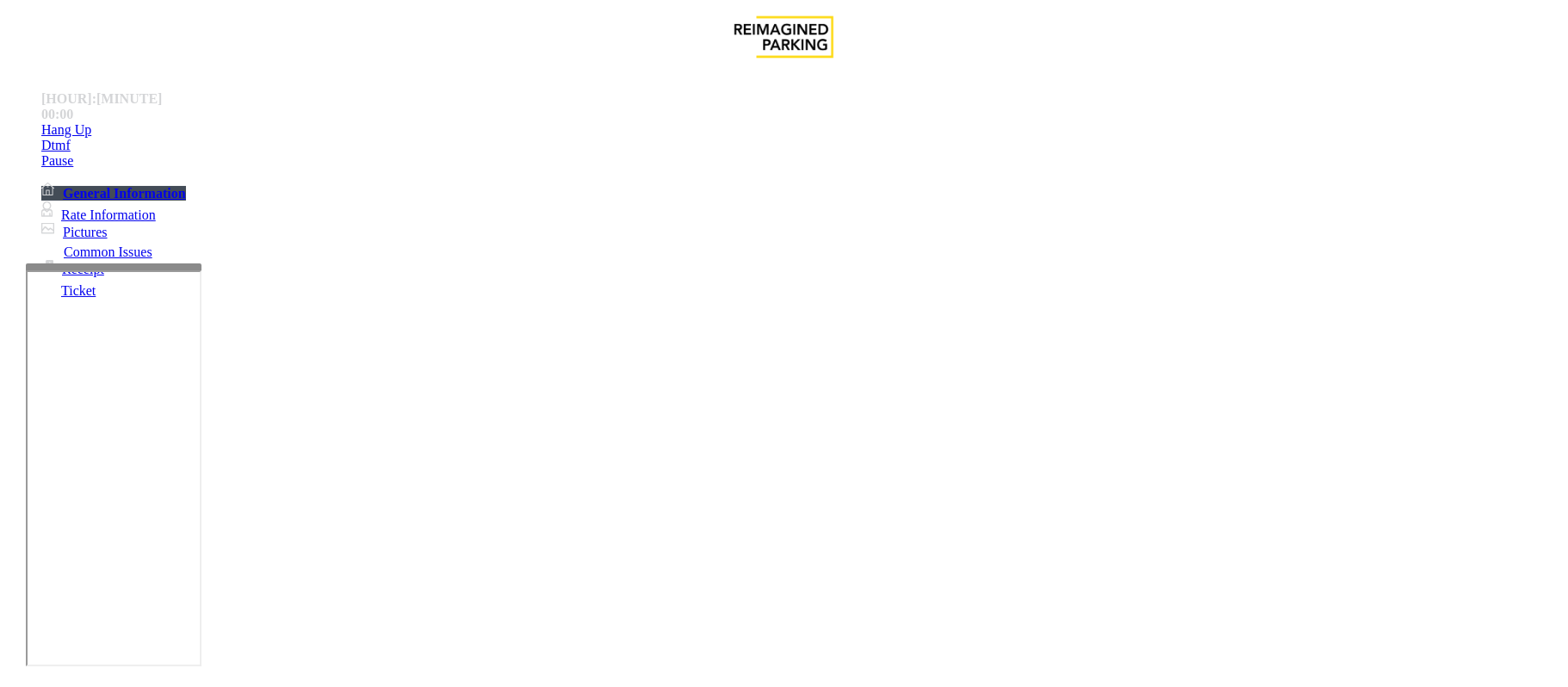 click on "Forgot Card / Transponder / KeyFob" at bounding box center [273, 1249] 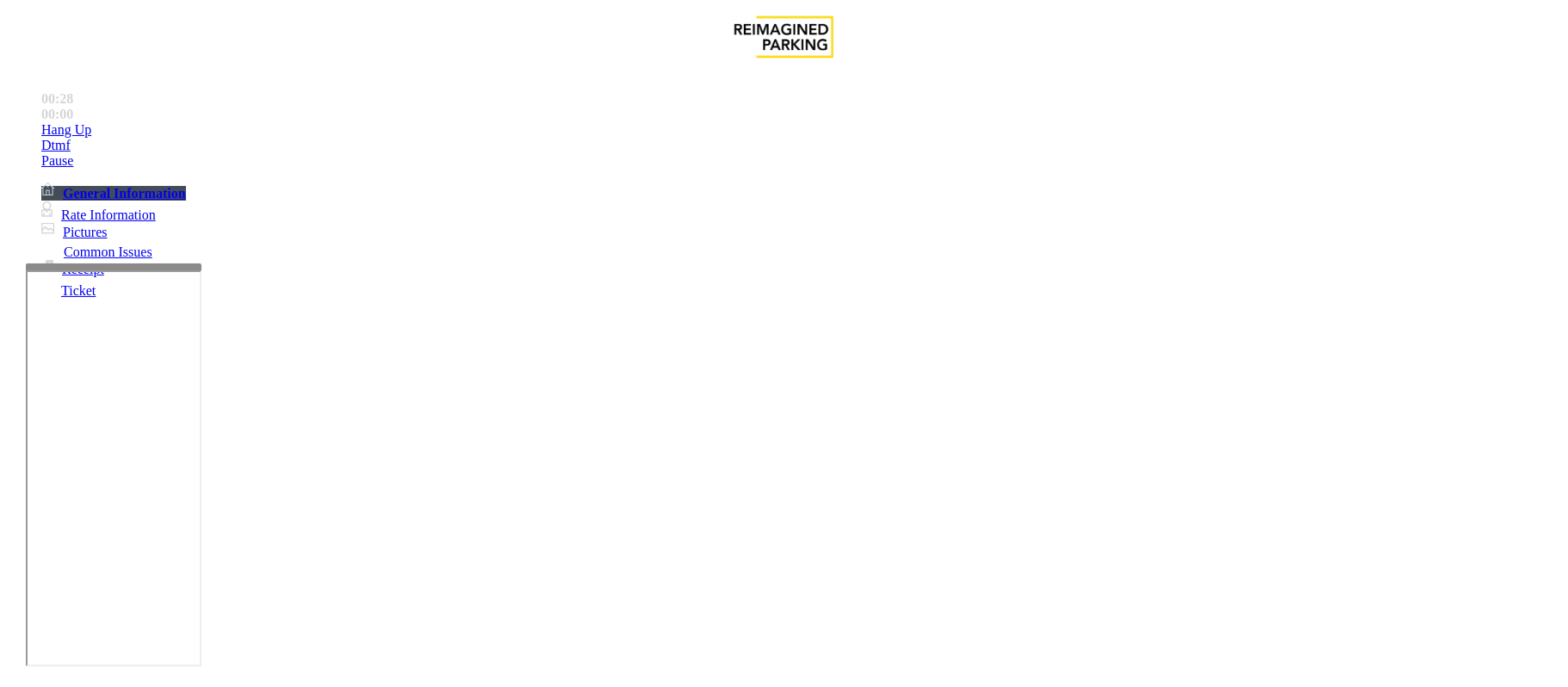 click at bounding box center (83, 1268) 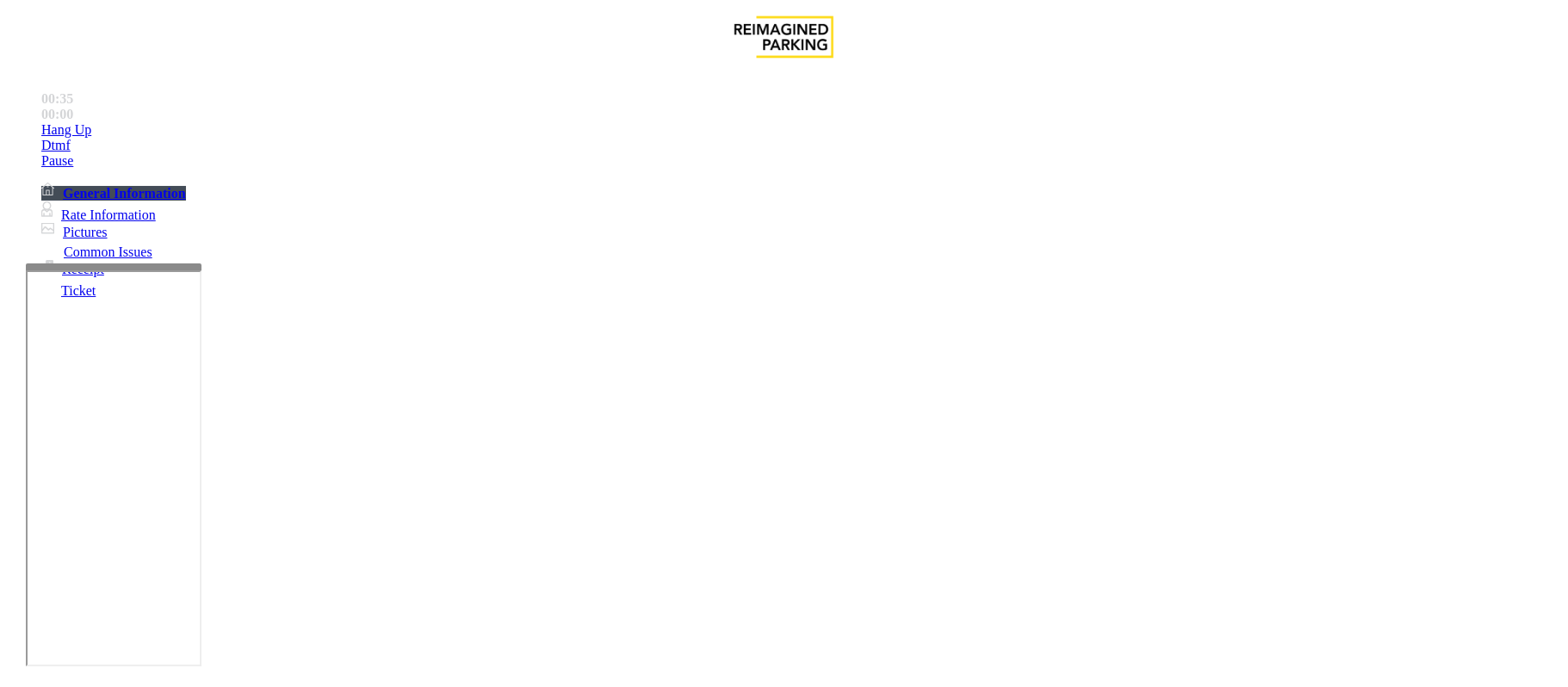 click at bounding box center [253, 1532] 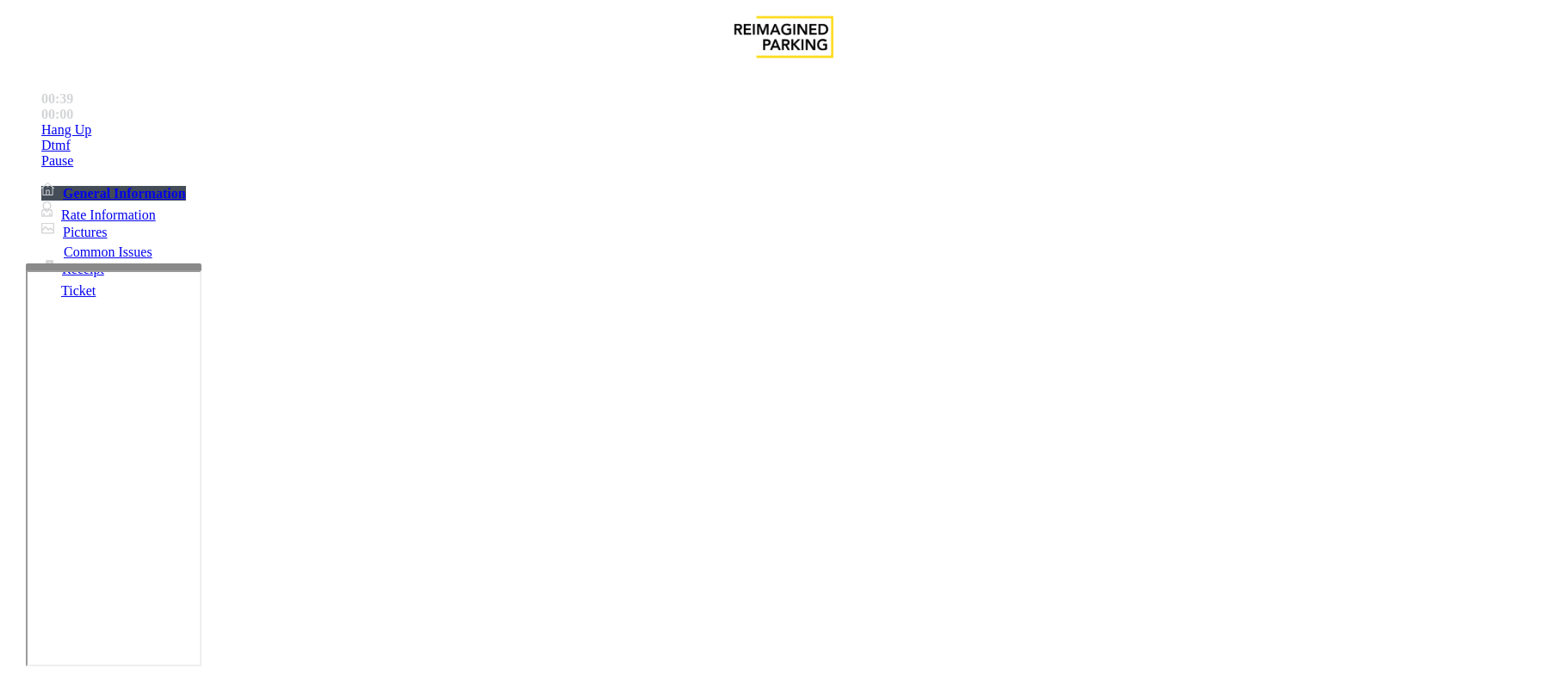 type on "**********" 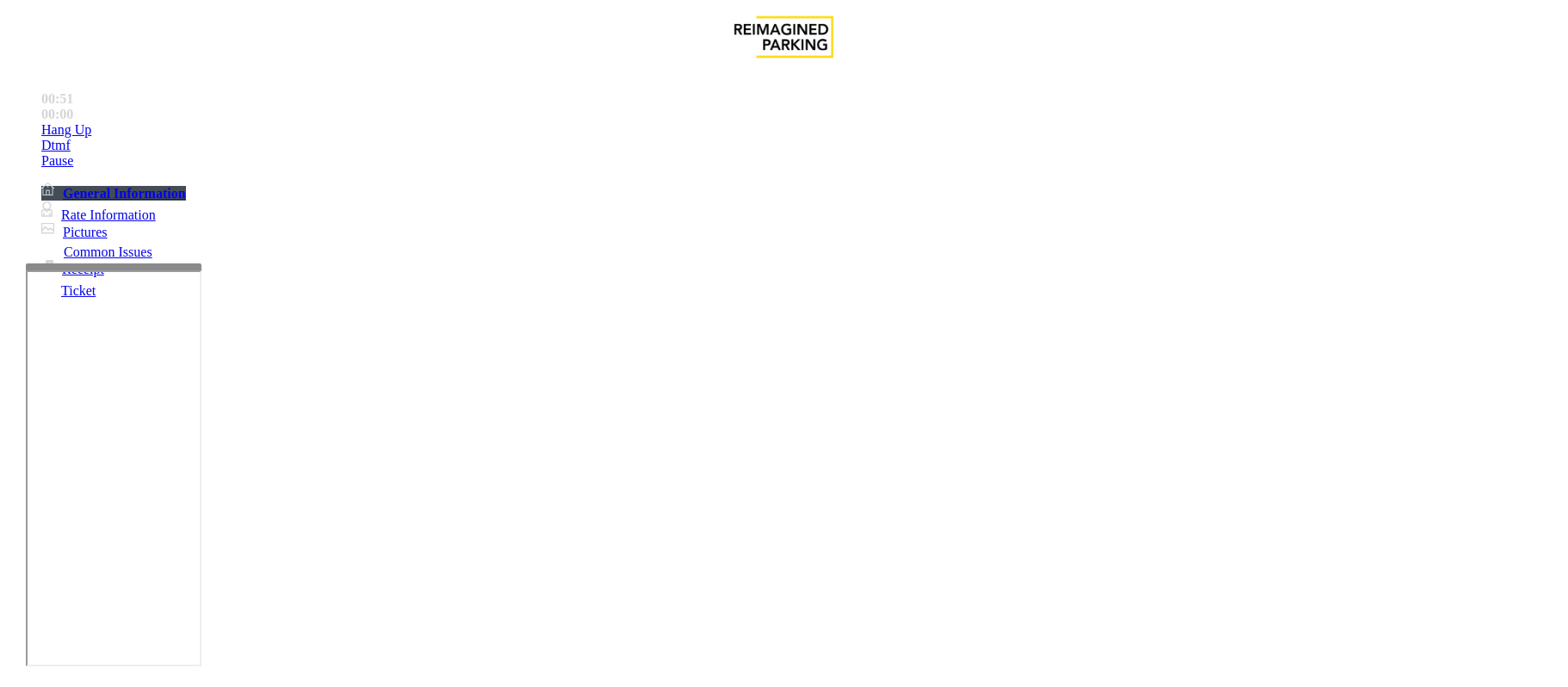 type on "****" 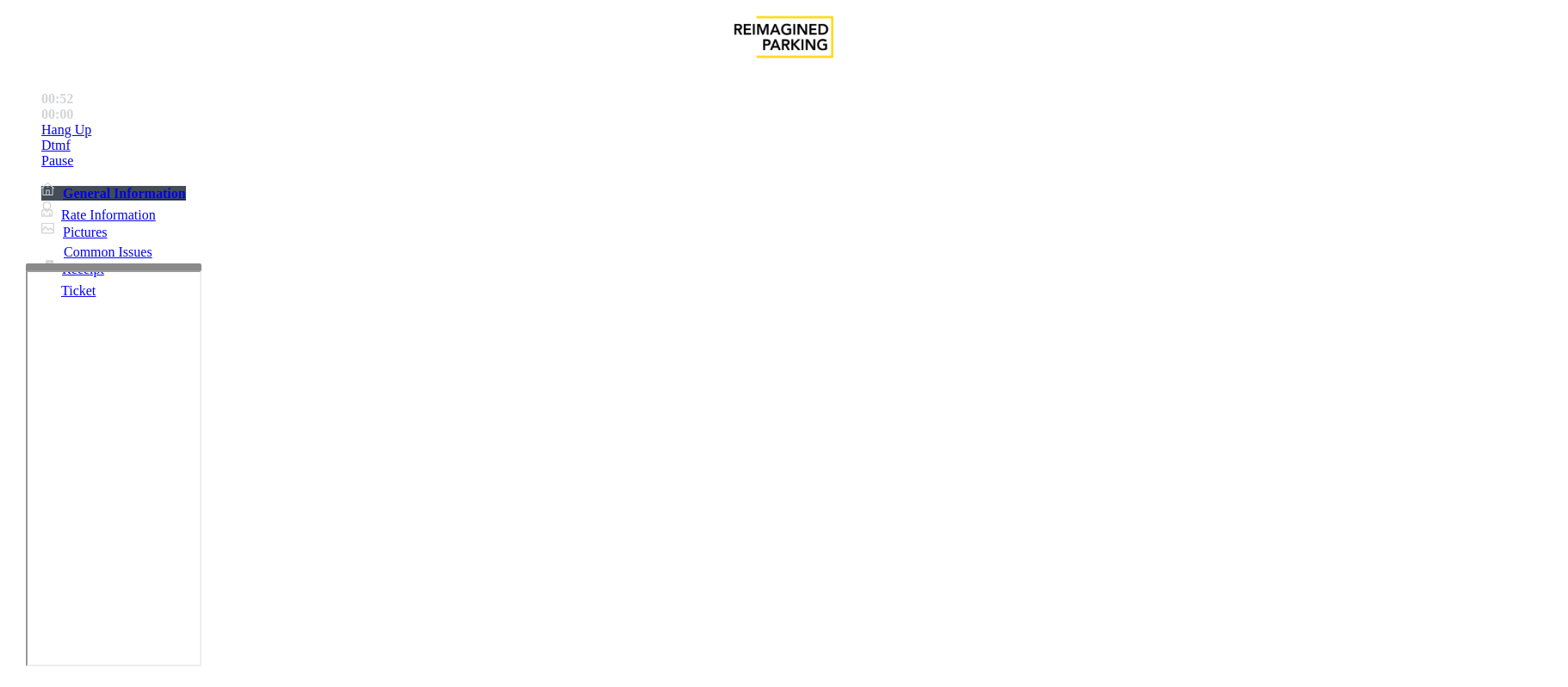 click on "Forgot Card / Transponder / KeyFob" at bounding box center [784, 1236] 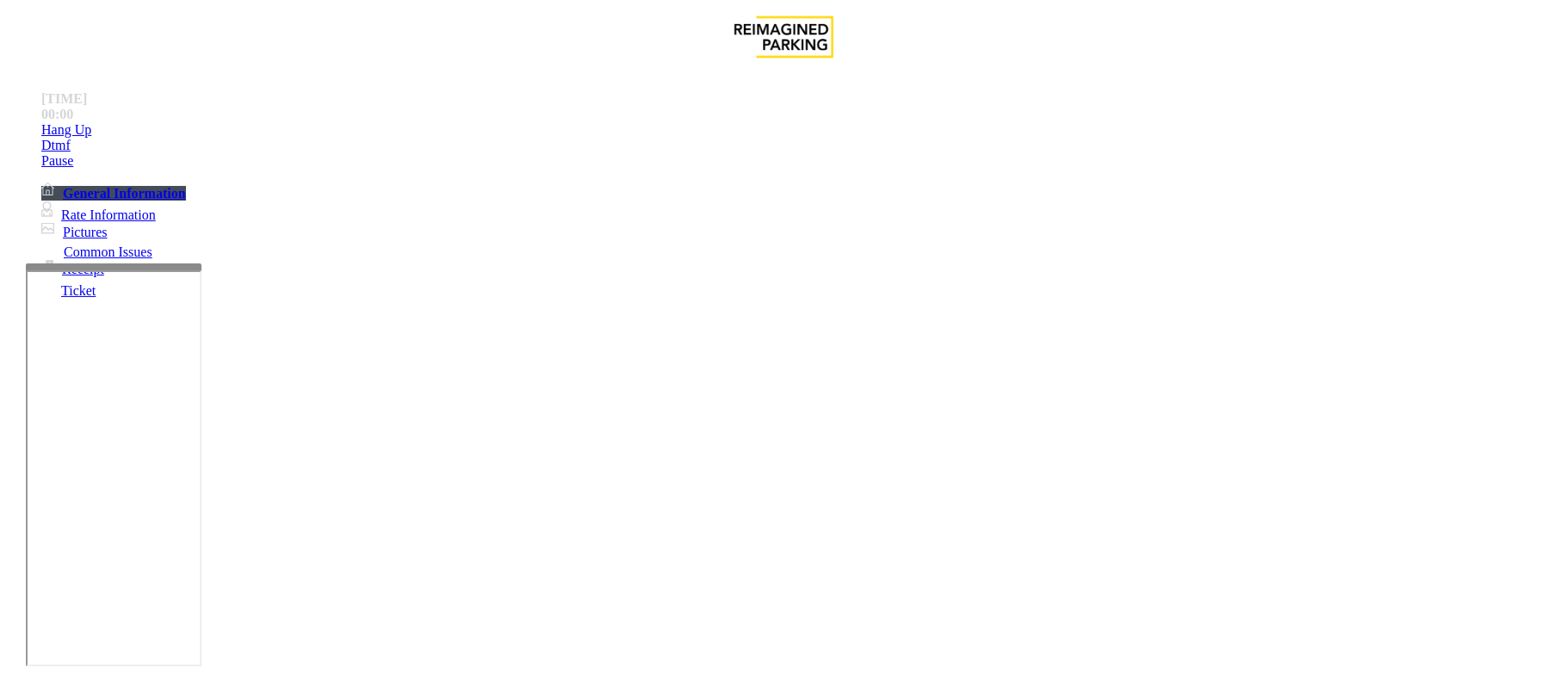 type on "**********" 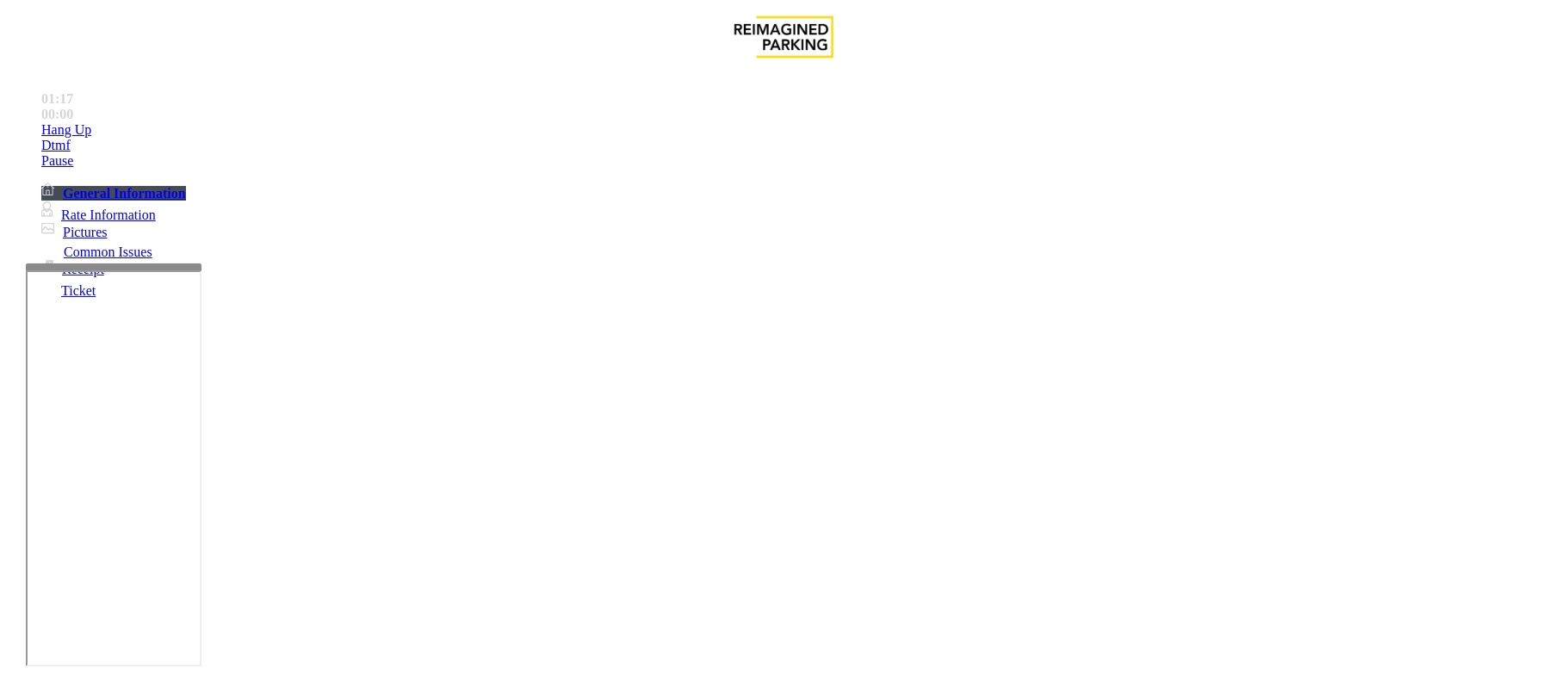 scroll, scrollTop: 689, scrollLeft: 4, axis: both 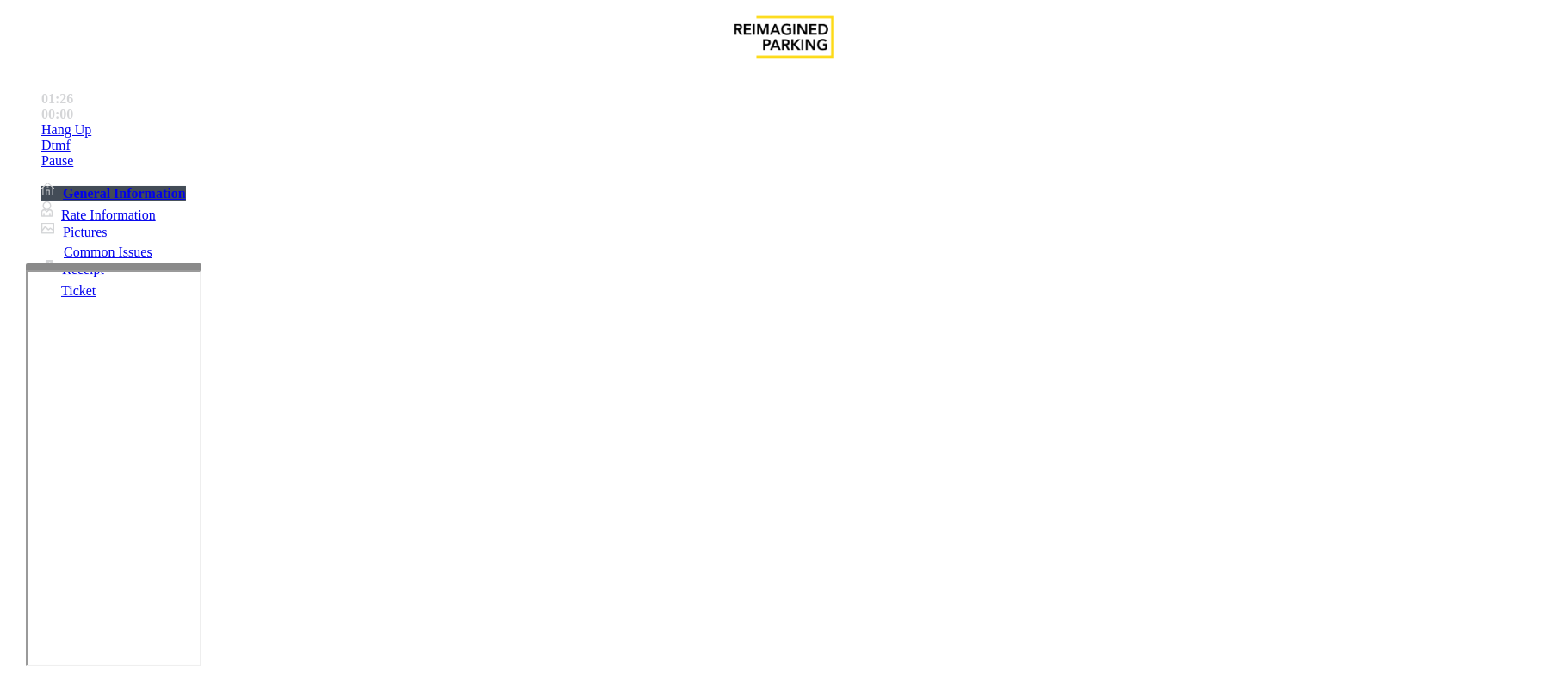 type on "**********" 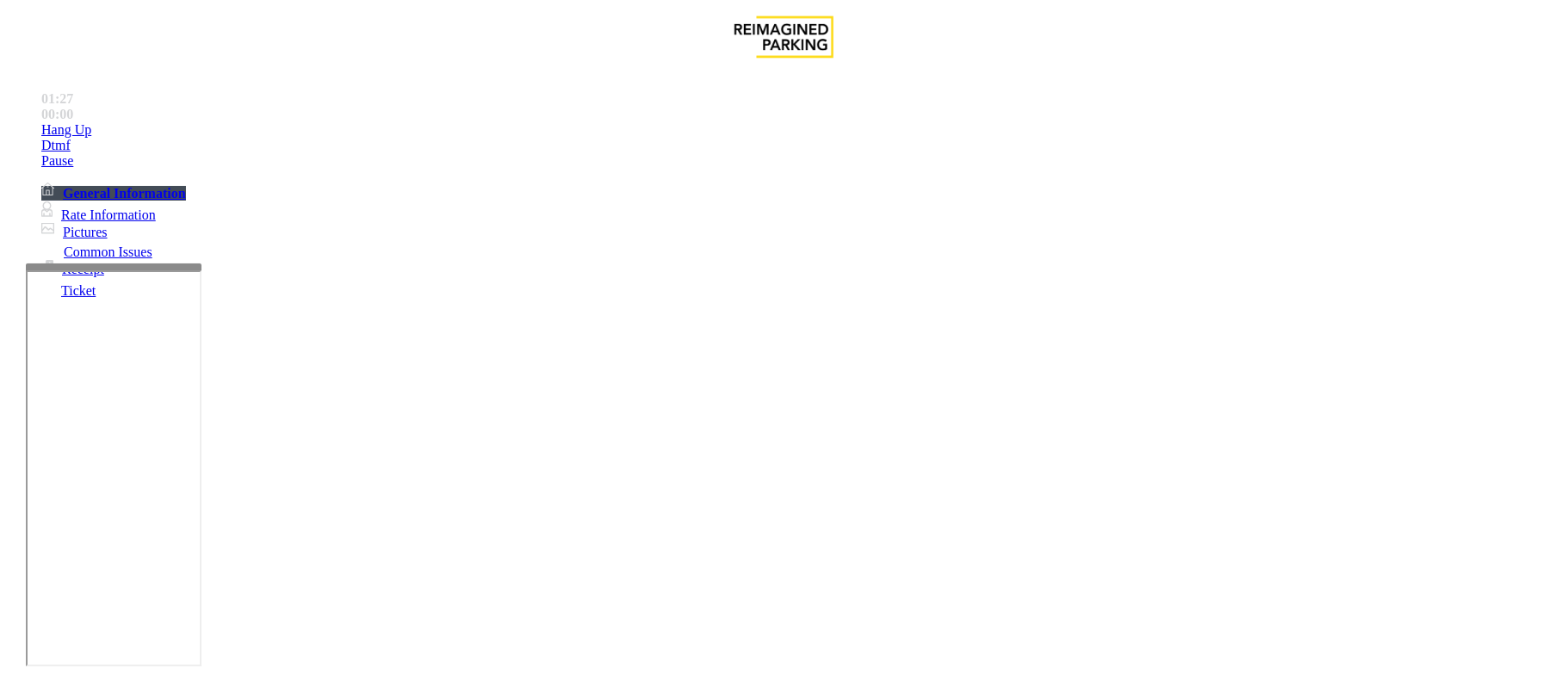 click at bounding box center [253, 1532] 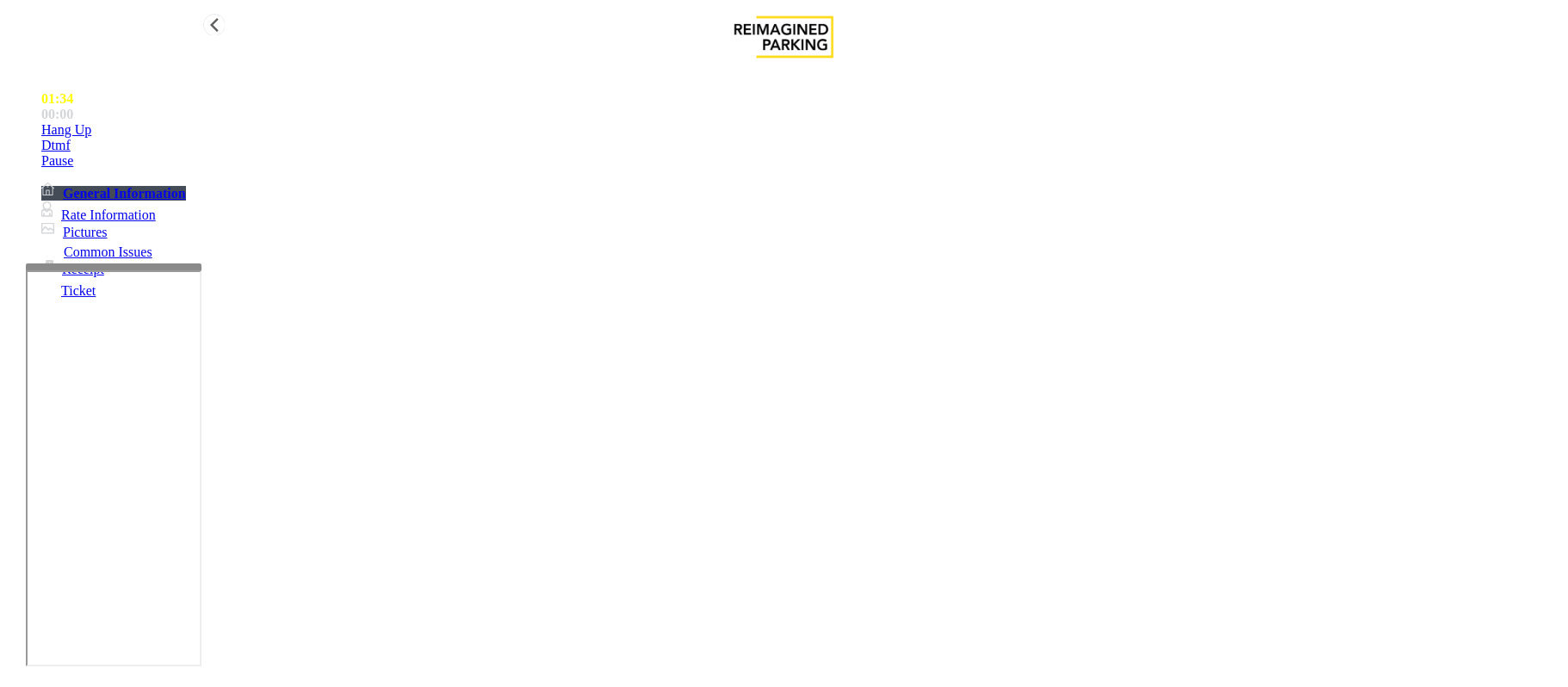 type on "**********" 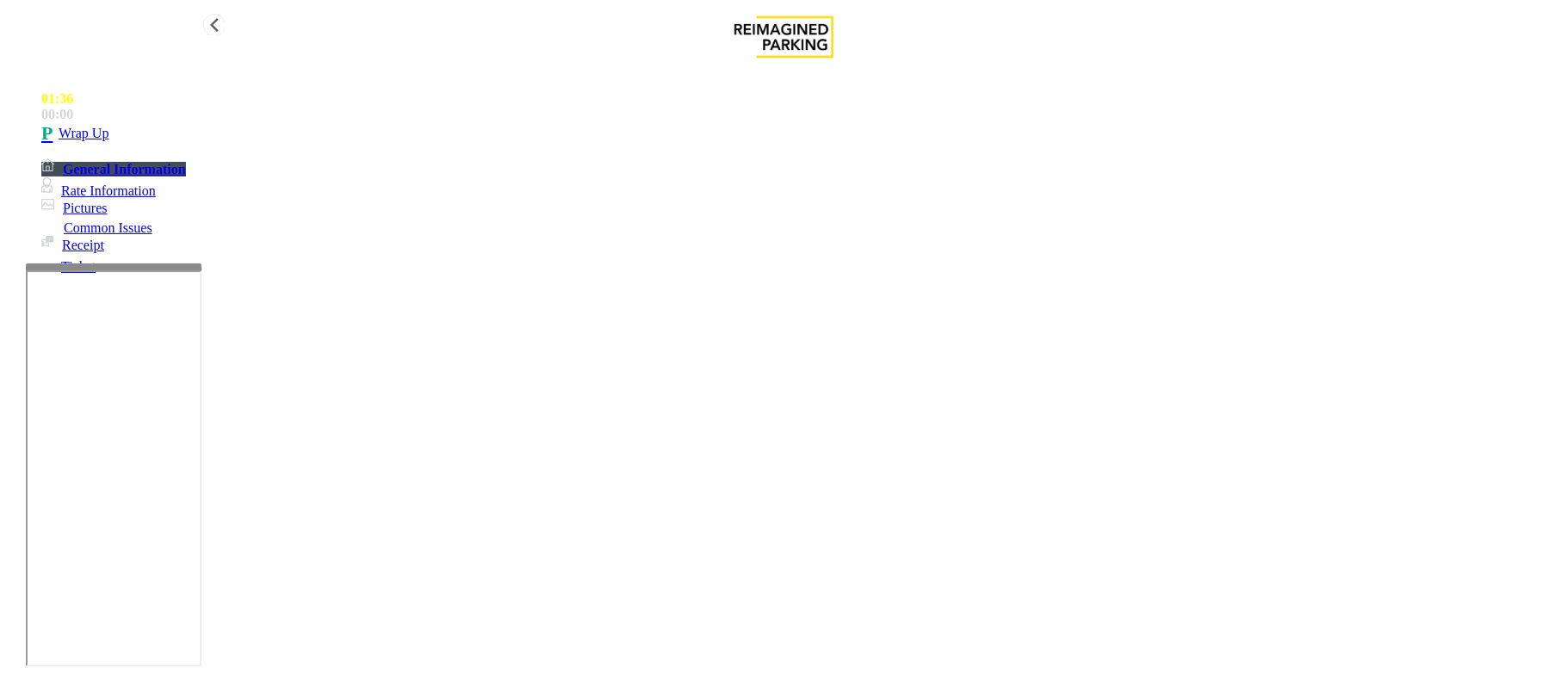 click on "Wrap Up" at bounding box center [84, 133] 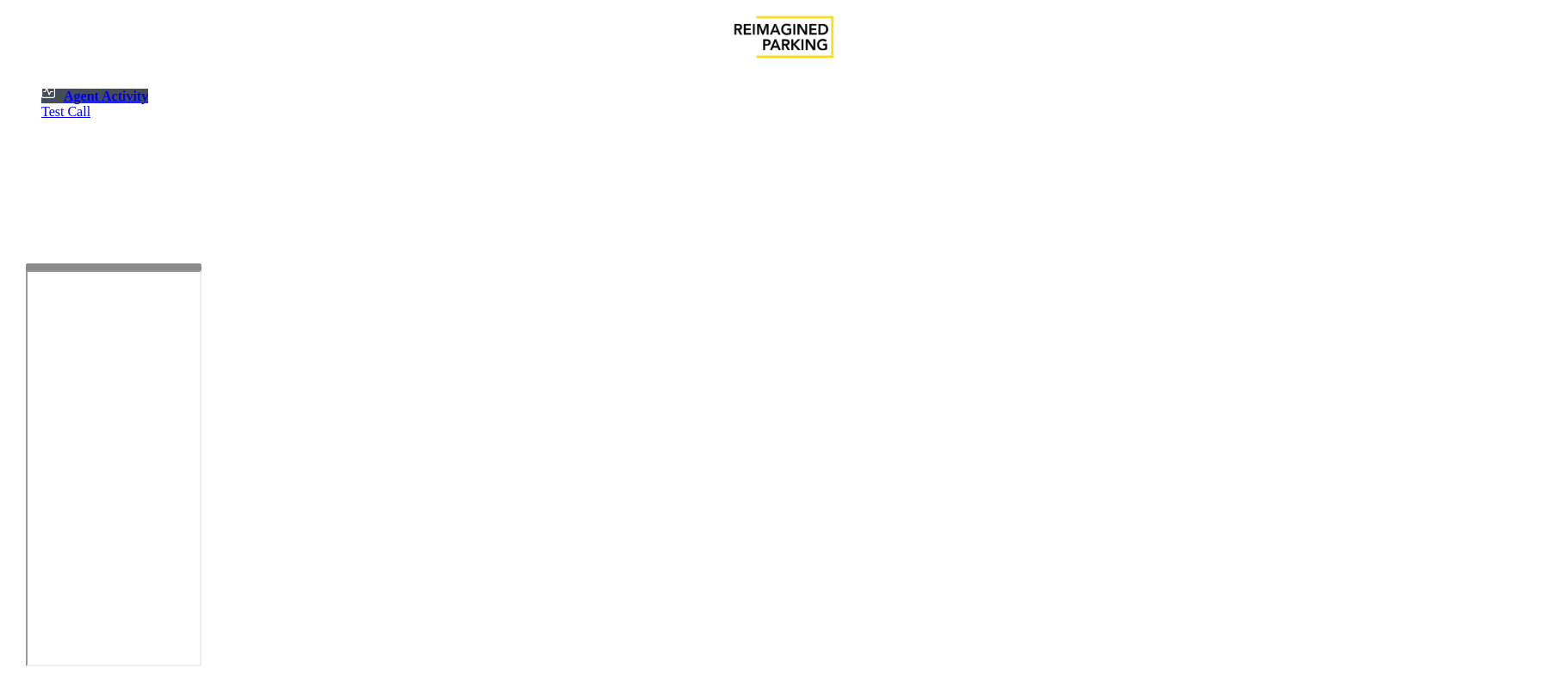 click at bounding box center (160, 1130) 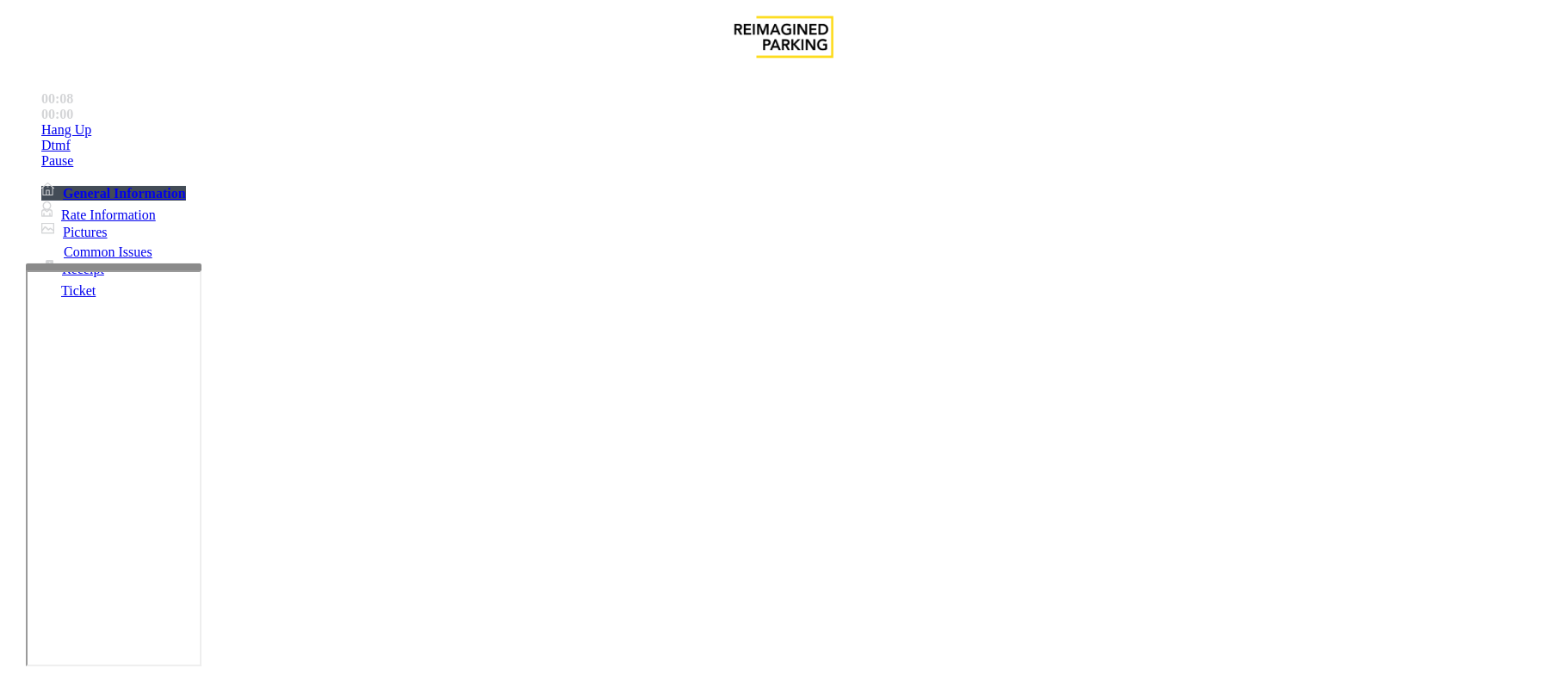 click on "Services" at bounding box center (592, 1249) 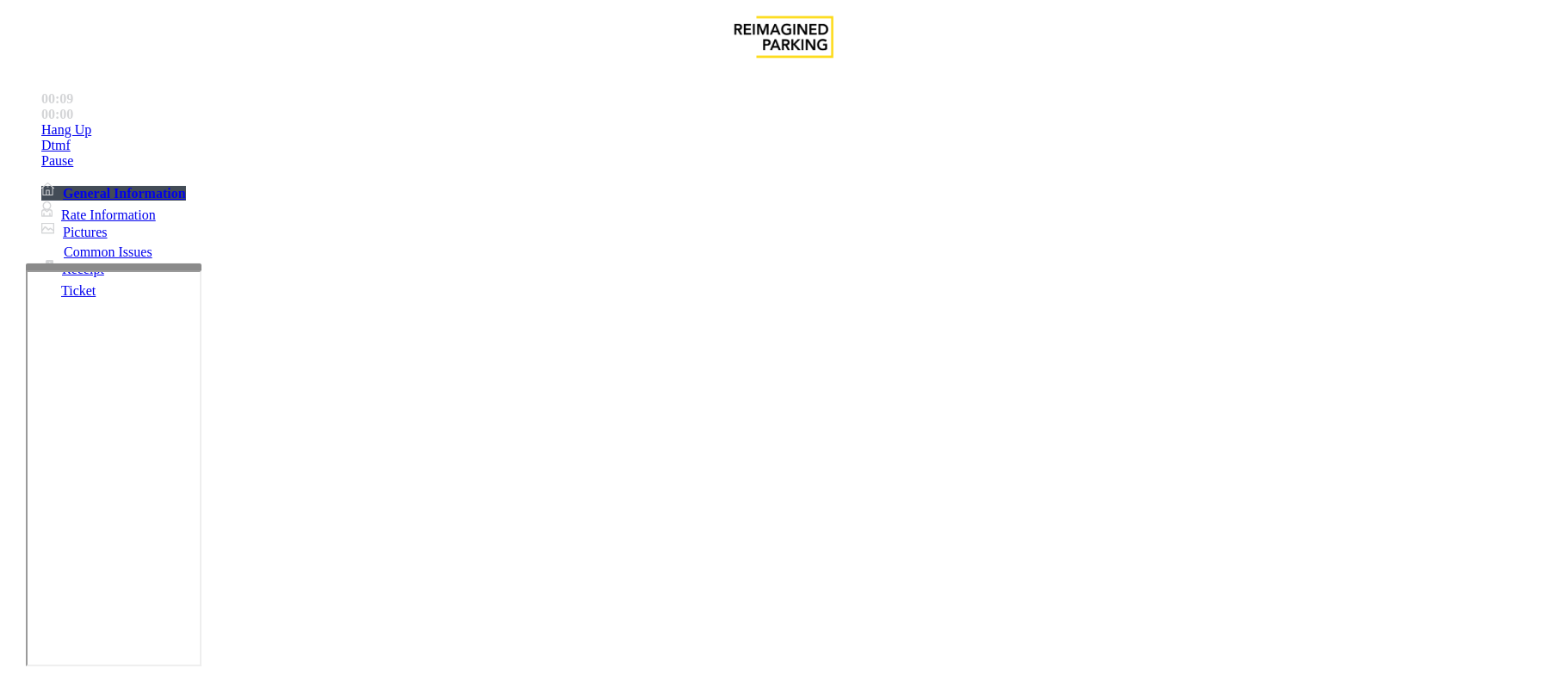 click on "Online Reservations" at bounding box center (455, 1249) 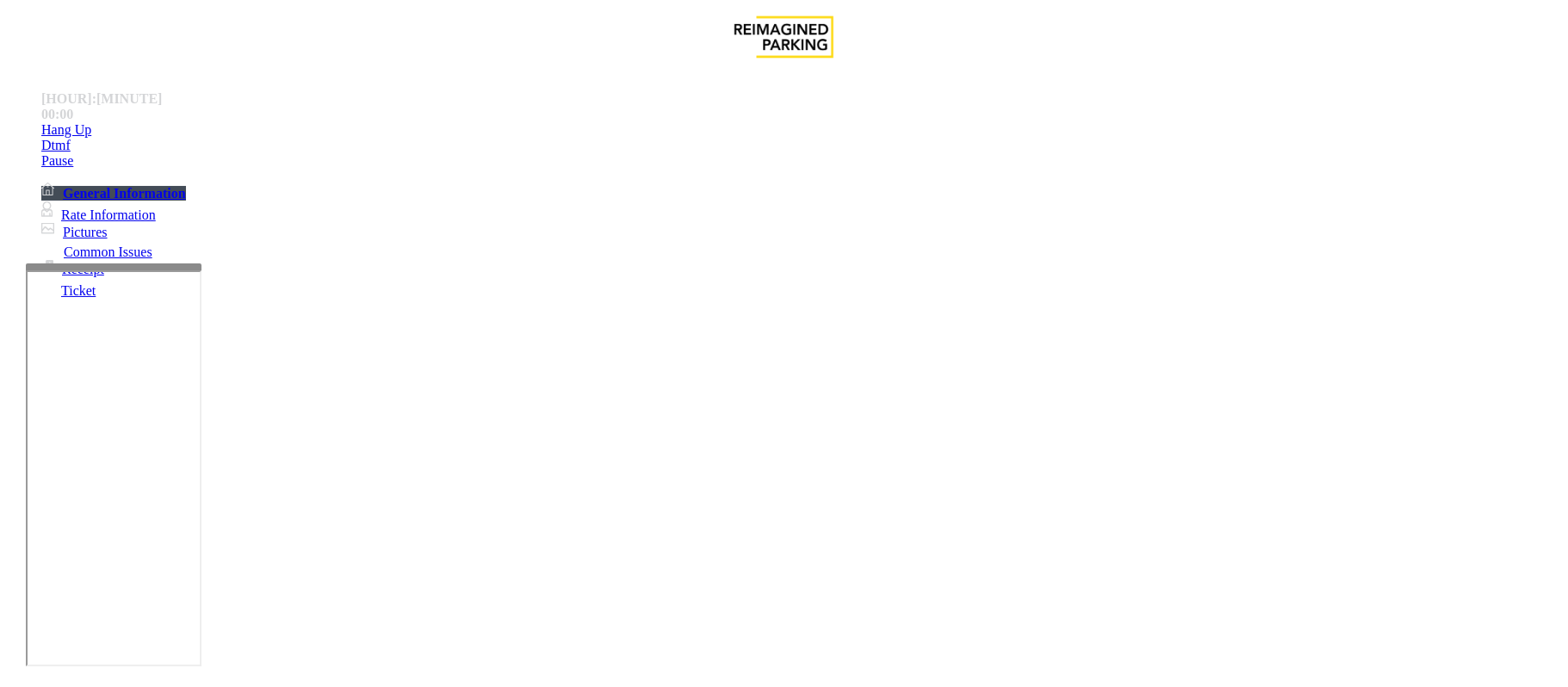 click at bounding box center (253, 1588) 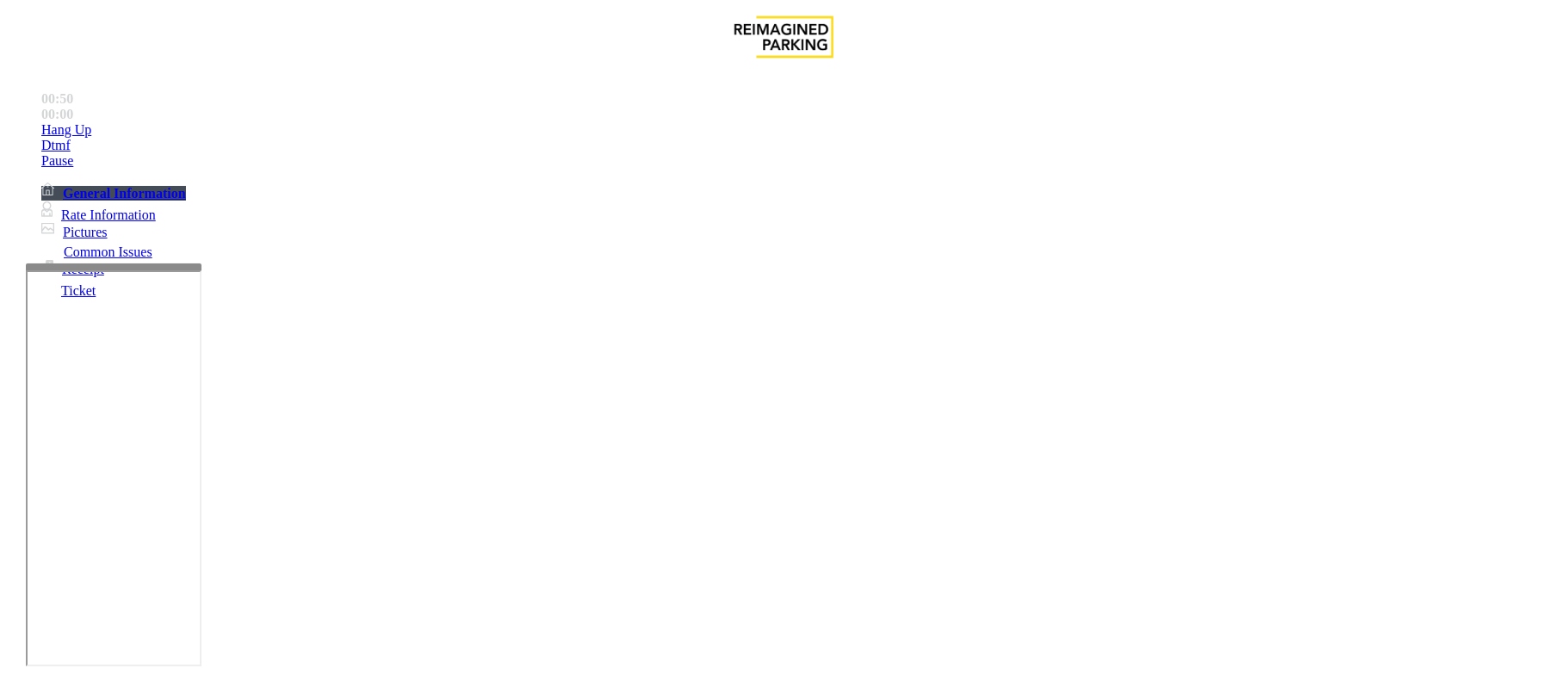 type on "**********" 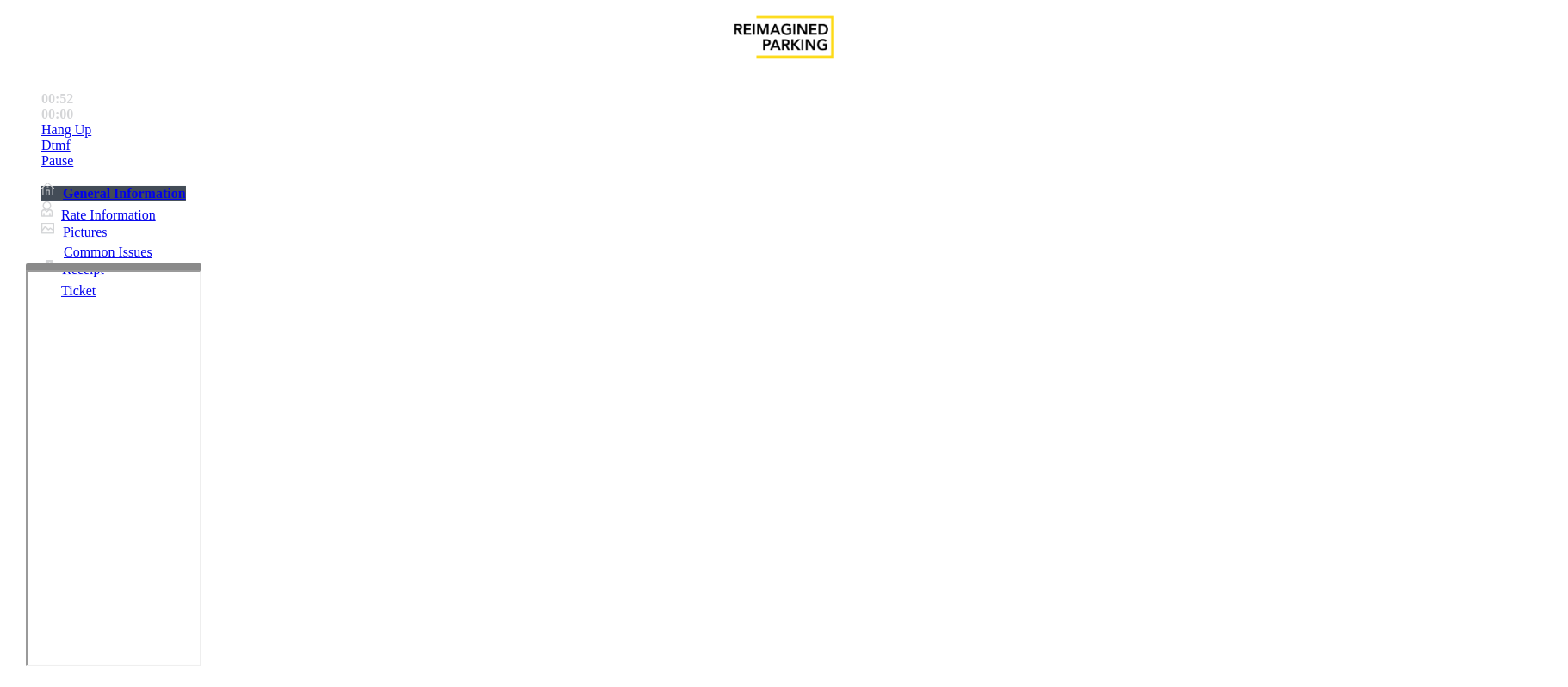 scroll, scrollTop: 0, scrollLeft: 0, axis: both 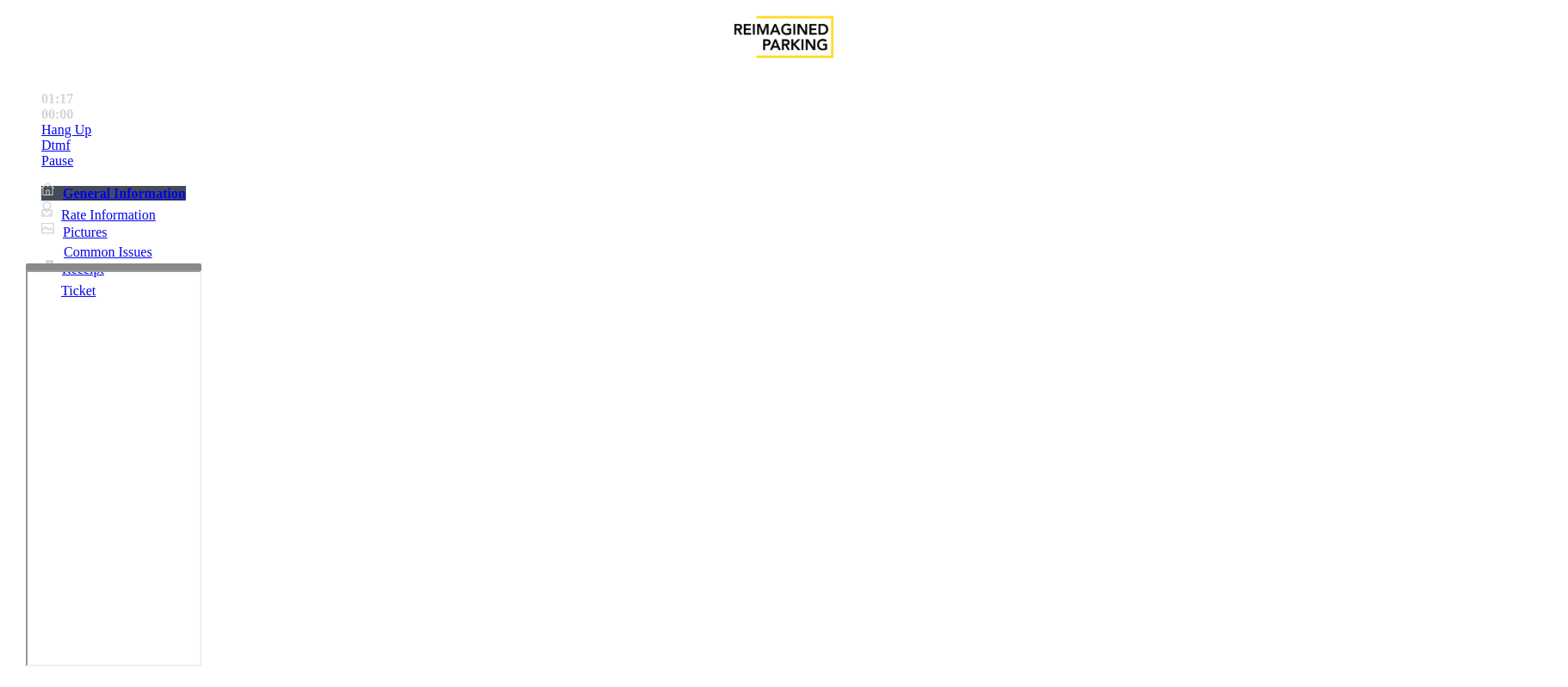 click on "****" at bounding box center [83, 1268] 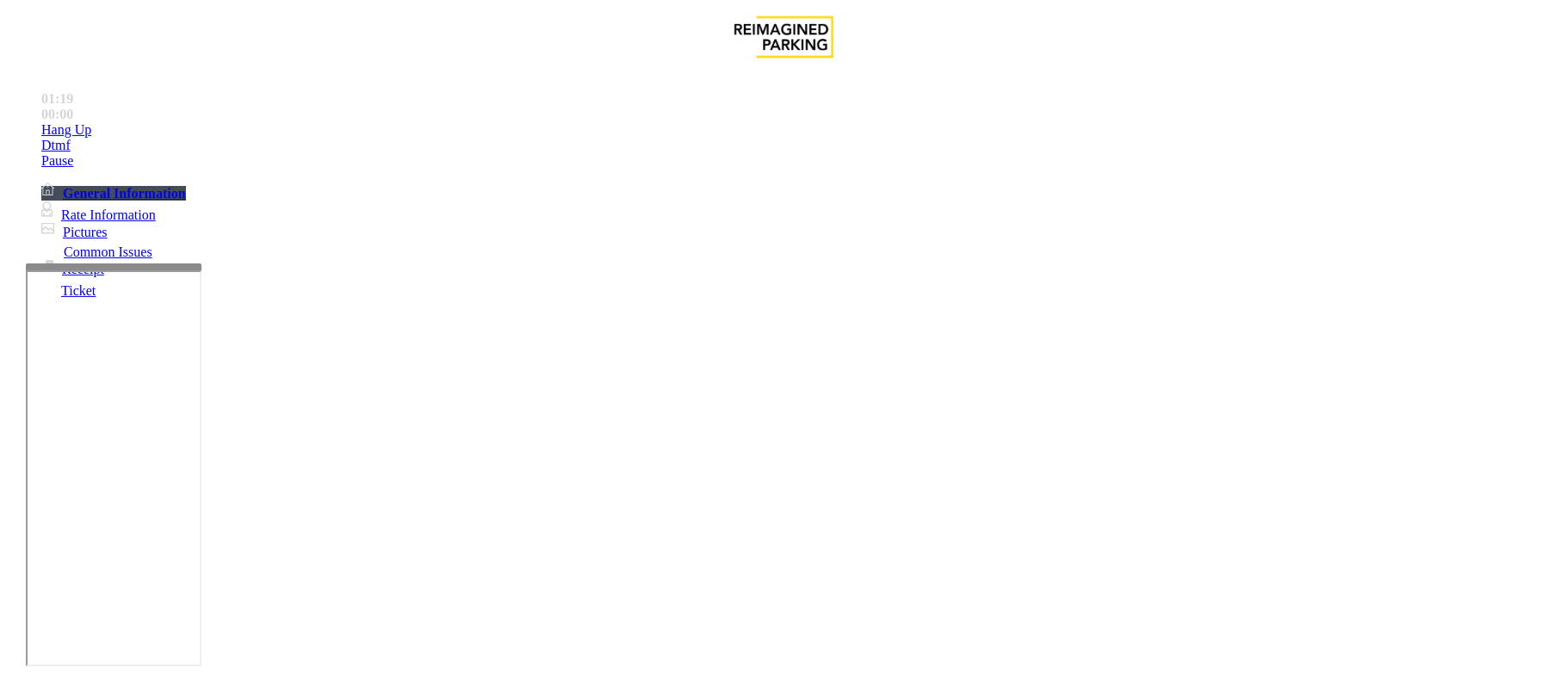 scroll, scrollTop: 229, scrollLeft: 0, axis: vertical 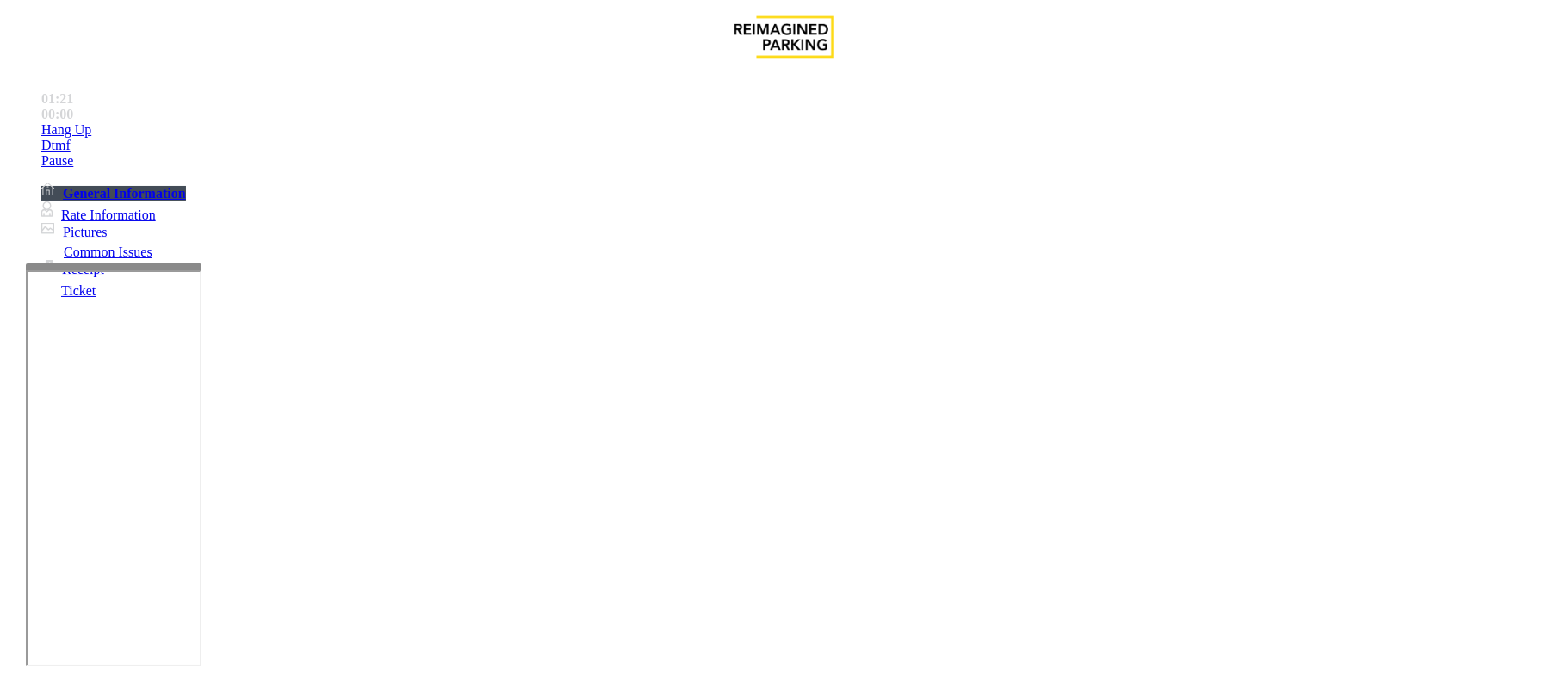 type on "****" 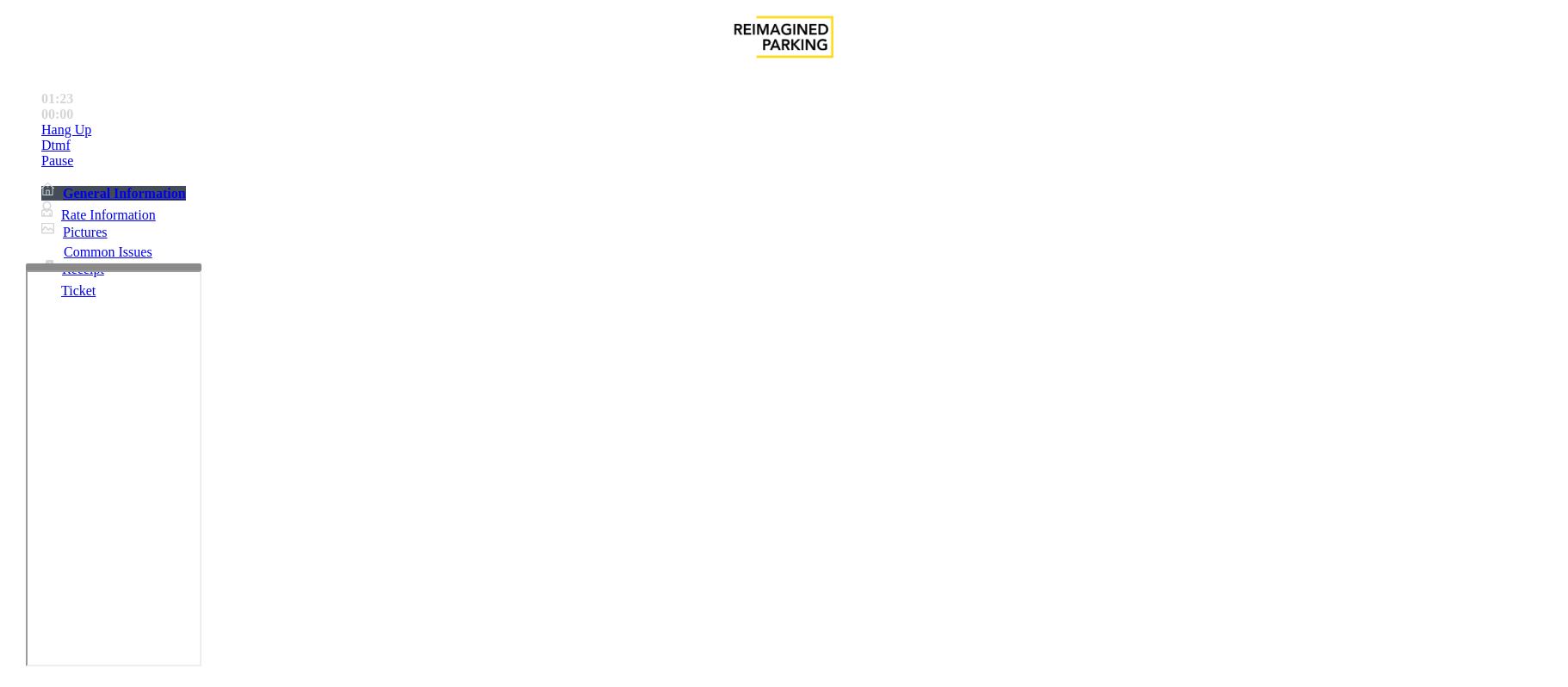 scroll, scrollTop: 72, scrollLeft: 0, axis: vertical 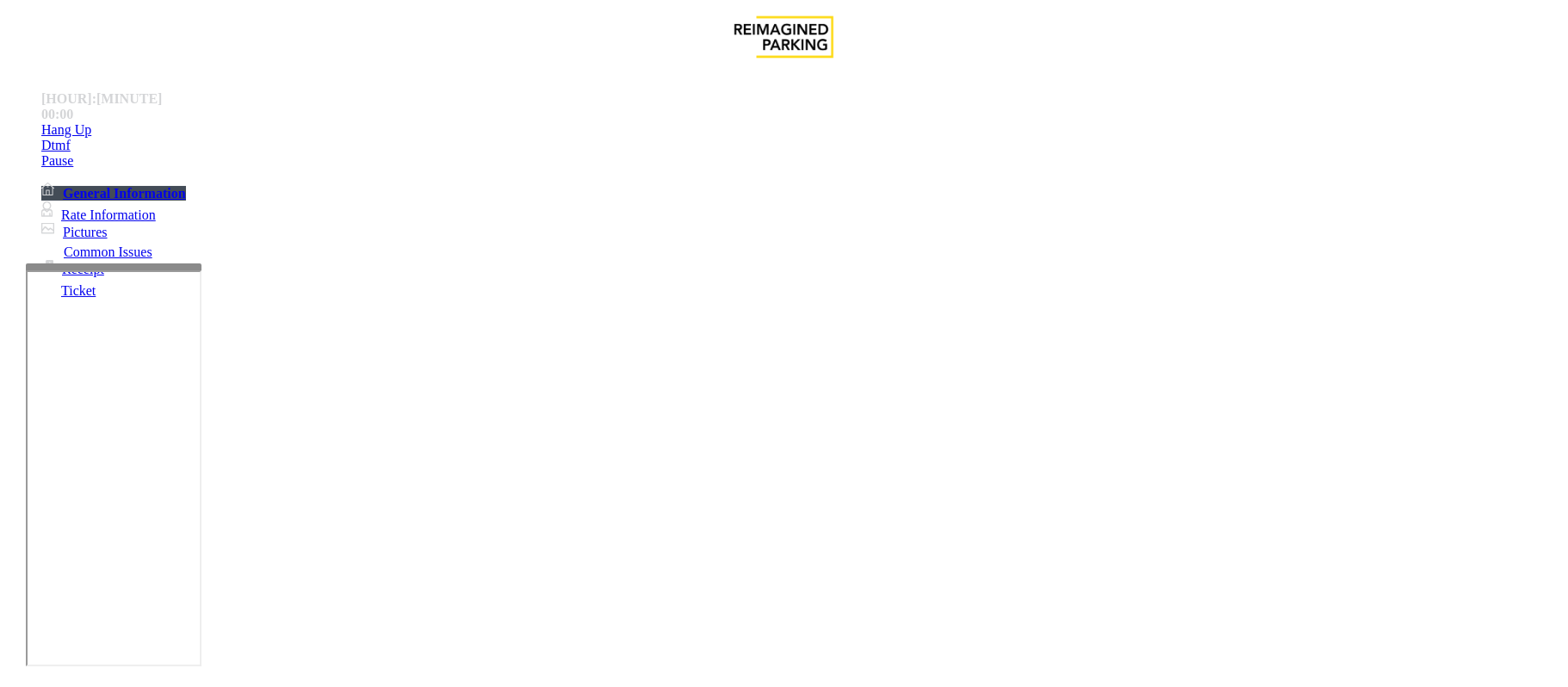 click at bounding box center [253, 1588] 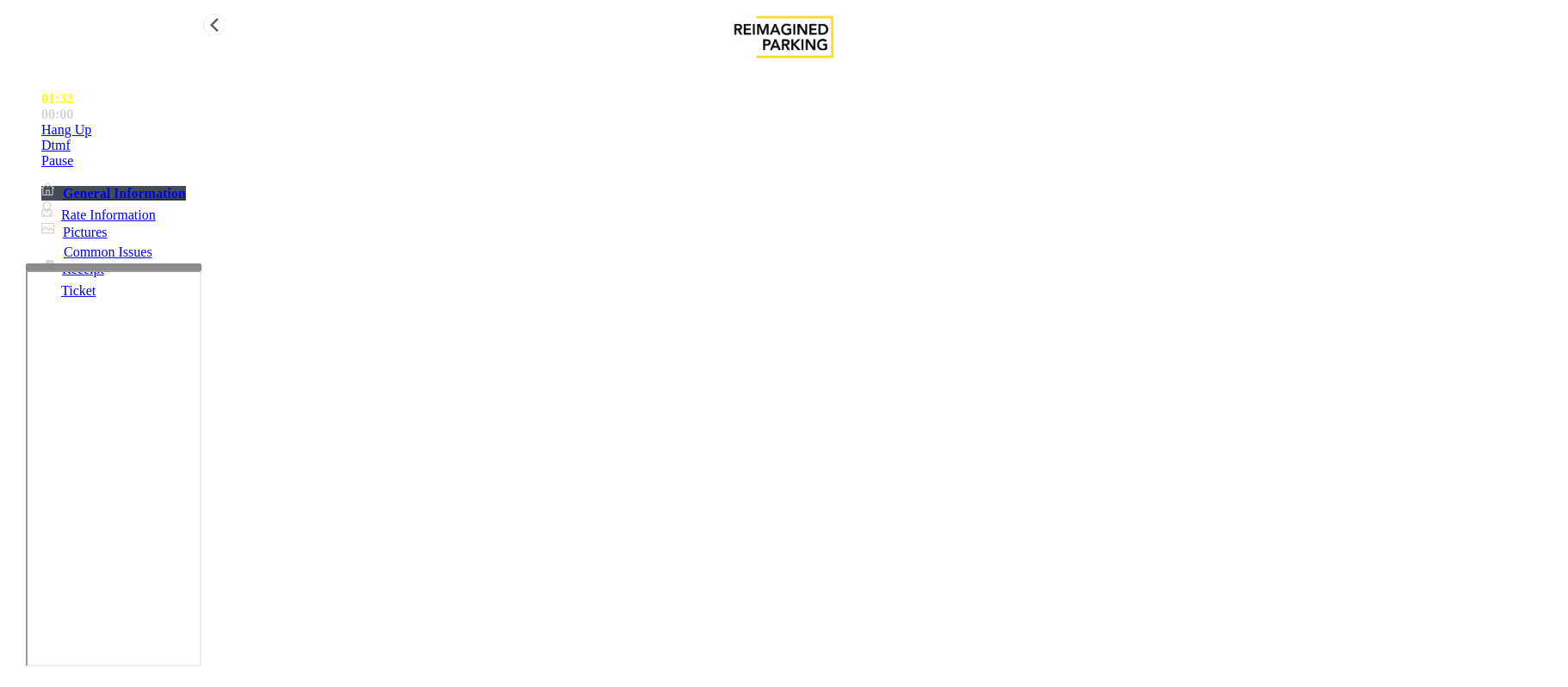 click on "Hang Up" at bounding box center (66, 130) 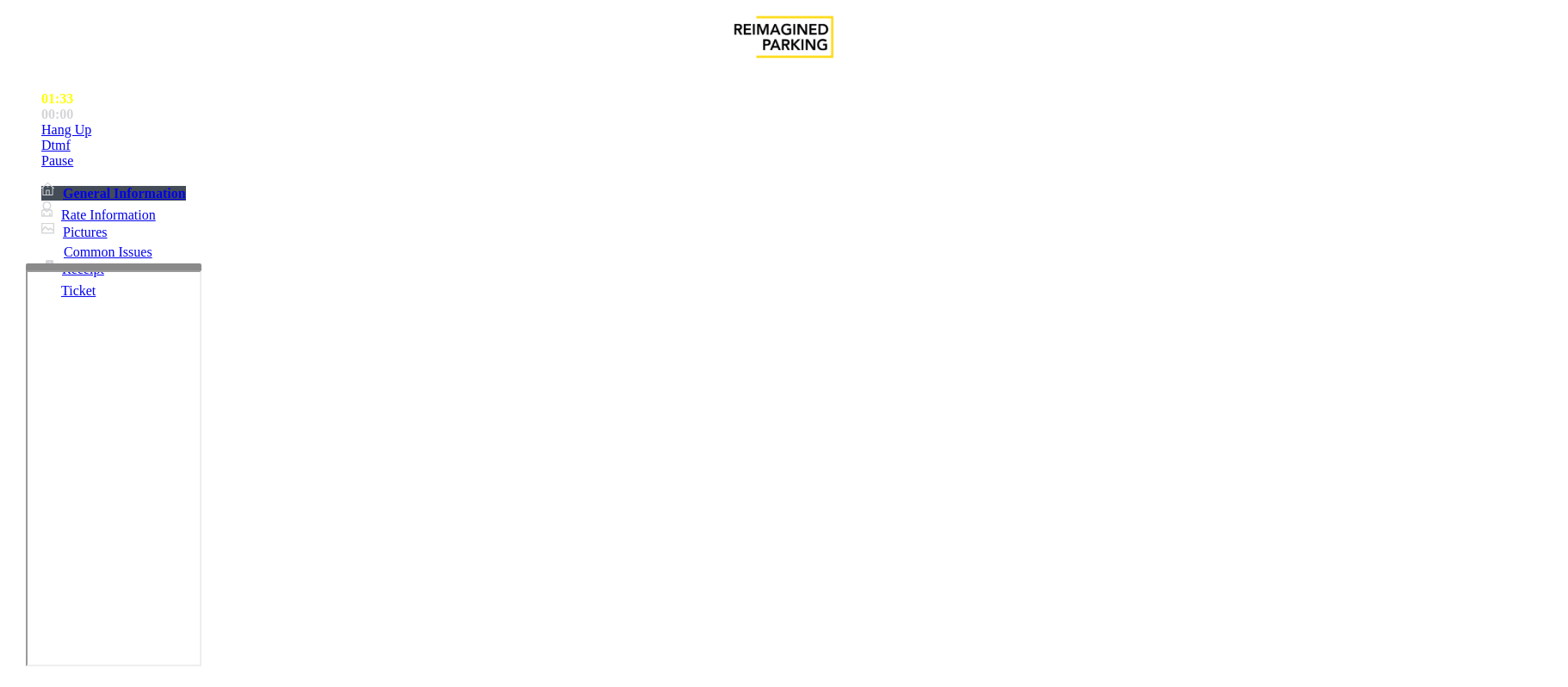 click at bounding box center (253, 1588) 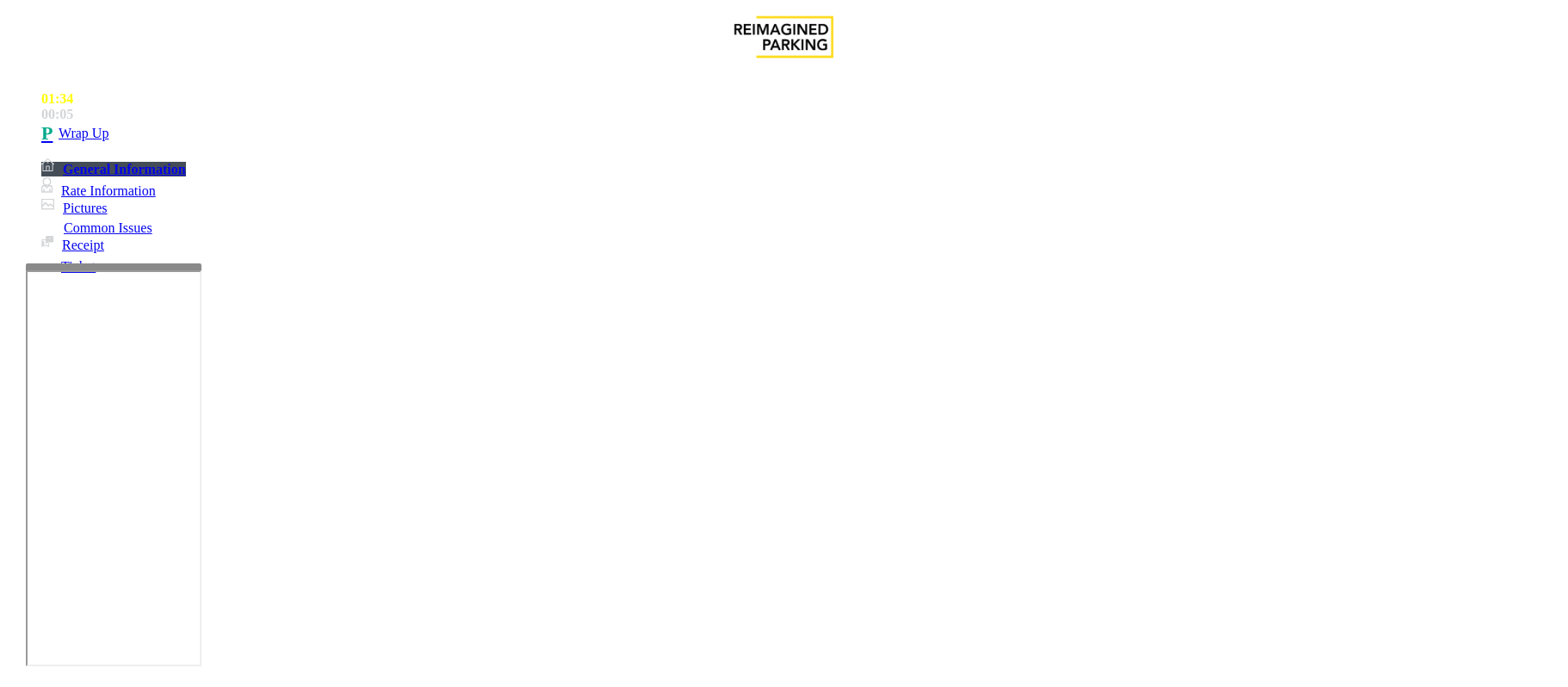 scroll, scrollTop: 84, scrollLeft: 0, axis: vertical 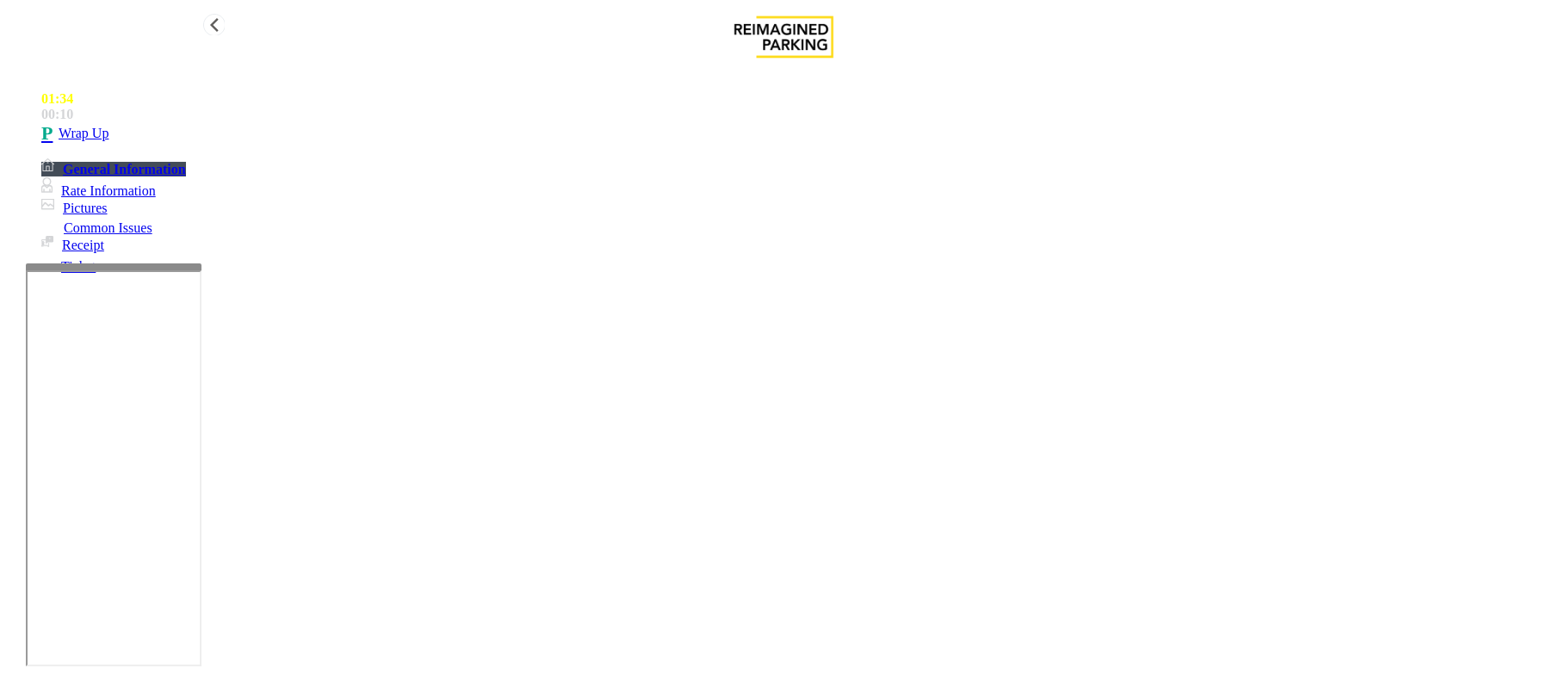 type on "**********" 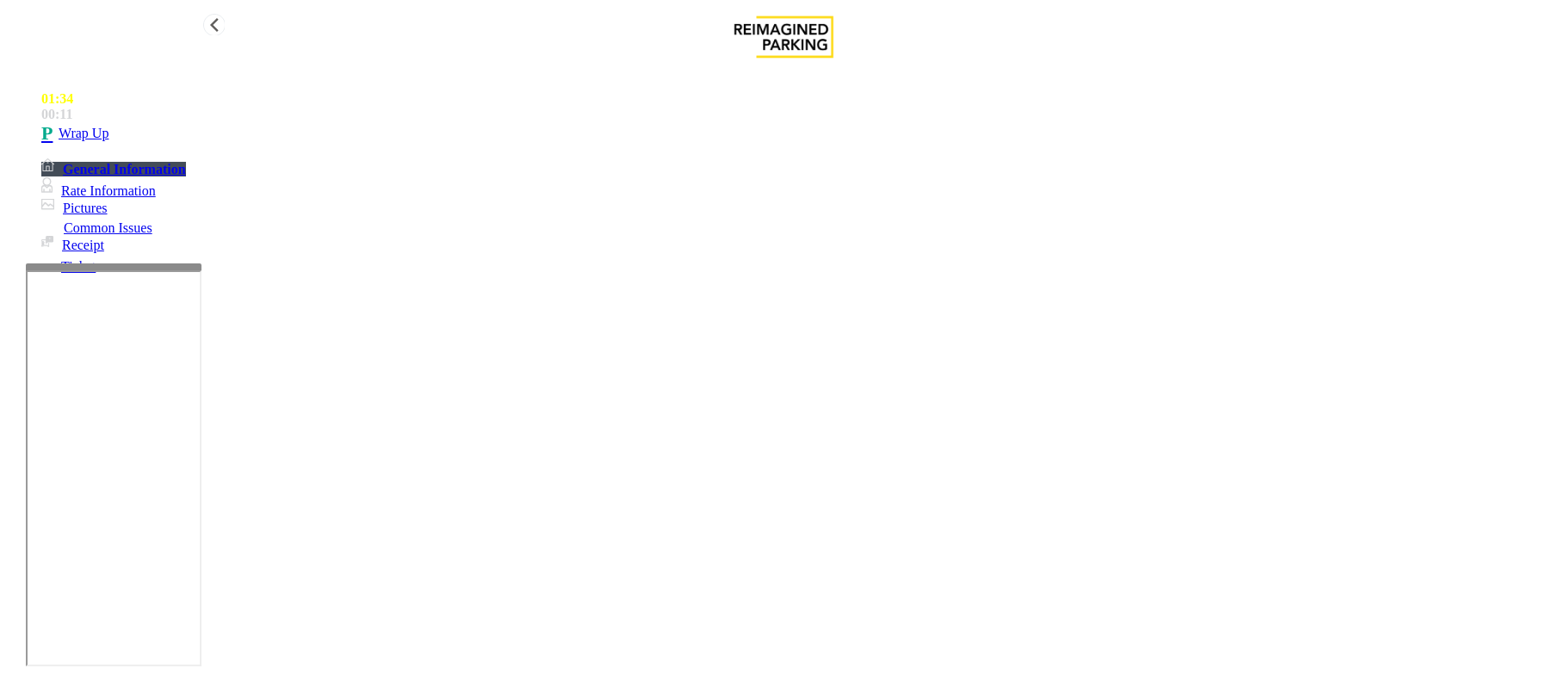 click on "Wrap Up" at bounding box center (801, 133) 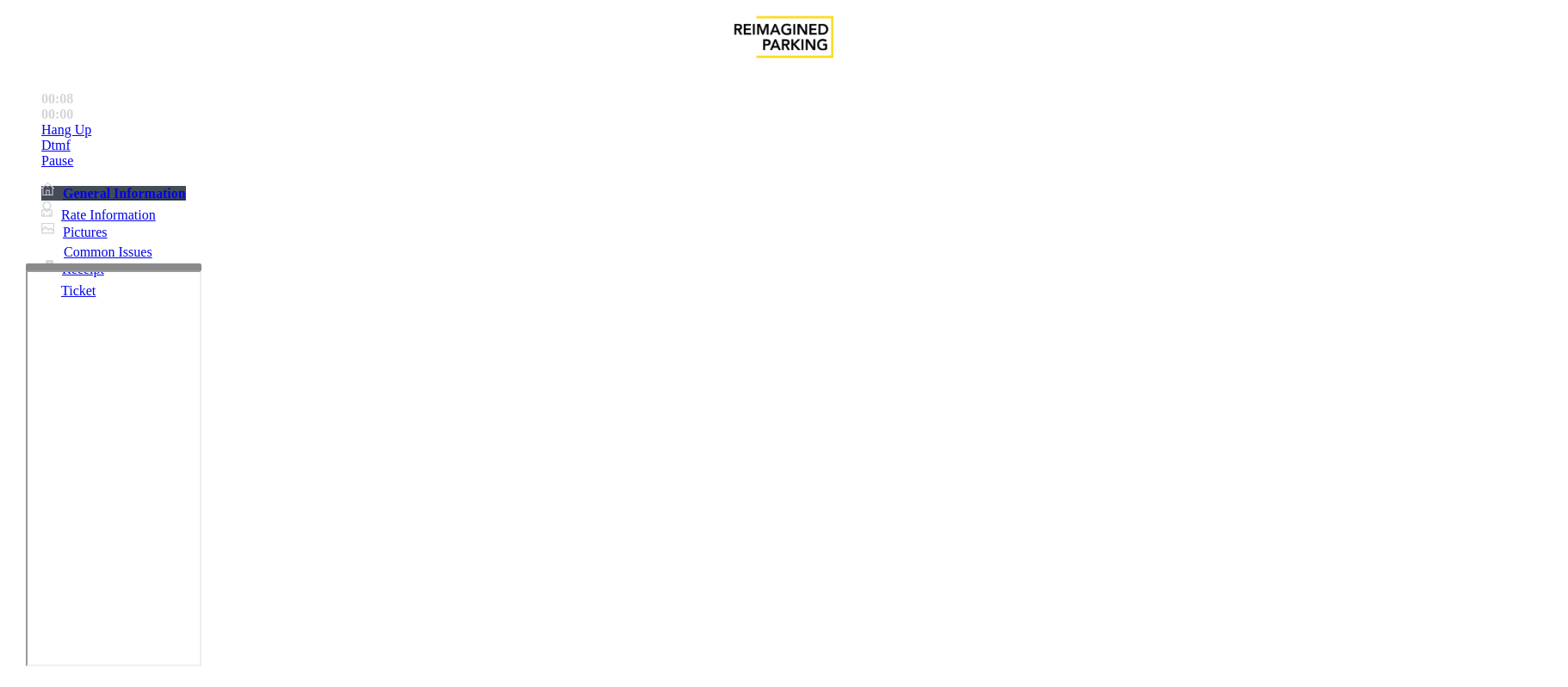scroll, scrollTop: 803, scrollLeft: 0, axis: vertical 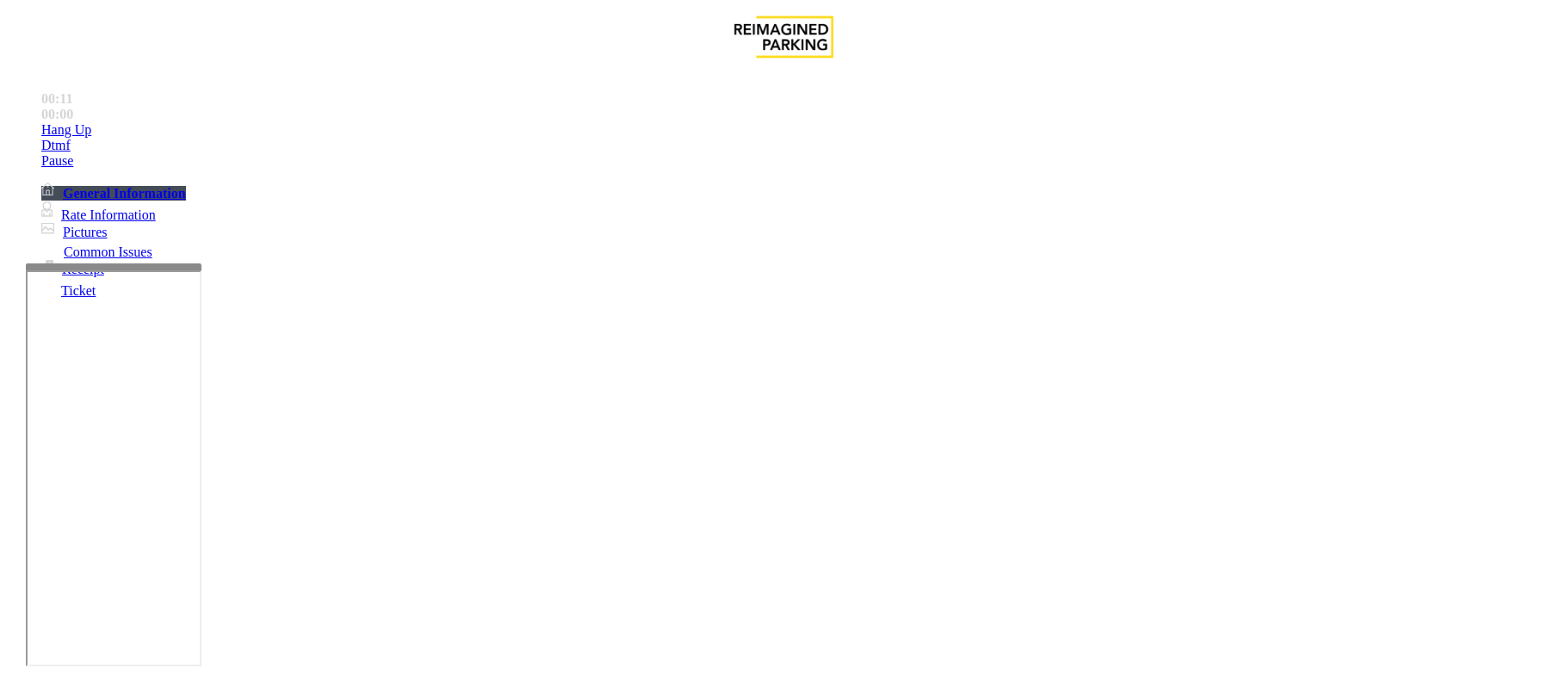 click on "Payment Issue" at bounding box center (144, 1249) 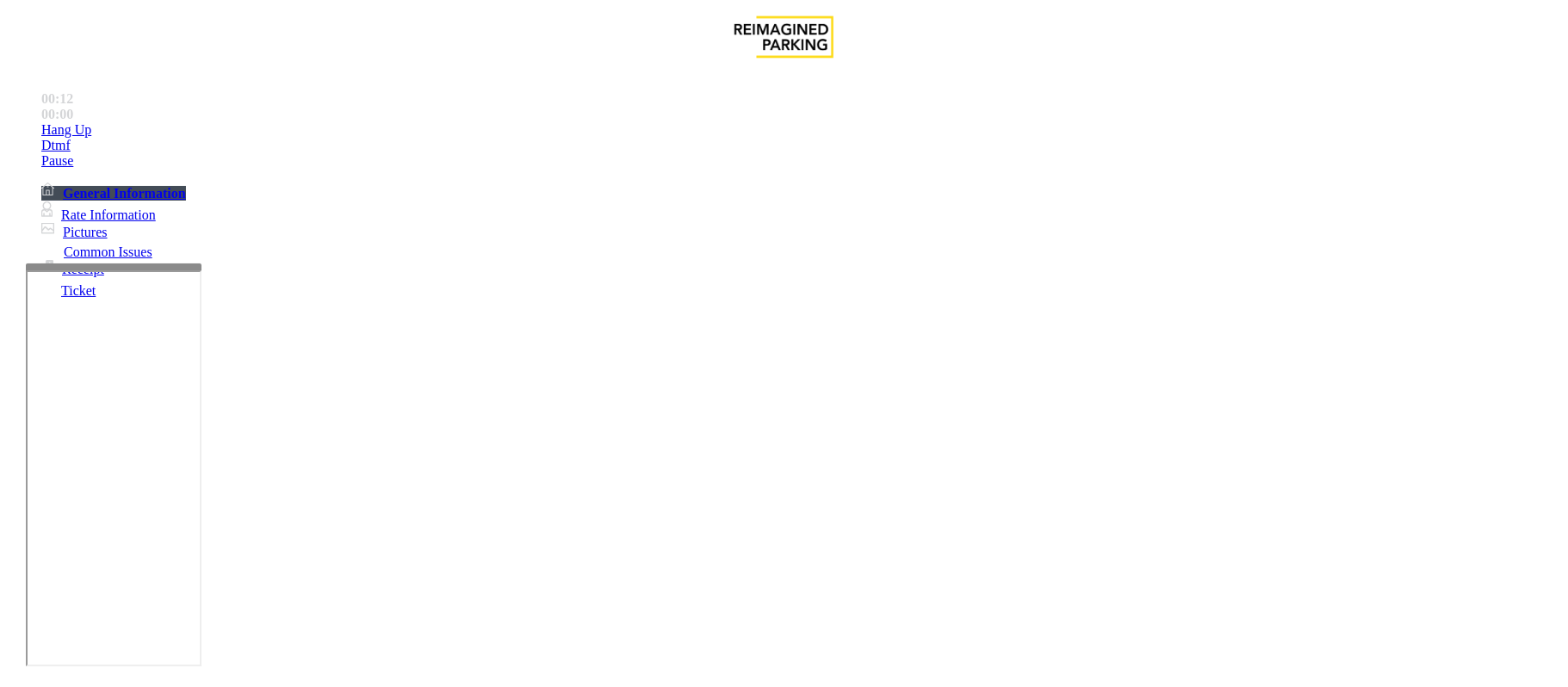 click on "Credit Card Not Reading" at bounding box center [94, 1249] 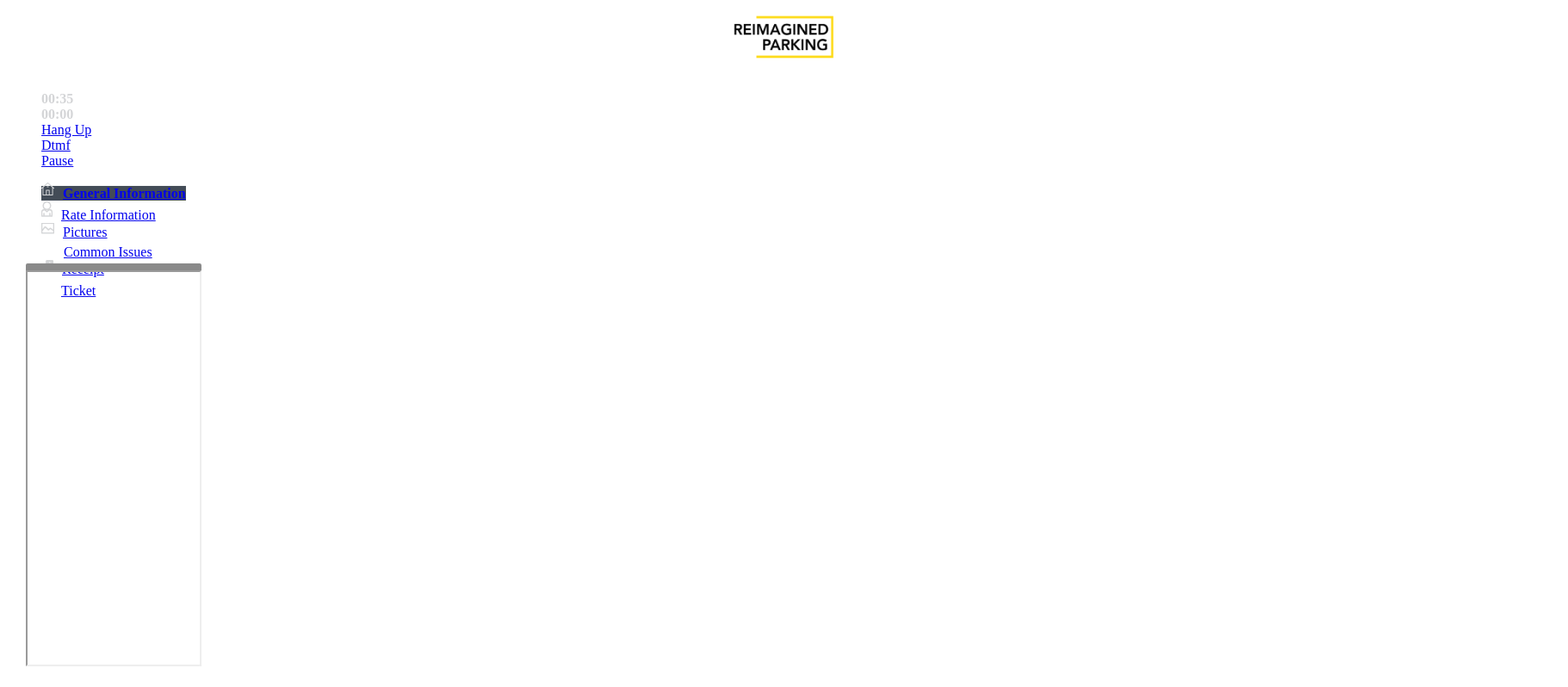click on "Credit Card Not Reading" at bounding box center (784, 1236) 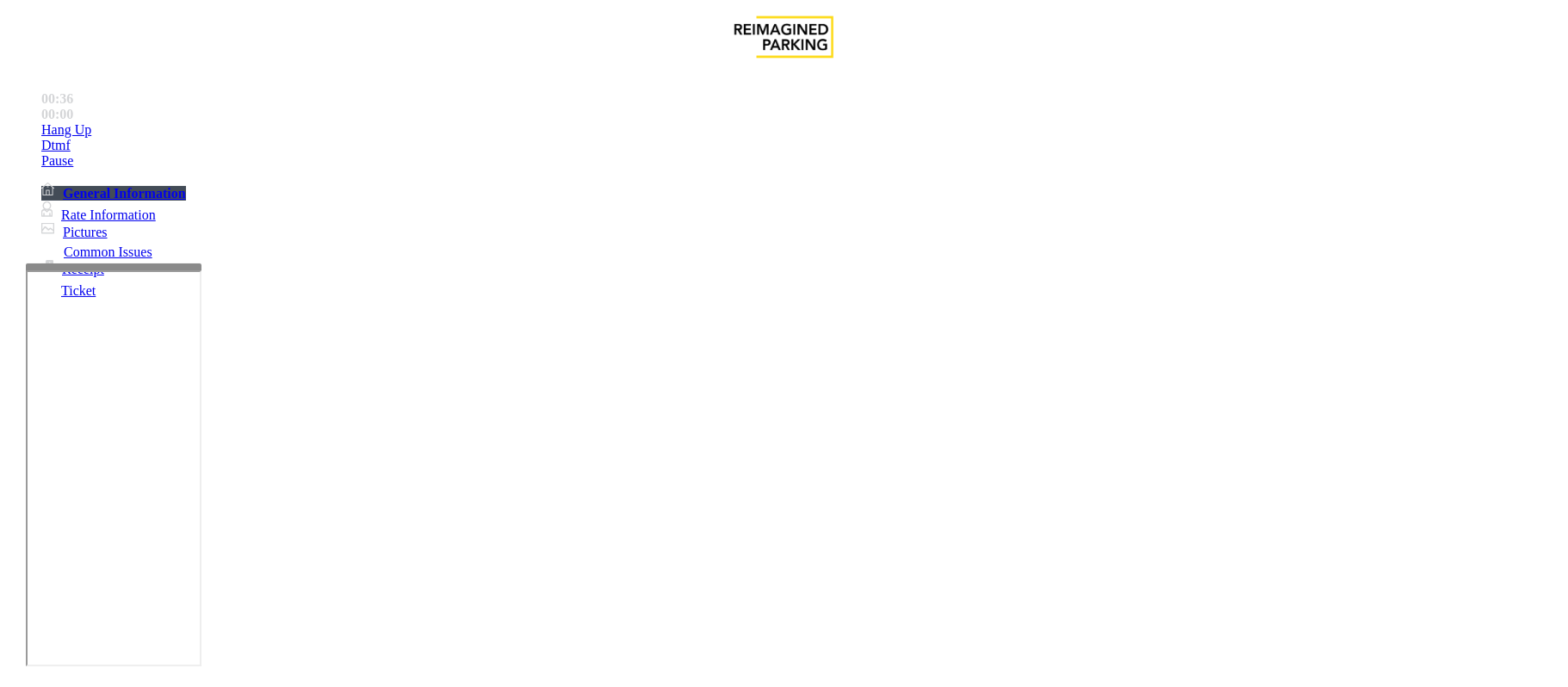 click at bounding box center [253, 1549] 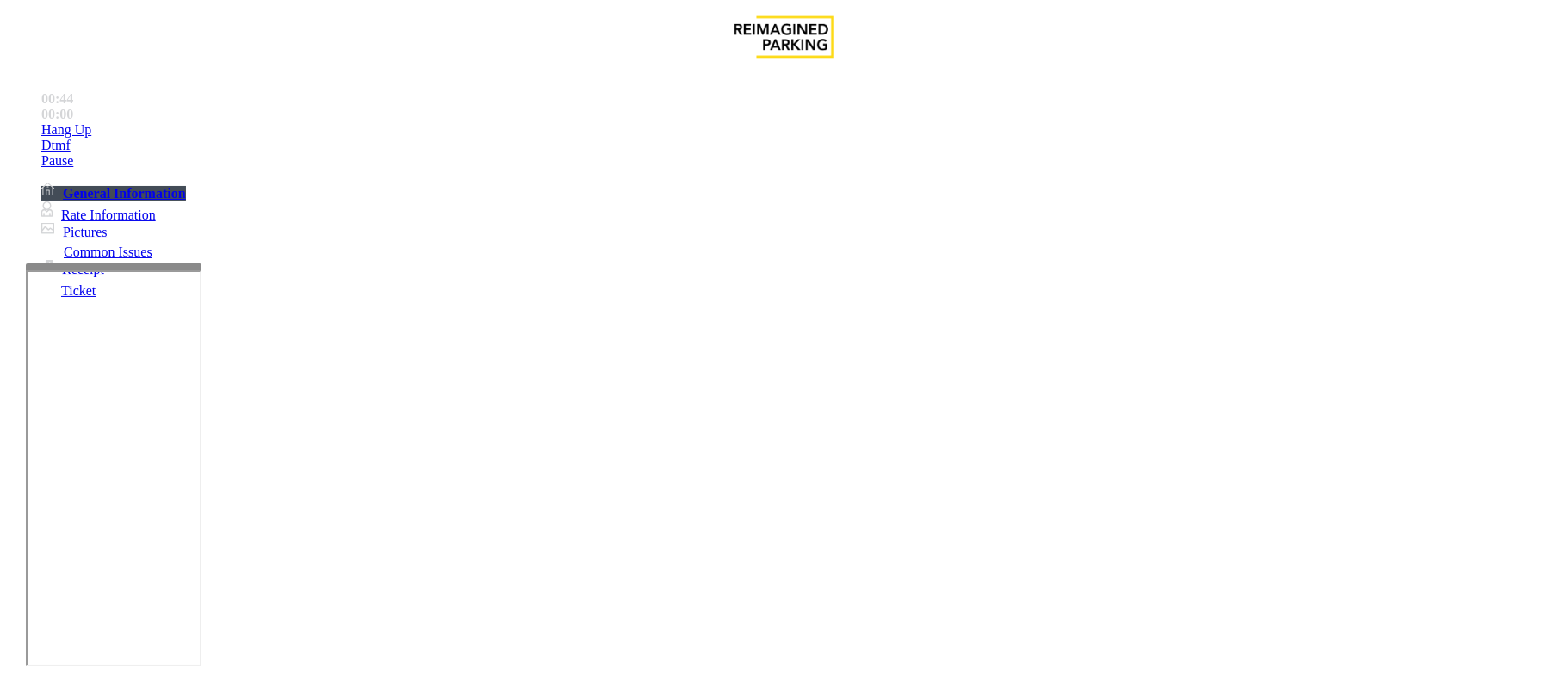 scroll, scrollTop: 803, scrollLeft: 115, axis: both 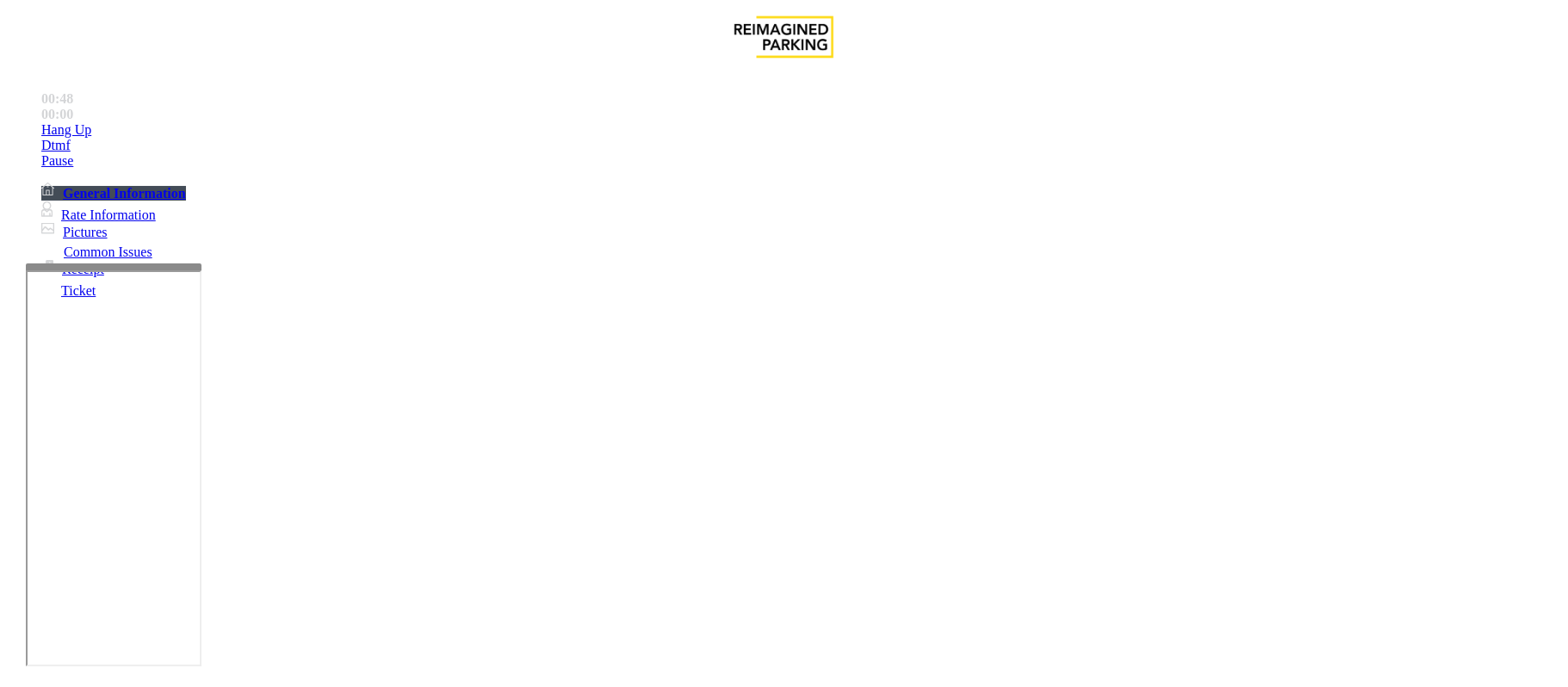 click at bounding box center [83, 1268] 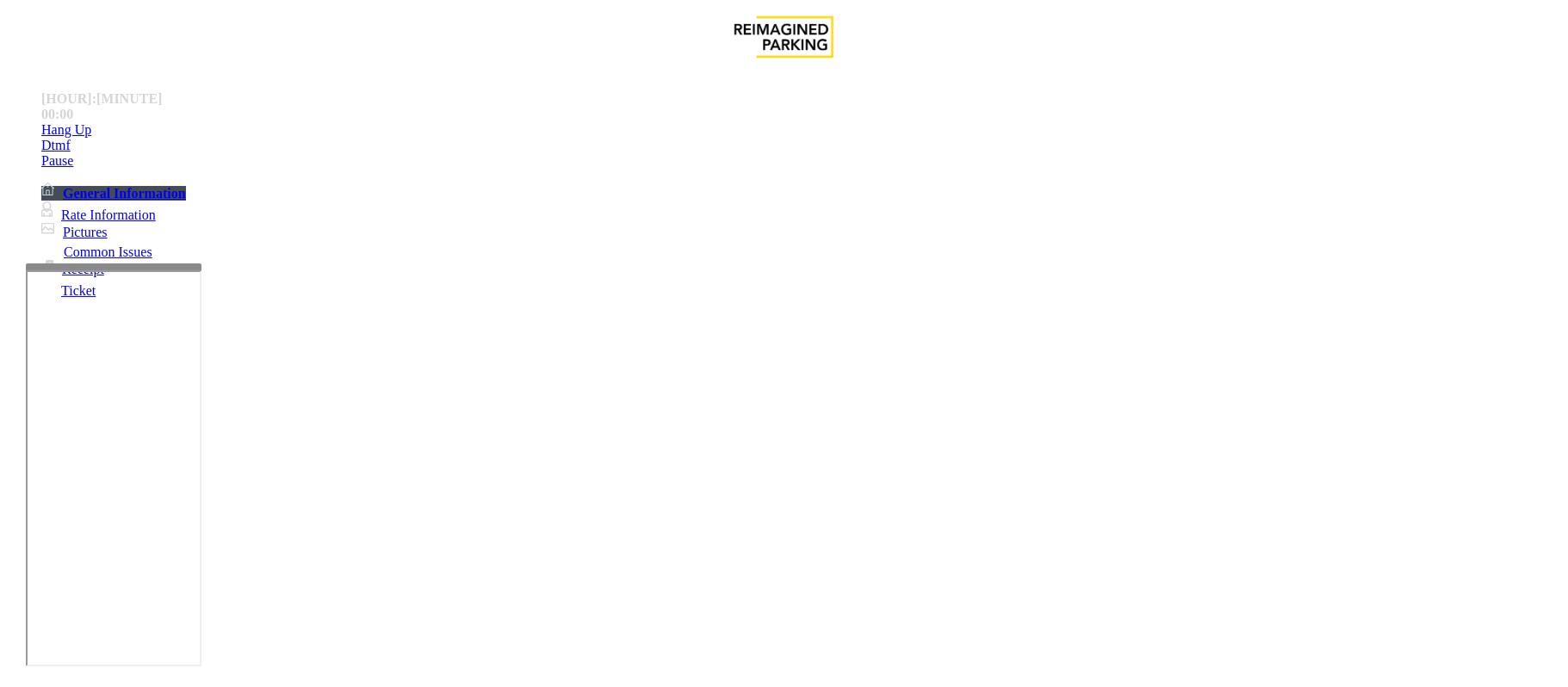 type on "**********" 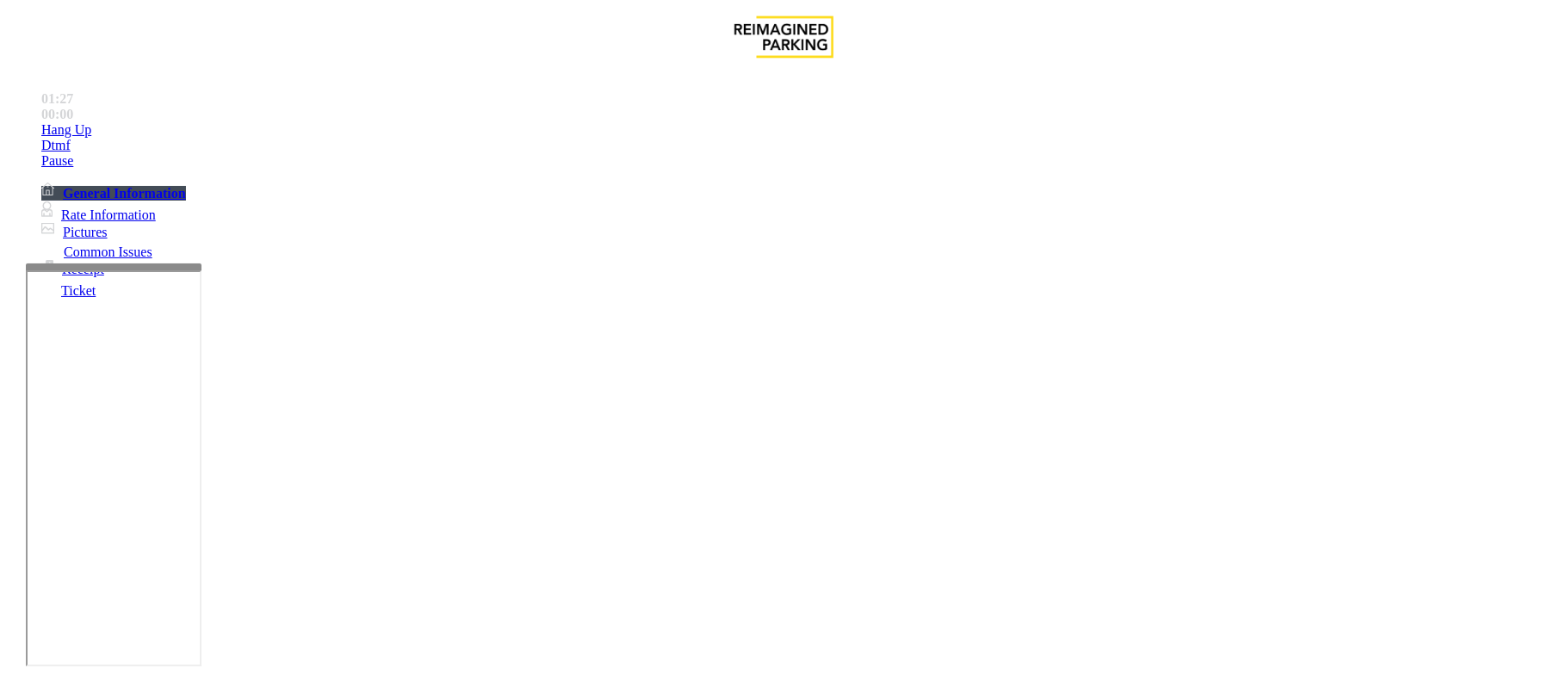 type on "*********" 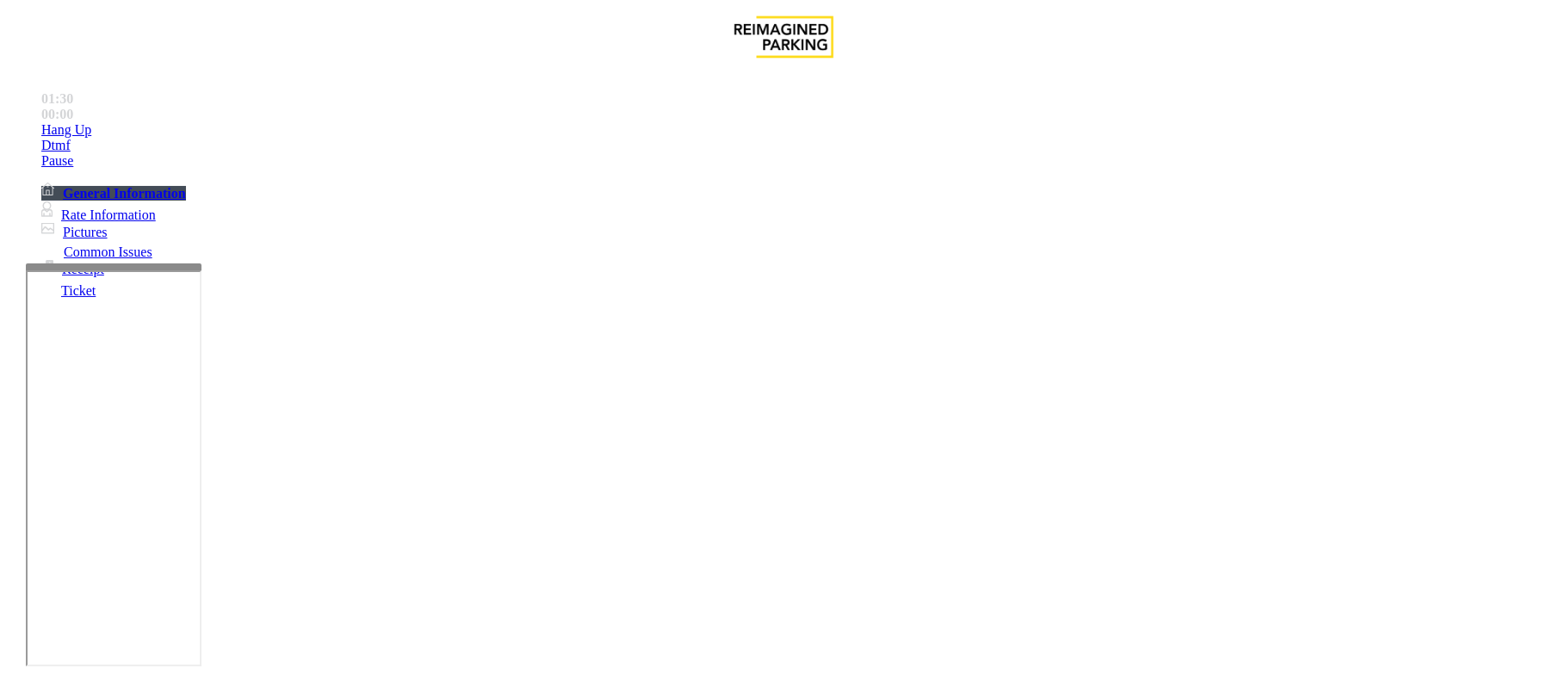 click at bounding box center (83, 1268) 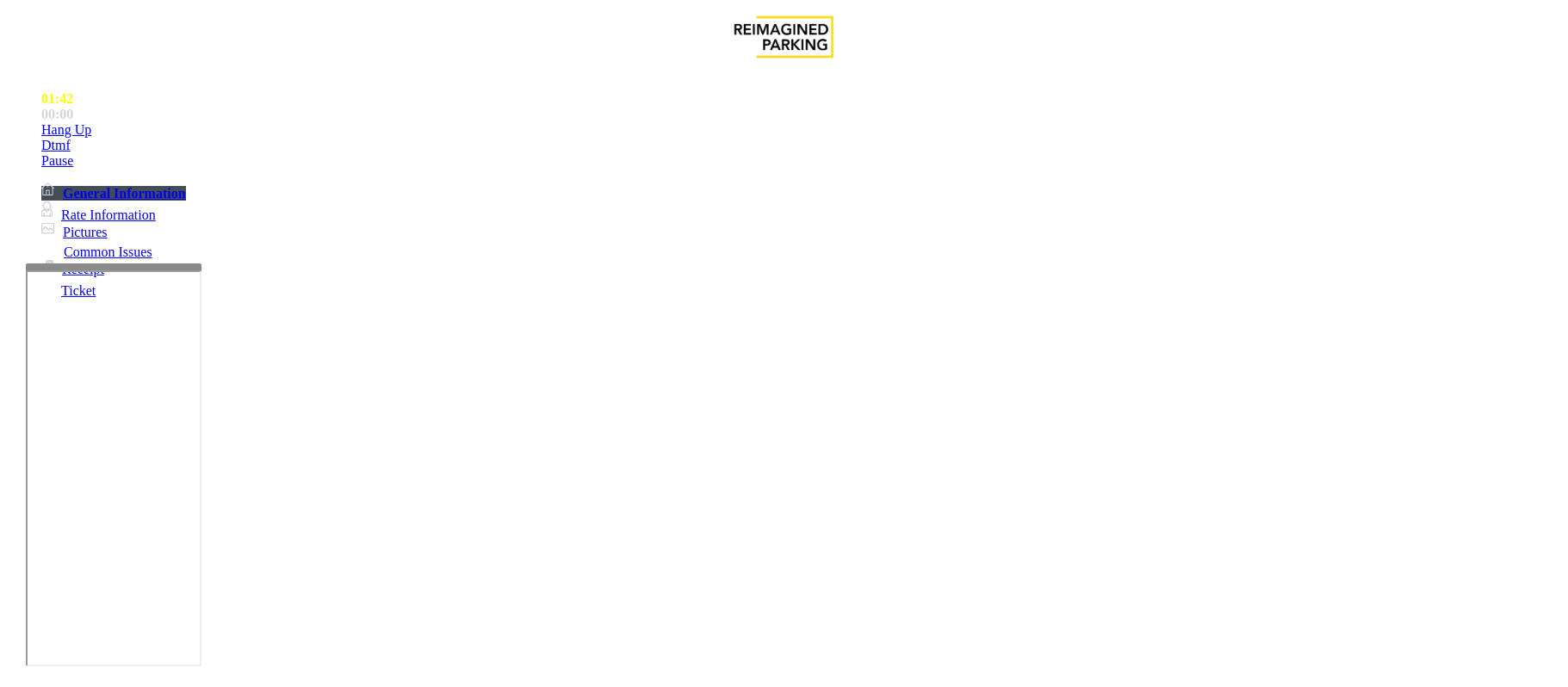 type on "******" 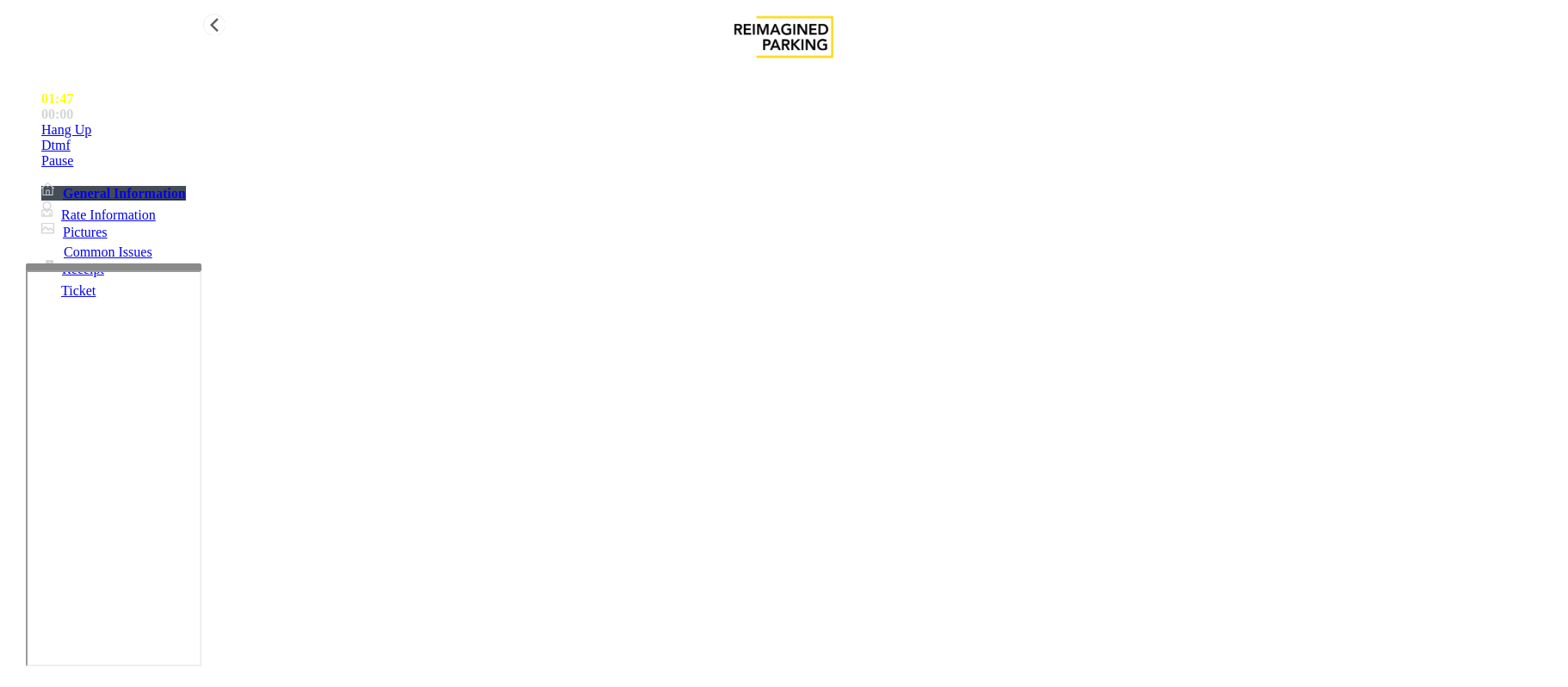 click on "Hang Up" at bounding box center (66, 130) 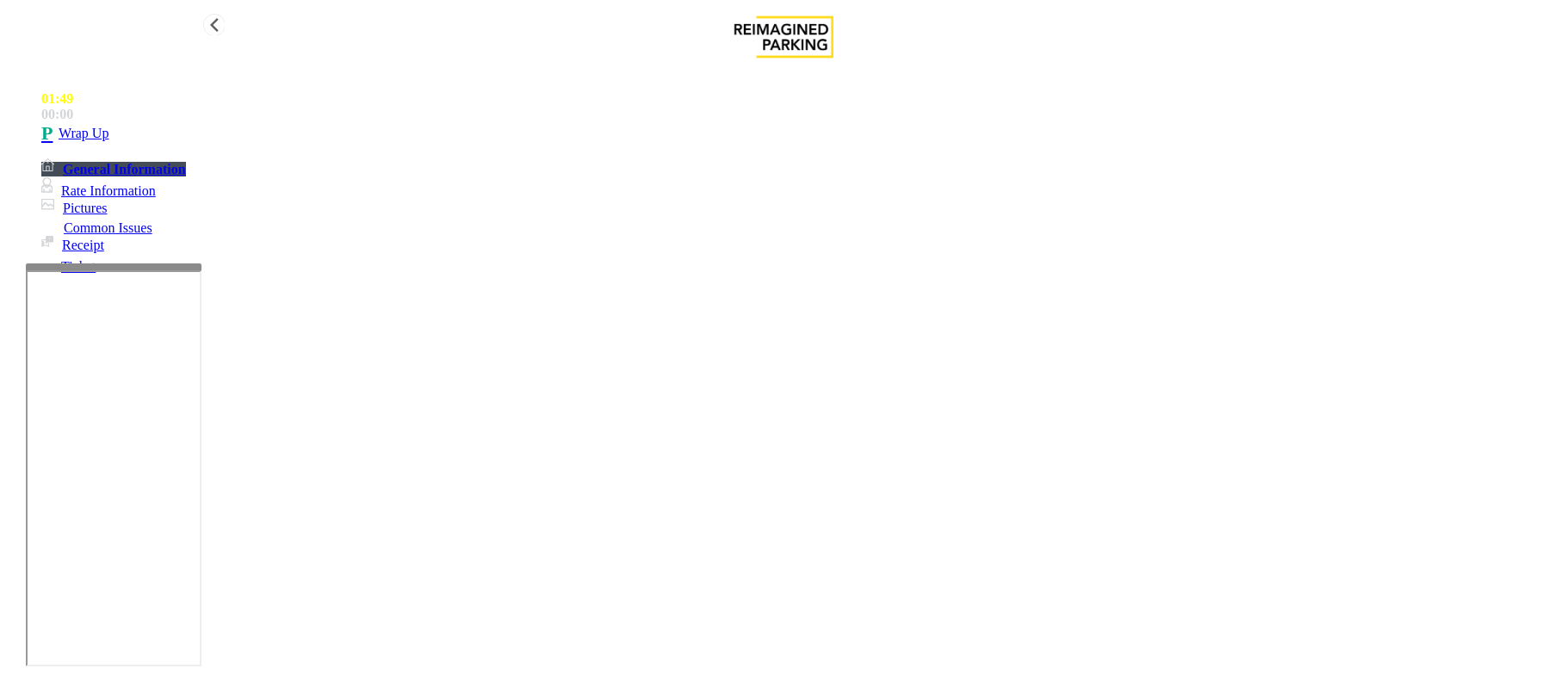 click on "Wrap Up" at bounding box center [84, 133] 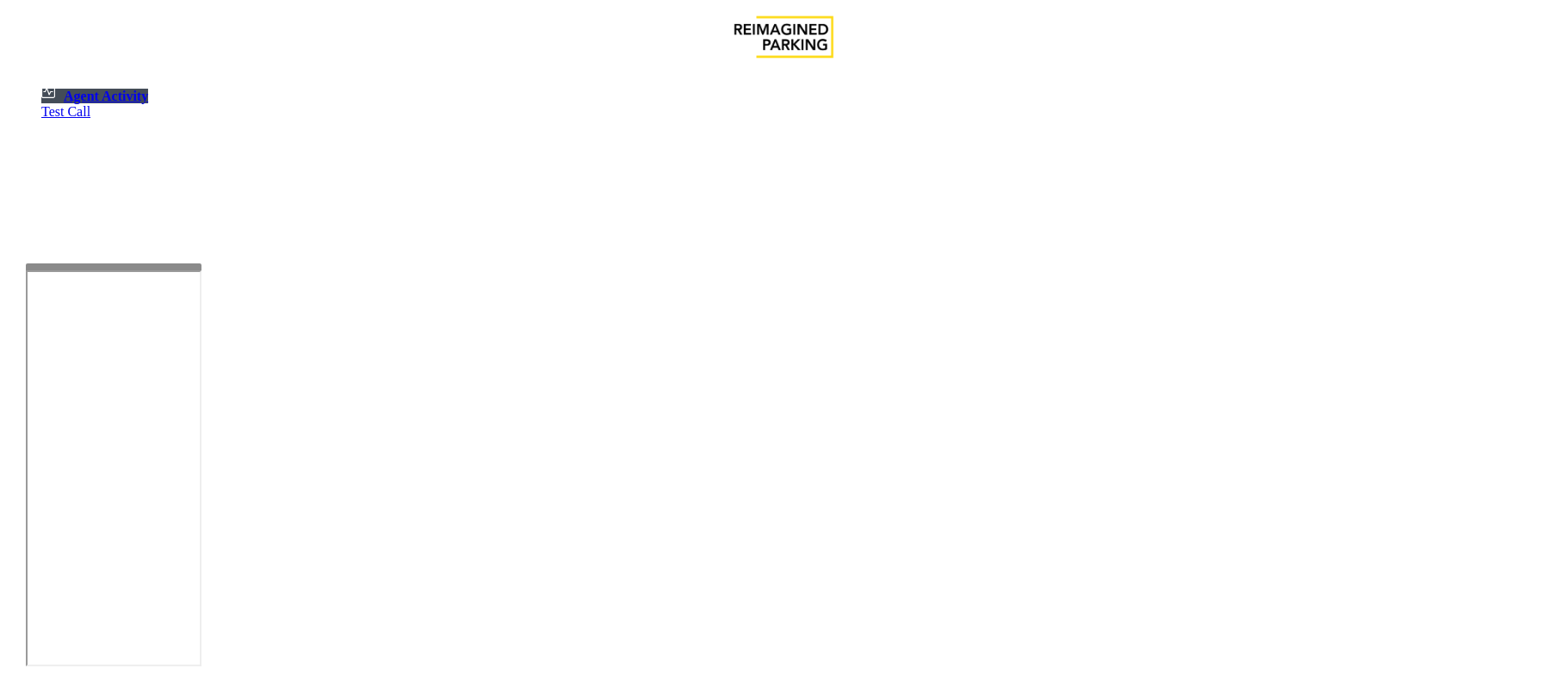 click at bounding box center (160, 1130) 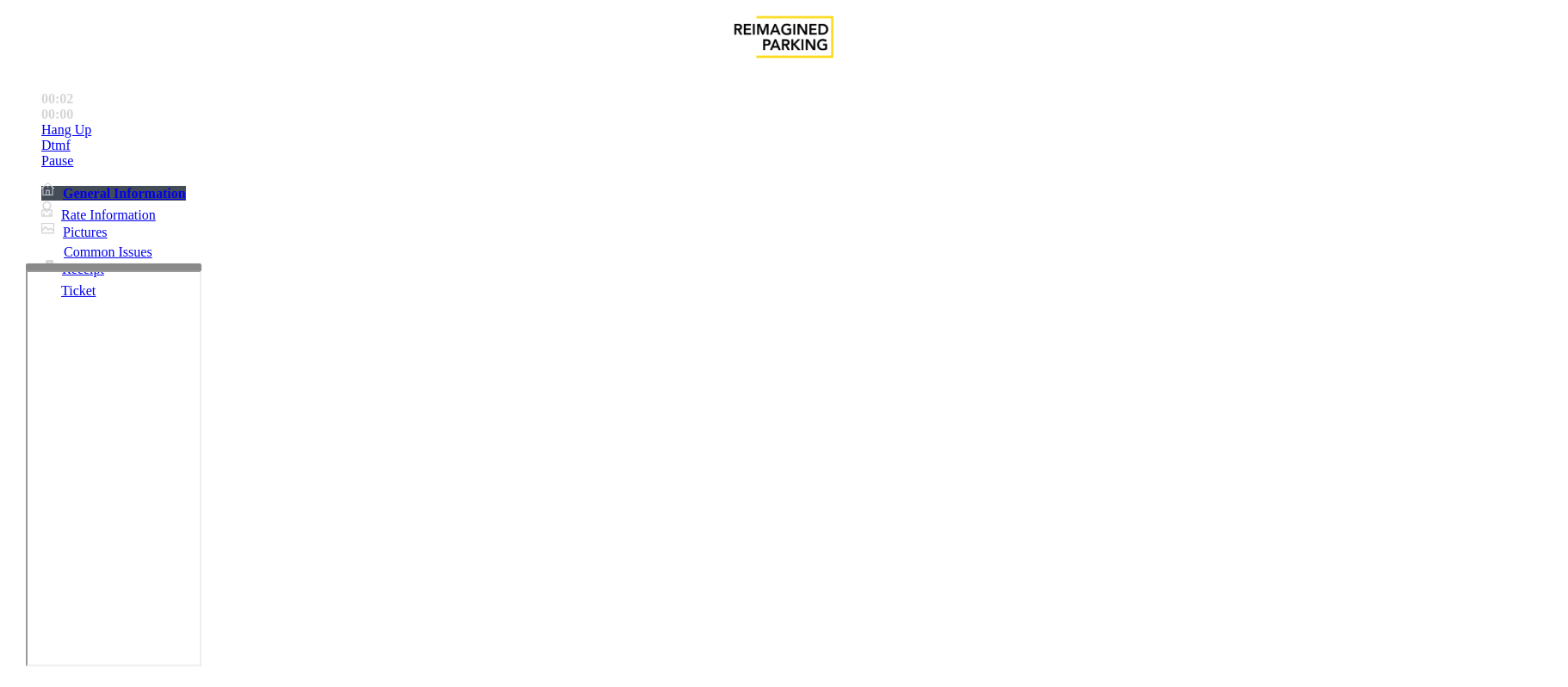 scroll, scrollTop: 344, scrollLeft: 0, axis: vertical 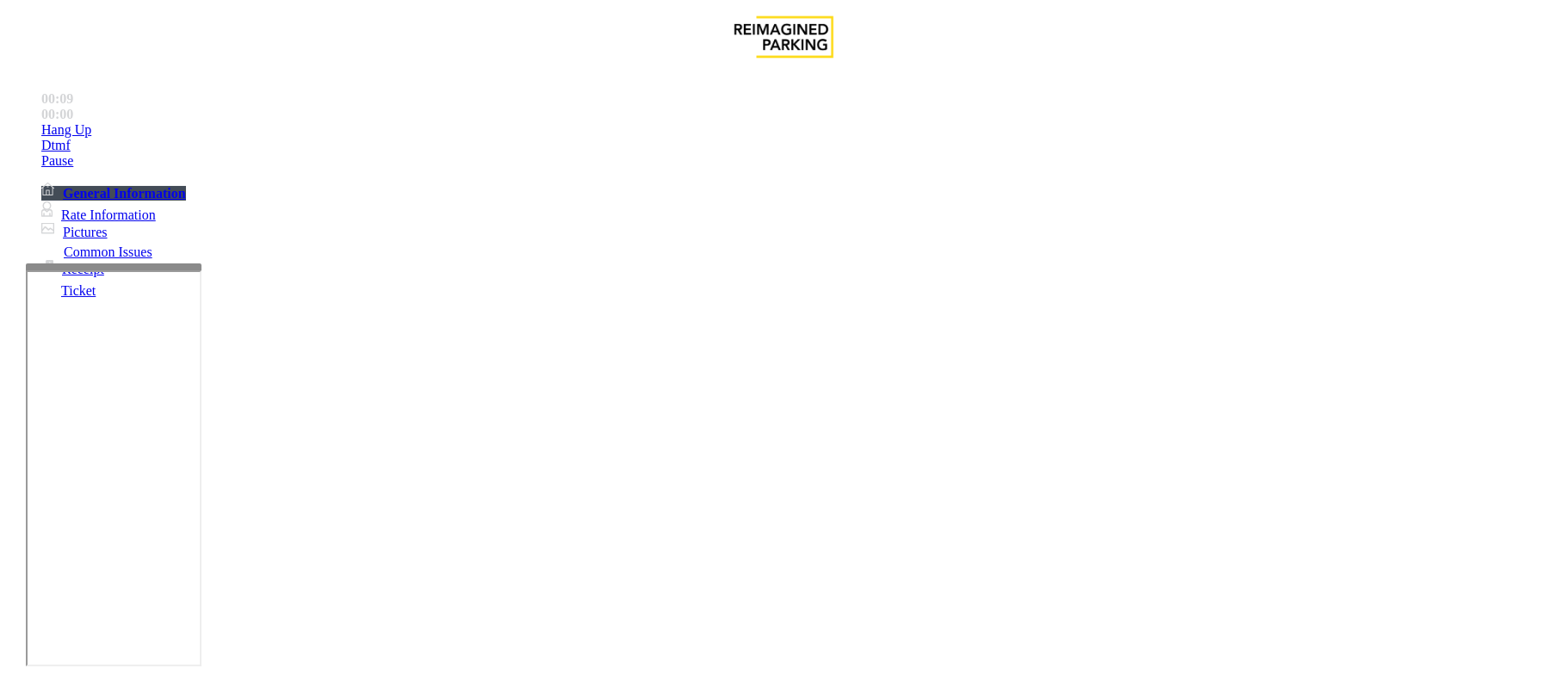 click on "Intercom Issue/No Response" at bounding box center (930, 1249) 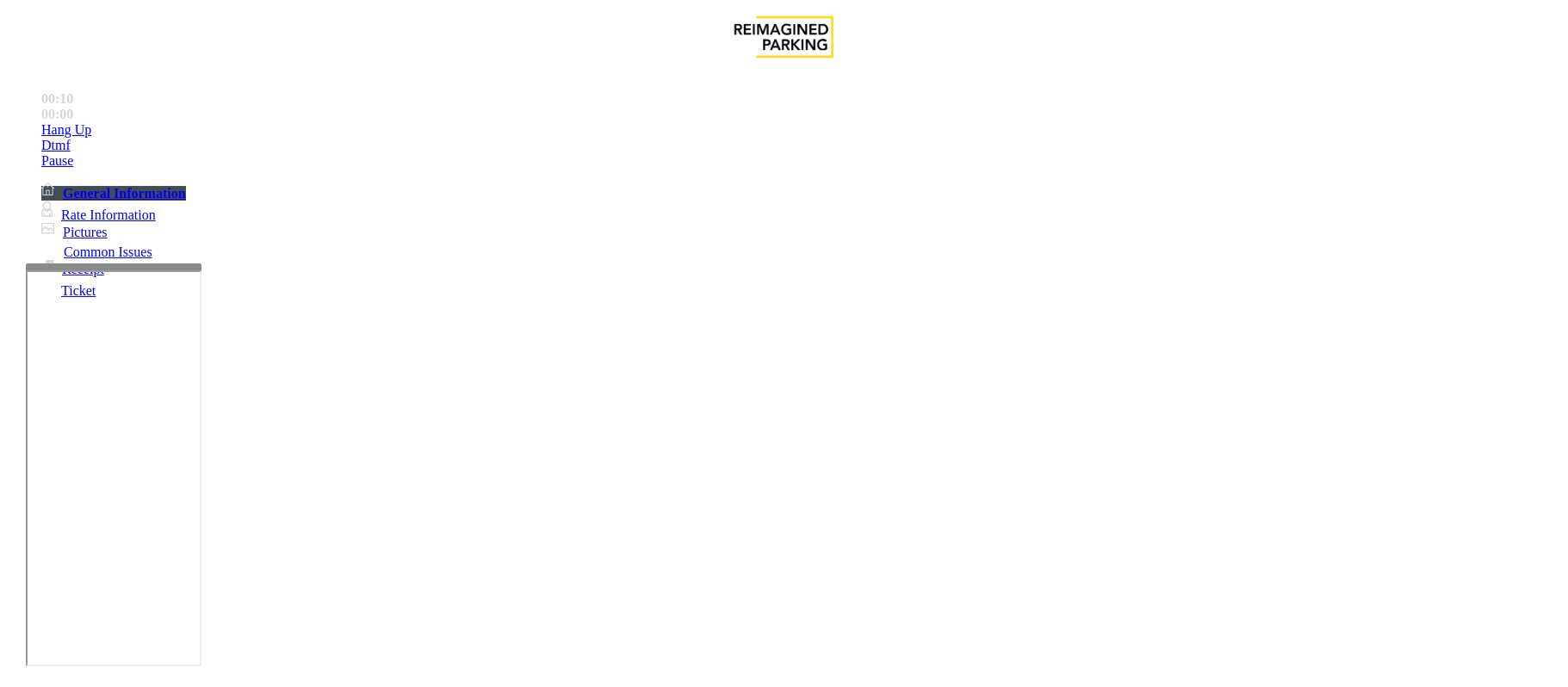 click on "No Response/Unable to hear parker" at bounding box center [122, 1249] 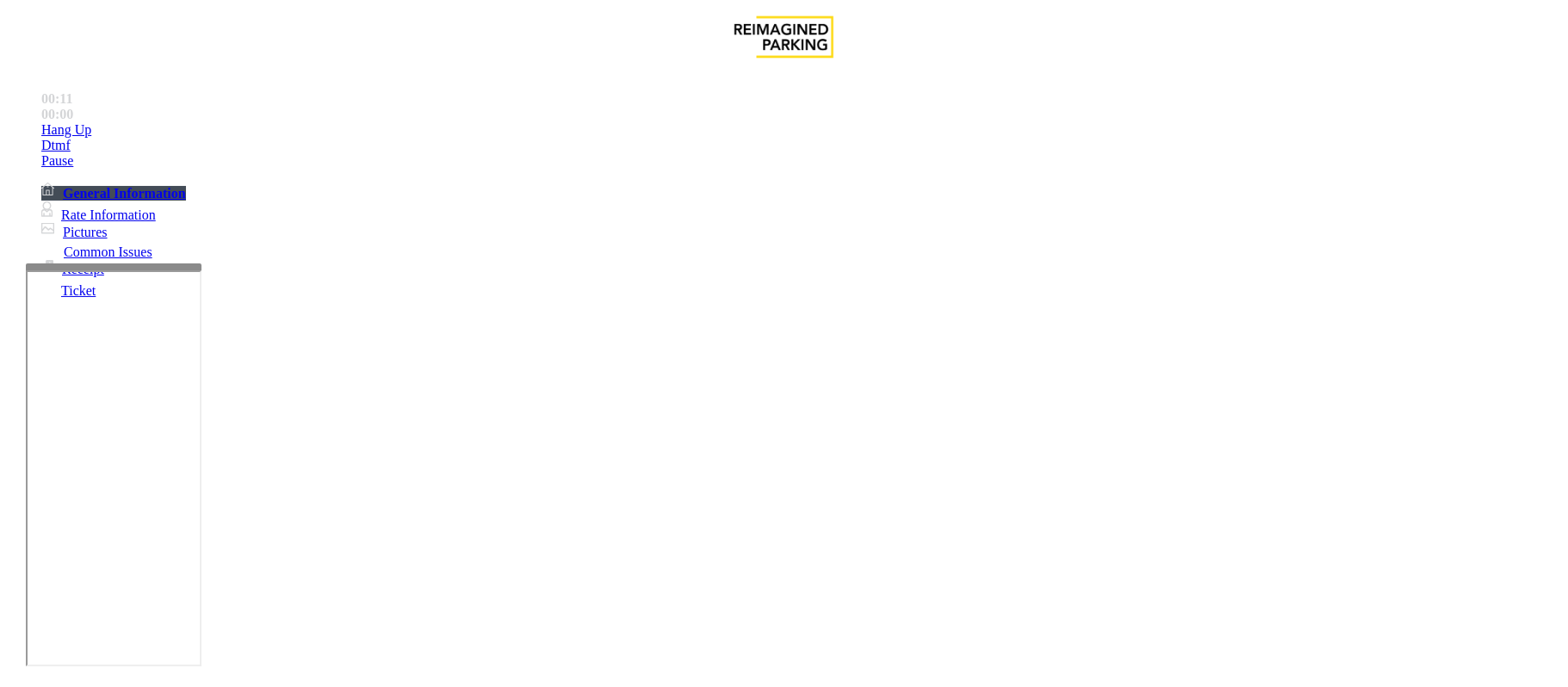 click on "No Response/Unable to hear parker" at bounding box center [784, 1236] 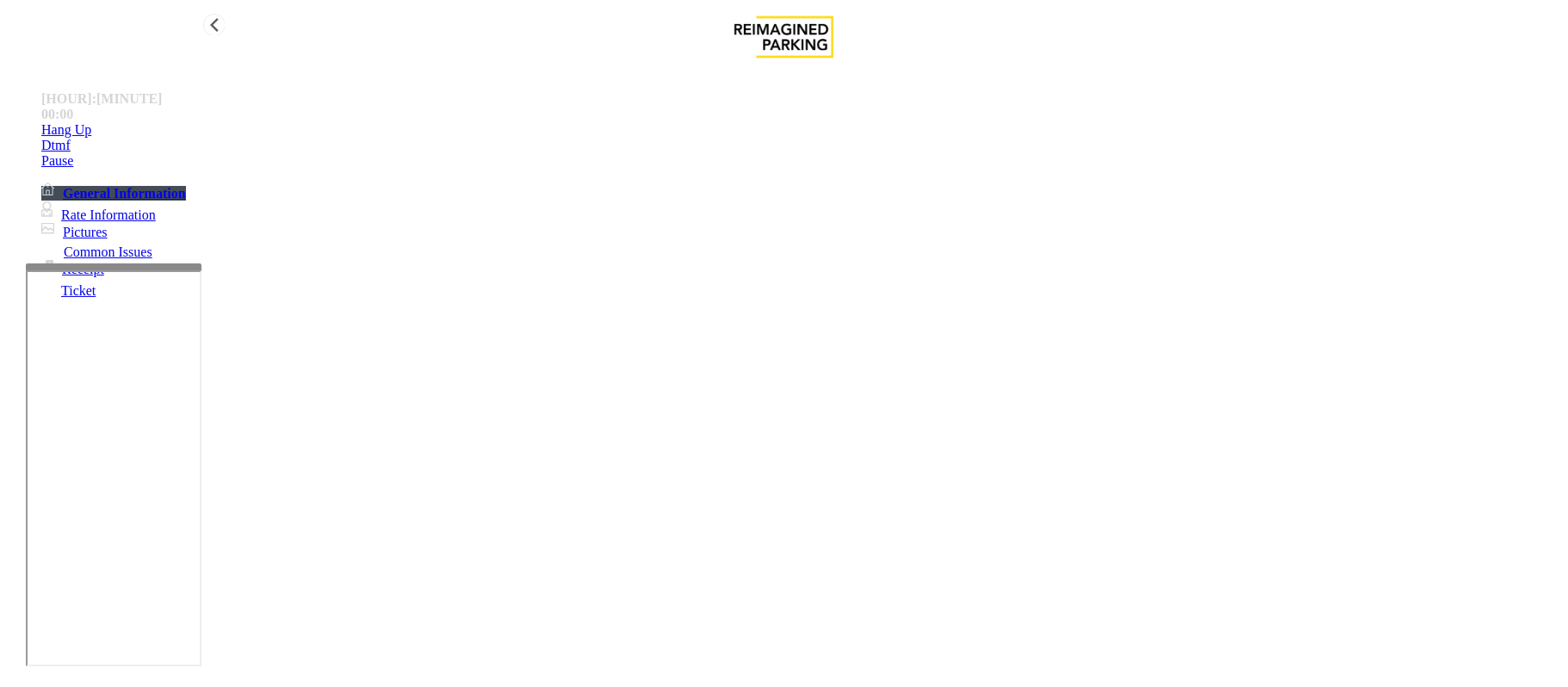 type on "**********" 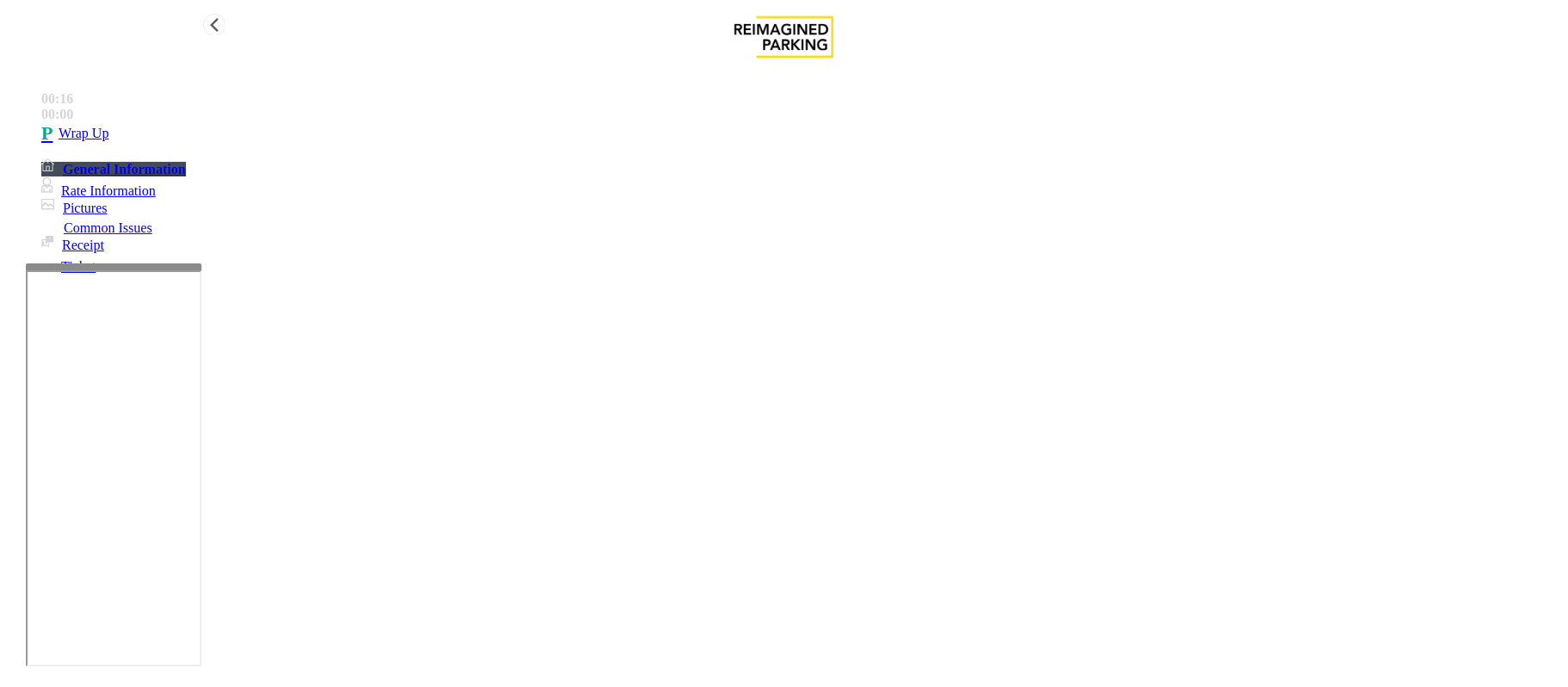 click on "Wrap Up" at bounding box center [801, 133] 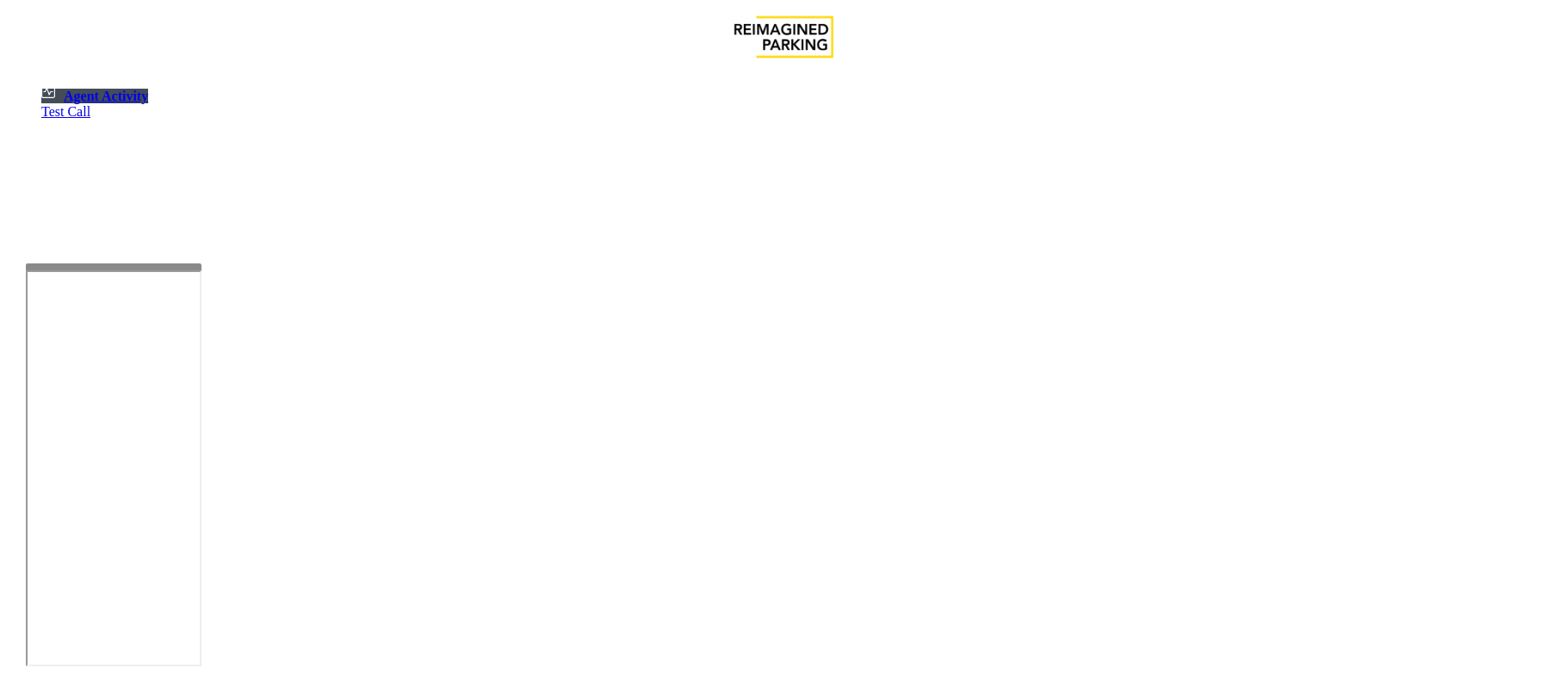 click at bounding box center [160, 1130] 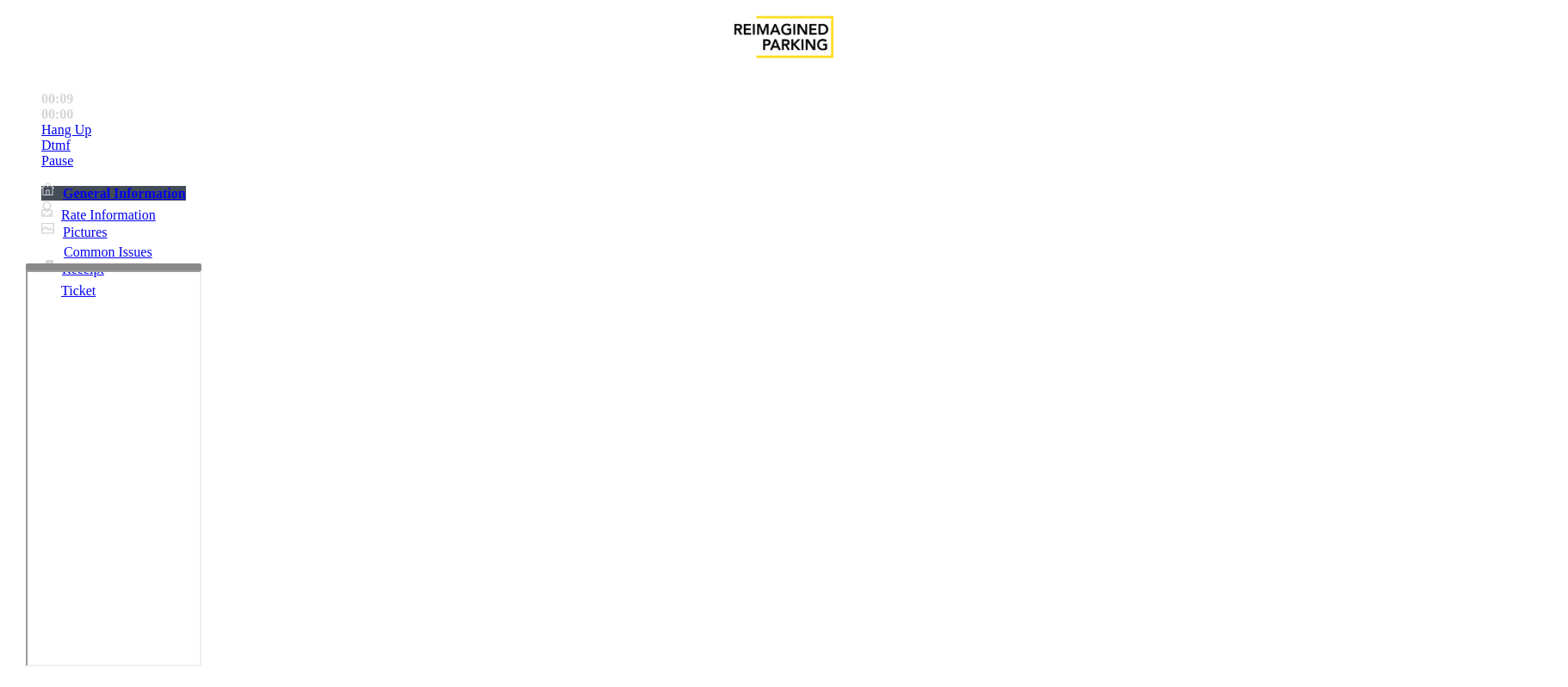 scroll, scrollTop: 573, scrollLeft: 0, axis: vertical 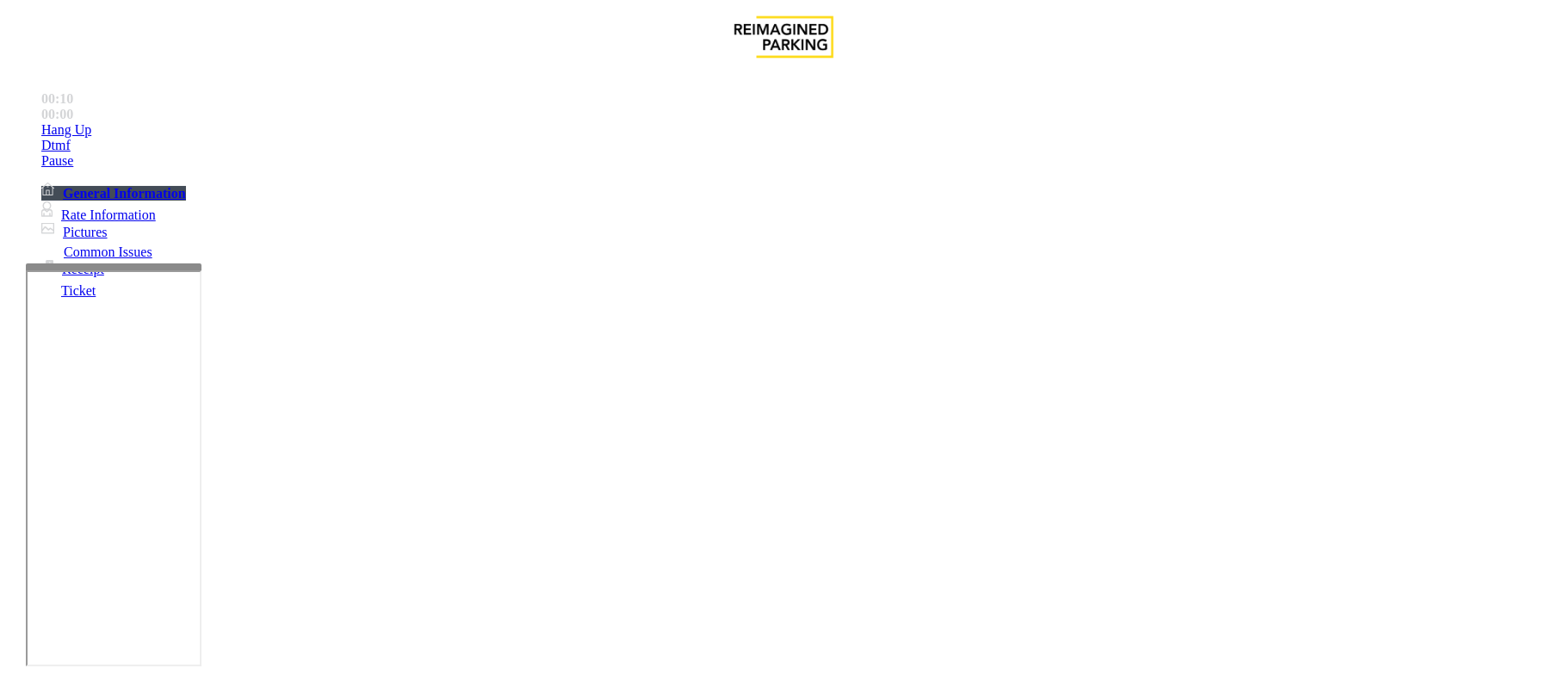 click on "Time Zone" at bounding box center (784, 2371) 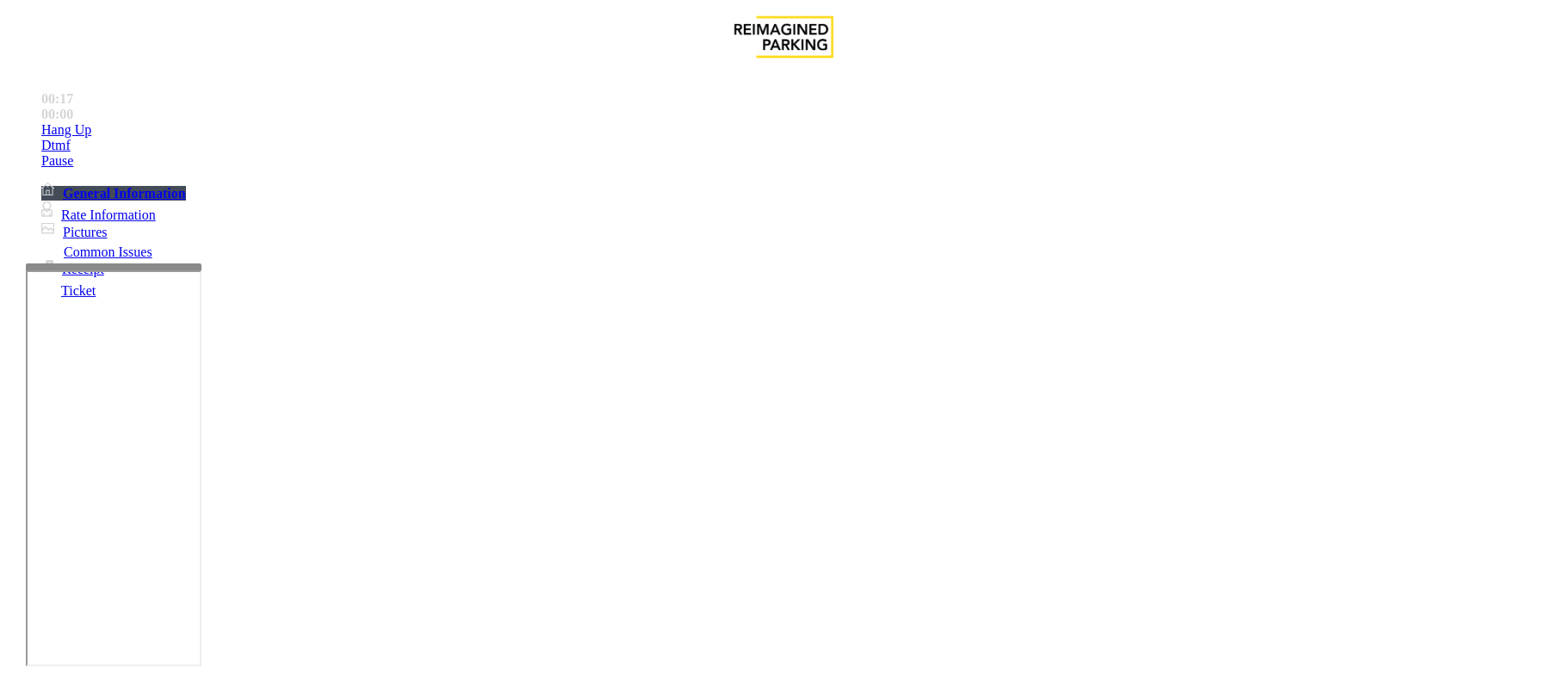click on "Validation Issue" at bounding box center (319, 1249) 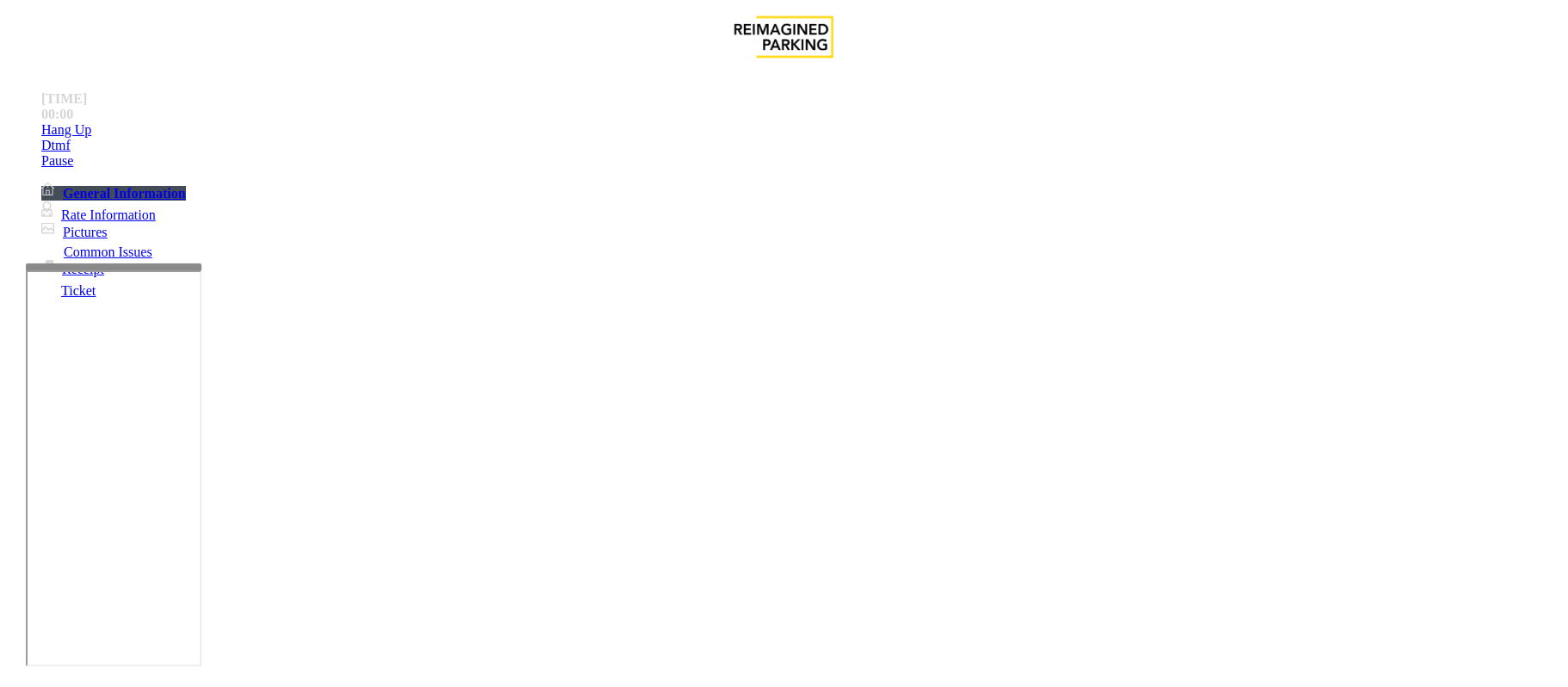 click on "Validation OK - Assisted Customer" at bounding box center [540, 1249] 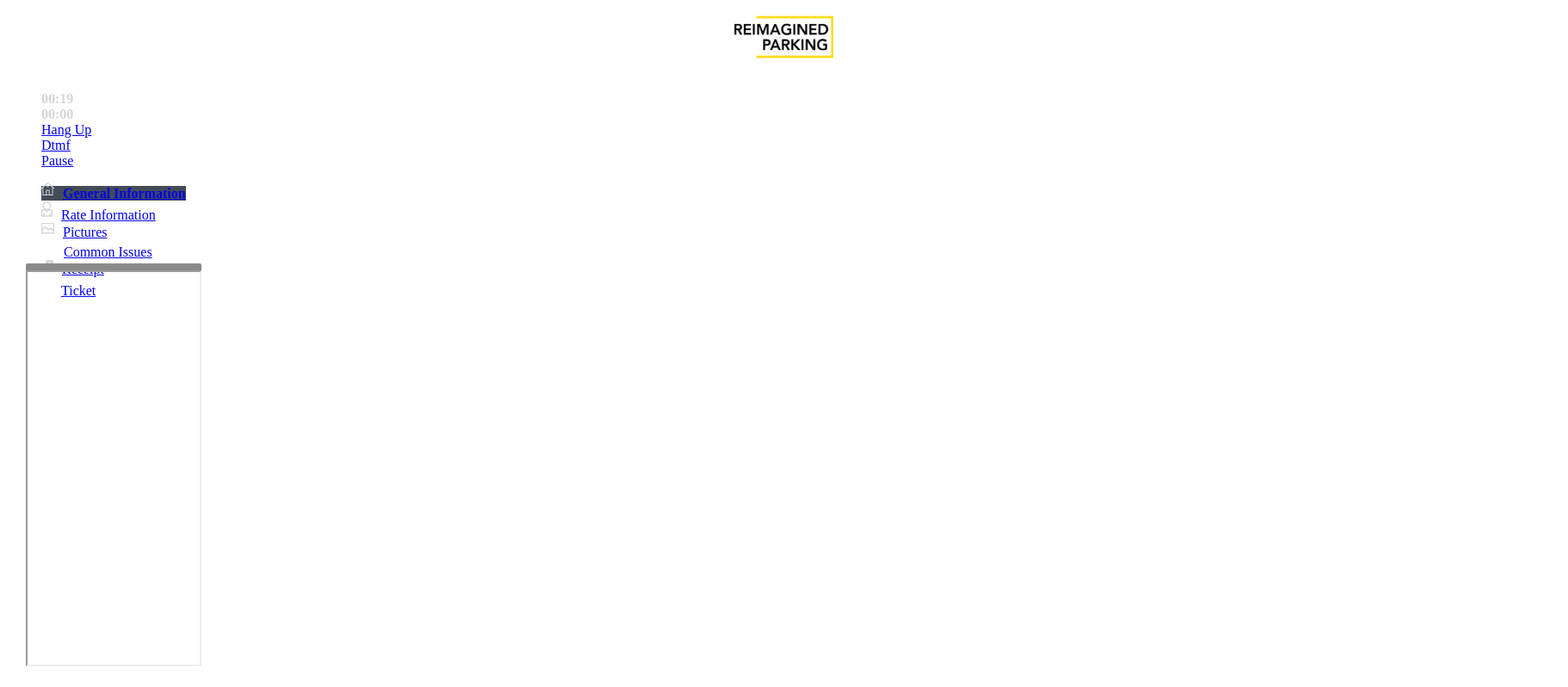 click on "Validation Issue" at bounding box center [91, 1221] 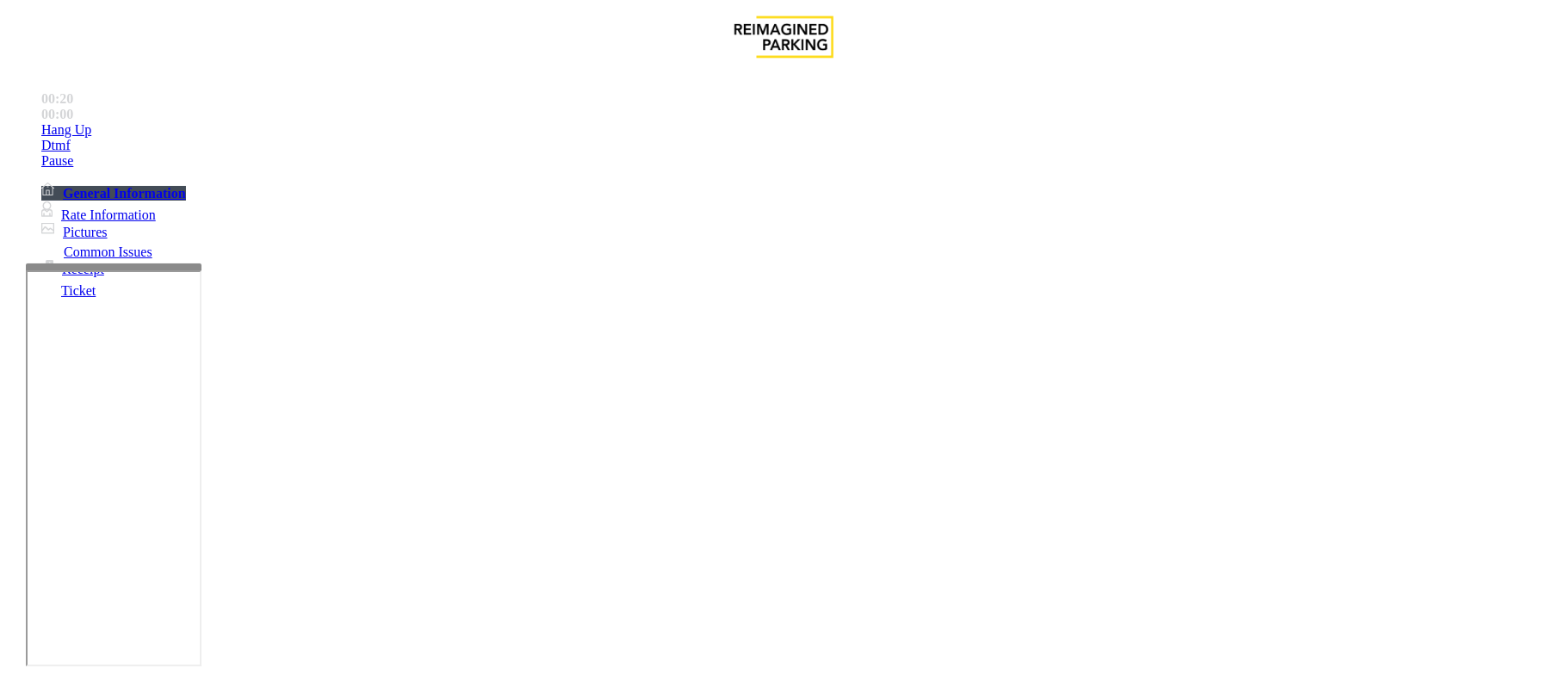 click on "Validation Error" at bounding box center (226, 1249) 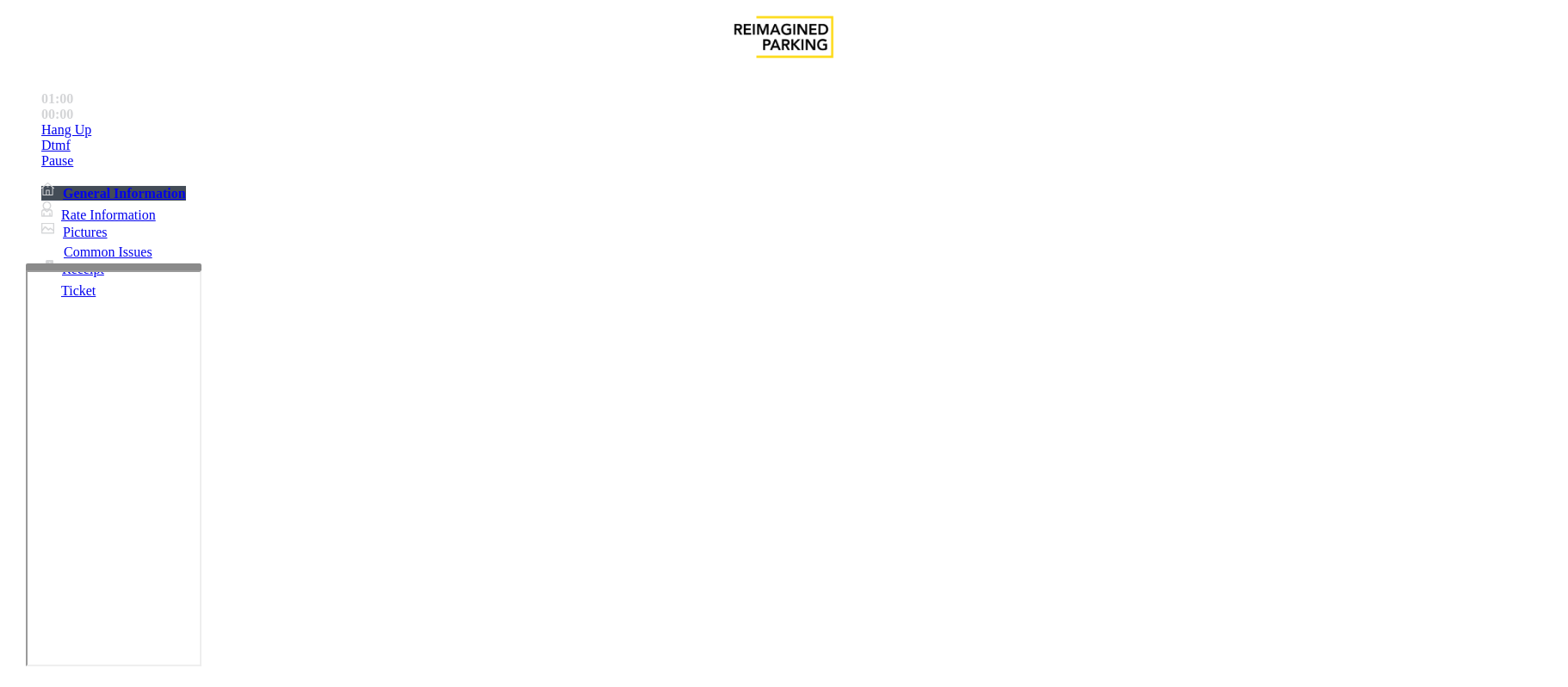 click at bounding box center (262, 1290) 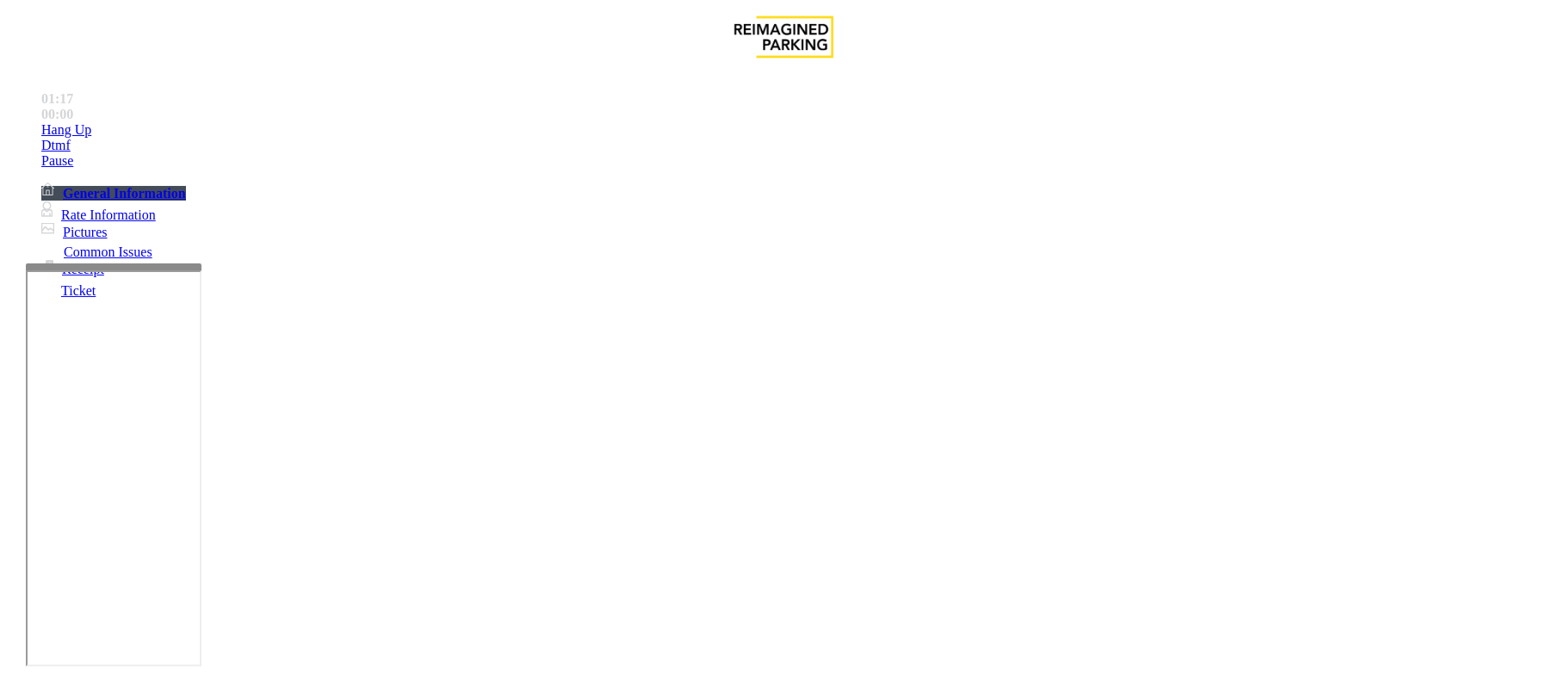 scroll, scrollTop: 46, scrollLeft: 0, axis: vertical 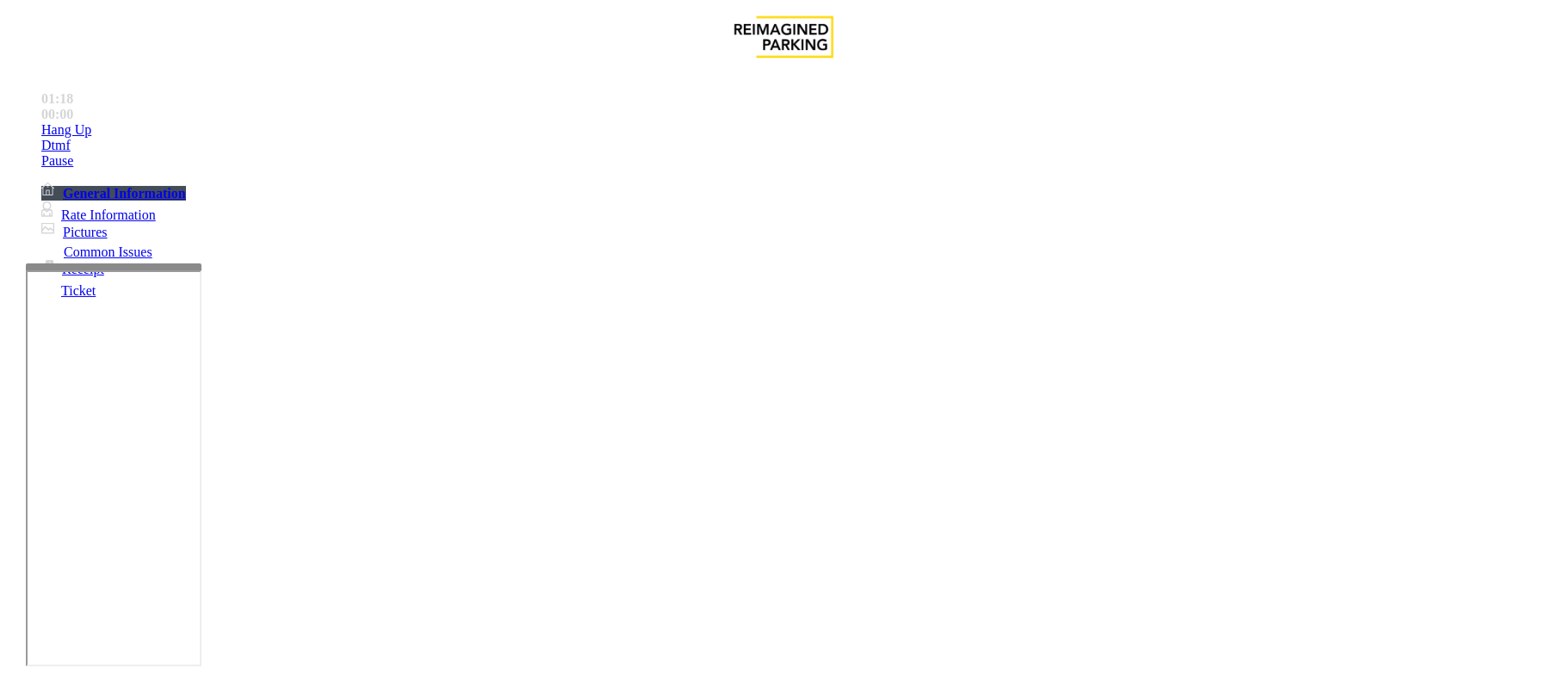 type on "**********" 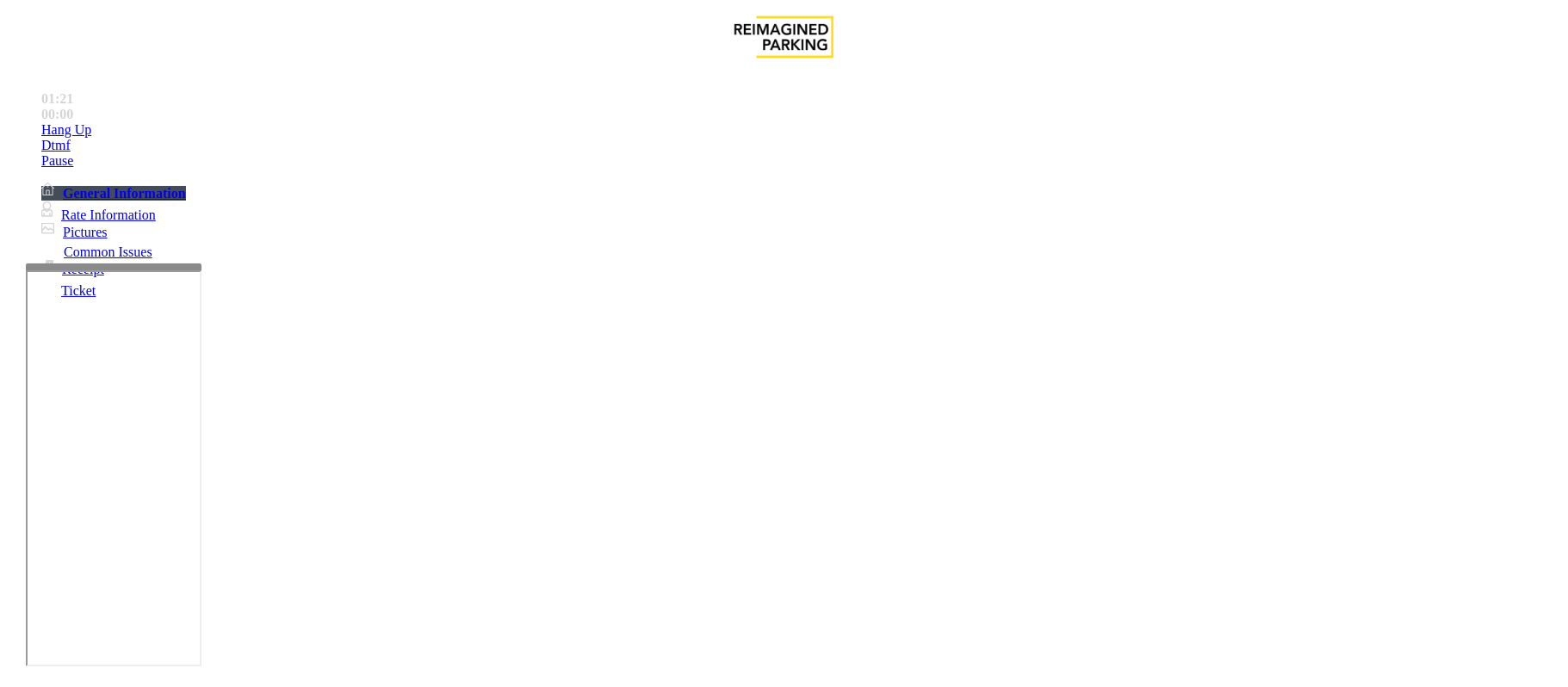 scroll, scrollTop: 22, scrollLeft: 0, axis: vertical 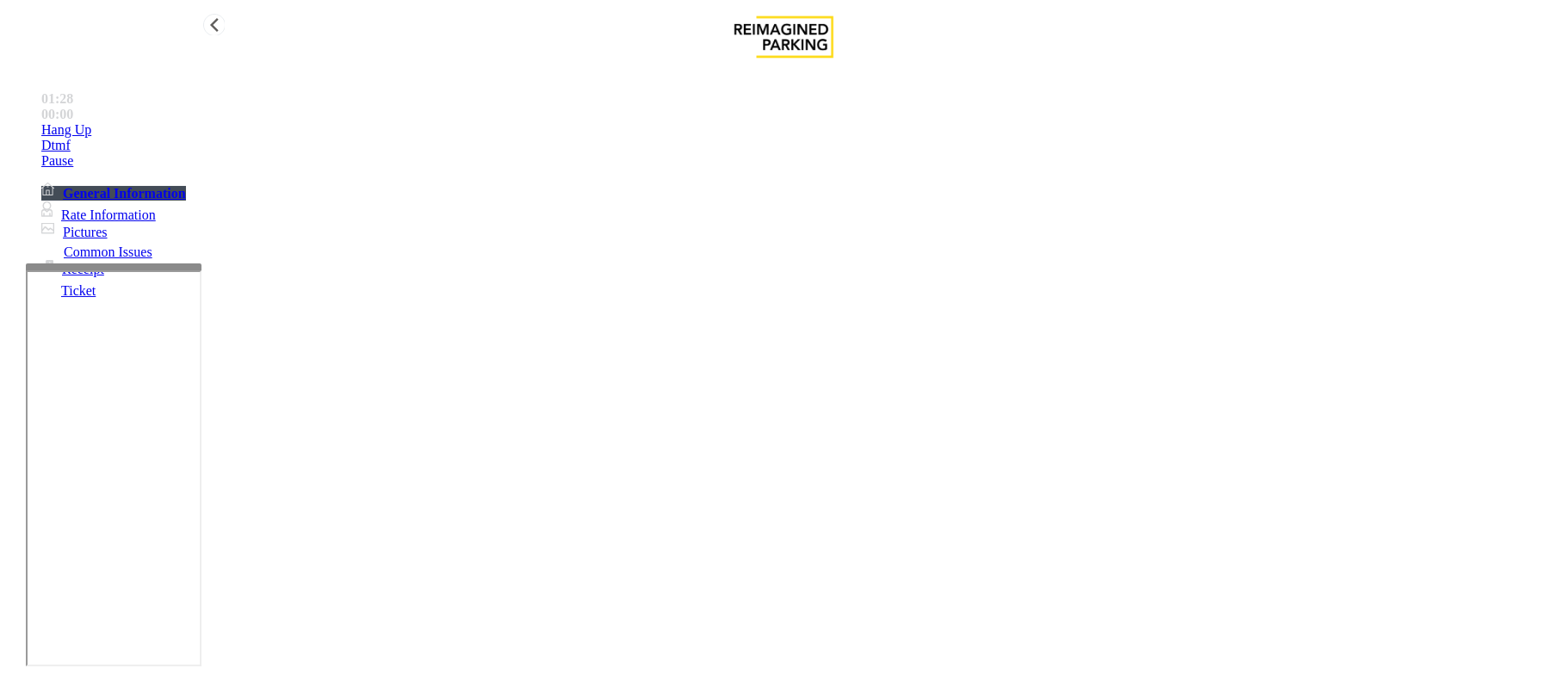click on "Hang Up" at bounding box center [801, 130] 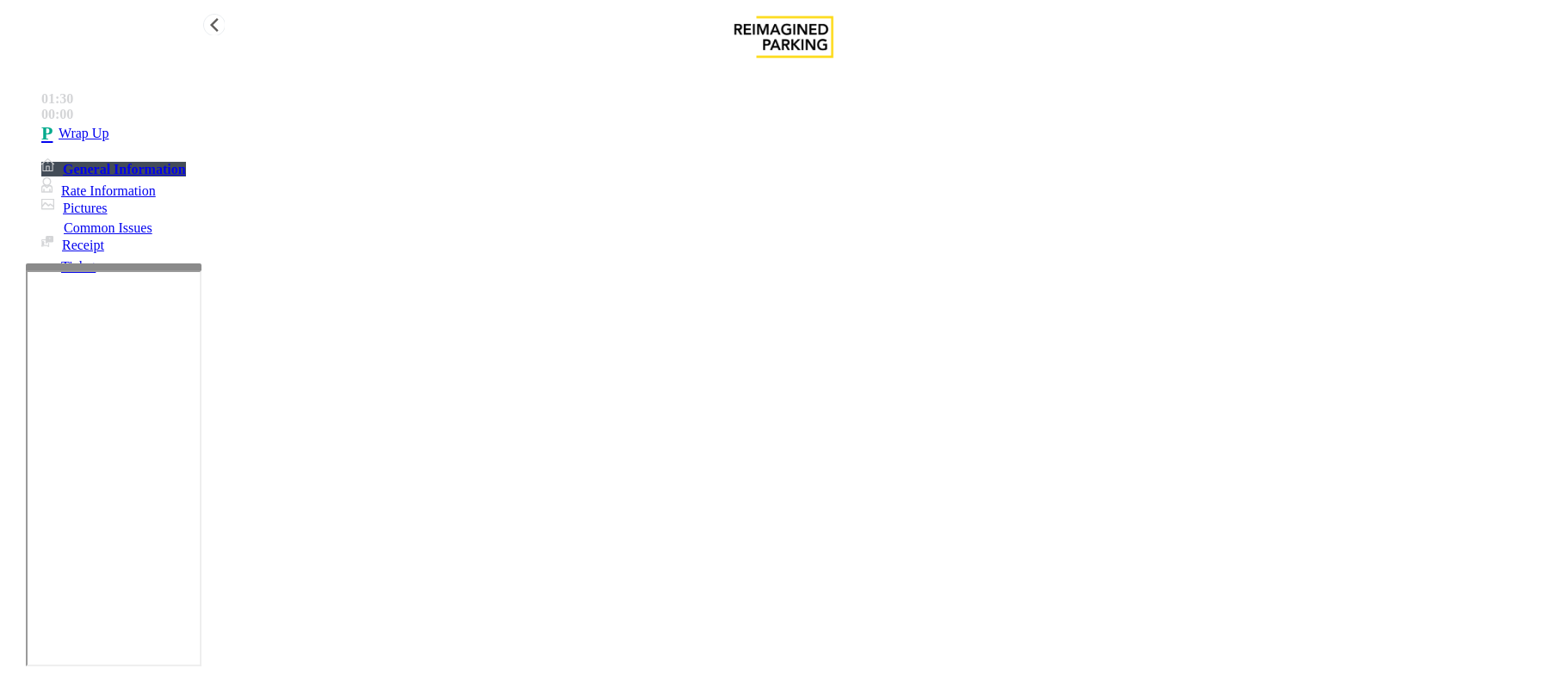 click on "Wrap Up" at bounding box center [801, 133] 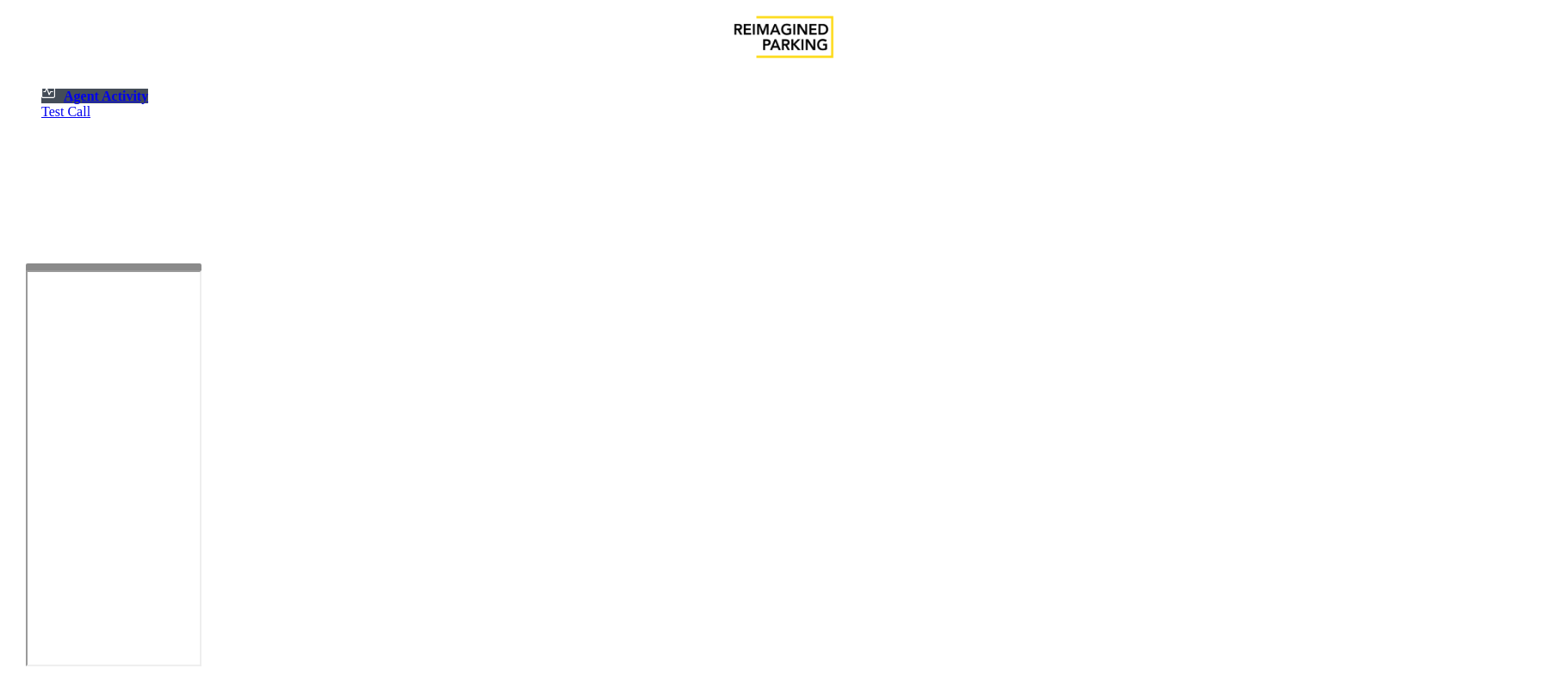 click at bounding box center [160, 1130] 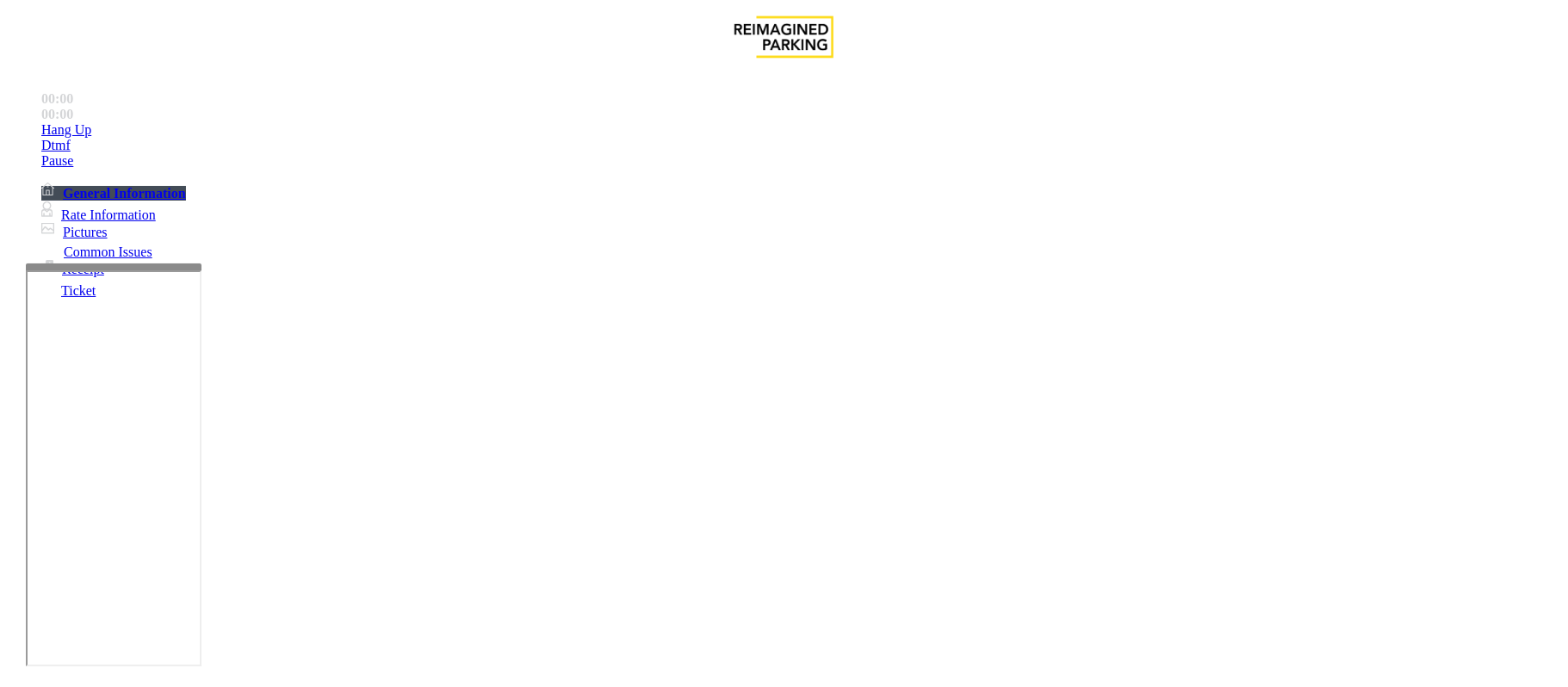 scroll, scrollTop: 459, scrollLeft: 0, axis: vertical 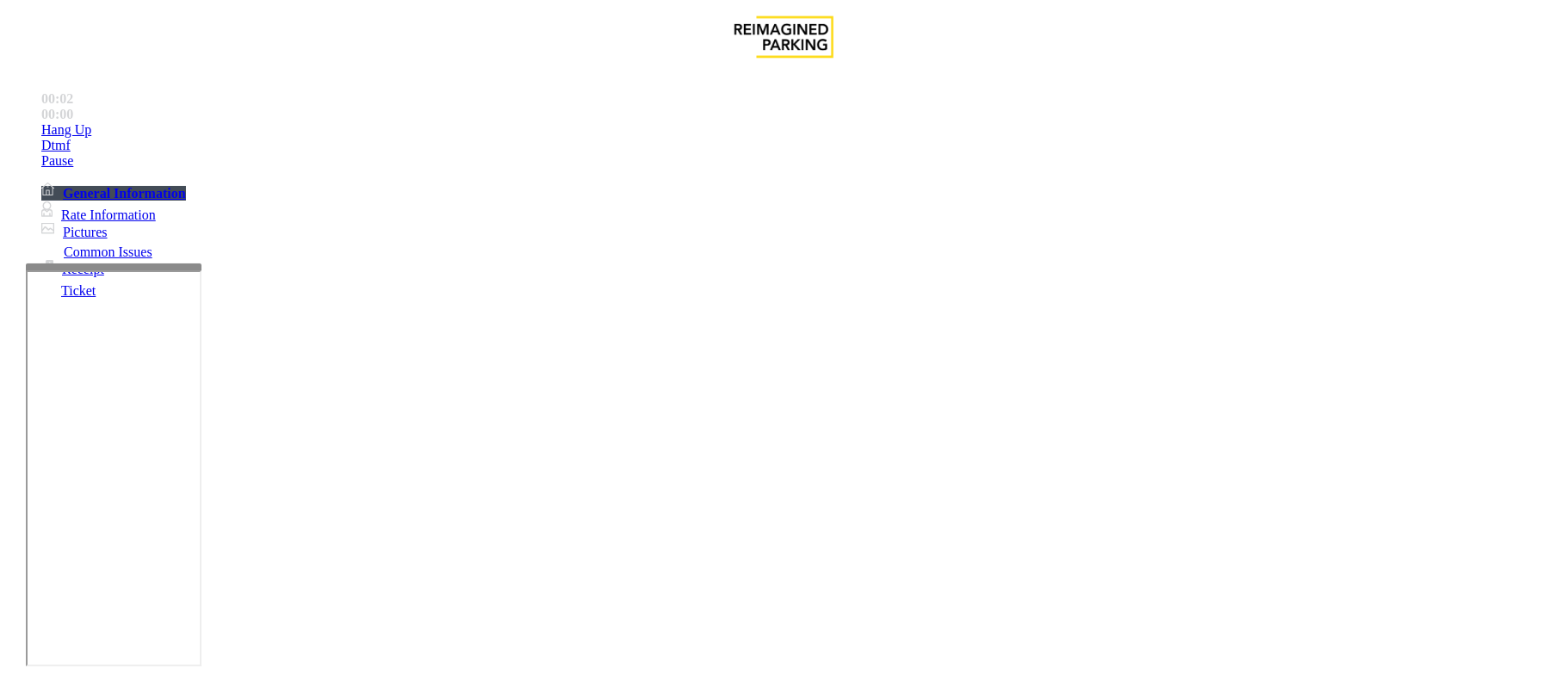 click on "Ticket Issue" at bounding box center (61, 1249) 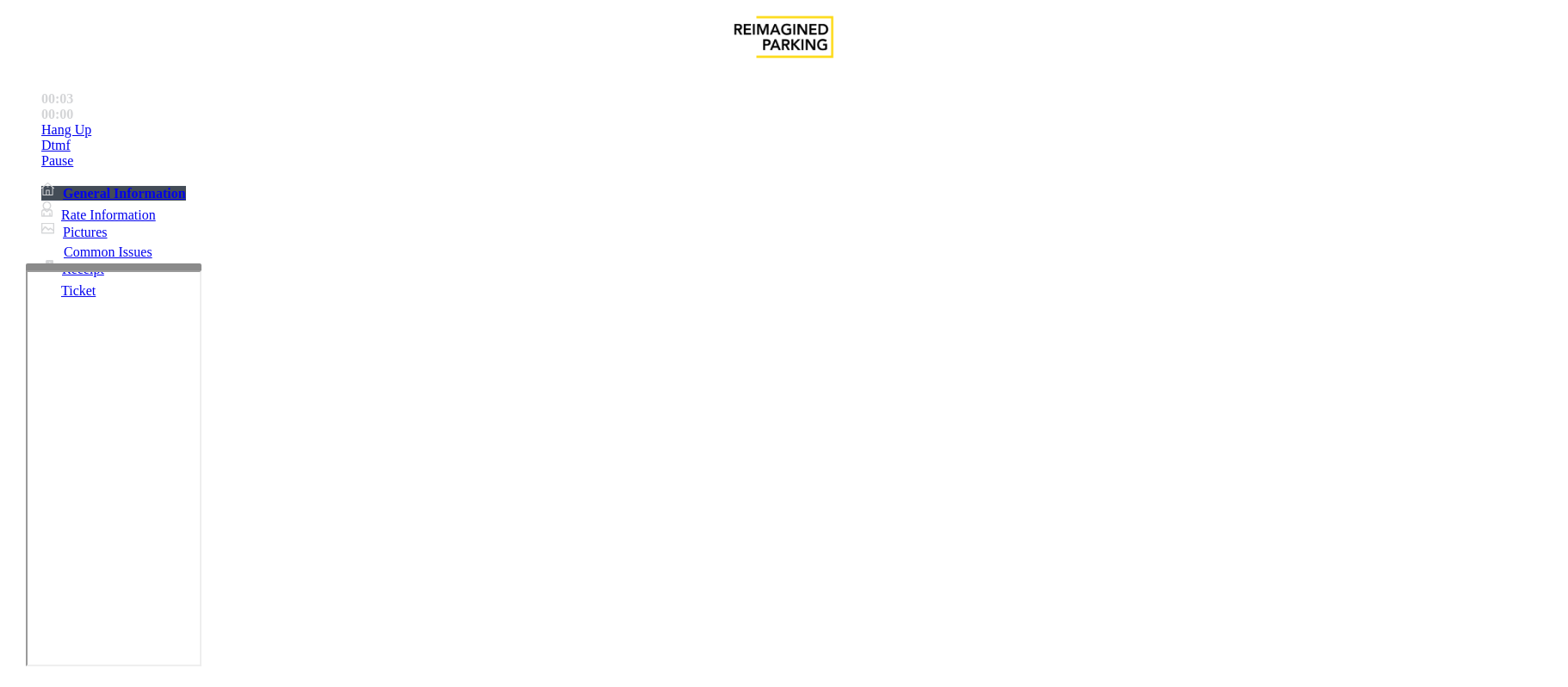 click on "Ticket Paid" at bounding box center [345, 1249] 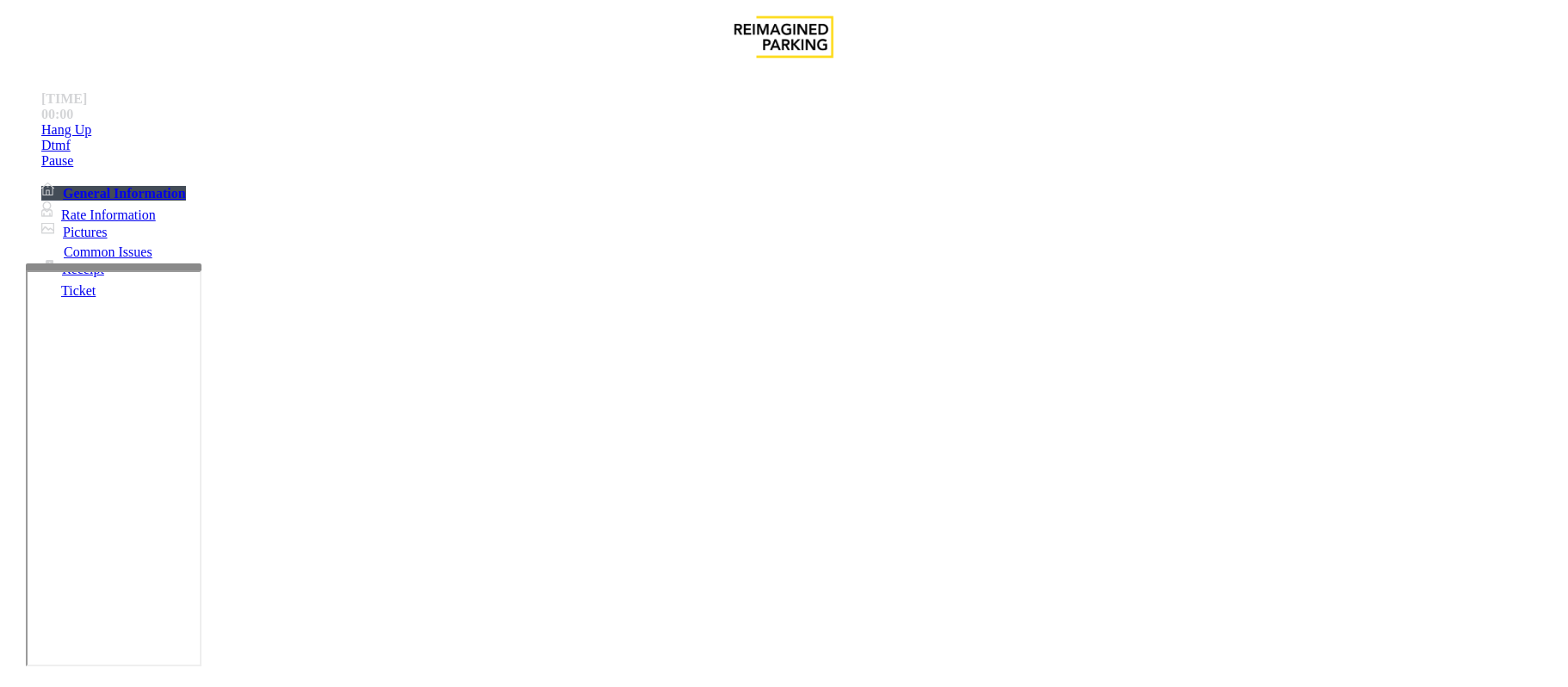 click at bounding box center (83, 1315) 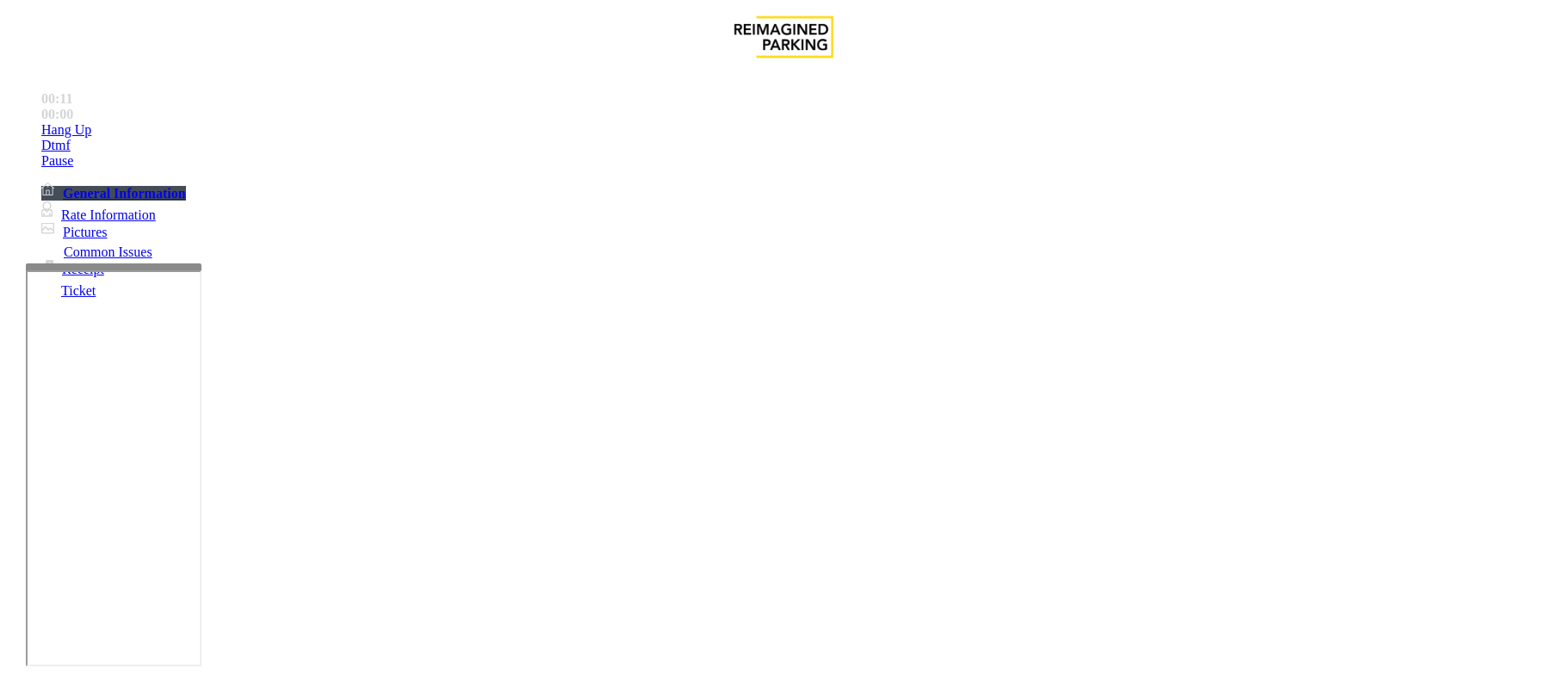 type on "**********" 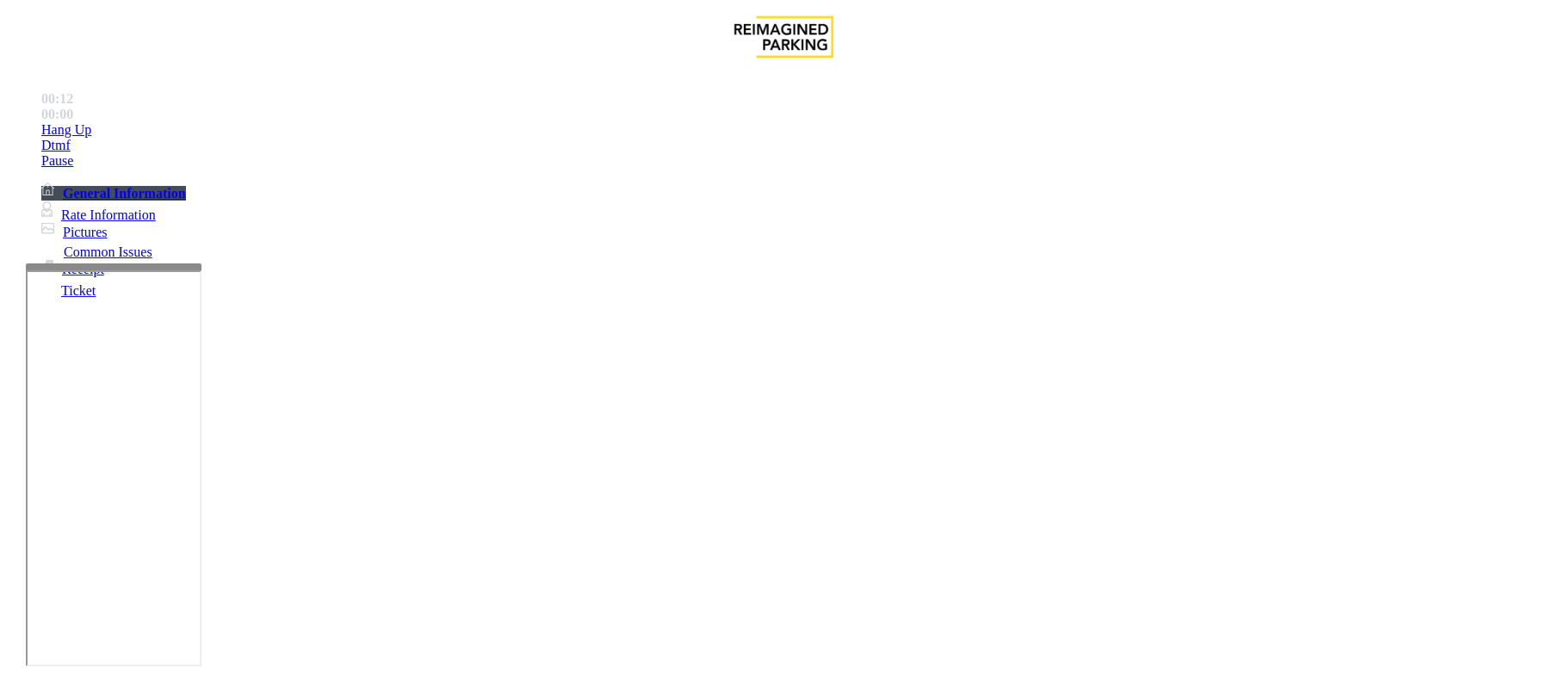 click at bounding box center [83, 1315] 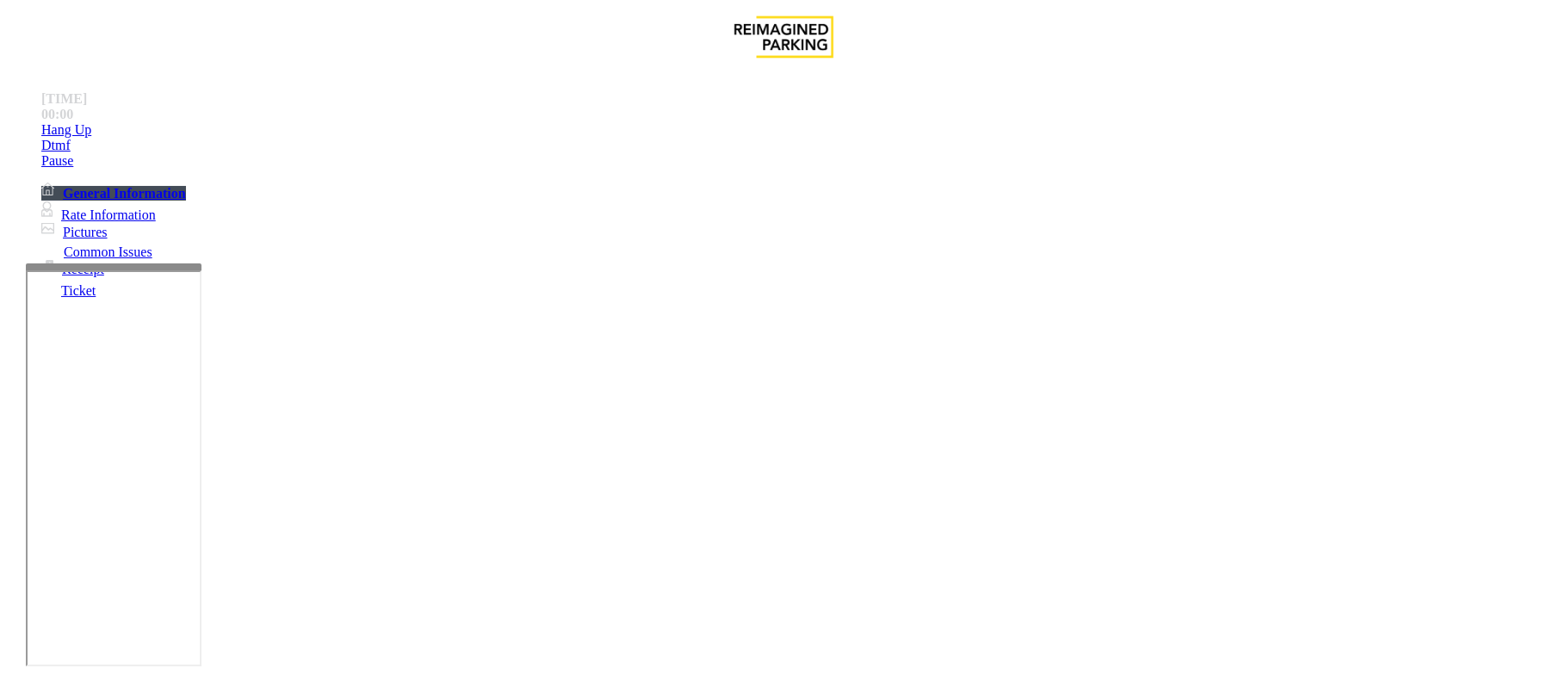 click on "*********" at bounding box center [83, 1315] 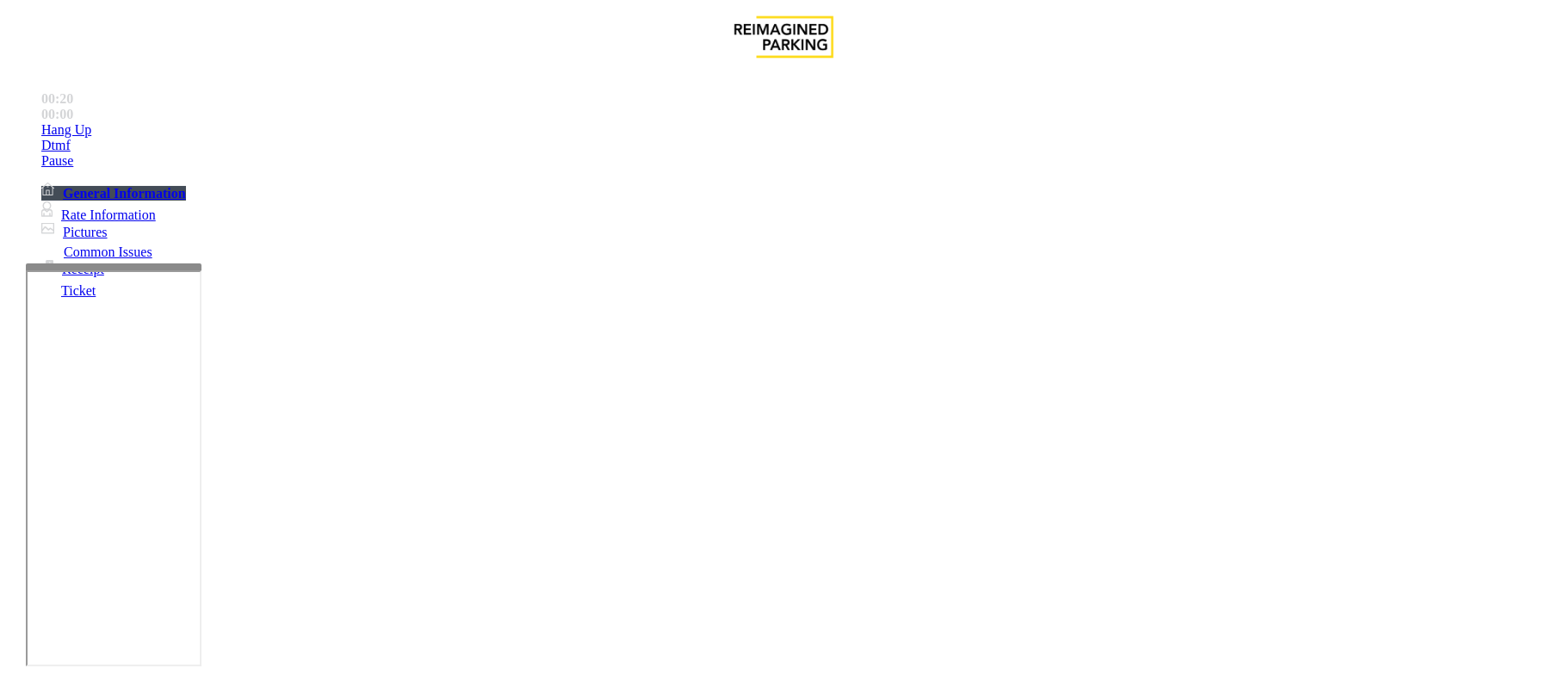 type on "*********" 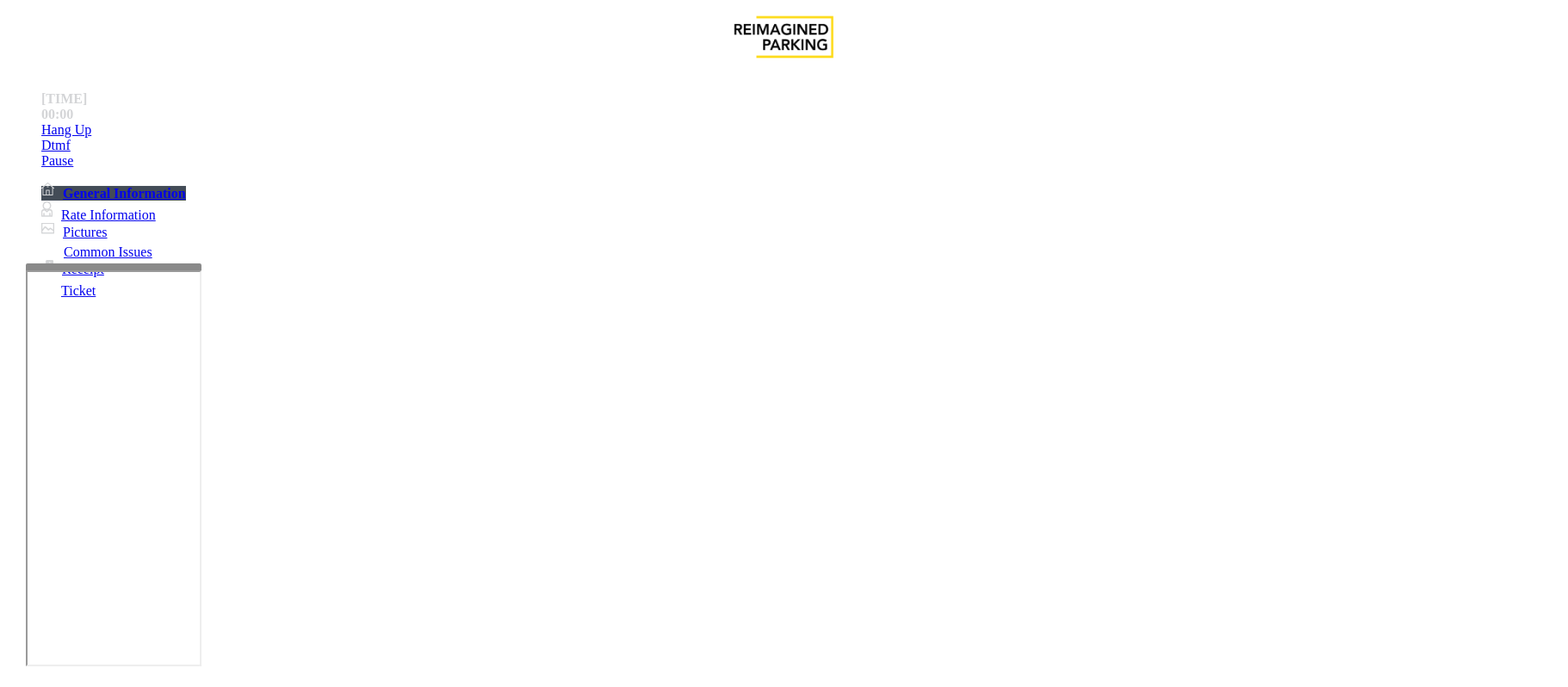 click at bounding box center (253, 1446) 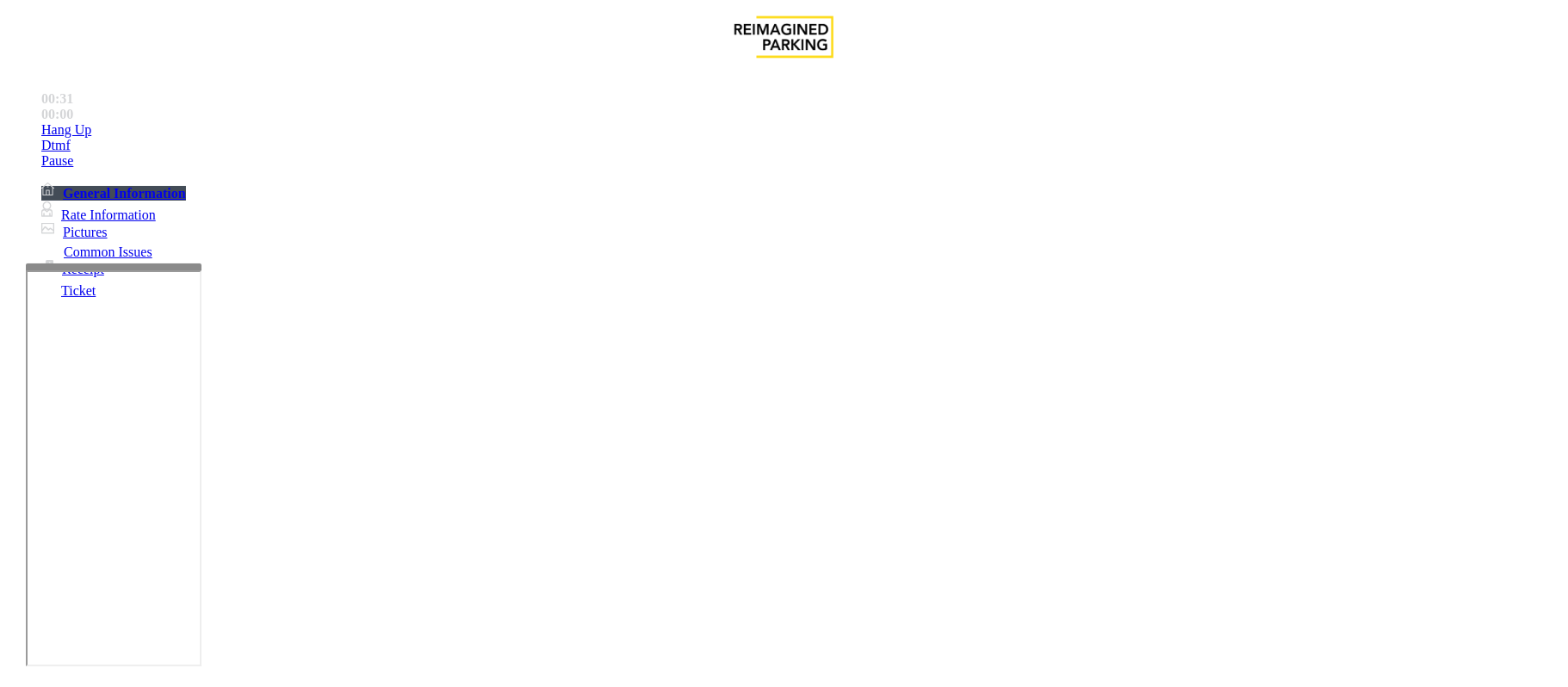 type on "**********" 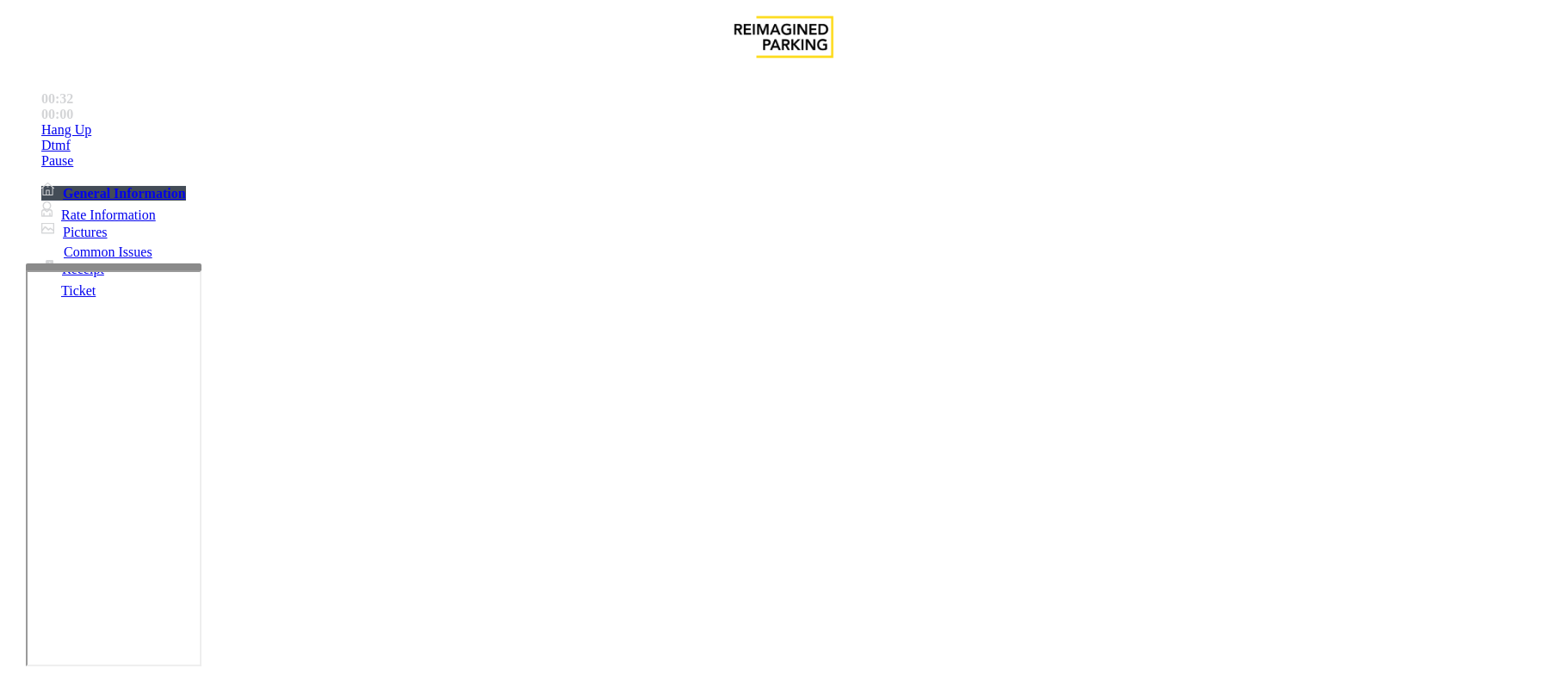 click on "Issue" at bounding box center [36, 1221] 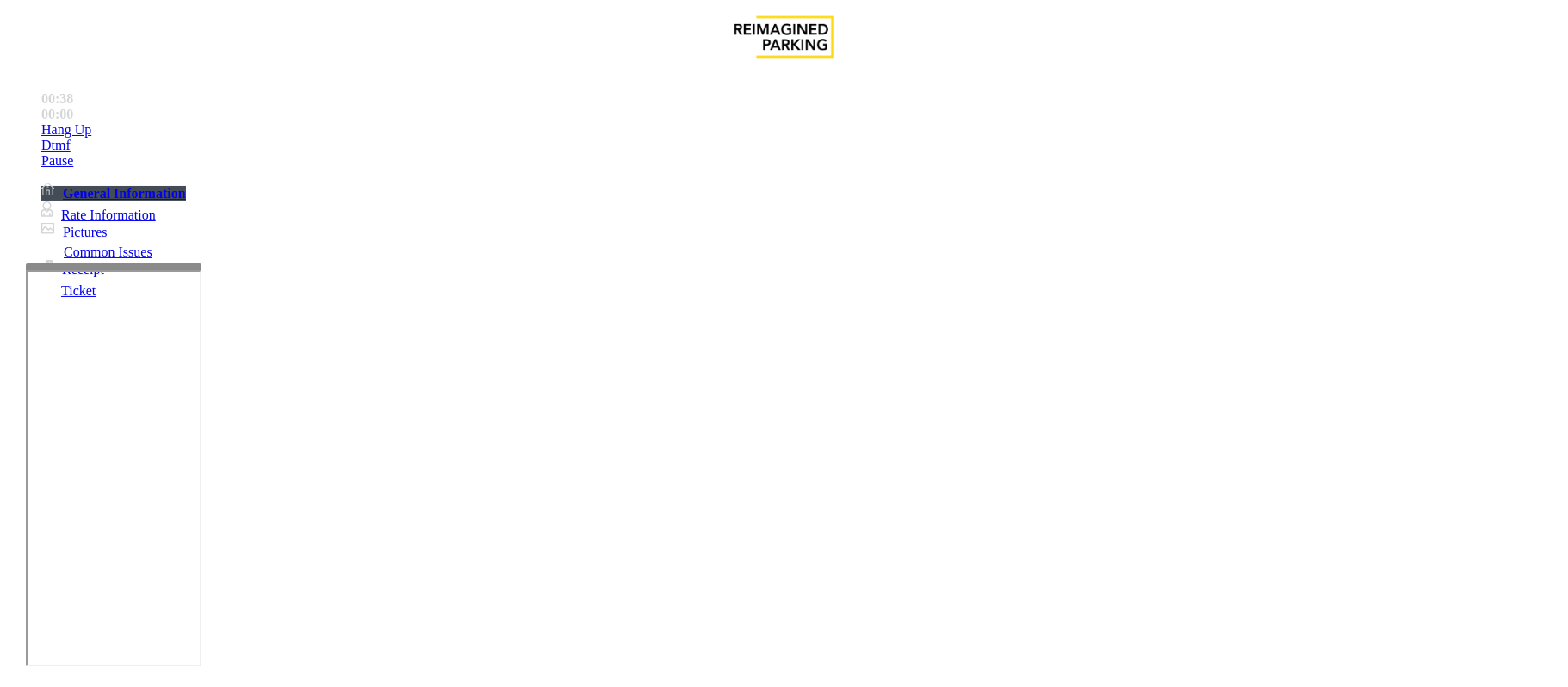 click on "Ticket Issue" at bounding box center (61, 1249) 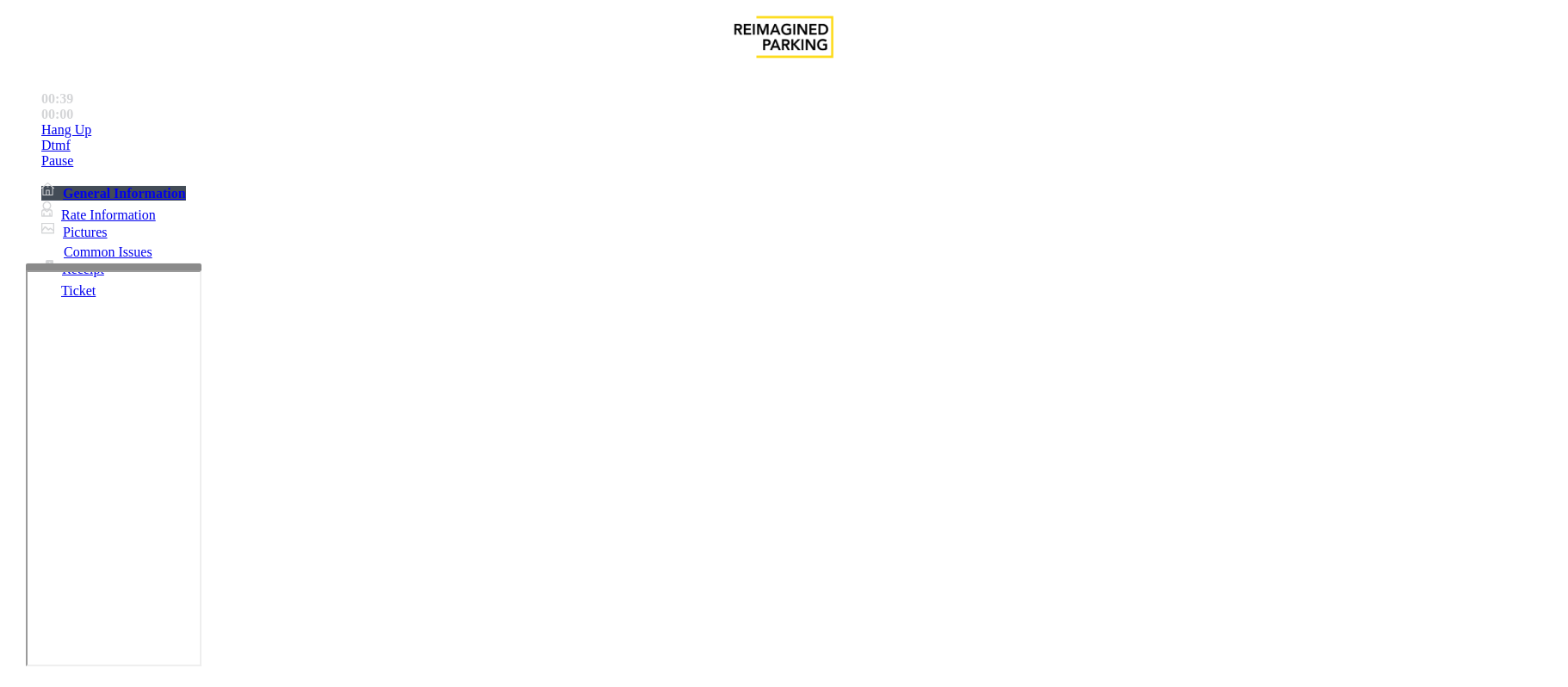 click on "Ticket Unreadable" at bounding box center (258, 1249) 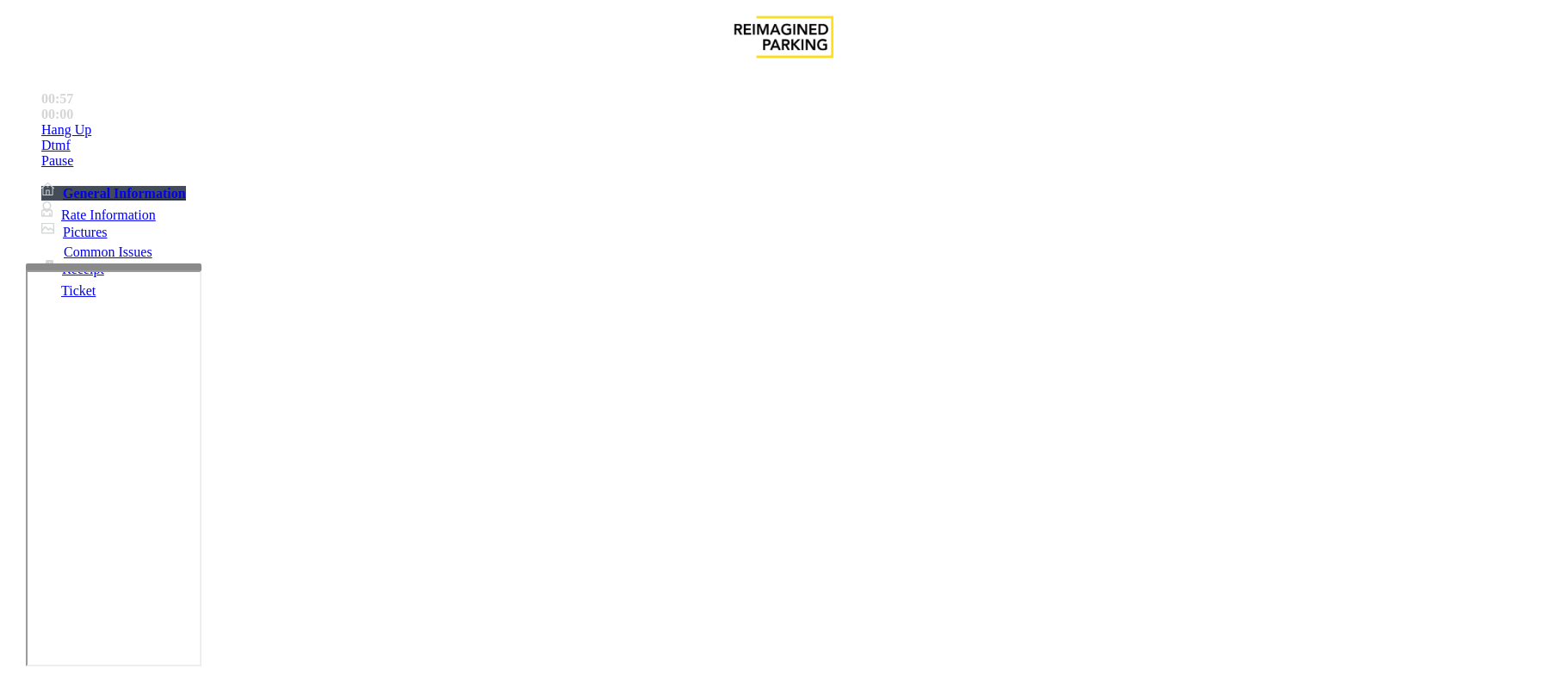 drag, startPoint x: 280, startPoint y: 486, endPoint x: 359, endPoint y: 491, distance: 79.15807 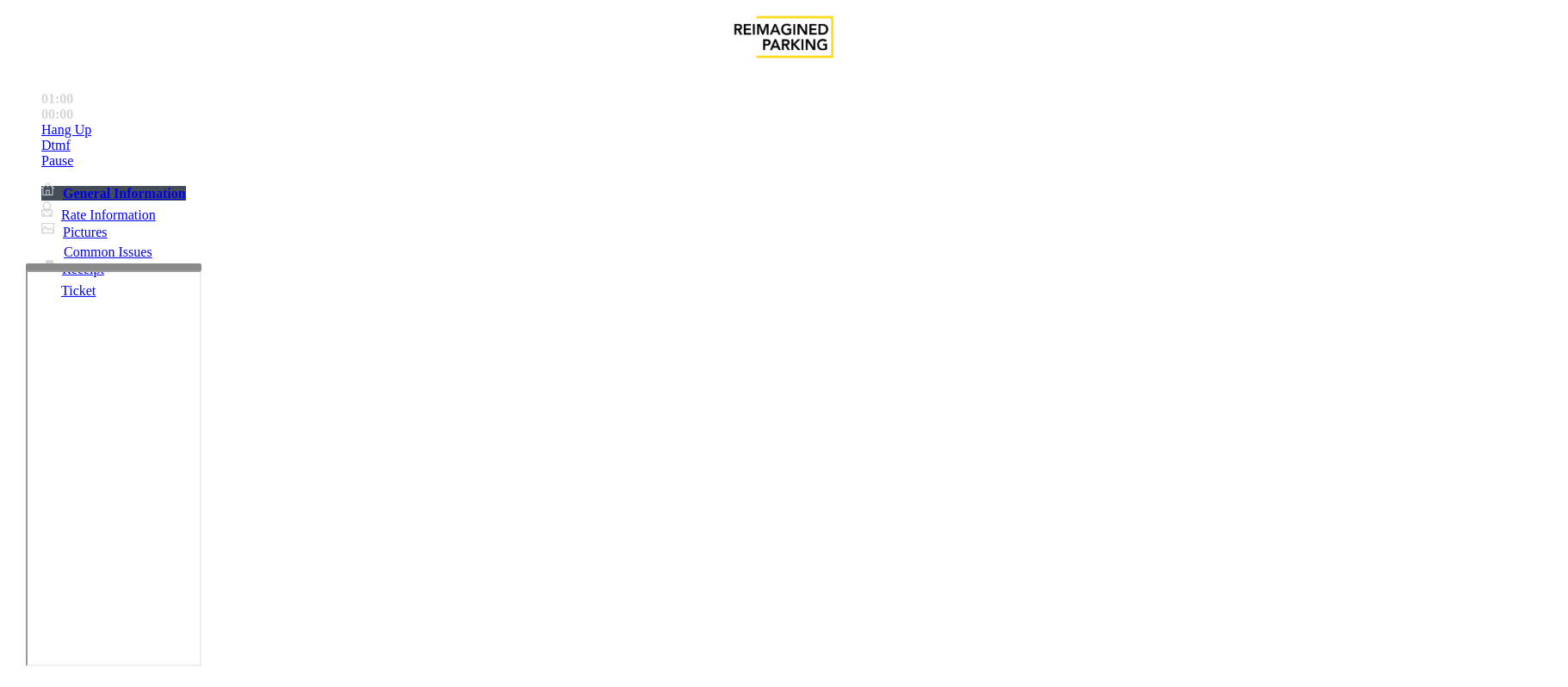 type on "**********" 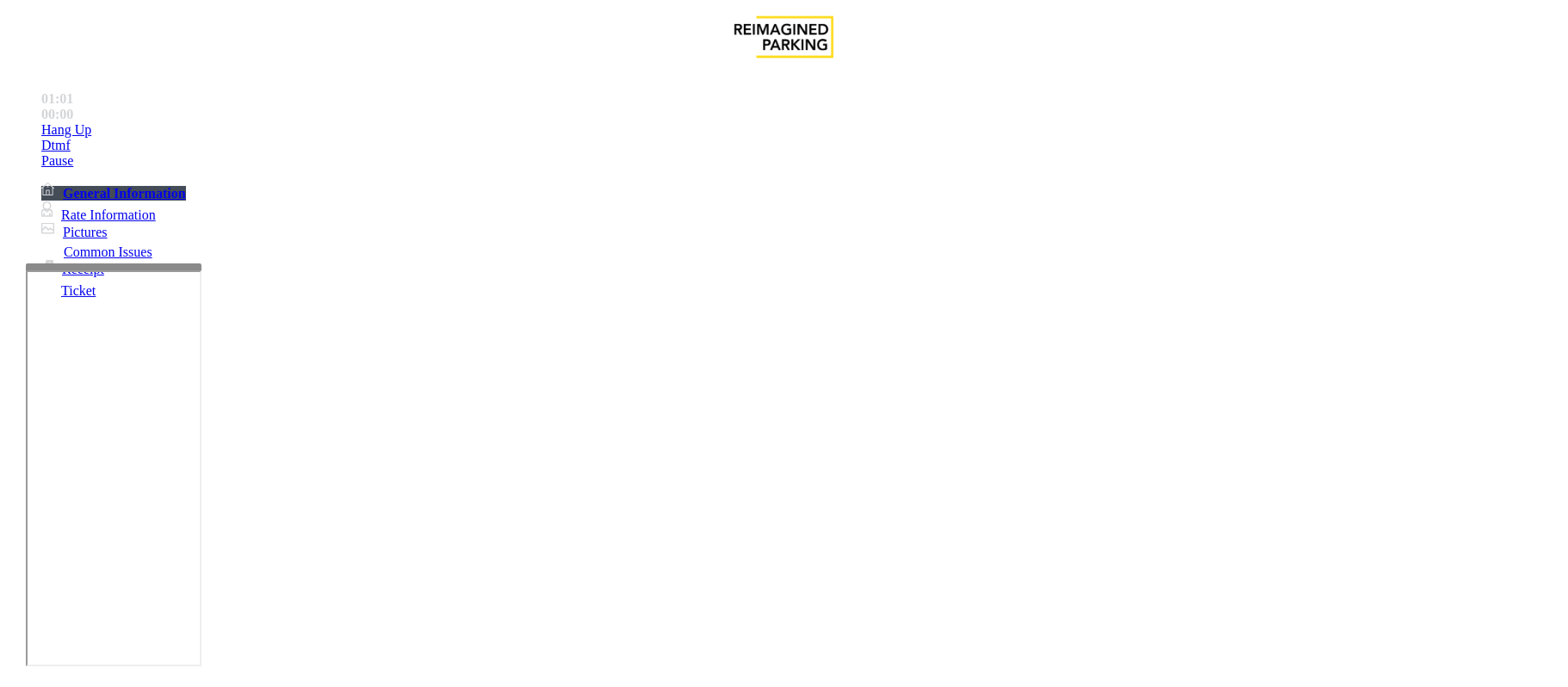 click on "Ticket Issue" at bounding box center [82, 1221] 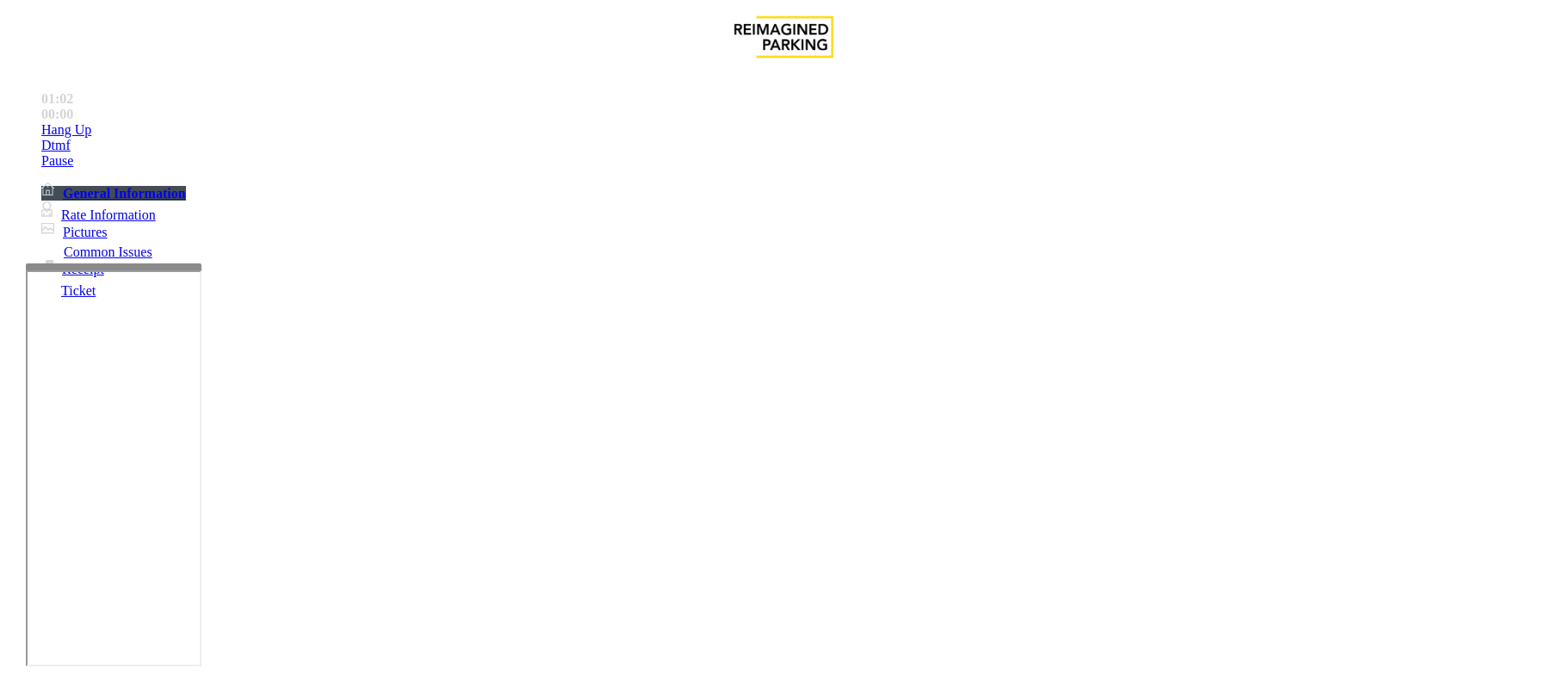 click on "Issue" at bounding box center [36, 1221] 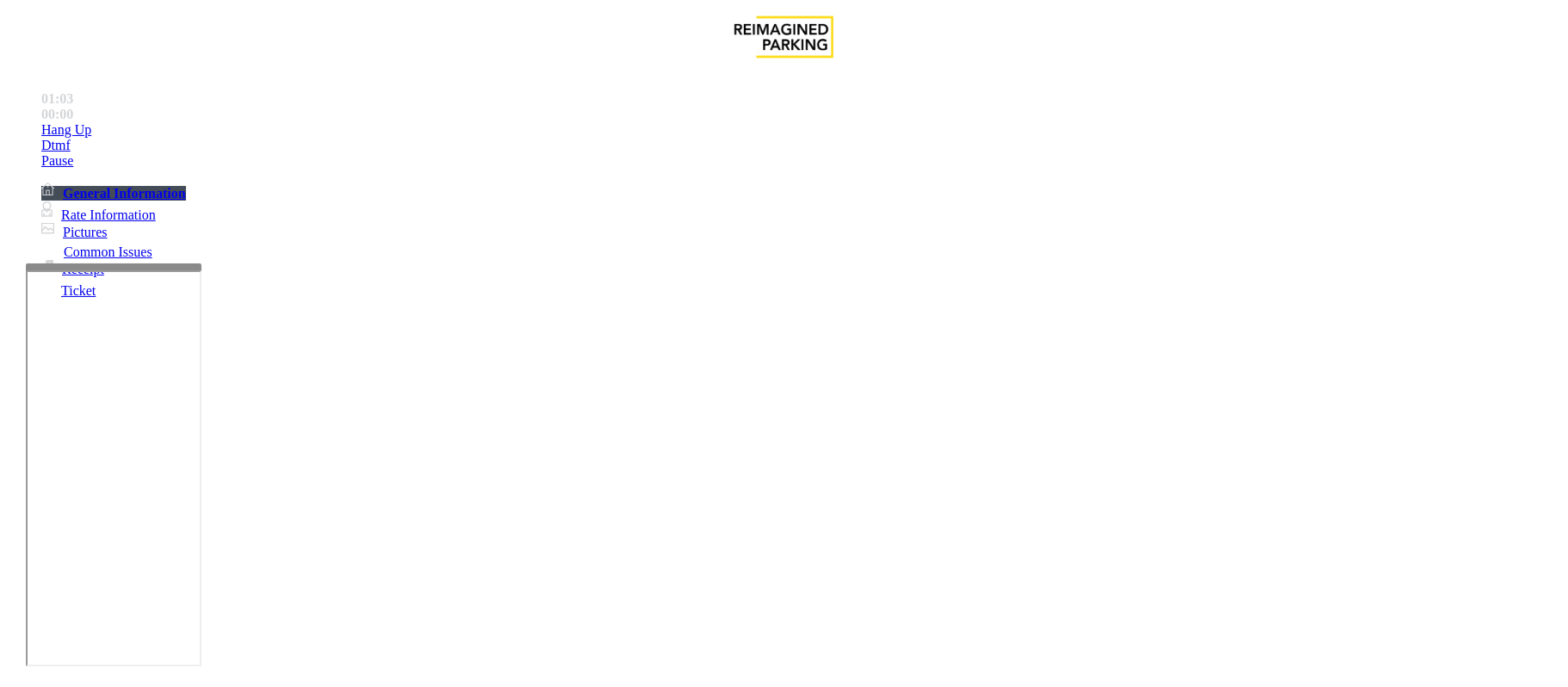 click on "Validation Issue" at bounding box center [319, 1249] 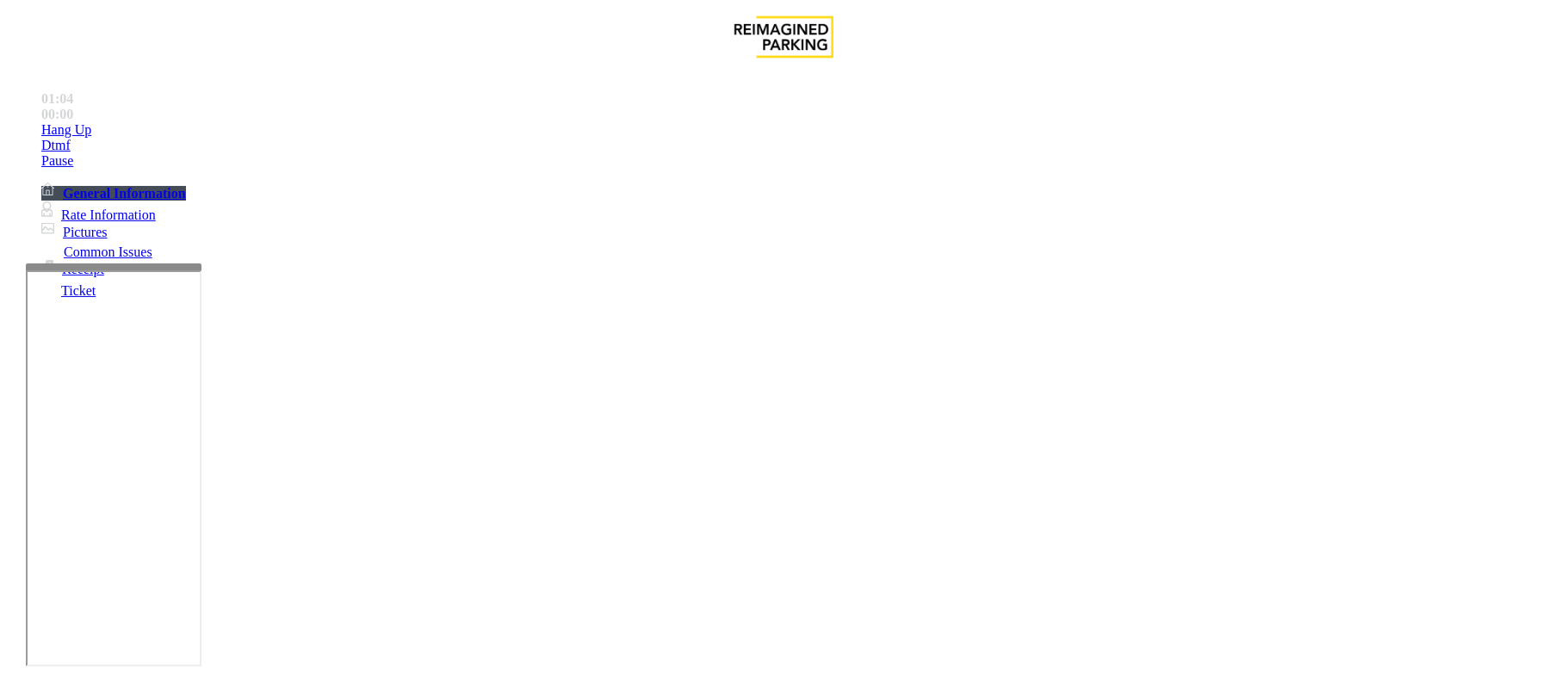 click on "Validation Error" at bounding box center [226, 1249] 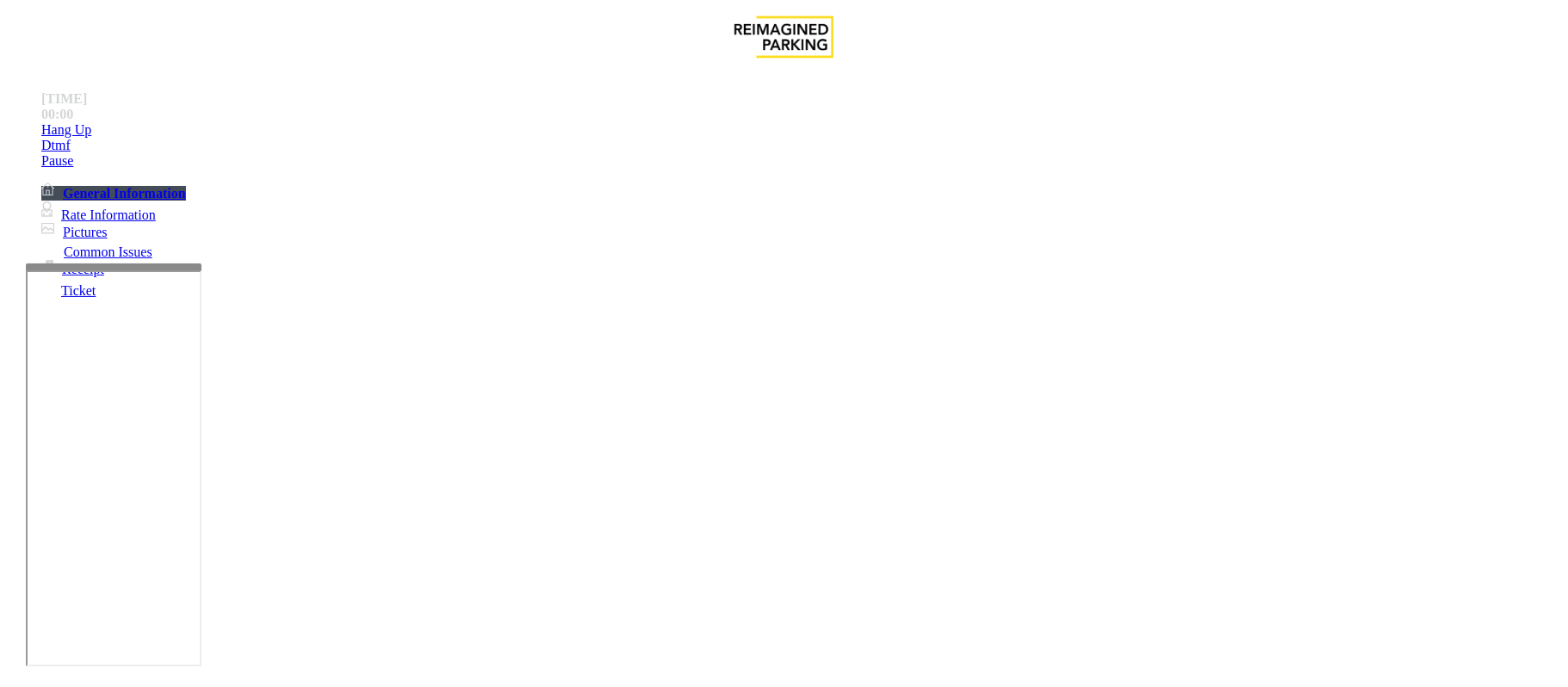 click on "Validation Error" at bounding box center (784, 1236) 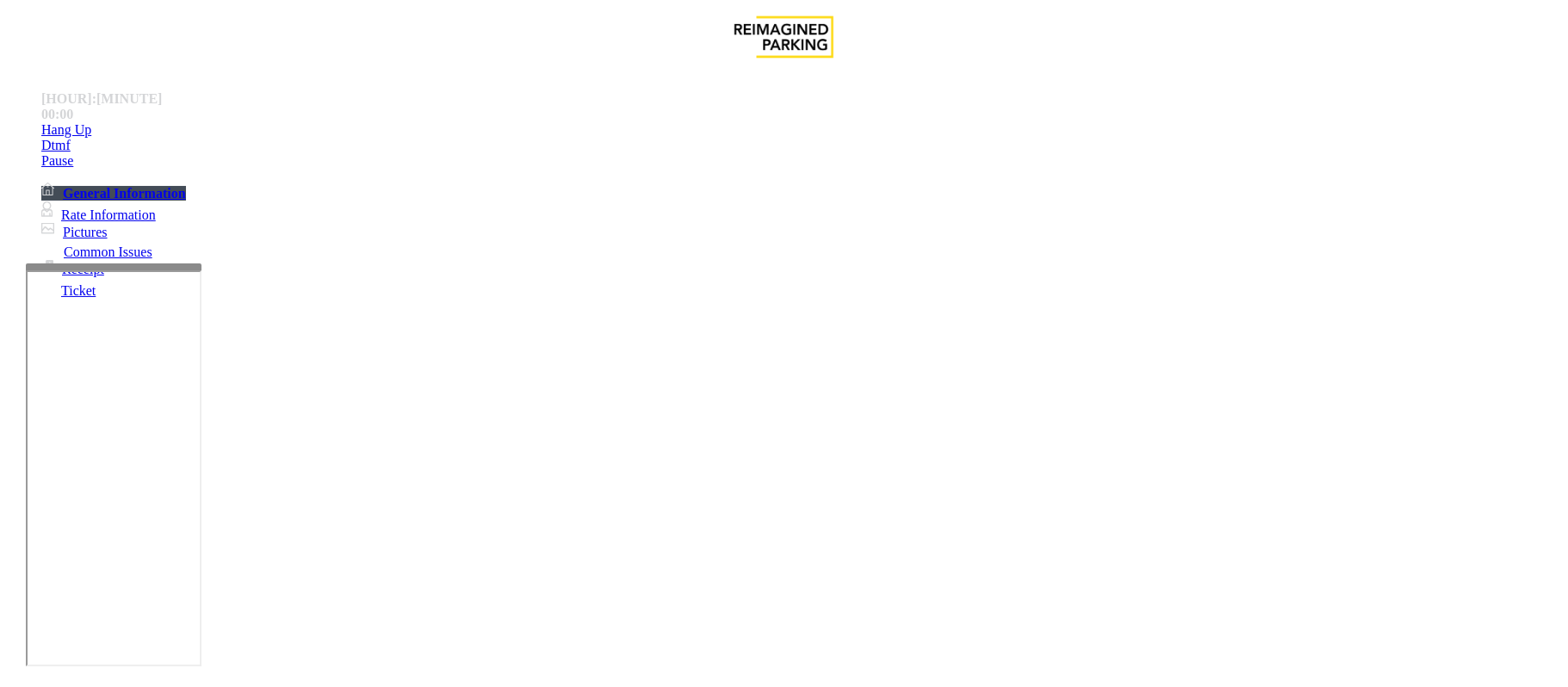 click on "Validation Error" at bounding box center (784, 1236) 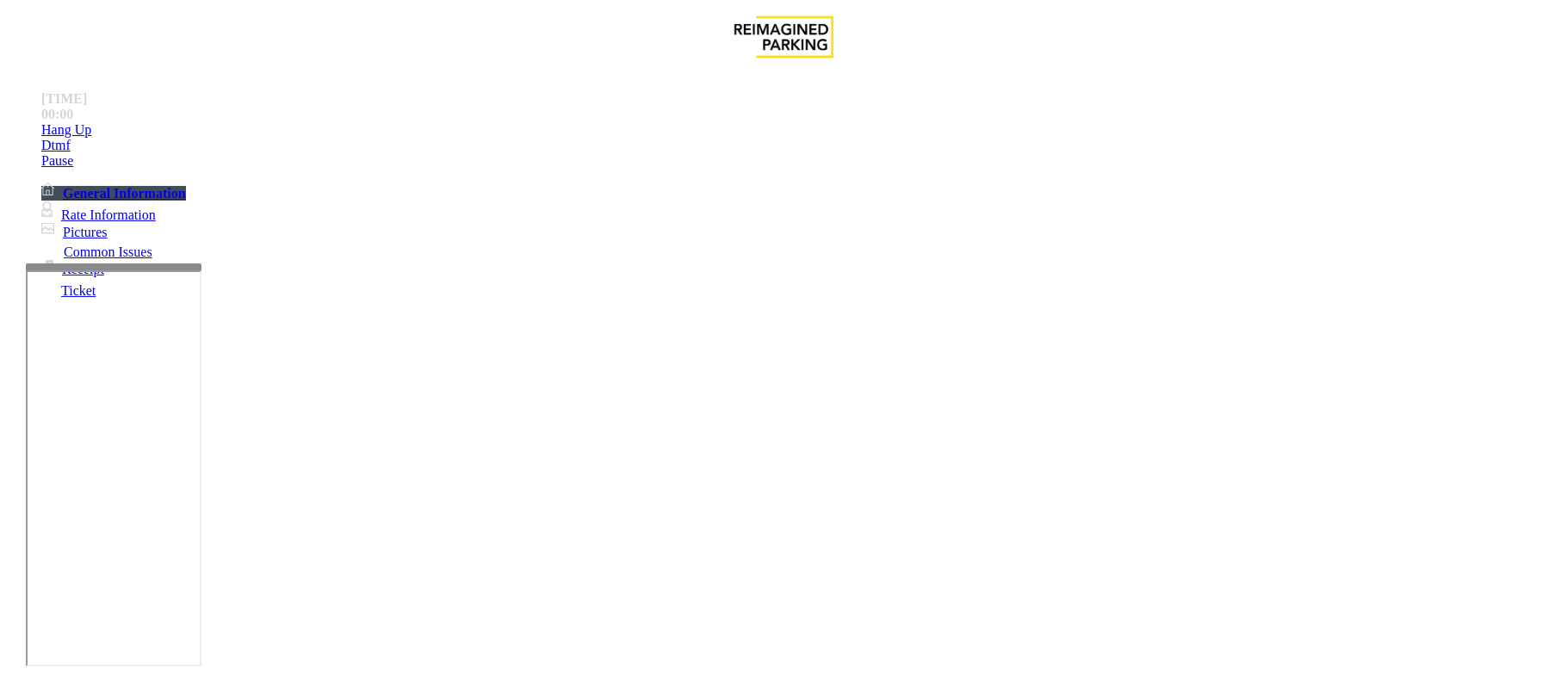 scroll, scrollTop: 459, scrollLeft: 0, axis: vertical 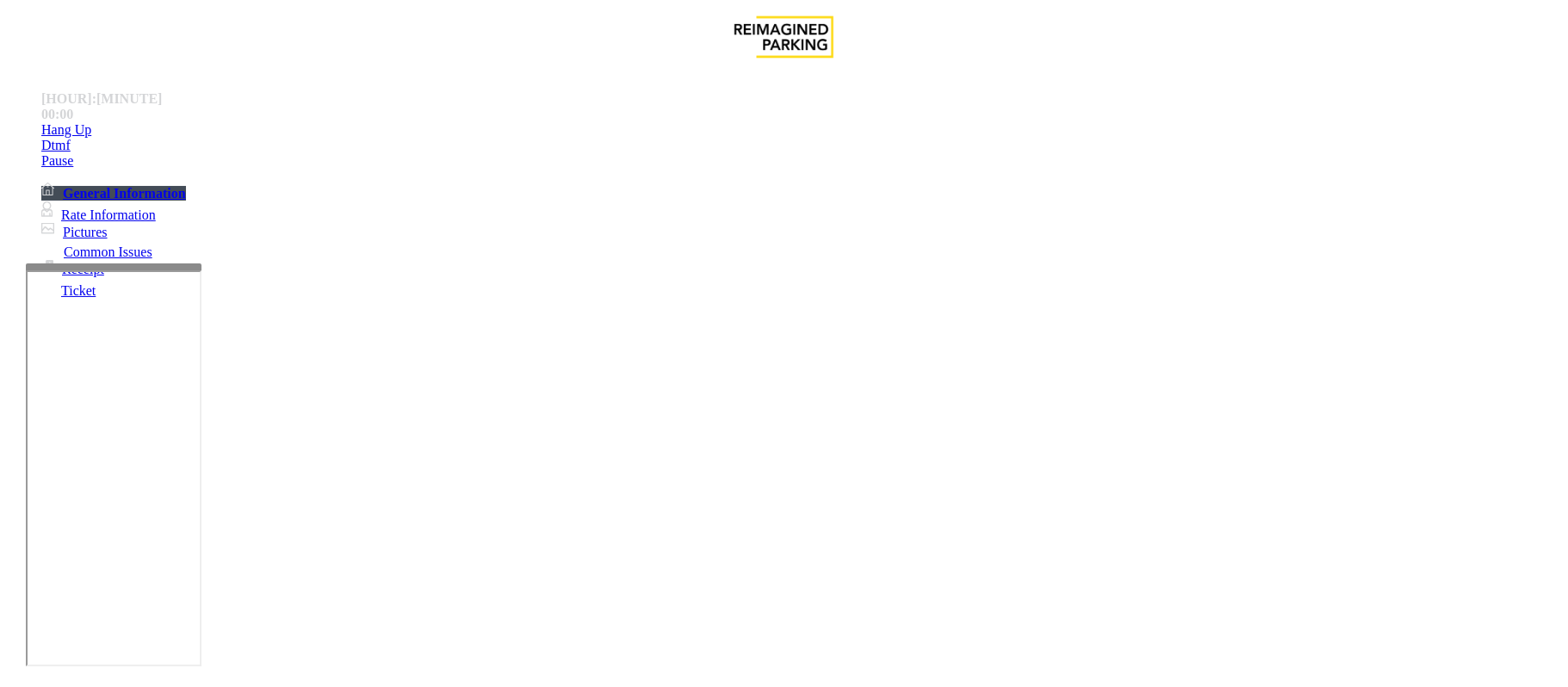 click at bounding box center [253, 1549] 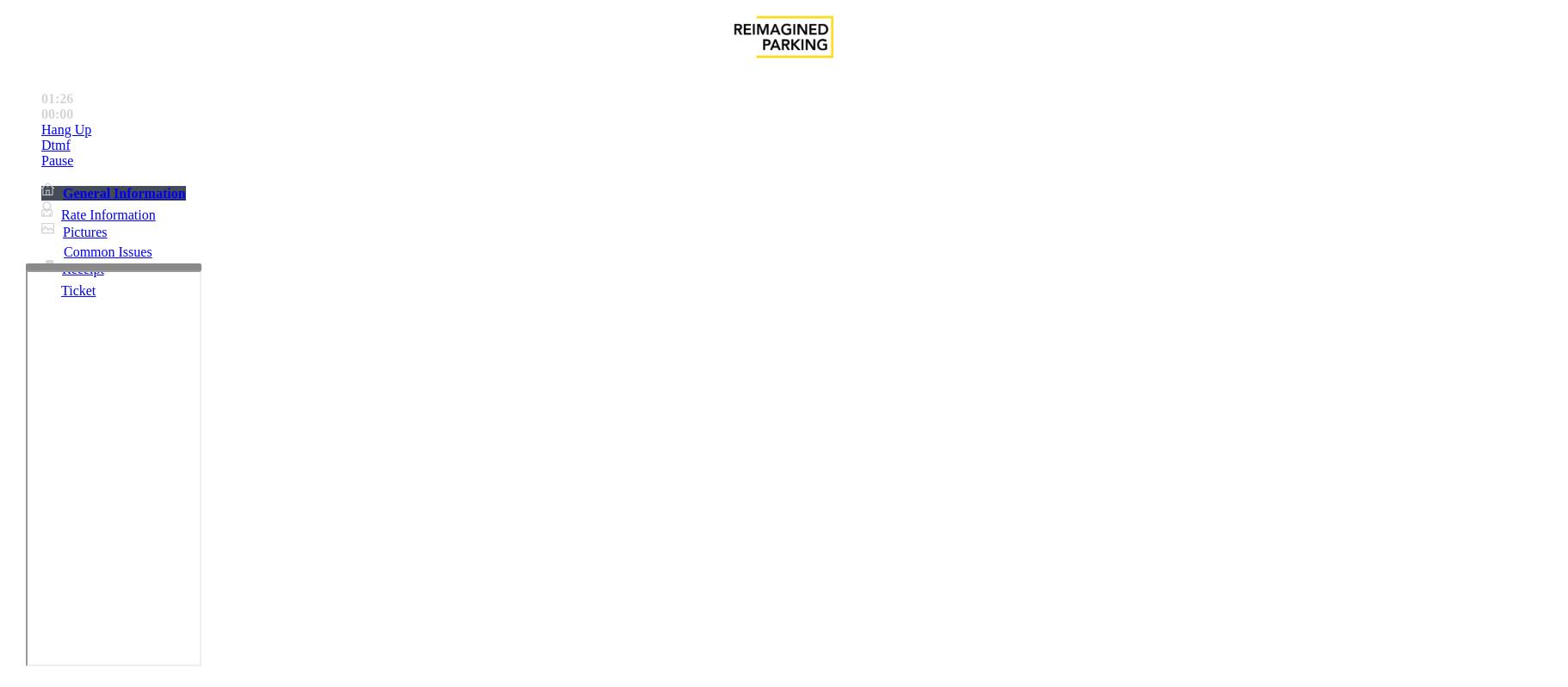 click at bounding box center [83, 1268] 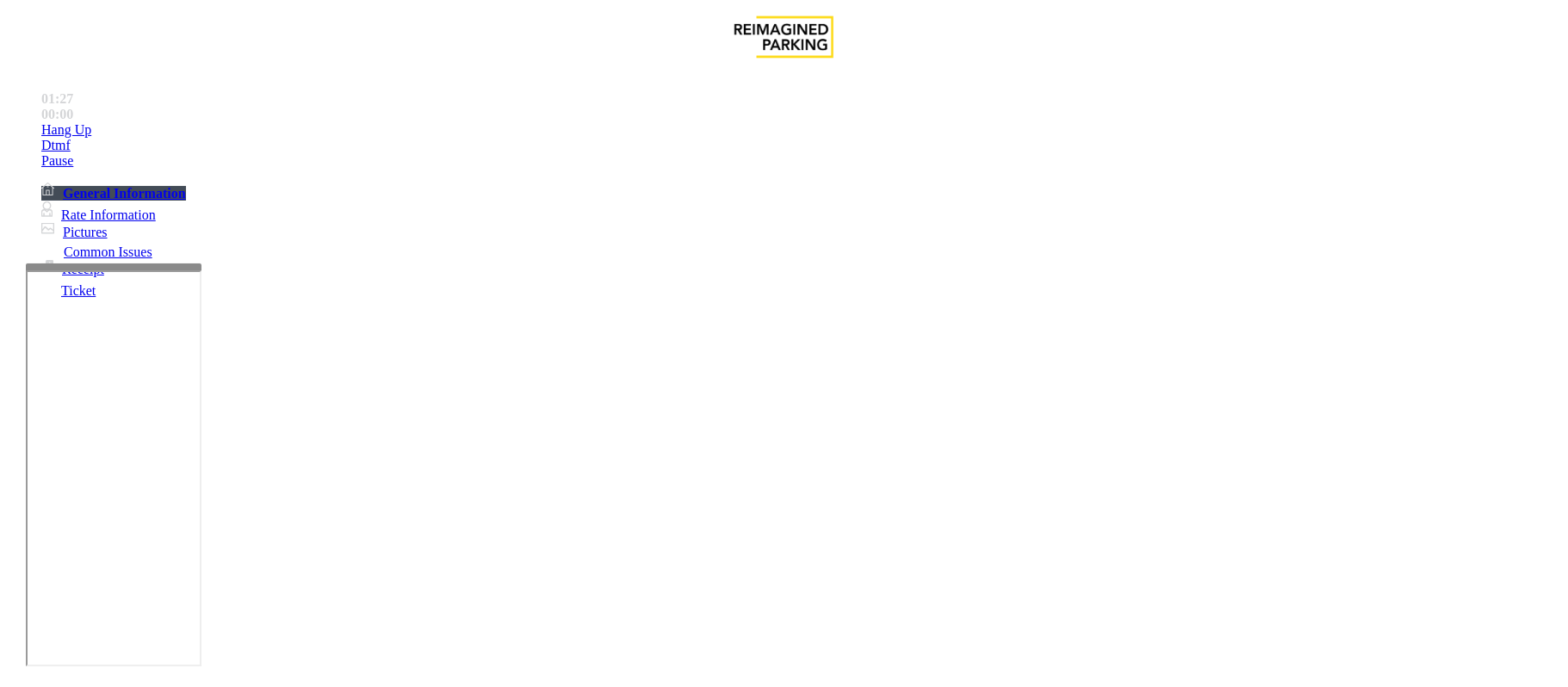 click on "Validation Error" at bounding box center (784, 1236) 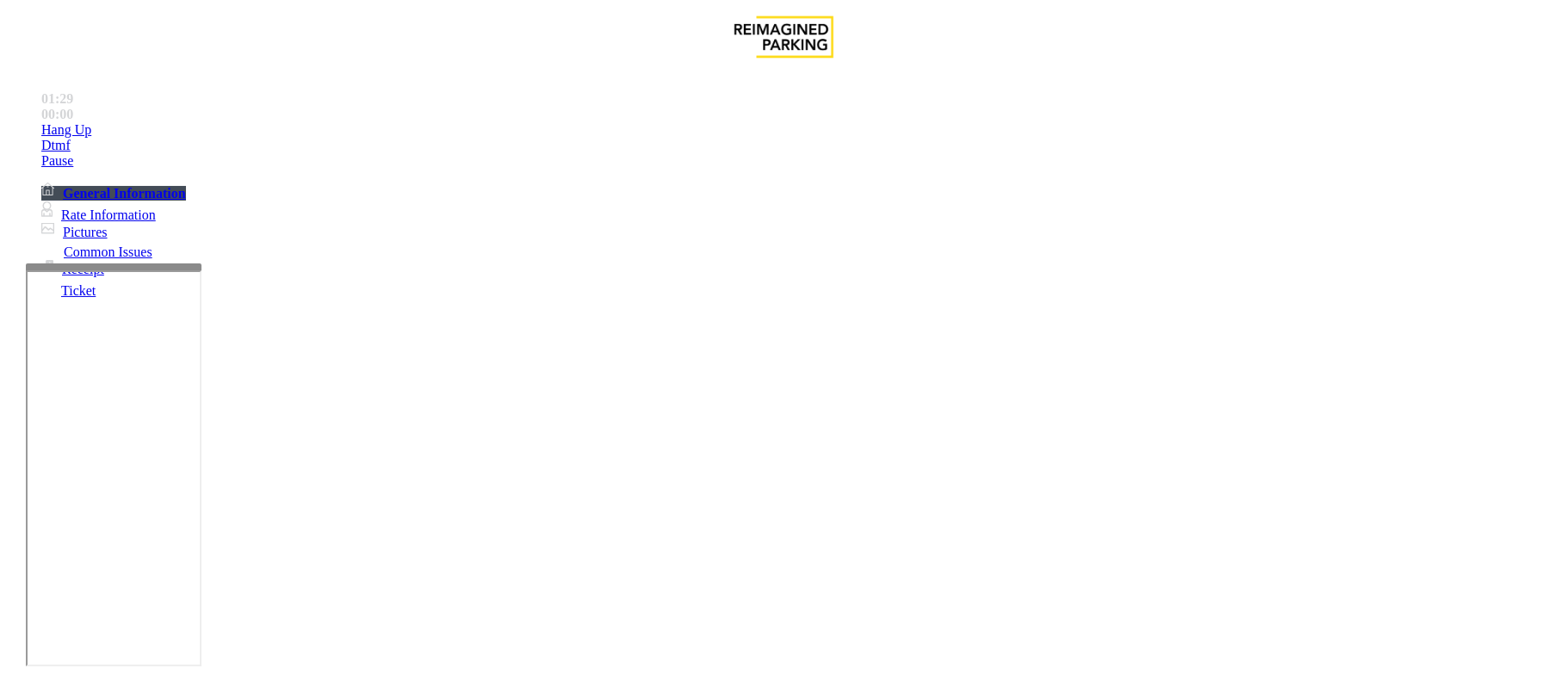 click at bounding box center [253, 1549] 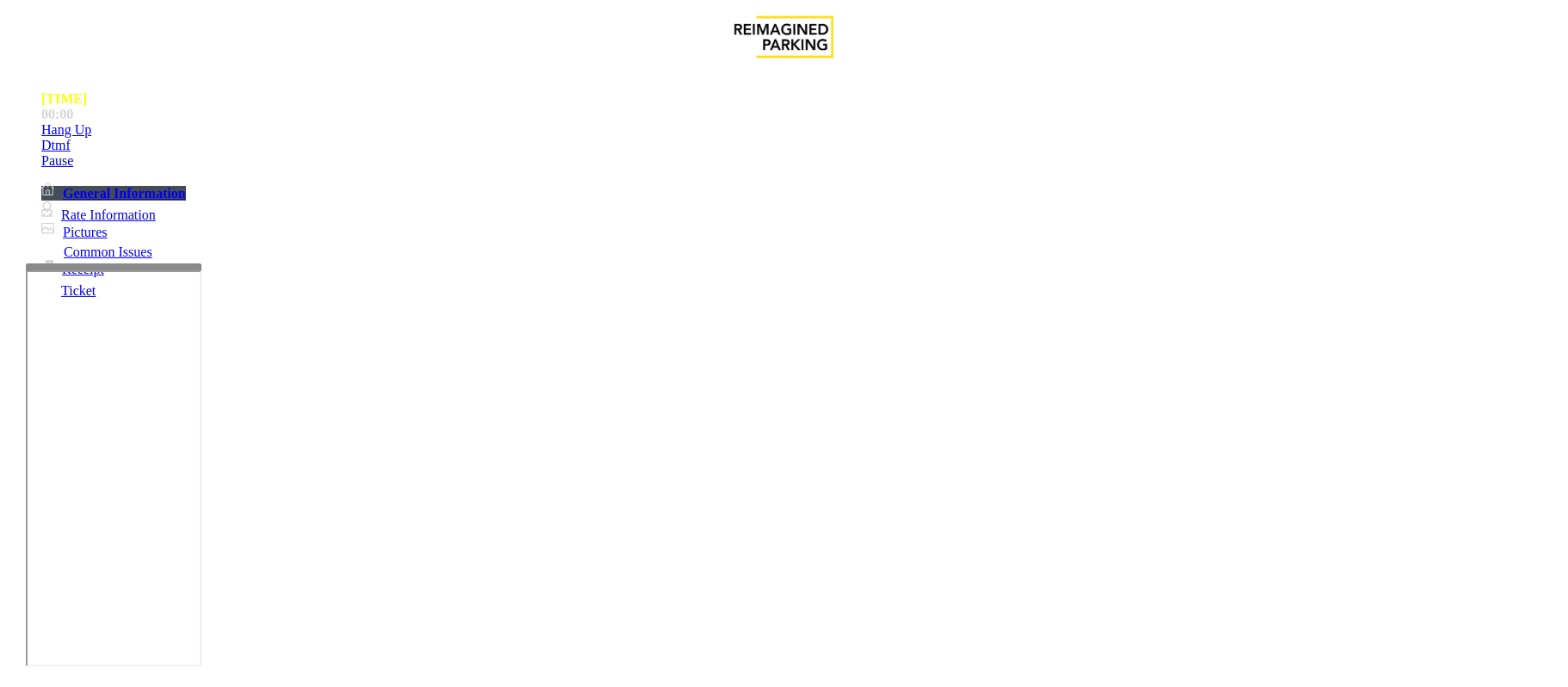 type on "**********" 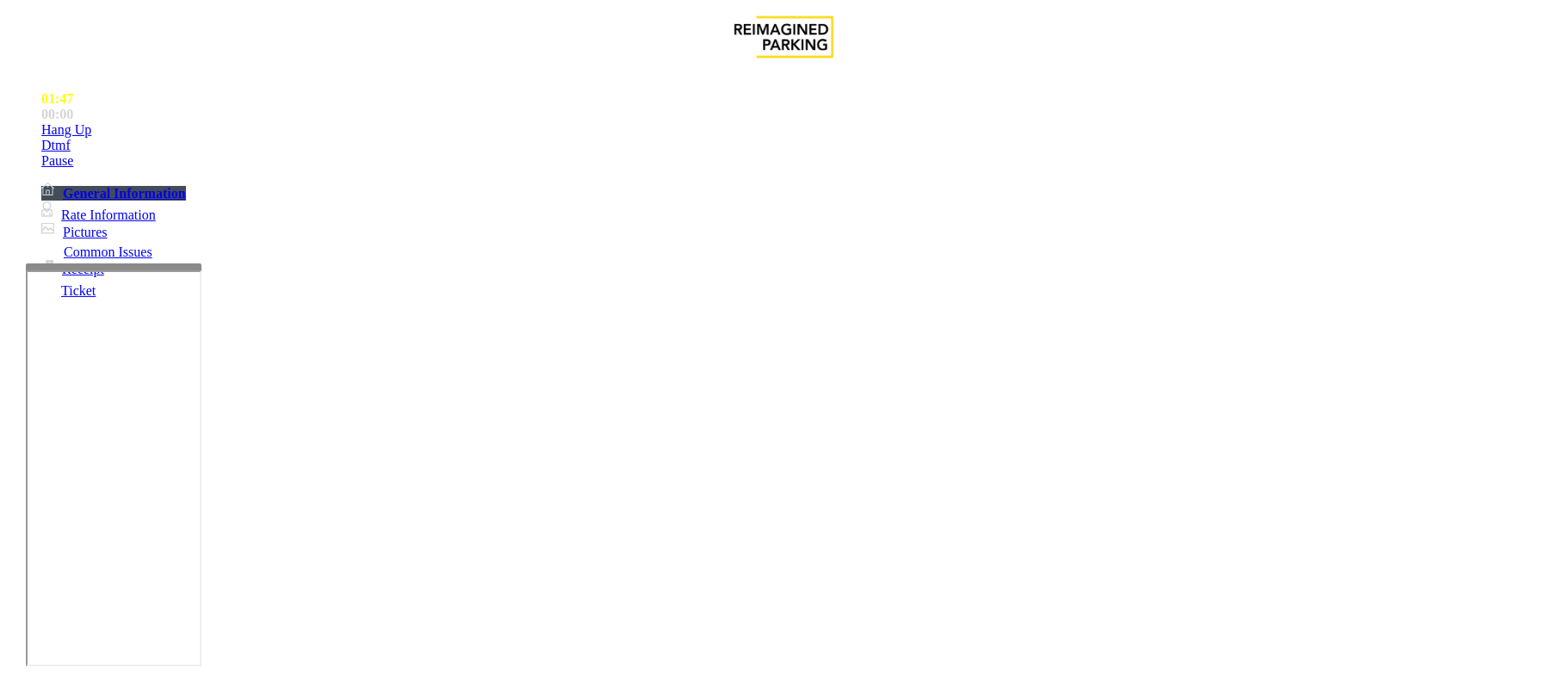 click at bounding box center [83, 1268] 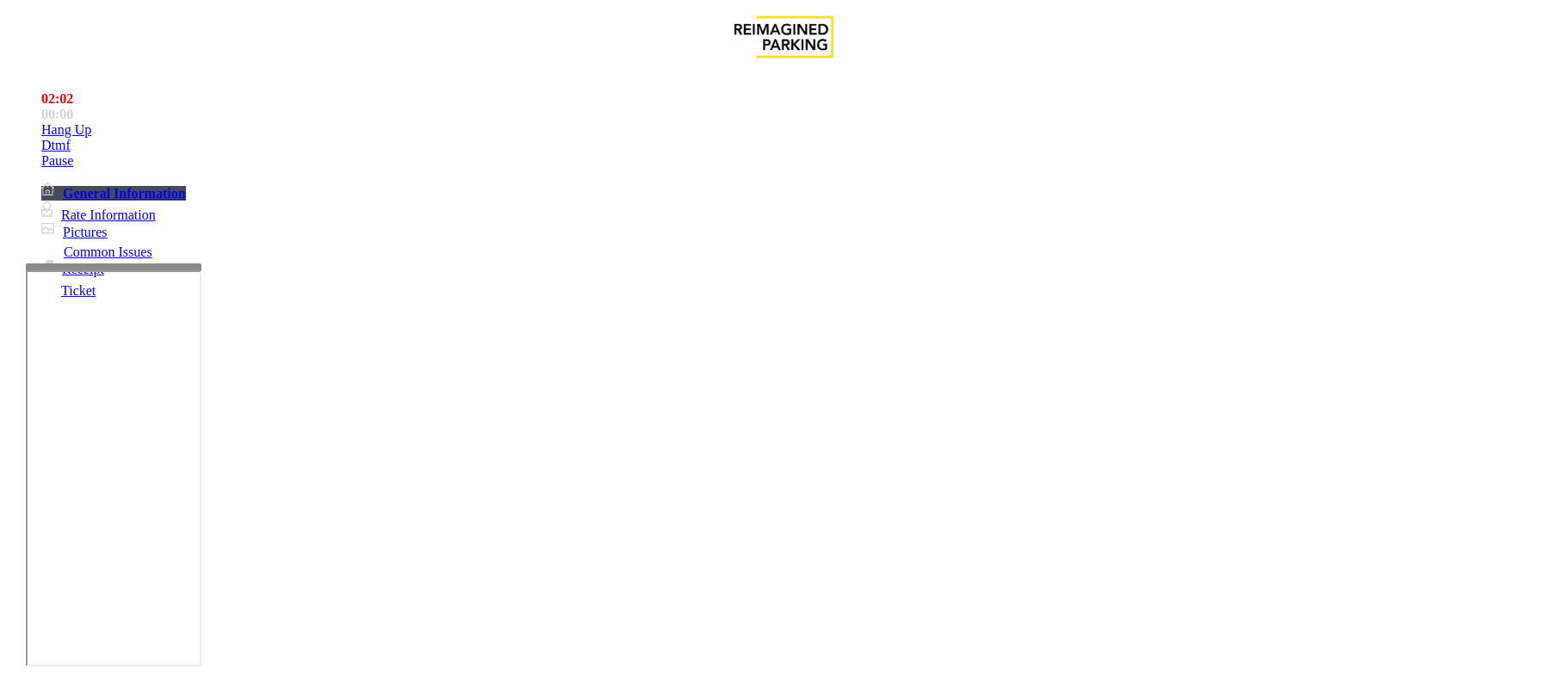 type on "******" 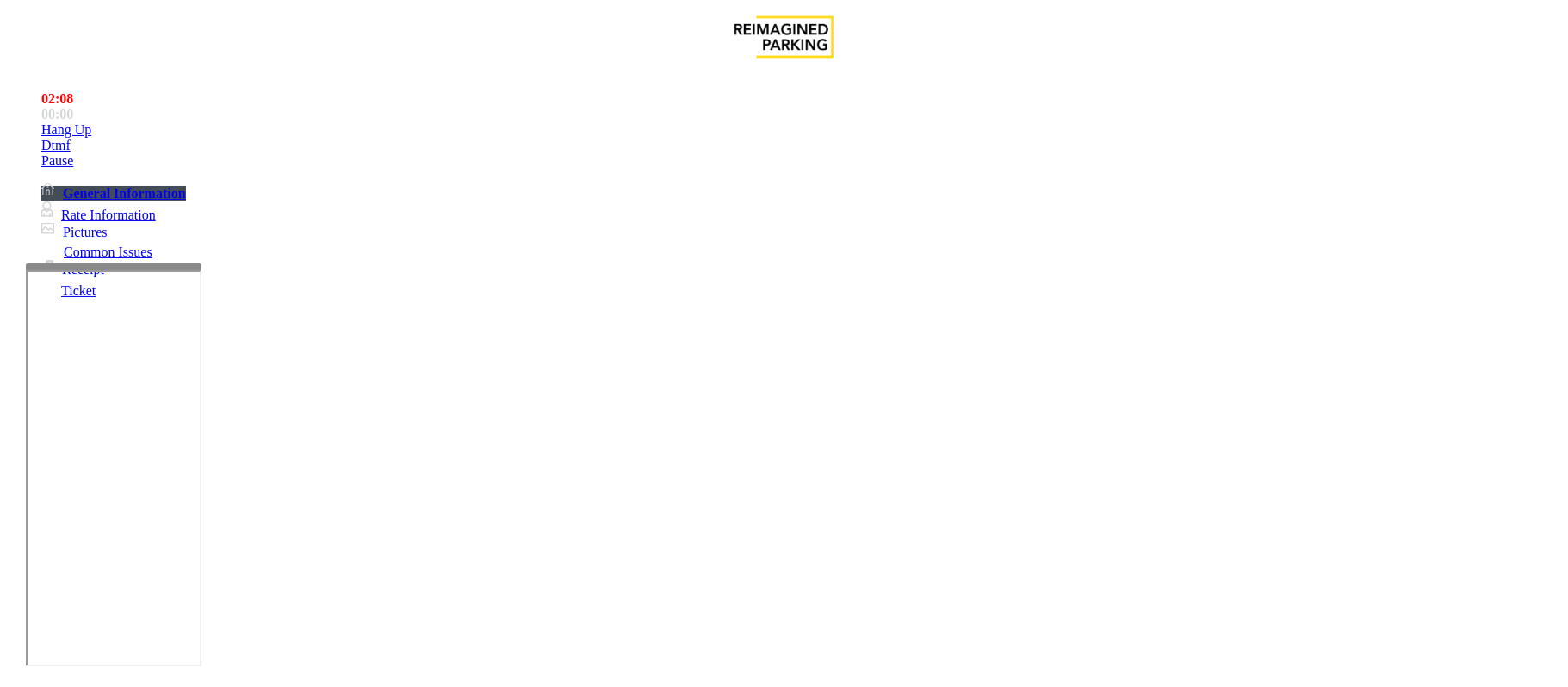 click at bounding box center (253, 1549) 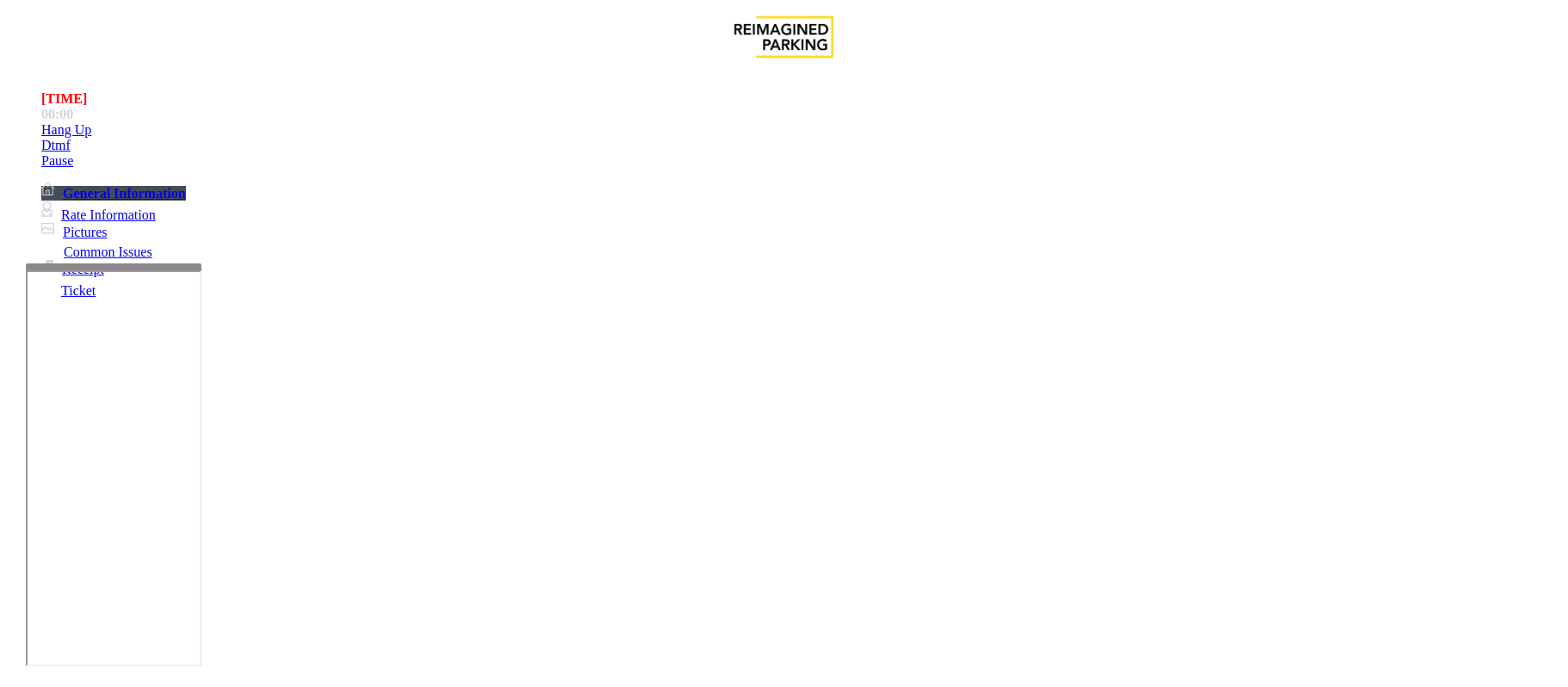 click at bounding box center [253, 1549] 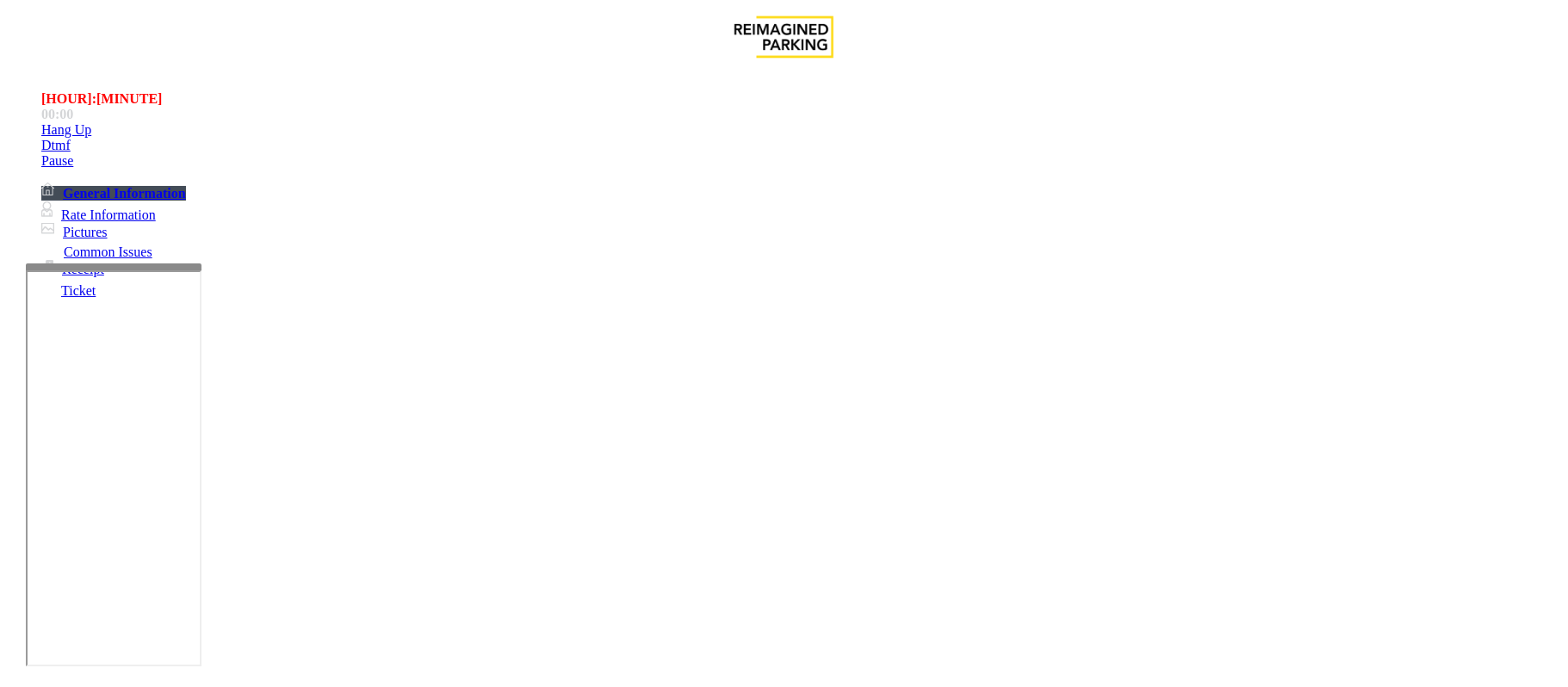 type on "**********" 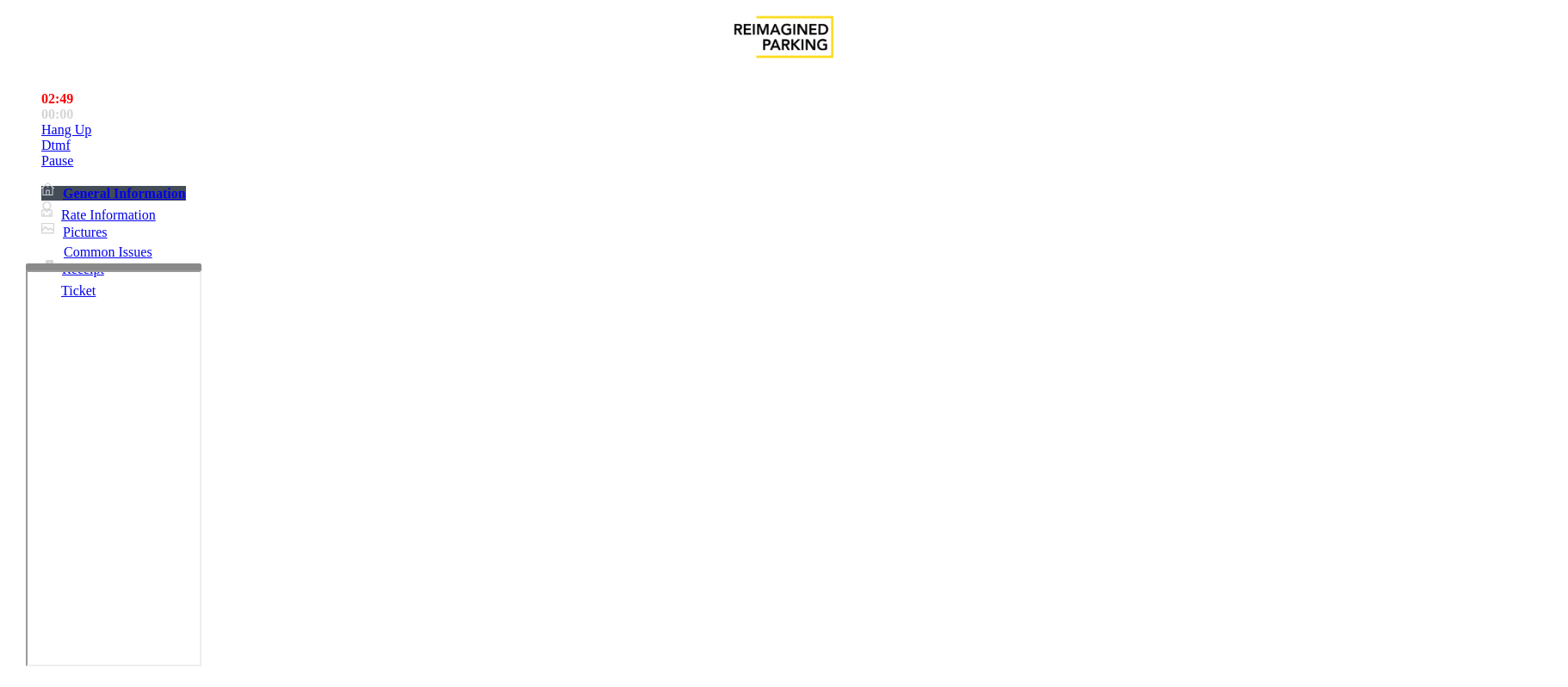 click on "*********" at bounding box center (83, 1338) 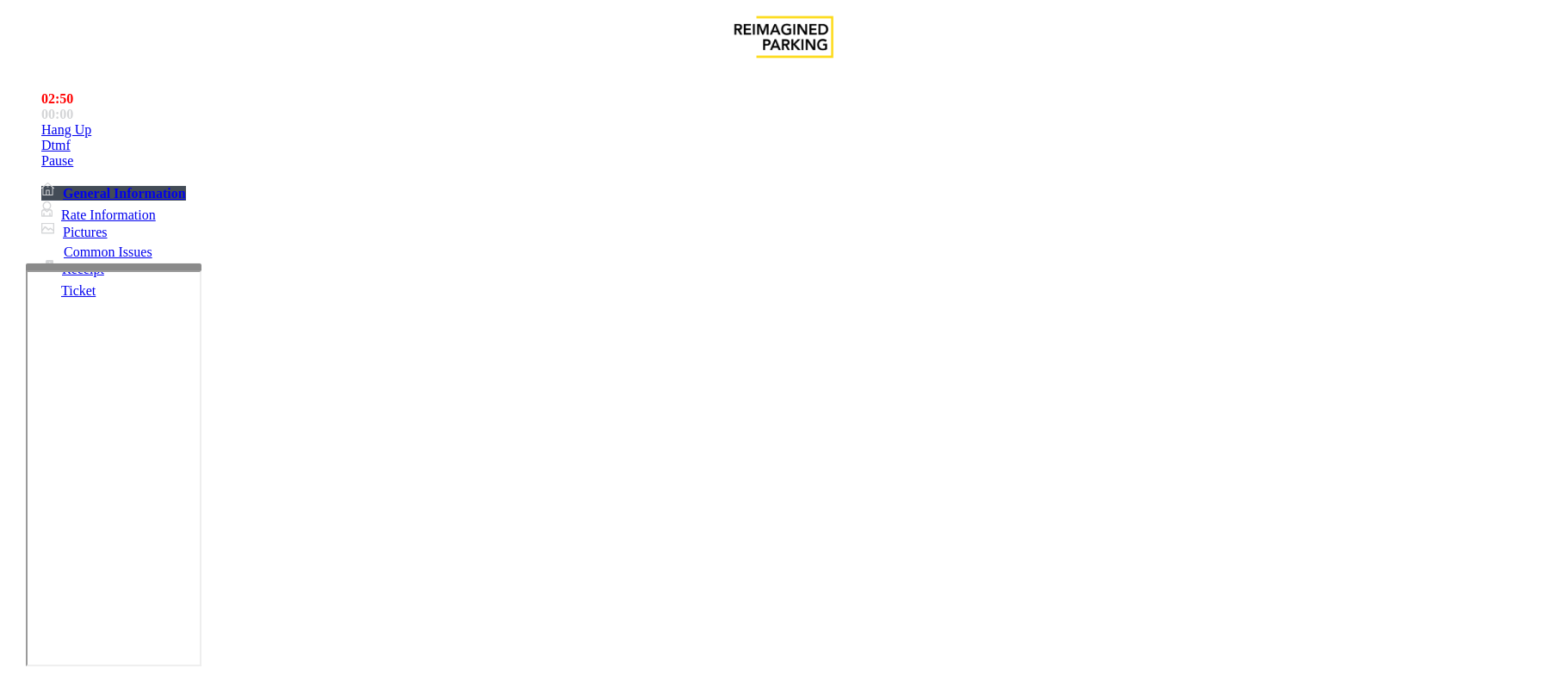 type 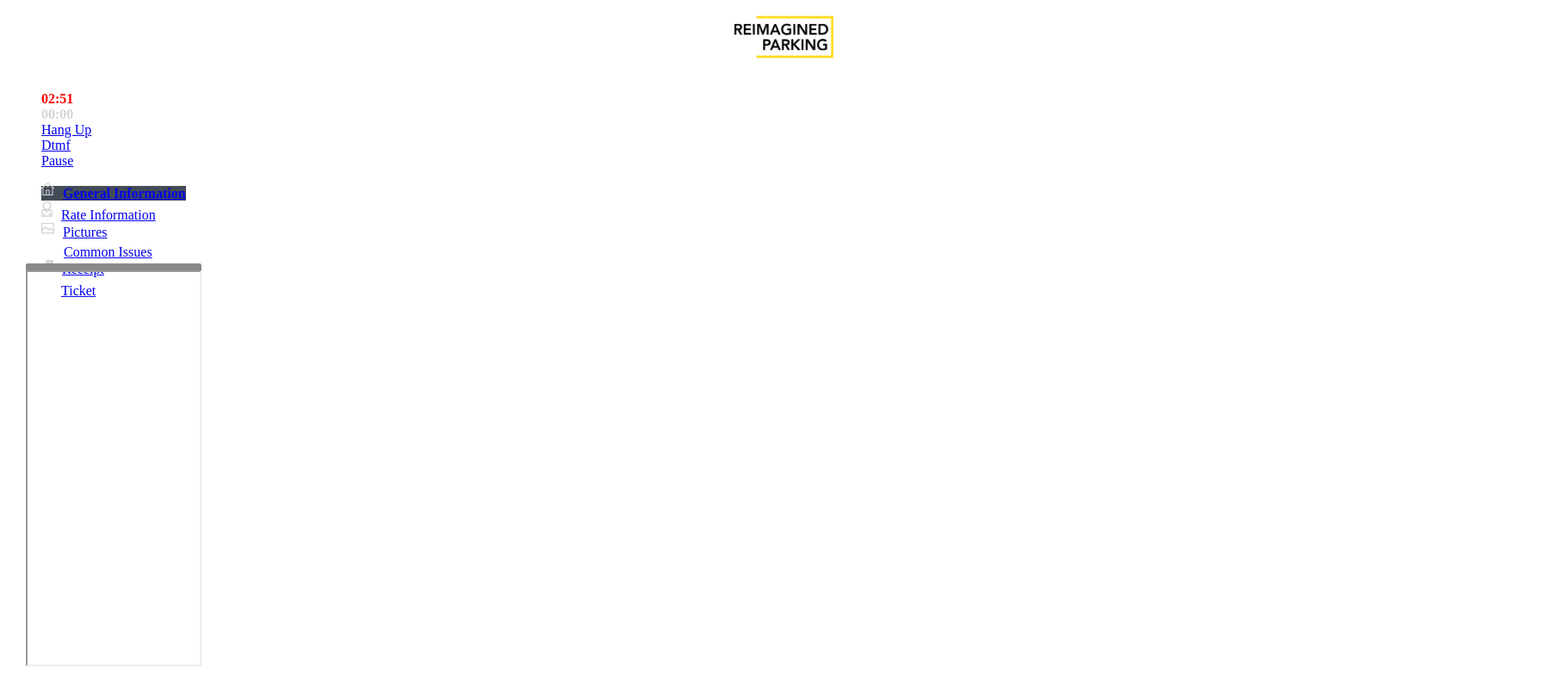 type on "*********" 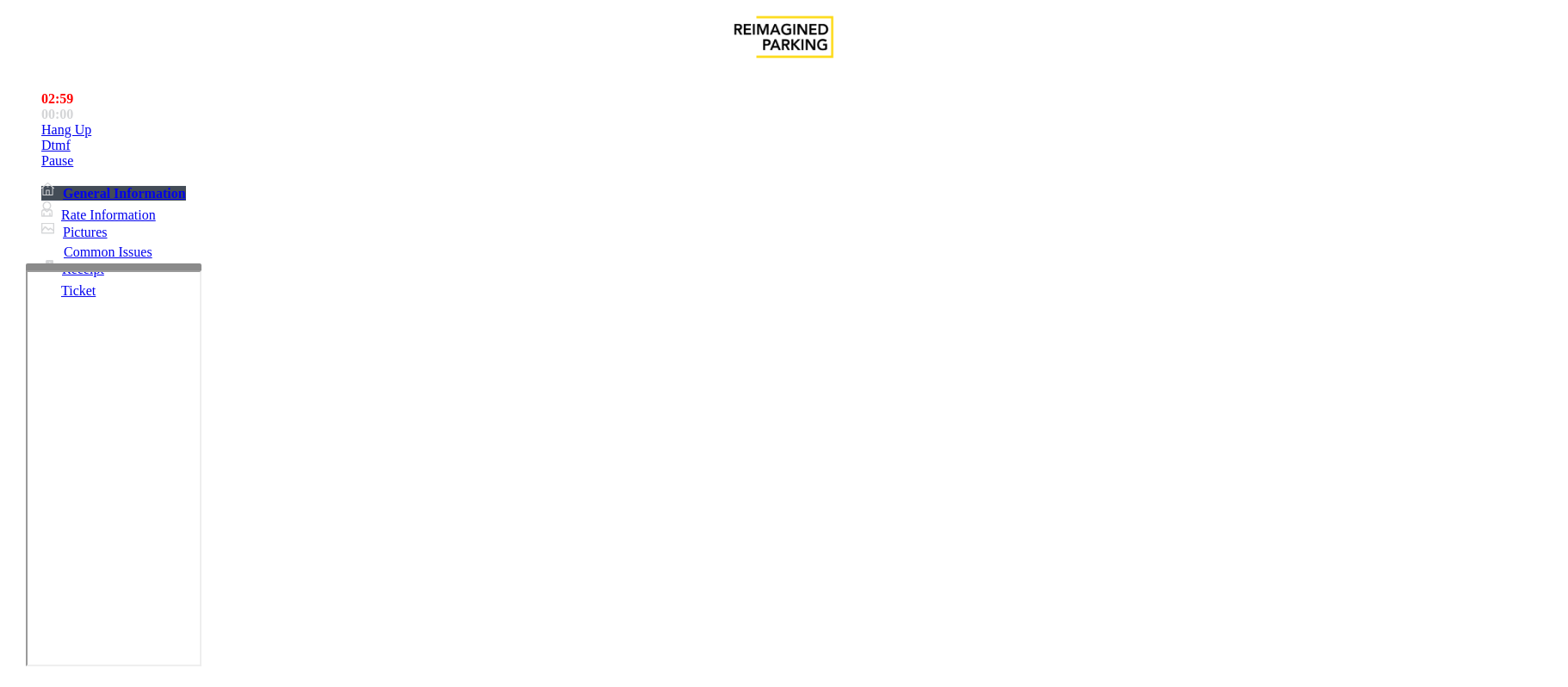 click at bounding box center (83, 1338) 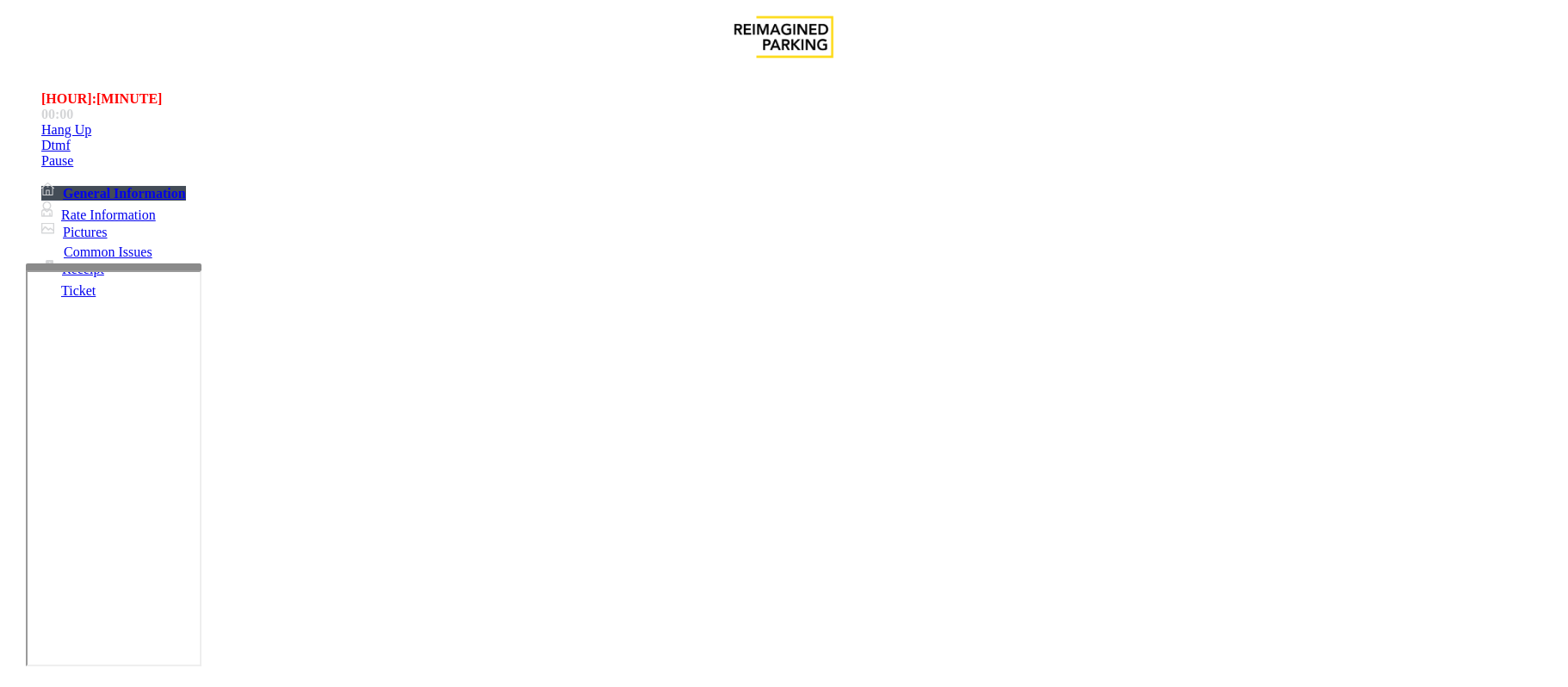click on "*********" at bounding box center [83, 1338] 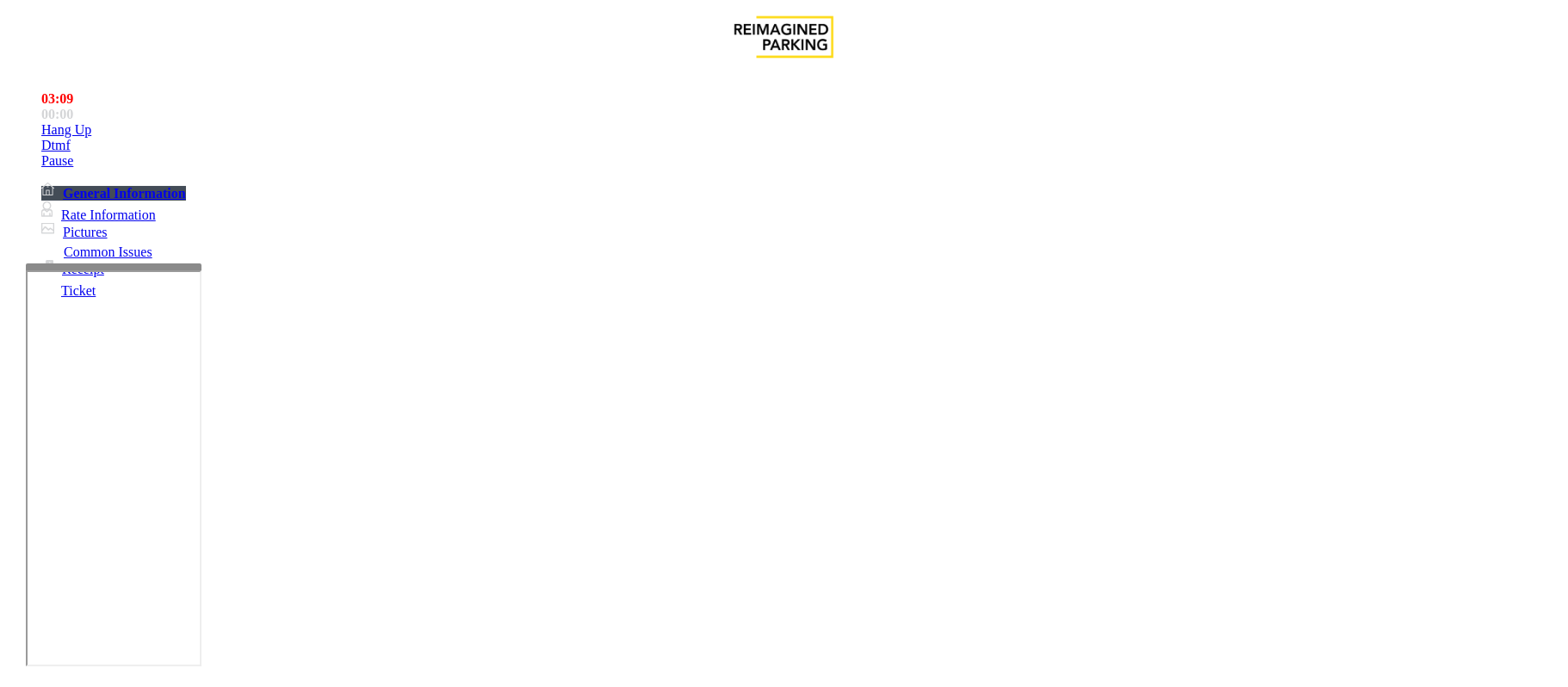 type 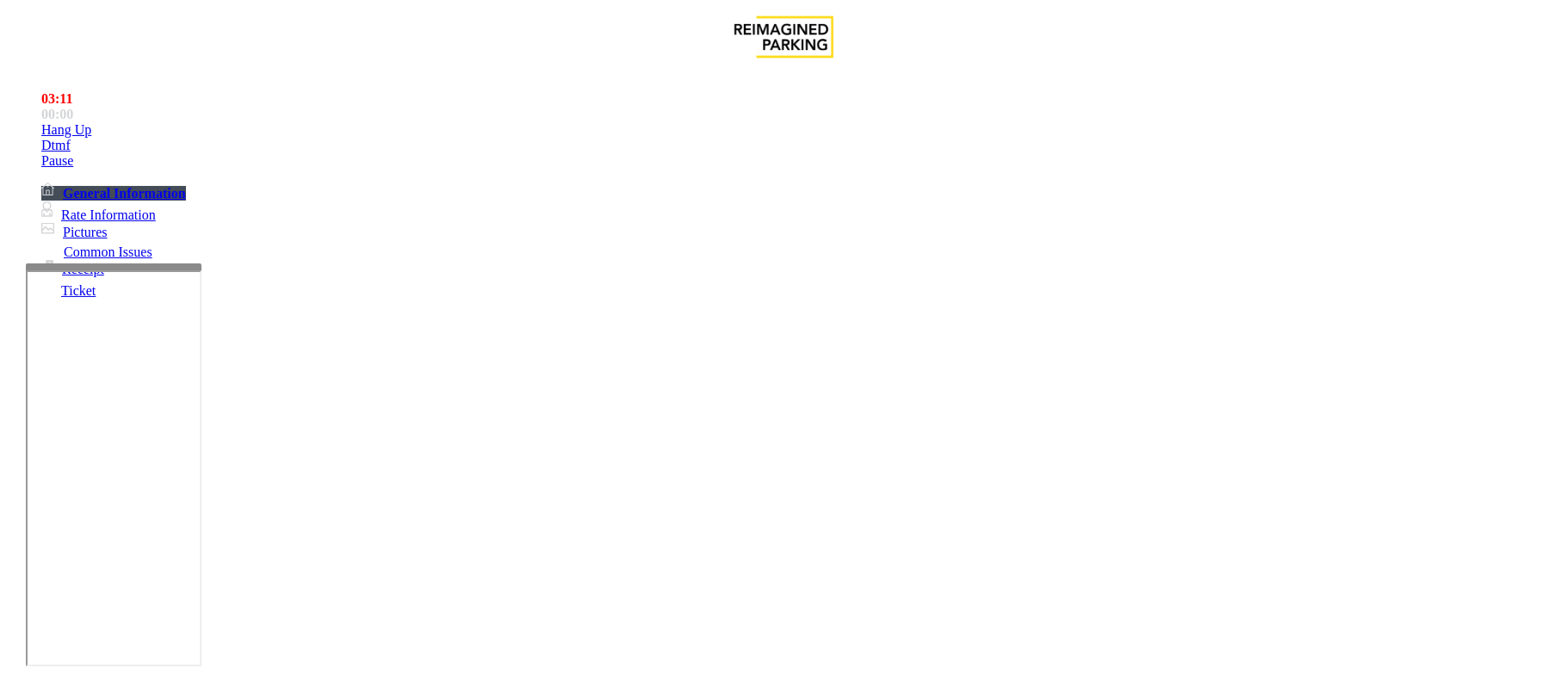 type on "*********" 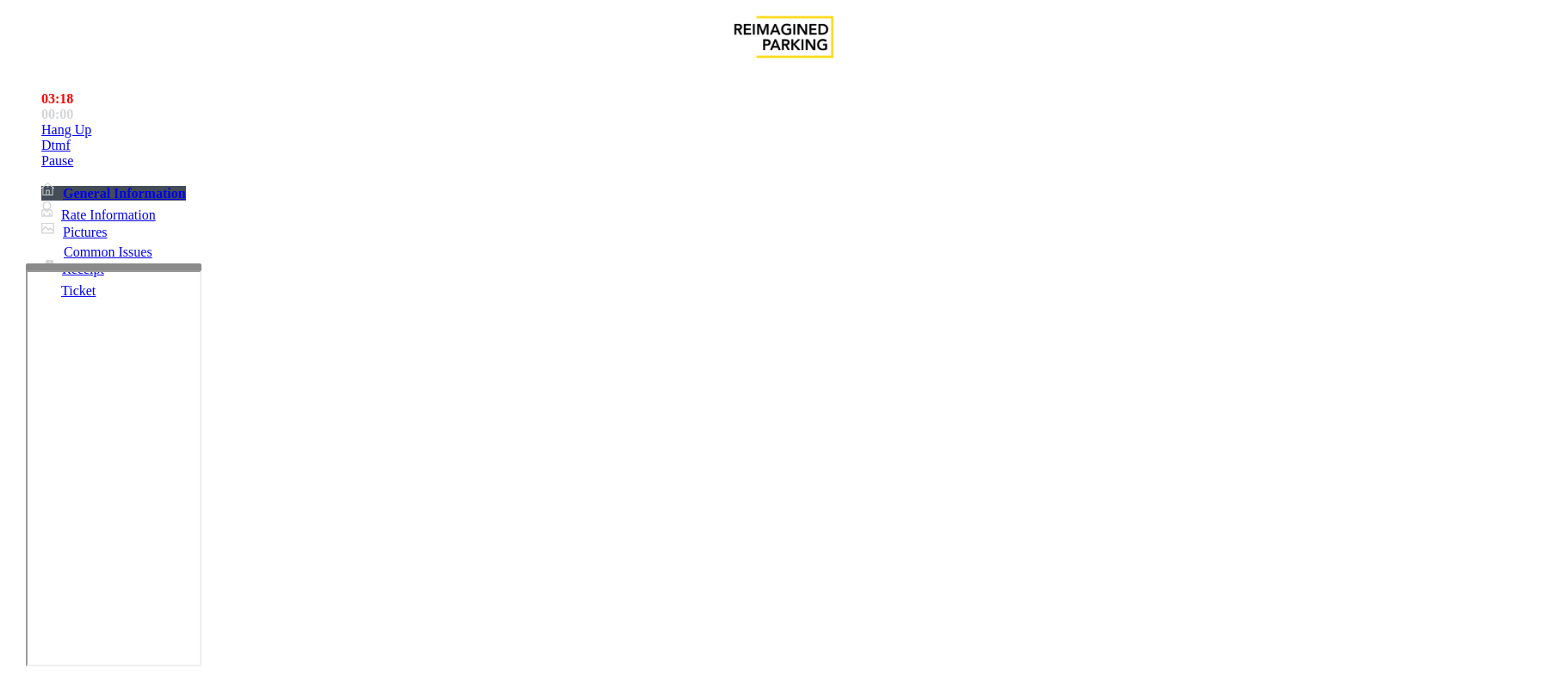 click at bounding box center (83, 1291) 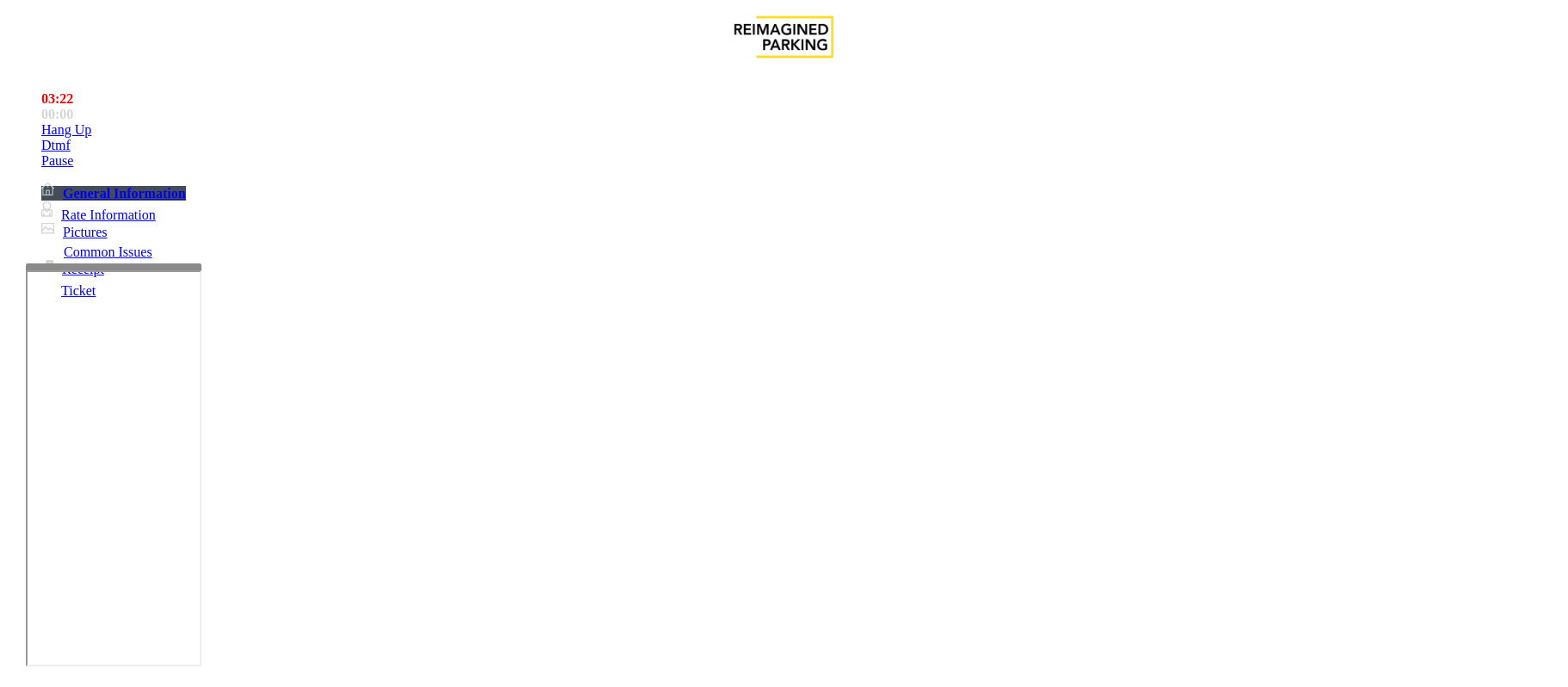 type on "**" 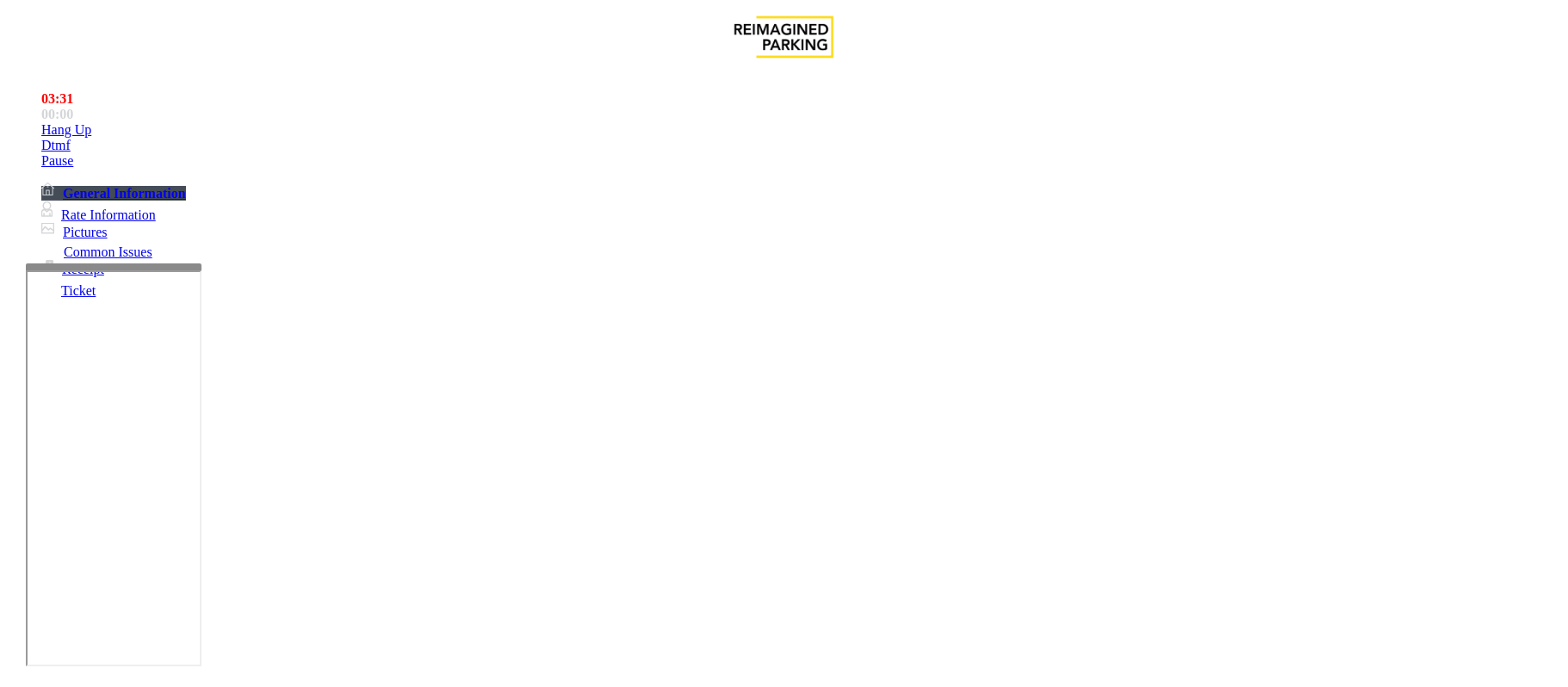 scroll, scrollTop: 114, scrollLeft: 0, axis: vertical 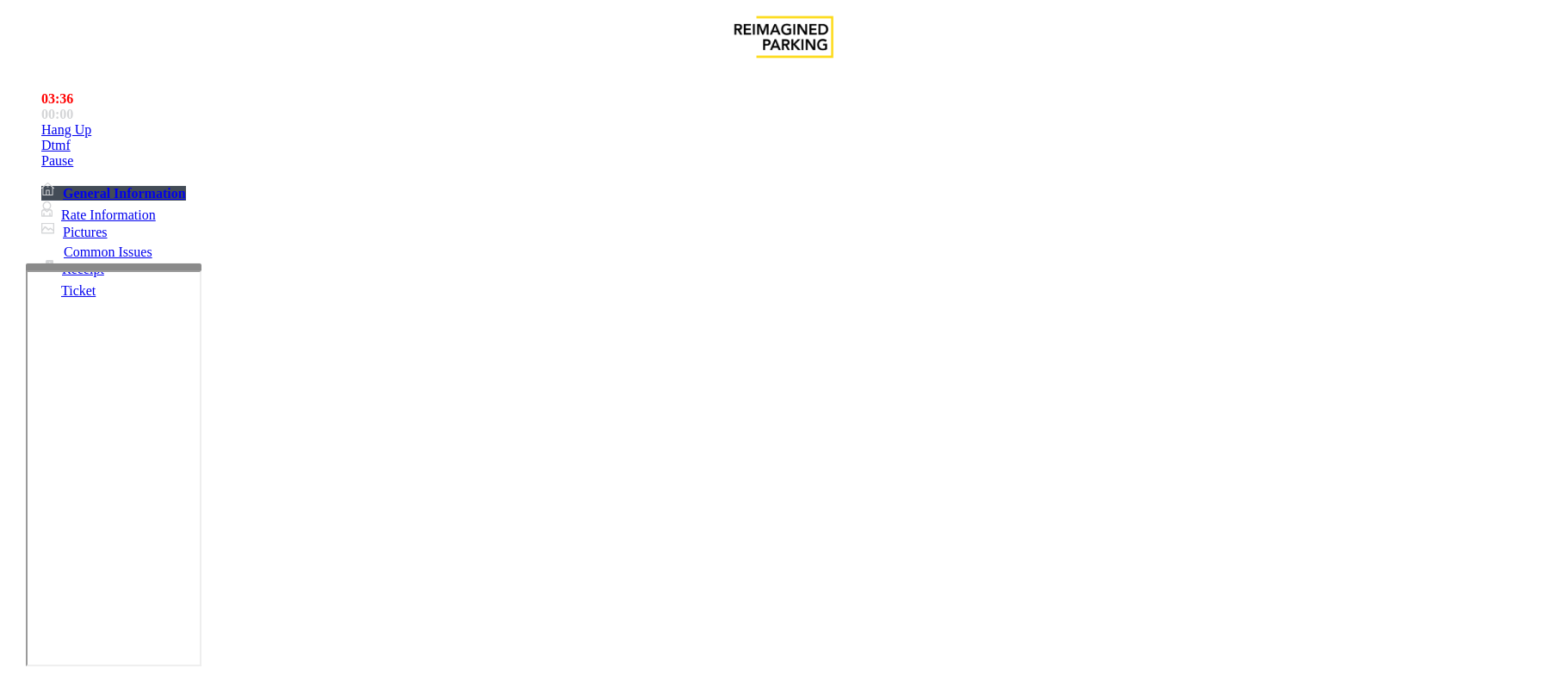 type on "**********" 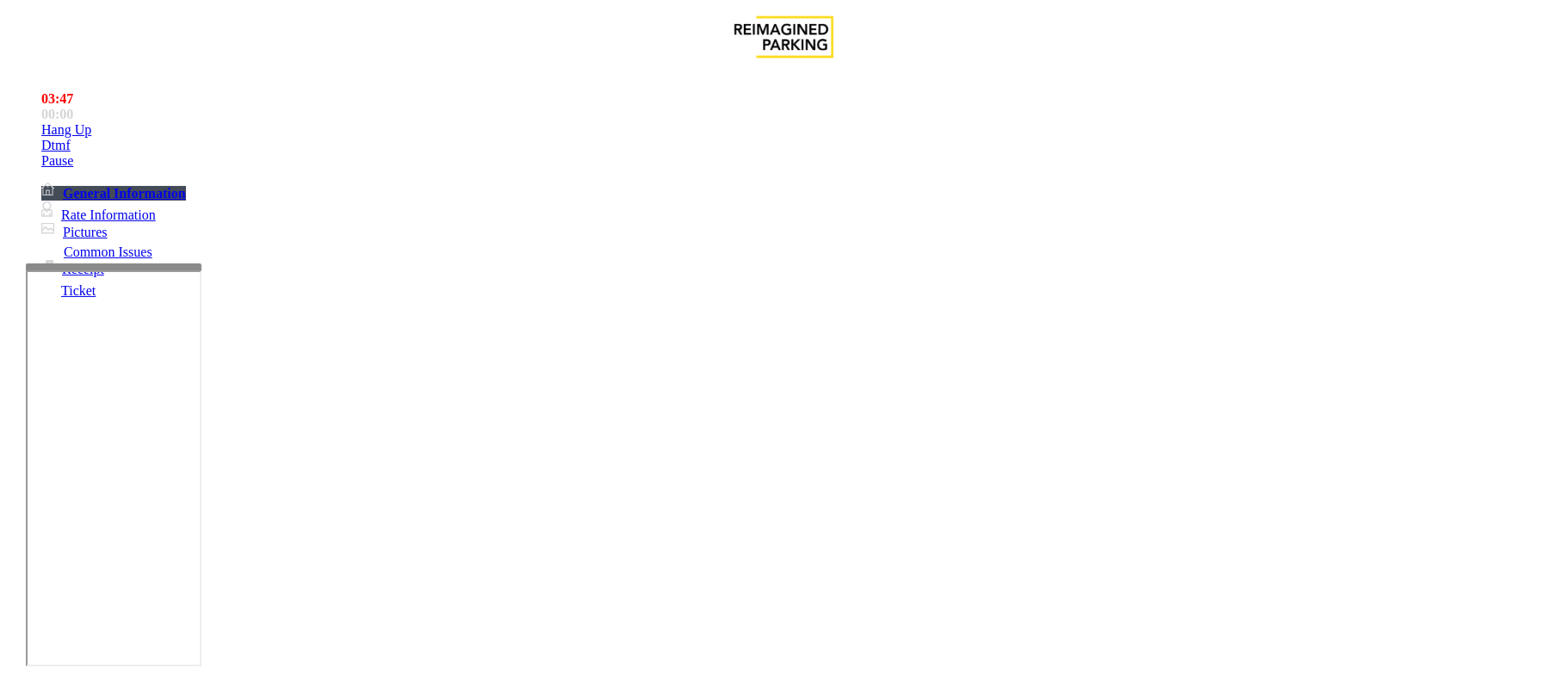 scroll, scrollTop: 918, scrollLeft: 0, axis: vertical 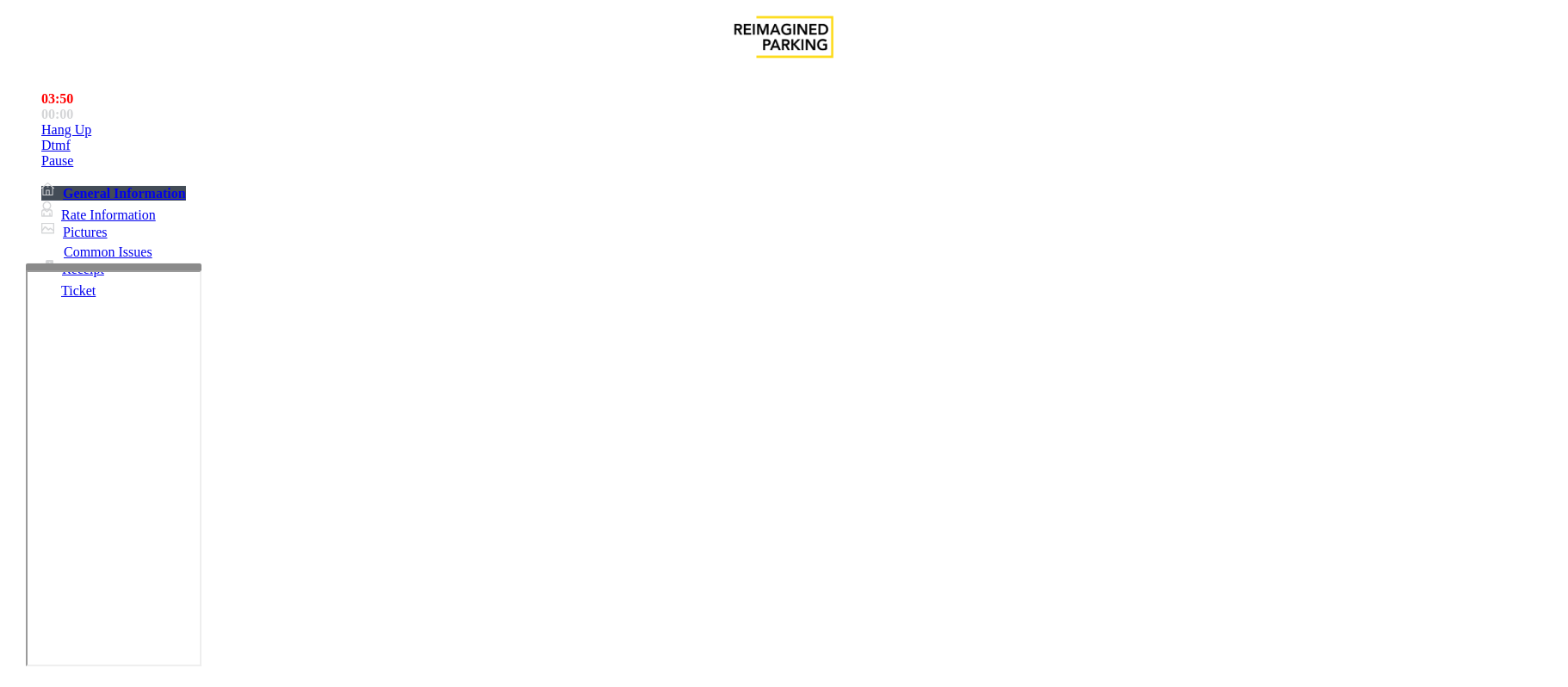 type on "*******" 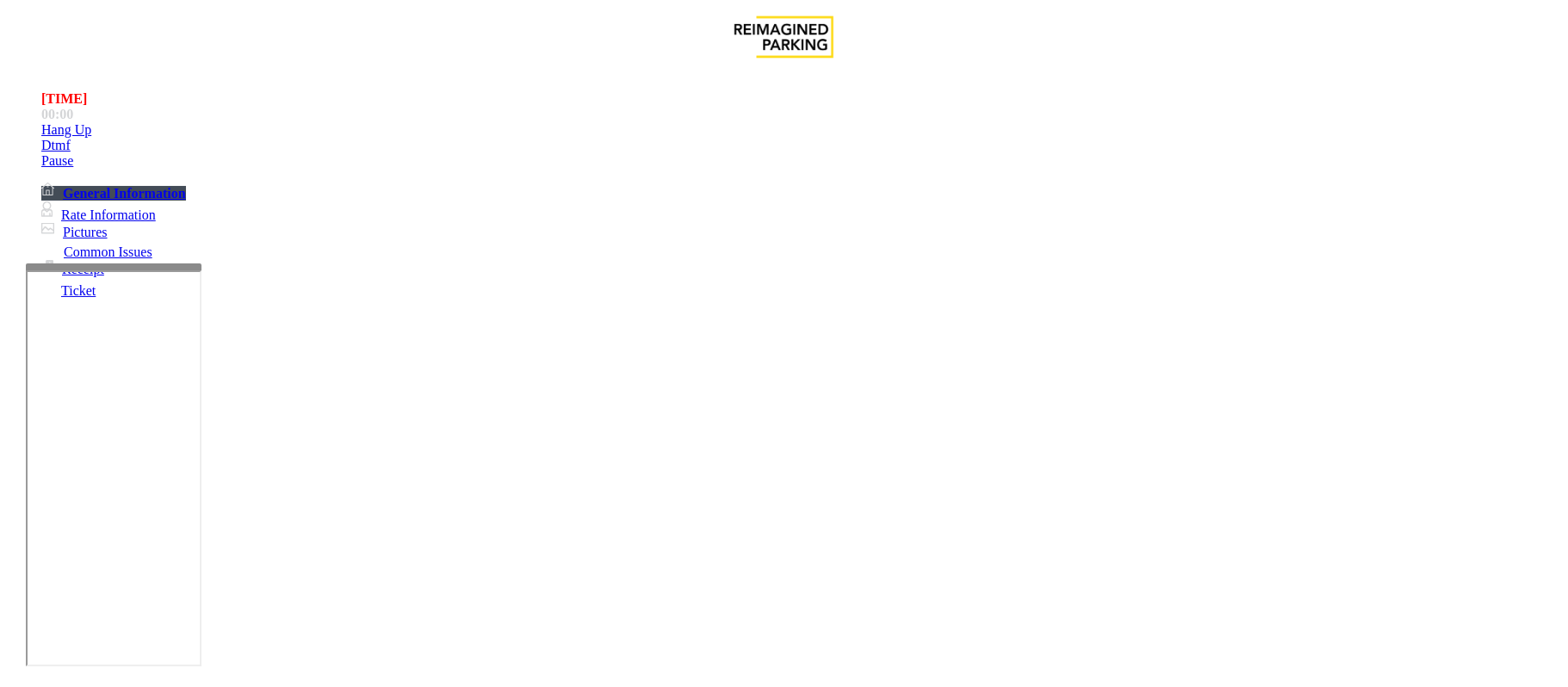 drag, startPoint x: 322, startPoint y: 562, endPoint x: 382, endPoint y: 562, distance: 60 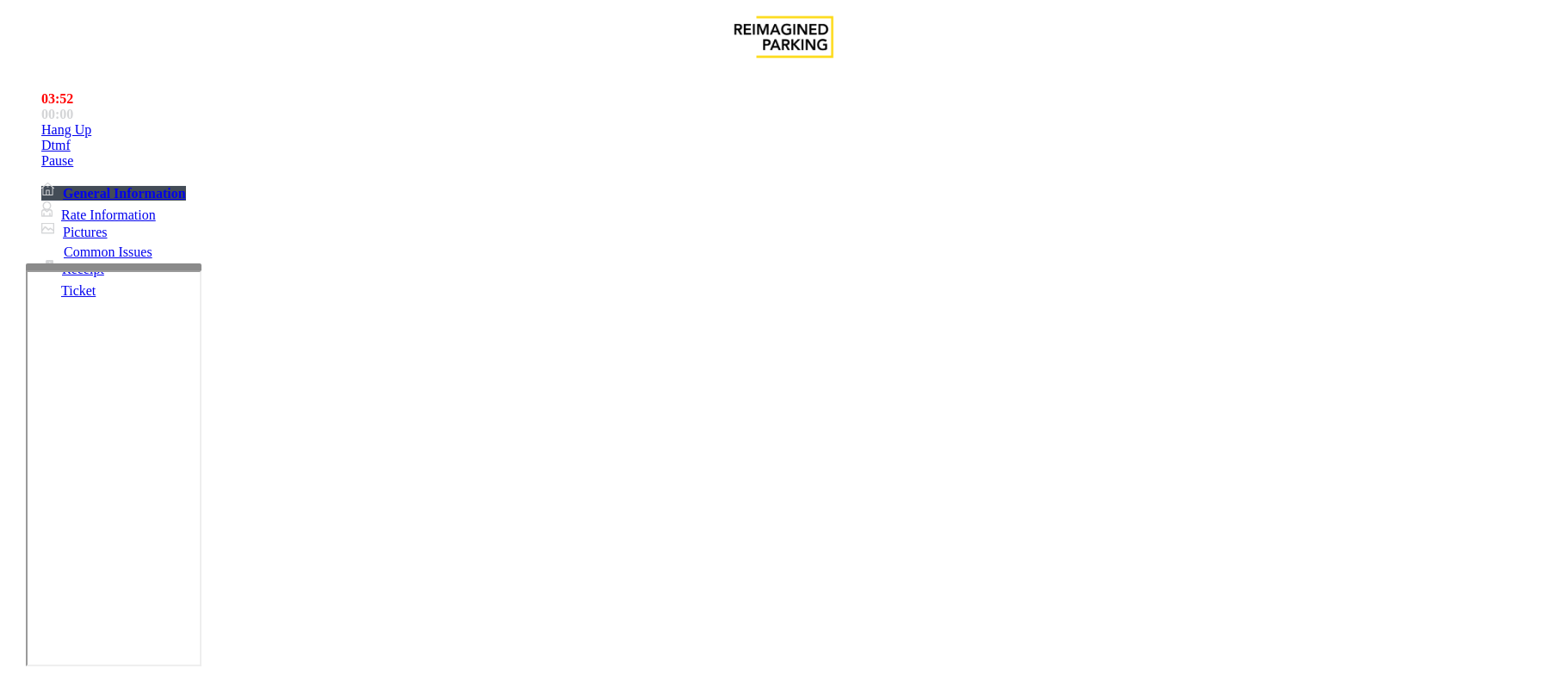 click at bounding box center (253, 1549) 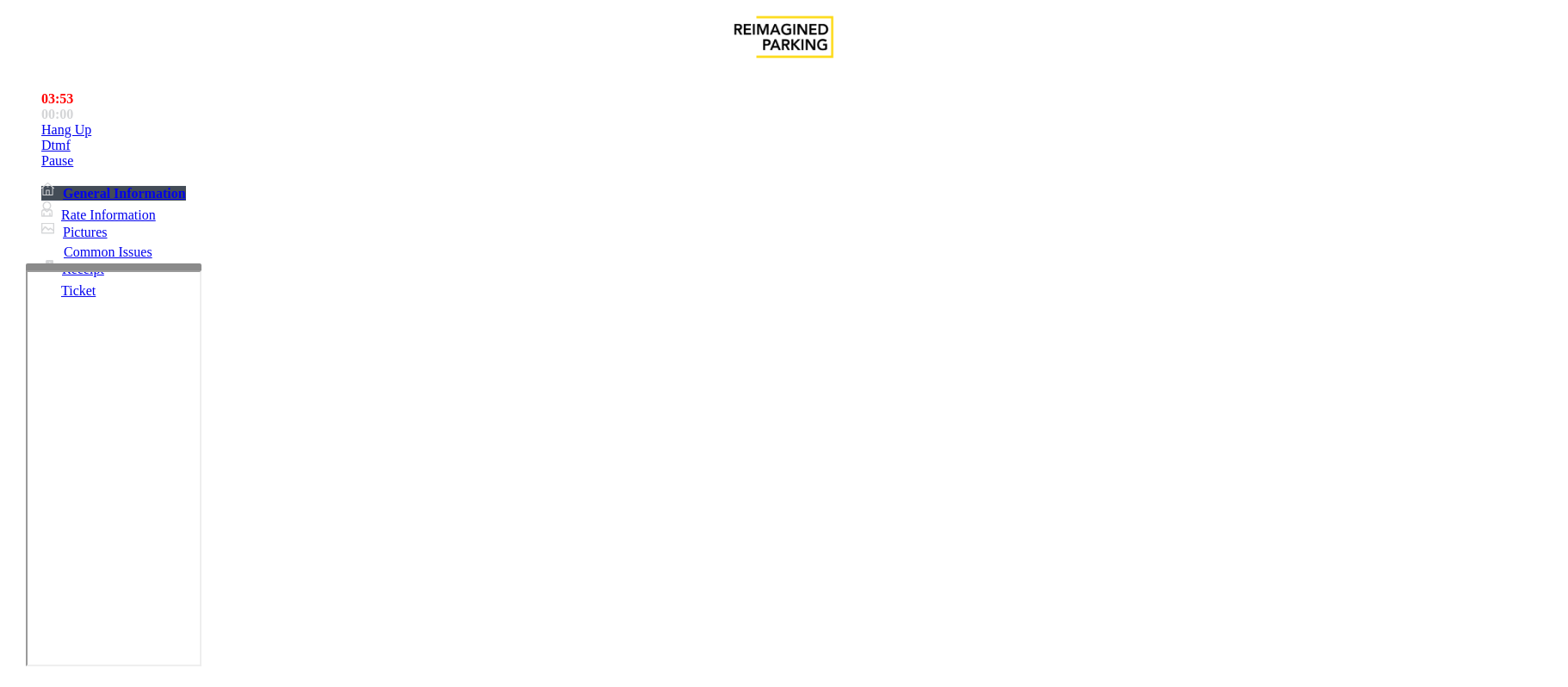 scroll, scrollTop: 344, scrollLeft: 0, axis: vertical 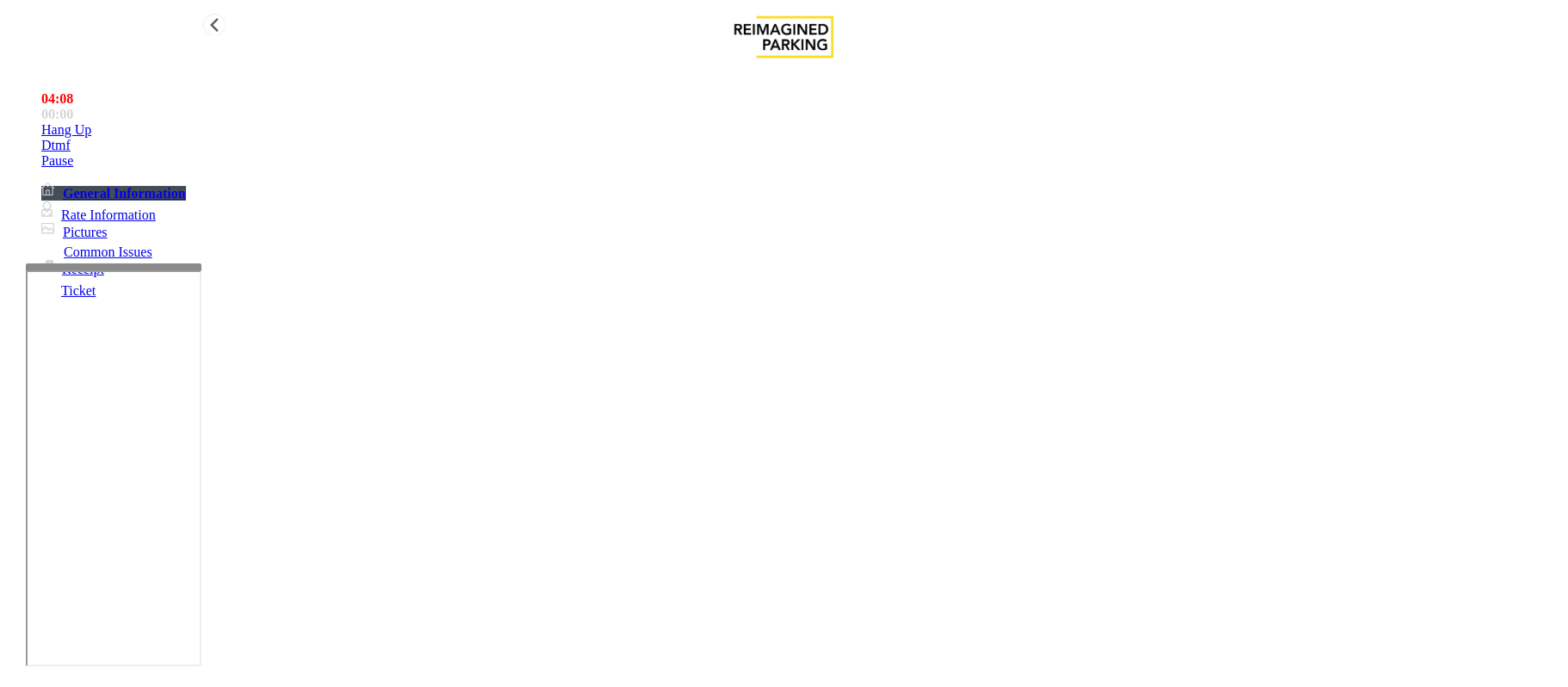 click on "Hang Up" at bounding box center (801, 130) 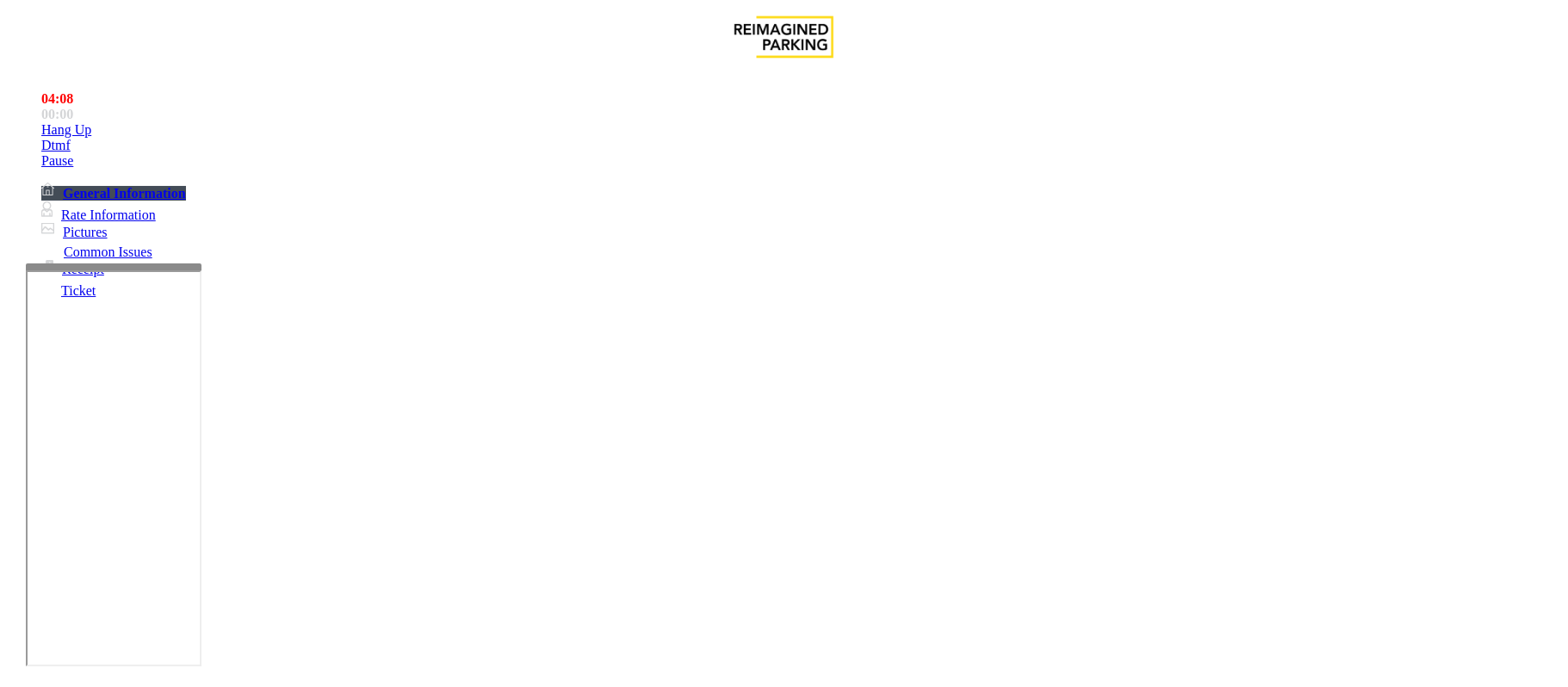 drag, startPoint x: 420, startPoint y: 556, endPoint x: 441, endPoint y: 560, distance: 21.37756 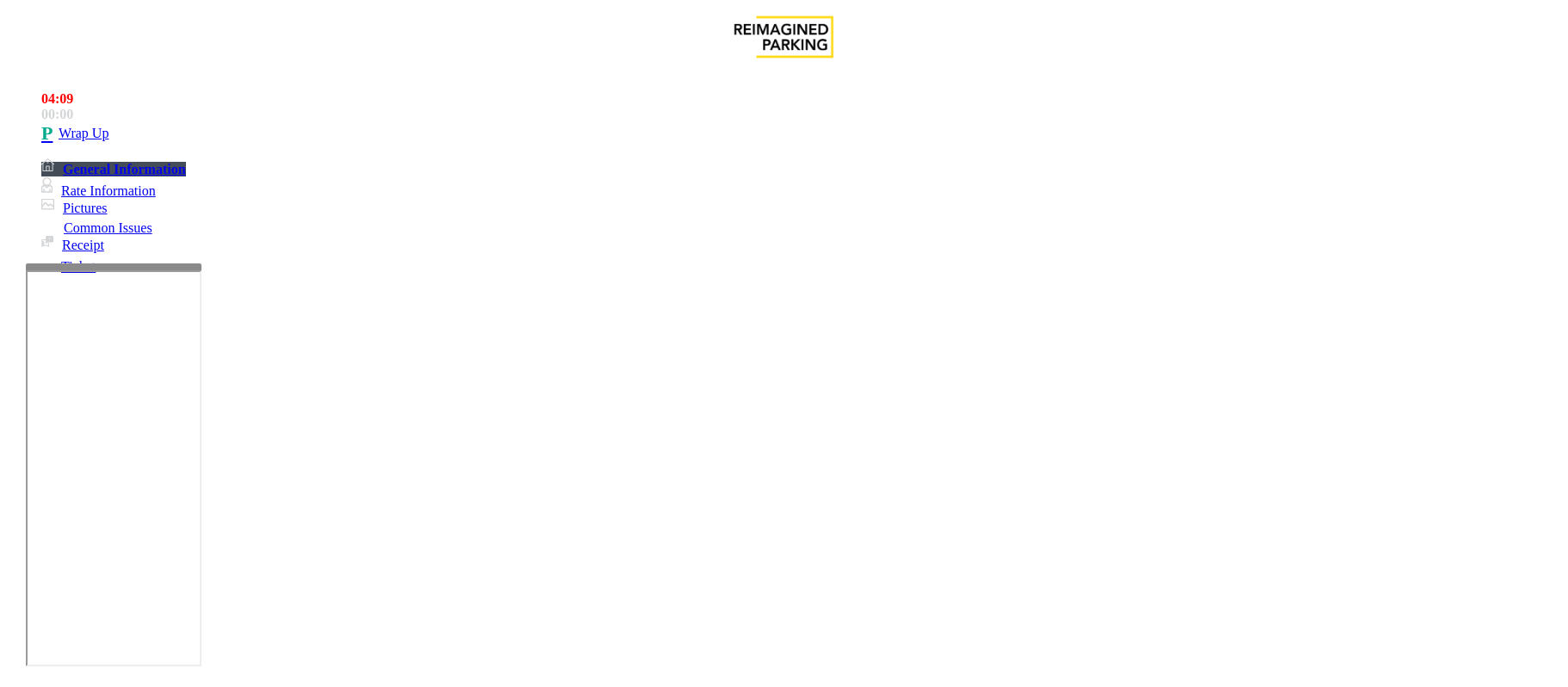 click at bounding box center [253, 1549] 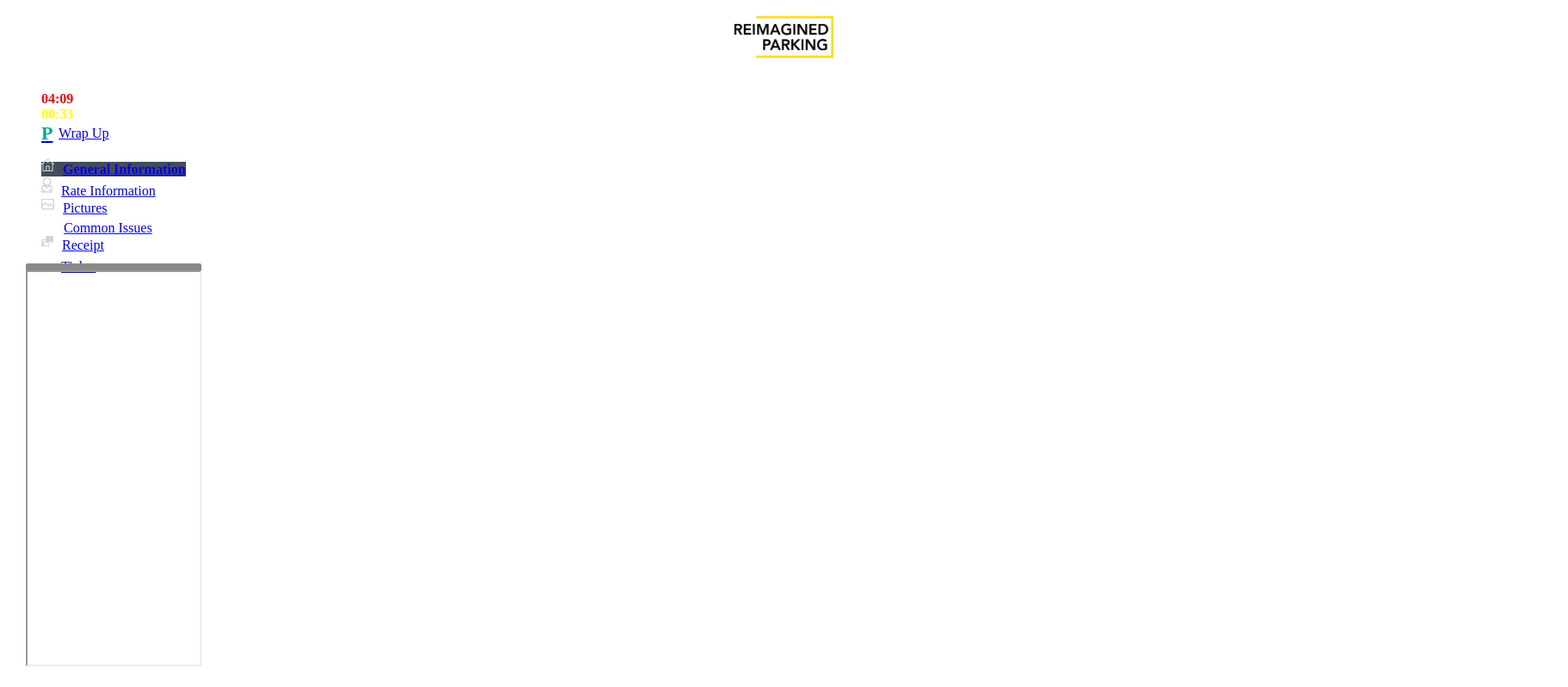 scroll, scrollTop: 29, scrollLeft: 0, axis: vertical 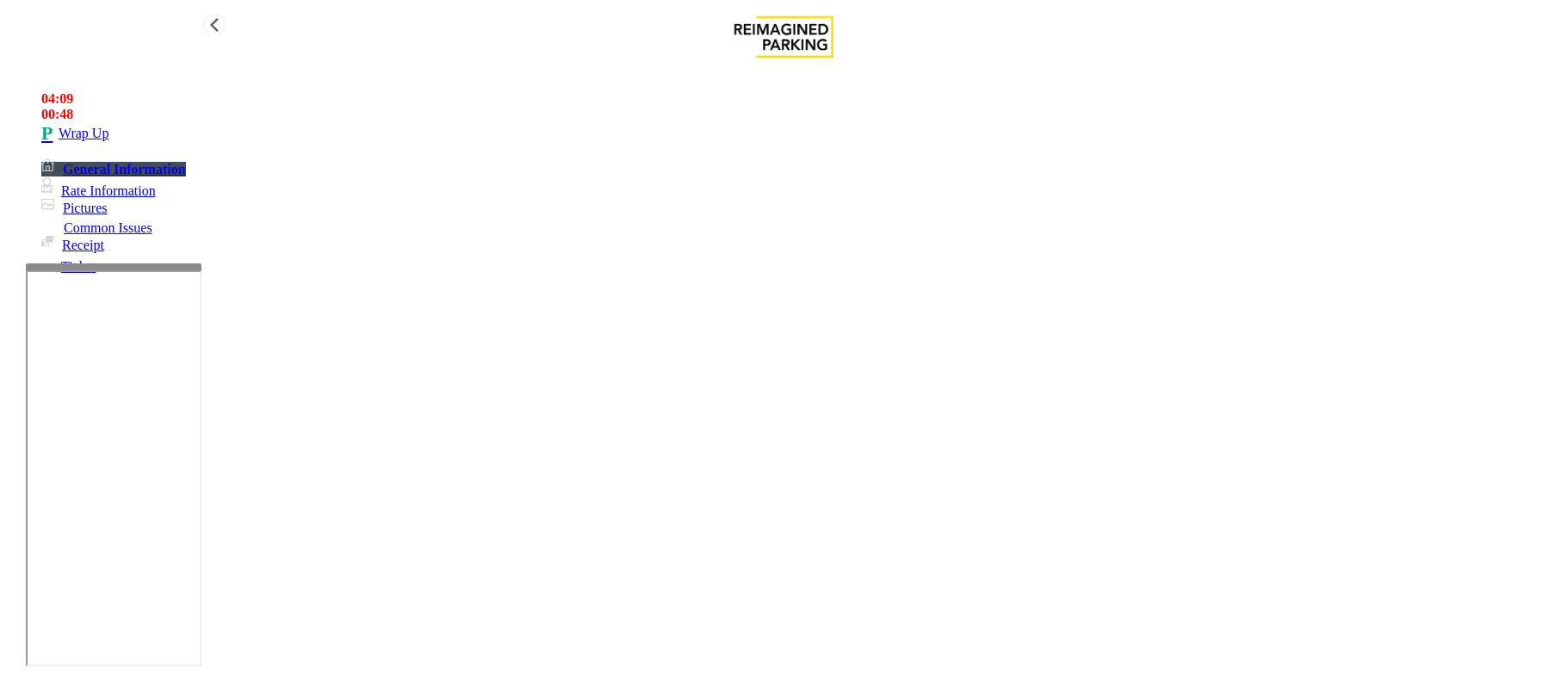 type on "**********" 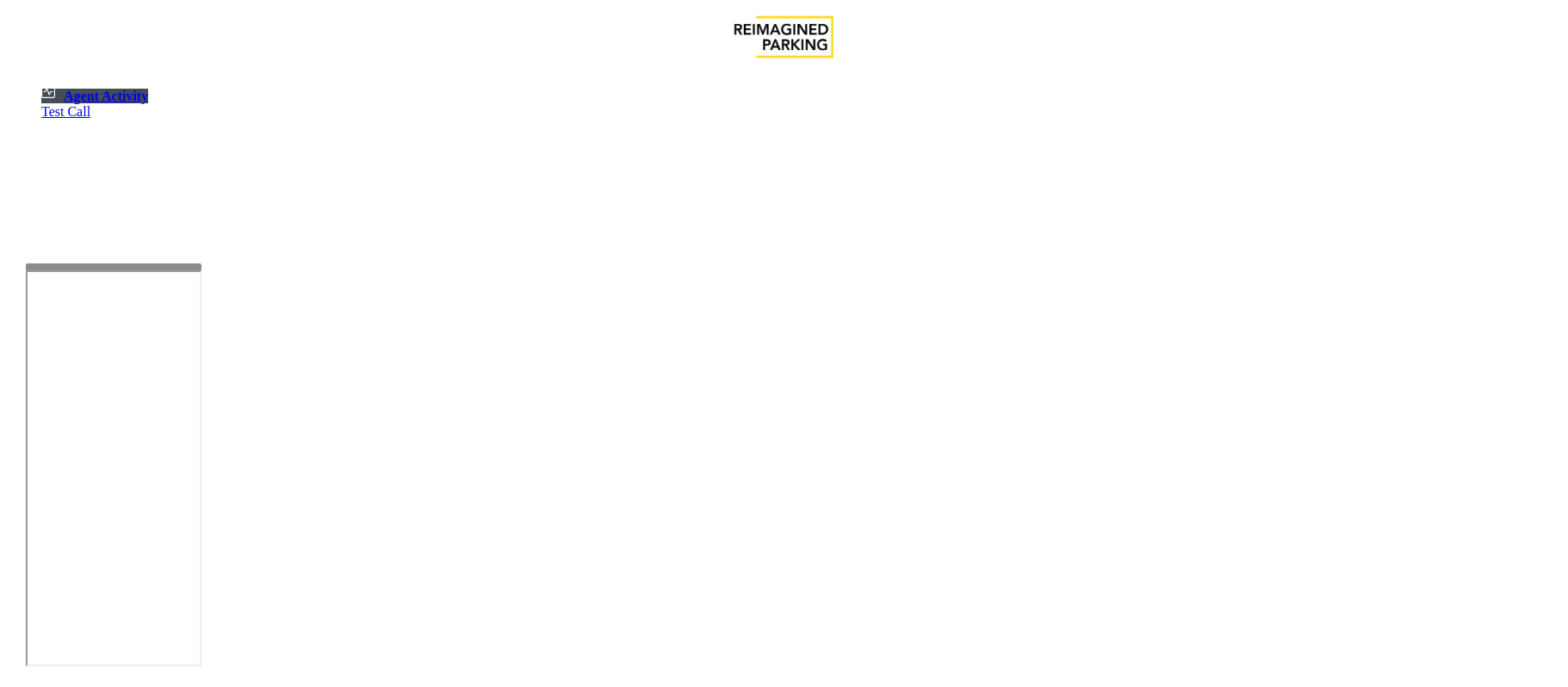 click at bounding box center (160, 1130) 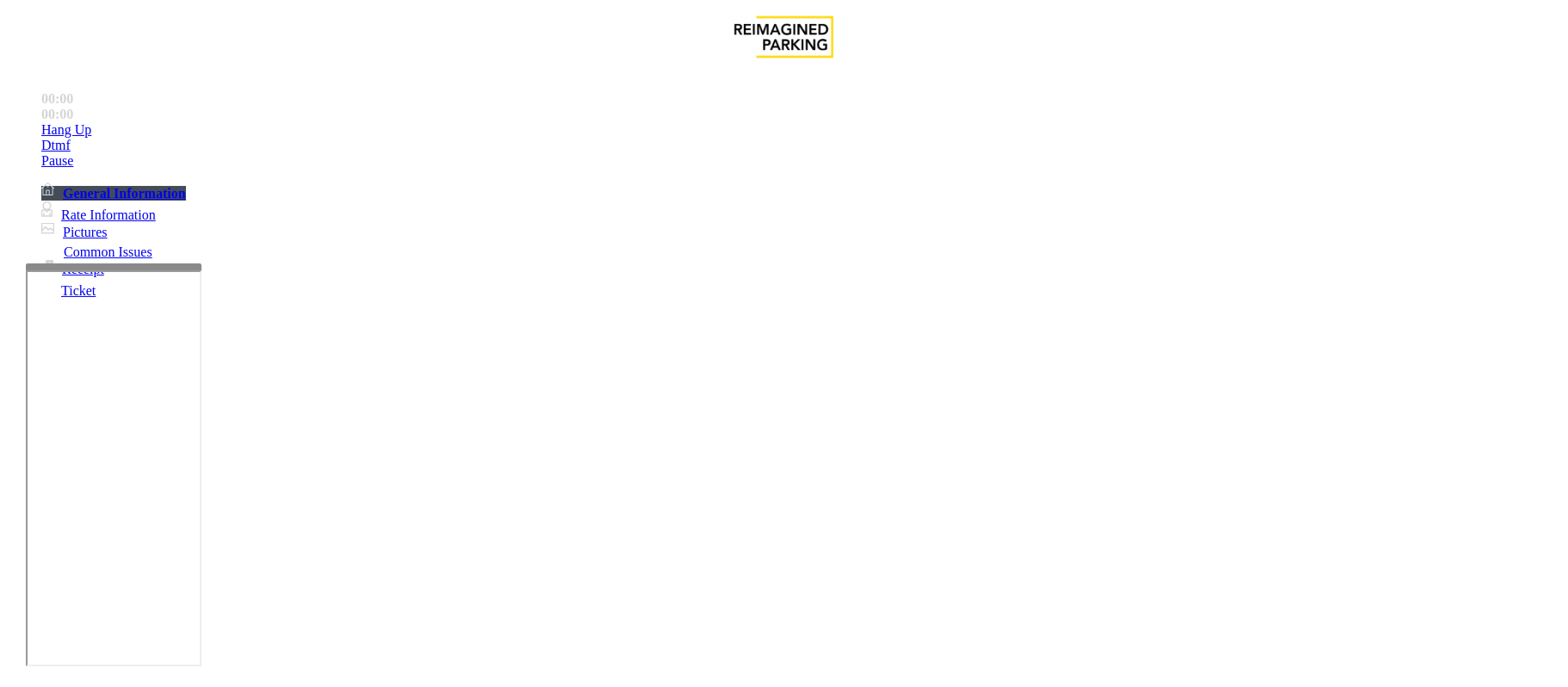 scroll, scrollTop: 344, scrollLeft: 0, axis: vertical 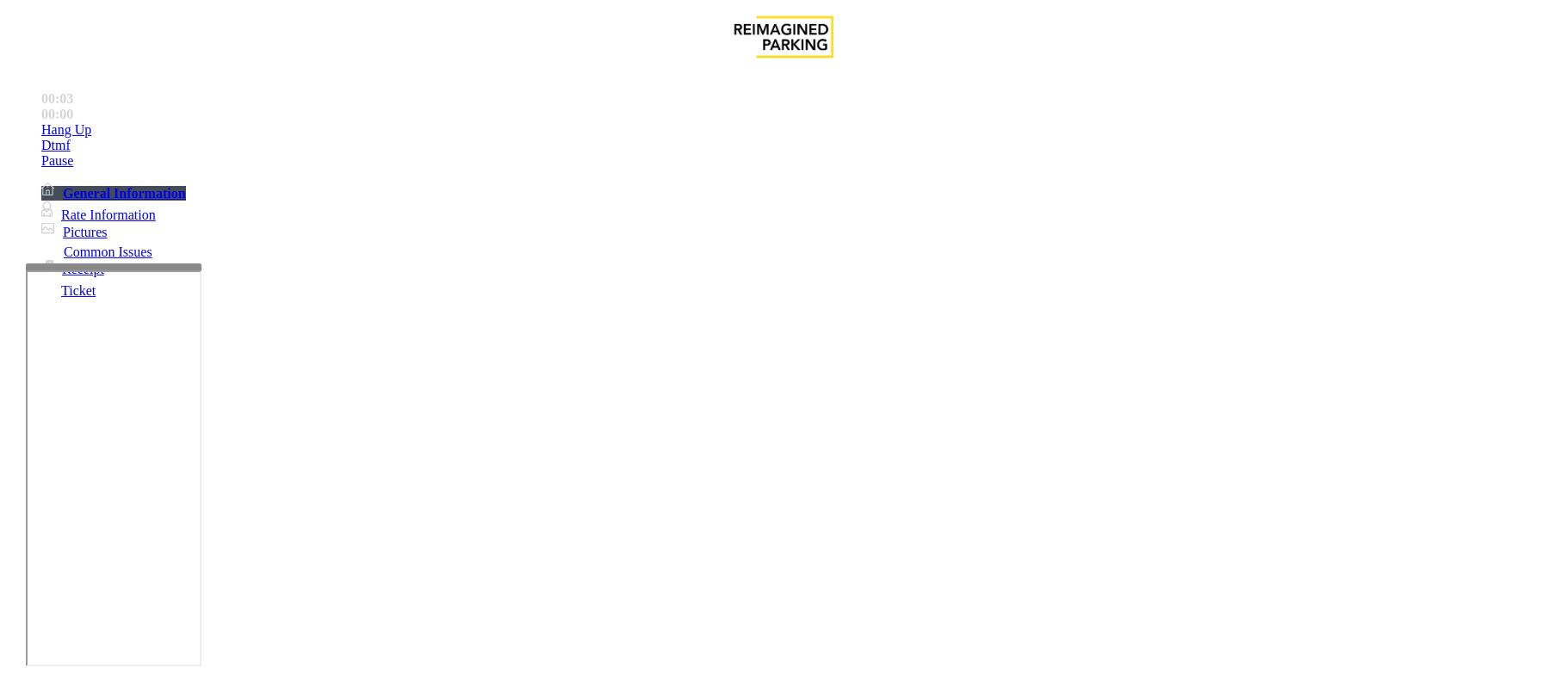click on "Intercom Issue/No Response" at bounding box center (800, 1249) 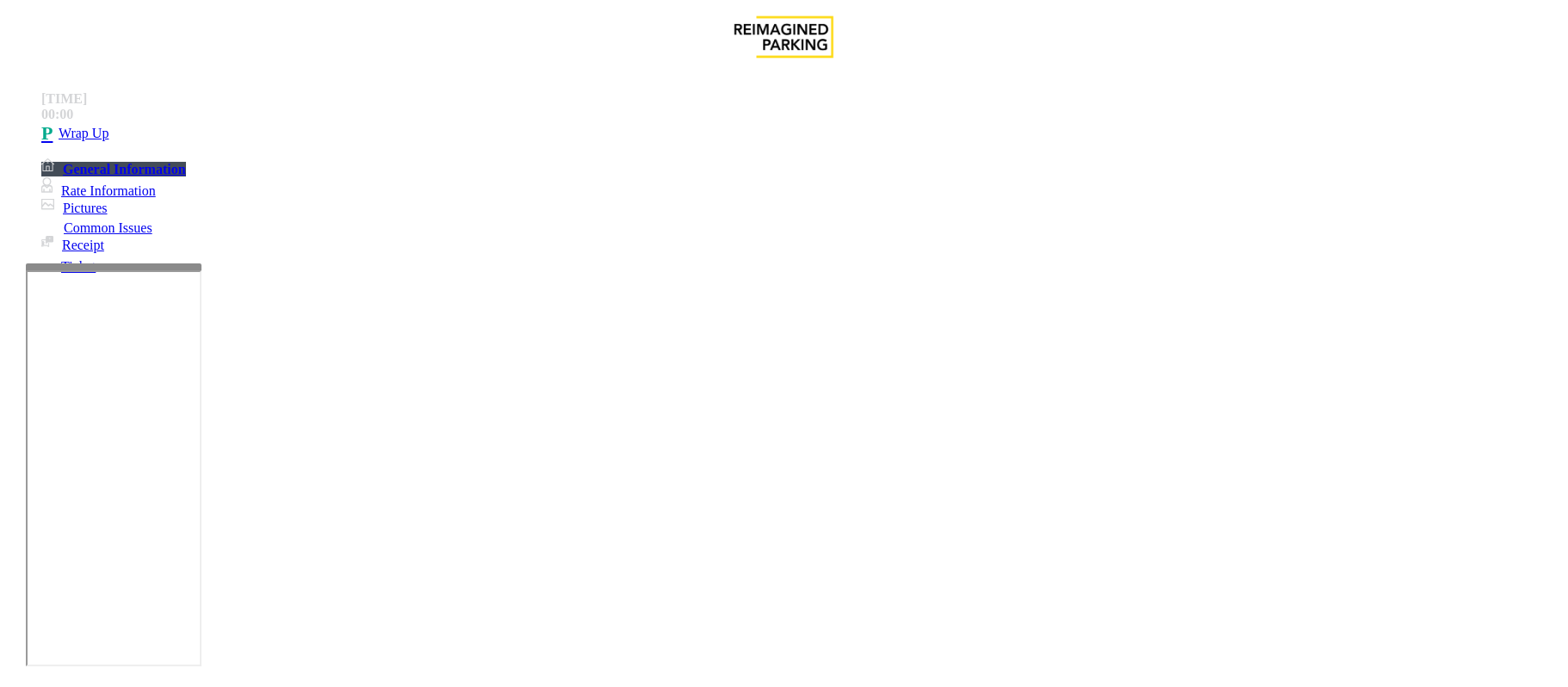 click on "Call dropped" at bounding box center [470, 1249] 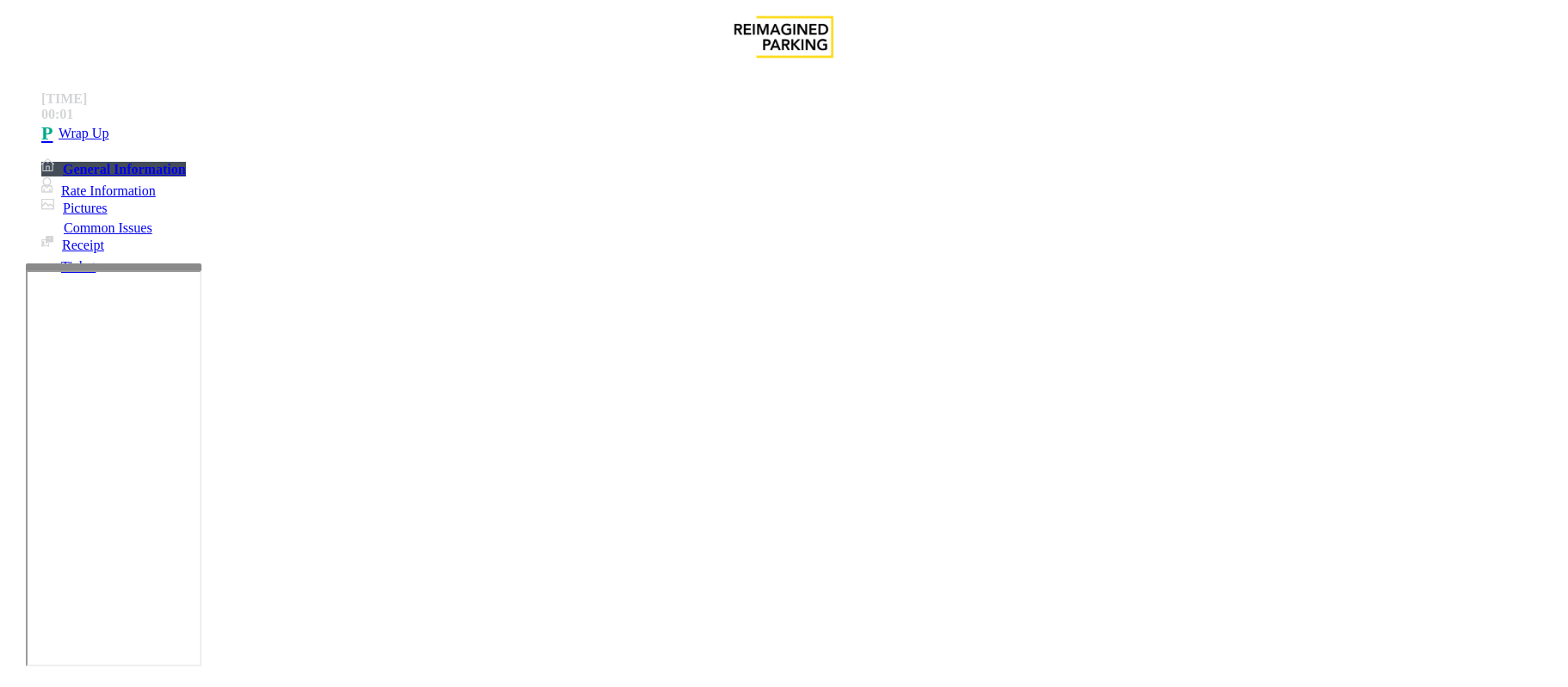 click on "Call dropped" at bounding box center [784, 1236] 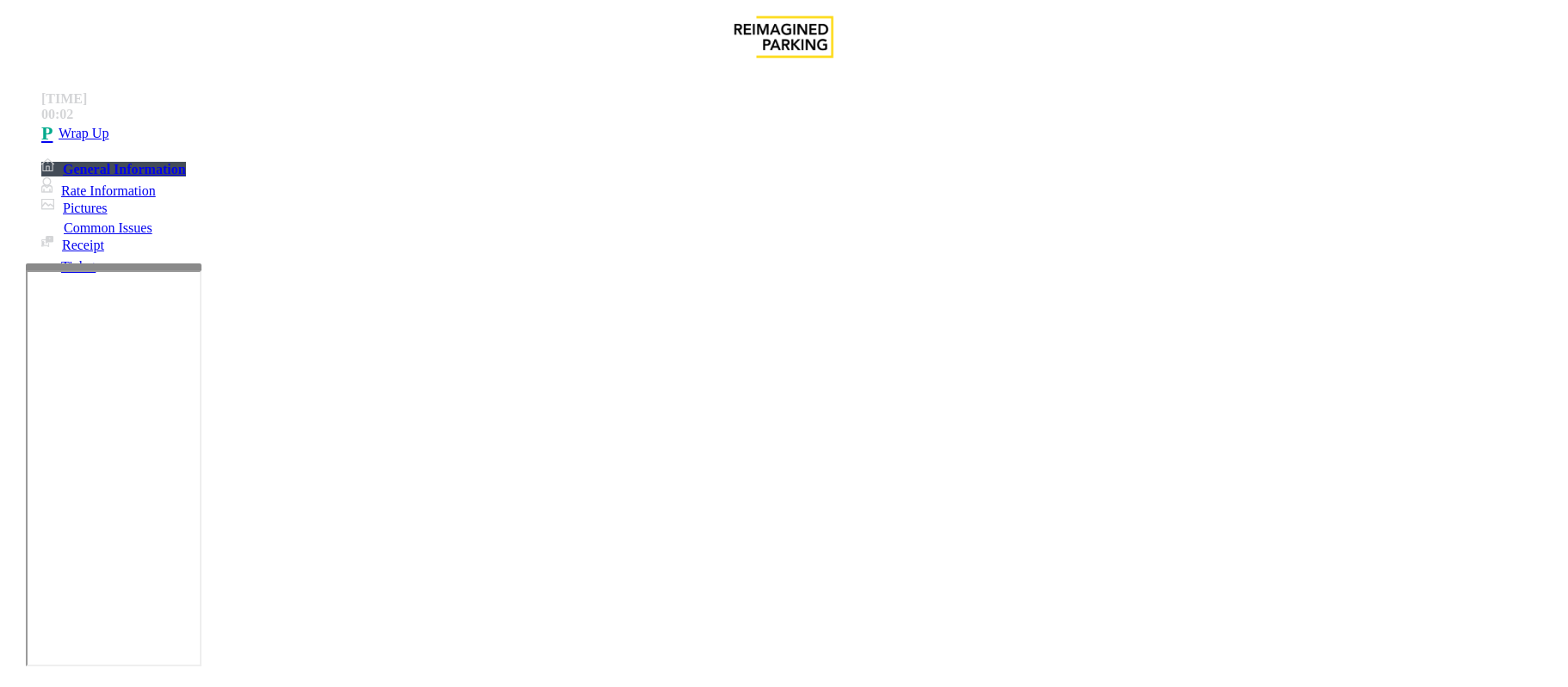 click on "Call dropped" at bounding box center [784, 1236] 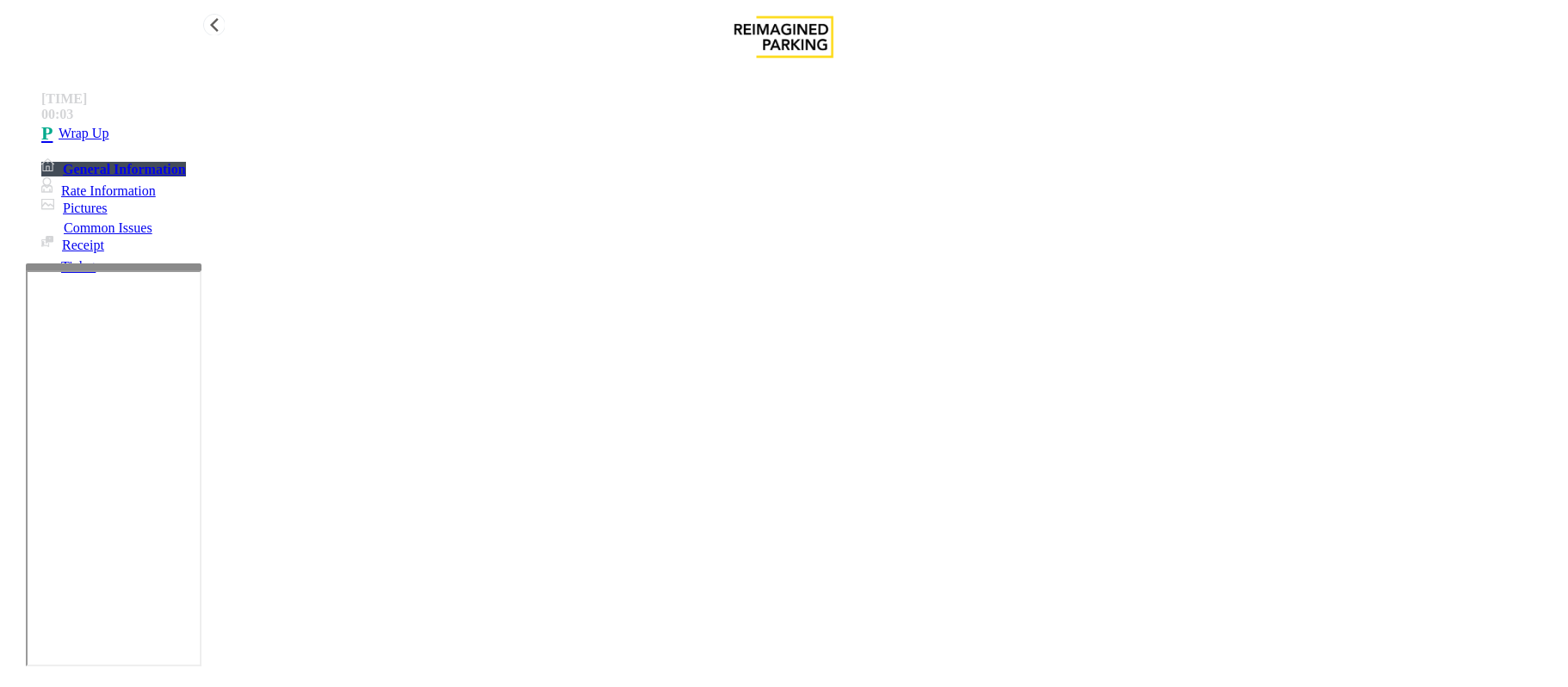 type on "**********" 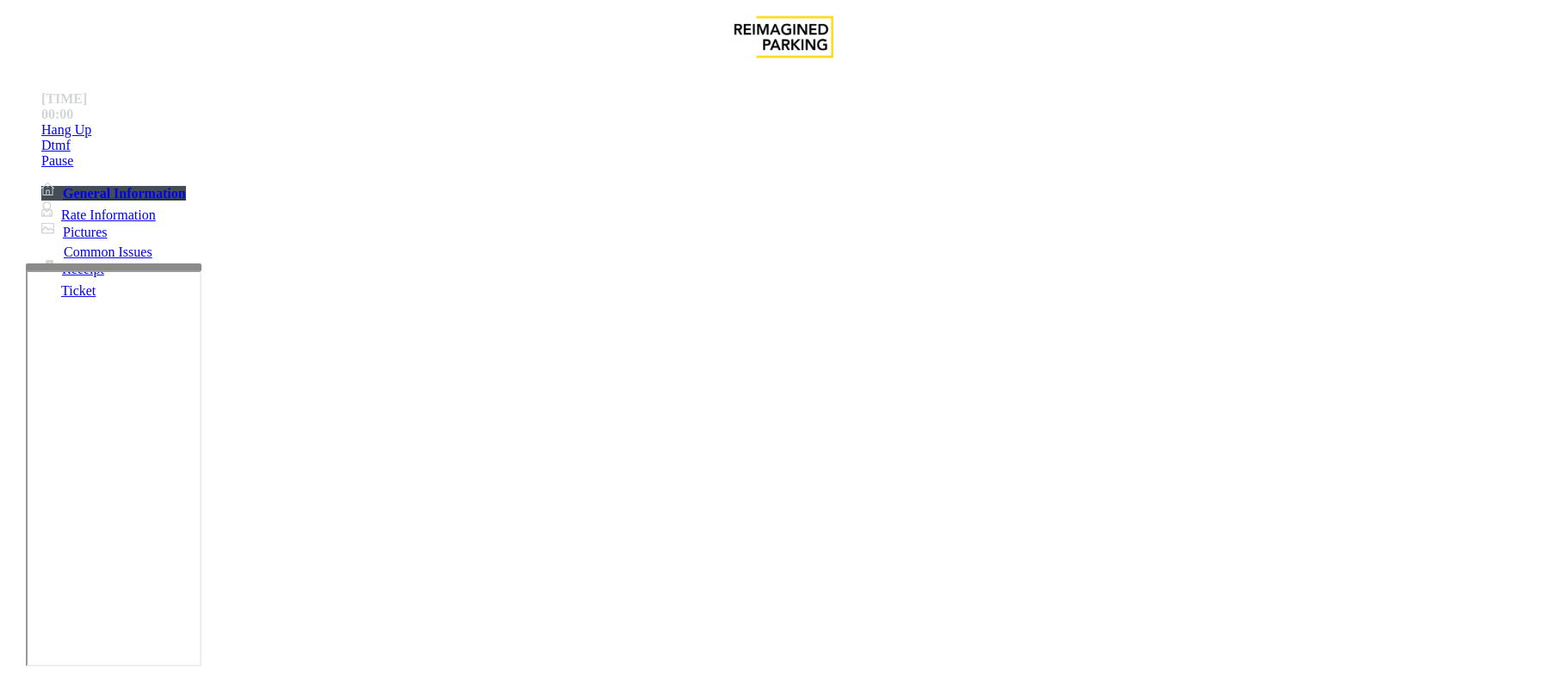 scroll, scrollTop: 803, scrollLeft: 0, axis: vertical 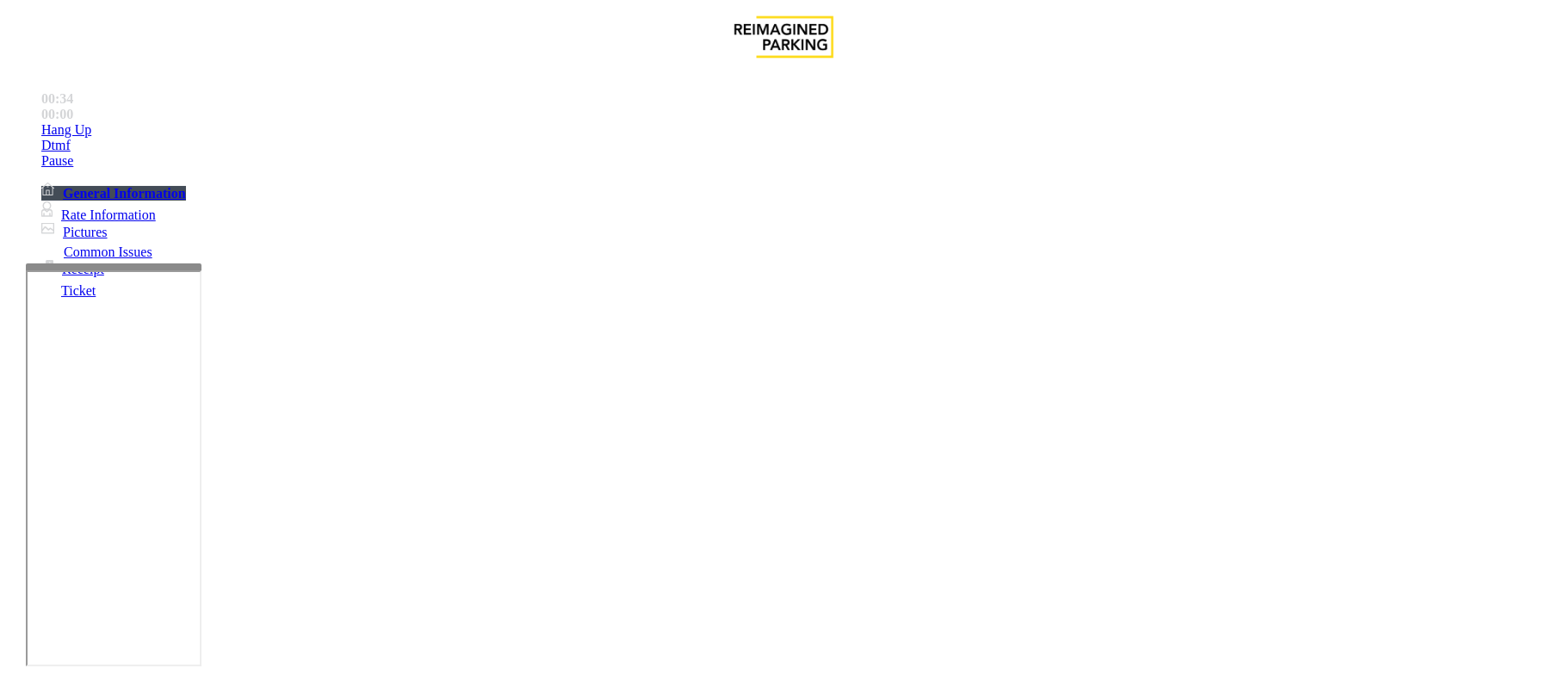 click on "Payment Issue" at bounding box center [261, 1249] 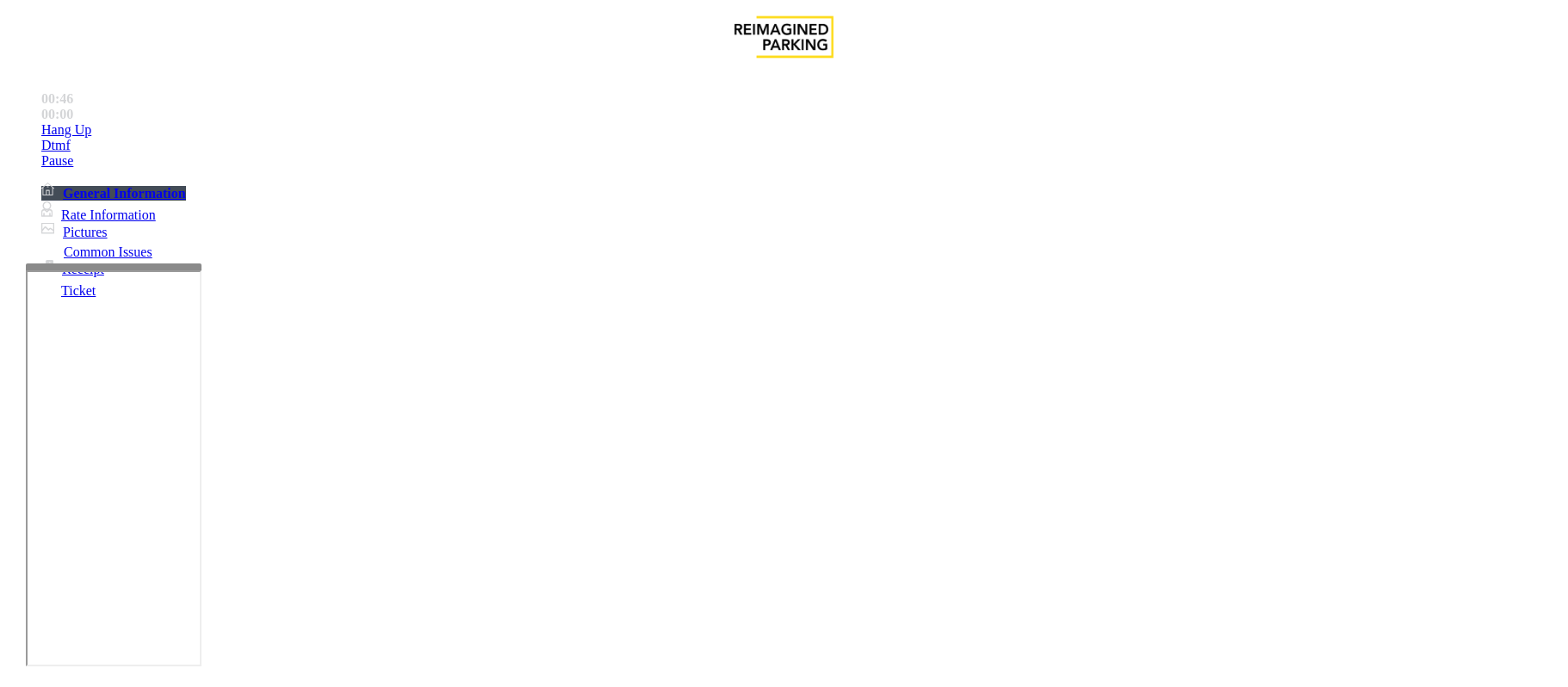 scroll, scrollTop: 0, scrollLeft: 0, axis: both 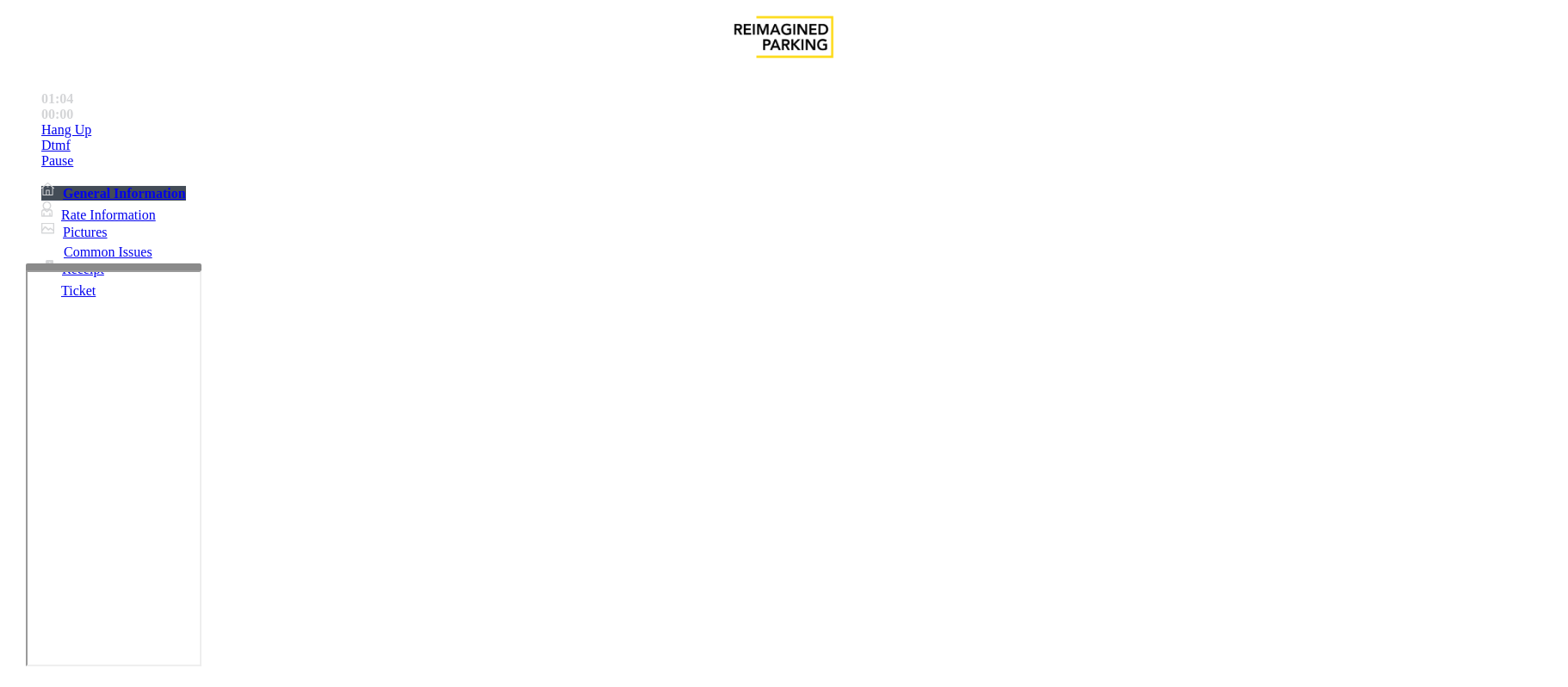 click on "Issue" at bounding box center (36, 1221) 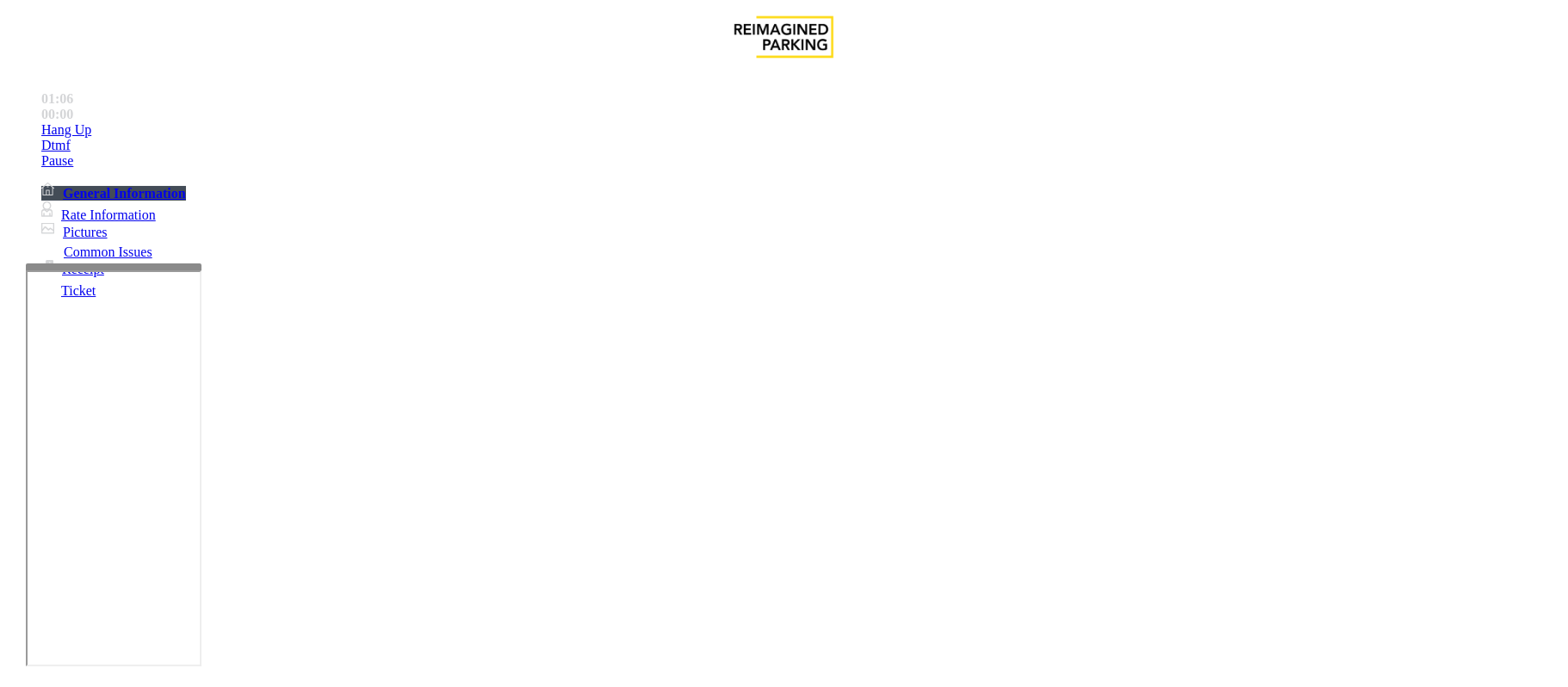 click on "Hardware\Kiosk Issue" at bounding box center (87, 1249) 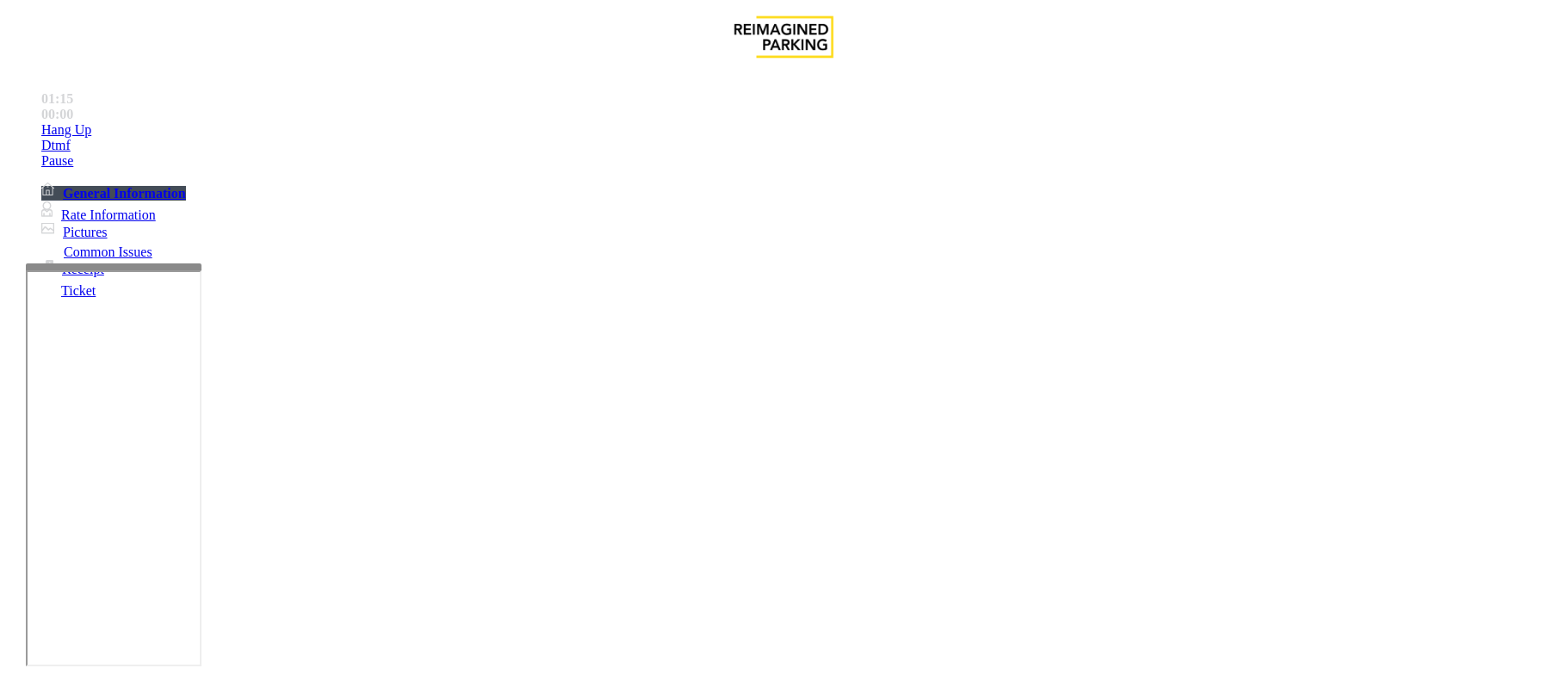 click on "Gate / Door Won't Open" at bounding box center (492, 1249) 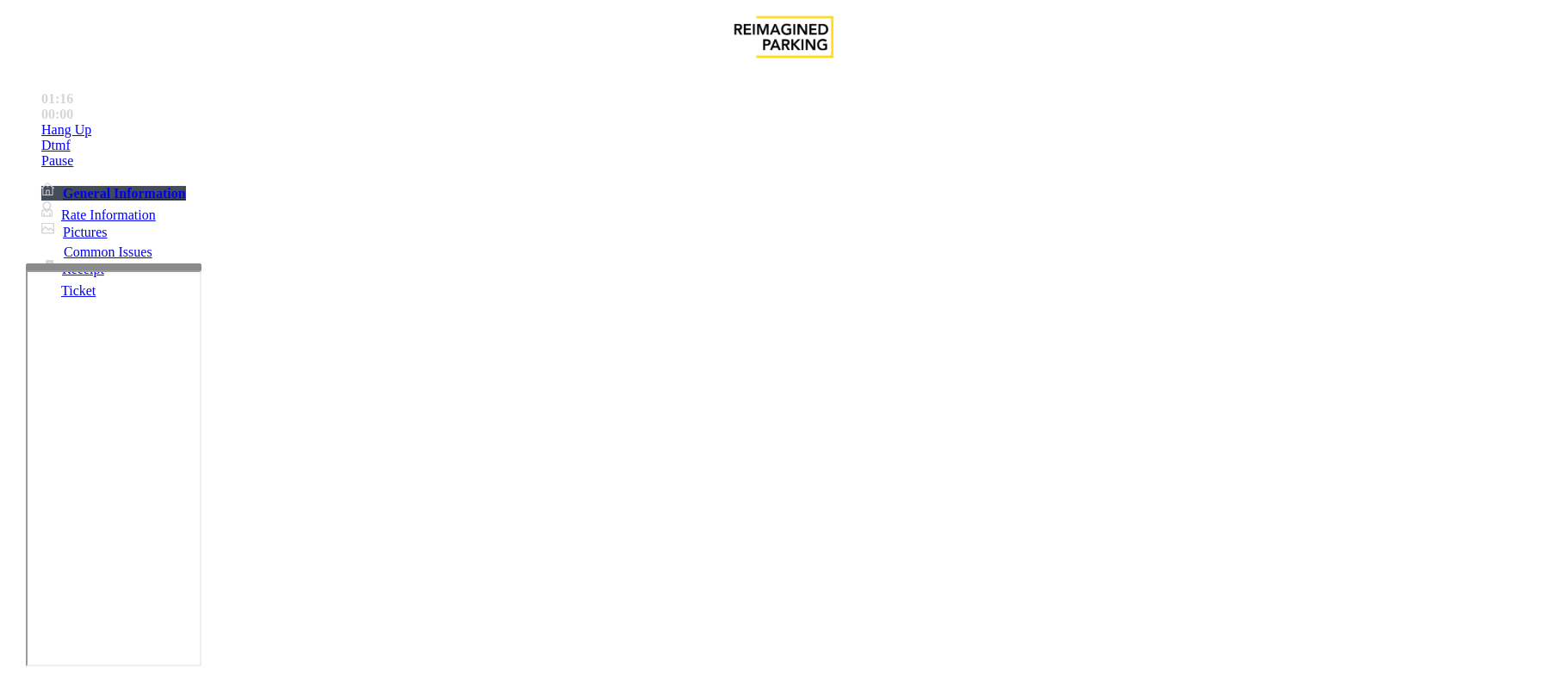 click at bounding box center (253, 1556) 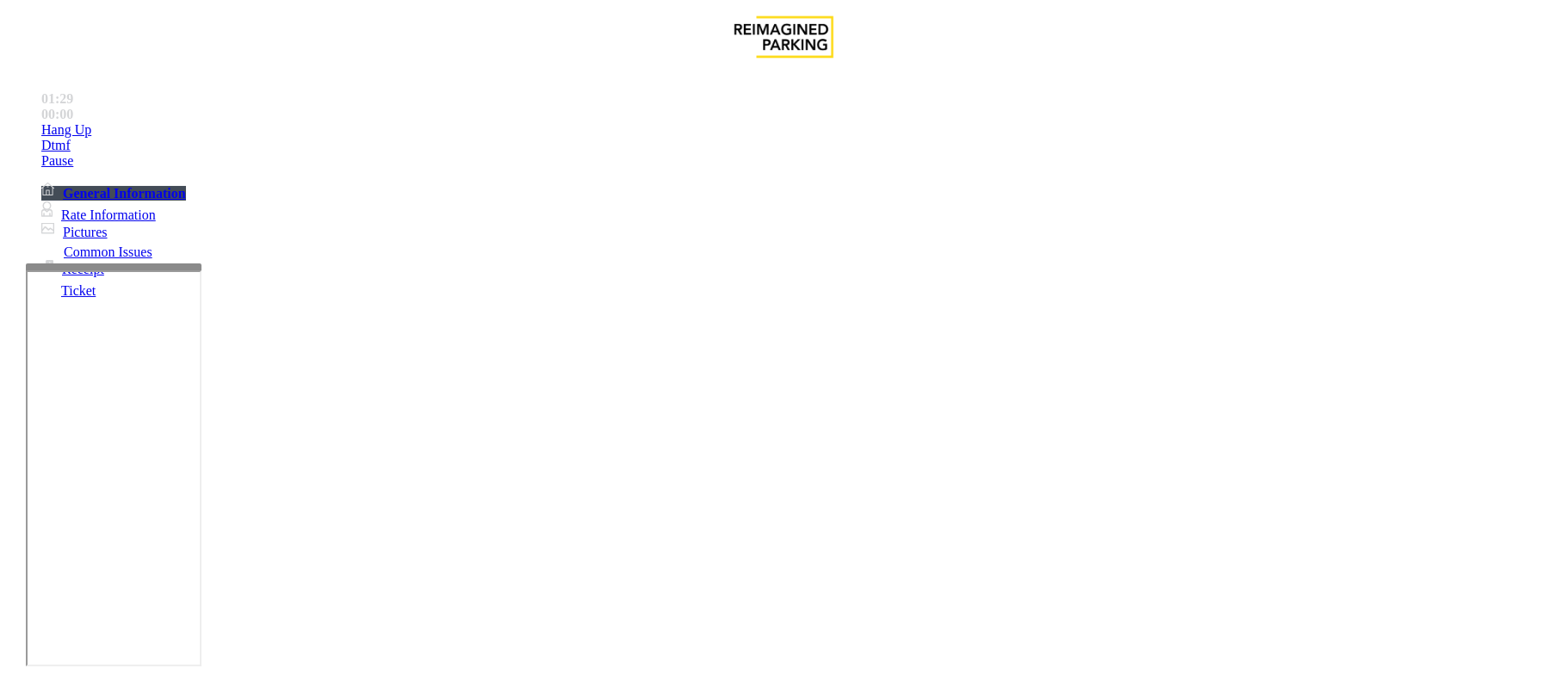 type on "*******" 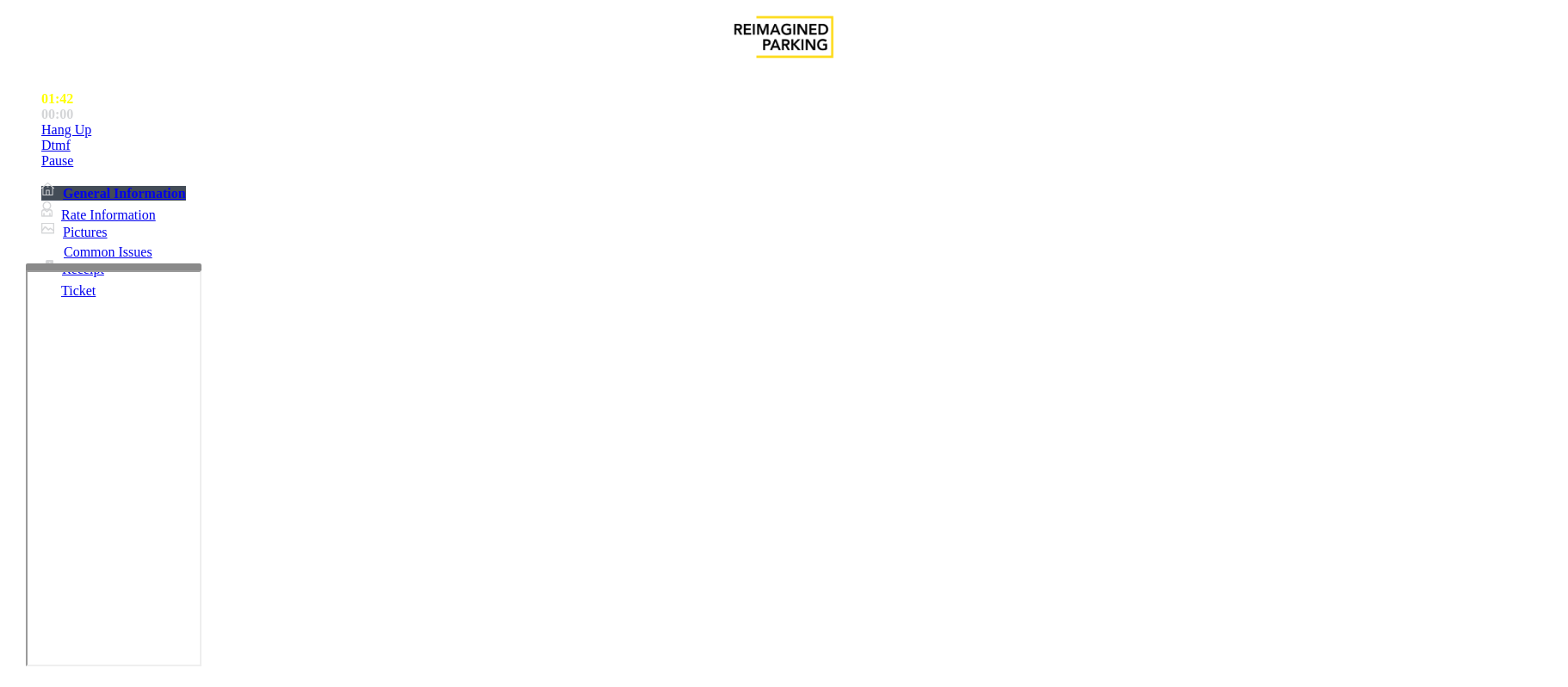 type on "*****" 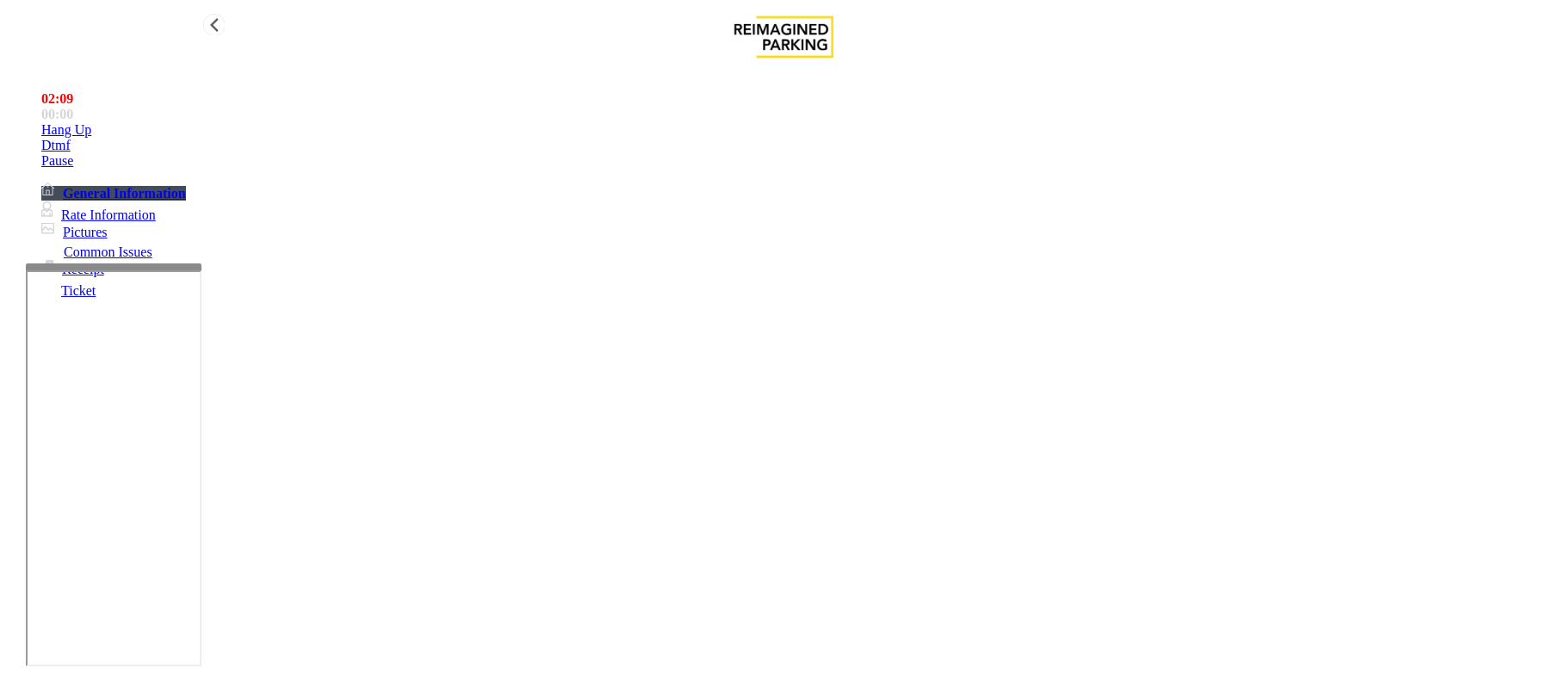 click on "Hang Up" at bounding box center (66, 130) 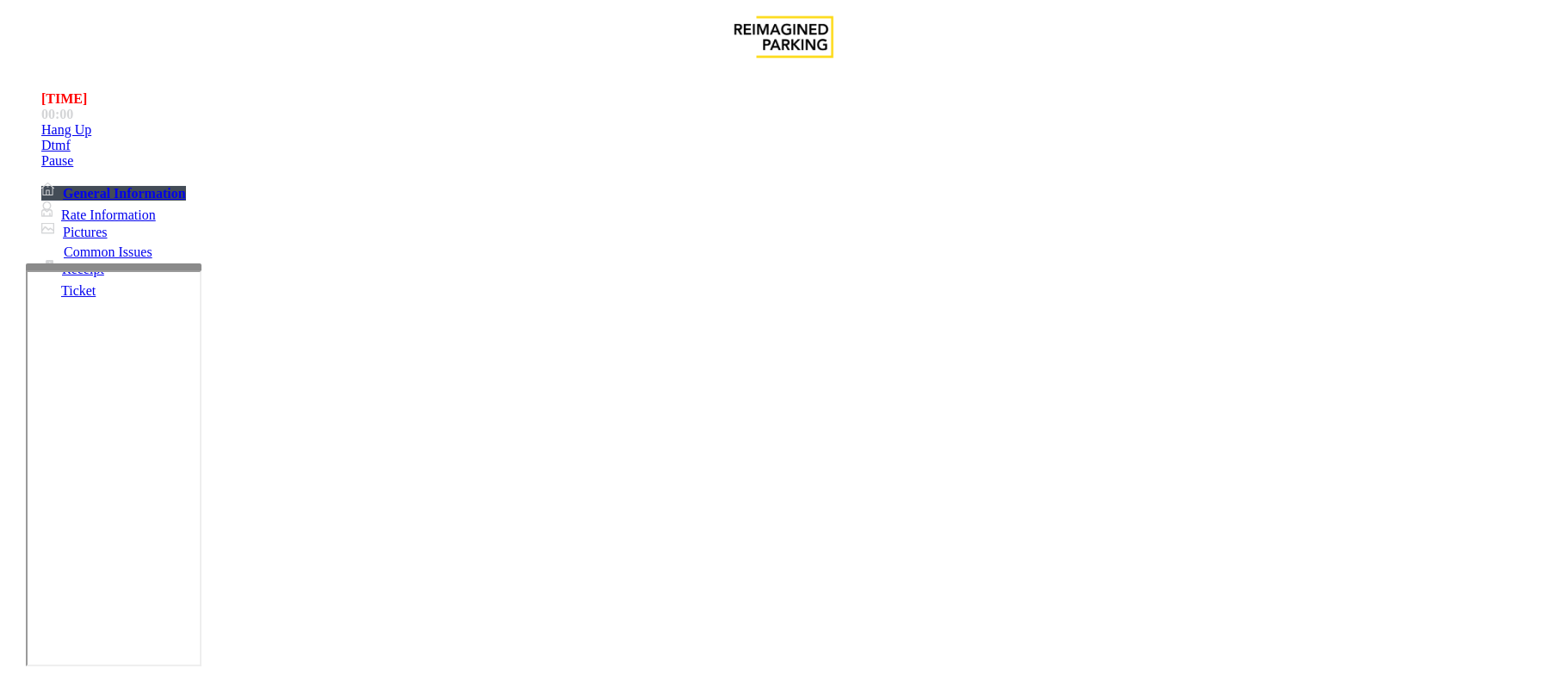 click at bounding box center [253, 1556] 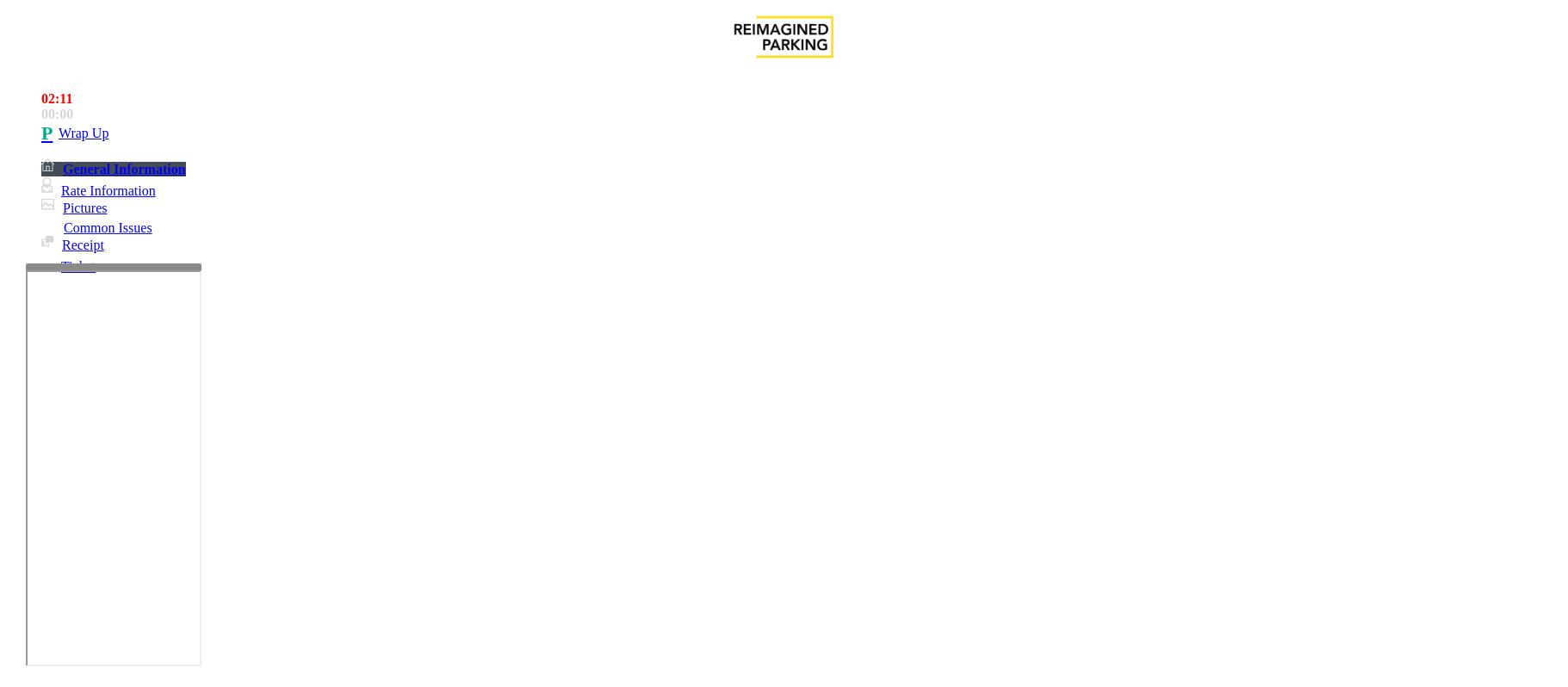 paste on "**********" 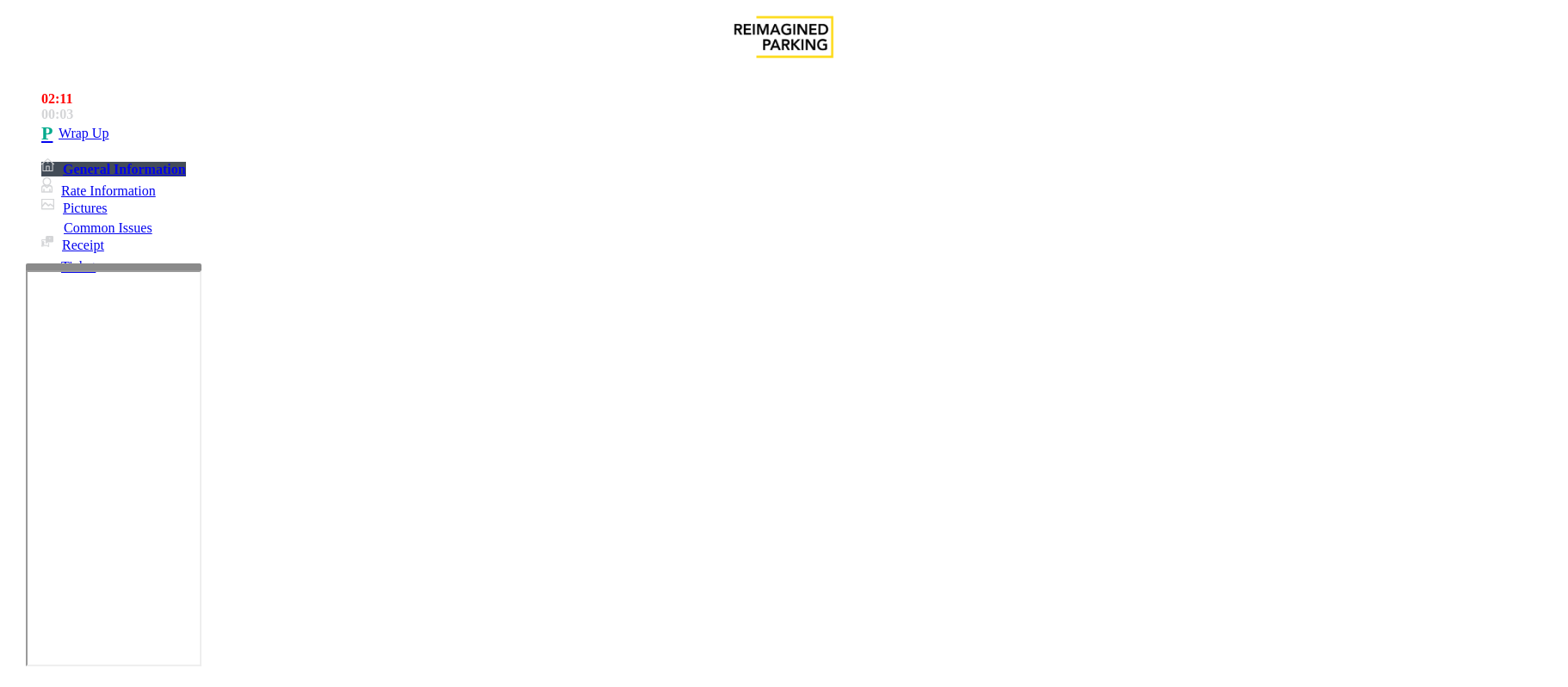 click at bounding box center [253, 1556] 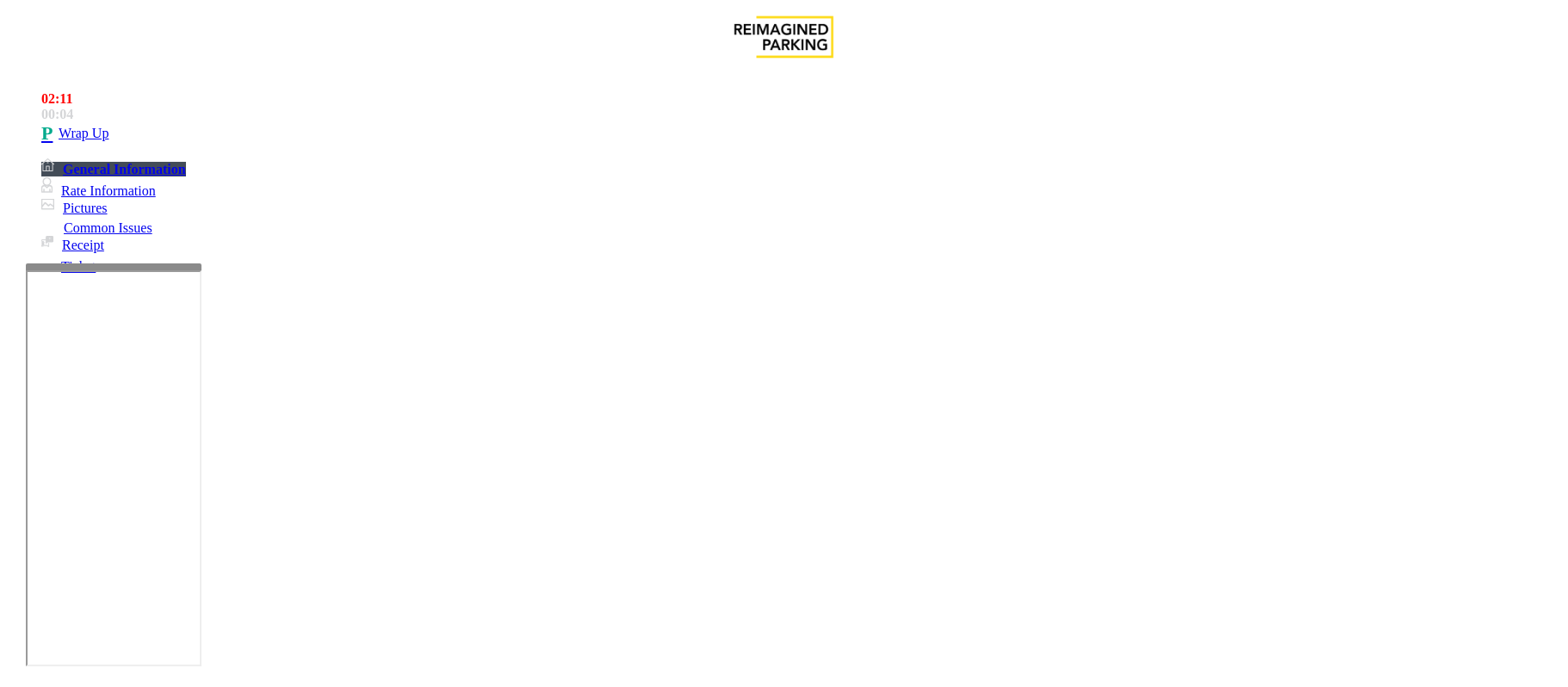 scroll, scrollTop: 0, scrollLeft: 0, axis: both 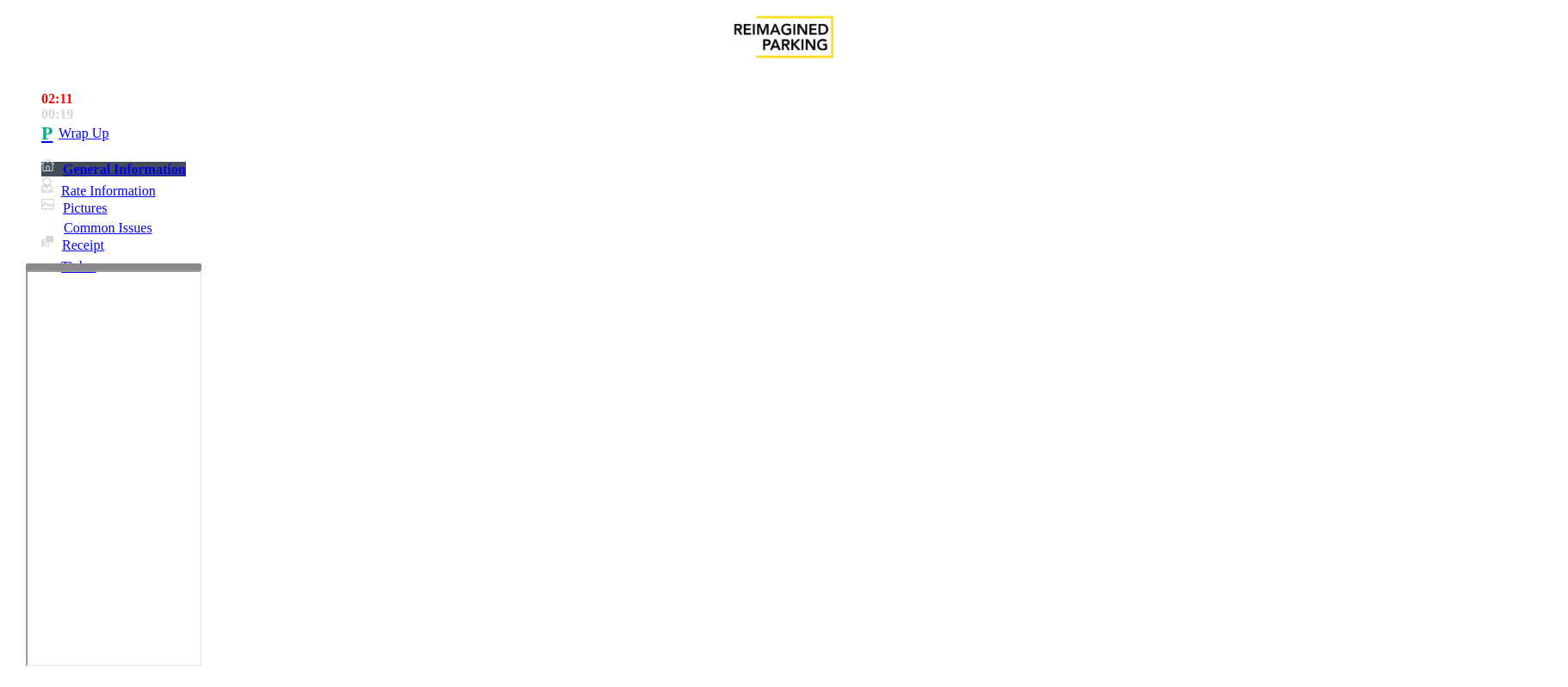 click at bounding box center [253, 1556] 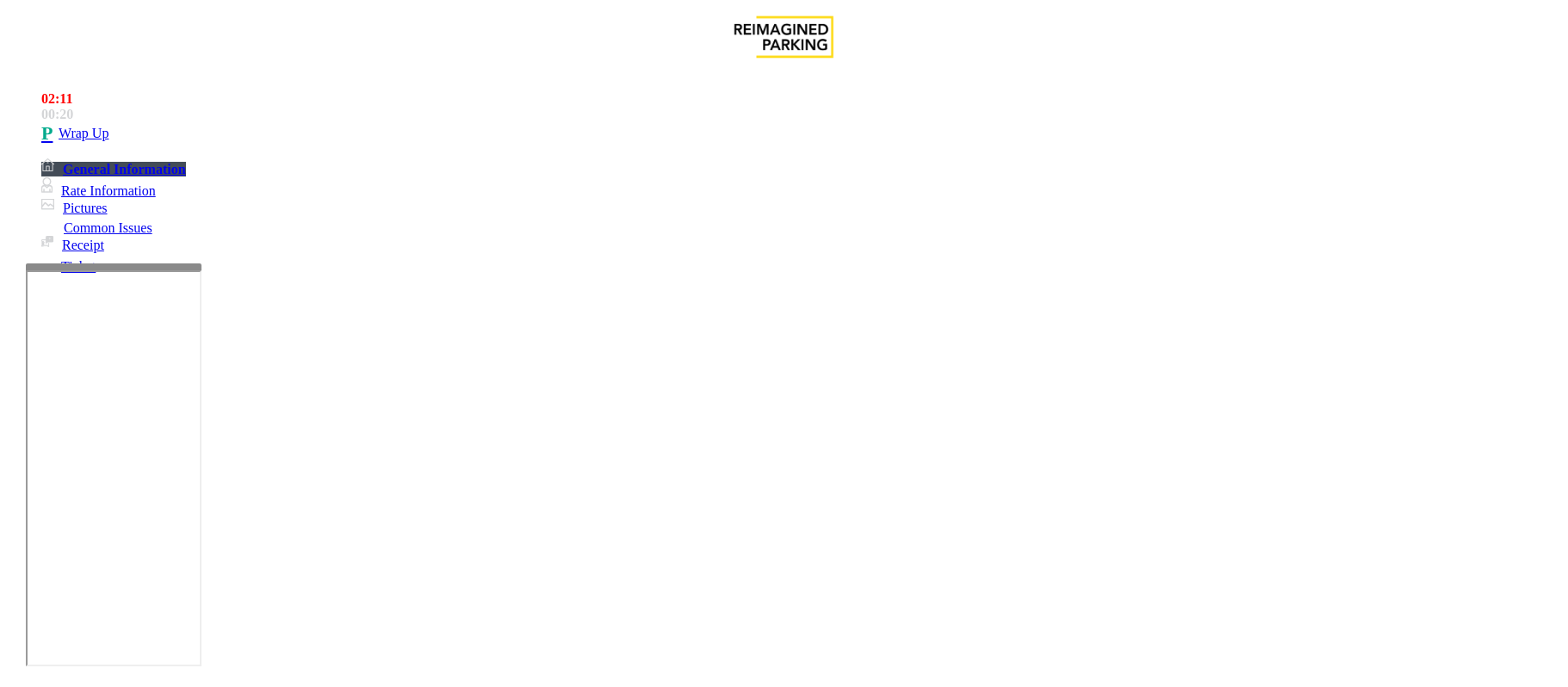 click at bounding box center (253, 1556) 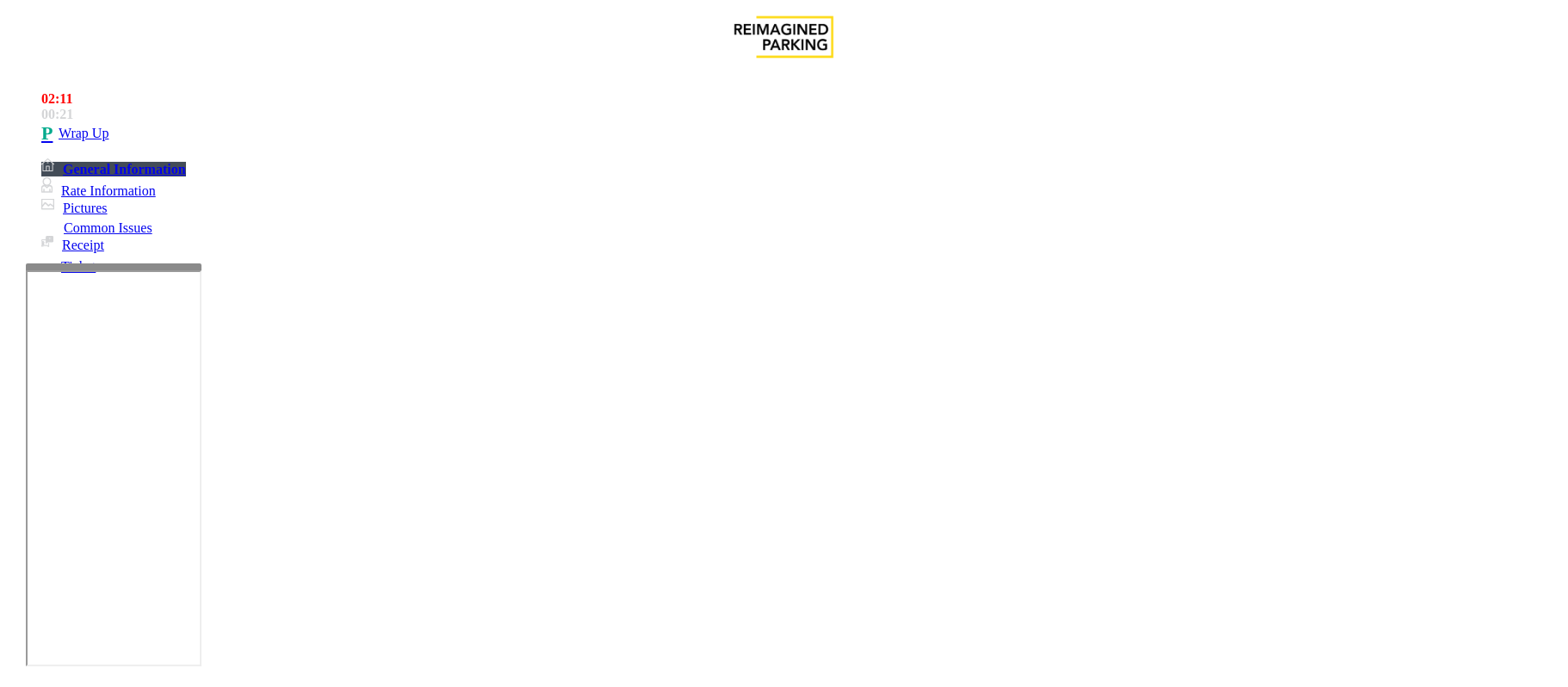 click at bounding box center (253, 1556) 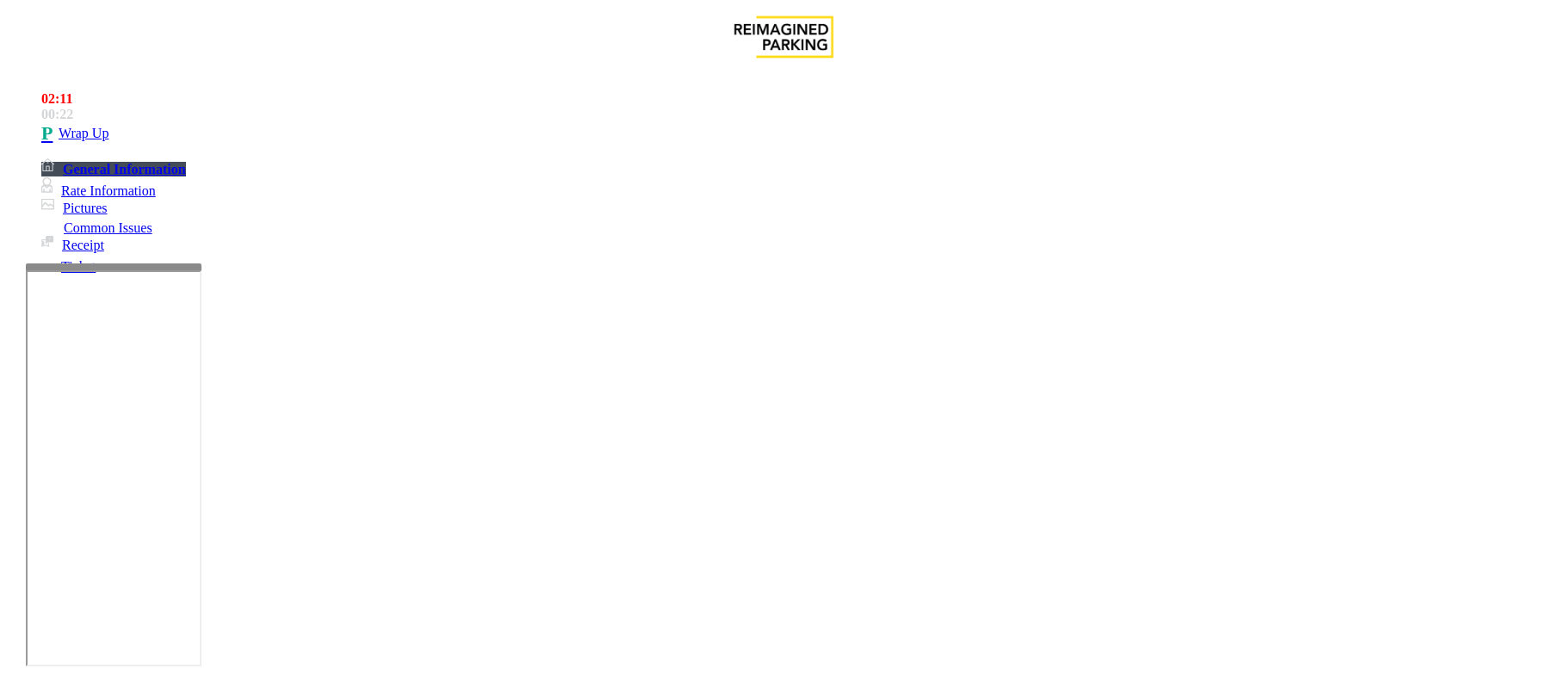 drag, startPoint x: 437, startPoint y: 580, endPoint x: 582, endPoint y: 585, distance: 145.0862 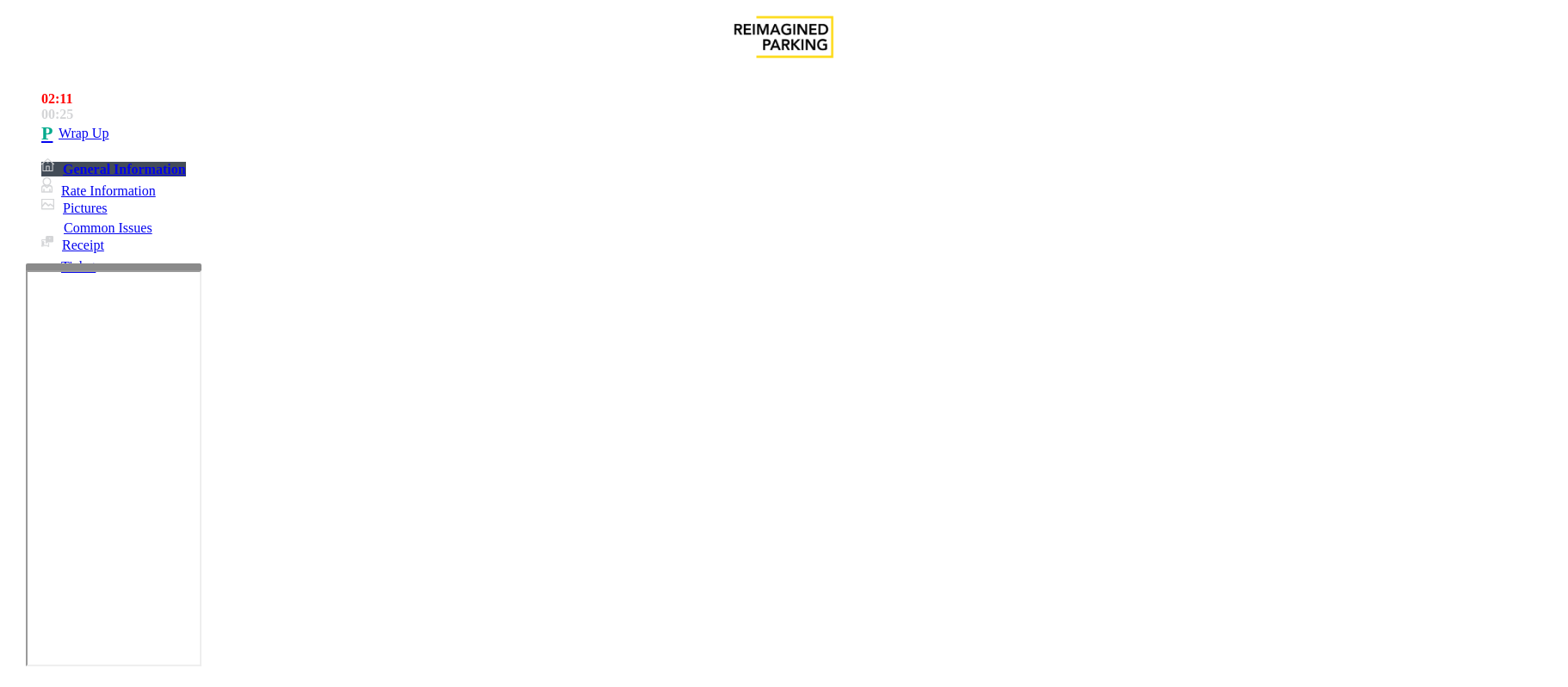 scroll, scrollTop: 17, scrollLeft: 0, axis: vertical 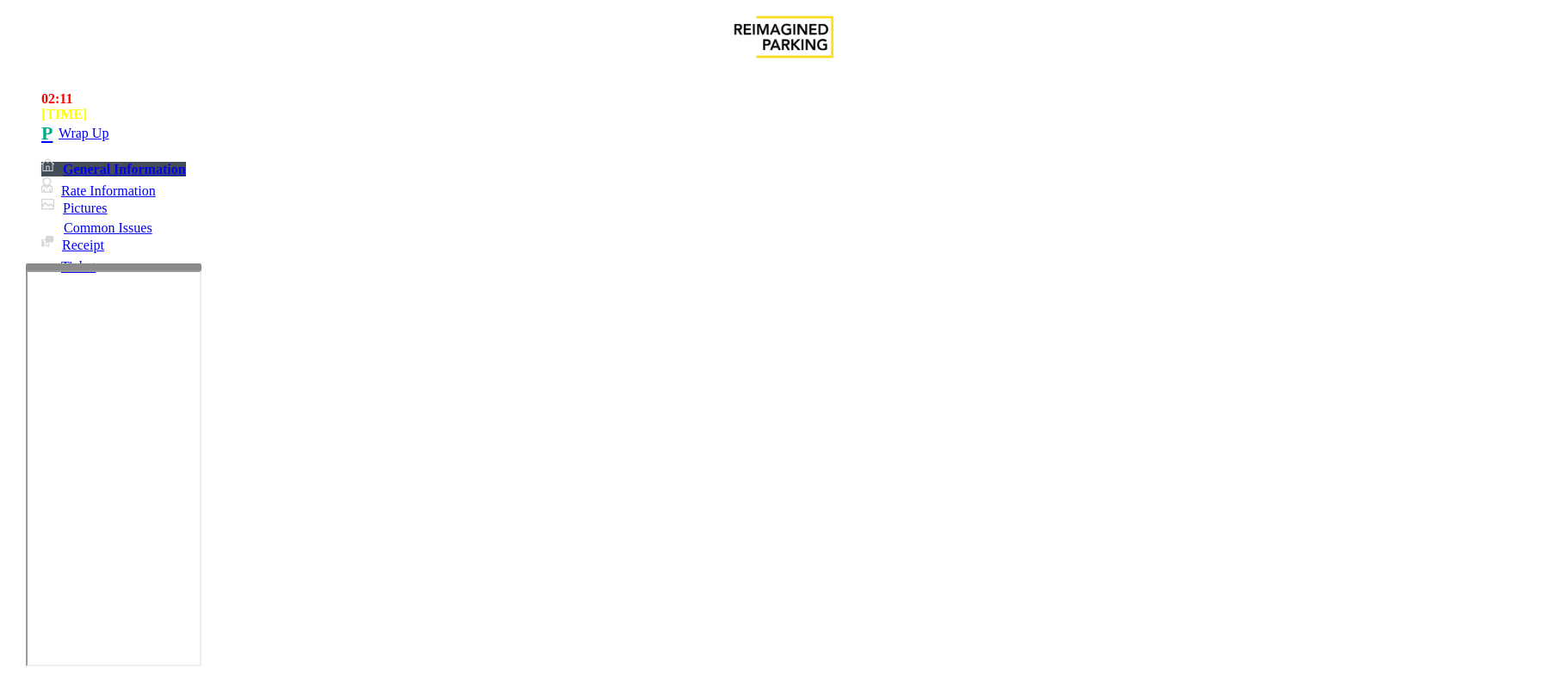 click at bounding box center [253, 1556] 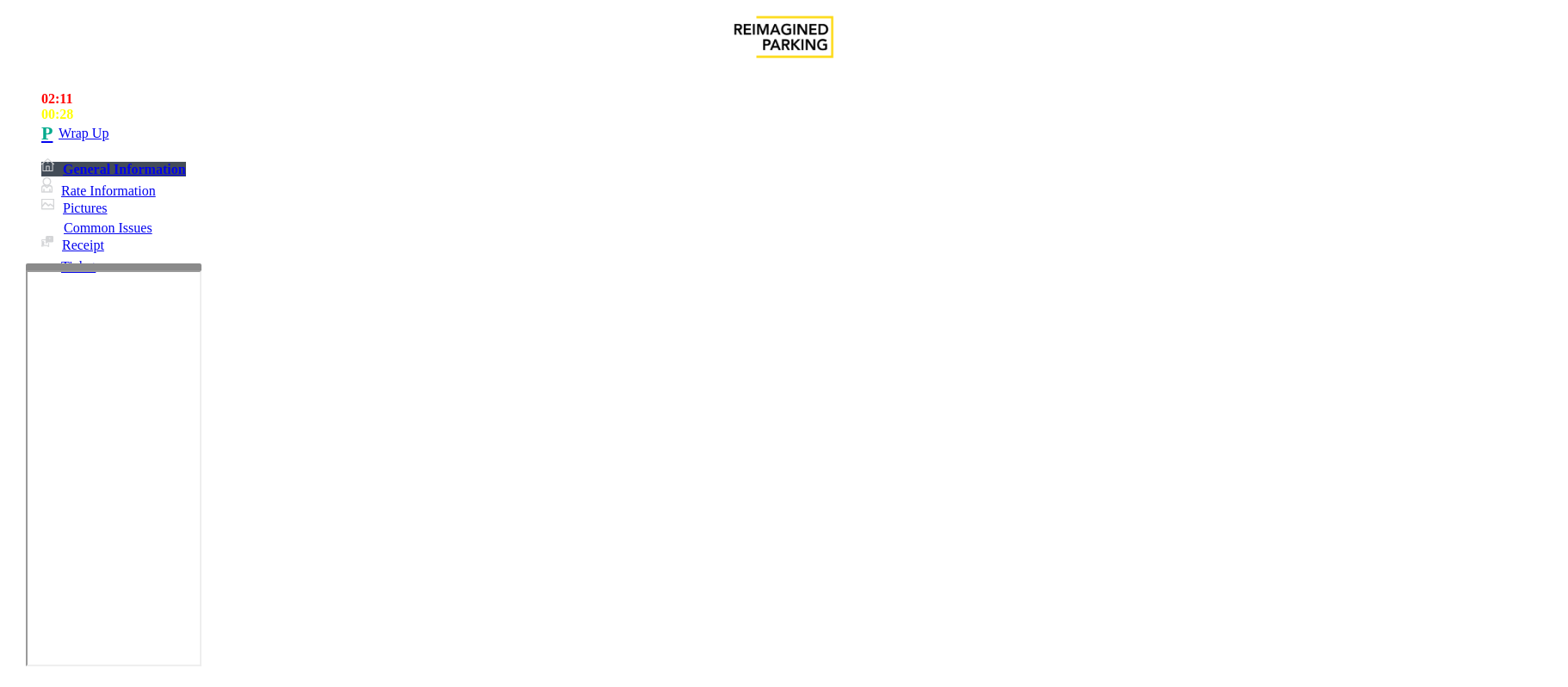 click at bounding box center (253, 1556) 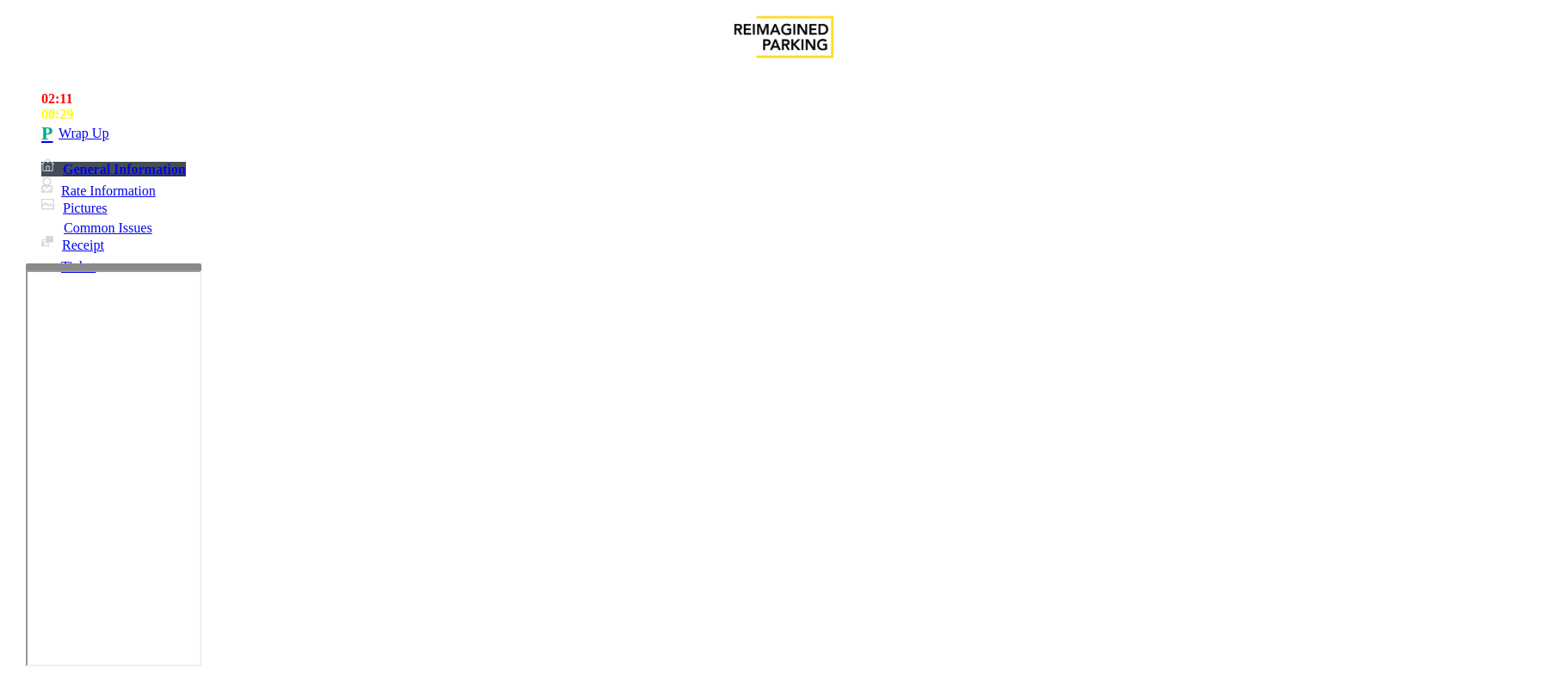 scroll, scrollTop: 0, scrollLeft: 0, axis: both 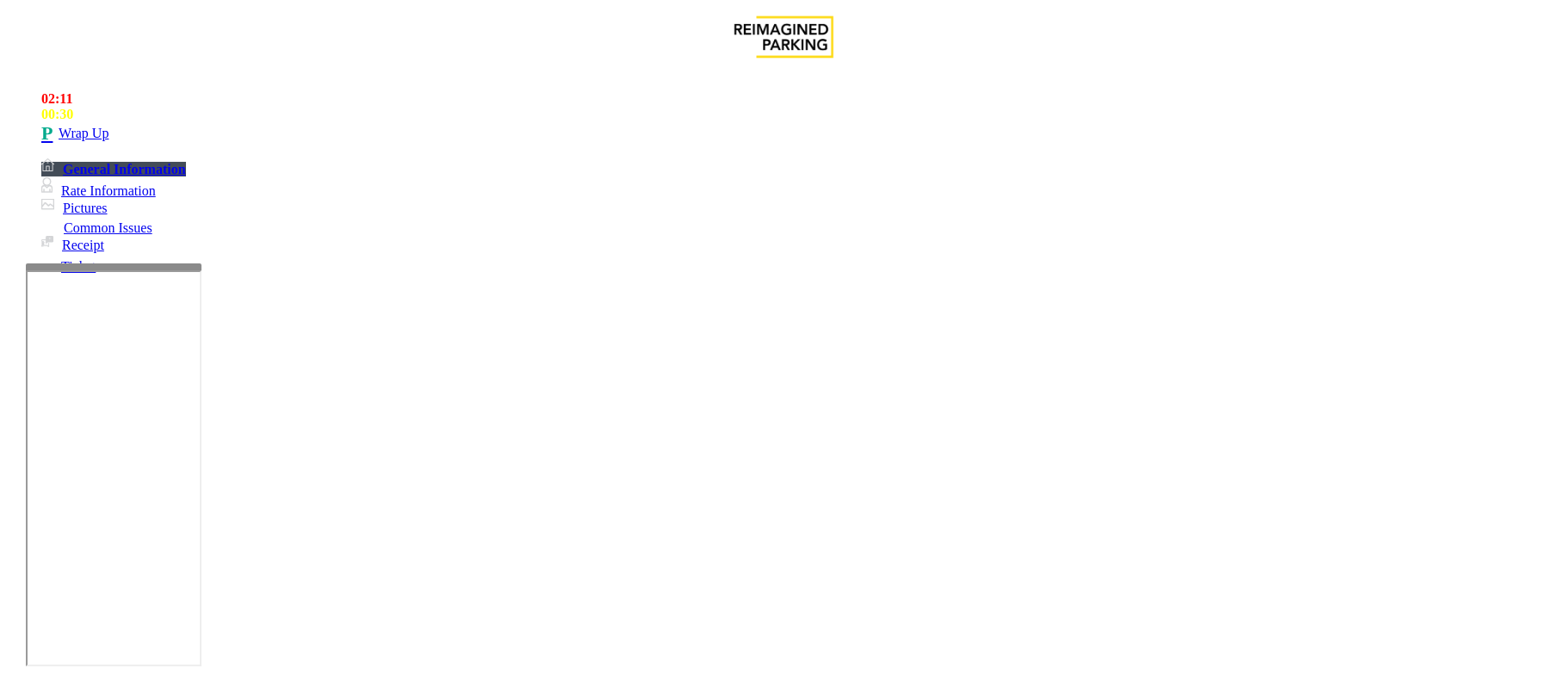 drag, startPoint x: 436, startPoint y: 566, endPoint x: 577, endPoint y: 584, distance: 142.14429 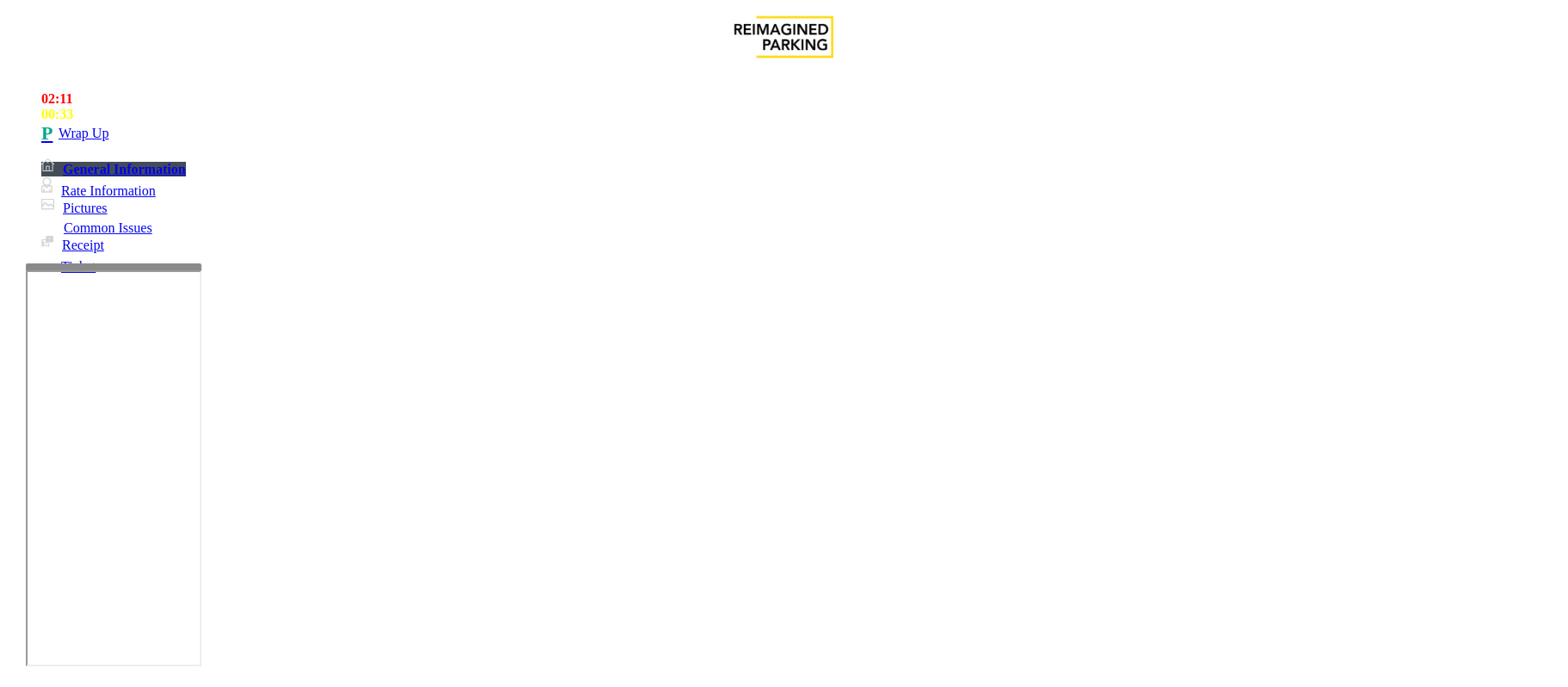 click at bounding box center [253, 1556] 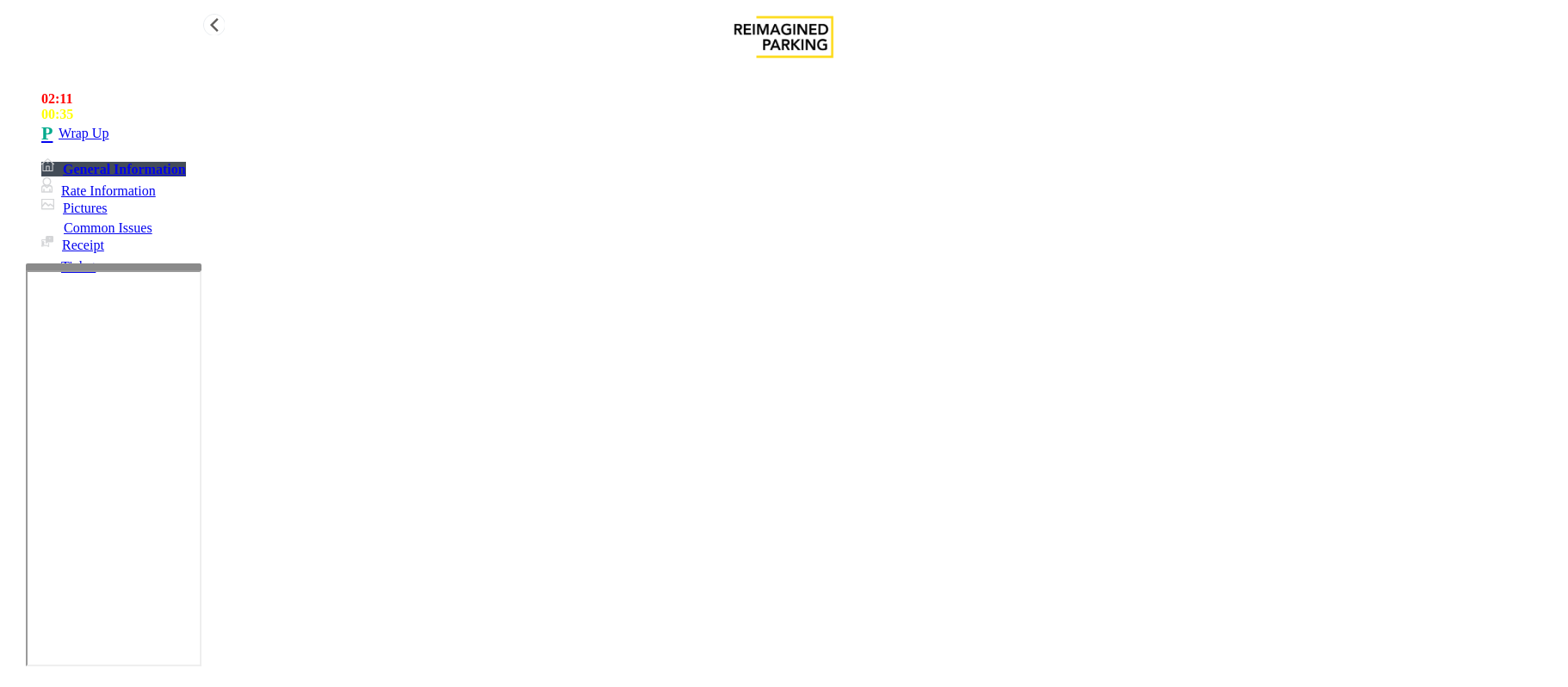 type on "**********" 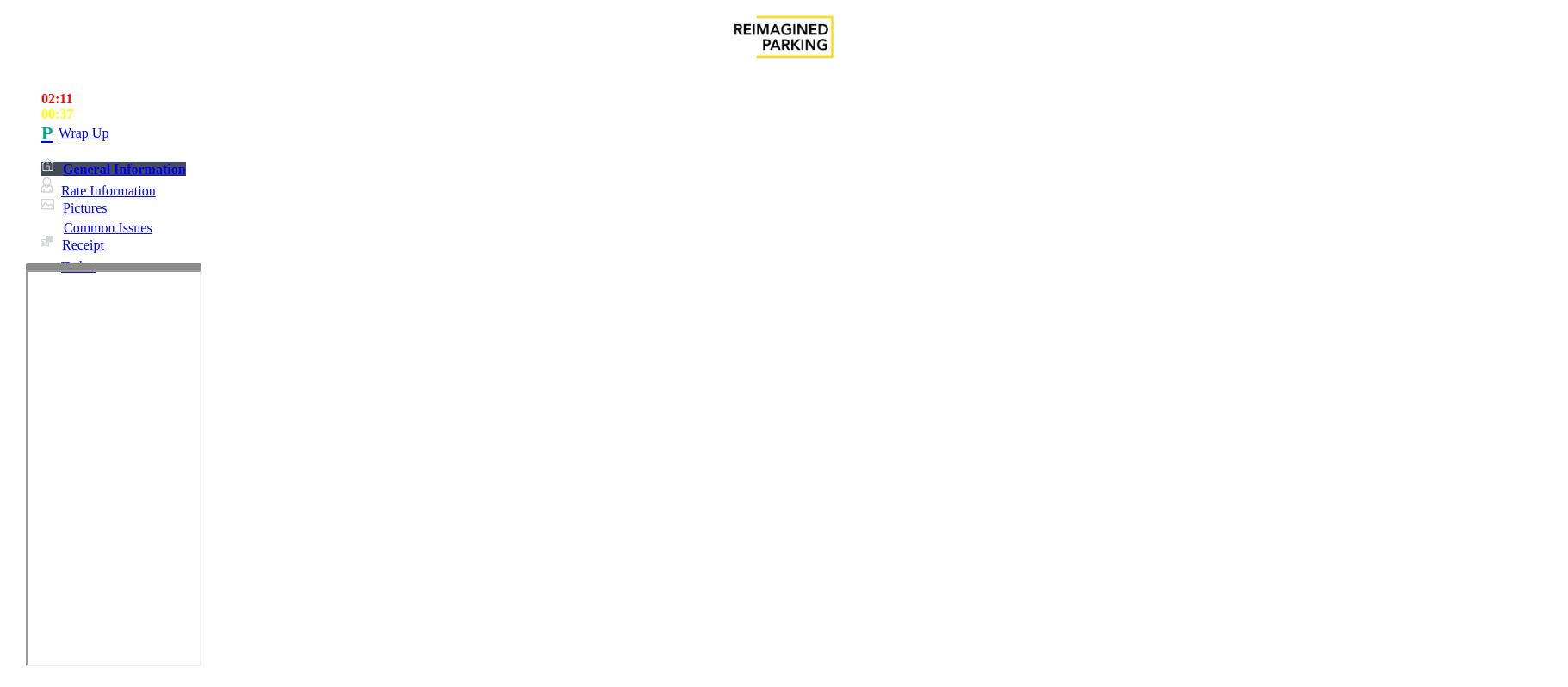 click at bounding box center [83, 1424] 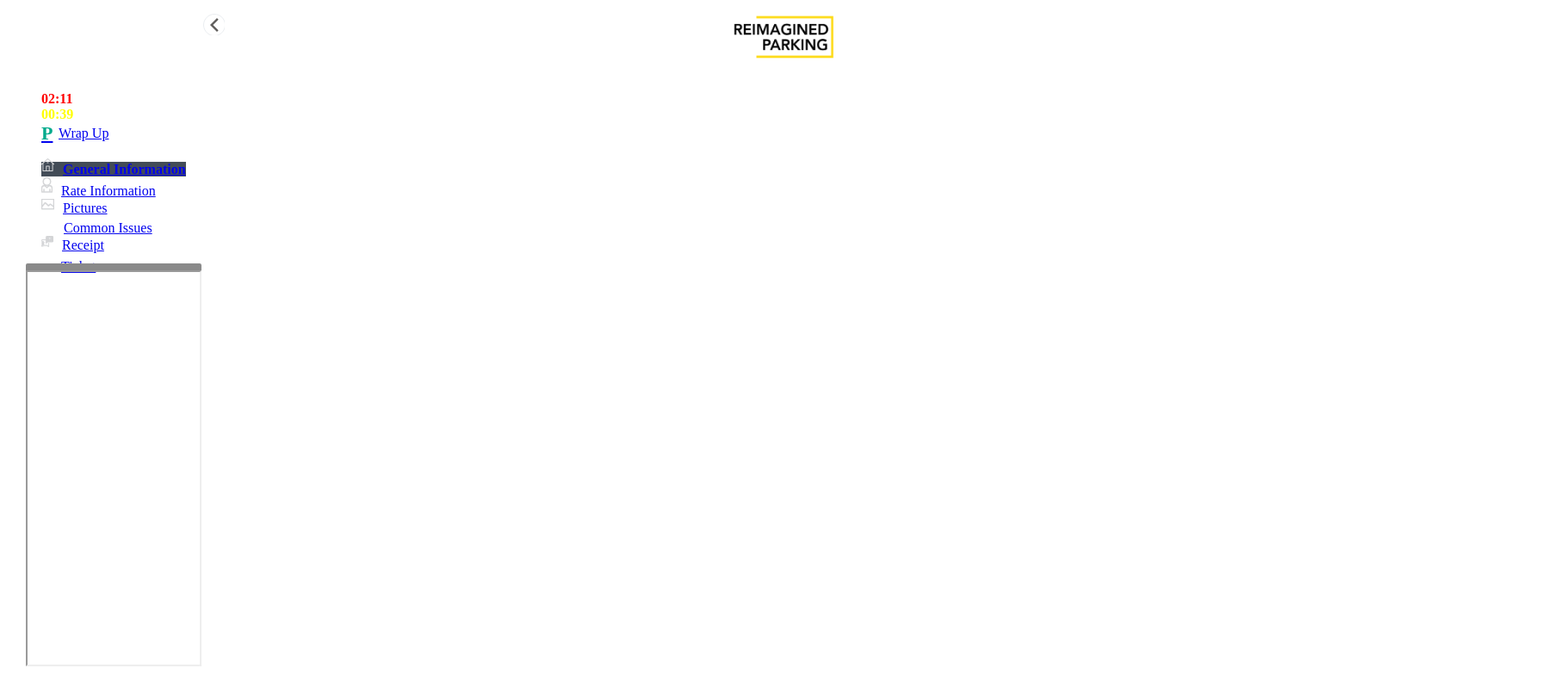 type on "***" 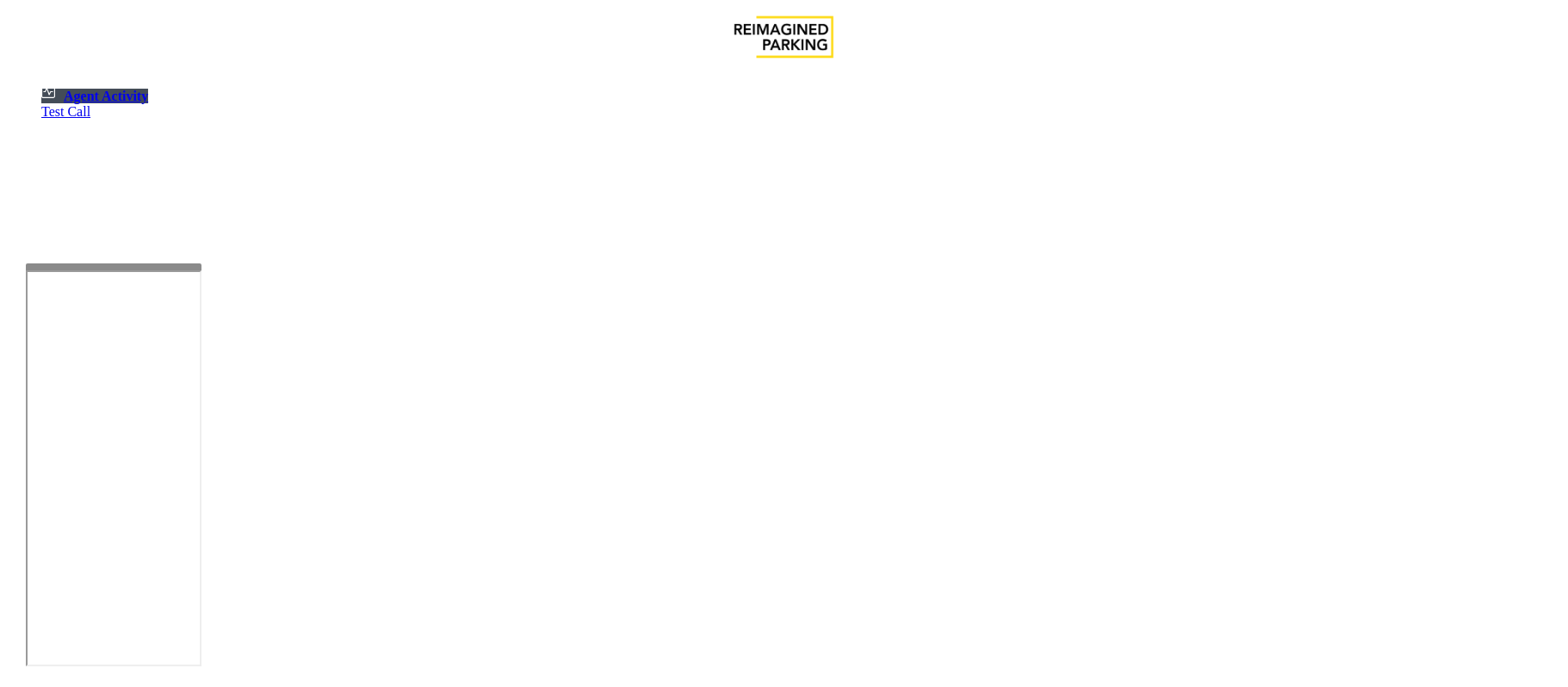 click at bounding box center [160, 1130] 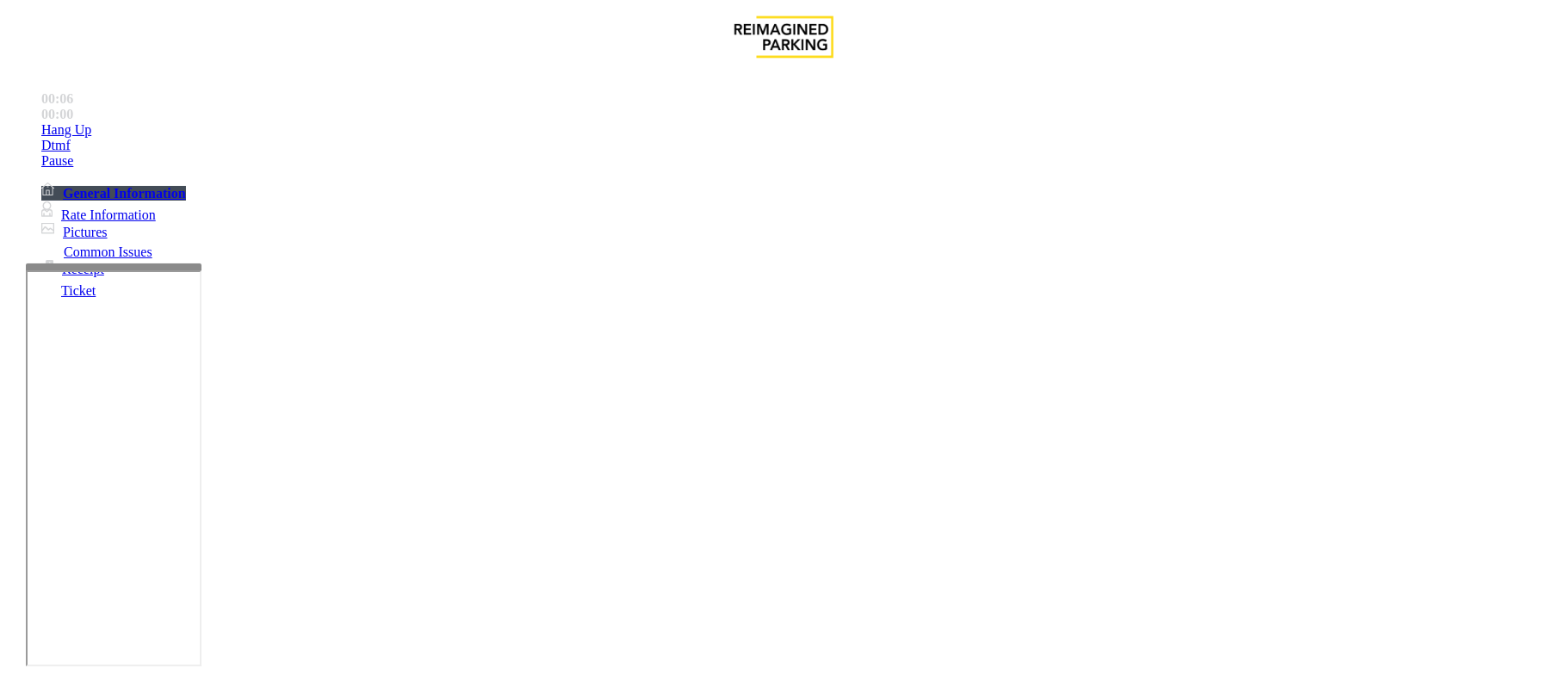 click on "RMC.xlsx" at bounding box center [805, 2016] 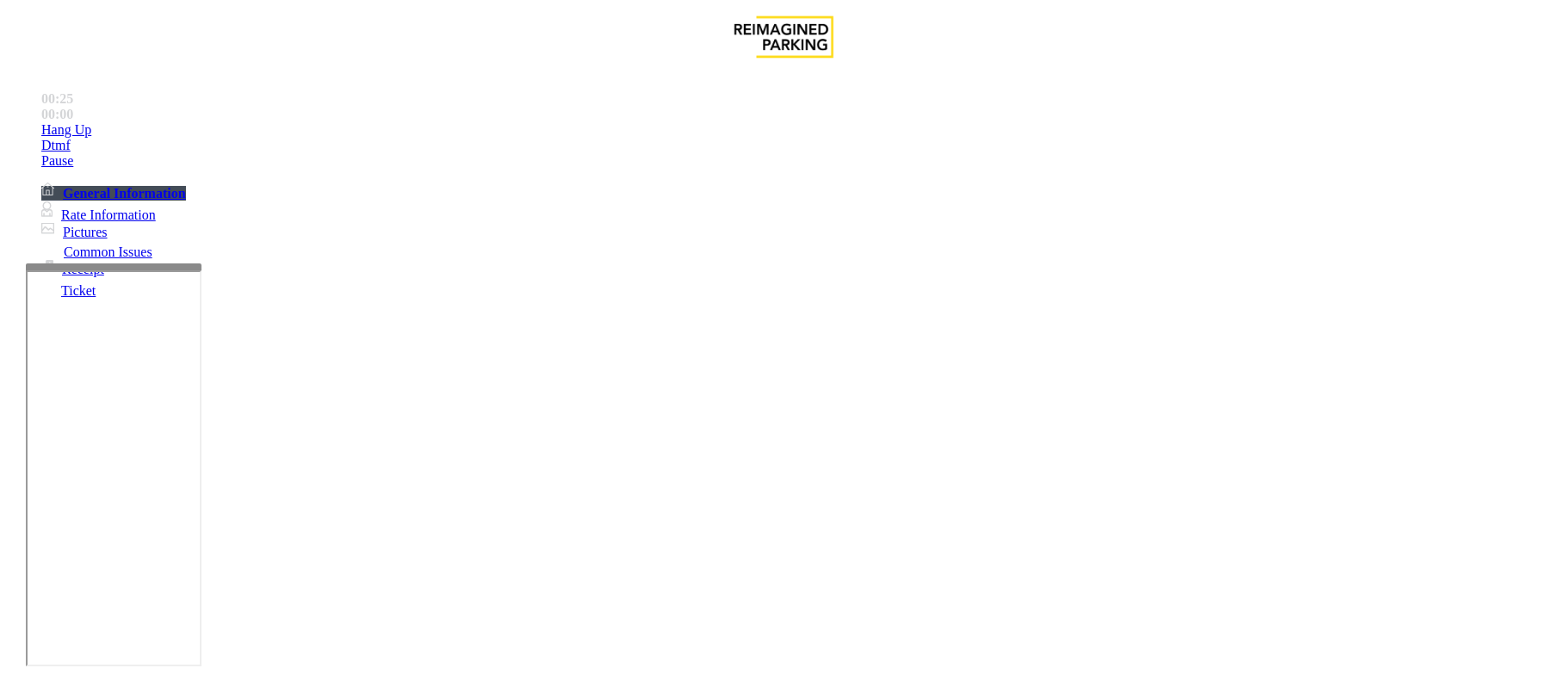 click on "Validation Issue" at bounding box center [319, 1249] 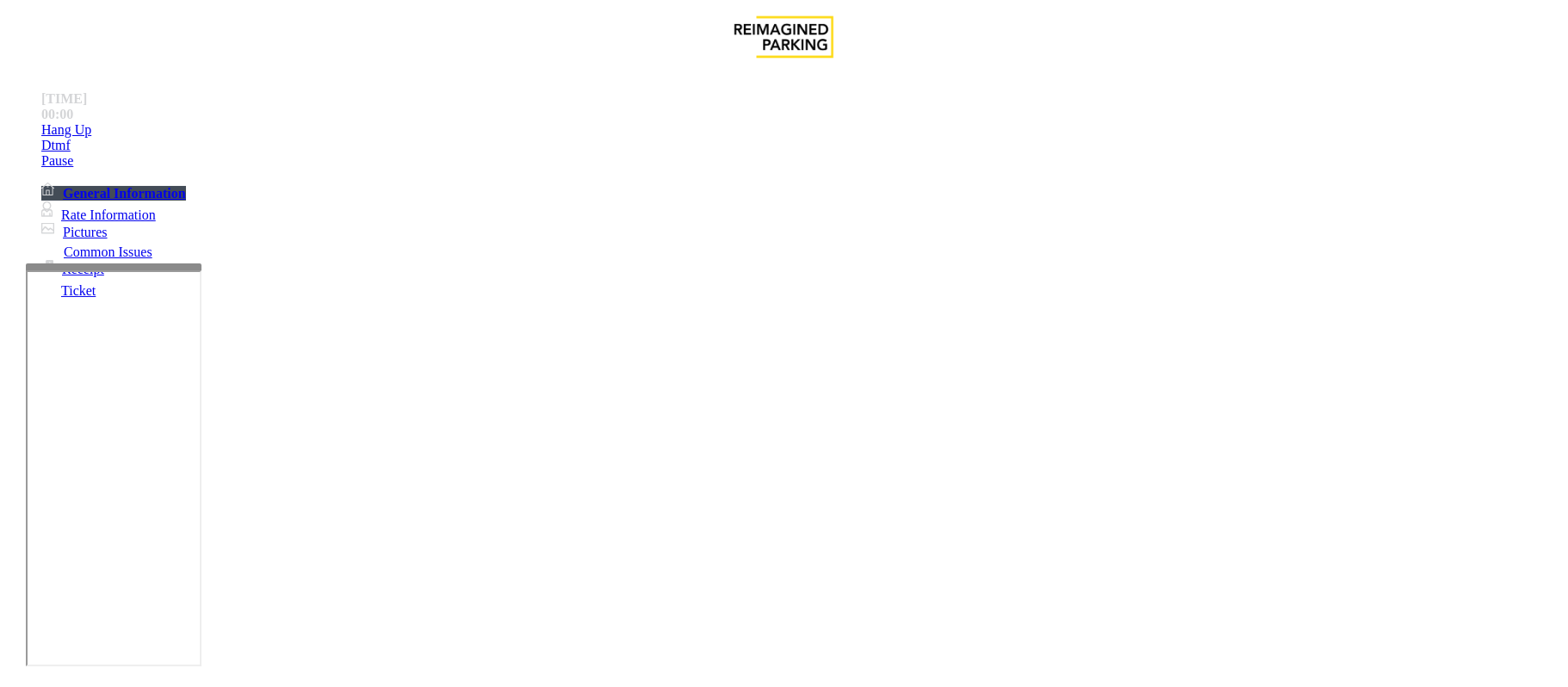 click on "Validation Error" at bounding box center [226, 1249] 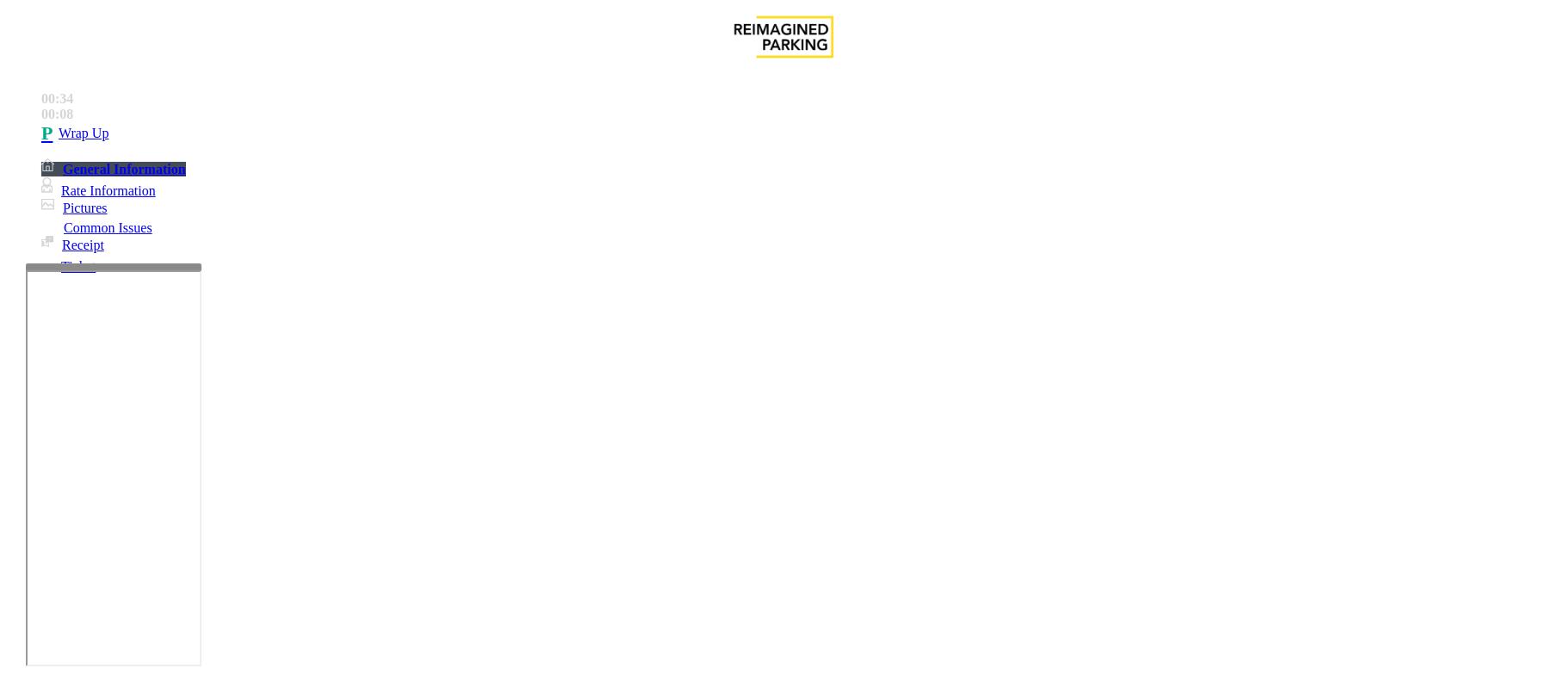 click at bounding box center [253, 1570] 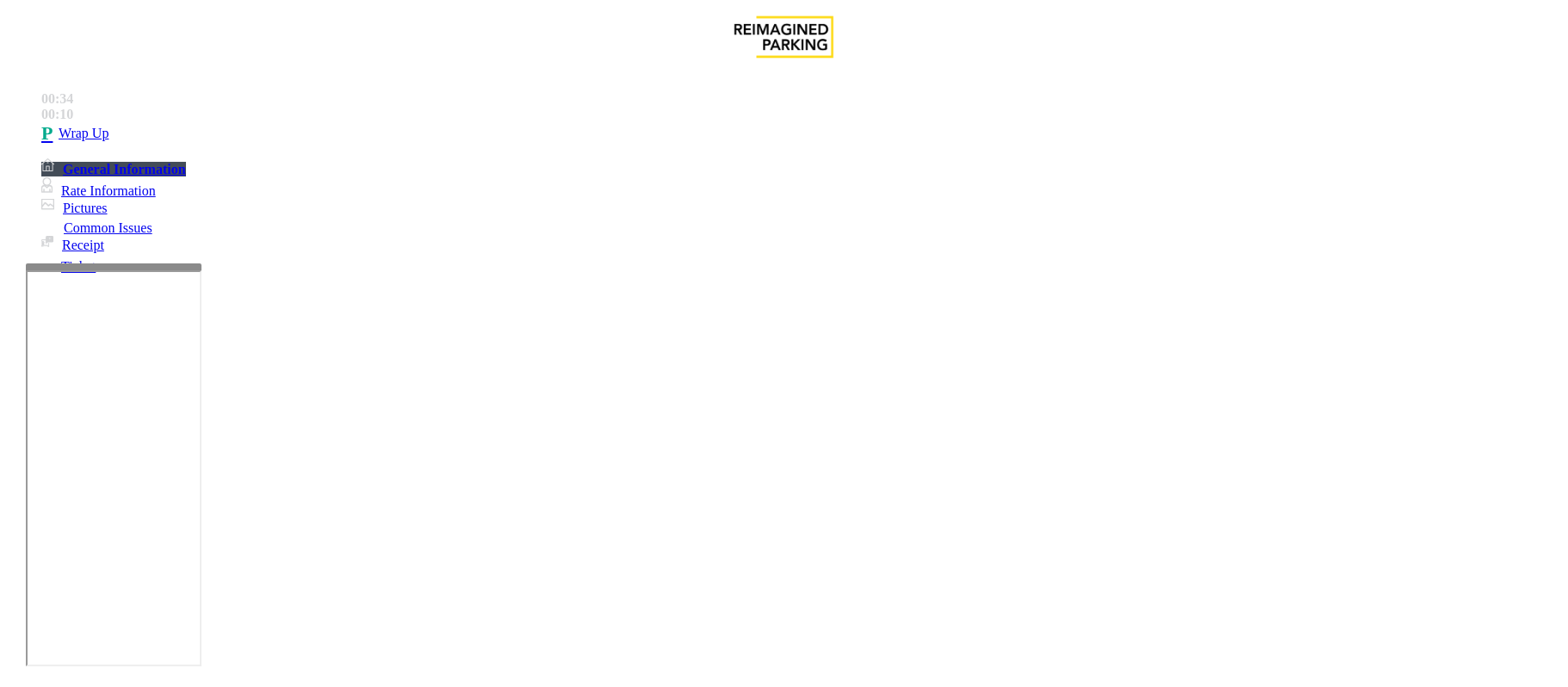 type on "**********" 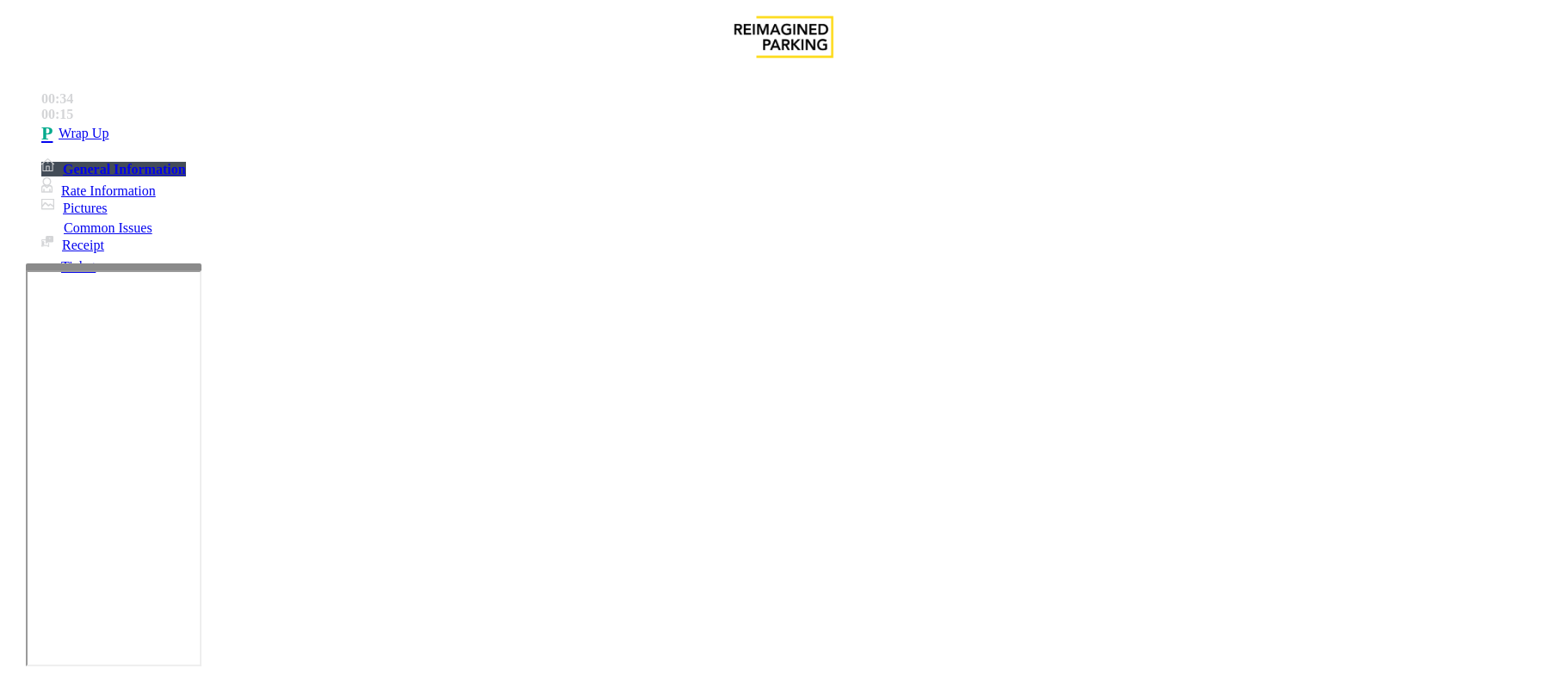 type on "********" 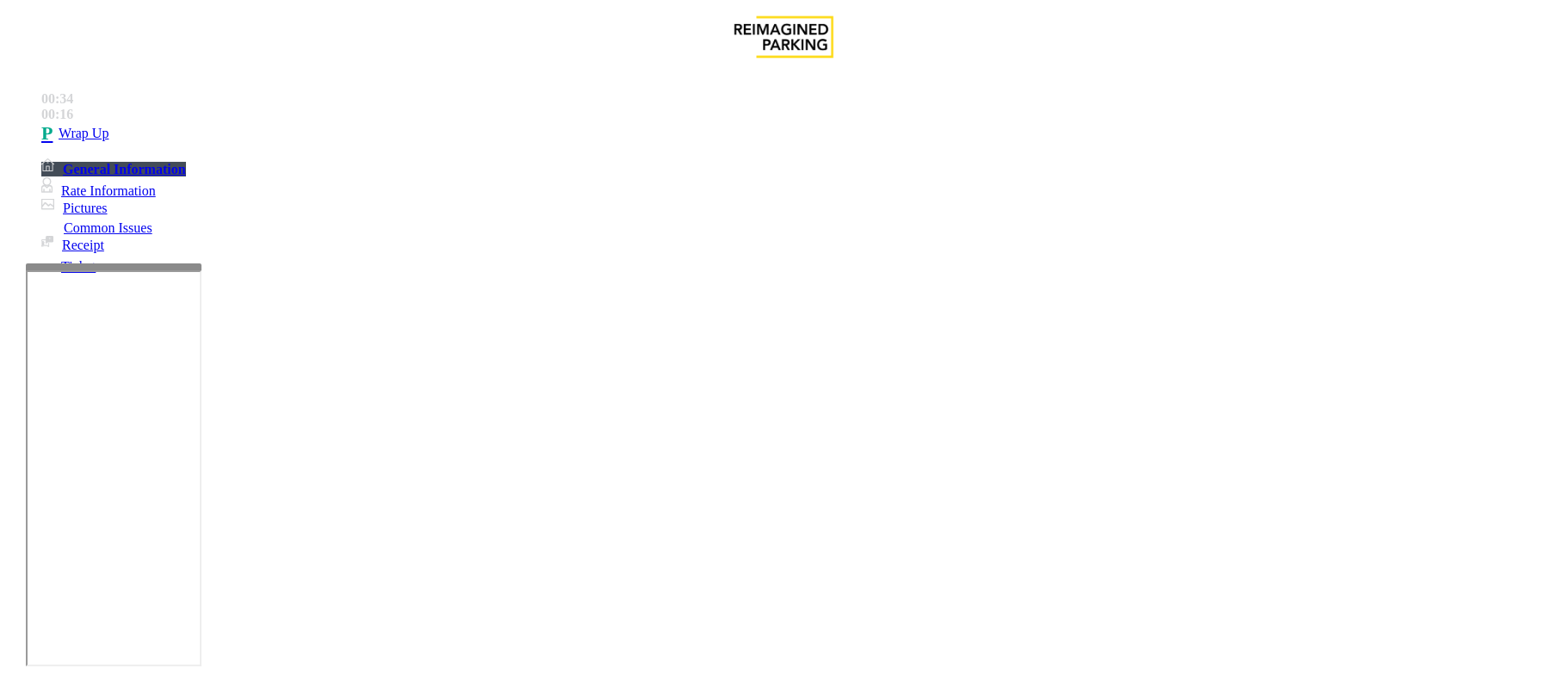 click on "Validation Error" at bounding box center [784, 1236] 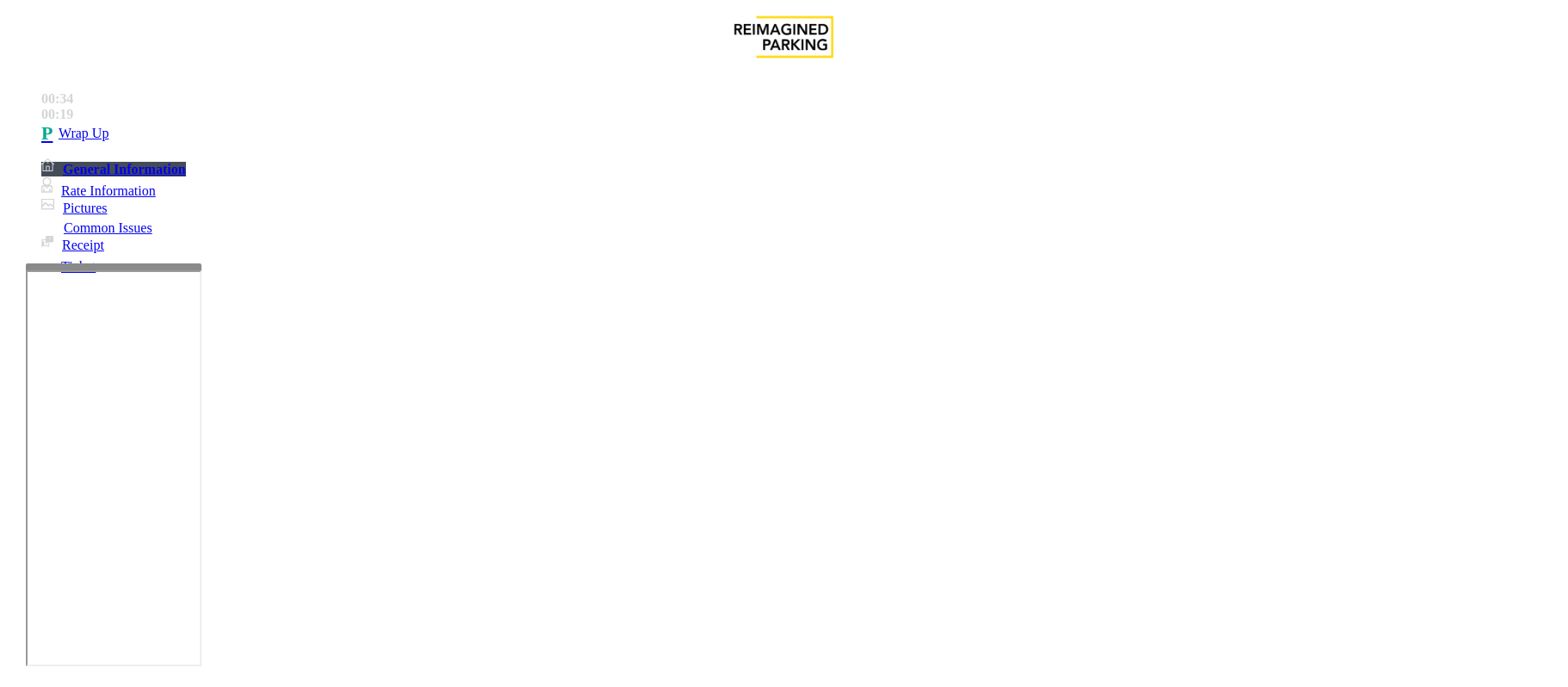 click at bounding box center [253, 1570] 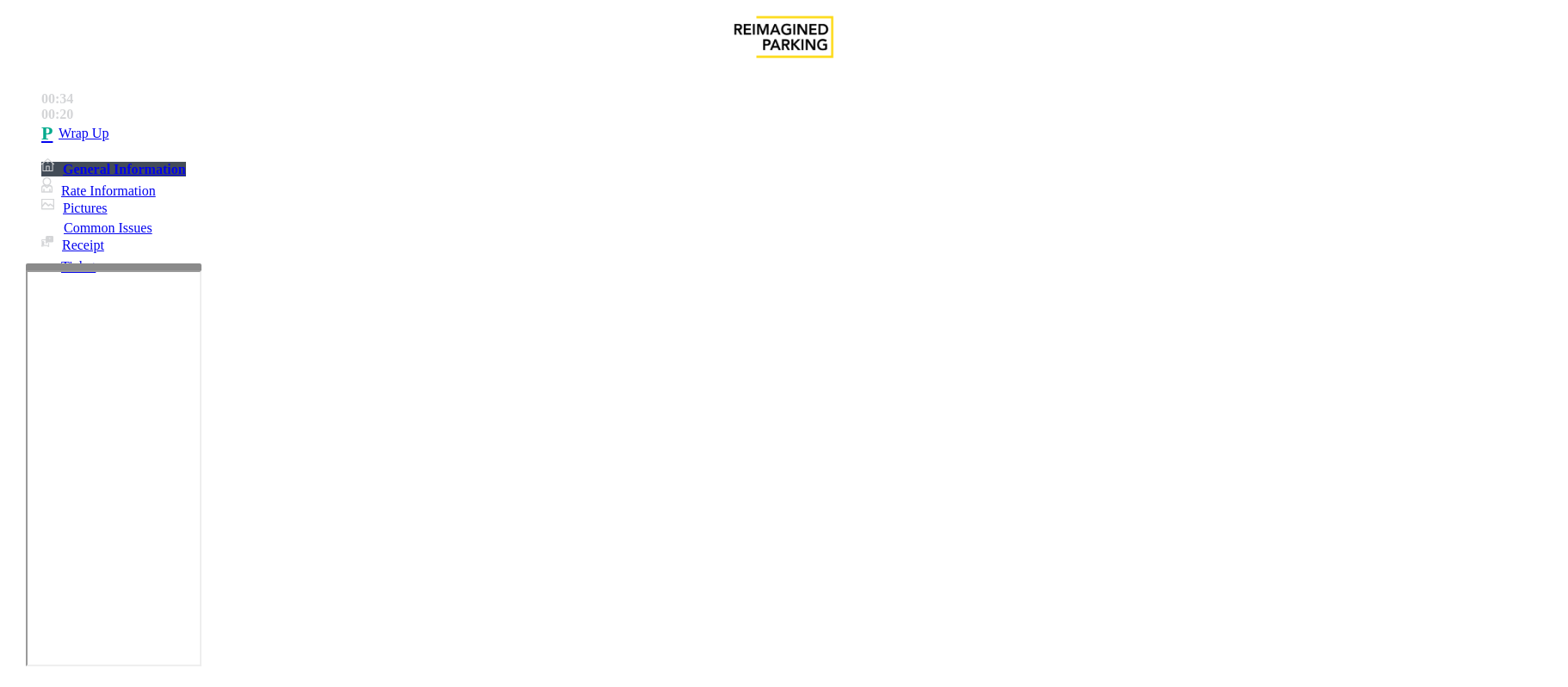 click at bounding box center [253, 1570] 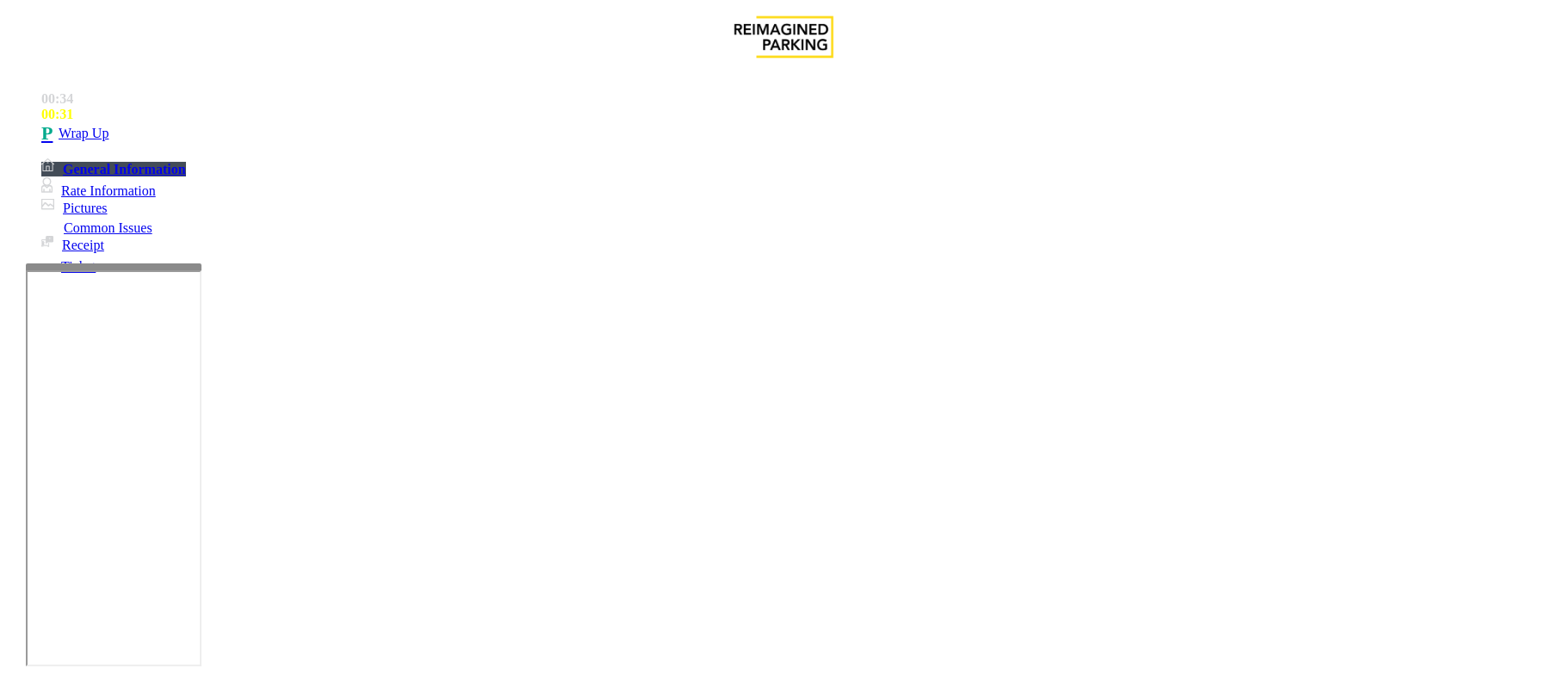 type on "**********" 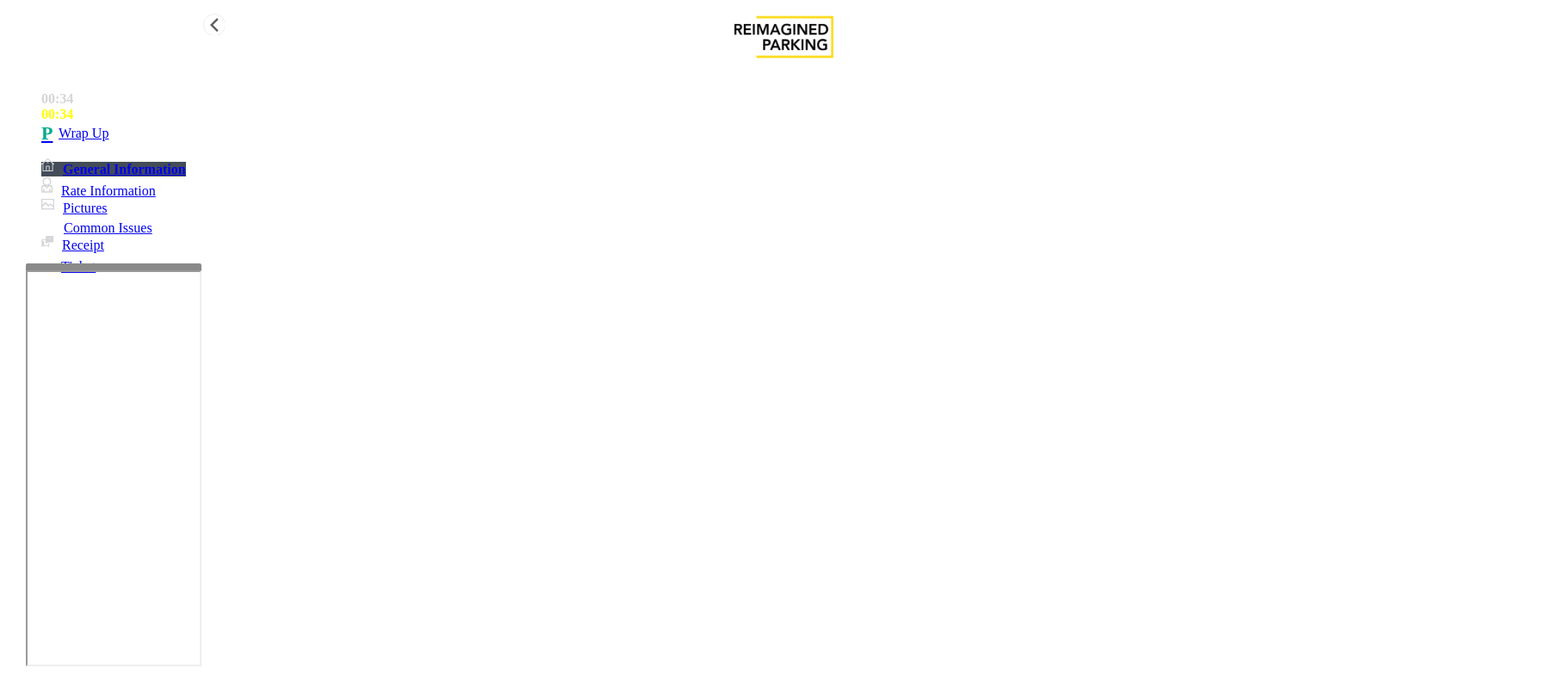 type on "**" 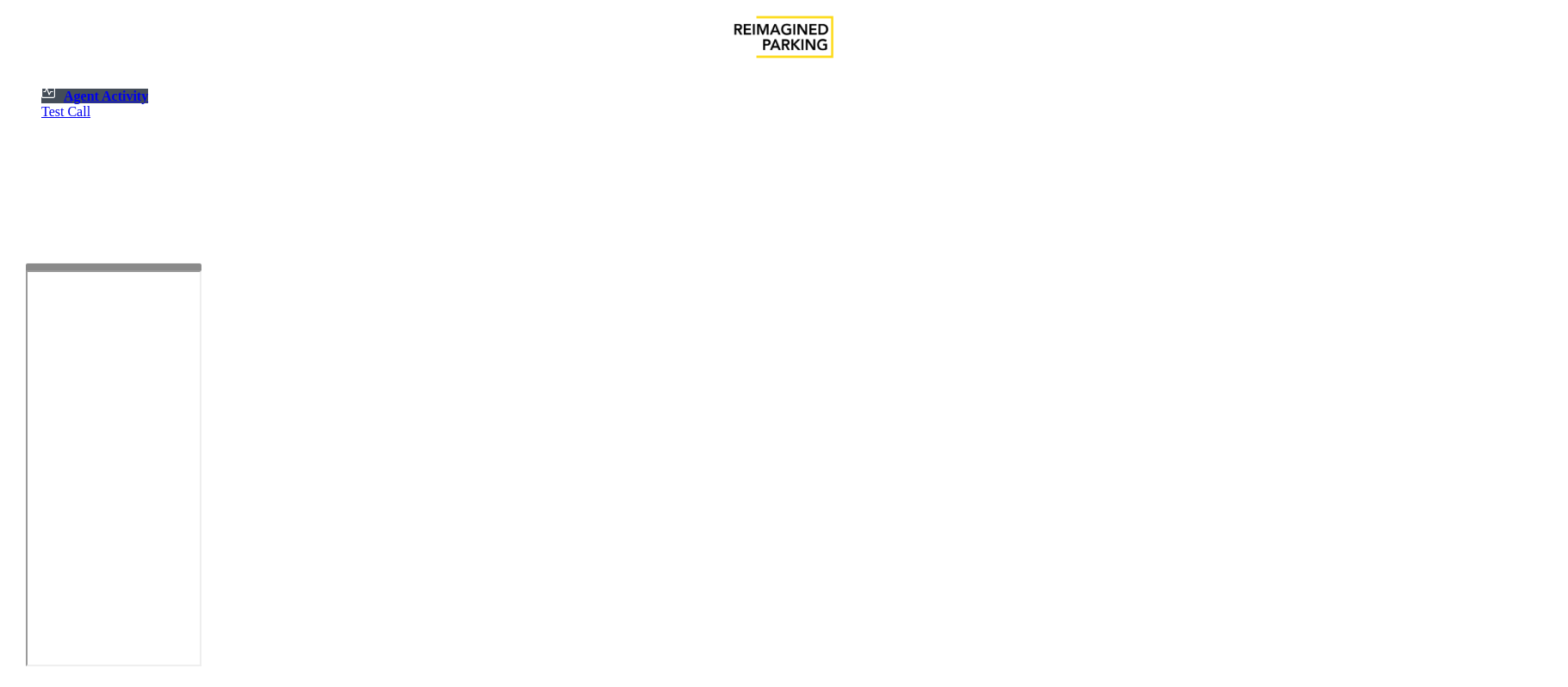 click at bounding box center (160, 1130) 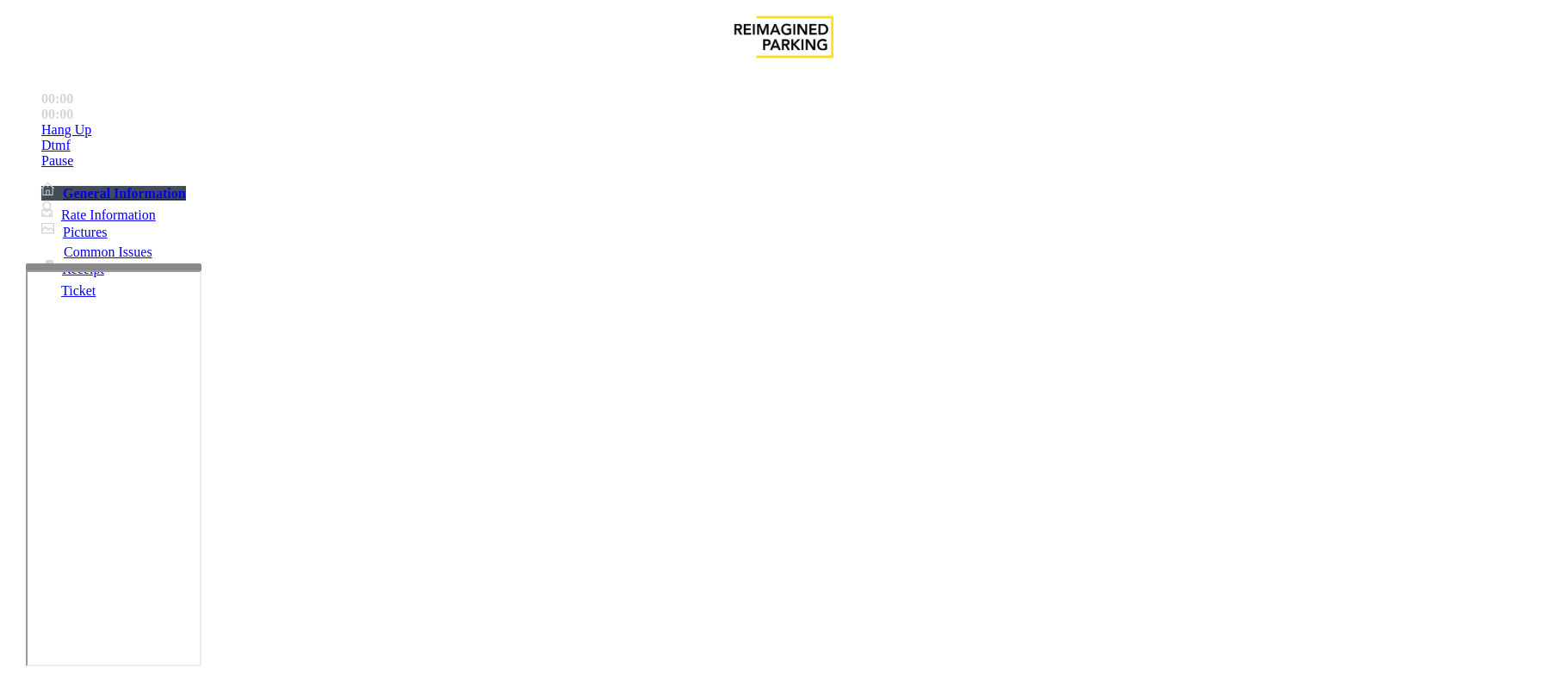 scroll, scrollTop: 139, scrollLeft: 0, axis: vertical 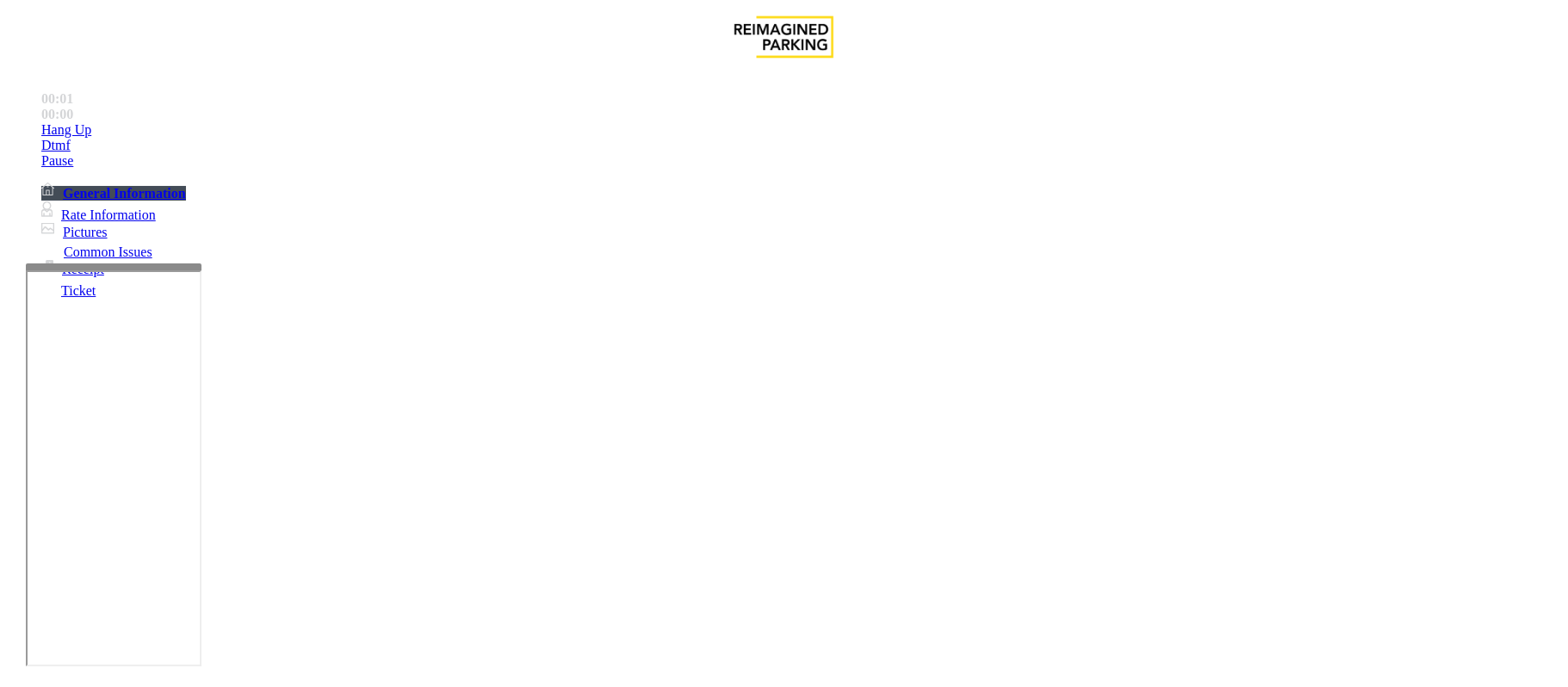 click on "RMC.xlsx" at bounding box center (805, 2016) 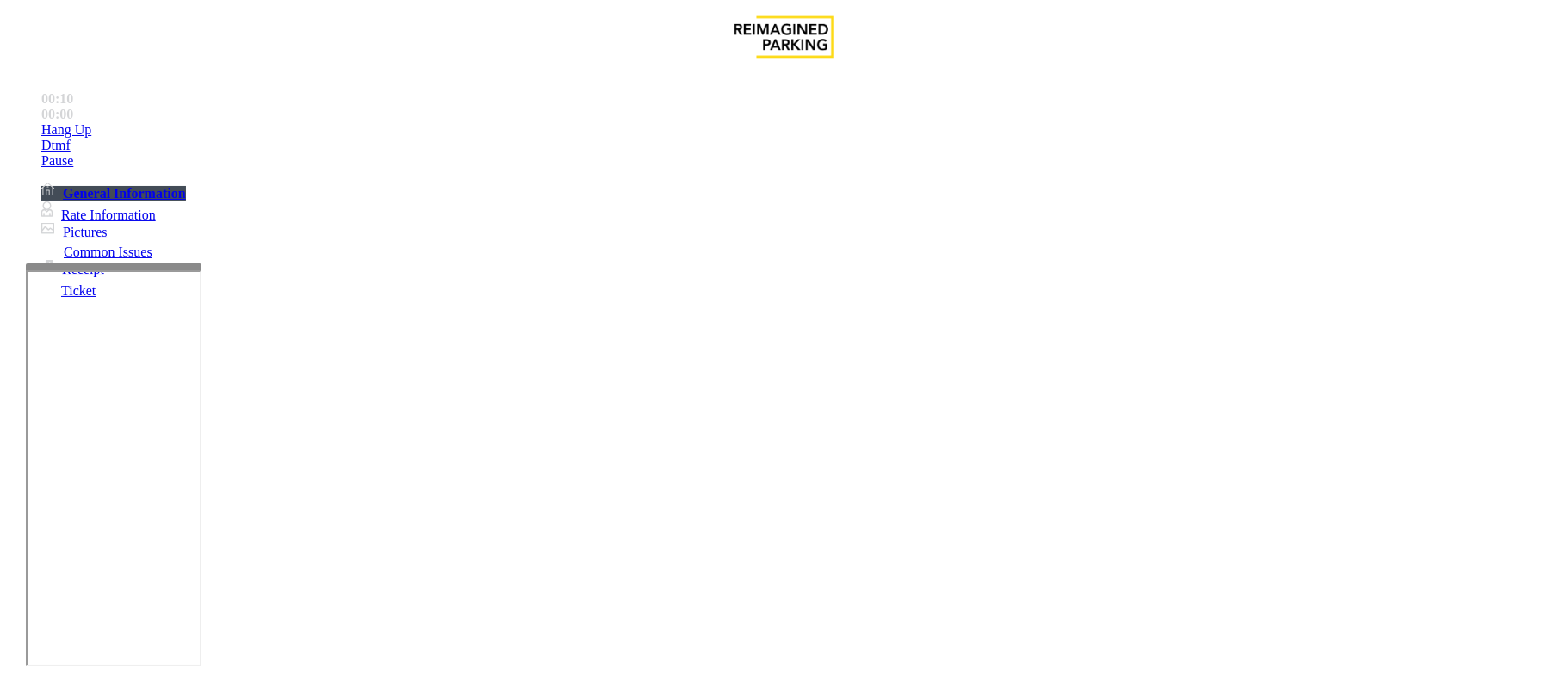 click on "Validation Issue" at bounding box center [319, 1249] 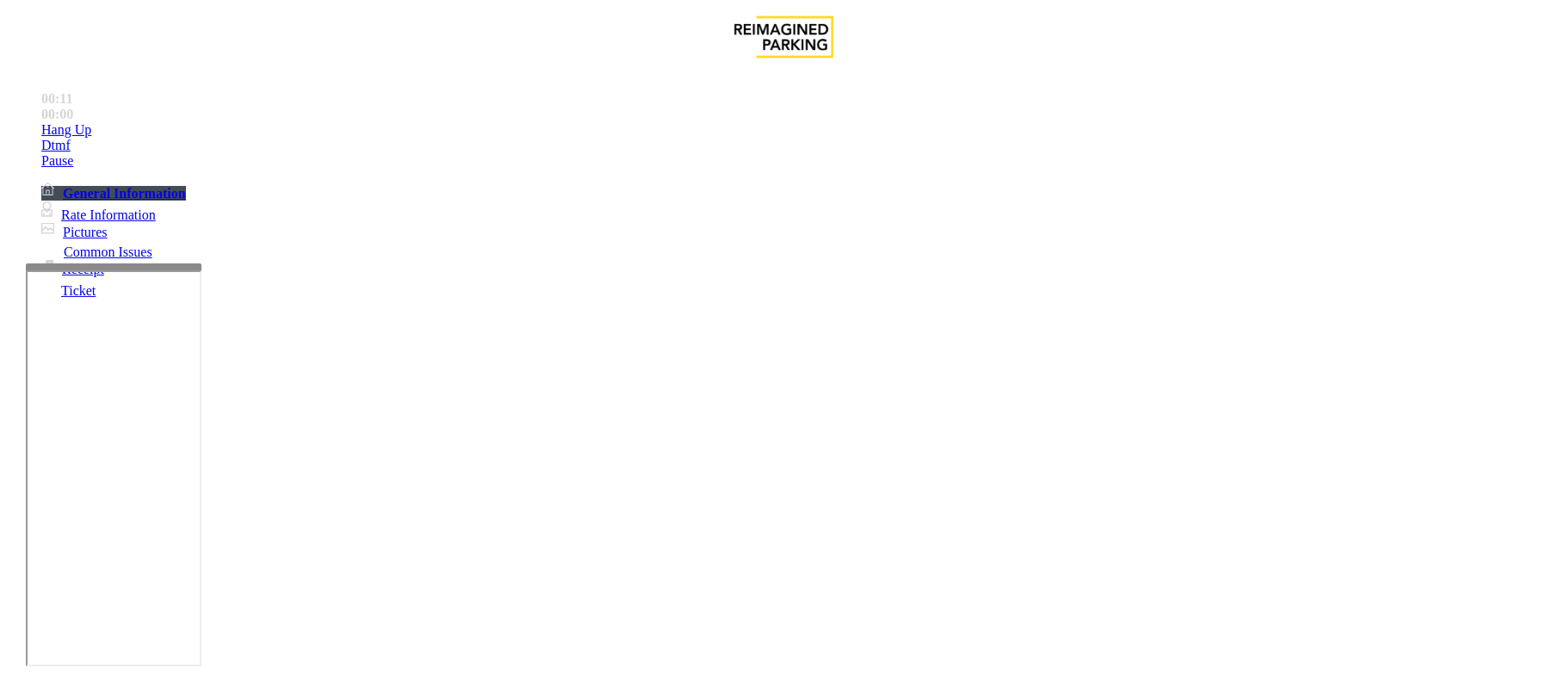 click on "Validation Error" at bounding box center (226, 1249) 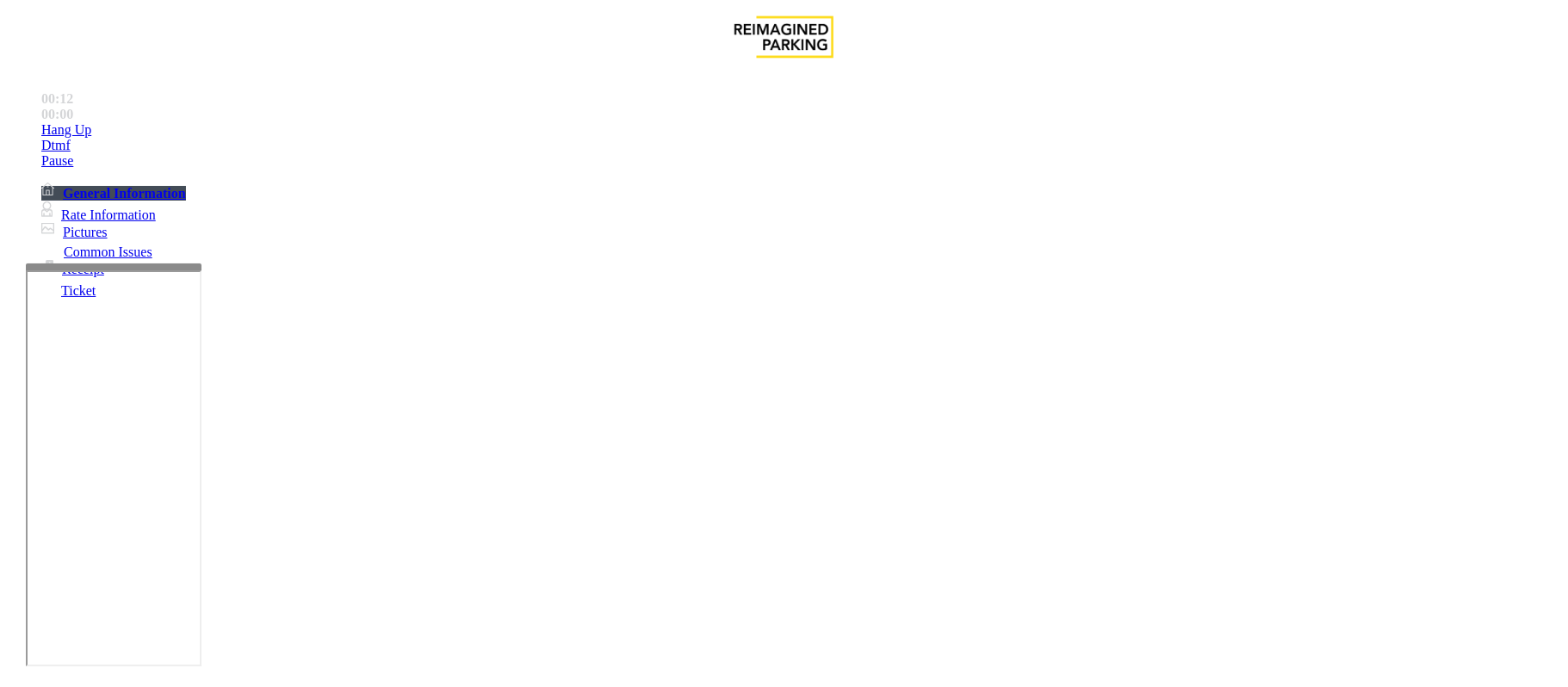 click at bounding box center [20, 1532] 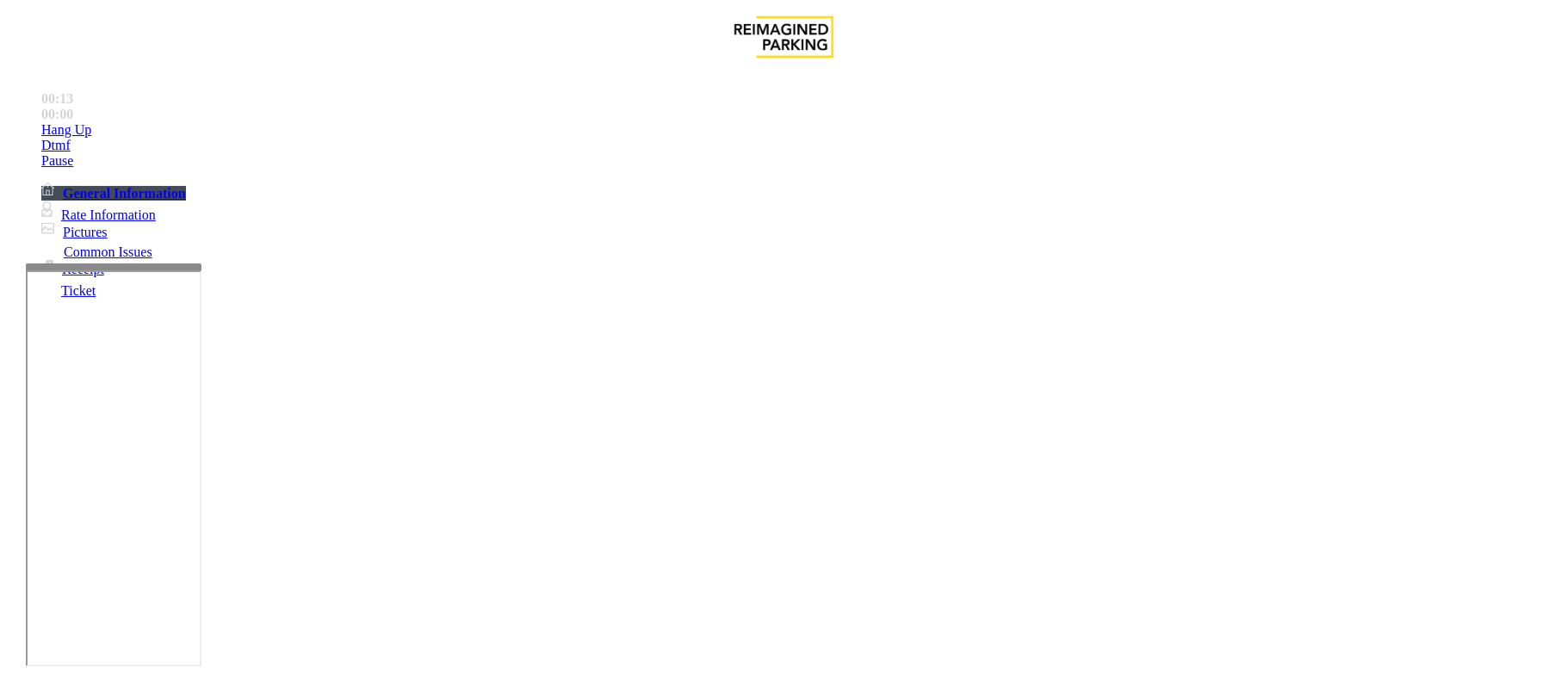 click on "Mount Royal Village" at bounding box center [801, 2949] 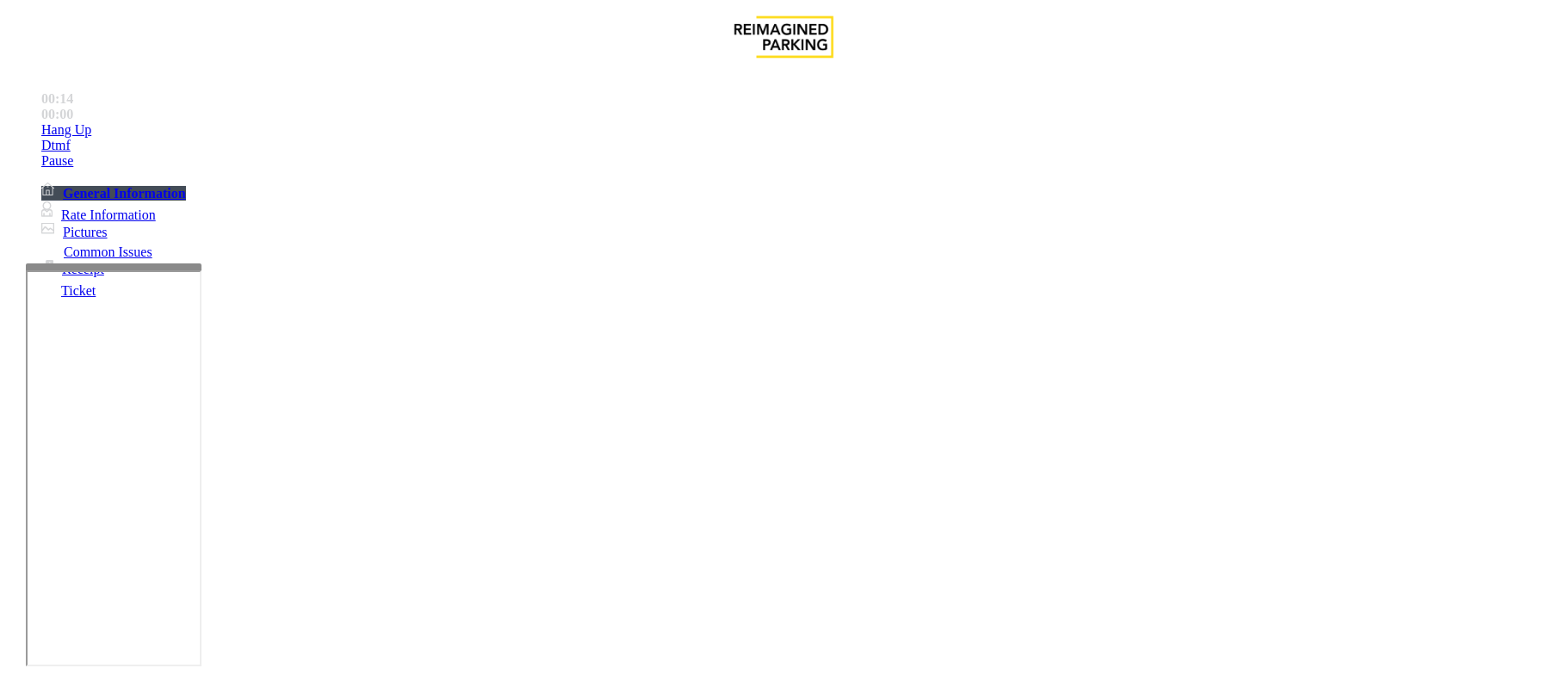 click at bounding box center (83, 1268) 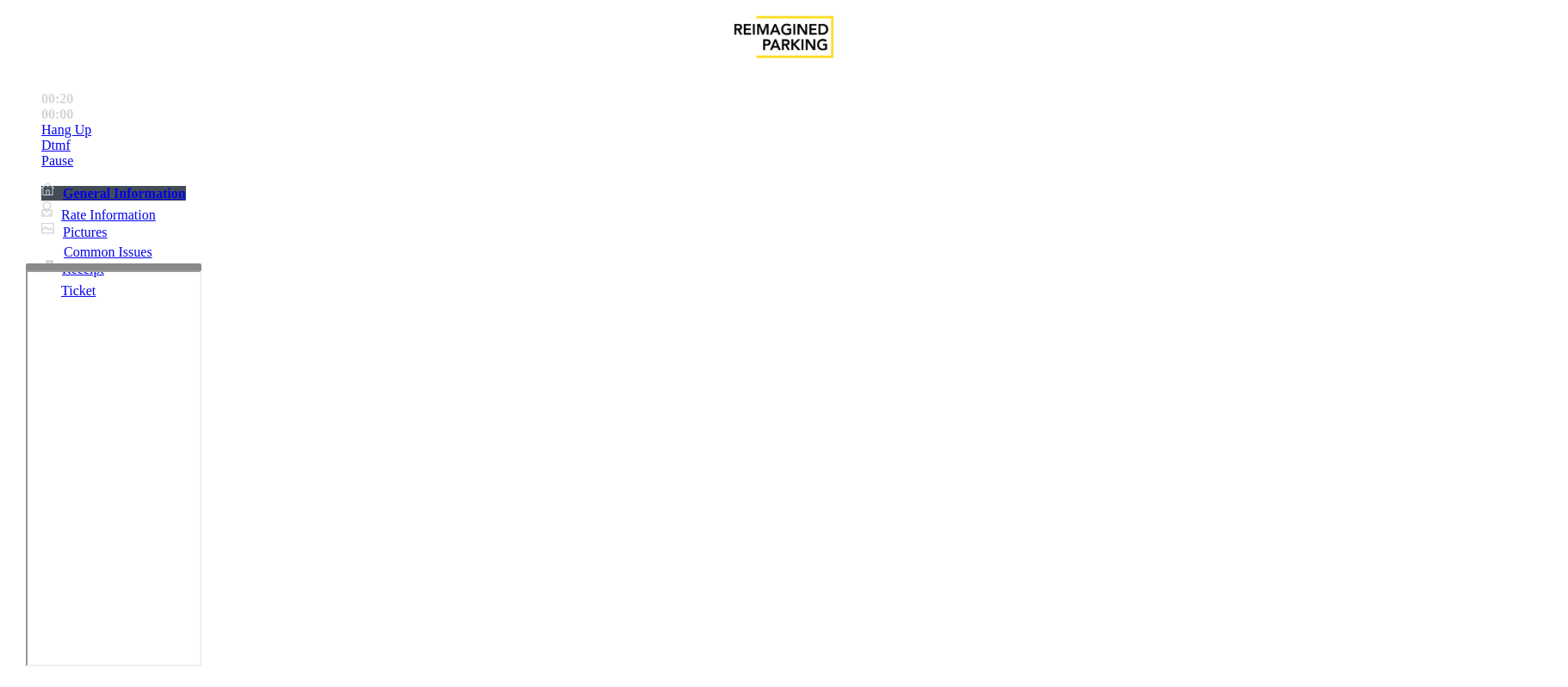 type on "********" 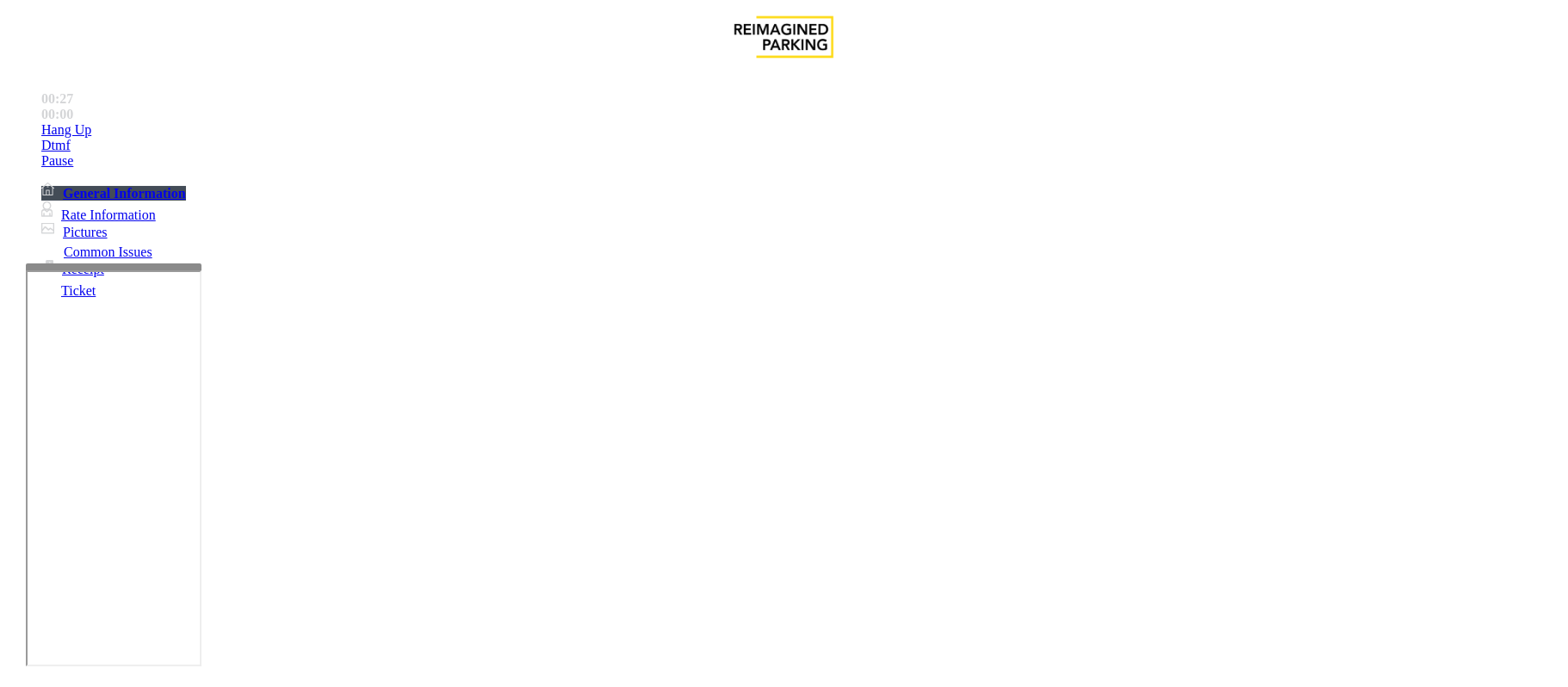 type on "**********" 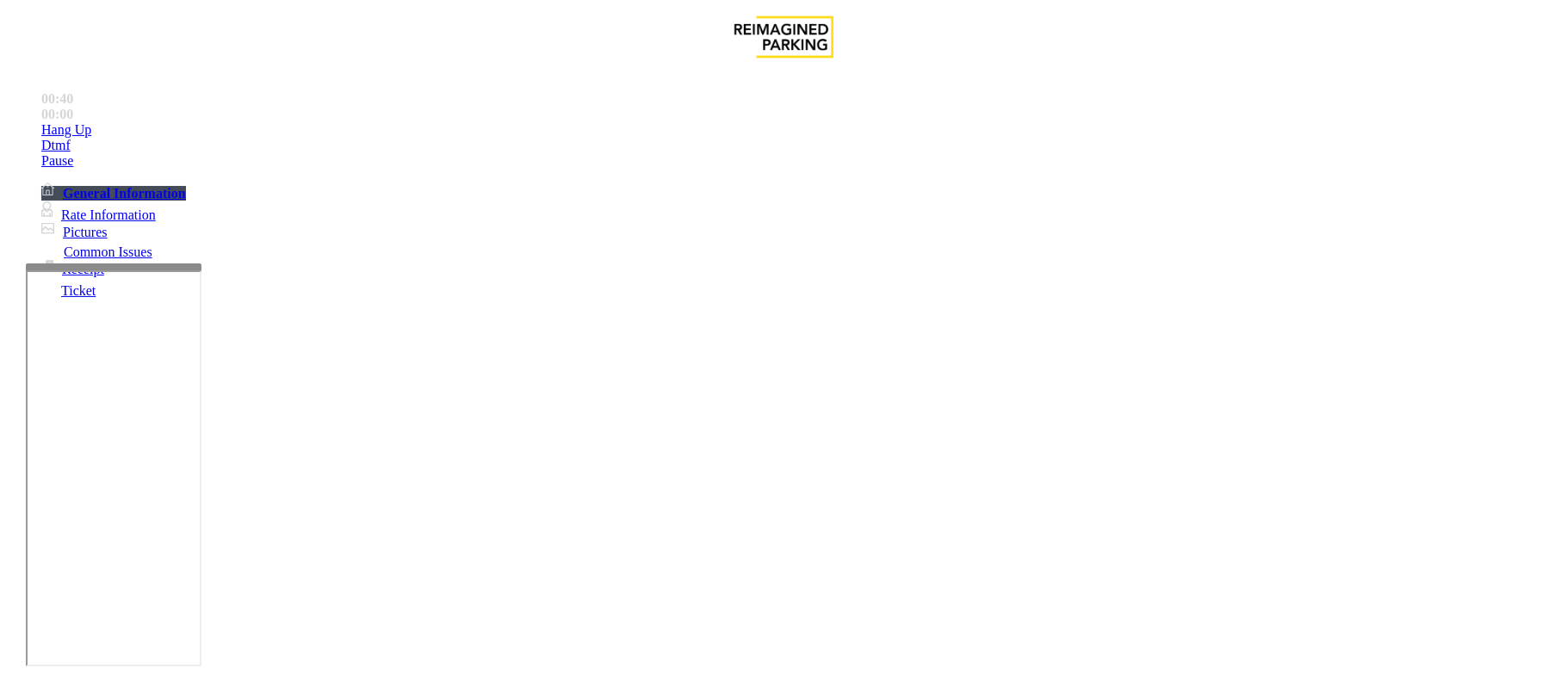 drag, startPoint x: 276, startPoint y: 294, endPoint x: 310, endPoint y: 303, distance: 35.171011 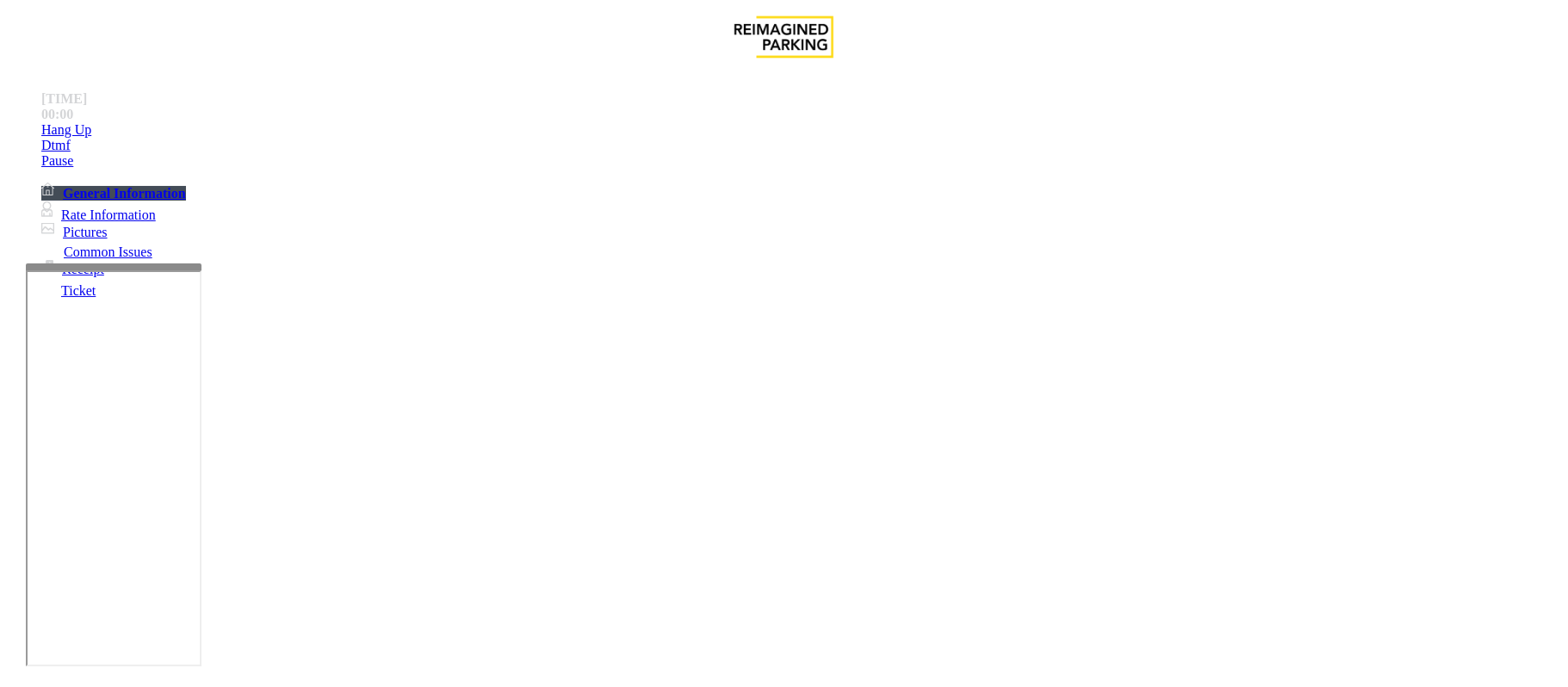 type on "*******" 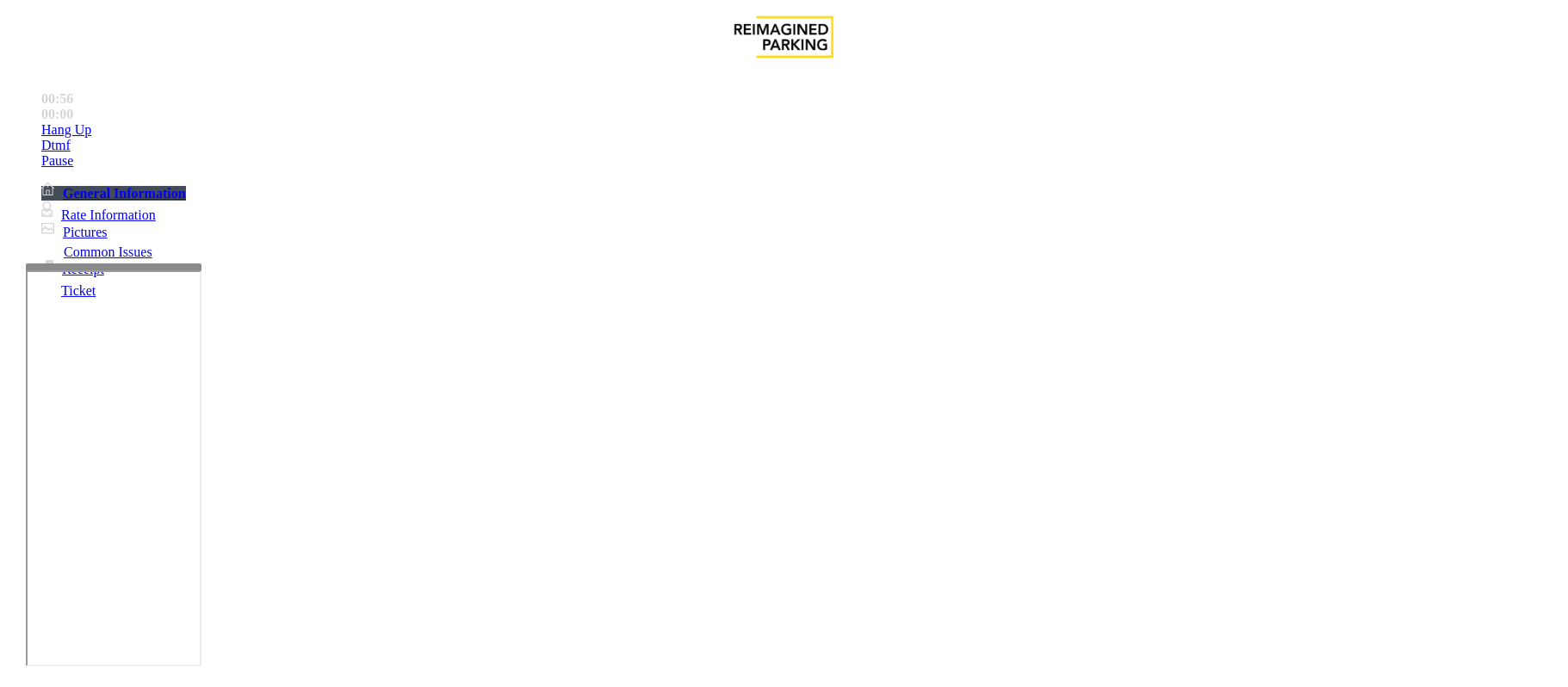 click at bounding box center (253, 1586) 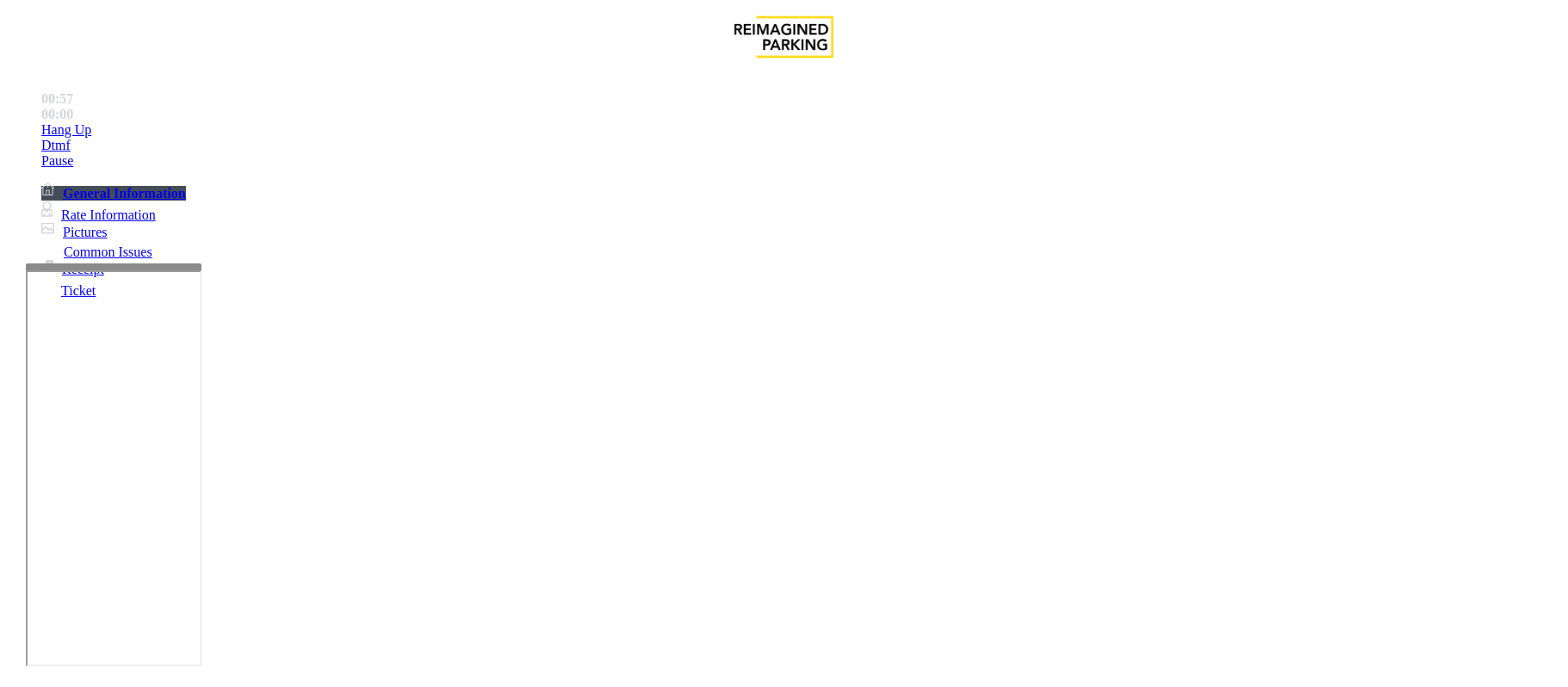 paste on "**********" 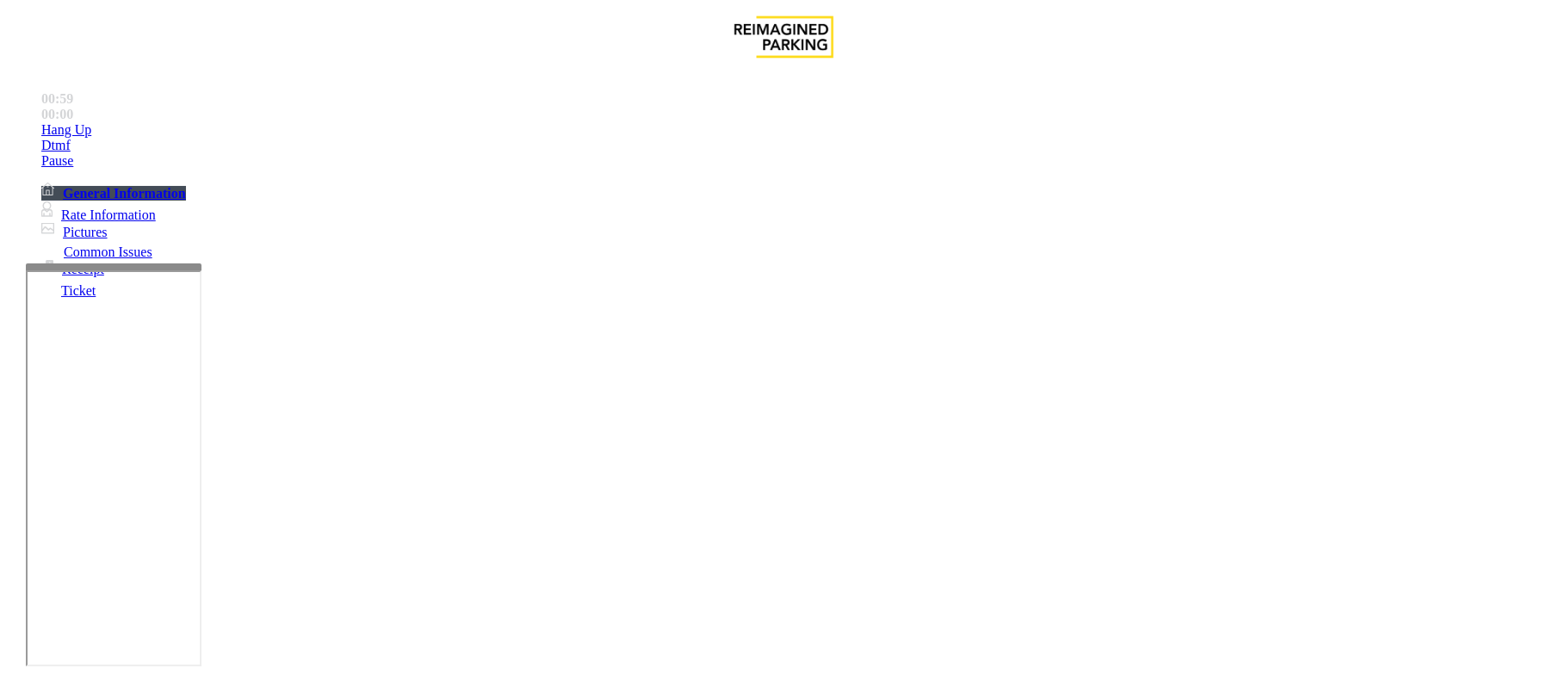 click at bounding box center (253, 1586) 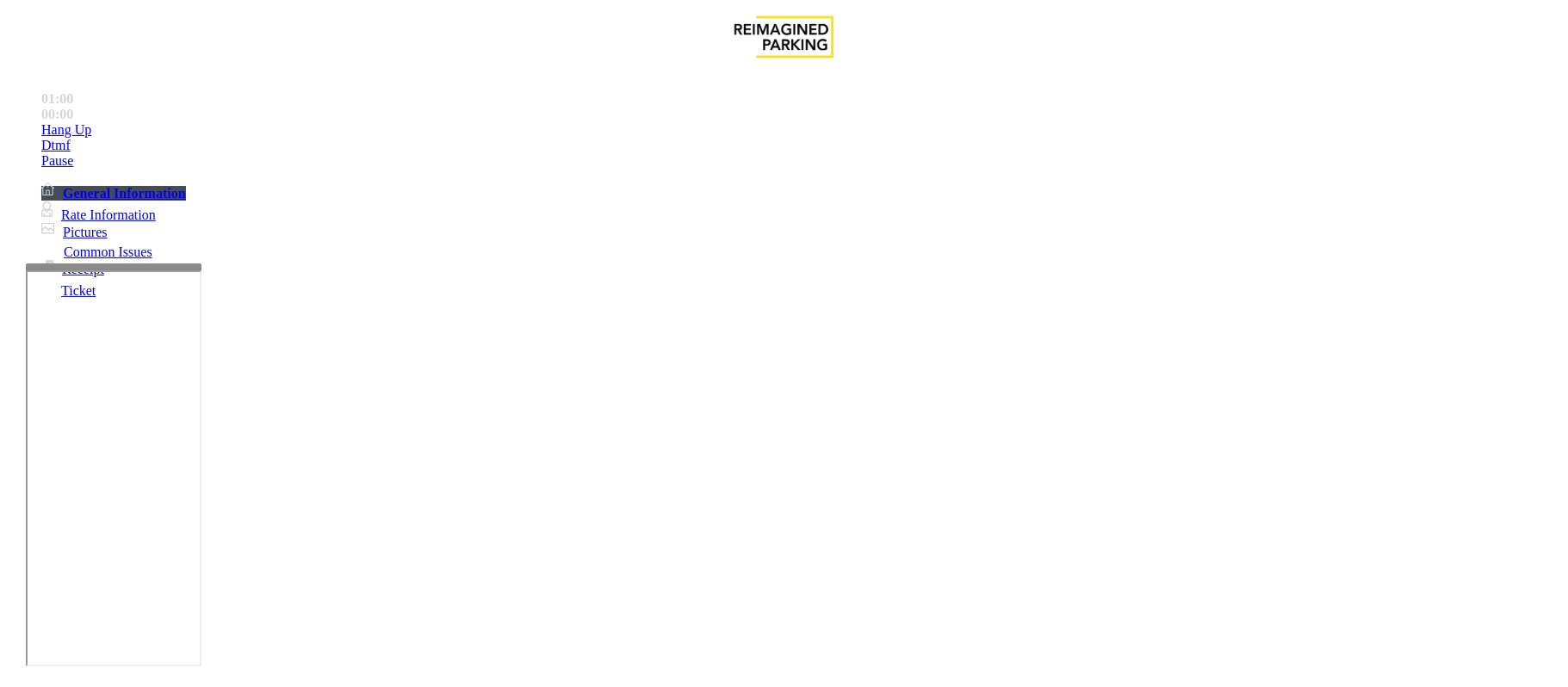 type on "**********" 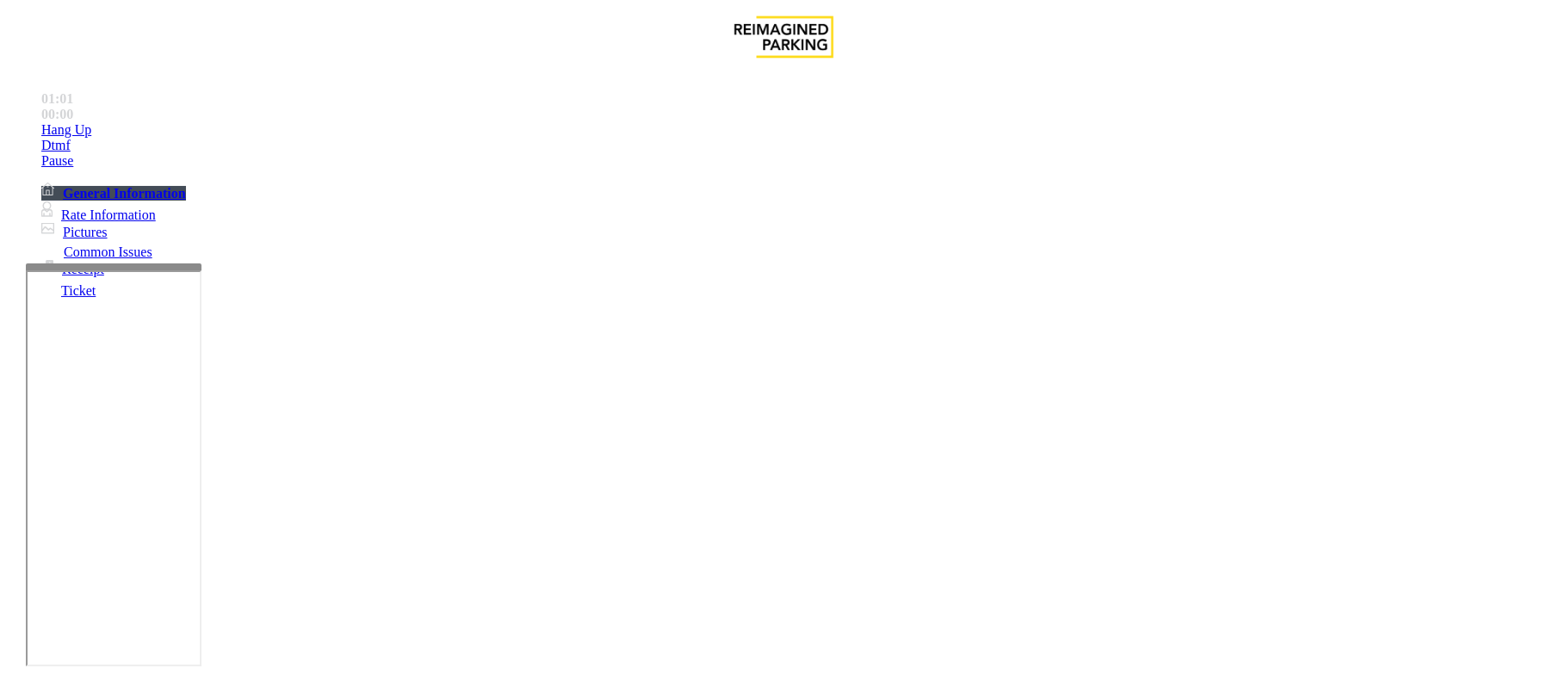 click at bounding box center (83, 1268) 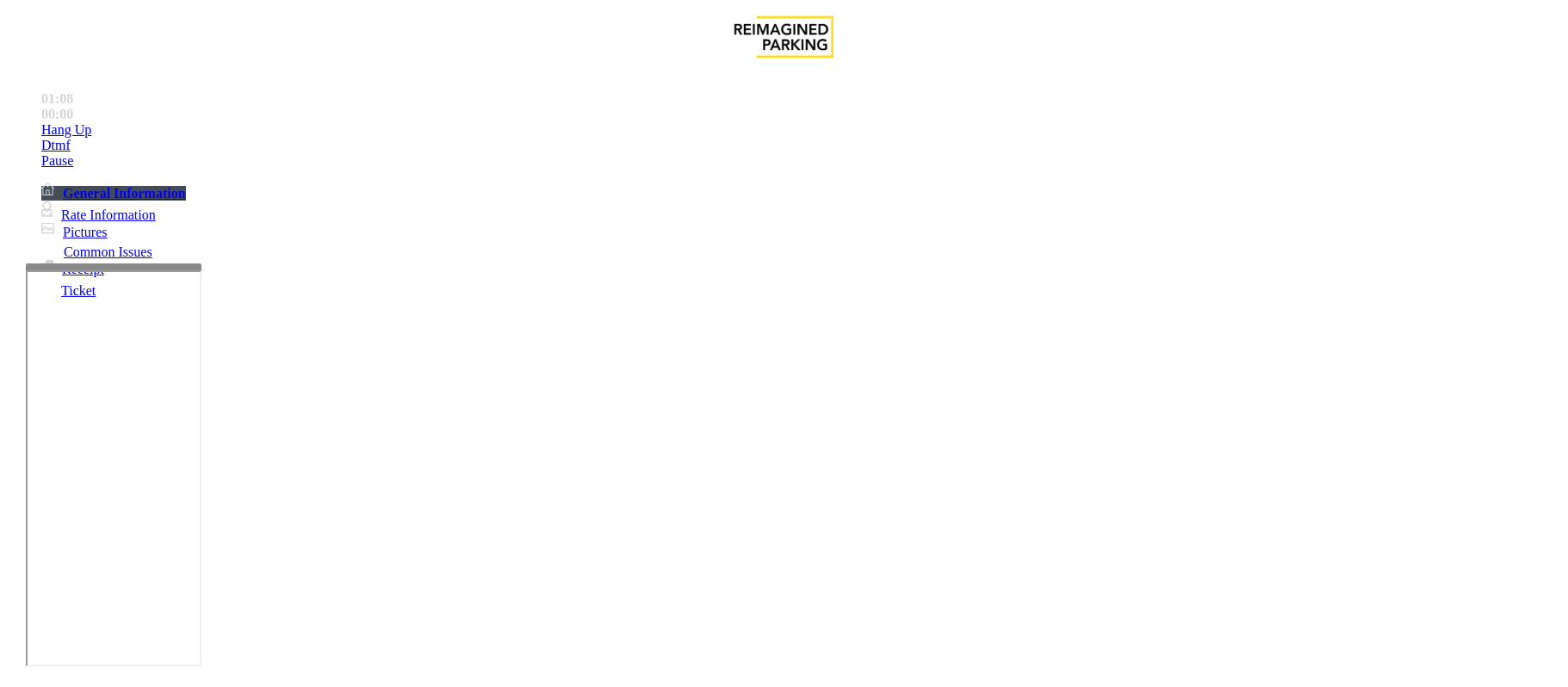 type on "****" 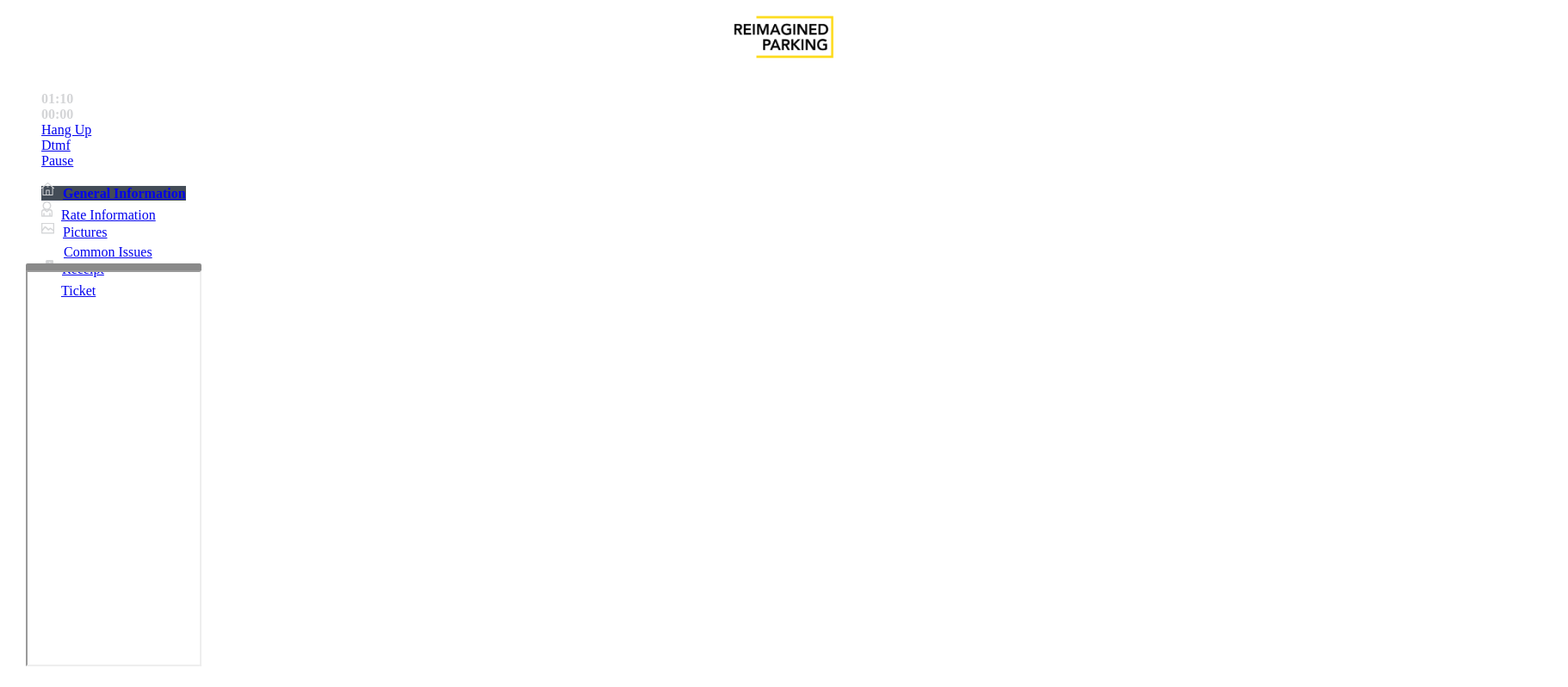 click at bounding box center [253, 1586] 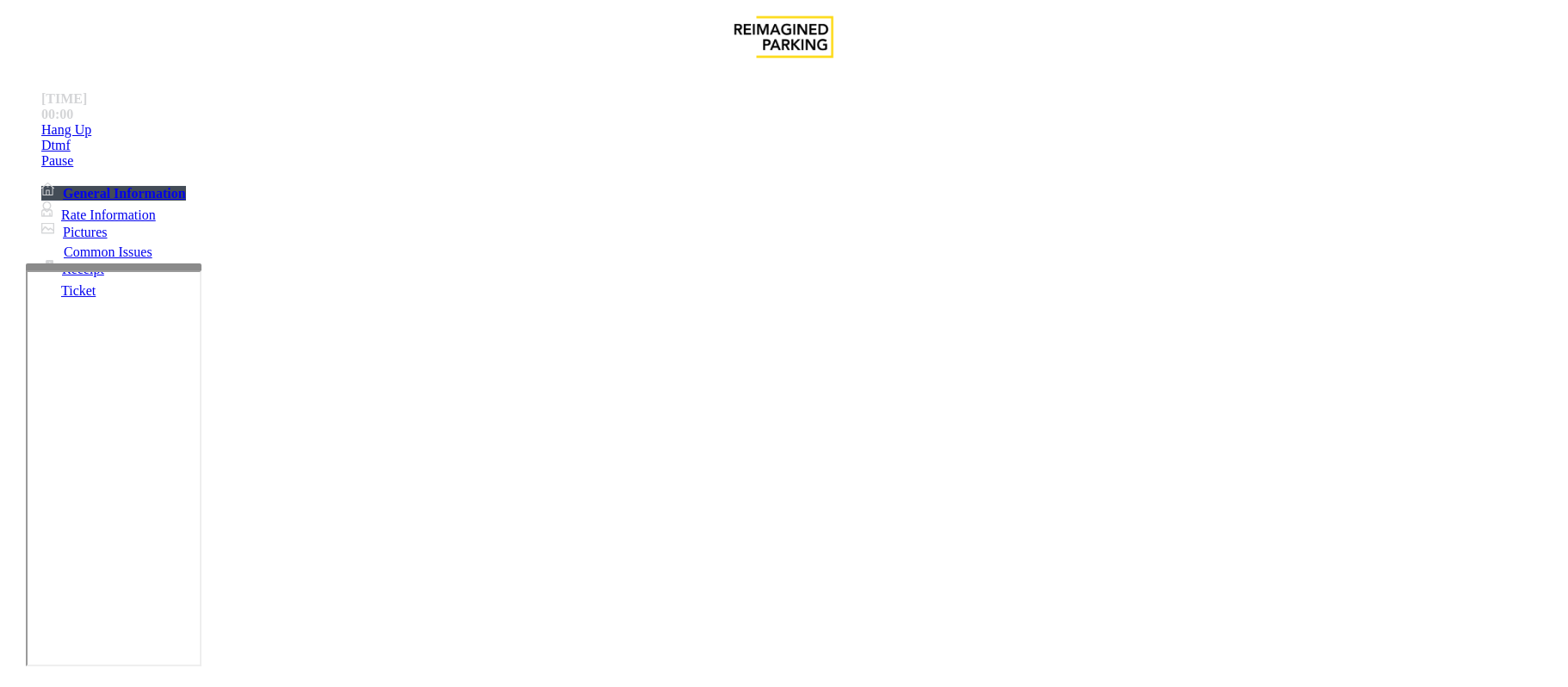 click at bounding box center [253, 1586] 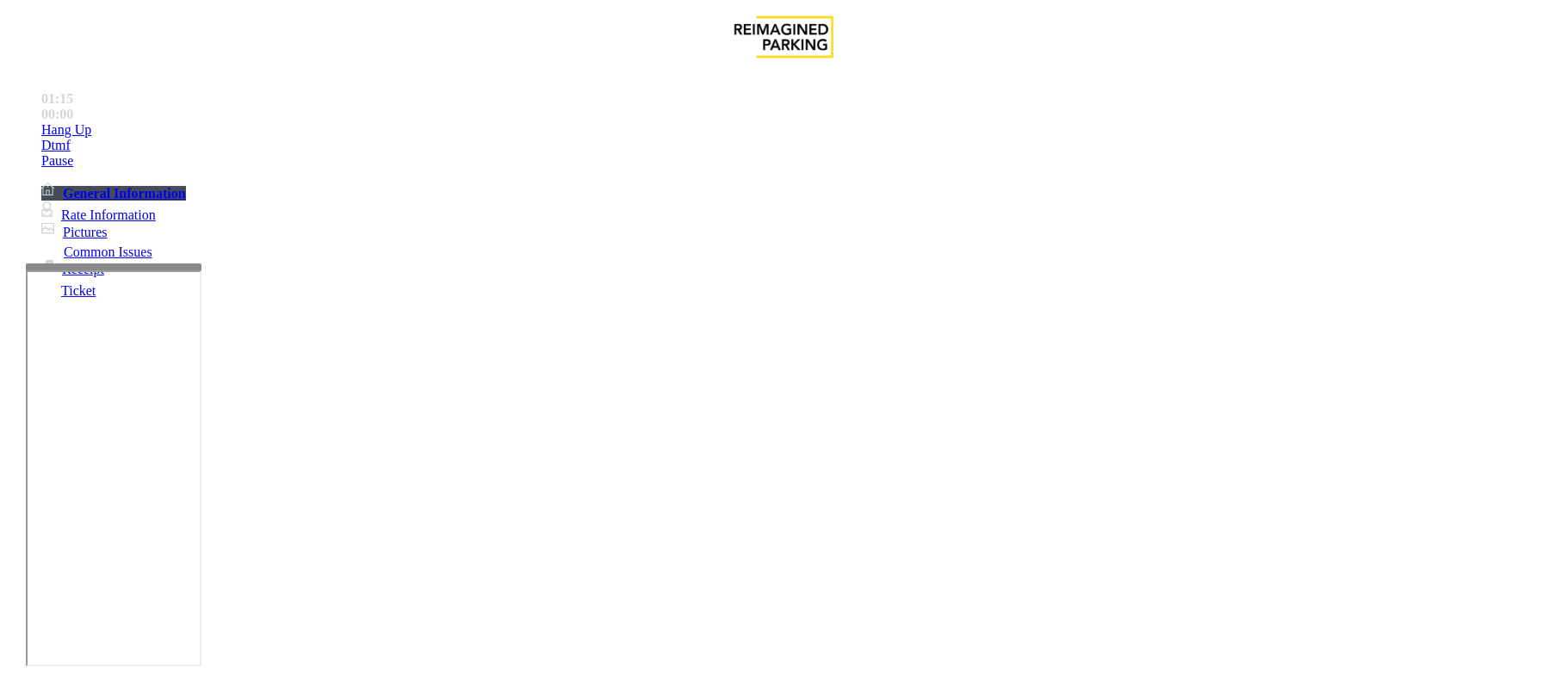 drag, startPoint x: 525, startPoint y: 70, endPoint x: 400, endPoint y: 74, distance: 125.06398 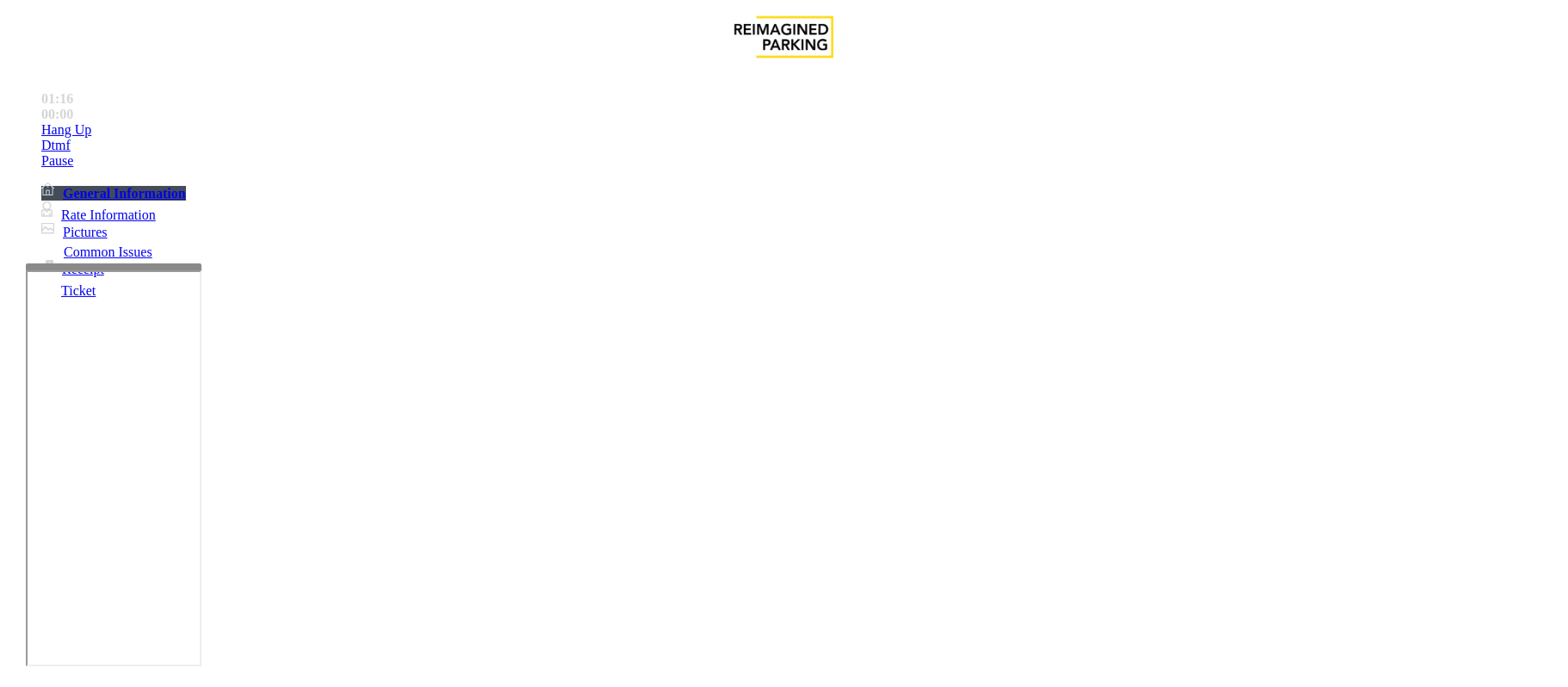 copy on "[CITY], [STATE]" 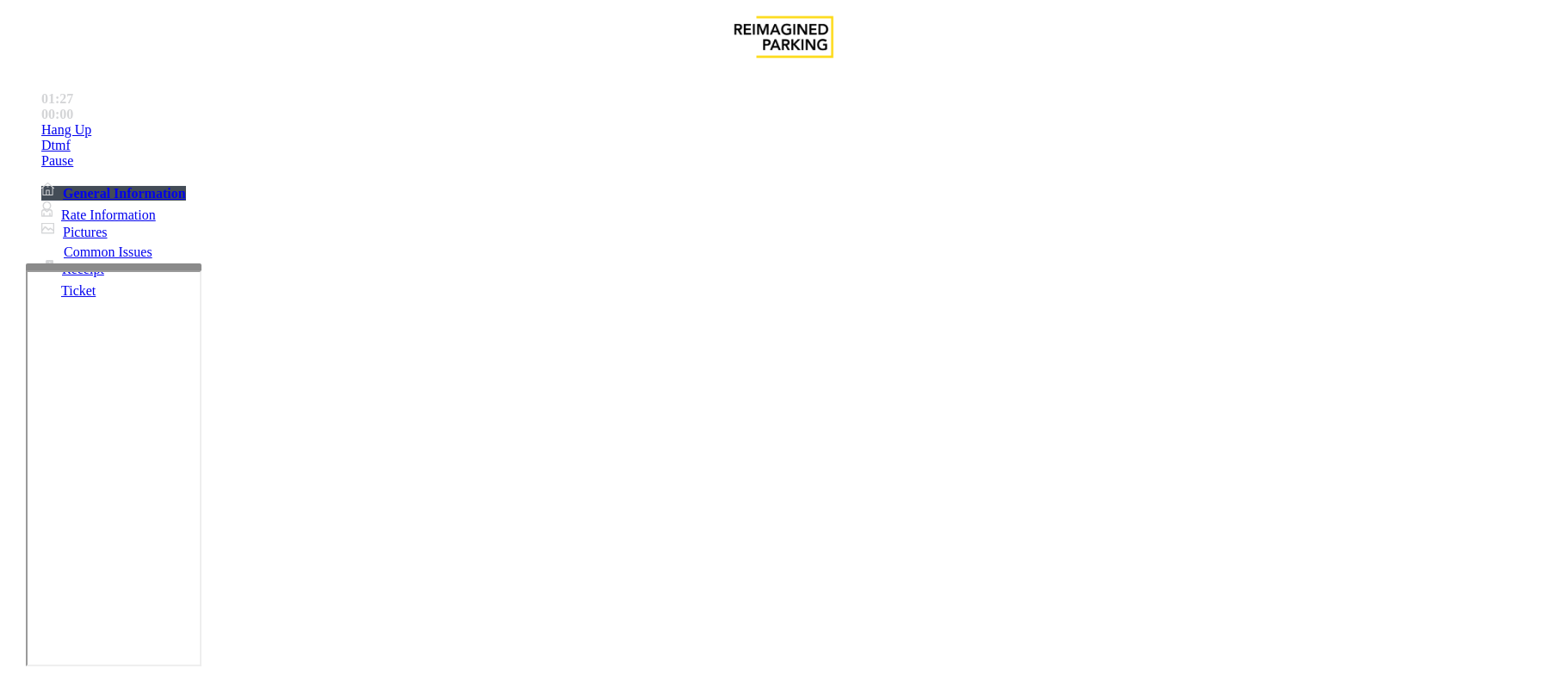 click at bounding box center (253, 1586) 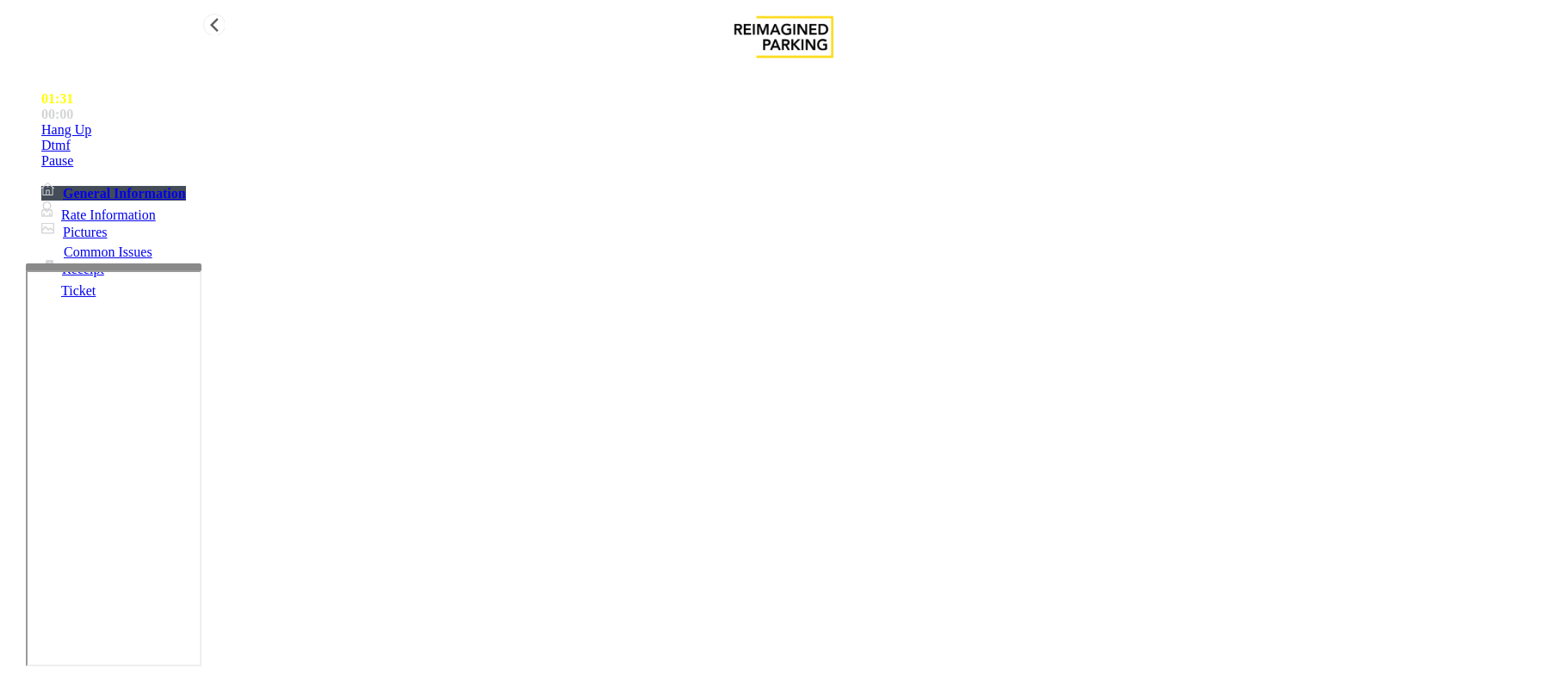 drag, startPoint x: 88, startPoint y: 131, endPoint x: 222, endPoint y: 375, distance: 278.3738 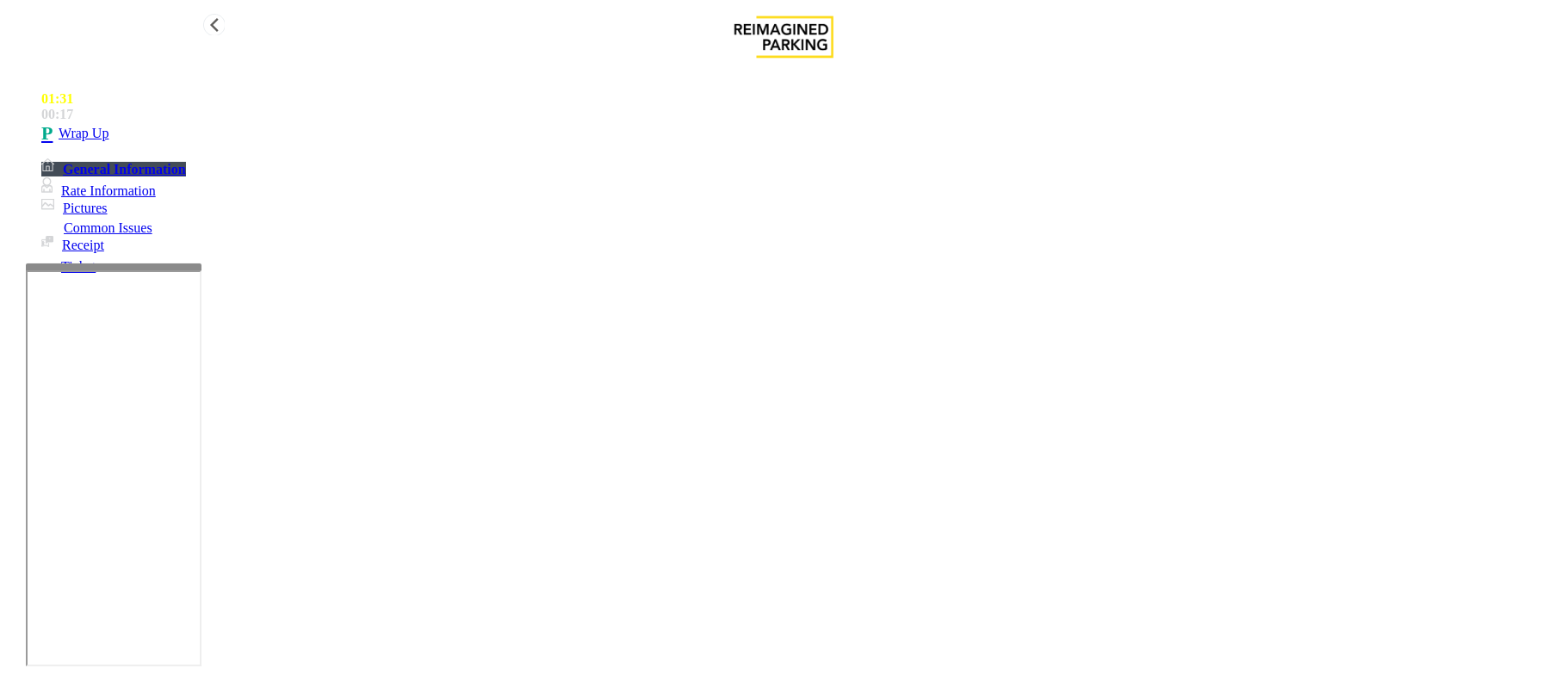 type on "**********" 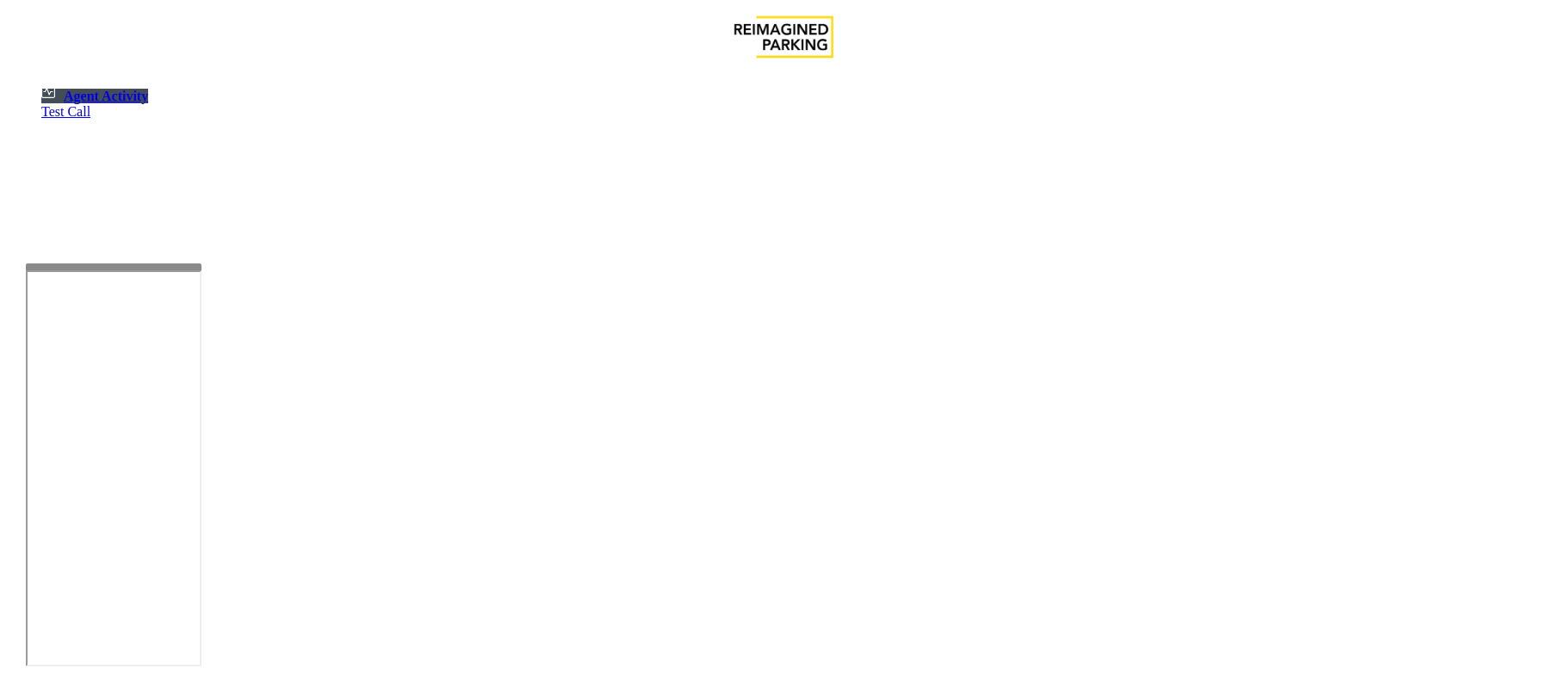 click at bounding box center (160, 1130) 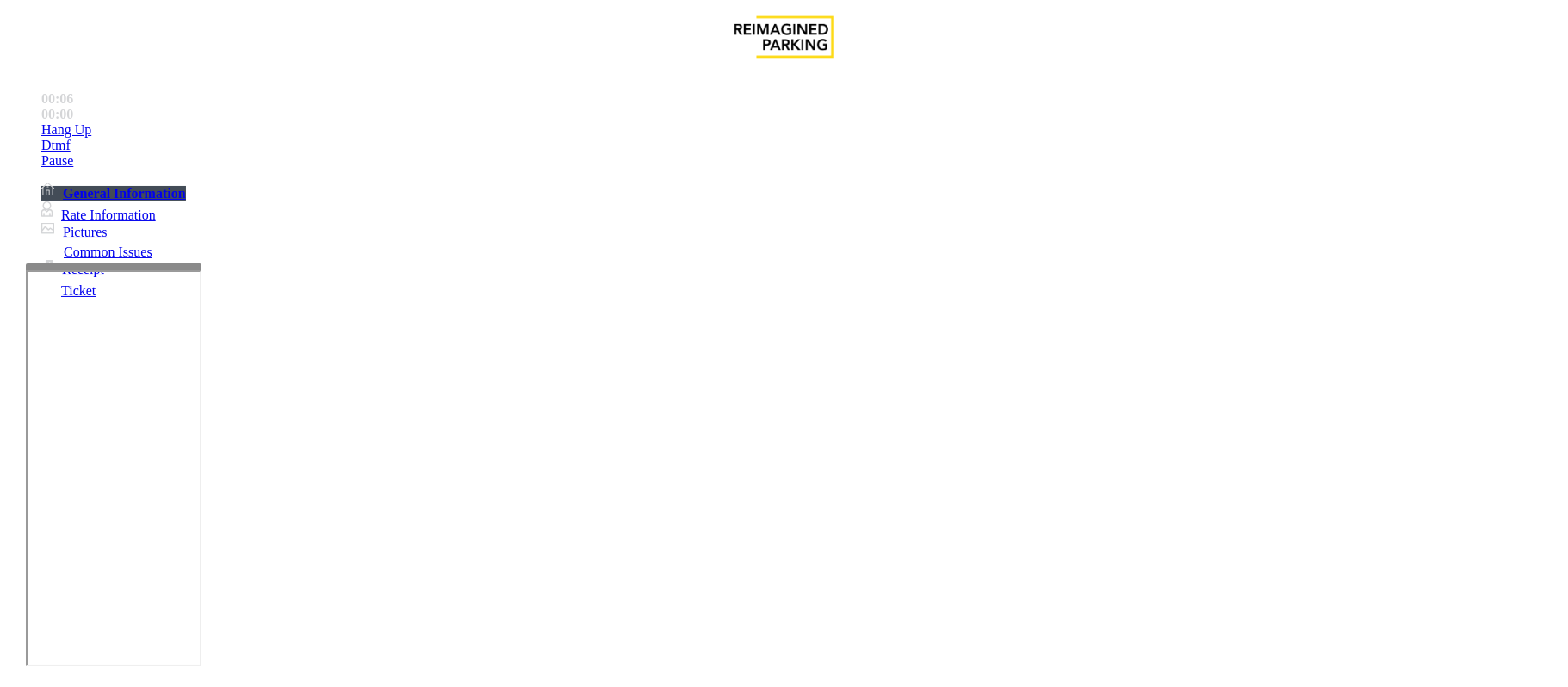 click on "Services" at bounding box center [592, 1249] 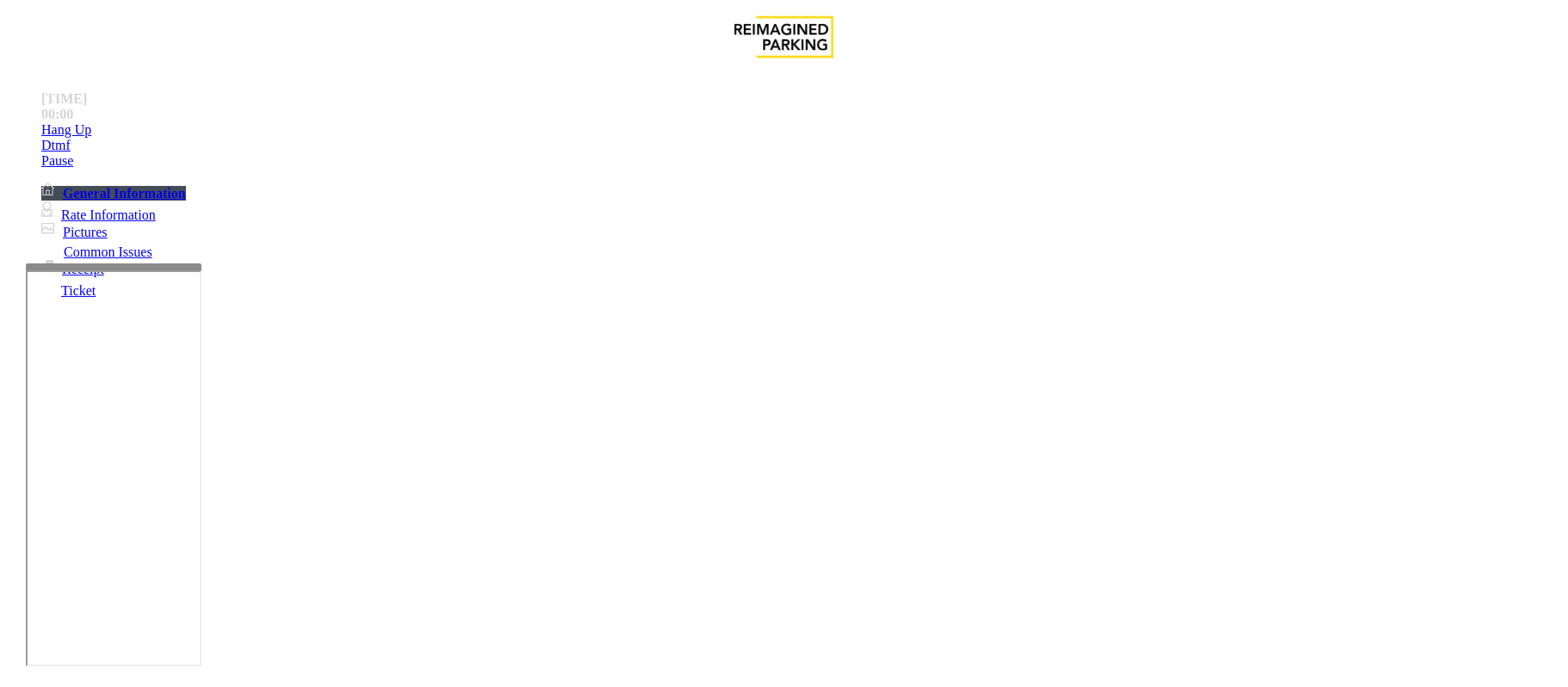 click at bounding box center (253, 1588) 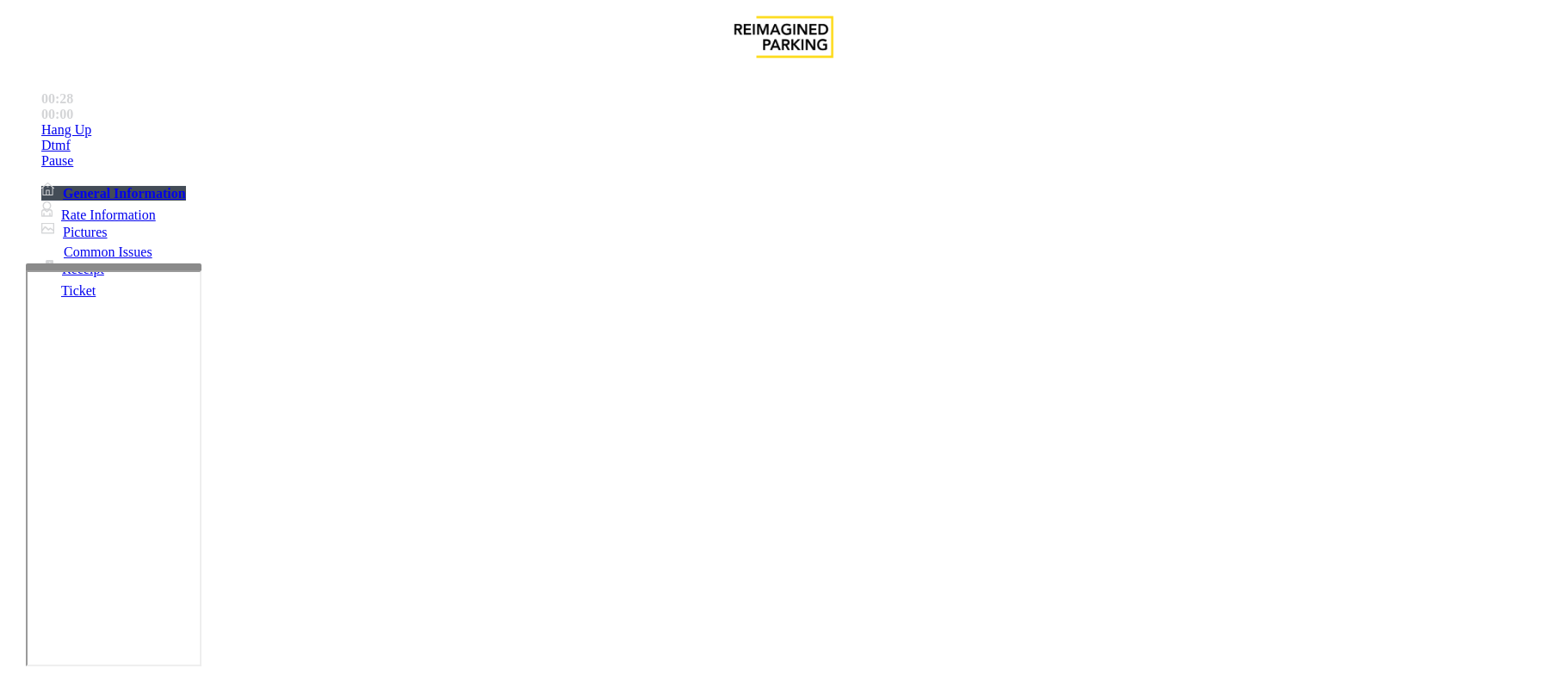 click at bounding box center [253, 1588] 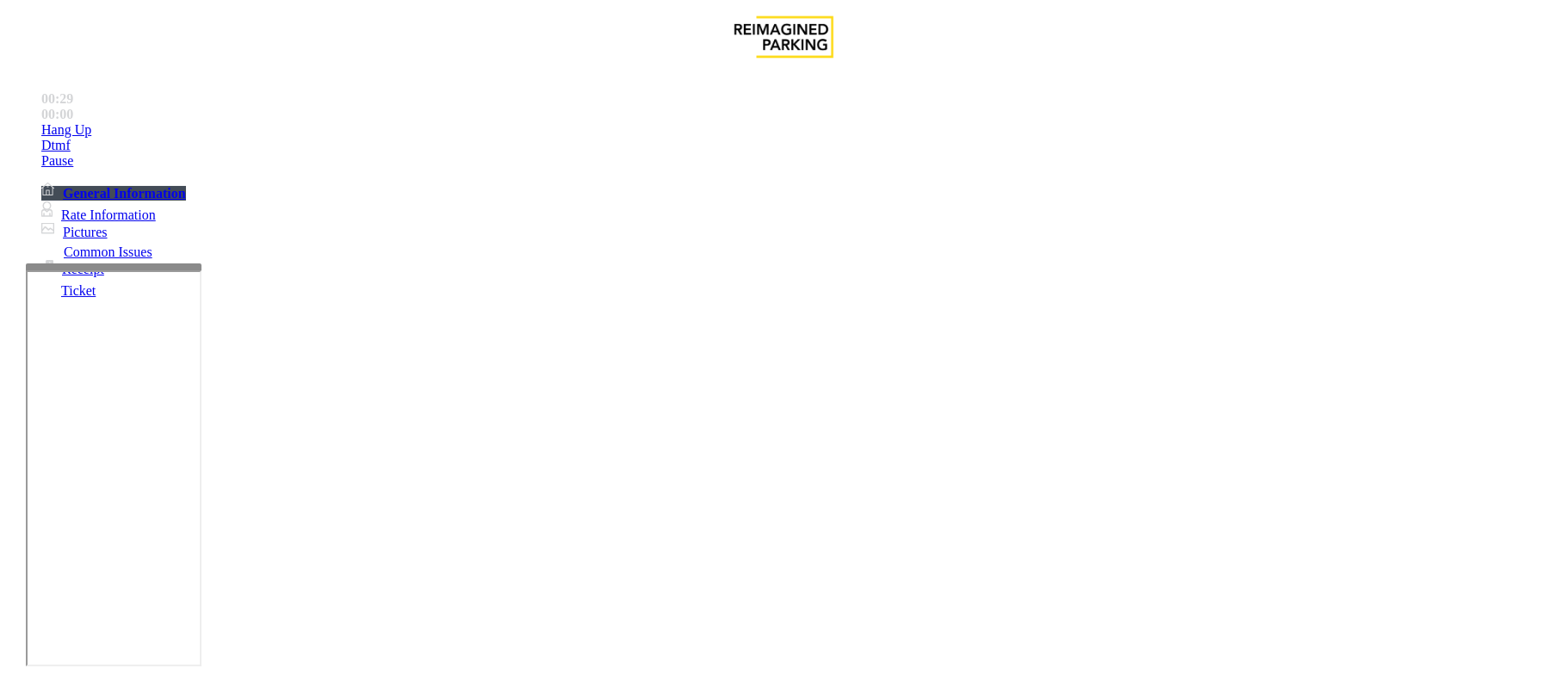 click at bounding box center [253, 1588] 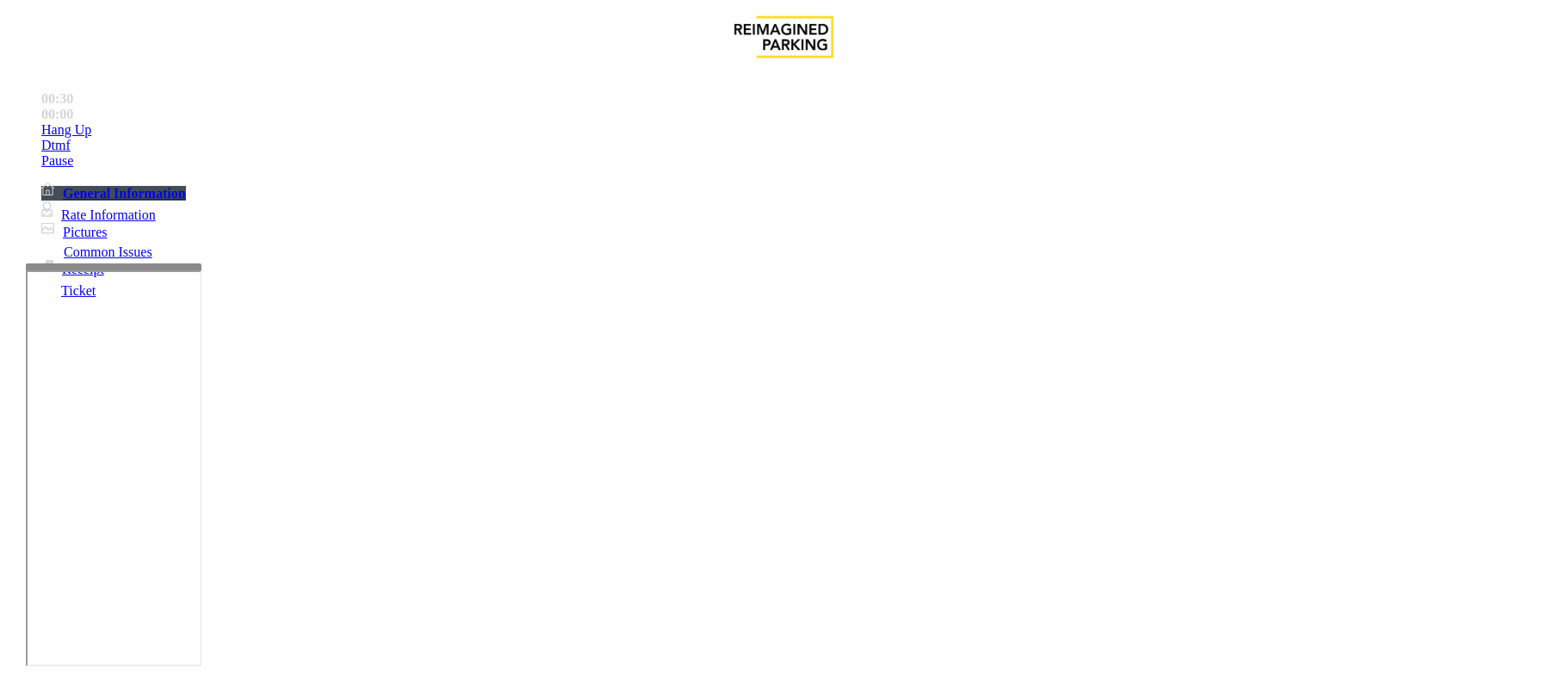 scroll, scrollTop: 35, scrollLeft: 0, axis: vertical 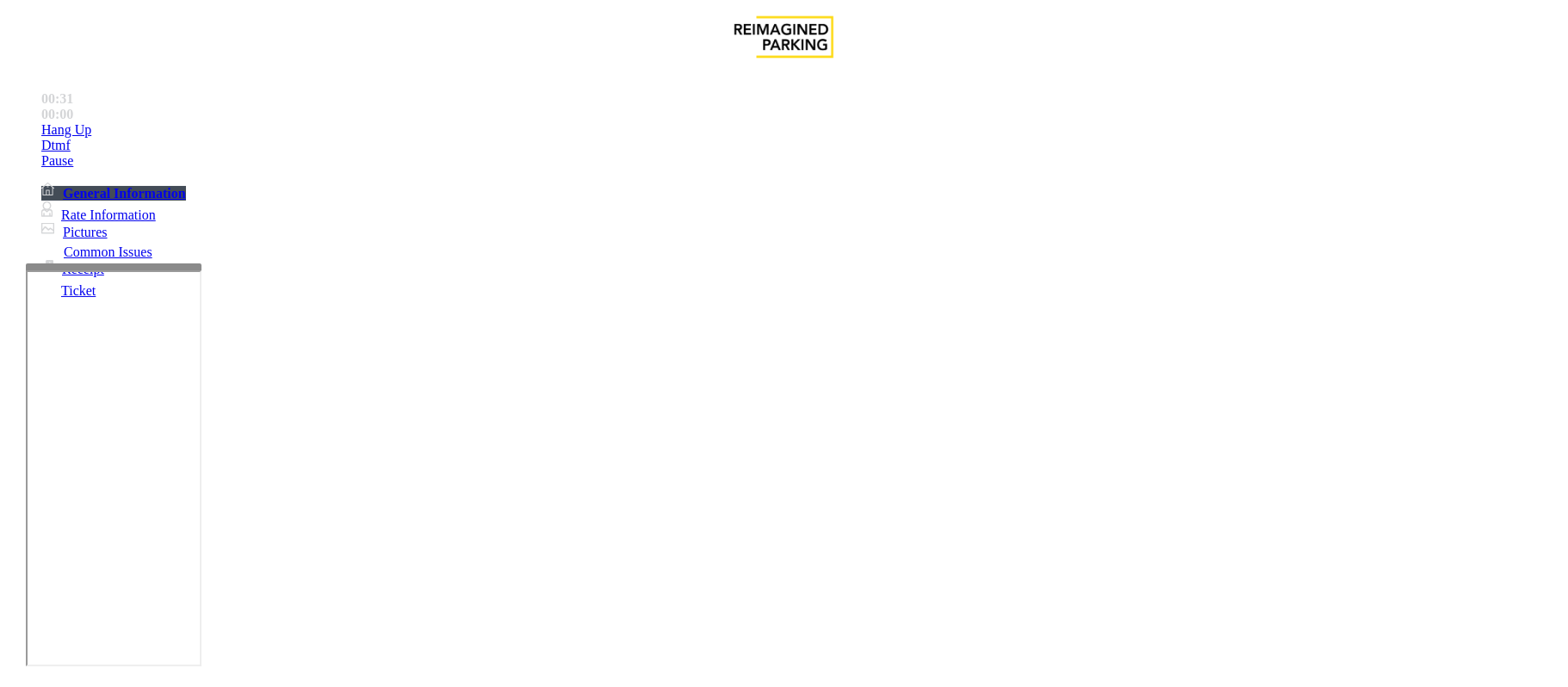 click at bounding box center (253, 1588) 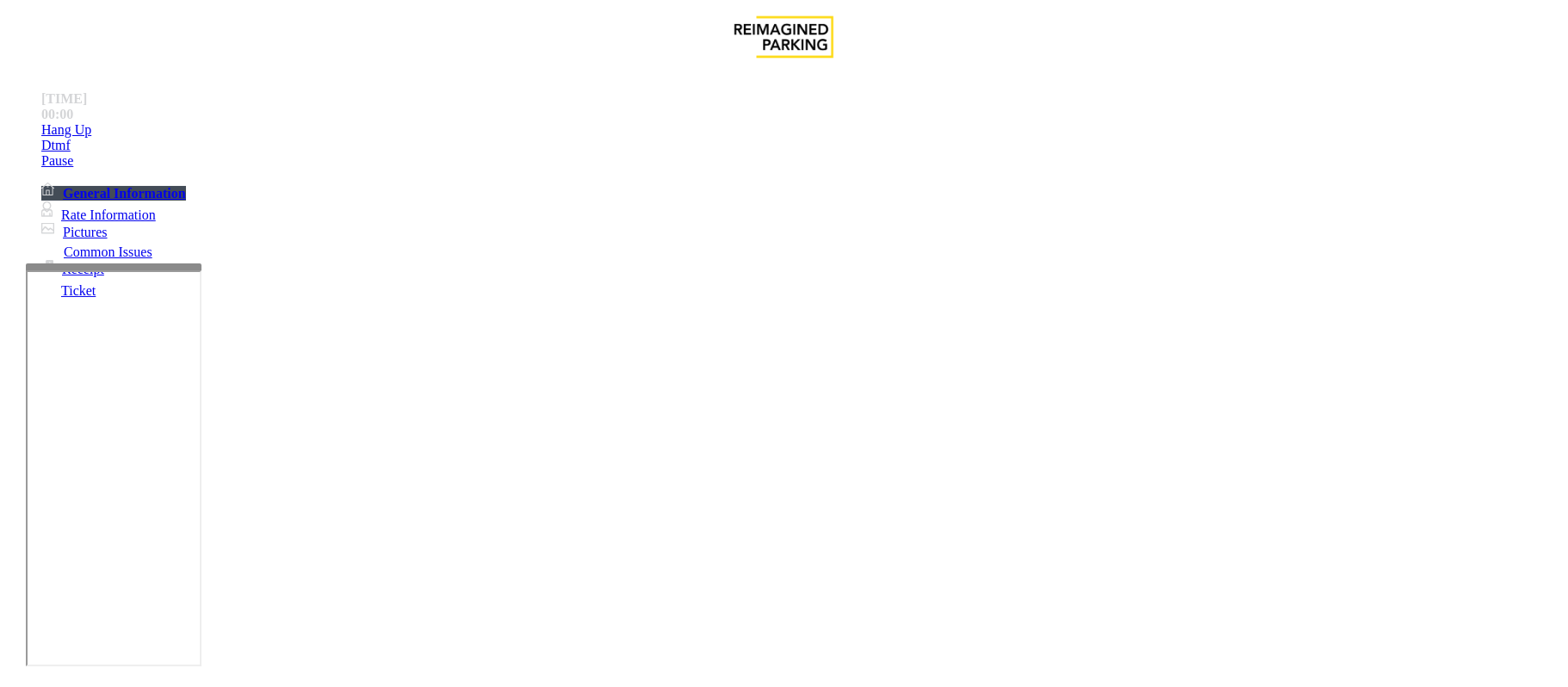 click at bounding box center [253, 1588] 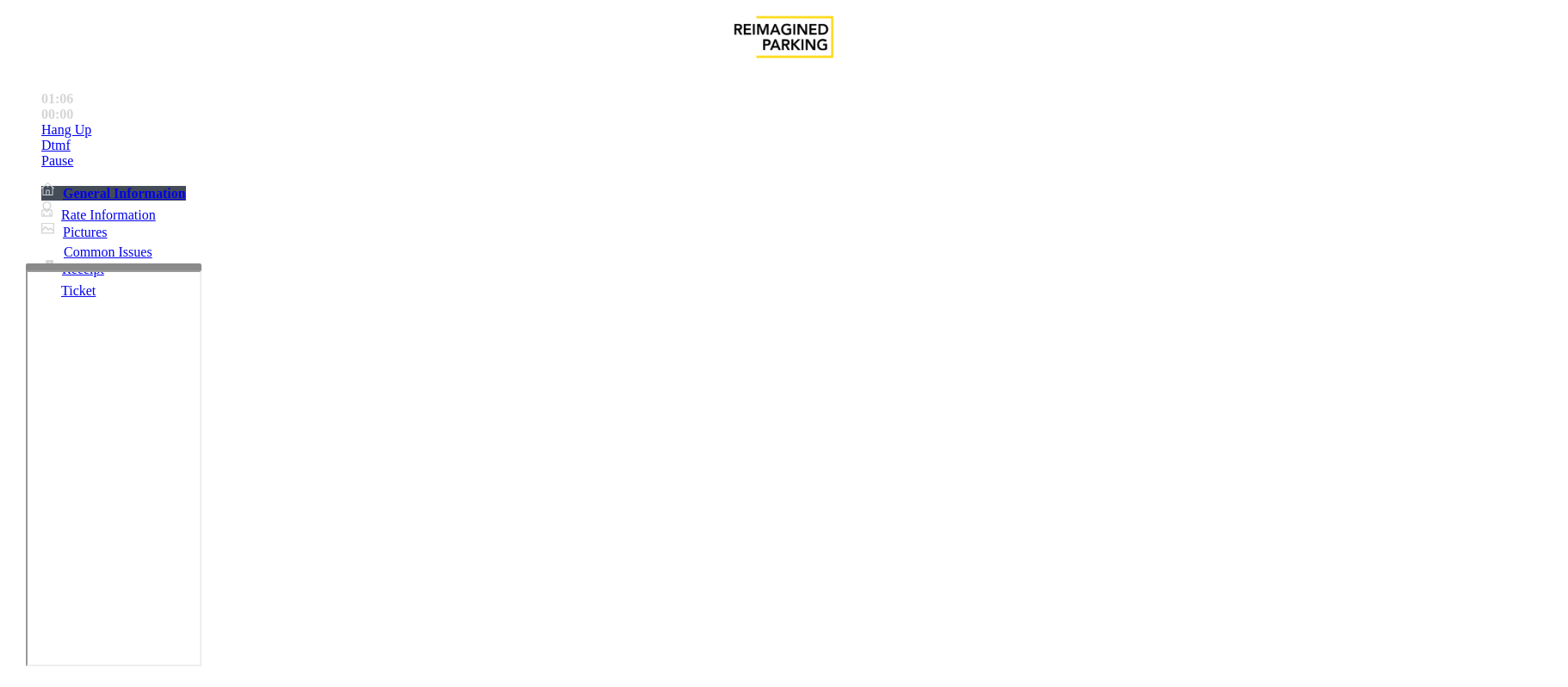 click on "******" at bounding box center [83, 1268] 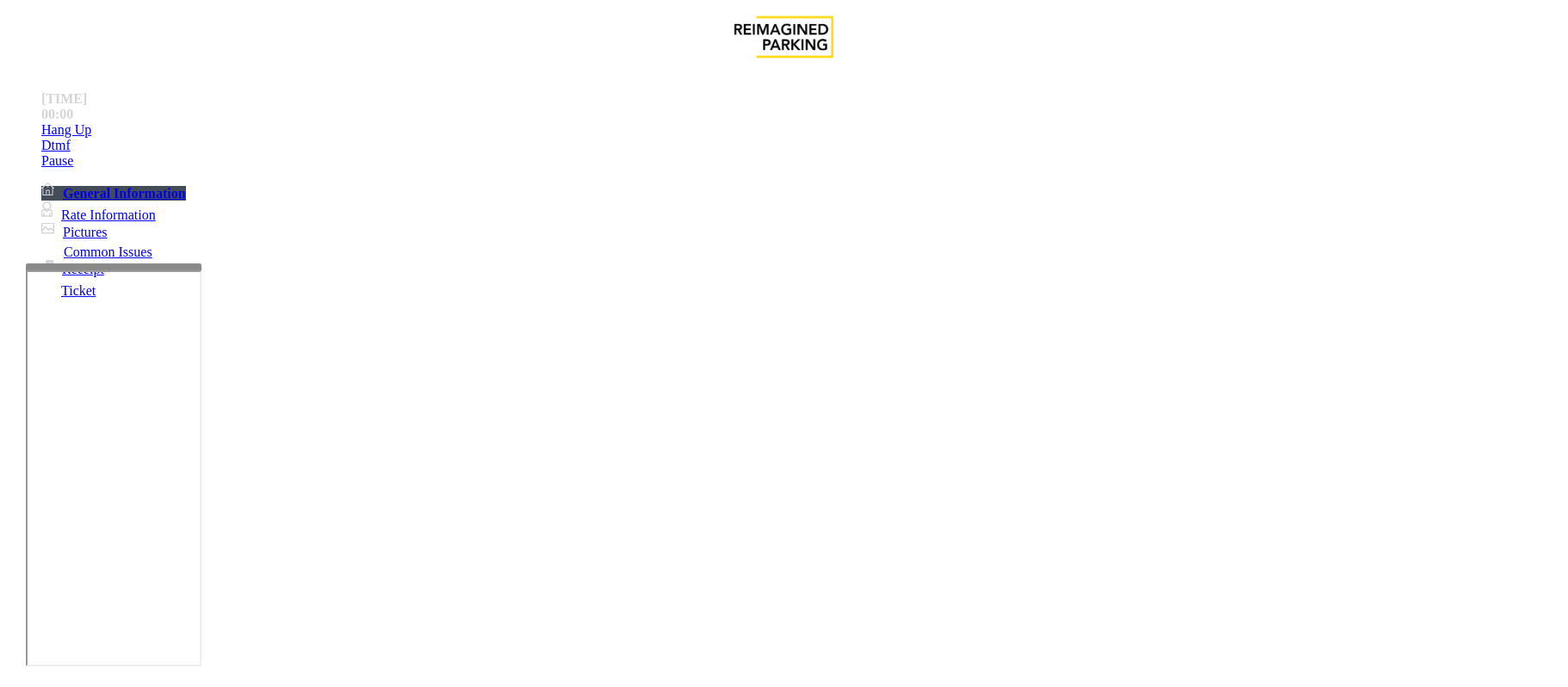 type on "*****" 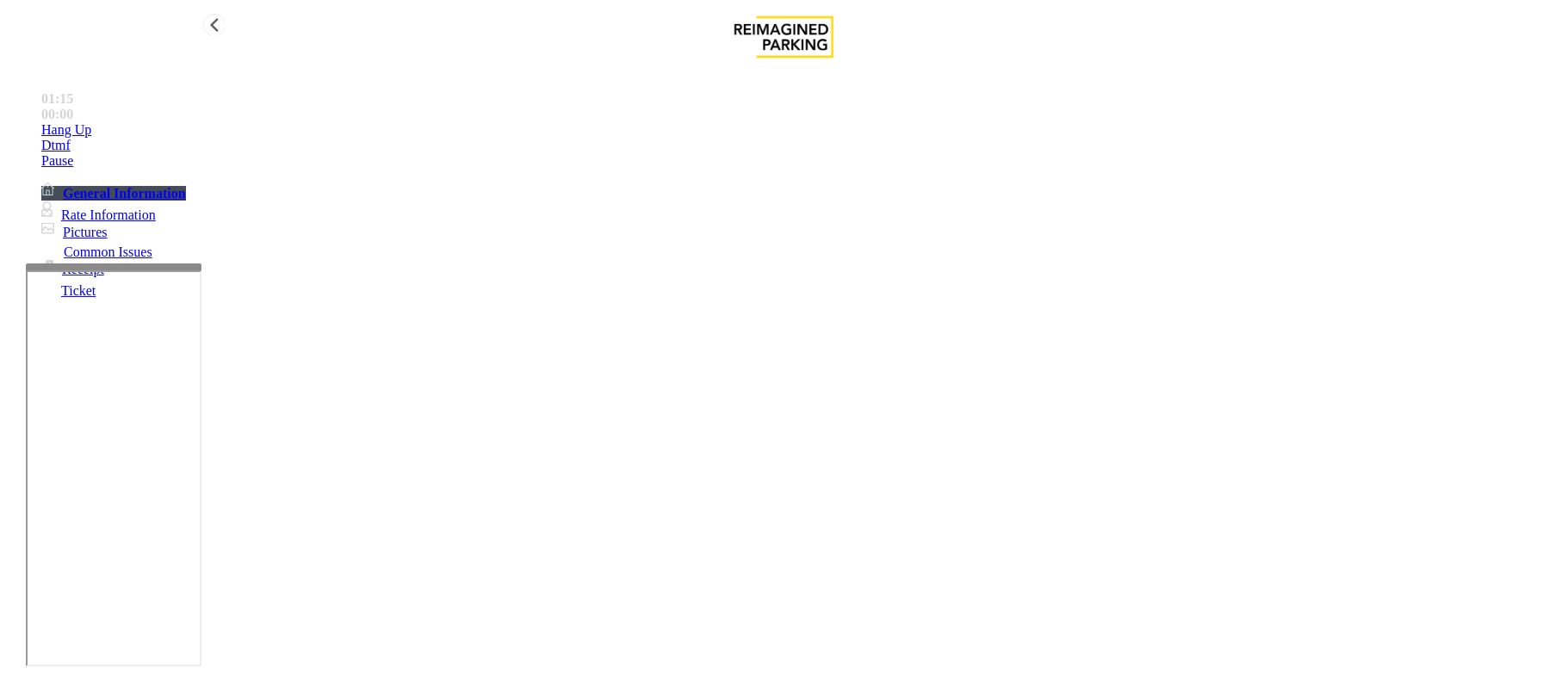 click on "Hang Up" at bounding box center (66, 130) 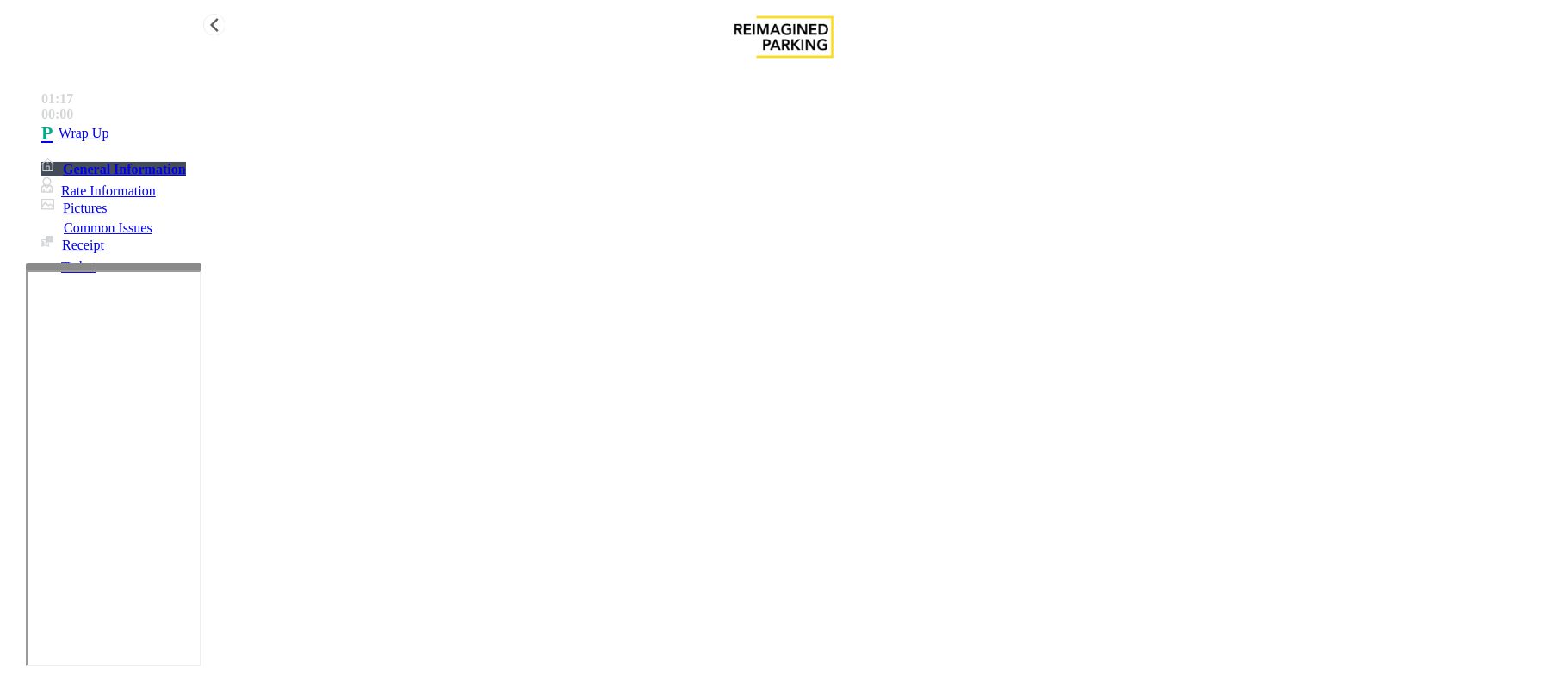 click on "Wrap Up" at bounding box center [84, 133] 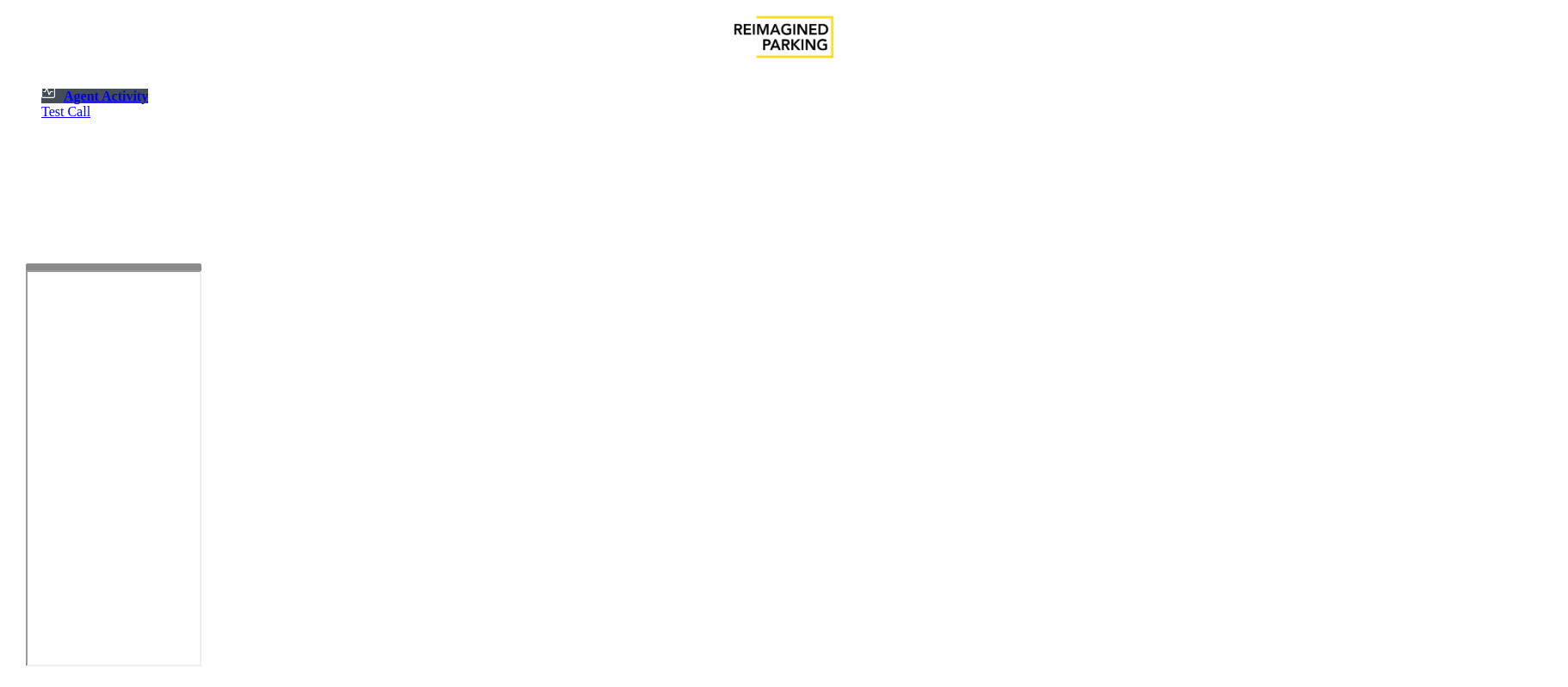 click at bounding box center [160, 1130] 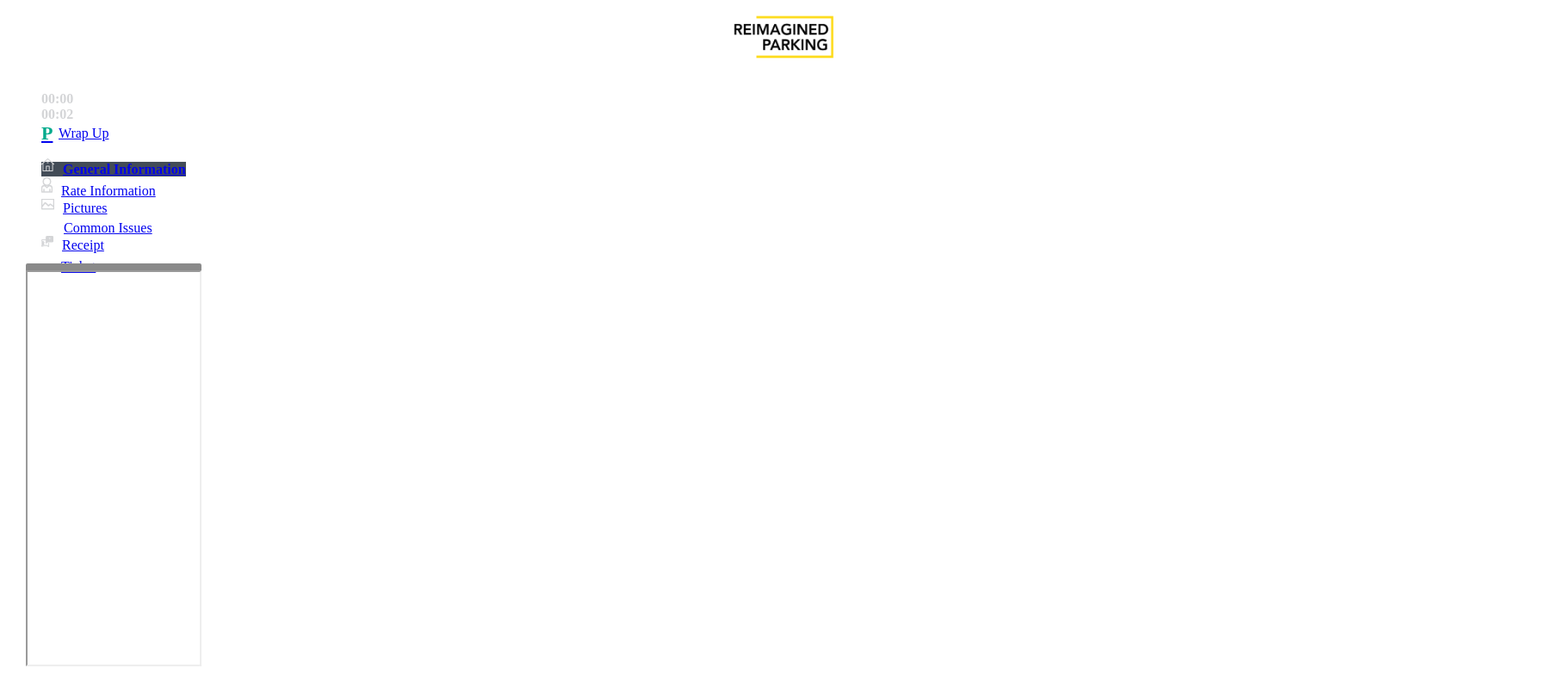 click on "Intercom Issue/No Response" at bounding box center [800, 1249] 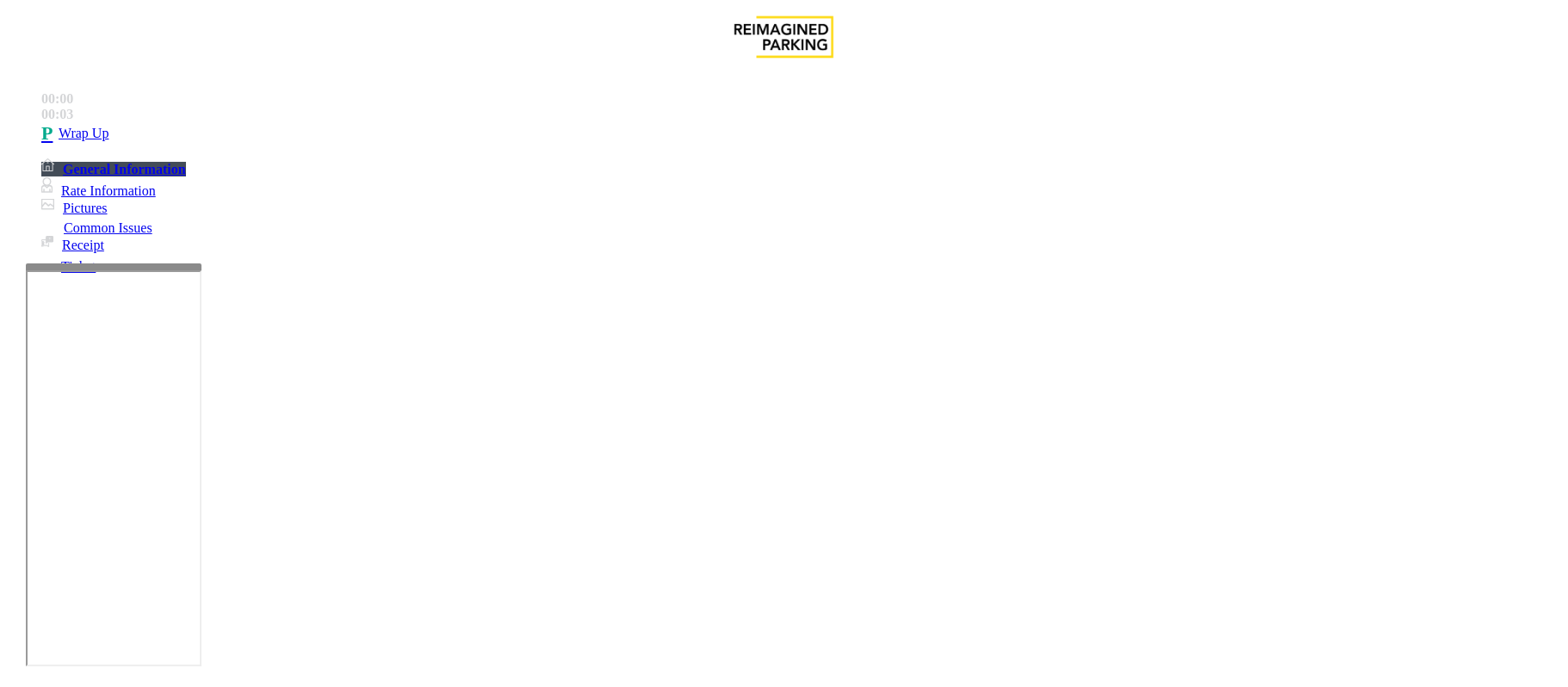 click on "Call dropped" at bounding box center [784, 1236] 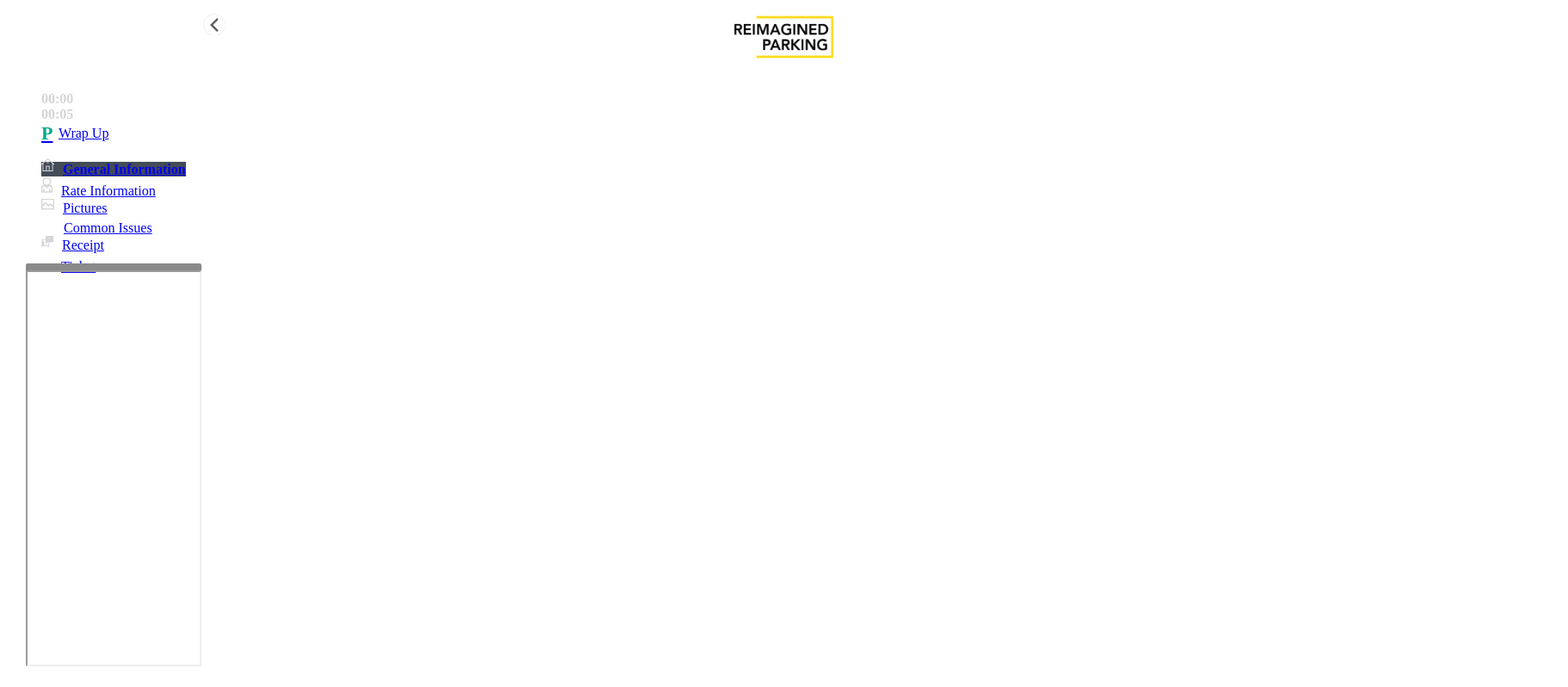 type on "**********" 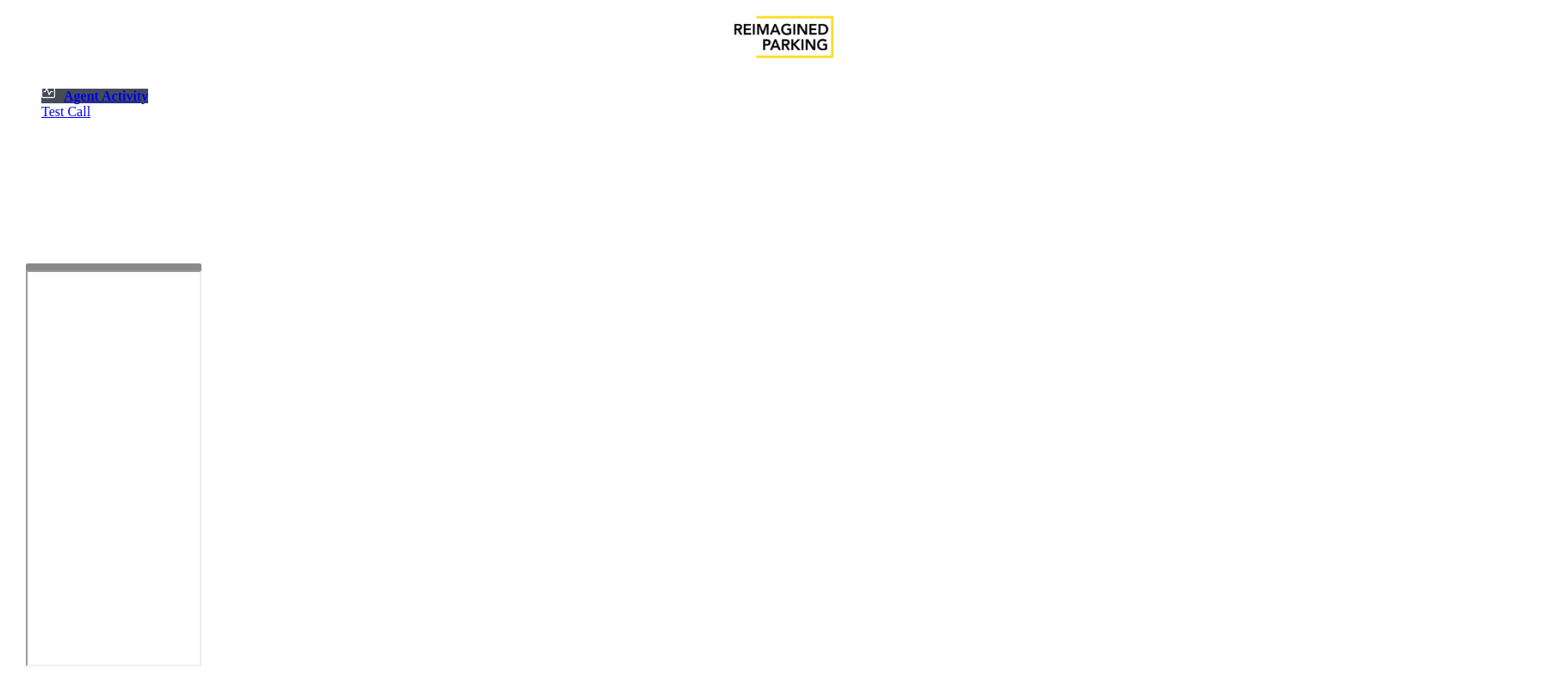 click at bounding box center [160, 1130] 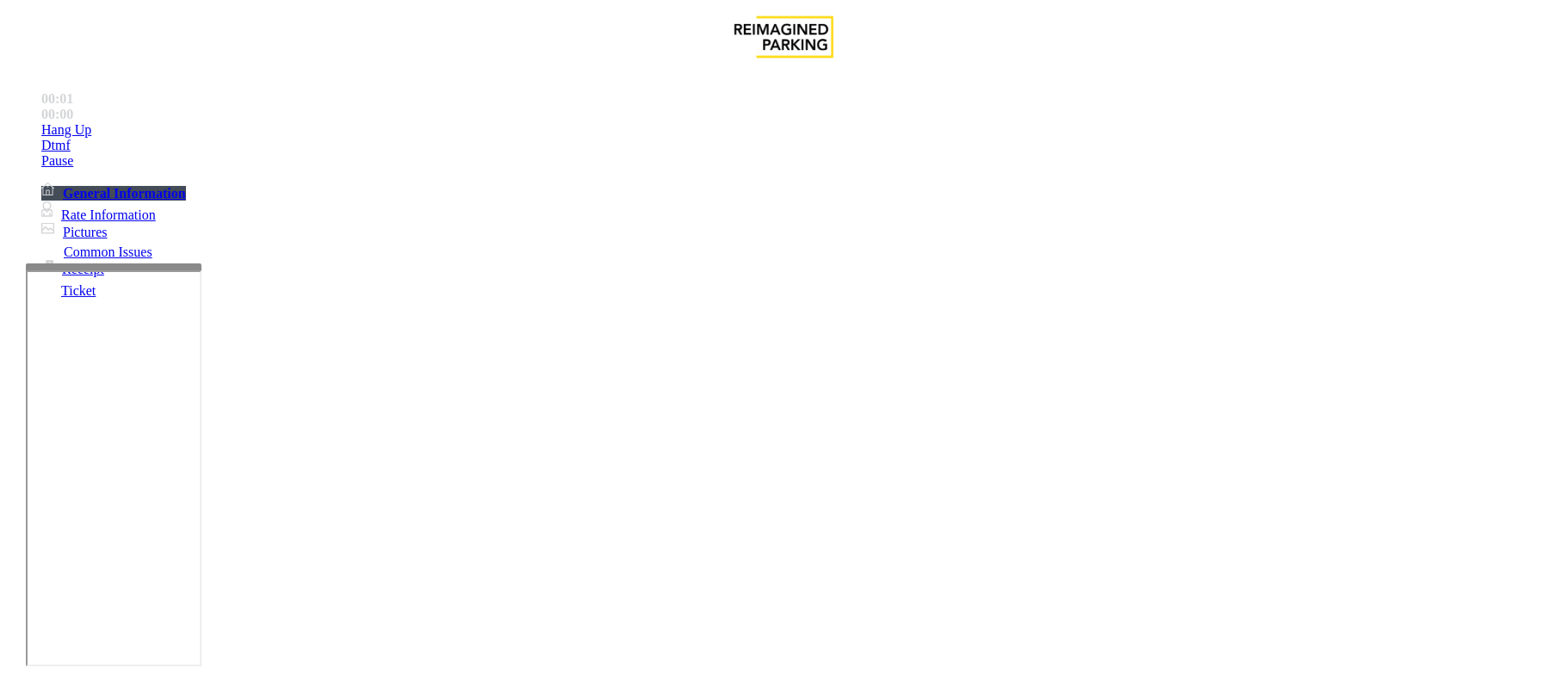 click on "Equipment Issue" at bounding box center (416, 1249) 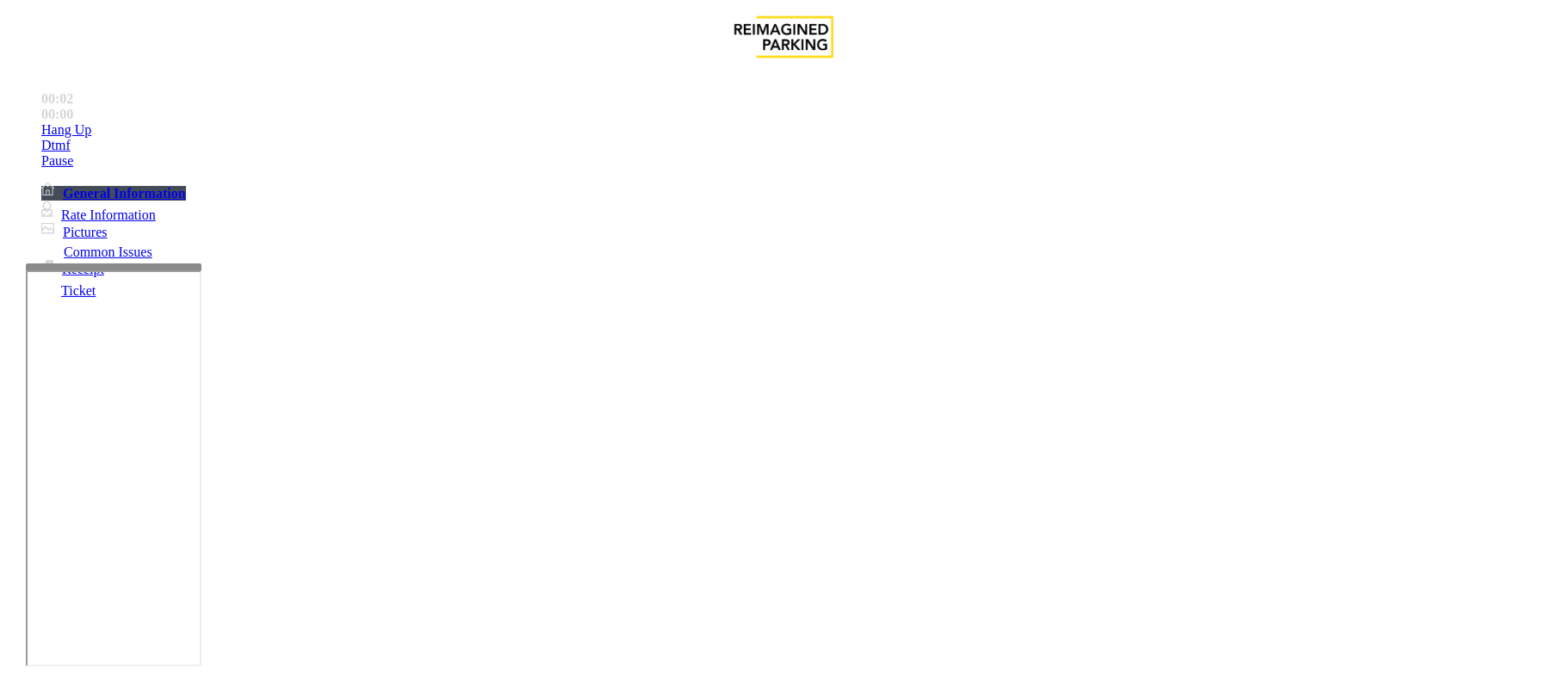 click on "Gate / Door Won't Open" at bounding box center [495, 1249] 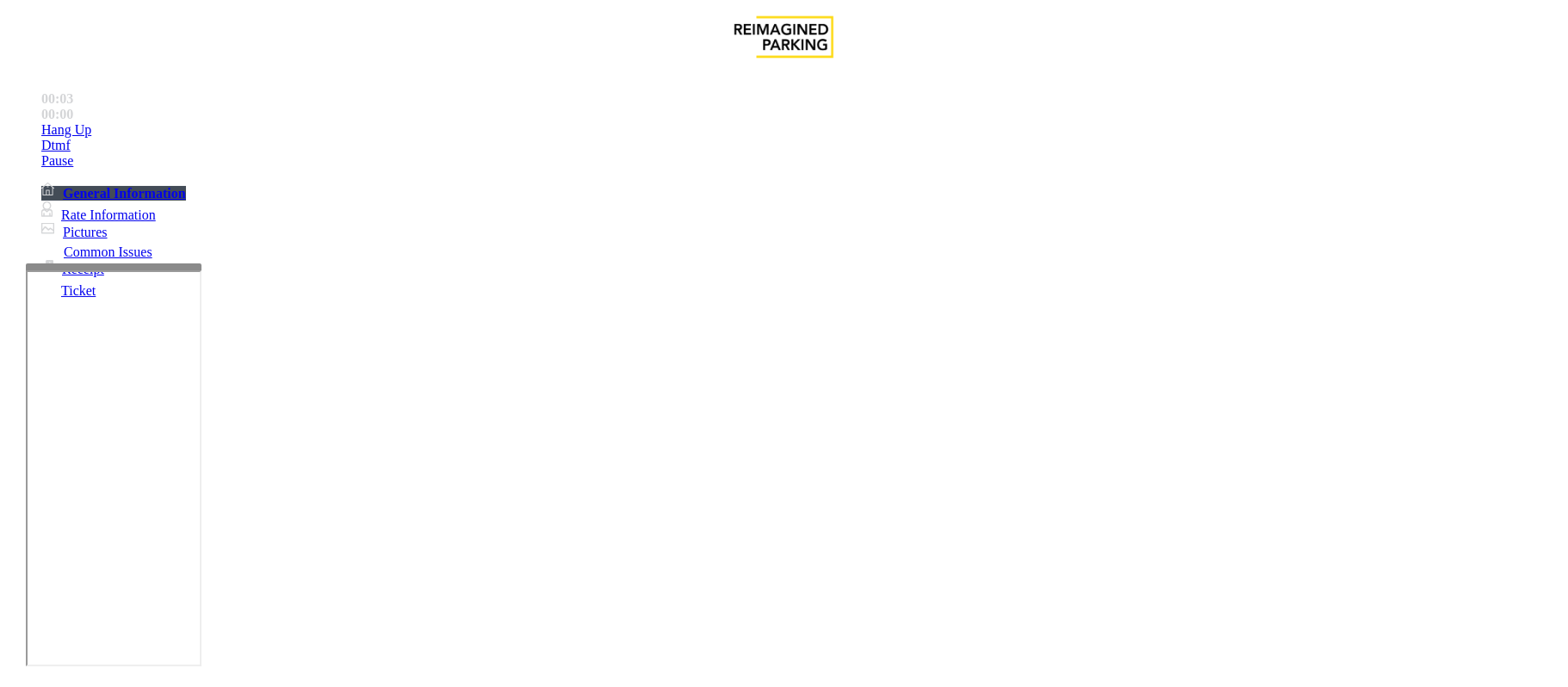 scroll, scrollTop: 459, scrollLeft: 0, axis: vertical 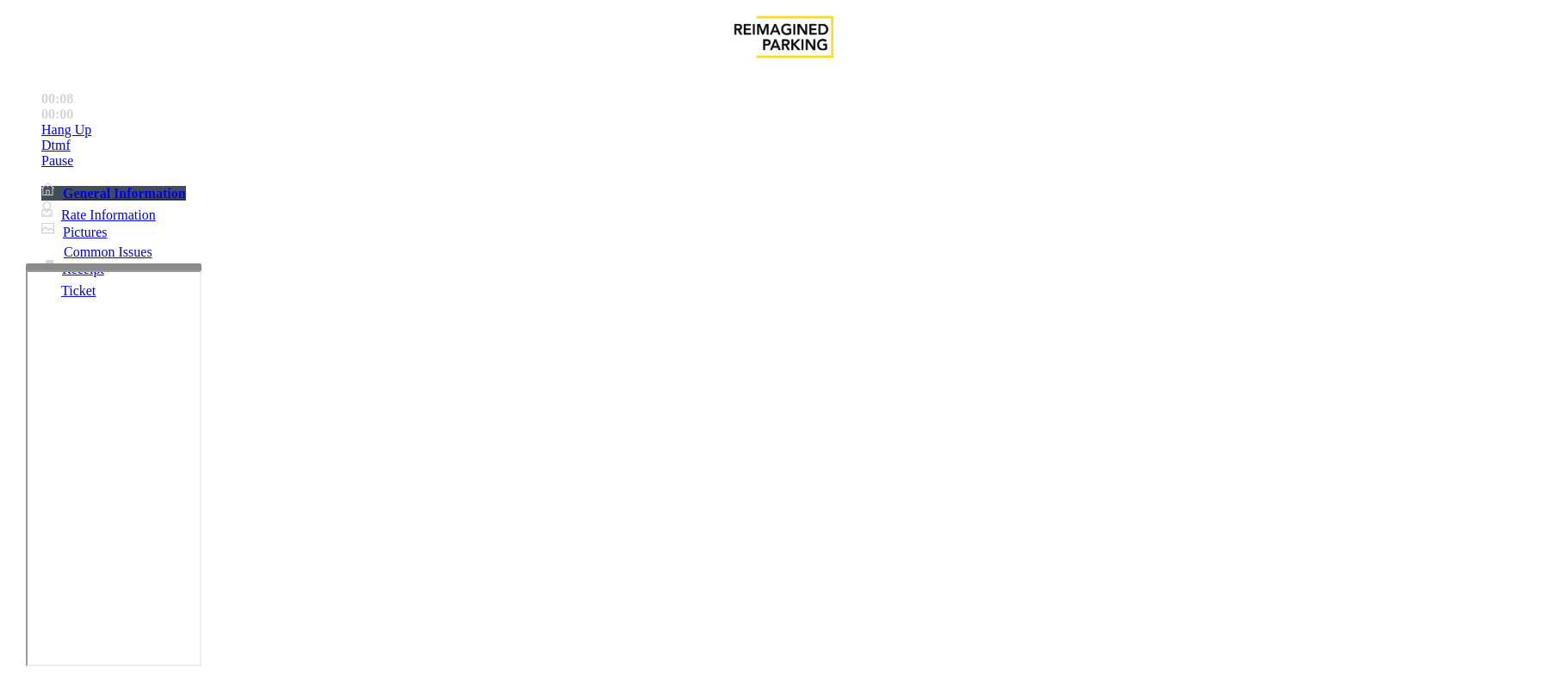 click on "Vend the gates without asking questions. Equipment is waiting to be repaired" at bounding box center [781, 2726] 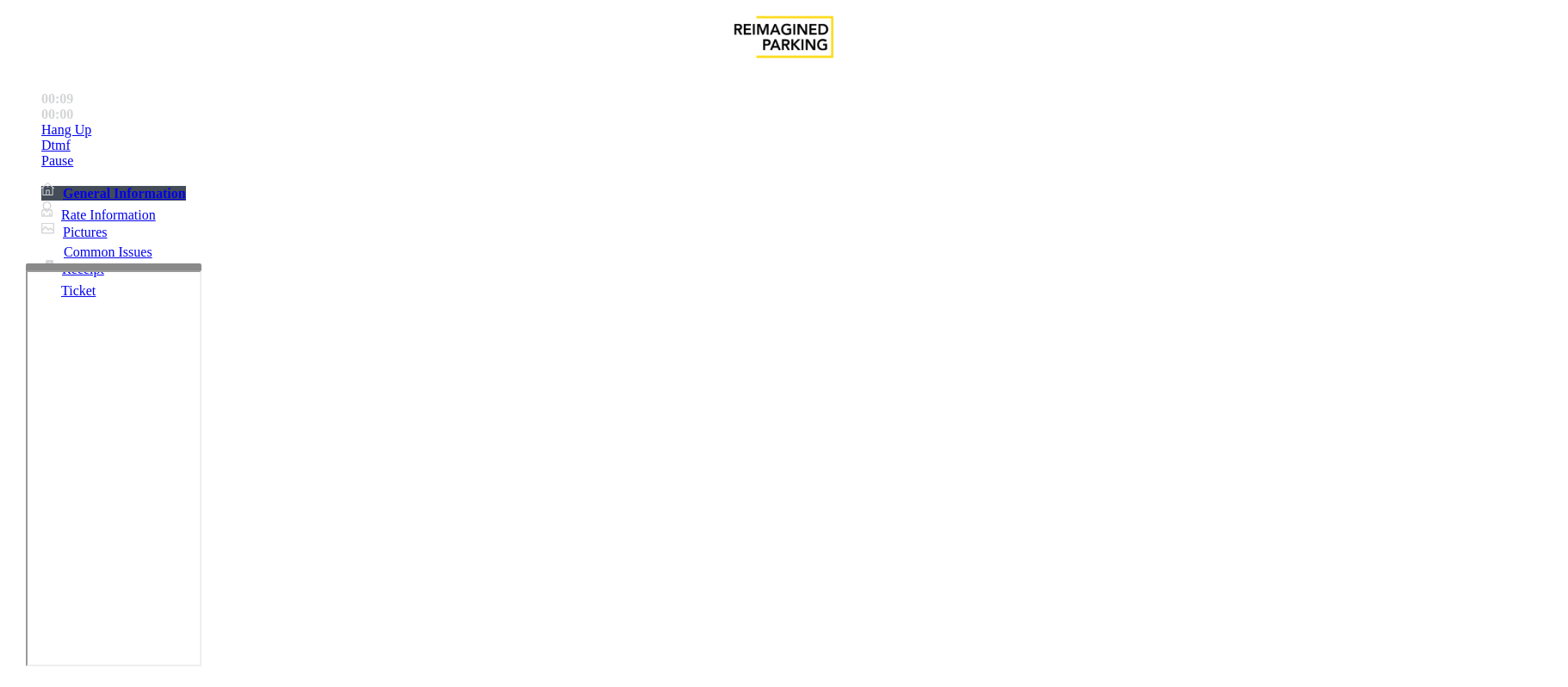 click on "Vend the gates without asking questions. Equipment is waiting to be repaired" at bounding box center (781, 2726) 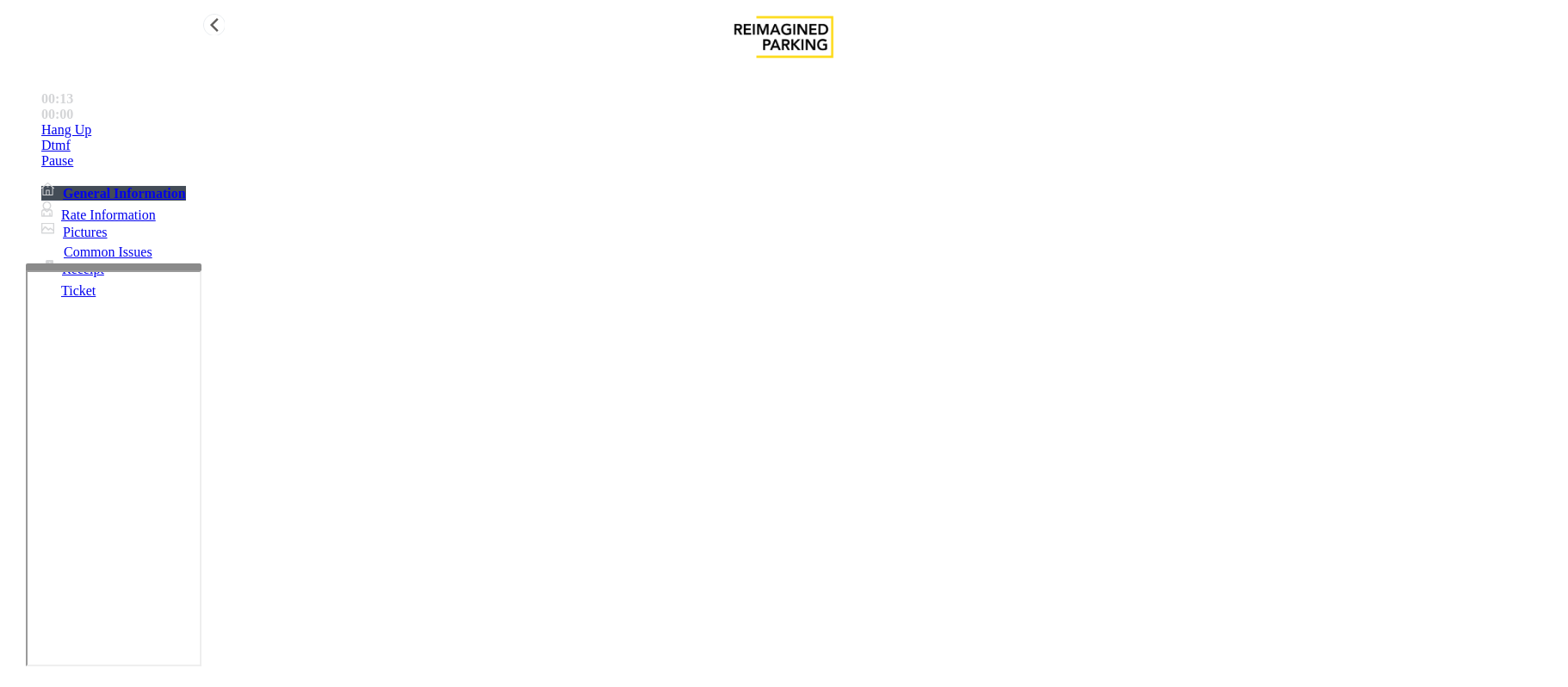 type on "**********" 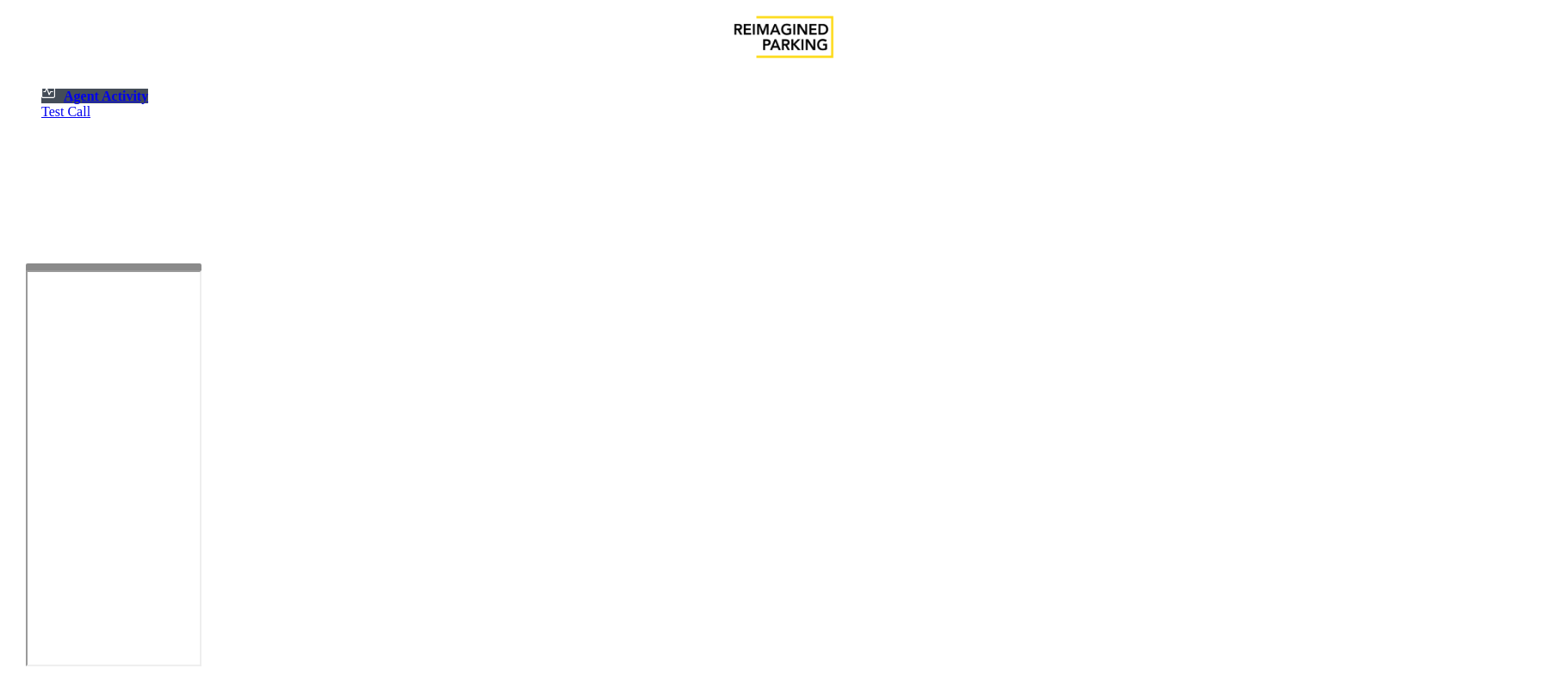click at bounding box center [160, 1130] 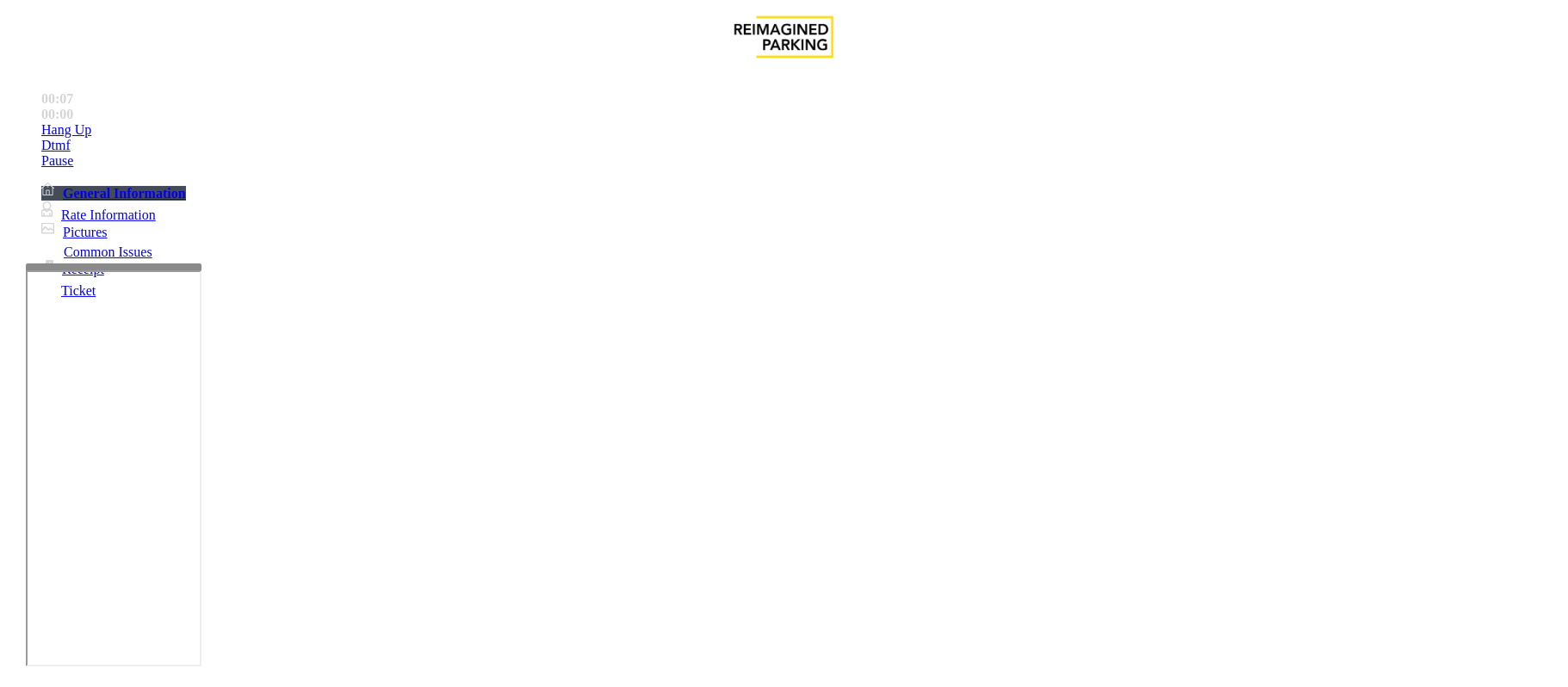 click on "Intercom Issue/No Response" at bounding box center (930, 1249) 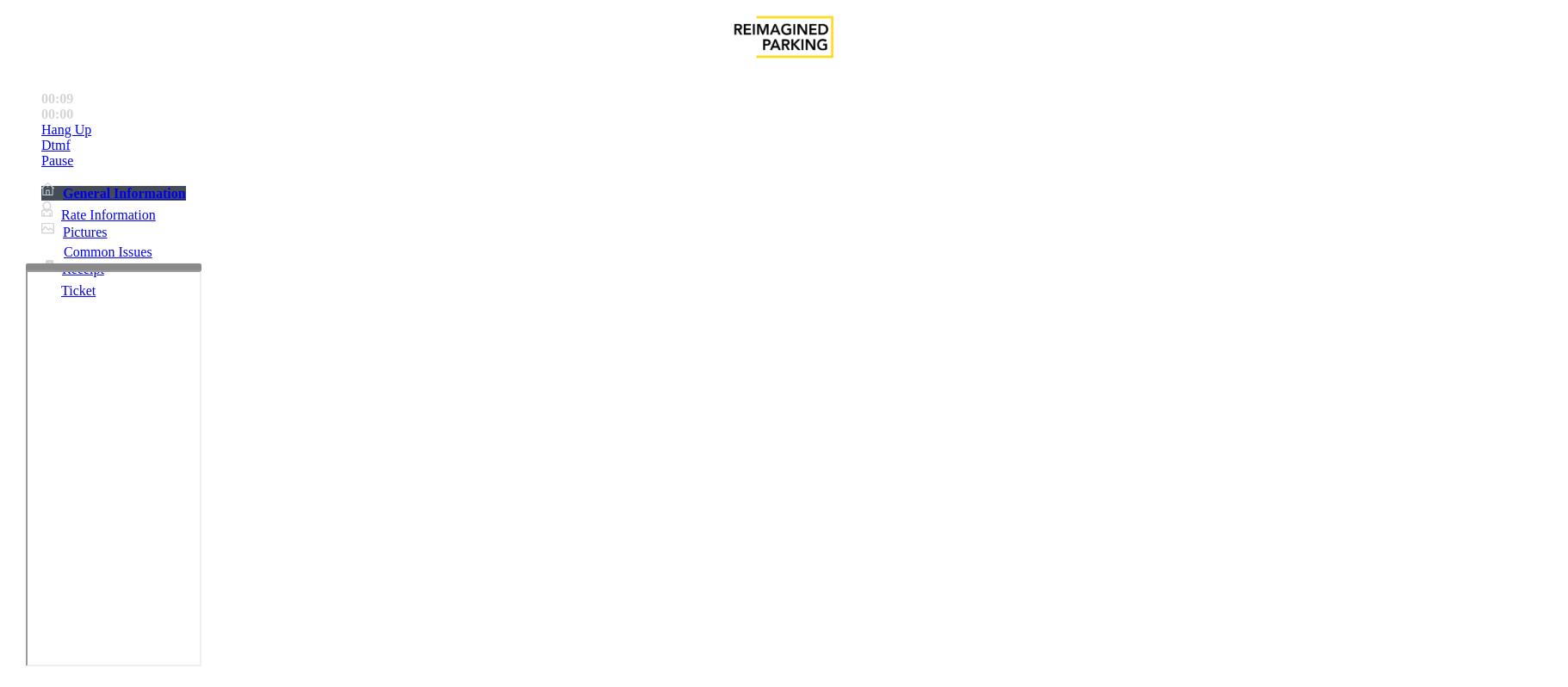 click on "No Response/Unable to hear parker" at bounding box center (122, 1249) 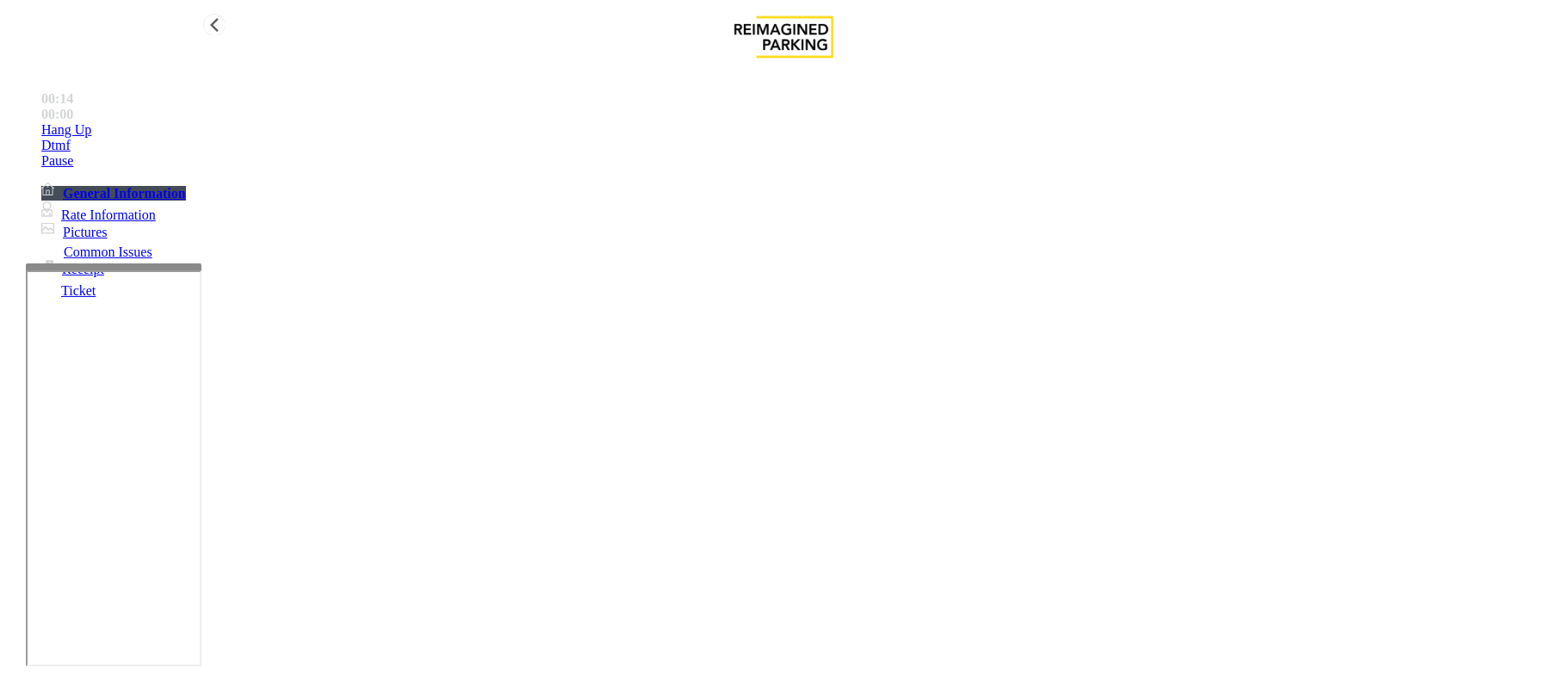 type on "**********" 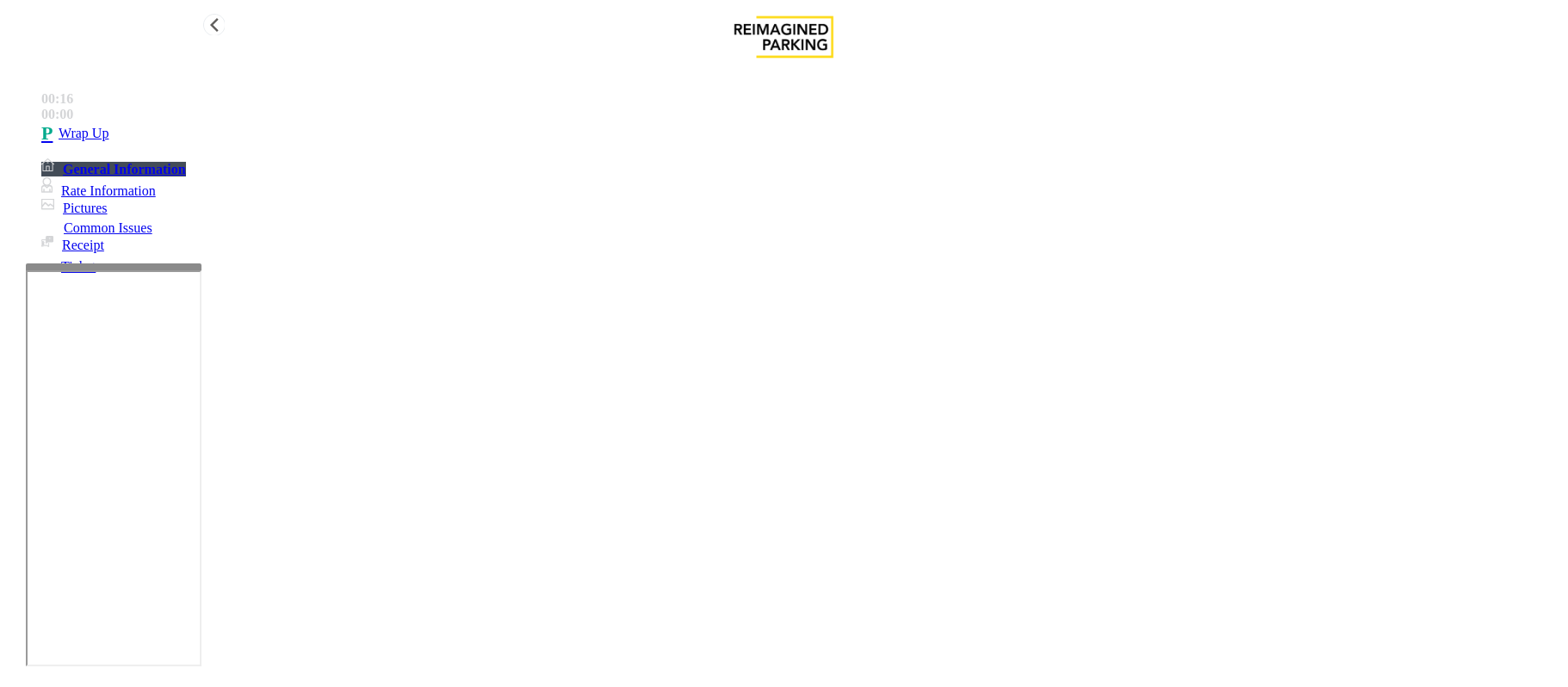 click on "Wrap Up" at bounding box center (801, 133) 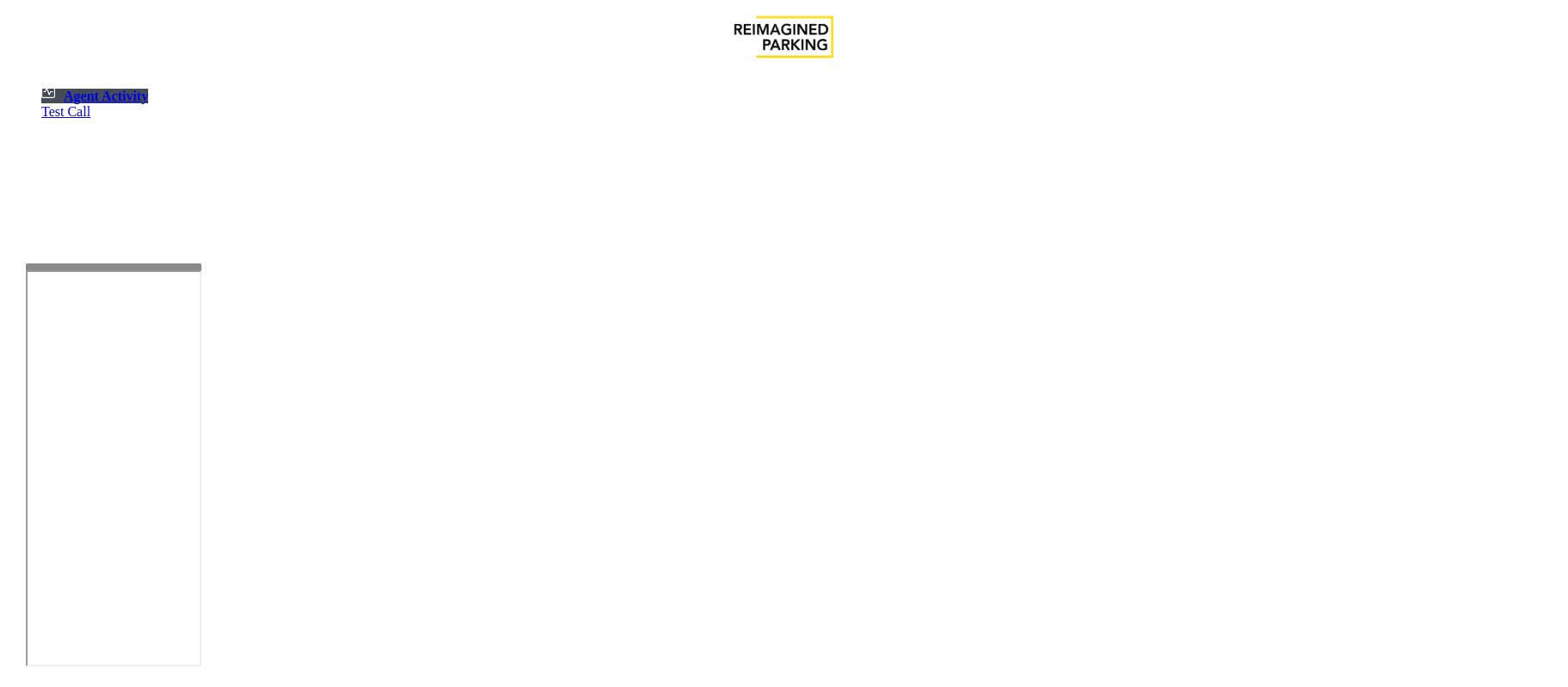 click at bounding box center [160, 1130] 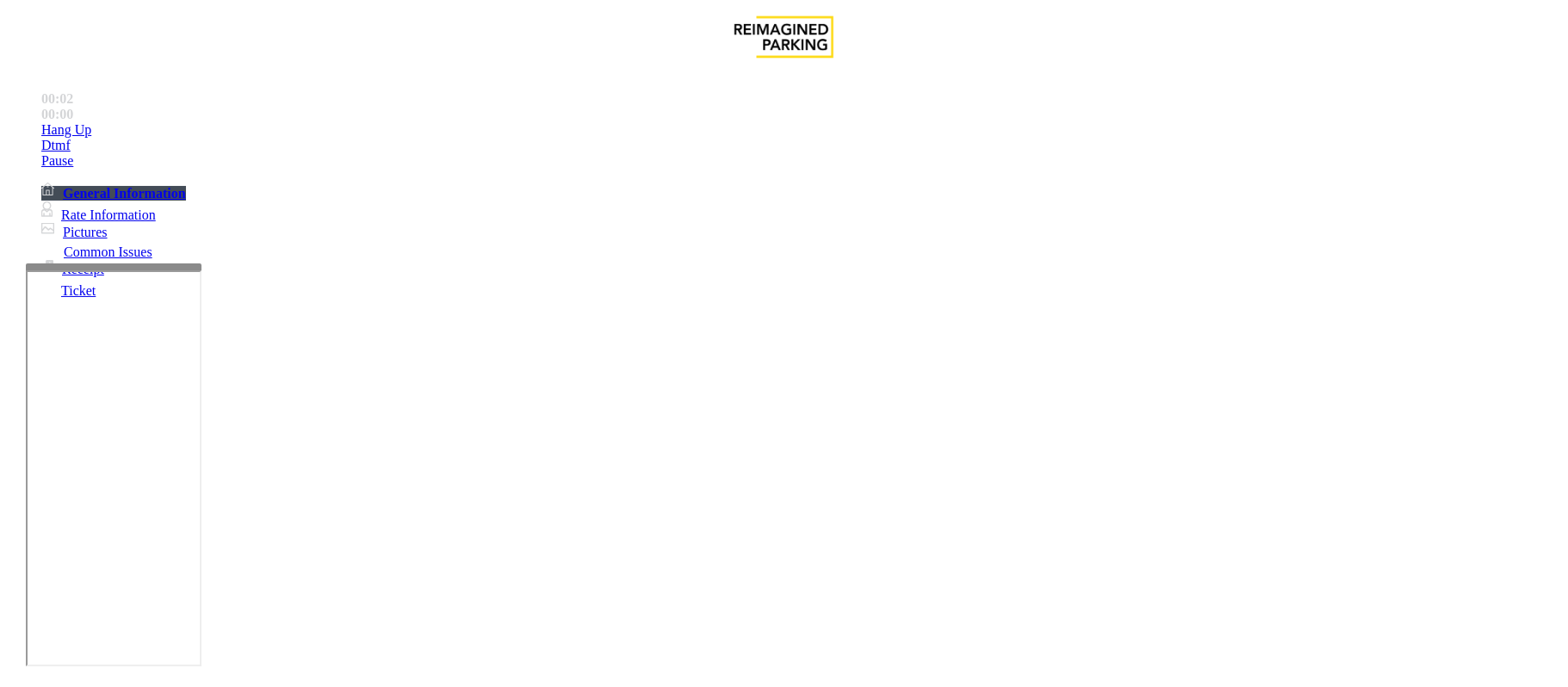 scroll, scrollTop: 573, scrollLeft: 0, axis: vertical 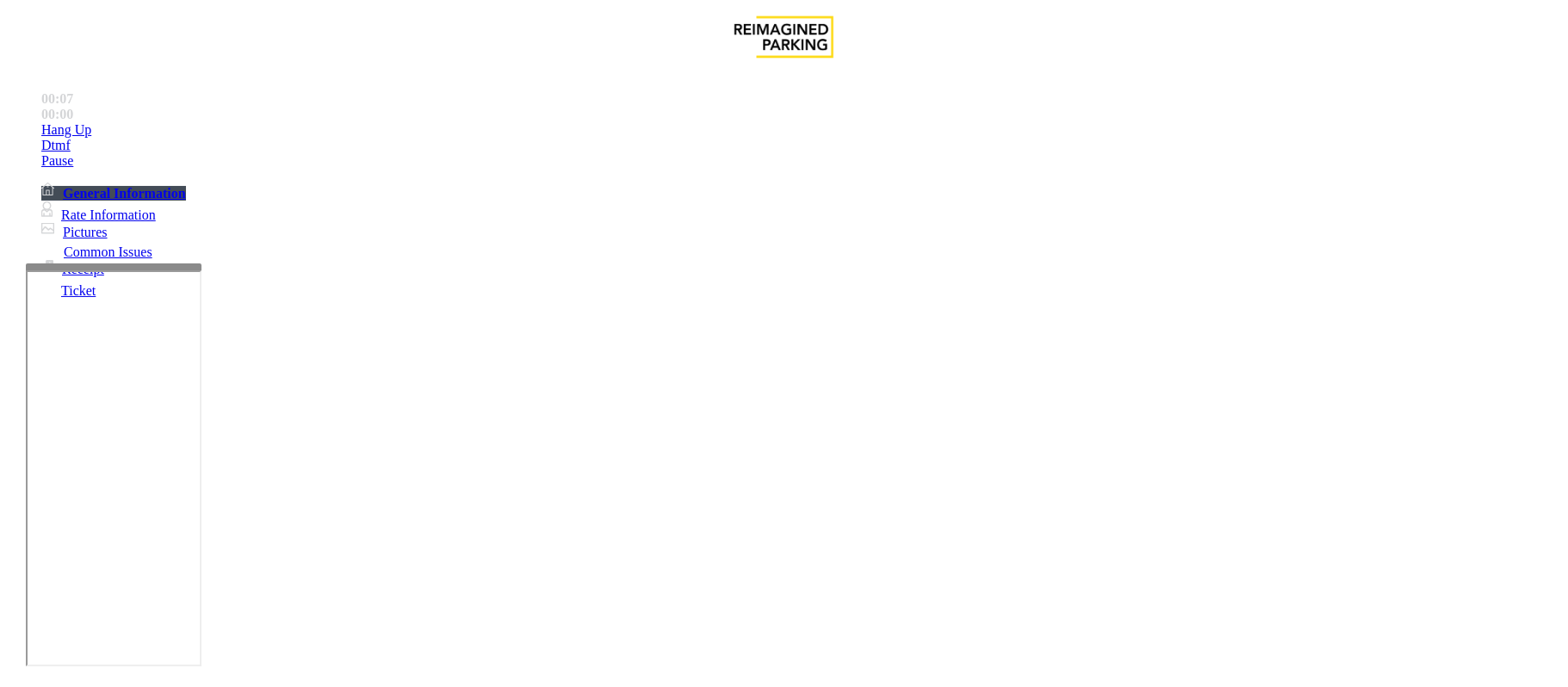 click on "Intercom Issue/No Response" at bounding box center (800, 1249) 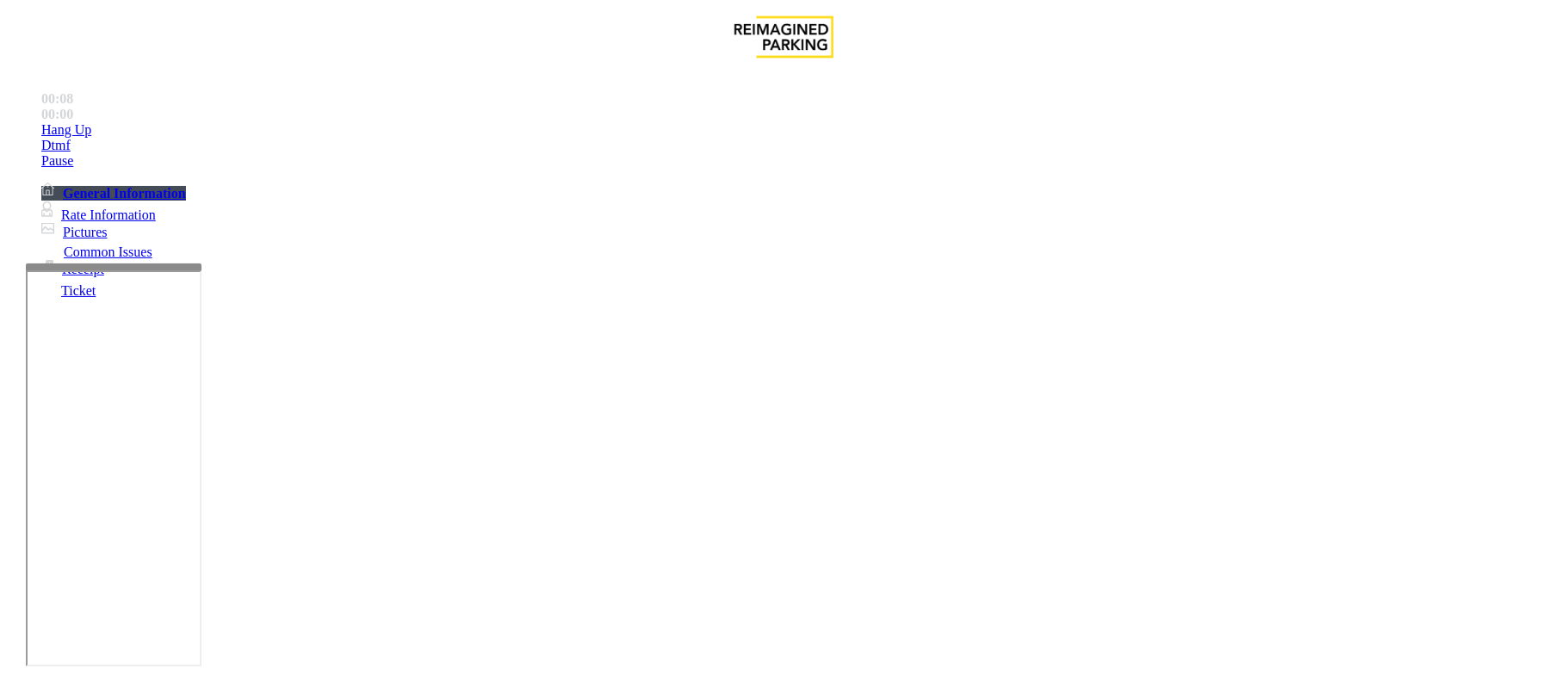 click on "No Response/Unable to hear parker" at bounding box center [122, 1249] 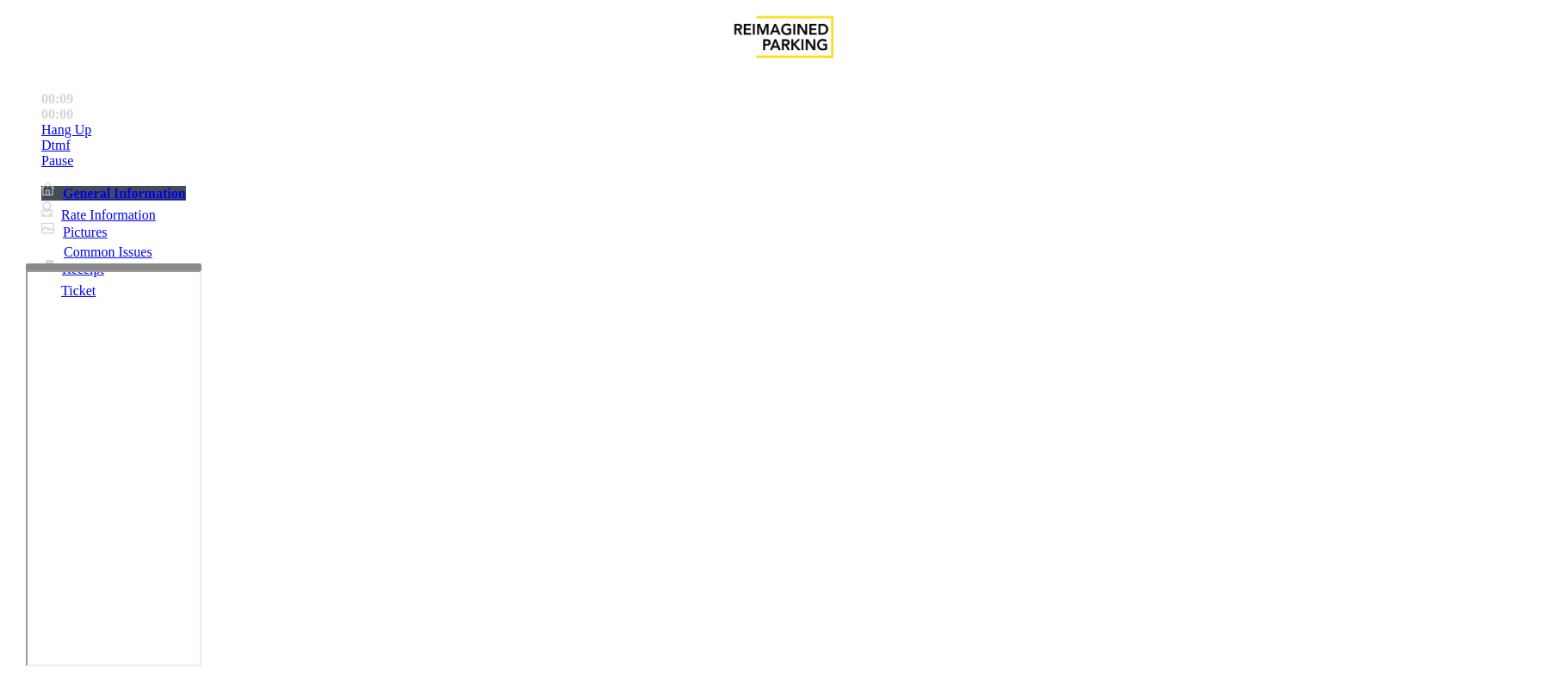 click on "No Response/Unable to hear parker" at bounding box center [784, 1236] 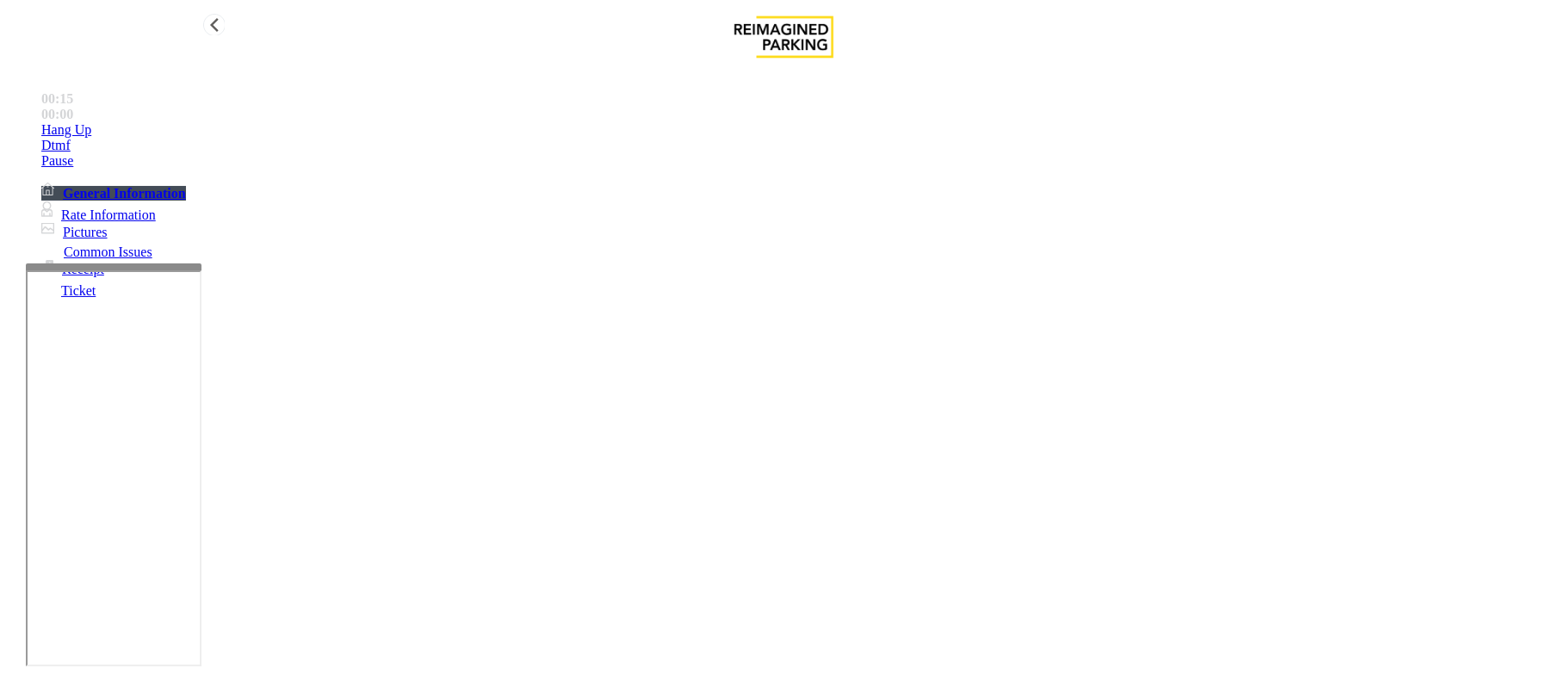 type on "**********" 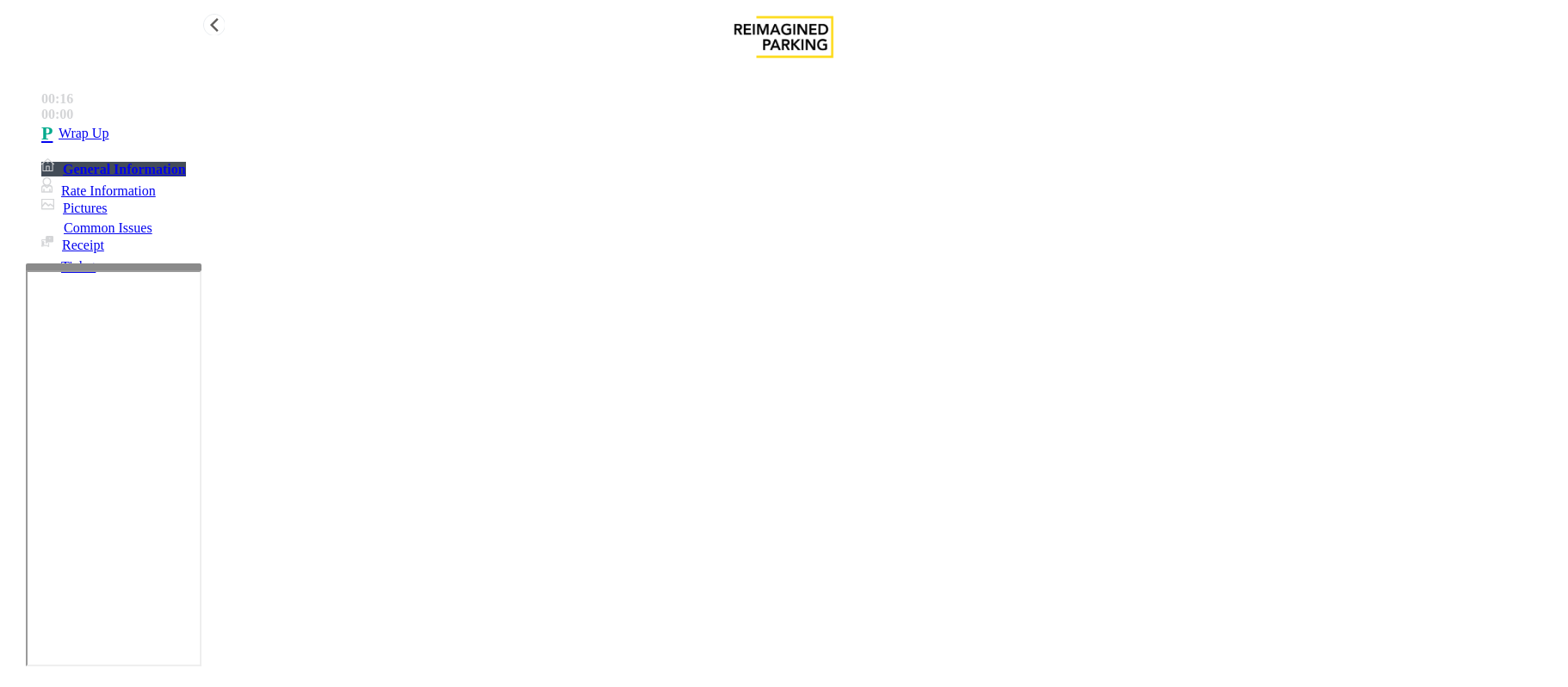 click on "Wrap Up" at bounding box center (801, 133) 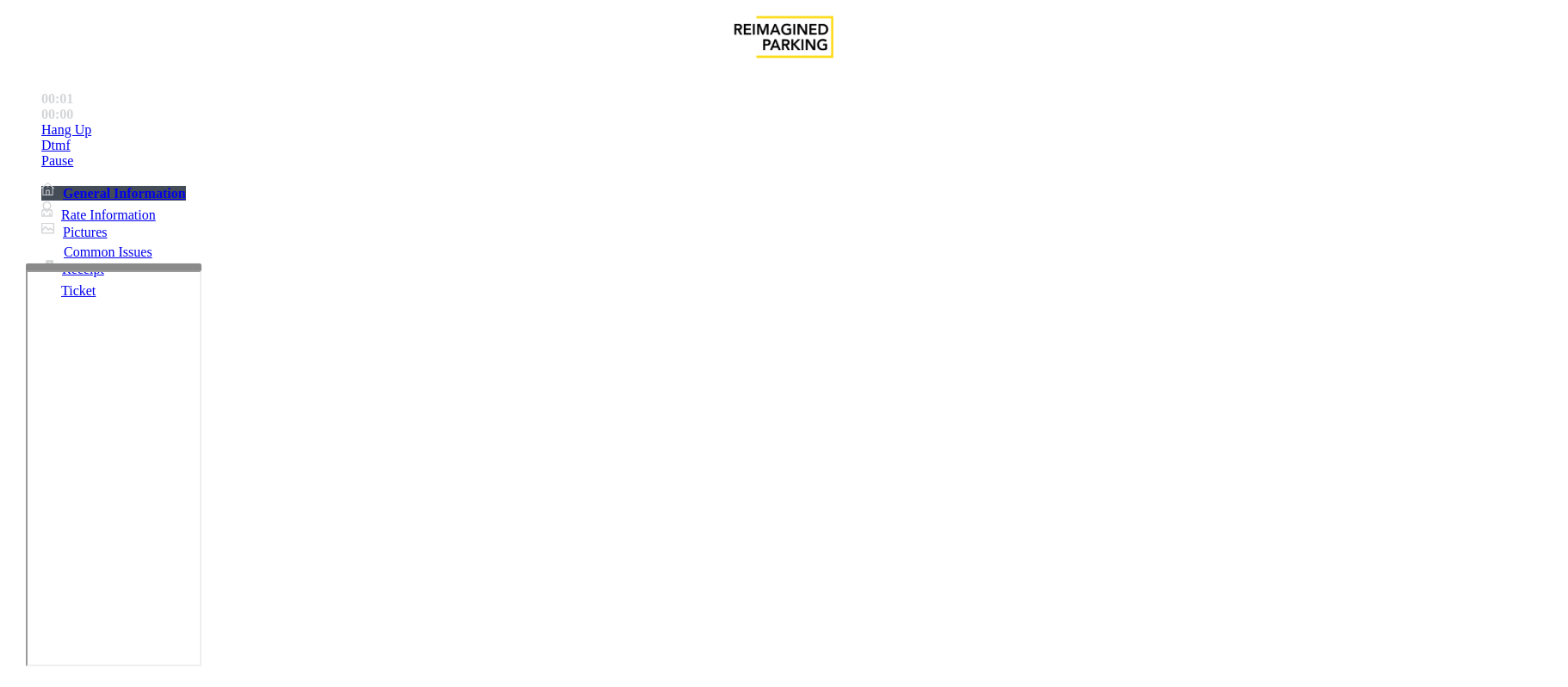 scroll, scrollTop: 344, scrollLeft: 0, axis: vertical 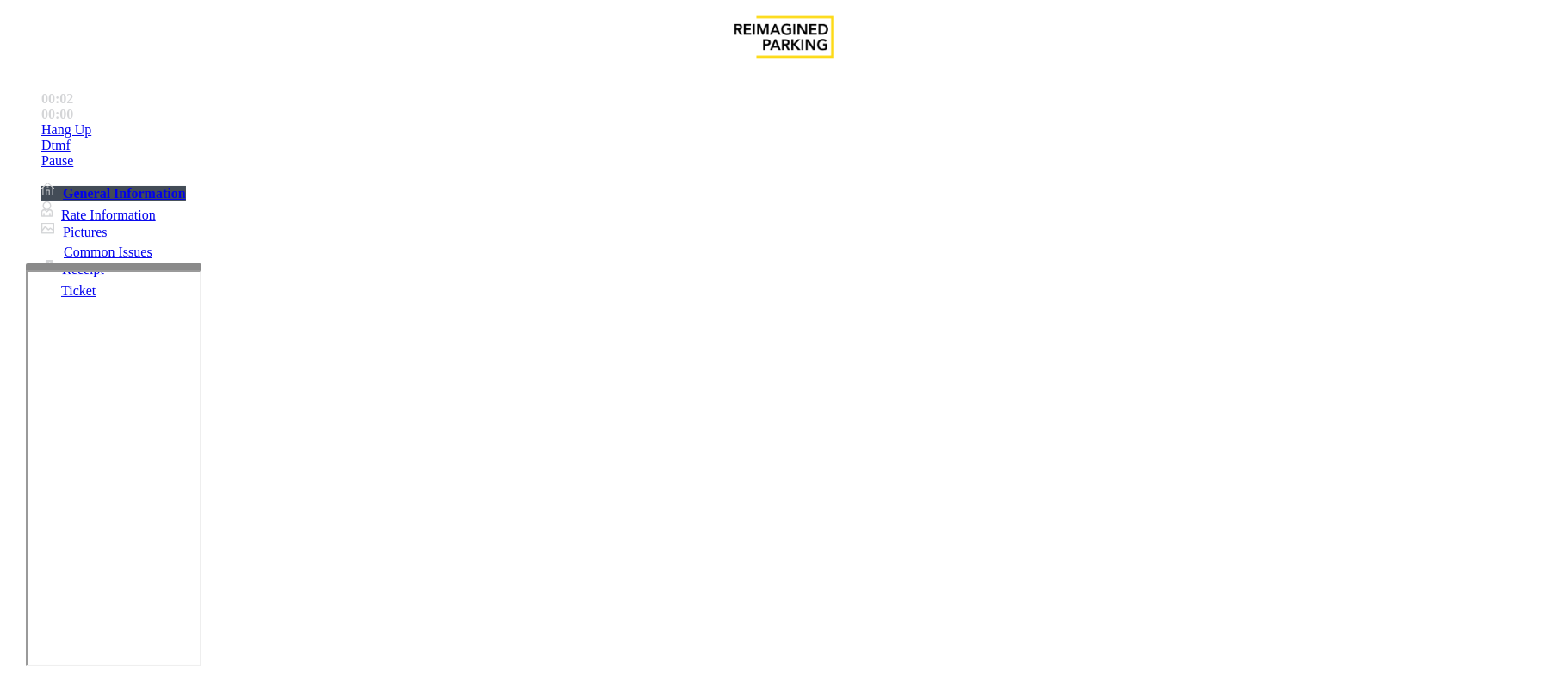 click on "Equipment Issue" at bounding box center [416, 1249] 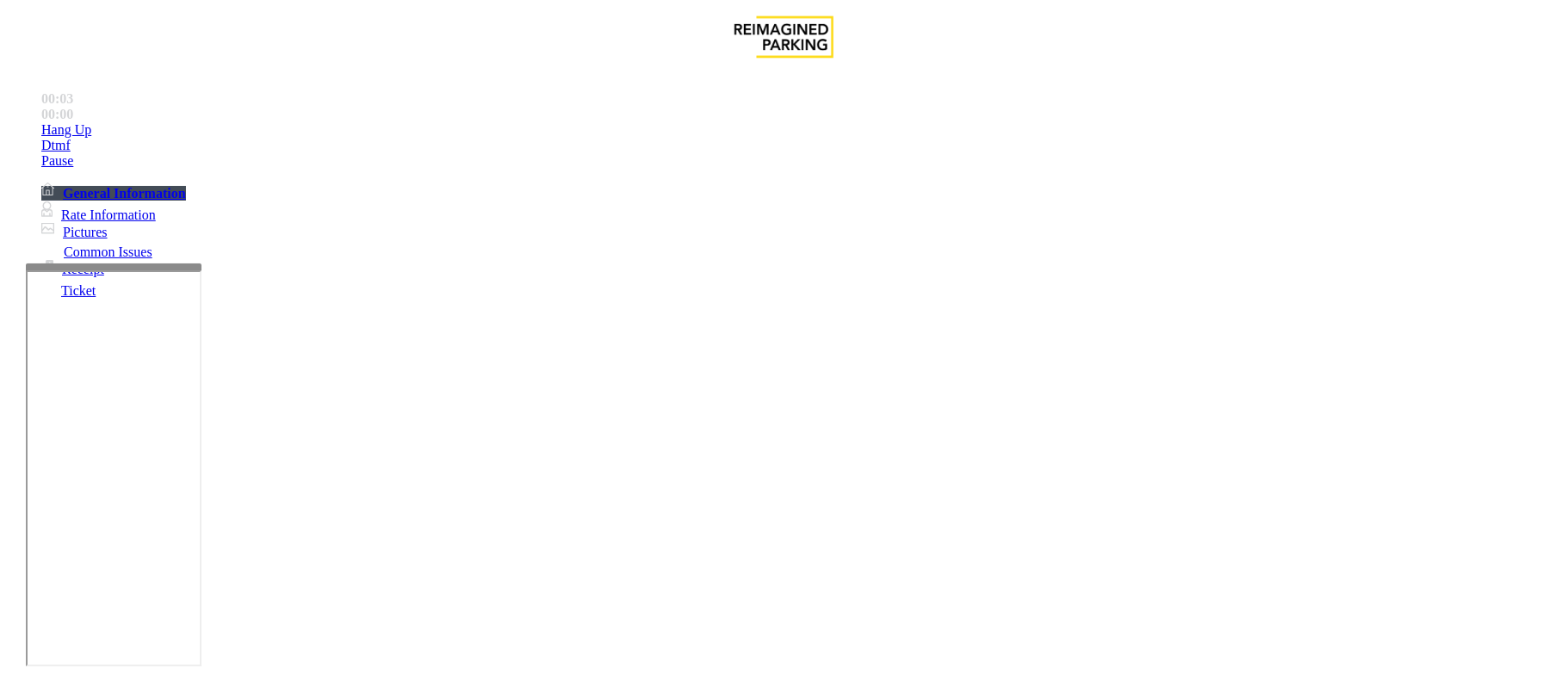 click on "Gate / Door Won't Open" at bounding box center [495, 1249] 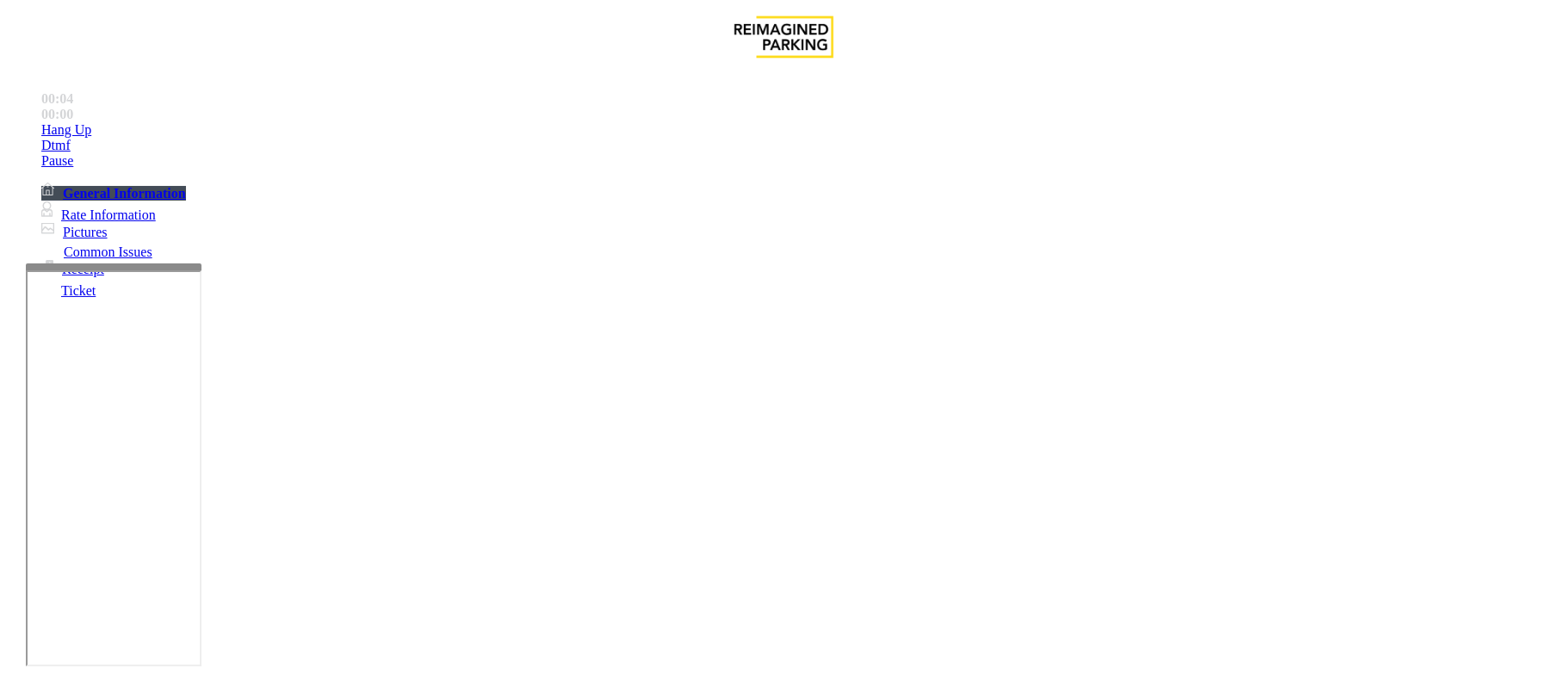 scroll, scrollTop: 803, scrollLeft: 0, axis: vertical 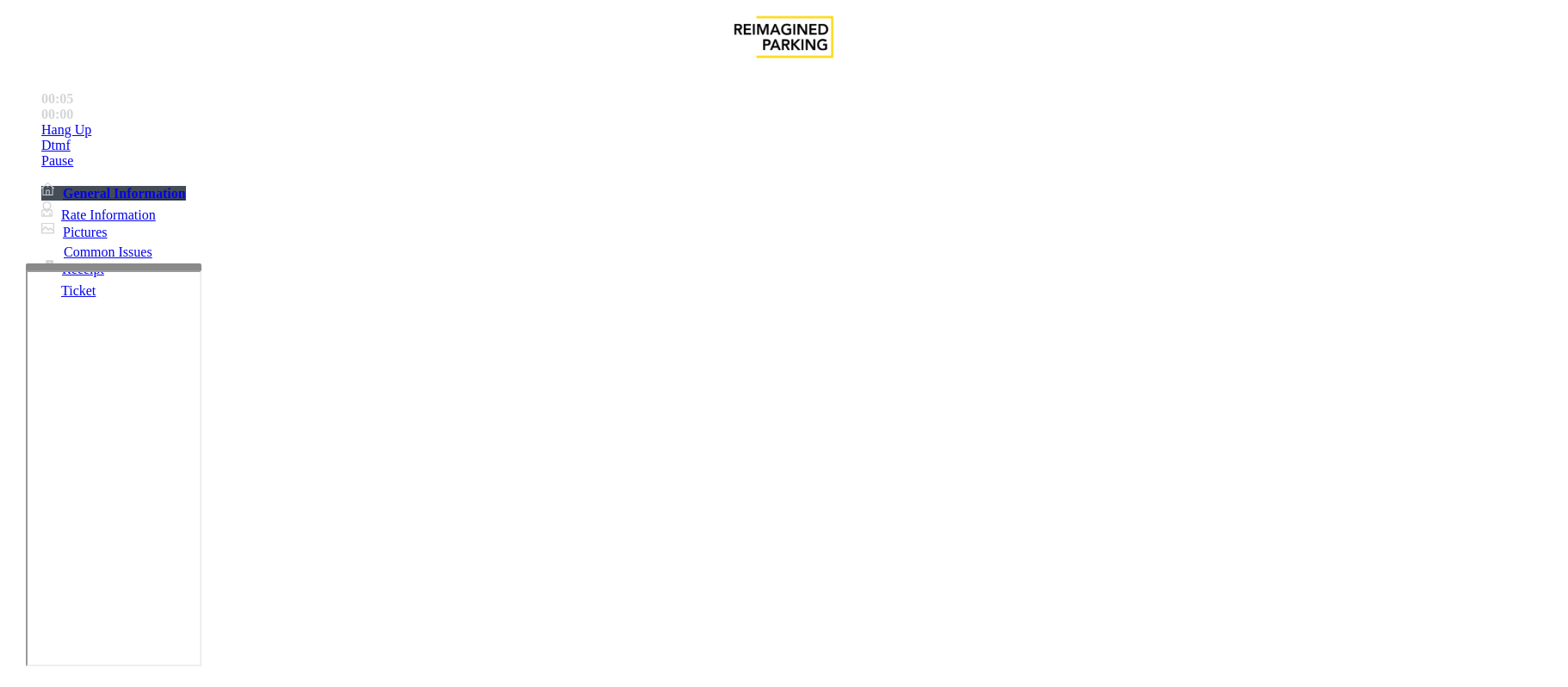 click on "Vend Gate" at bounding box center [59, 1637] 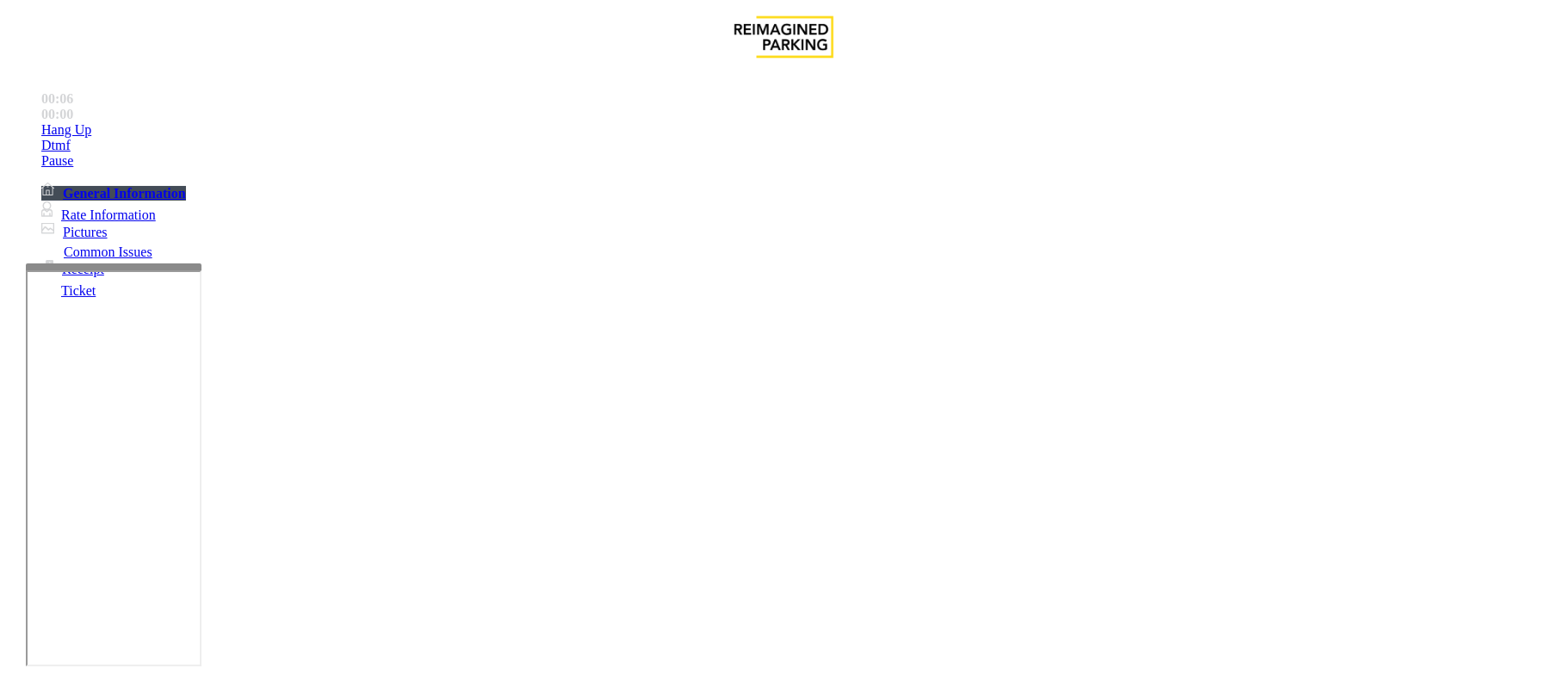 scroll, scrollTop: 573, scrollLeft: 0, axis: vertical 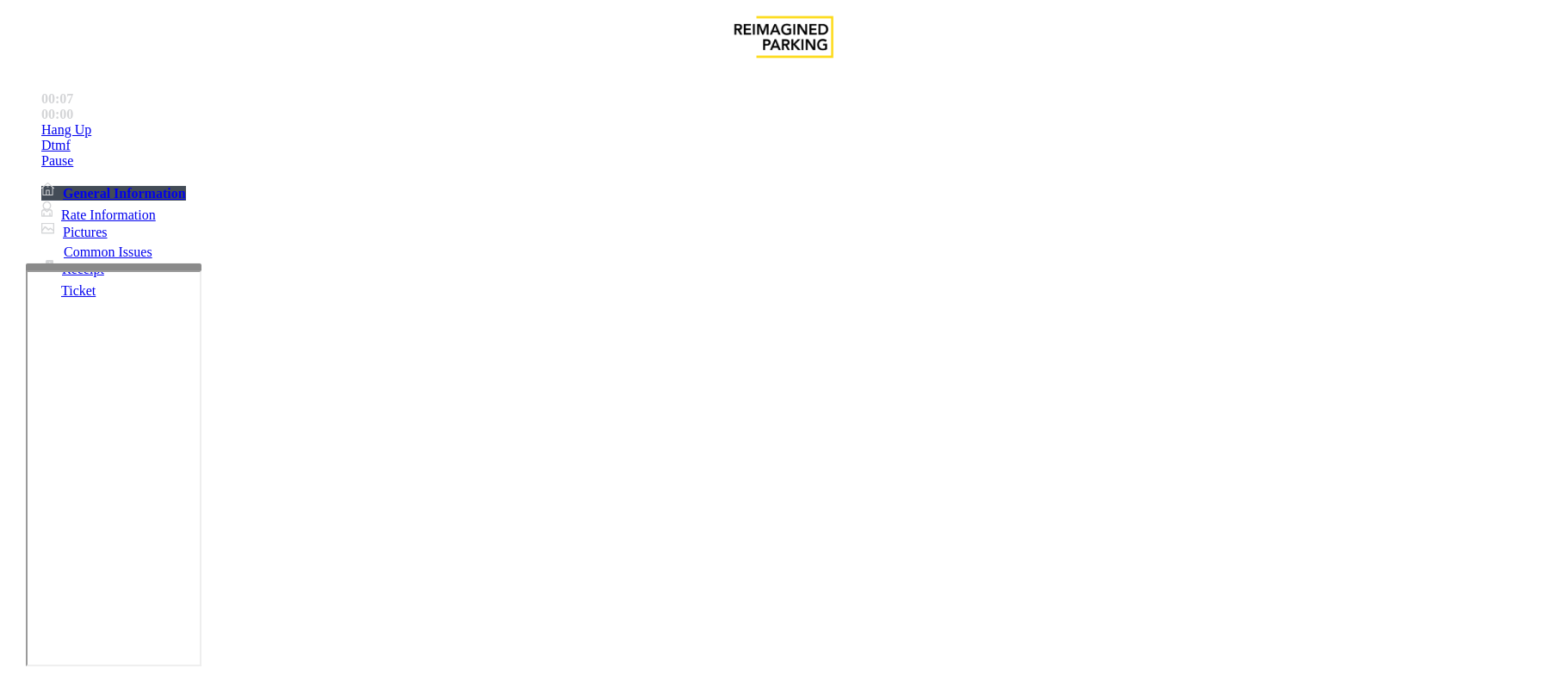 click on "Do not take any details until further notice. Simply vend the gates." at bounding box center [373, 2870] 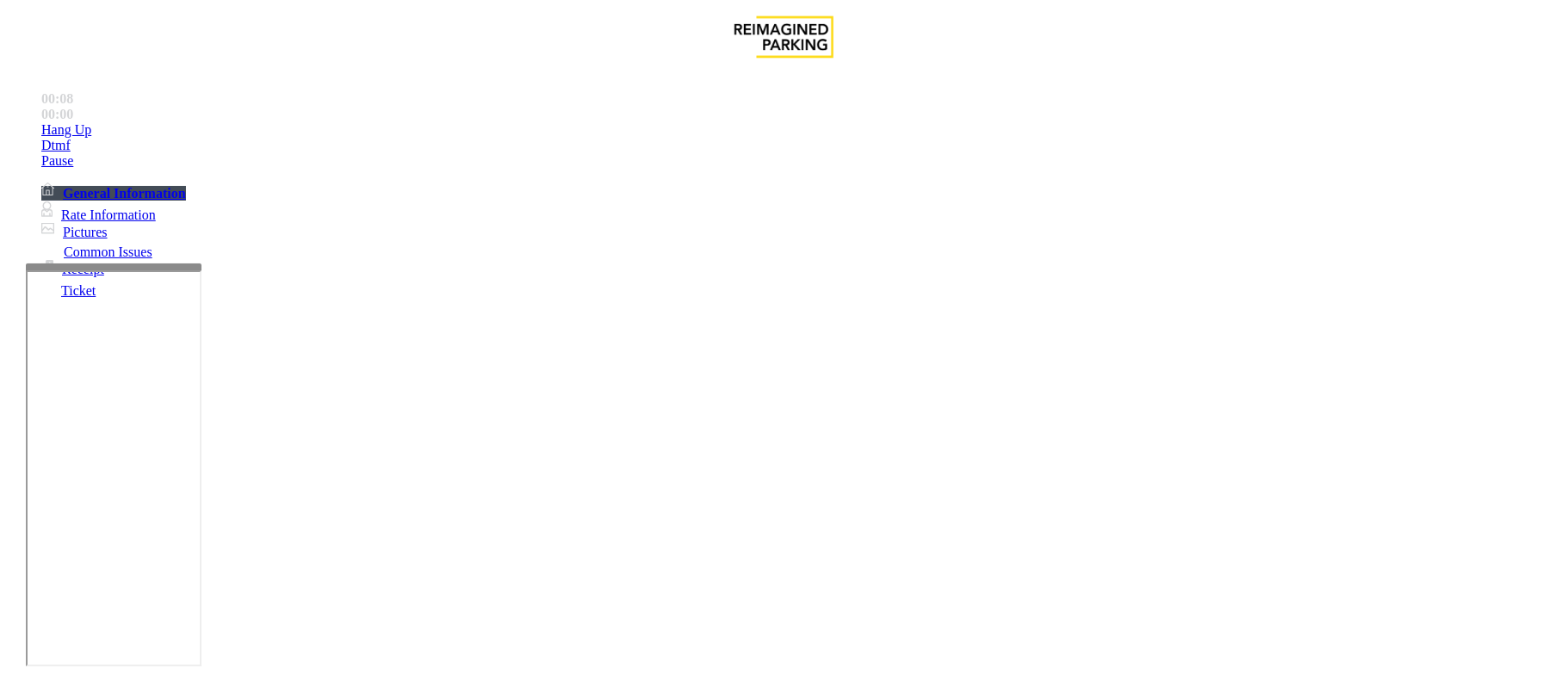 click on "Do not take any details until further notice. Simply vend the gates." at bounding box center (373, 2892) 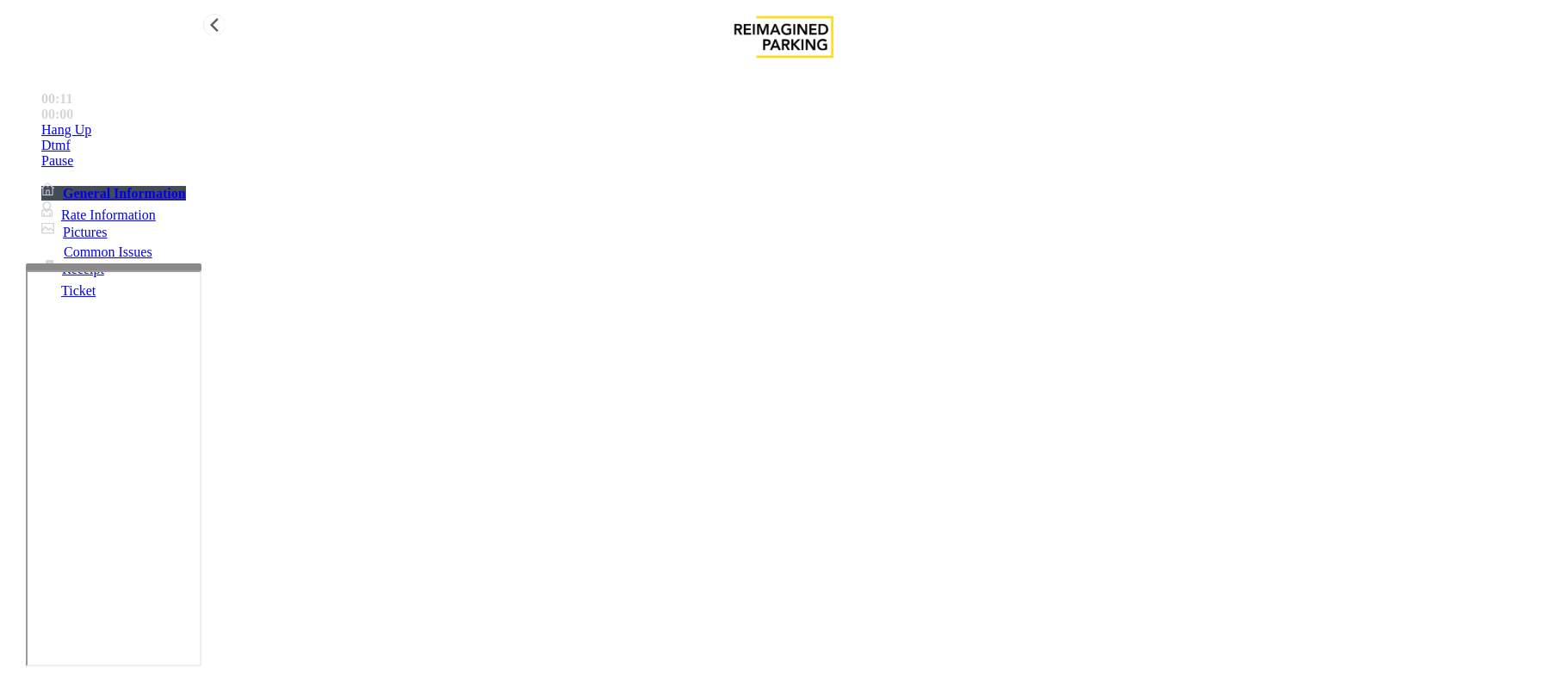 type on "**********" 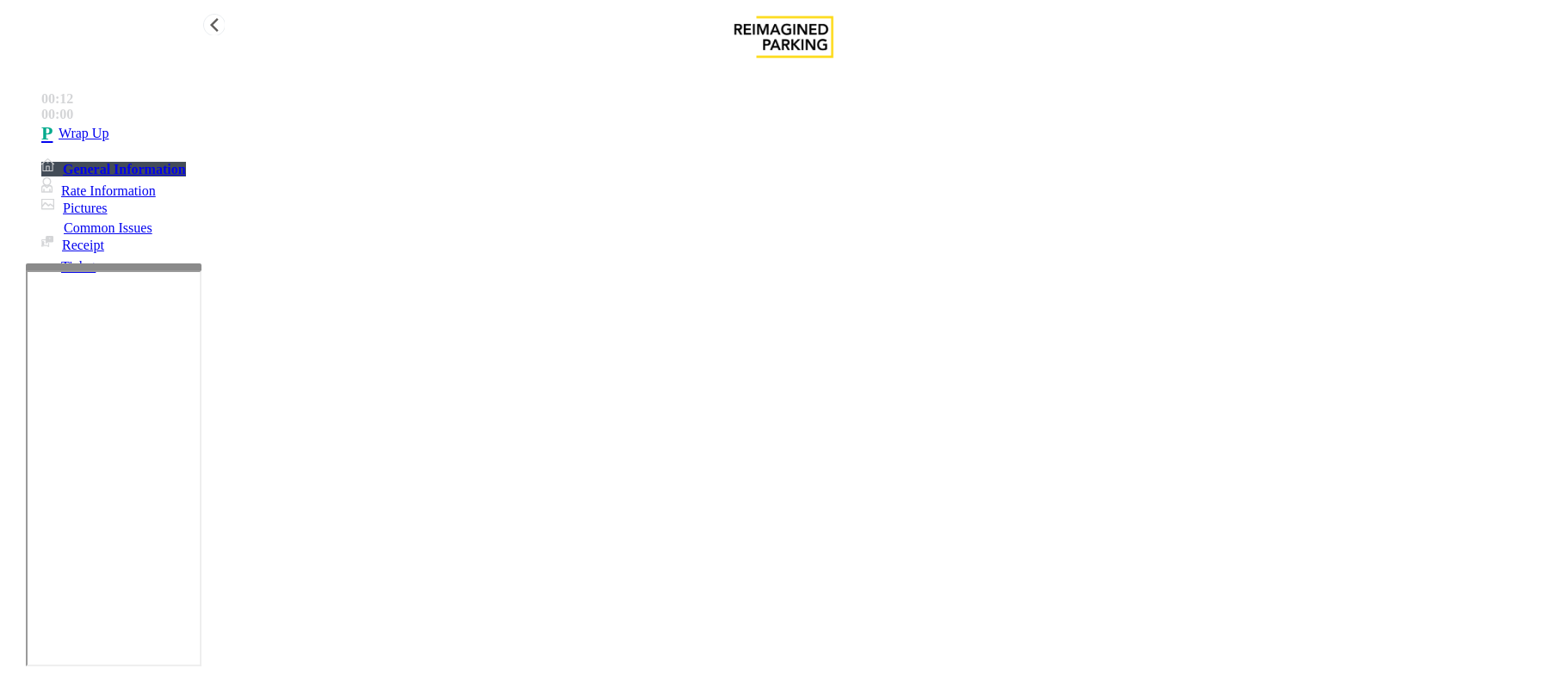 click on "Wrap Up" at bounding box center [801, 133] 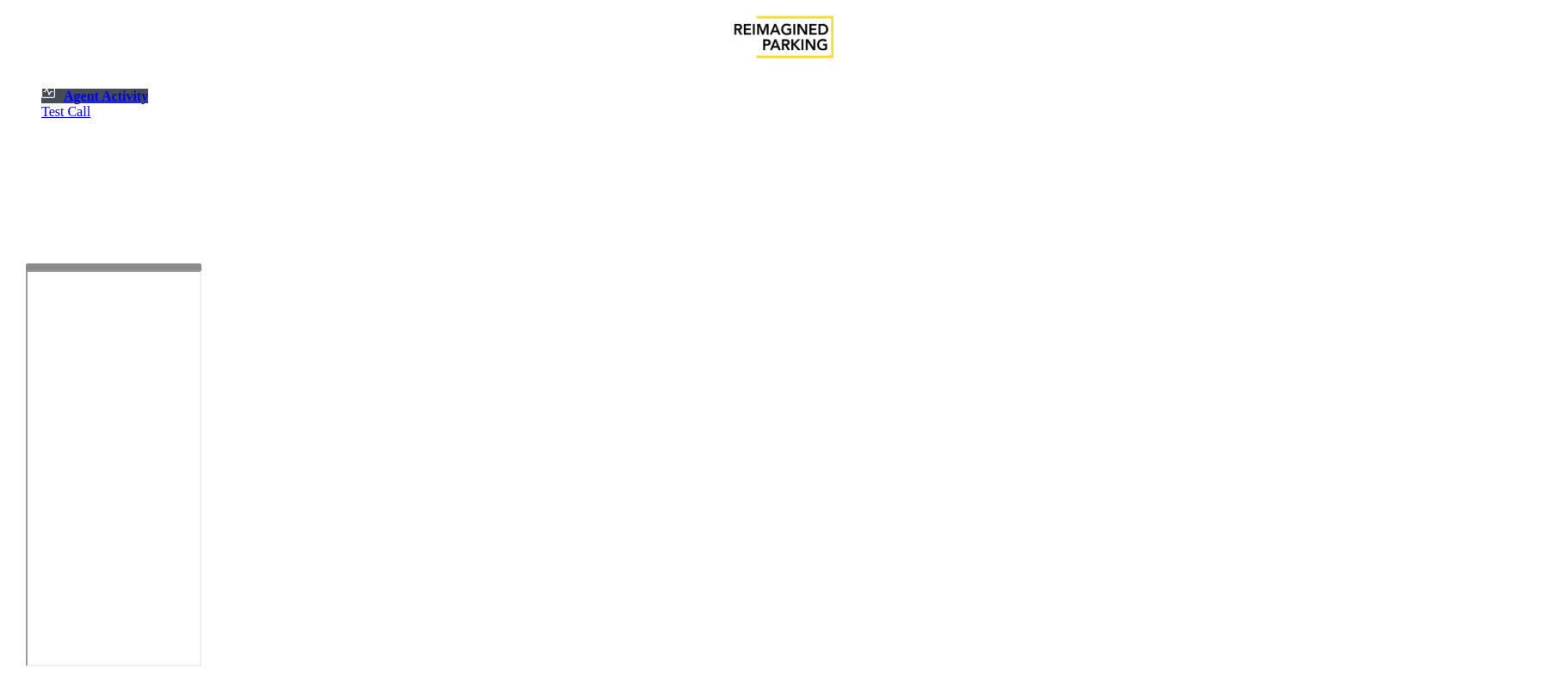 click at bounding box center [160, 1130] 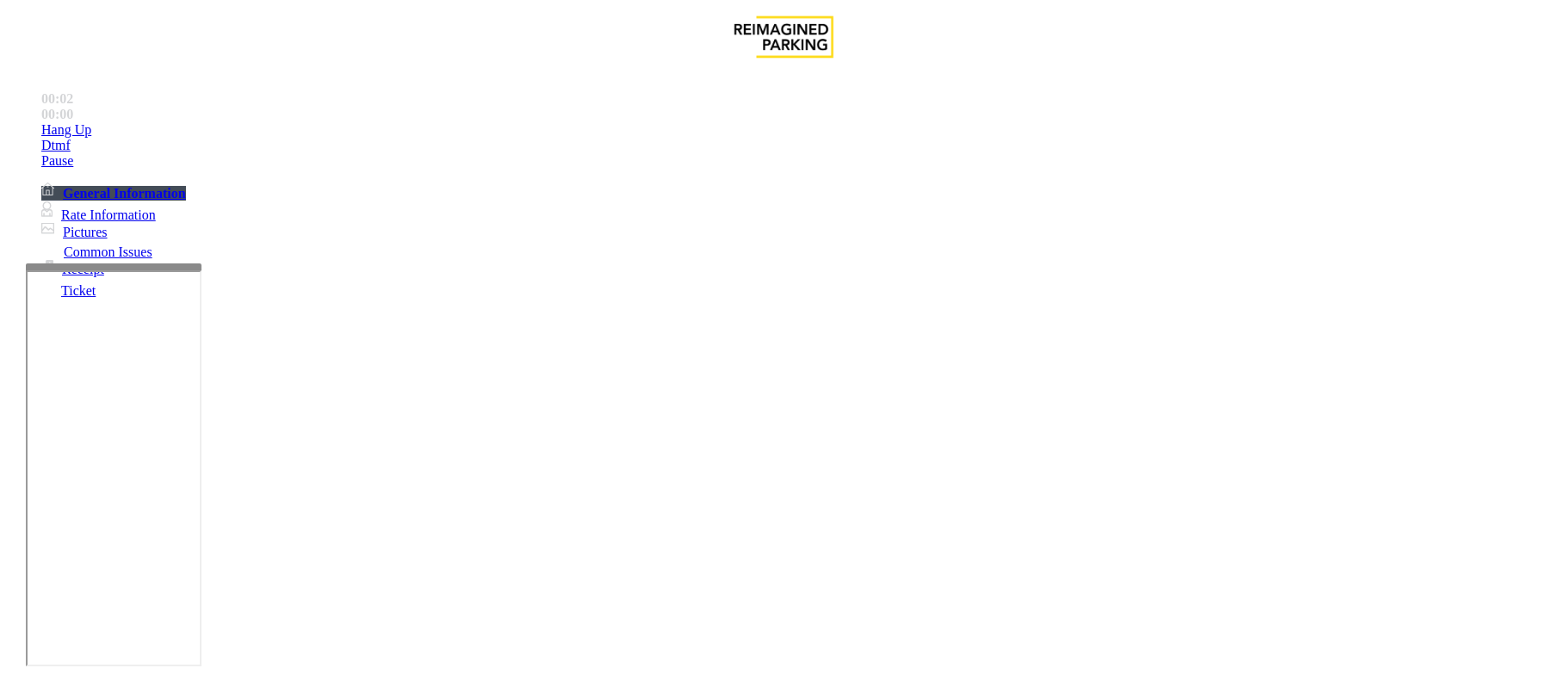 scroll, scrollTop: 573, scrollLeft: 0, axis: vertical 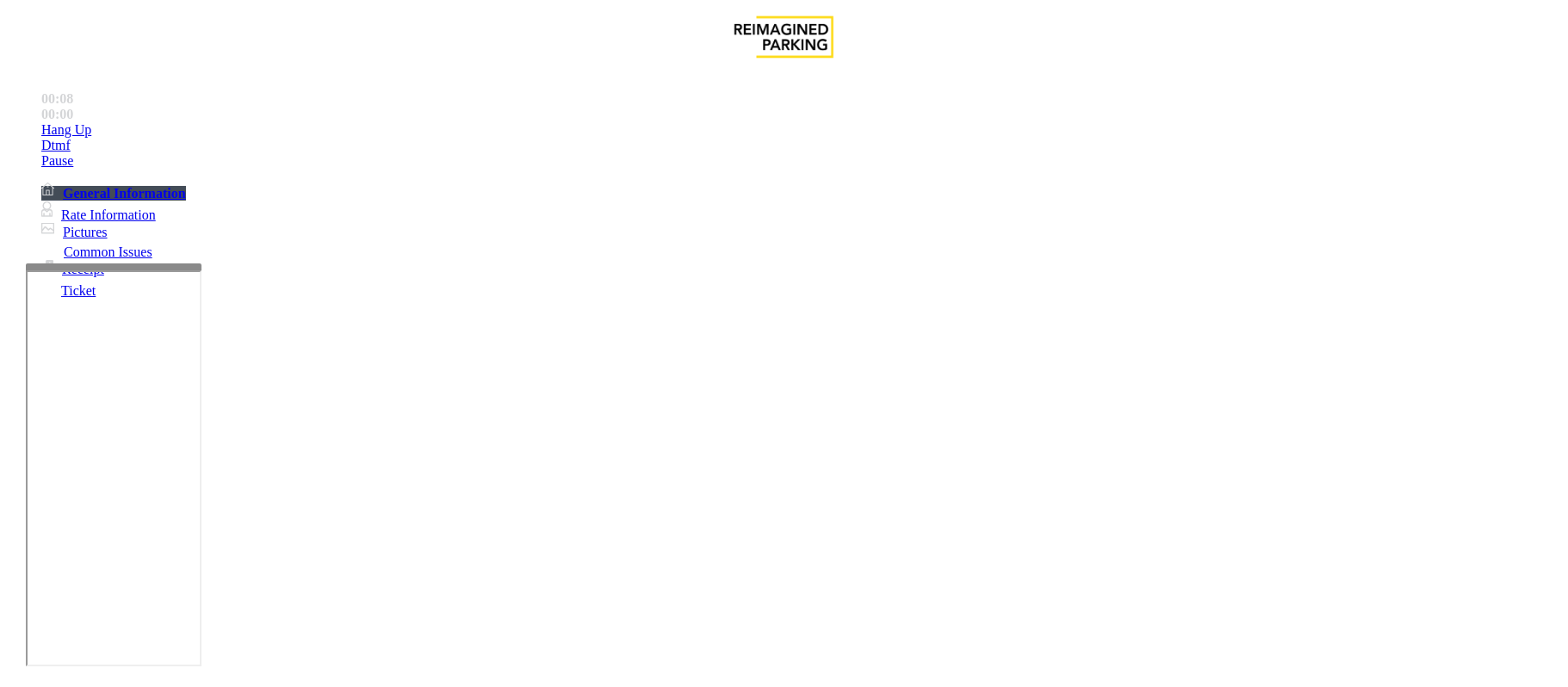 click on "Intercom Issue/No Response" at bounding box center [945, 1249] 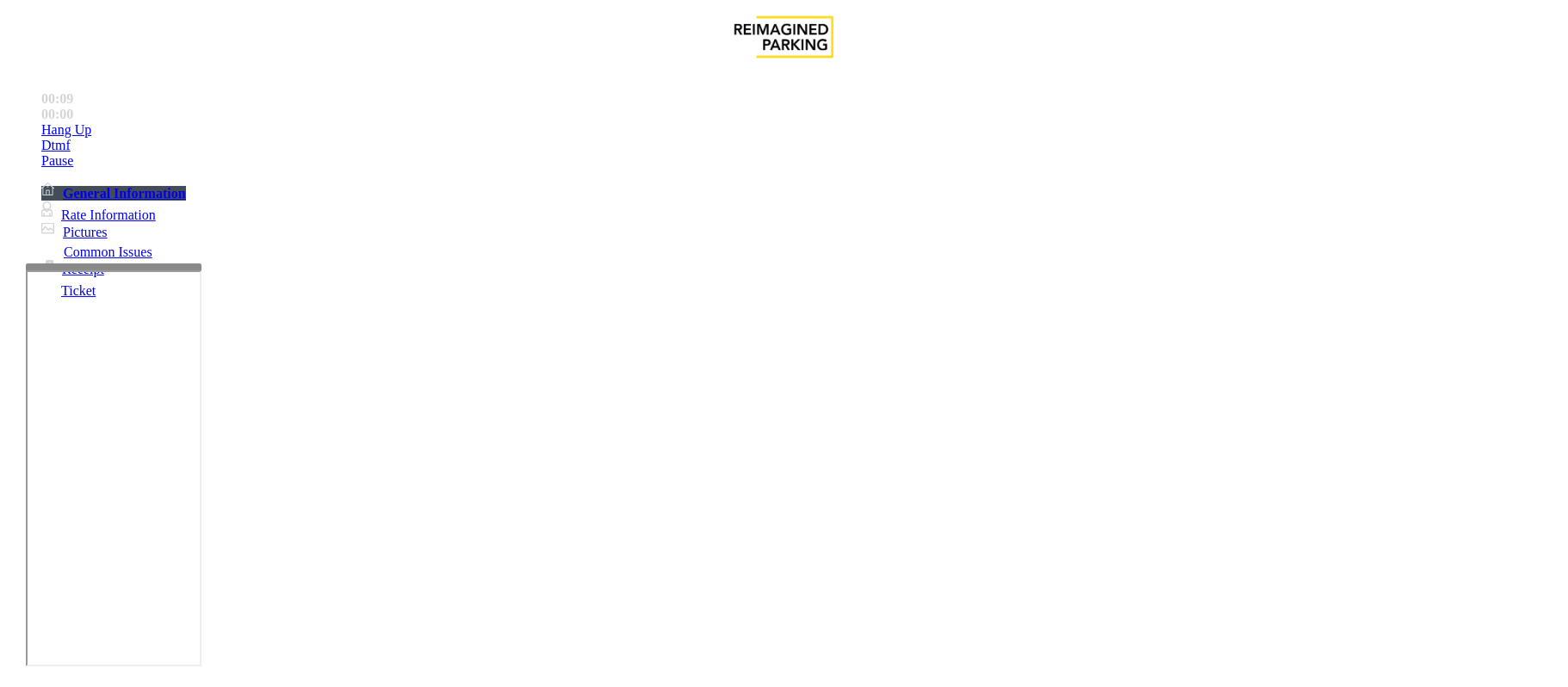 click on "Issue" at bounding box center (36, 1221) 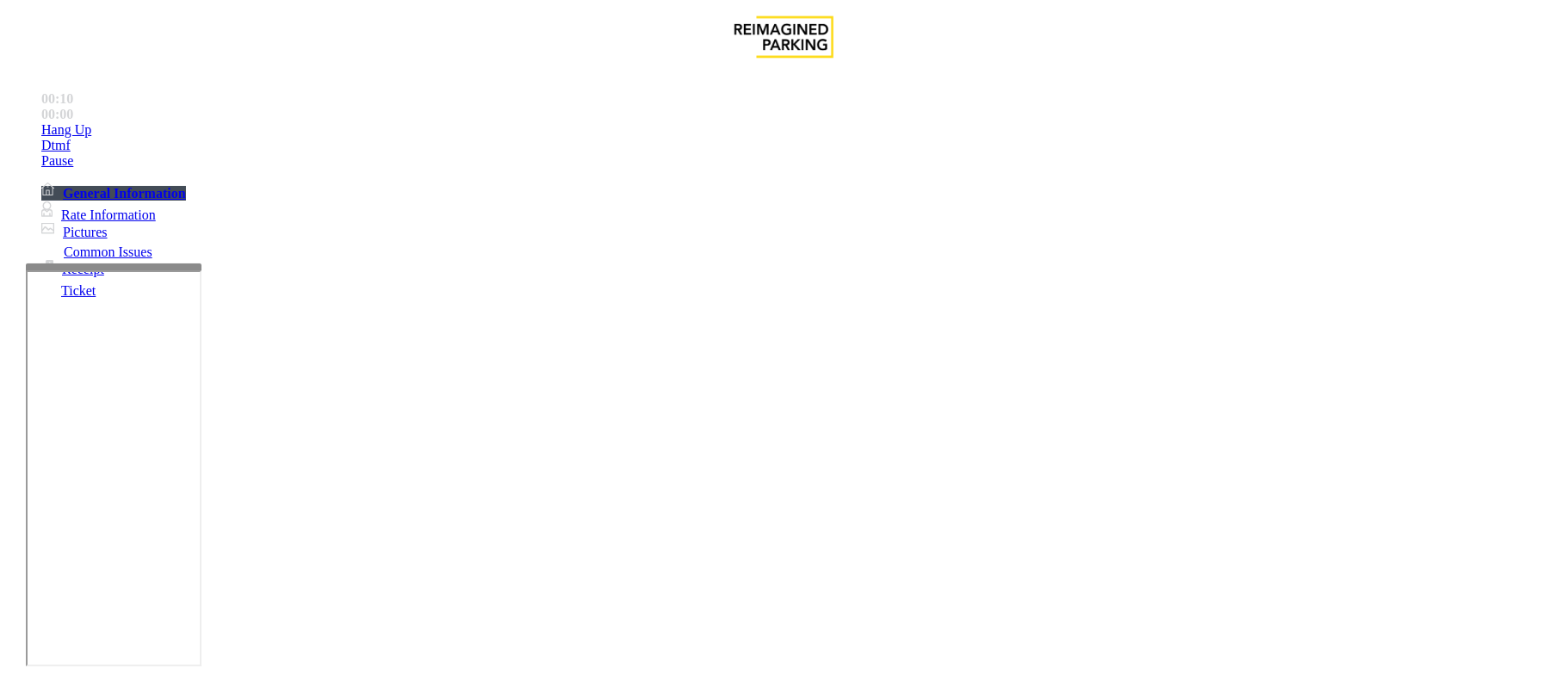 click on "No Response/Unable to hear parker" at bounding box center (122, 1249) 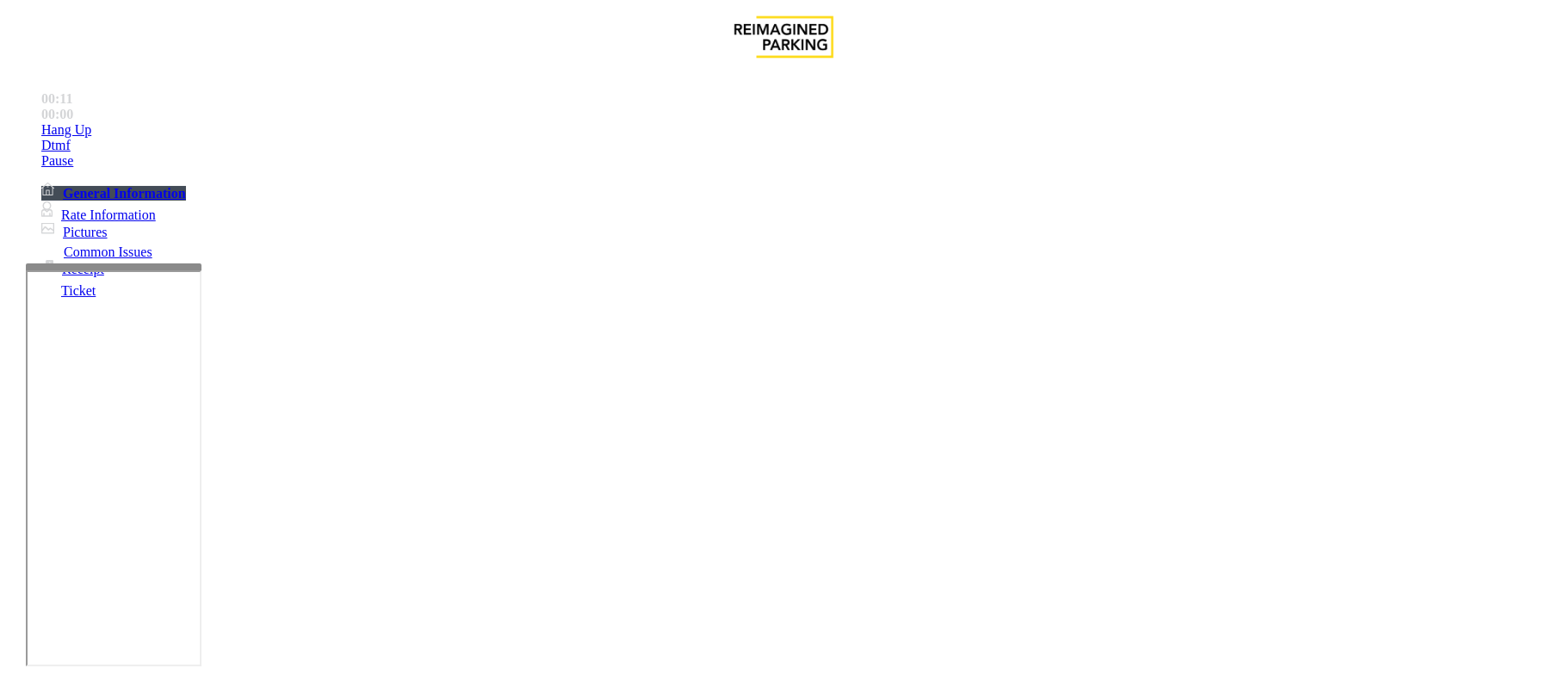 click on "No Response/Unable to hear parker" at bounding box center (784, 1236) 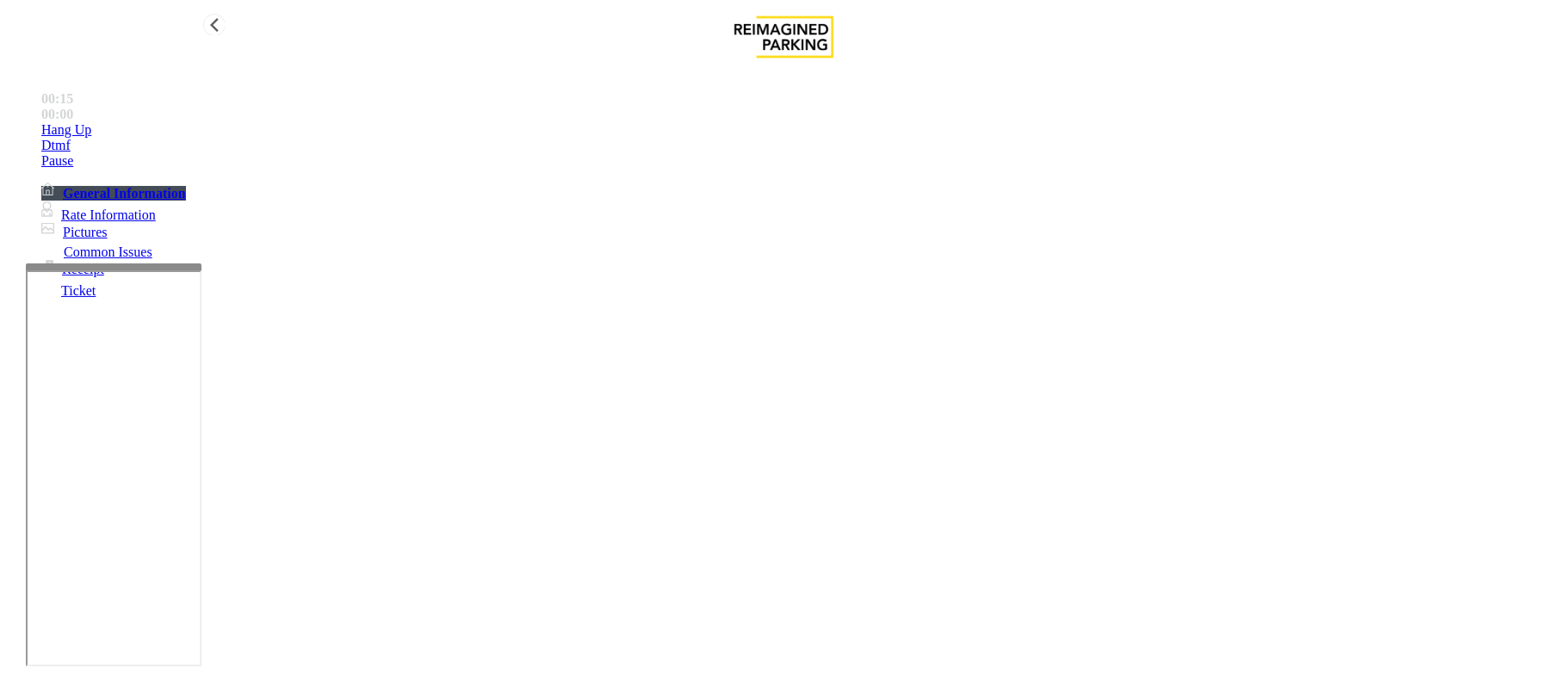 type on "**********" 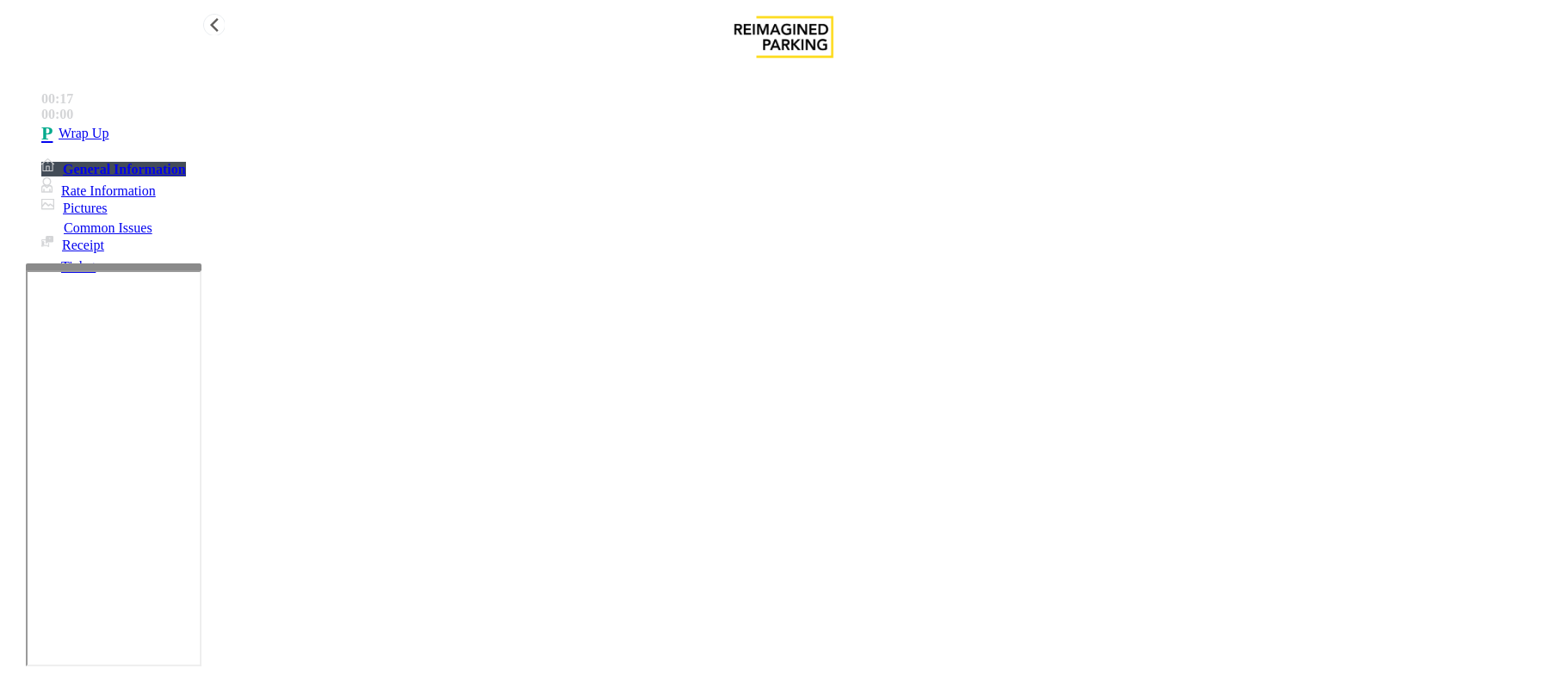 click on "Wrap Up" at bounding box center [801, 133] 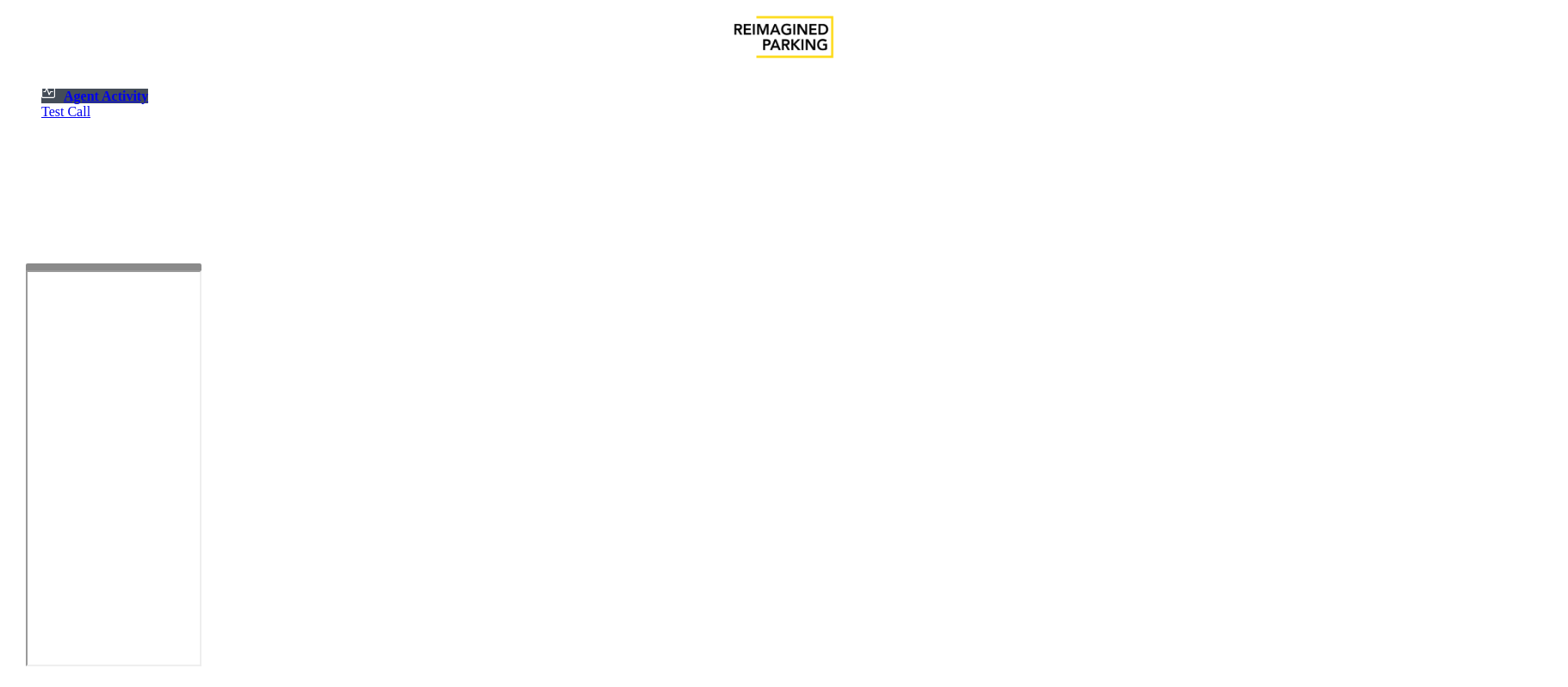 click at bounding box center (160, 1130) 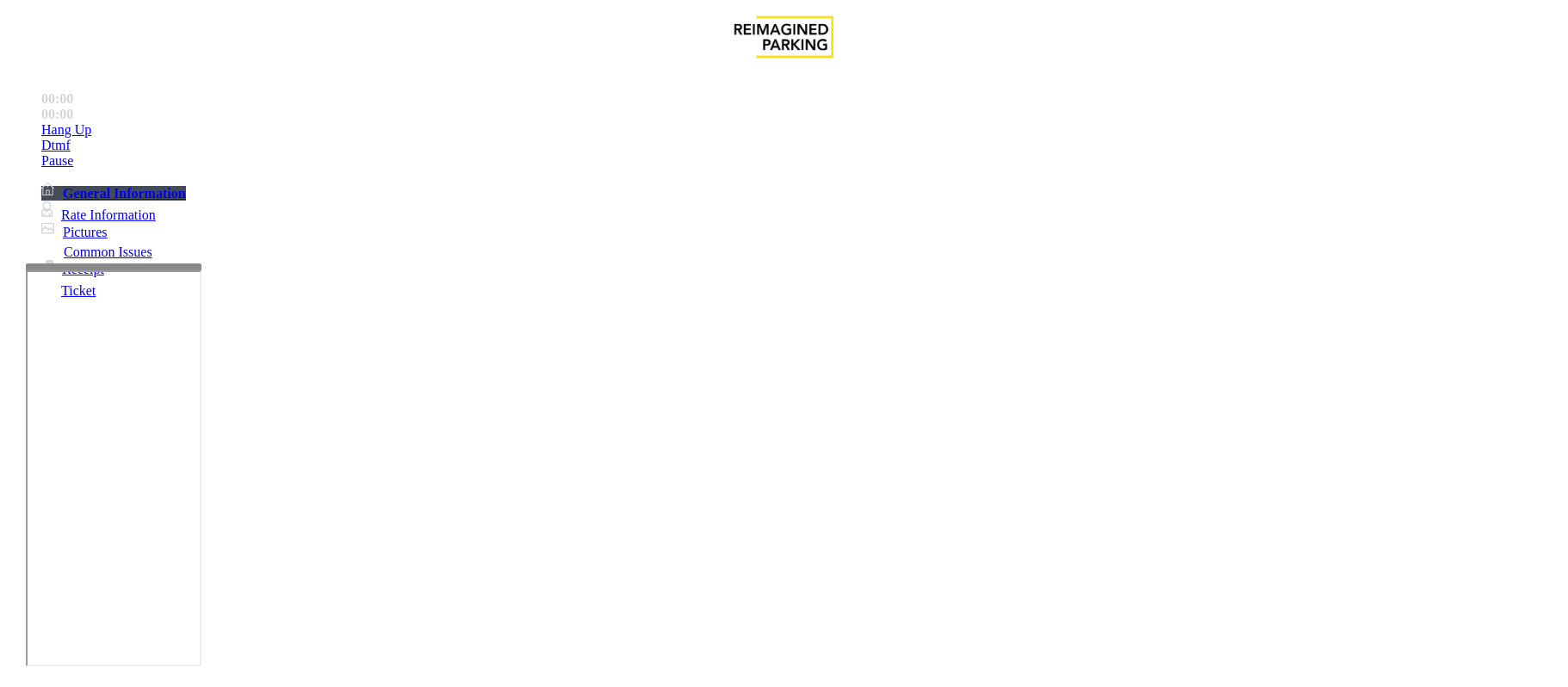 scroll, scrollTop: 344, scrollLeft: 0, axis: vertical 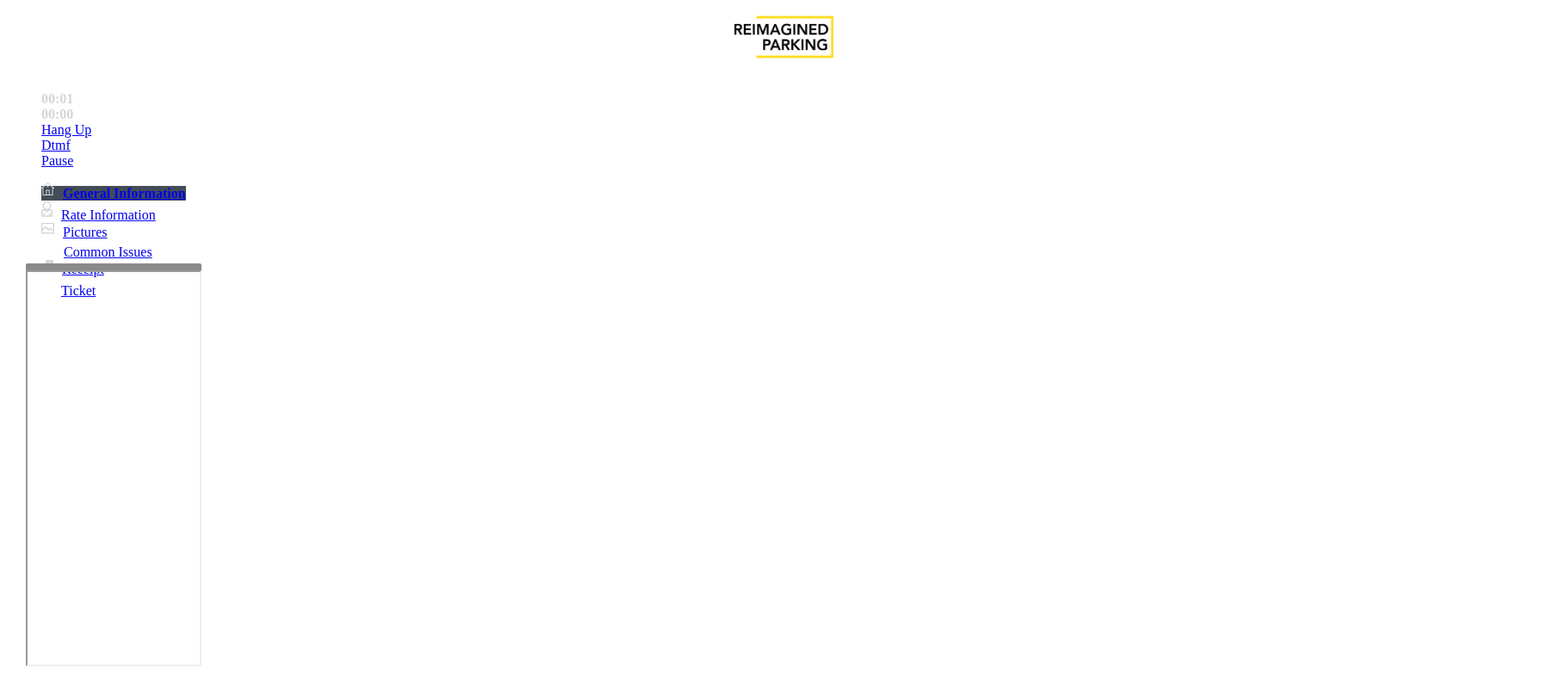 click on "Equipment Issue" at bounding box center [416, 1249] 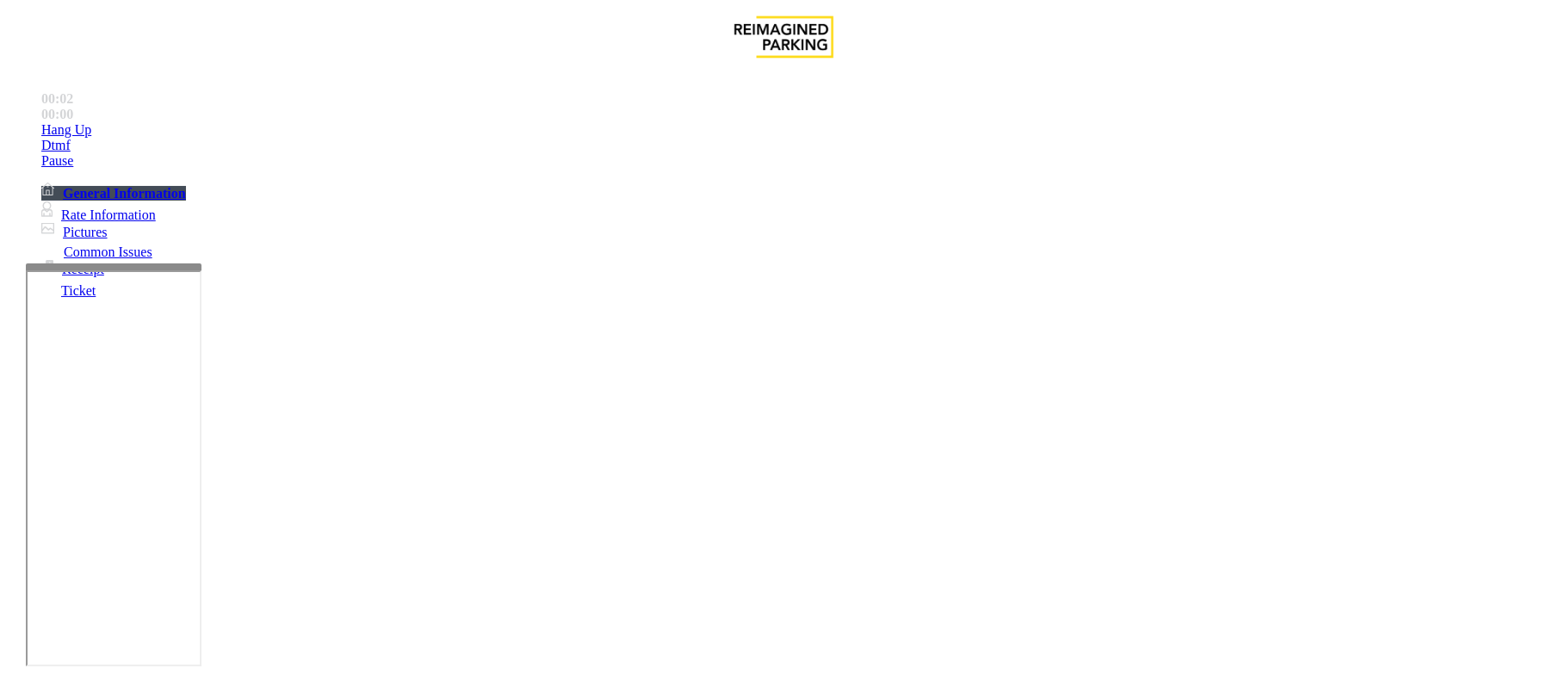 click on "Gate / Door Won't Open" at bounding box center [495, 1249] 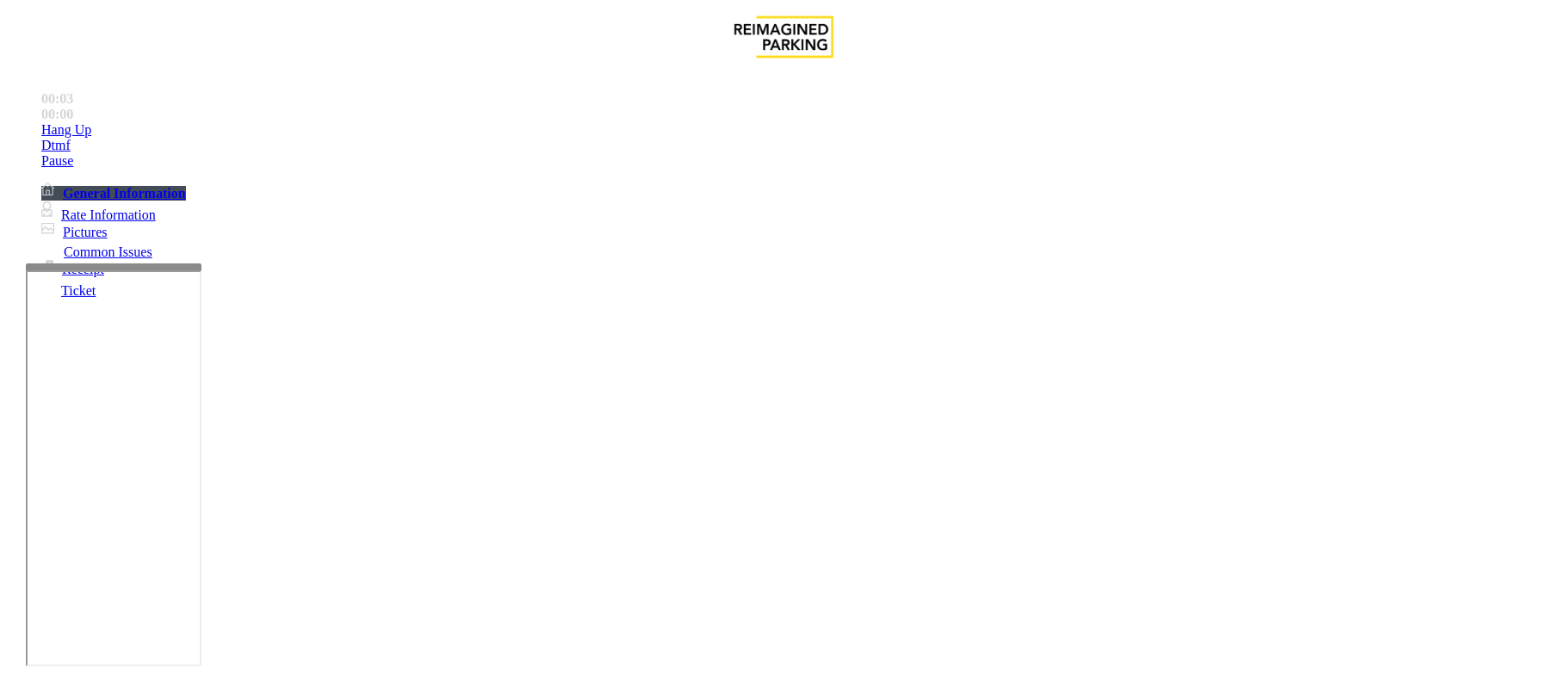 click on "Do not take any details until further notice. Simply vend the gates." at bounding box center [373, 2870] 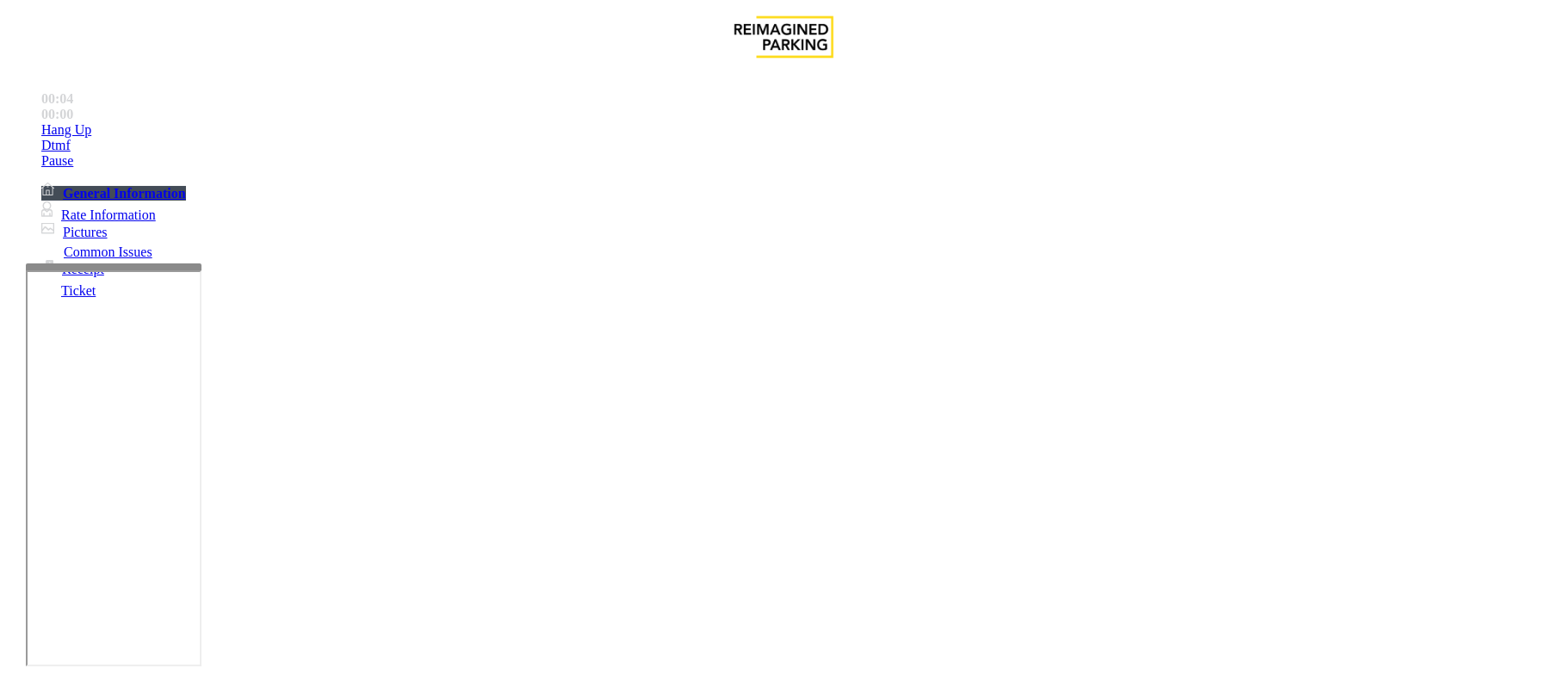 click on "Do not take any details until further notice. Simply vend the gates." at bounding box center (373, 2870) 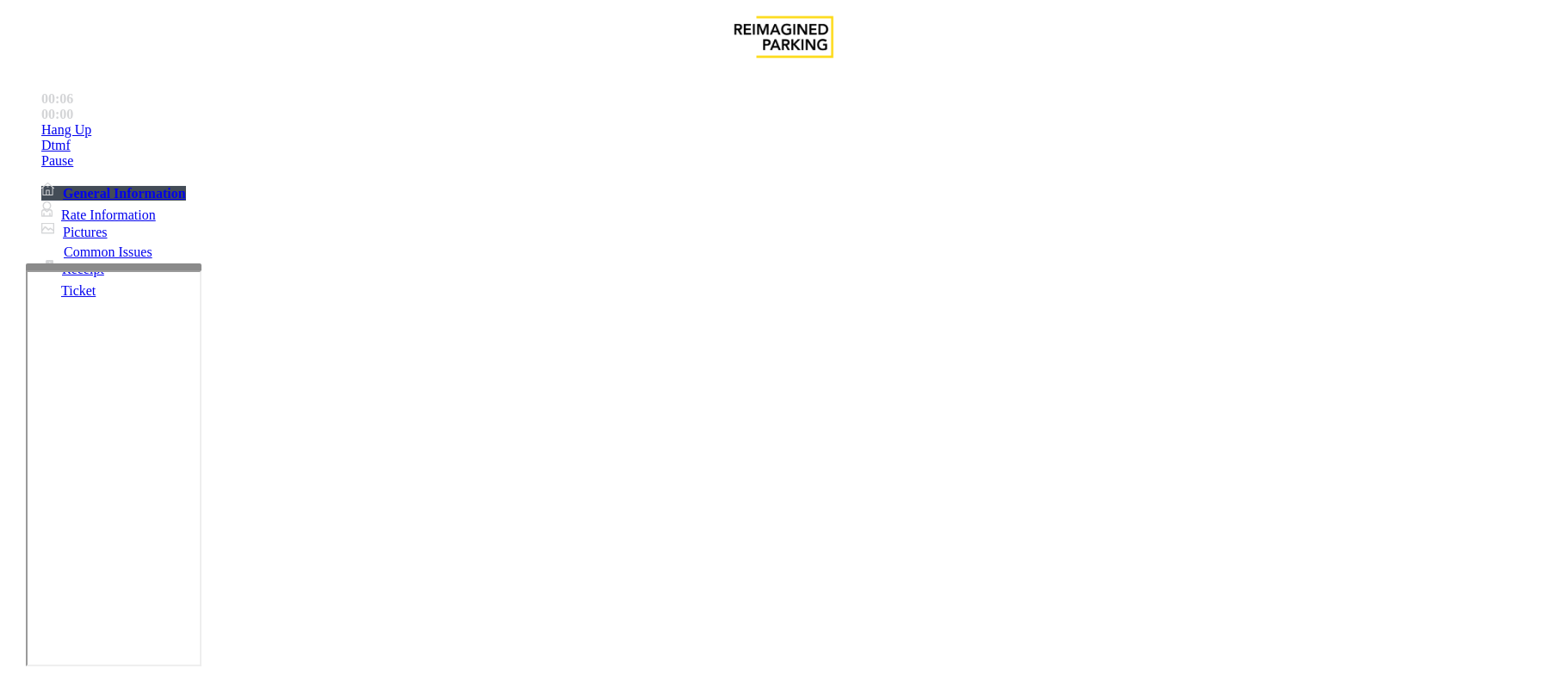 scroll, scrollTop: 121, scrollLeft: 0, axis: vertical 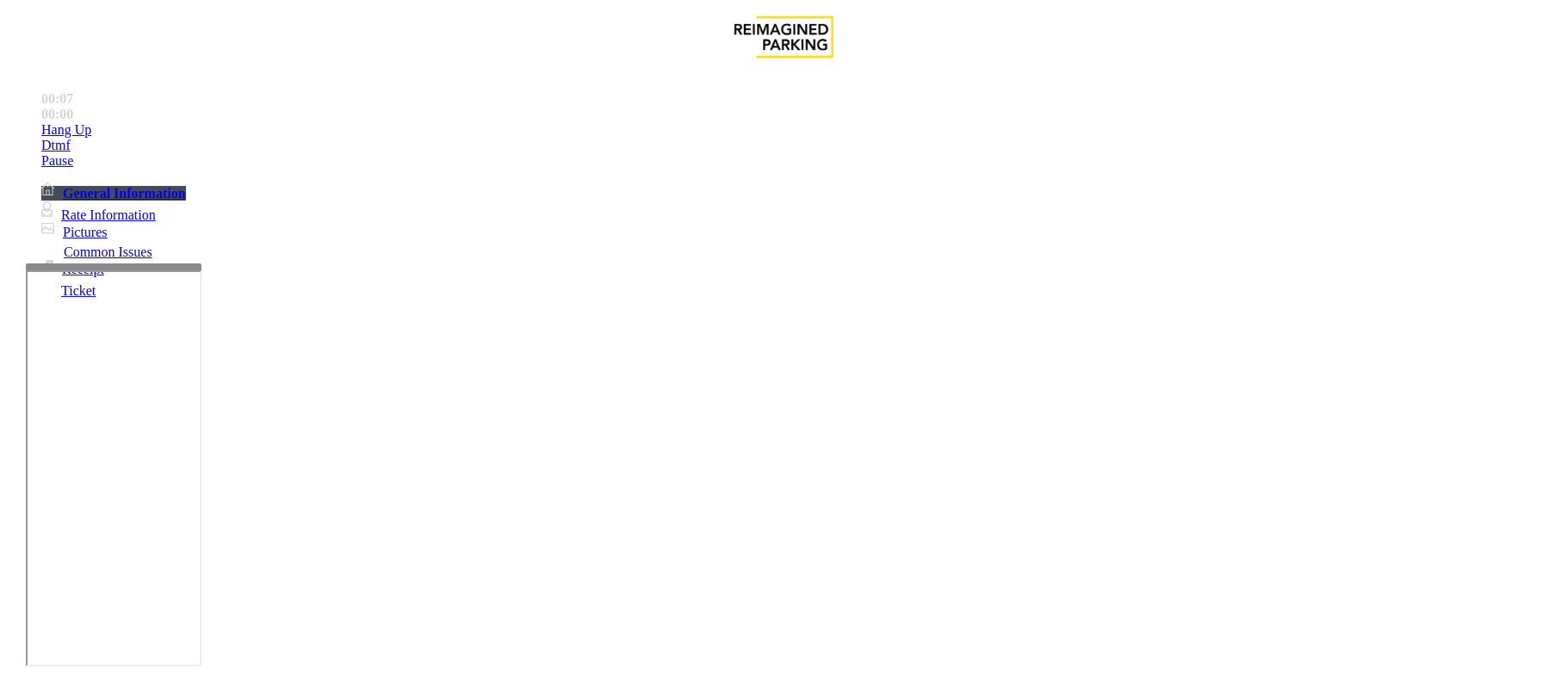 type on "**********" 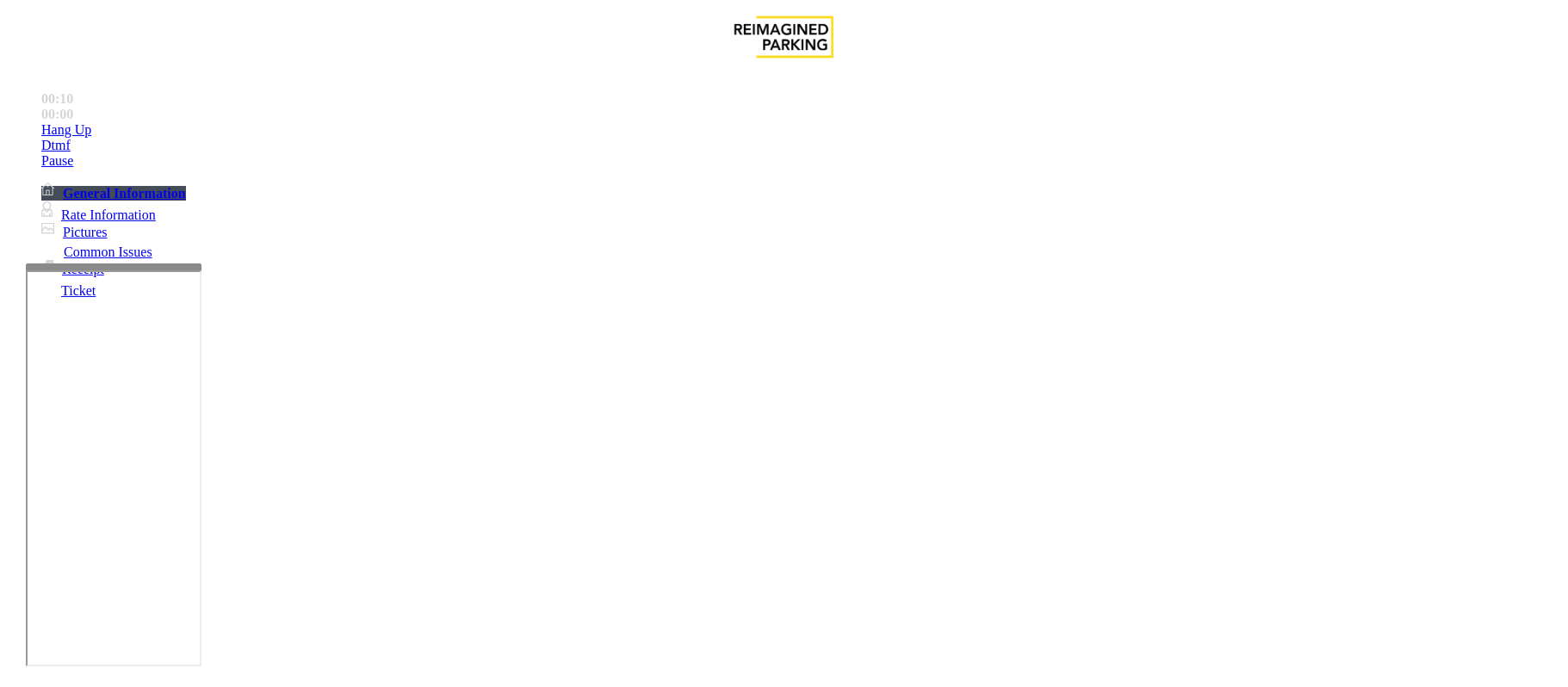 scroll, scrollTop: 114, scrollLeft: 0, axis: vertical 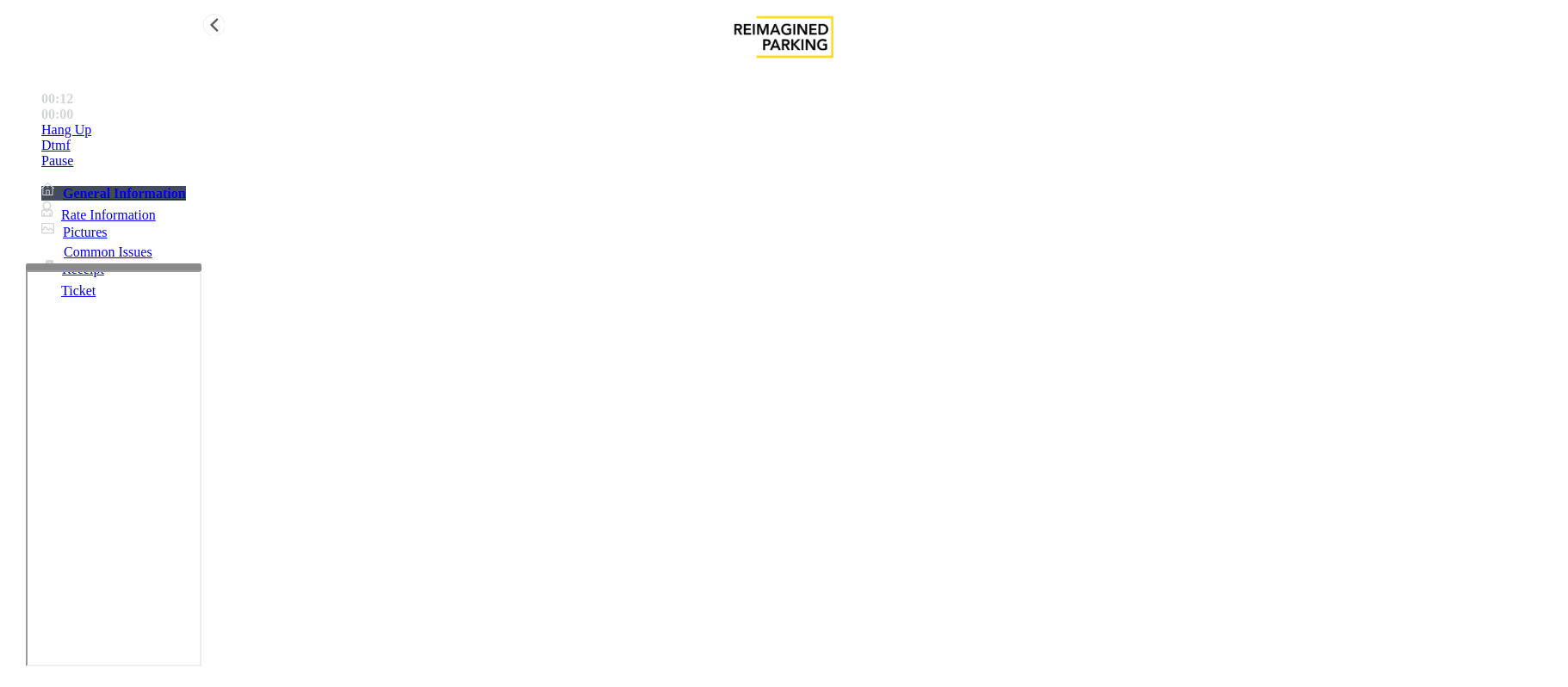 click on "Hang Up" at bounding box center (801, 130) 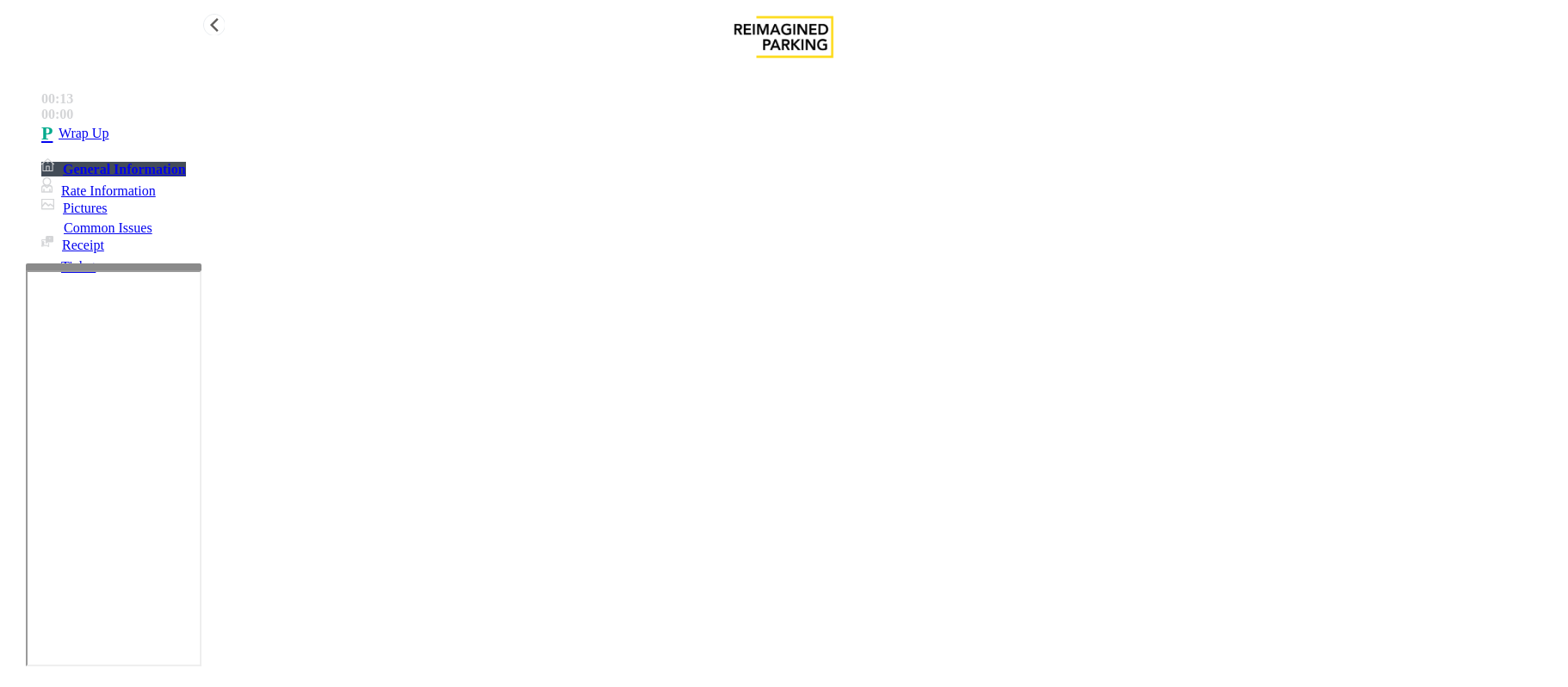 click on "Wrap Up" at bounding box center [801, 133] 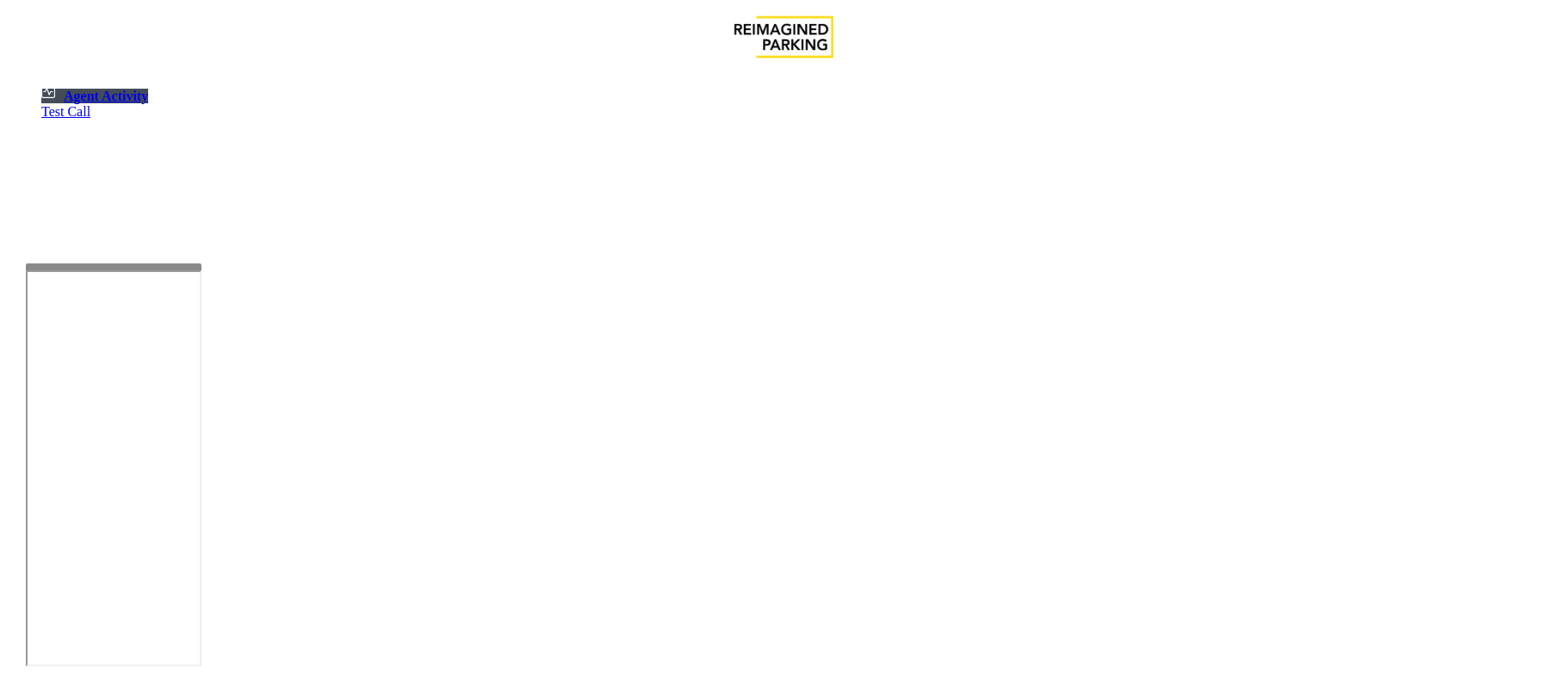 click at bounding box center [160, 1130] 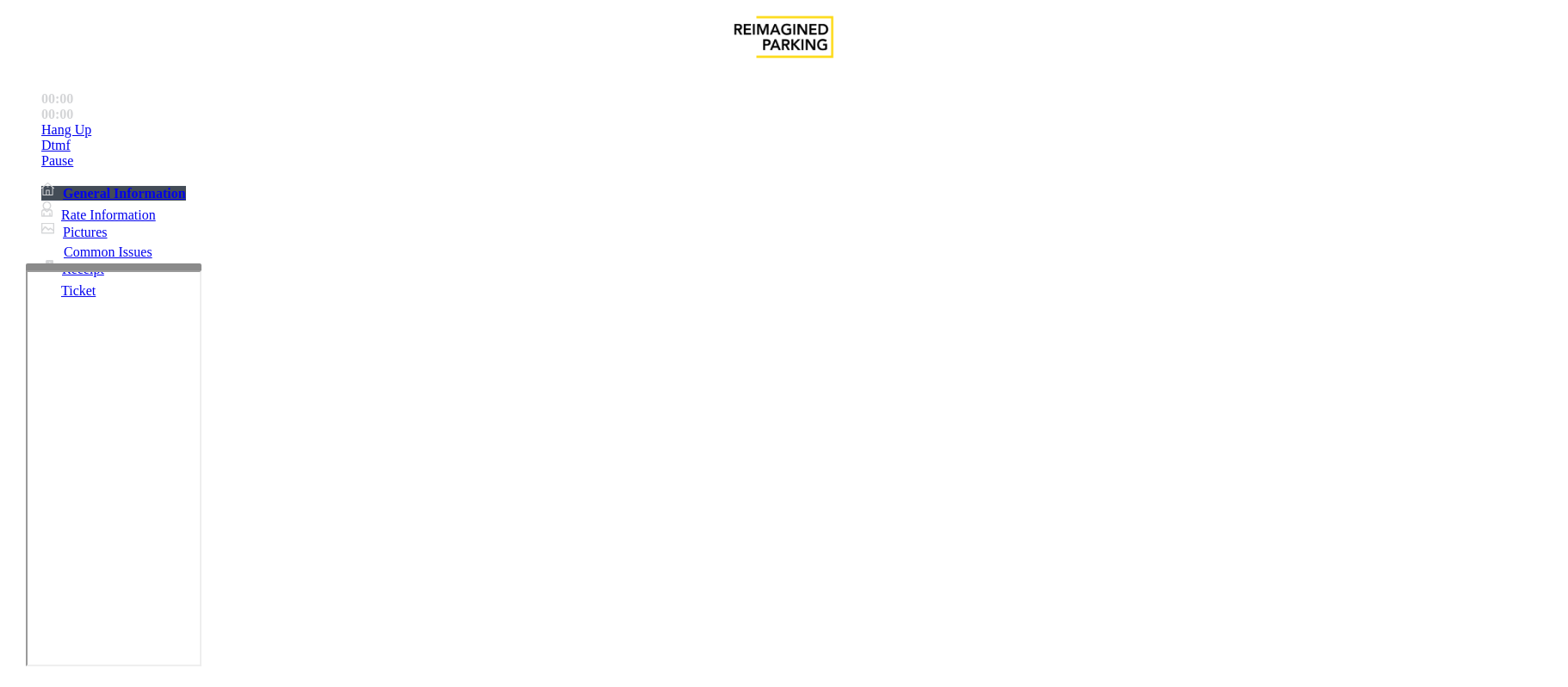 scroll, scrollTop: 344, scrollLeft: 0, axis: vertical 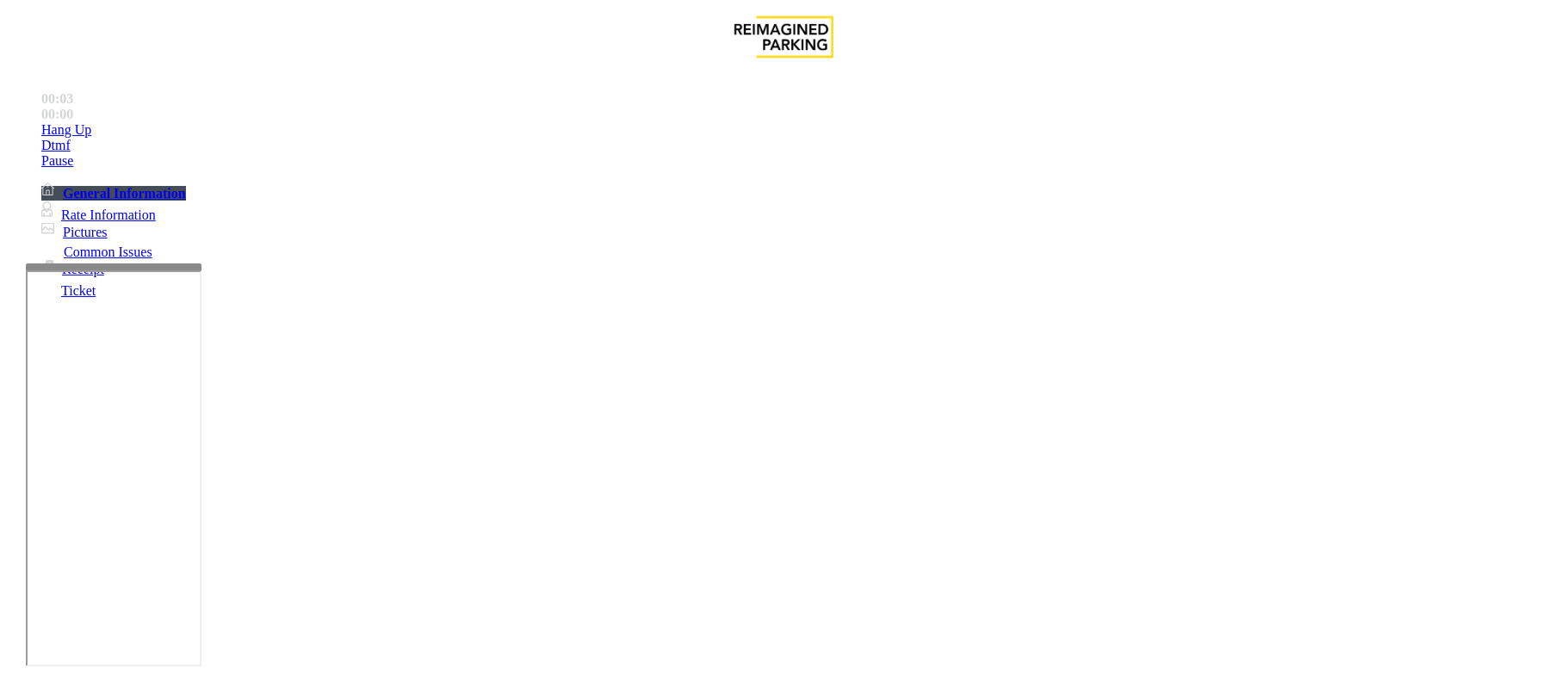 click on "Equipment Issue" at bounding box center [416, 1249] 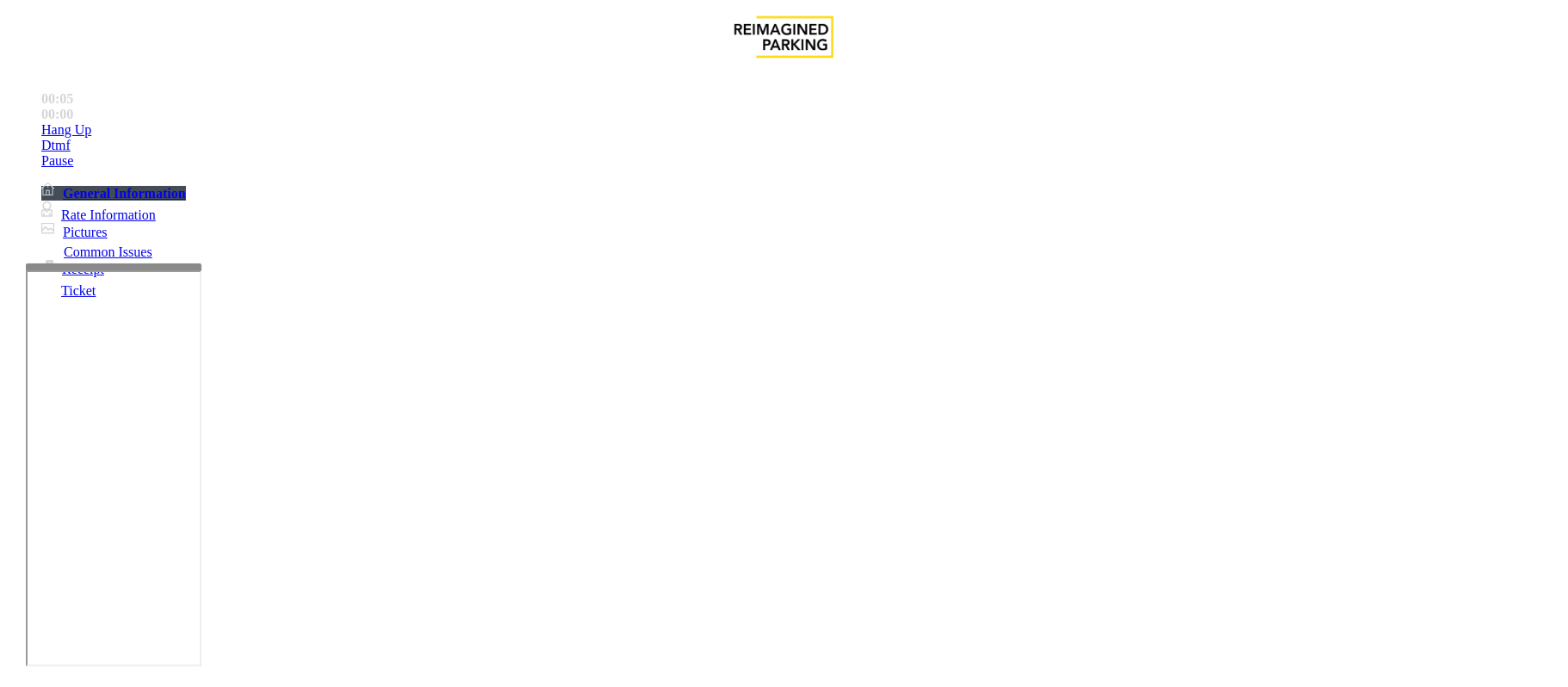 click on "Equipment Issue" at bounding box center [93, 1221] 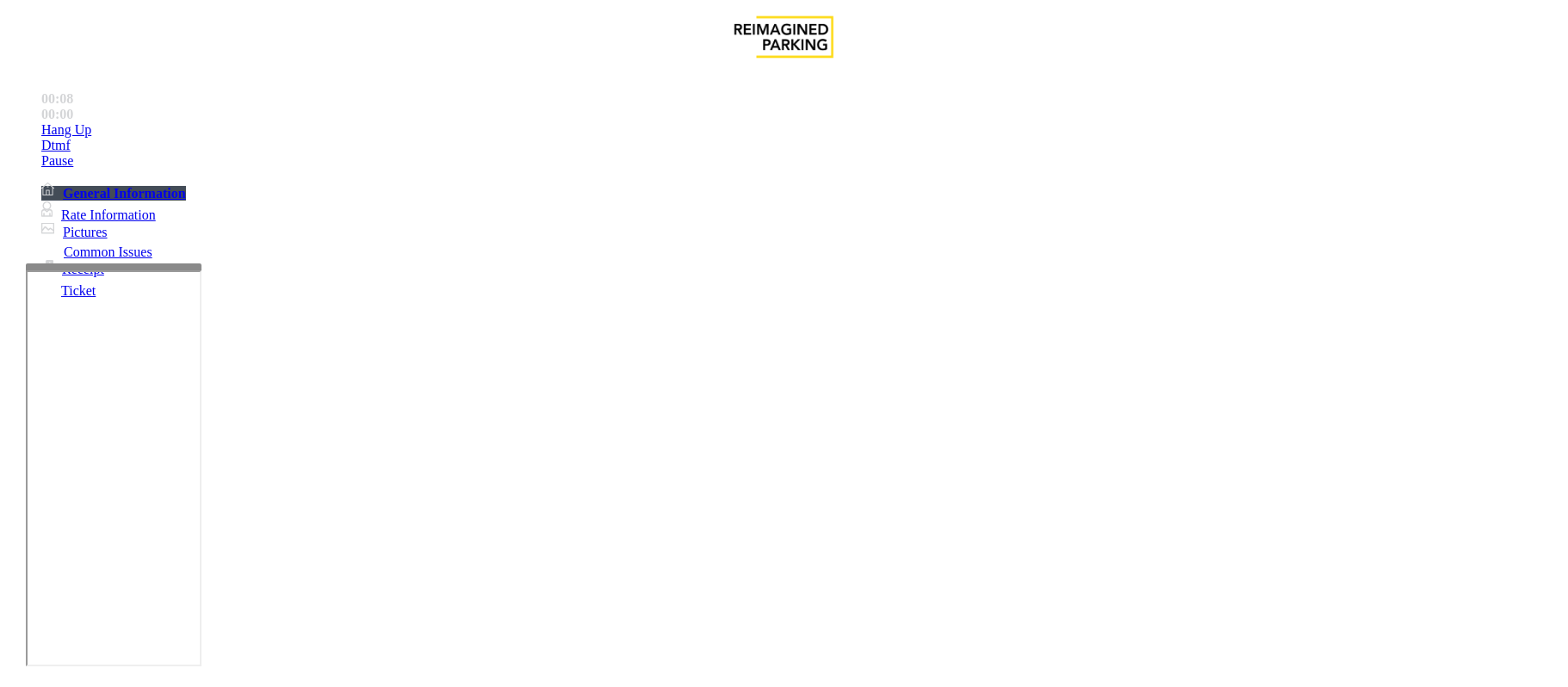click on "Gate / Door Won't Open" at bounding box center [495, 1249] 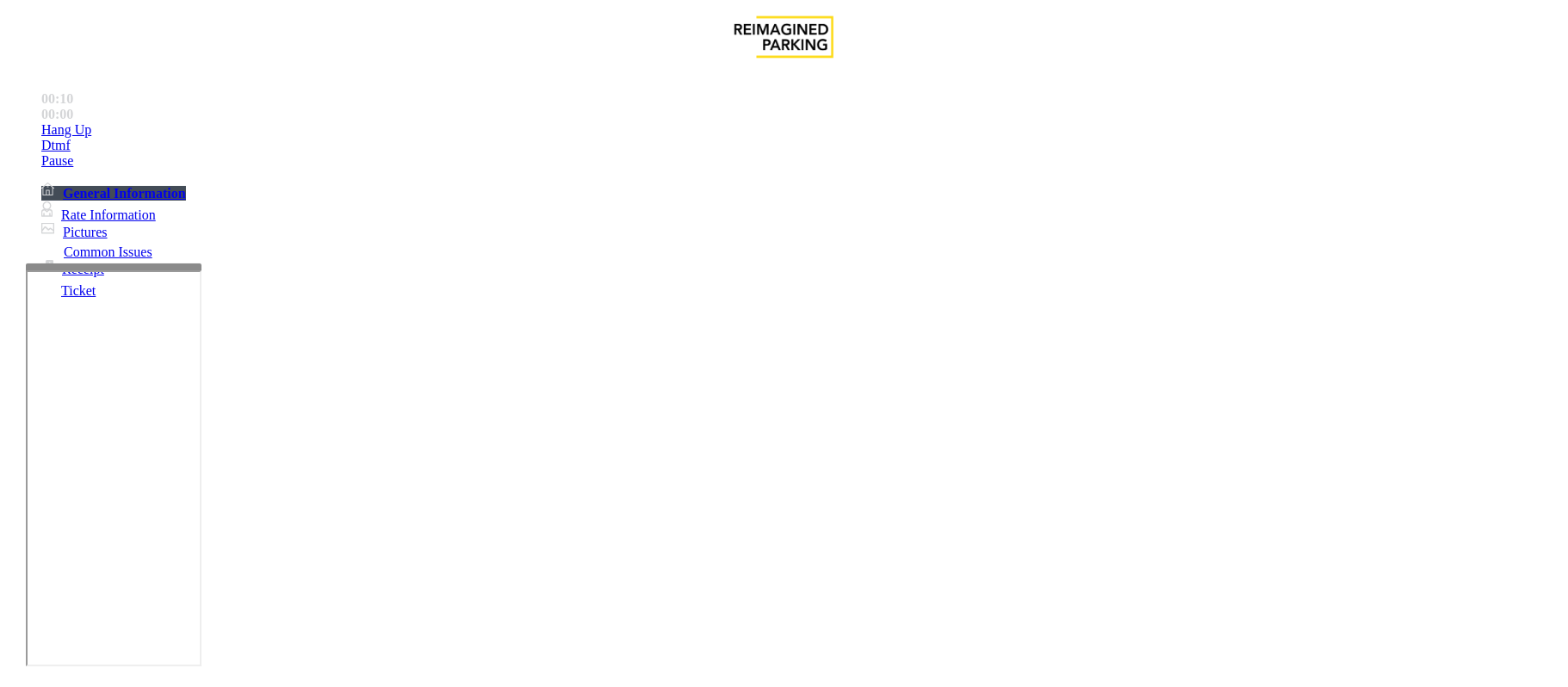 click on "Vend Gate" at bounding box center [59, 1637] 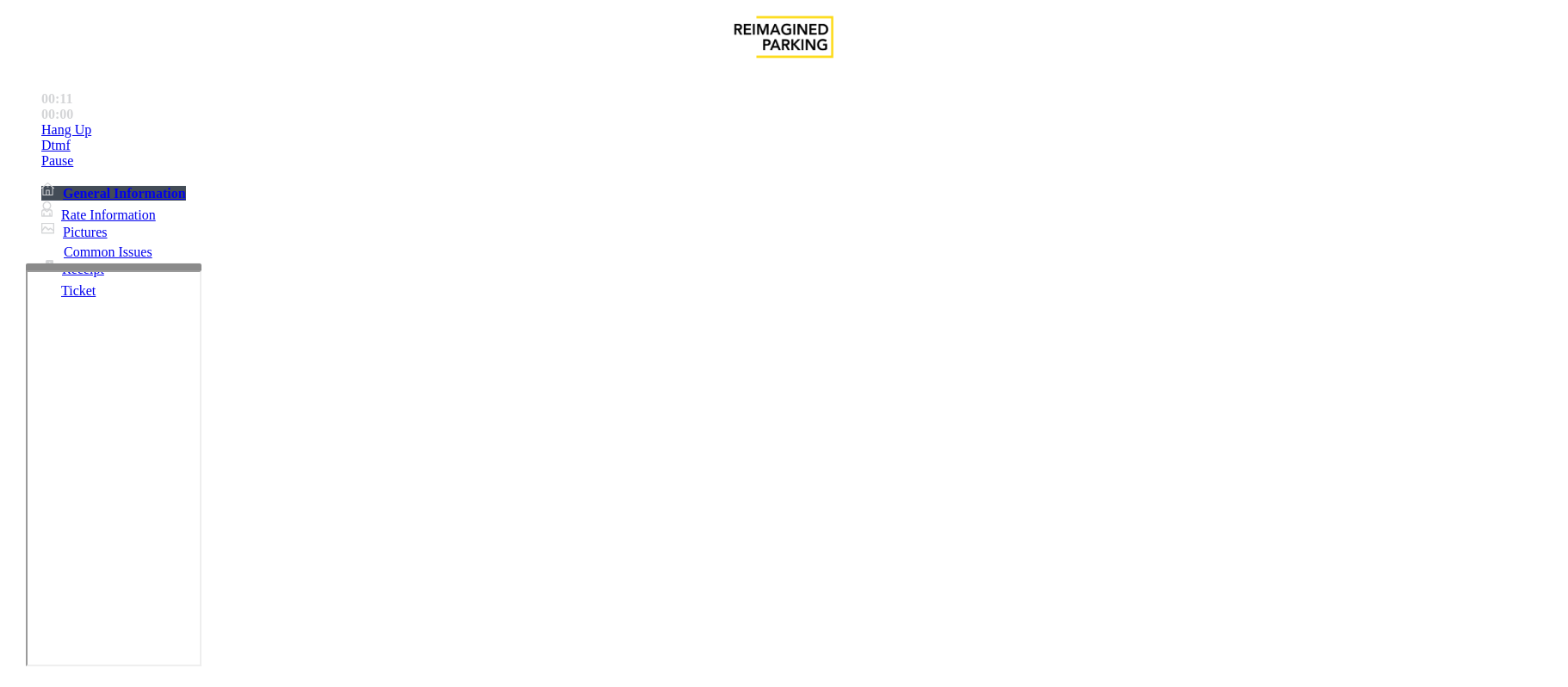click on "Do not take any details until further notice. Simply vend the gates." at bounding box center [373, 2870] 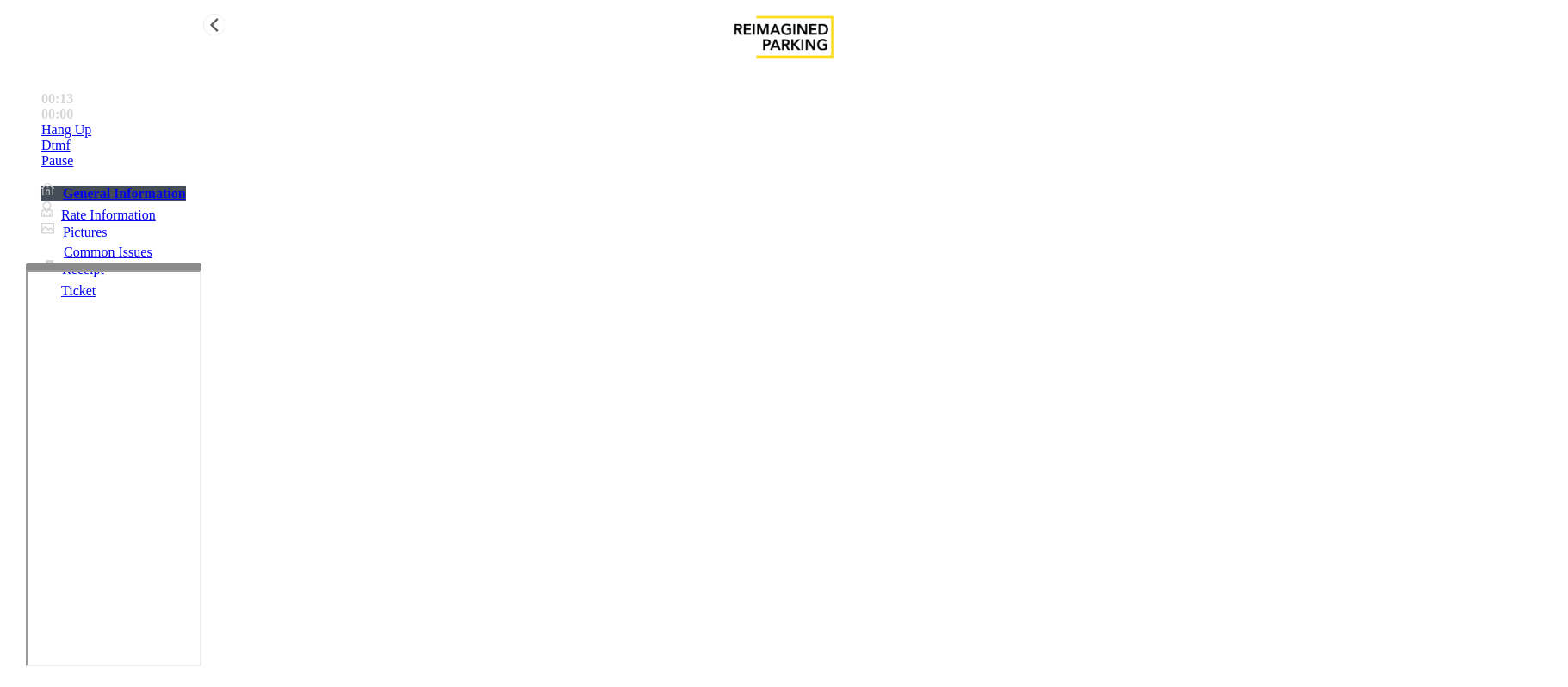 type on "**********" 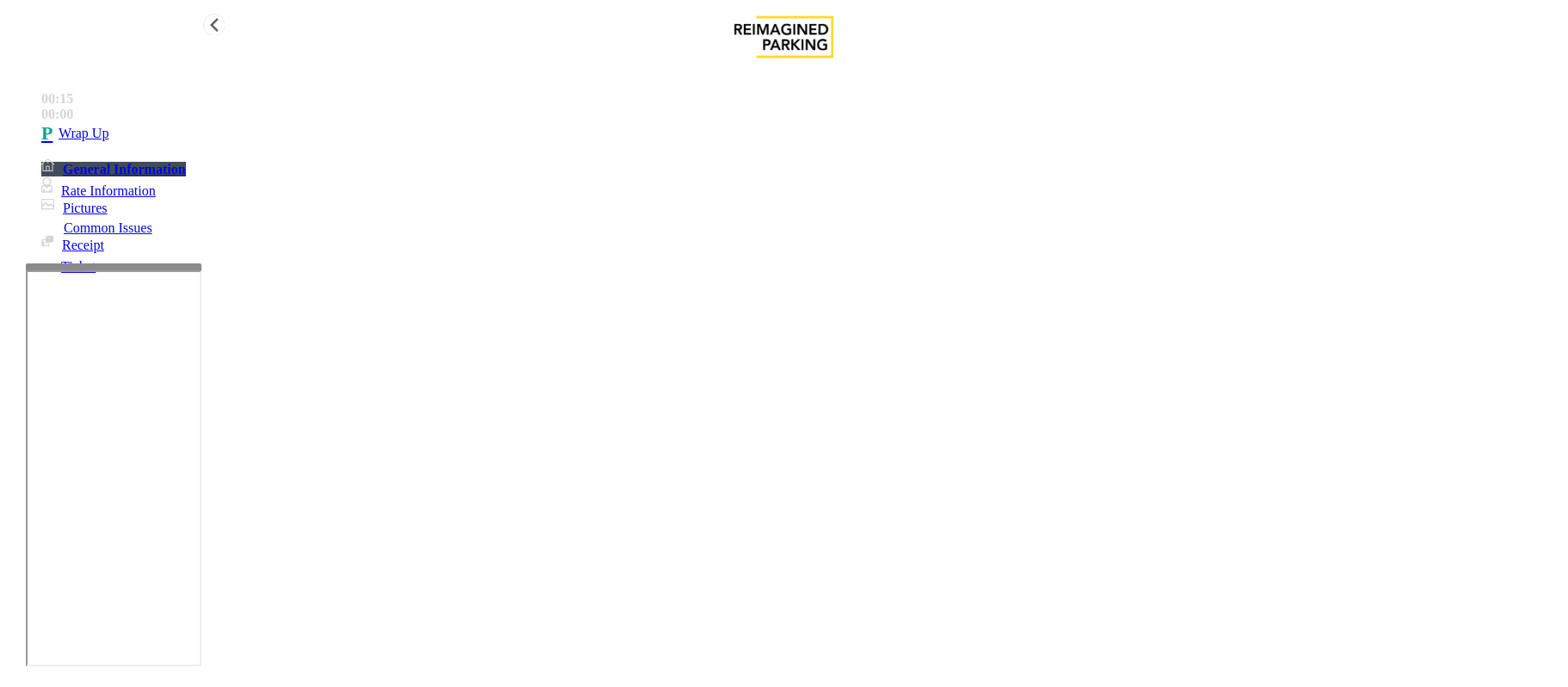 click on "Wrap Up" at bounding box center [801, 133] 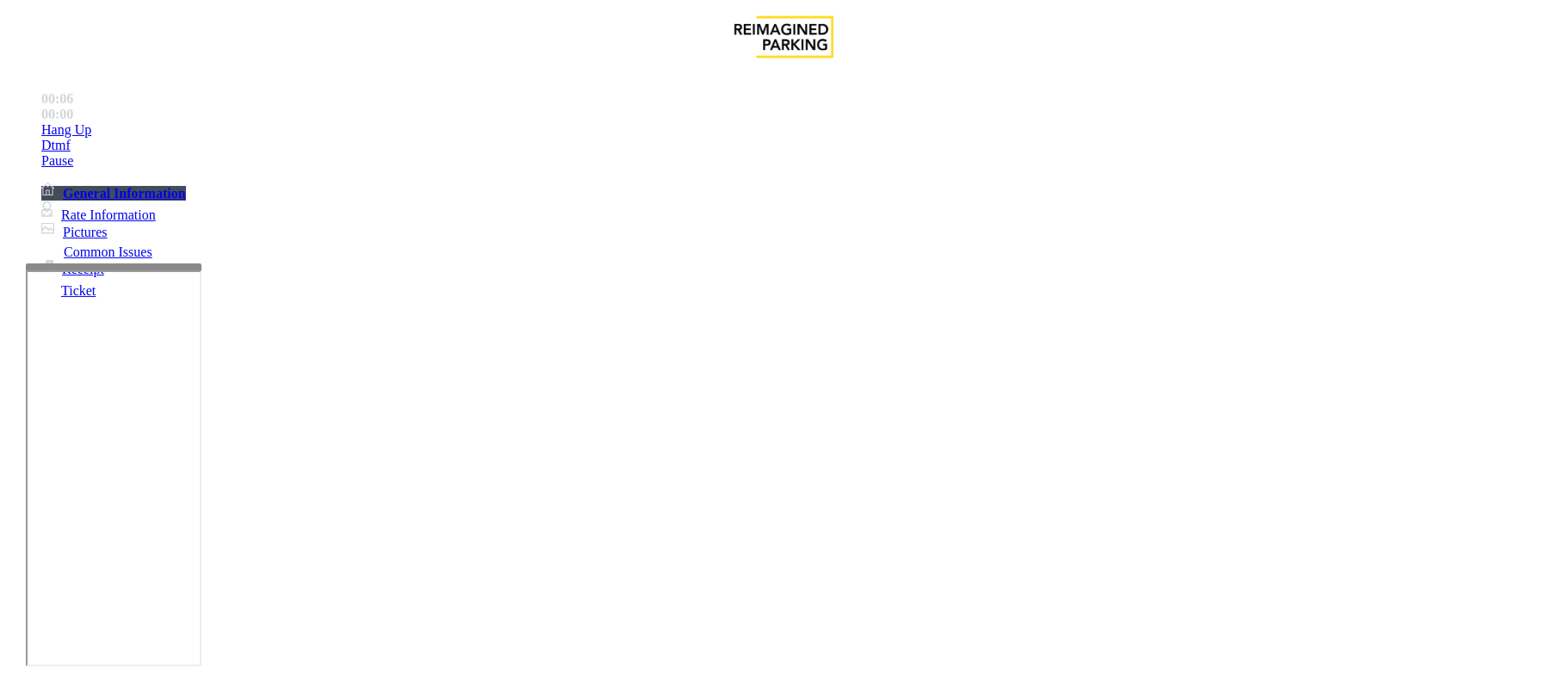 scroll, scrollTop: 573, scrollLeft: 0, axis: vertical 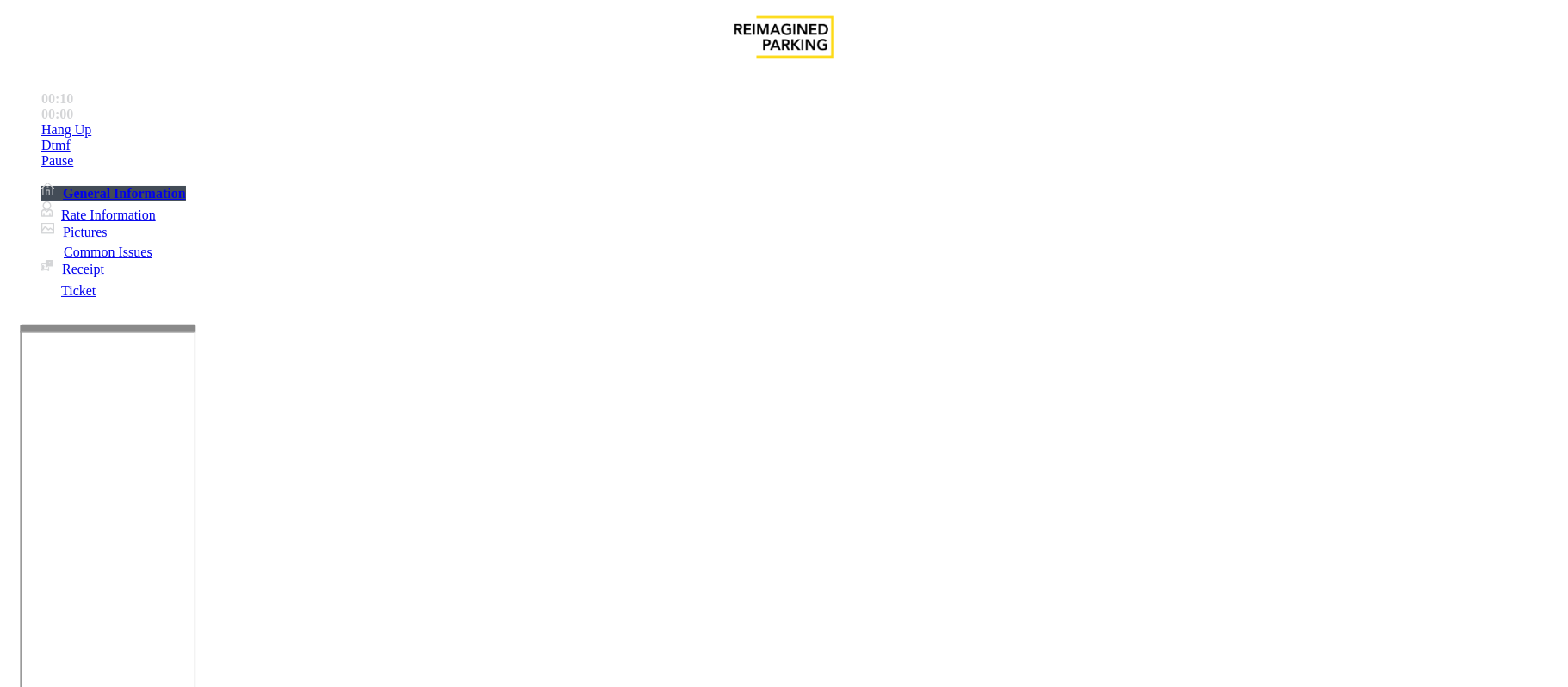 click at bounding box center [108, 328] 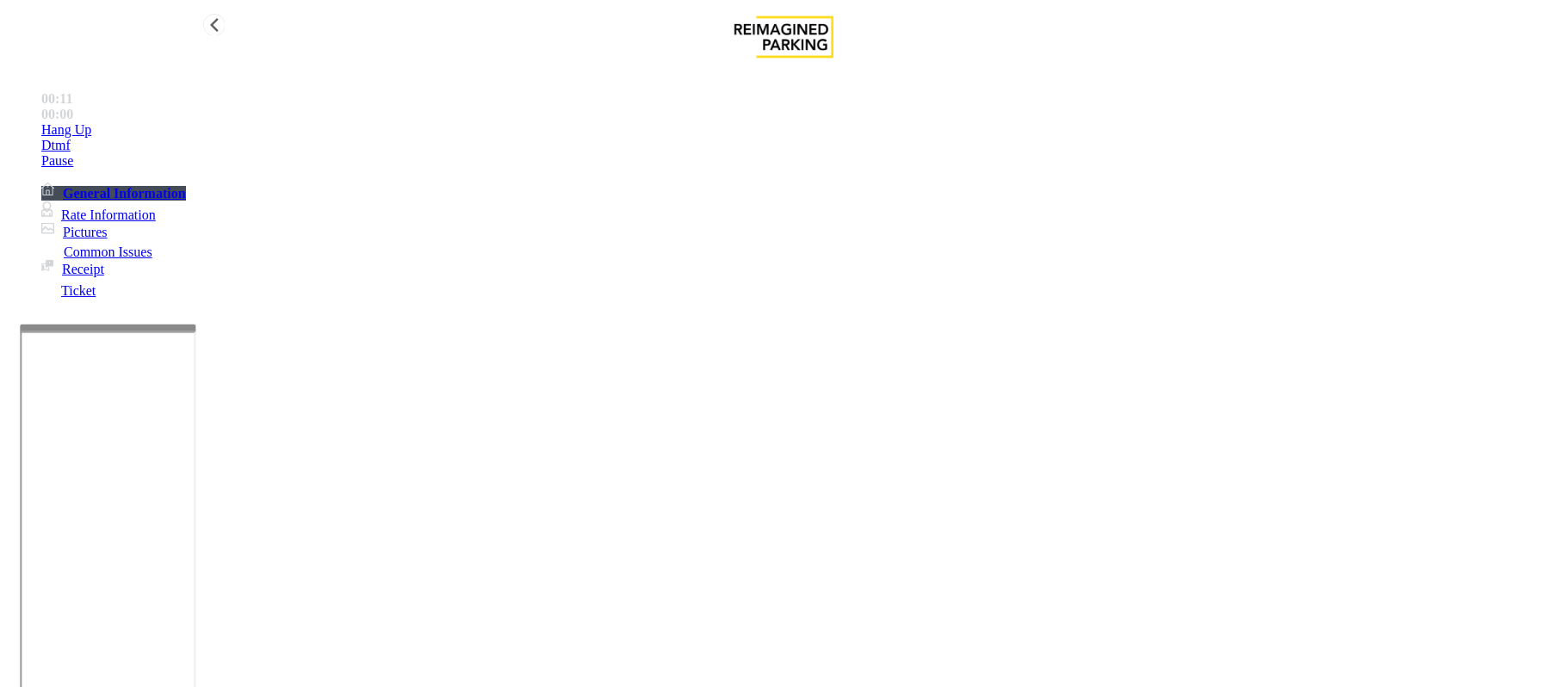click on "Rate Information" at bounding box center [108, 214] 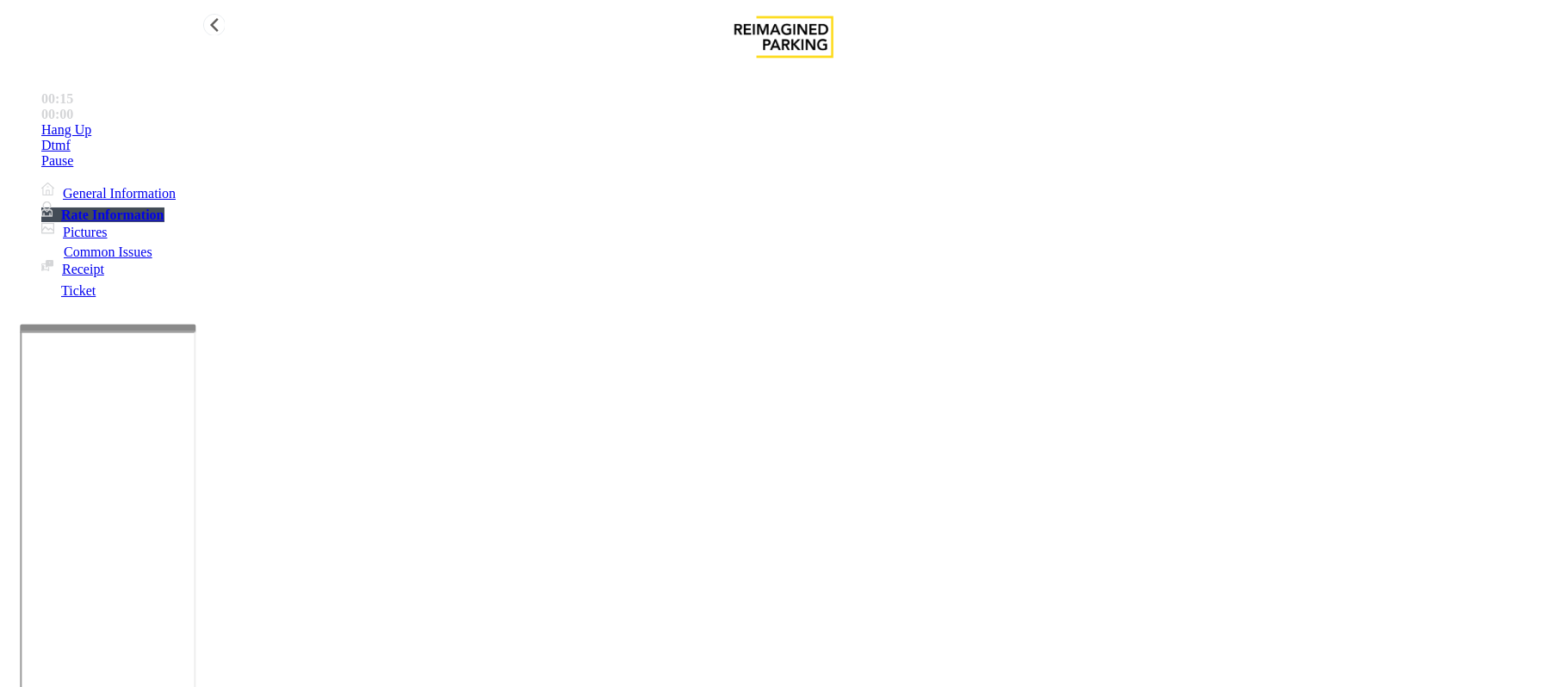 click on "General Information" at bounding box center (108, 193) 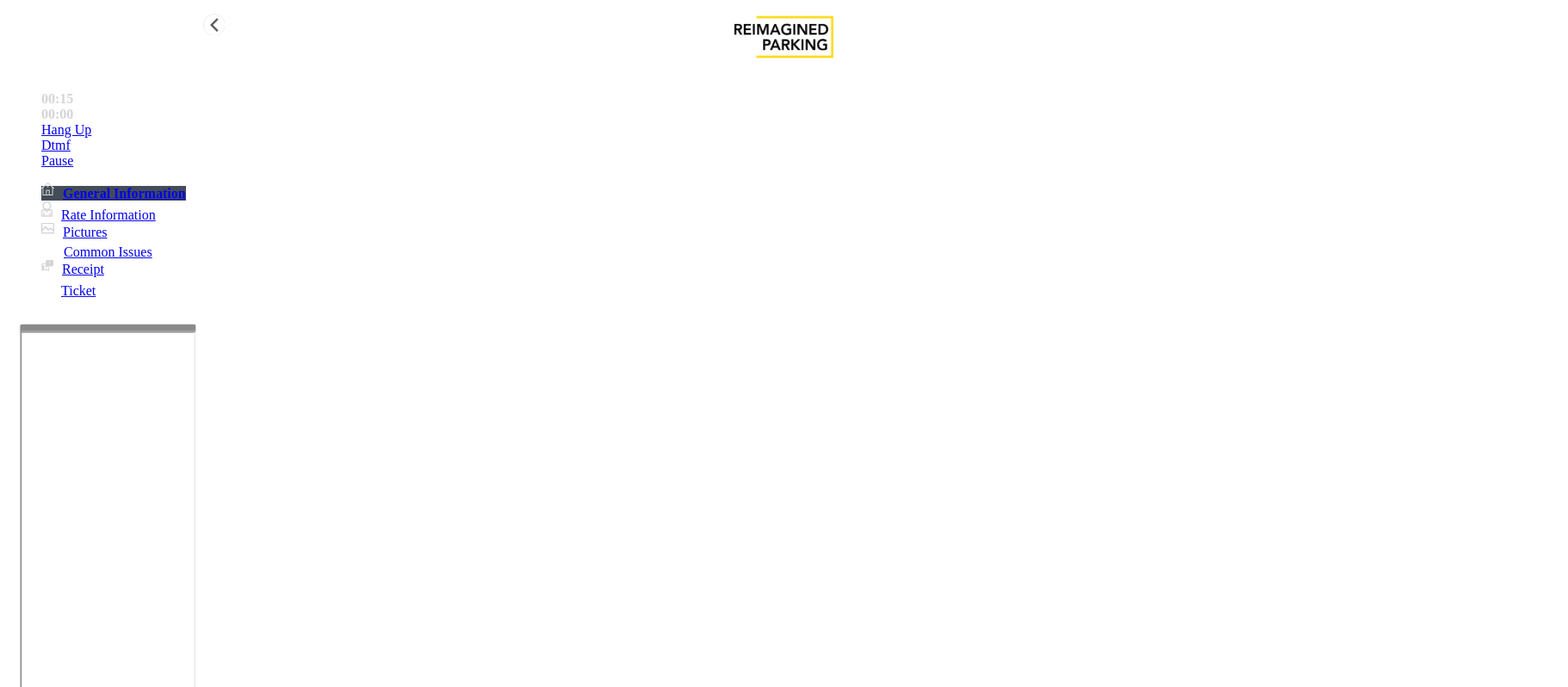 scroll, scrollTop: 573, scrollLeft: 0, axis: vertical 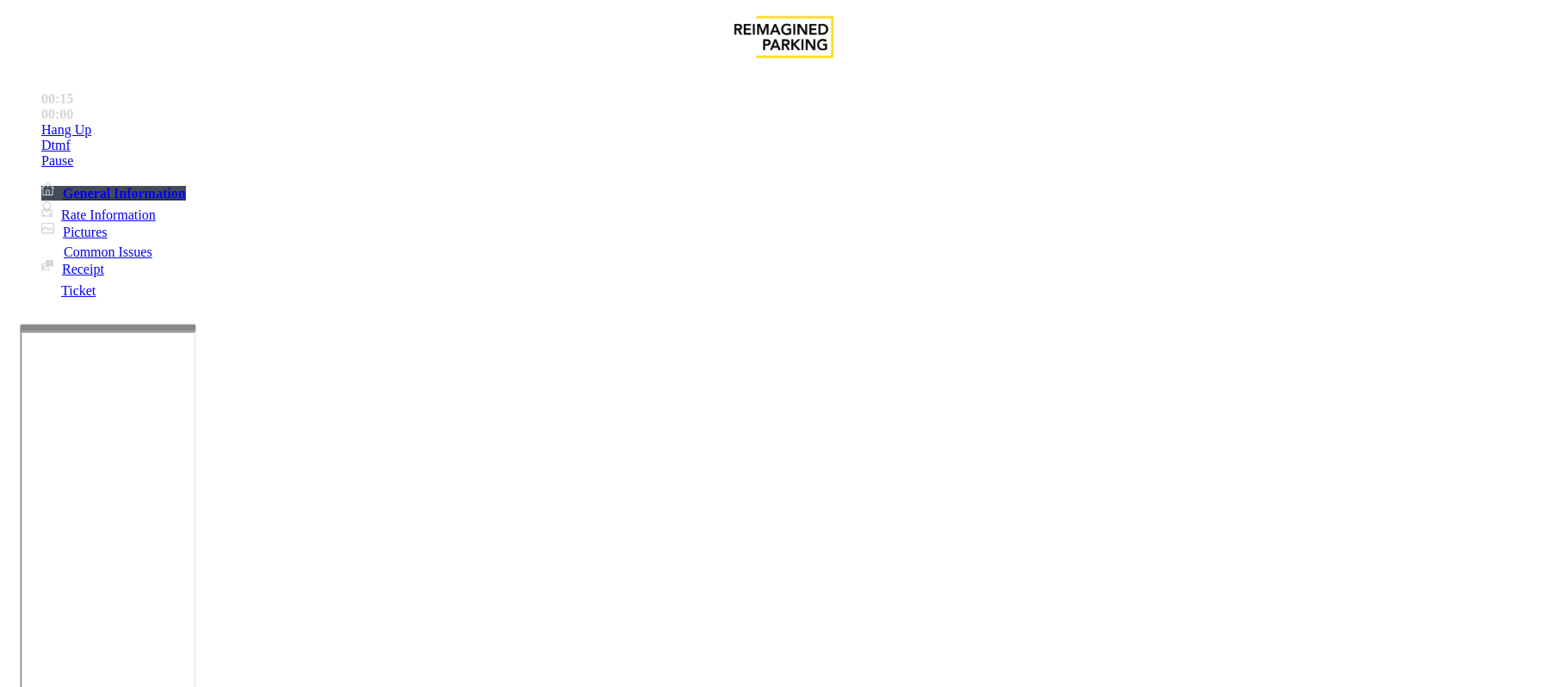 click on "Validation Issue" at bounding box center (319, 1249) 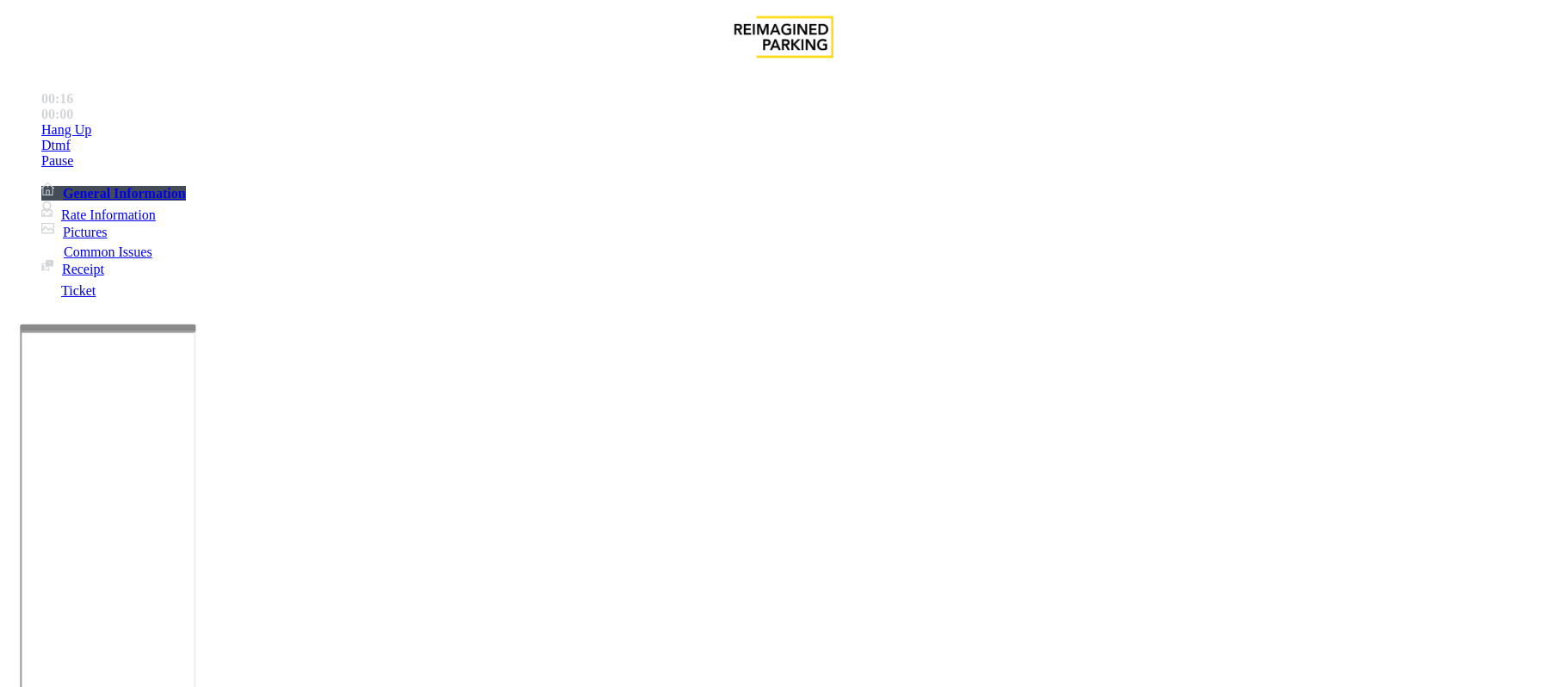 click on "Validation Error" at bounding box center (226, 1249) 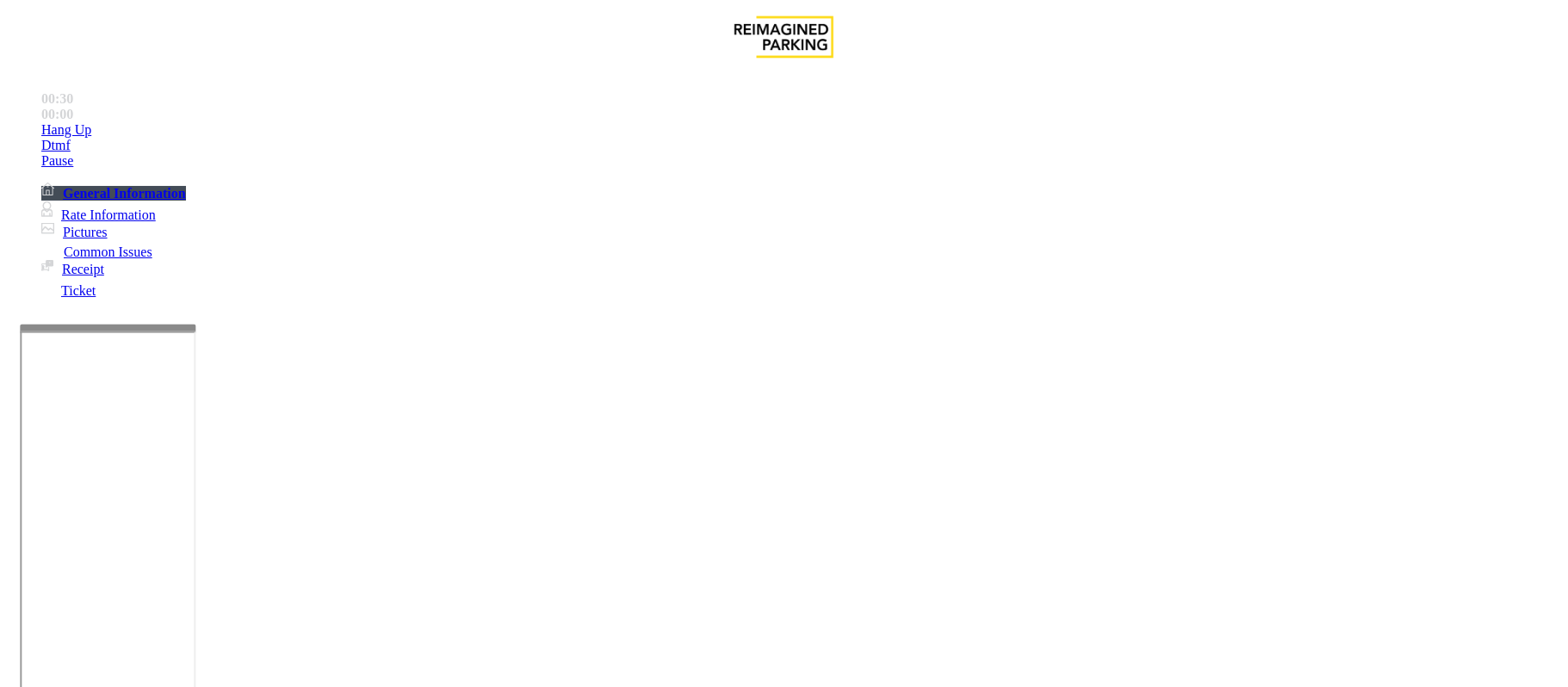 scroll, scrollTop: 2525, scrollLeft: 0, axis: vertical 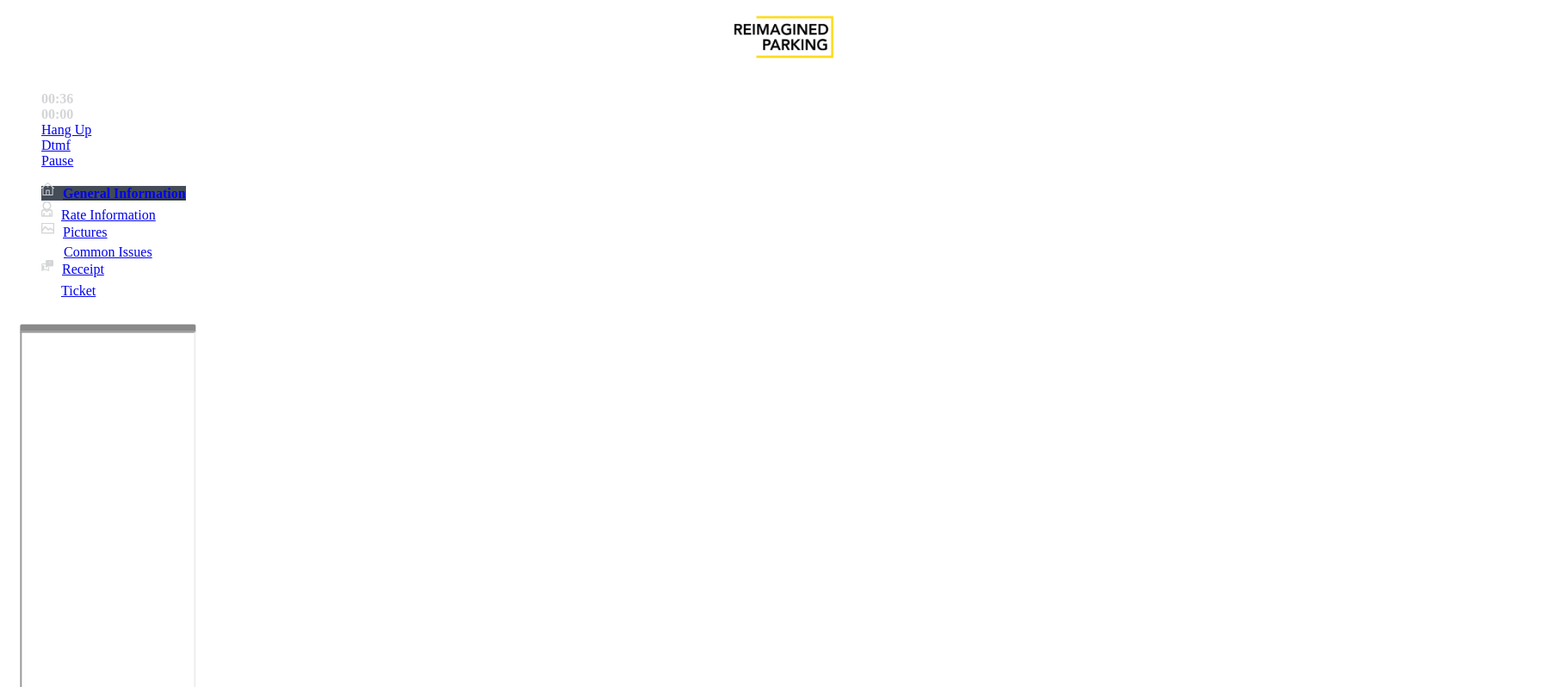 click on "Validation Error" at bounding box center [784, 1236] 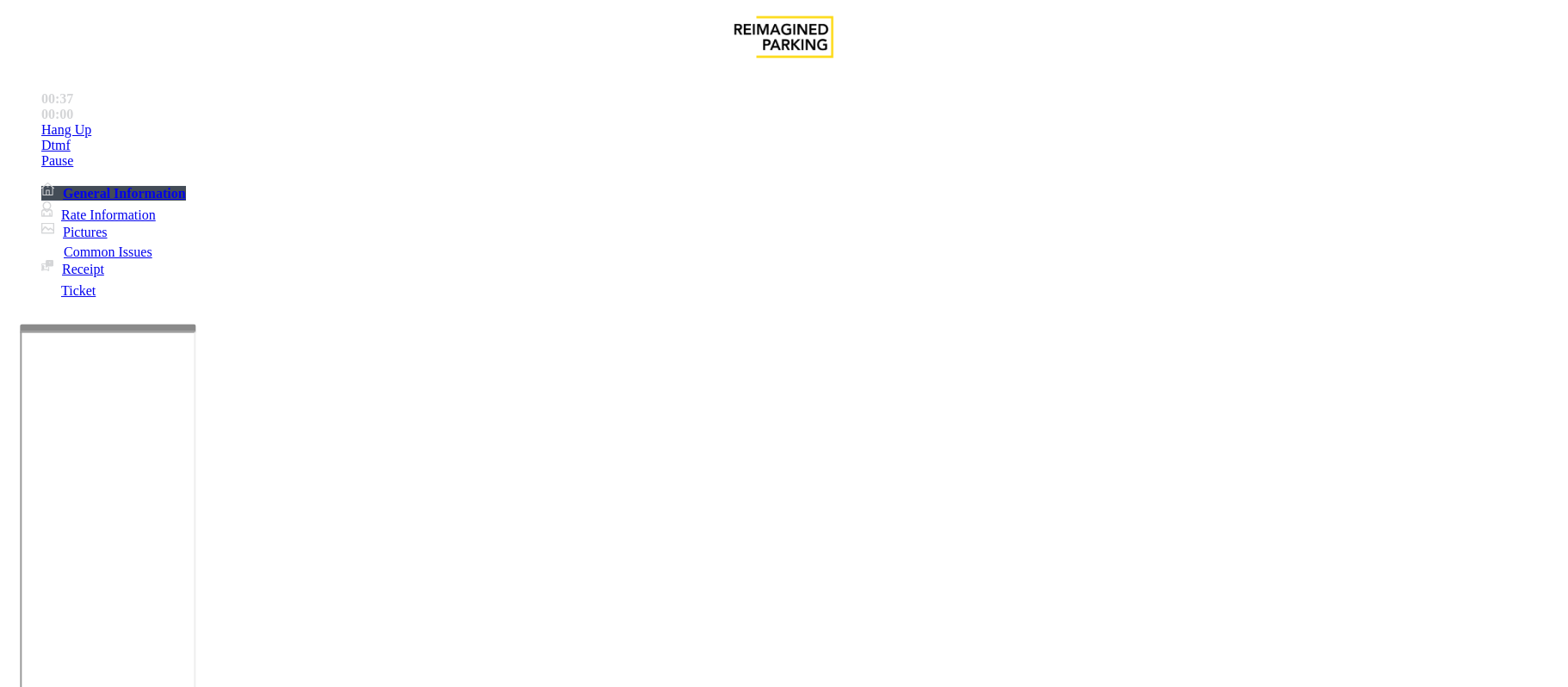 click on "Validation Error" at bounding box center [784, 1236] 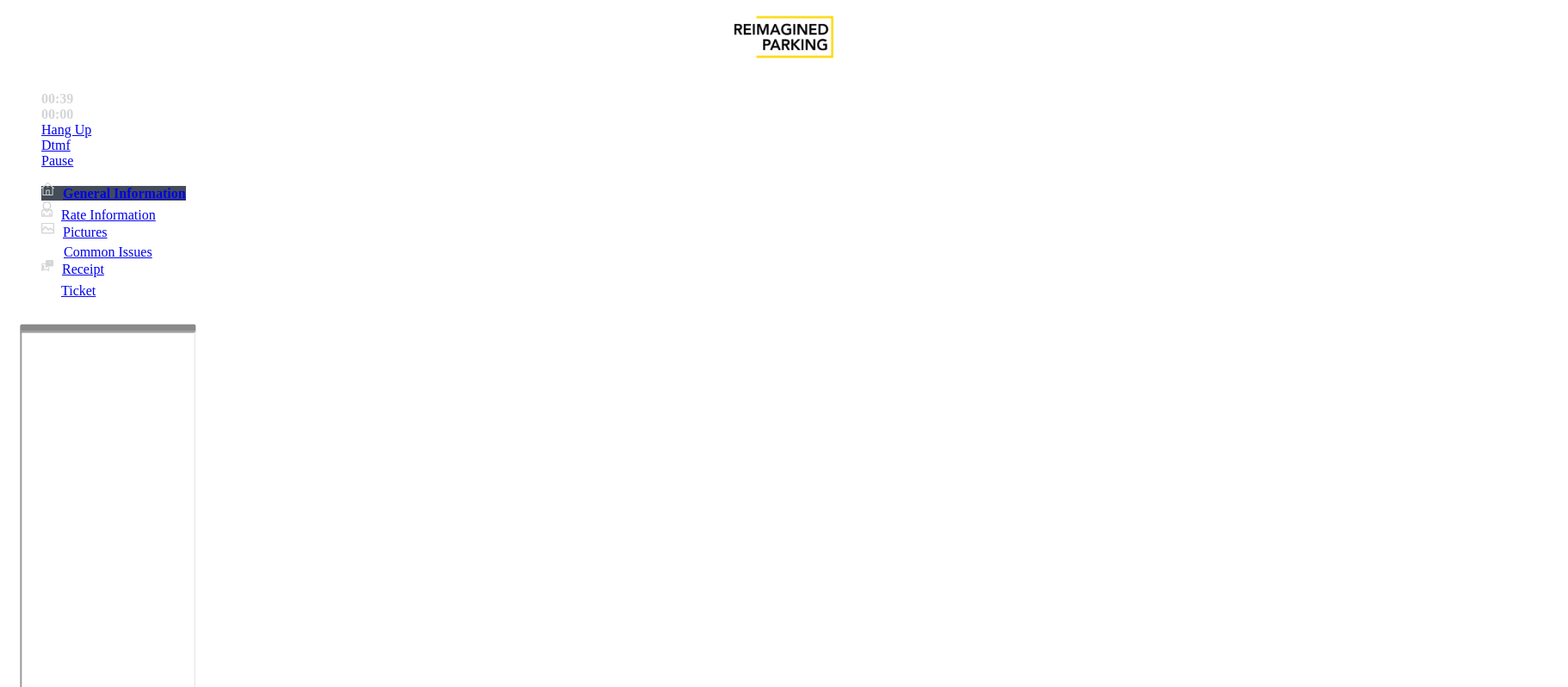 click at bounding box center [253, 1547] 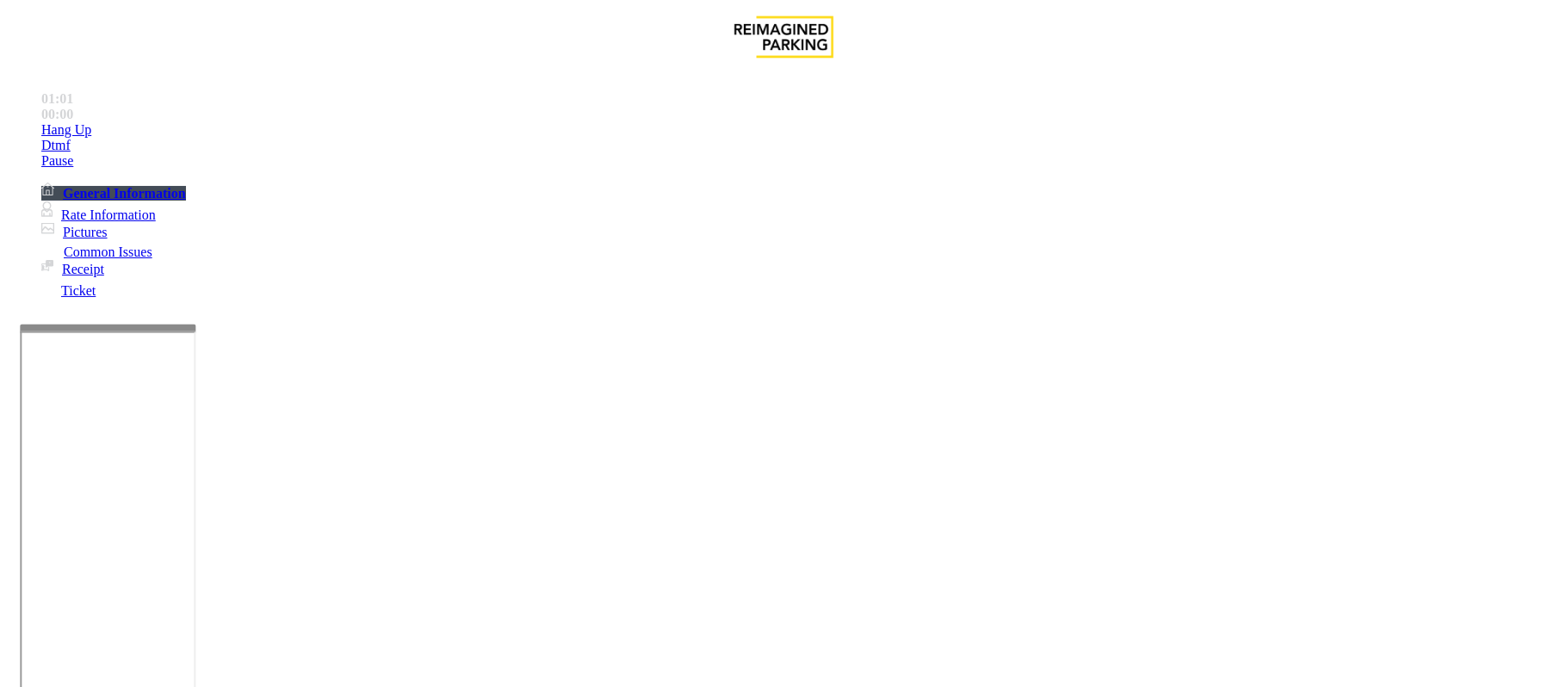 drag, startPoint x: 342, startPoint y: 546, endPoint x: 298, endPoint y: 514, distance: 54.405882 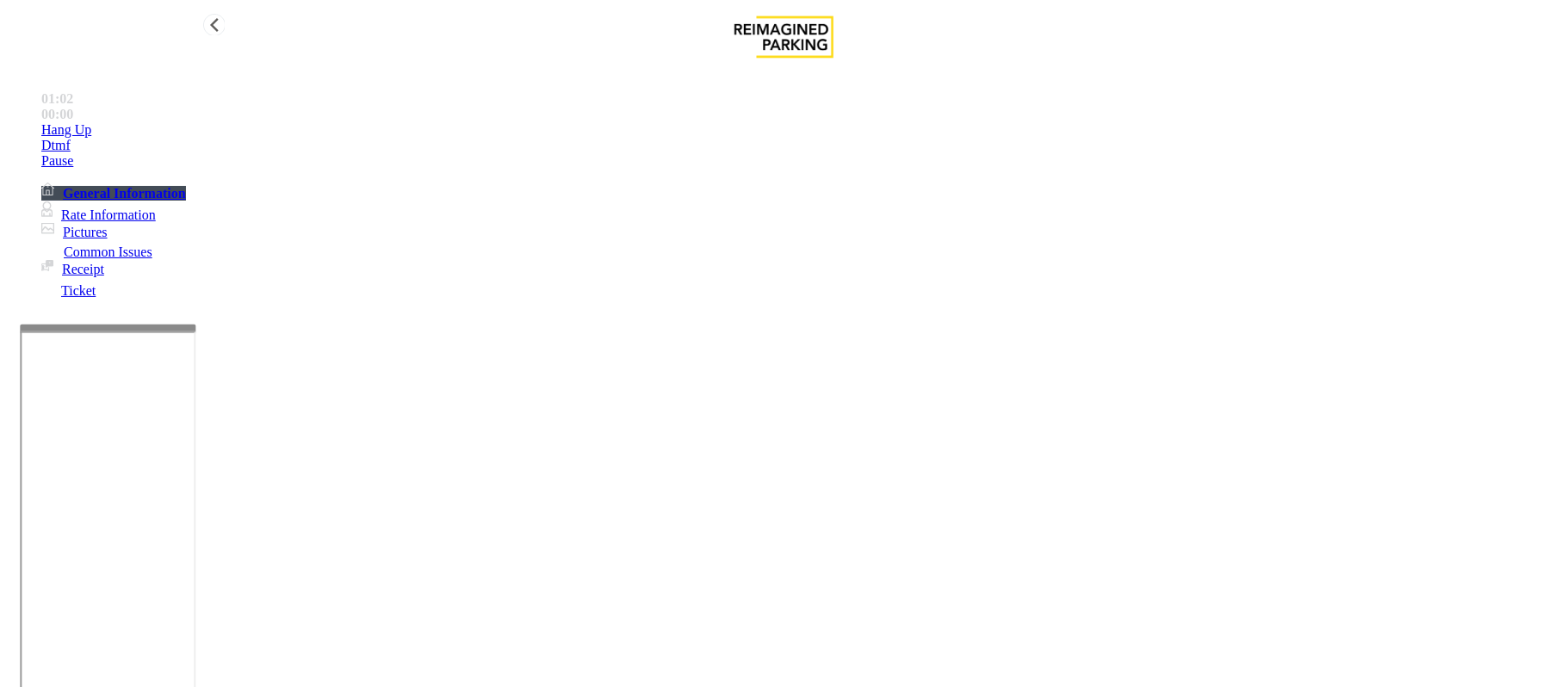 click on "Hang Up" at bounding box center [801, 130] 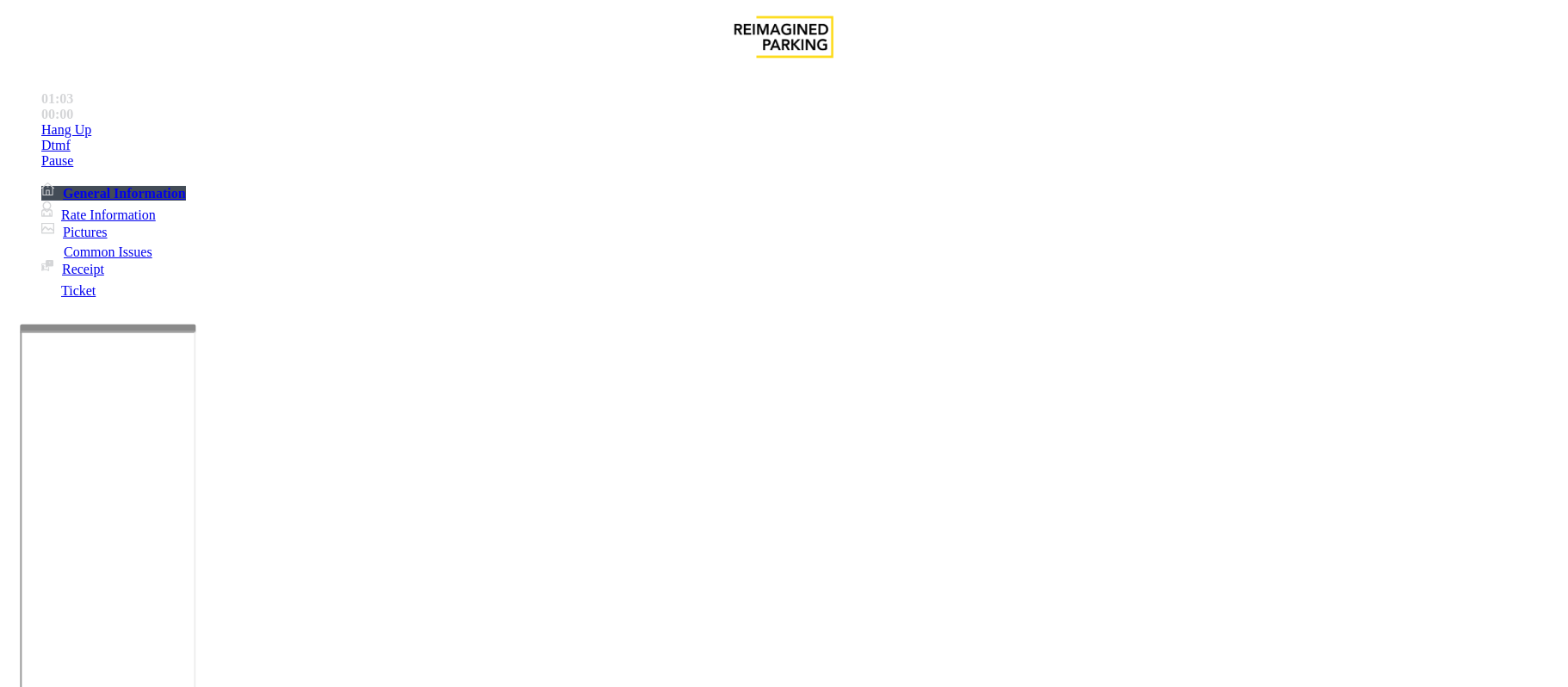 drag, startPoint x: 338, startPoint y: 554, endPoint x: 352, endPoint y: 535, distance: 23.600847 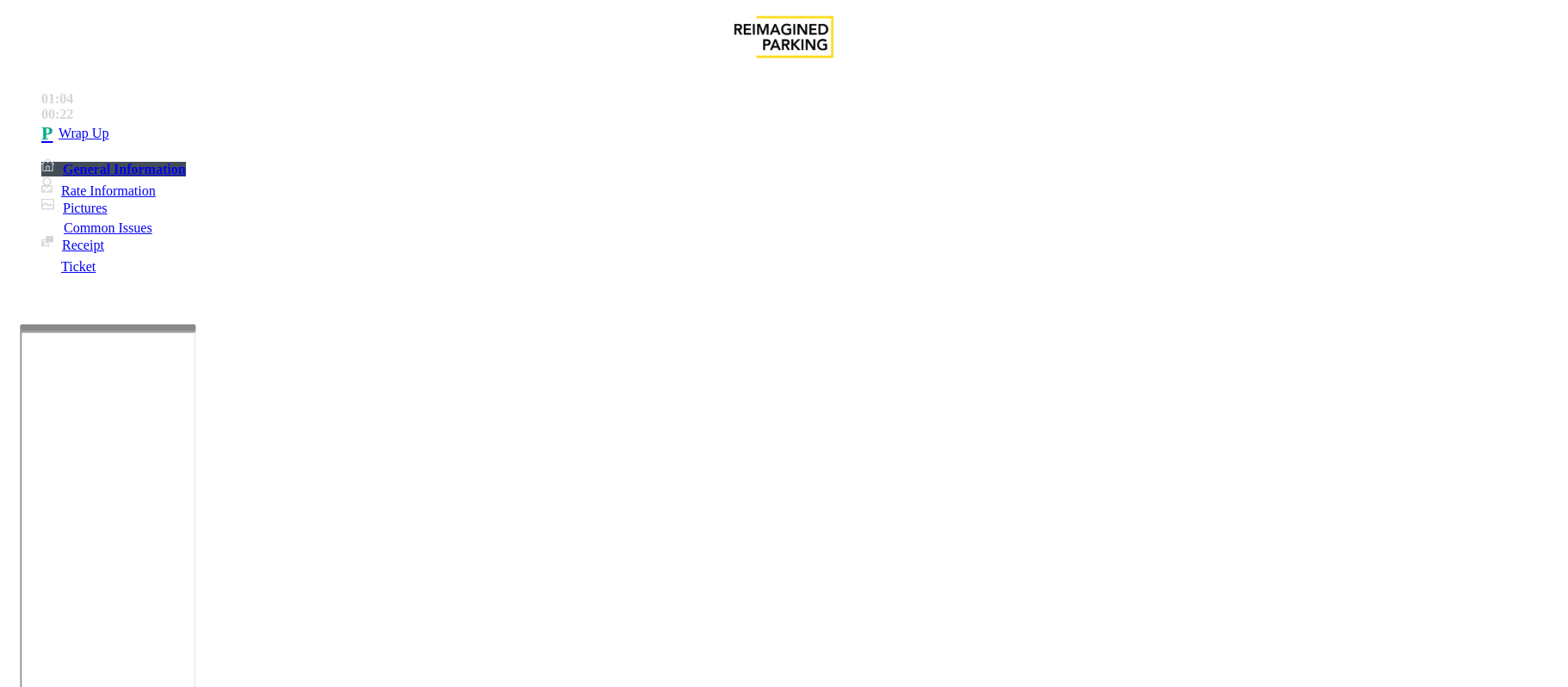 drag, startPoint x: 902, startPoint y: 232, endPoint x: 935, endPoint y: 351, distance: 123.49089 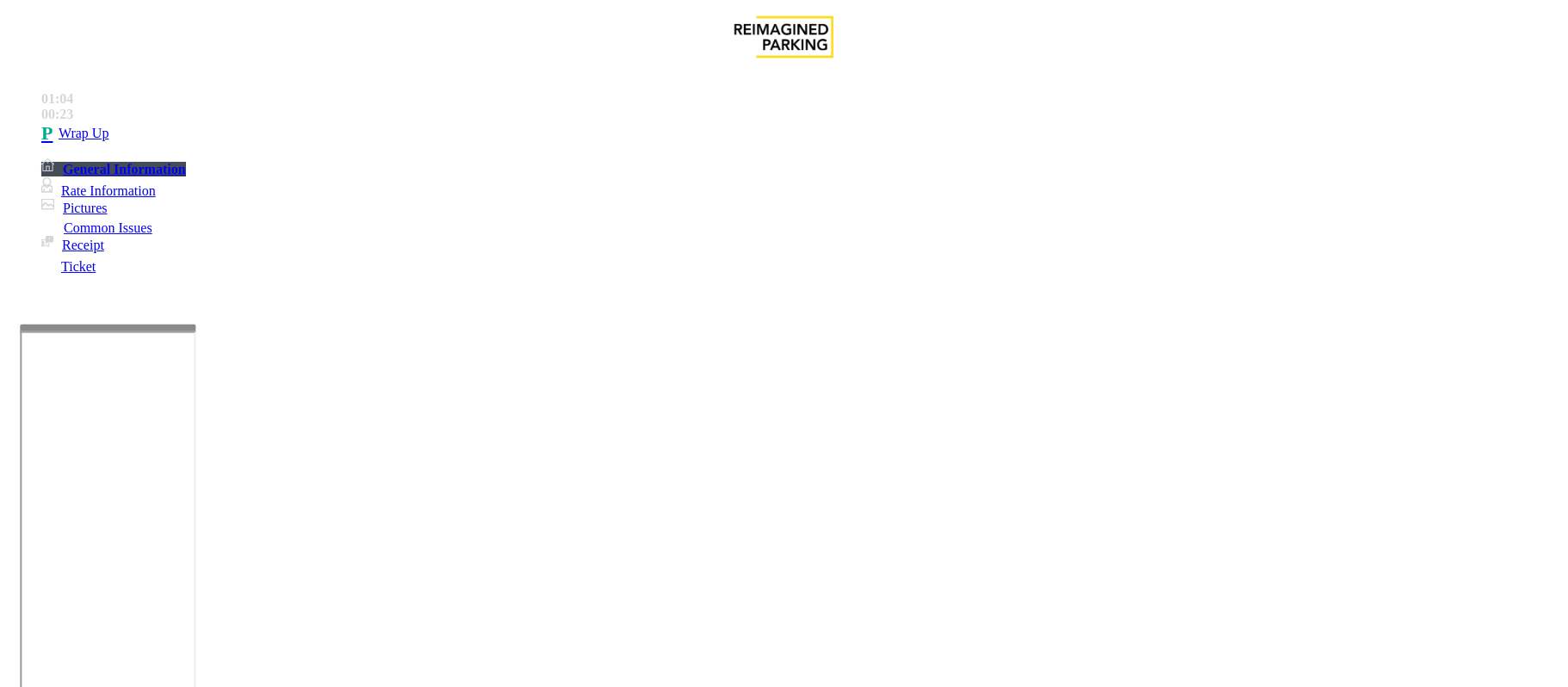 copy on "Lost tickets can be obtained  at either of the Pay Stations" 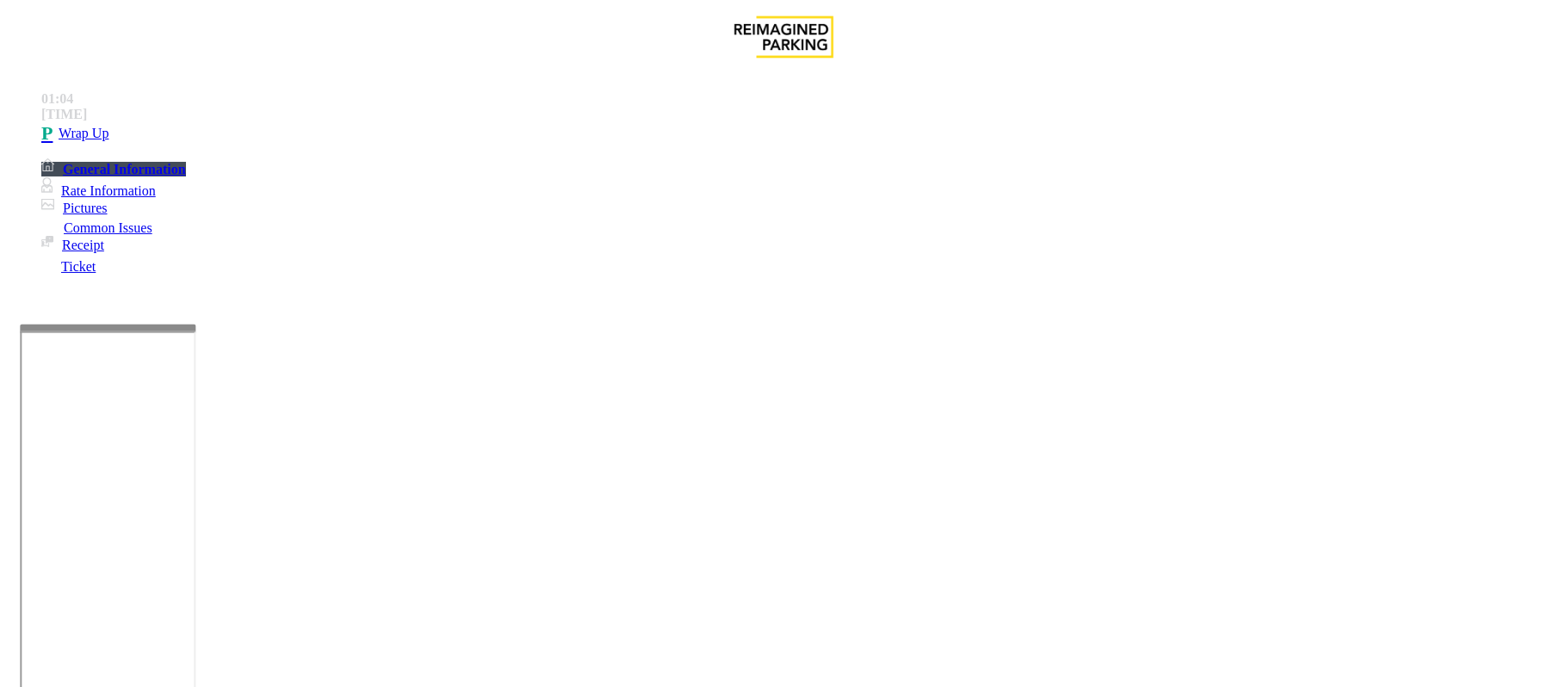 click at bounding box center [253, 1547] 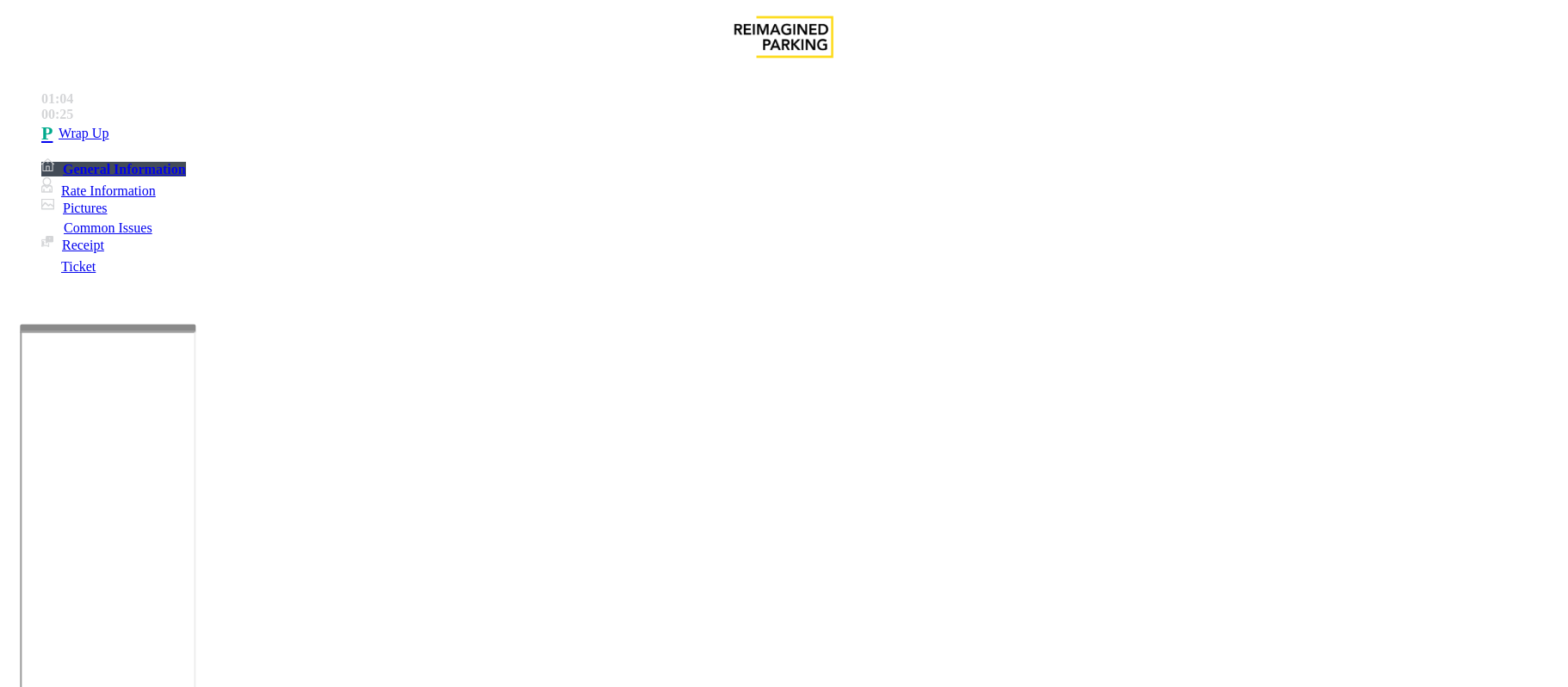 paste on "**********" 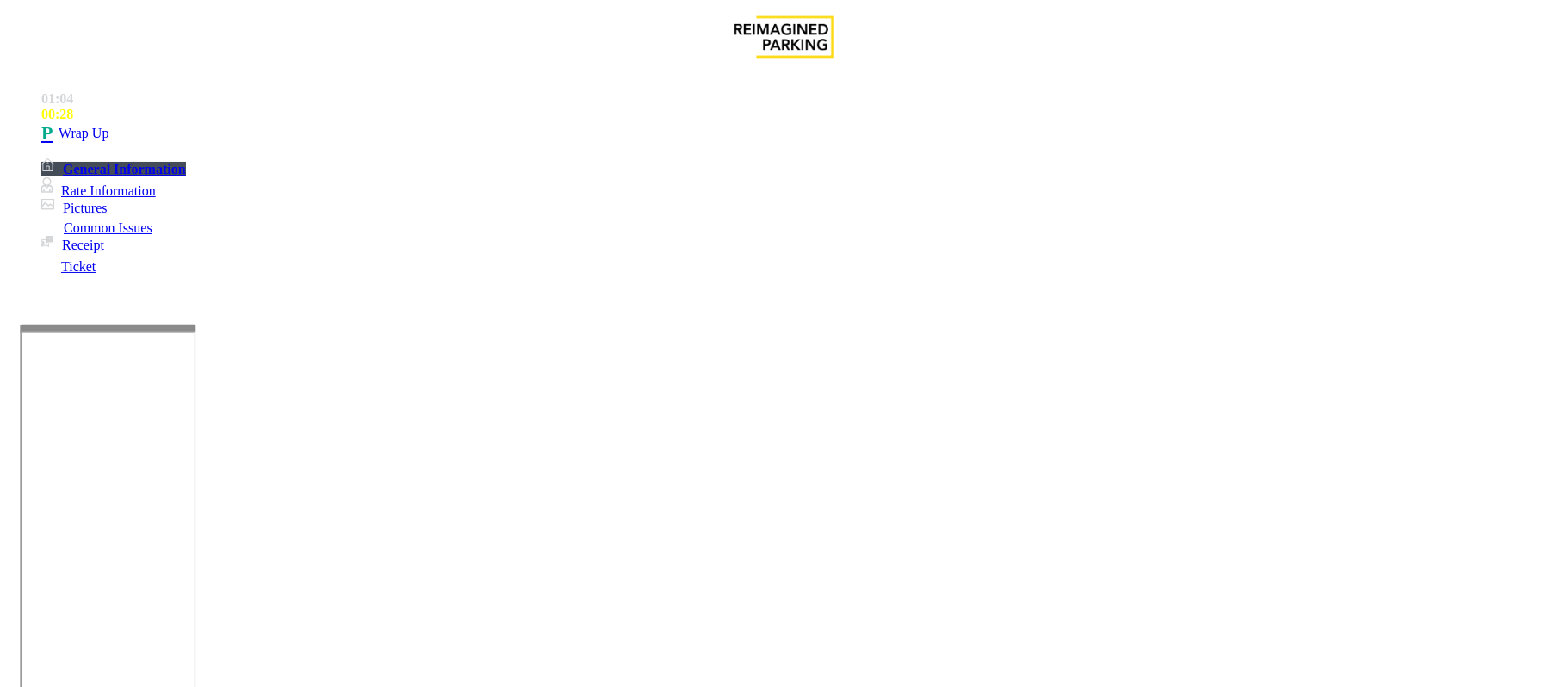 type on "**********" 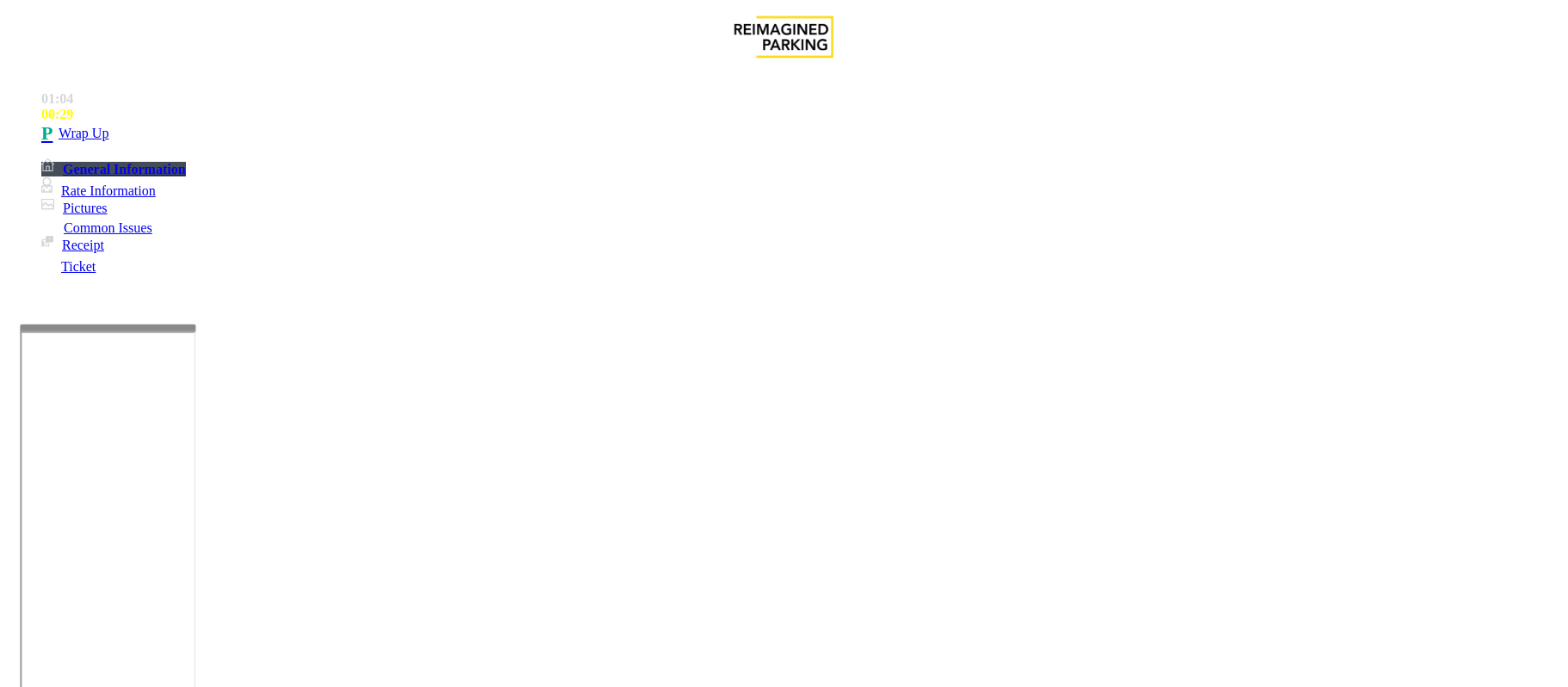 drag, startPoint x: 901, startPoint y: 427, endPoint x: 951, endPoint y: 452, distance: 55.9017 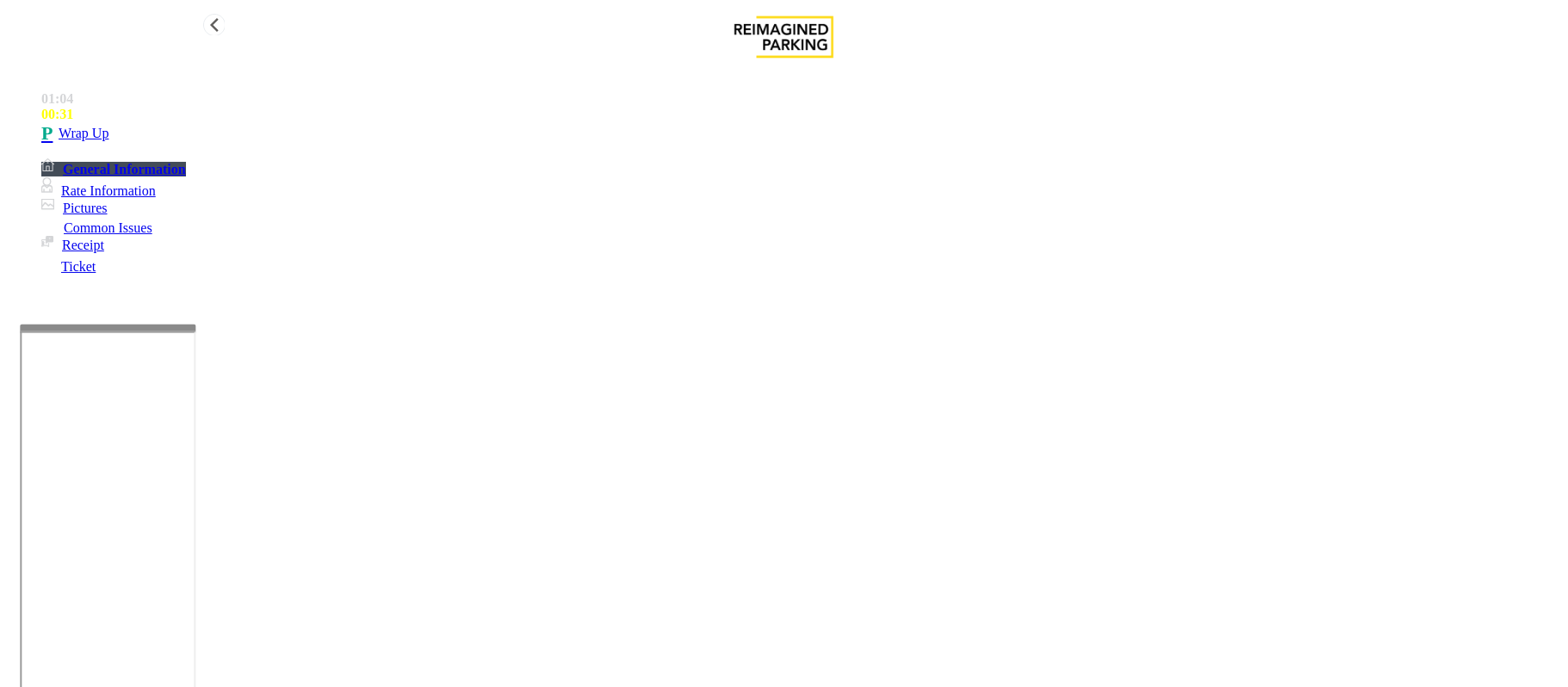 click on "Wrap Up" at bounding box center (84, 133) 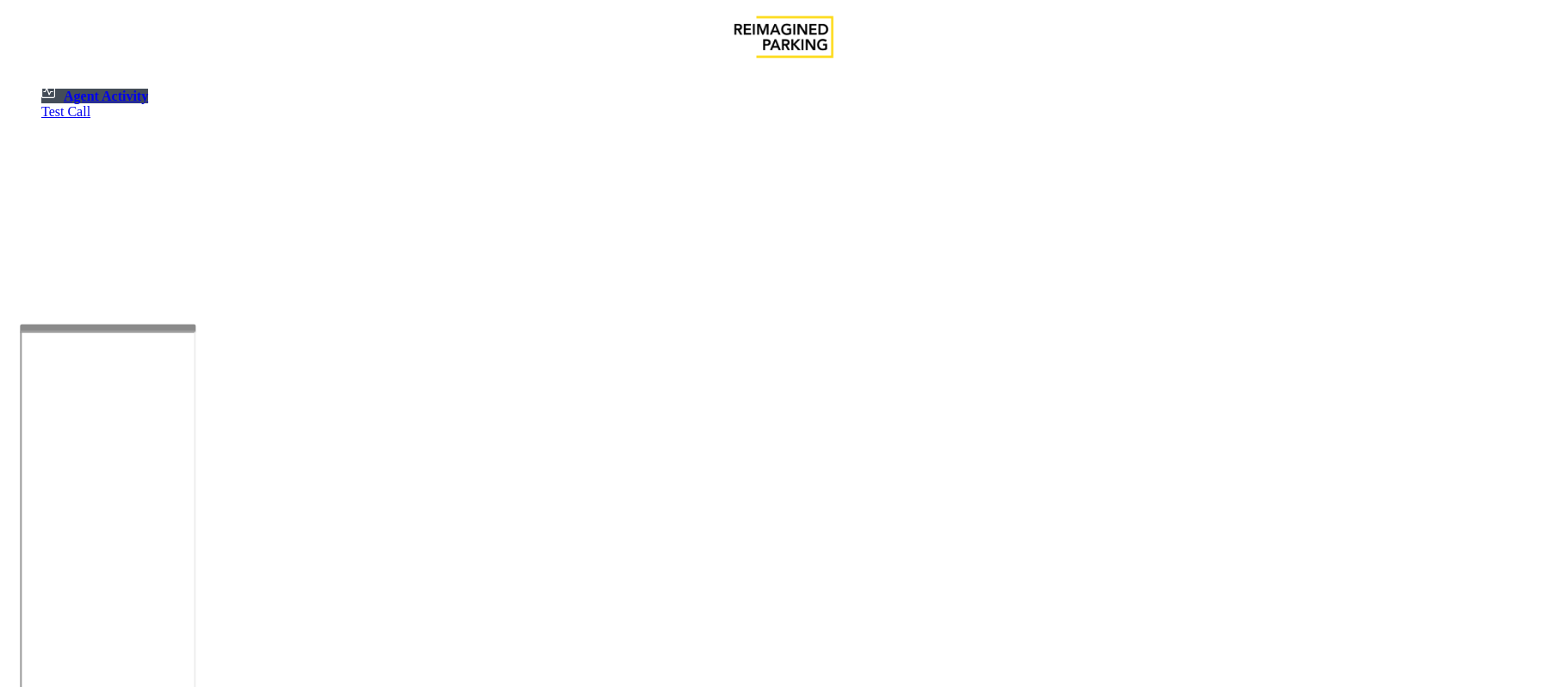 click at bounding box center (160, 1130) 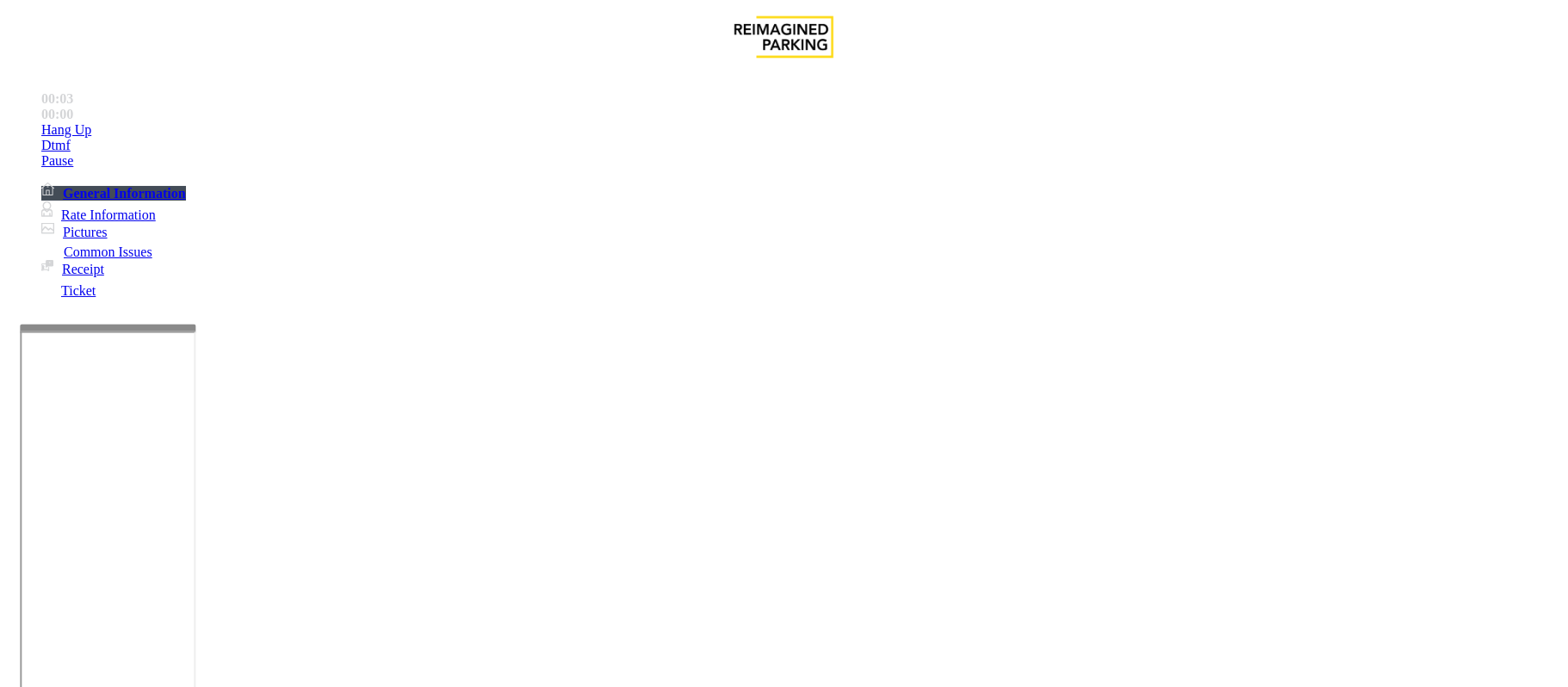 scroll, scrollTop: 1262, scrollLeft: 0, axis: vertical 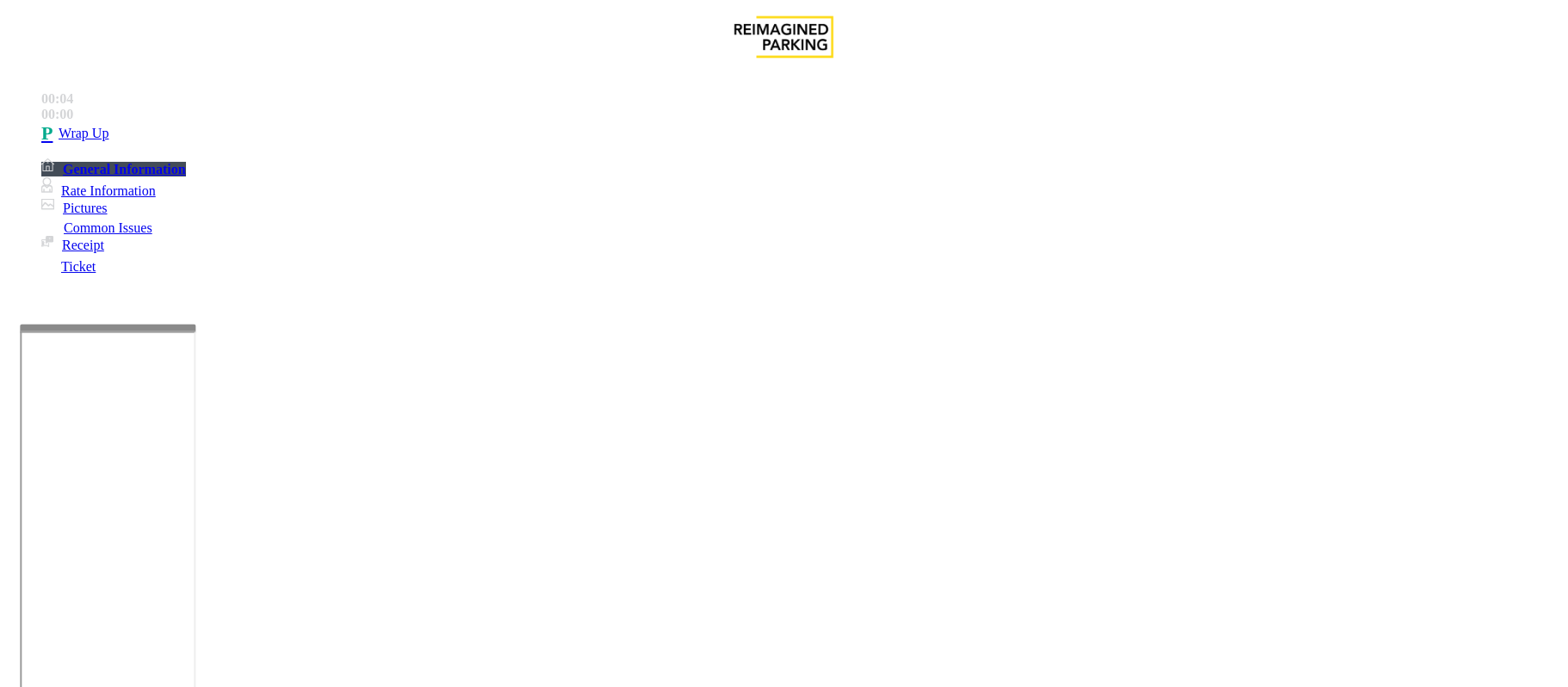 drag, startPoint x: 739, startPoint y: 121, endPoint x: 710, endPoint y: 141, distance: 35.22783 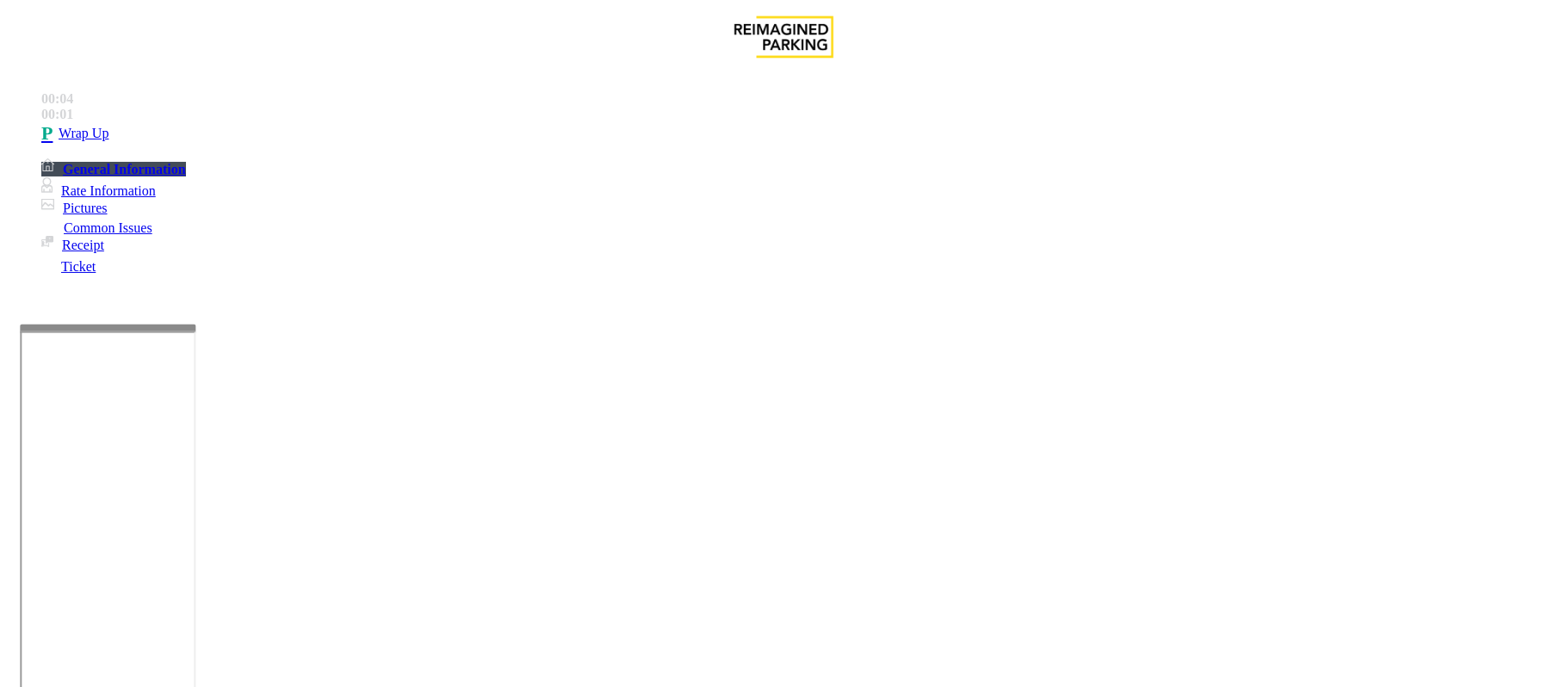 click on "Intercom Issue/No Response" at bounding box center [800, 1249] 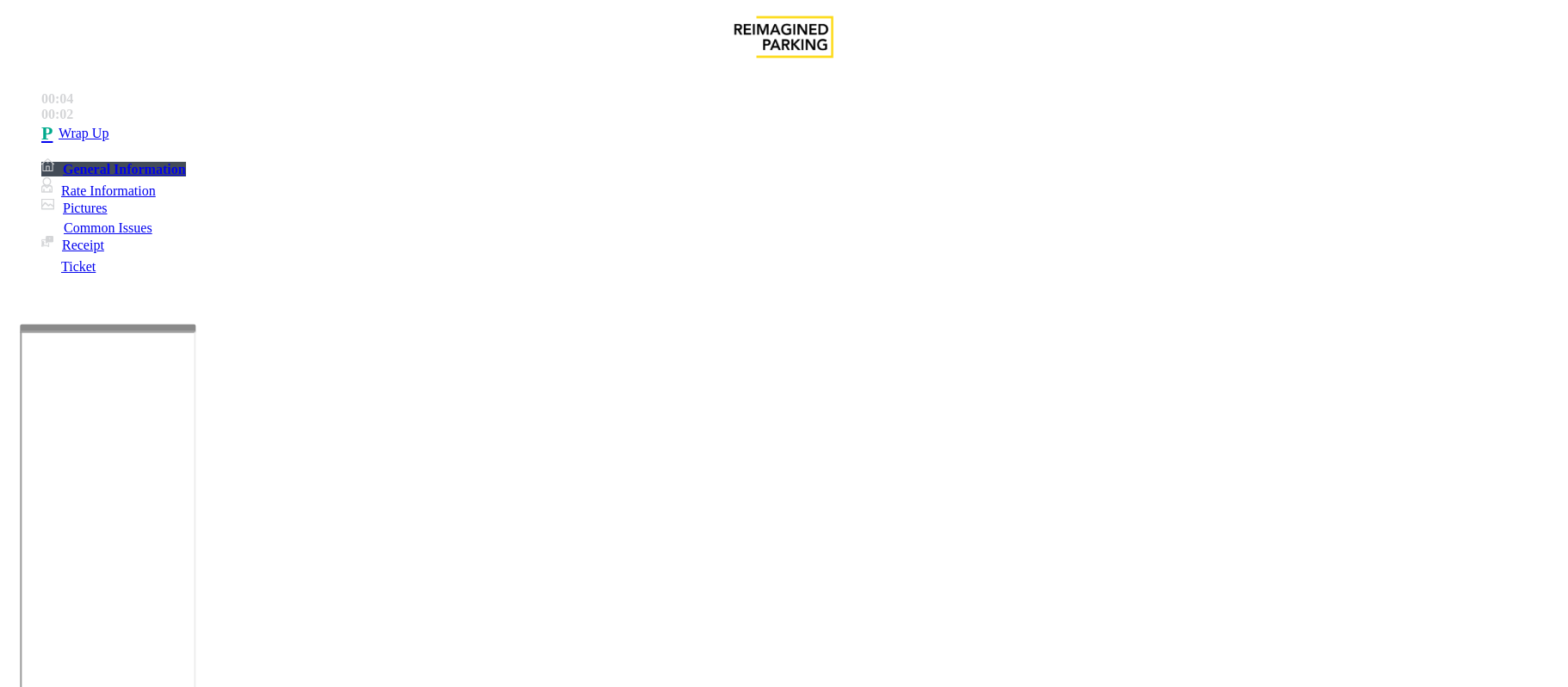 click on "Call dropped" at bounding box center (470, 1249) 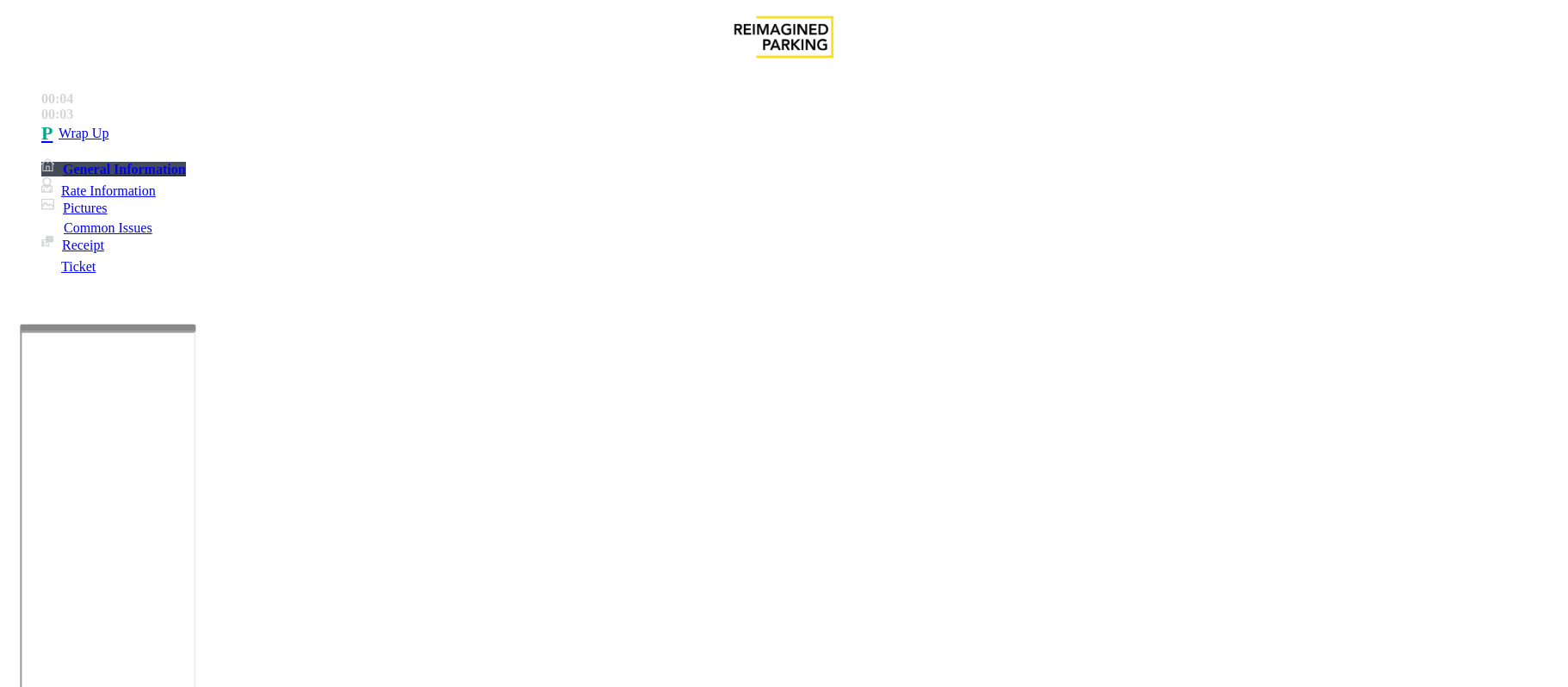 click on "Call dropped" at bounding box center [784, 1236] 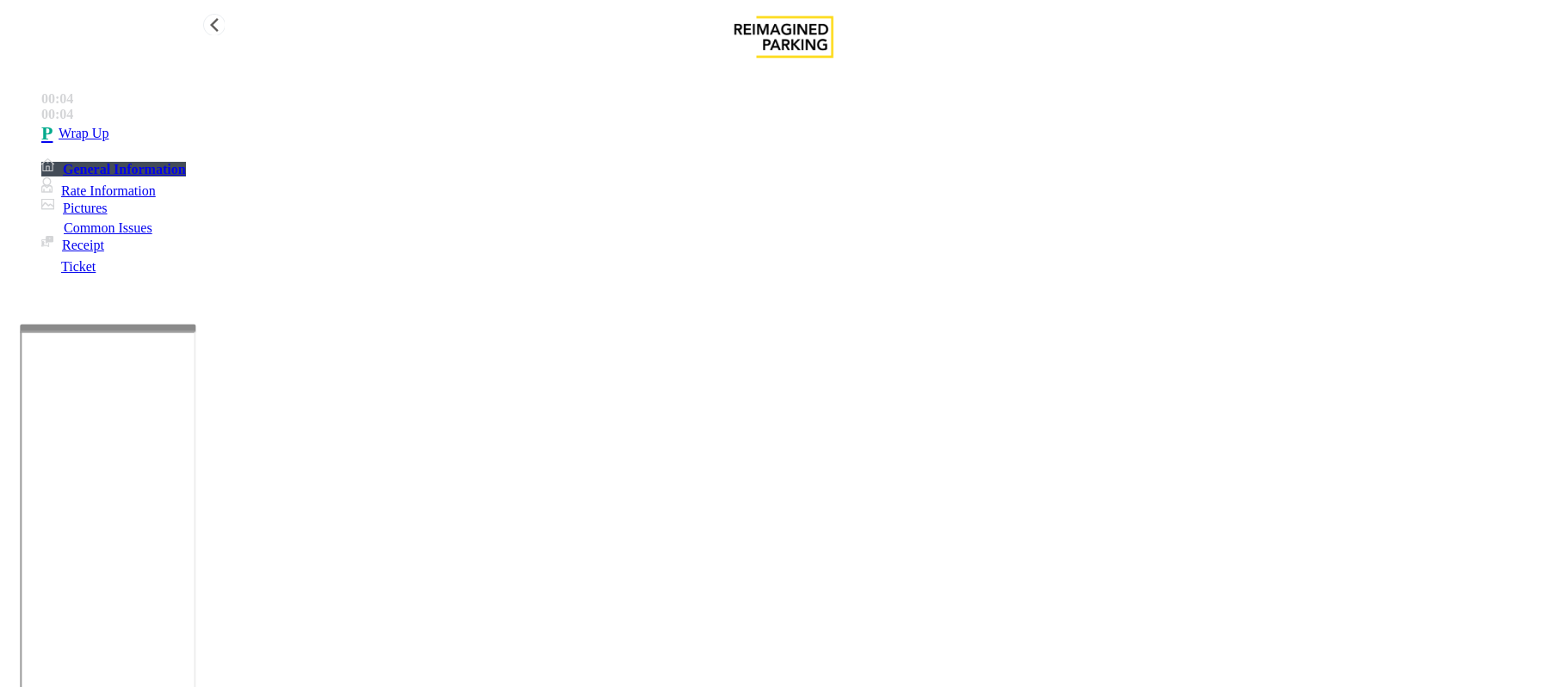 click on "Wrap Up" at bounding box center [801, 133] 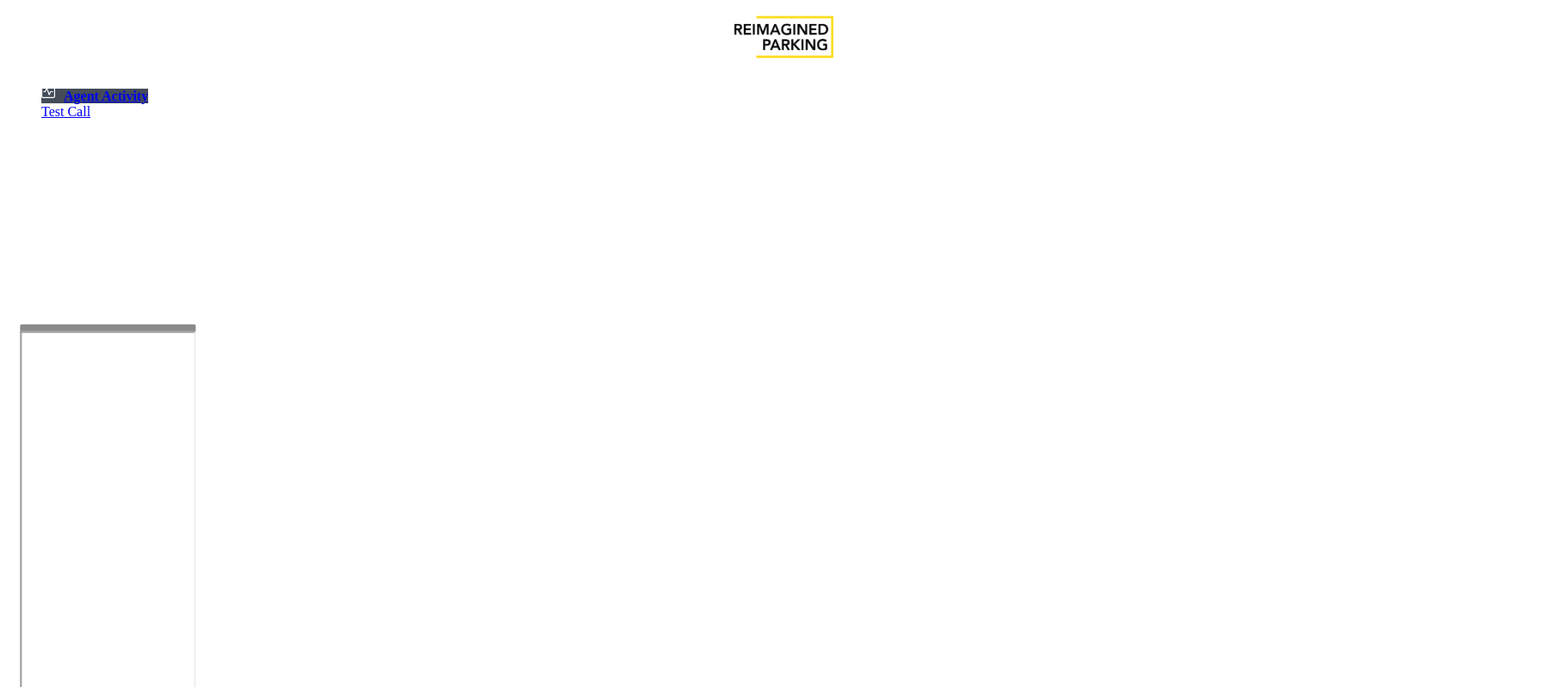 drag, startPoint x: 425, startPoint y: 93, endPoint x: 425, endPoint y: 105, distance: 12 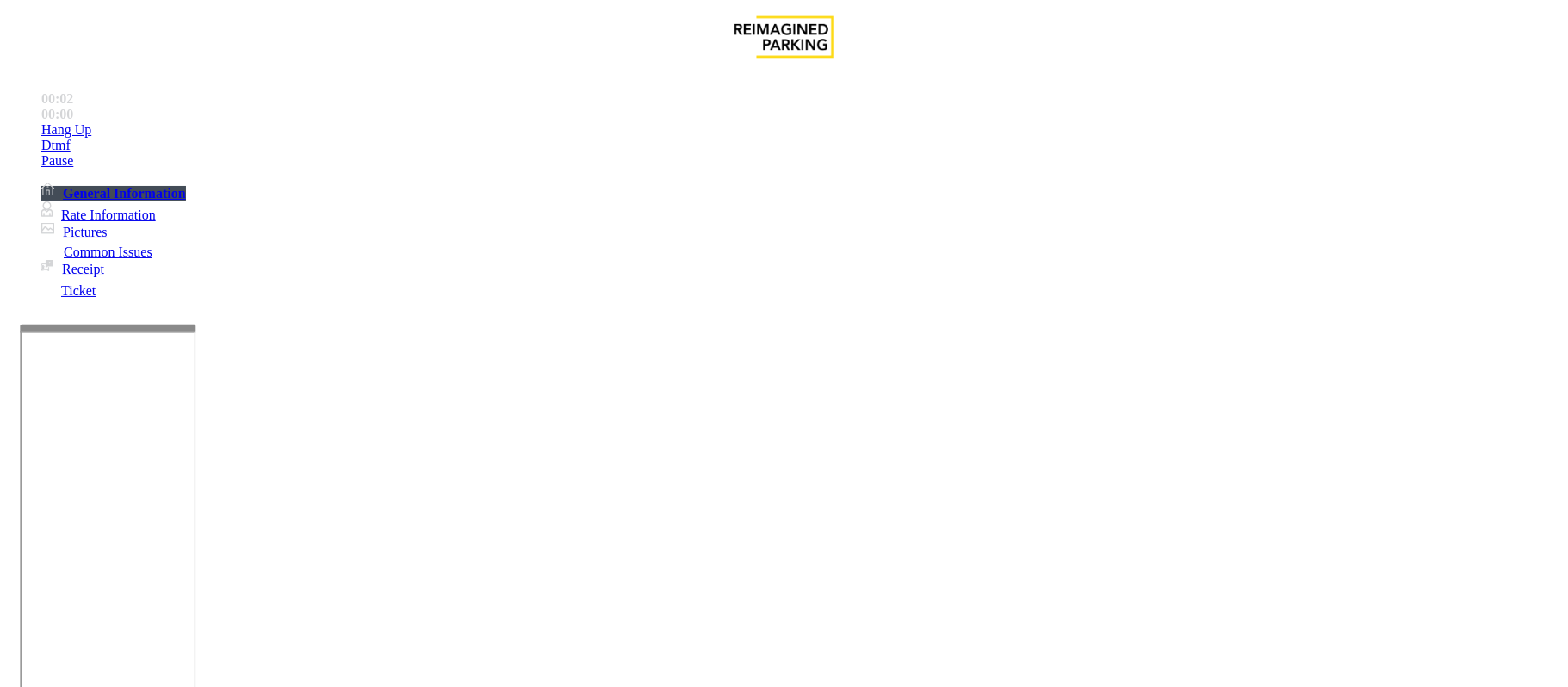 scroll, scrollTop: 918, scrollLeft: 0, axis: vertical 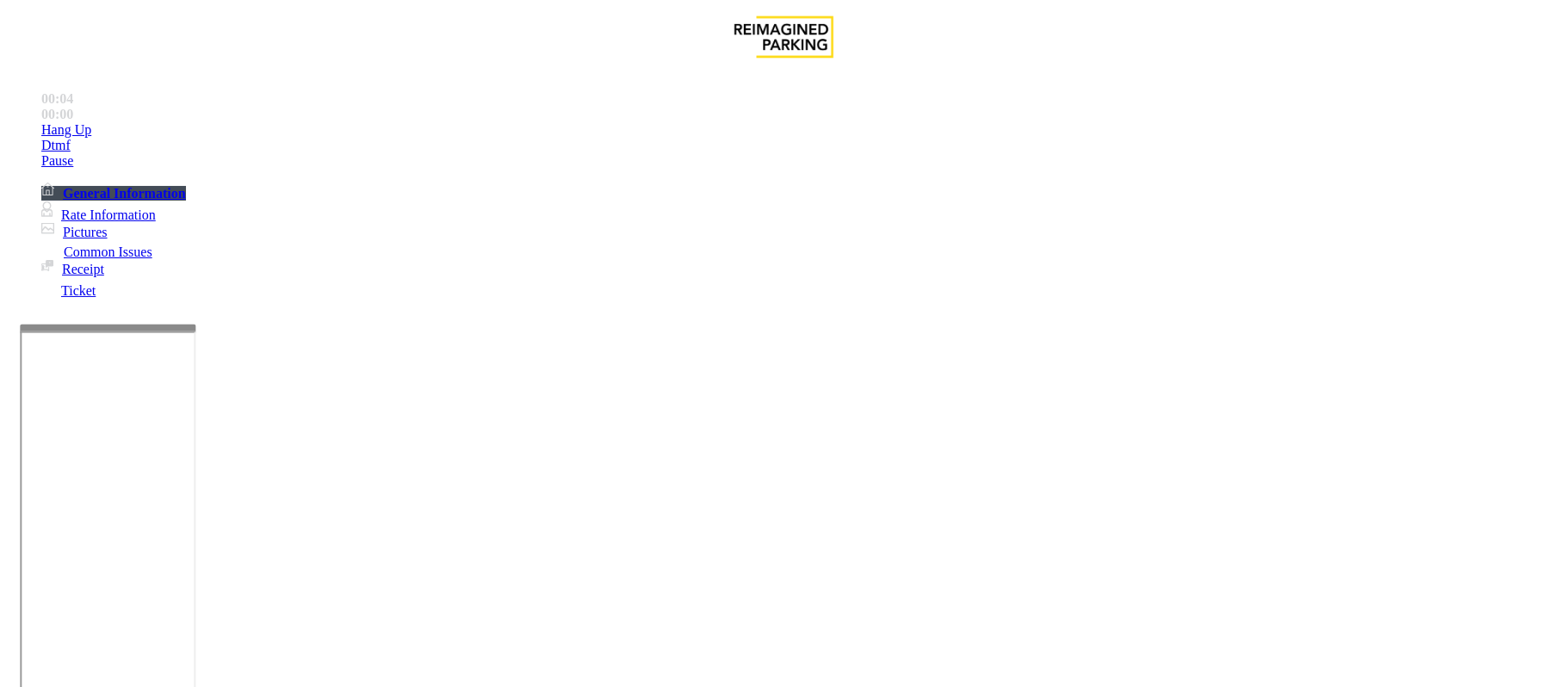 drag, startPoint x: 741, startPoint y: 466, endPoint x: 777, endPoint y: 486, distance: 41.18252 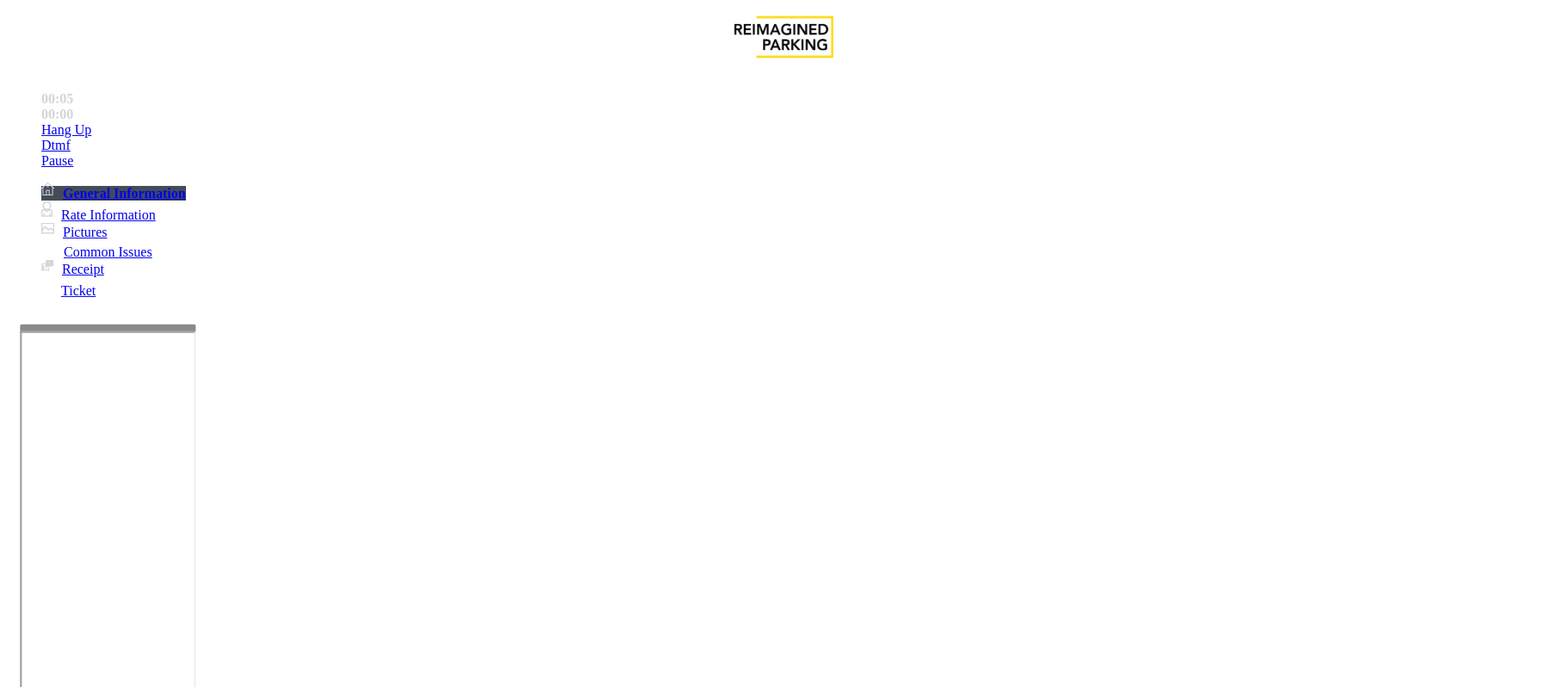copy on "LAN21079900" 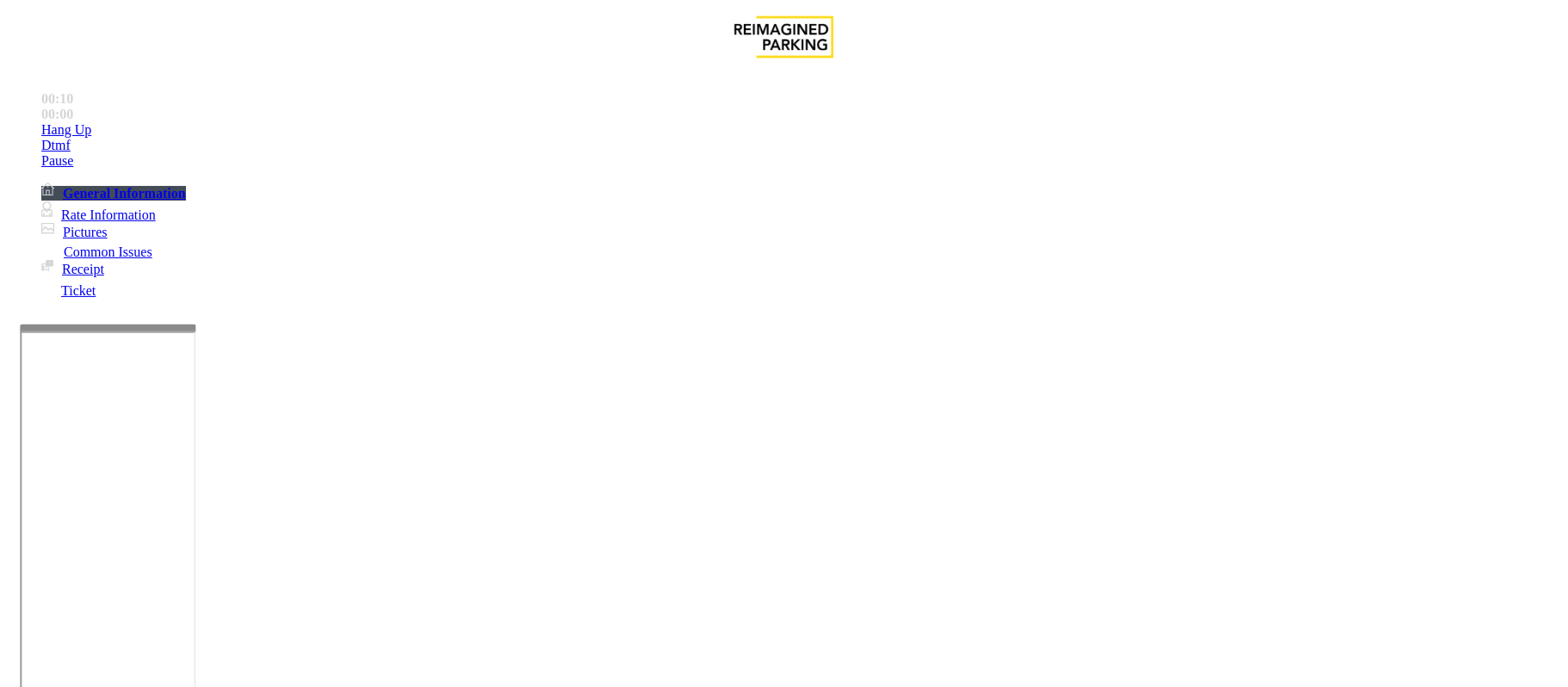 drag, startPoint x: 390, startPoint y: 496, endPoint x: 389, endPoint y: 453, distance: 43.01 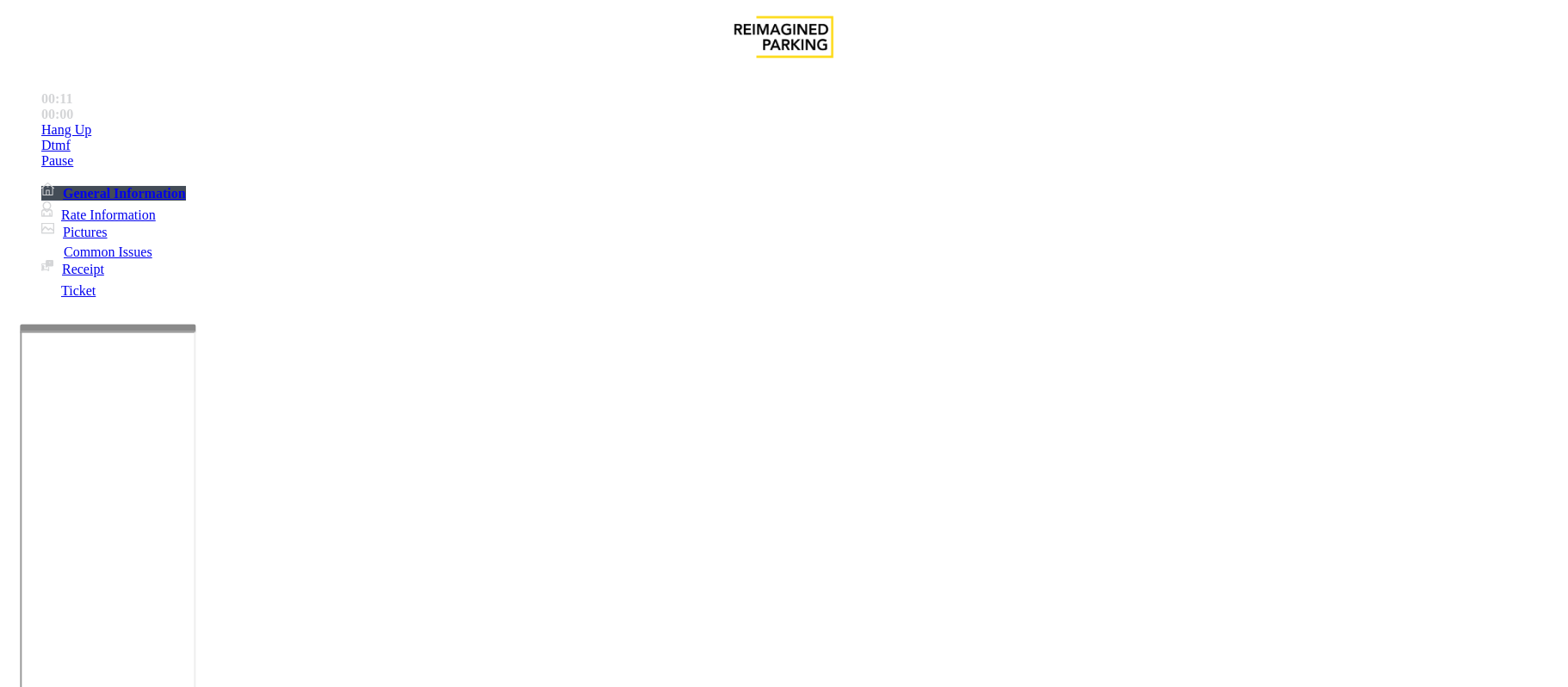 click on "Issue No Response/Unable to hear parker Parker Cannot Hear Call Center Agent Call dropped" at bounding box center [784, 1238] 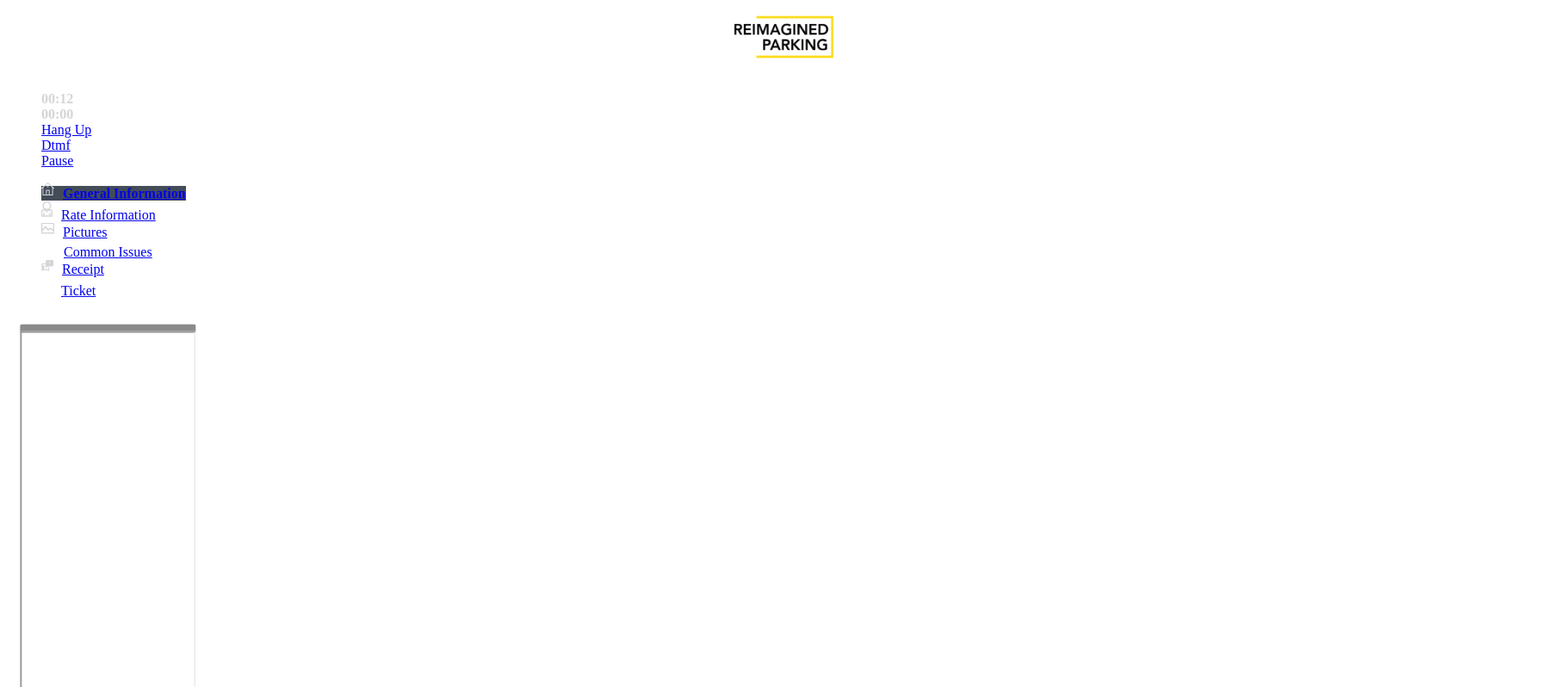 click on "No Response/Unable to hear parker" at bounding box center (784, 1236) 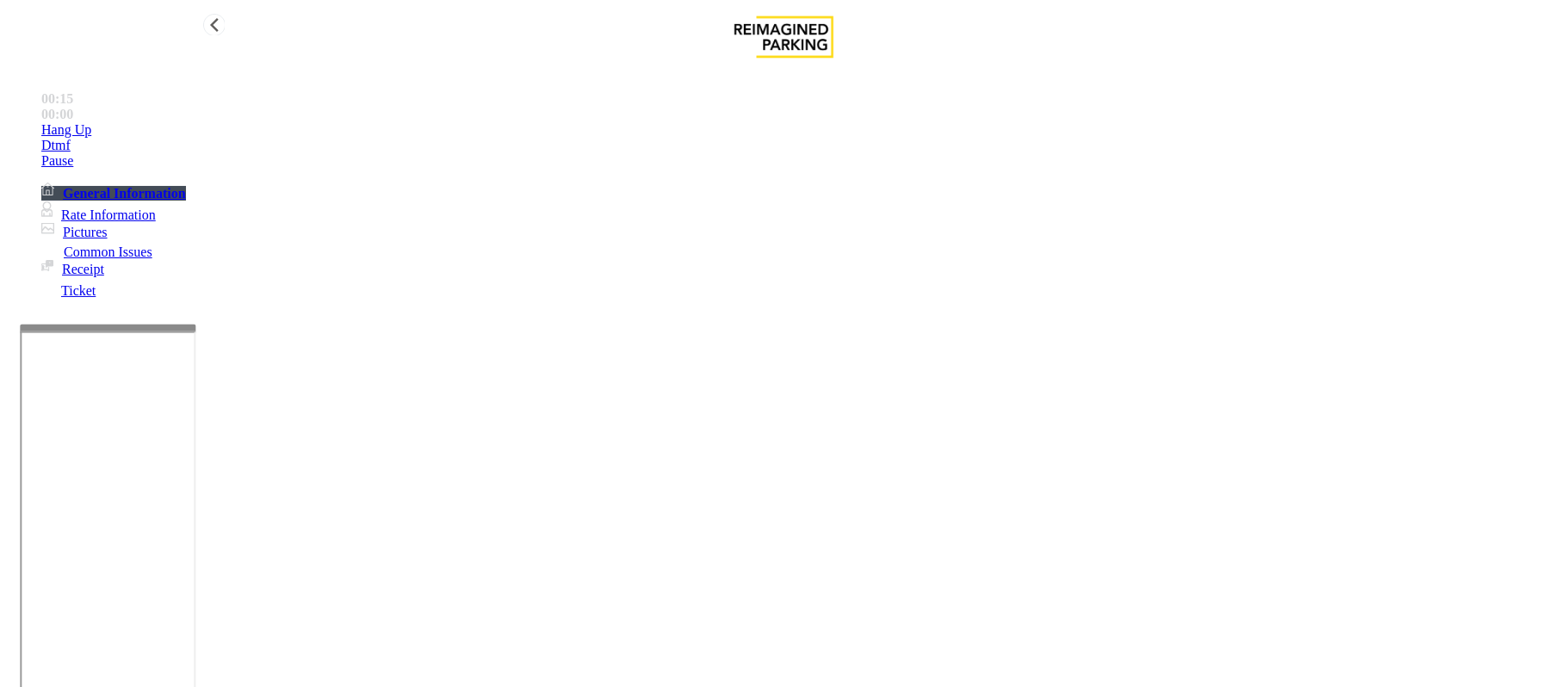 type on "**********" 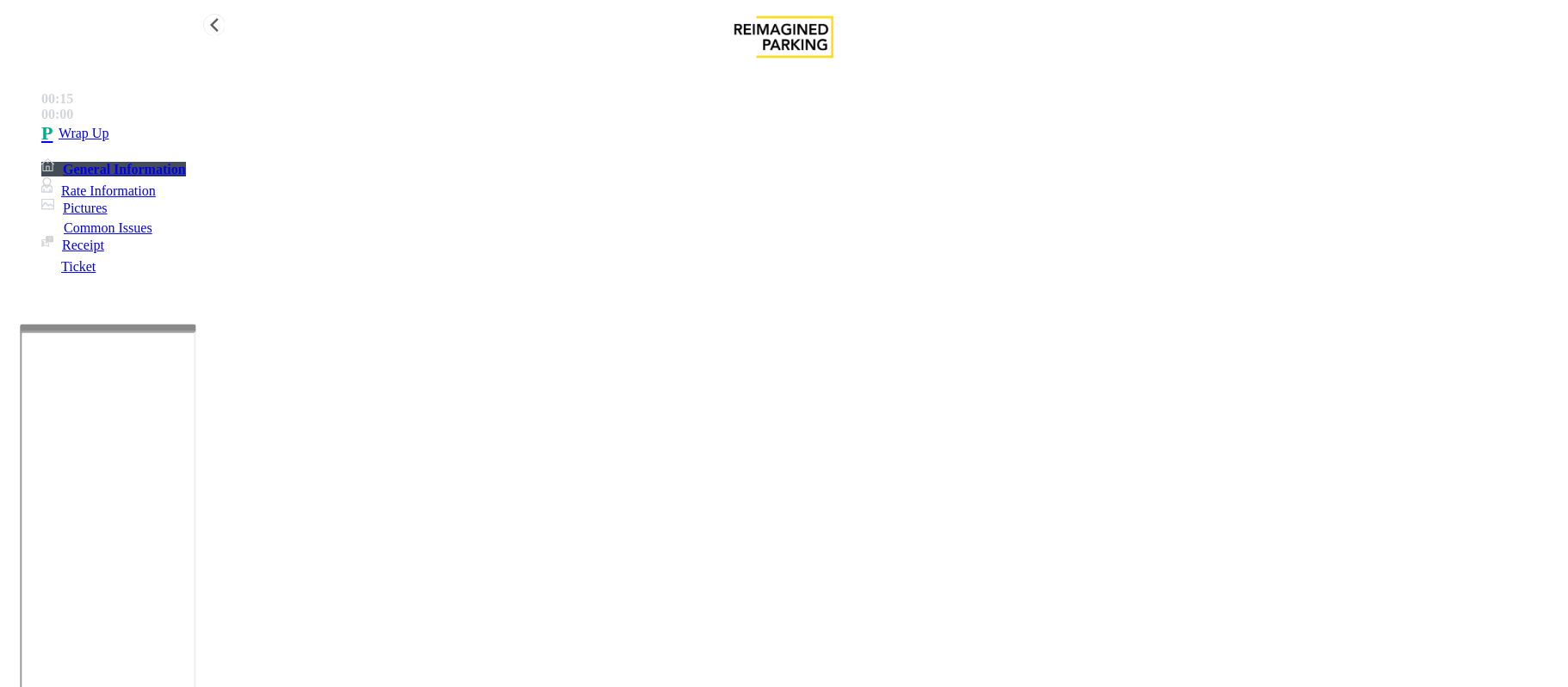 click on "Wrap Up" at bounding box center [801, 133] 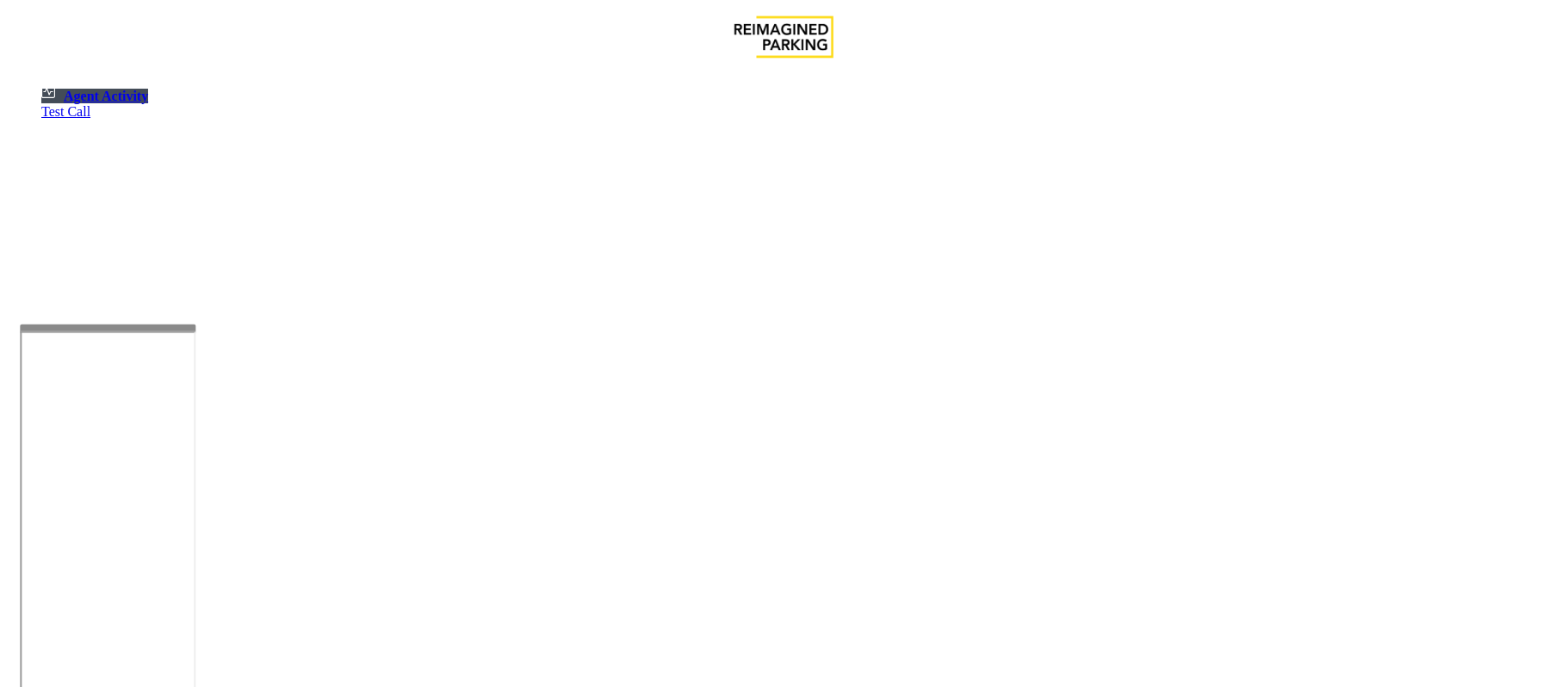 click at bounding box center [160, 1130] 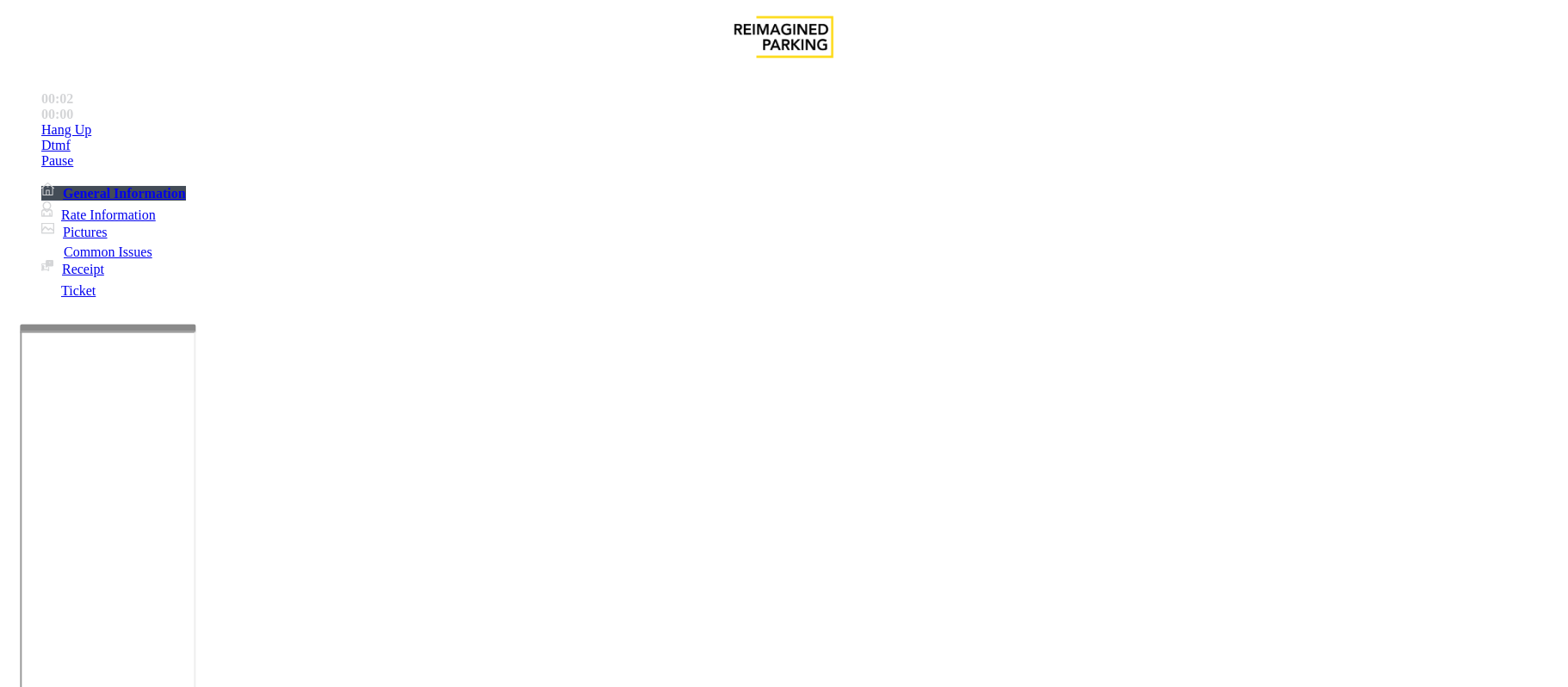 scroll, scrollTop: 573, scrollLeft: 0, axis: vertical 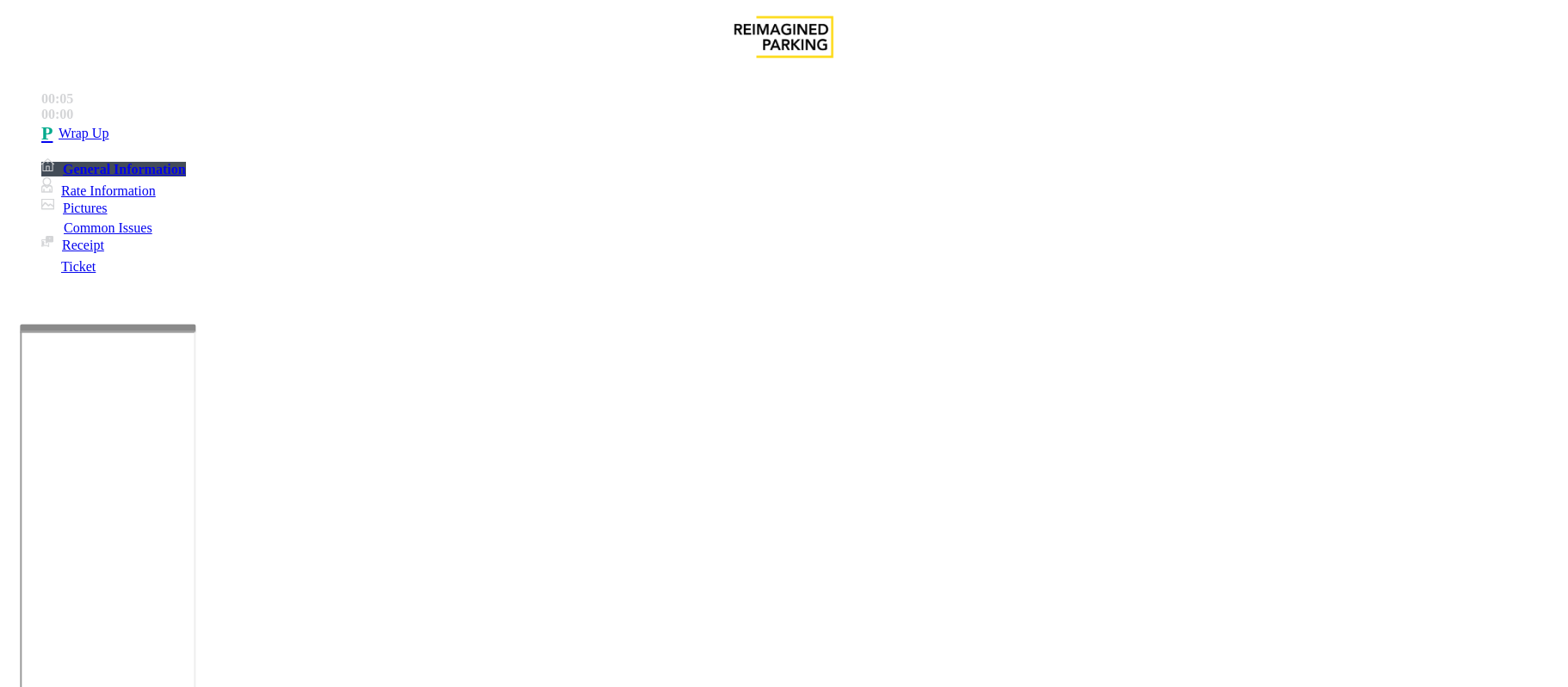 click on "Intercom Issue/No Response" at bounding box center (648, 1249) 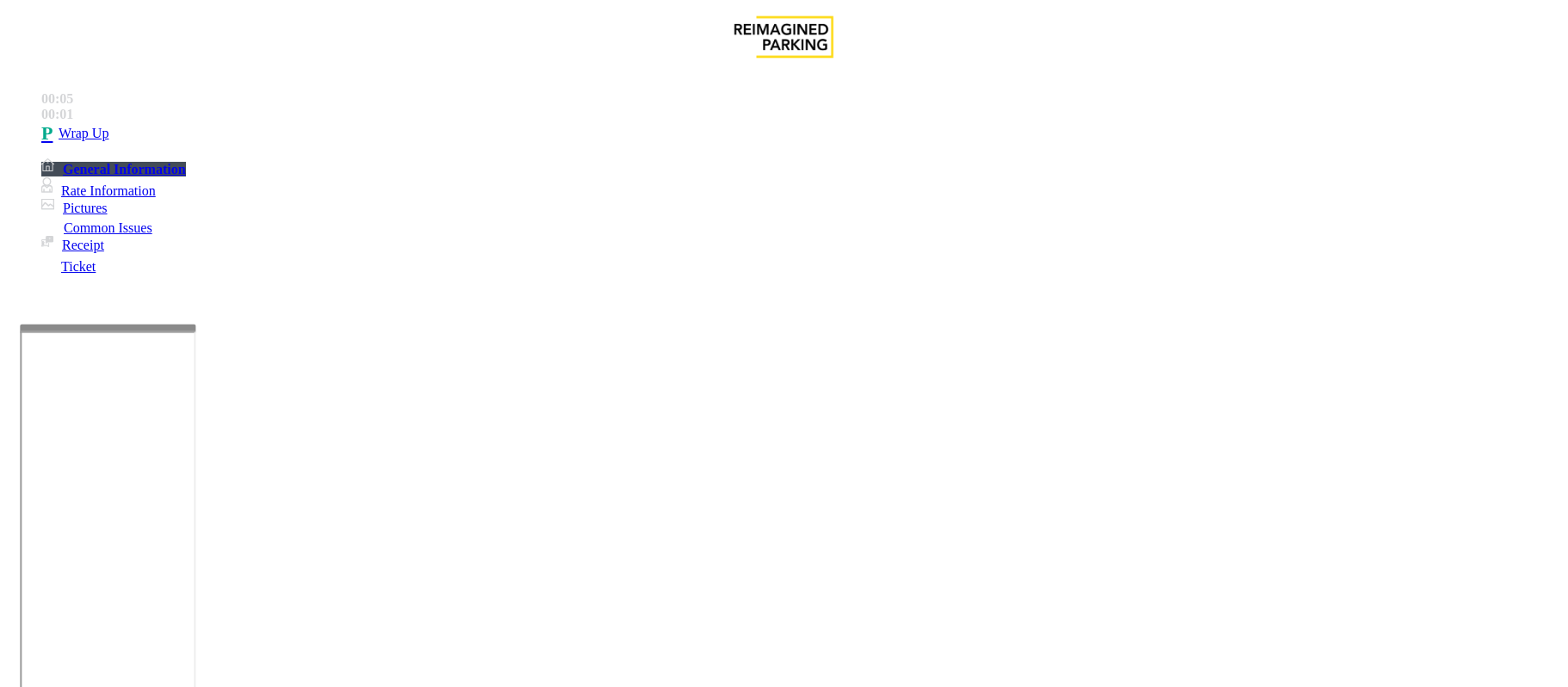 click on "Call dropped" at bounding box center [470, 1249] 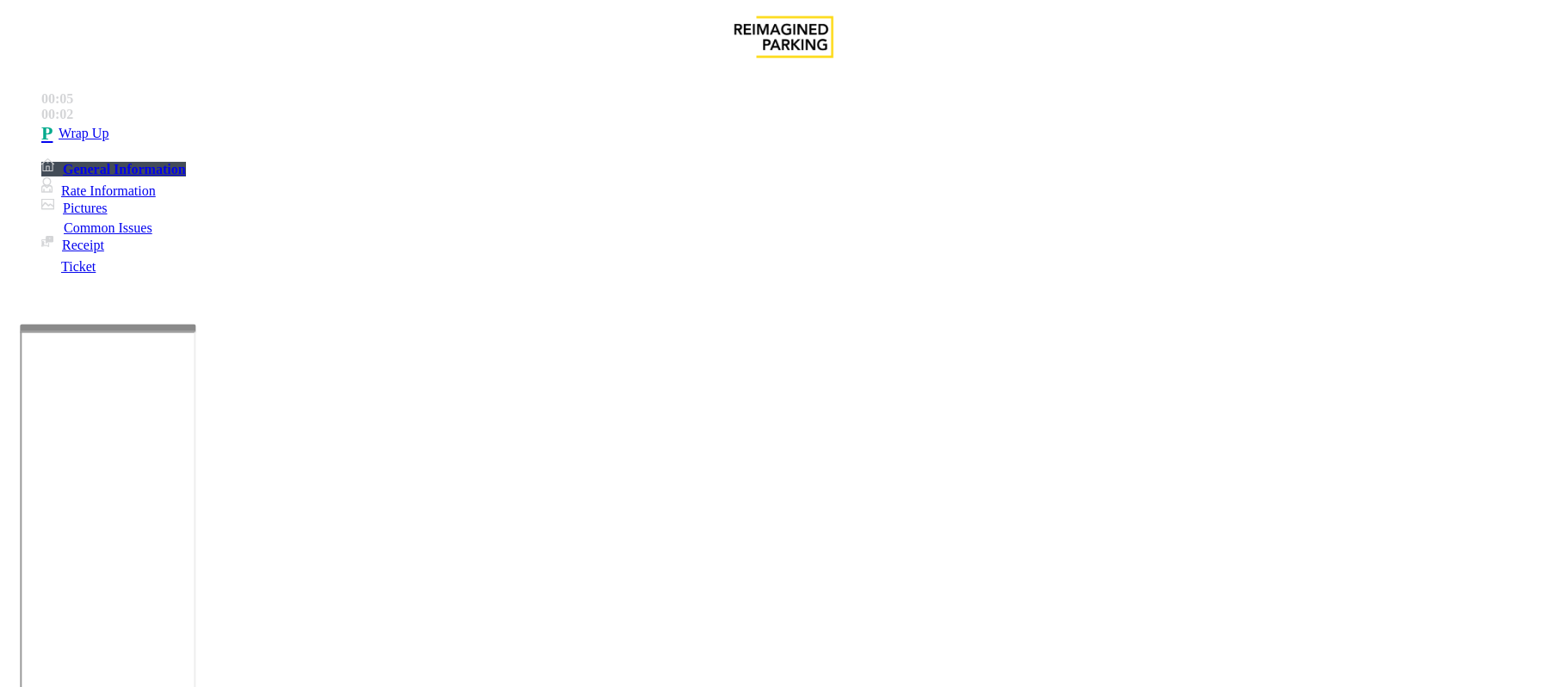 click on "Call dropped" at bounding box center (784, 1236) 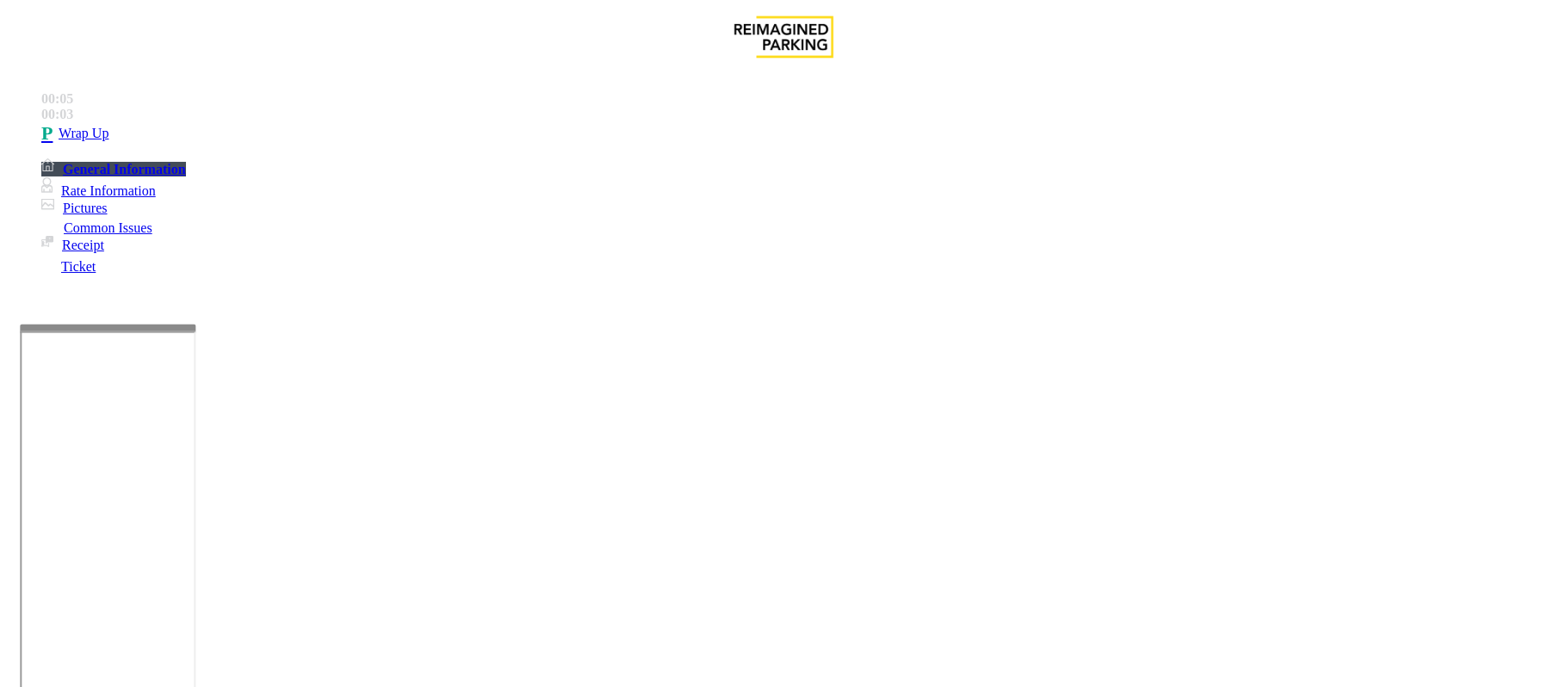 type on "**********" 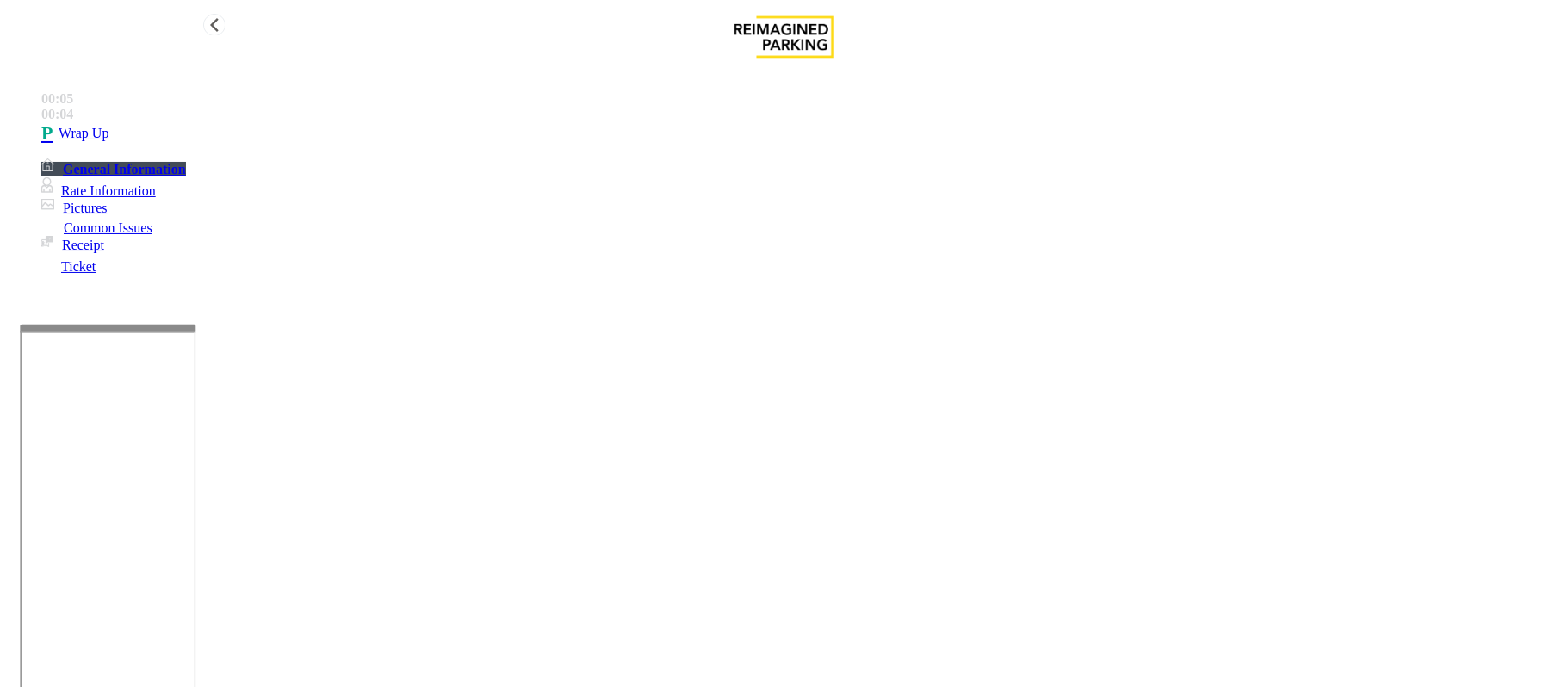 click on "Wrap Up" at bounding box center [801, 133] 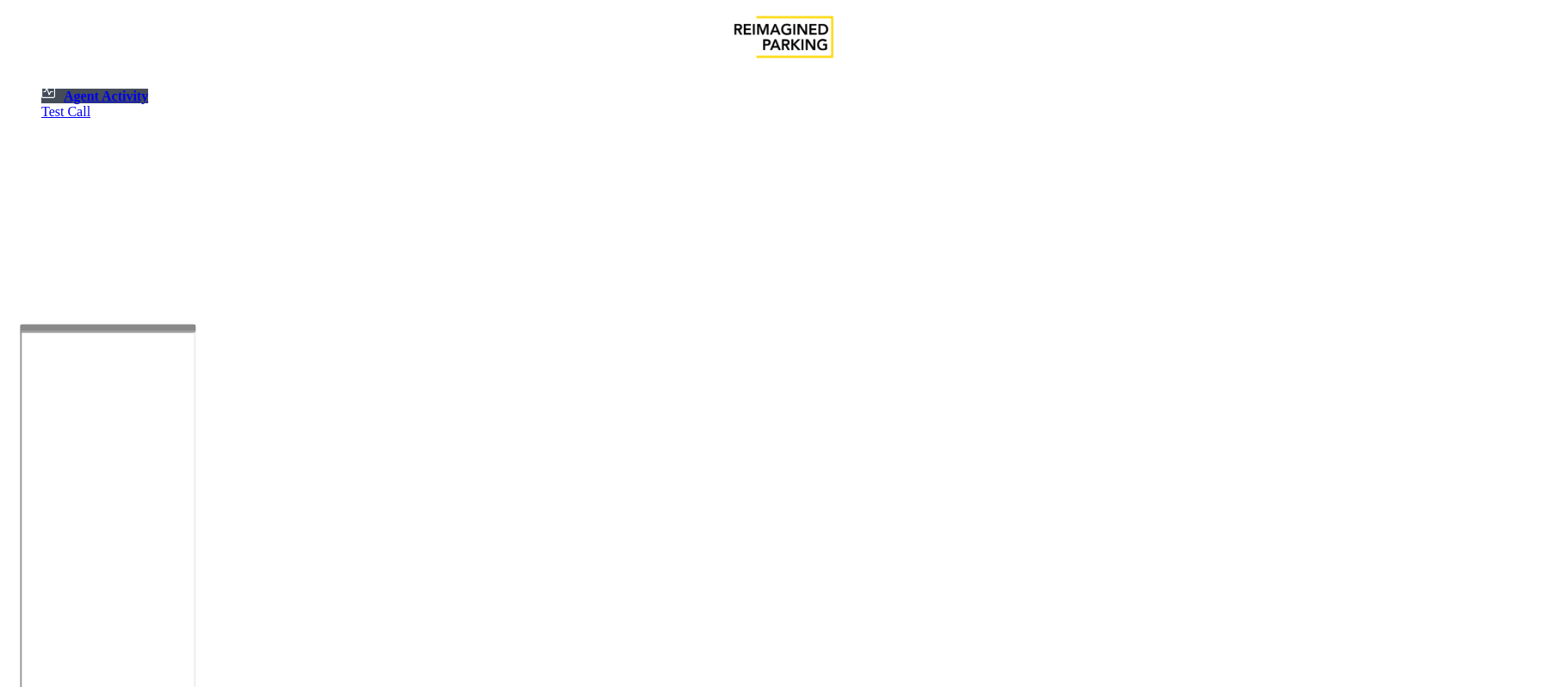 click at bounding box center (160, 1130) 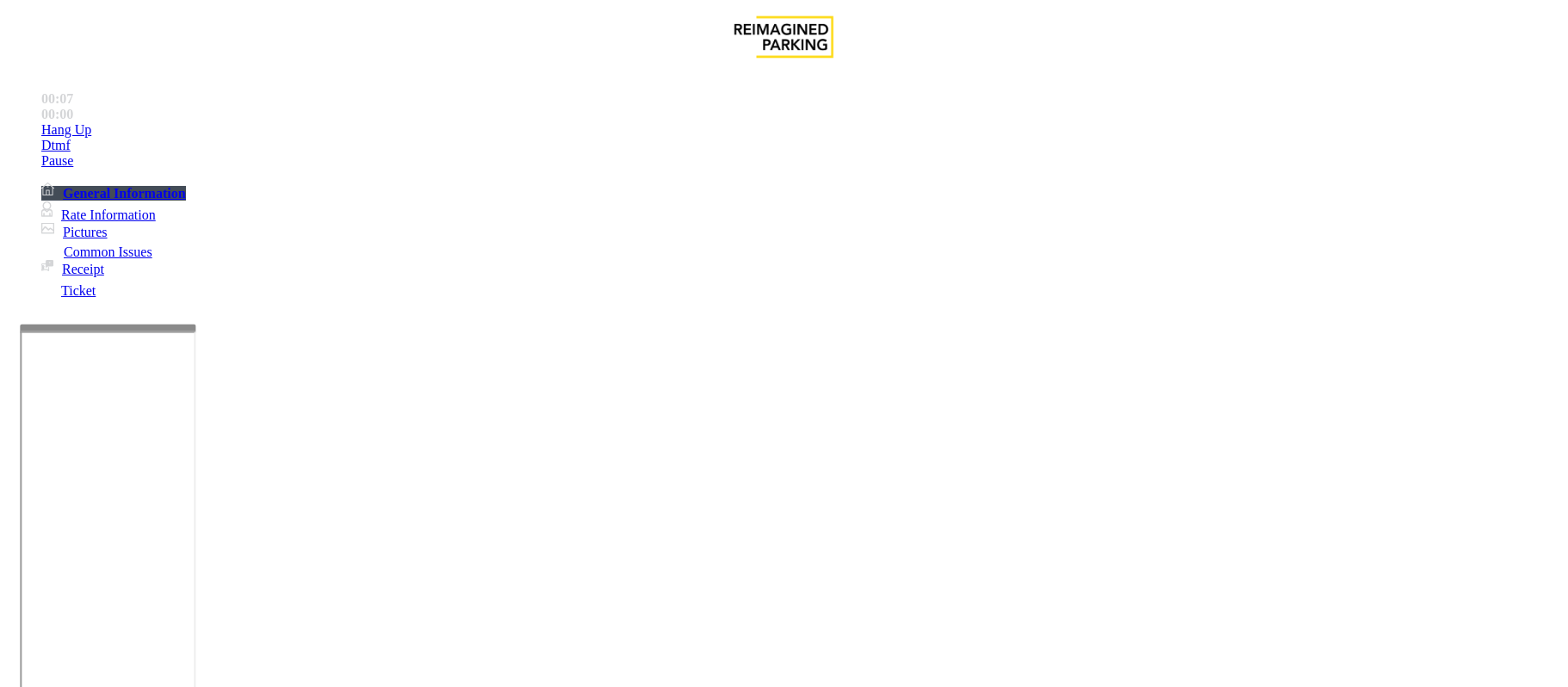 scroll, scrollTop: 459, scrollLeft: 0, axis: vertical 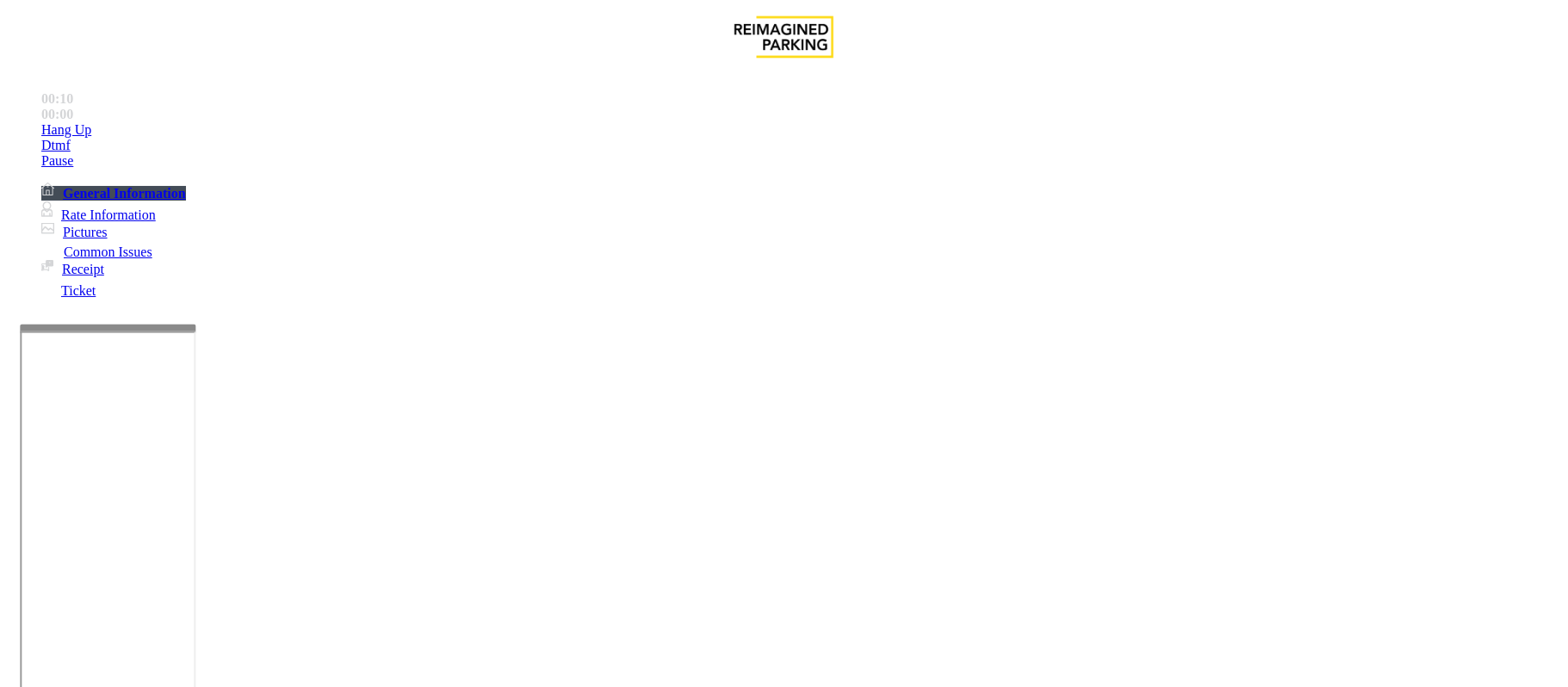click on "Intercom Issue/No Response" at bounding box center (800, 1249) 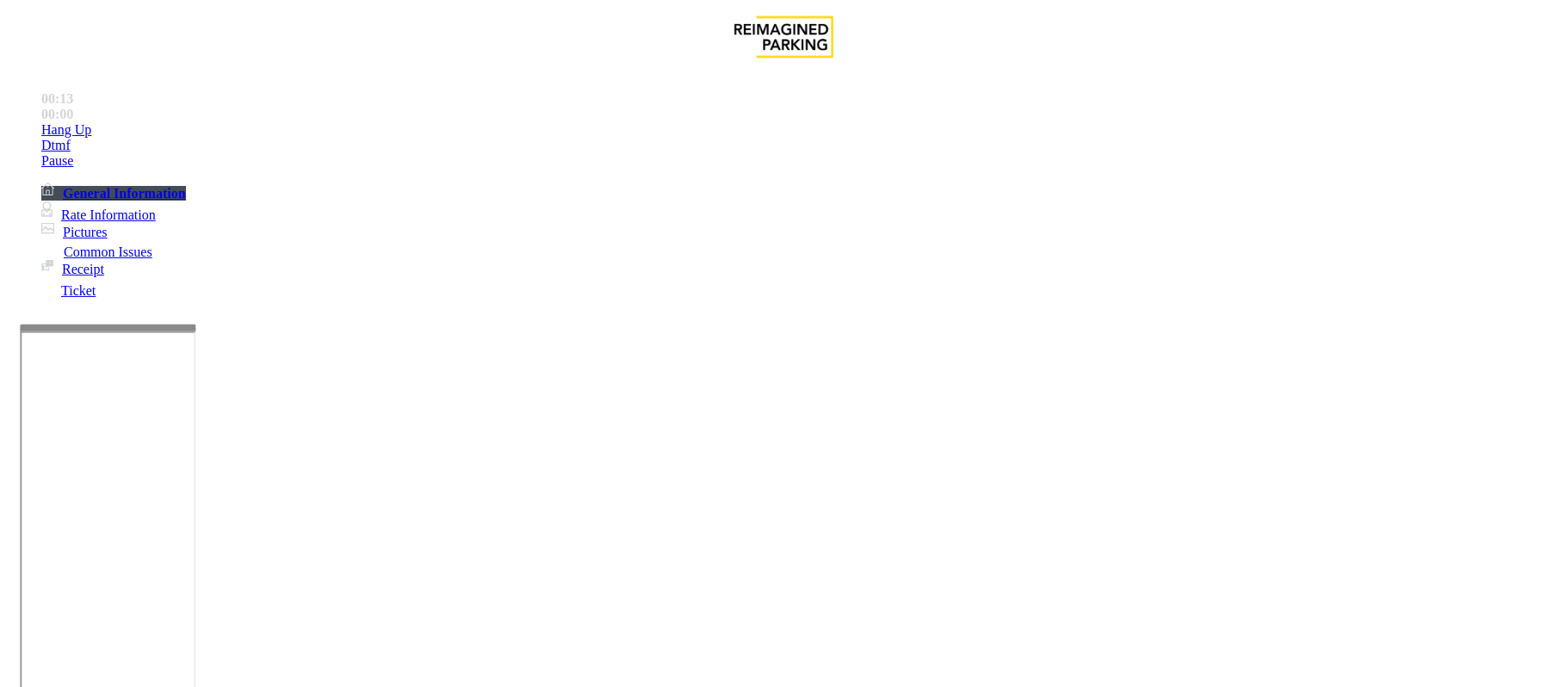 drag, startPoint x: 741, startPoint y: 346, endPoint x: 780, endPoint y: 362, distance: 42.154478 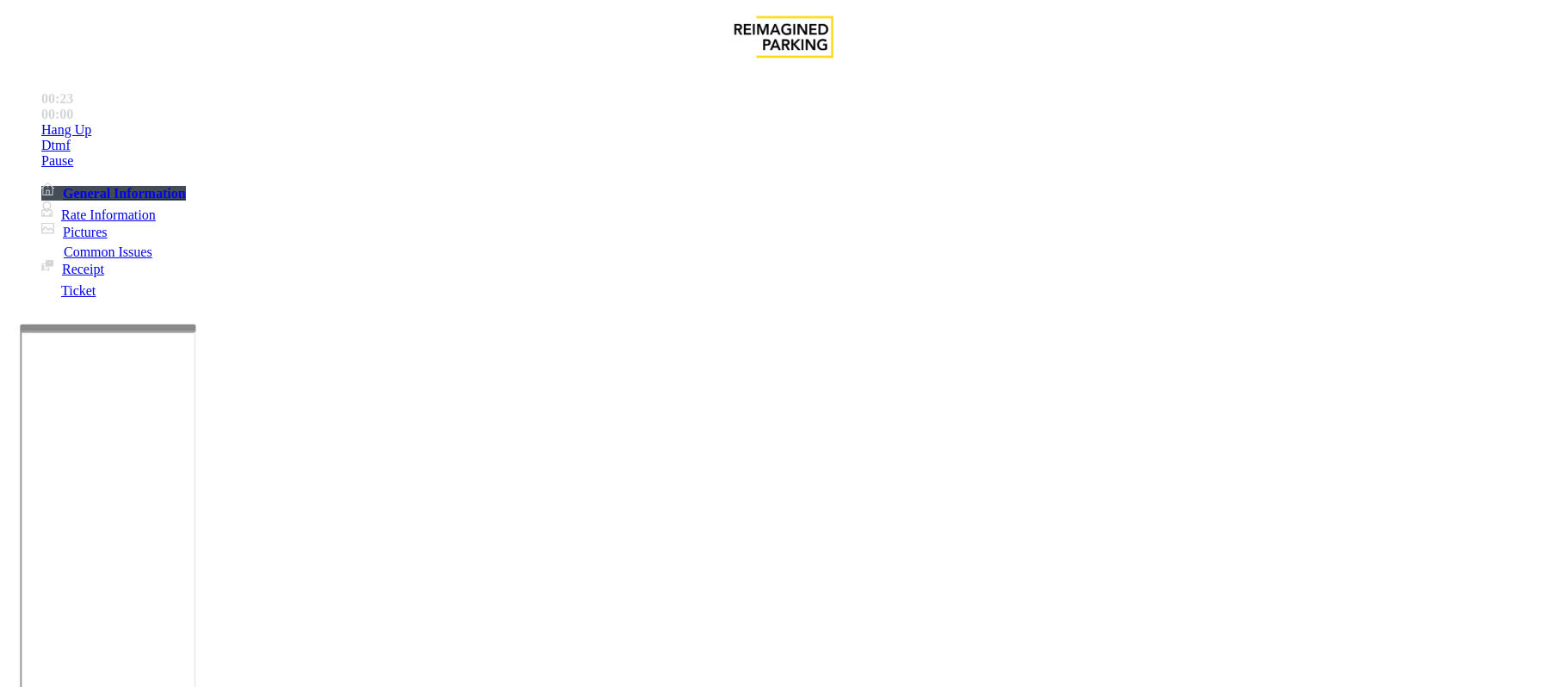 click on "No Response/Unable to hear parker" at bounding box center (784, 1236) 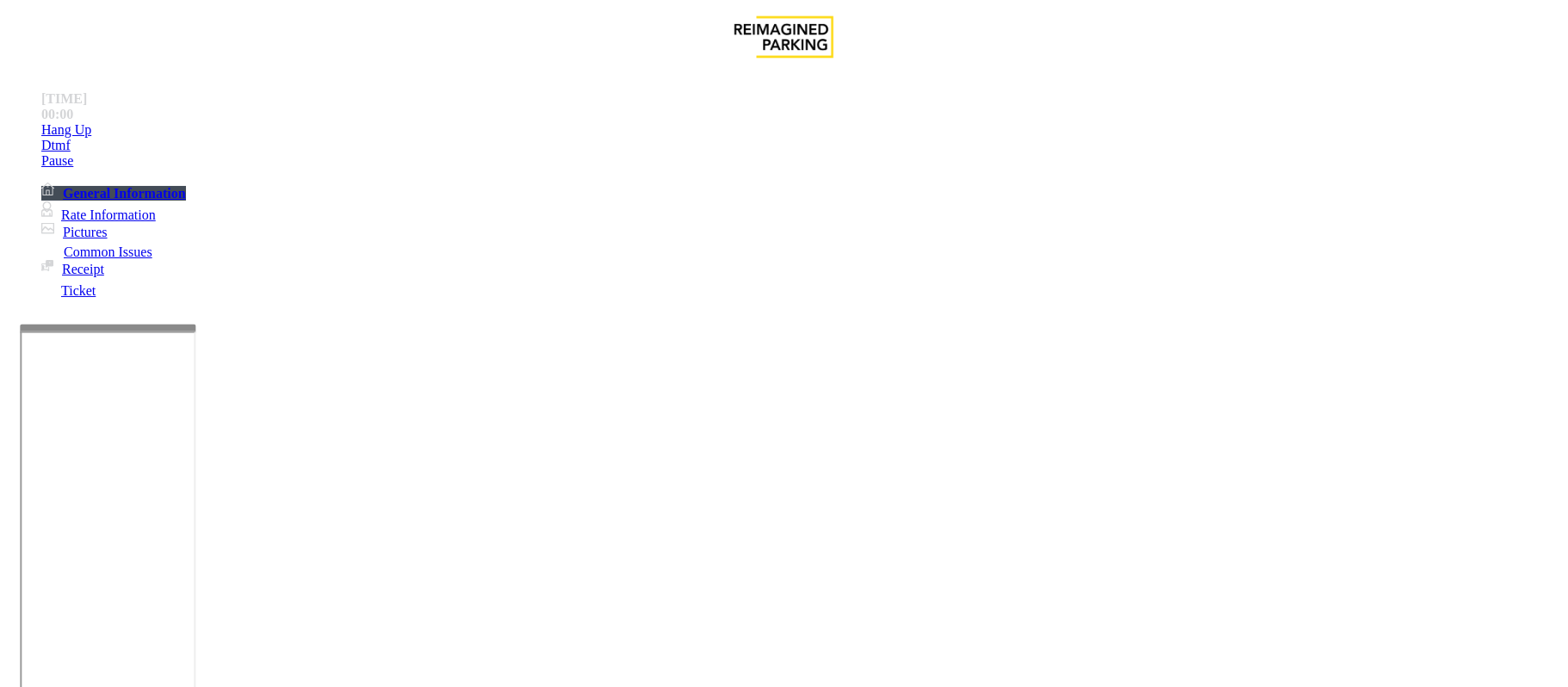 click on "Issue - Intercom Issue/No Response No Response/Unable to hear parker Notes: Send alerts to manager Vend Gate Not Allowed Steps to Resolve 1. Inform parker you cannot hear them and that you are disconnecting call and that they can call back using the assistance button." at bounding box center (784, 1337) 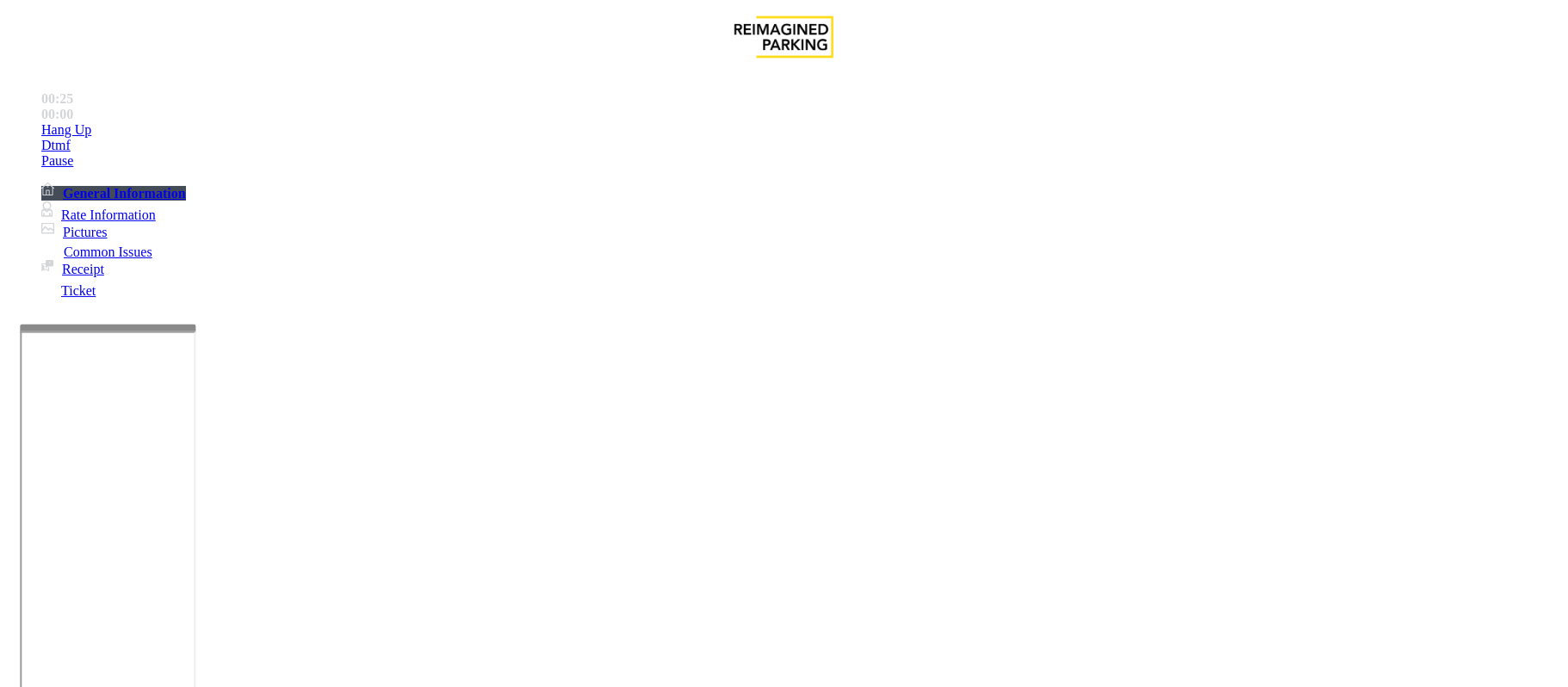click on "Issue" at bounding box center (36, 1221) 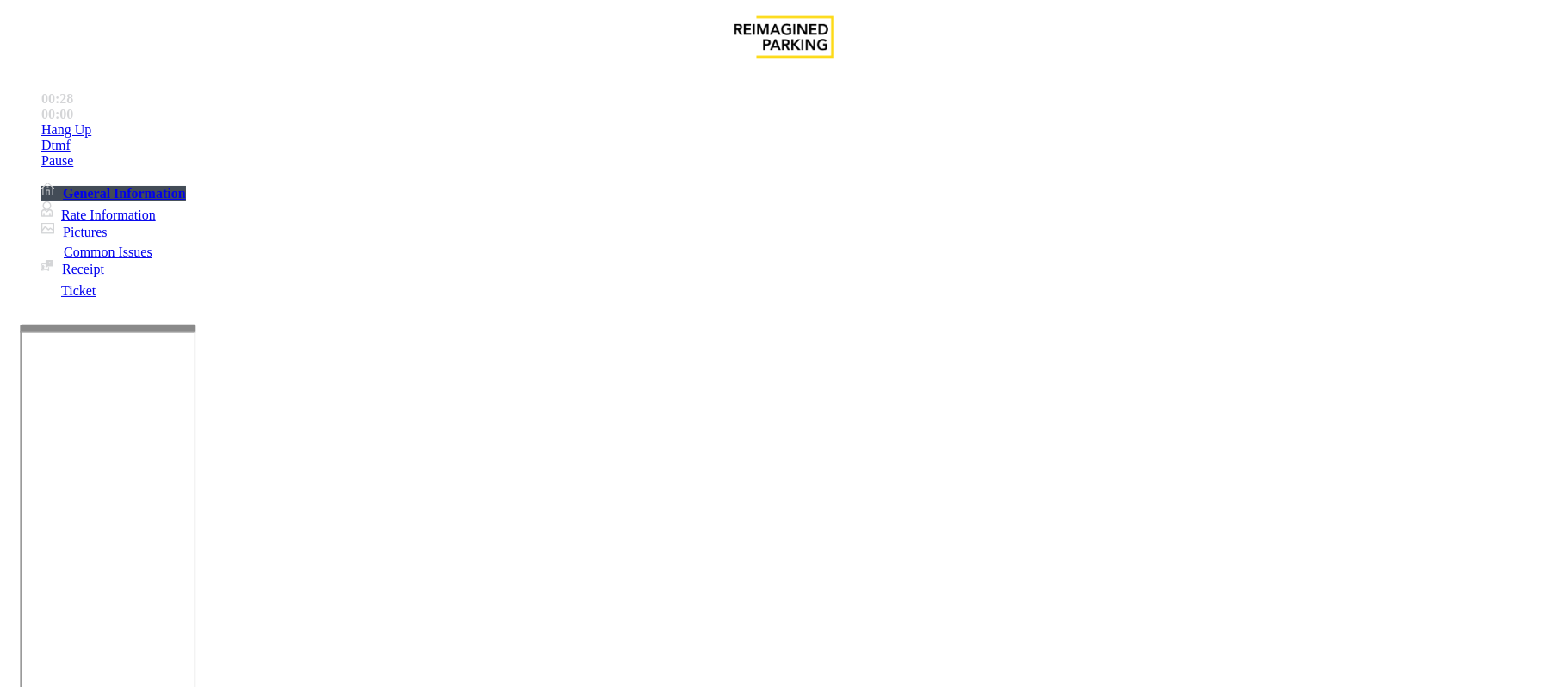 click at bounding box center [144, 1201] 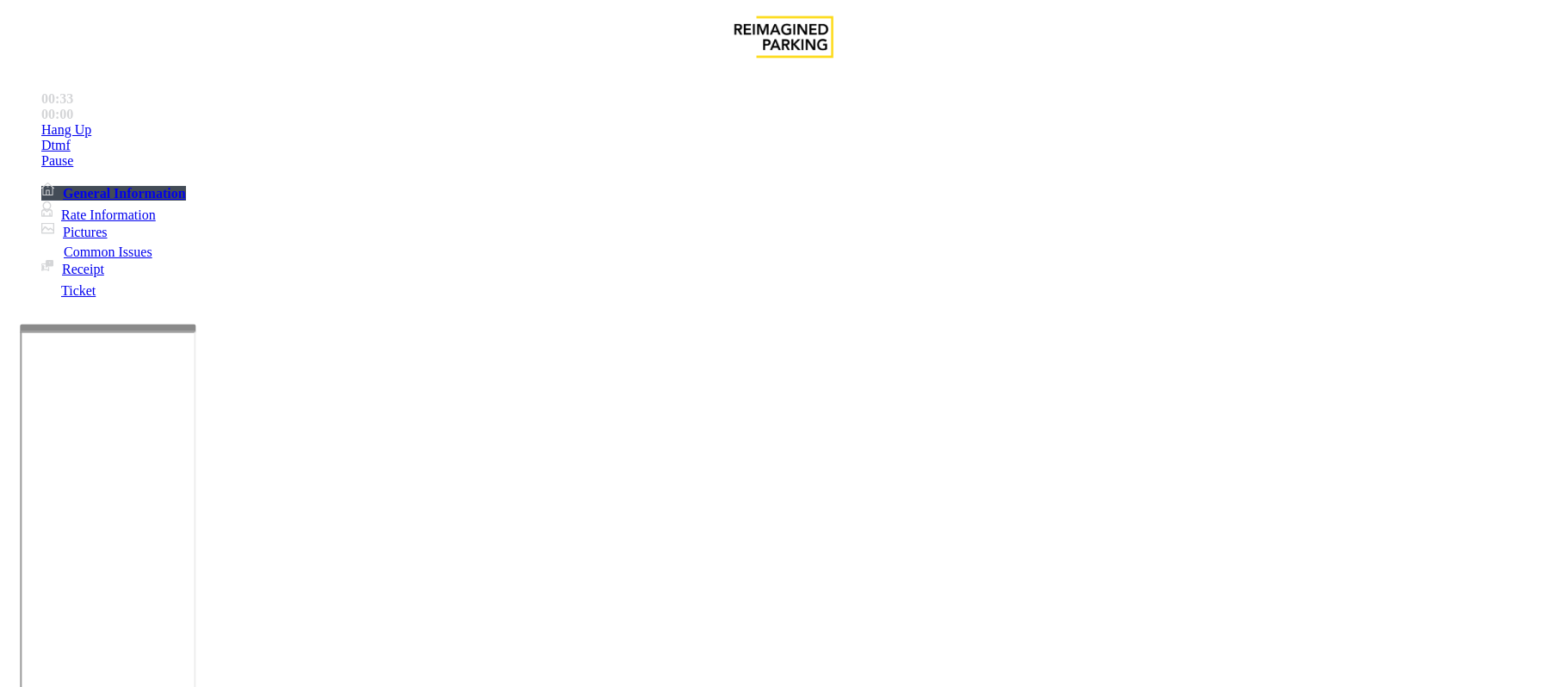 click on "[NUMBER] [STREET] [HOSPITAL NAME] [PAYMENT TYPE] Issue Ticket Issue Payment Issue Monthly Issue Validation Issue Equipment Issue General Other Services Paystation Issue Intercom Issue/No Response No Assistance Needed" at bounding box center [784, 1210] 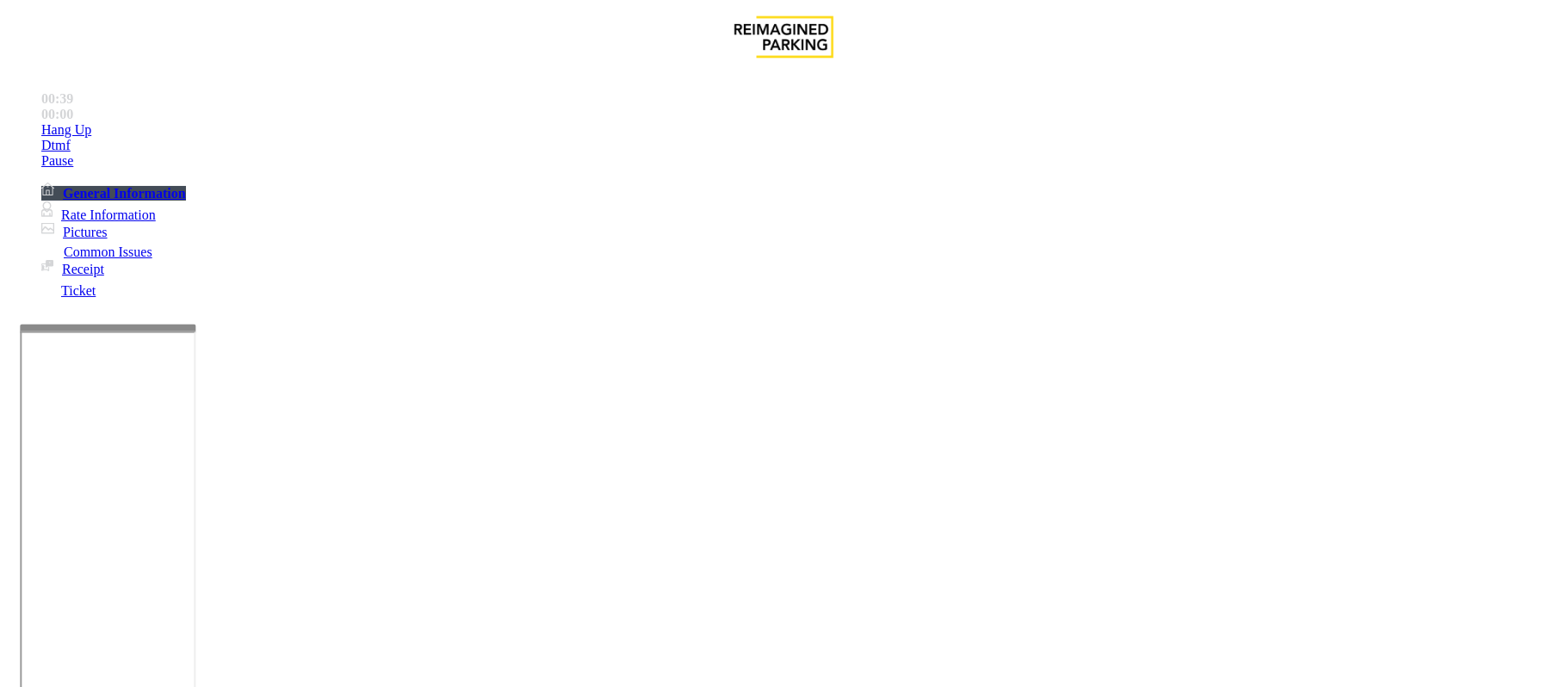 click on "Equipment Issue" at bounding box center [416, 1249] 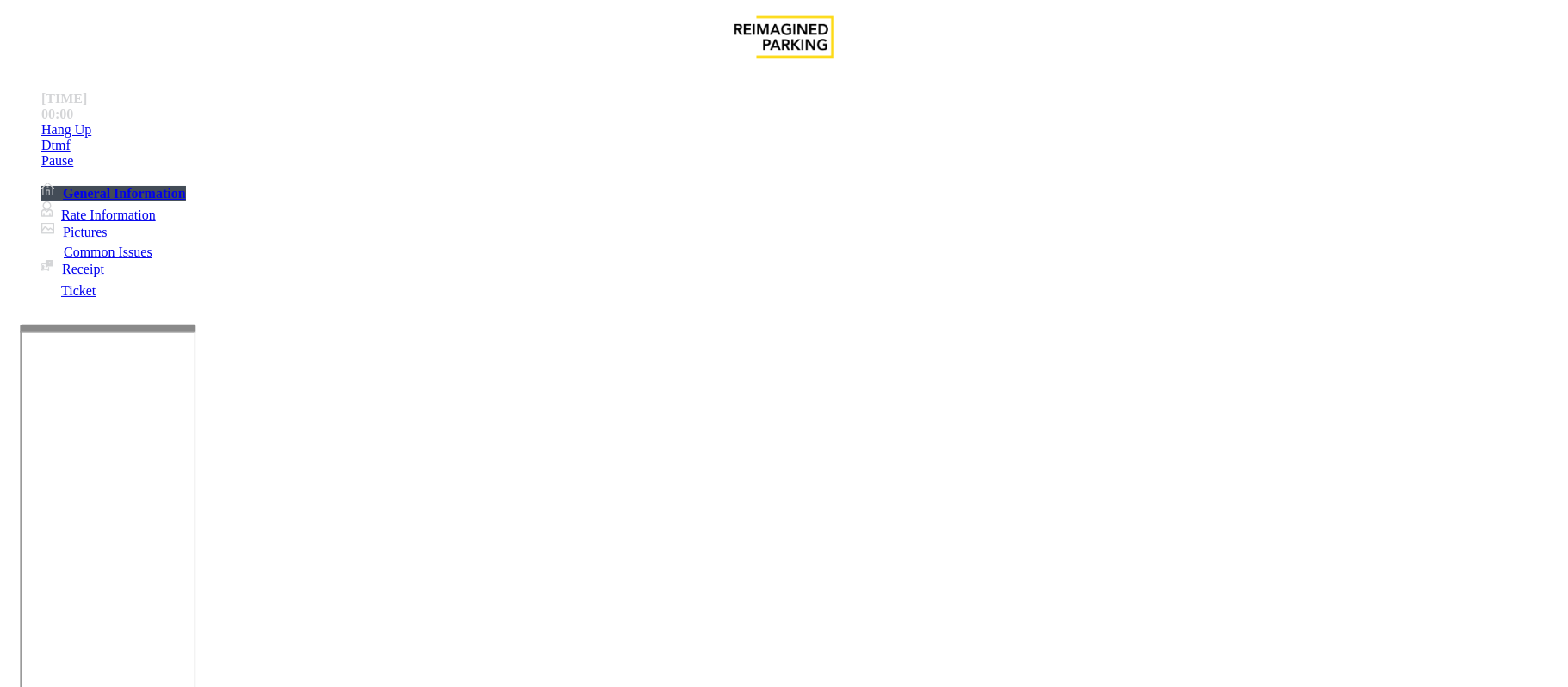 click at bounding box center [253, 1556] 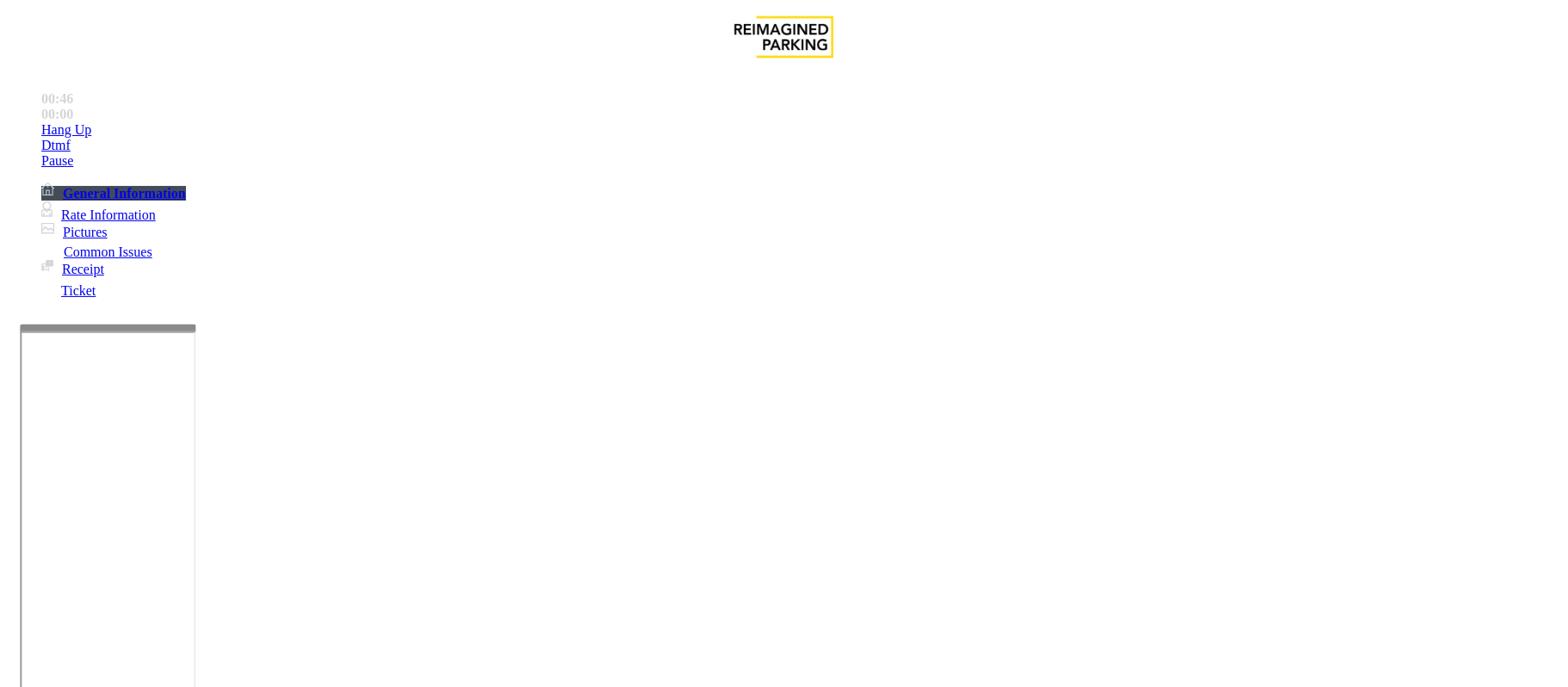 click on "Gate / Door Won't Open" at bounding box center [784, 1236] 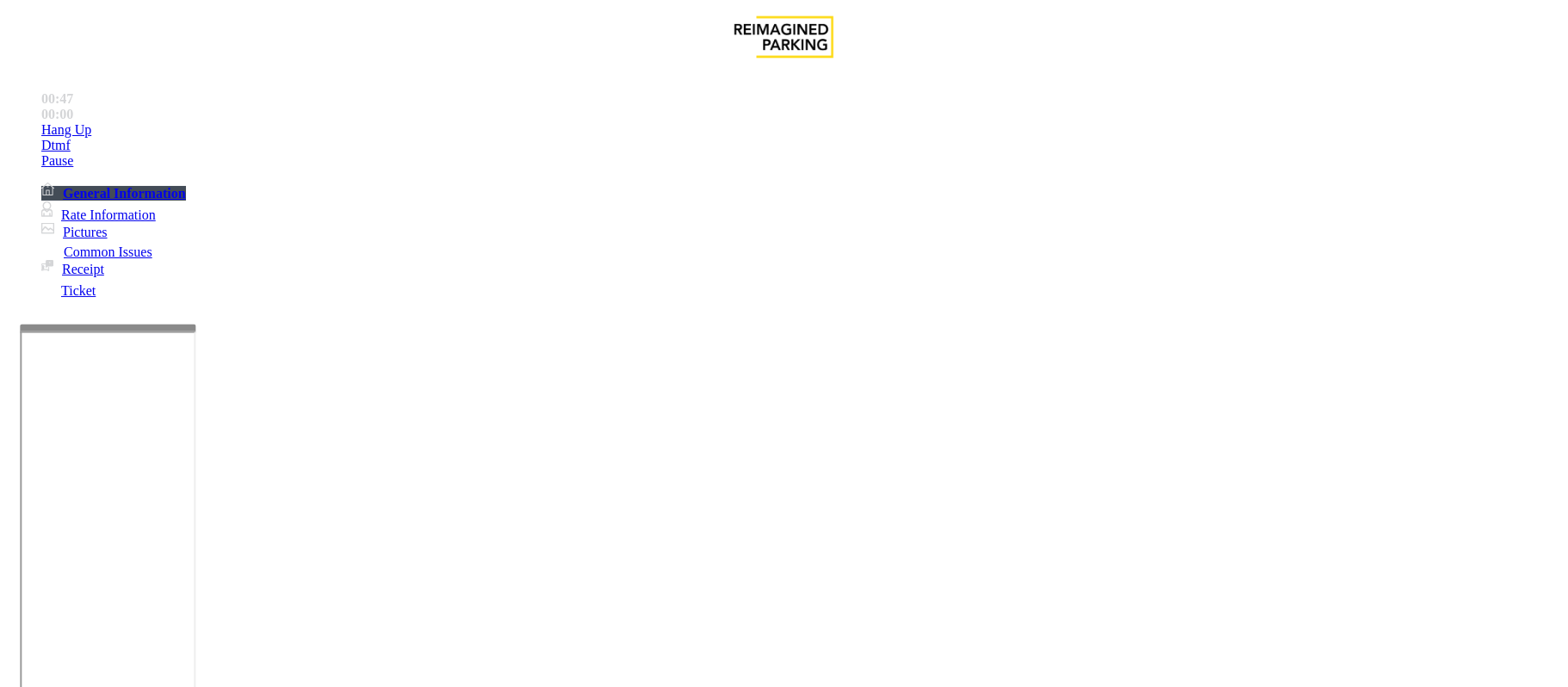 click on "Gate / Door Won't Open" at bounding box center [784, 1236] 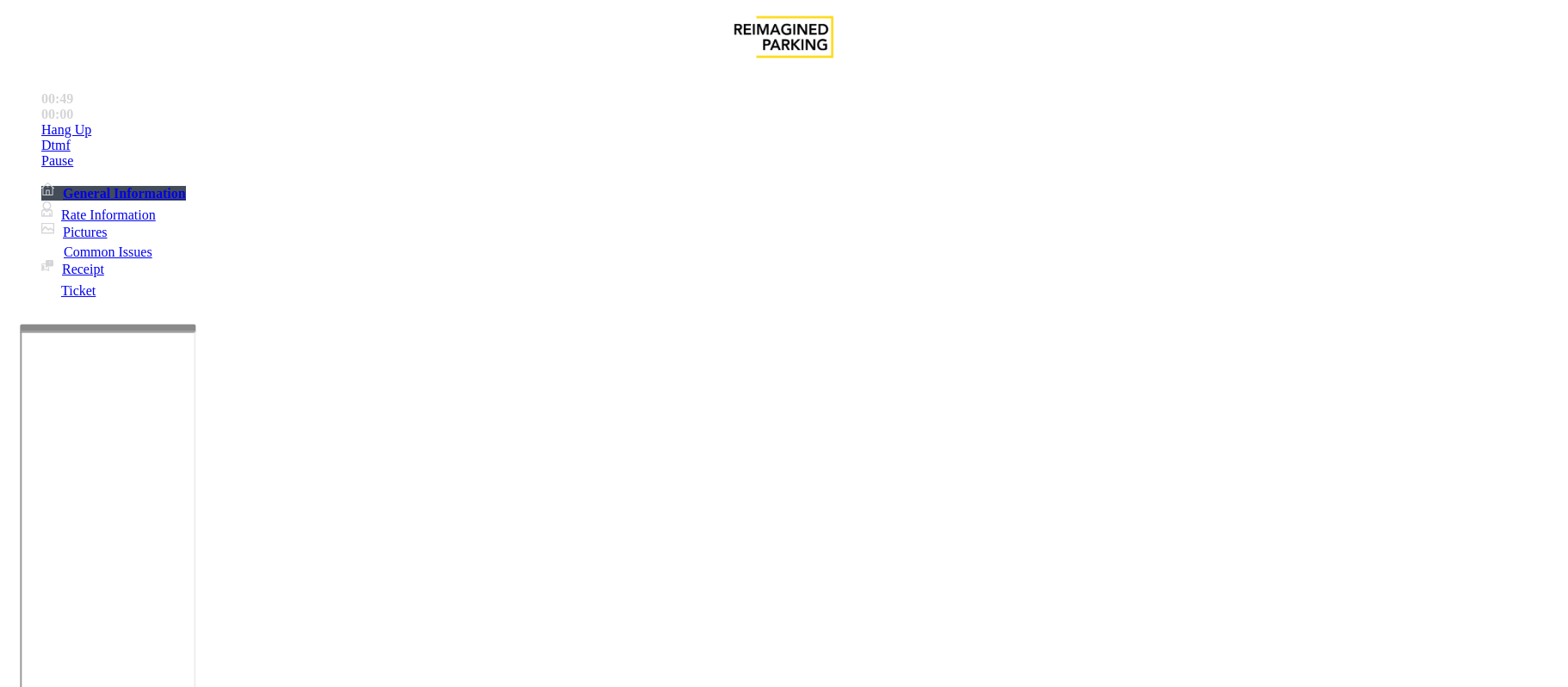 click at bounding box center [253, 1556] 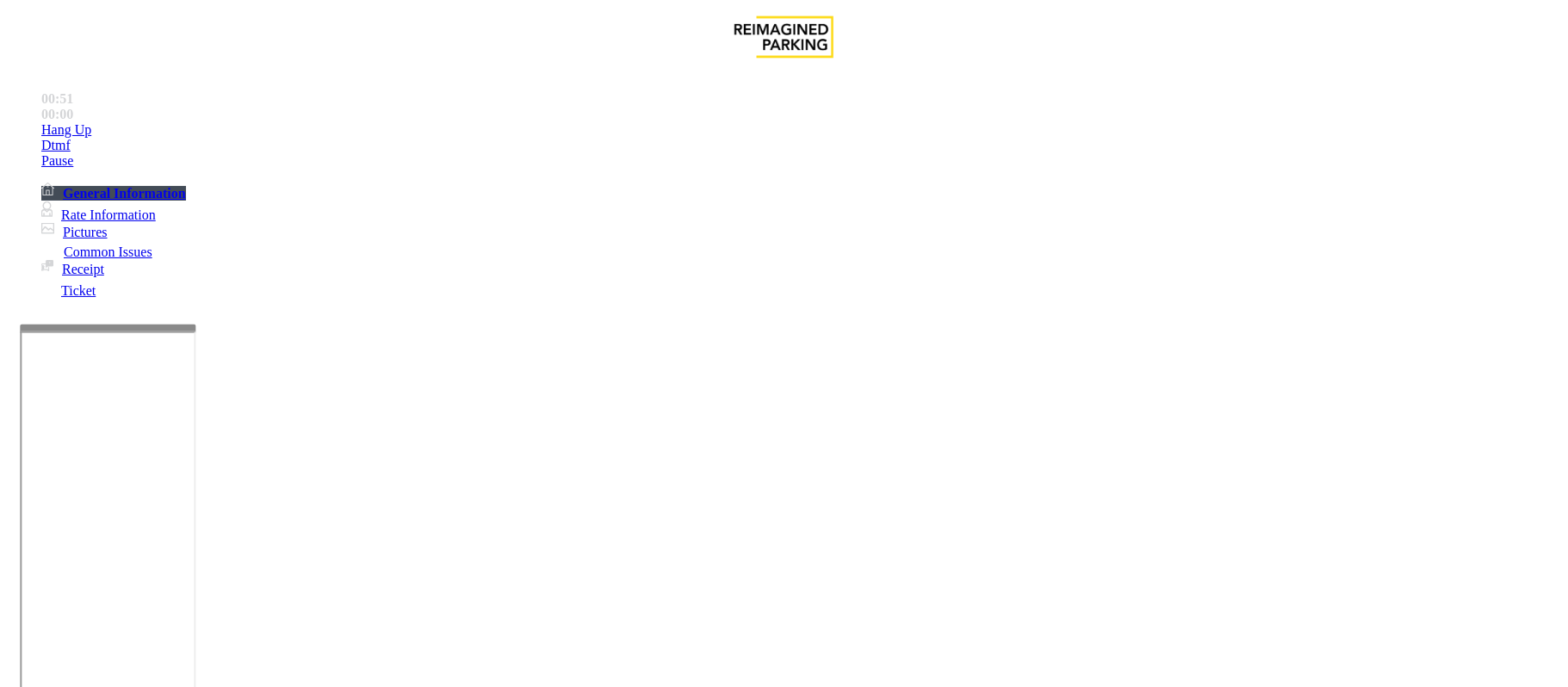 click at bounding box center [253, 1556] 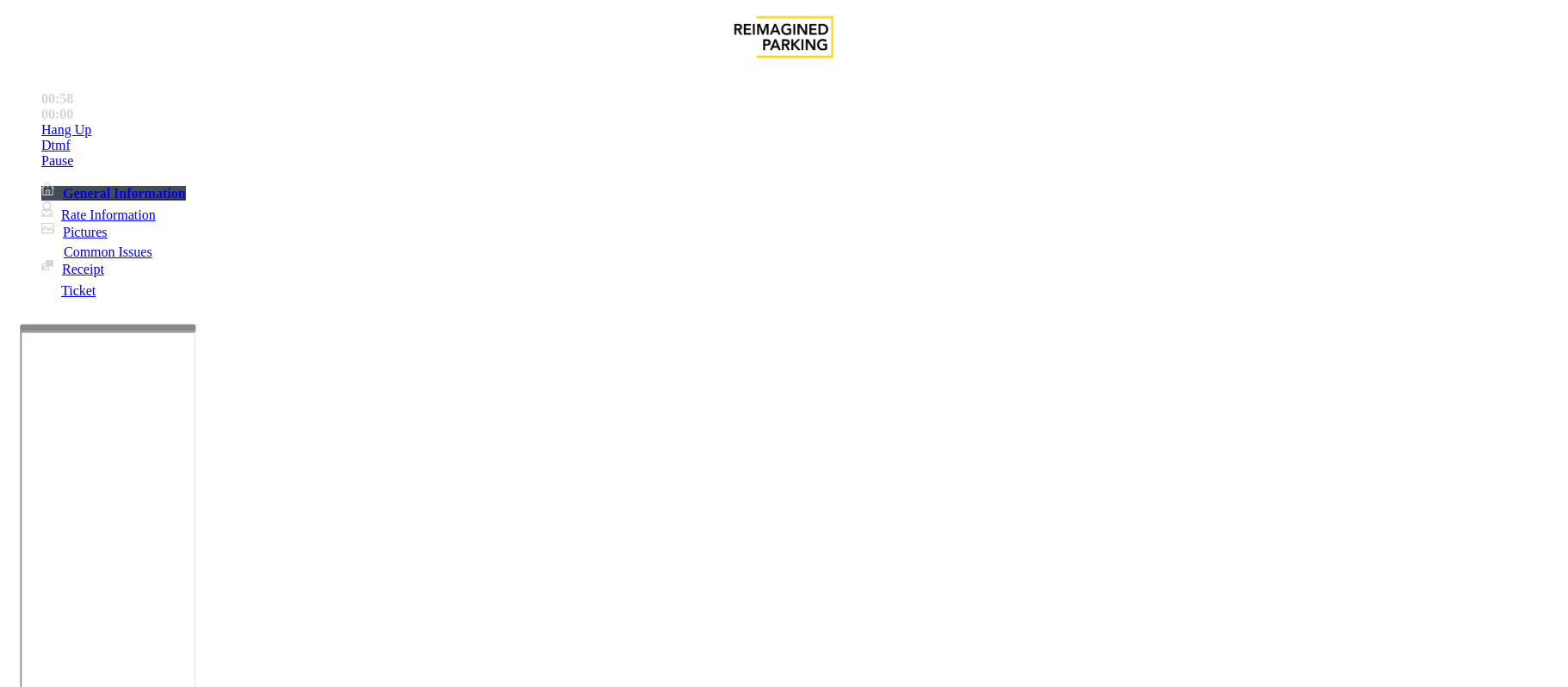 click on "Cypress St Monthly Exit" at bounding box center (75, 1201) 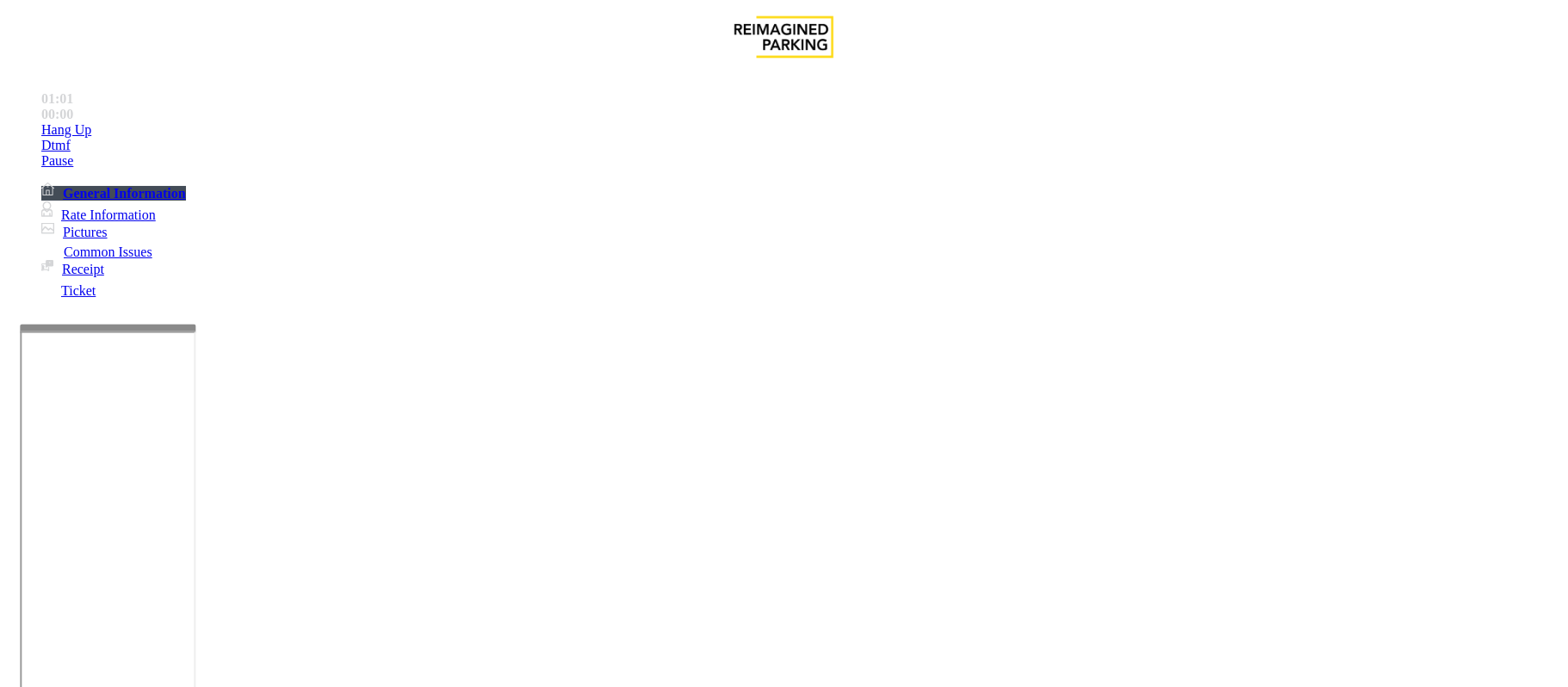 click at bounding box center (144, 1201) 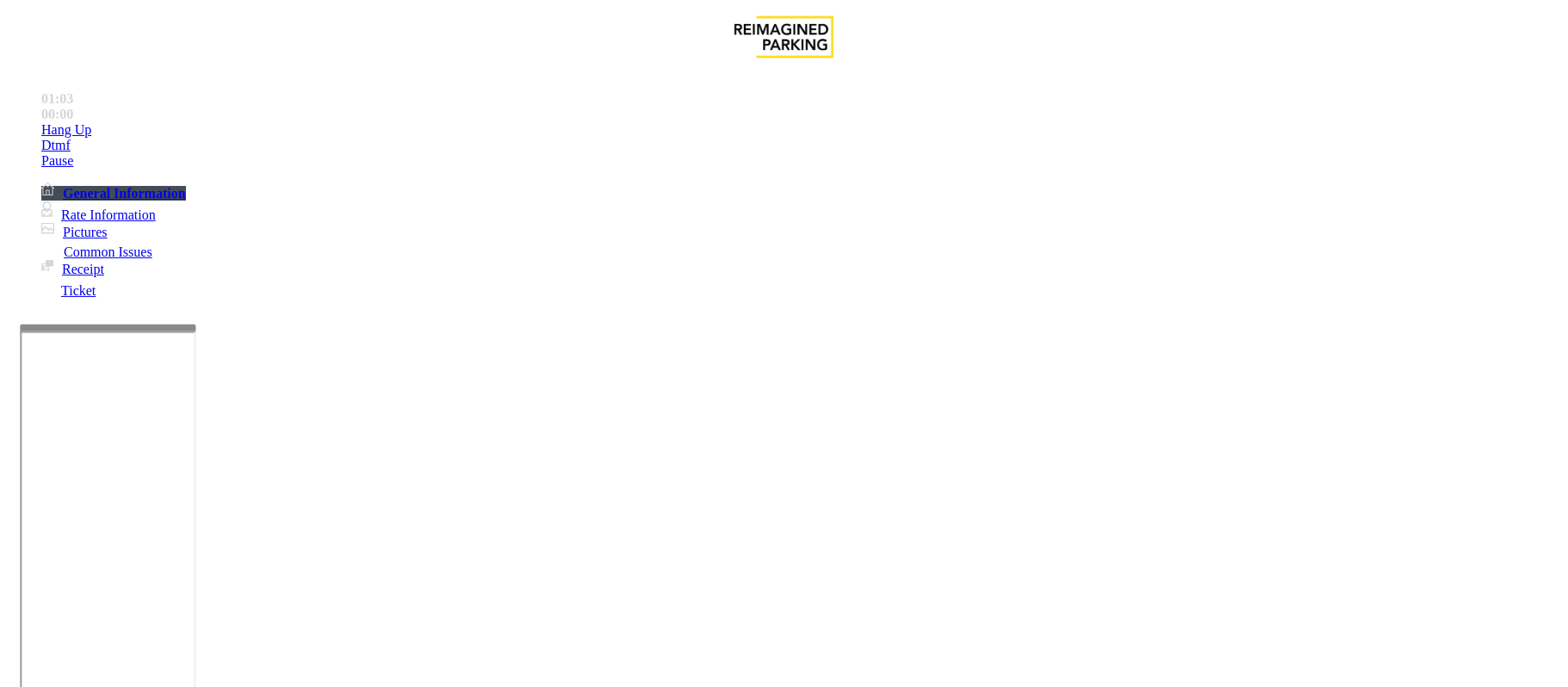click at bounding box center (253, 1556) 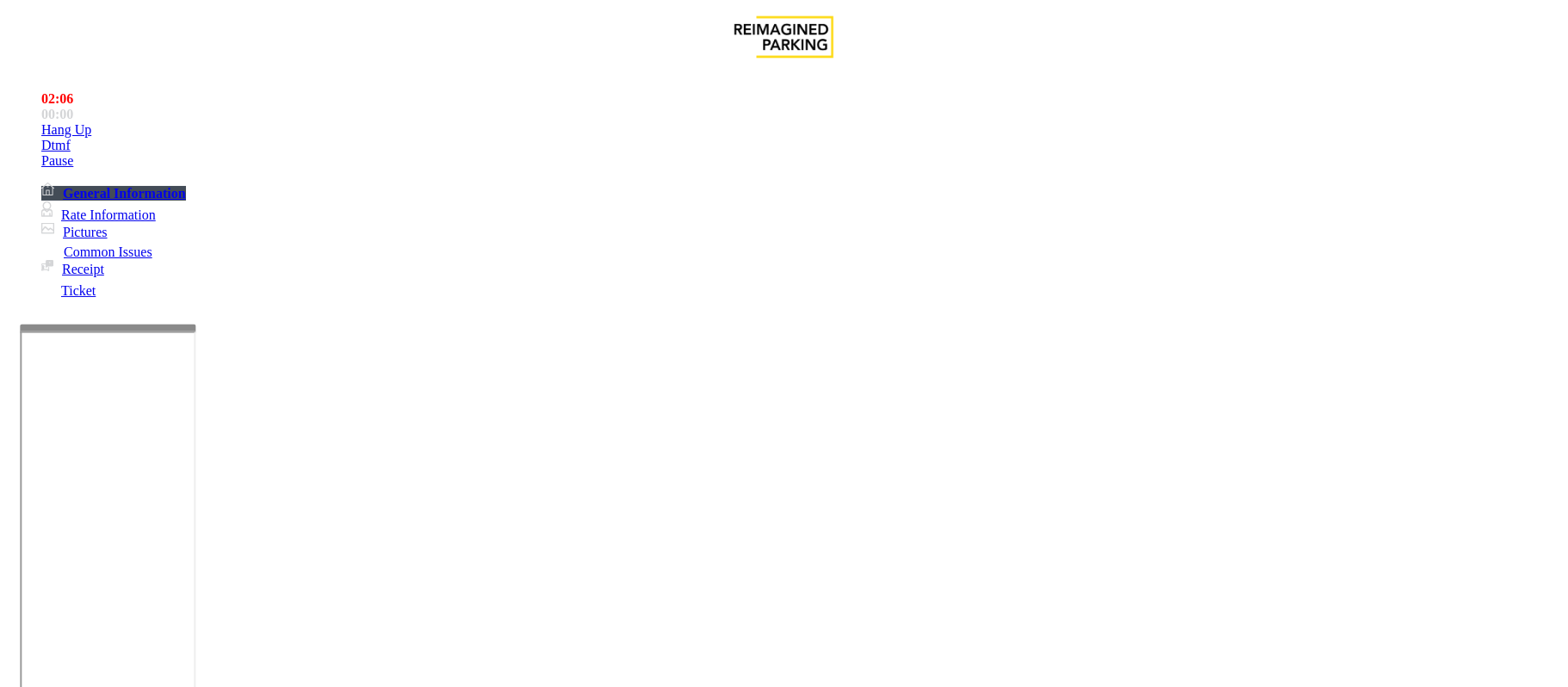 type on "**********" 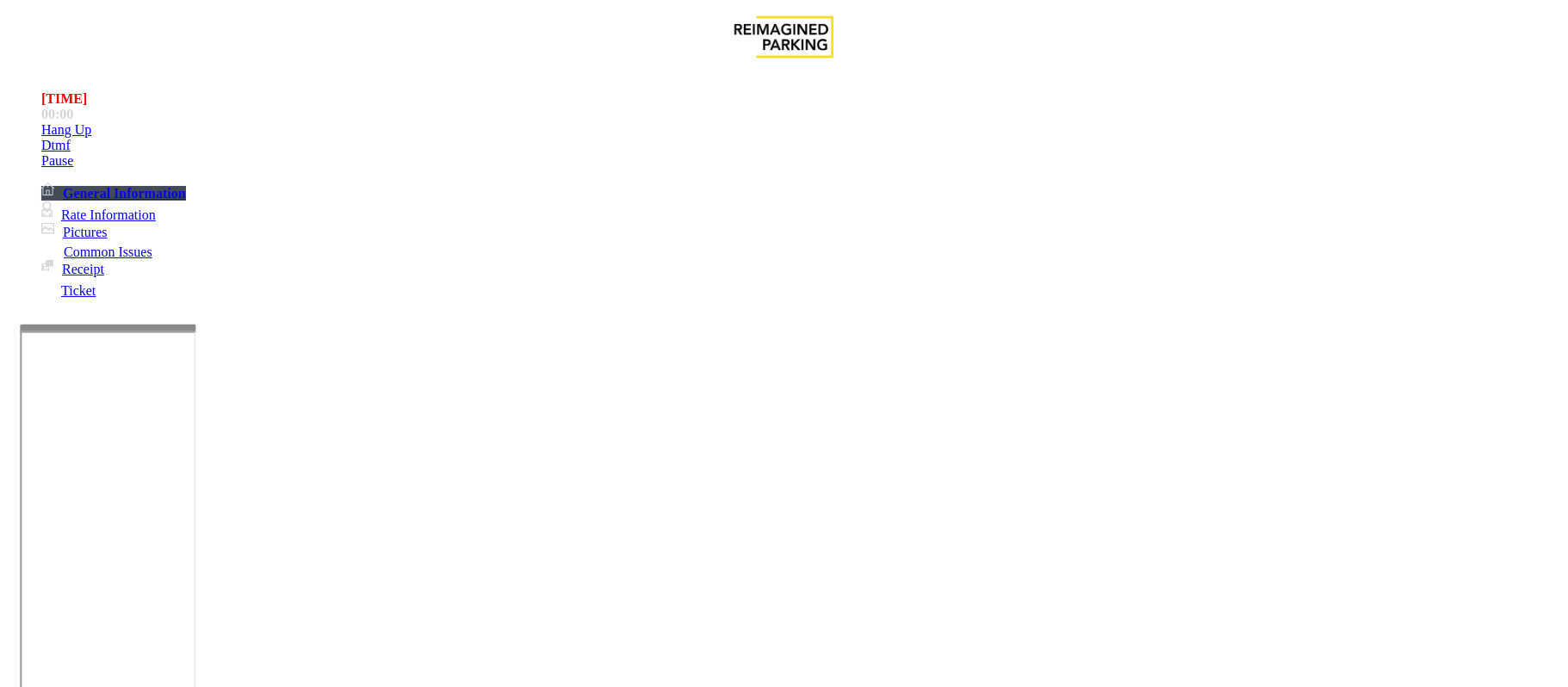 click at bounding box center (144, 1201) 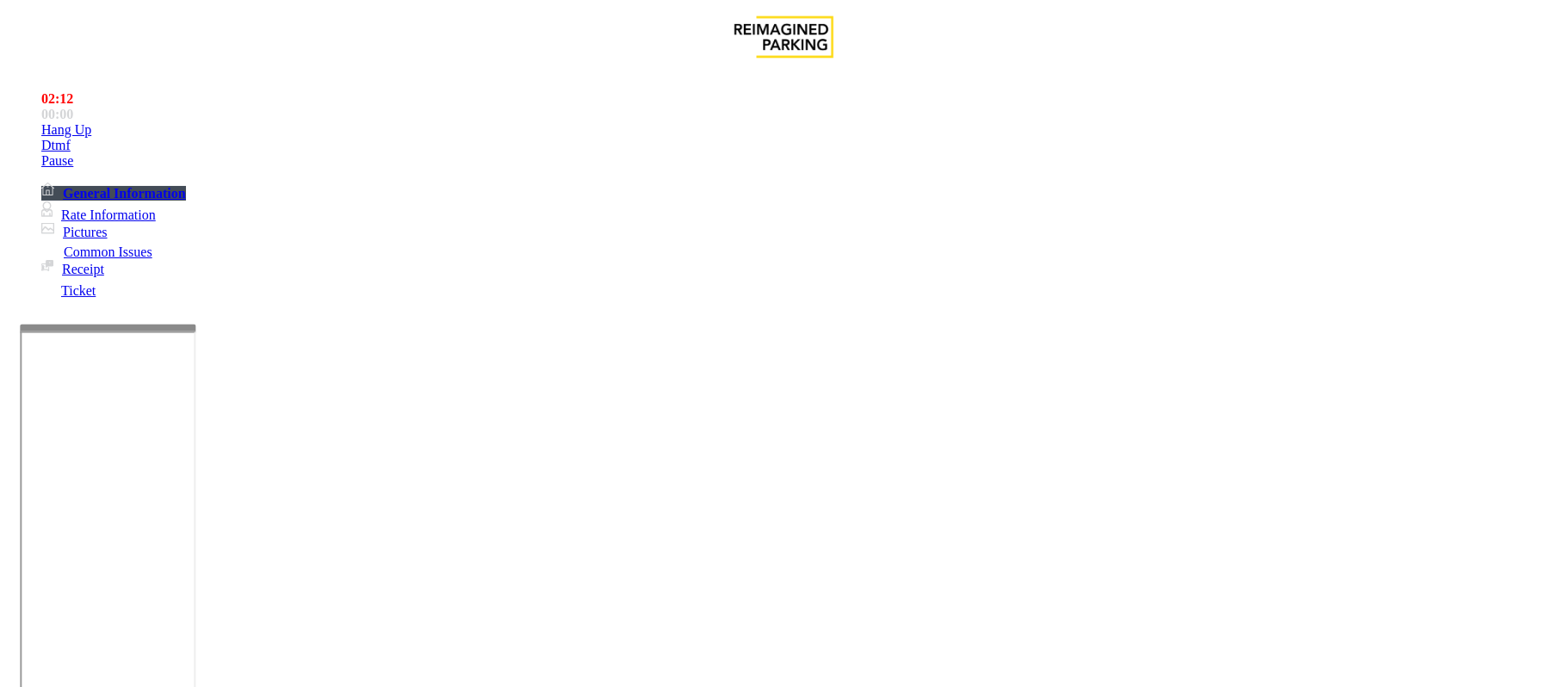 click at bounding box center (253, 1556) 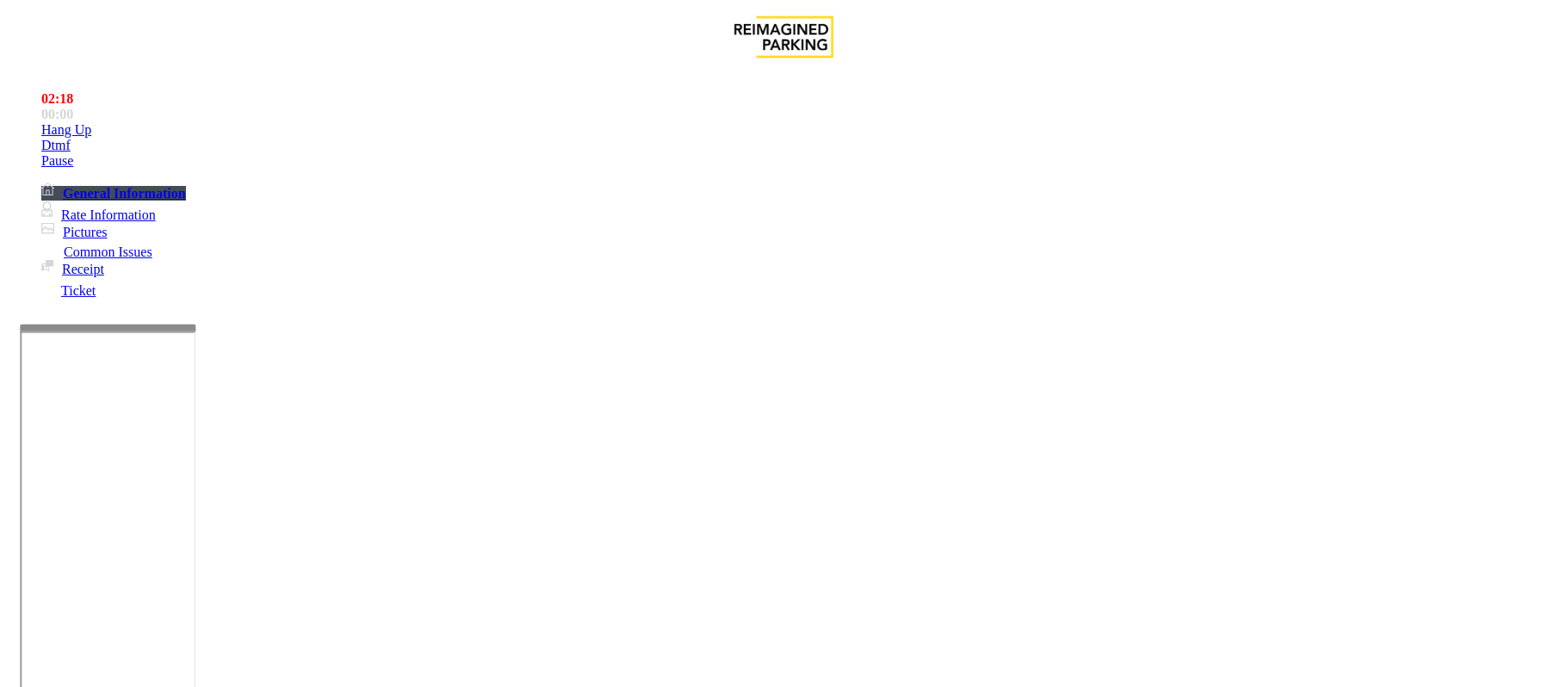 click at bounding box center [144, 1201] 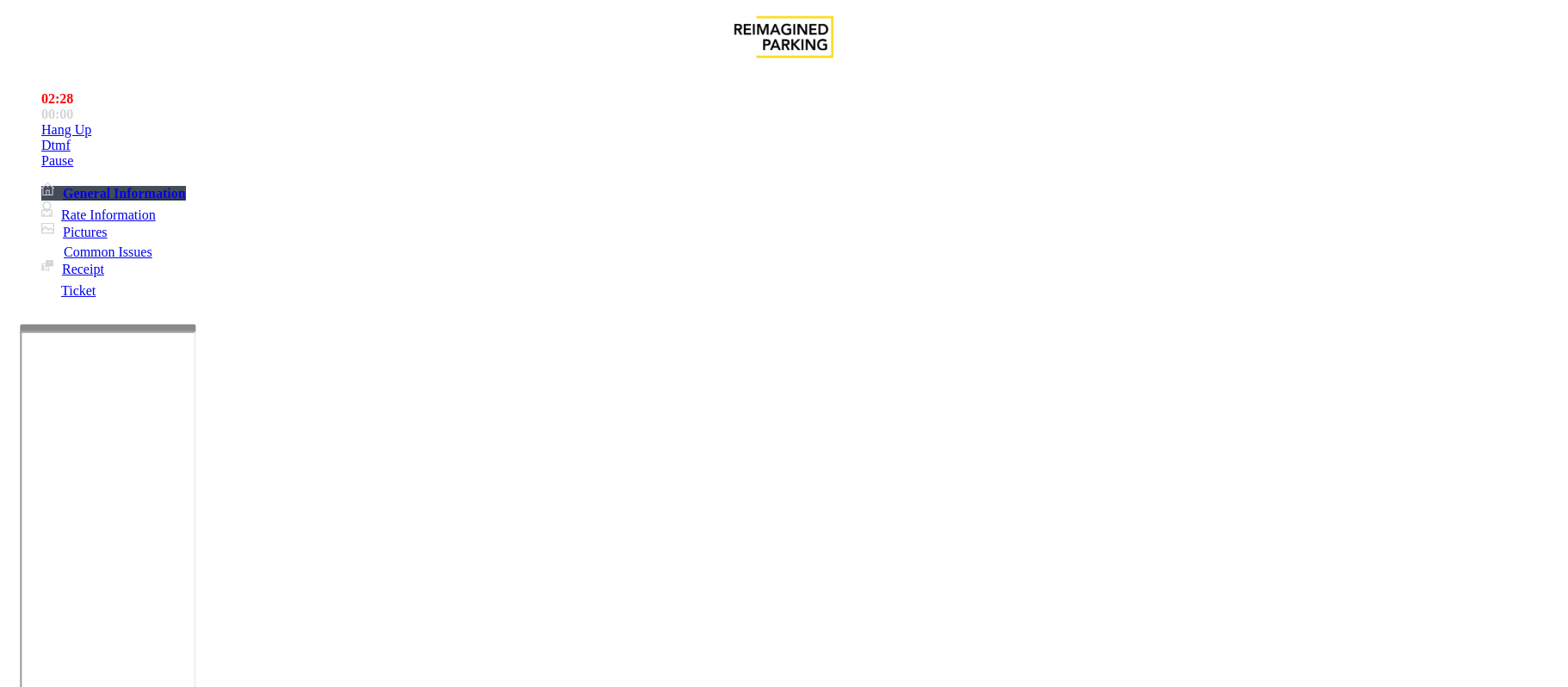 click at bounding box center [253, 1556] 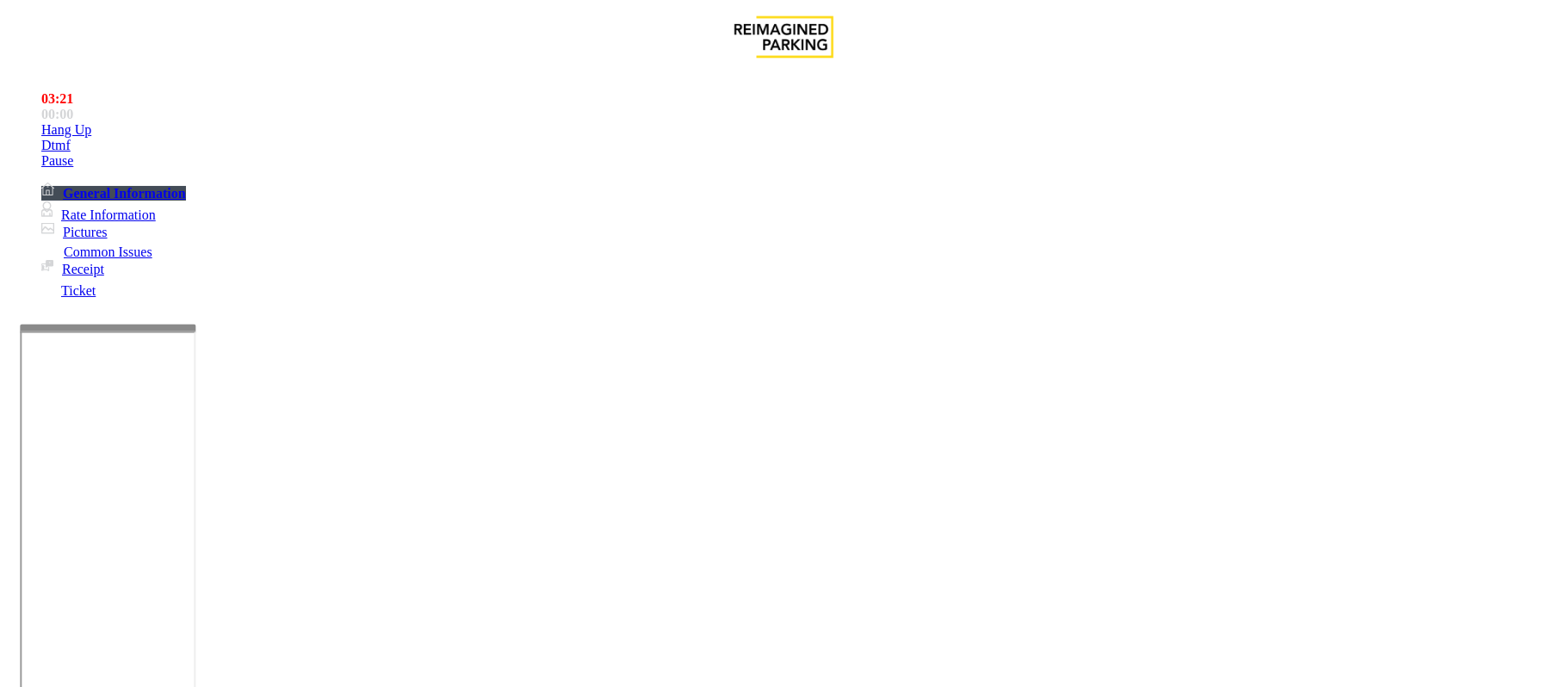 scroll, scrollTop: 438, scrollLeft: 0, axis: vertical 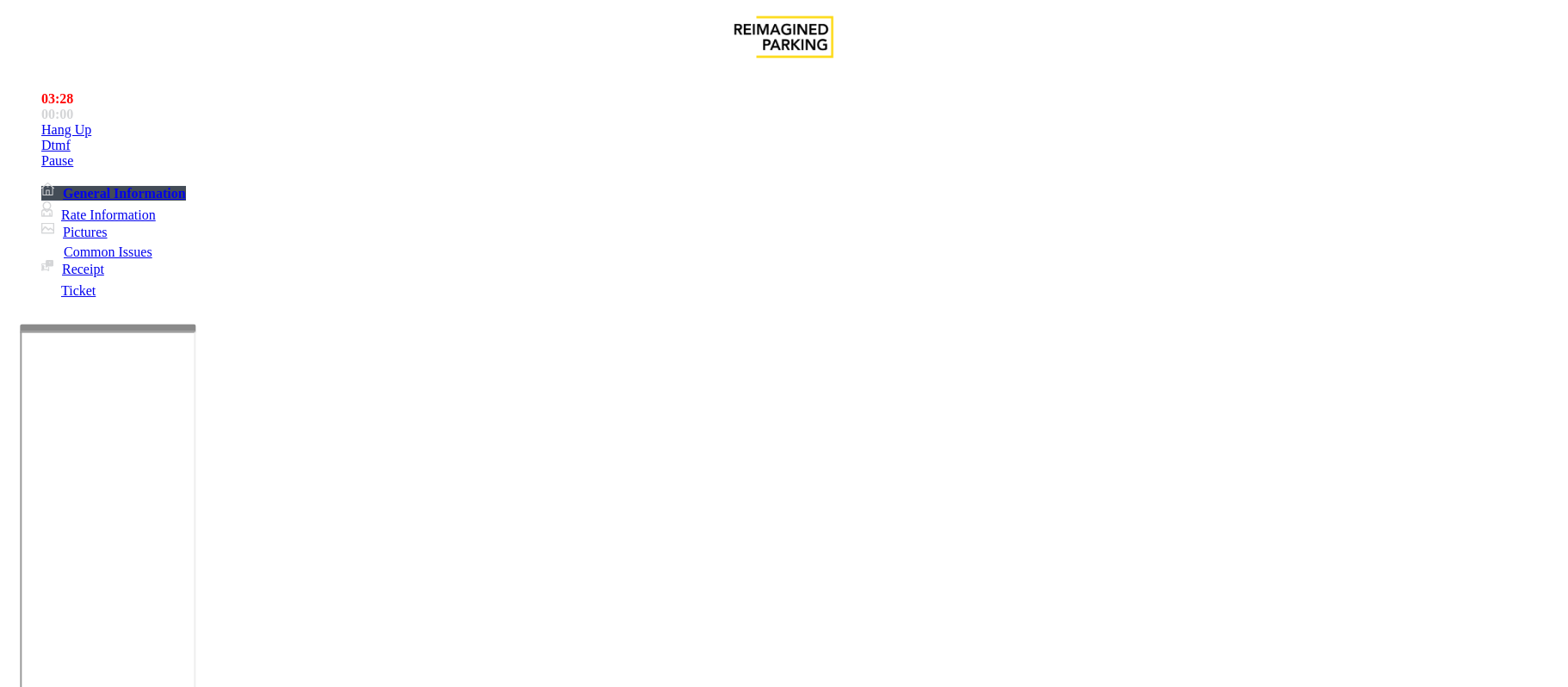 click at bounding box center [253, 1556] 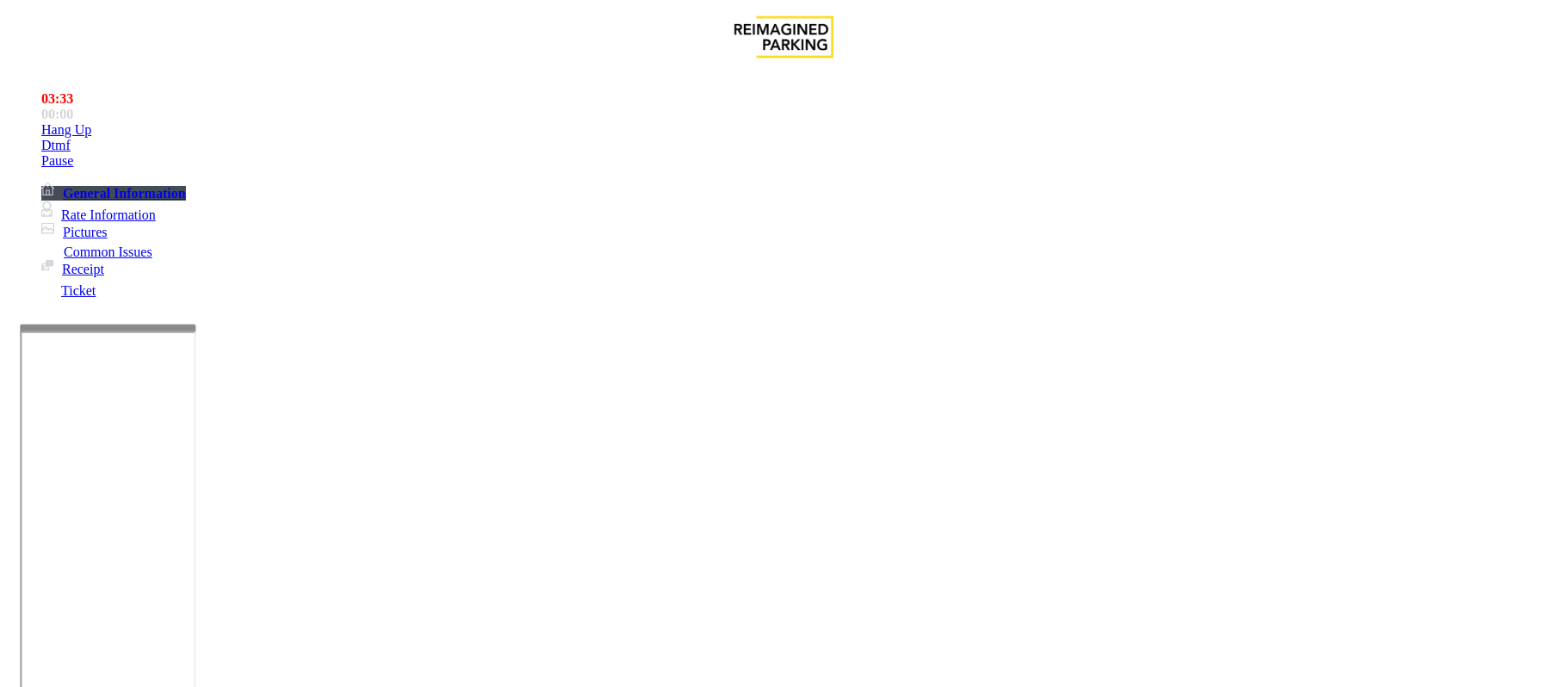 scroll, scrollTop: 1127, scrollLeft: 0, axis: vertical 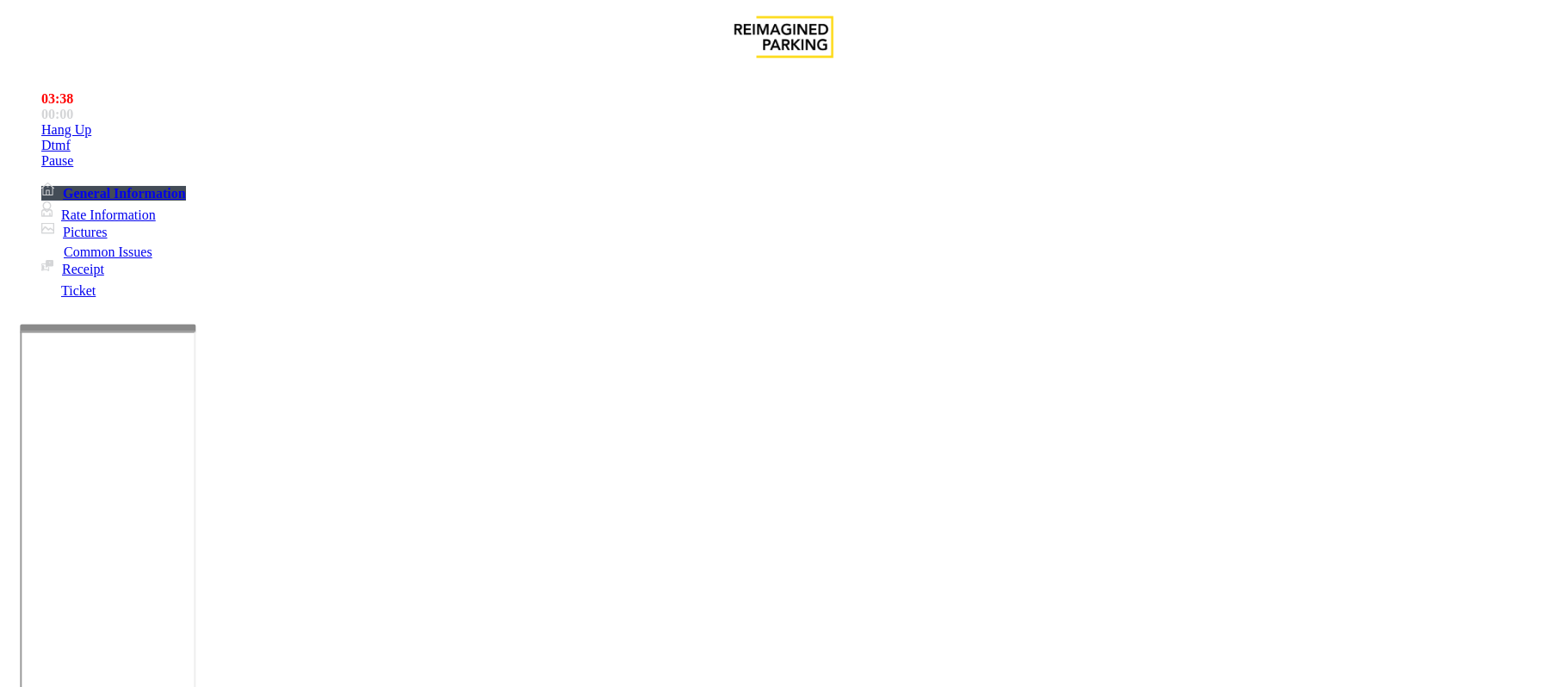 click at bounding box center (253, 1556) 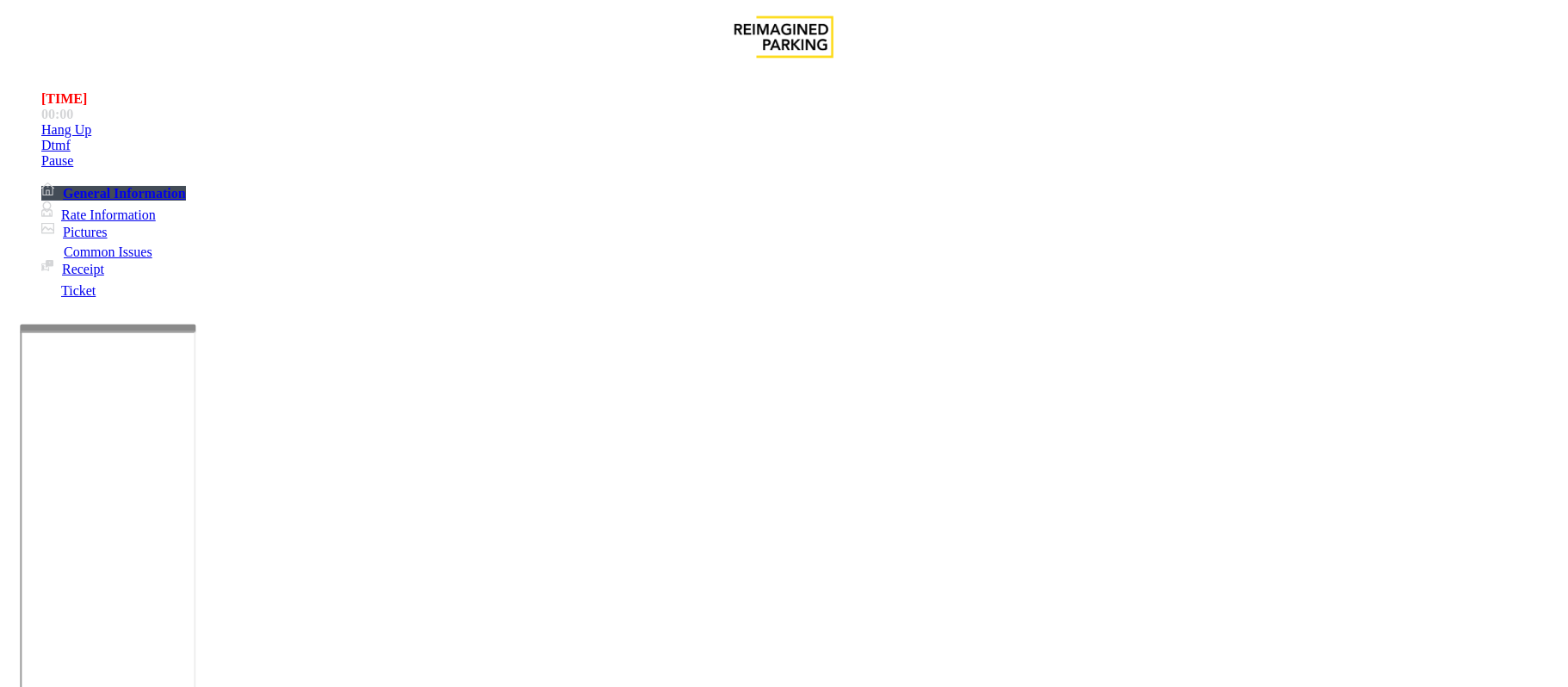 click at bounding box center (83, 1268) 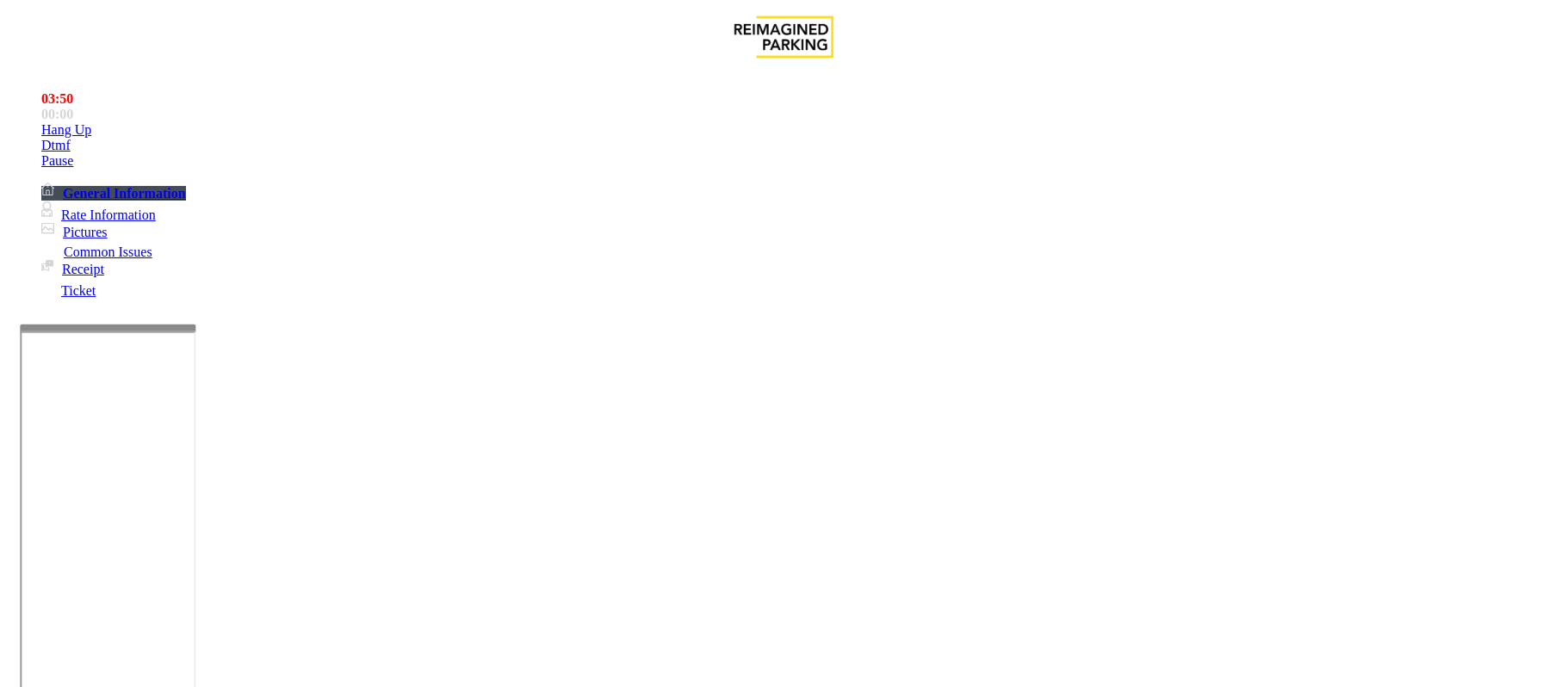 click at bounding box center (83, 1268) 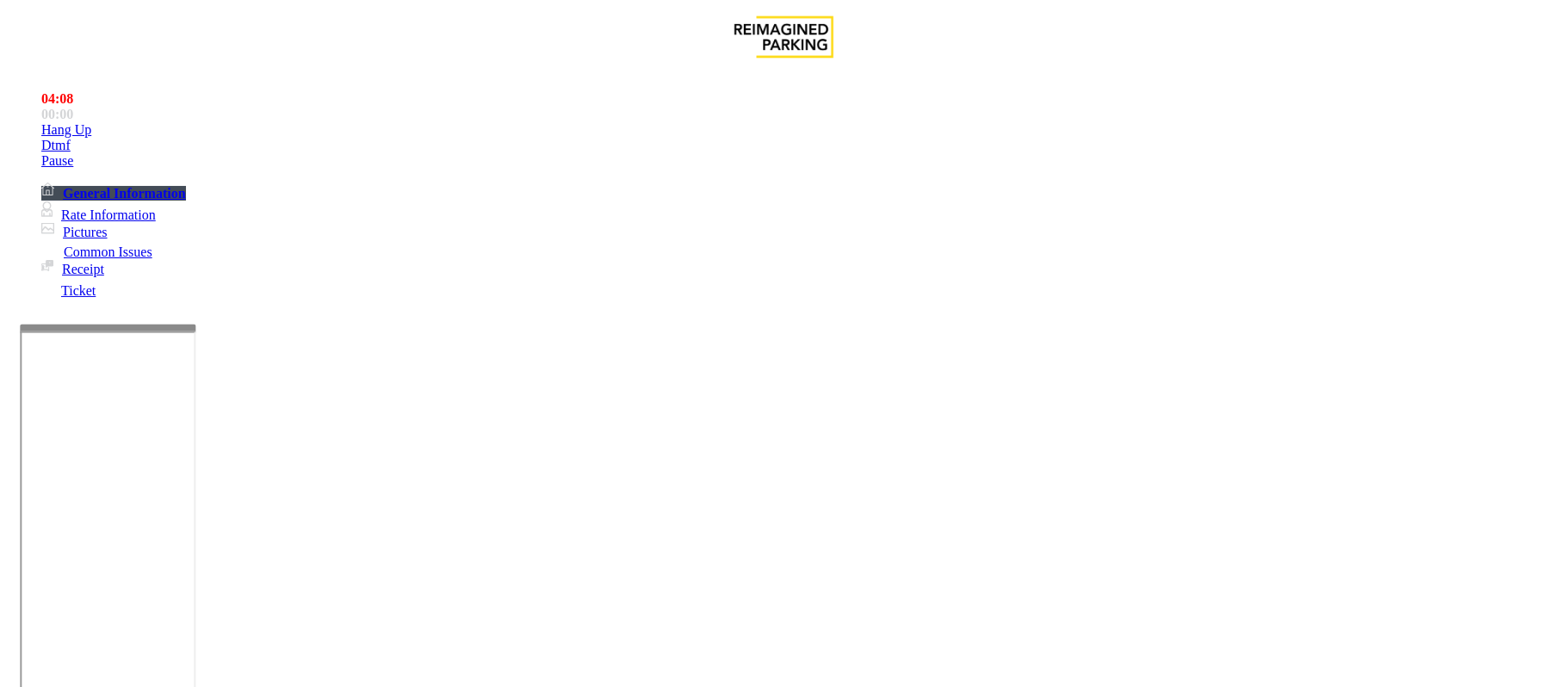 scroll, scrollTop: 897, scrollLeft: 0, axis: vertical 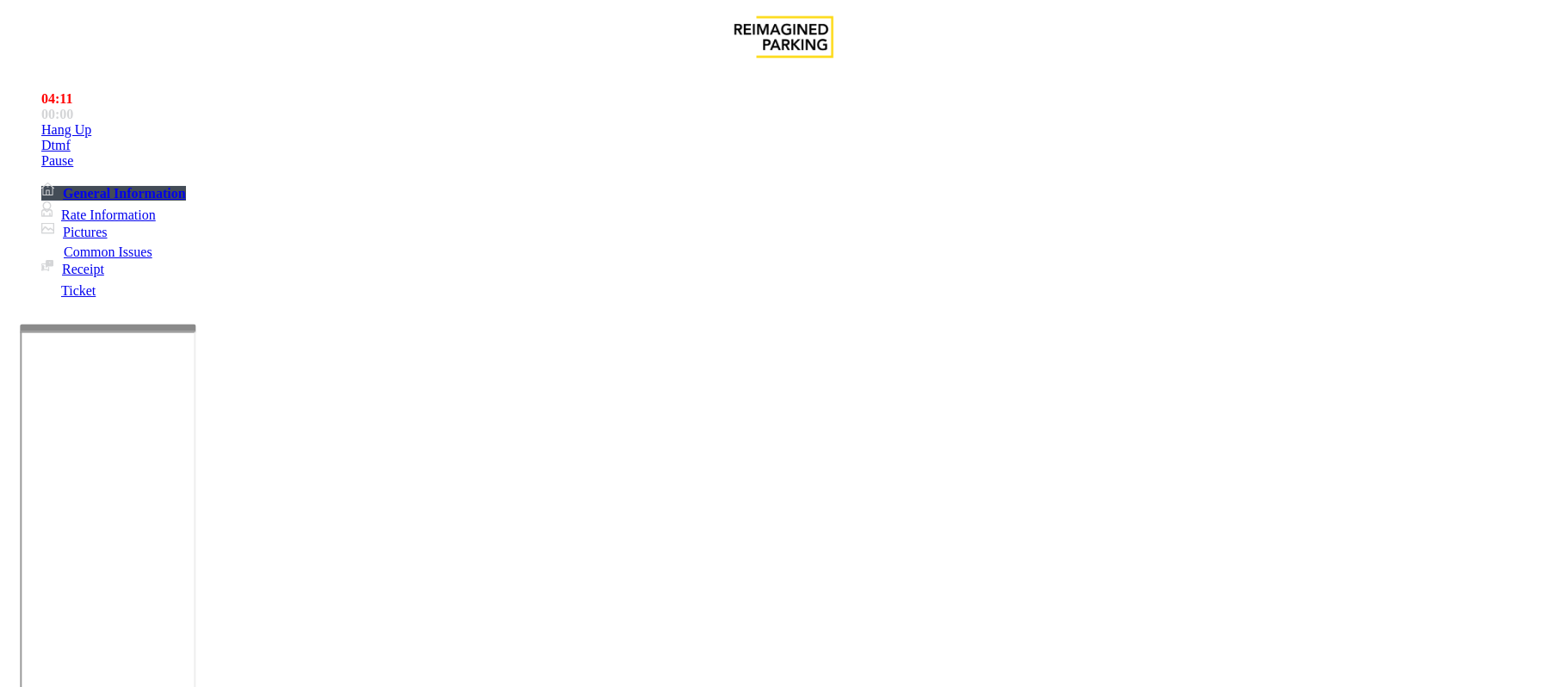 drag, startPoint x: 291, startPoint y: 263, endPoint x: 232, endPoint y: 269, distance: 59.3043 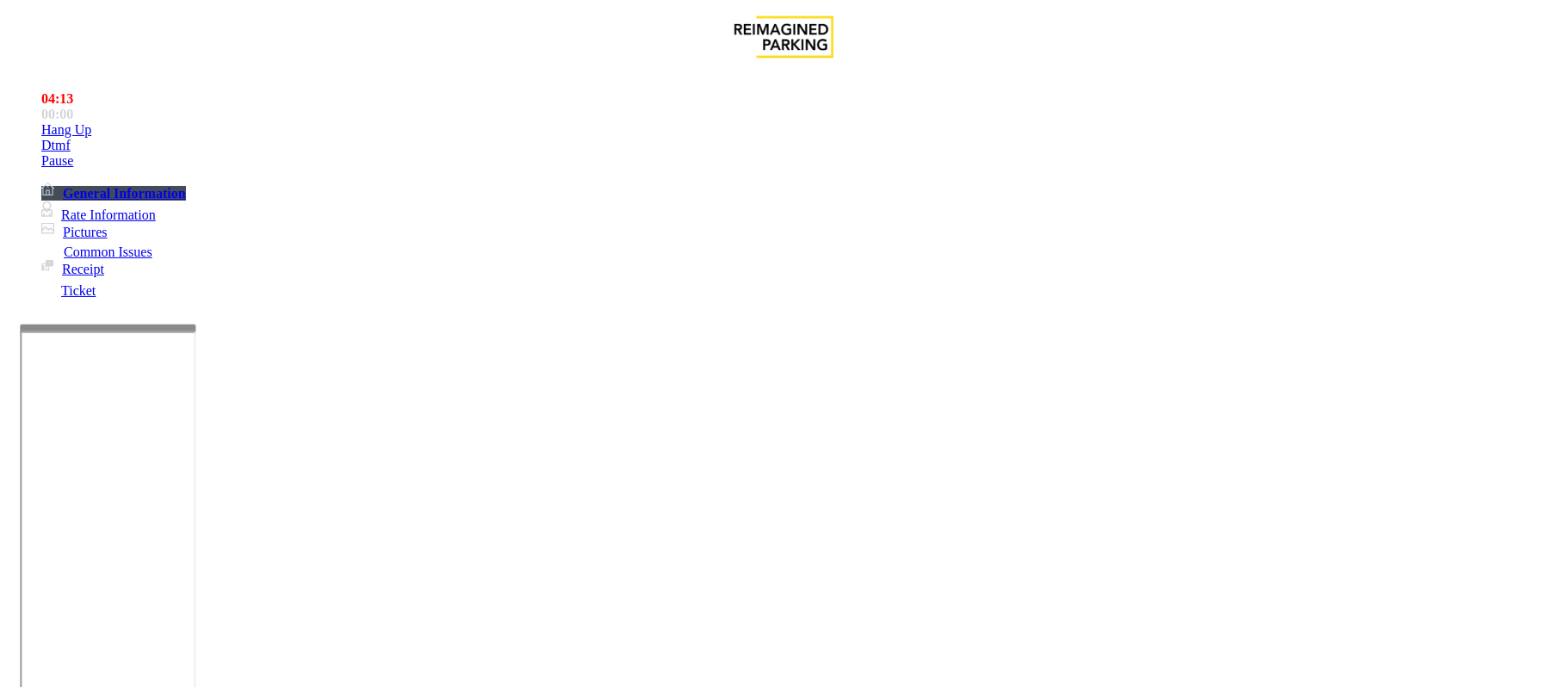 type on "*******" 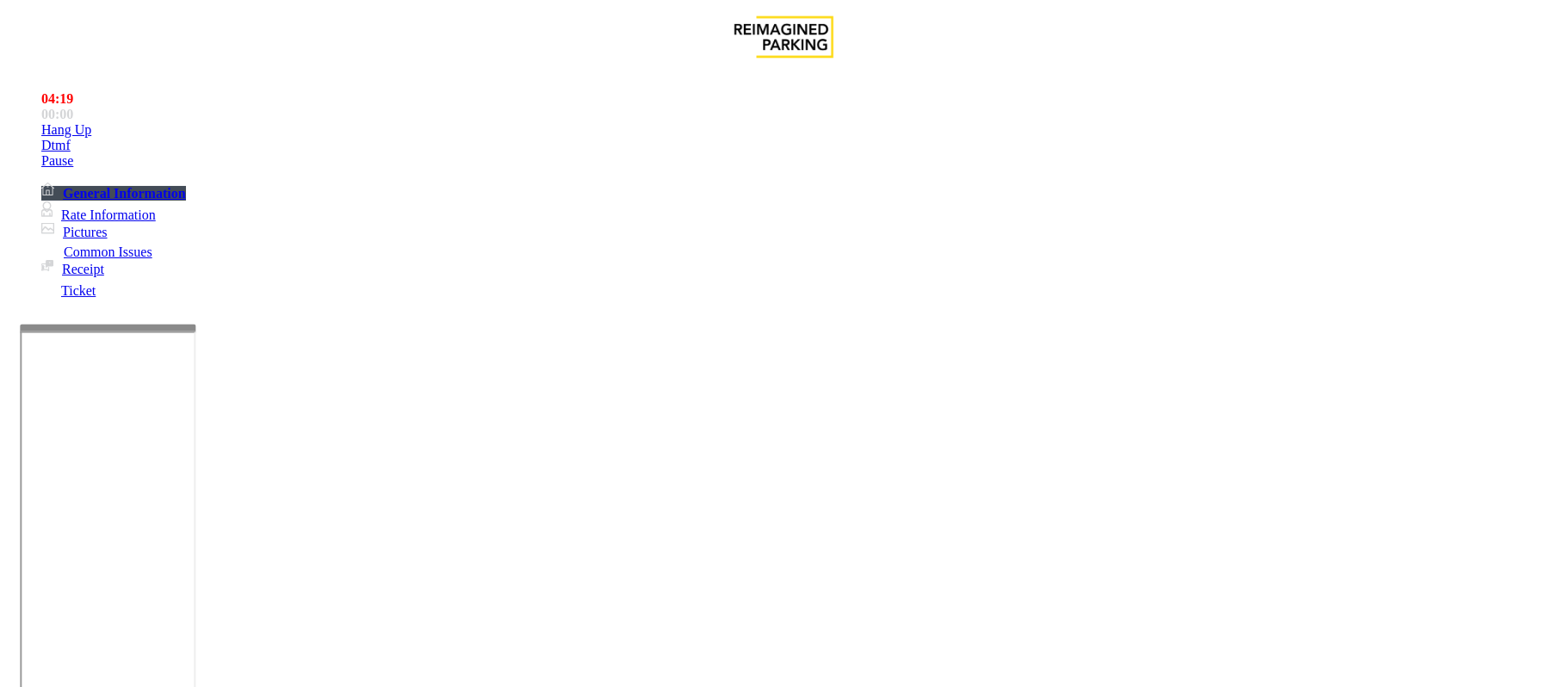 scroll, scrollTop: 208, scrollLeft: 0, axis: vertical 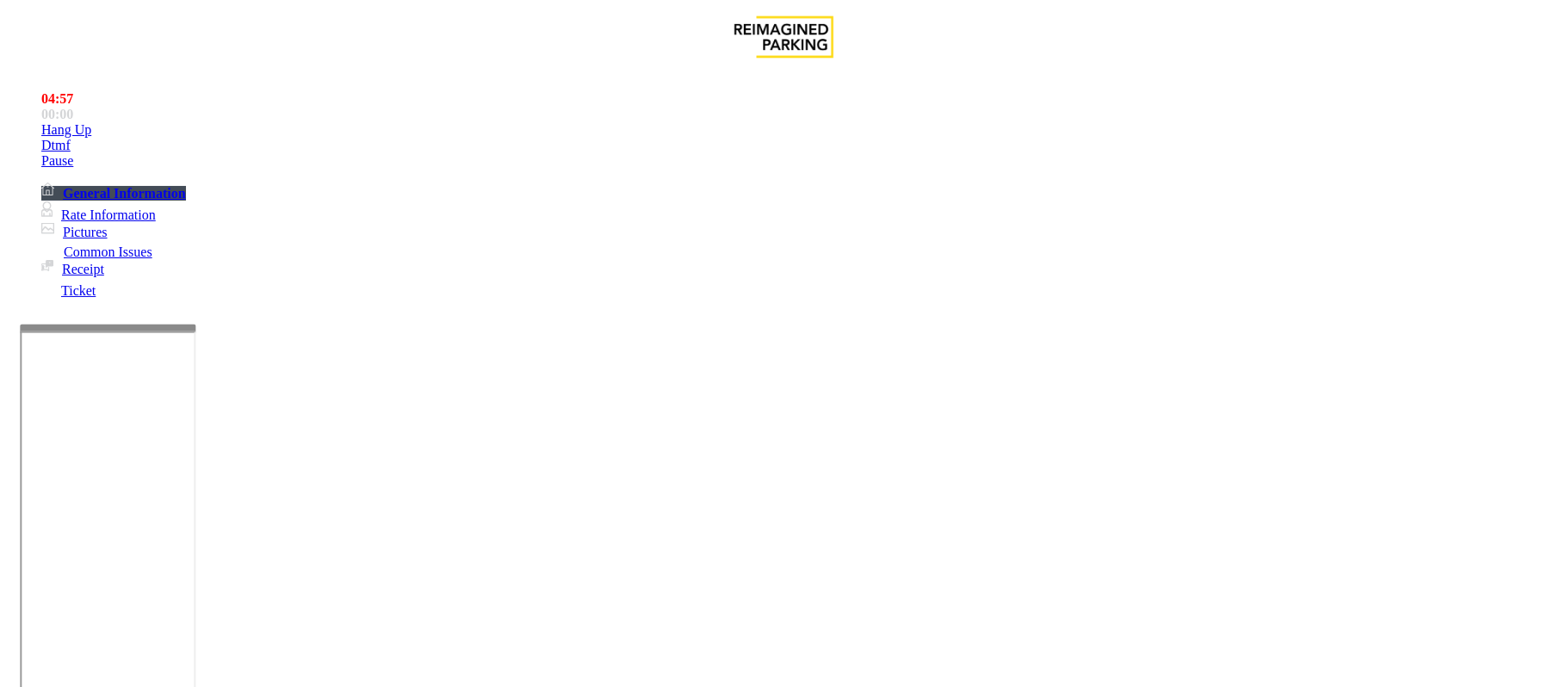 type on "****" 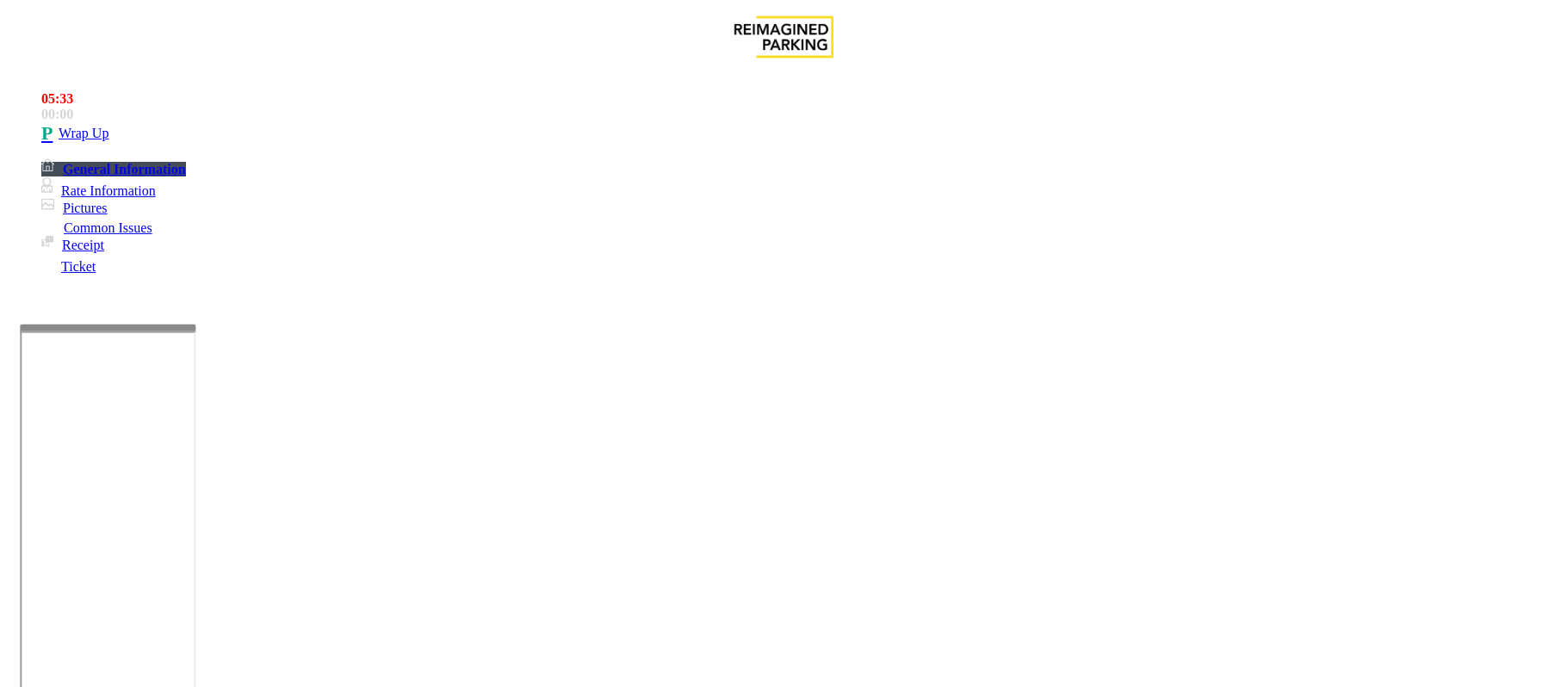 click at bounding box center [253, 1556] 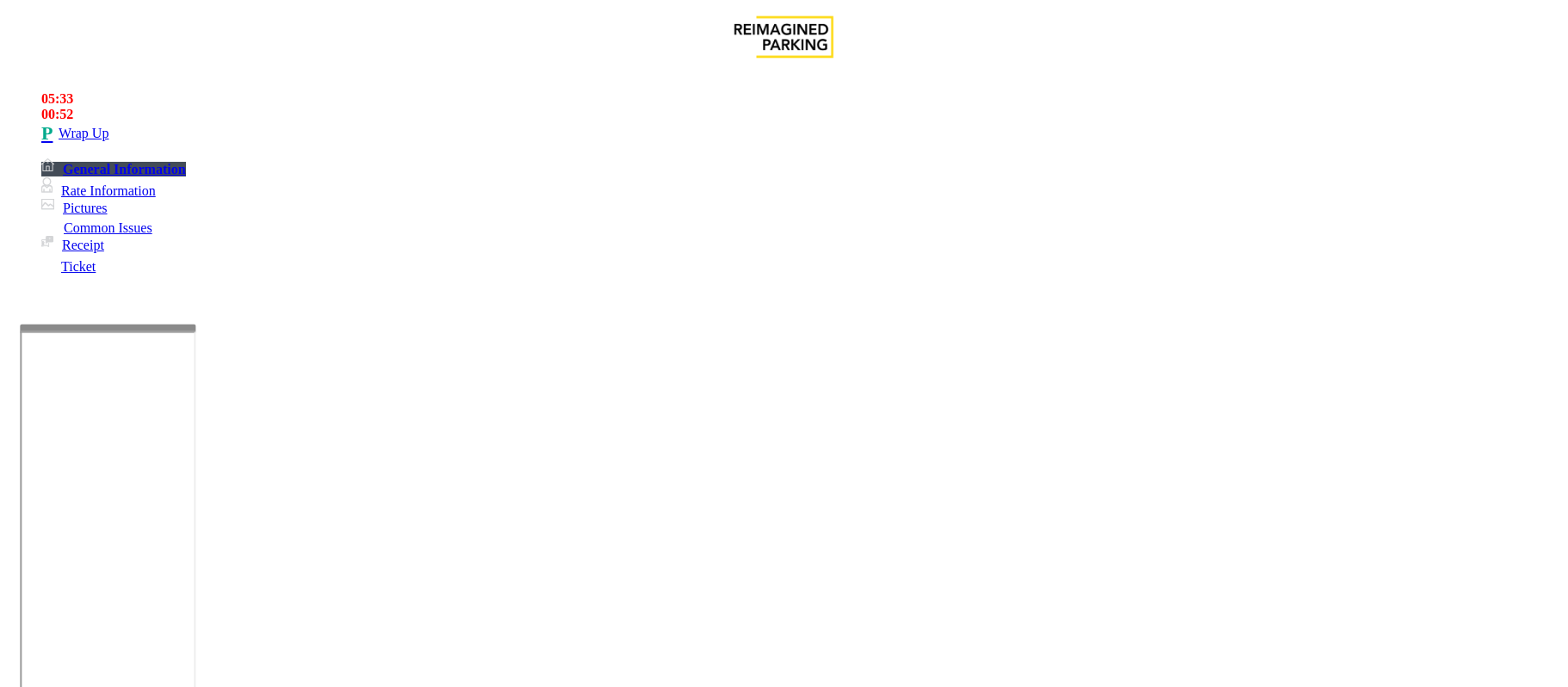 scroll, scrollTop: 29, scrollLeft: 0, axis: vertical 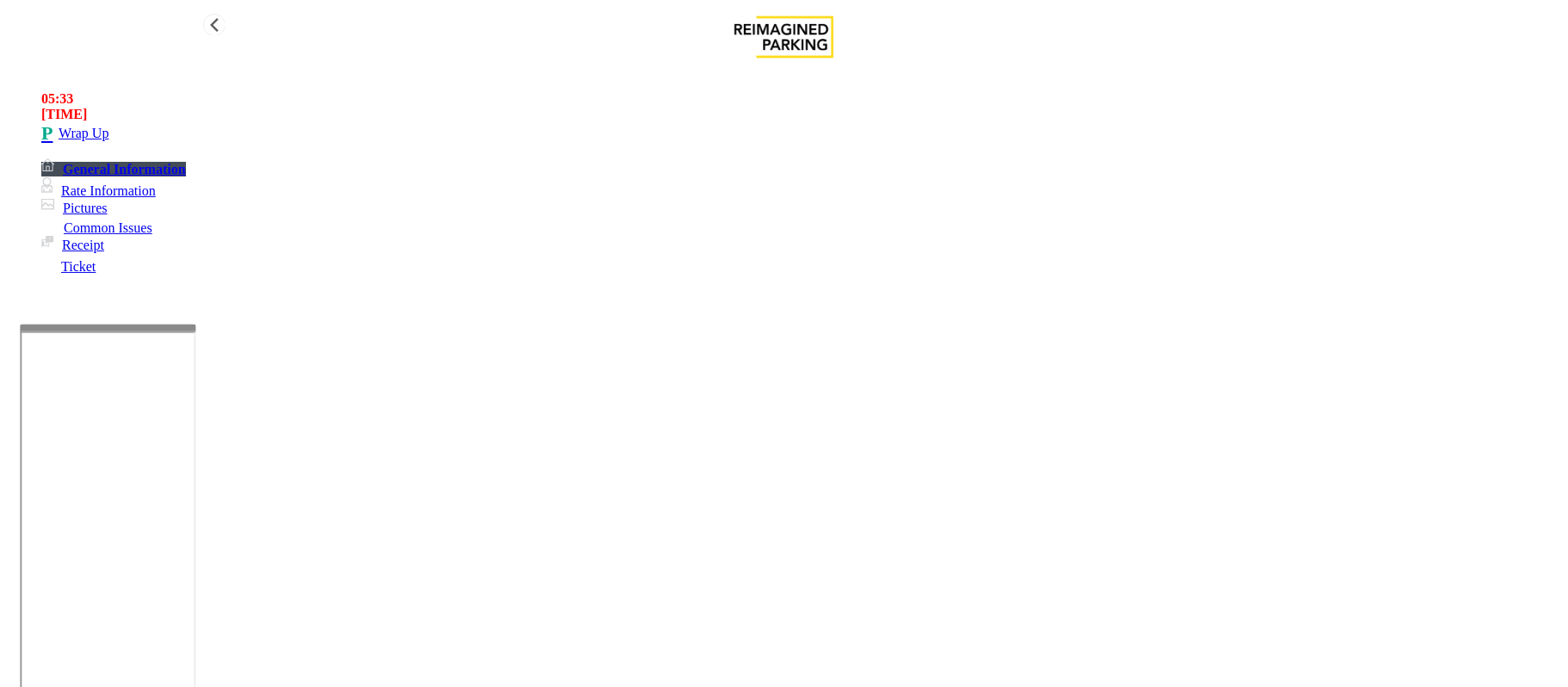 type on "**********" 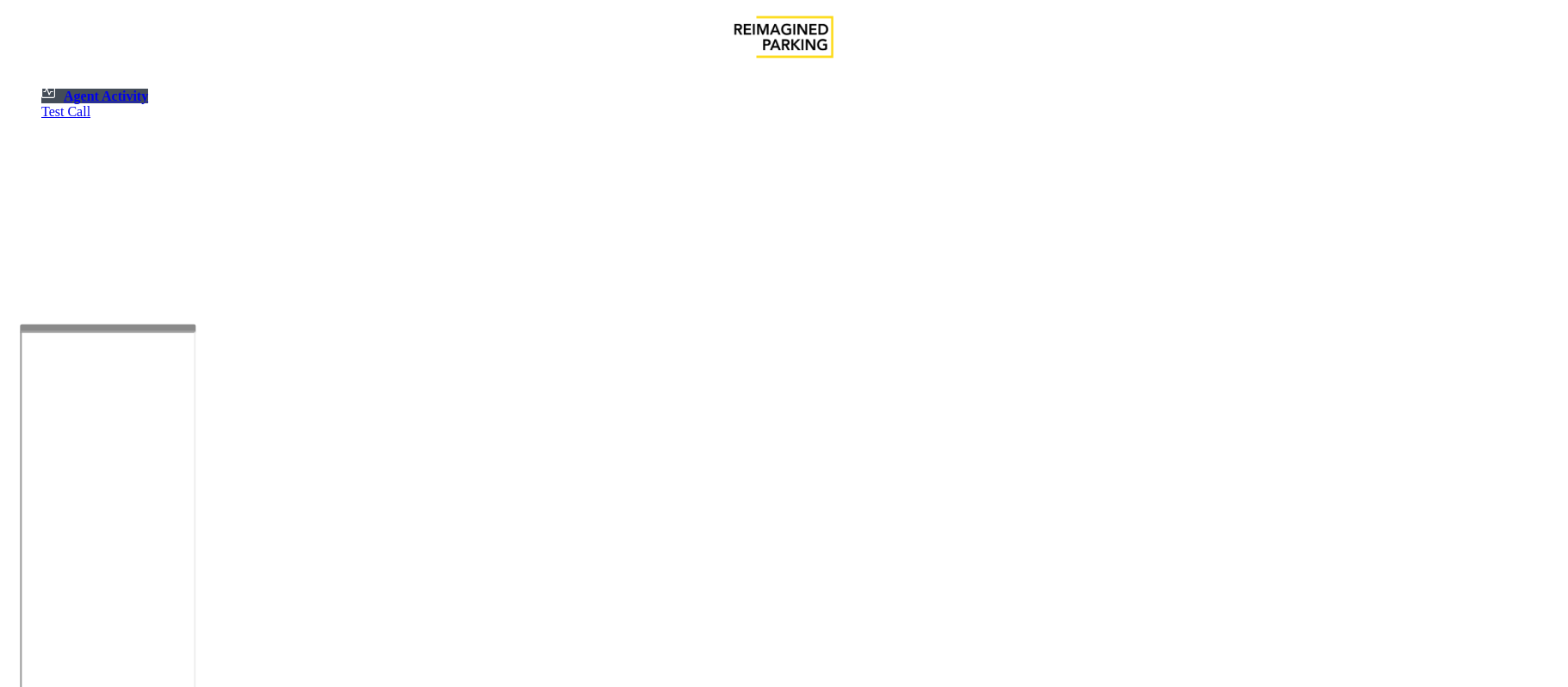 click at bounding box center (160, 1130) 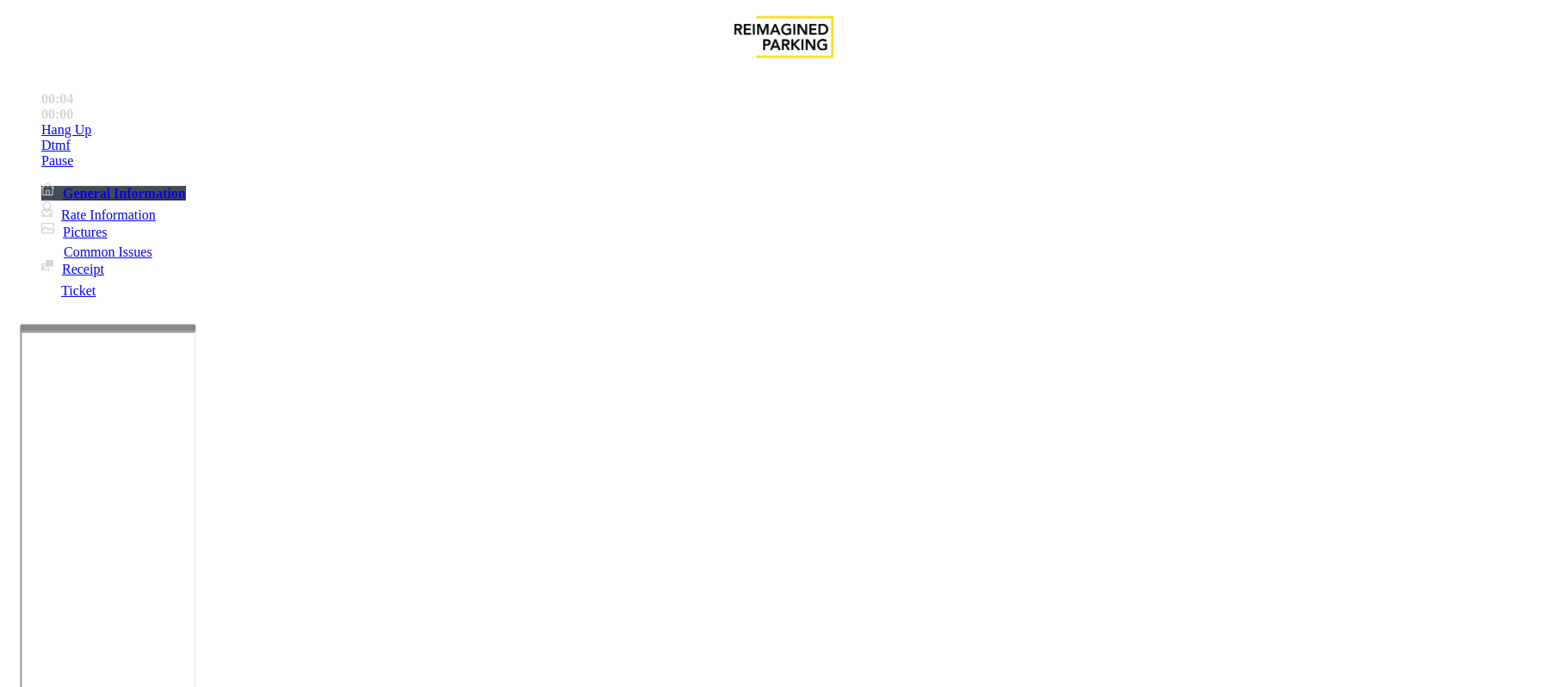 scroll, scrollTop: 344, scrollLeft: 0, axis: vertical 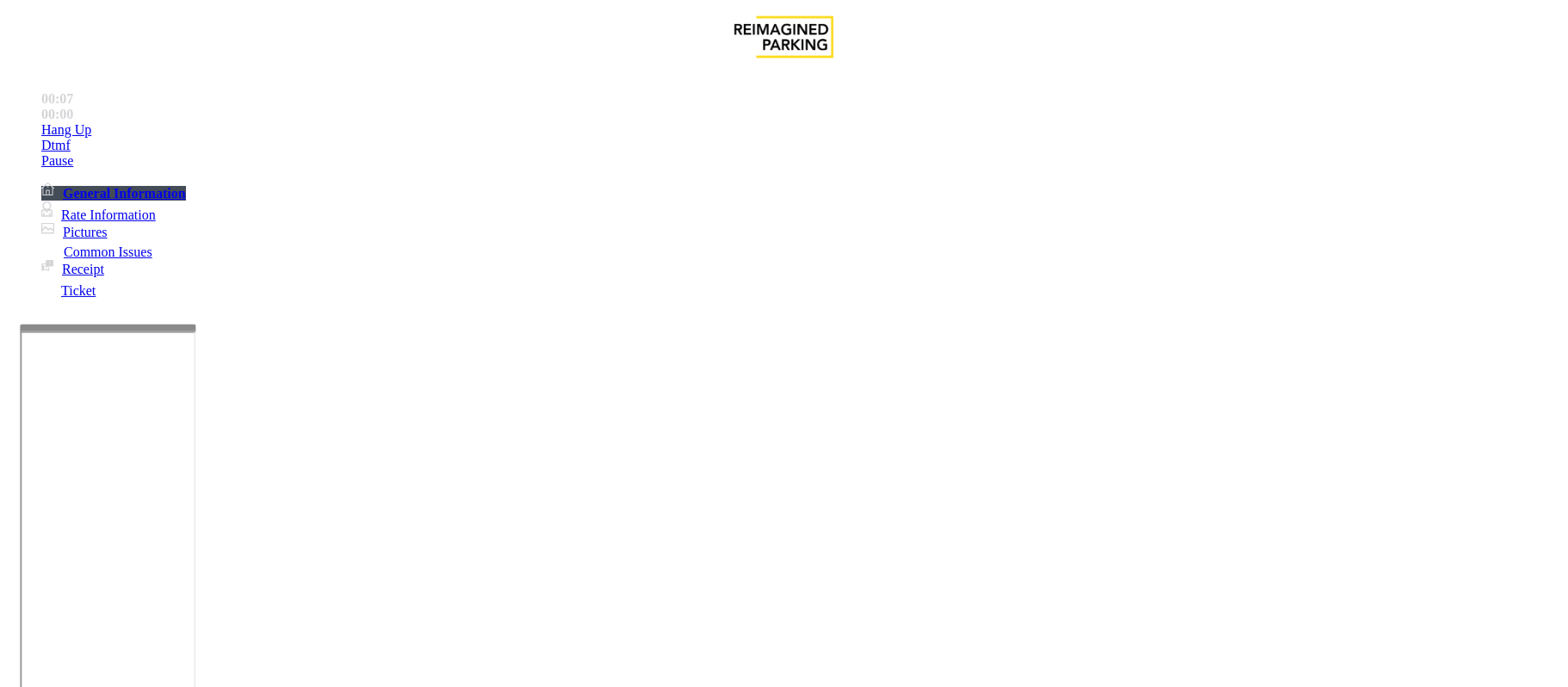 drag, startPoint x: 489, startPoint y: 487, endPoint x: 483, endPoint y: 475, distance: 13.416408 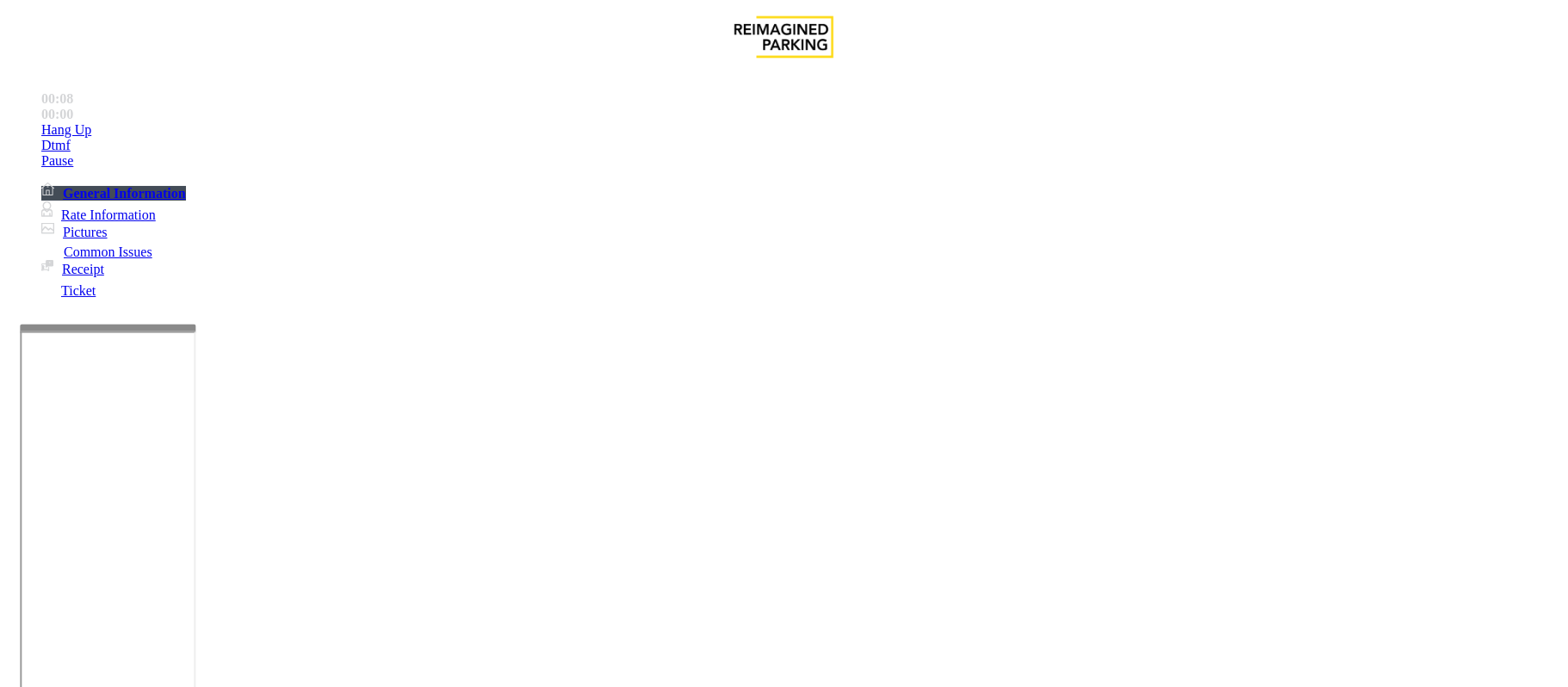 click on "Issue" at bounding box center [36, 1221] 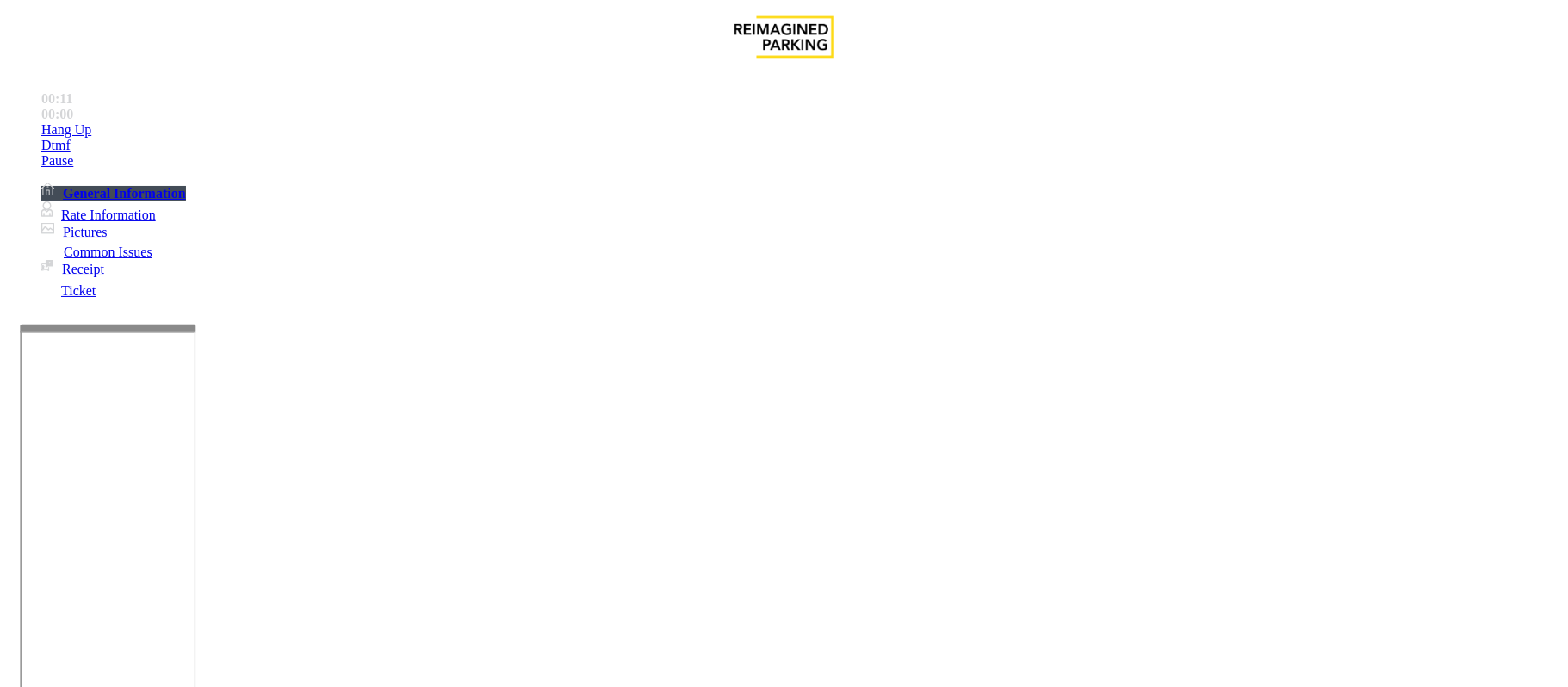 scroll, scrollTop: 1148, scrollLeft: 0, axis: vertical 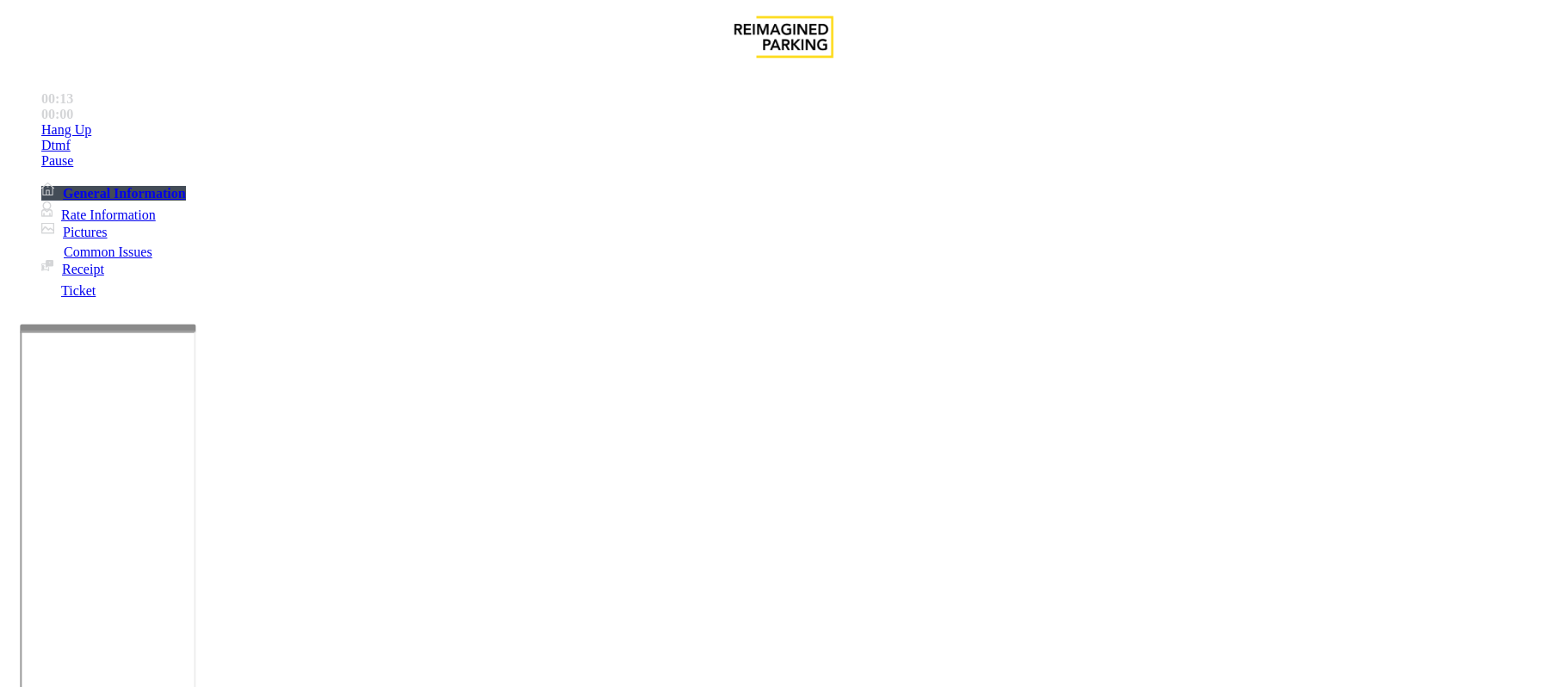 drag, startPoint x: 756, startPoint y: 476, endPoint x: 779, endPoint y: 497, distance: 31.144823 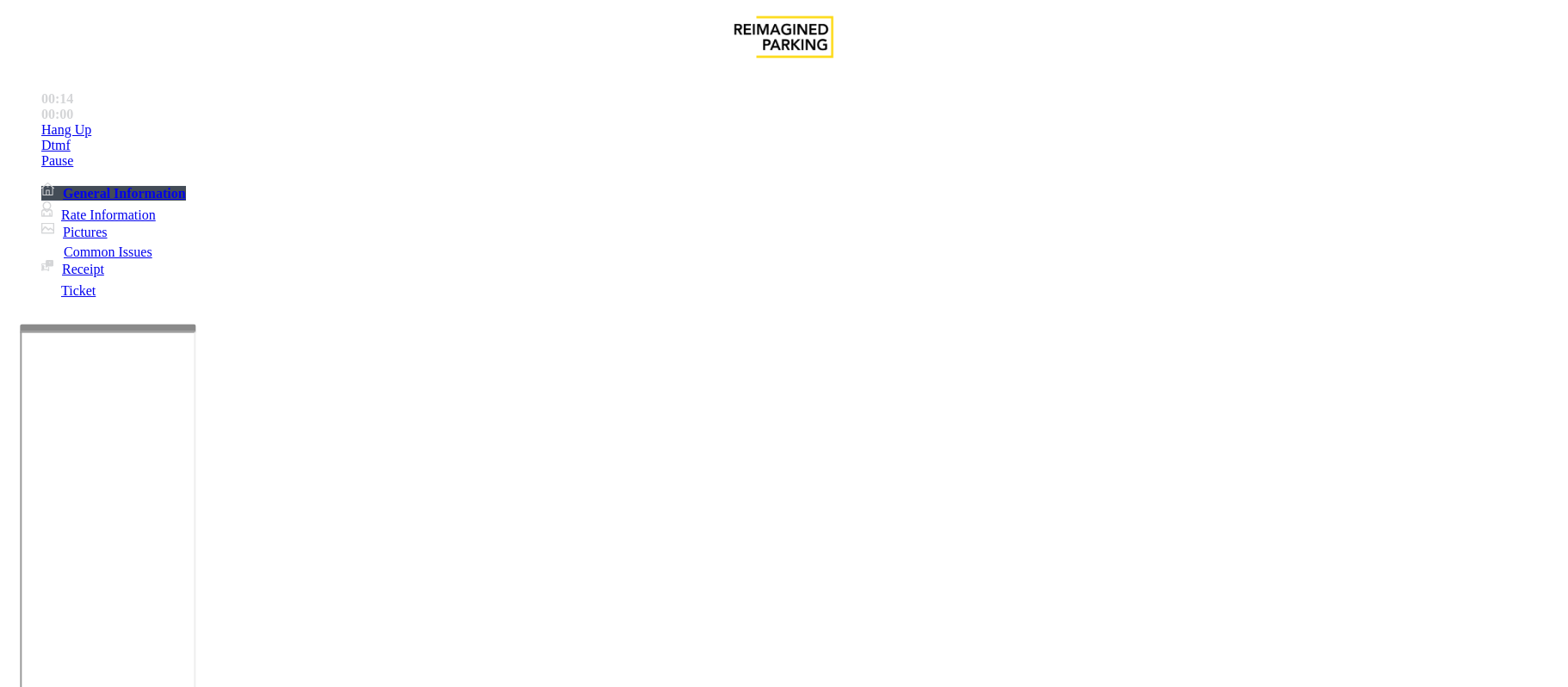 copy on "IMP009-0501" 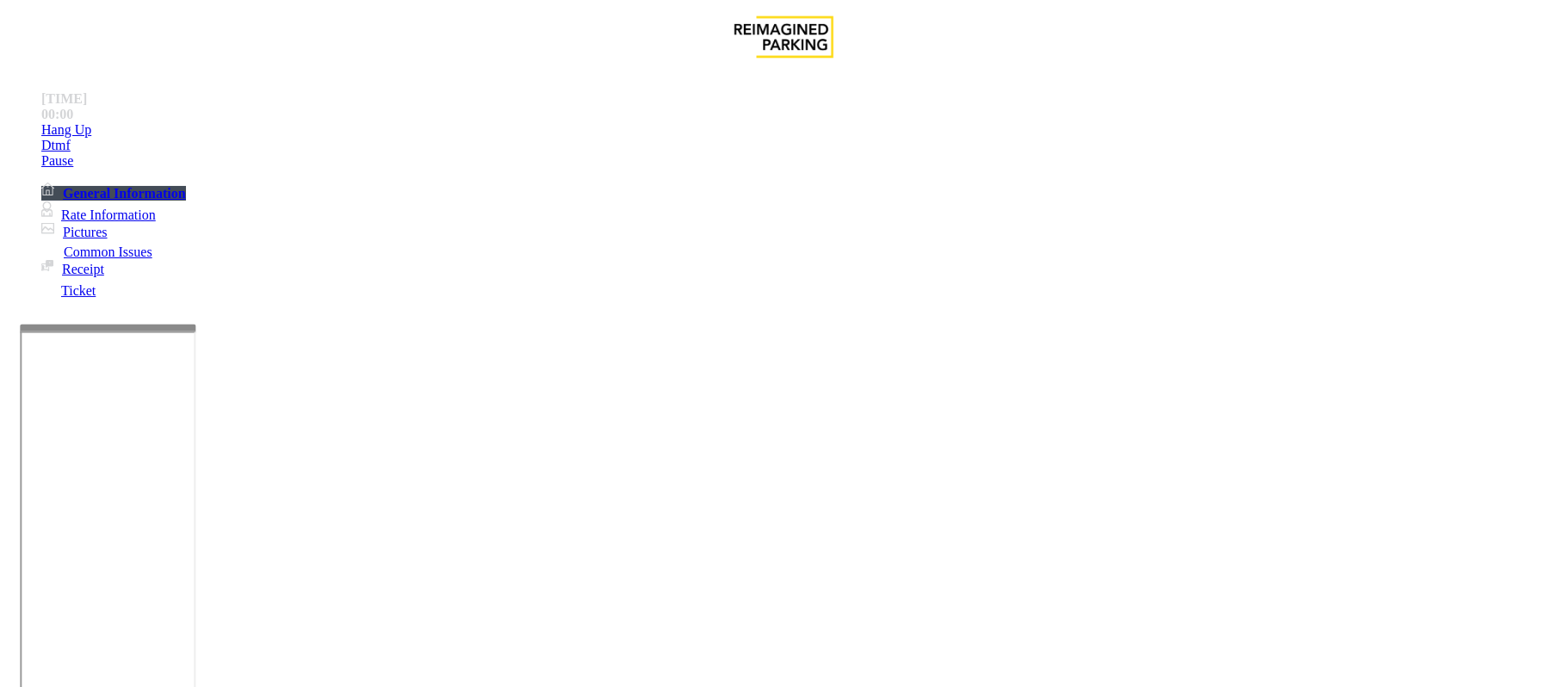 click on "Ticket Issue" at bounding box center [61, 1249] 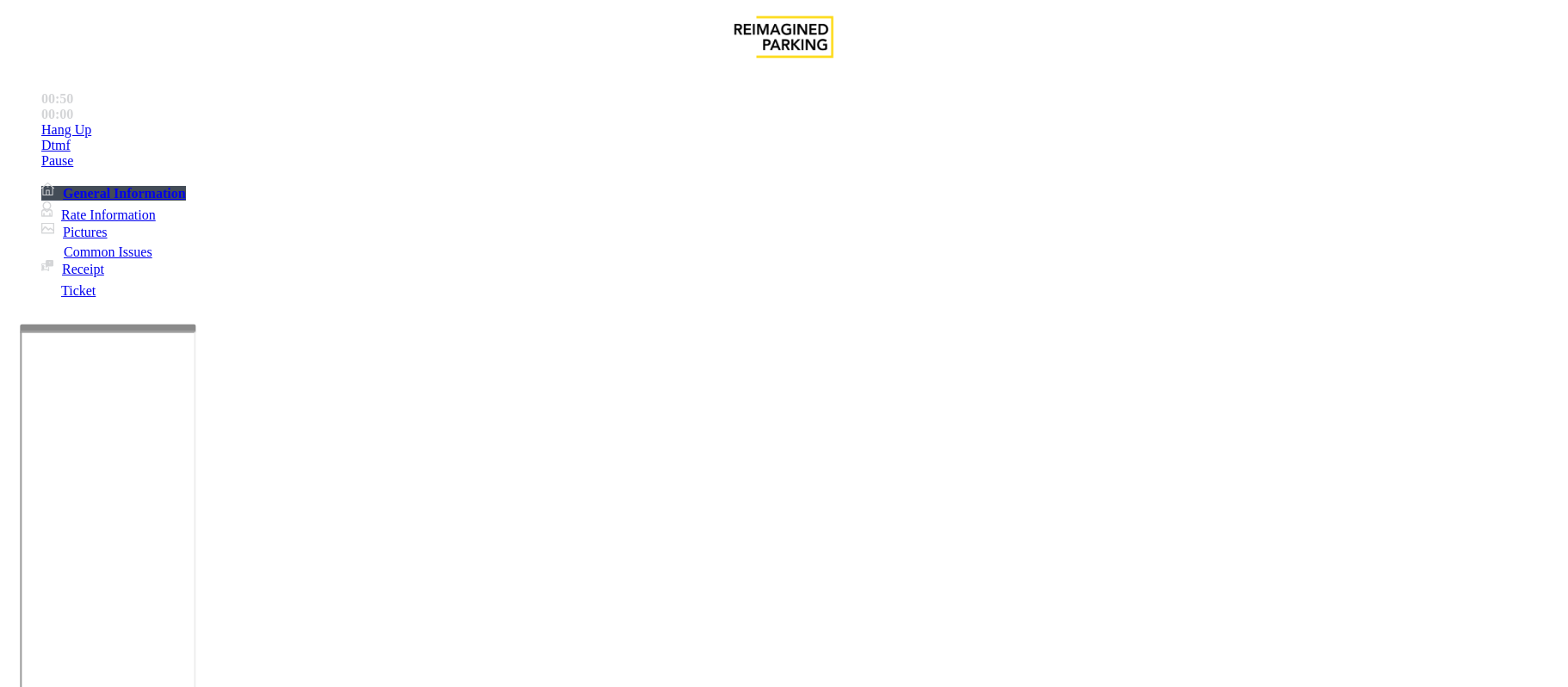 click at bounding box center [83, 1315] 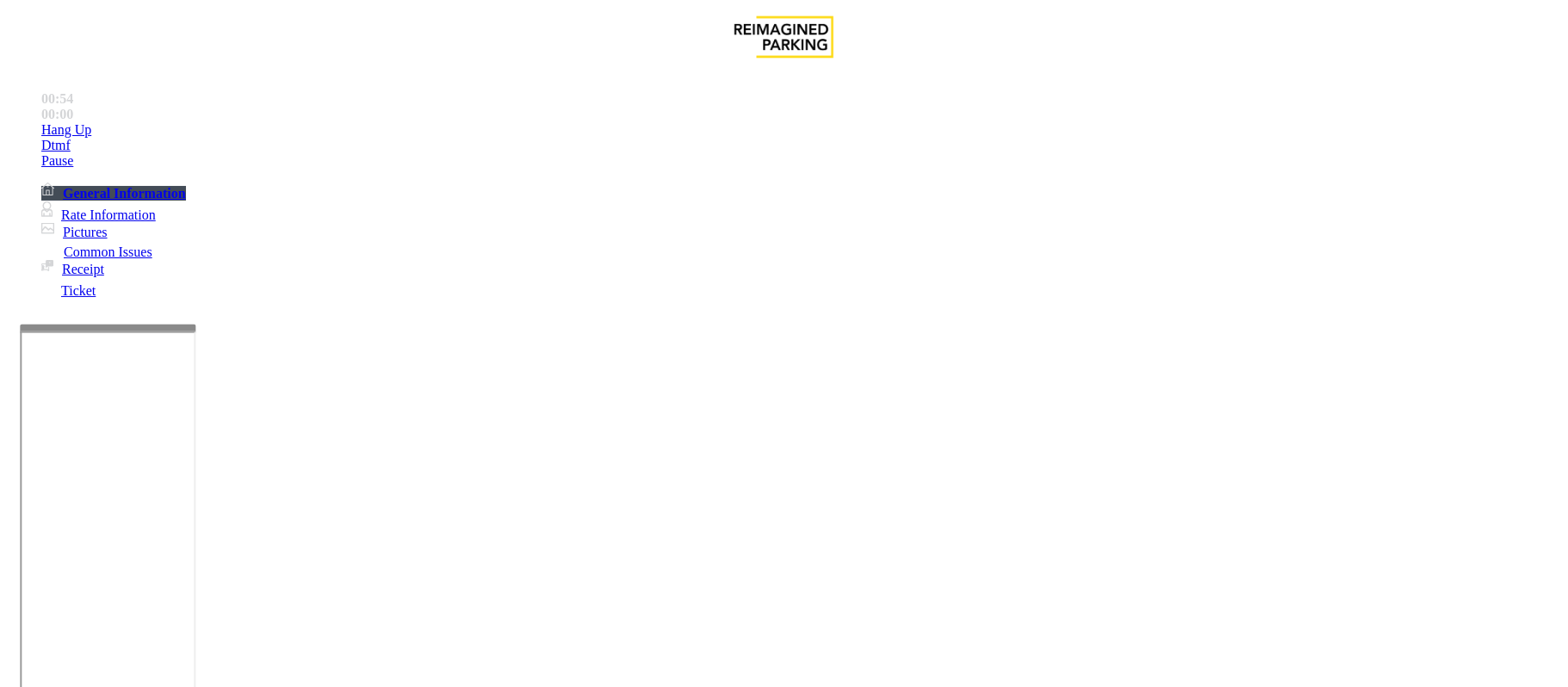 click at bounding box center (83, 1268) 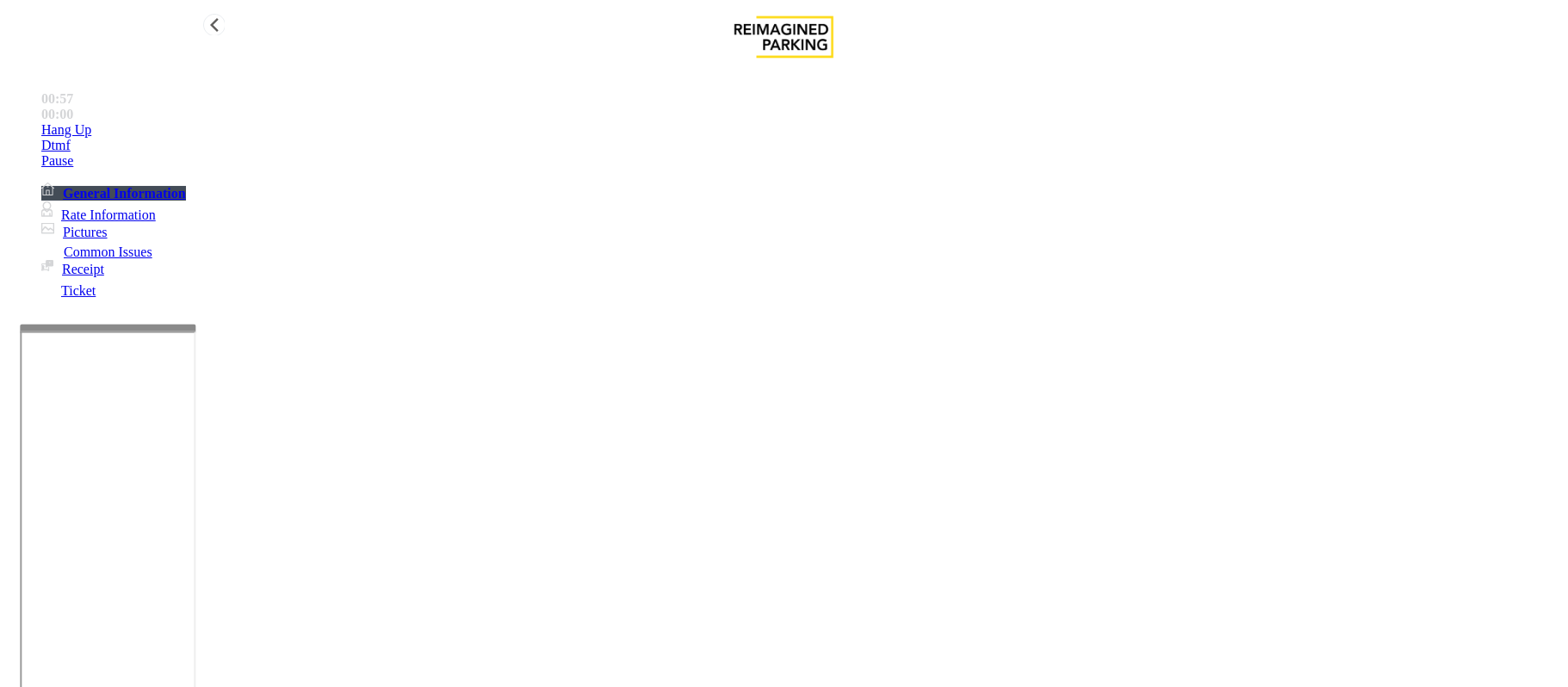 drag, startPoint x: 297, startPoint y: 232, endPoint x: 139, endPoint y: 228, distance: 158.05062 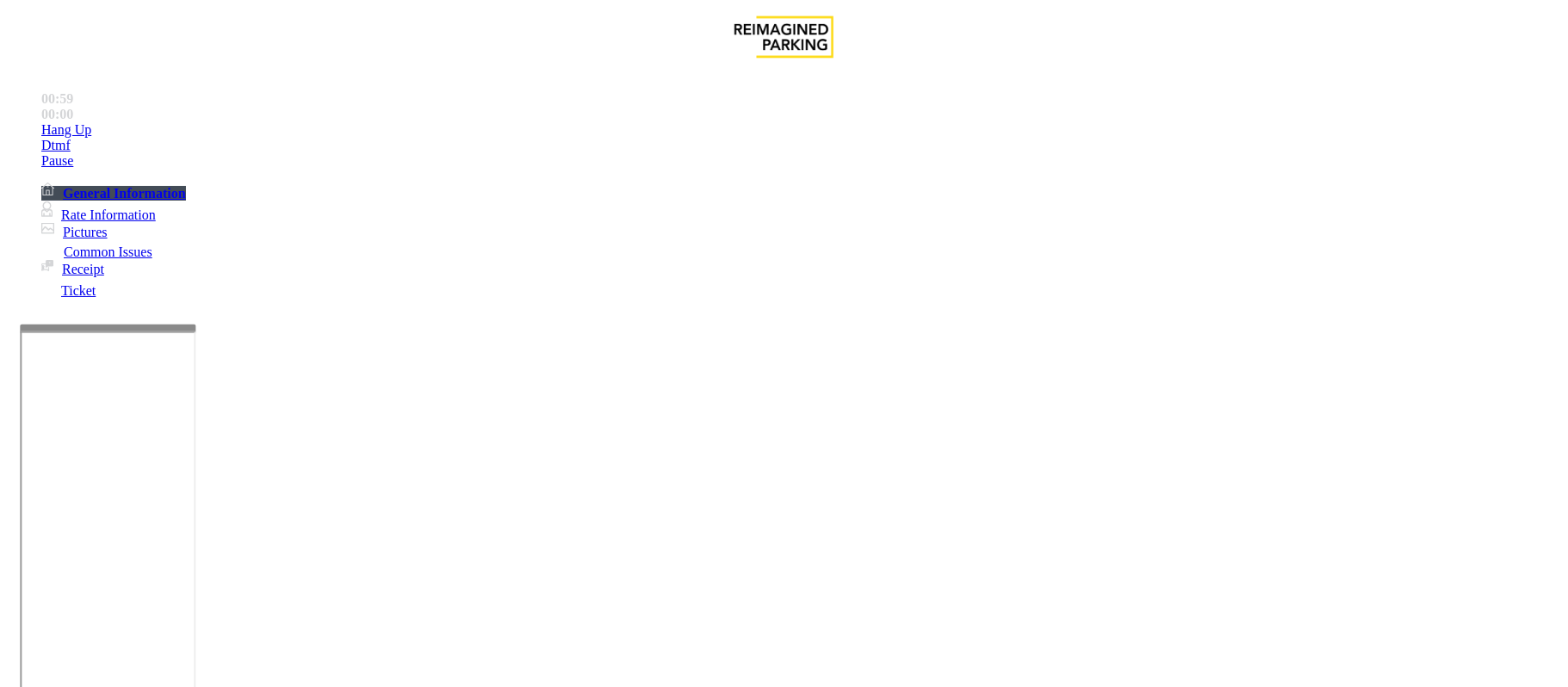 click on "******" at bounding box center [83, 1315] 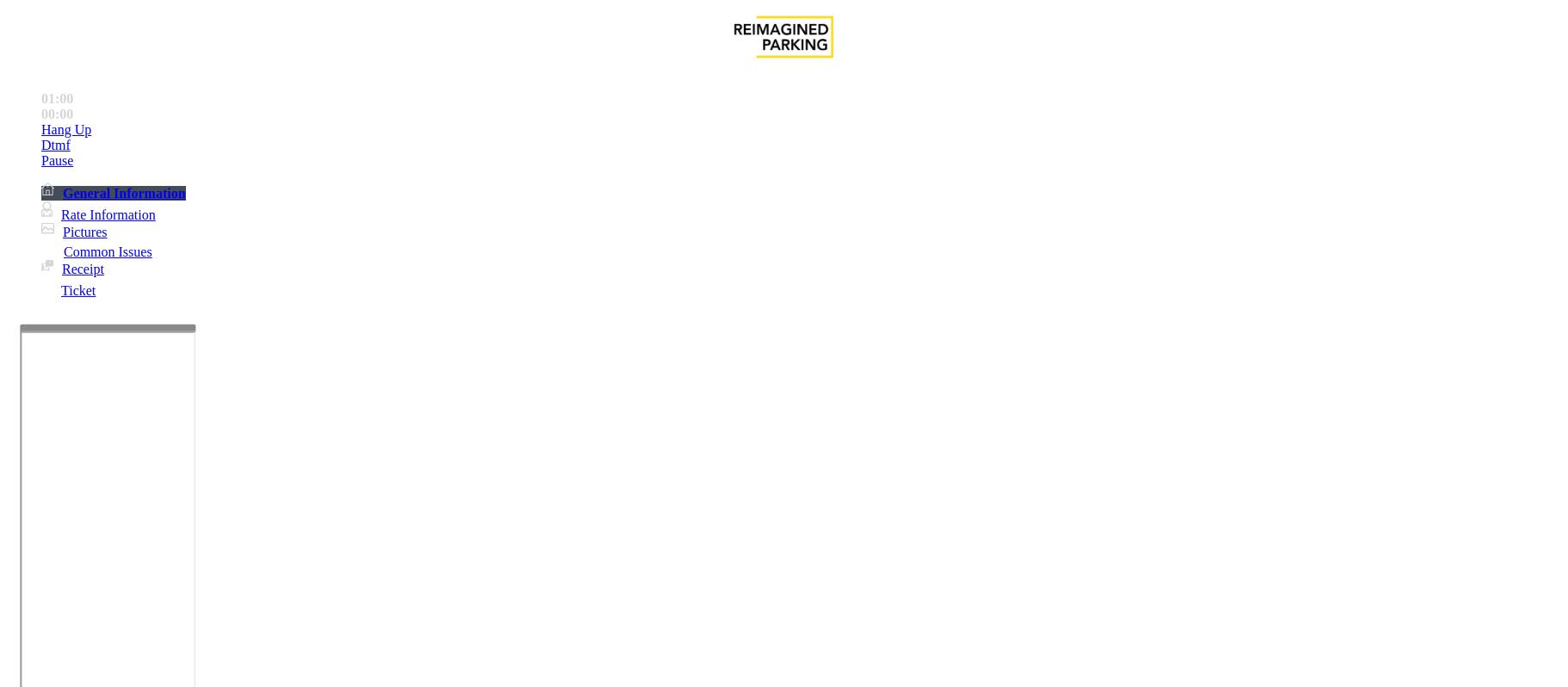 click on "******" at bounding box center [83, 1315] 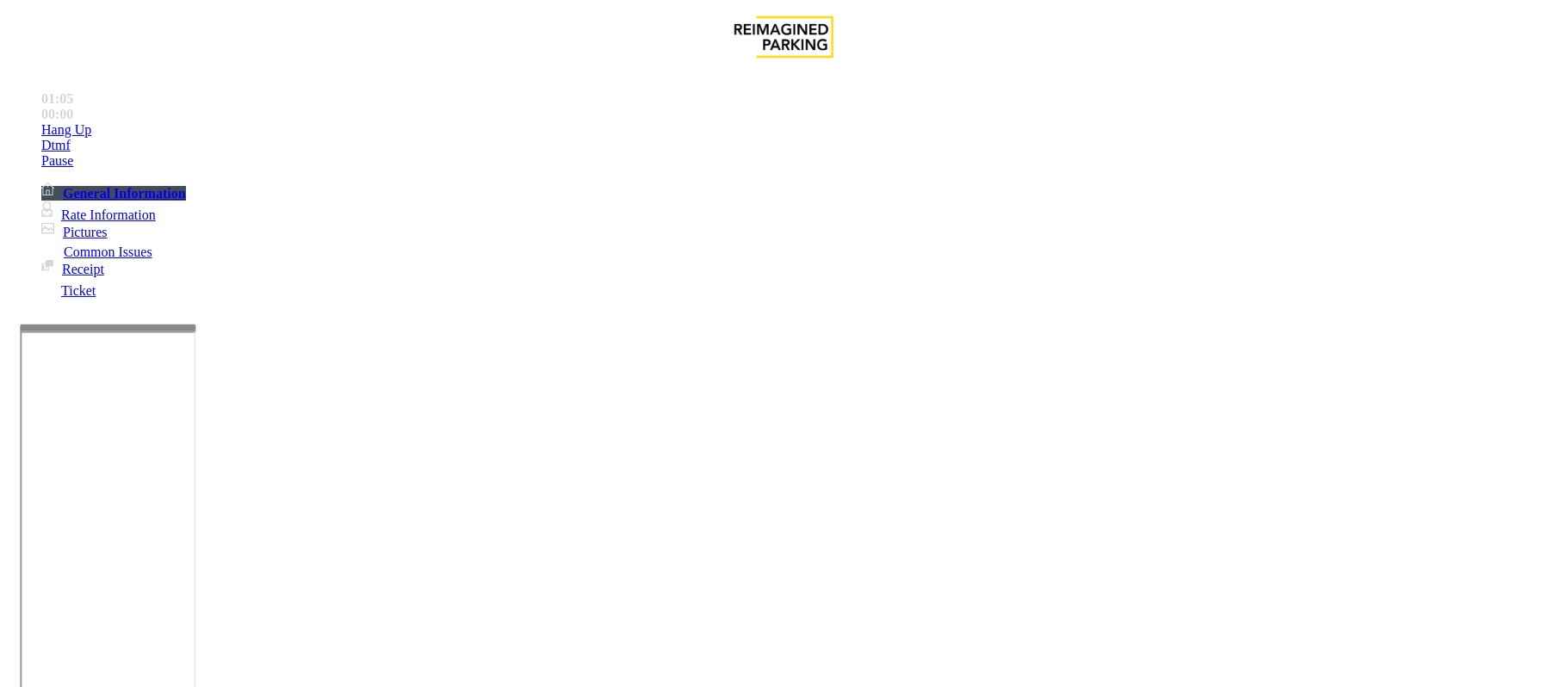type on "********" 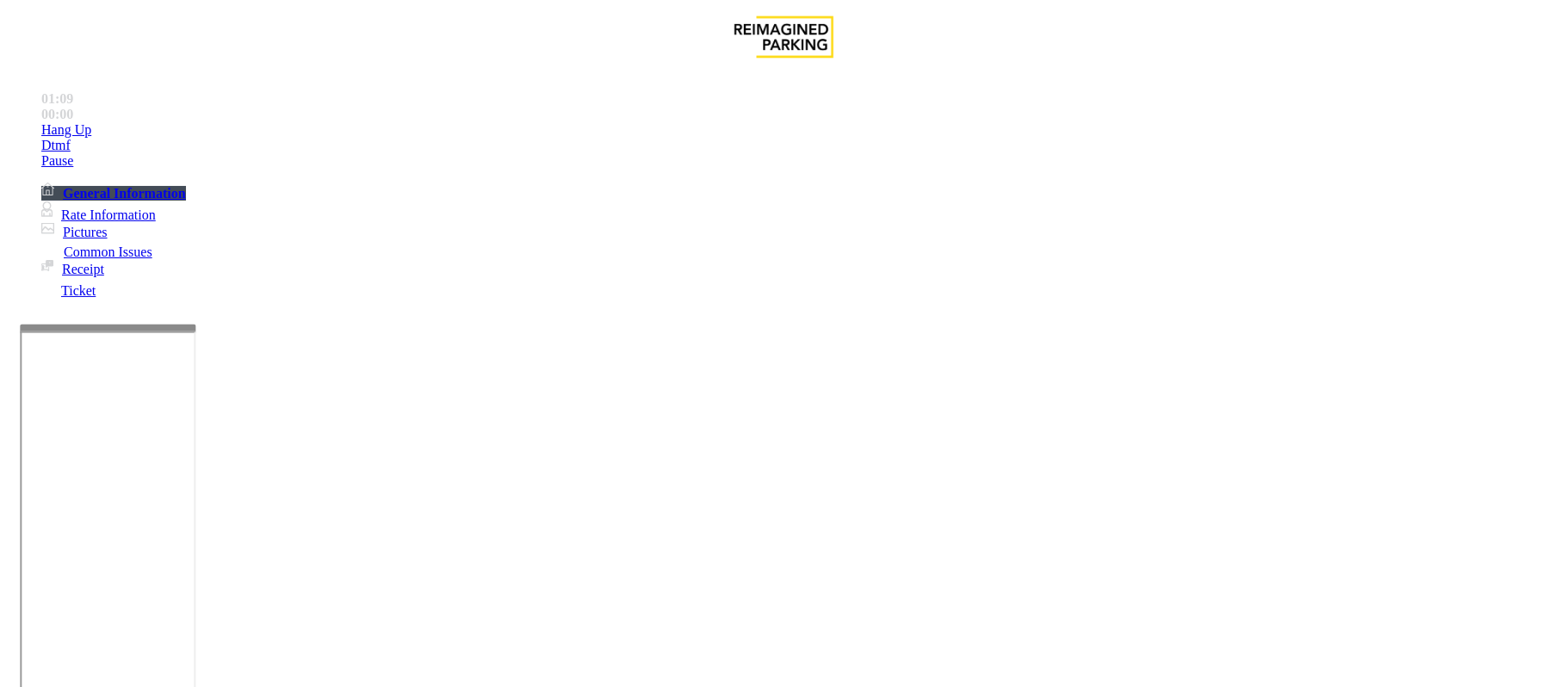 click at bounding box center [253, 1542] 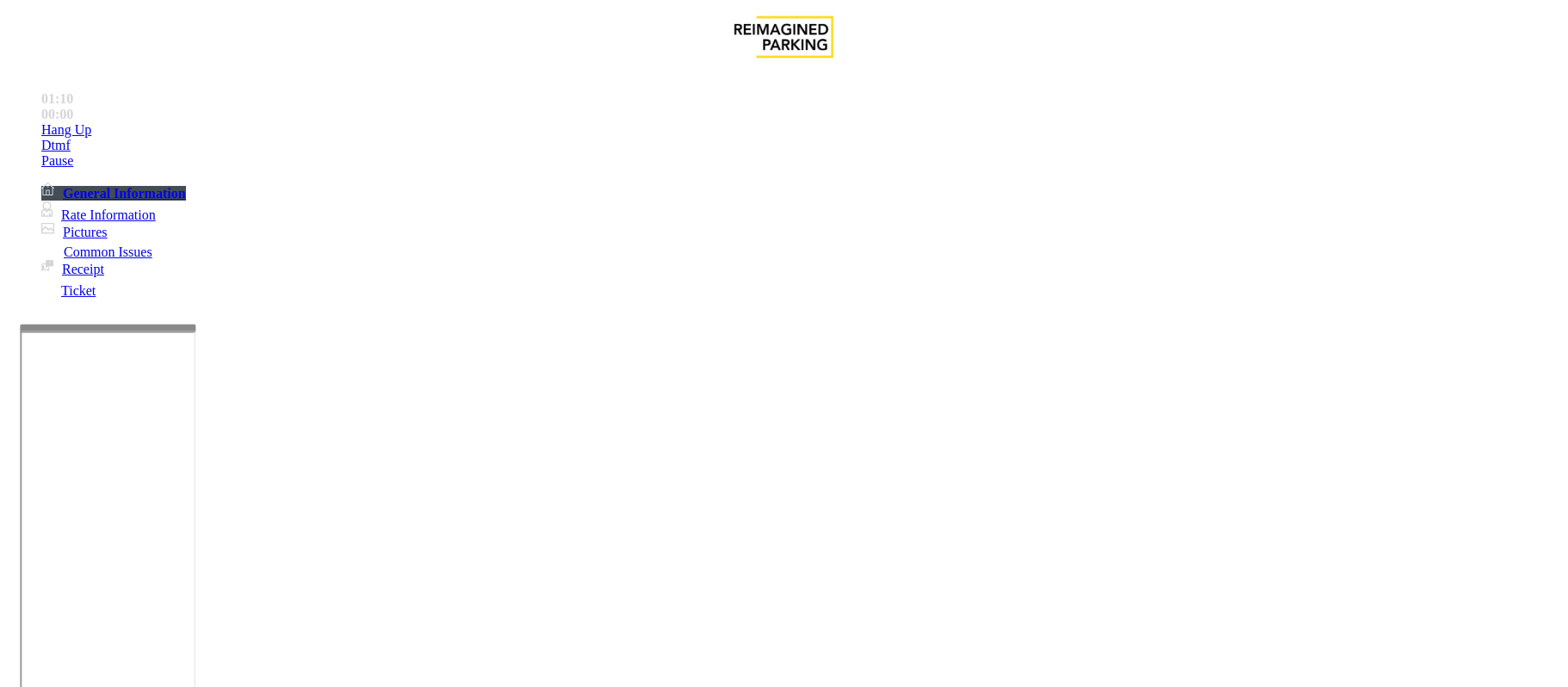 click on "Ticket Unreadable" at bounding box center [784, 1236] 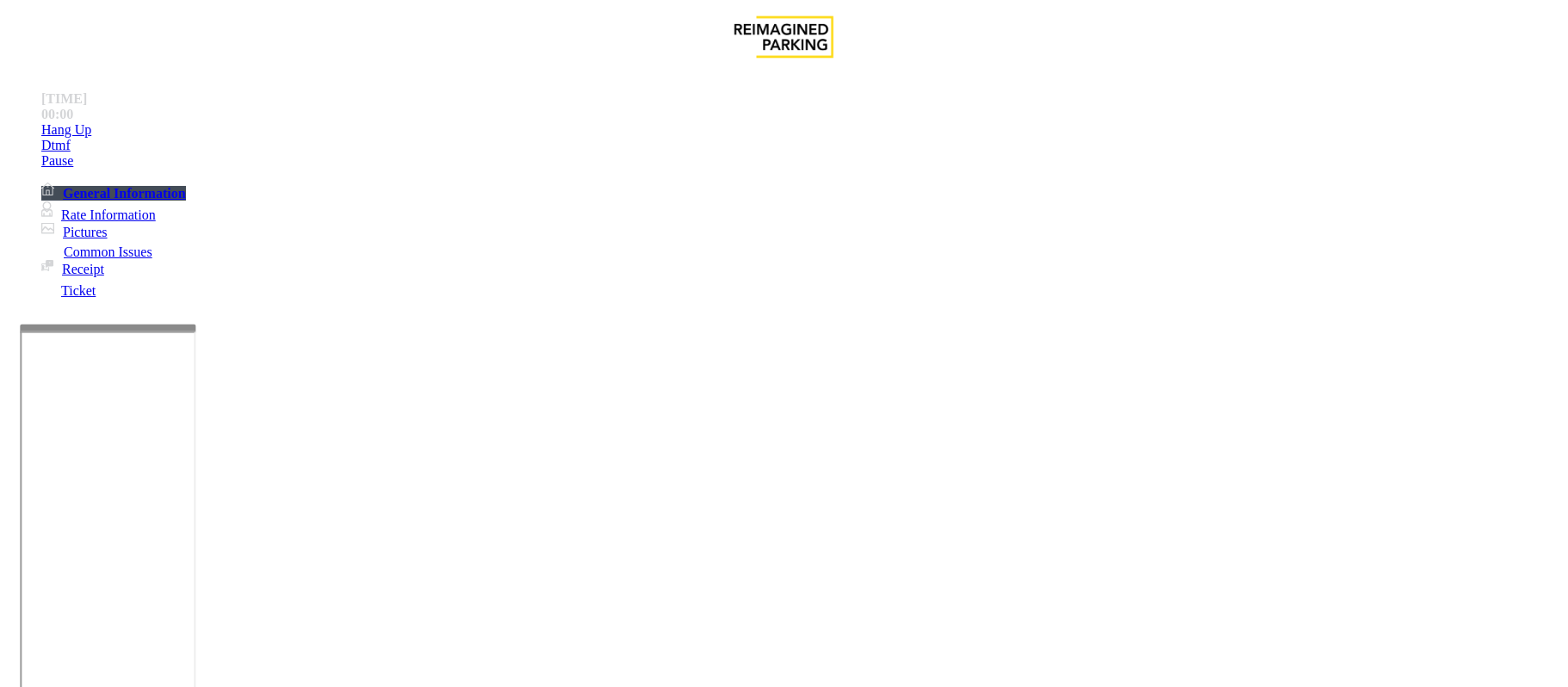 type on "**********" 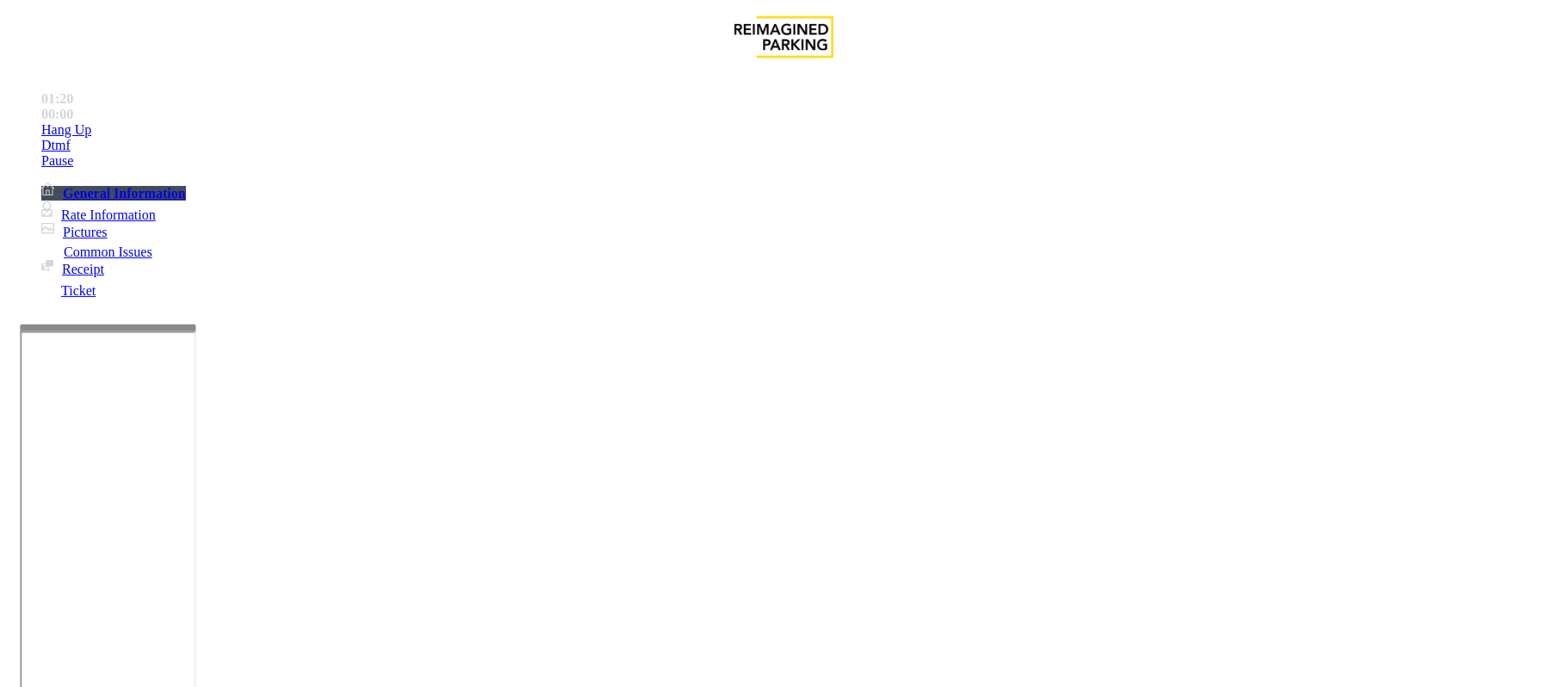 type on "****" 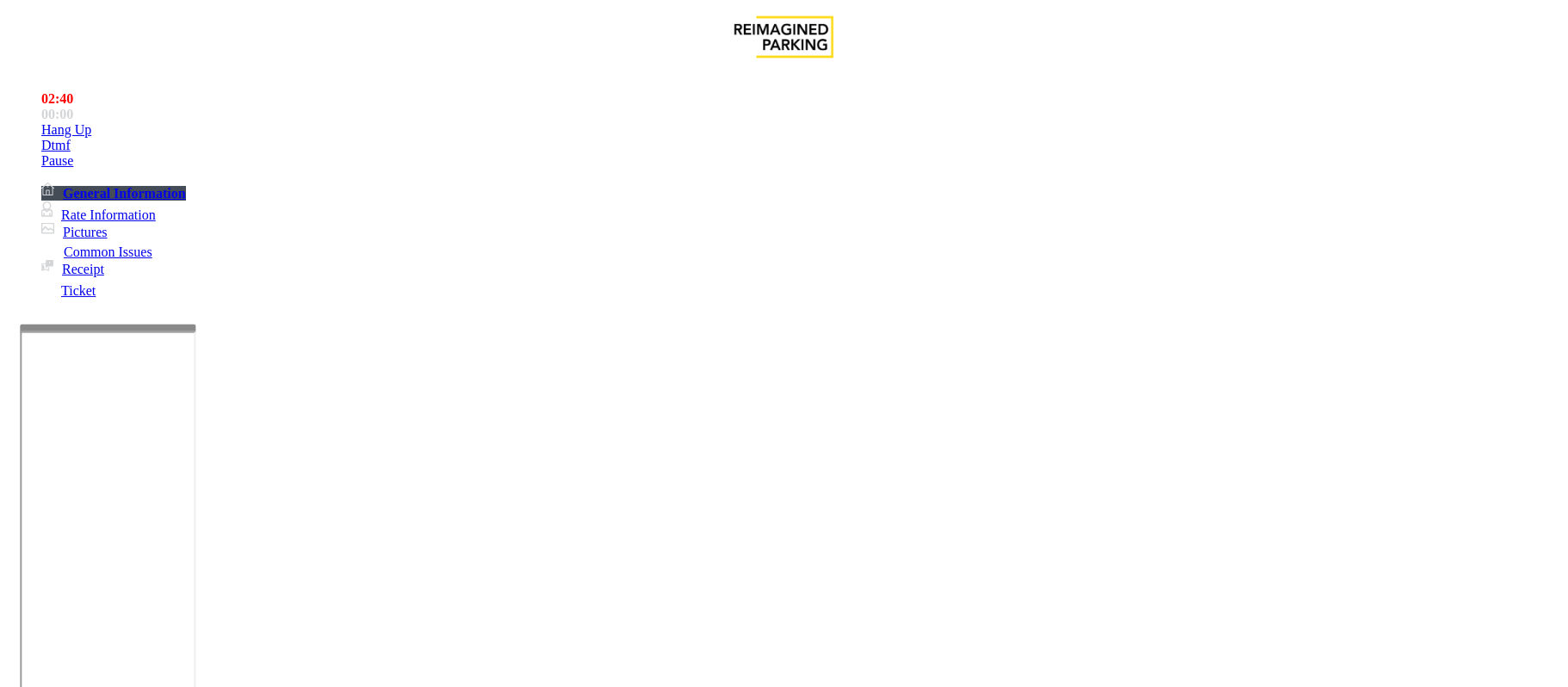 click at bounding box center [253, 1542] 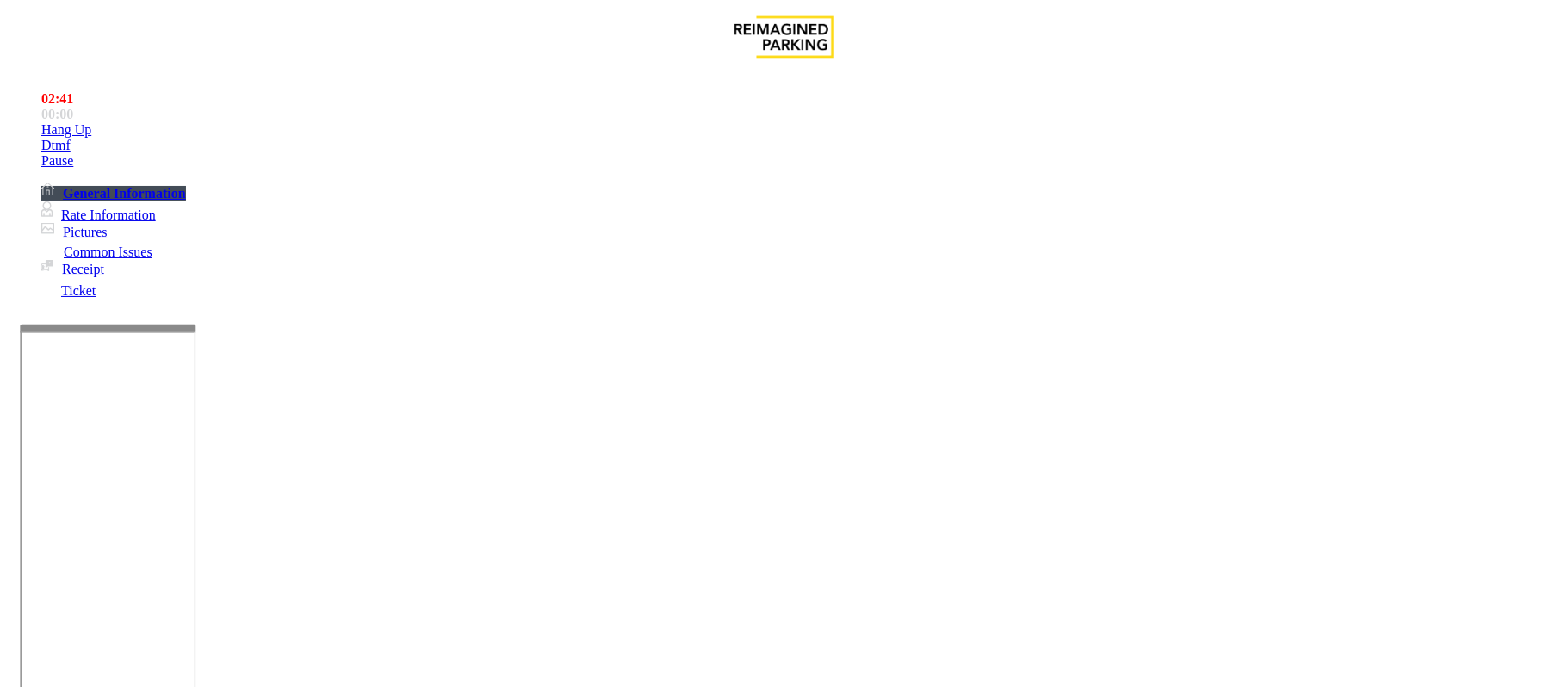 click at bounding box center (253, 1542) 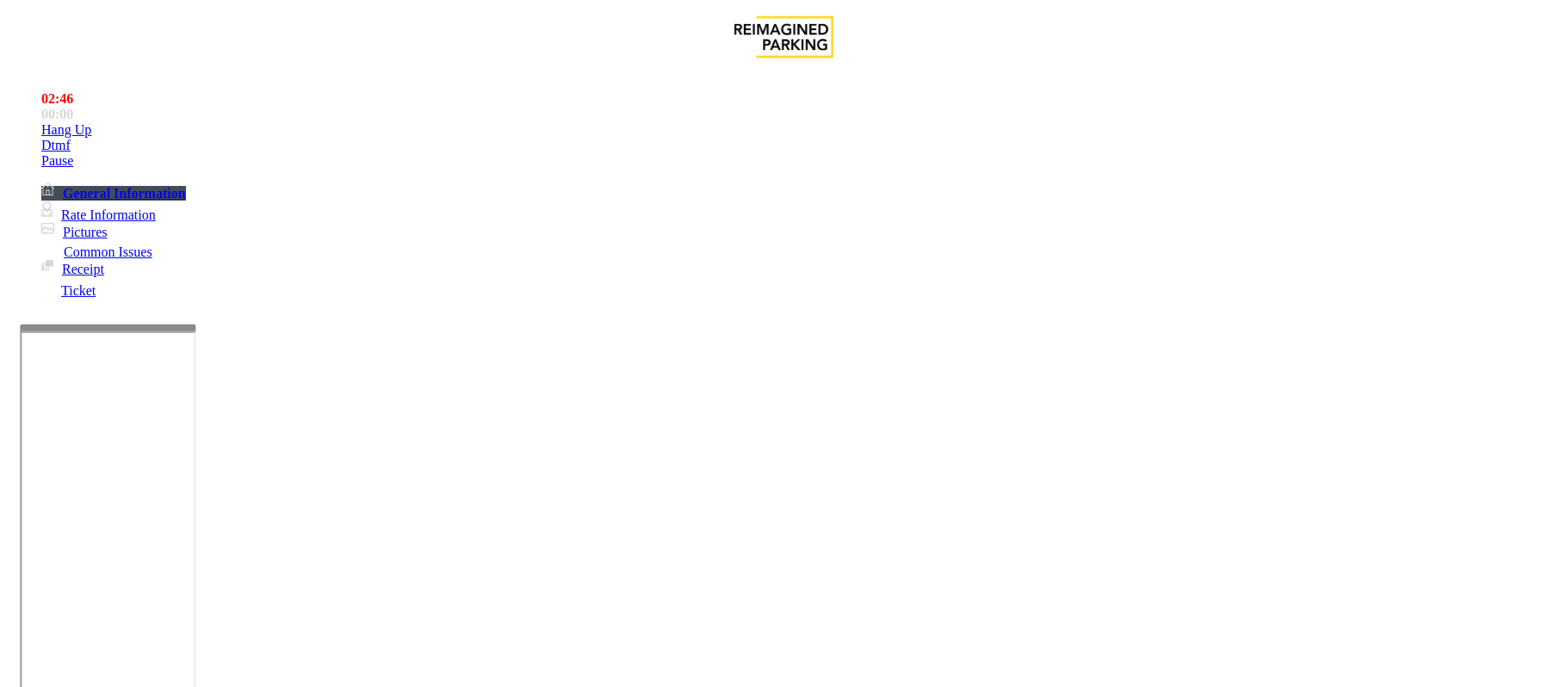 click at bounding box center [253, 1542] 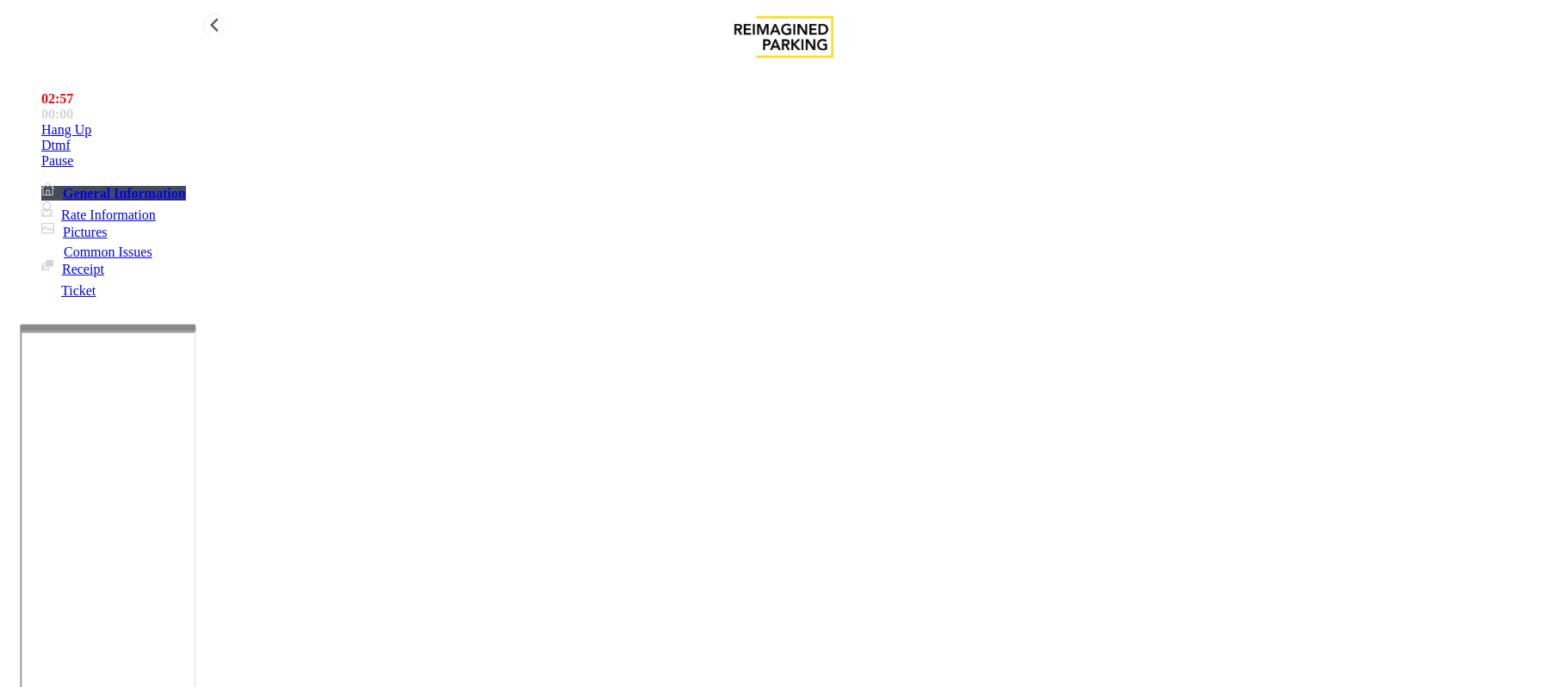 click on "Hang Up" at bounding box center (801, 130) 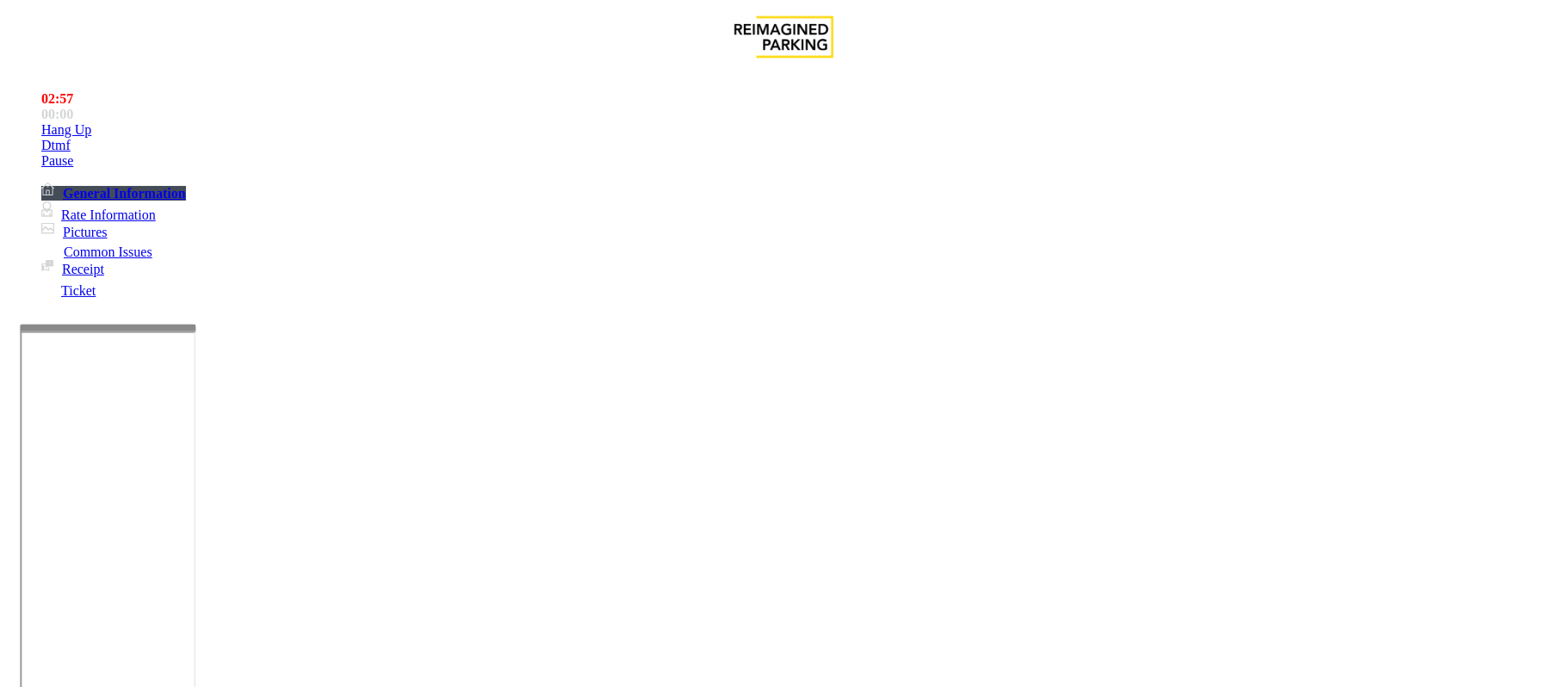 click at bounding box center (253, 1542) 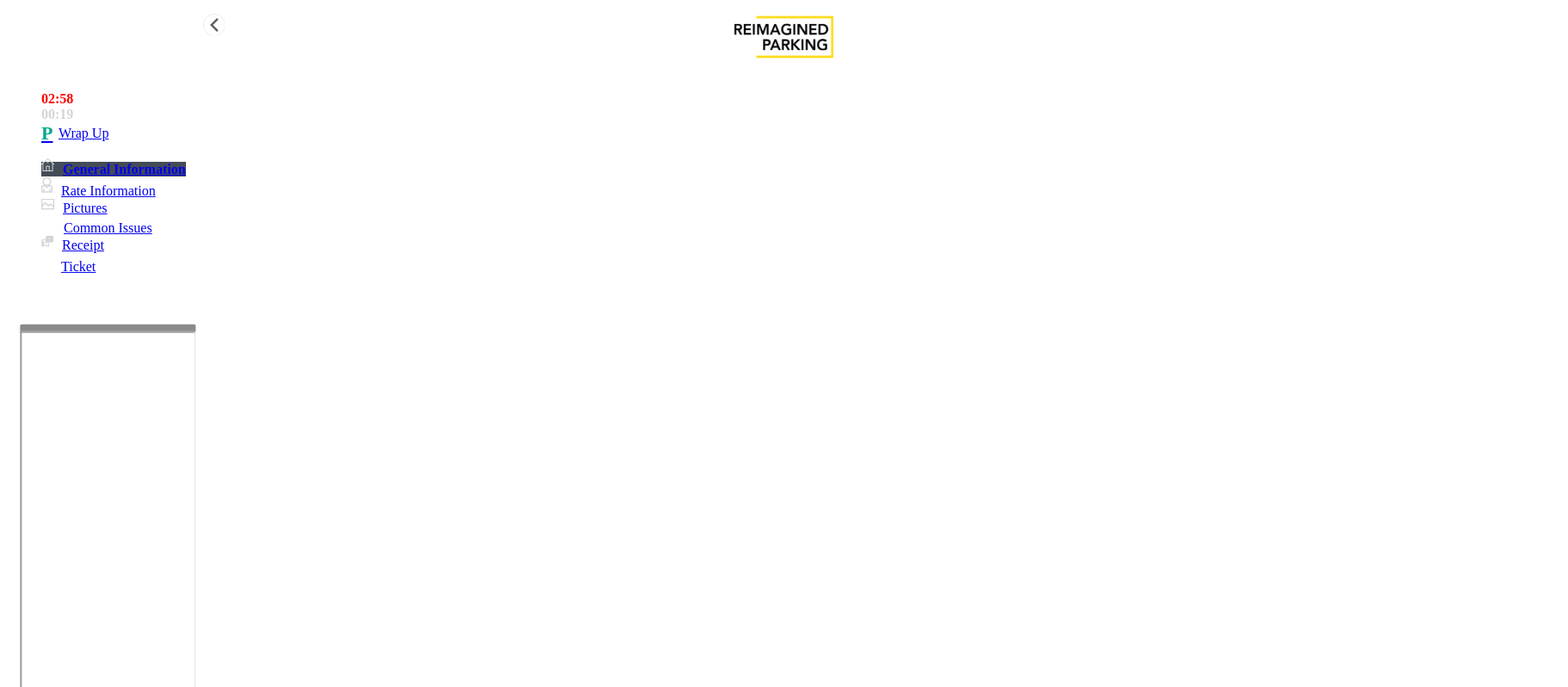 type on "**********" 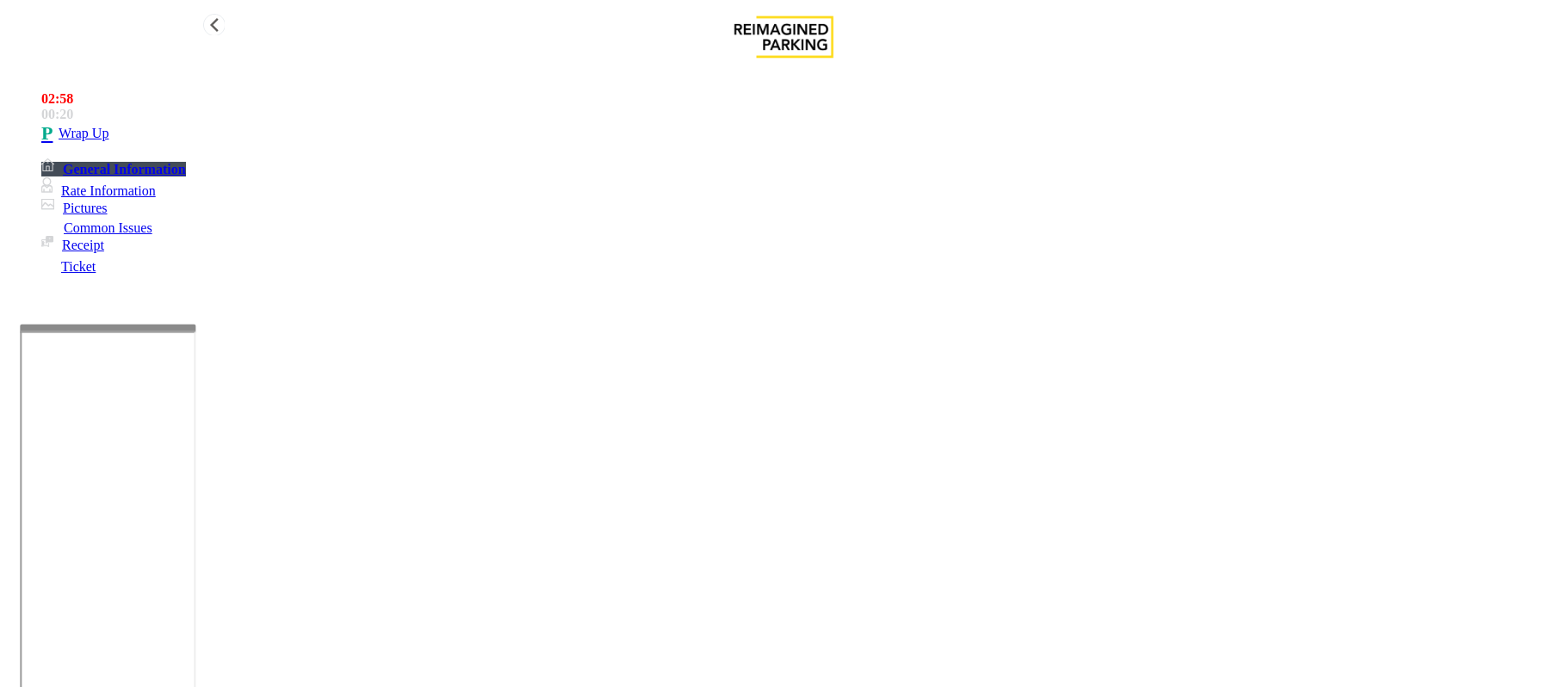 click on "Wrap Up" at bounding box center (84, 133) 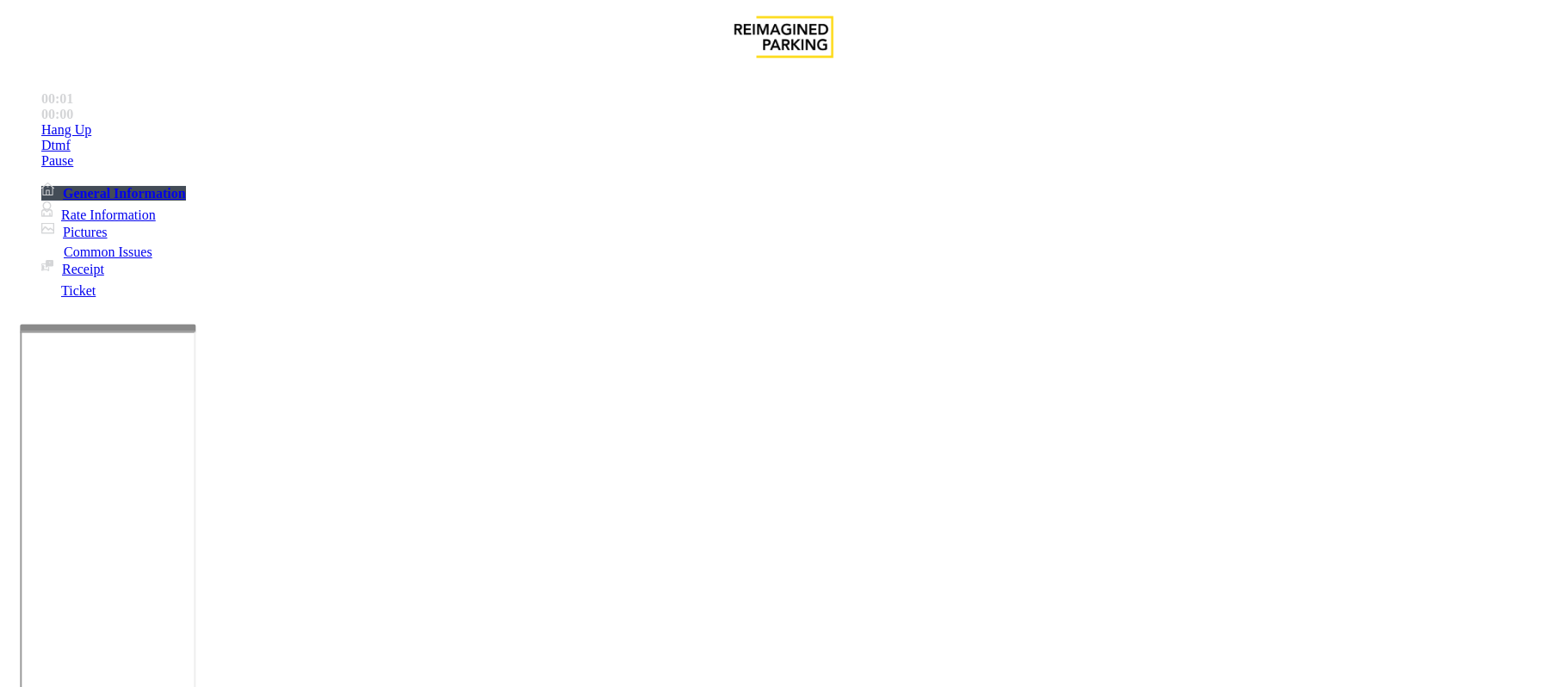 scroll, scrollTop: 459, scrollLeft: 0, axis: vertical 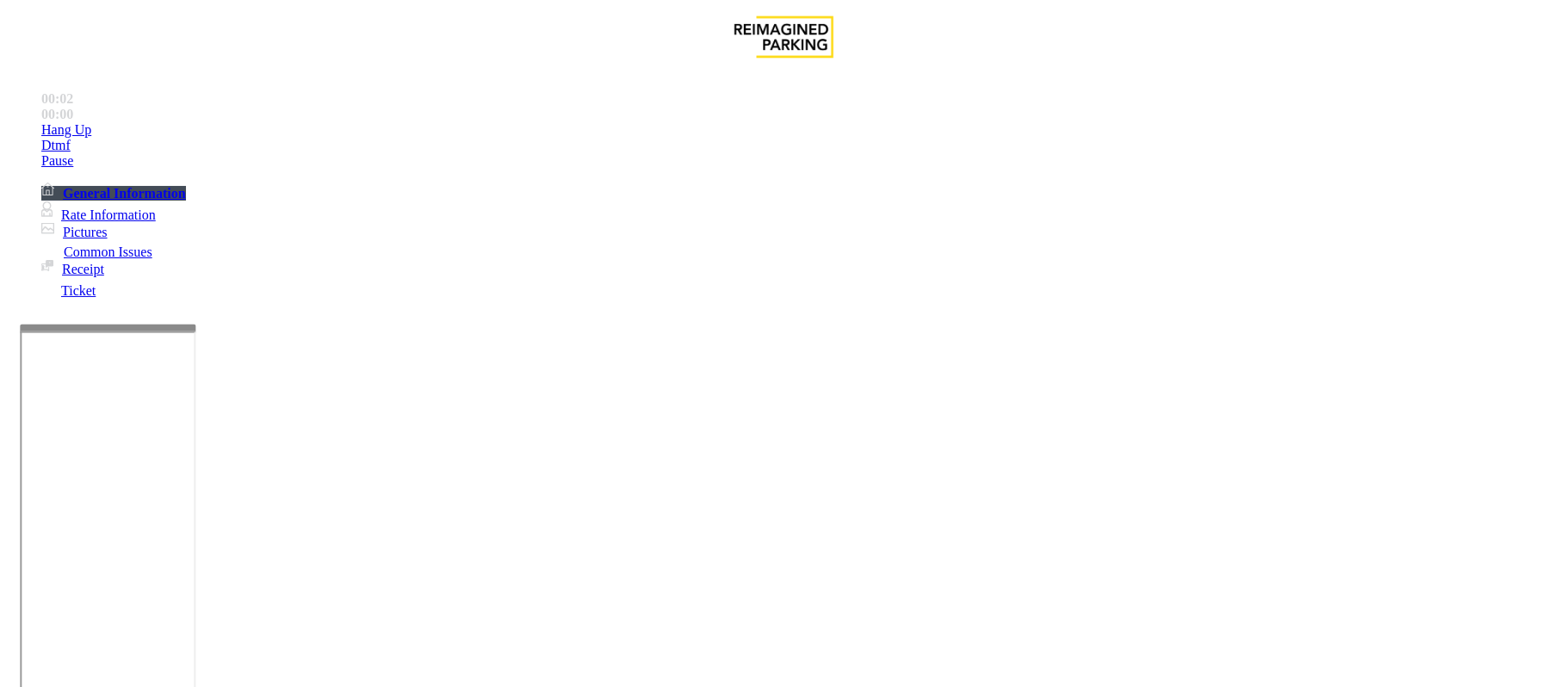 click on "Equipment Issue" at bounding box center (416, 1249) 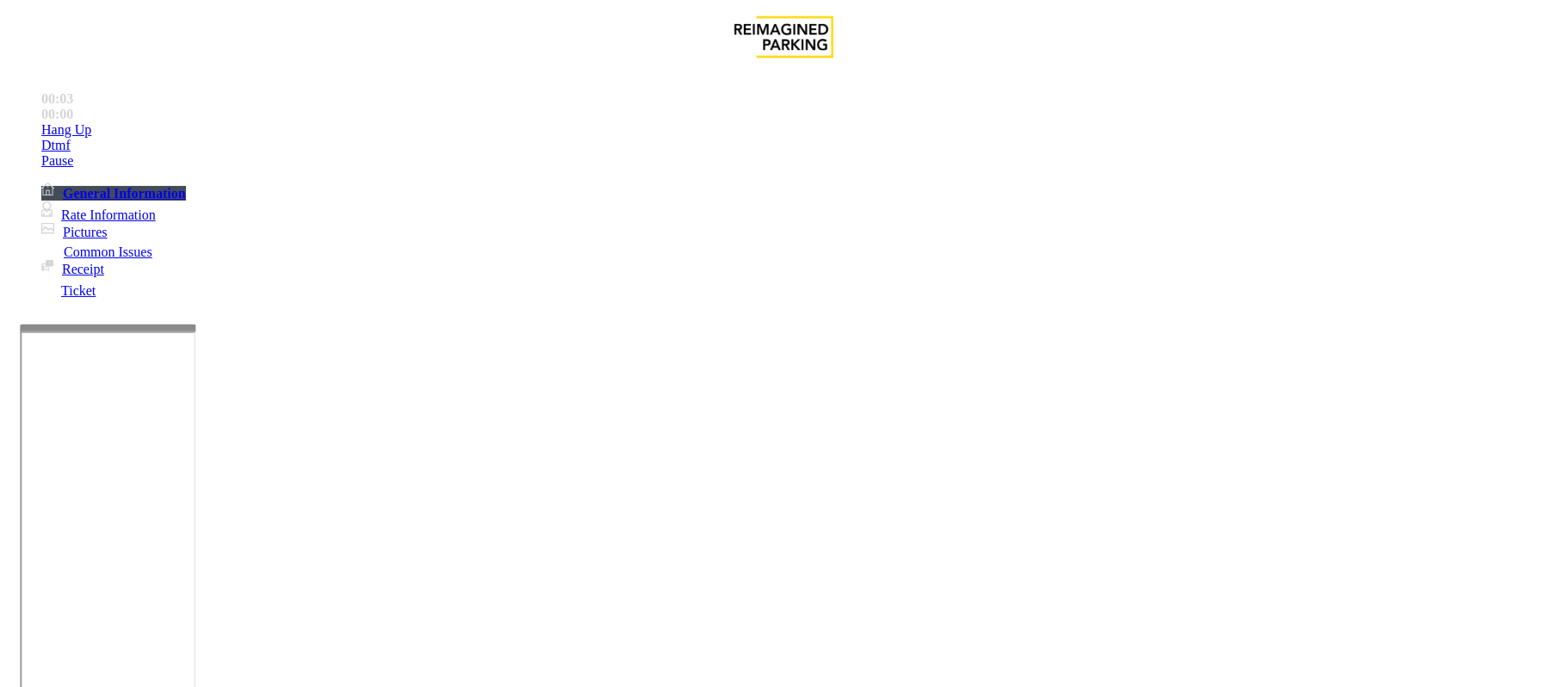 click on "Gate / Door Won't Open" at bounding box center (495, 1249) 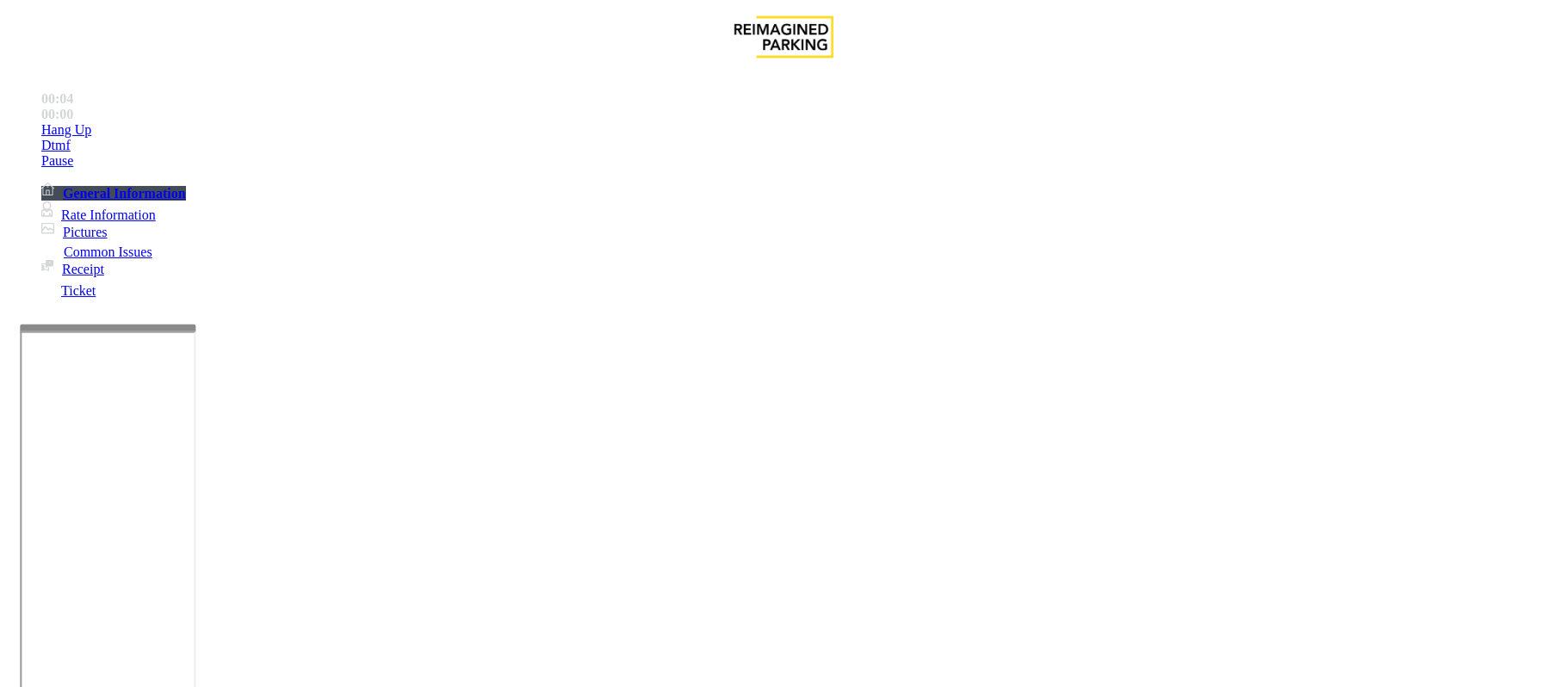 click on "Vend Gate" at bounding box center [59, 1637] 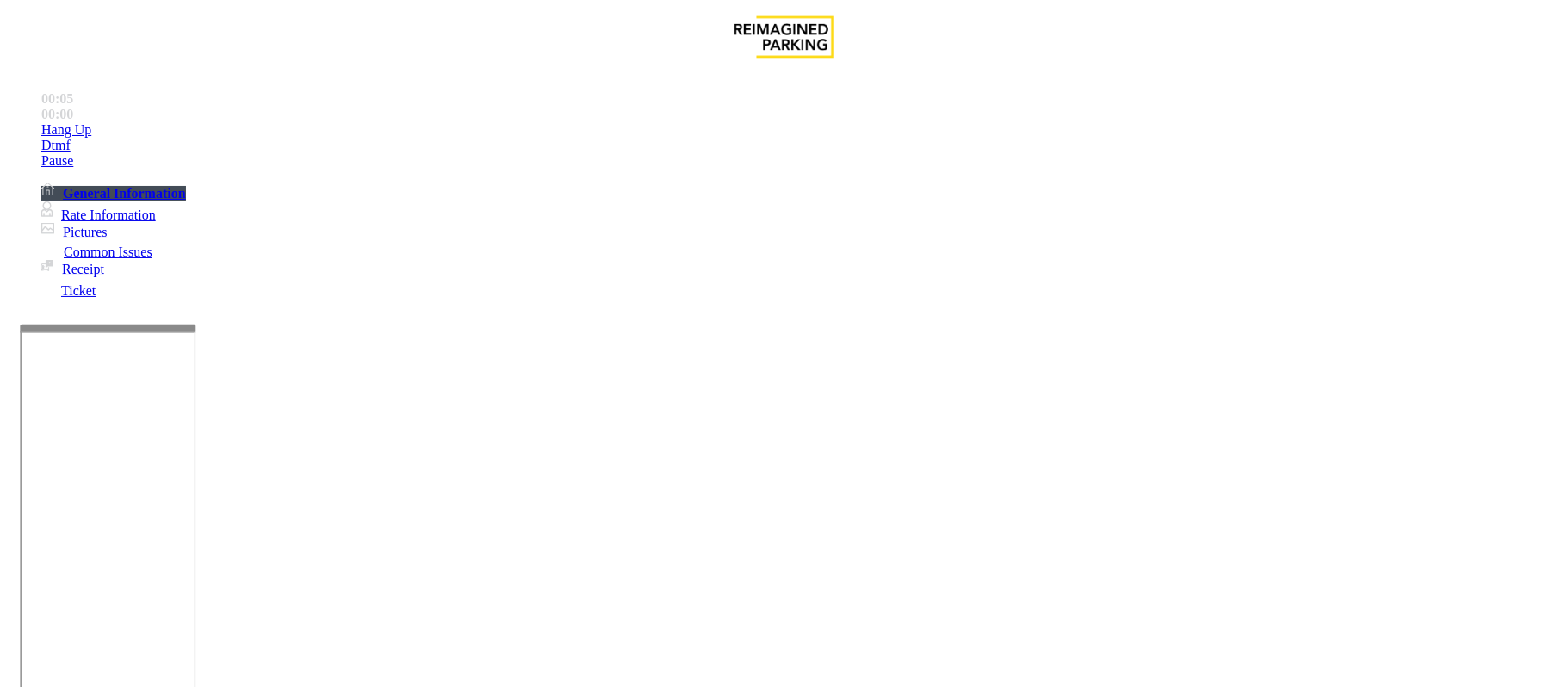 click on "Do not take any details until further notice. Simply vend the gates." at bounding box center (373, 2870) 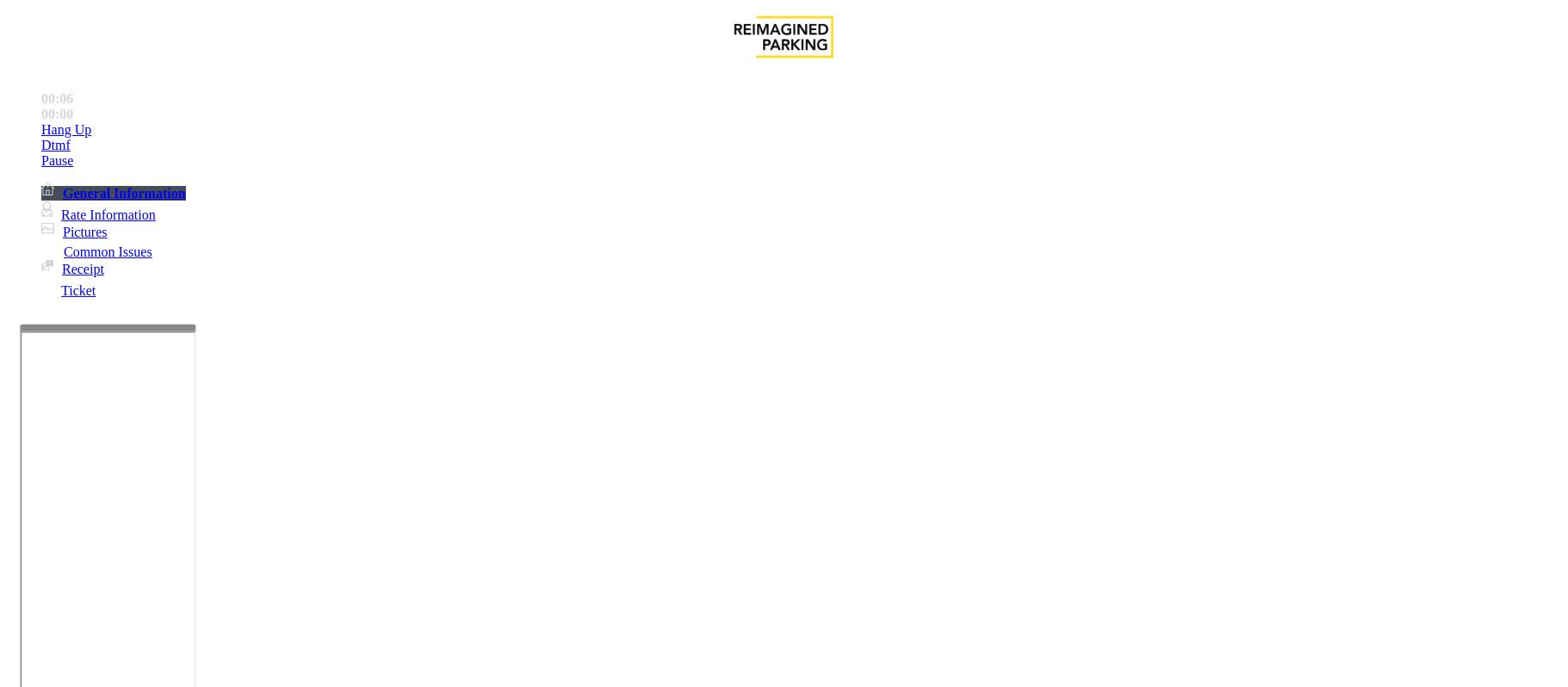 click on "Do not take any details until further notice. Simply vend the gates." at bounding box center (373, 2870) 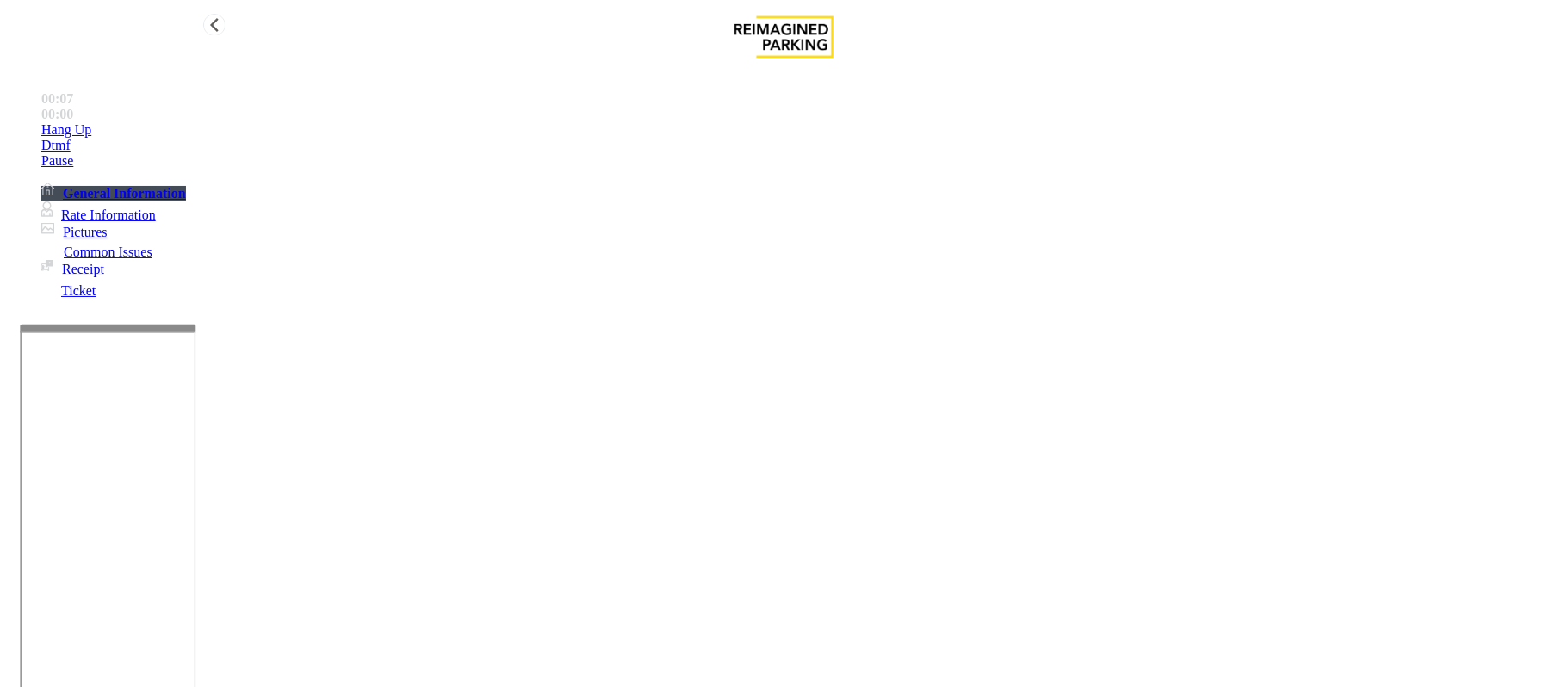 type on "**********" 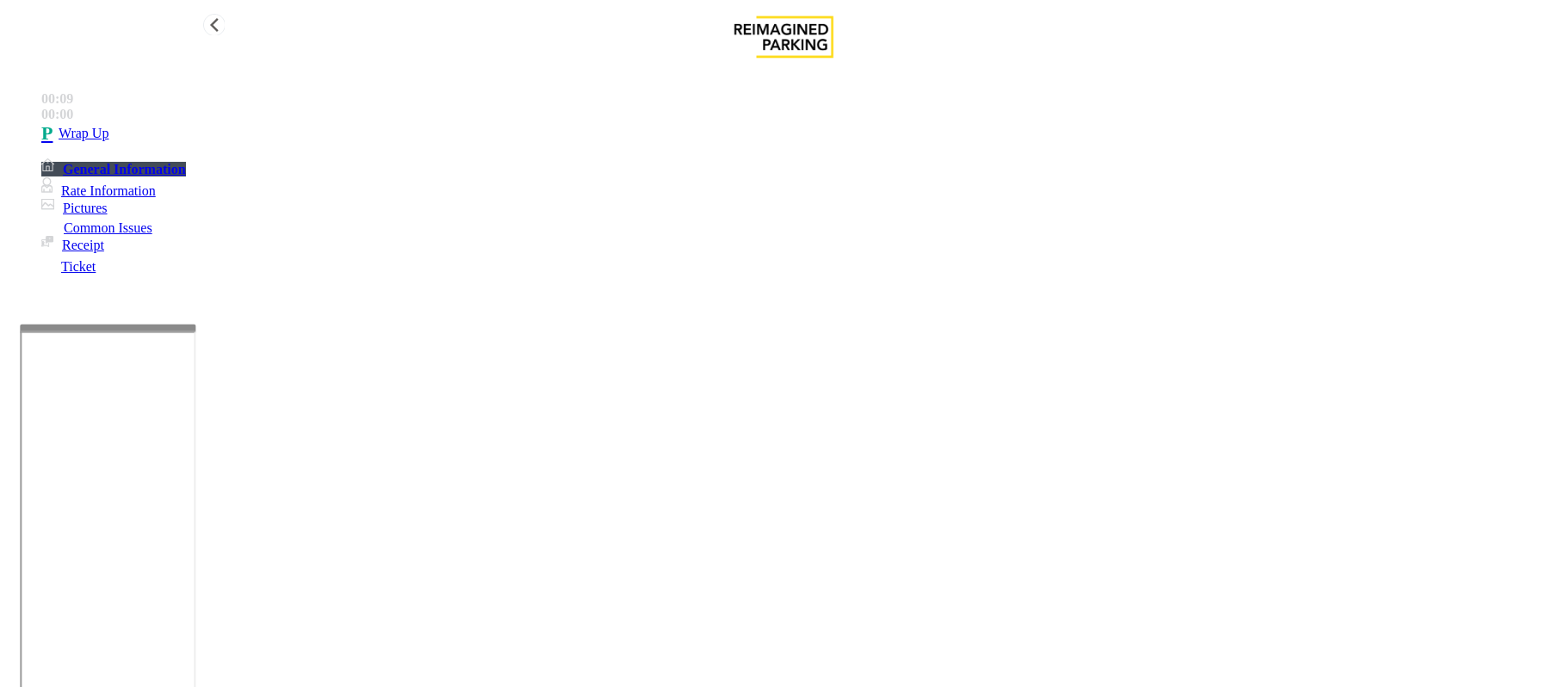 click on "Wrap Up" at bounding box center (84, 133) 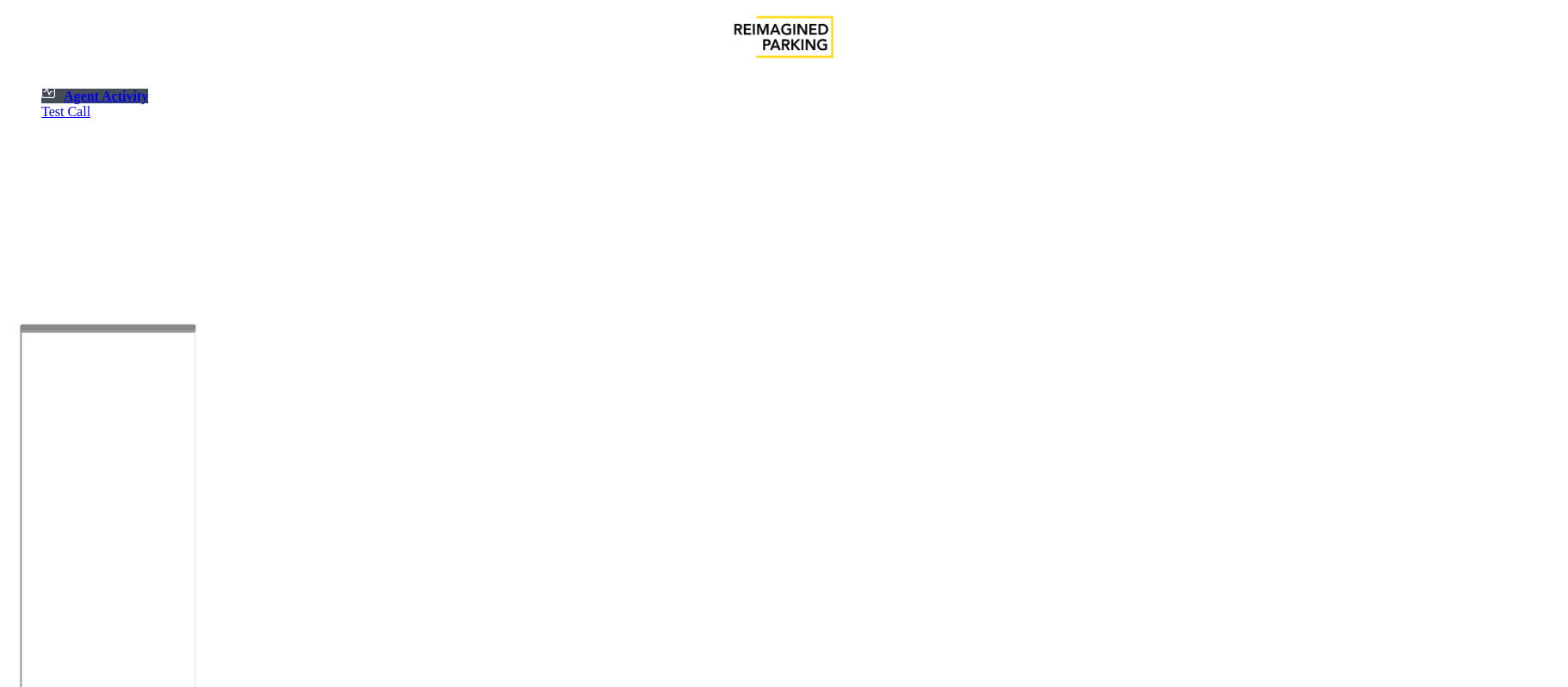 click at bounding box center (160, 1130) 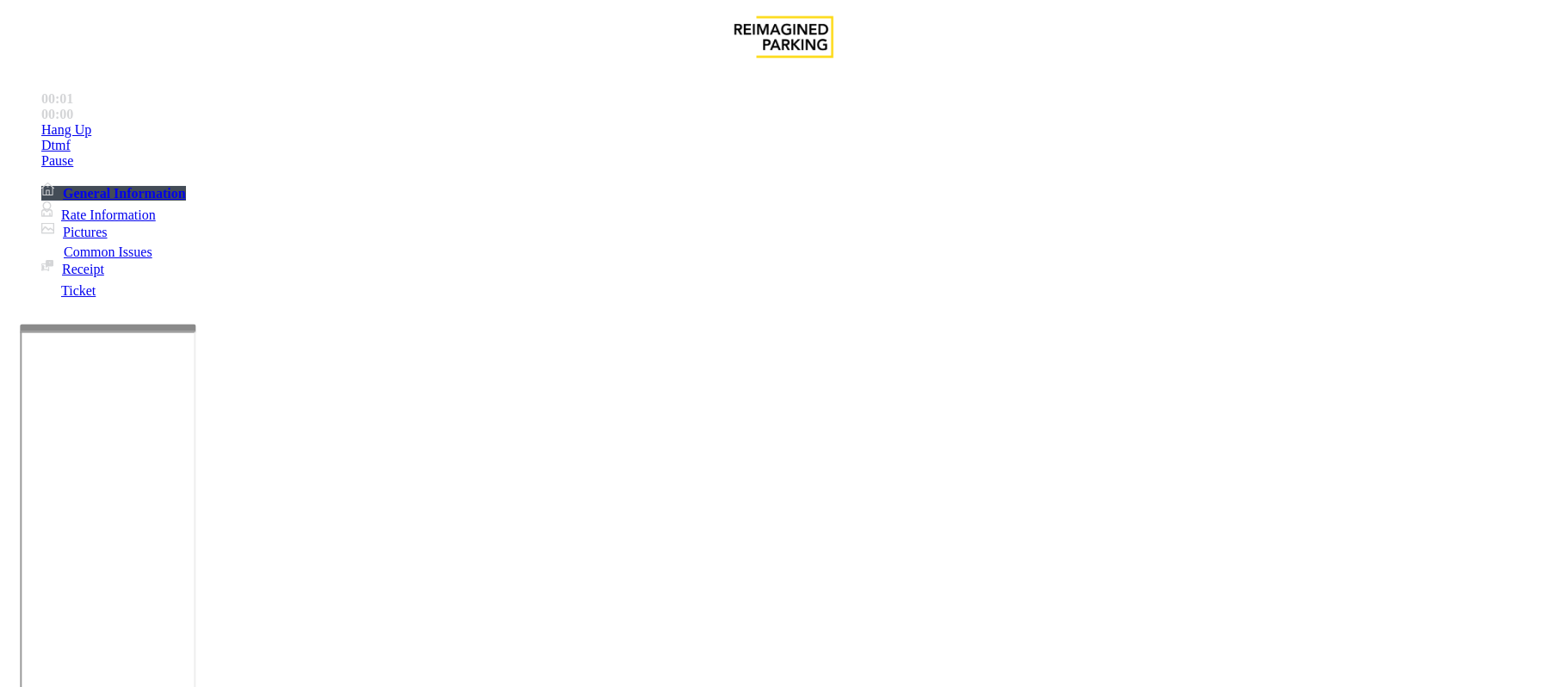 scroll, scrollTop: 459, scrollLeft: 0, axis: vertical 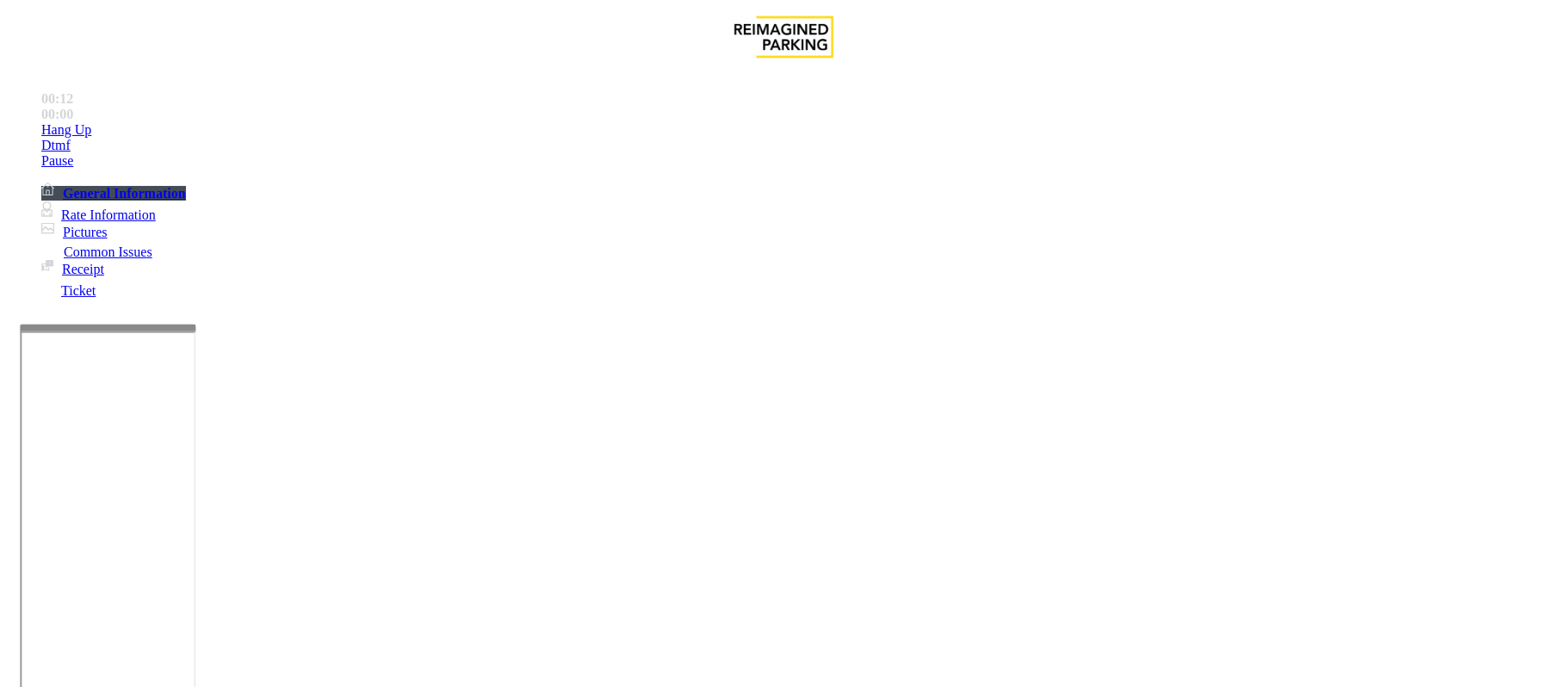 click on "Payment Issue" at bounding box center [261, 1249] 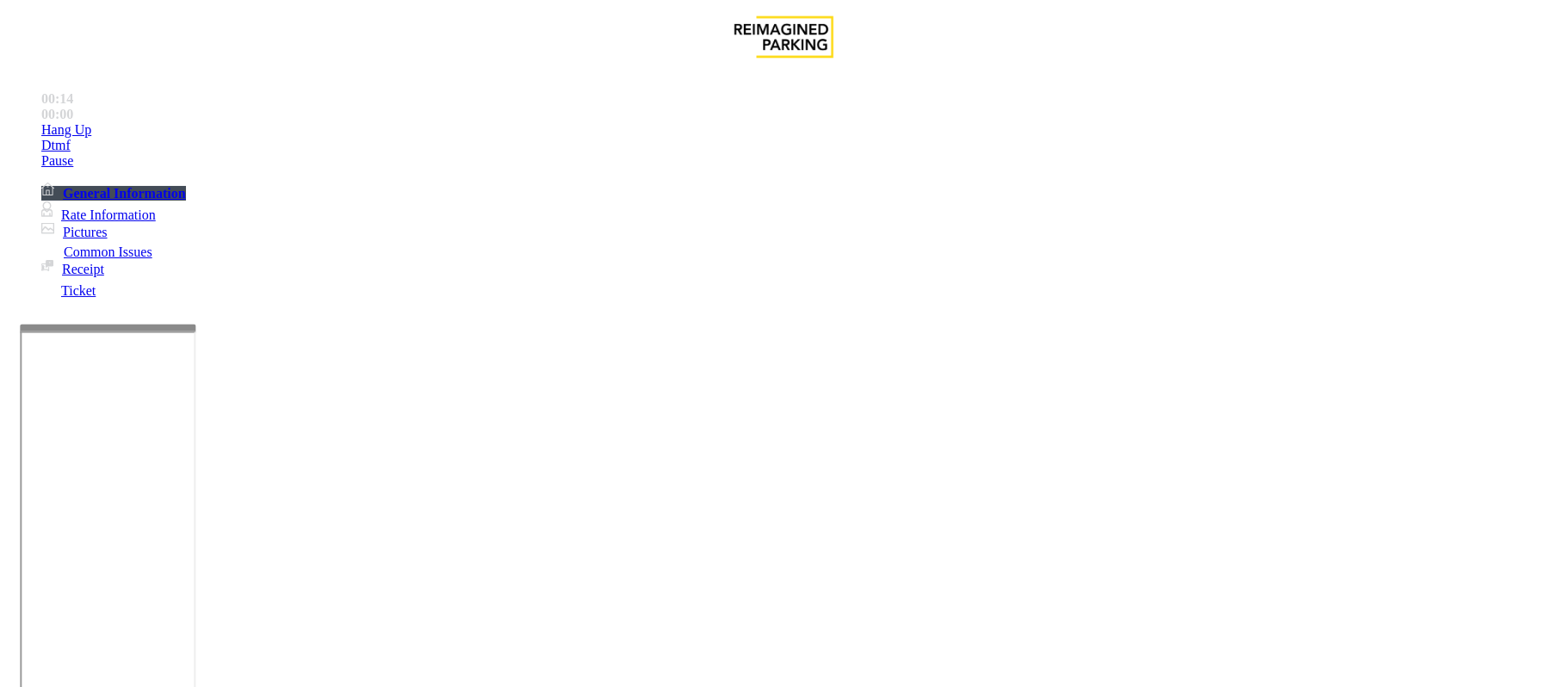 click on "Issue" at bounding box center [36, 1221] 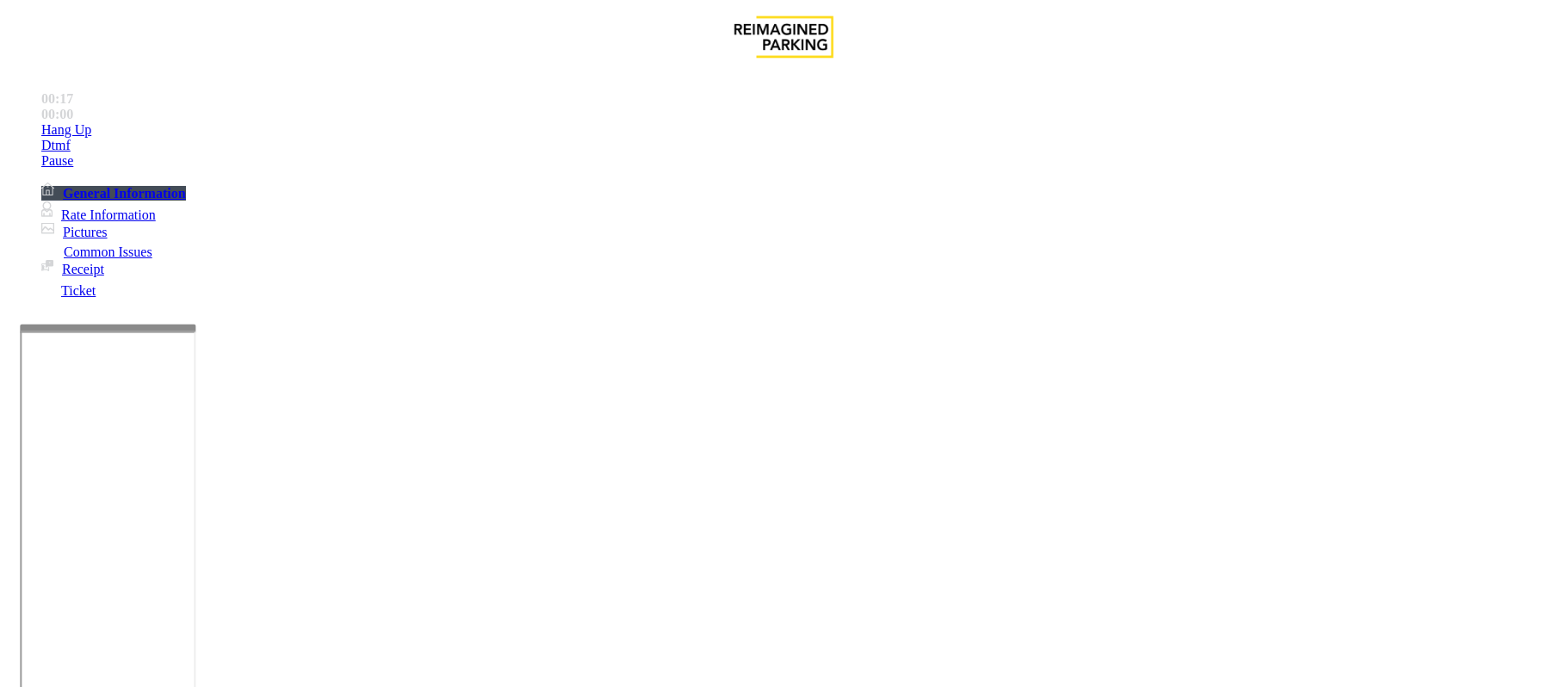 click on "Hardware\Kiosk Issue" at bounding box center [87, 1249] 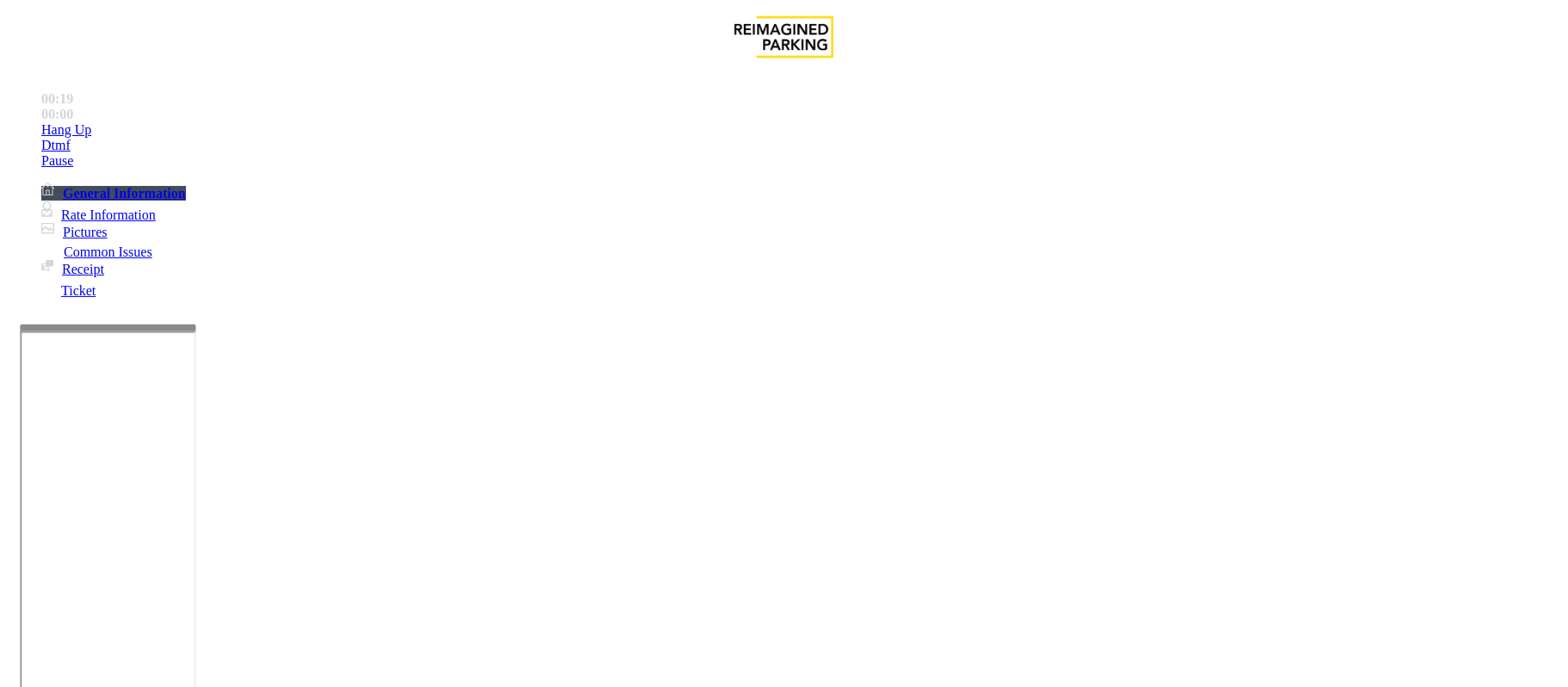 click on "Gate / Door Won't Open" at bounding box center [492, 1249] 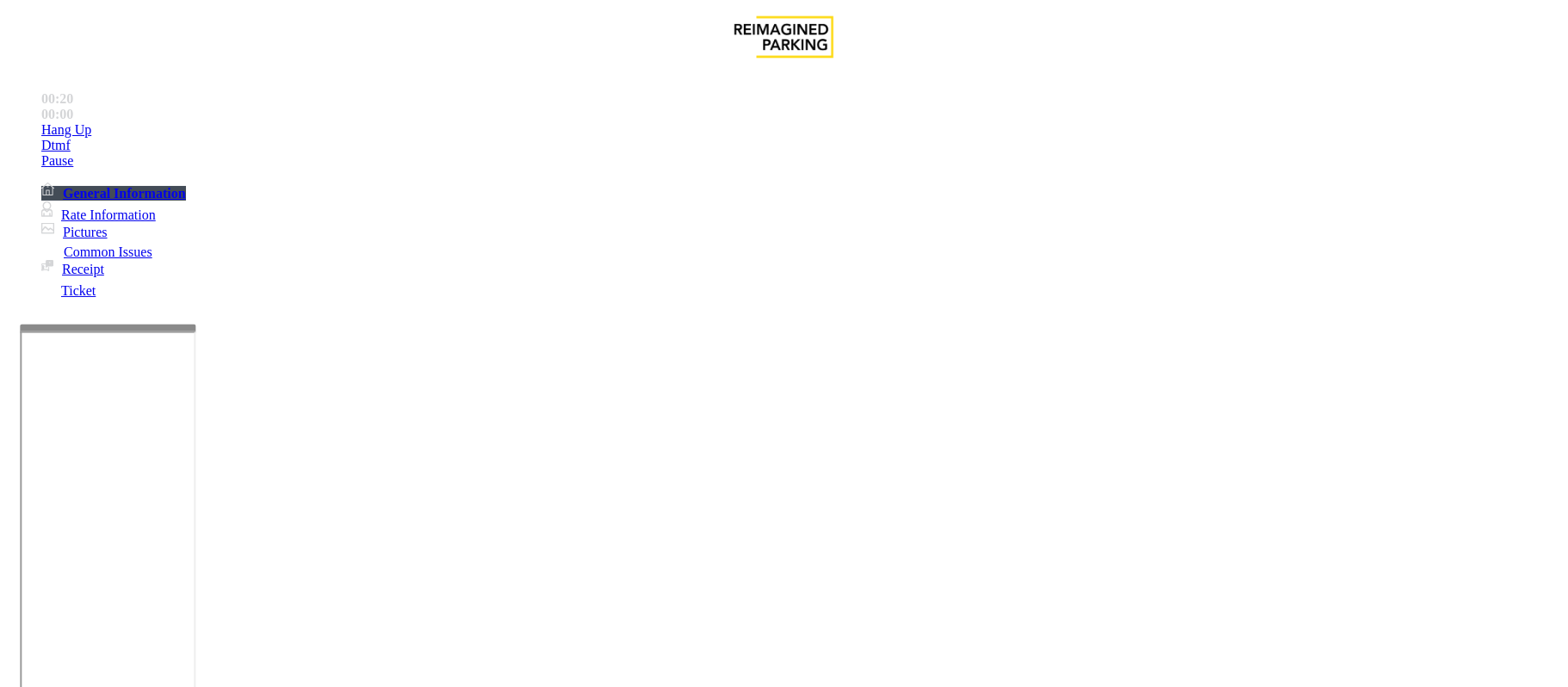 click at bounding box center [253, 1556] 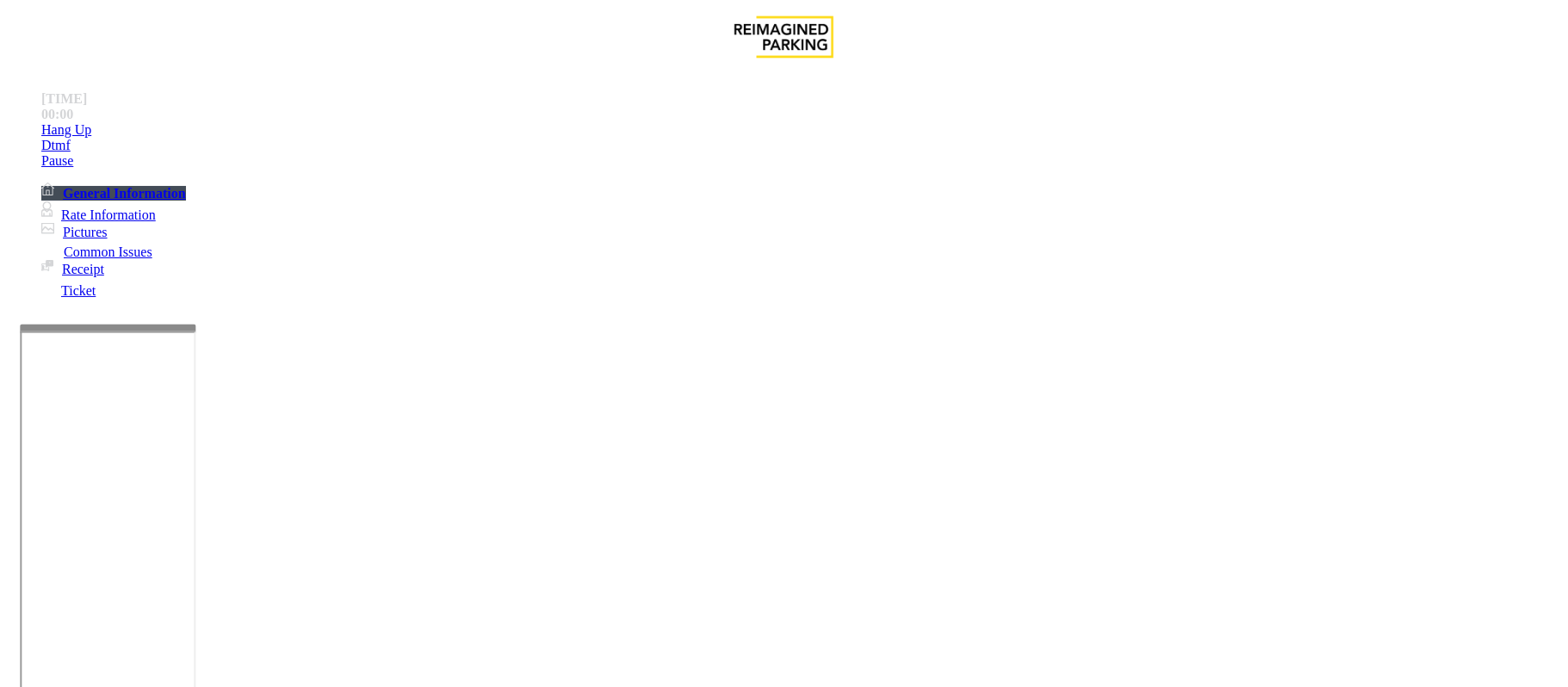 click at bounding box center [253, 1556] 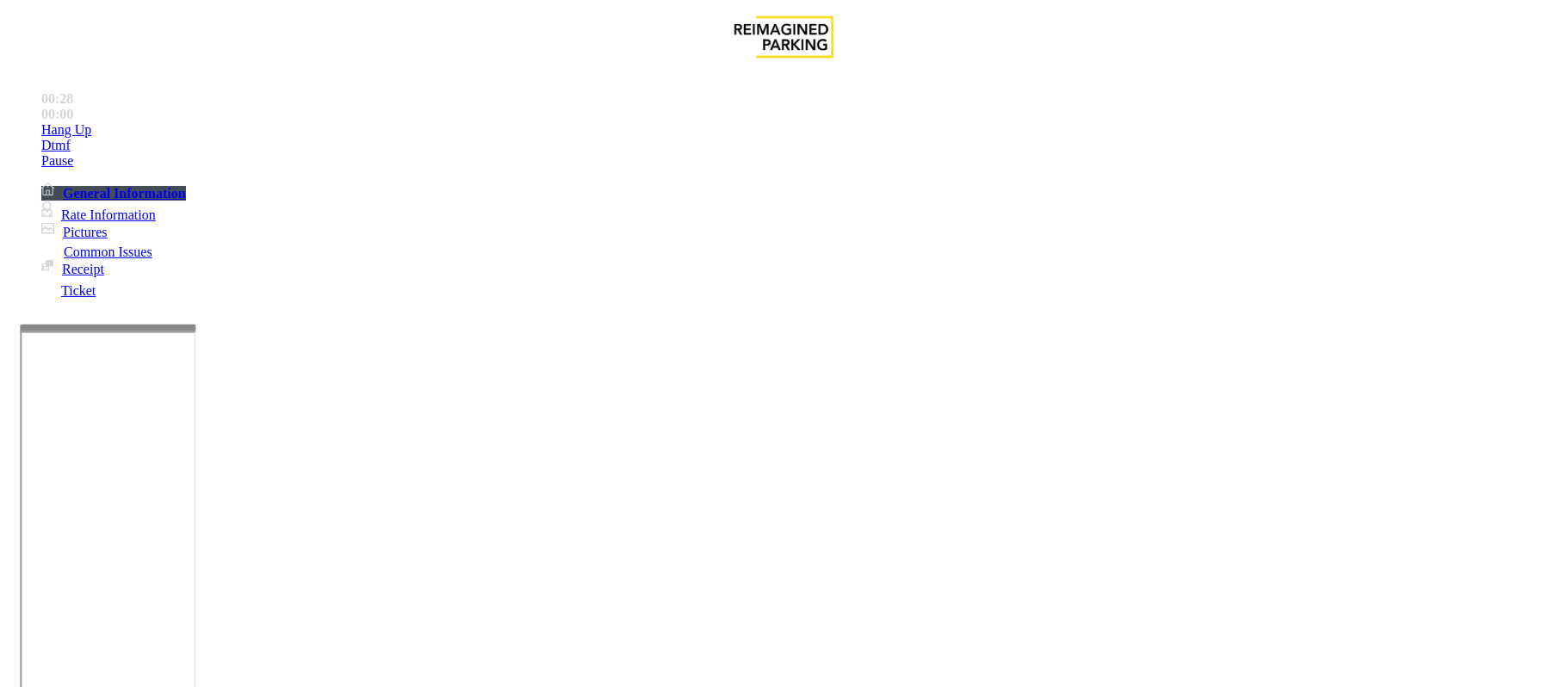 type on "**********" 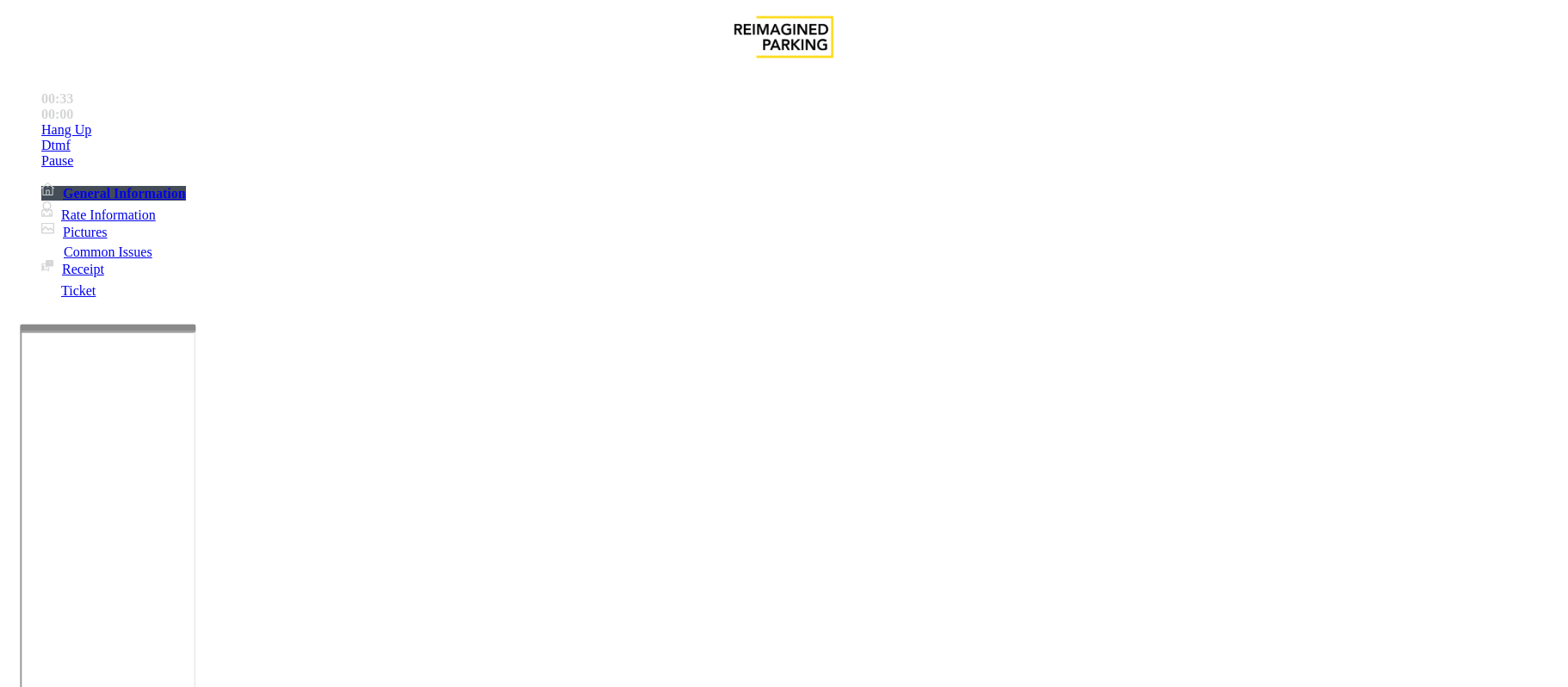 click at bounding box center [83, 1268] 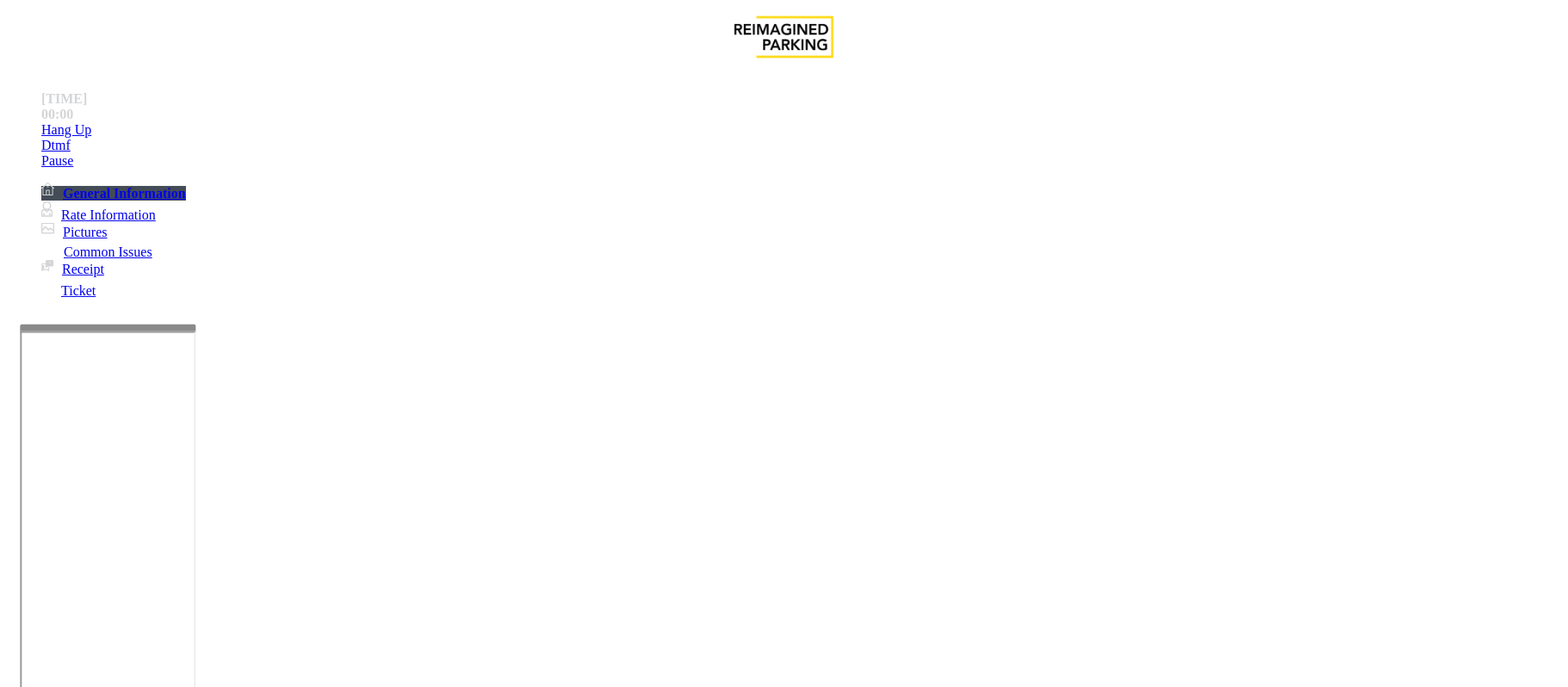 type on "******" 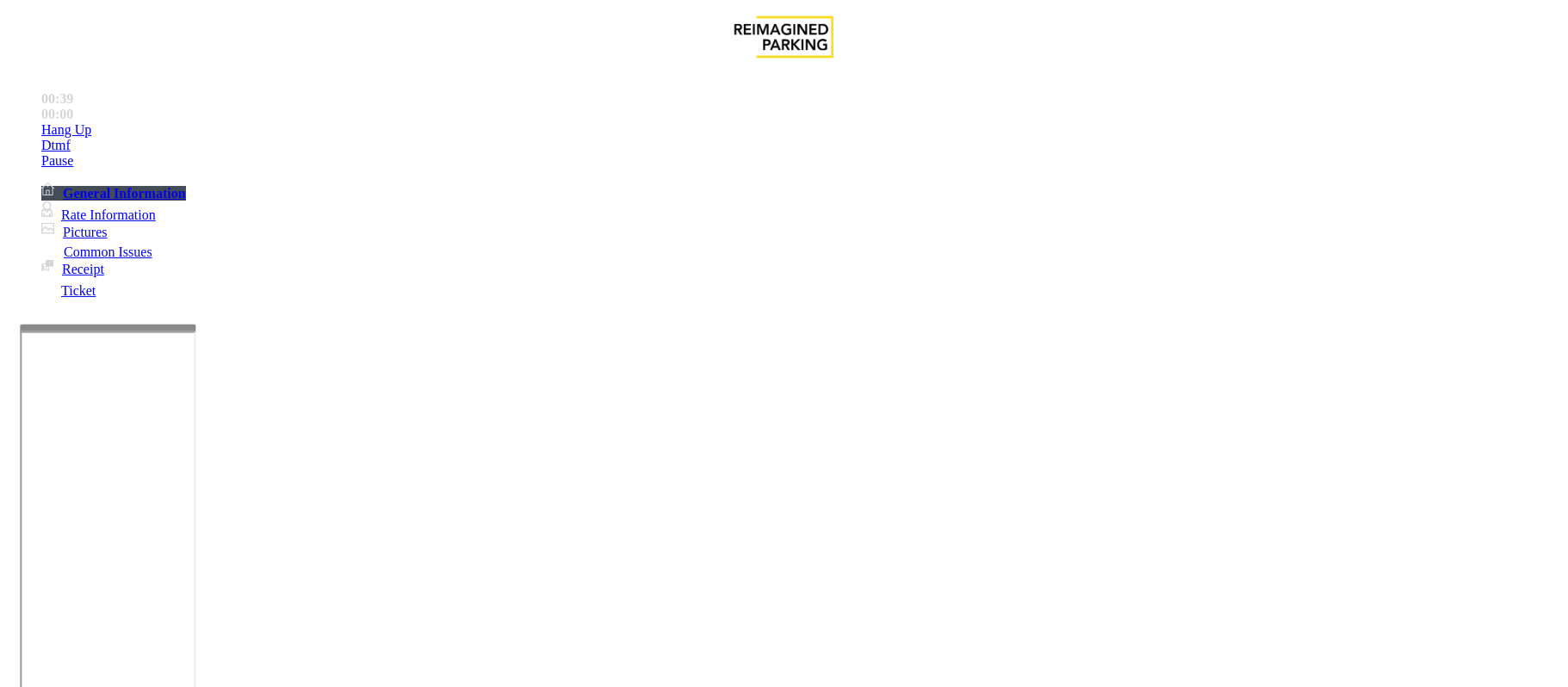 click on "Gate / Door Won't Open" at bounding box center (784, 1236) 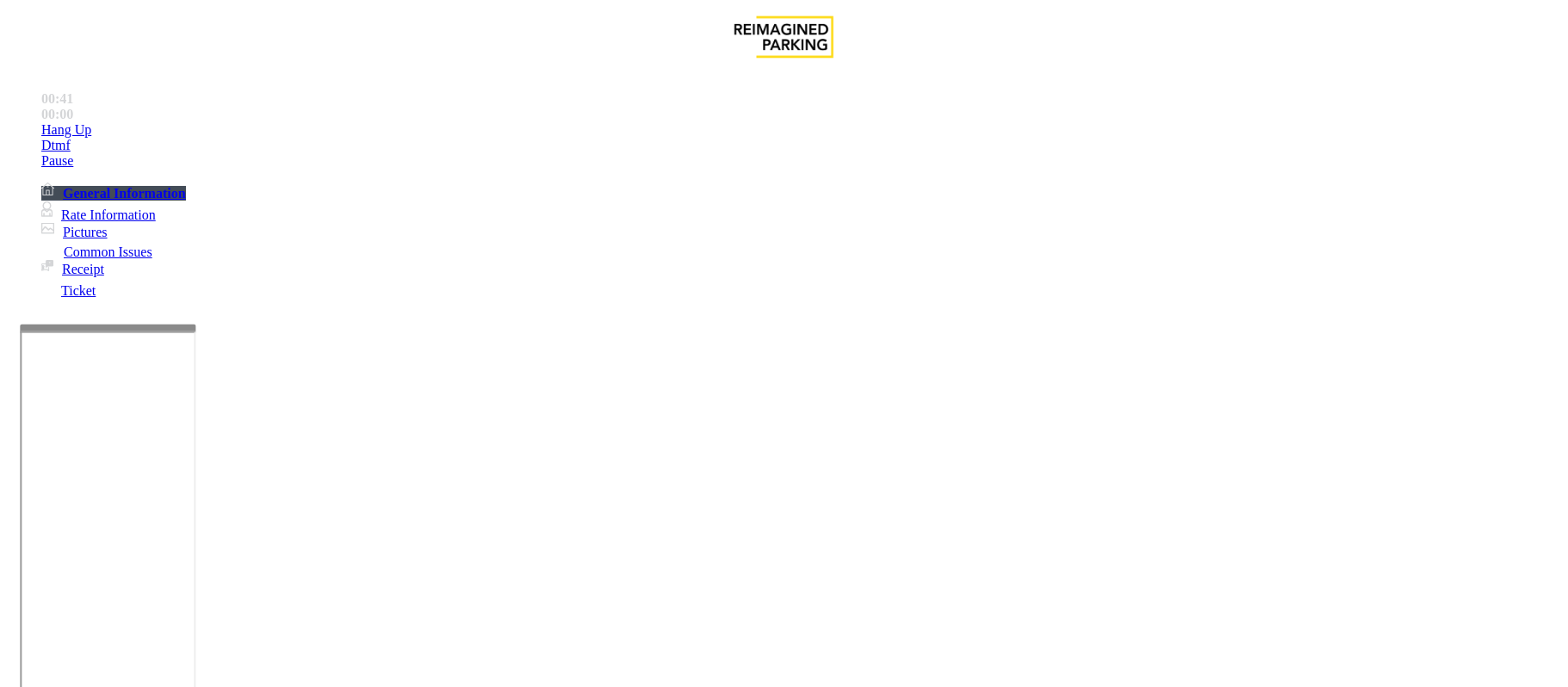 click at bounding box center [253, 1556] 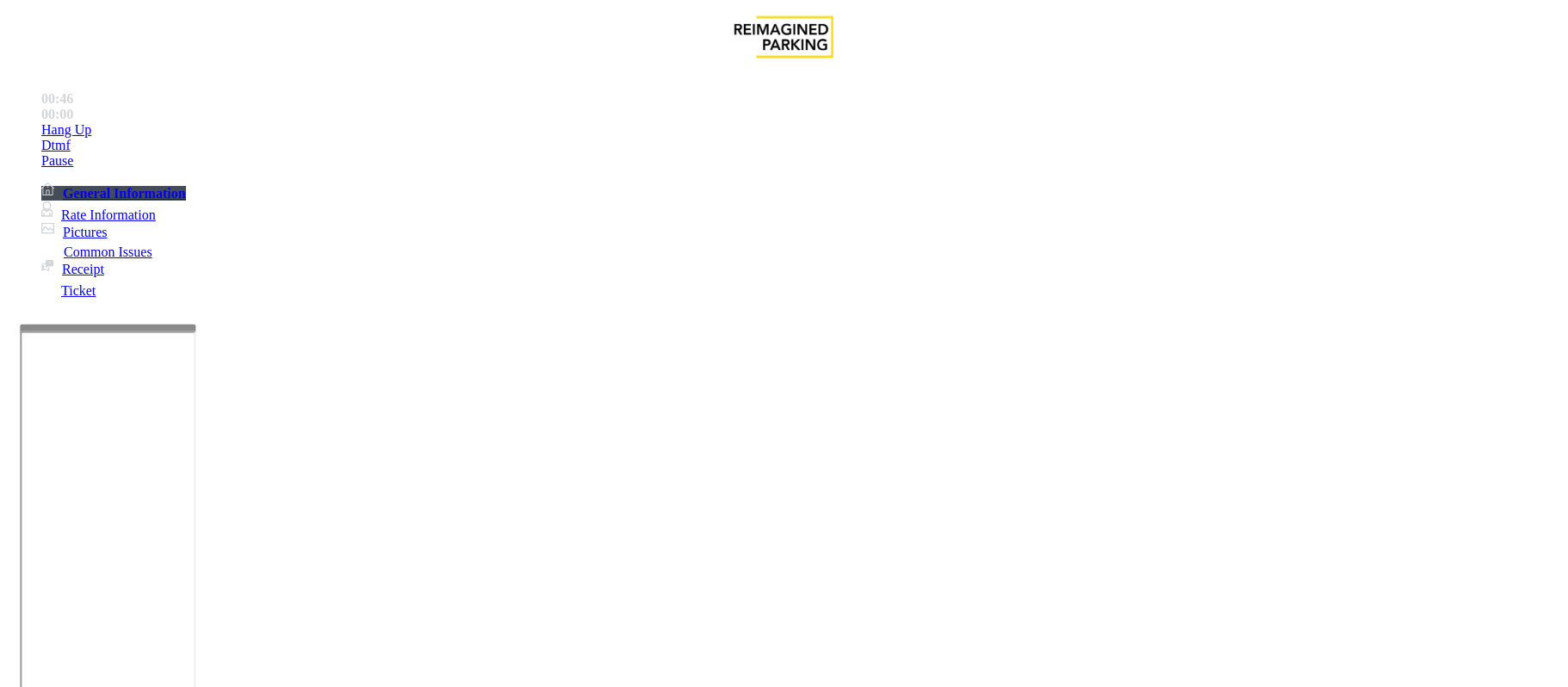 click at bounding box center (253, 1556) 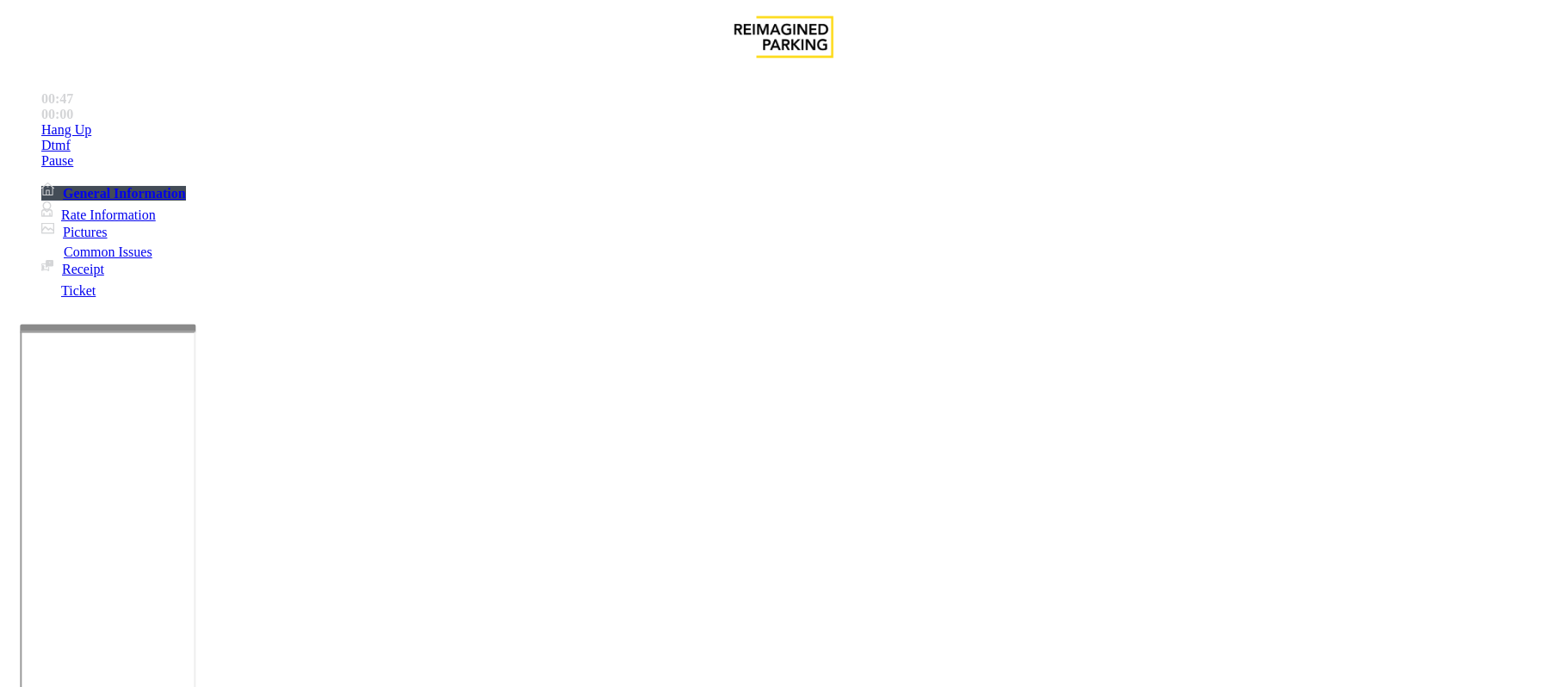 type on "**********" 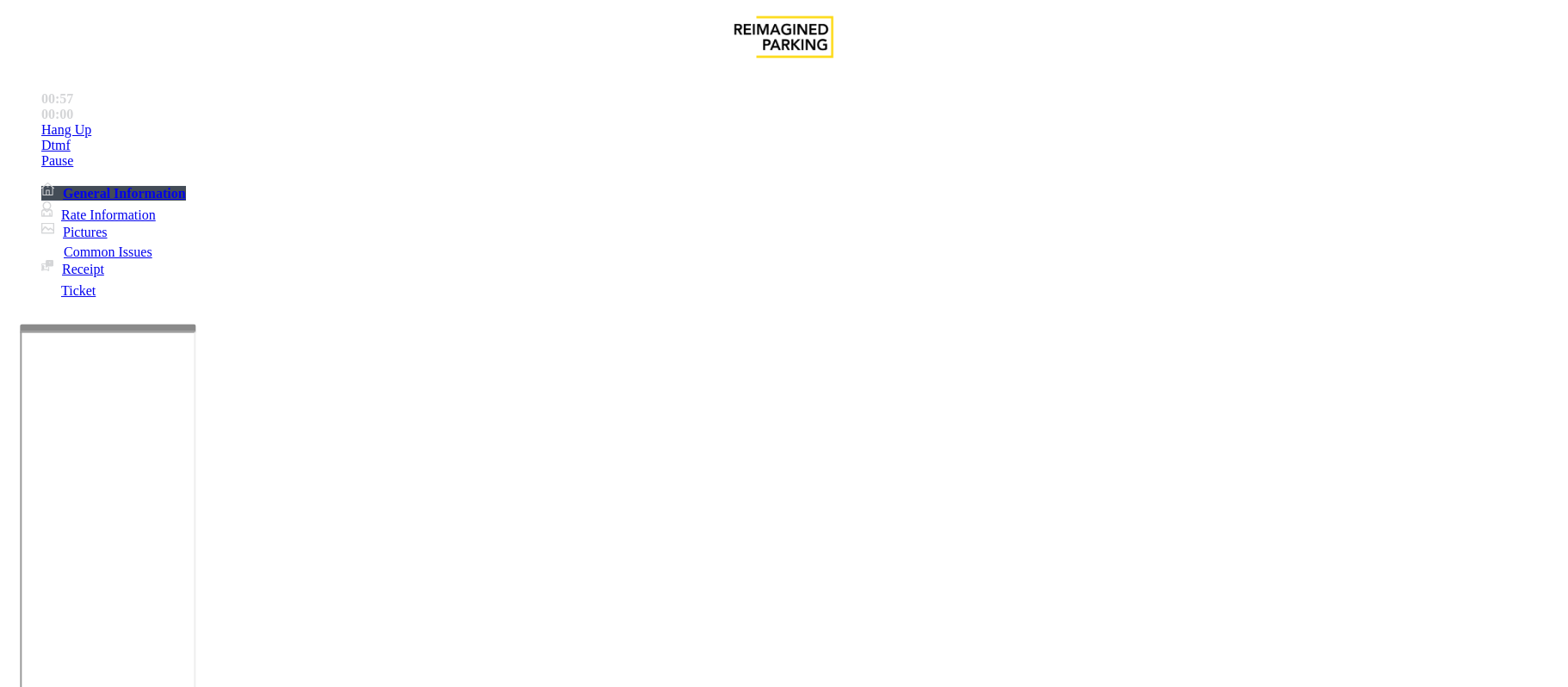 type on "*****" 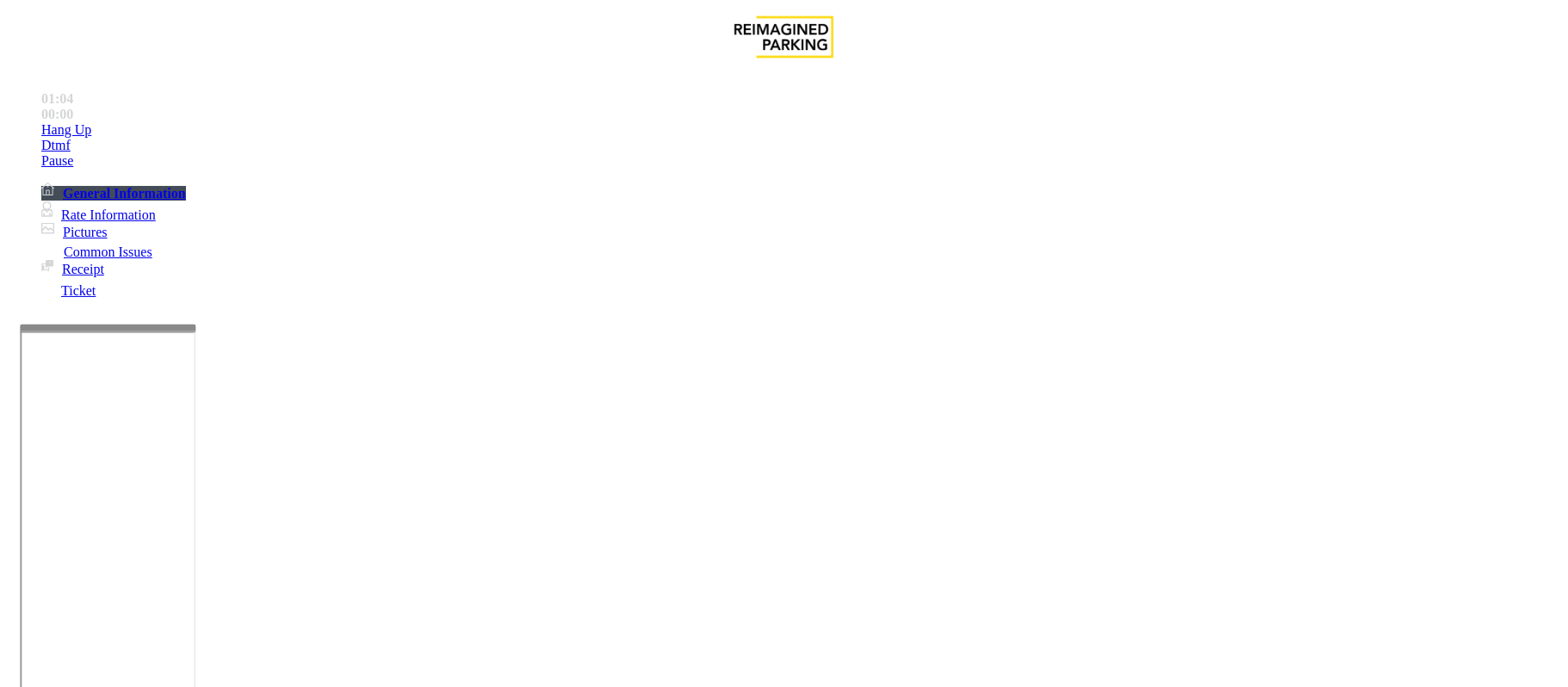 click on "**********" at bounding box center (784, 1451) 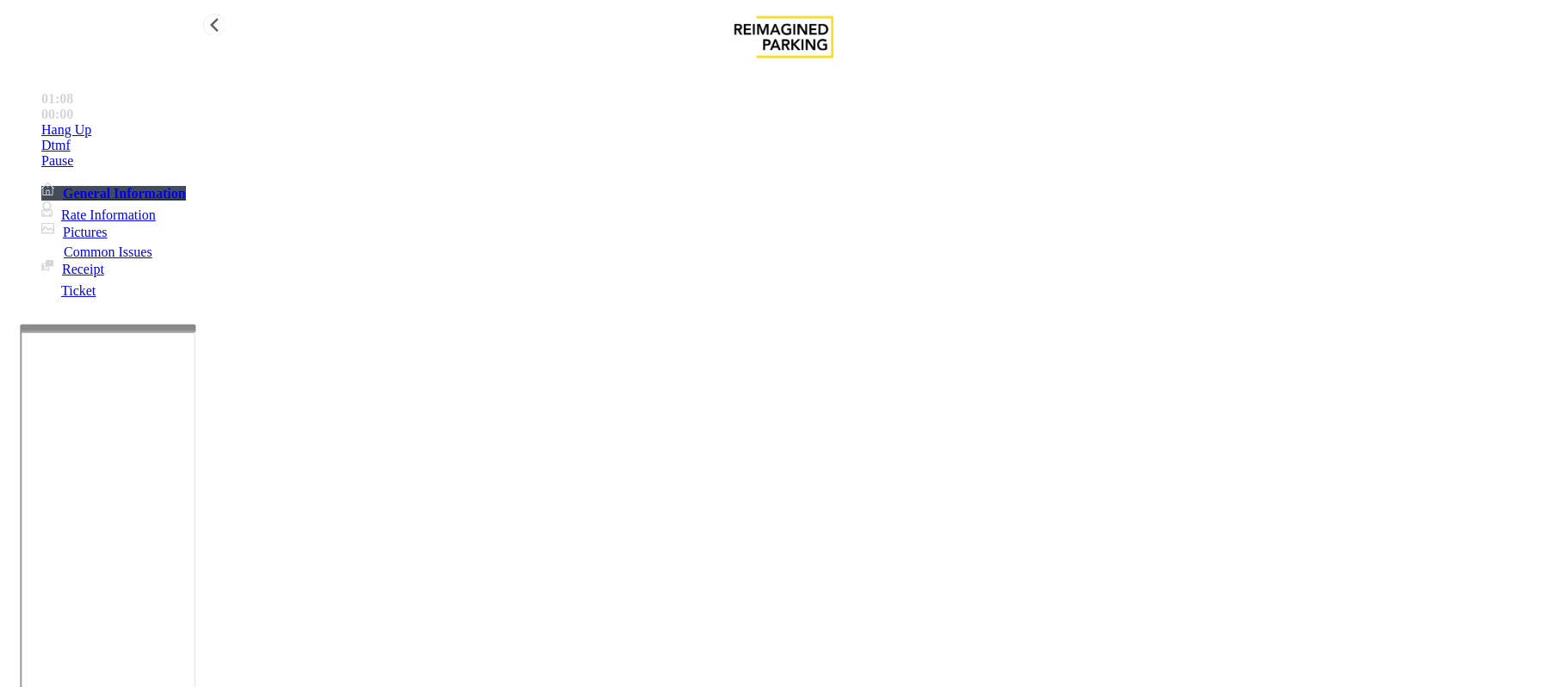 type on "***" 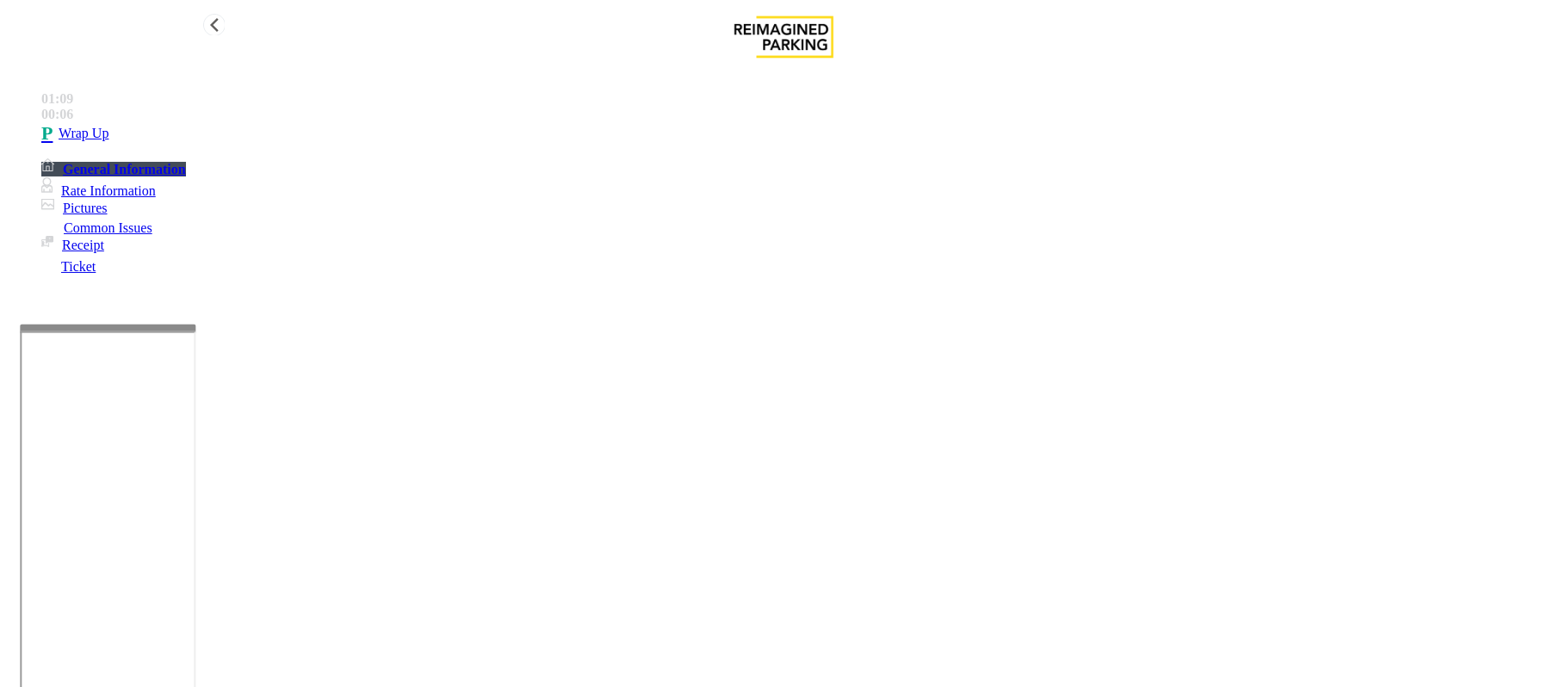 type on "**********" 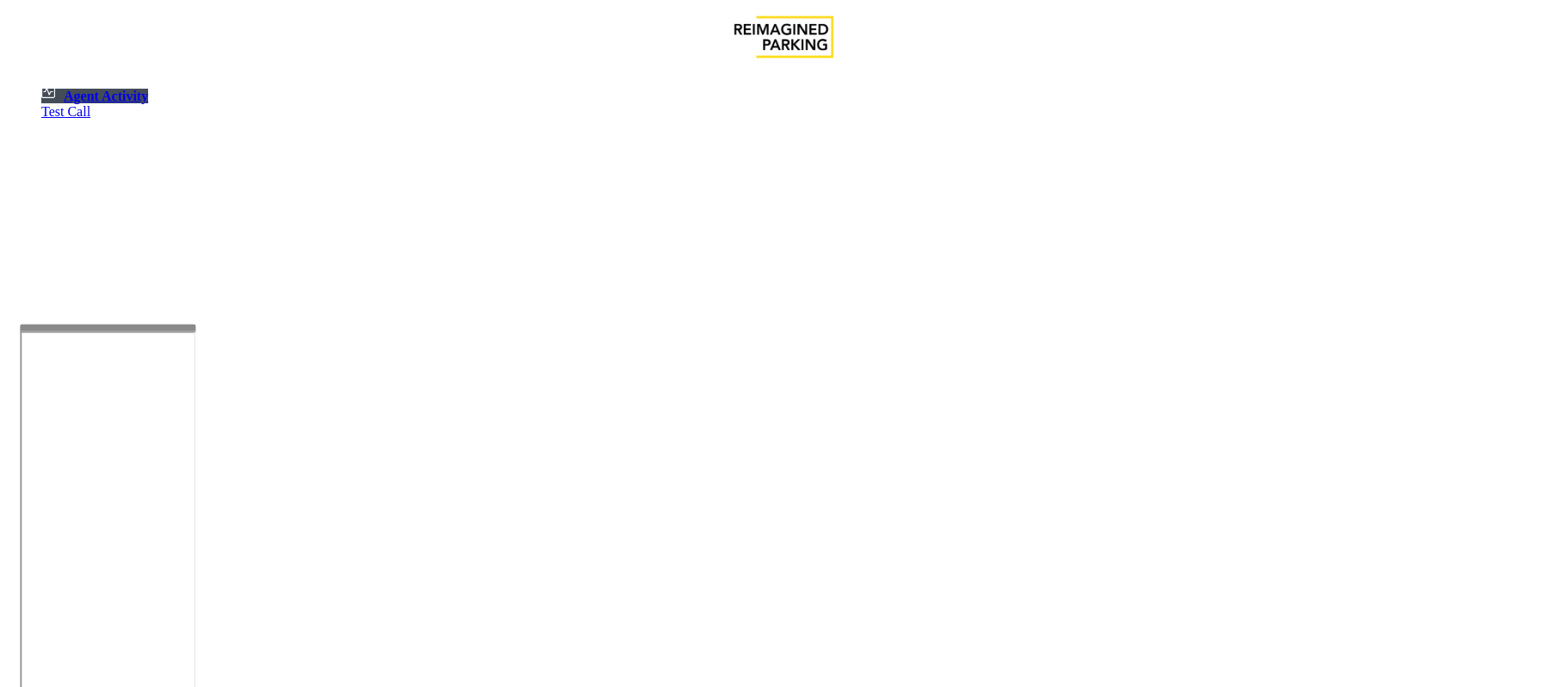 click at bounding box center (160, 1130) 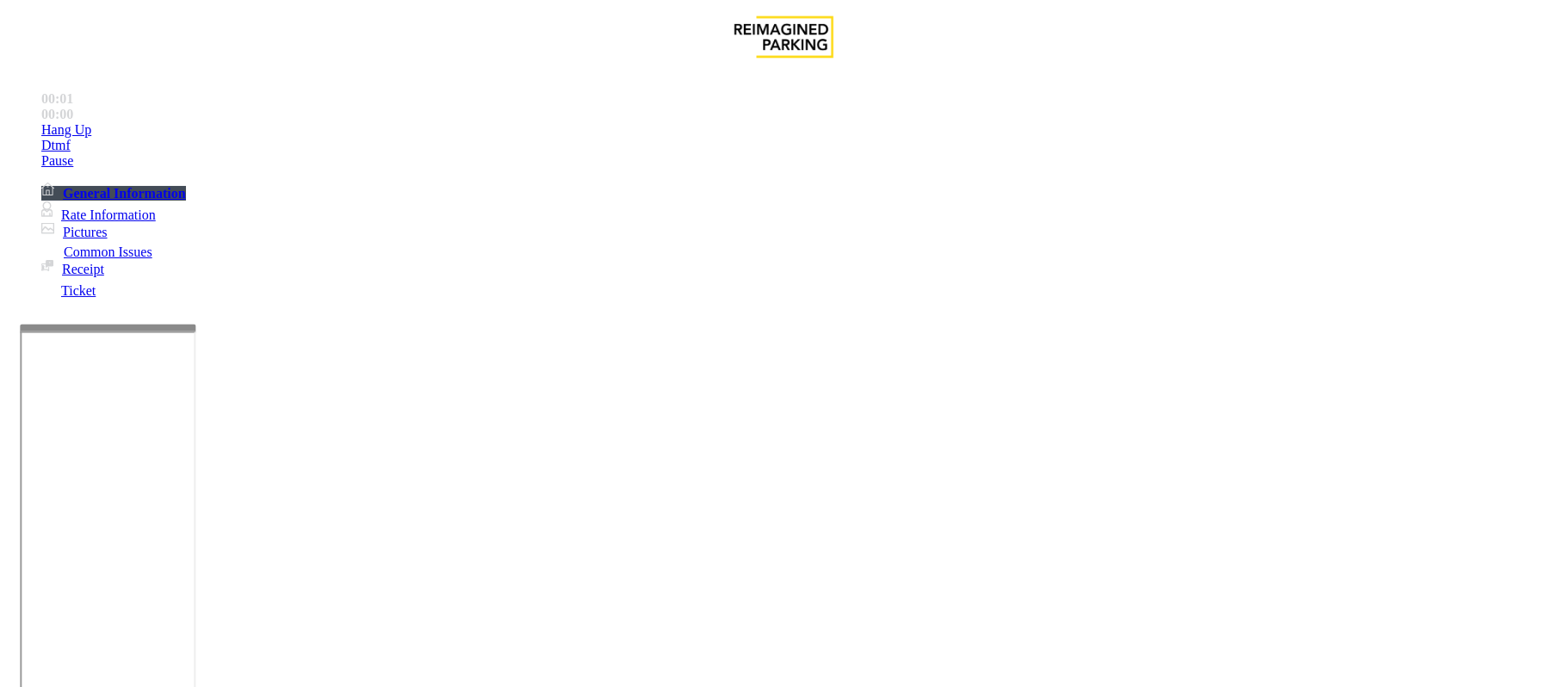scroll, scrollTop: 139, scrollLeft: 0, axis: vertical 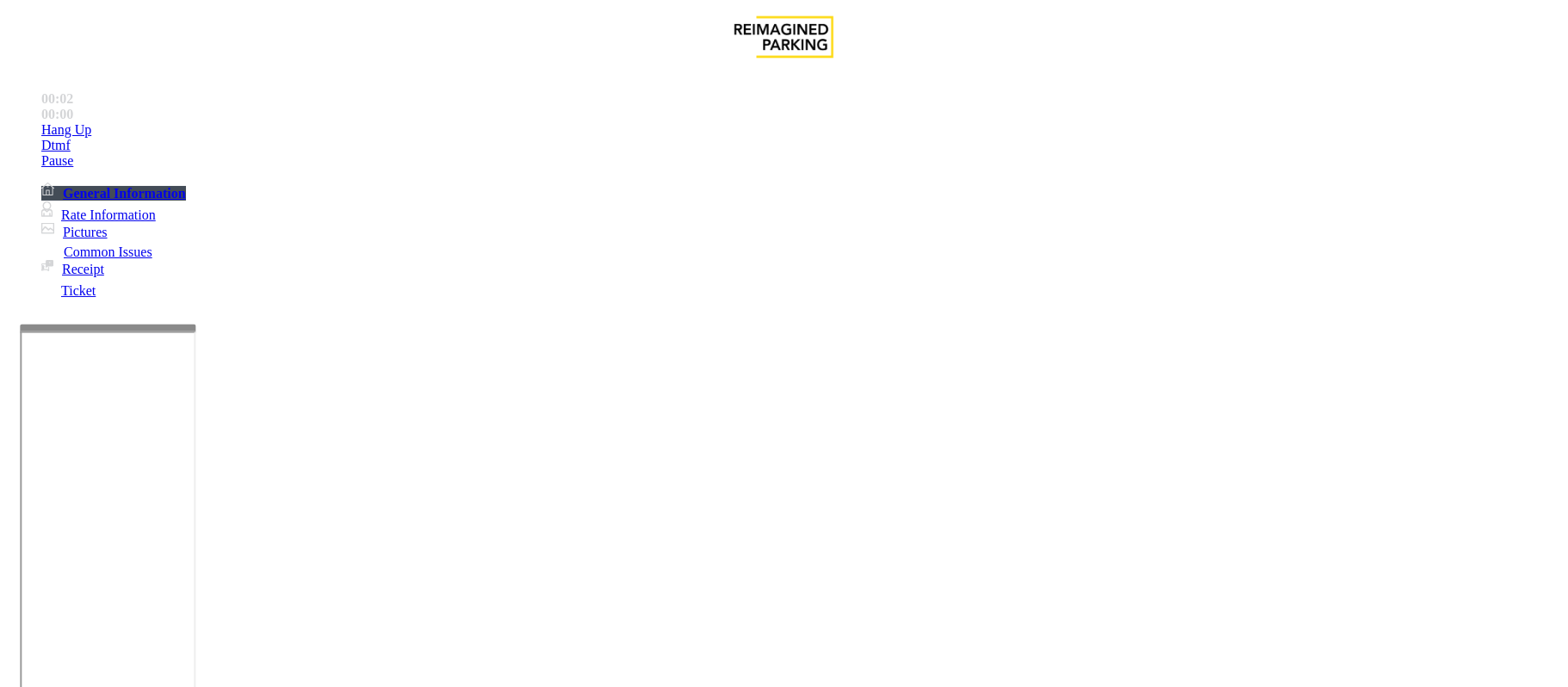 click on "RMC.xlsx" at bounding box center (805, 2016) 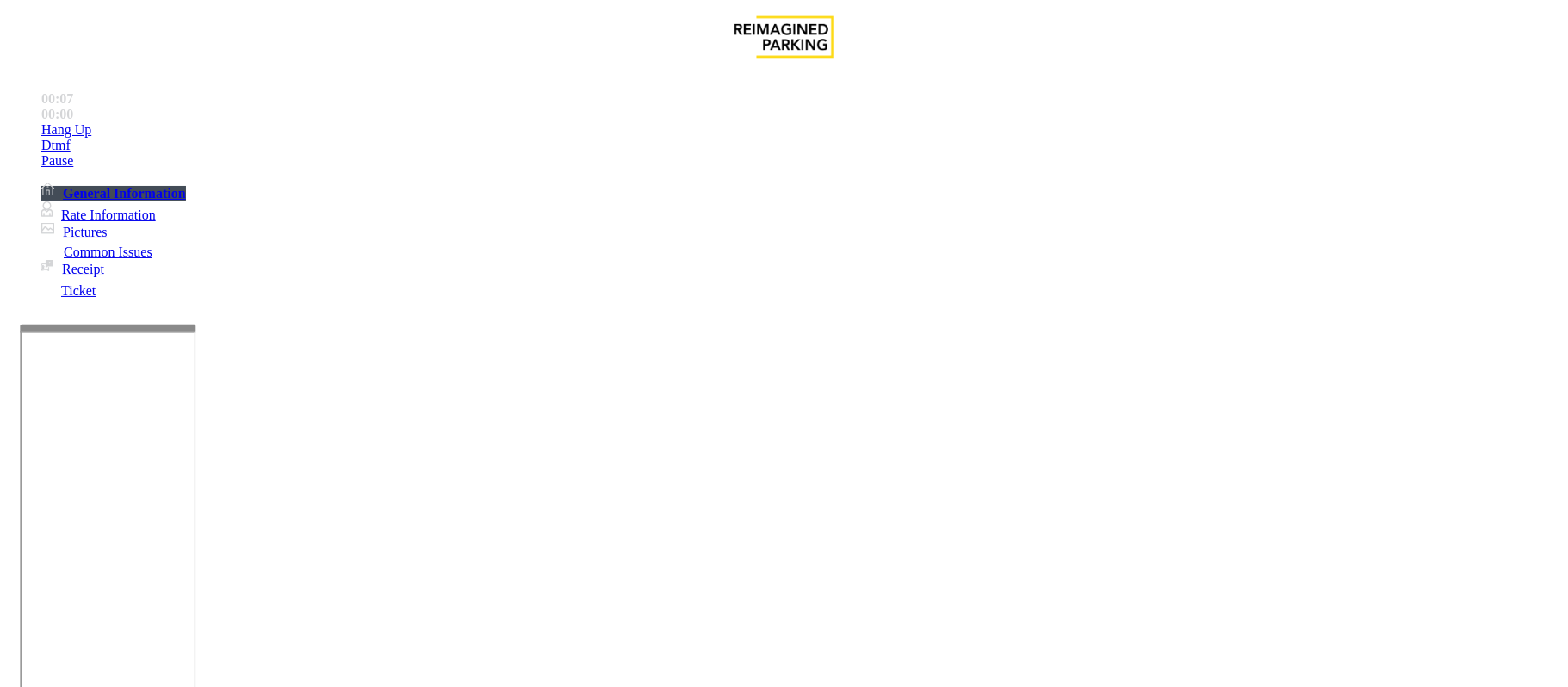 click on "Validation Issue" at bounding box center [319, 1249] 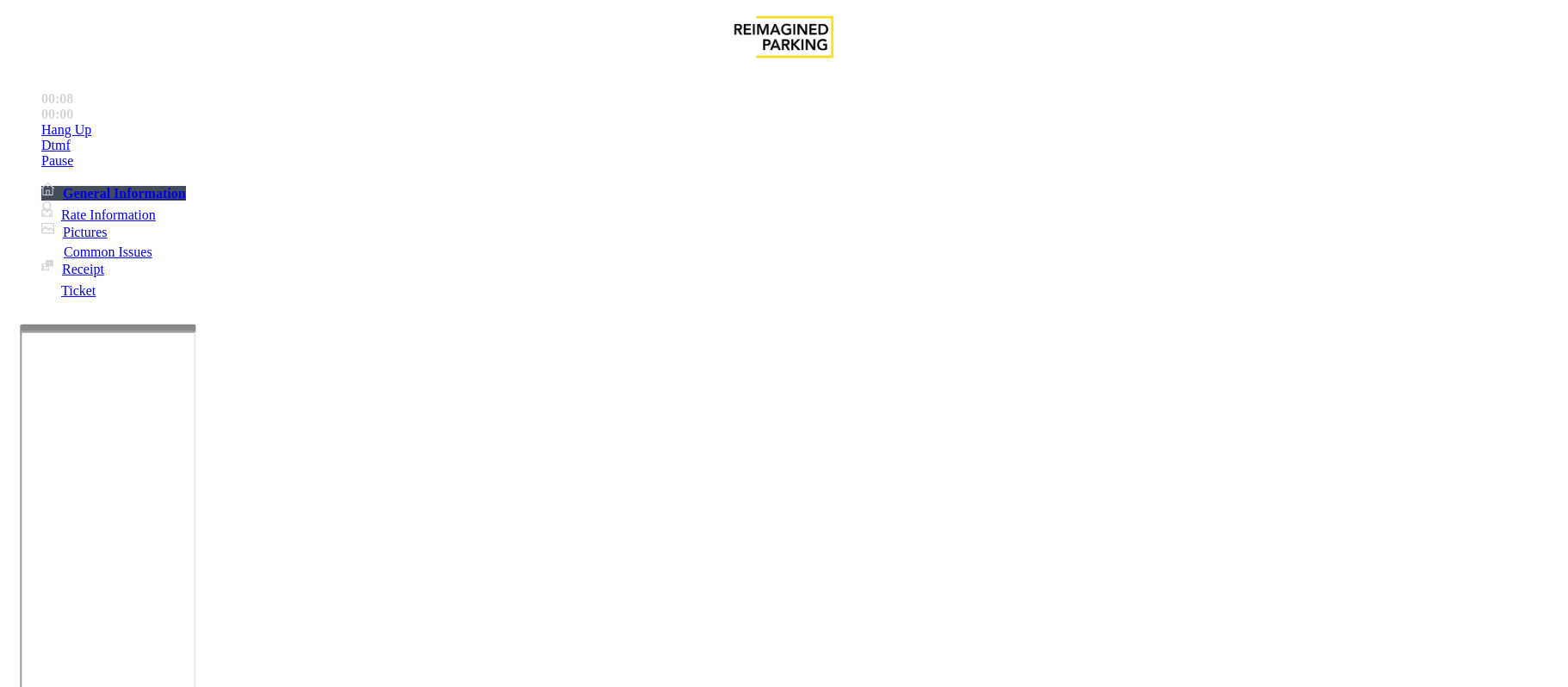click on "Validation Remotely Applied   Validation Error   Validation OK - Assisted Customer   Validation Expired/Need To Pay" at bounding box center [784, 1252] 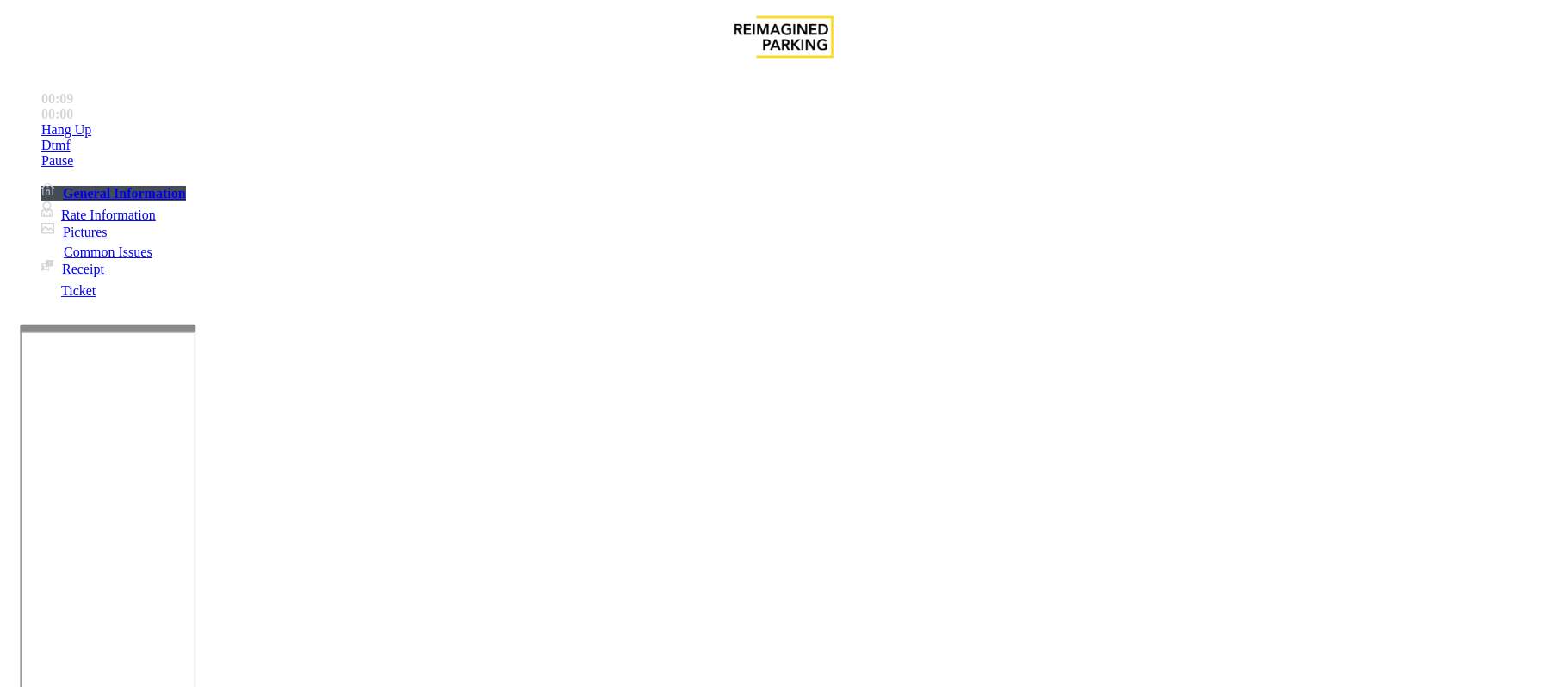 click on "Validation Error" at bounding box center [226, 1249] 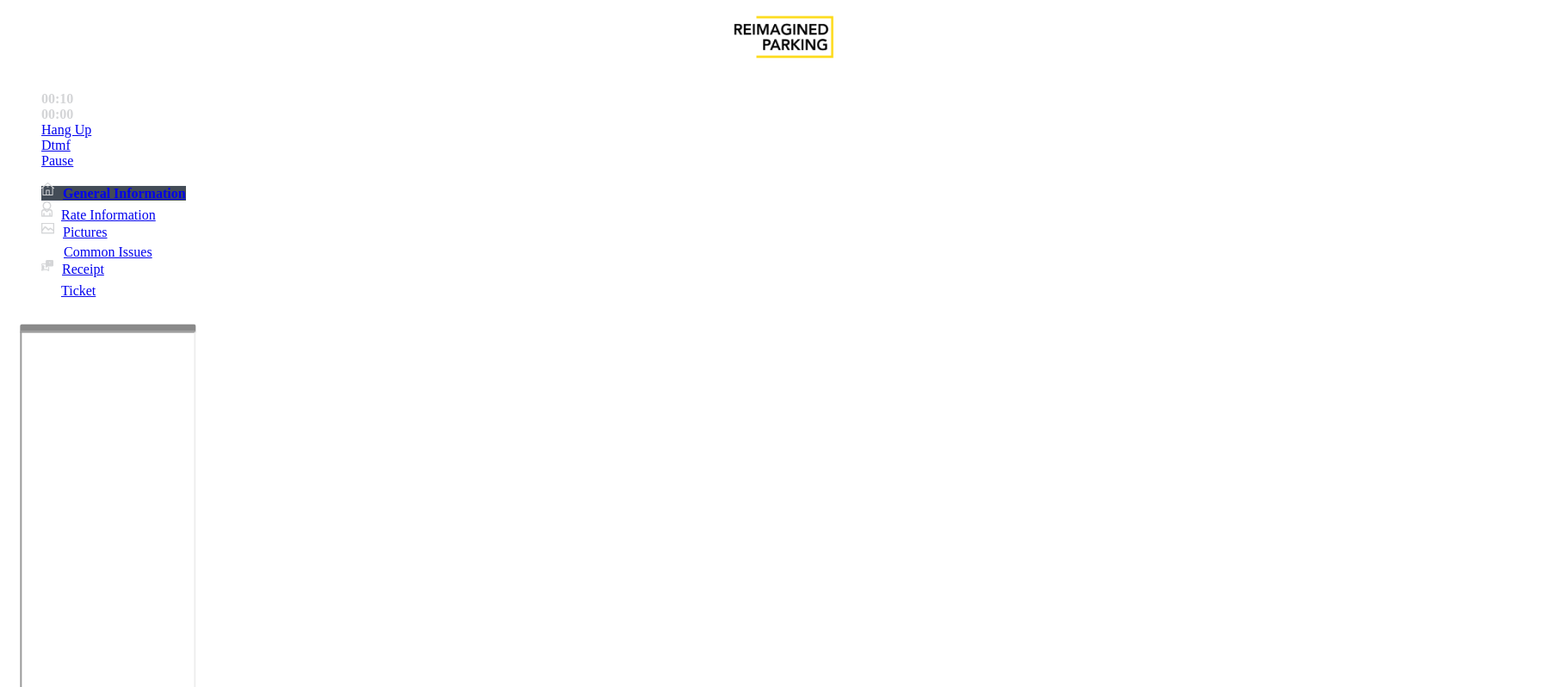 click at bounding box center (20, 1532) 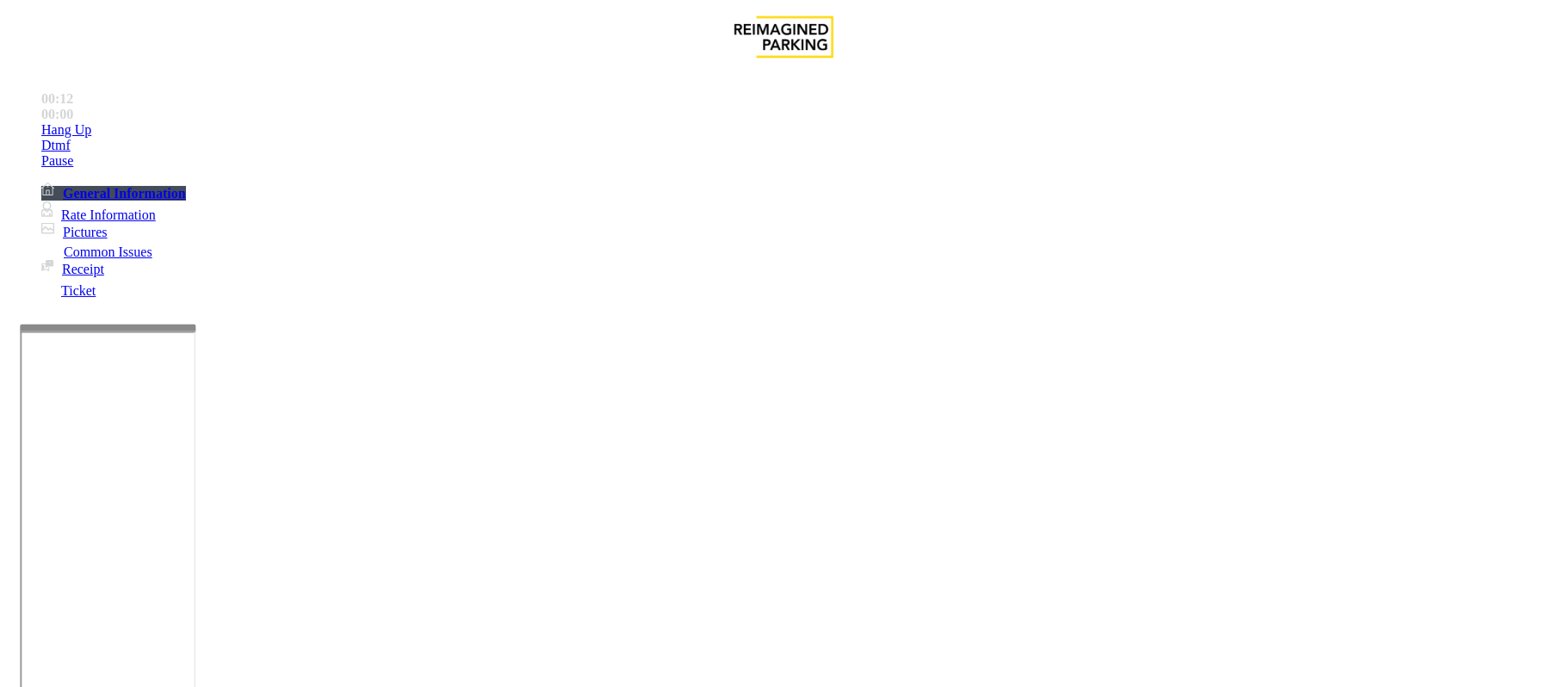 click at bounding box center [83, 1268] 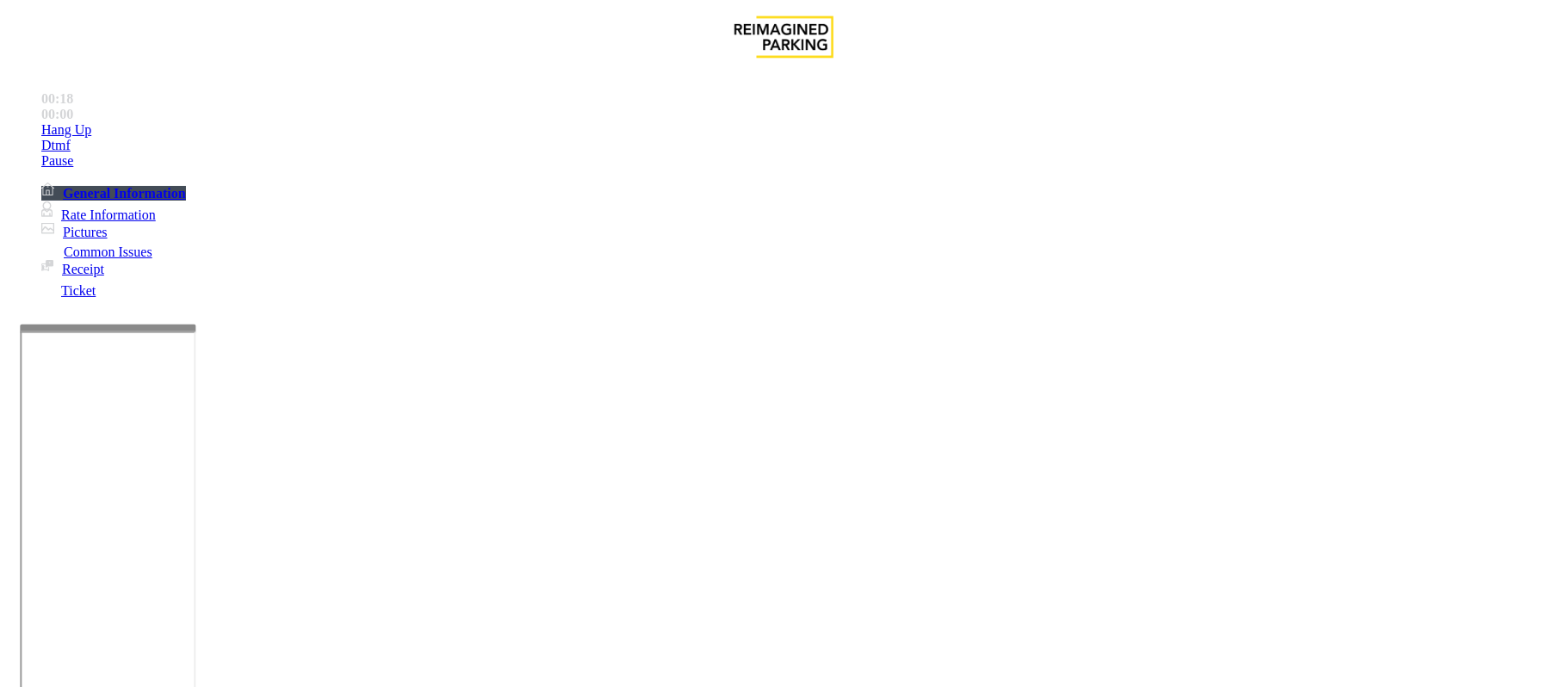 type on "********" 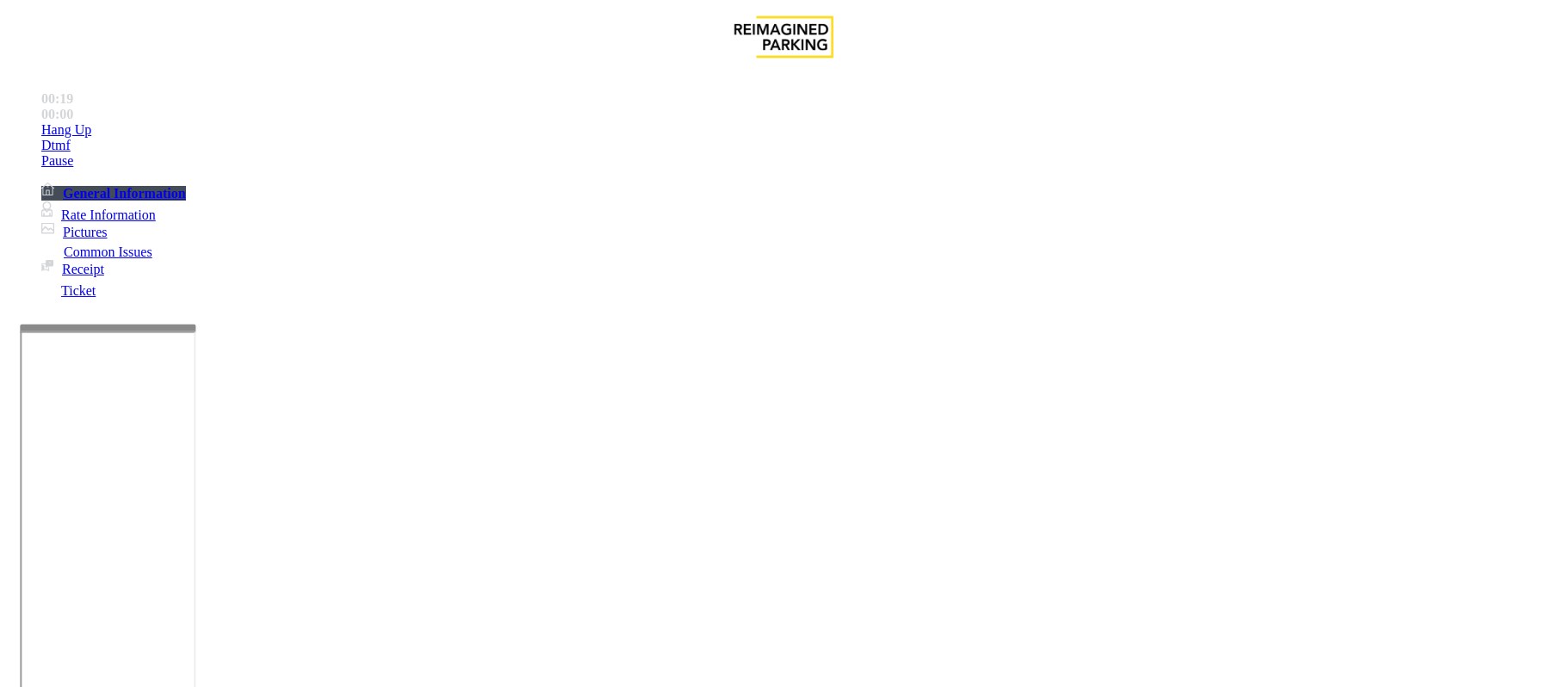 click at bounding box center (83, 1315) 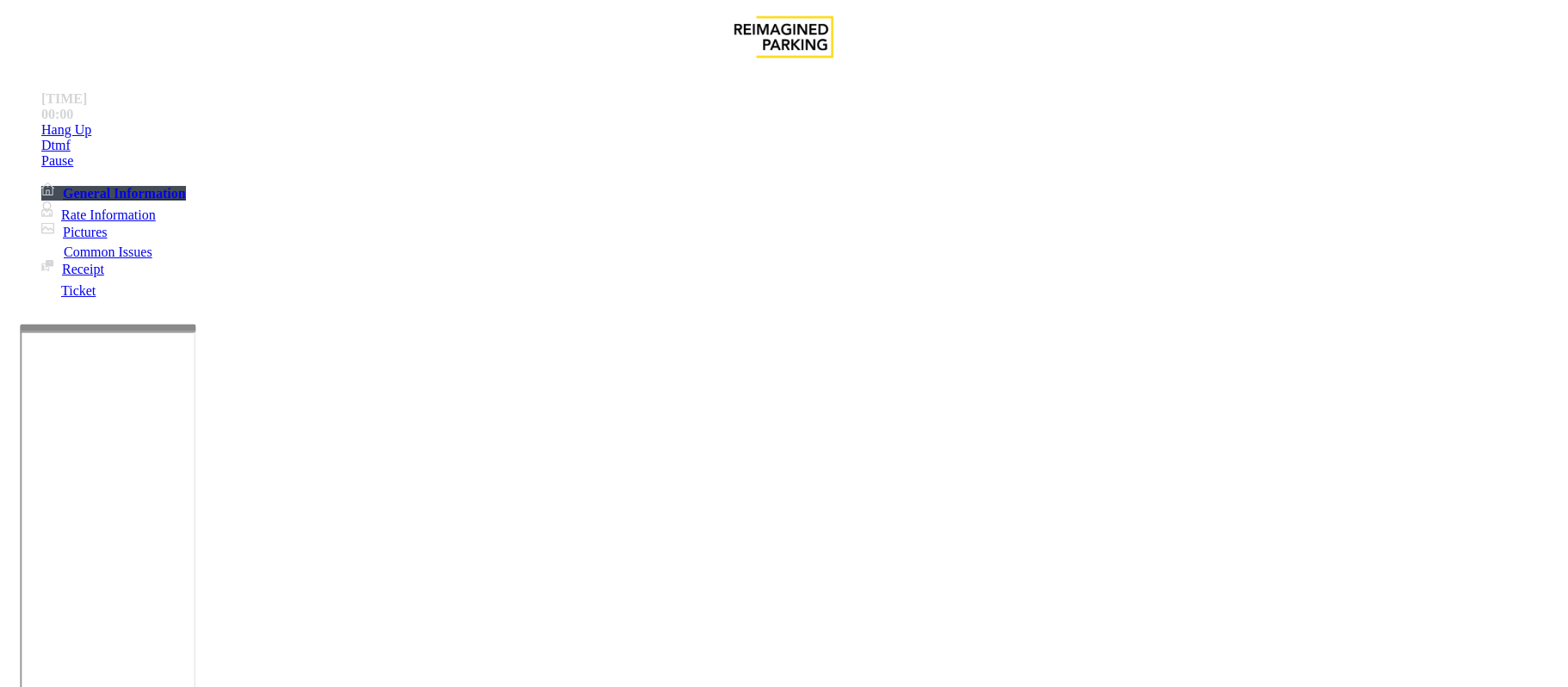 type on "*******" 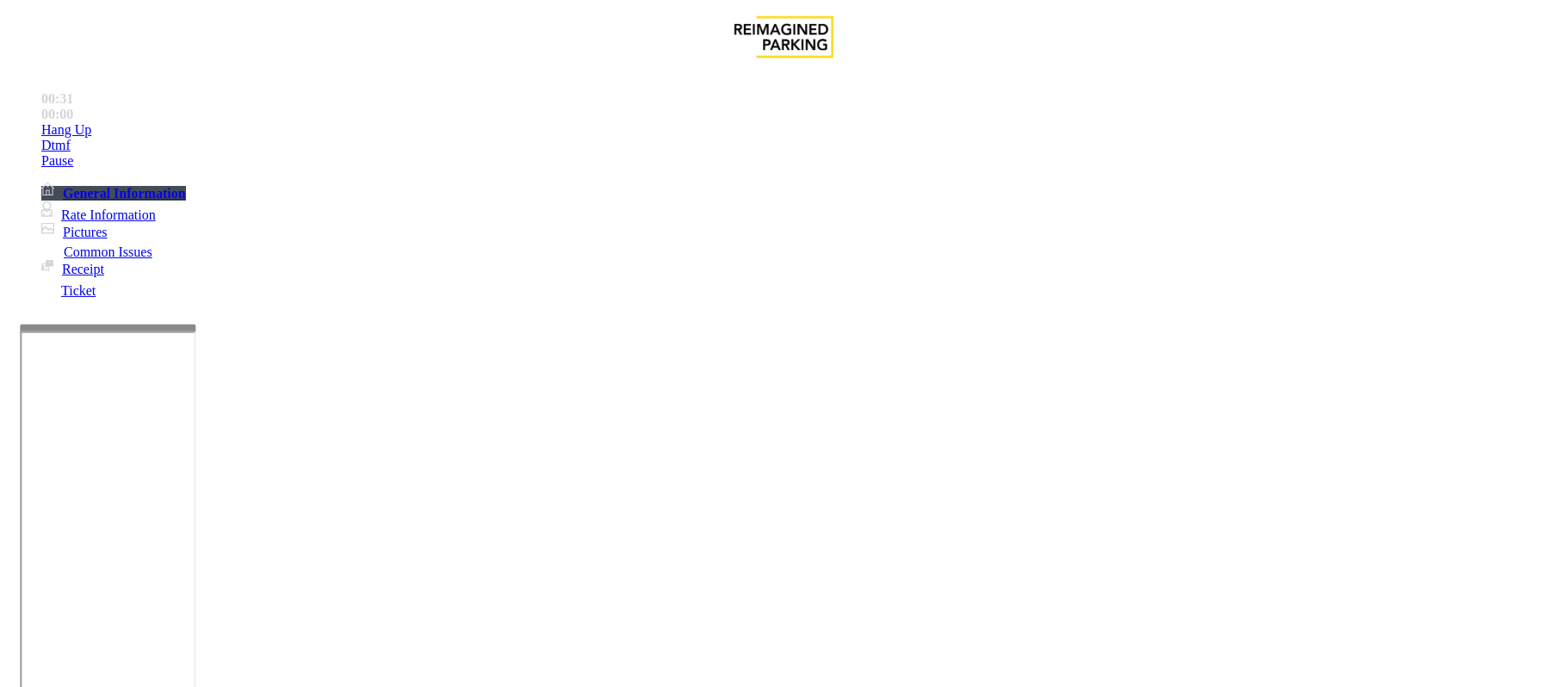 click at bounding box center (83, 1268) 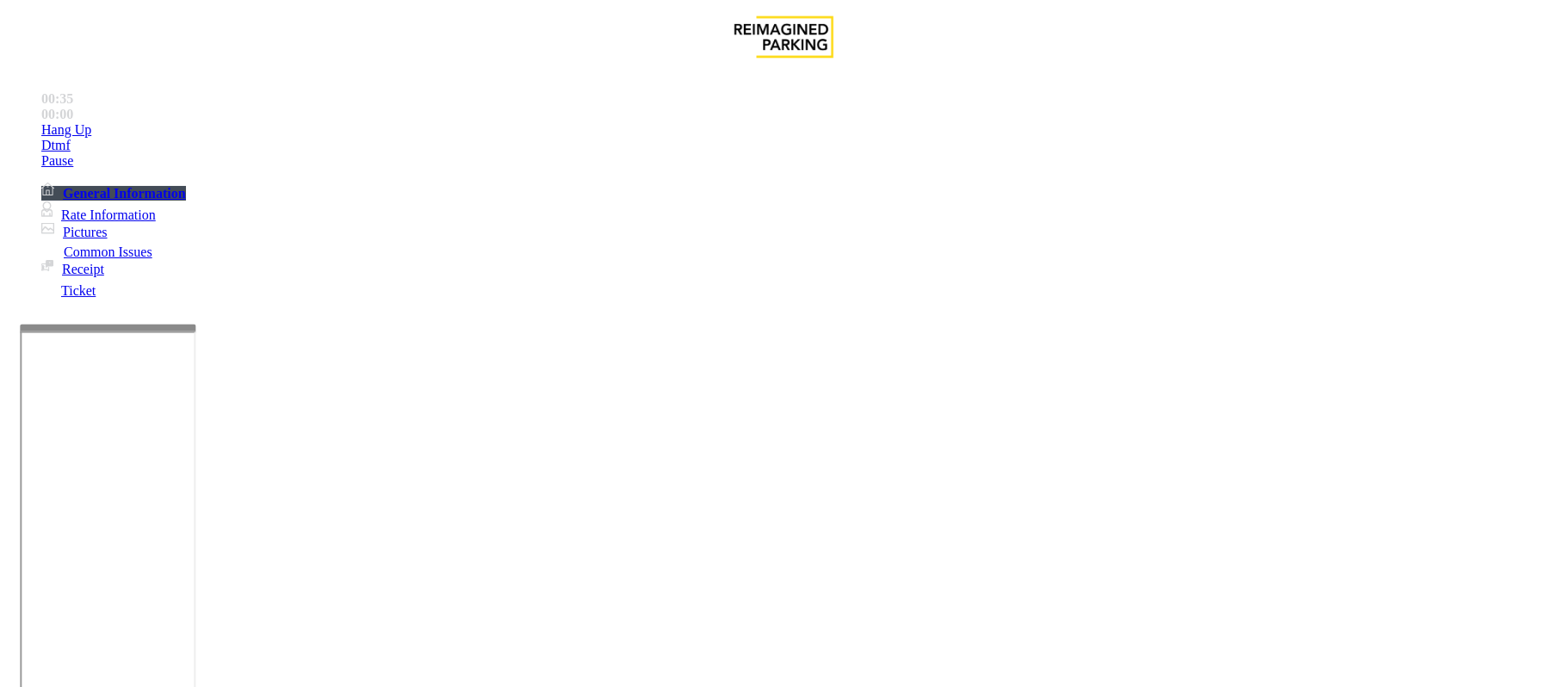 type on "****" 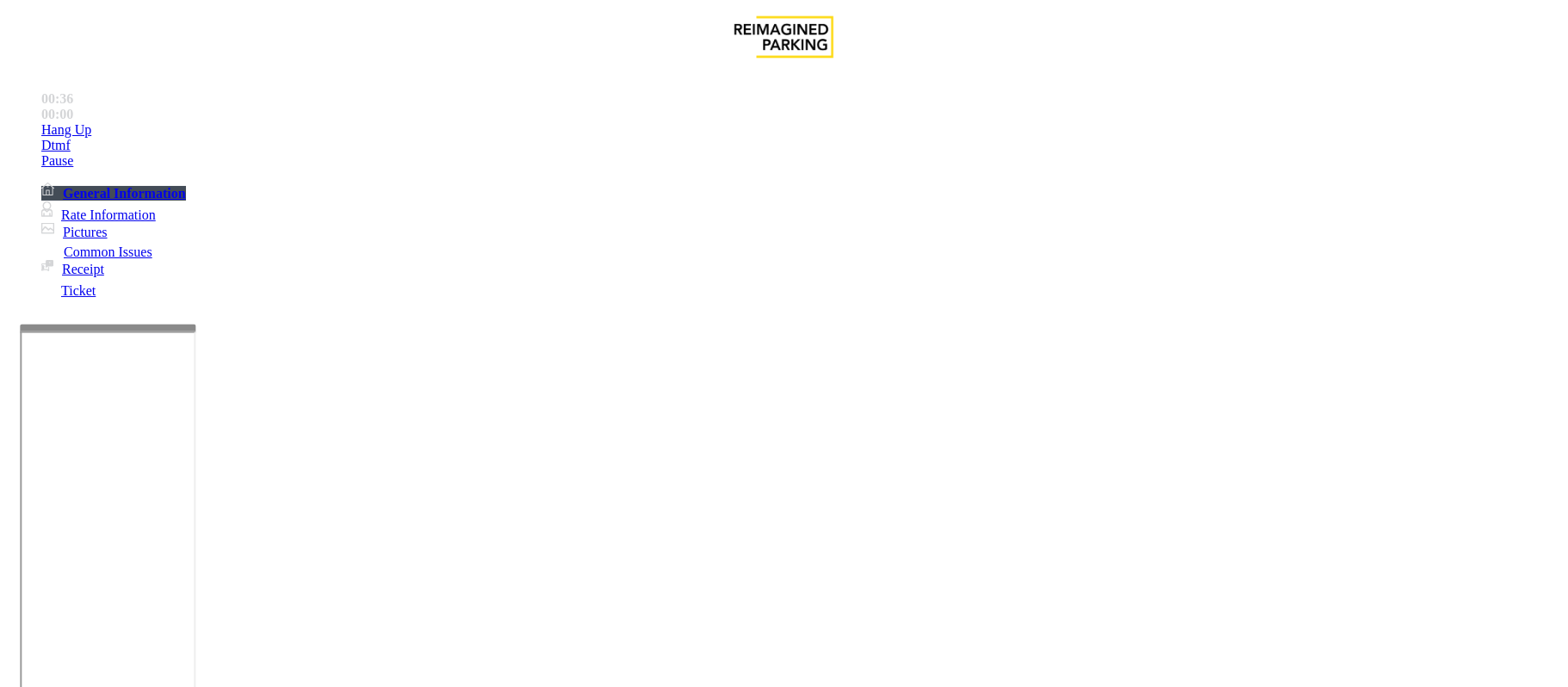 drag, startPoint x: 510, startPoint y: 64, endPoint x: 400, endPoint y: 70, distance: 110.163515 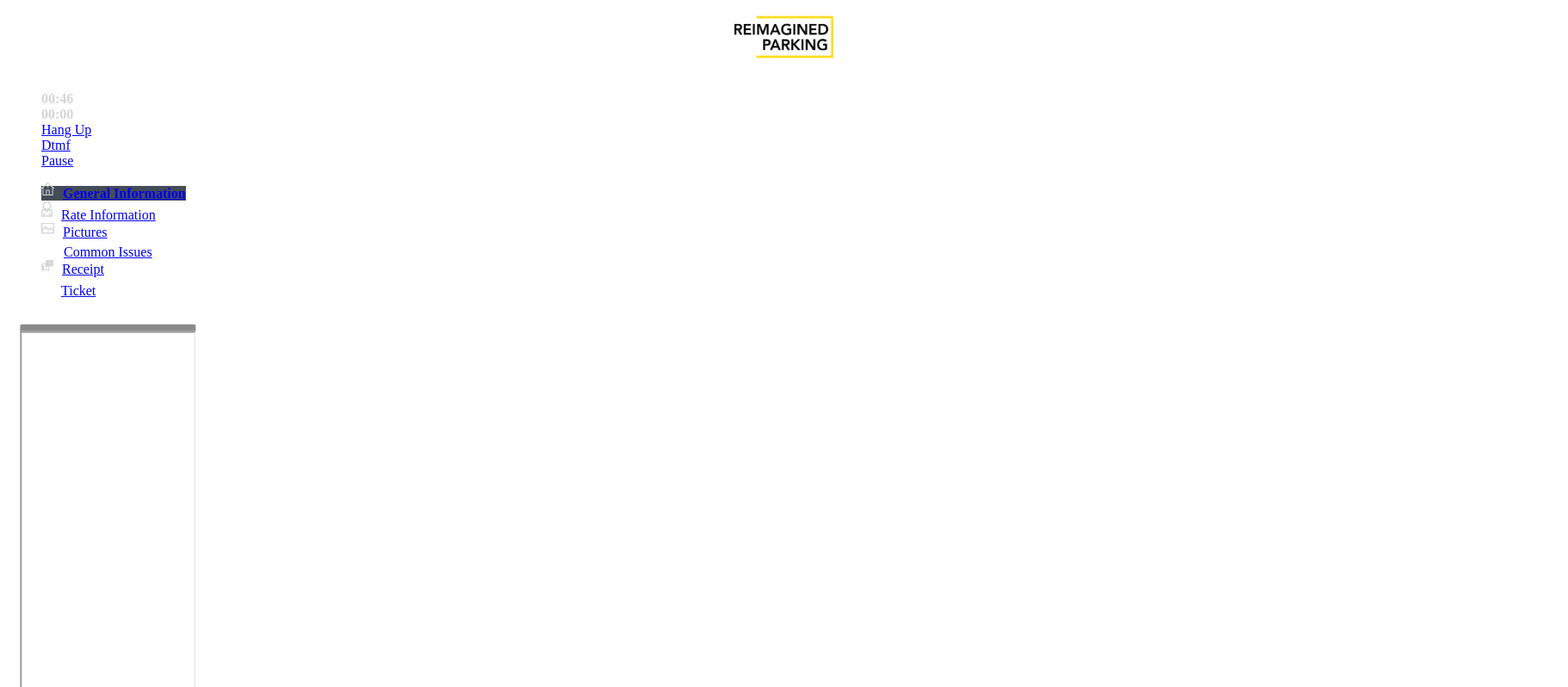 click at bounding box center (253, 1586) 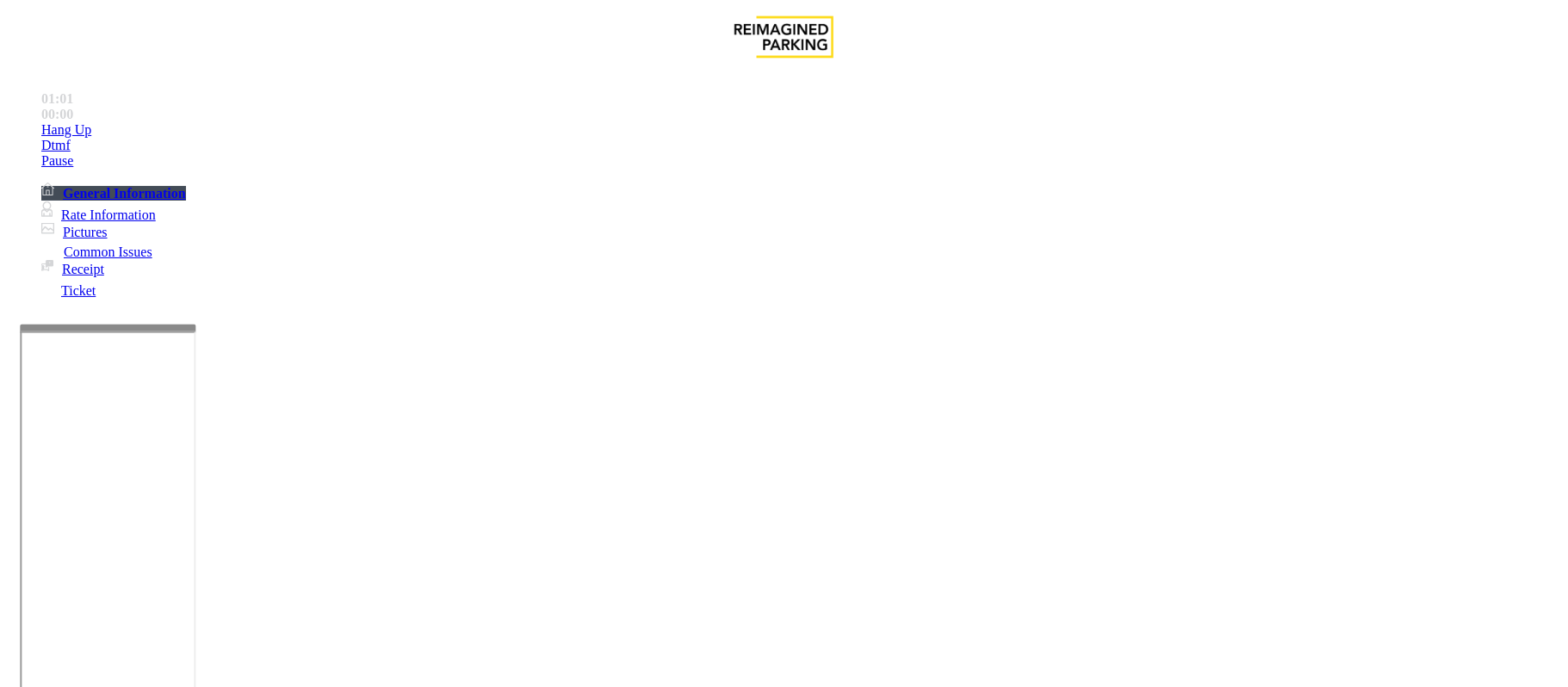 click at bounding box center (253, 1586) 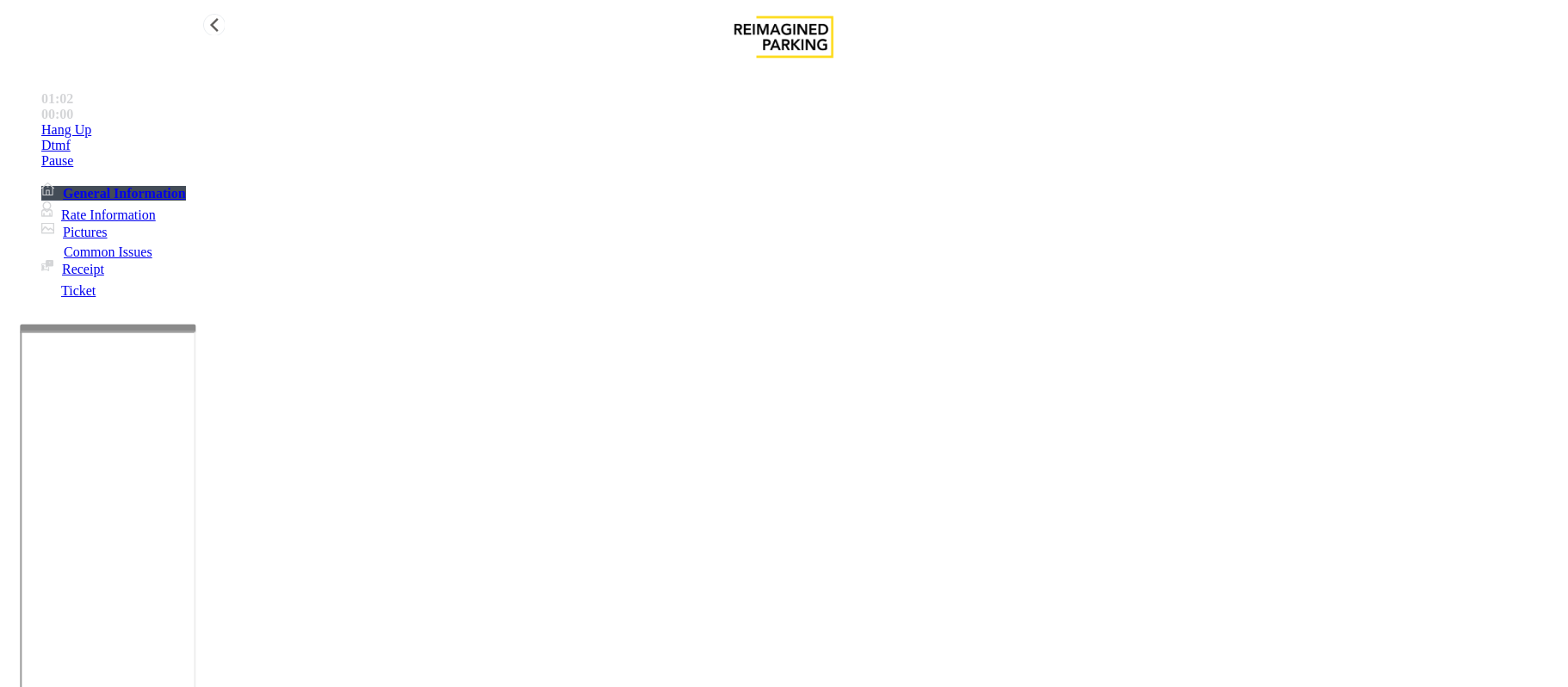 click on "Hang Up" at bounding box center (66, 130) 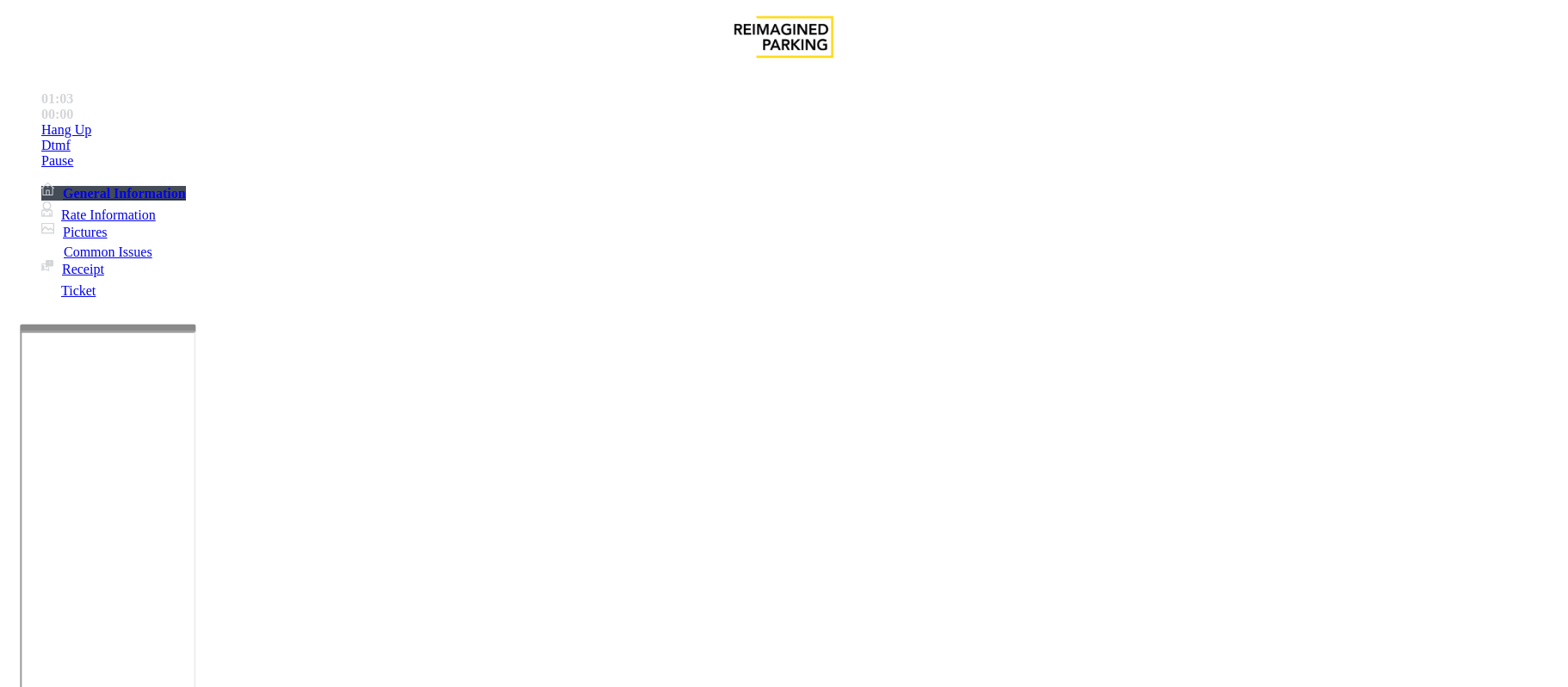 click at bounding box center [253, 1586] 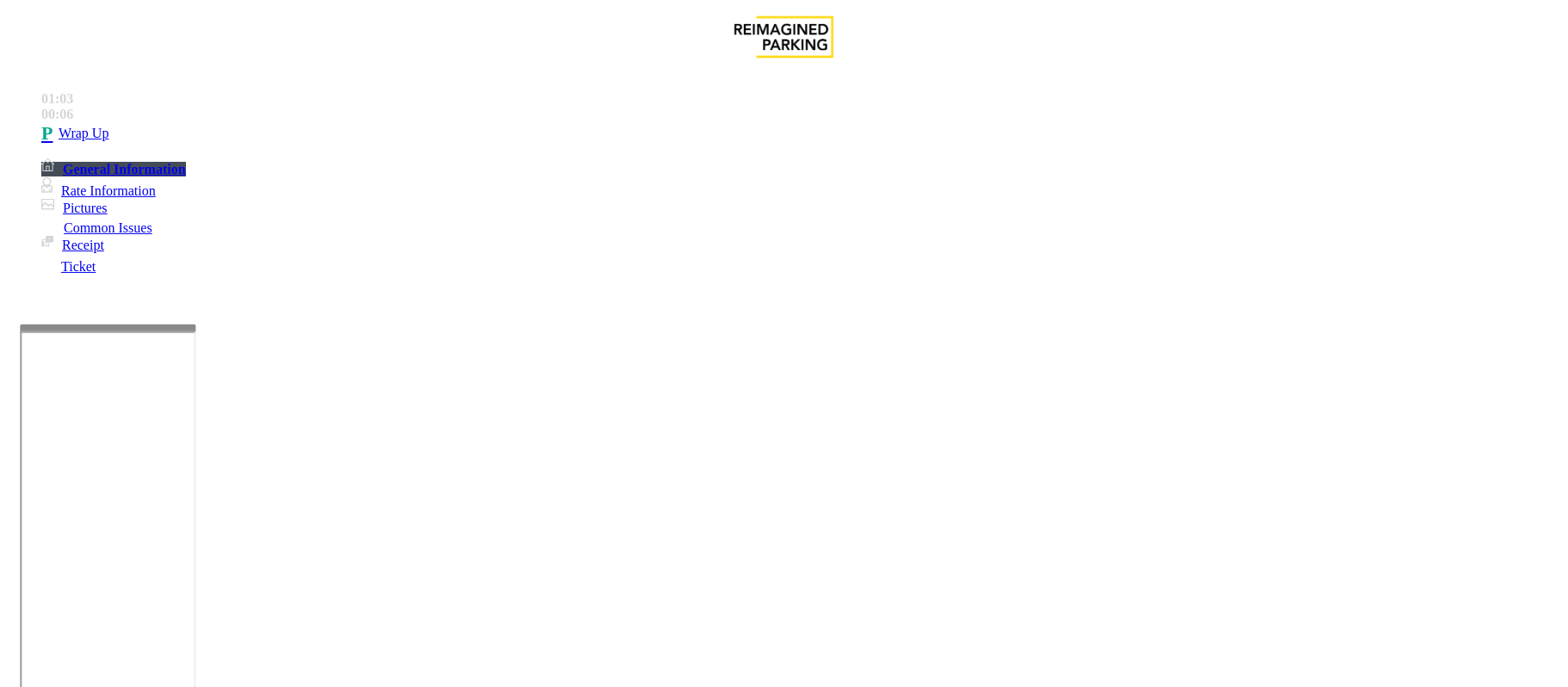 click on "HAY ST GARAGE (R390)
LOCATION: Mount Royal Village Notes:                      Send alerts to manager  Vend Gate  * Please setup Vend code or enable Revenue control integration for selected lane to perform vend  Steps to Resolve MANDATORY FIELDS: CUSTOMER NAME,  LOCATION,   COMPANY VISITED, AND NOTES" at bounding box center [784, 1536] 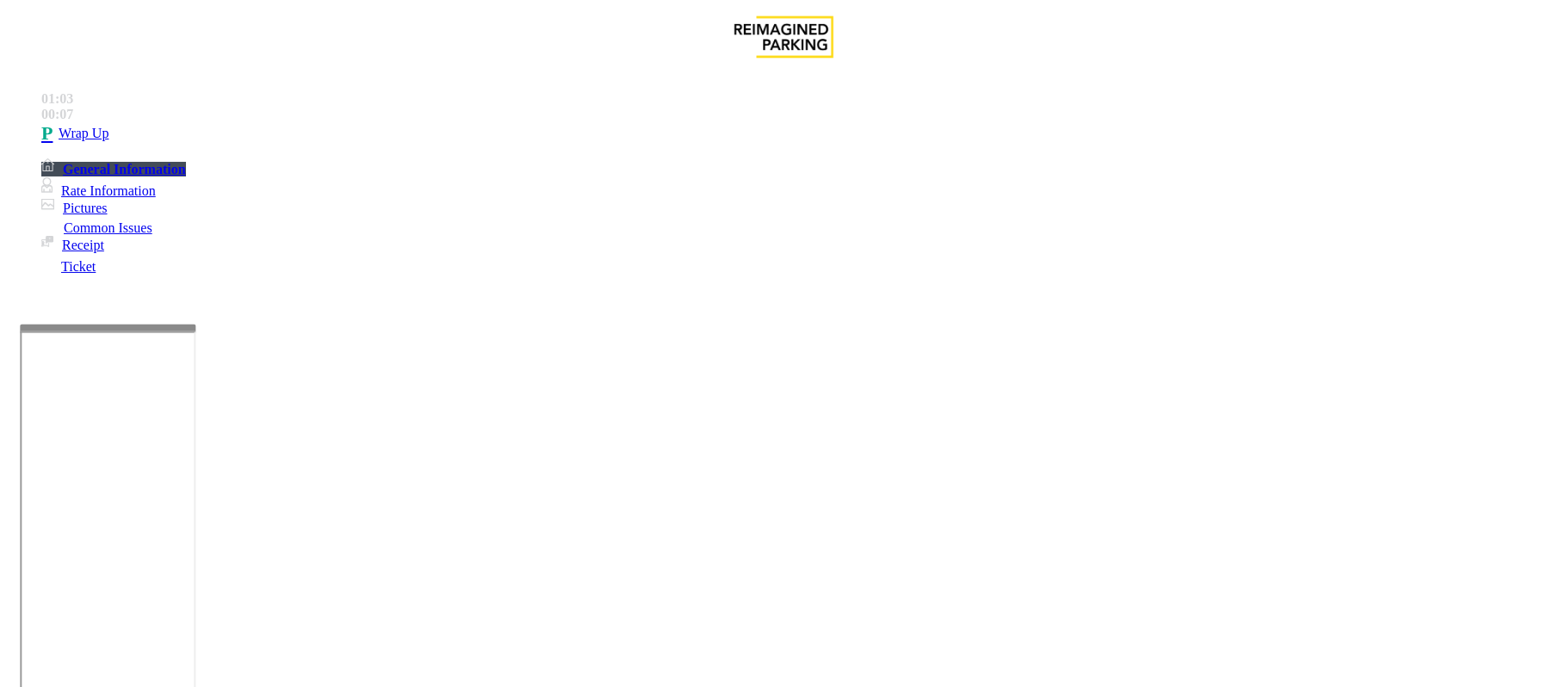 click at bounding box center (253, 1586) 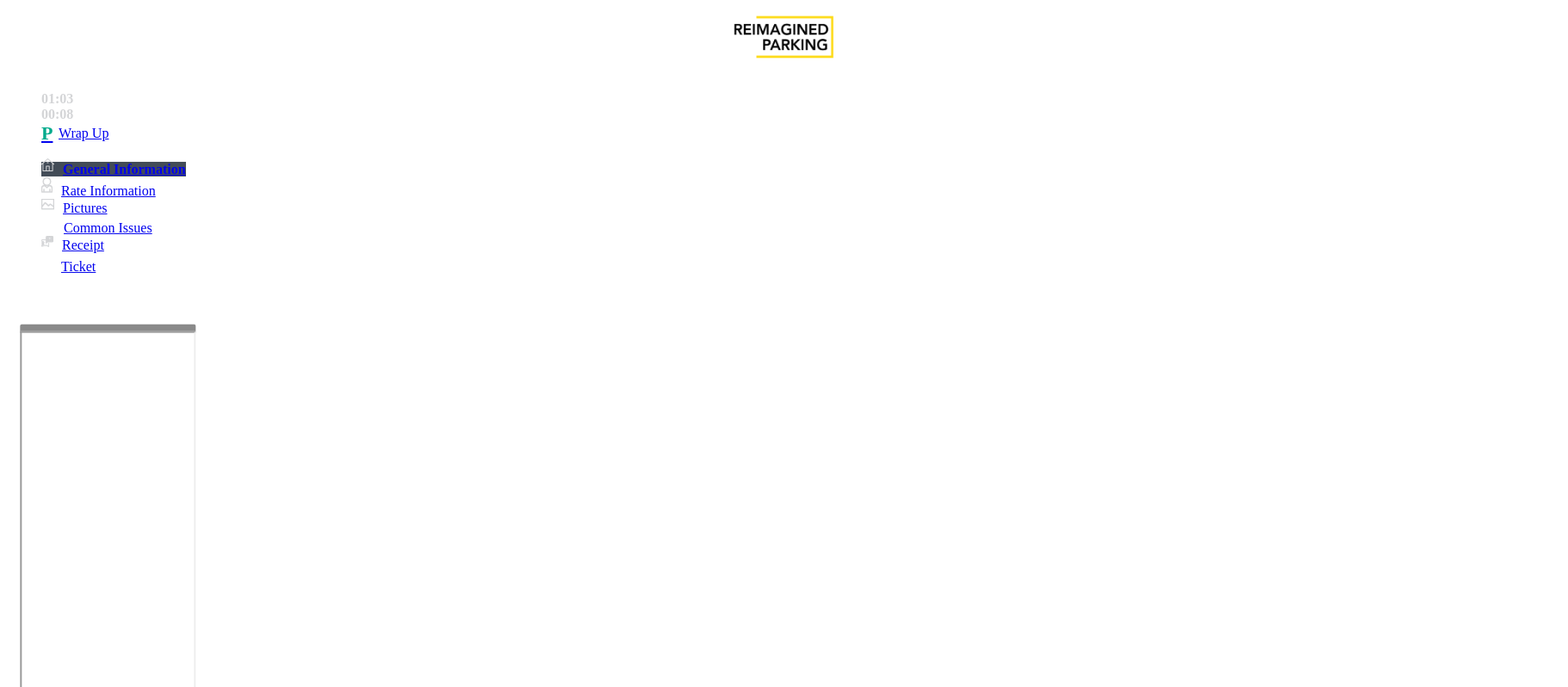 drag, startPoint x: 332, startPoint y: 561, endPoint x: 356, endPoint y: 561, distance: 24 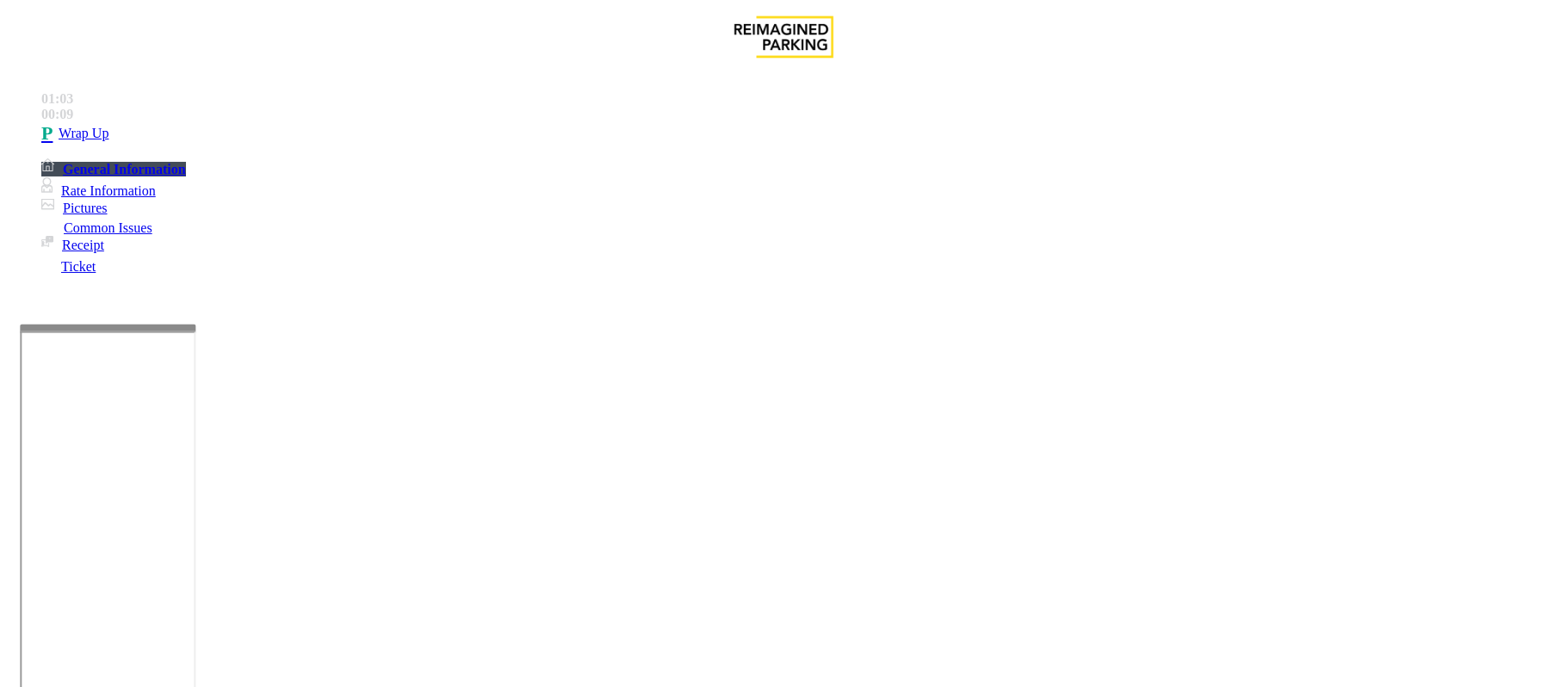 click at bounding box center (253, 1586) 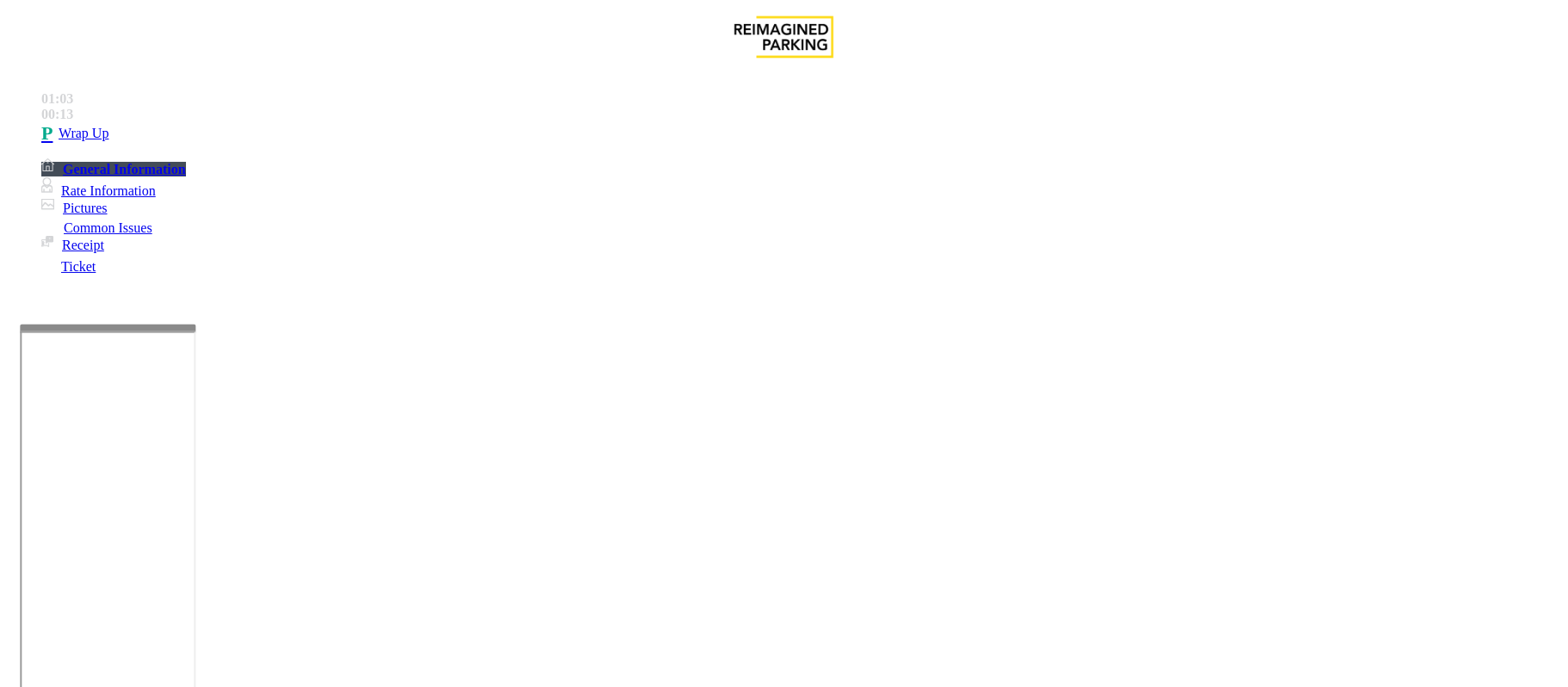 click on "Validation Error" at bounding box center (784, 1236) 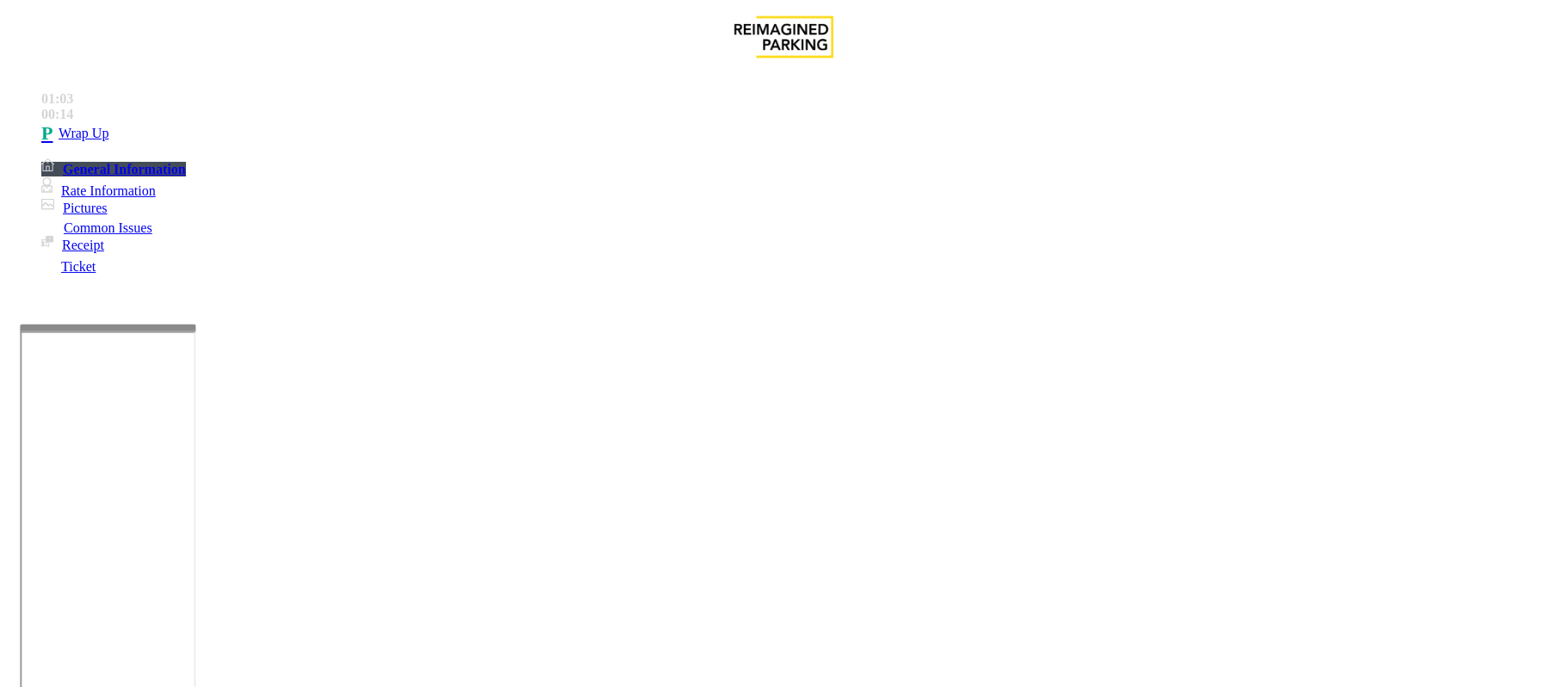 click on "Validation Error" at bounding box center (784, 1236) 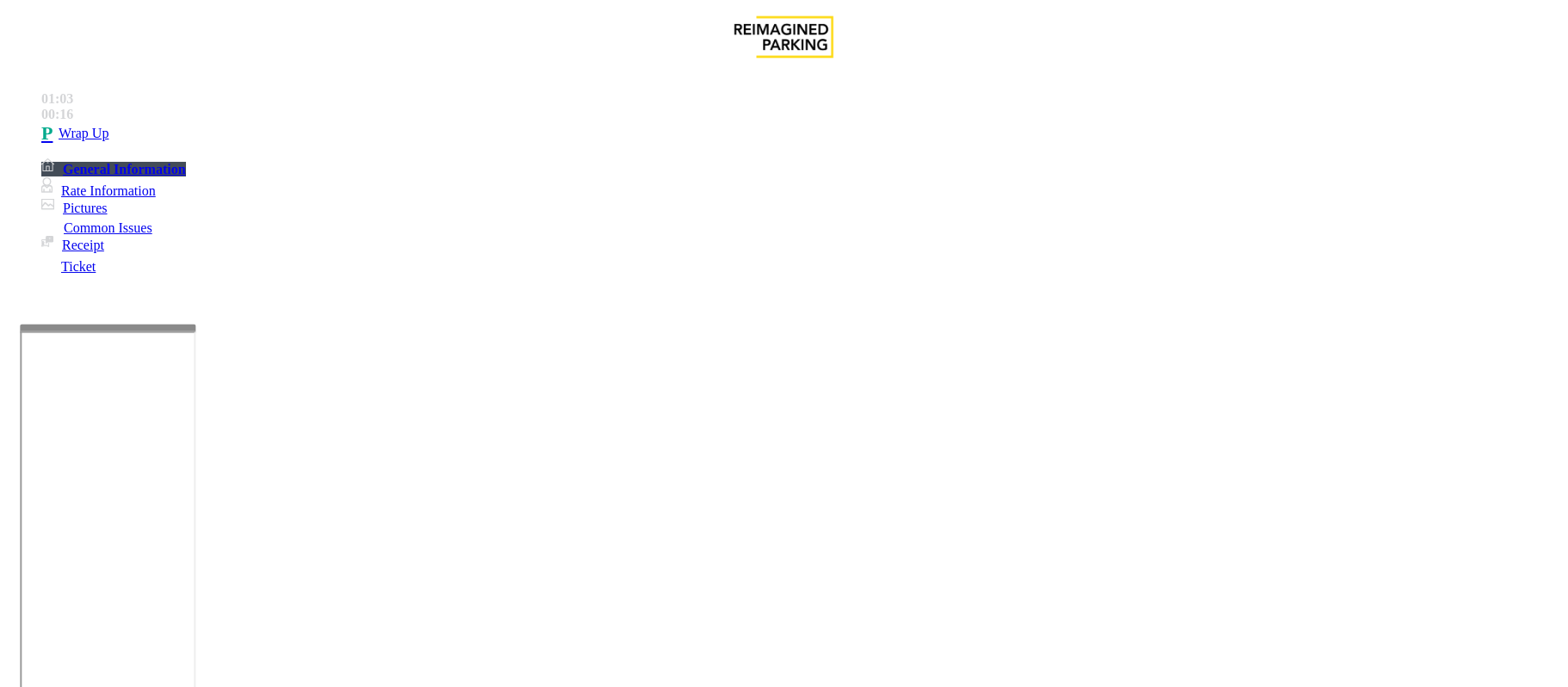 click at bounding box center [253, 1586] 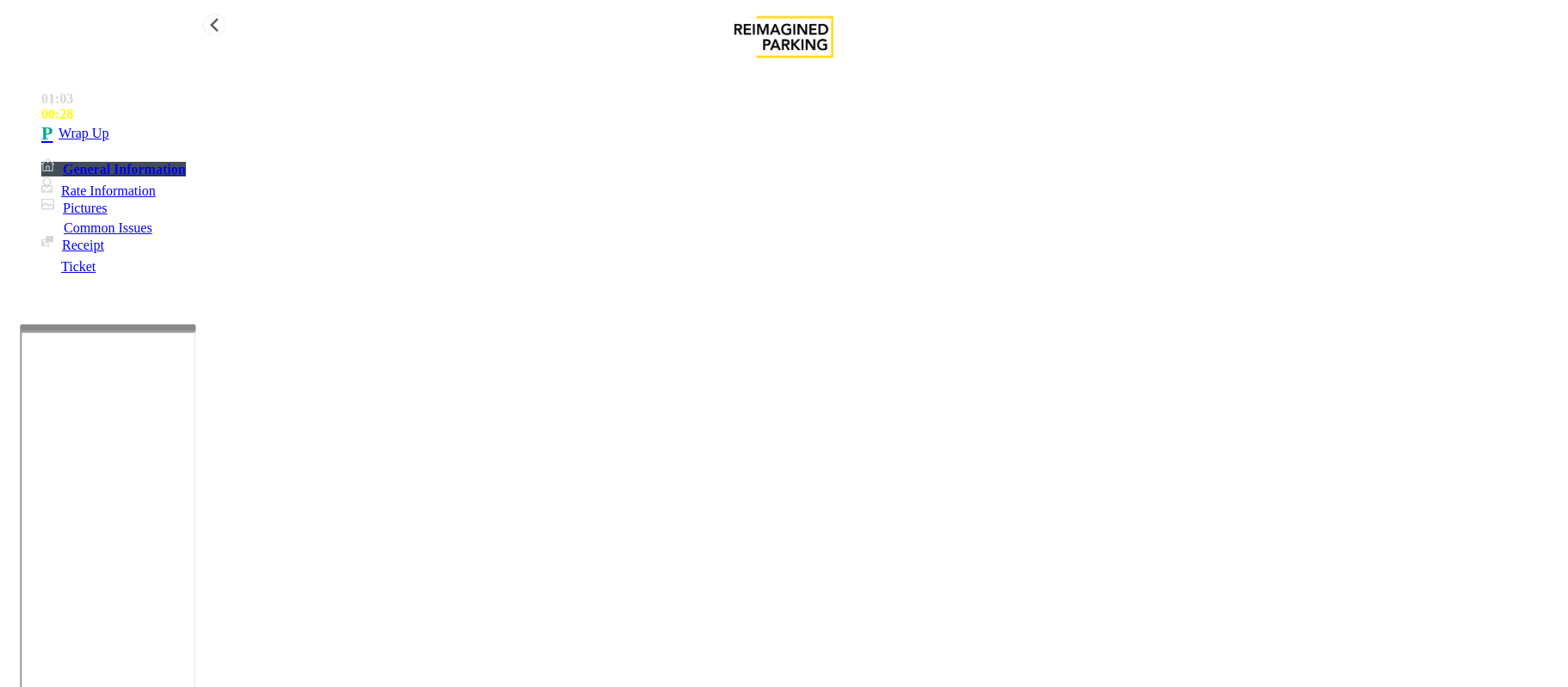type on "**********" 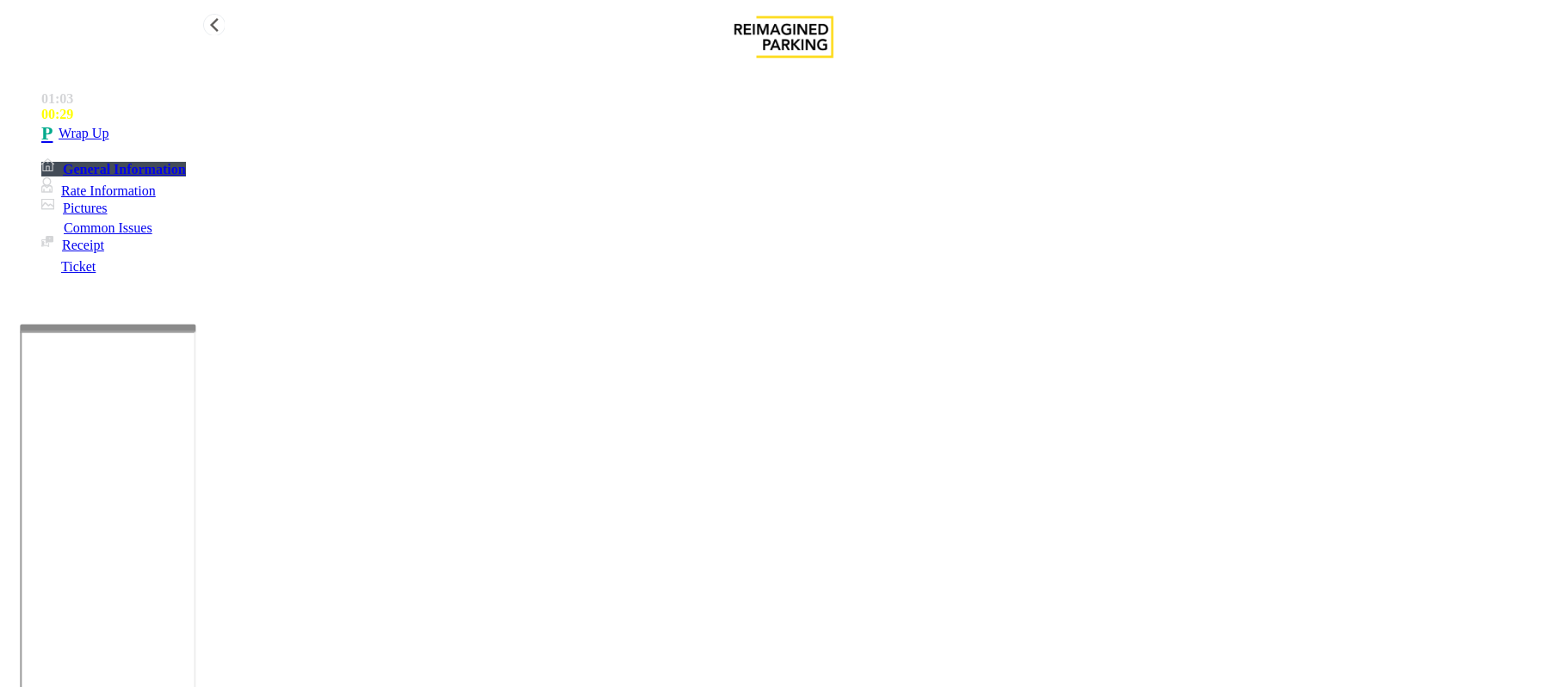 click on "Wrap Up" at bounding box center [84, 133] 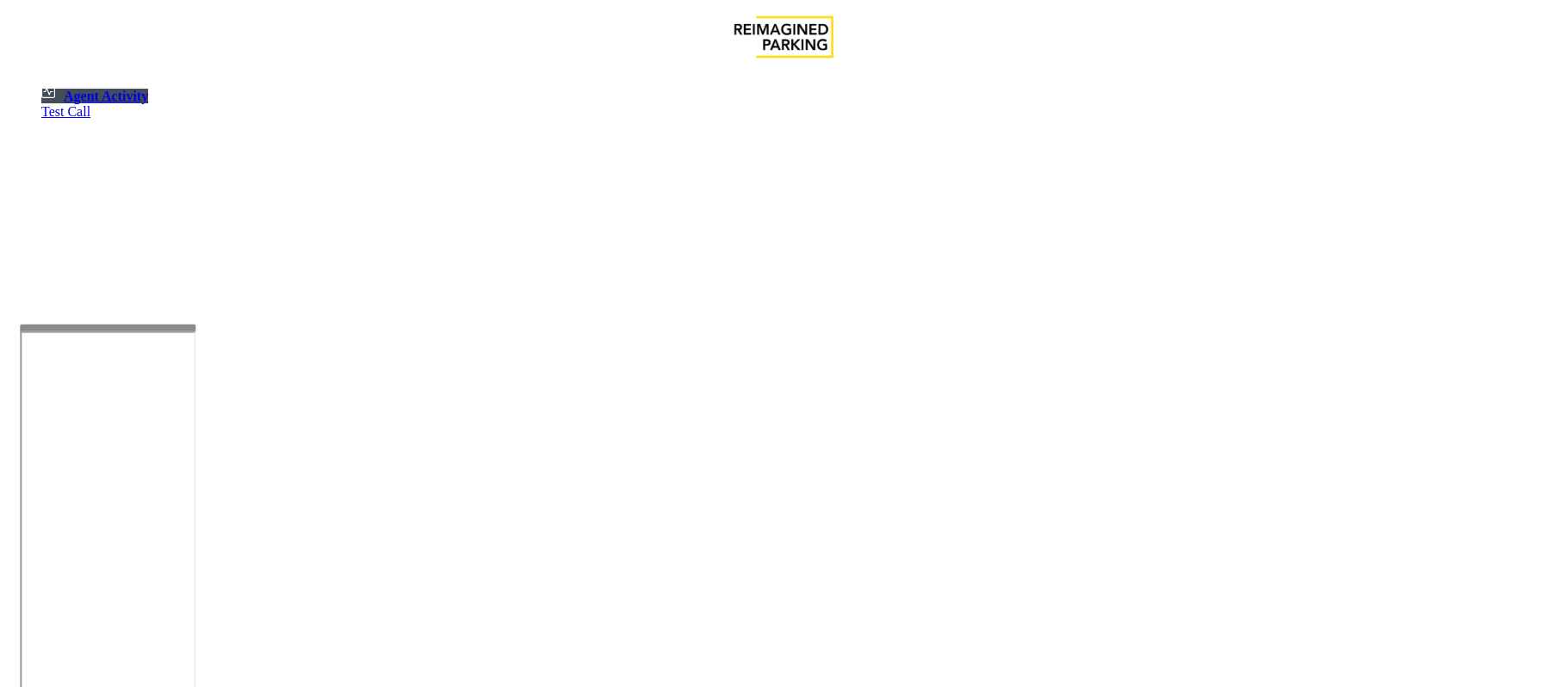 drag, startPoint x: 421, startPoint y: 91, endPoint x: 421, endPoint y: 107, distance: 16 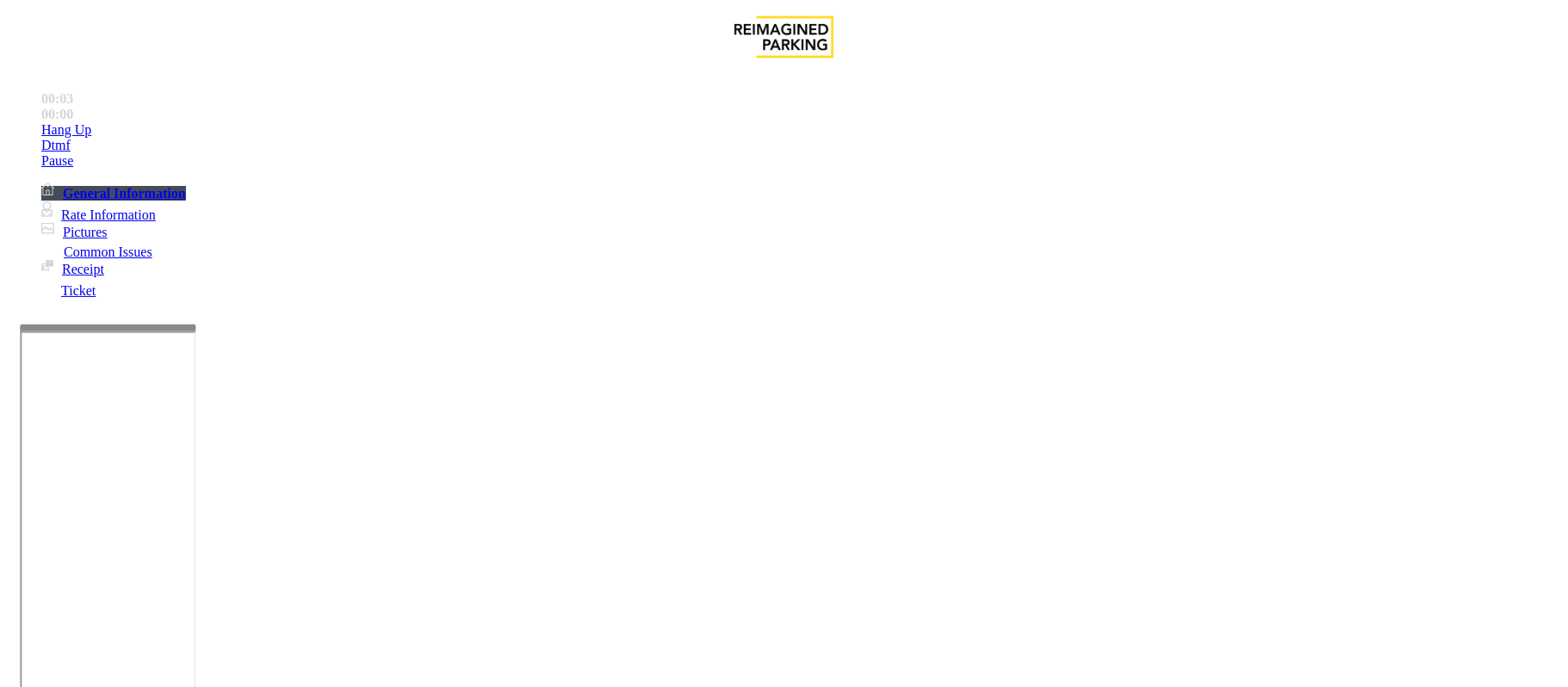 click on "RMC.xlsx" at bounding box center (805, 2016) 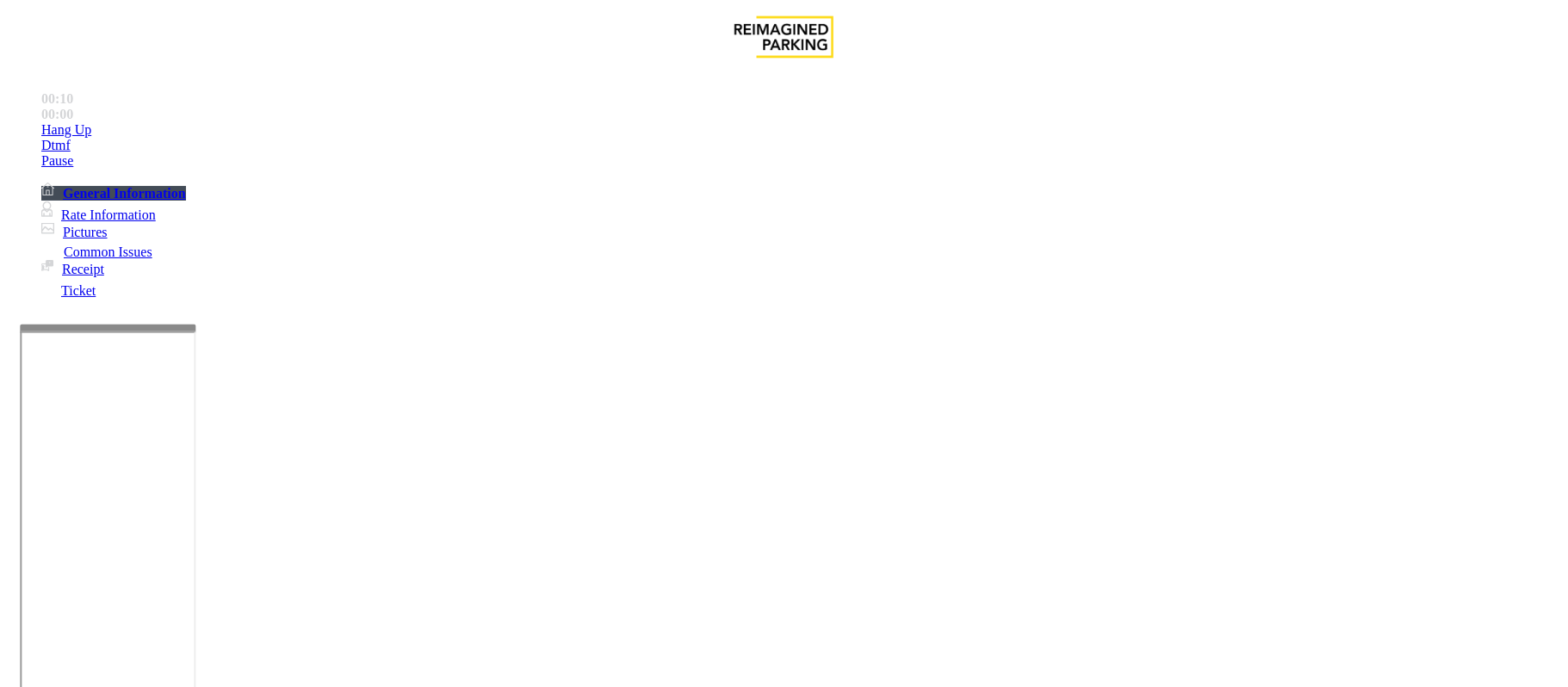 click on "Intercom Issue/No Response" at bounding box center [800, 1249] 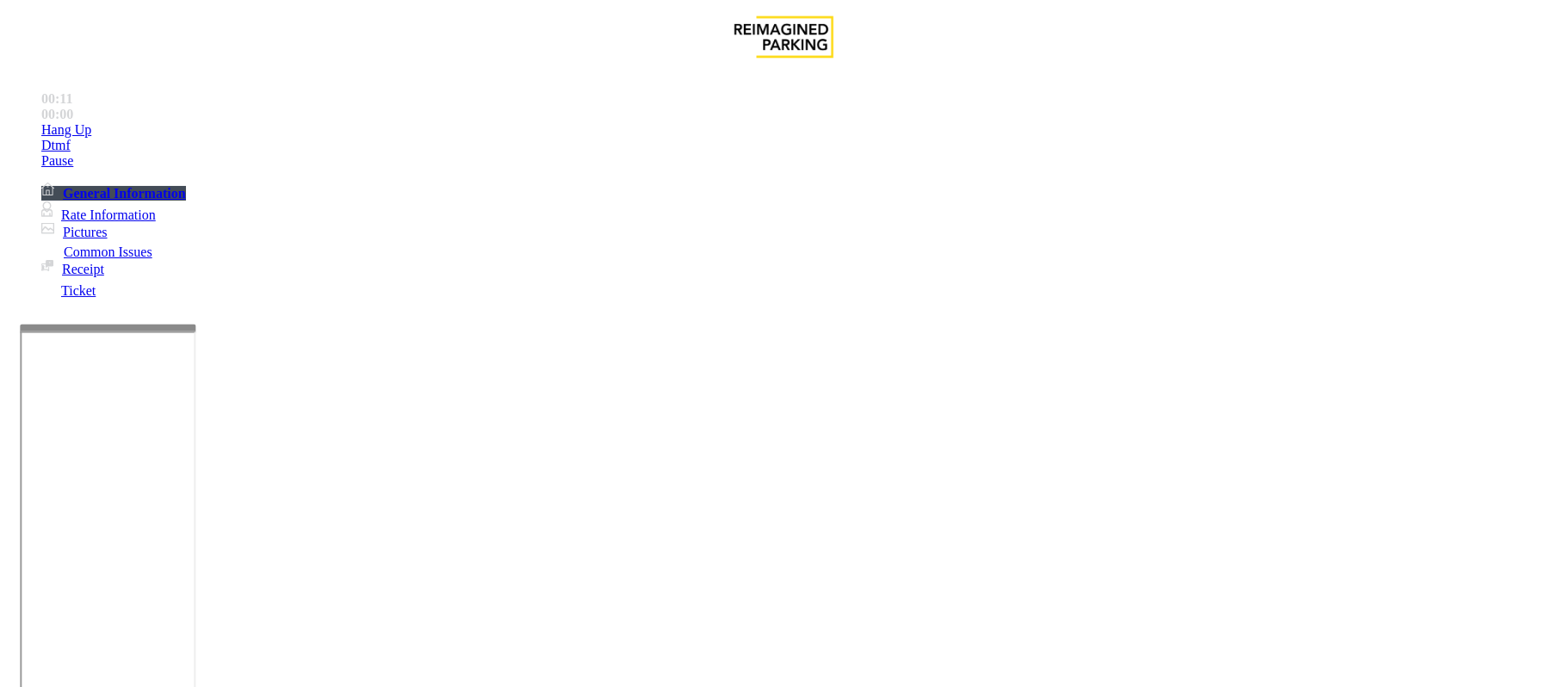 click on "No Response/Unable to hear parker" at bounding box center [122, 1249] 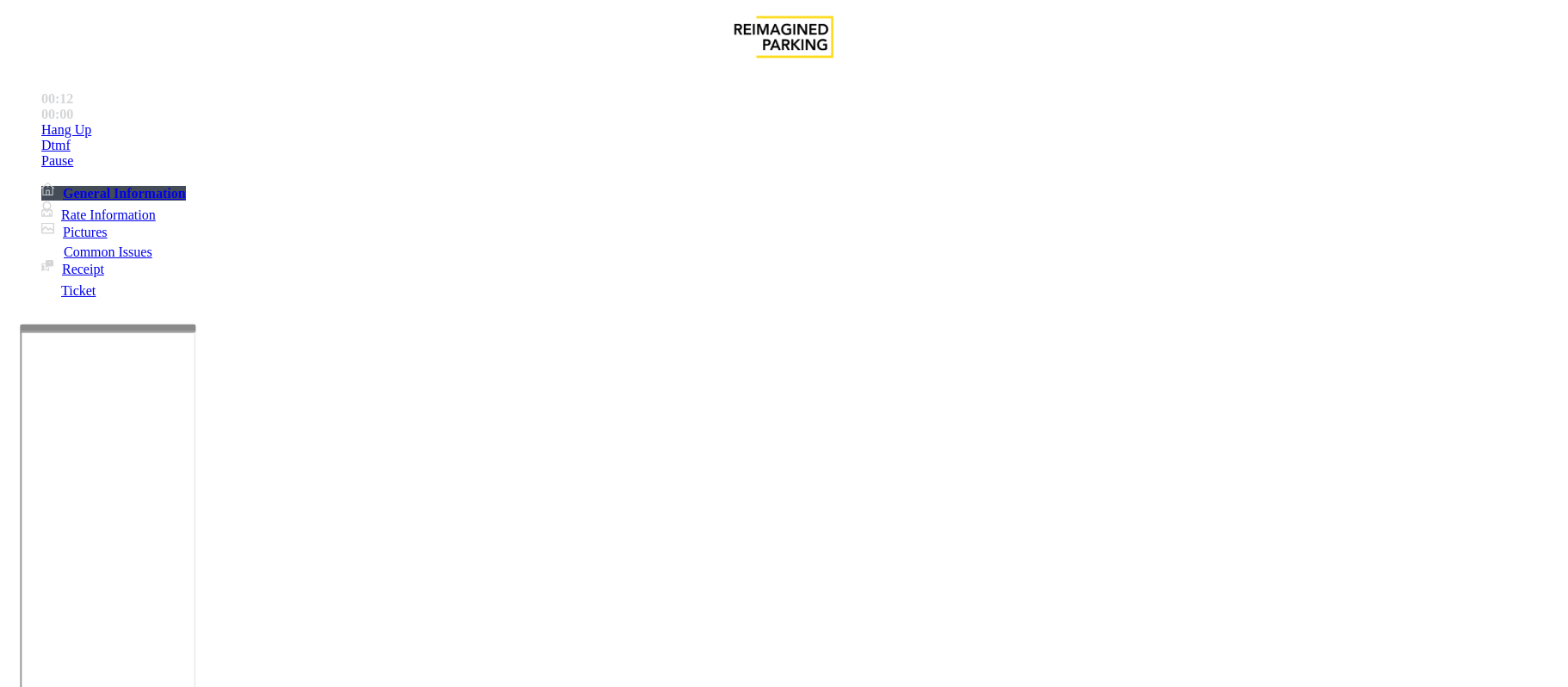 click on "No Response/Unable to hear parker" at bounding box center (784, 1236) 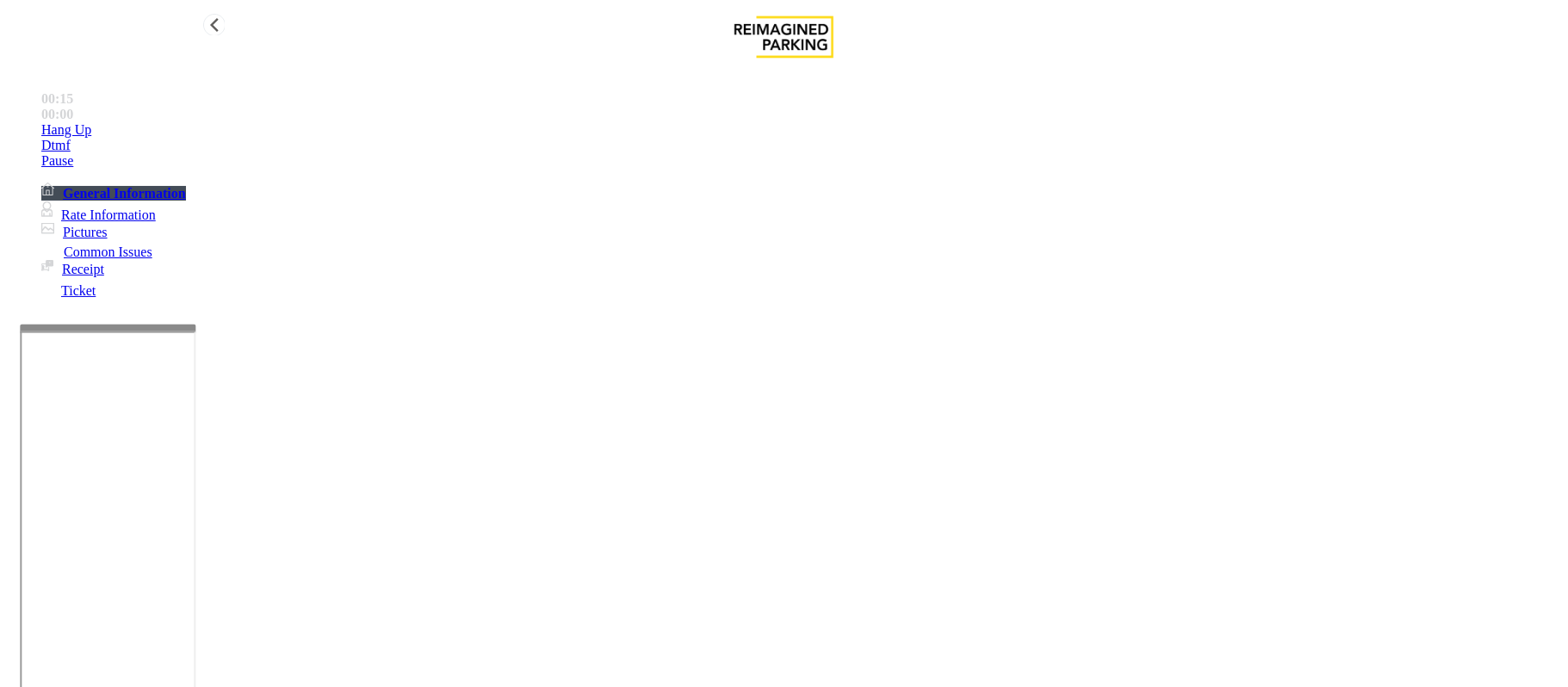 type on "**********" 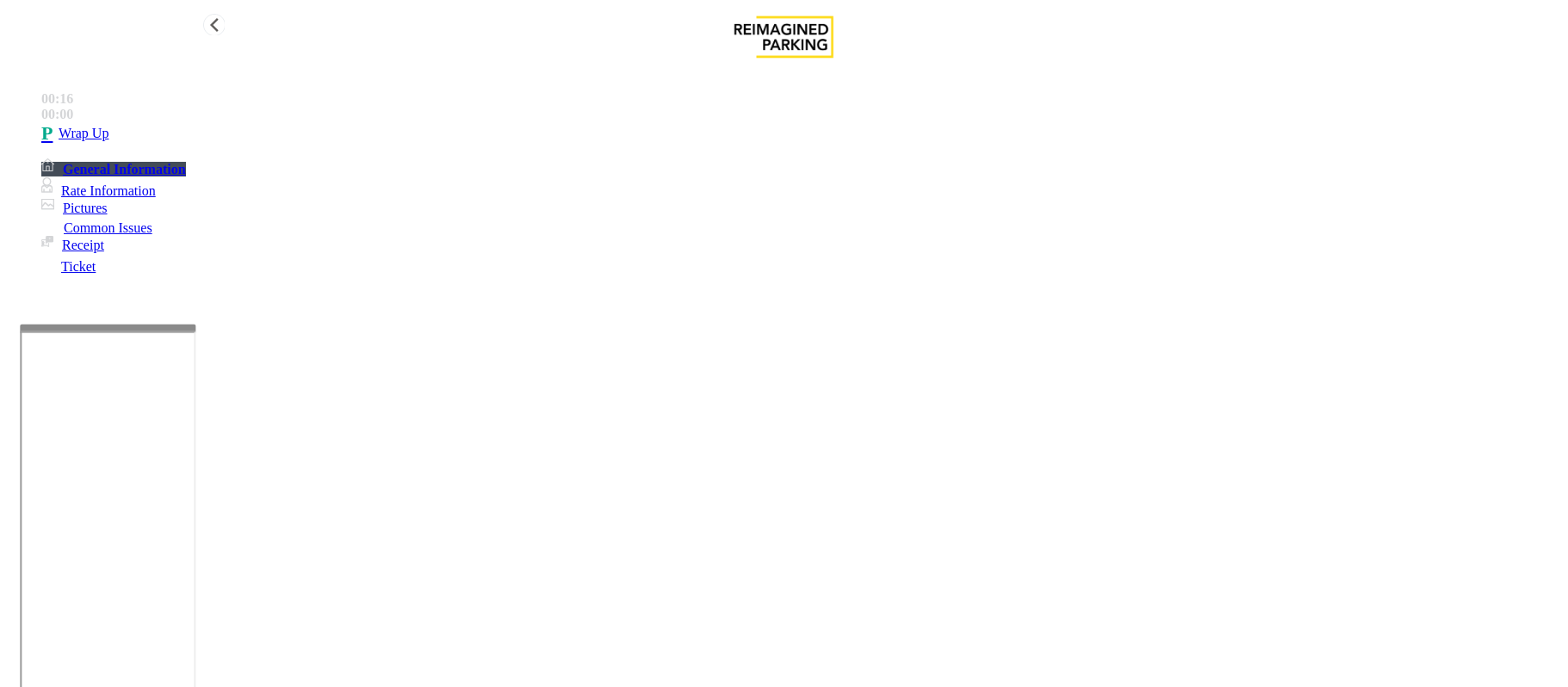 click on "Wrap Up" at bounding box center [801, 133] 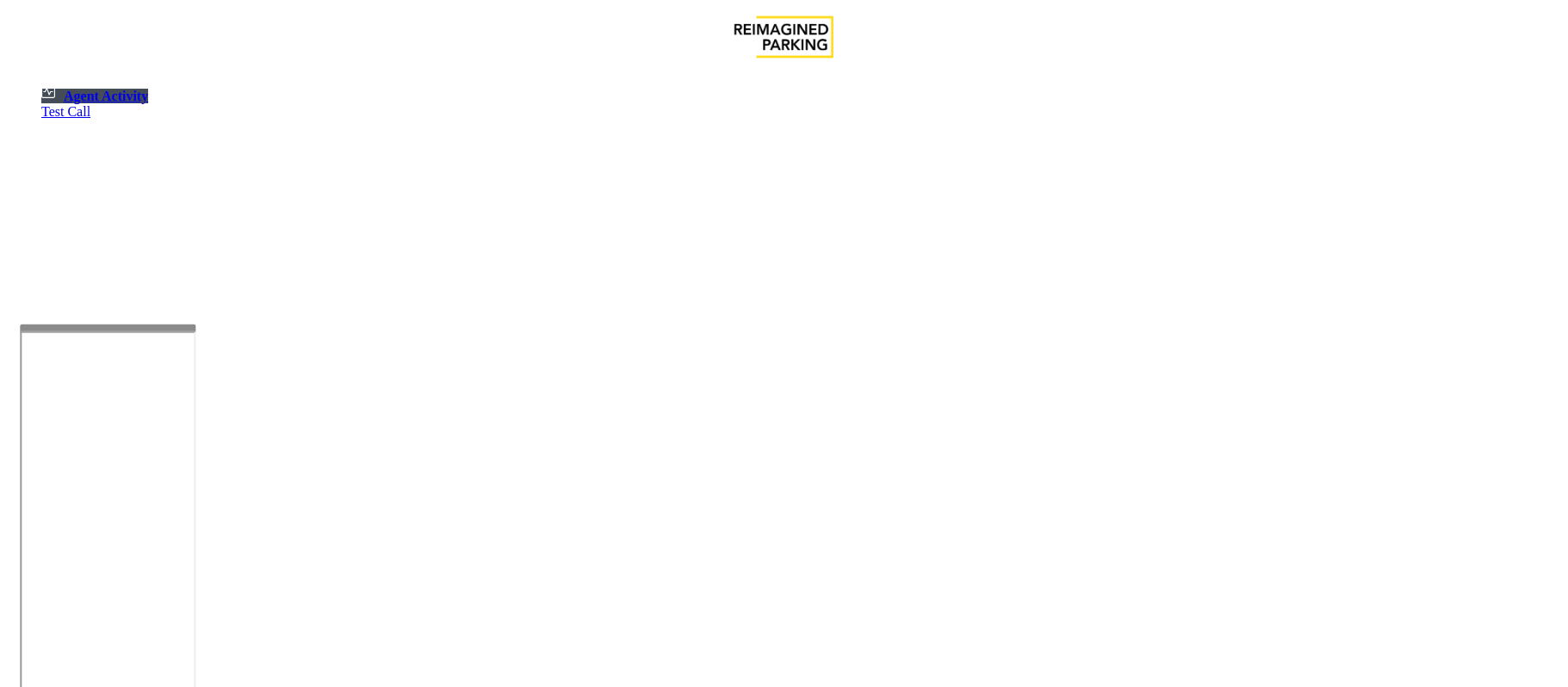 click at bounding box center (160, 1130) 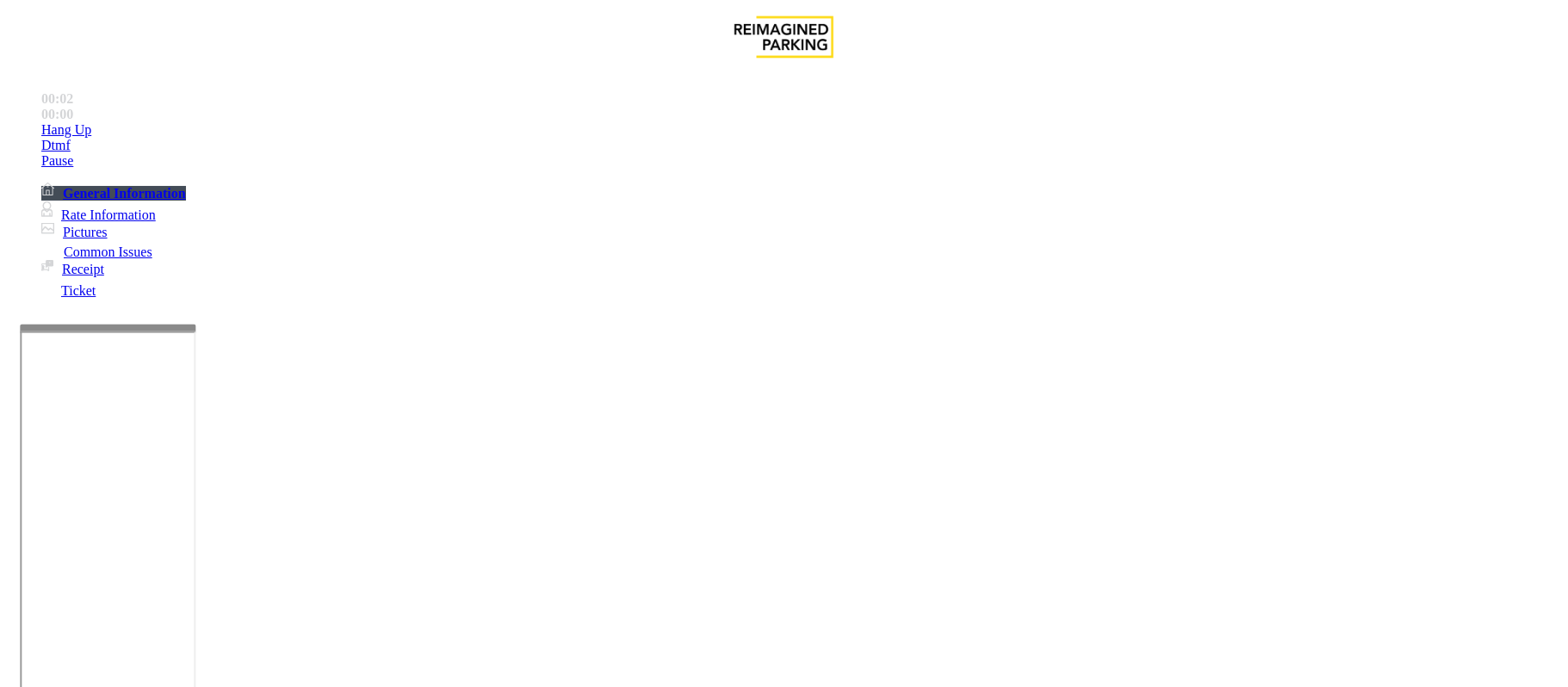 scroll, scrollTop: 344, scrollLeft: 0, axis: vertical 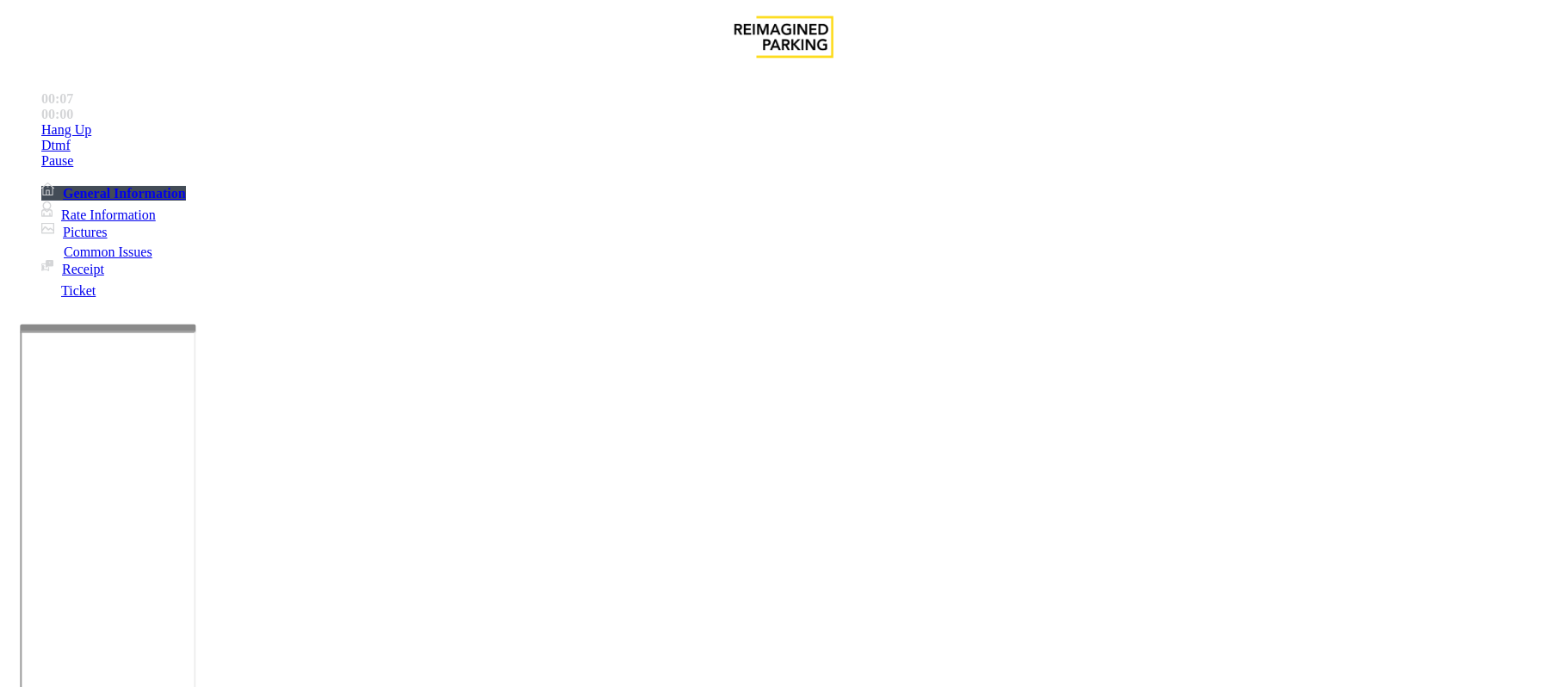 click on "Intercom Issue/No Response" at bounding box center [803, 1249] 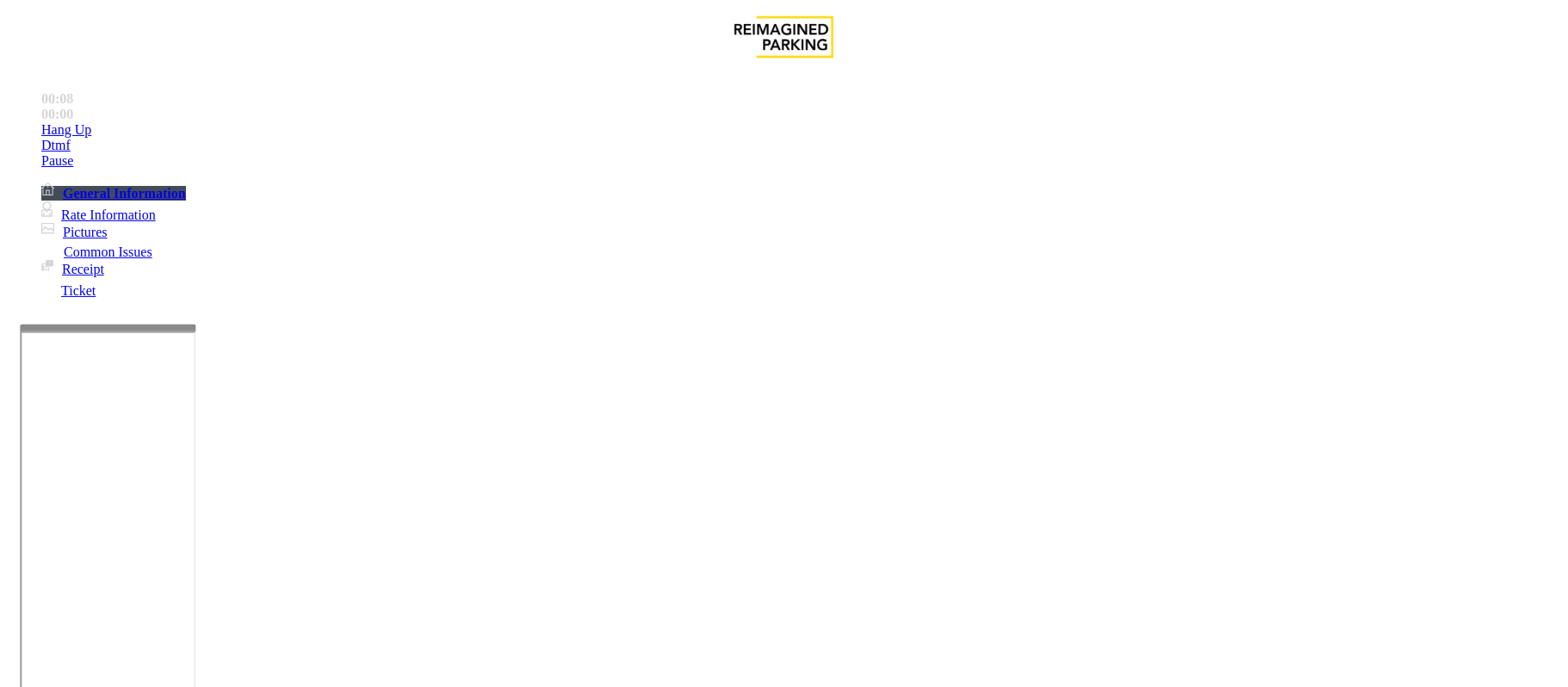 click on "No Response/Unable to hear [LAST]" at bounding box center [784, 1236] 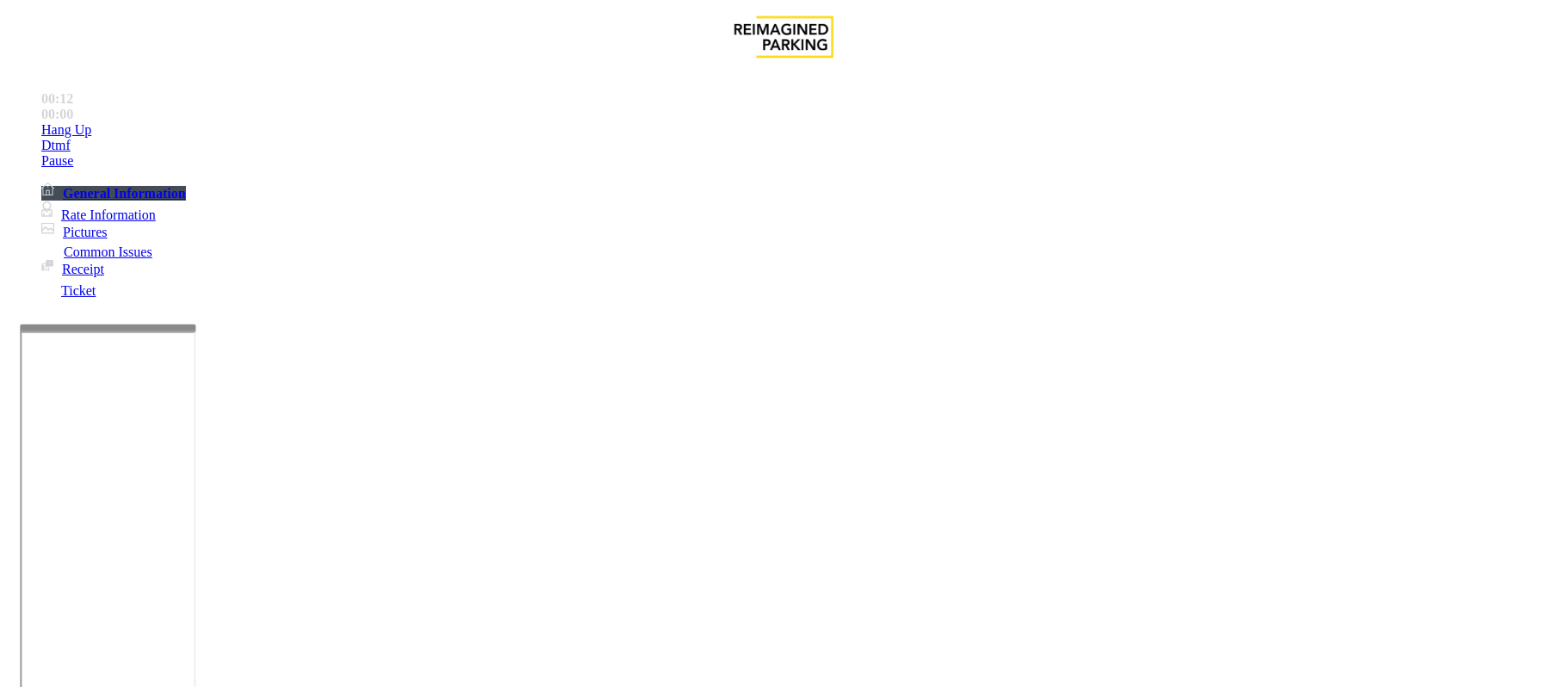 type on "**********" 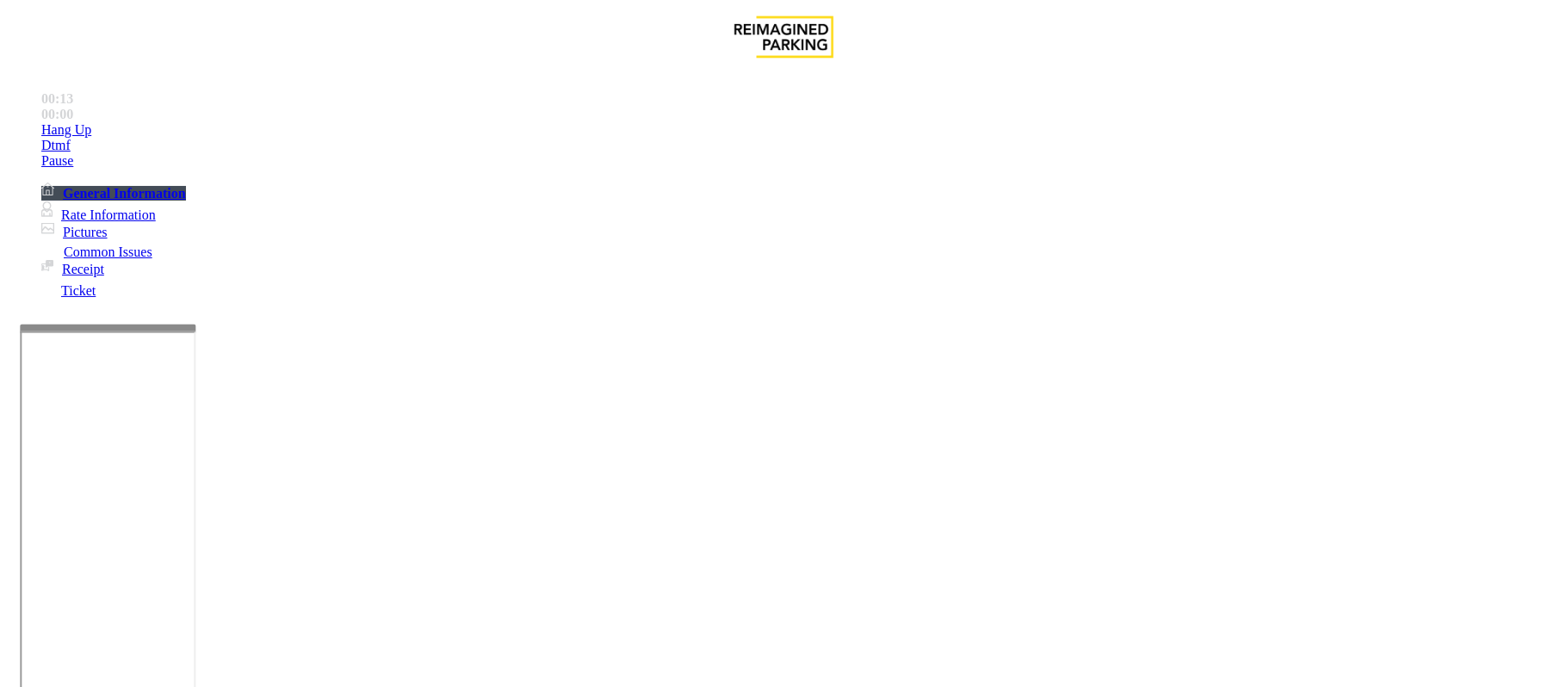 click on "Issue" at bounding box center [36, 1221] 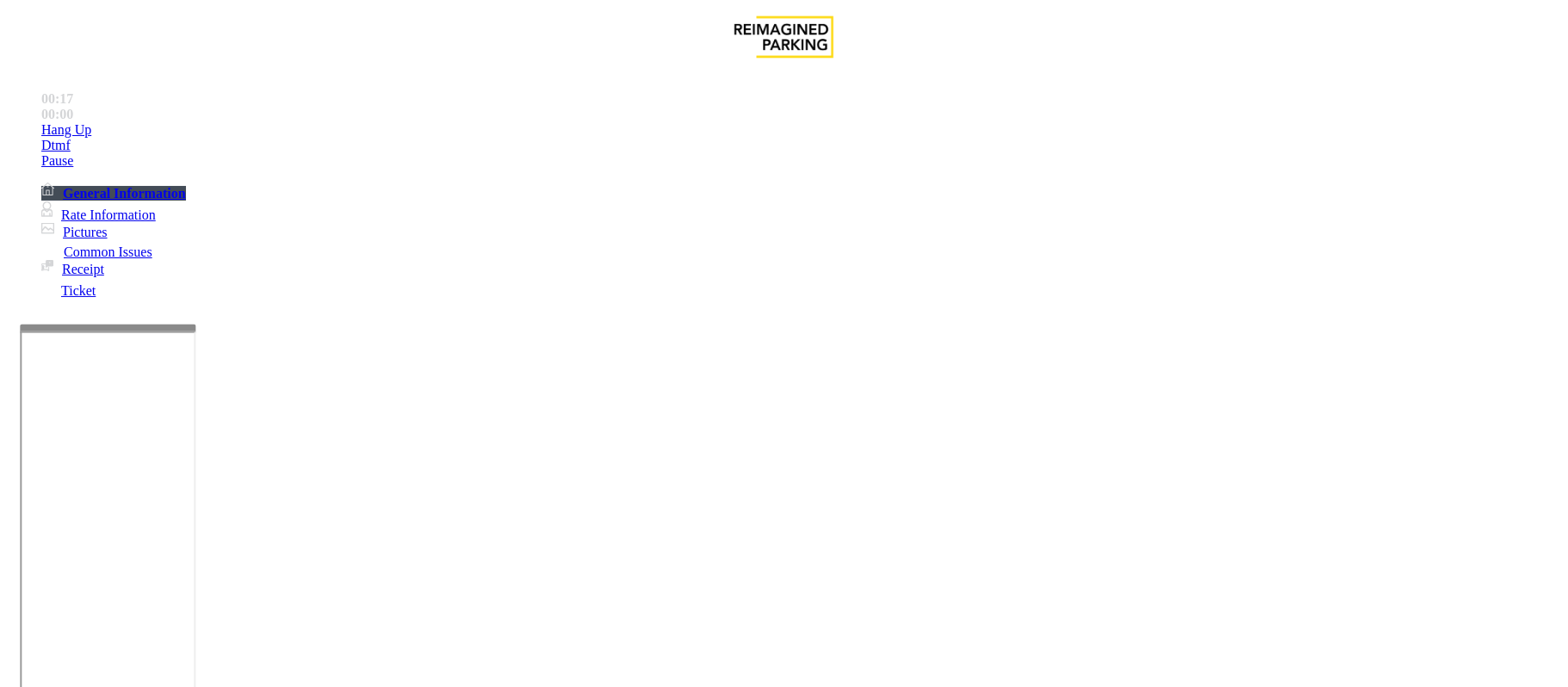 scroll, scrollTop: 2181, scrollLeft: 0, axis: vertical 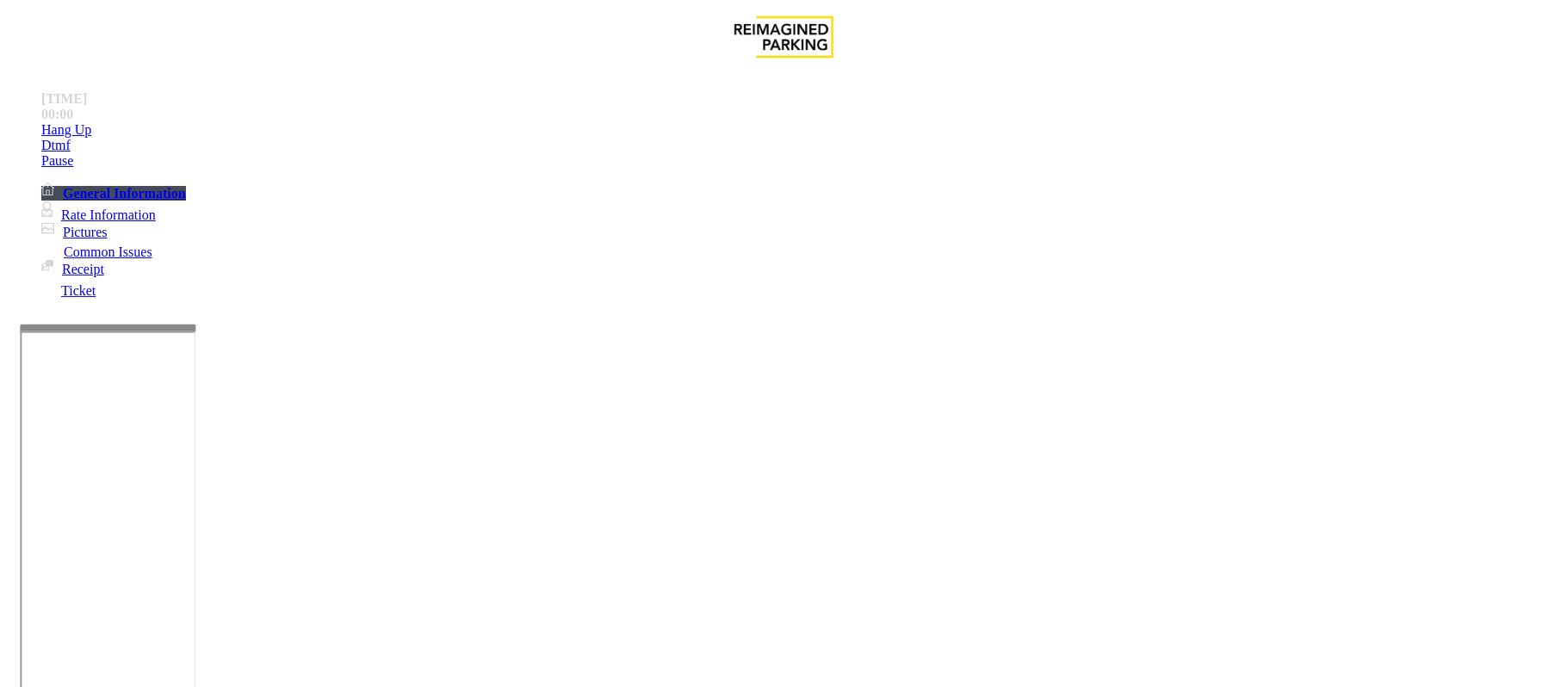 drag, startPoint x: 899, startPoint y: 315, endPoint x: 806, endPoint y: 307, distance: 93.34345 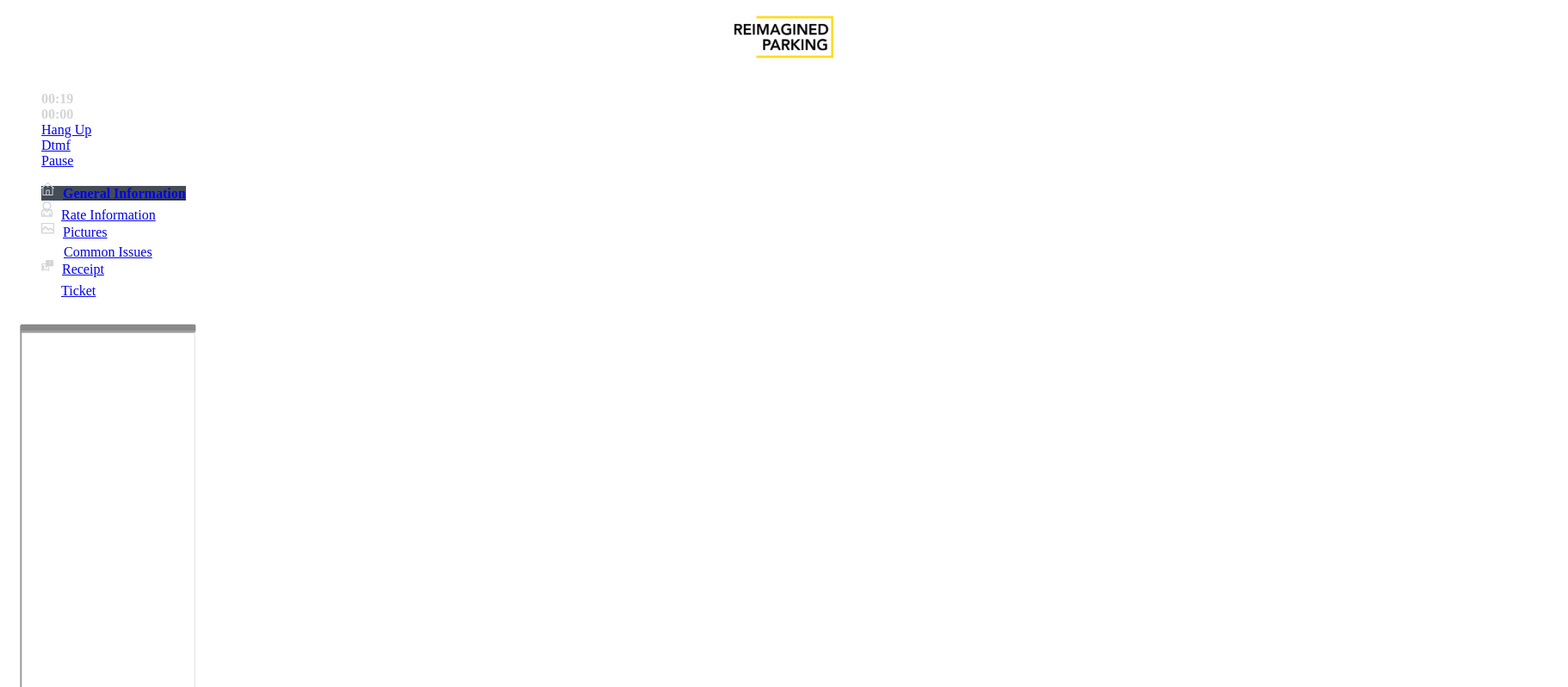 copy on "[LICENSE]" 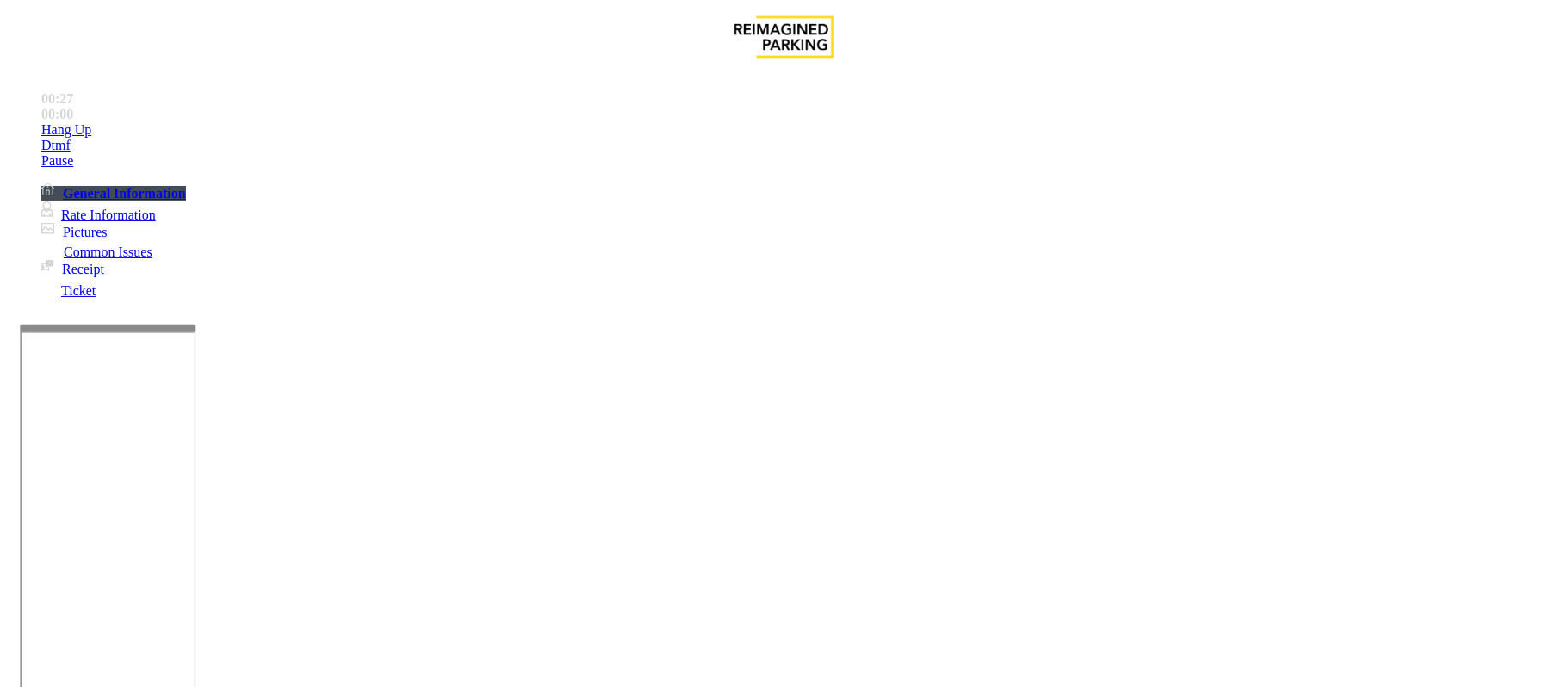 click on "[LAST] [LAST]" at bounding box center (232, 1249) 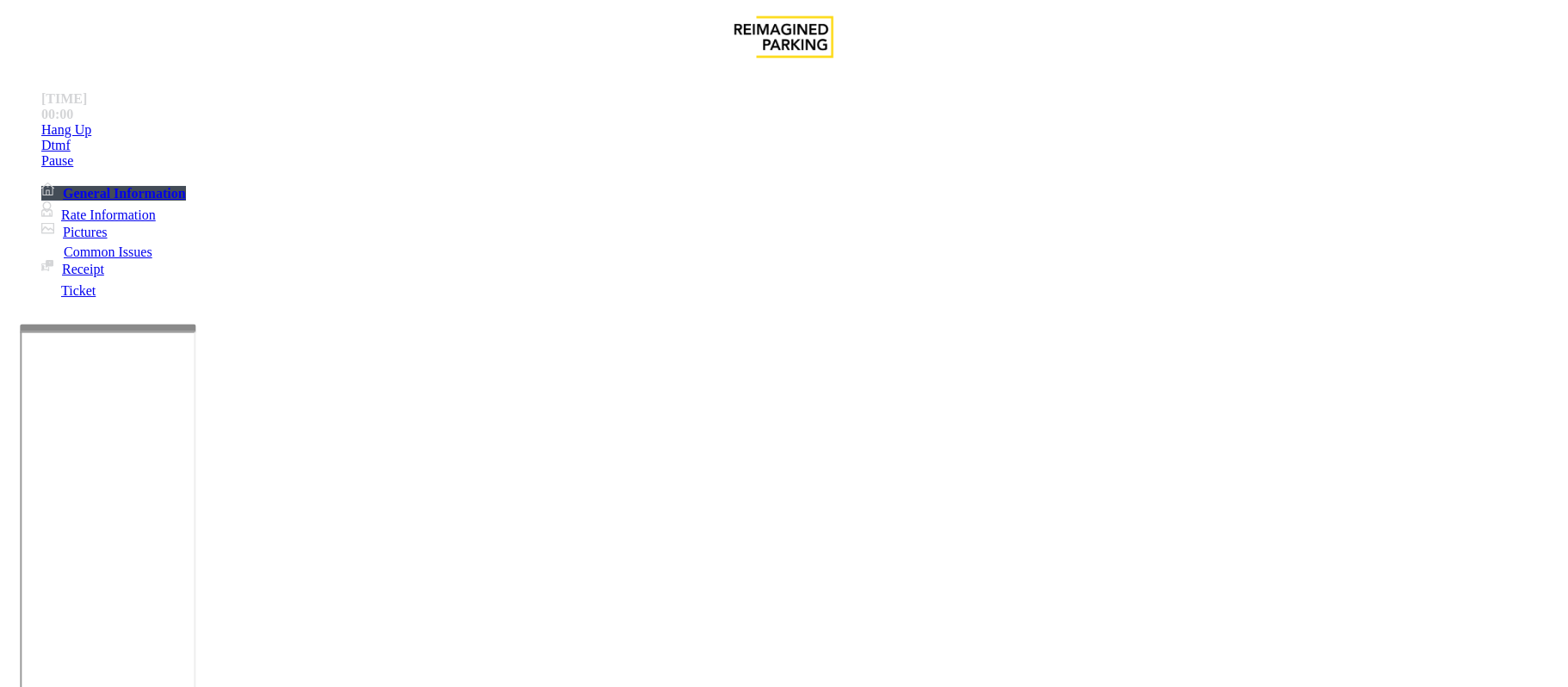 click on "Forgot Card / Transponder / KeyFob" at bounding box center (273, 1249) 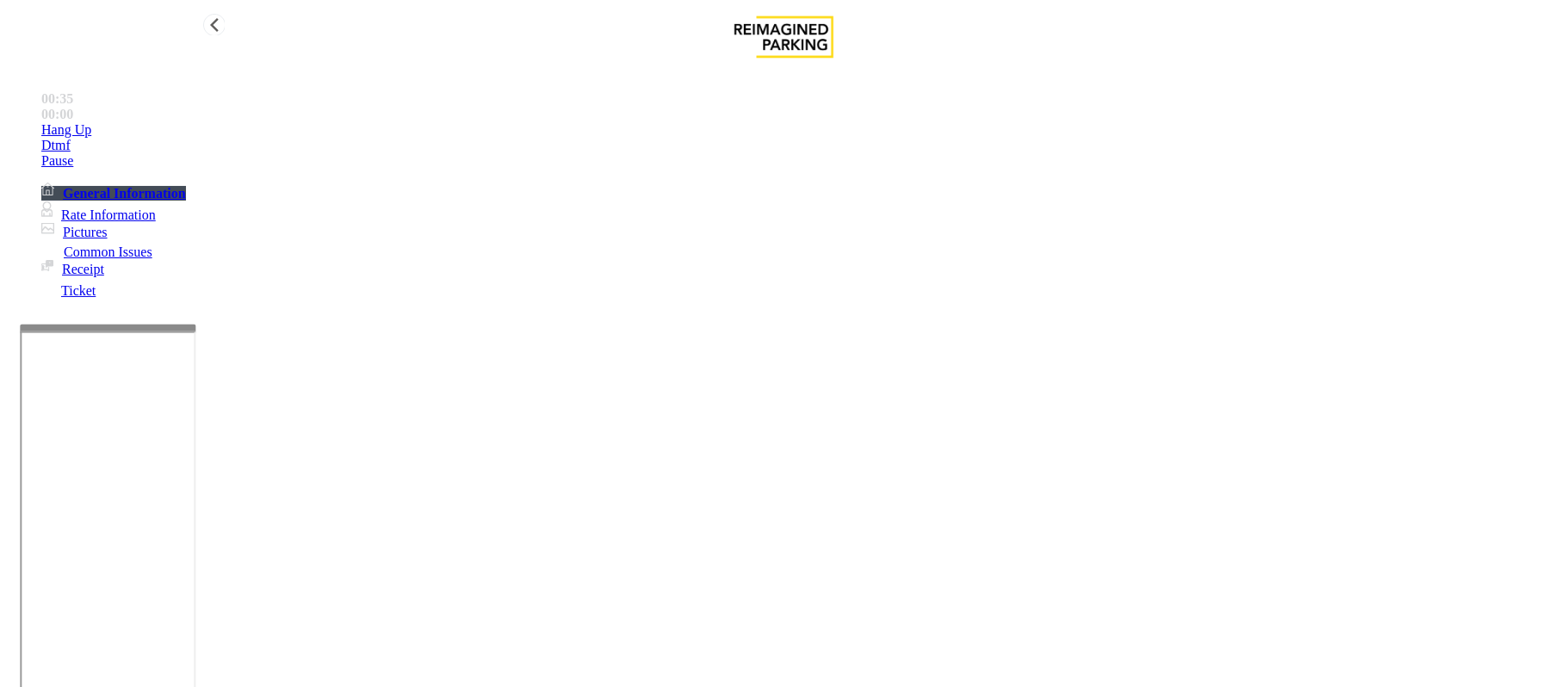 drag, startPoint x: 484, startPoint y: 320, endPoint x: 190, endPoint y: 322, distance: 294.0068 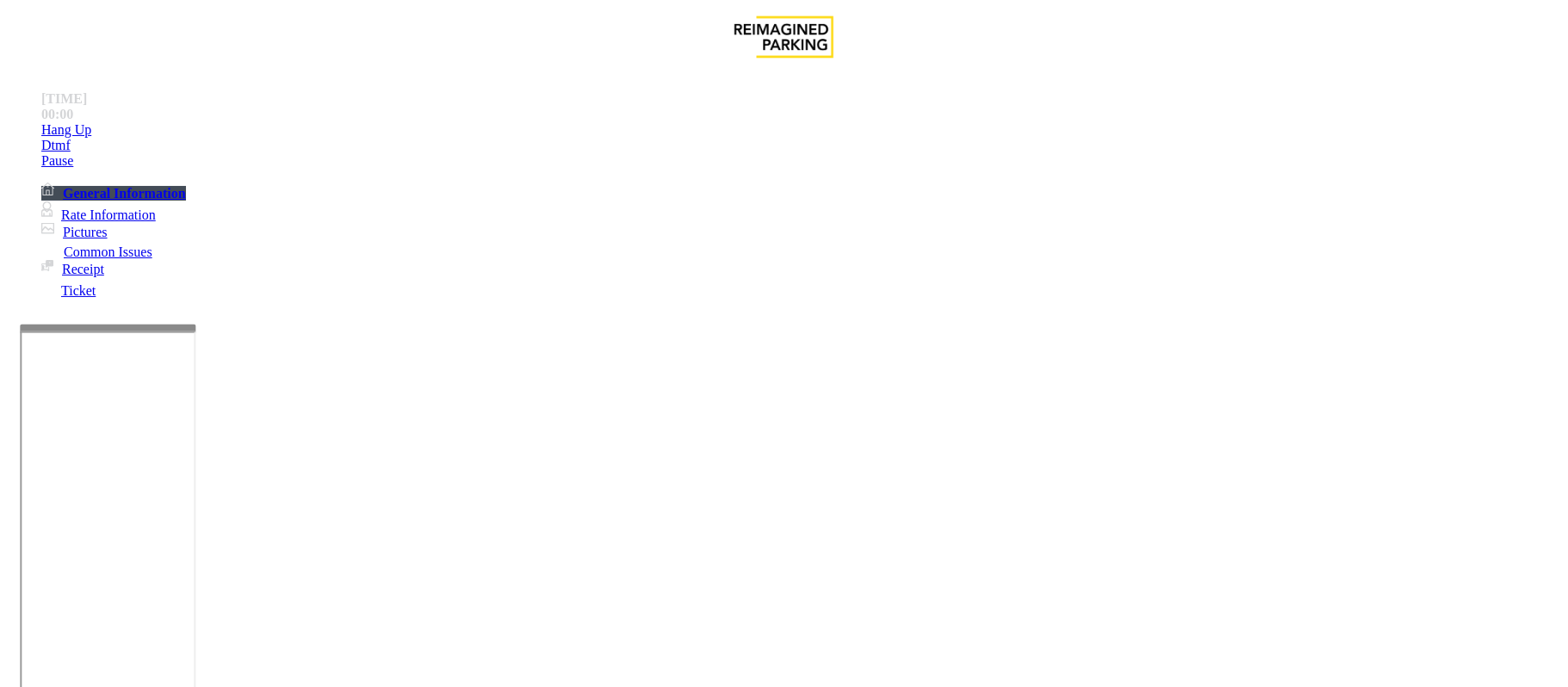 scroll, scrollTop: 0, scrollLeft: 0, axis: both 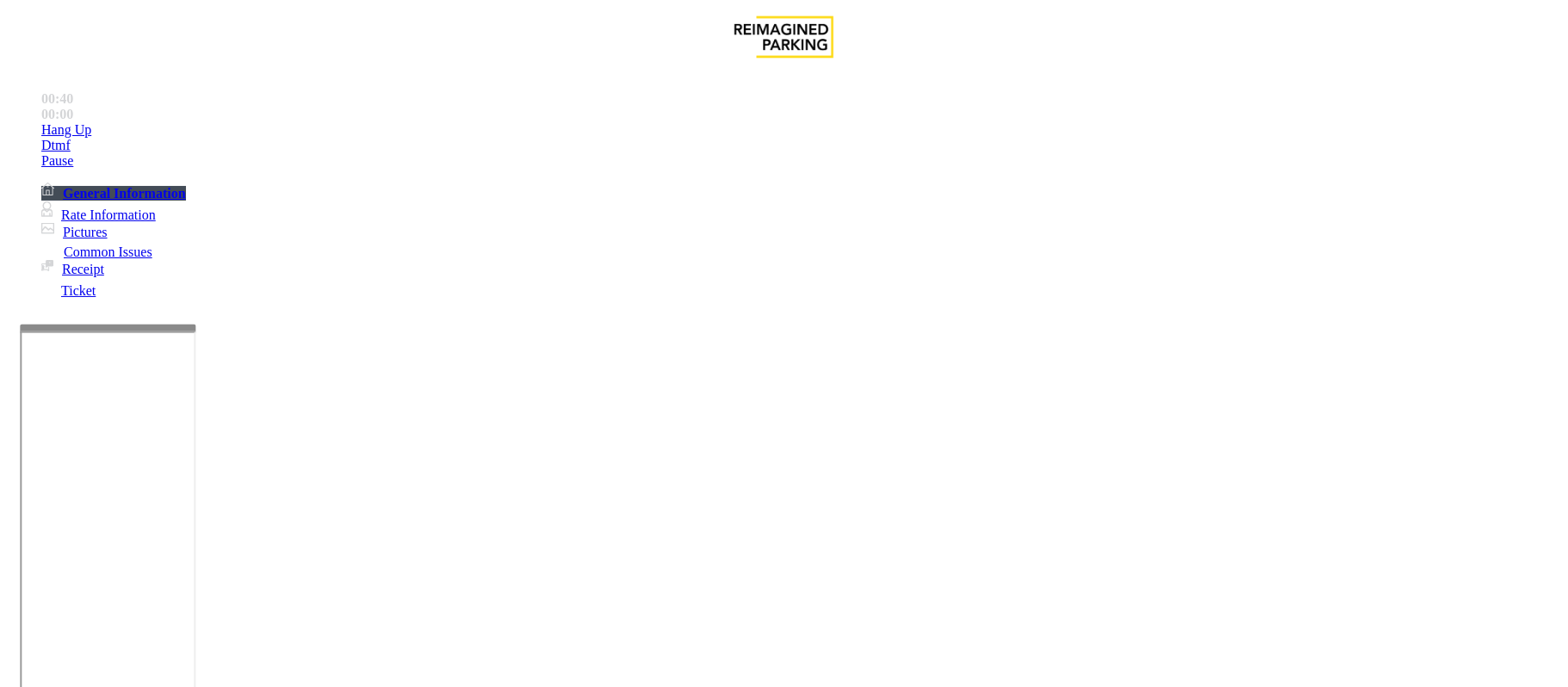 type on "**********" 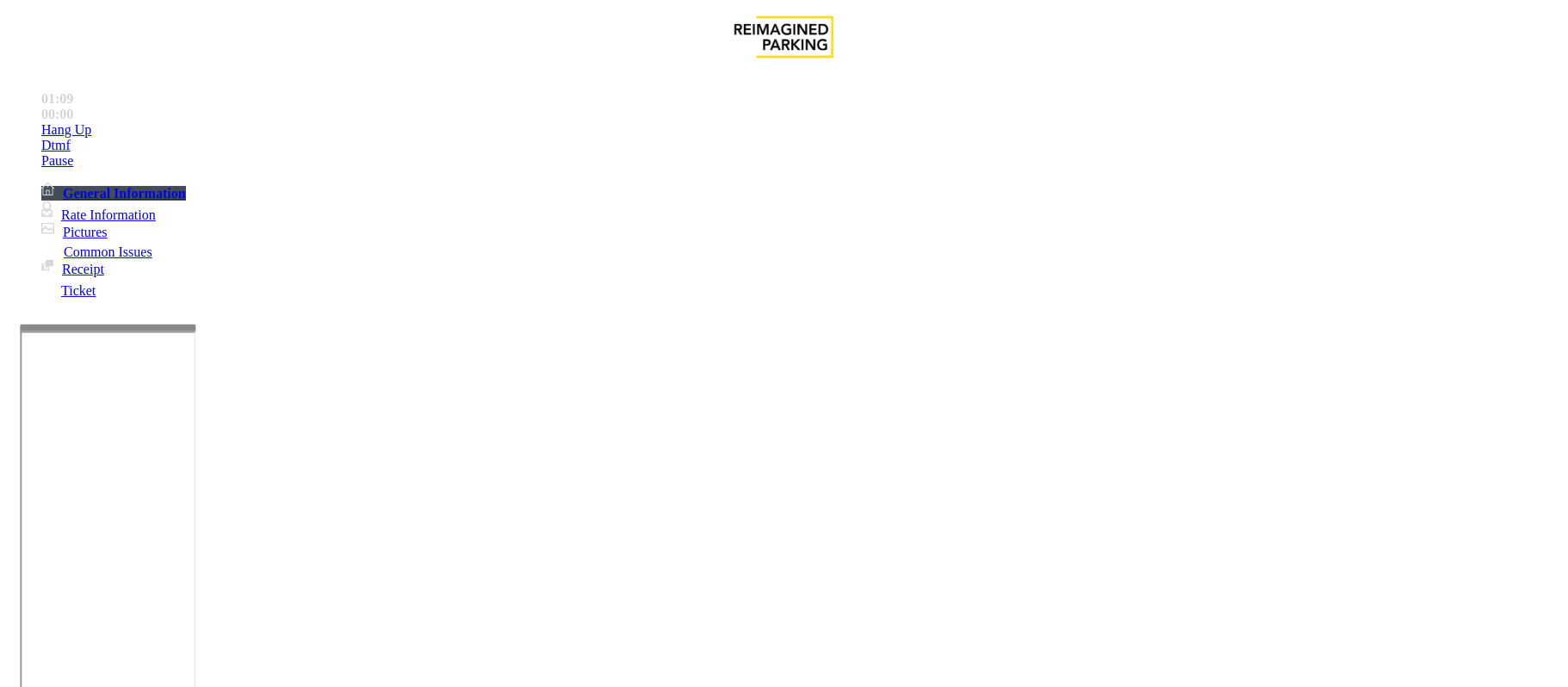 scroll, scrollTop: 0, scrollLeft: 0, axis: both 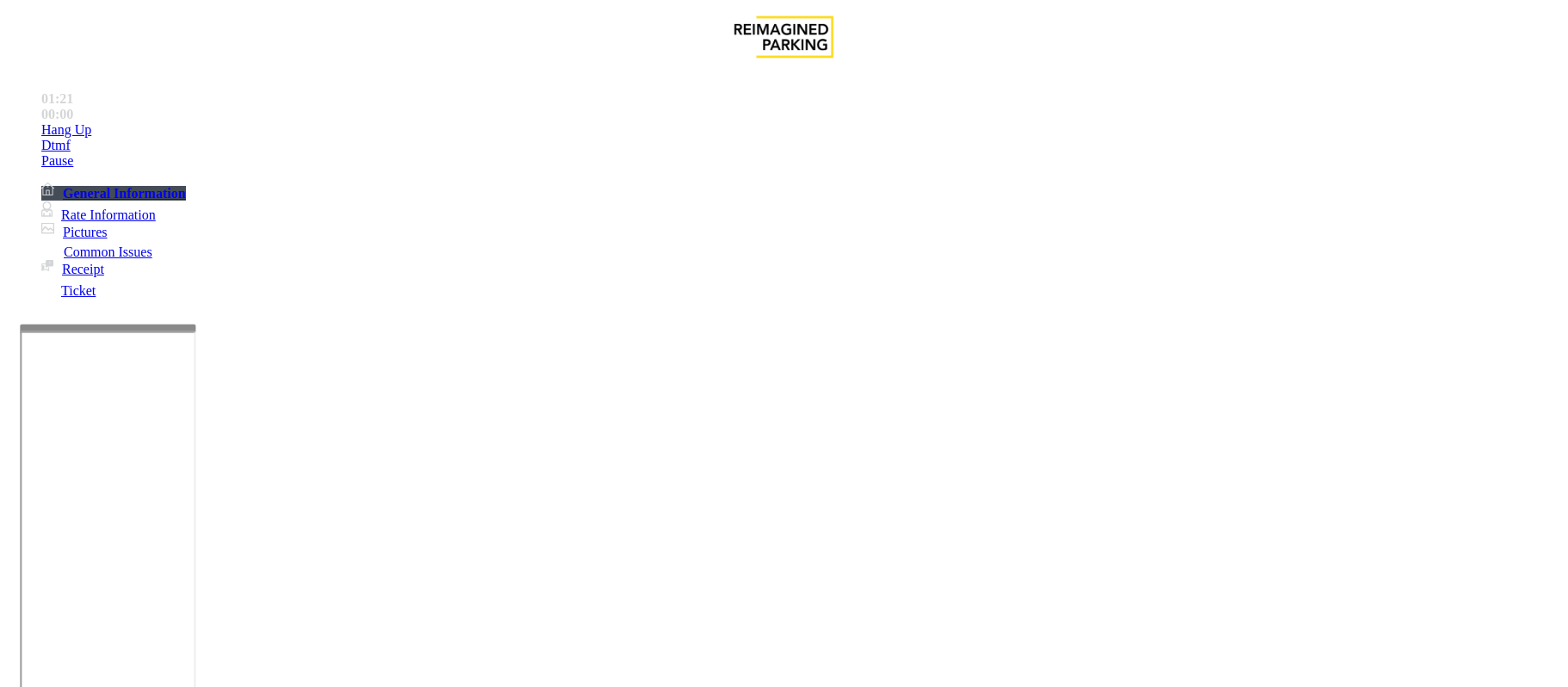 click on "**********" at bounding box center (83, 1268) 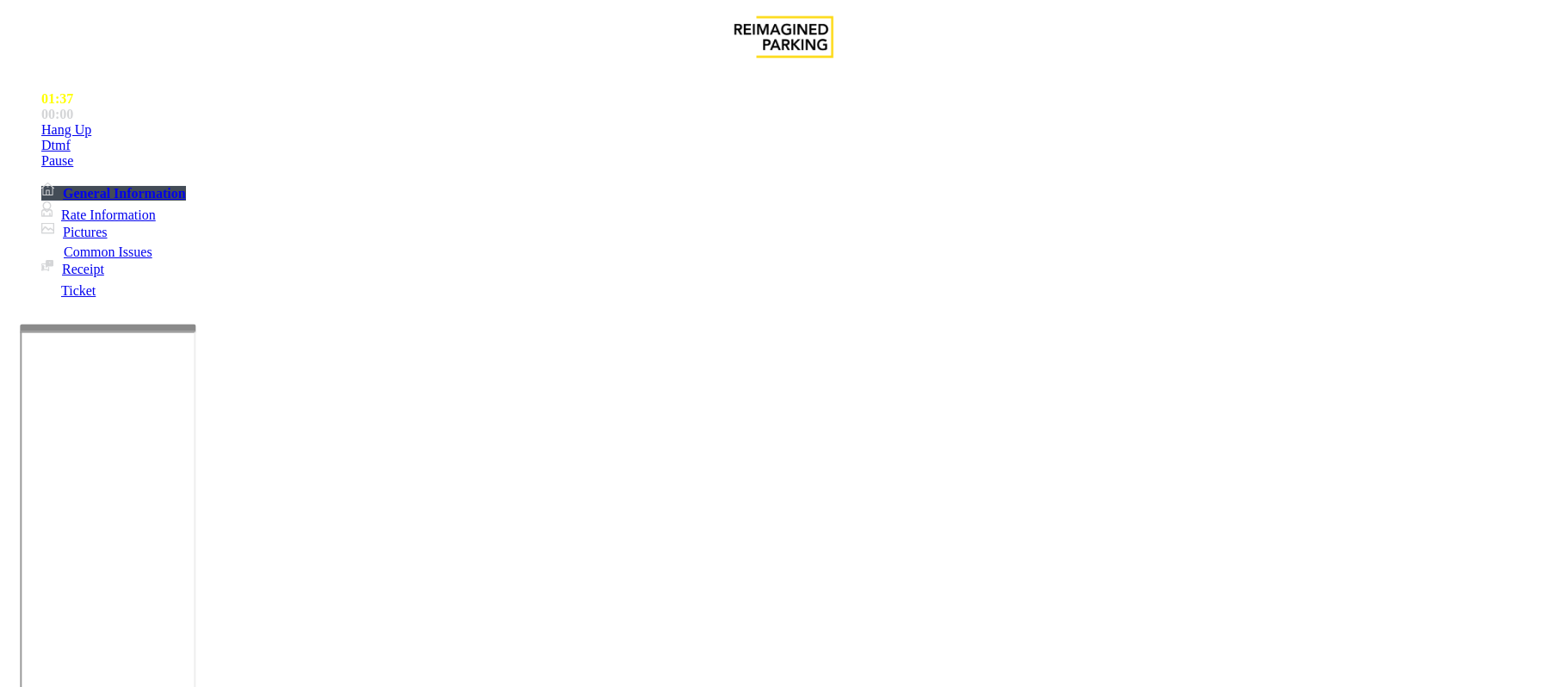 type on "**********" 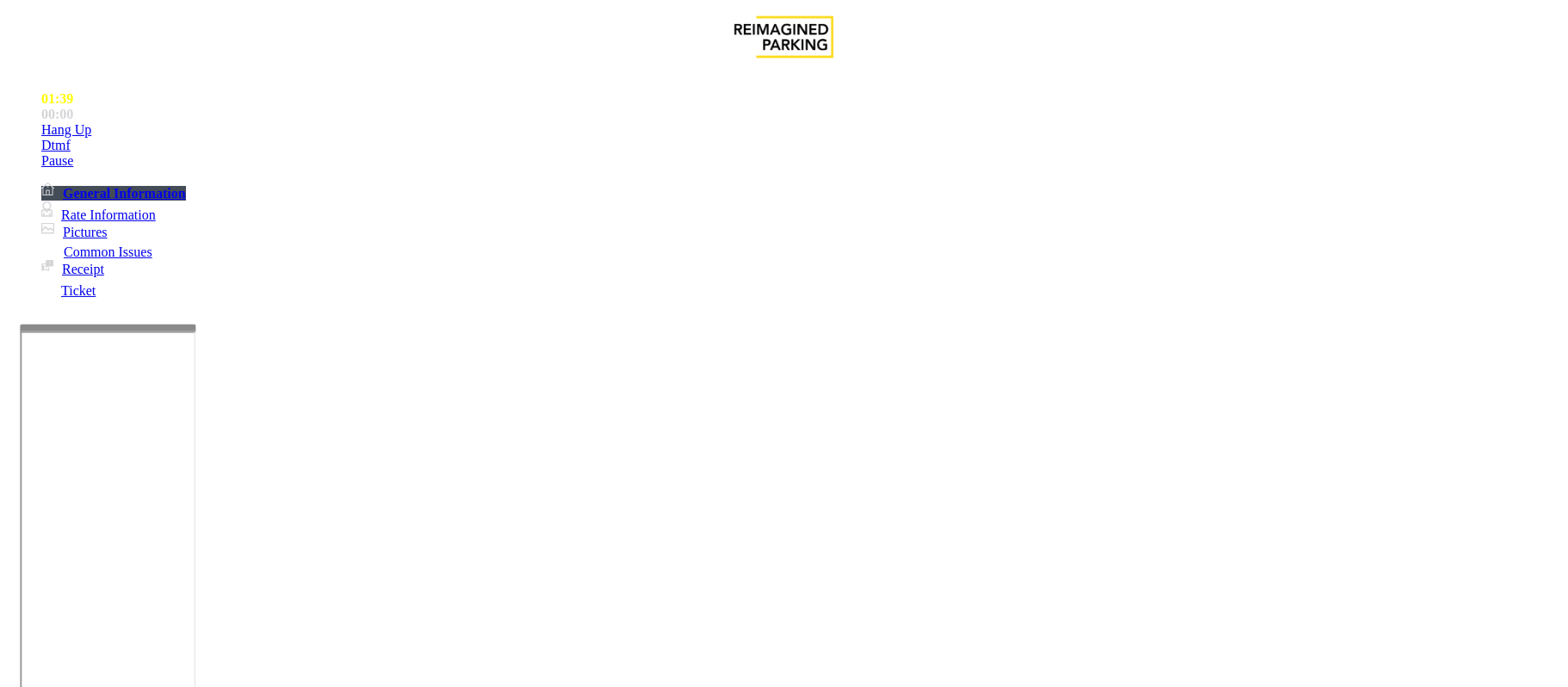 click at bounding box center [253, 1532] 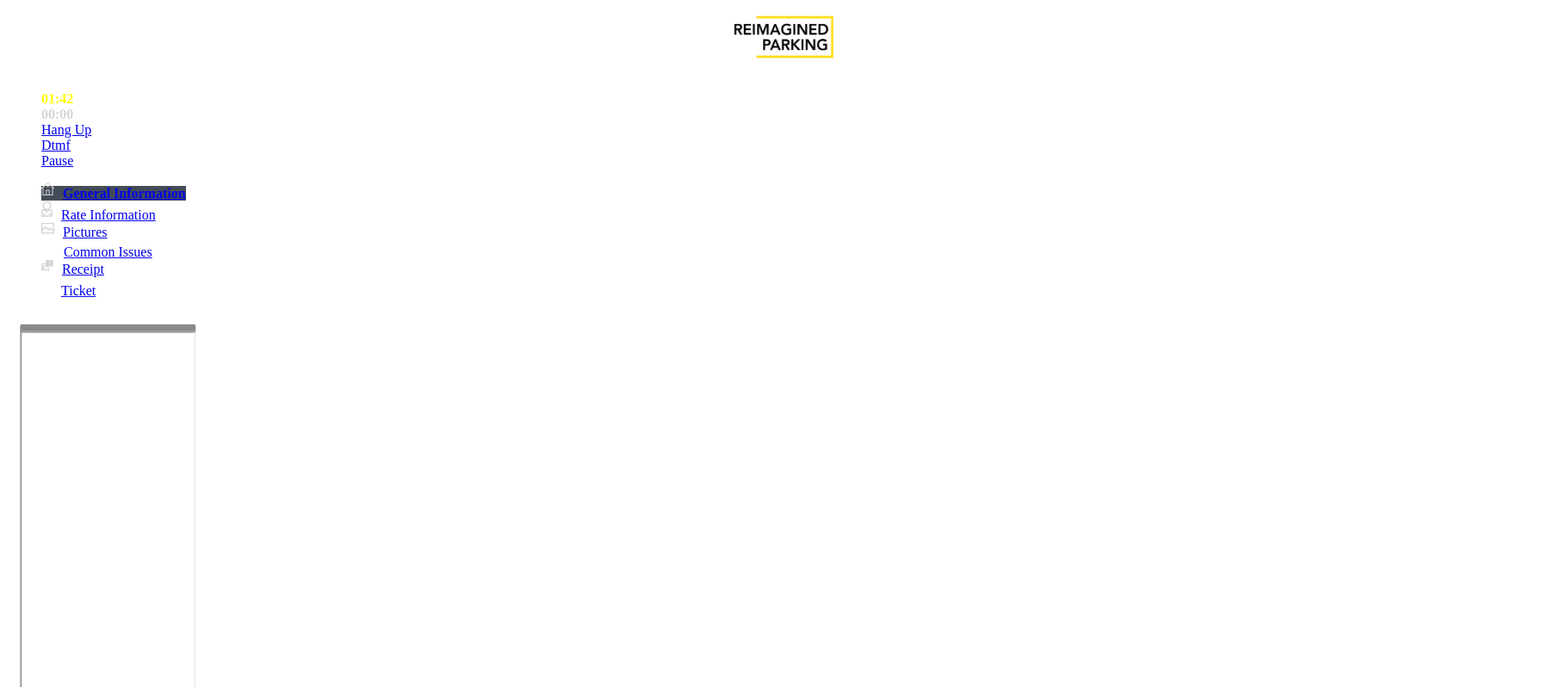 click at bounding box center (253, 1532) 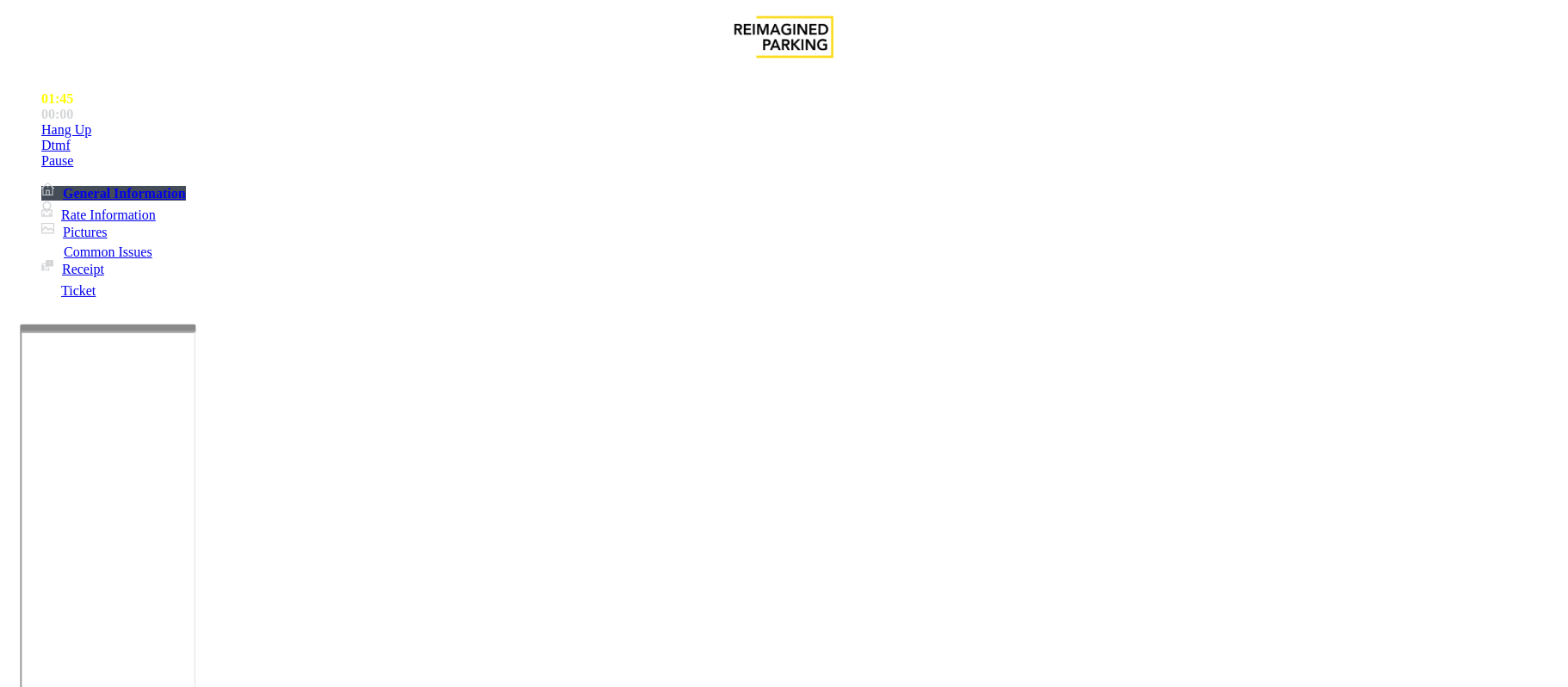 scroll, scrollTop: 1262, scrollLeft: 0, axis: vertical 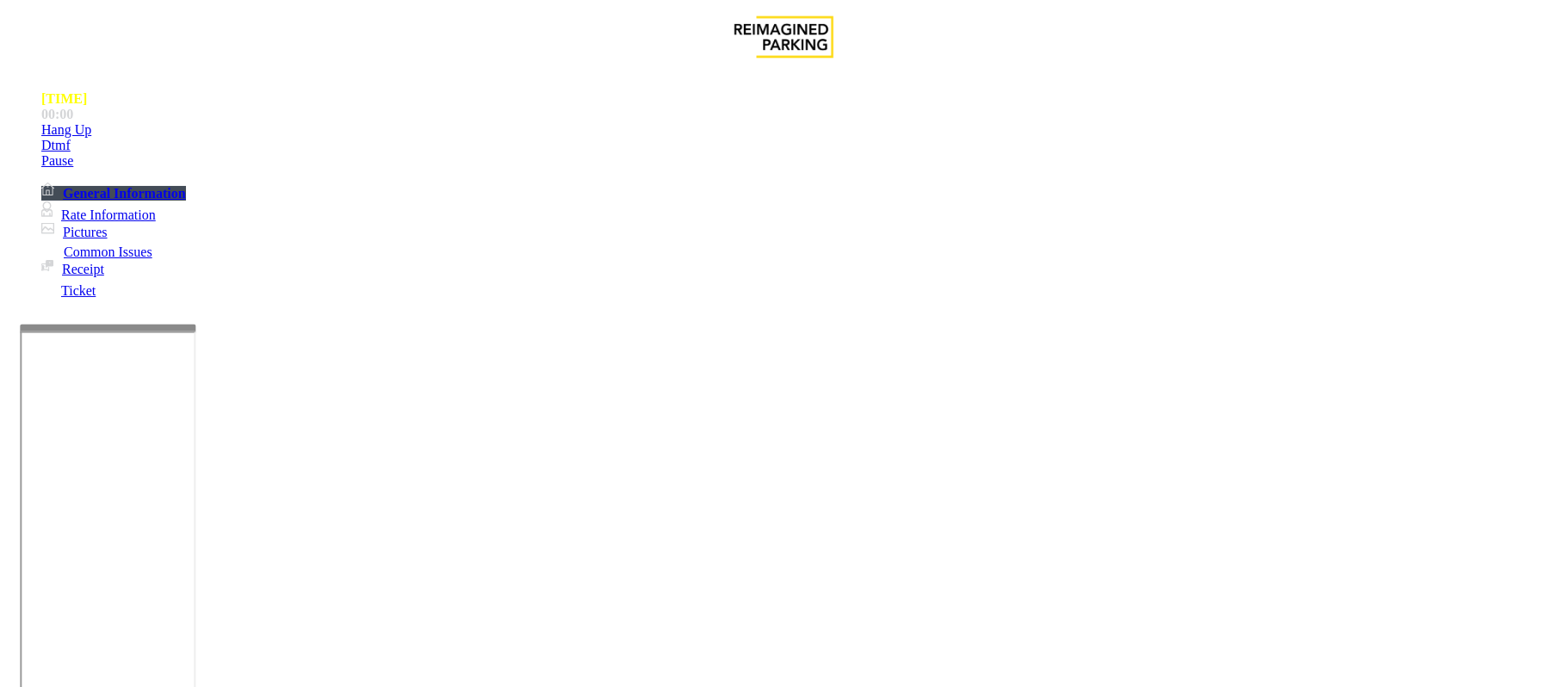 type on "**********" 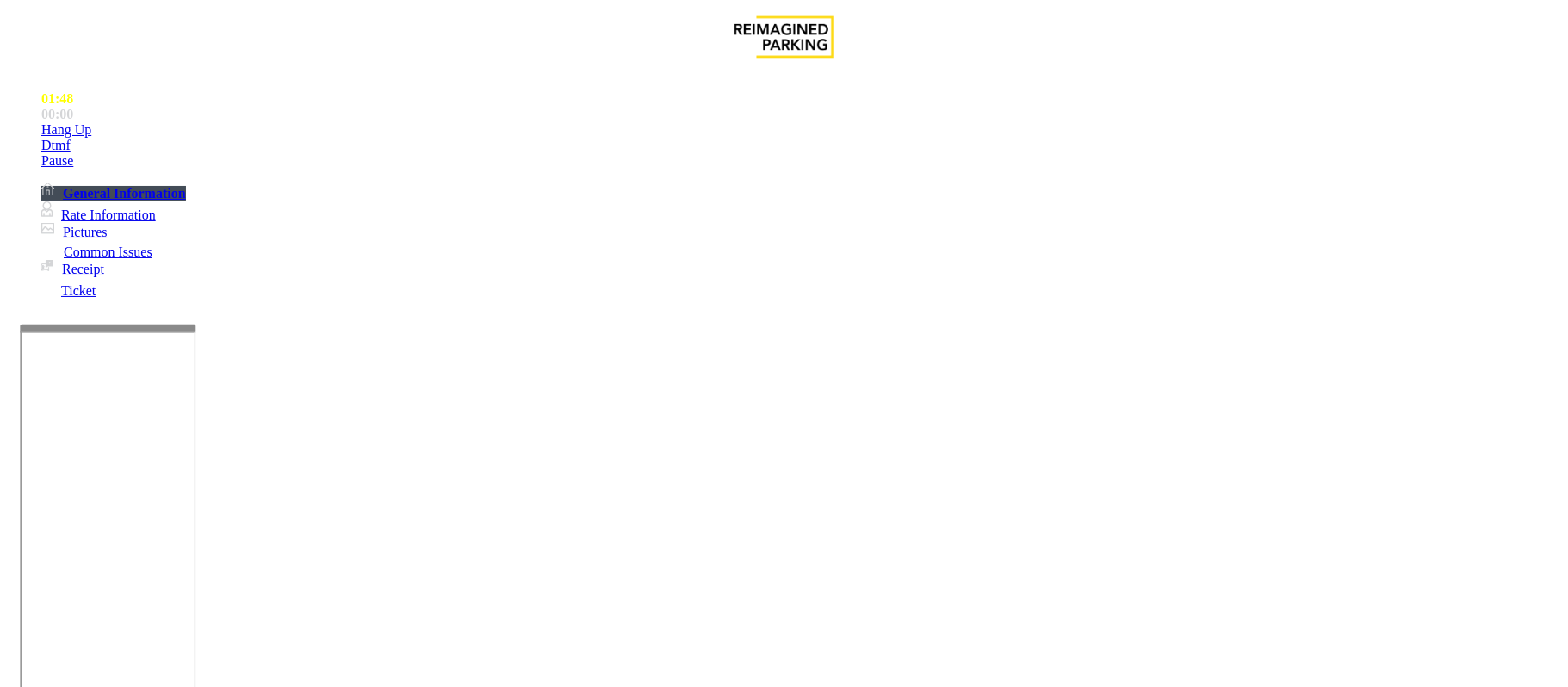 click at bounding box center [83, 1291] 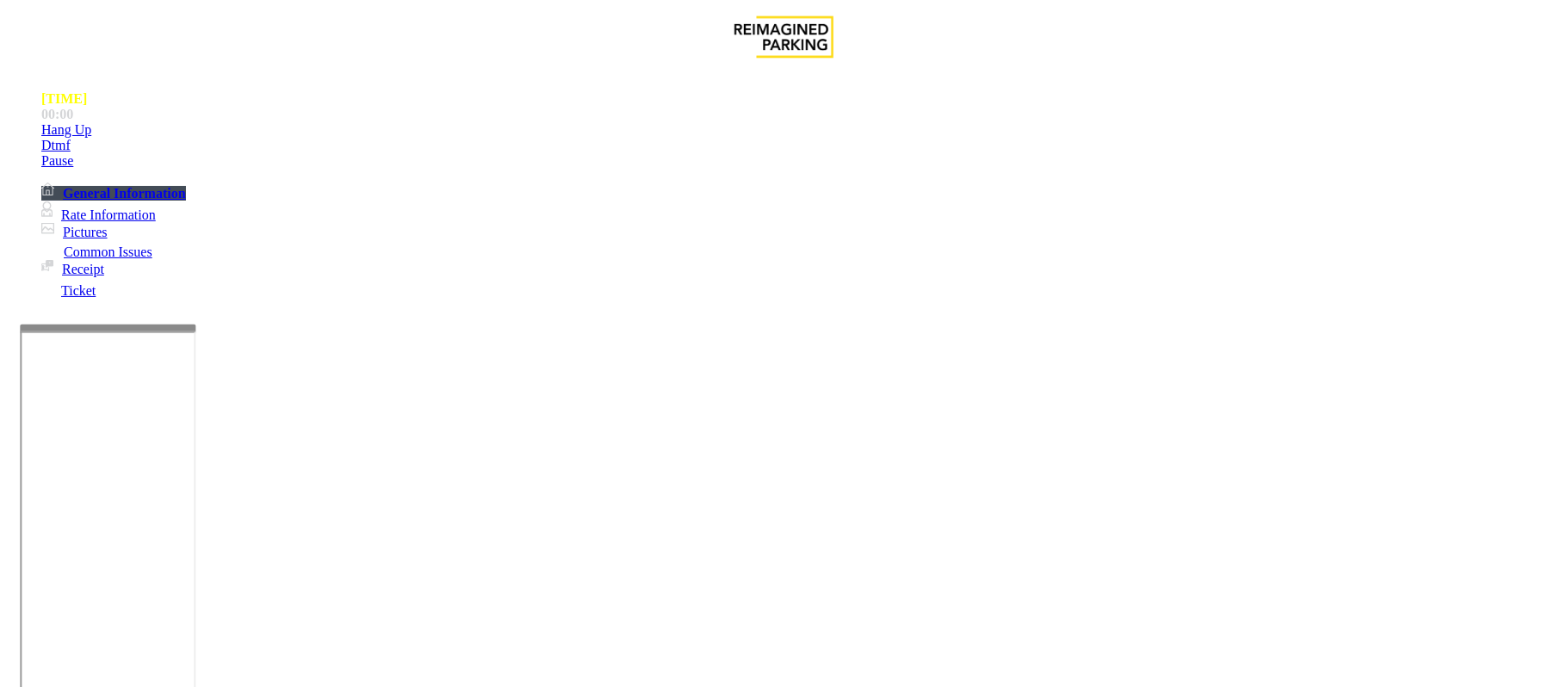 type on "********" 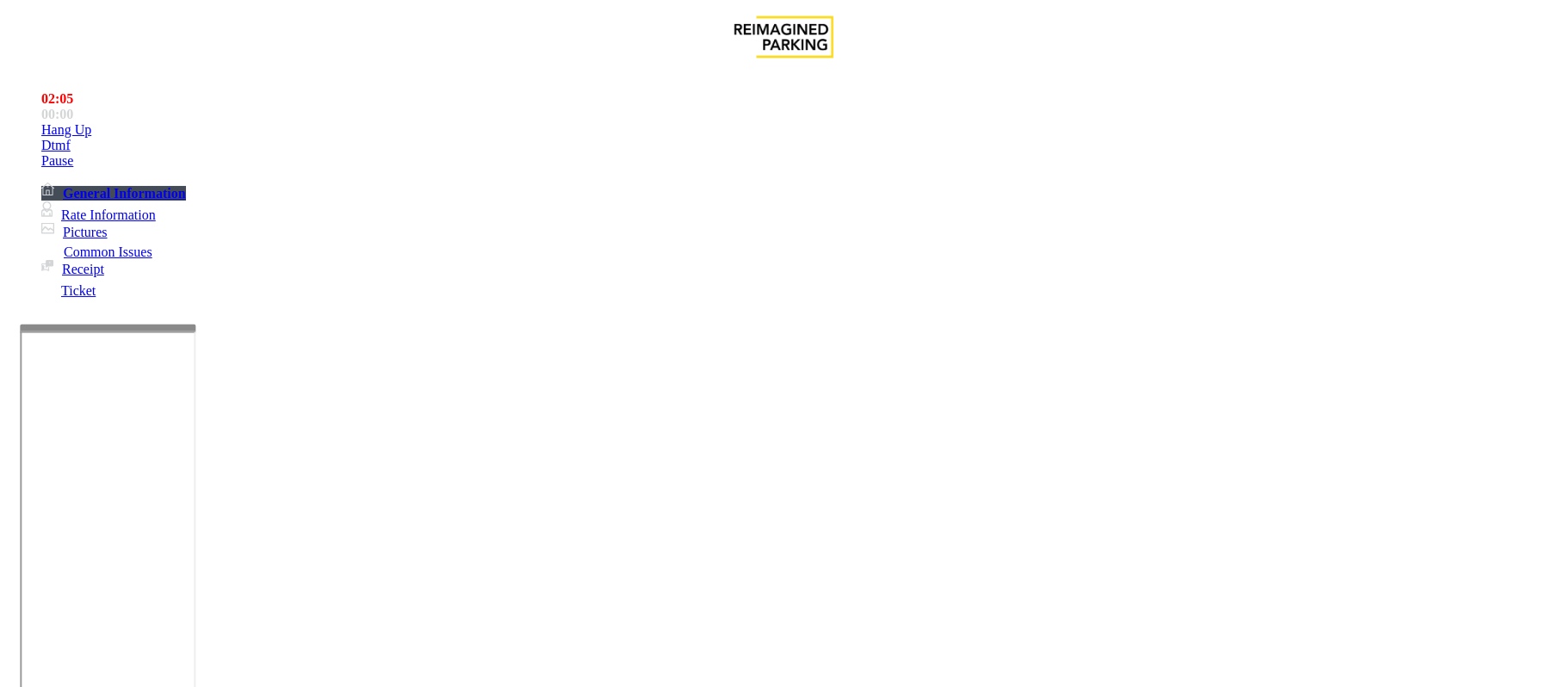 type on "**********" 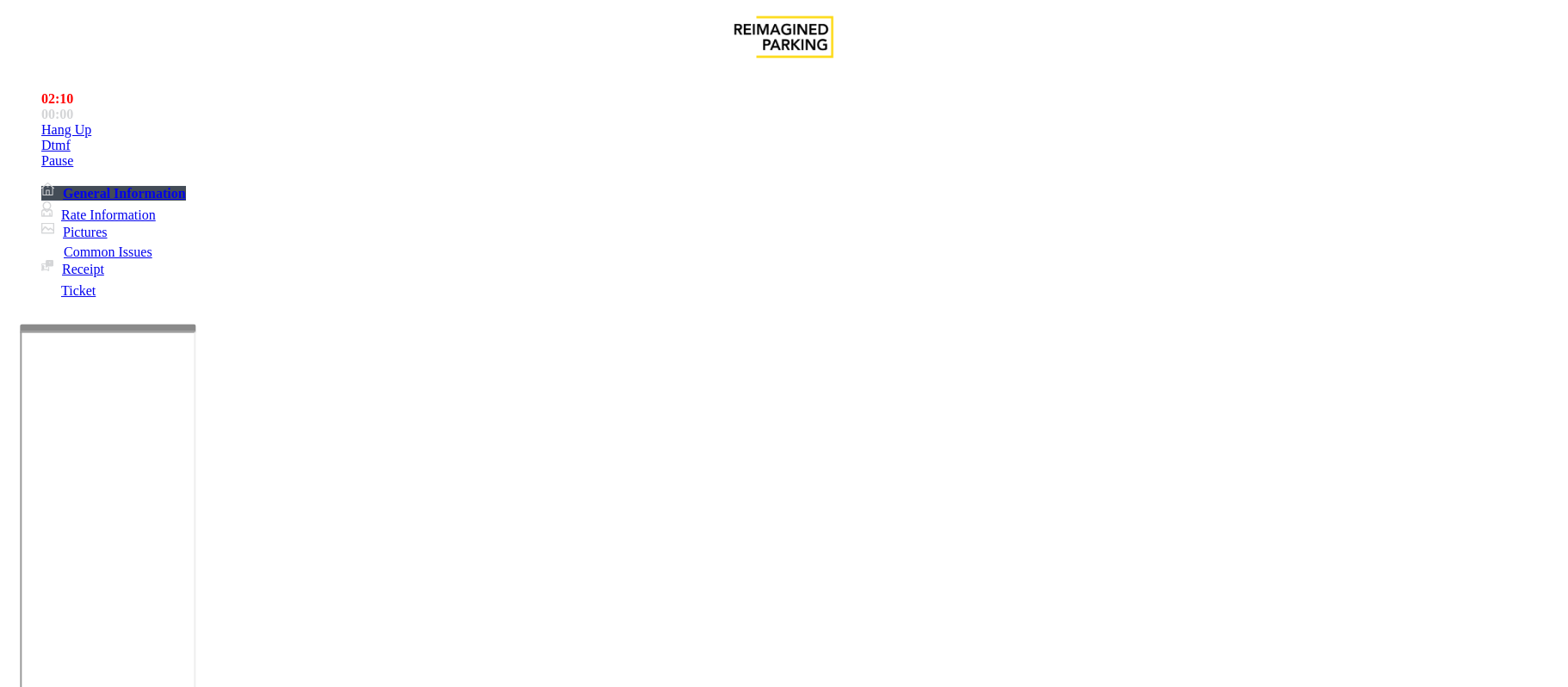 type on "**********" 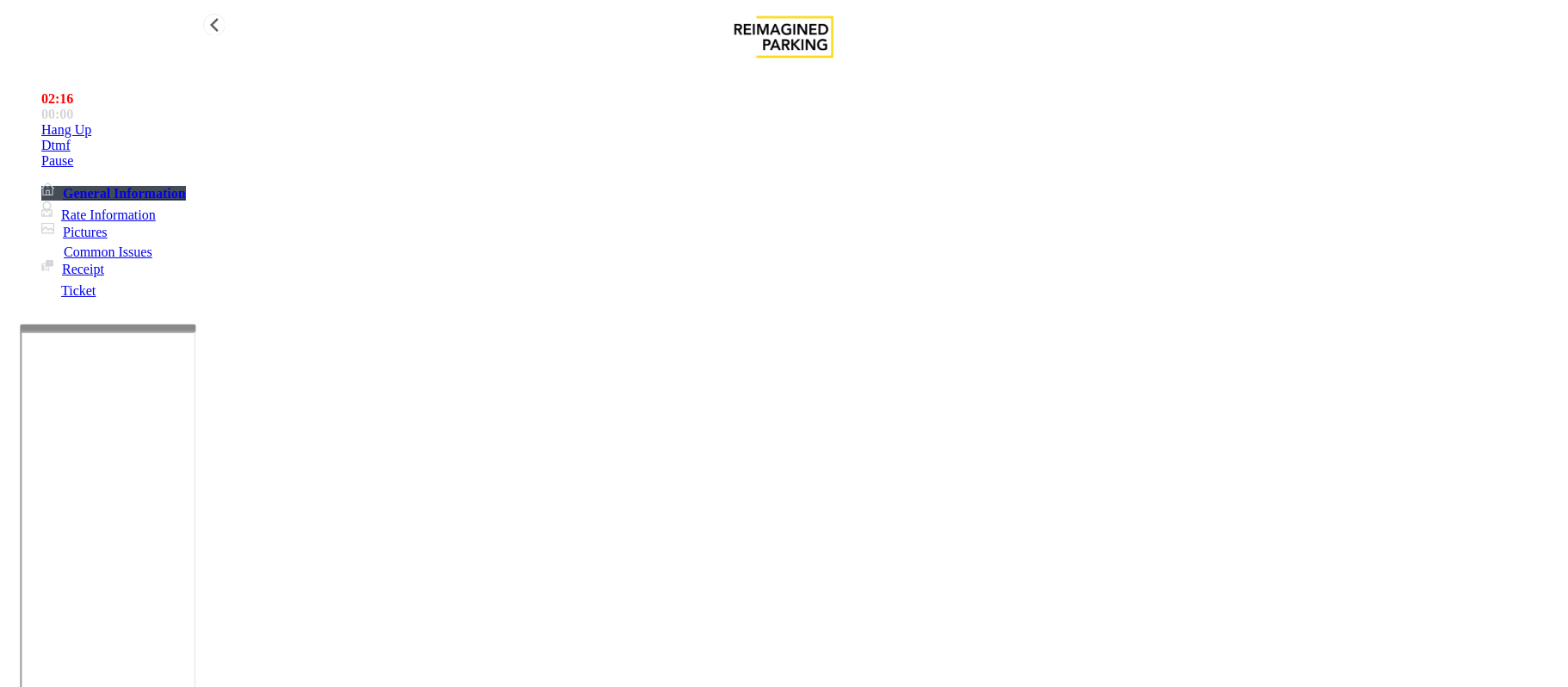 click on "Hang Up" at bounding box center [801, 130] 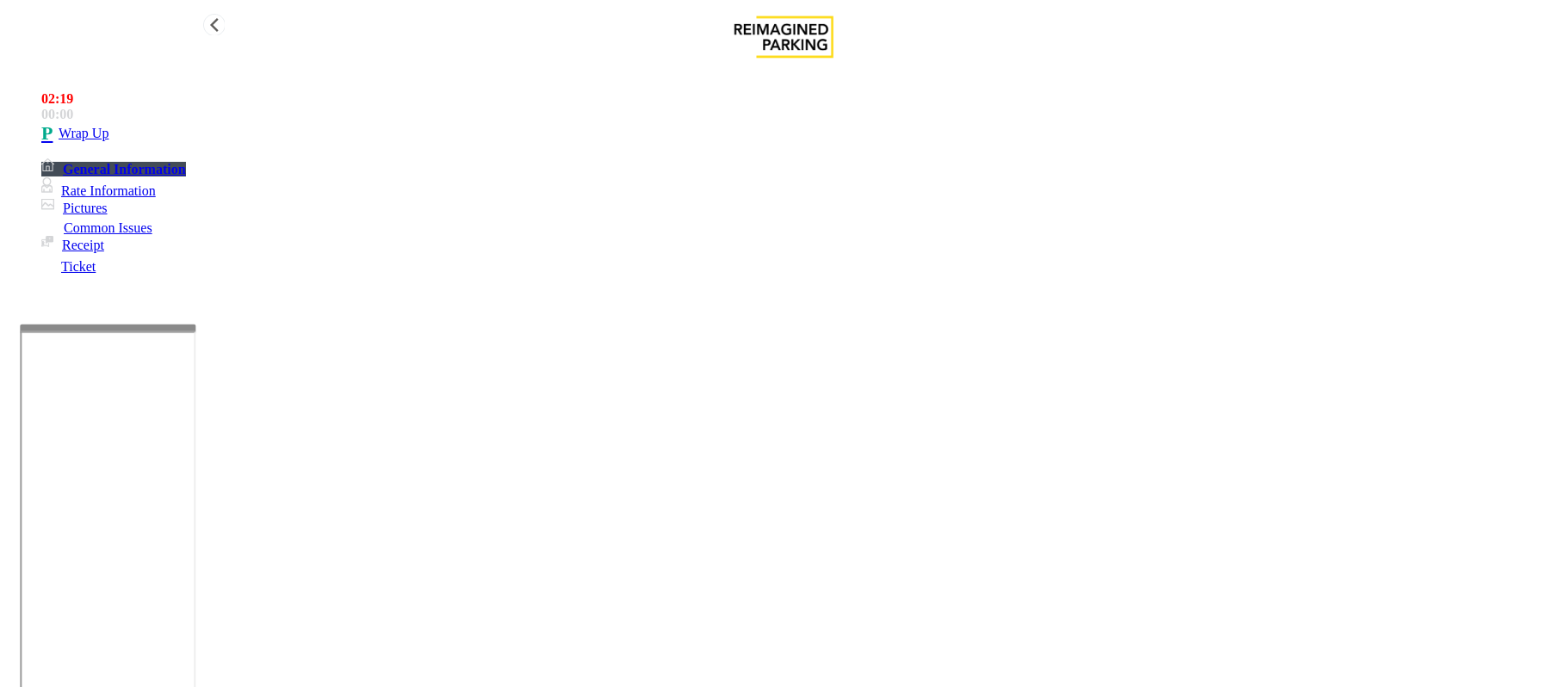 click on "Wrap Up" at bounding box center (801, 133) 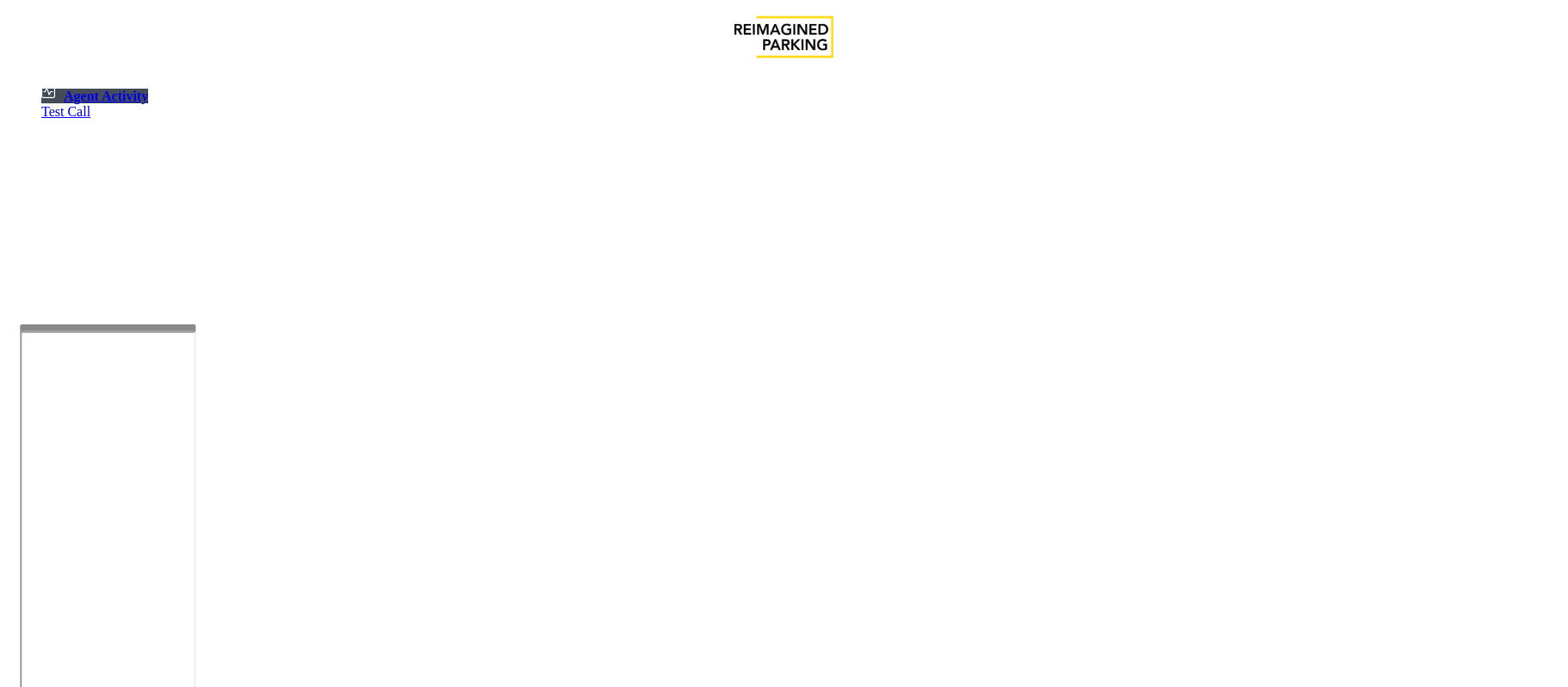 click at bounding box center [160, 1130] 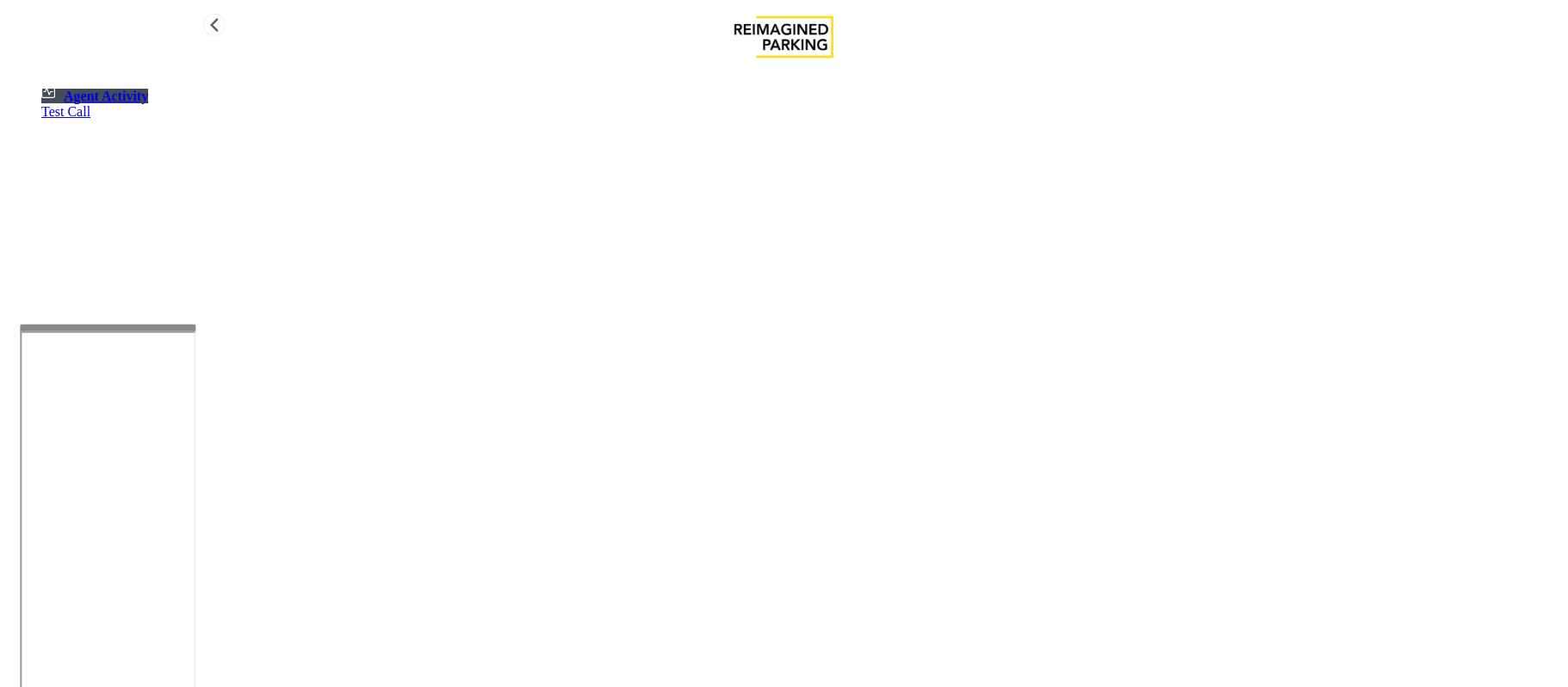 click on "Agent Activity" at bounding box center [95, 96] 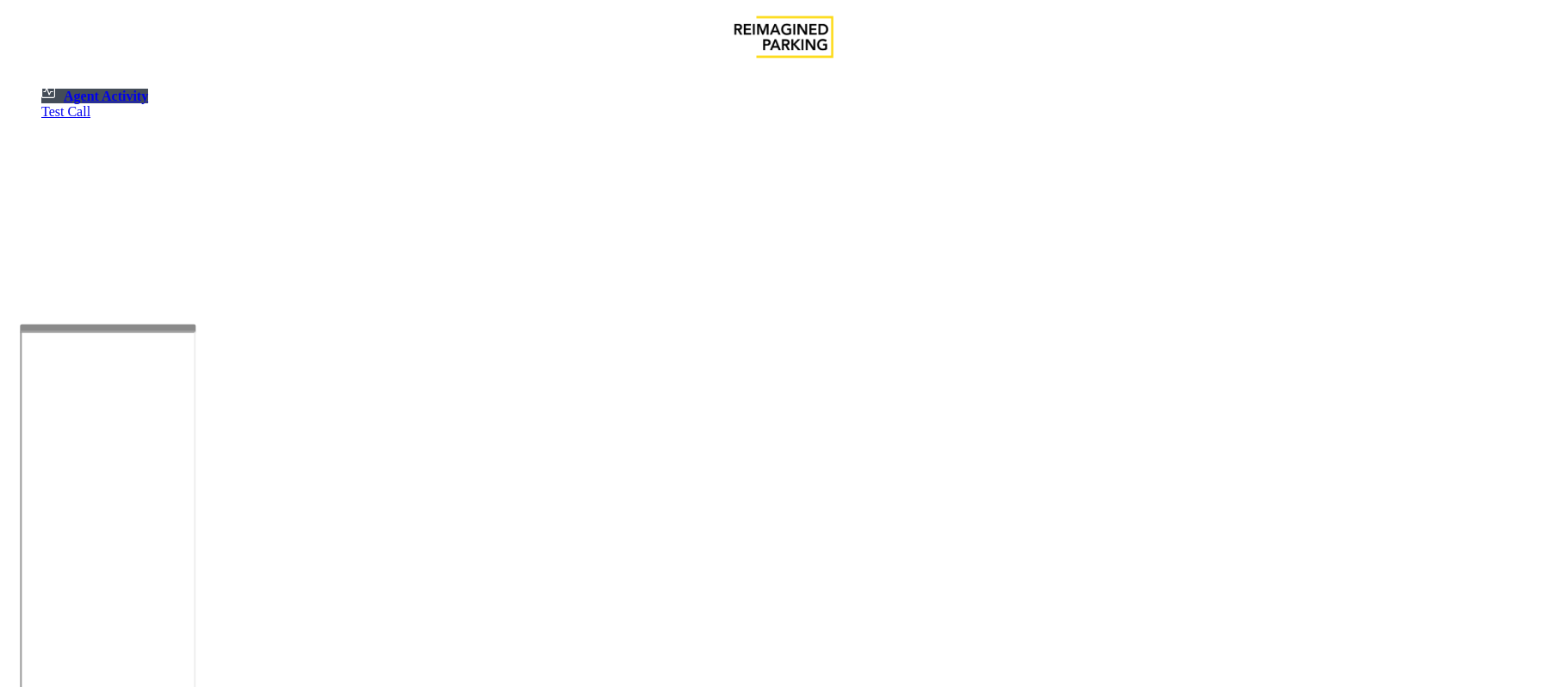 click at bounding box center [160, 1130] 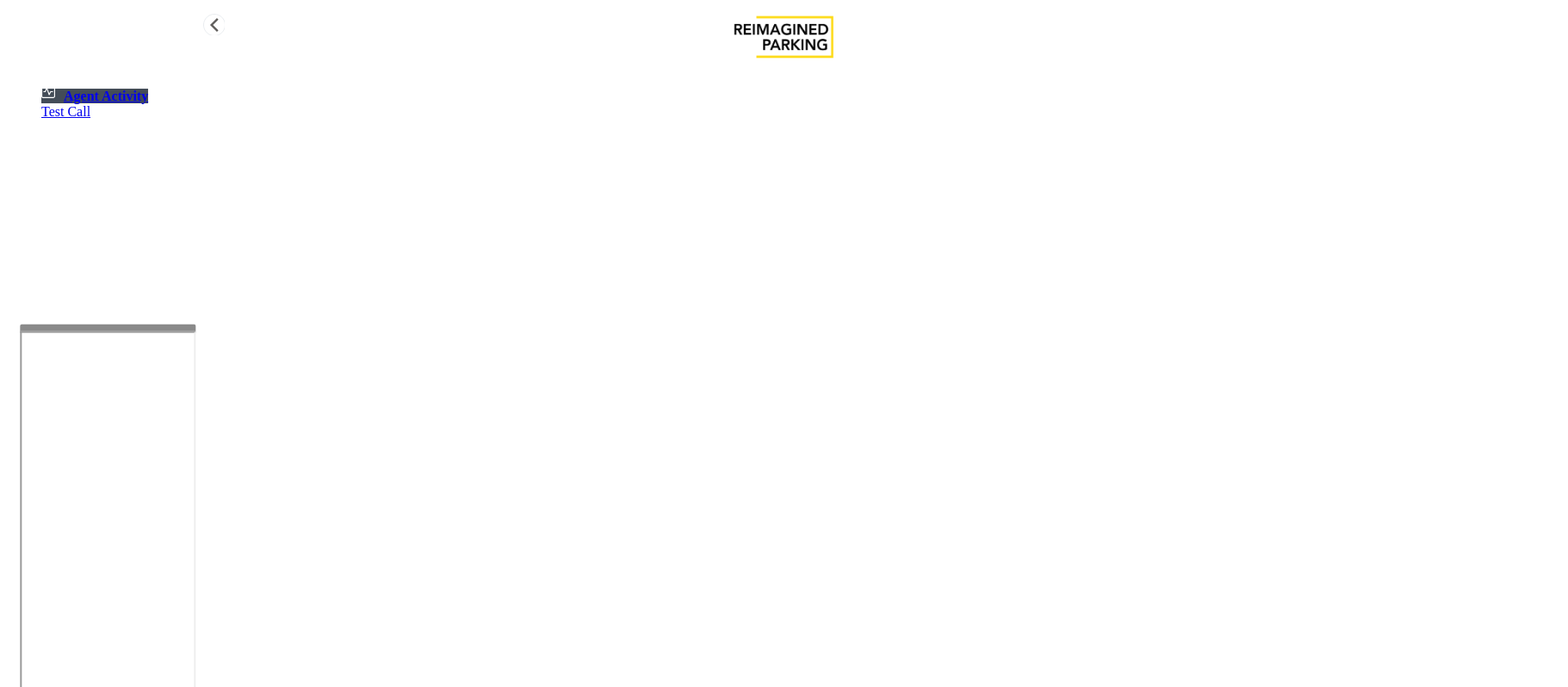 click on "Agent Activity" at bounding box center (95, 96) 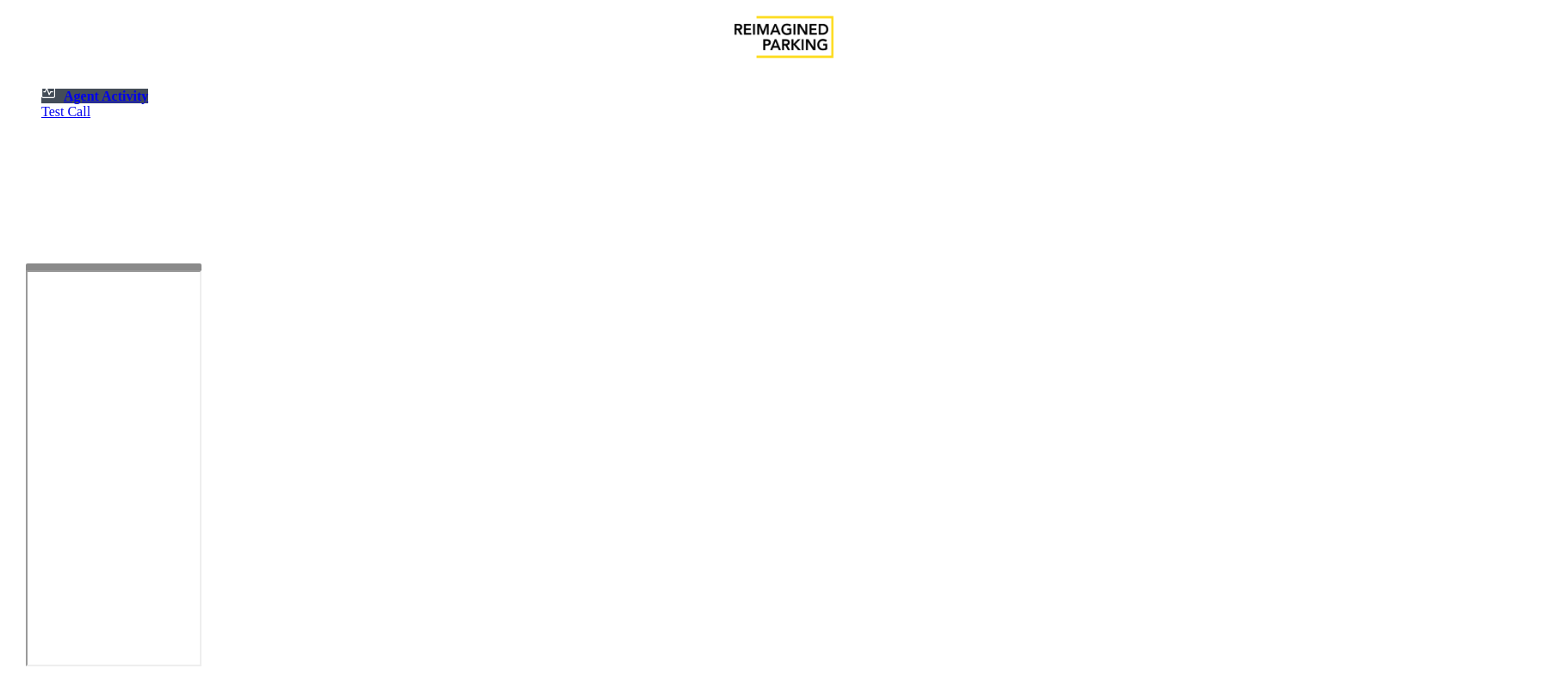 scroll, scrollTop: 0, scrollLeft: 0, axis: both 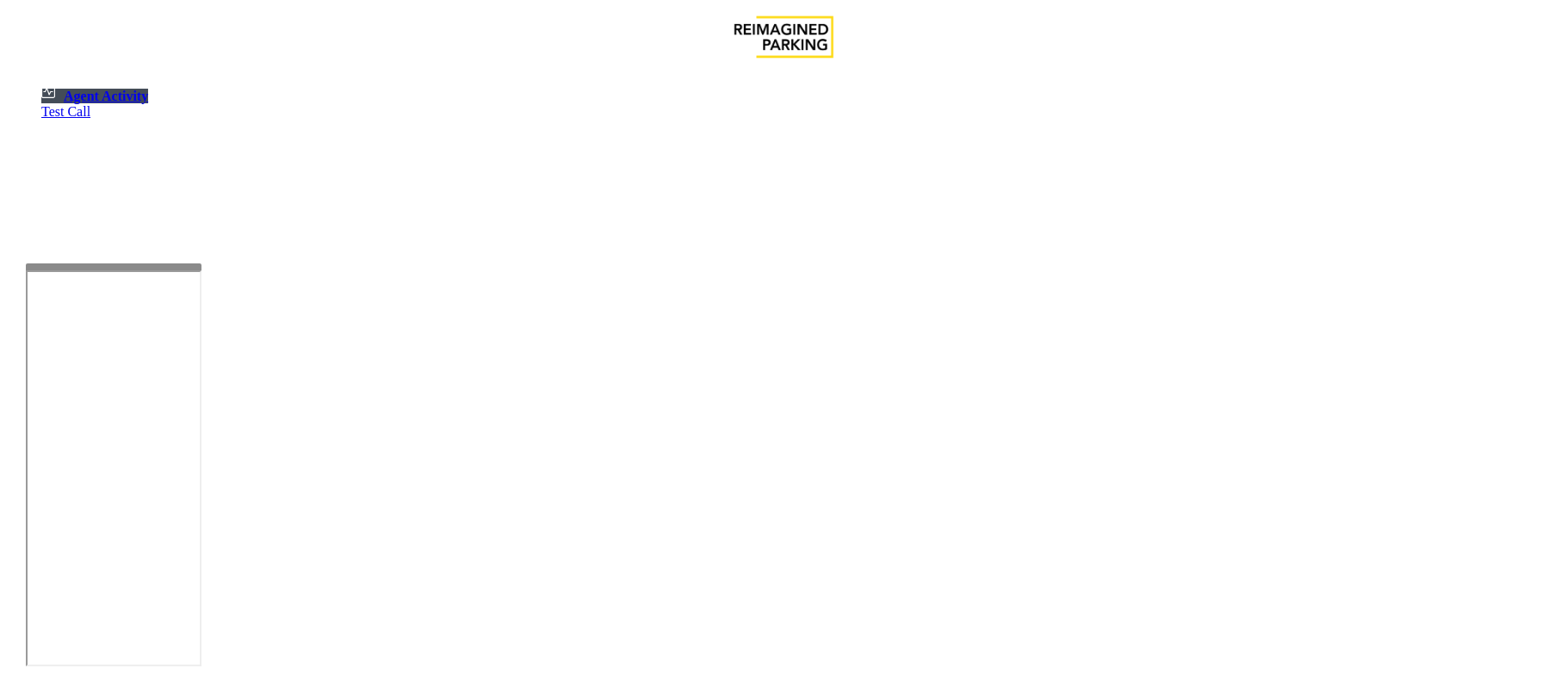 click at bounding box center [160, 1130] 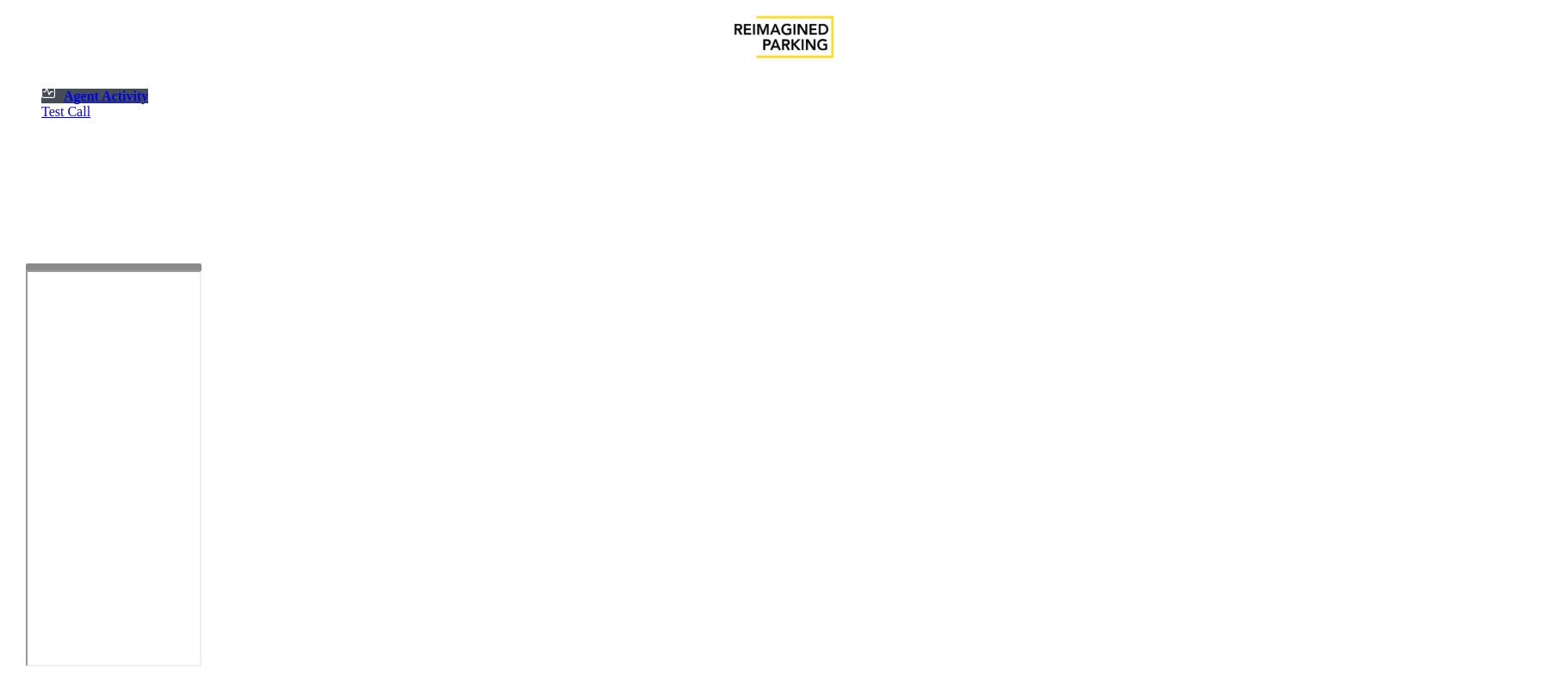 scroll, scrollTop: 0, scrollLeft: 0, axis: both 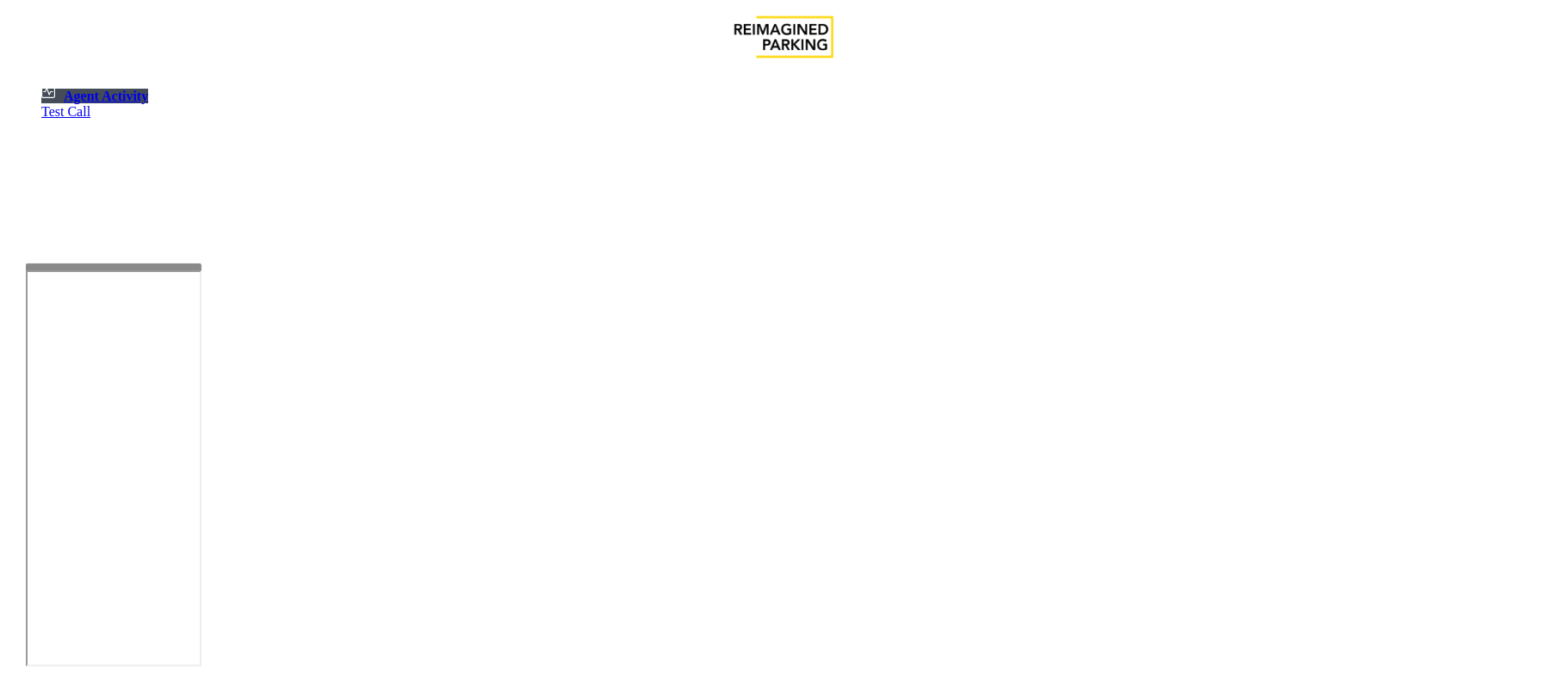 click at bounding box center [160, 1130] 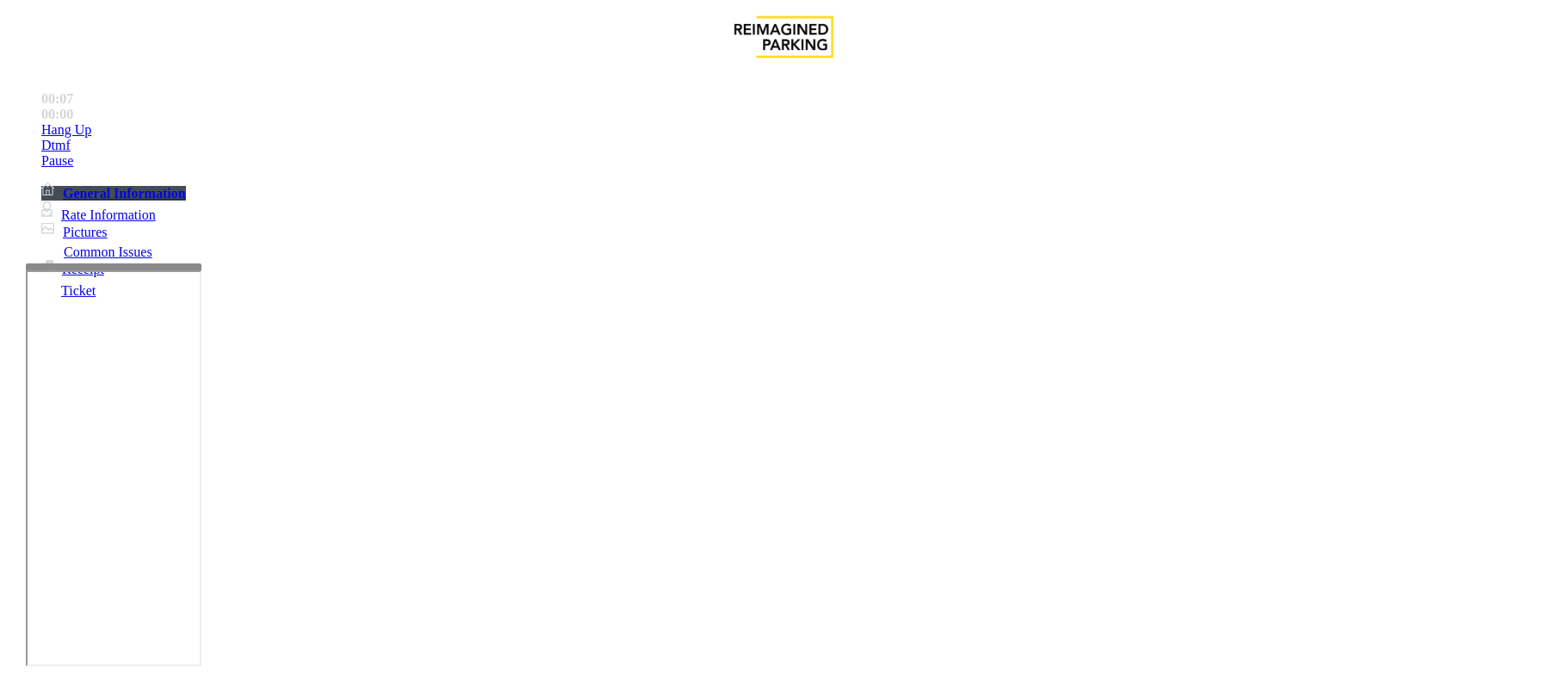 scroll, scrollTop: 689, scrollLeft: 0, axis: vertical 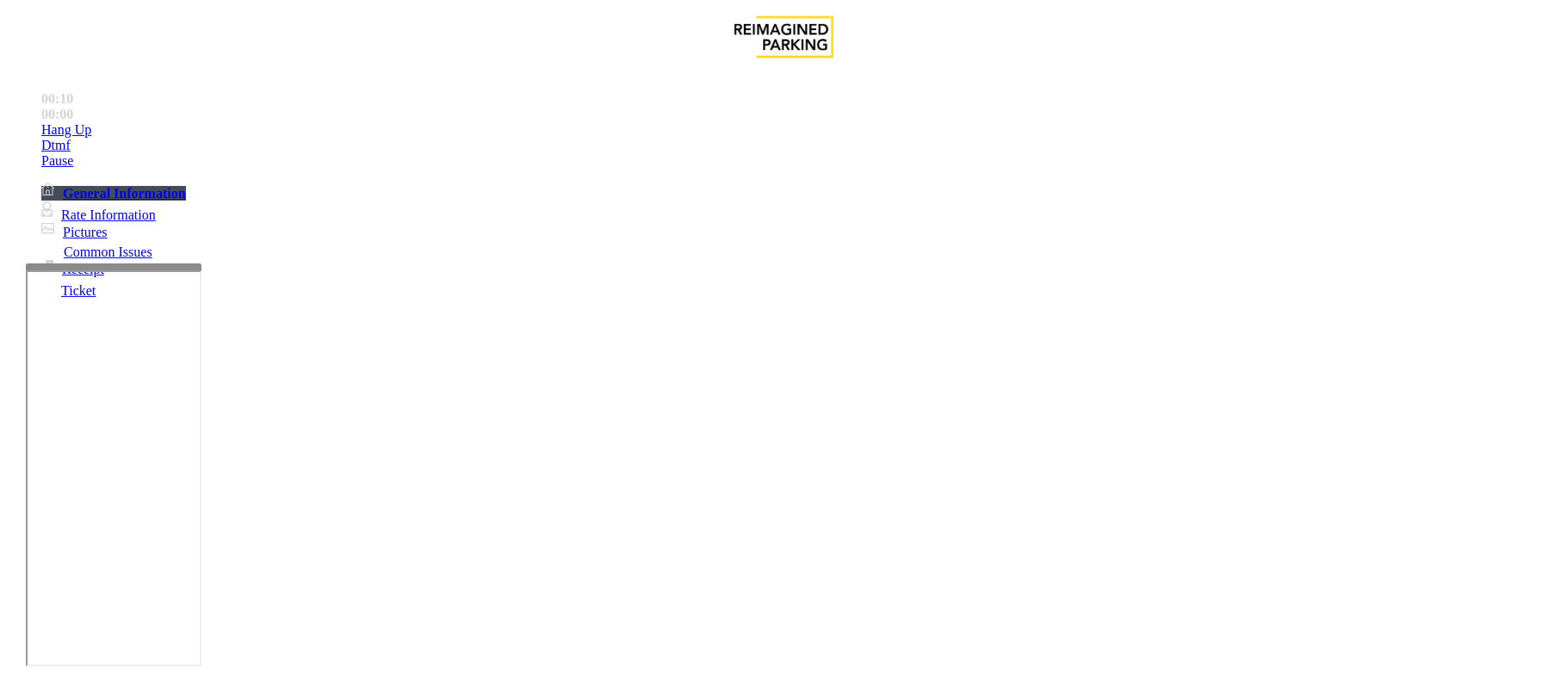 click on "Intercom Issue/No Response" at bounding box center (800, 1249) 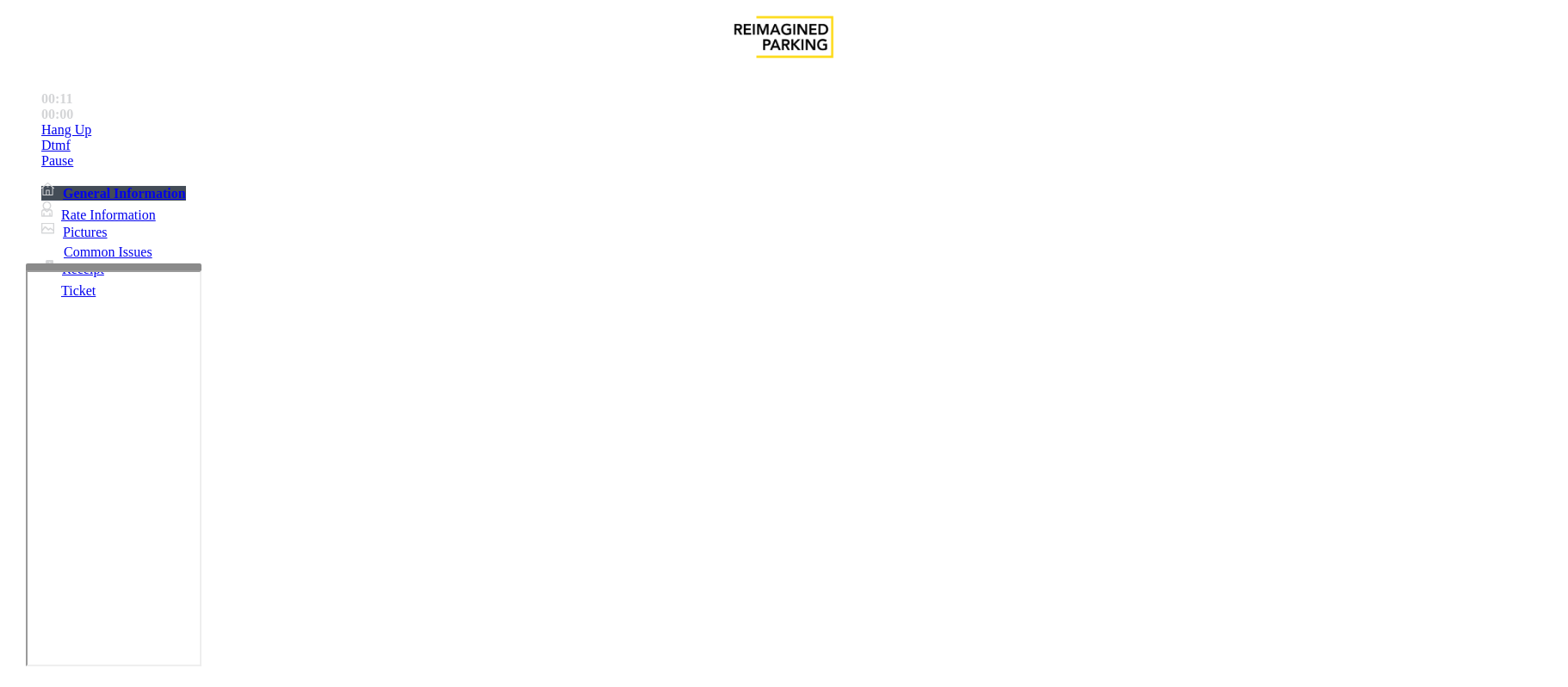 click on "No Response/Unable to hear parker" at bounding box center [122, 1249] 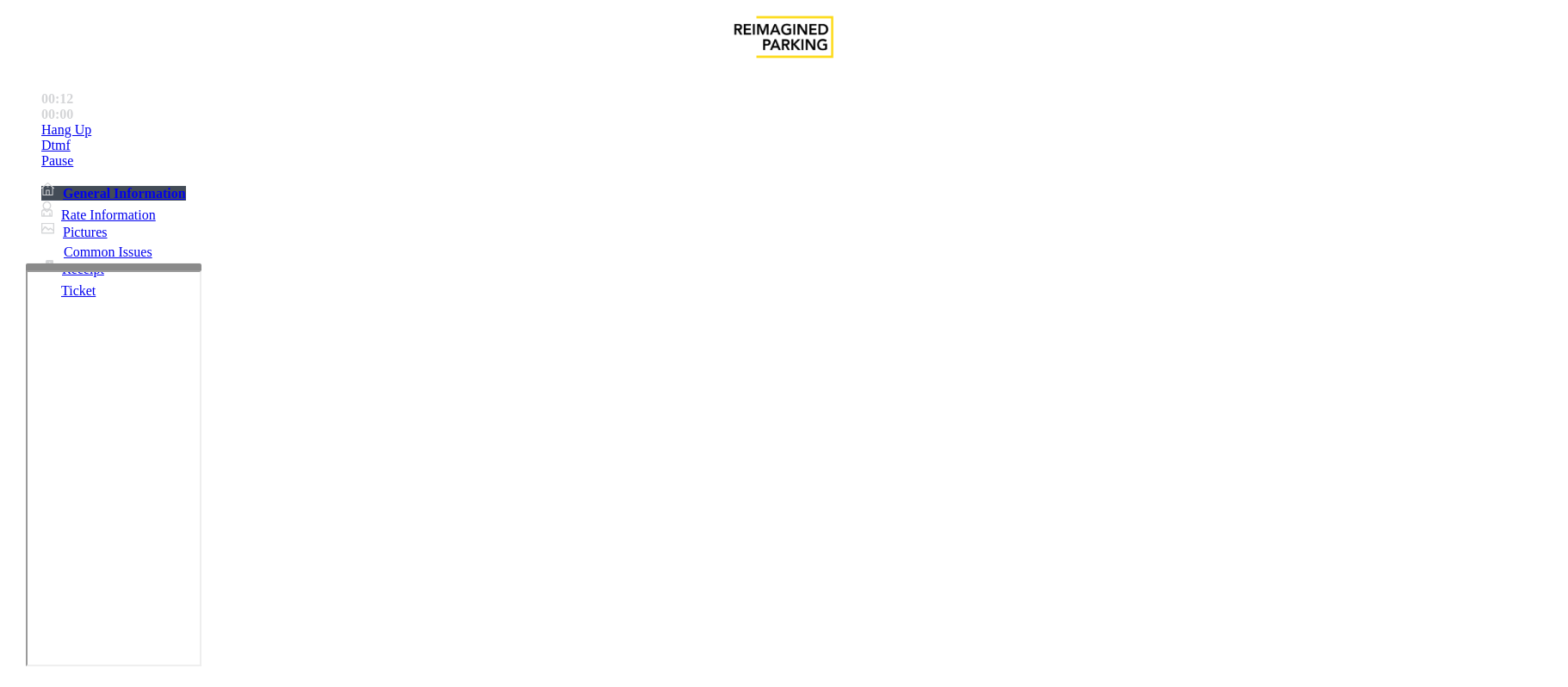 click on "No Response/Unable to hear parker" at bounding box center (784, 1236) 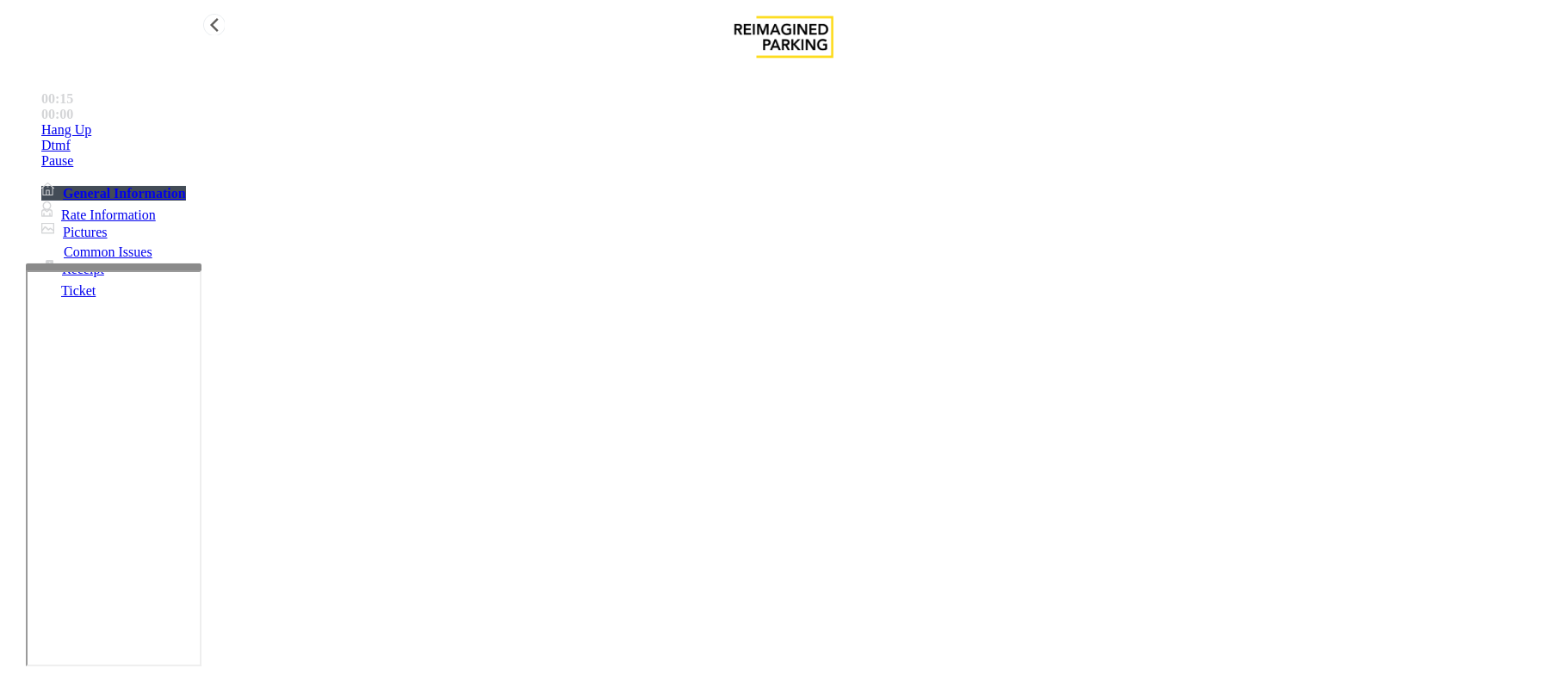type on "**********" 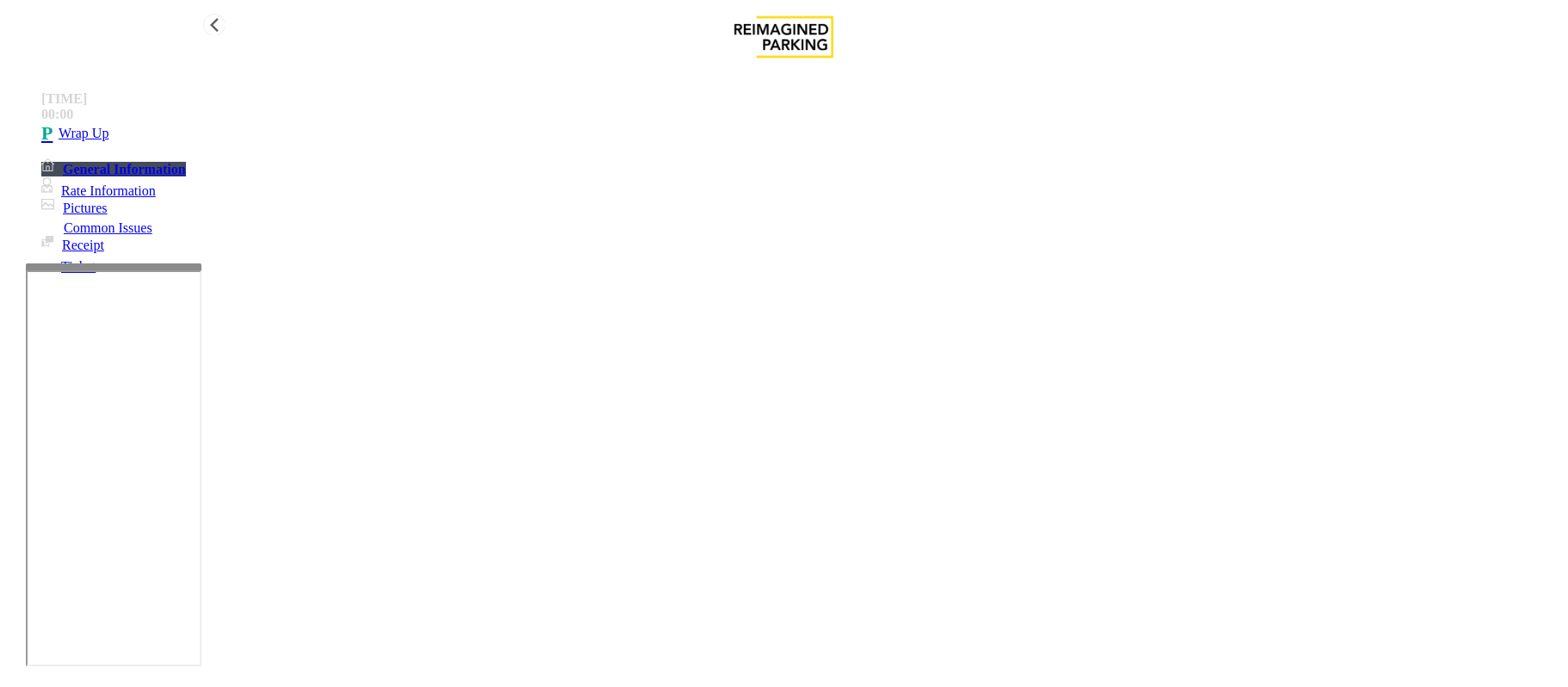 click on "Wrap Up" at bounding box center [801, 133] 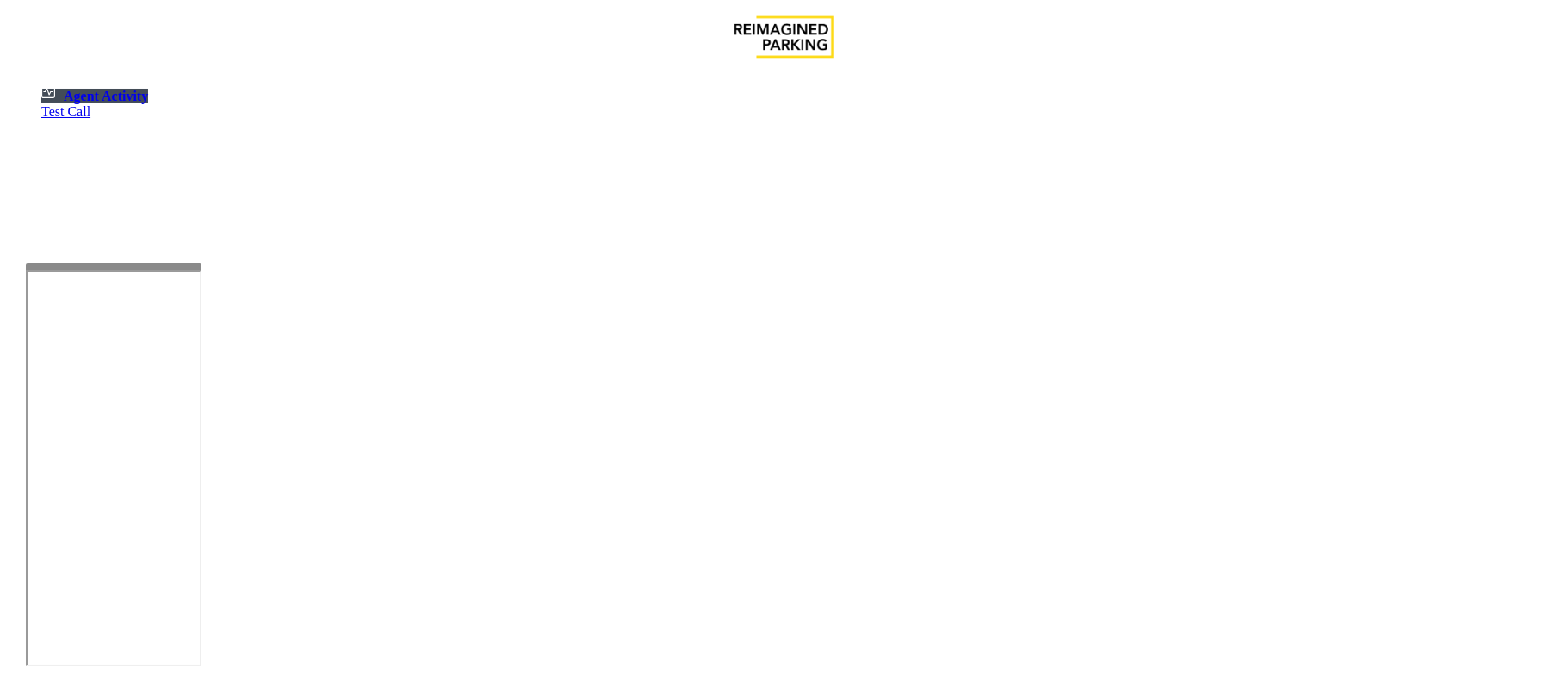 click at bounding box center [160, 1130] 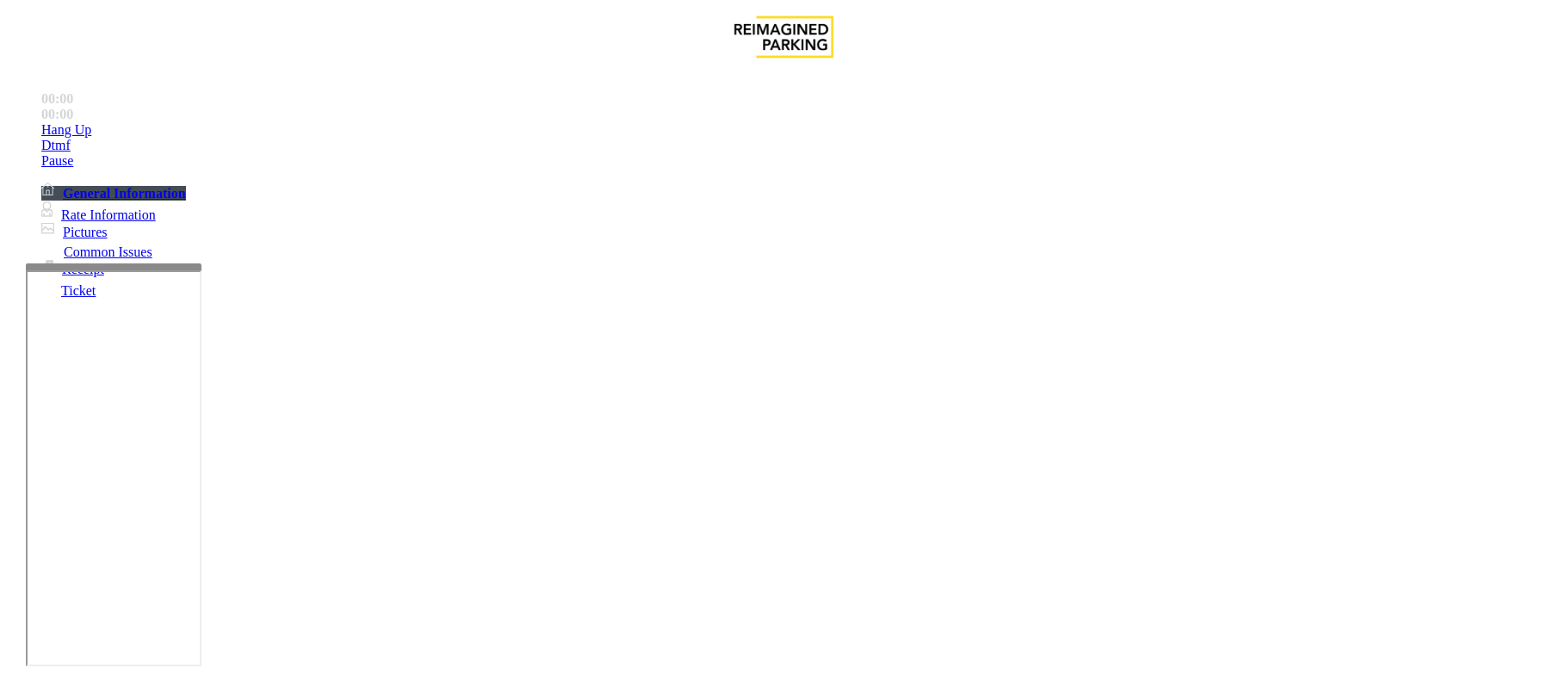 scroll, scrollTop: 344, scrollLeft: 0, axis: vertical 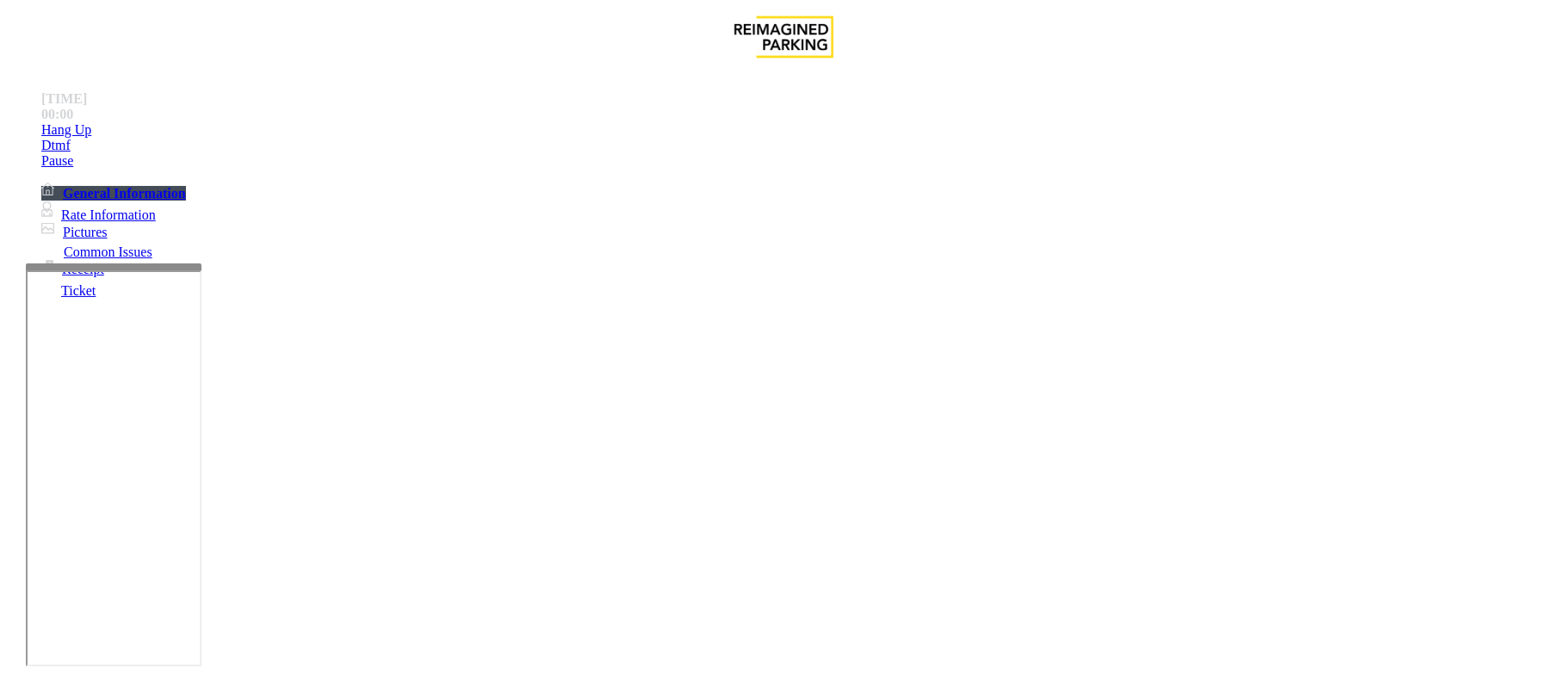 click on "Equipment Issue" at bounding box center [416, 1249] 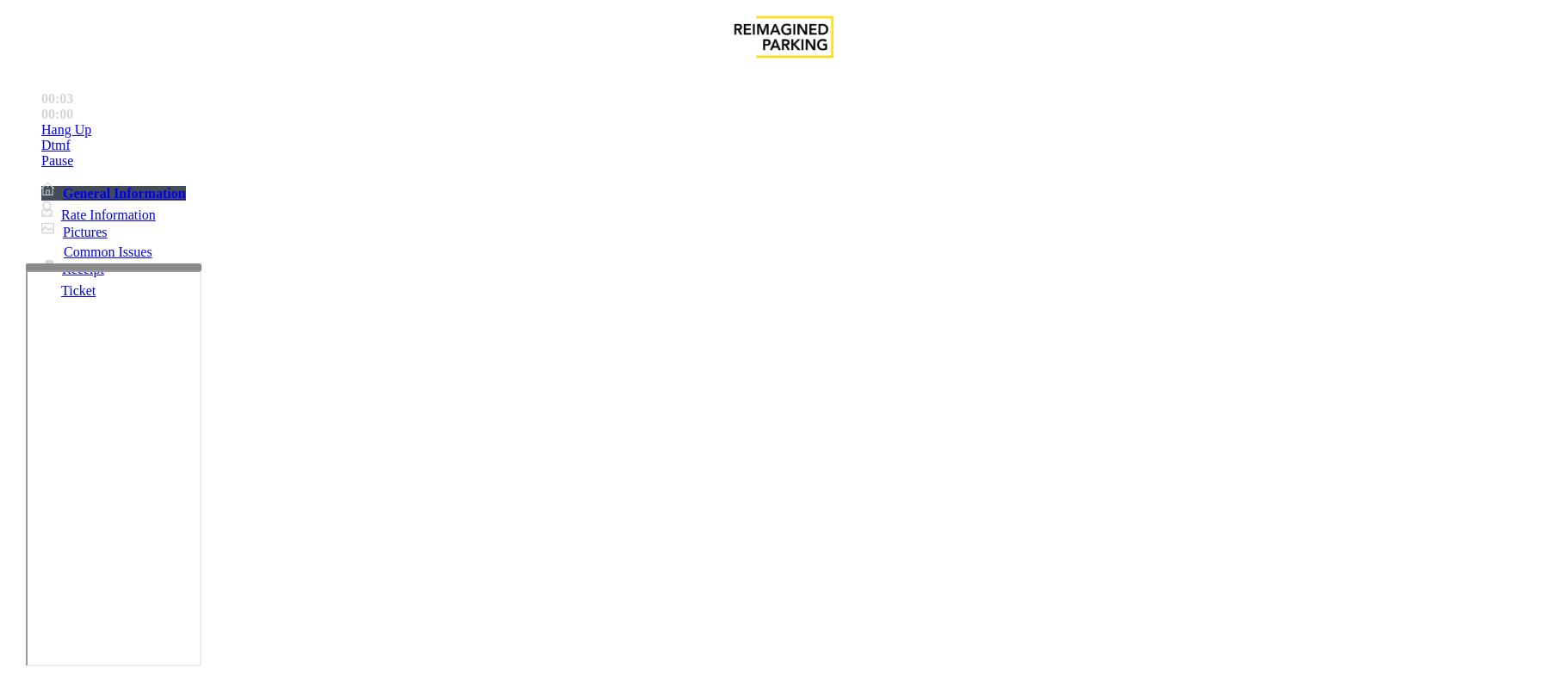 scroll, scrollTop: 229, scrollLeft: 0, axis: vertical 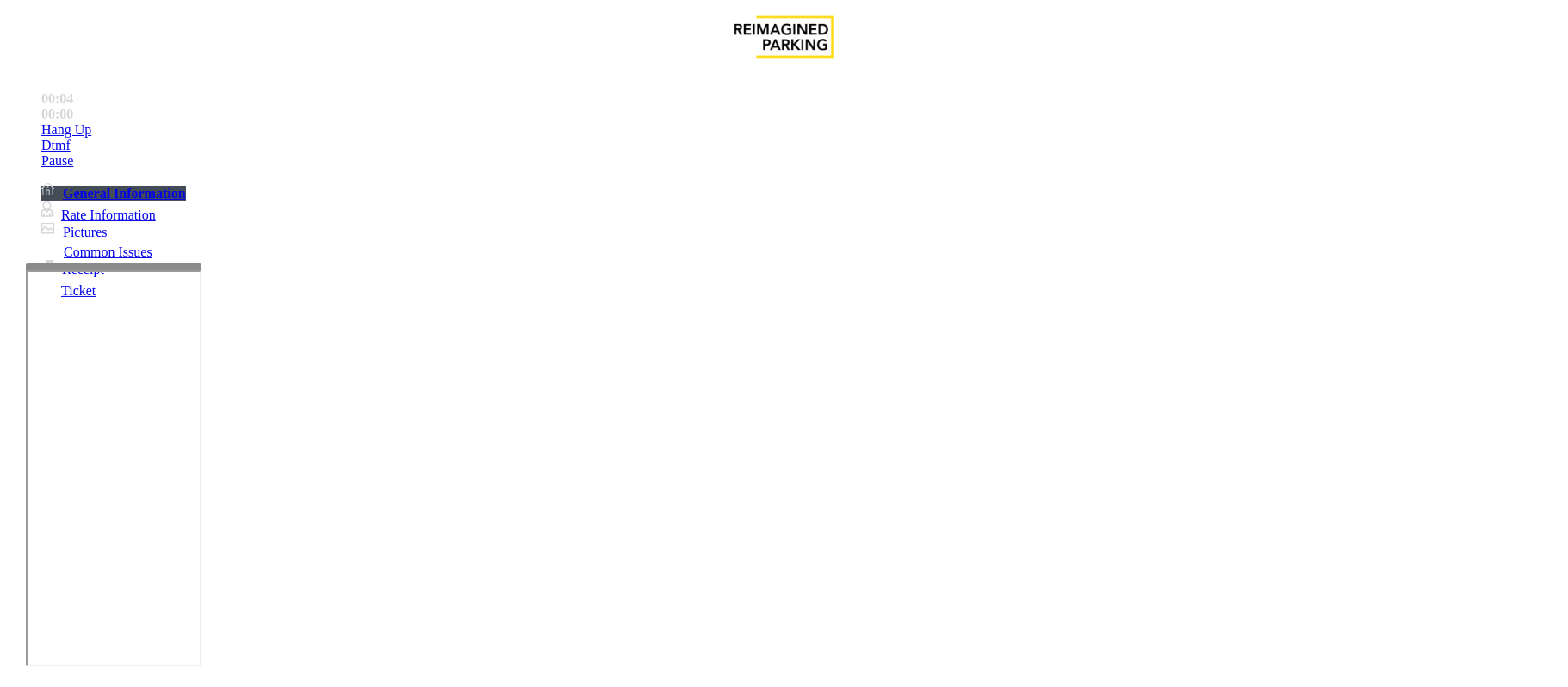 click on "Vend Gate" at bounding box center [59, 1637] 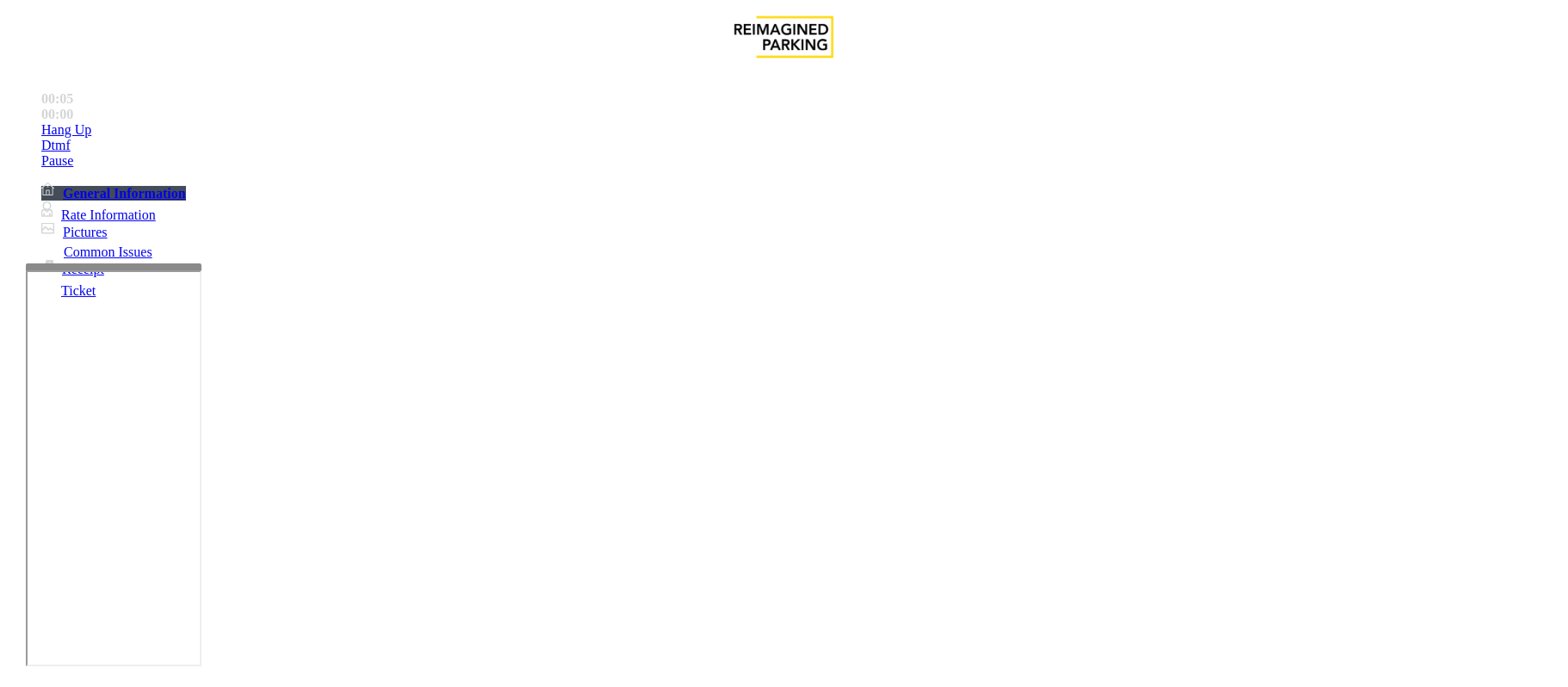 click on "Do not take any details until further notice. Simply vend the gates." at bounding box center [373, 2870] 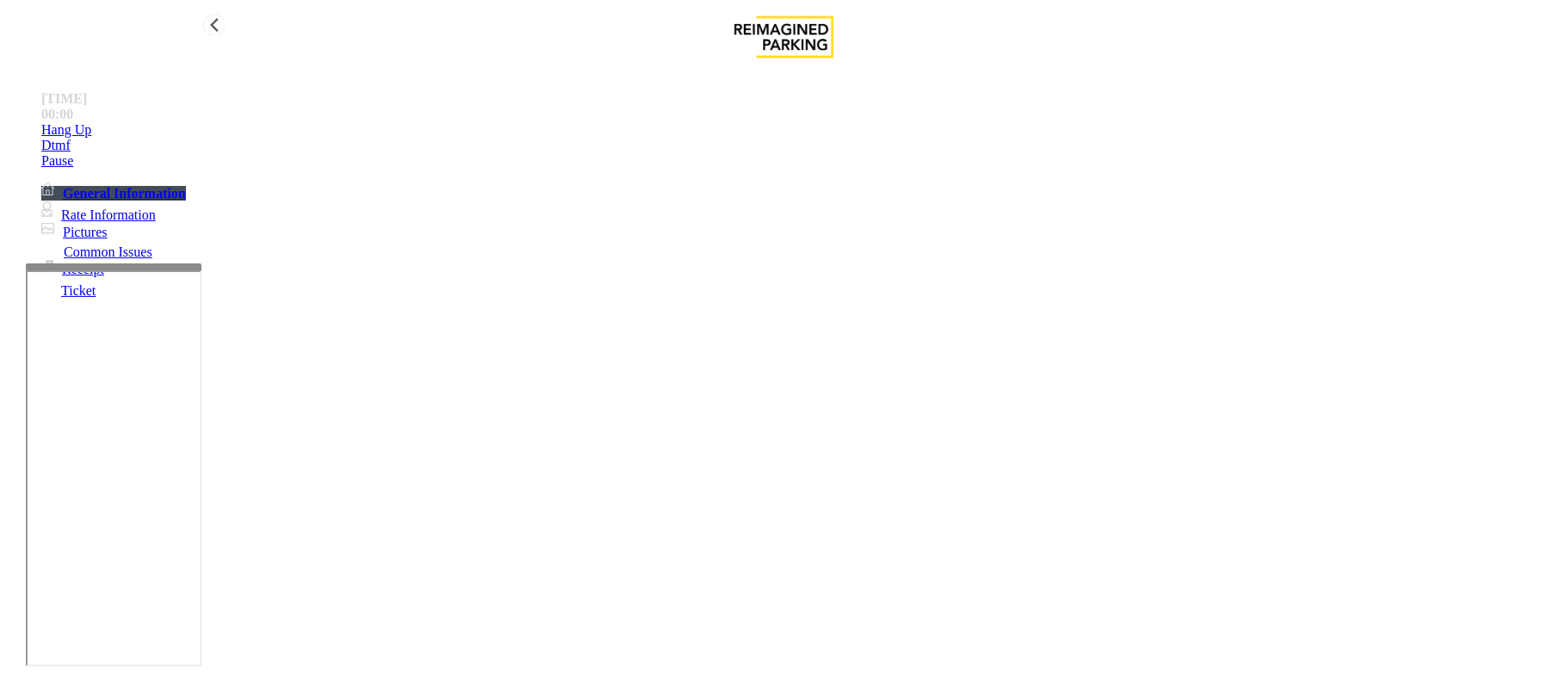 type on "**********" 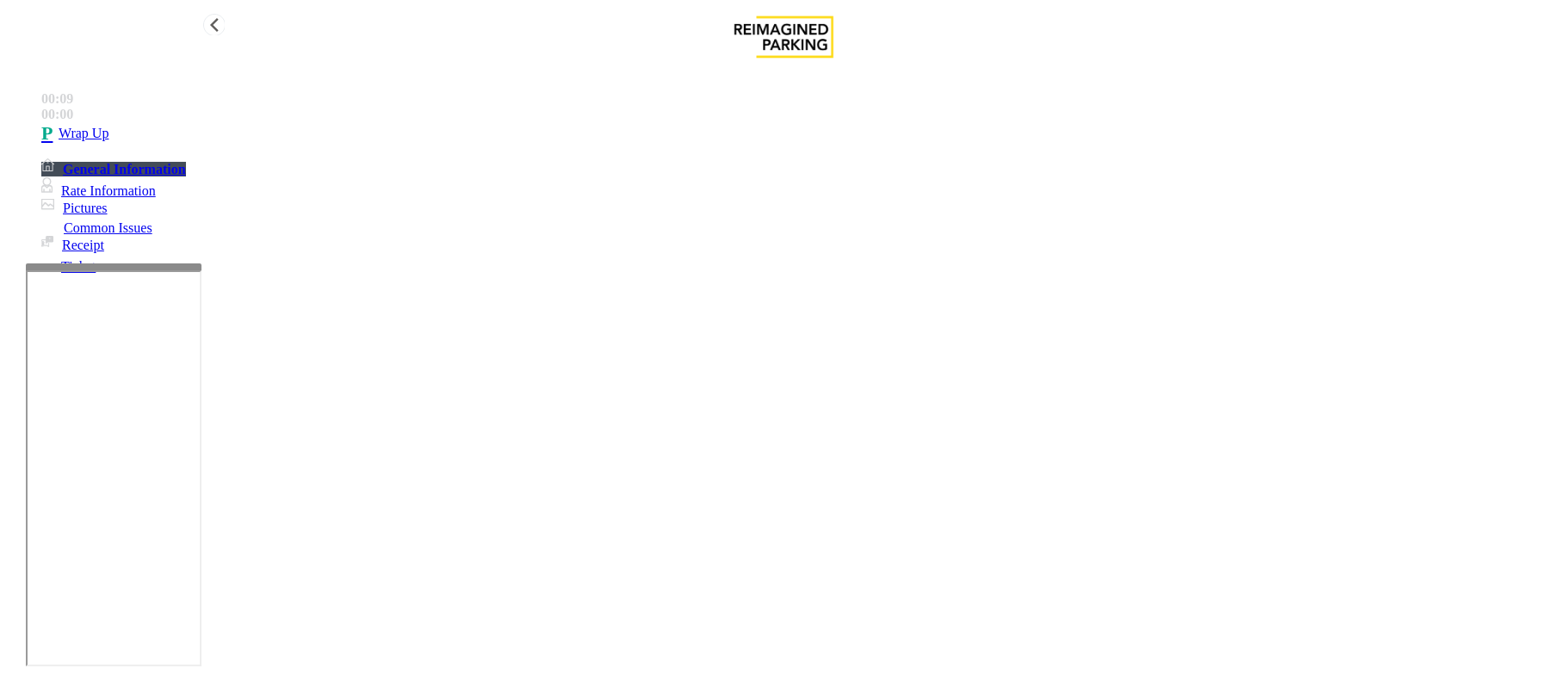 click on "Wrap Up" at bounding box center [84, 133] 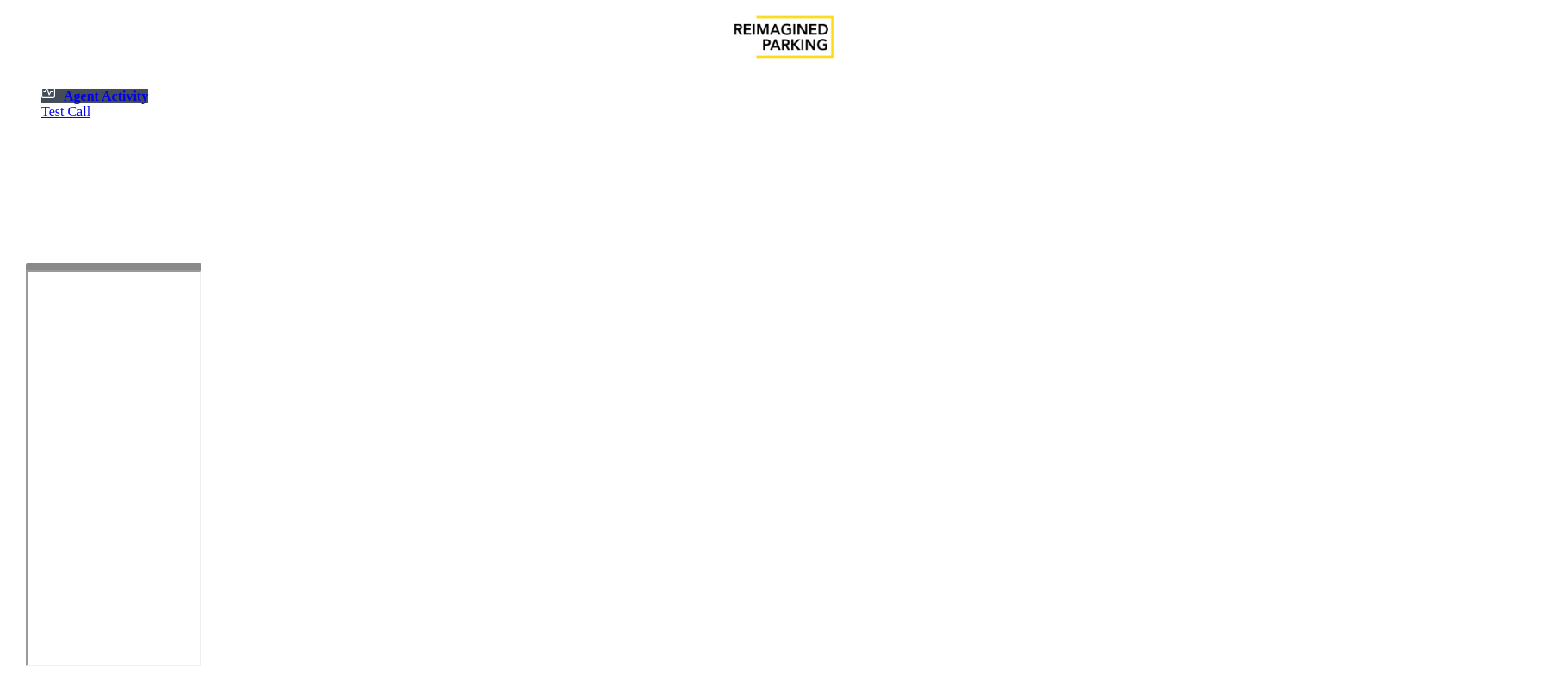 click at bounding box center (160, 1130) 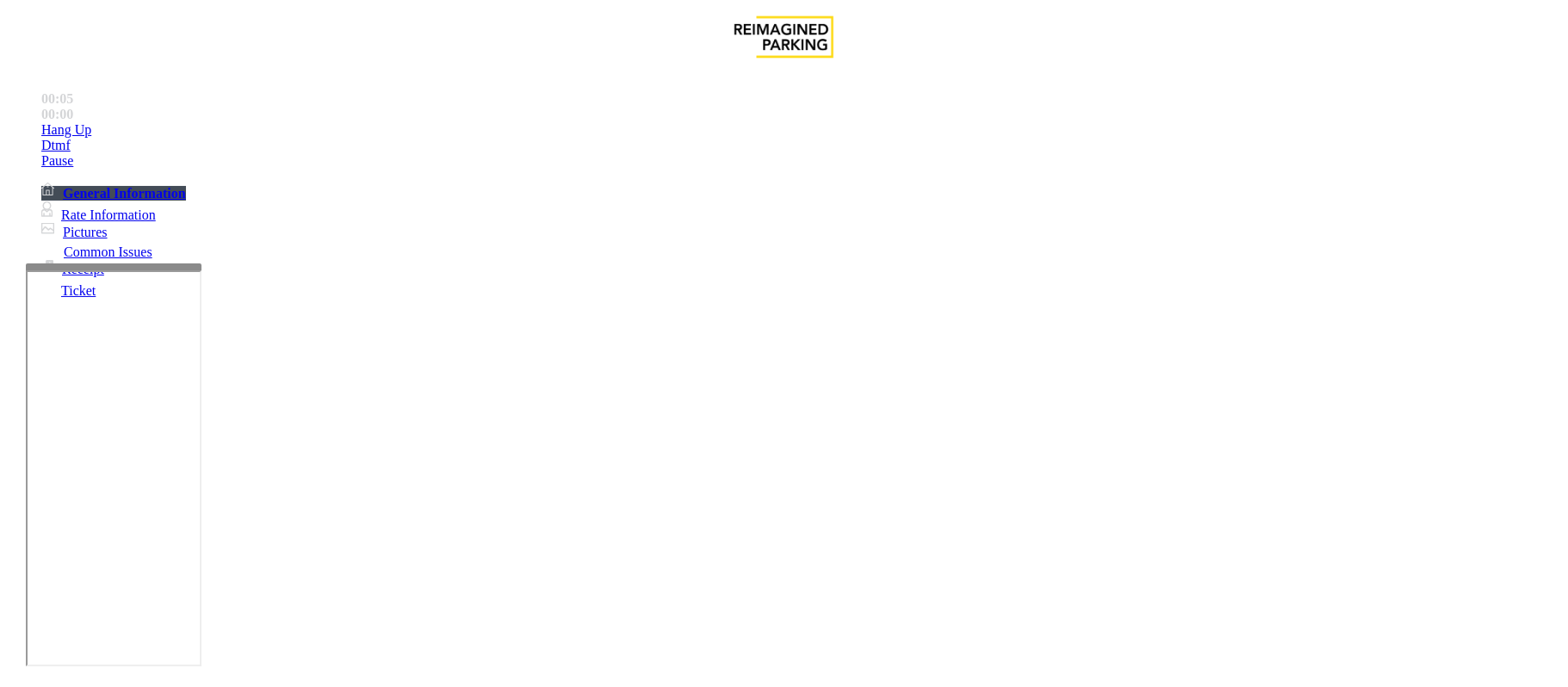scroll, scrollTop: 1148, scrollLeft: 0, axis: vertical 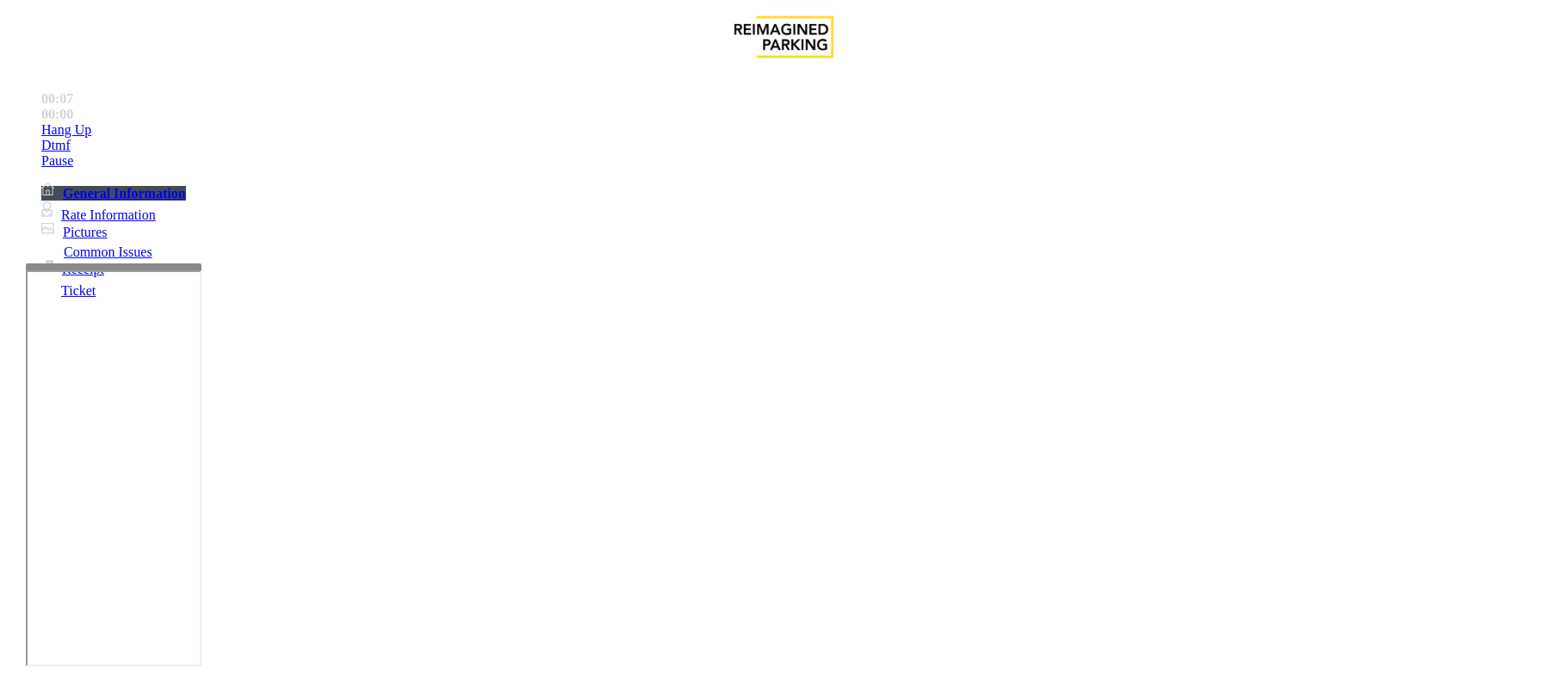 click on "Intercom Issue/No Response" at bounding box center [800, 1249] 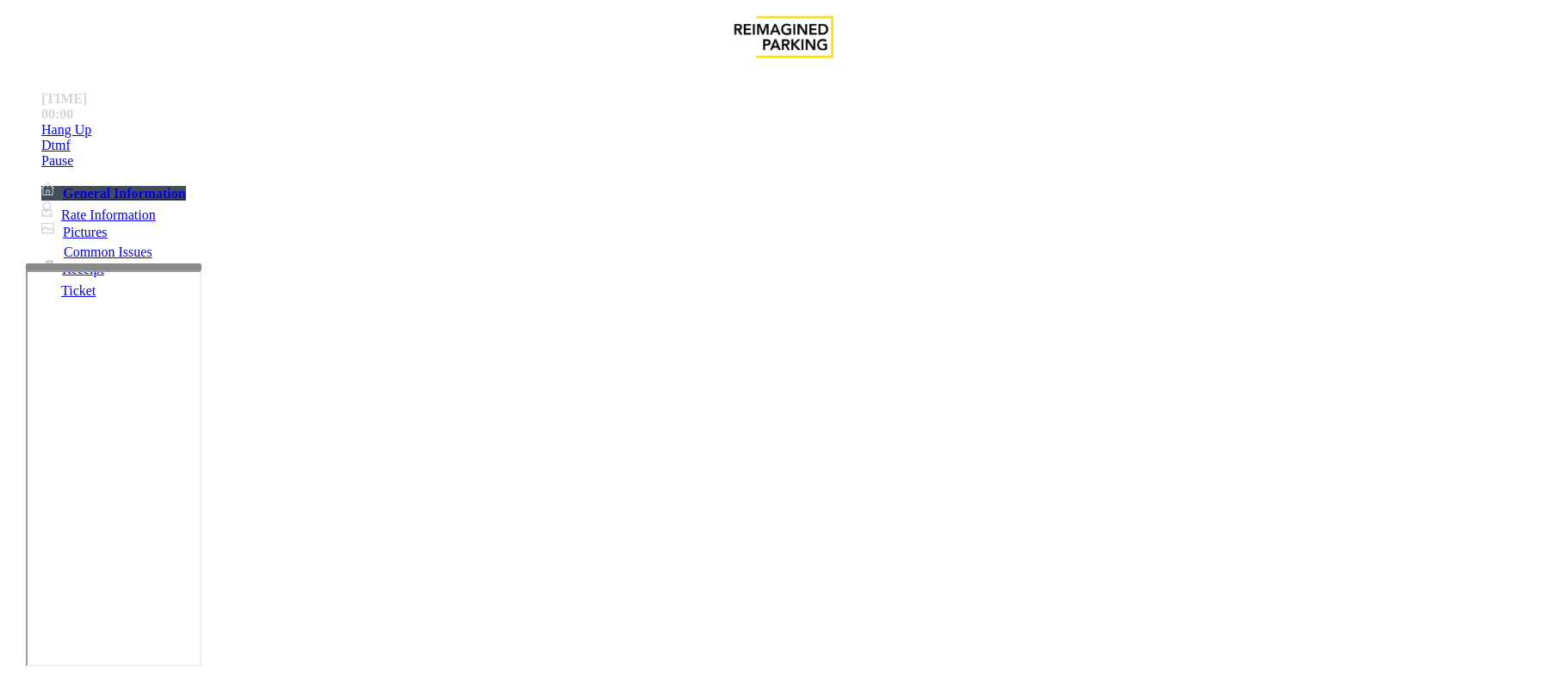 click on "No Response/Unable to hear [LAST]" at bounding box center [122, 1249] 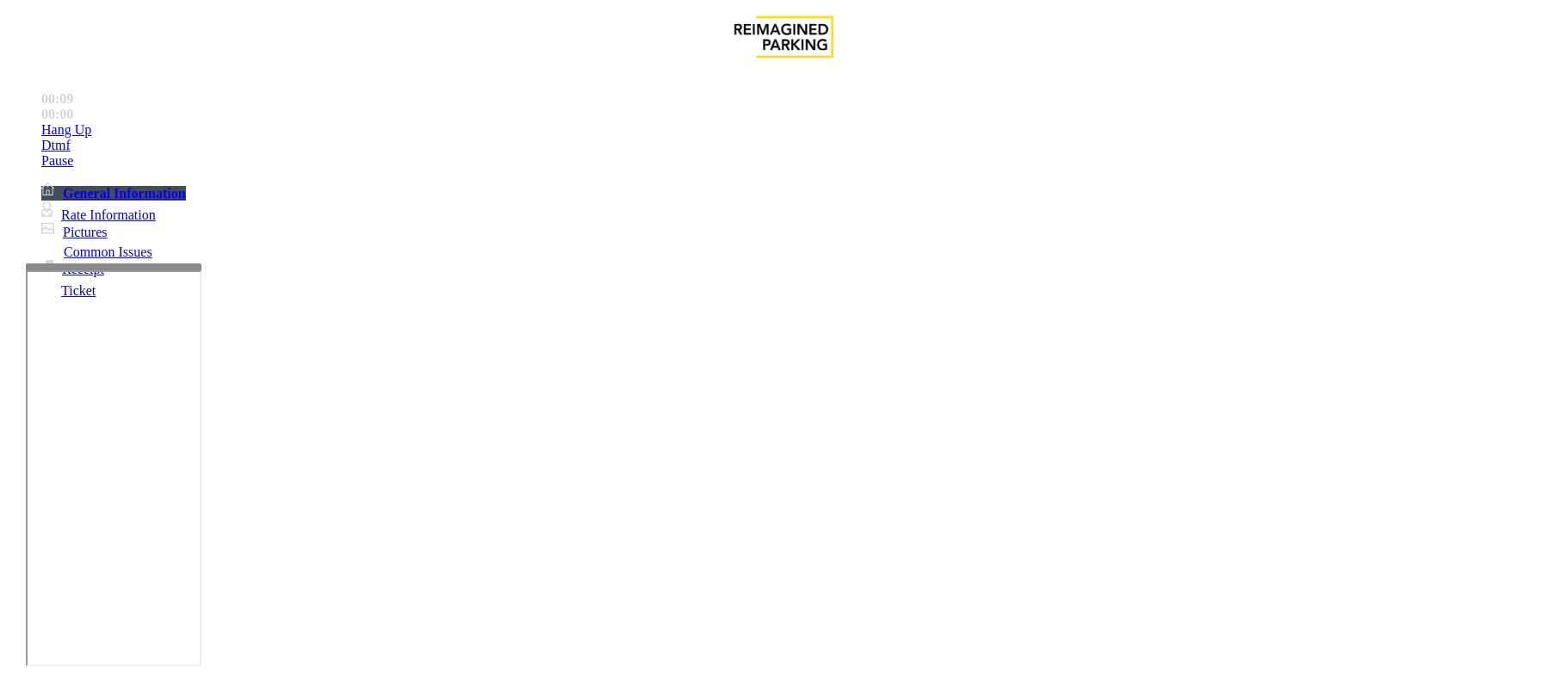 click on "No Response/Unable to hear parker" at bounding box center (784, 1236) 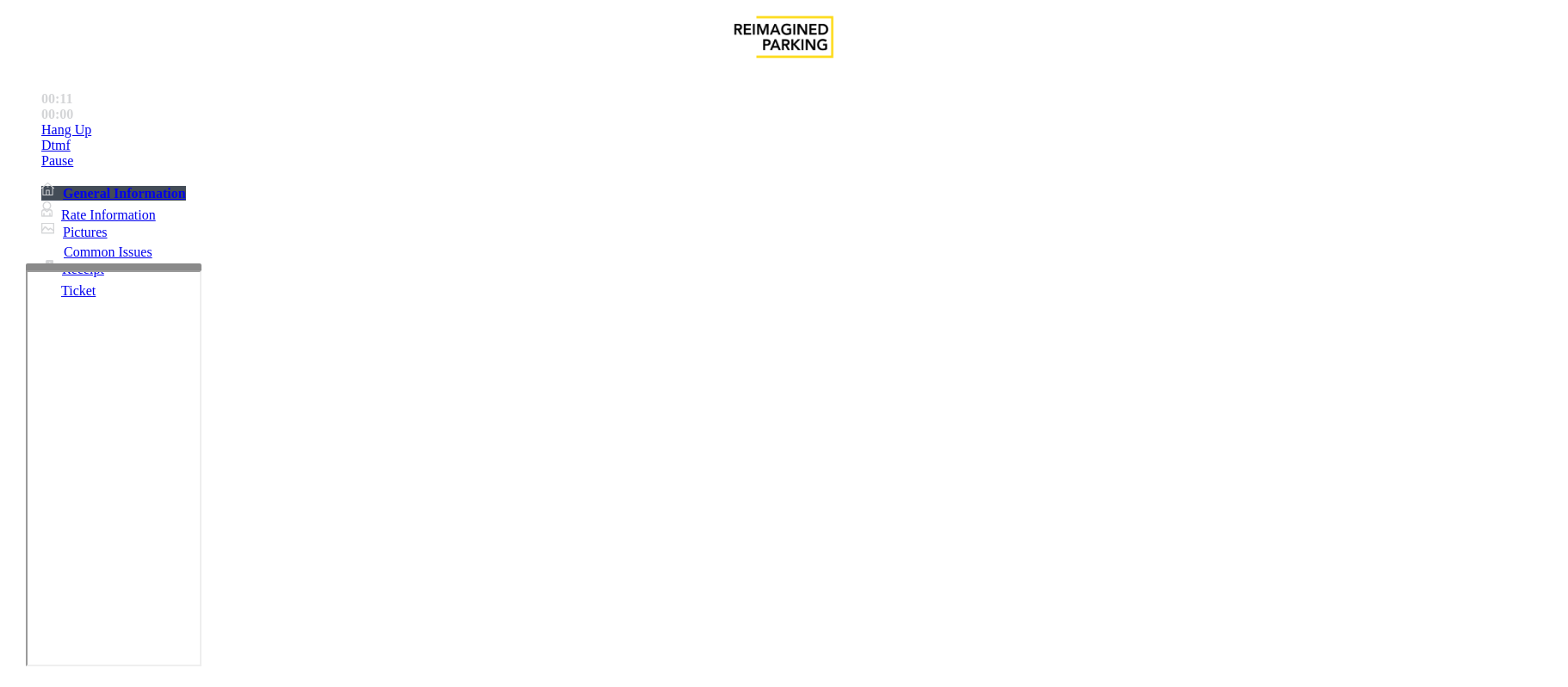 type on "**********" 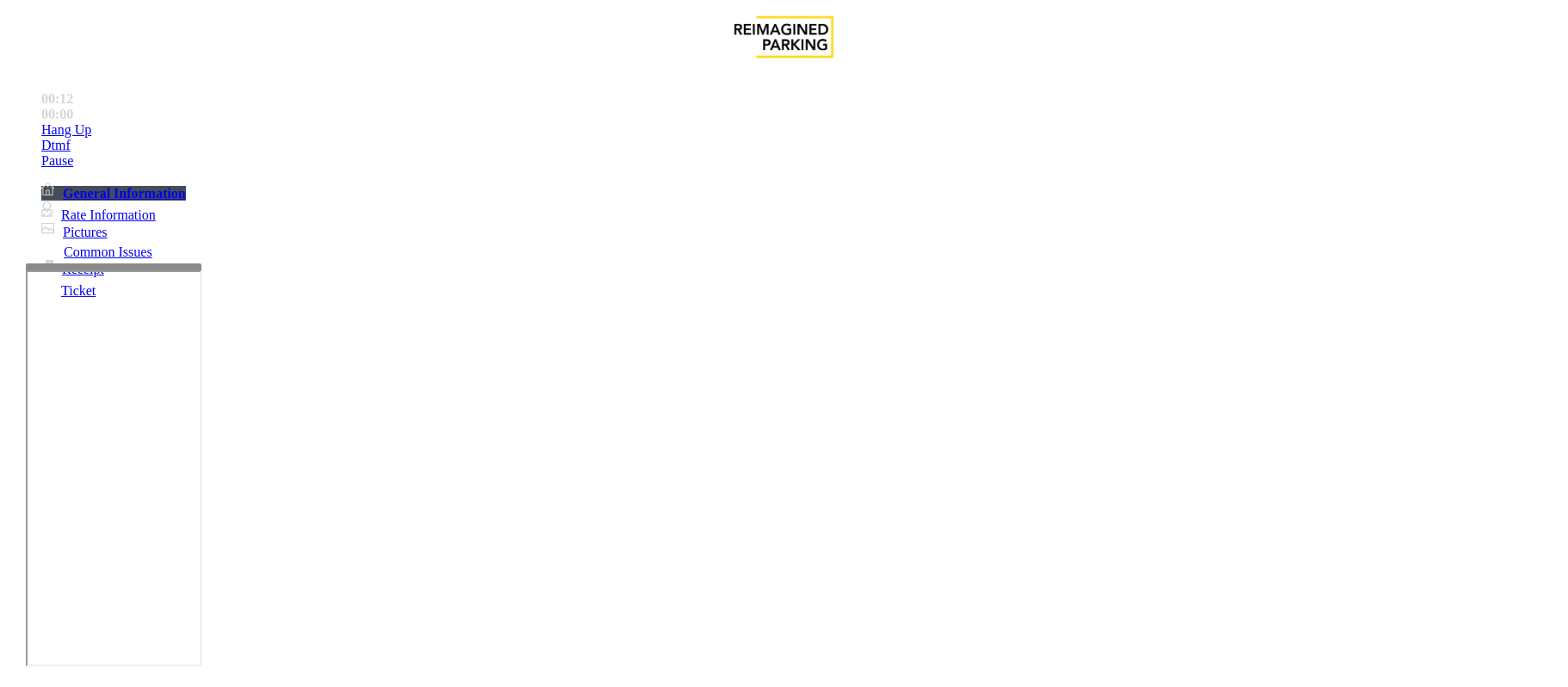 click on "Issue" at bounding box center (36, 1221) 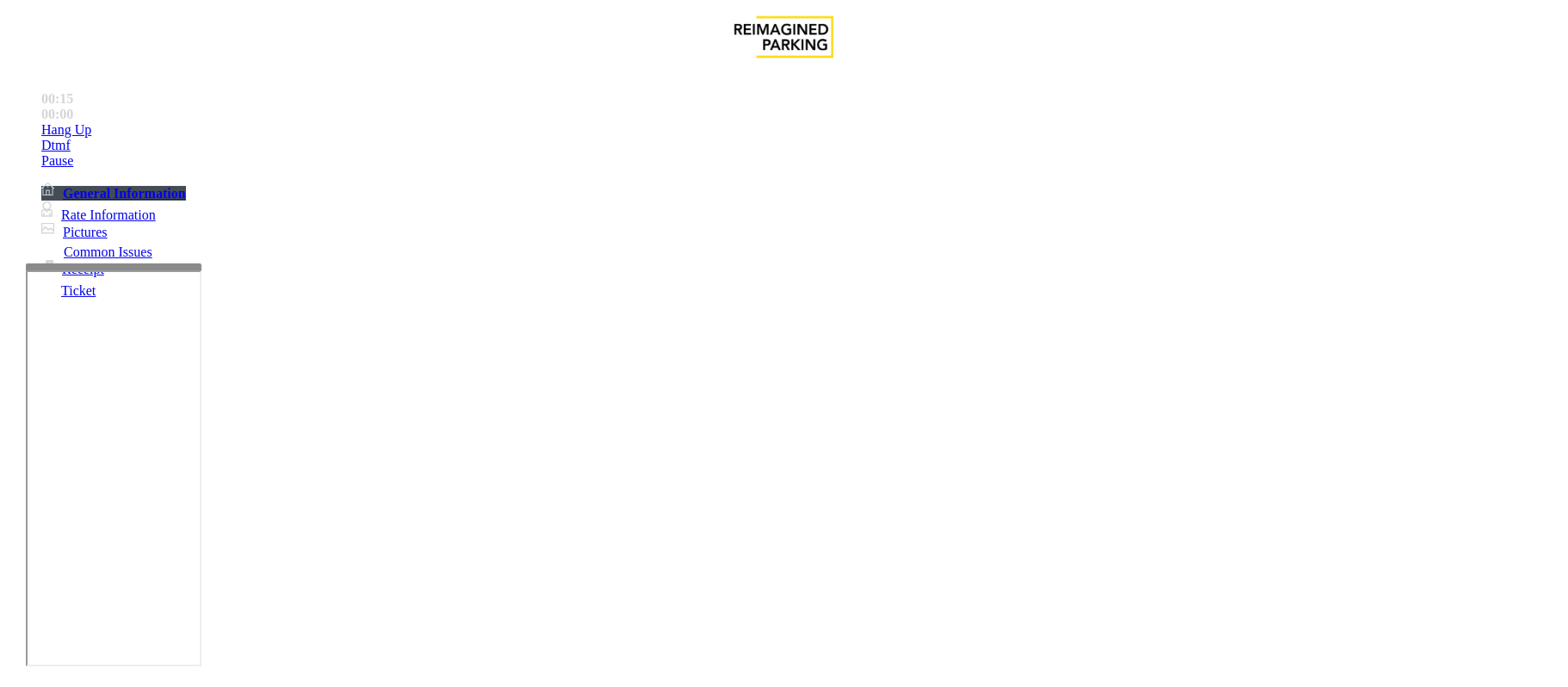 drag, startPoint x: 742, startPoint y: 366, endPoint x: 777, endPoint y: 389, distance: 41.880783 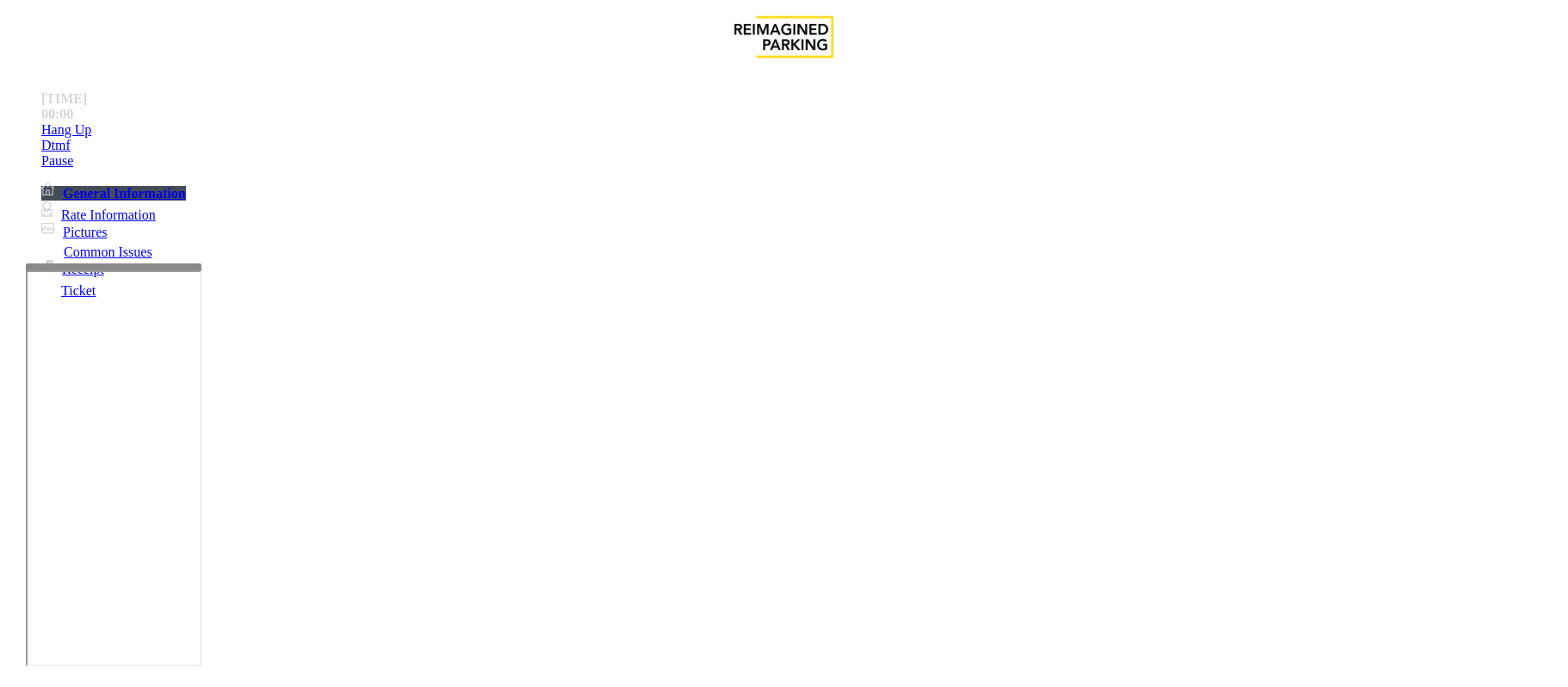copy on "LAN21066000" 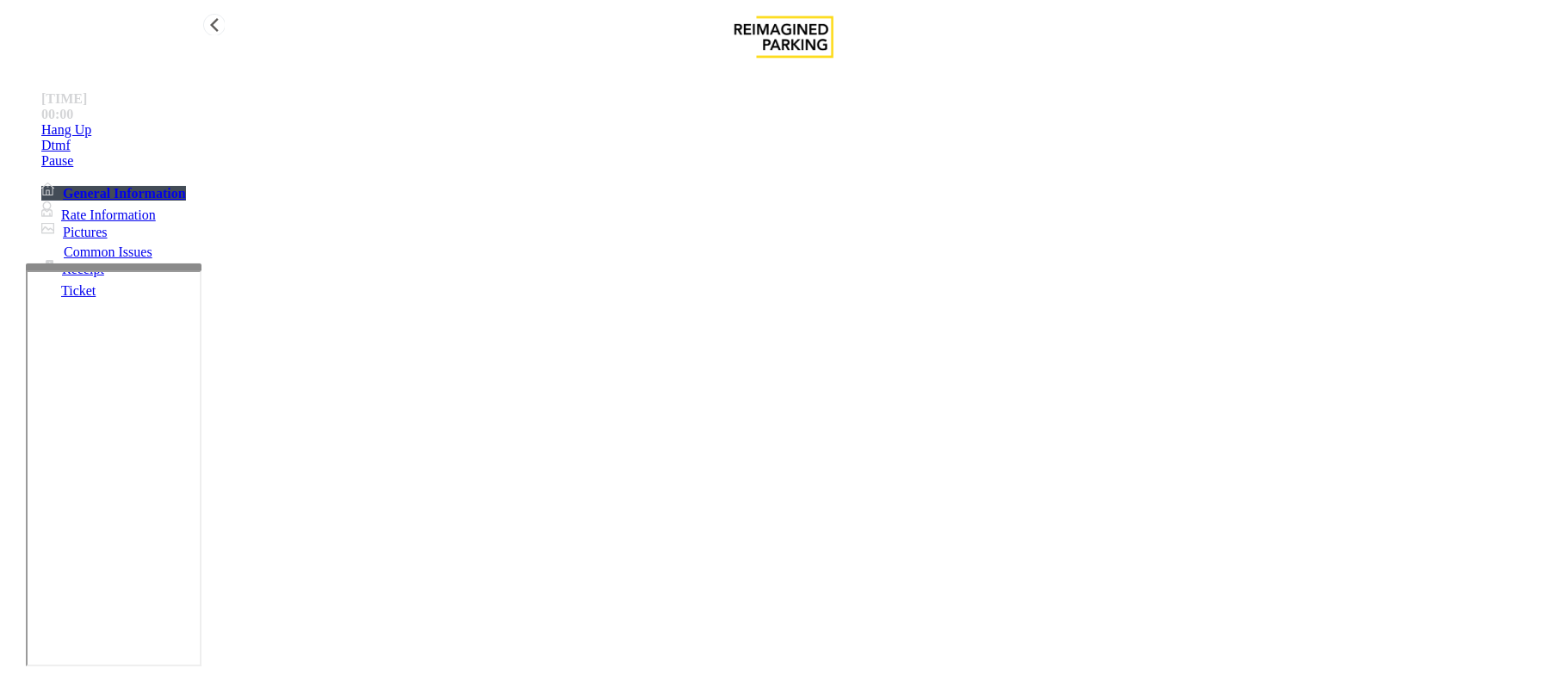 drag, startPoint x: 455, startPoint y: 393, endPoint x: 201, endPoint y: 360, distance: 256.13473 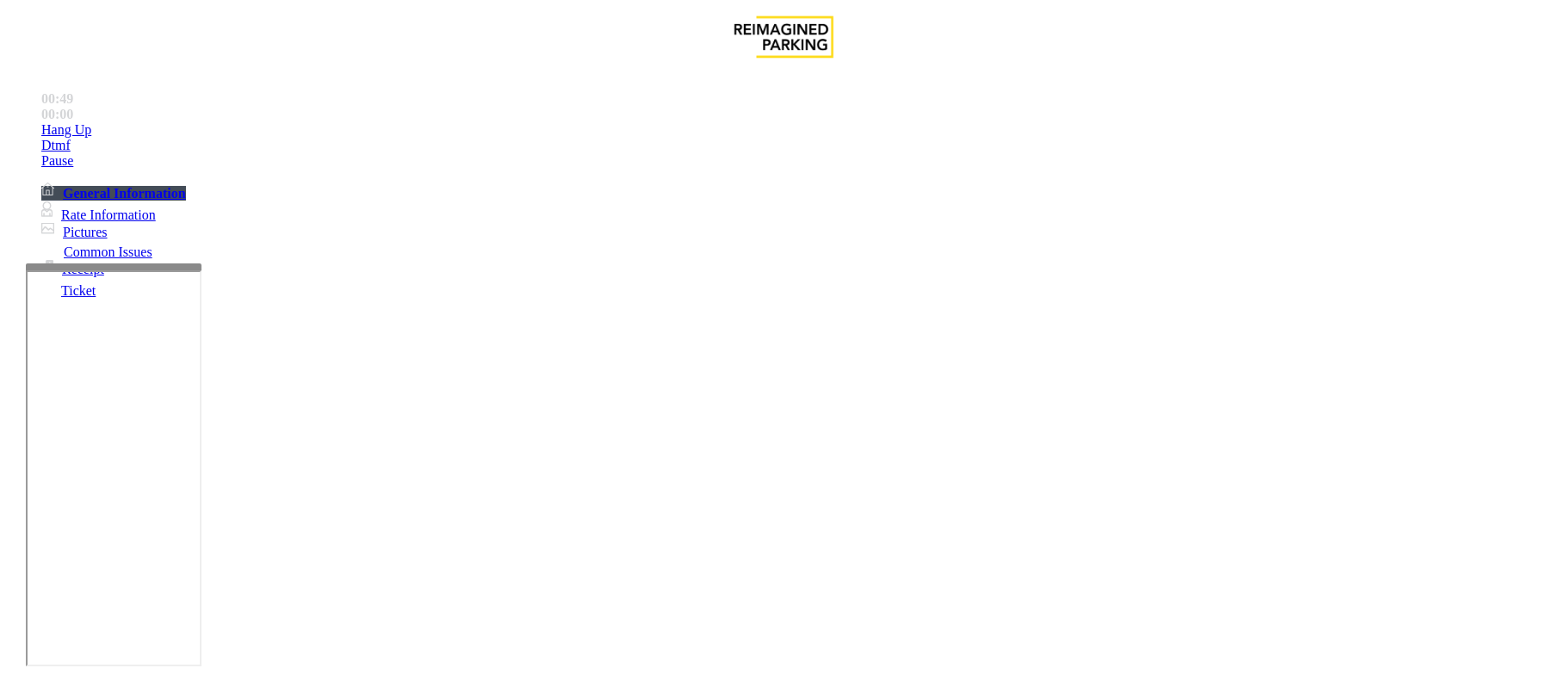 click at bounding box center [262, 1423] 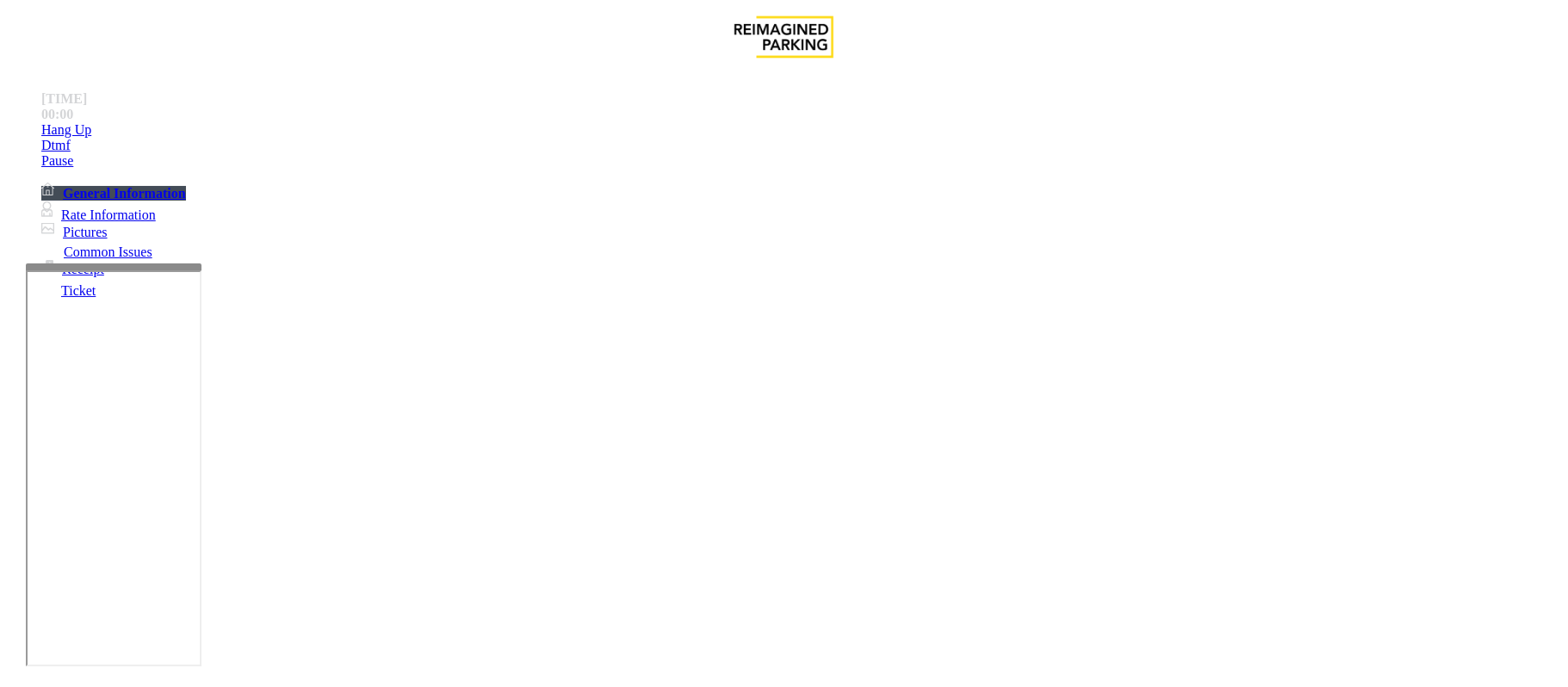 click at bounding box center [262, 1423] 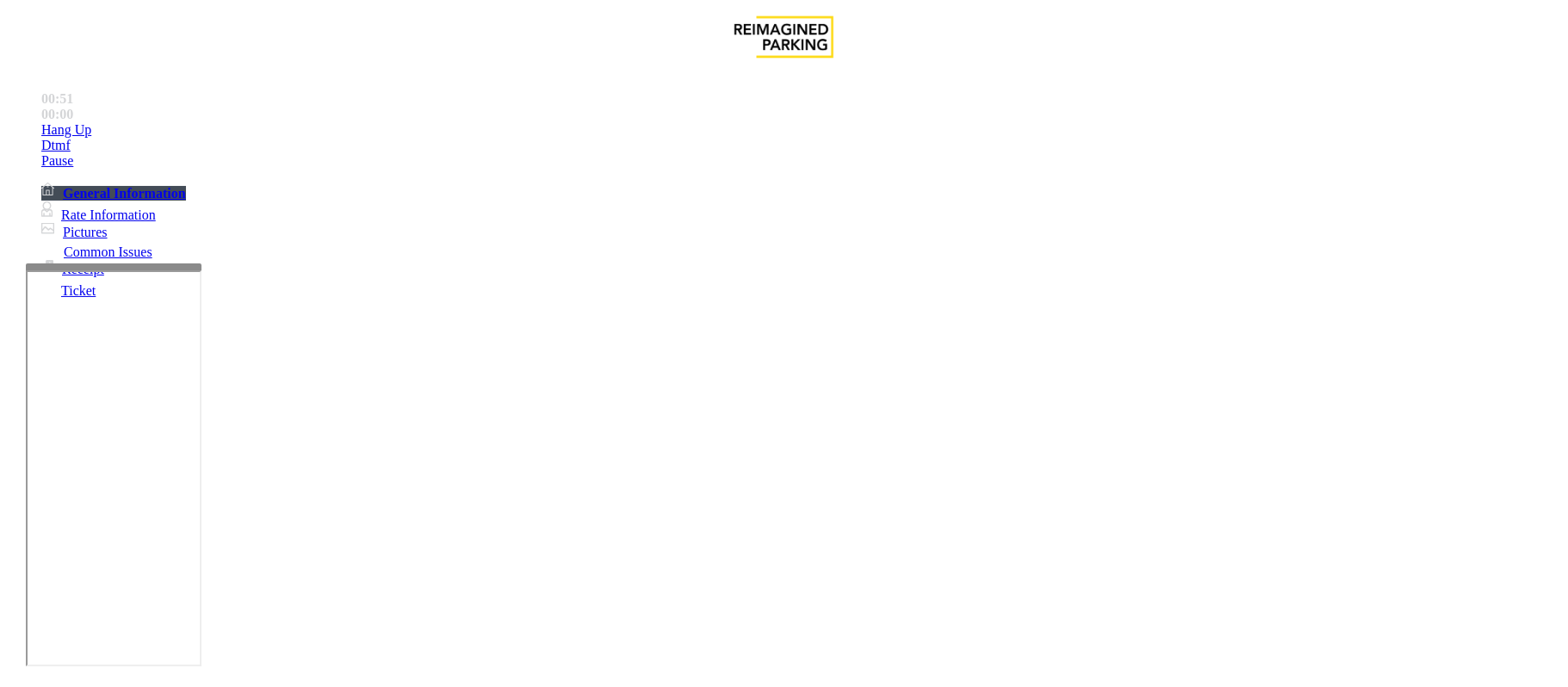 click on "**********" at bounding box center [784, 1467] 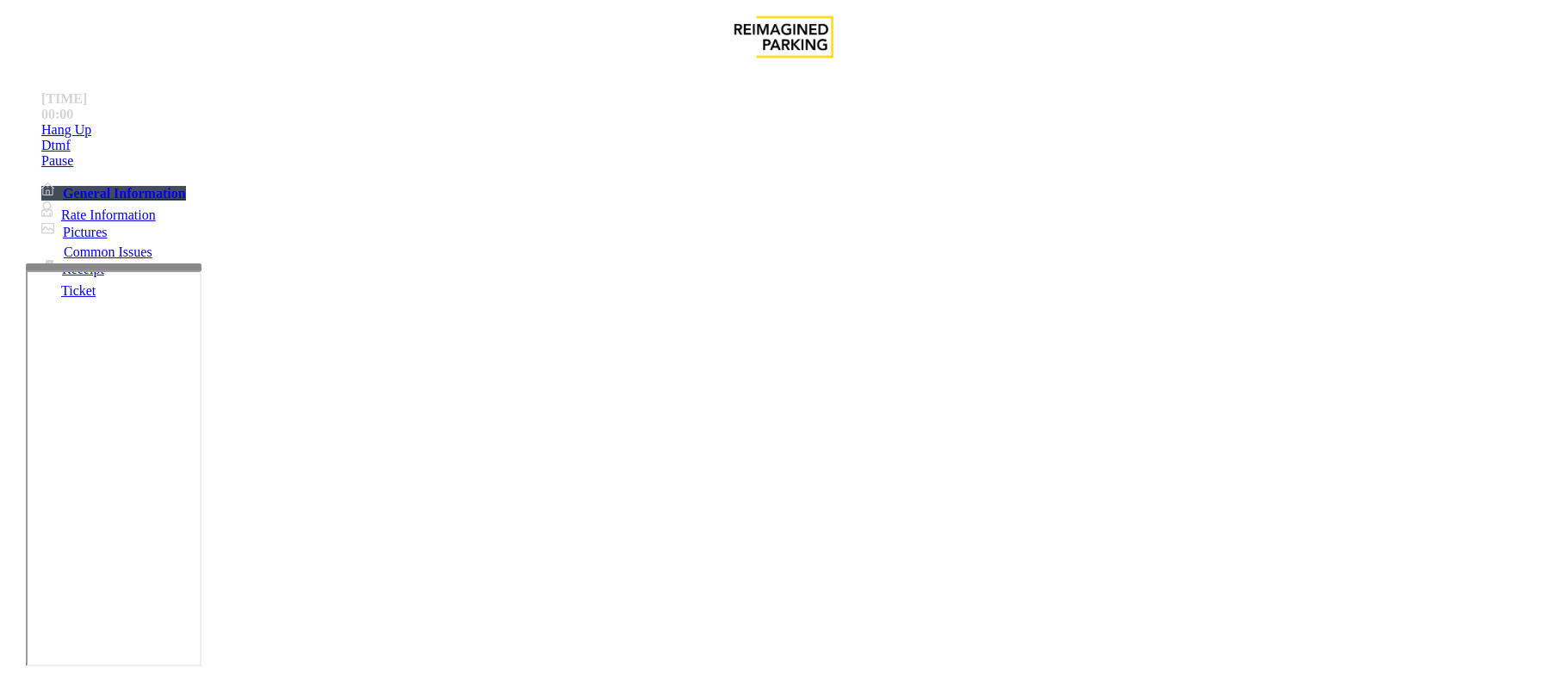 click on "**********" at bounding box center [784, 1467] 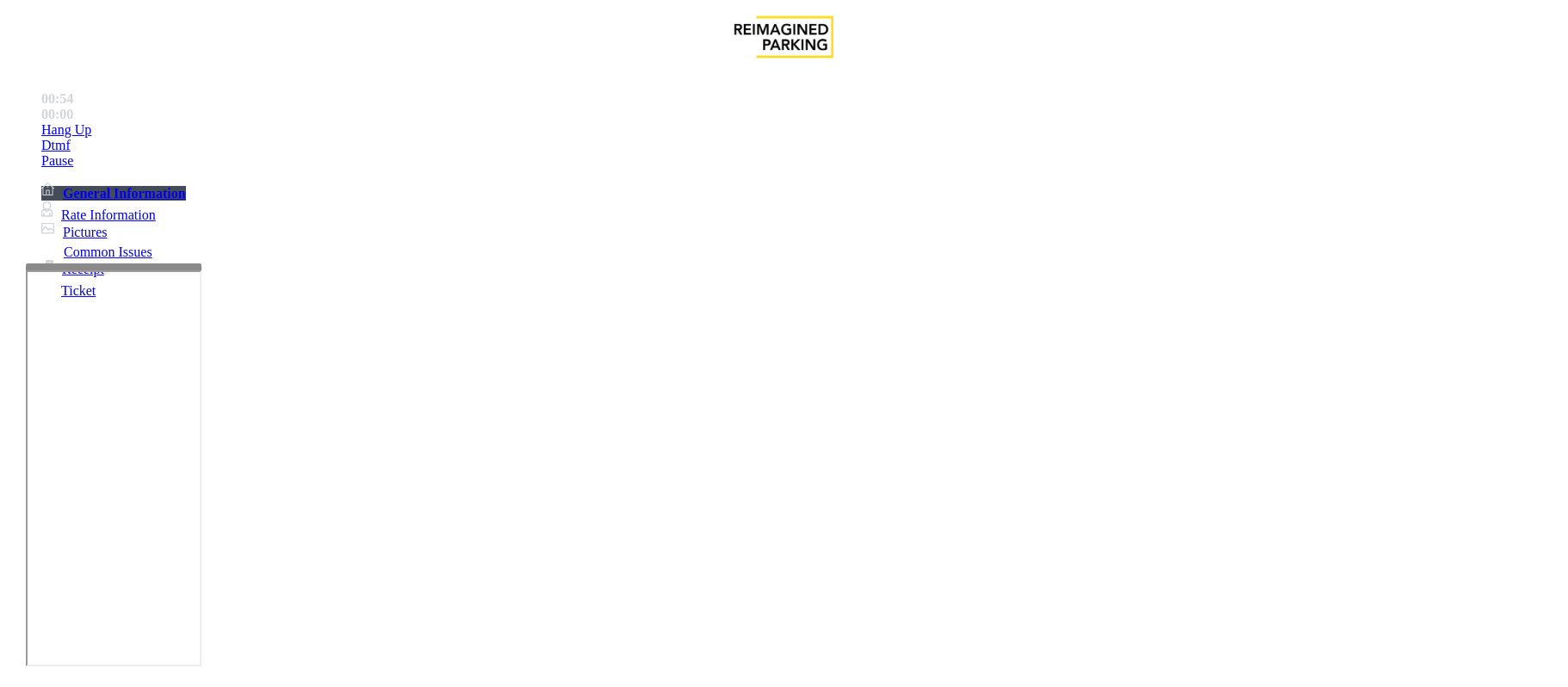 click at bounding box center [262, 1423] 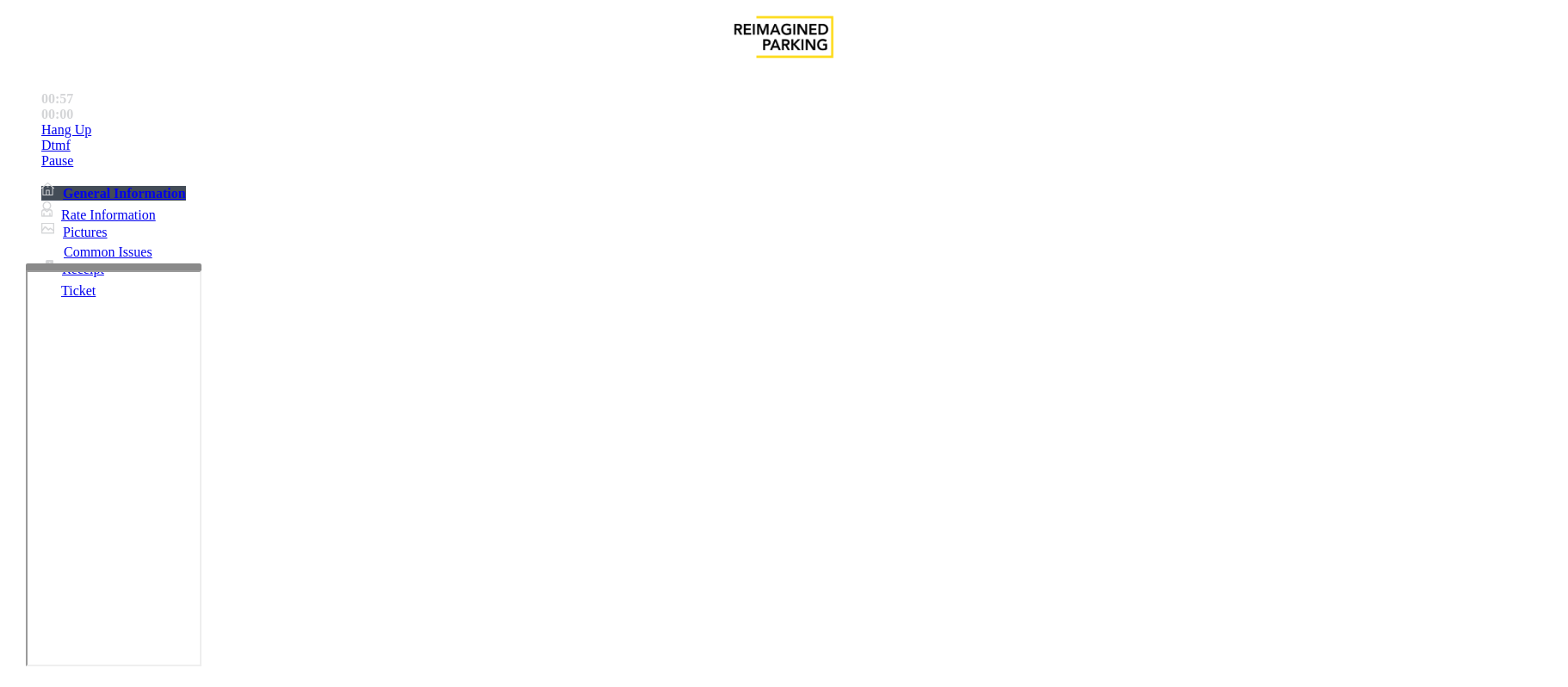 click at bounding box center (262, 1423) 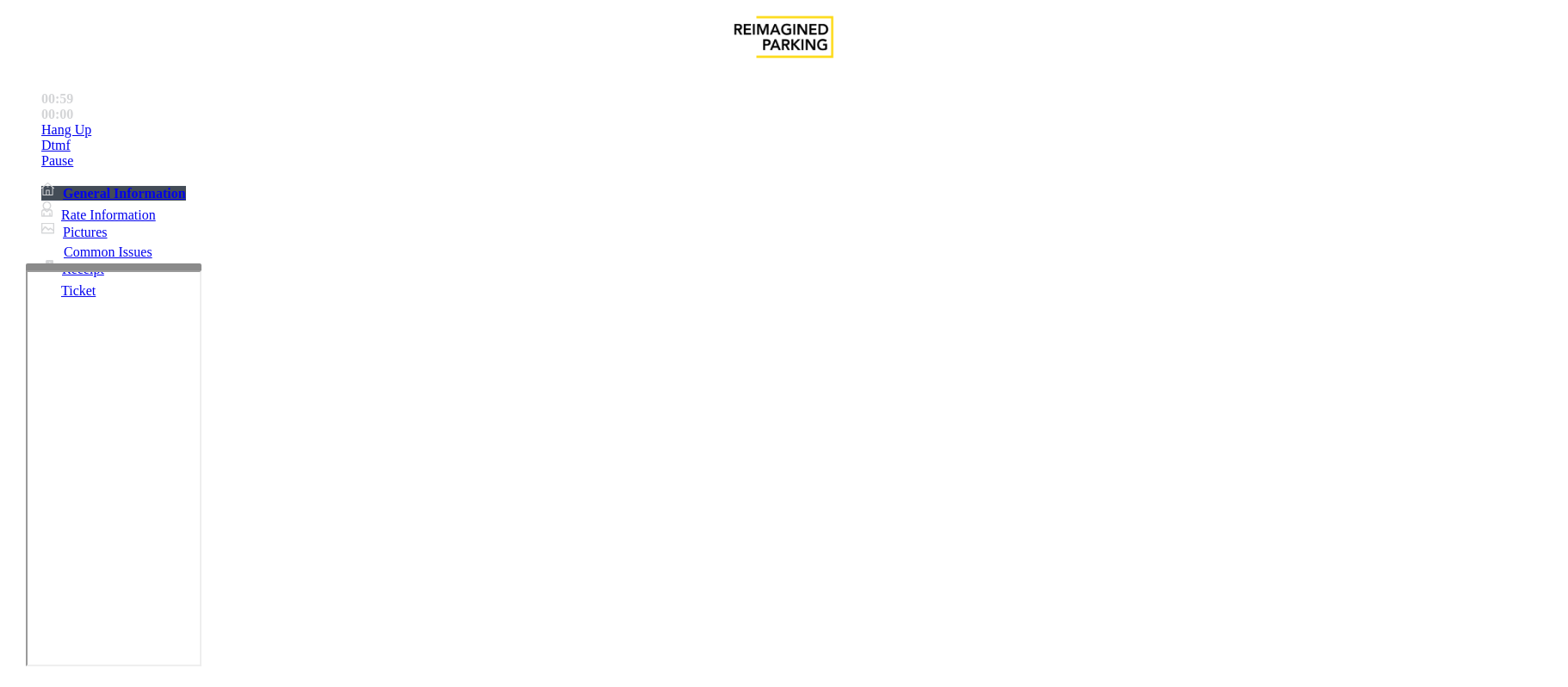 click on "Credit Card Not Reading" at bounding box center (784, 1236) 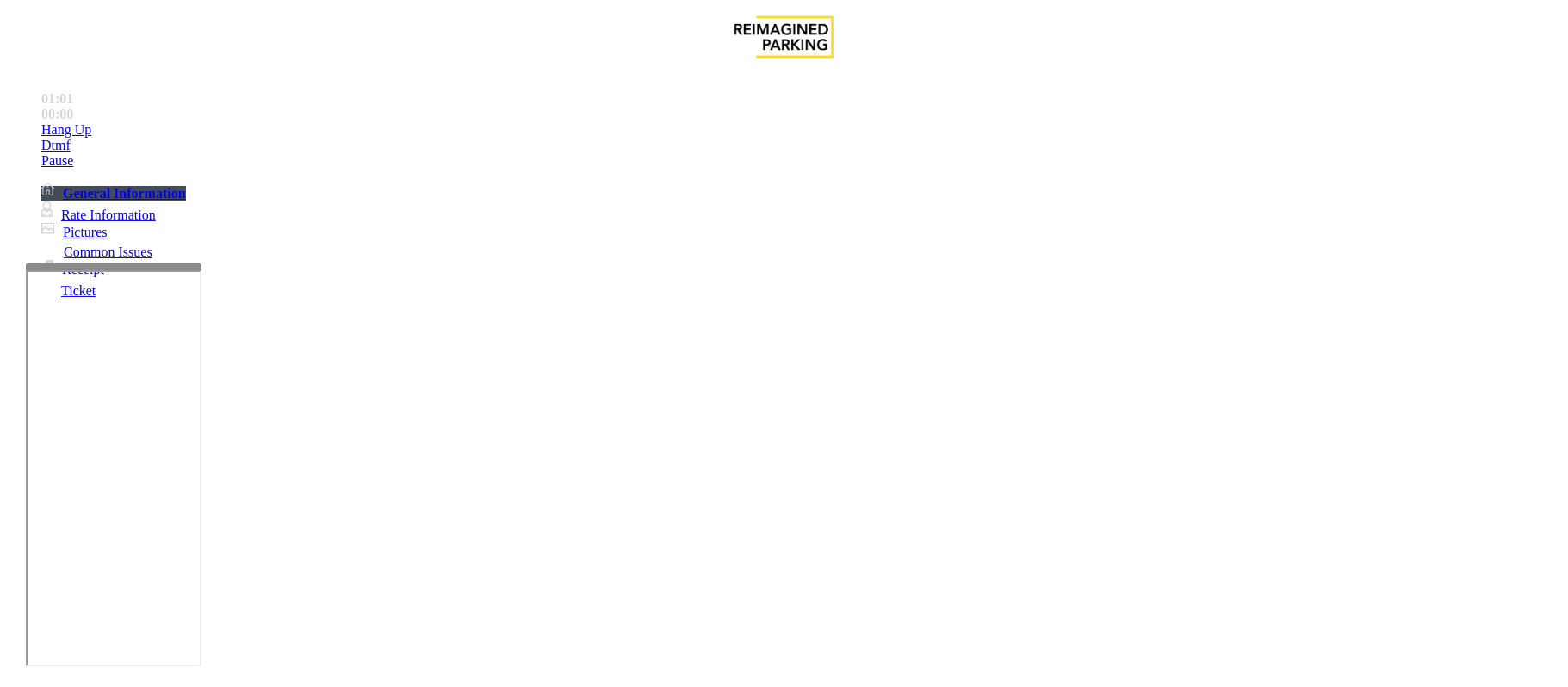 click at bounding box center (262, 1423) 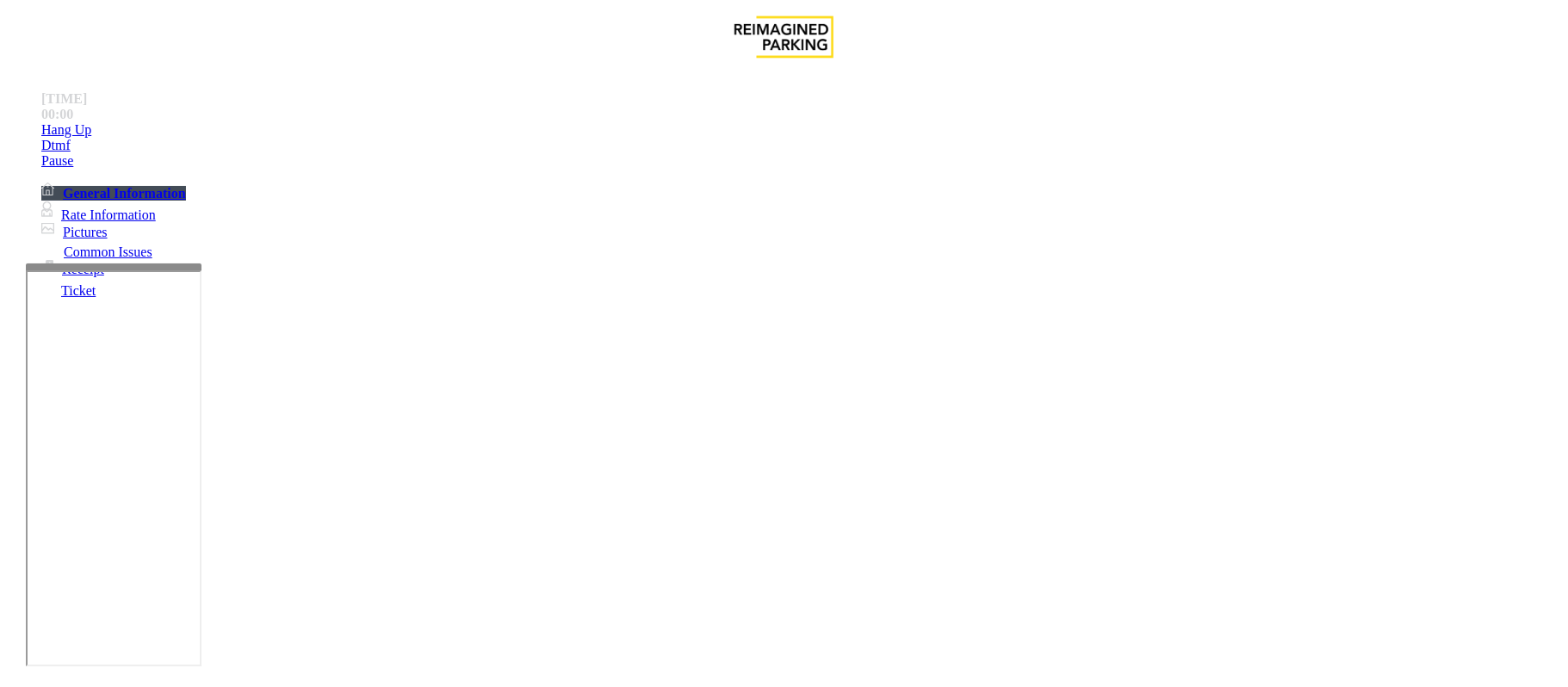 click at bounding box center [262, 1423] 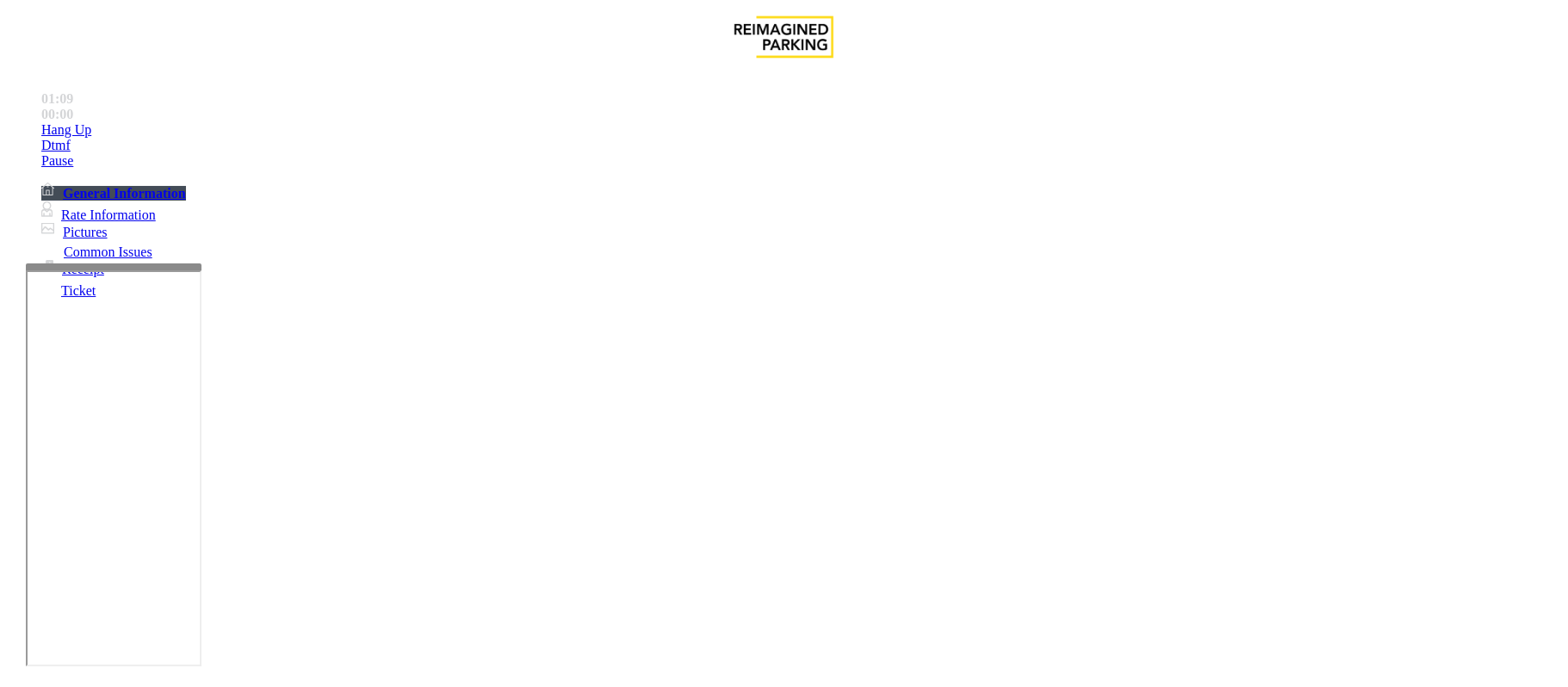 click at bounding box center [262, 1423] 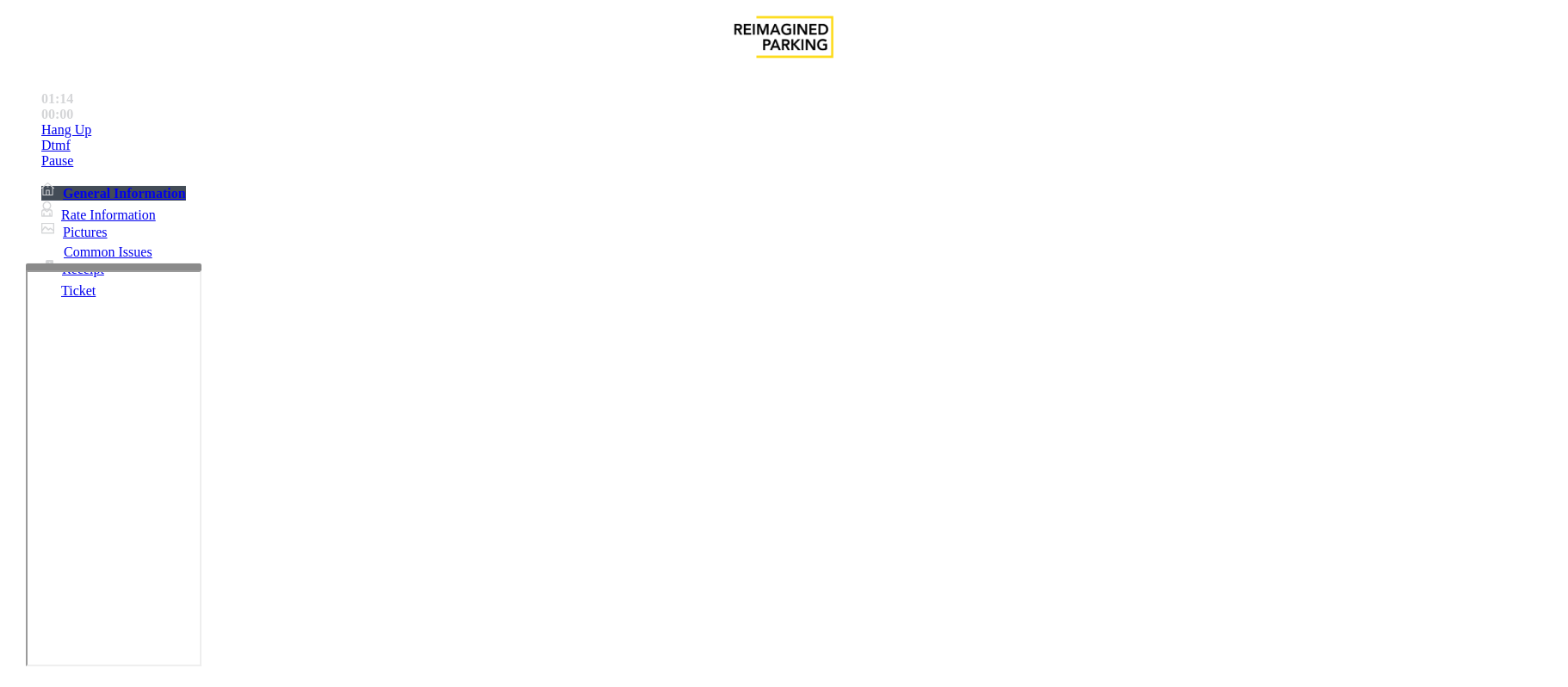 click at bounding box center [83, 1268] 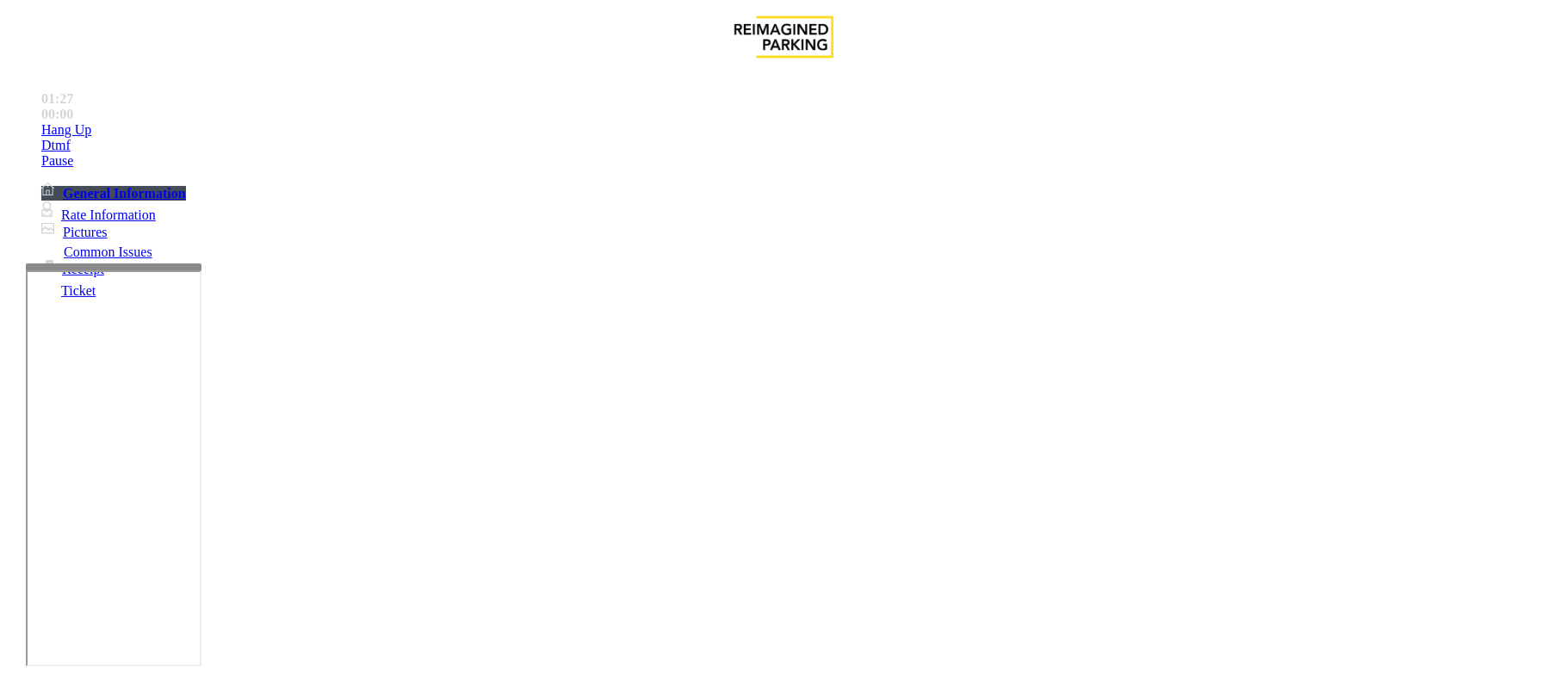 click at bounding box center (262, 1423) 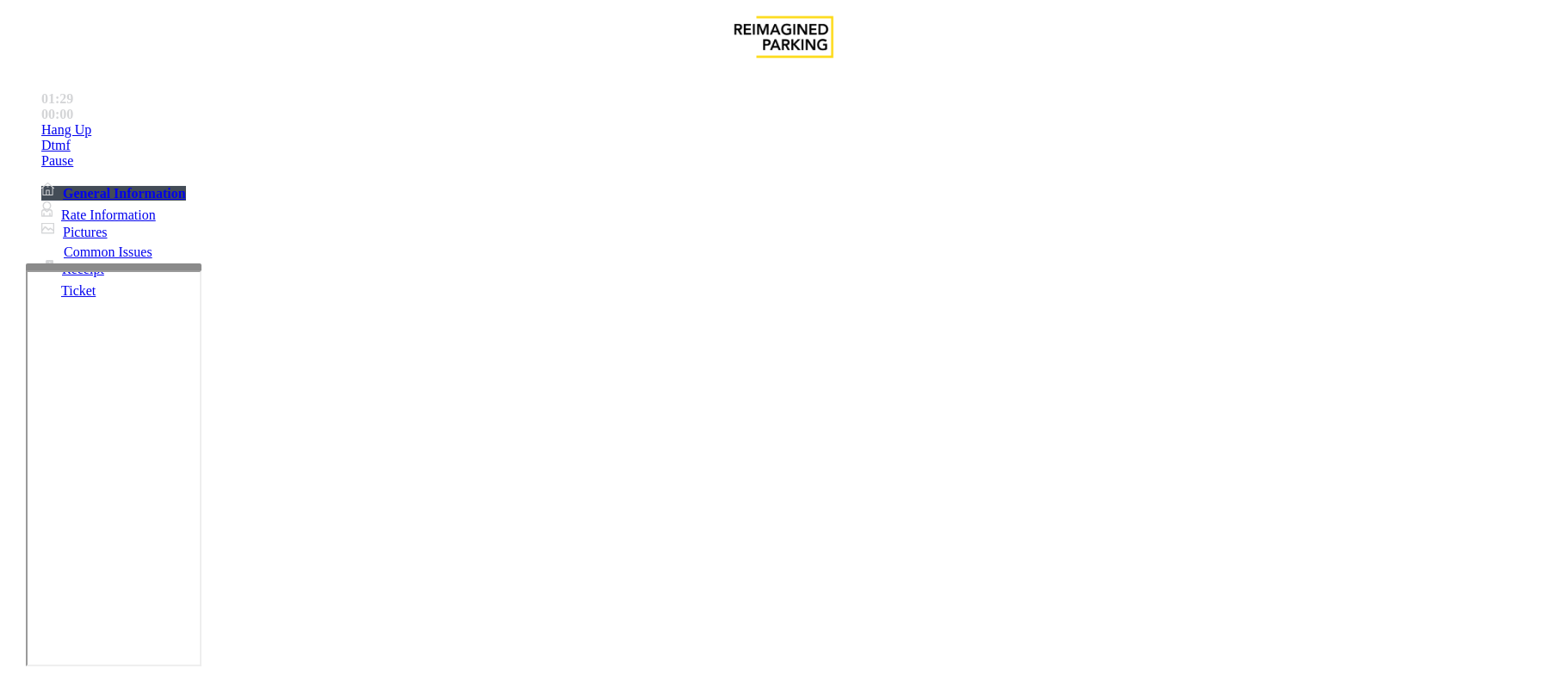 click at bounding box center [83, 1268] 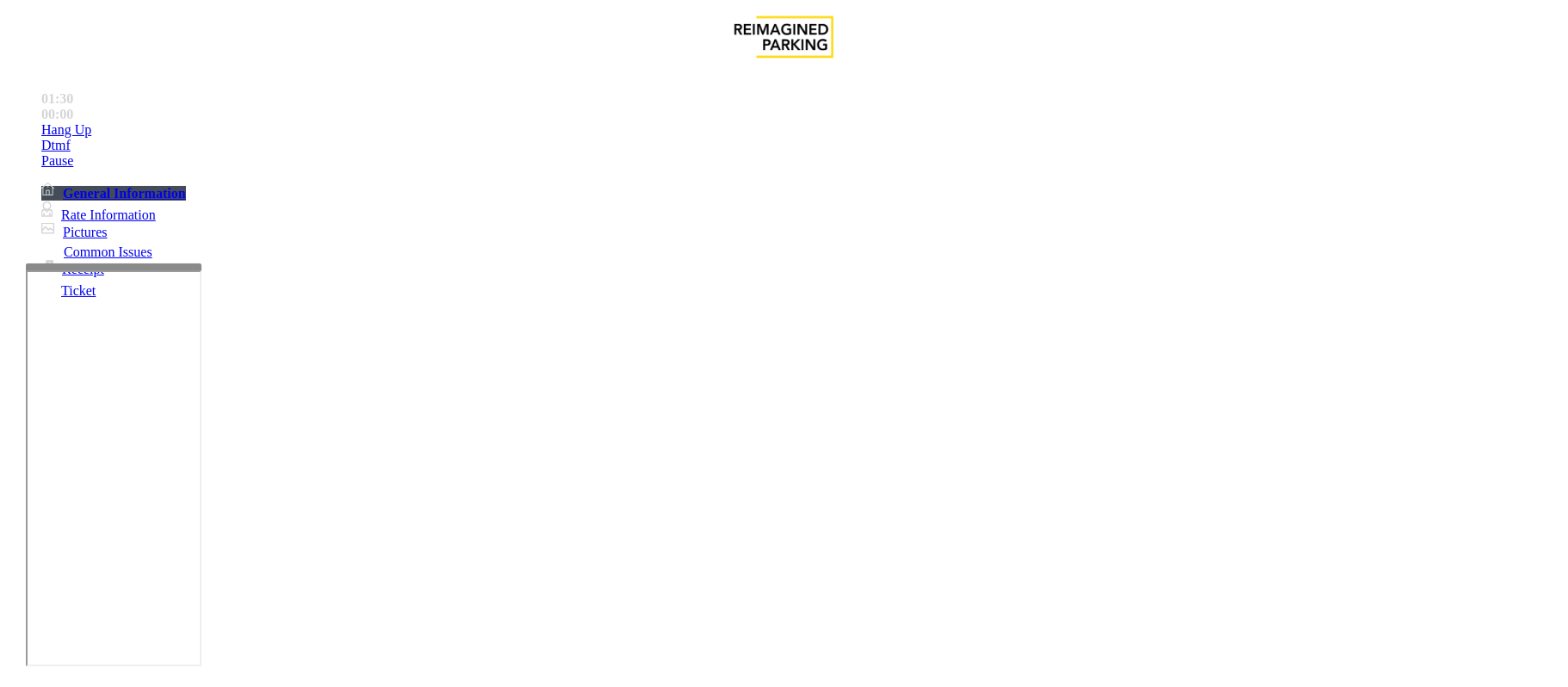 scroll, scrollTop: 803, scrollLeft: 0, axis: vertical 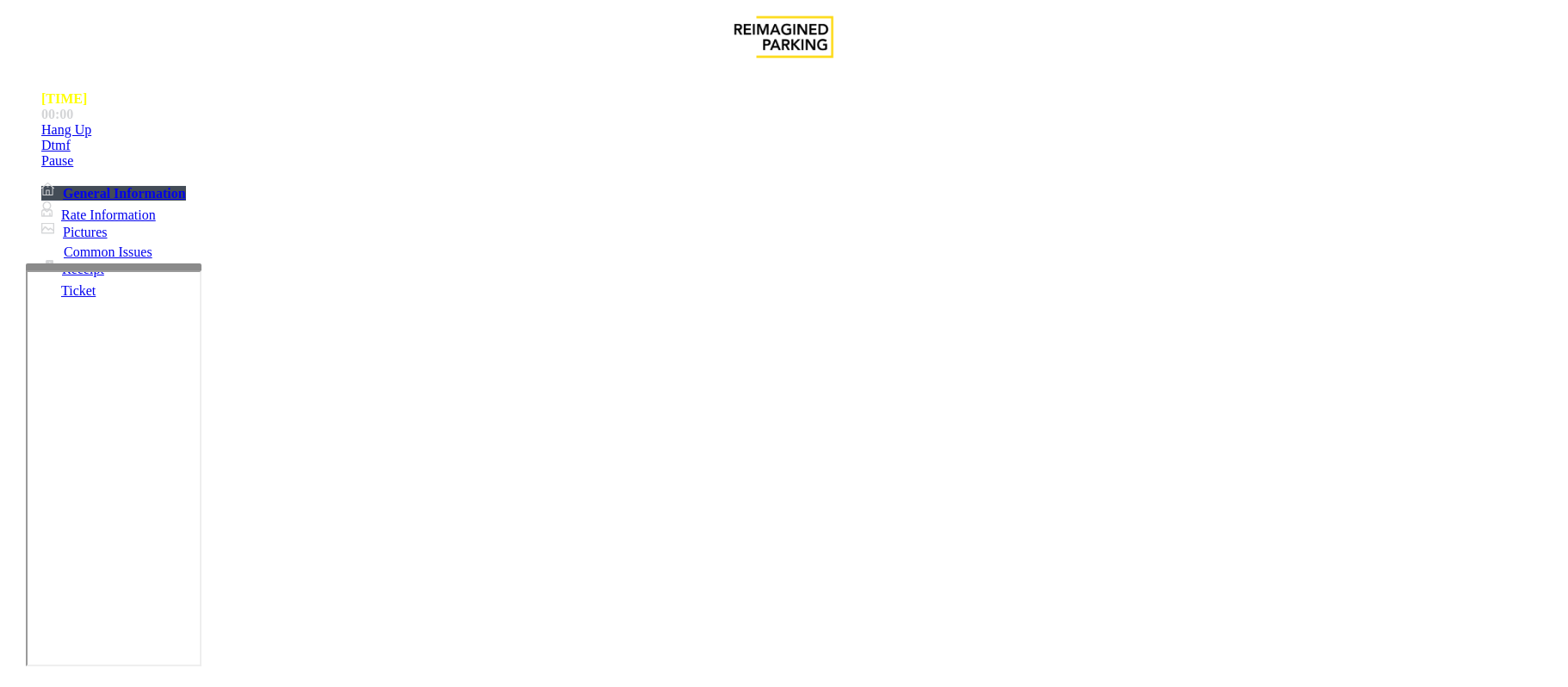 click at bounding box center (262, 1423) 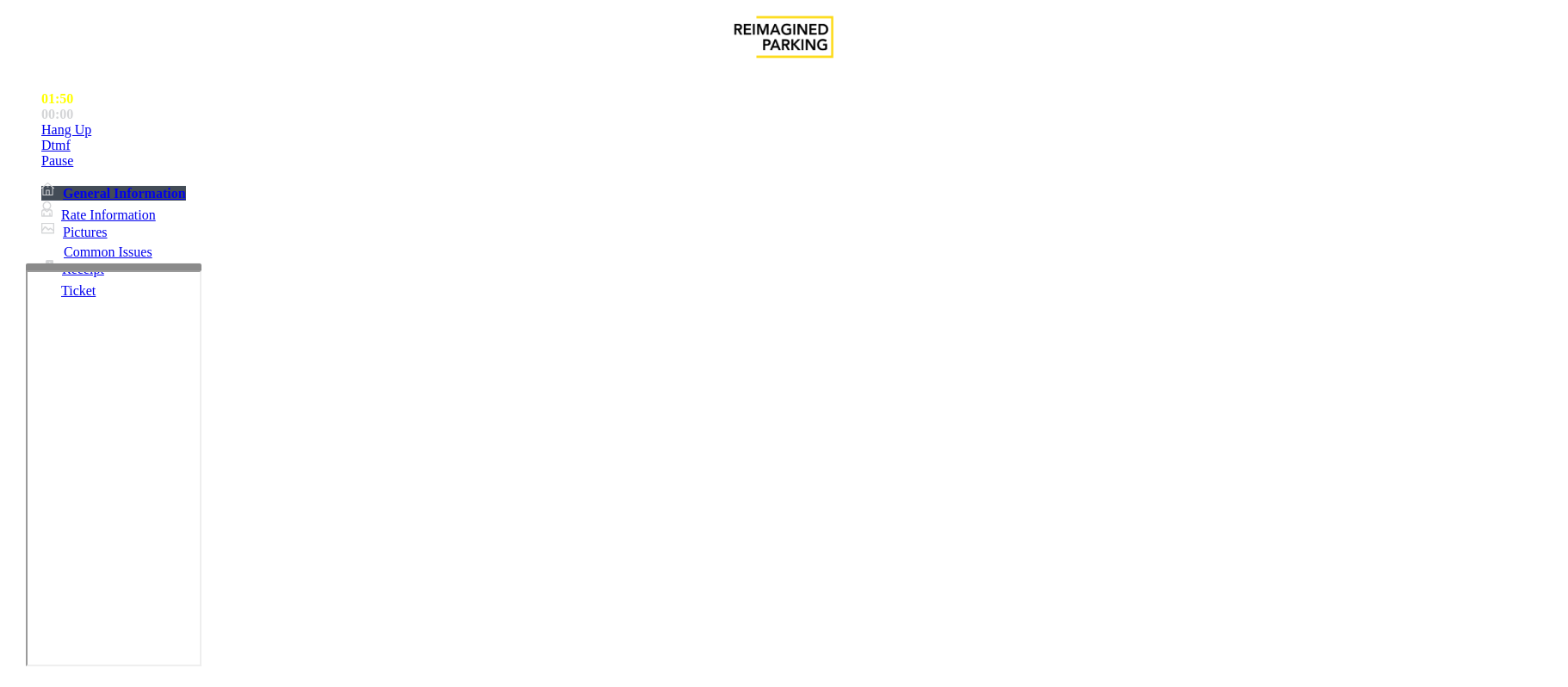 click at bounding box center (262, 1423) 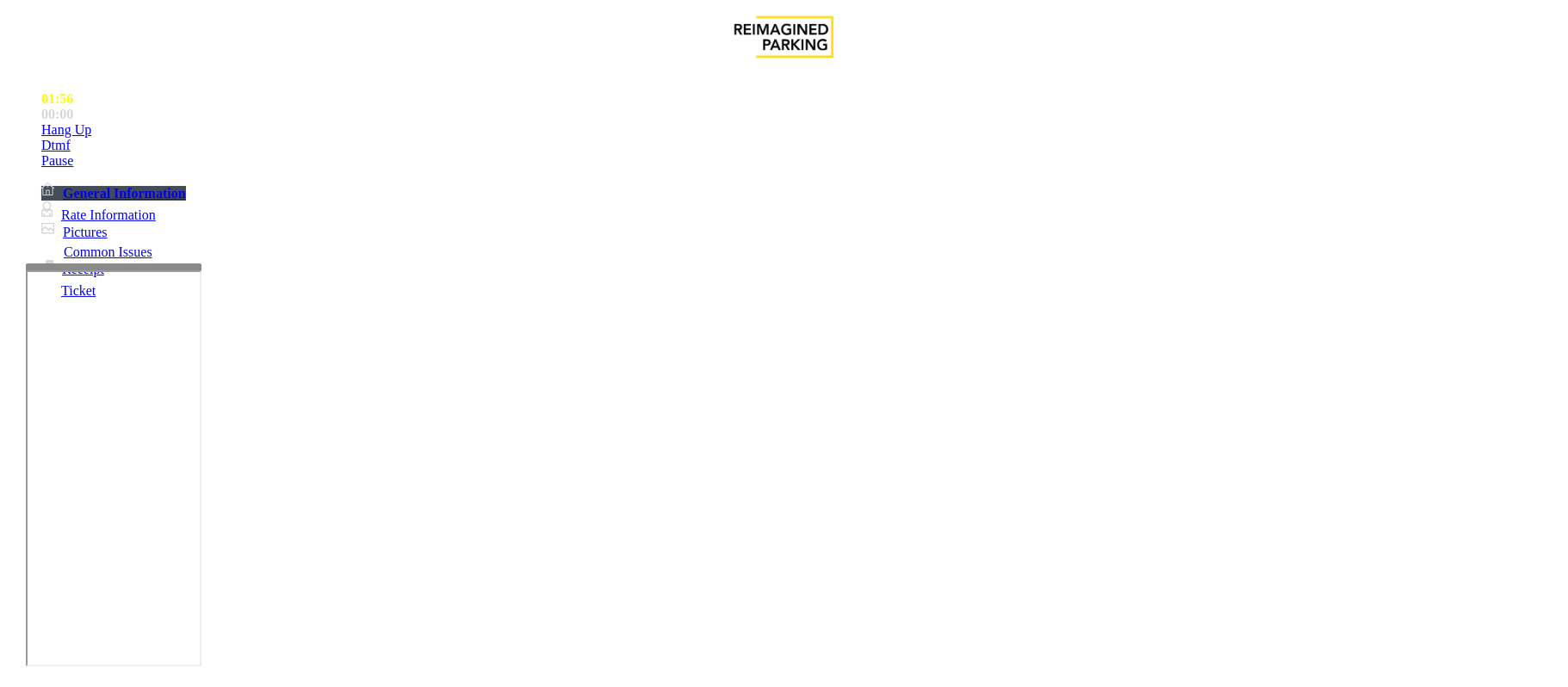 click at bounding box center (262, 1423) 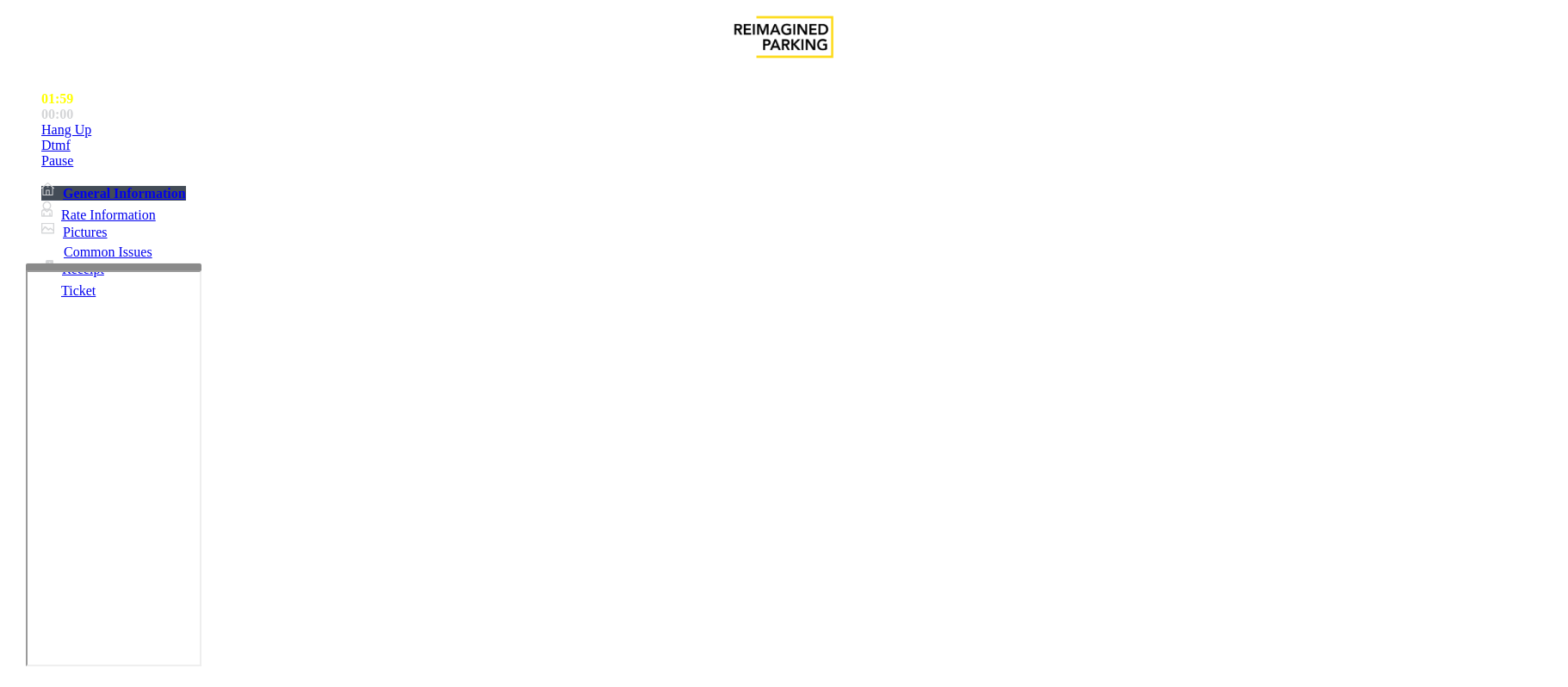 click at bounding box center [83, 1291] 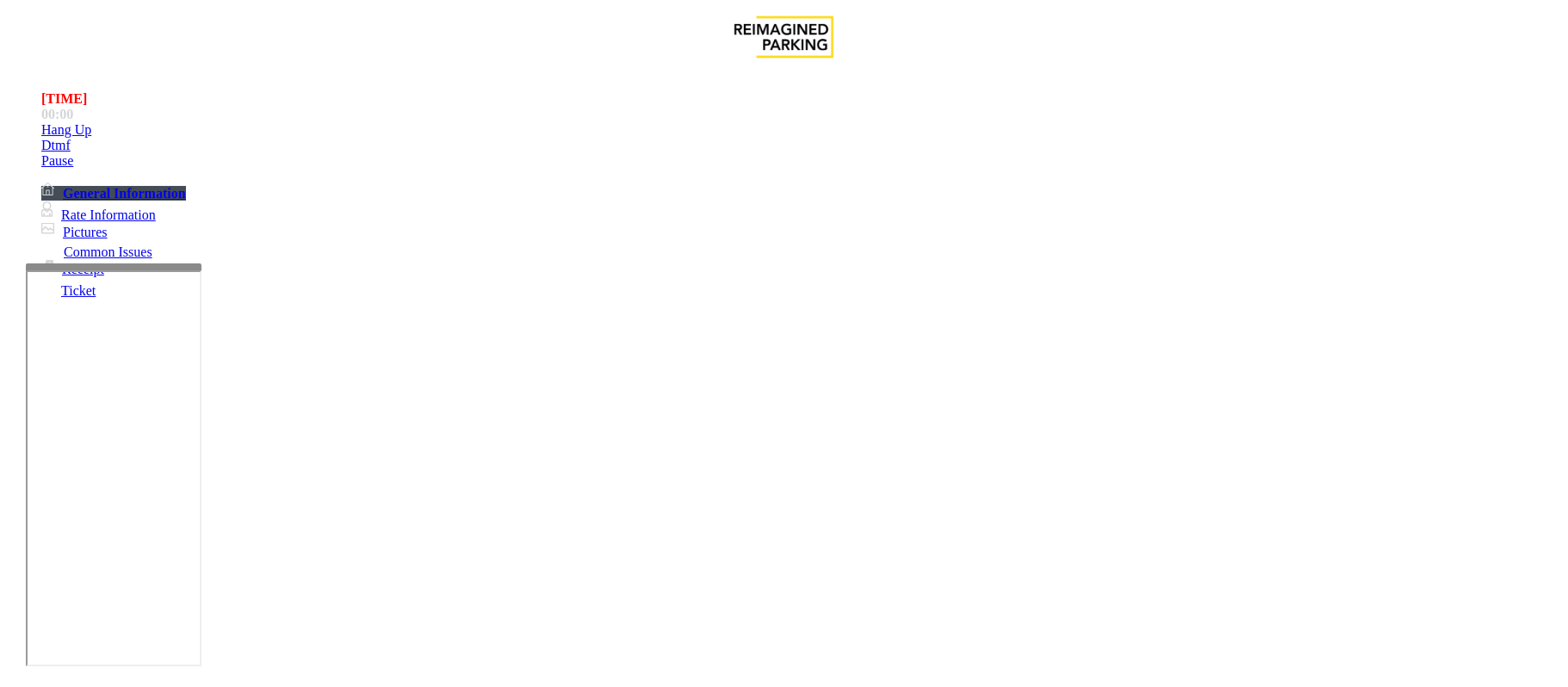 click at bounding box center (83, 1291) 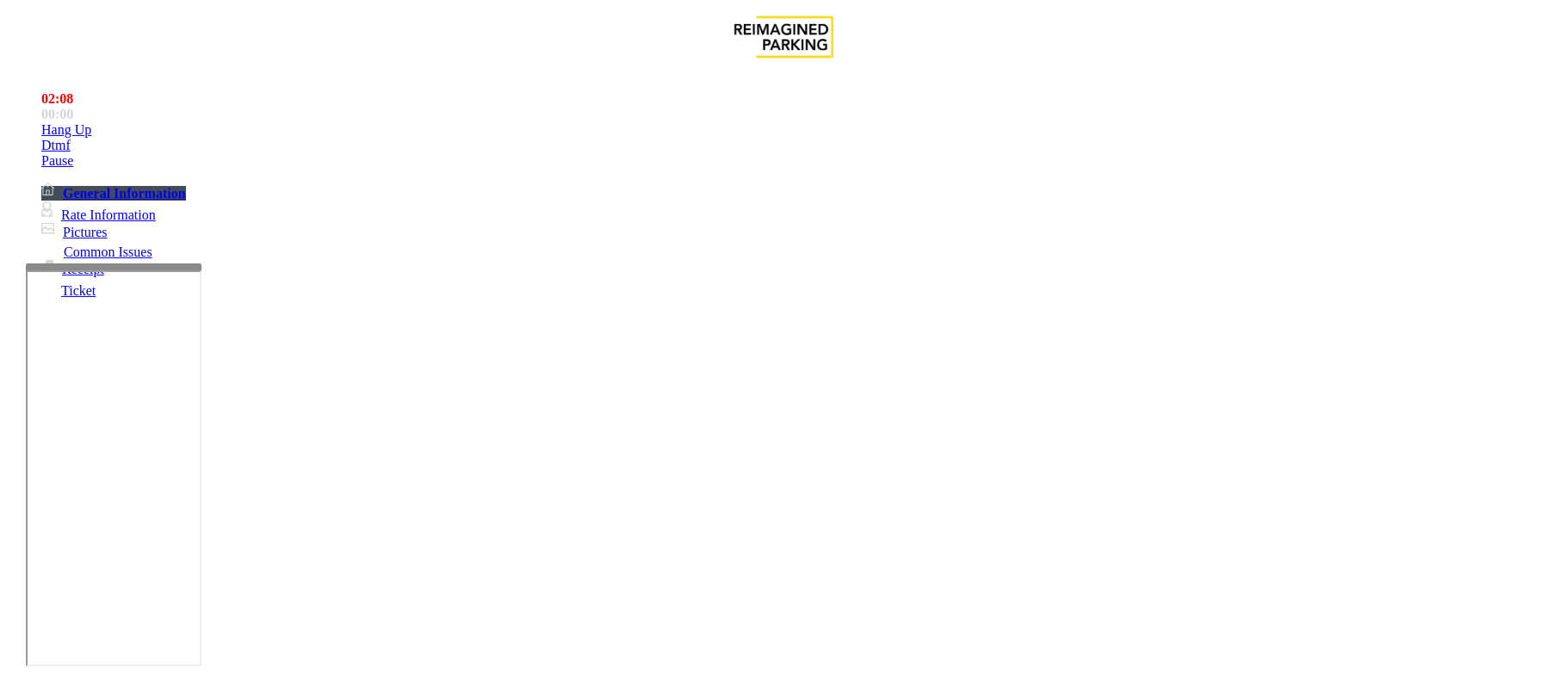 click at bounding box center (83, 1291) 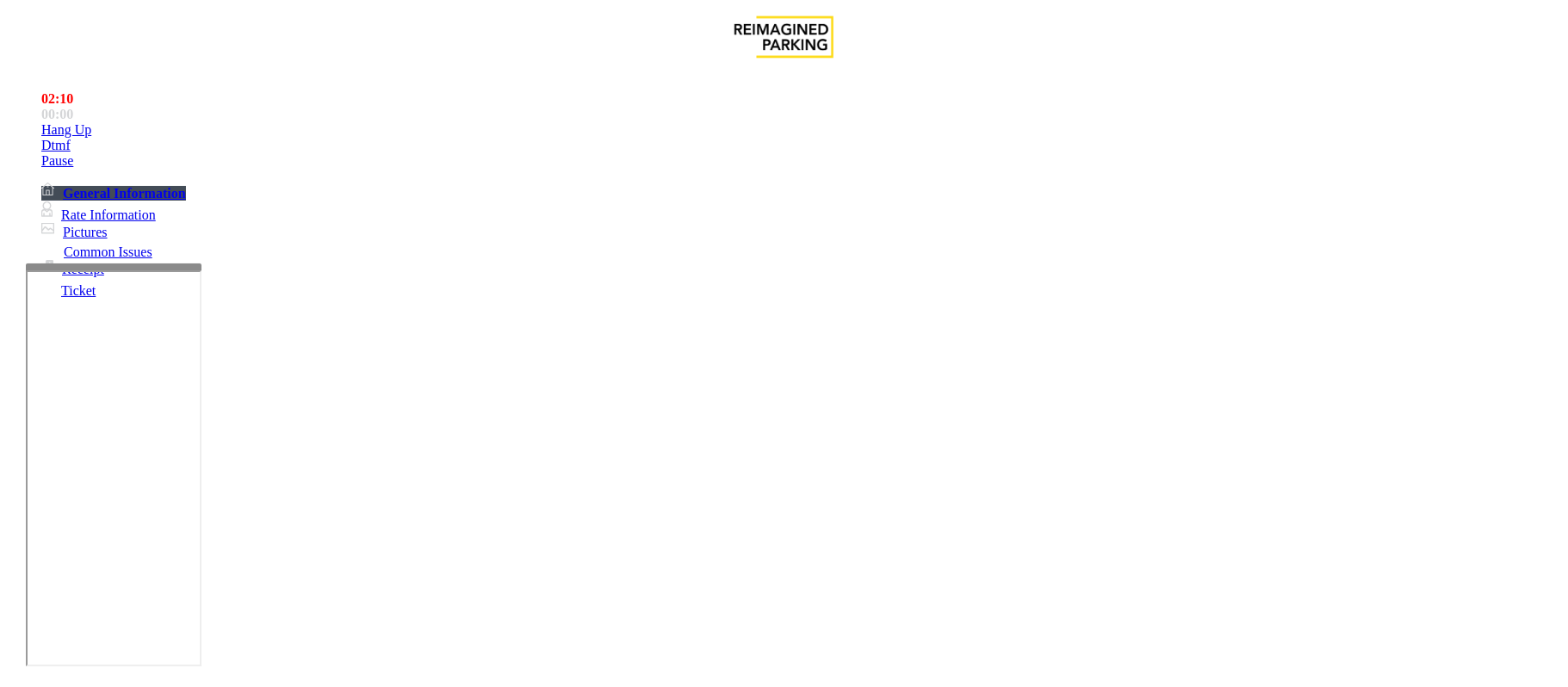 click at bounding box center (262, 1423) 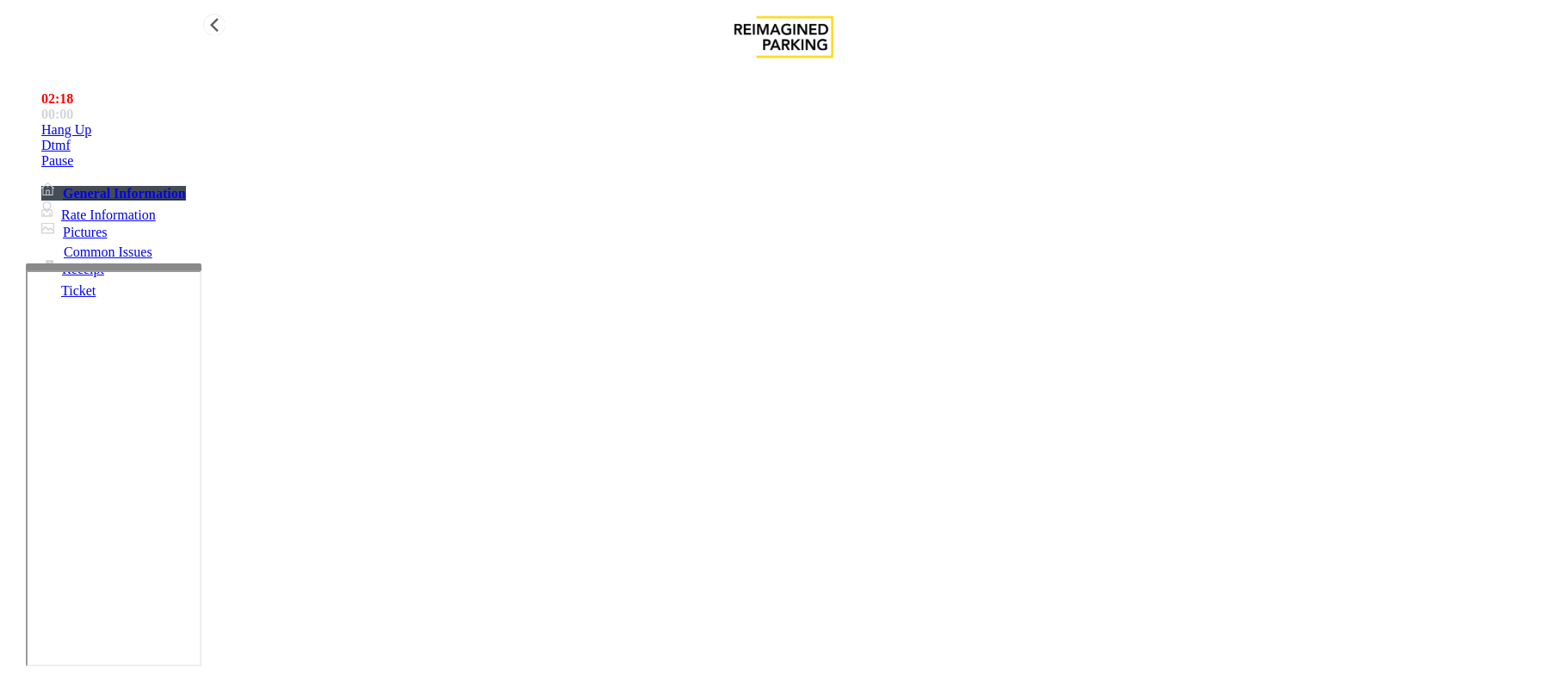 type on "**********" 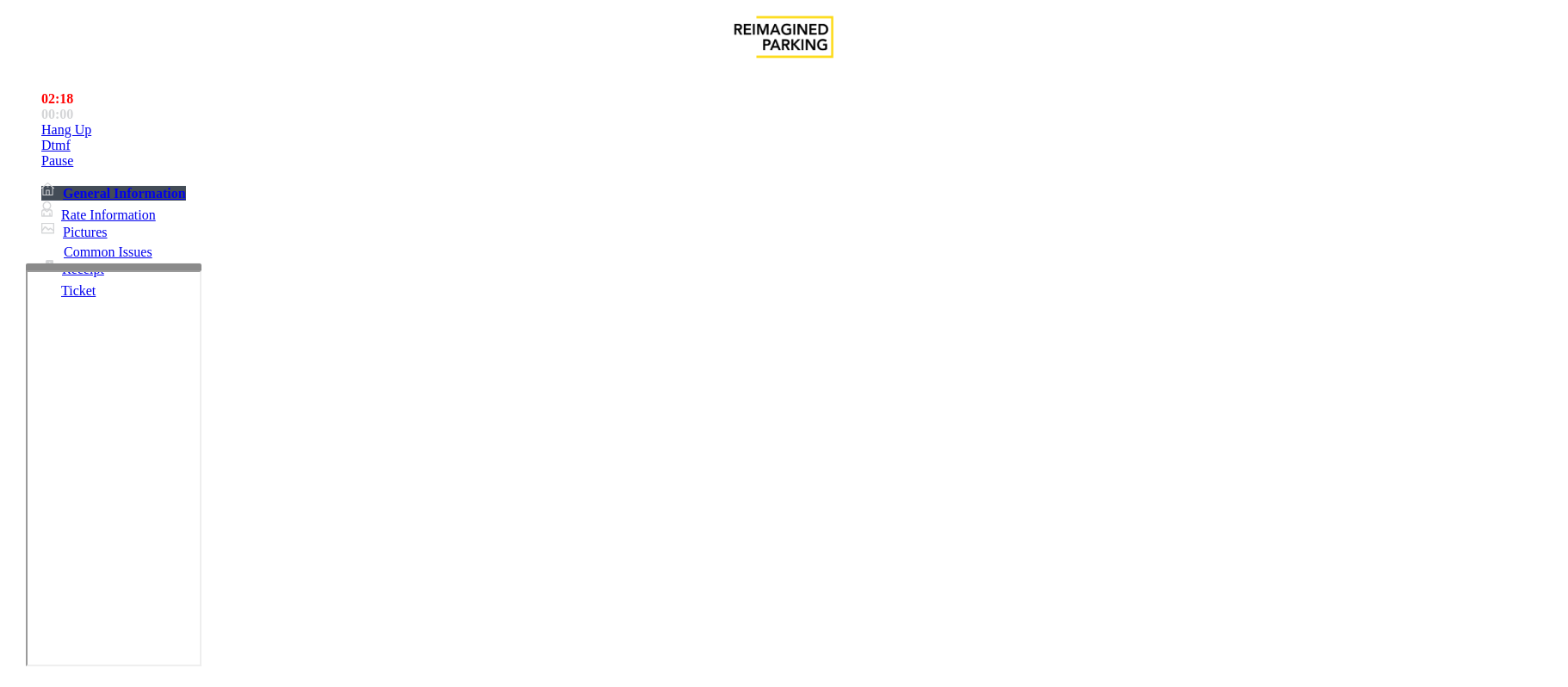 click at bounding box center (83, 1268) 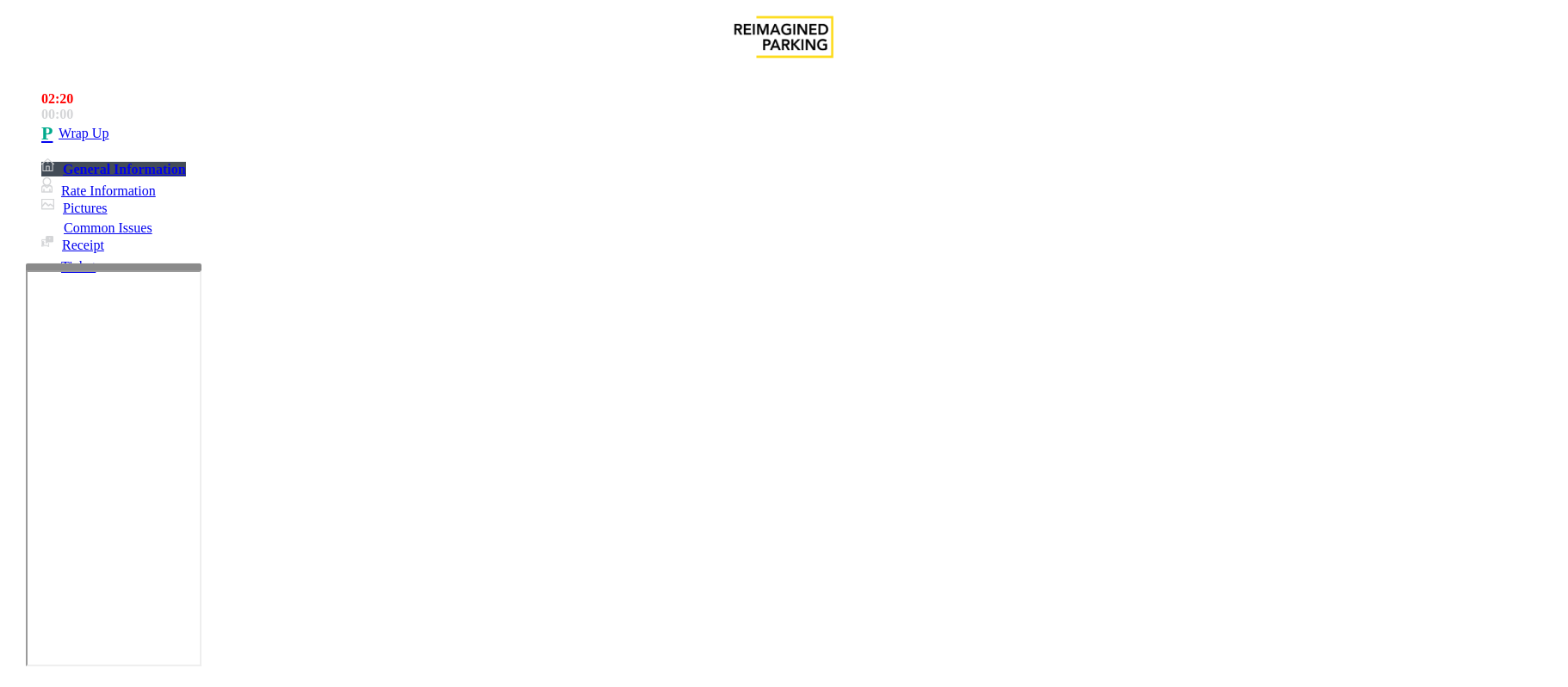 type on "**" 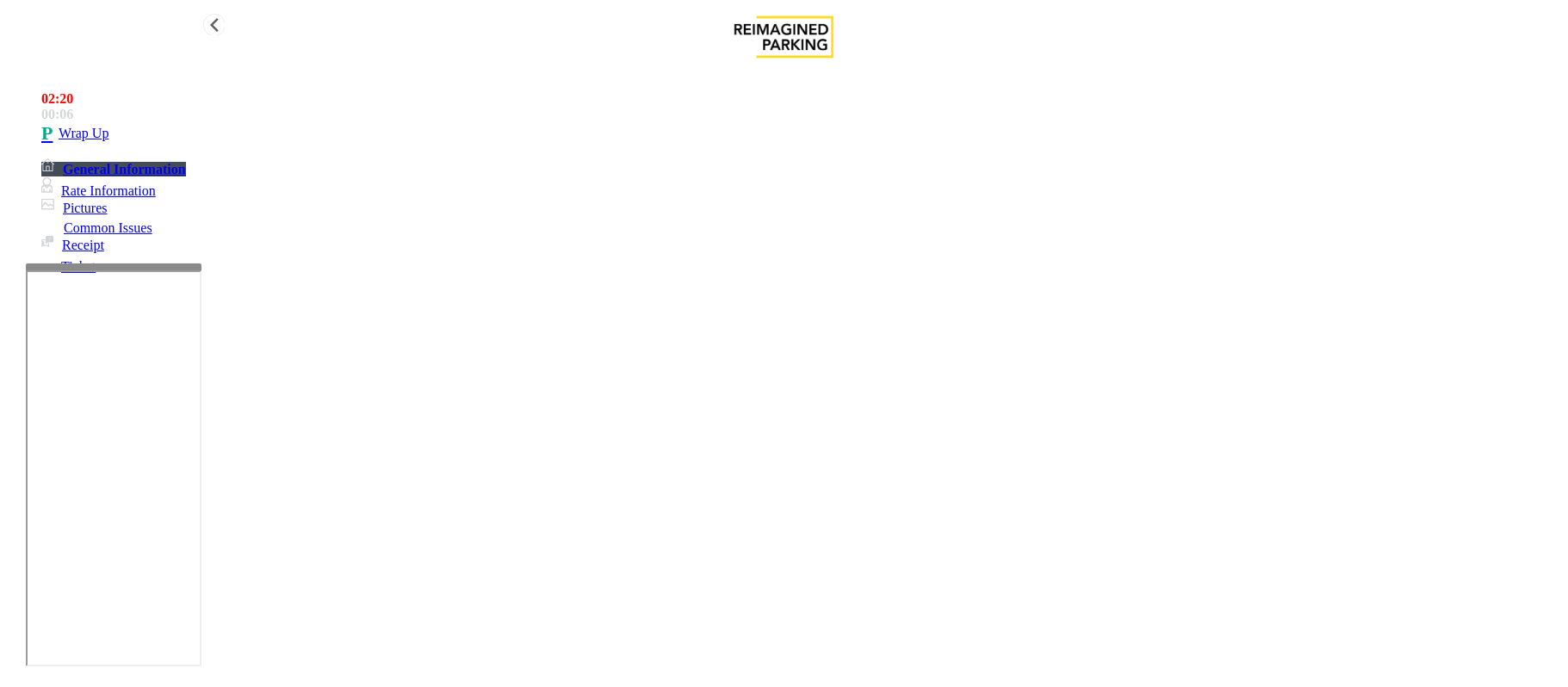 type on "**********" 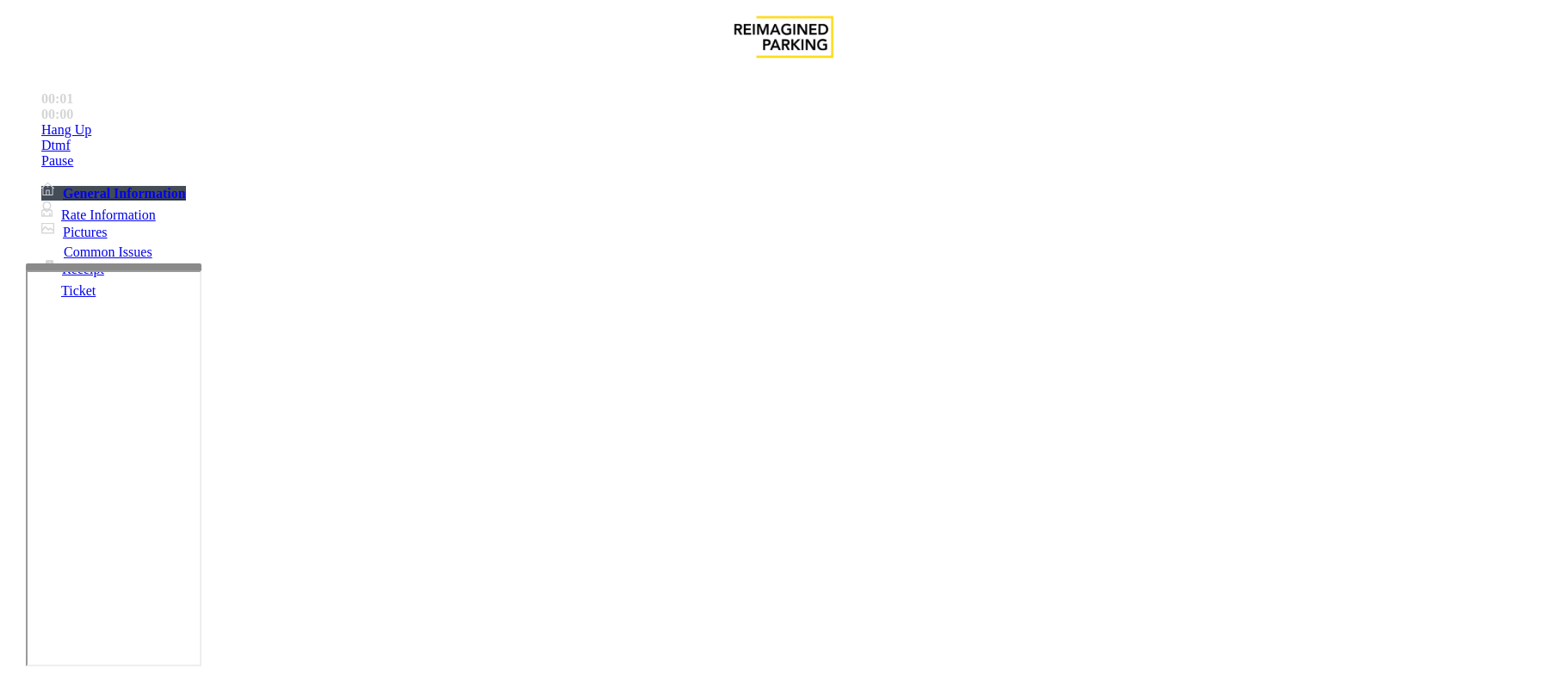 scroll, scrollTop: 573, scrollLeft: 0, axis: vertical 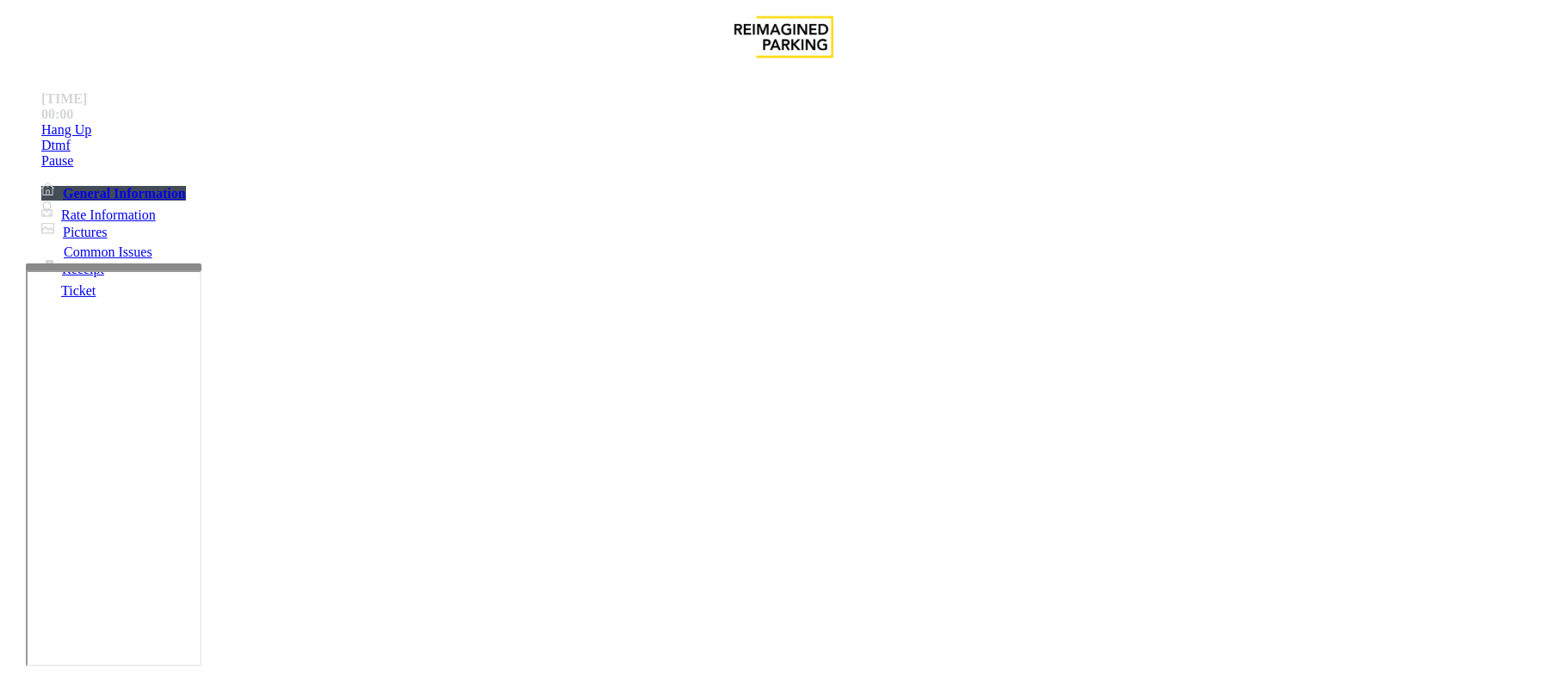 click on "Time Zone" at bounding box center (784, 2371) 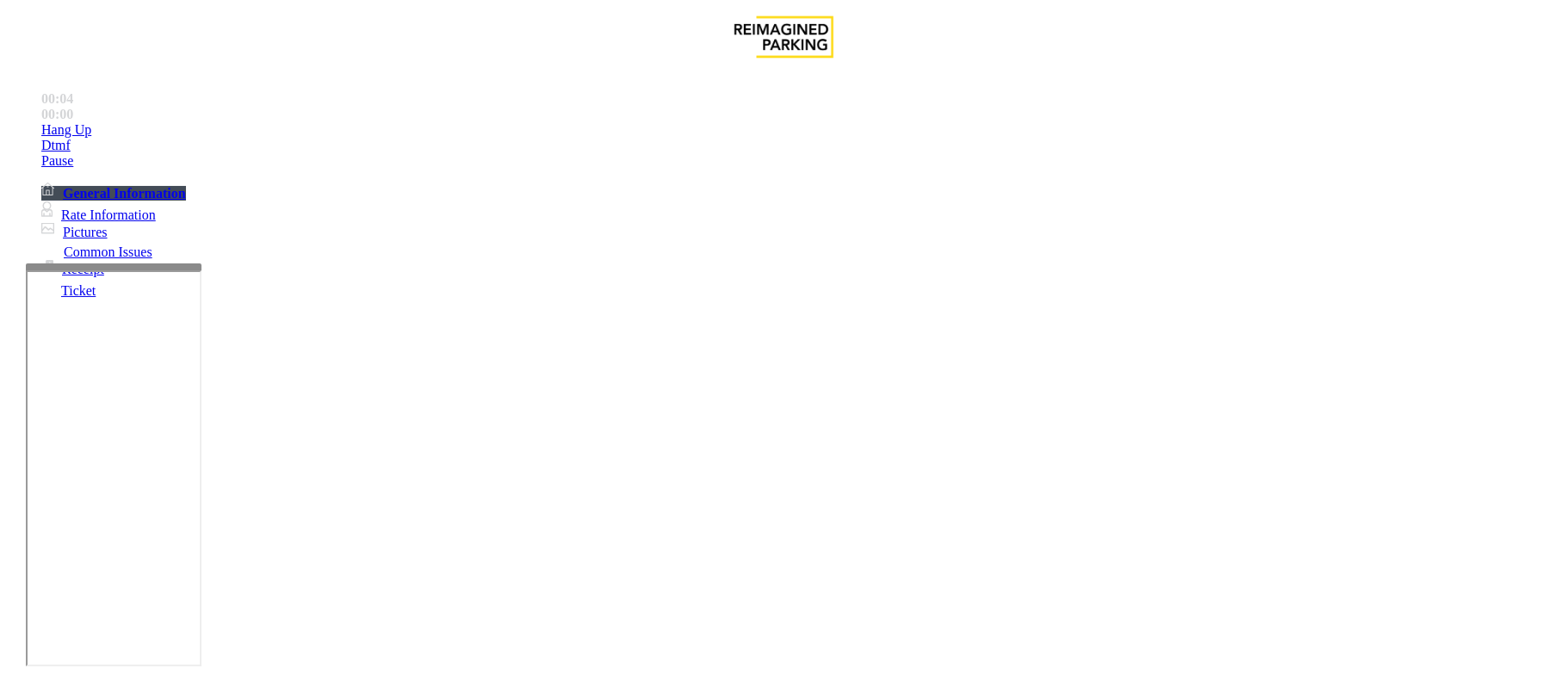 click on "Validation Issue" at bounding box center (319, 1249) 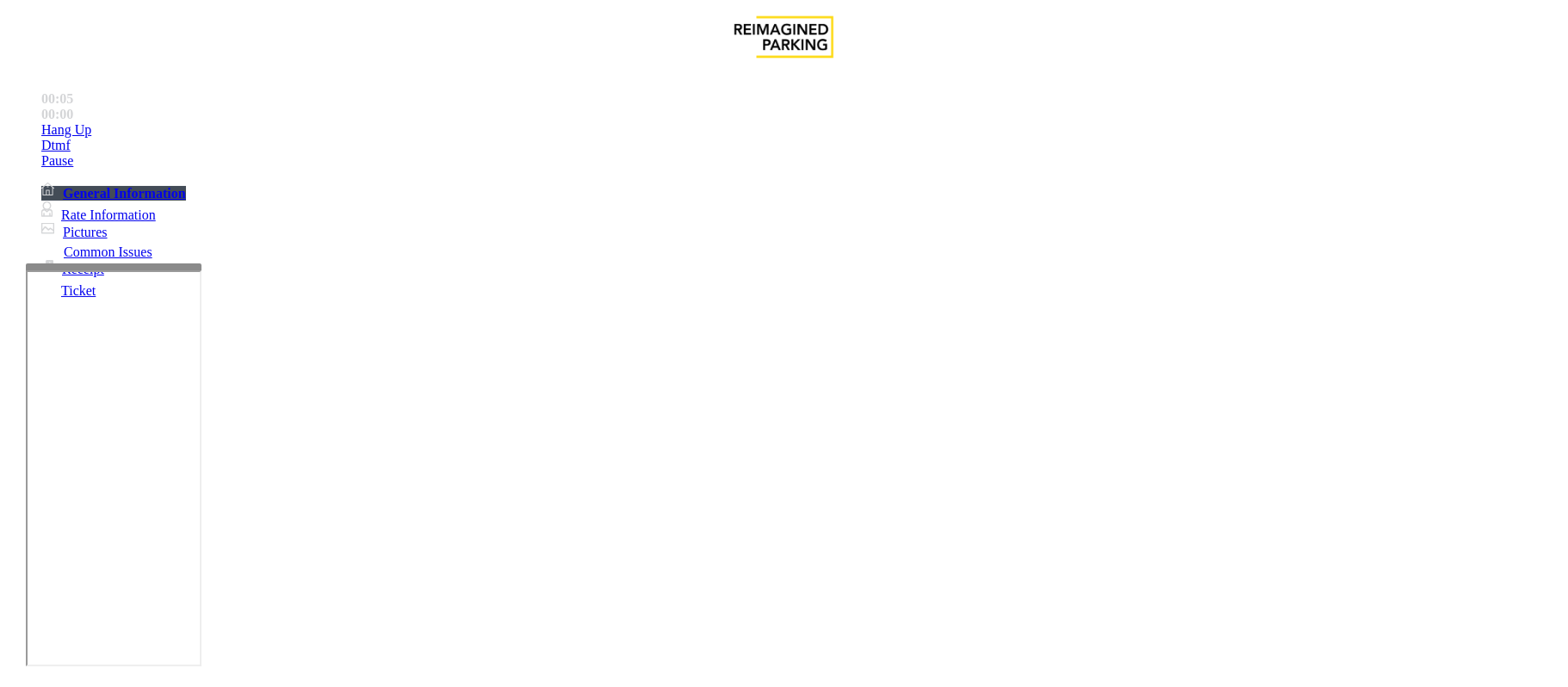 click on "Validation Error" at bounding box center [226, 1249] 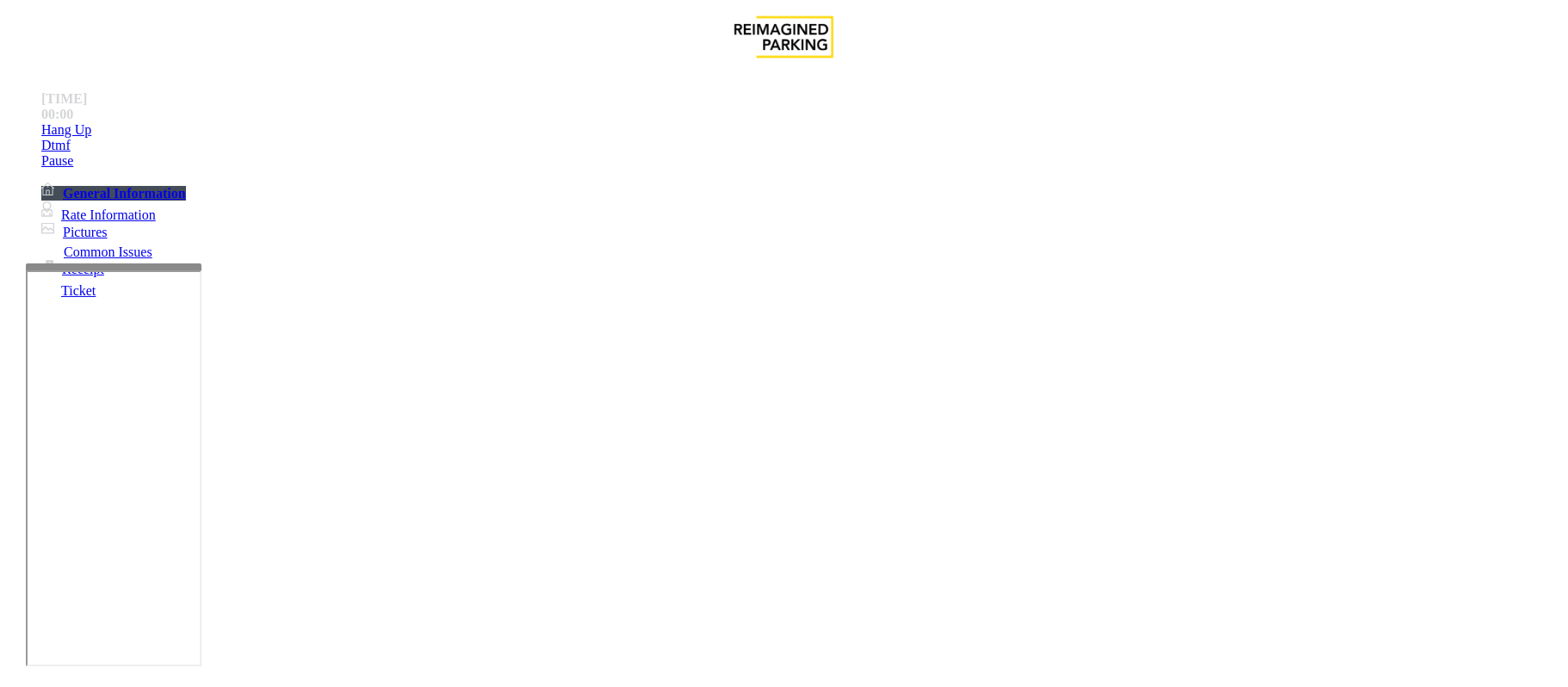 click at bounding box center [262, 1290] 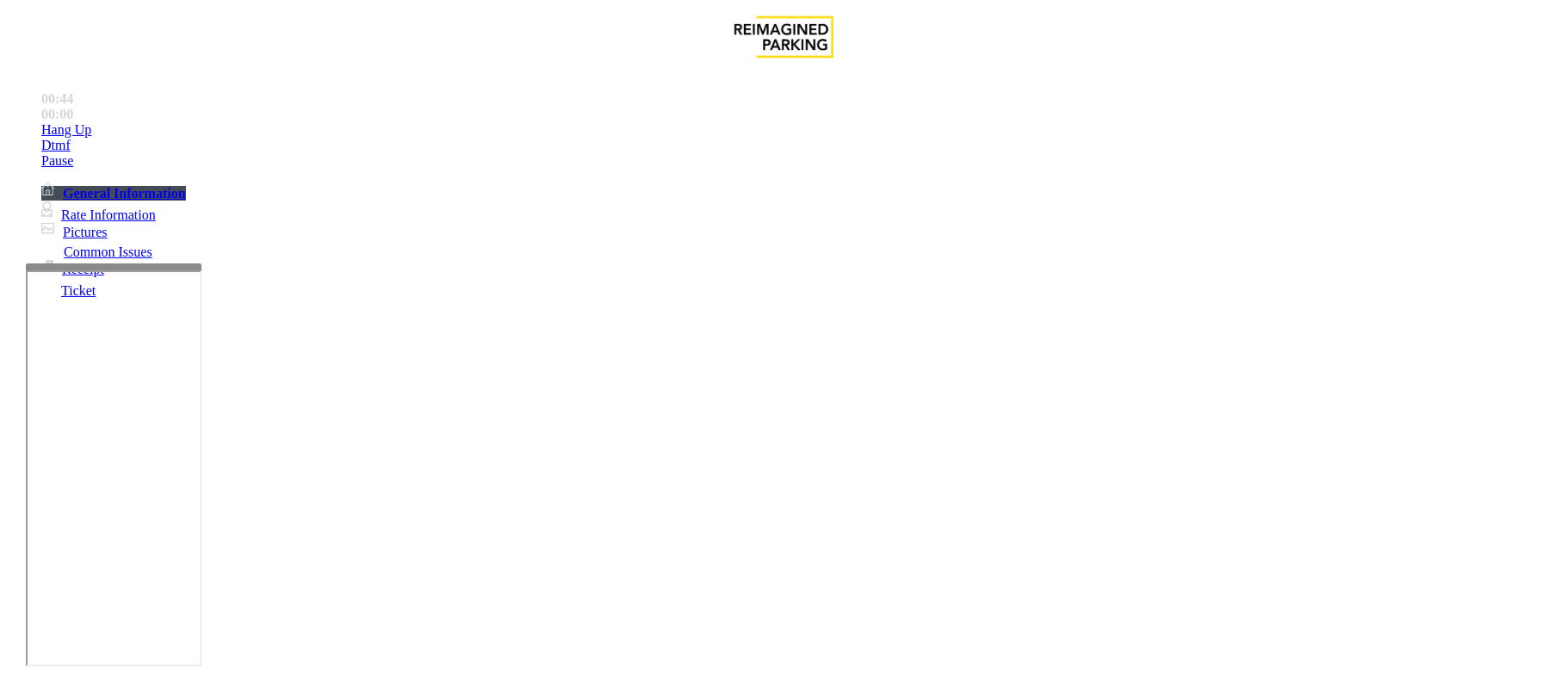 click at bounding box center [262, 1290] 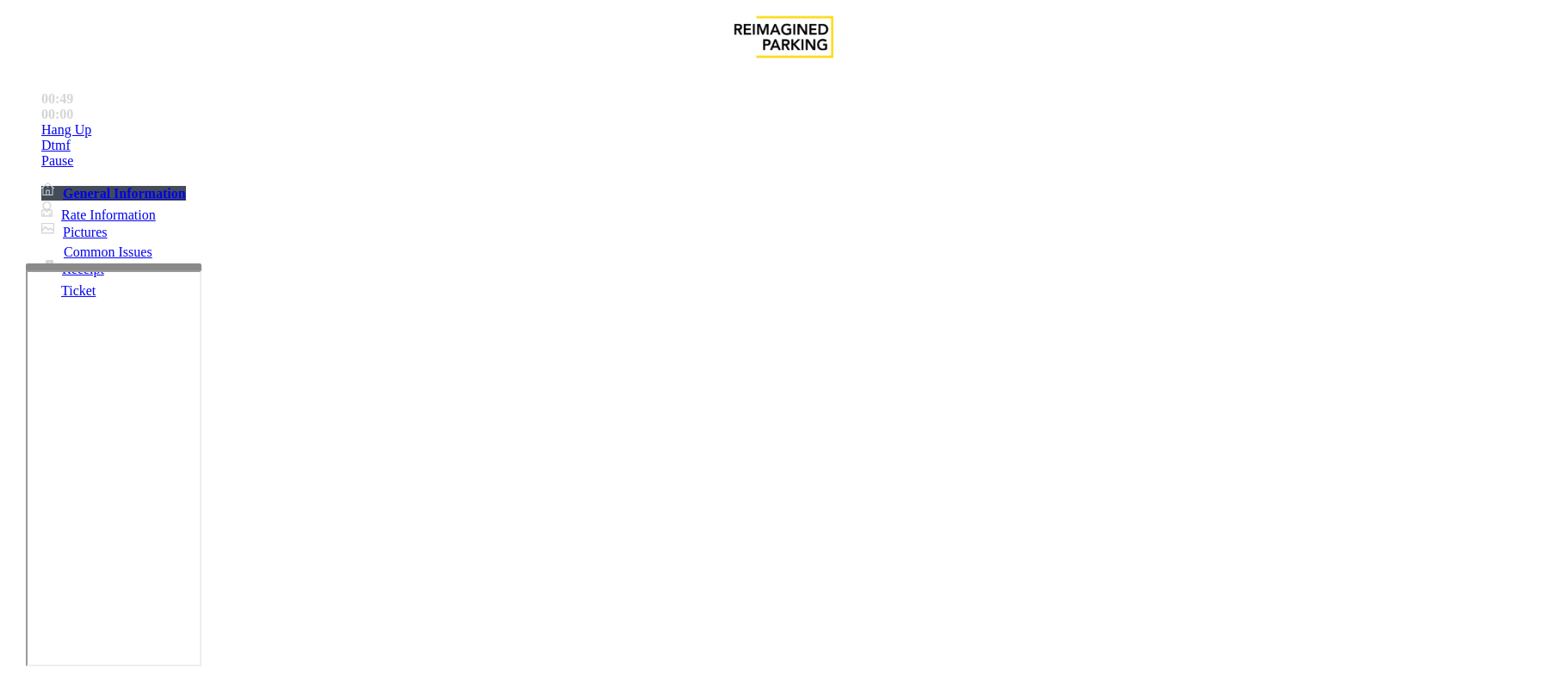 drag, startPoint x: 312, startPoint y: 248, endPoint x: 410, endPoint y: 266, distance: 99.63935 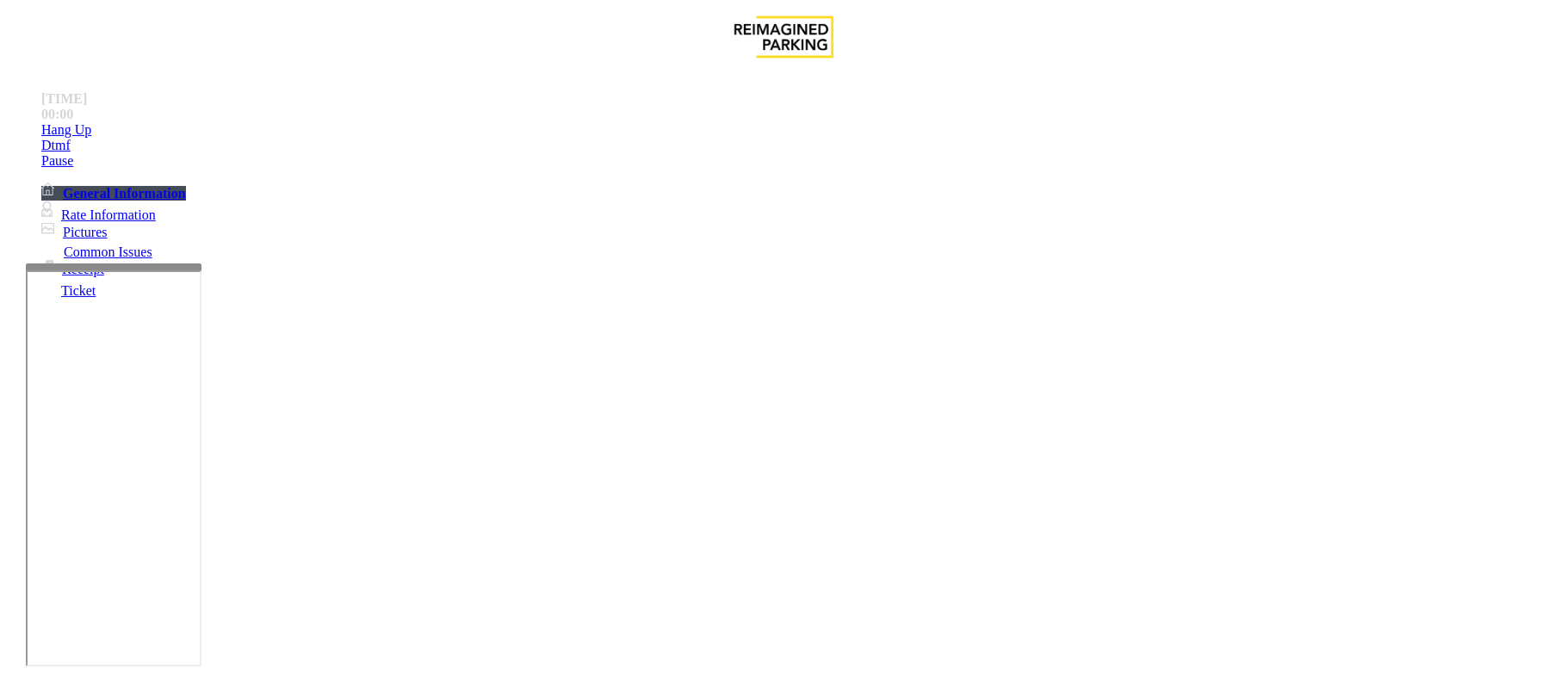 click at bounding box center [262, 1290] 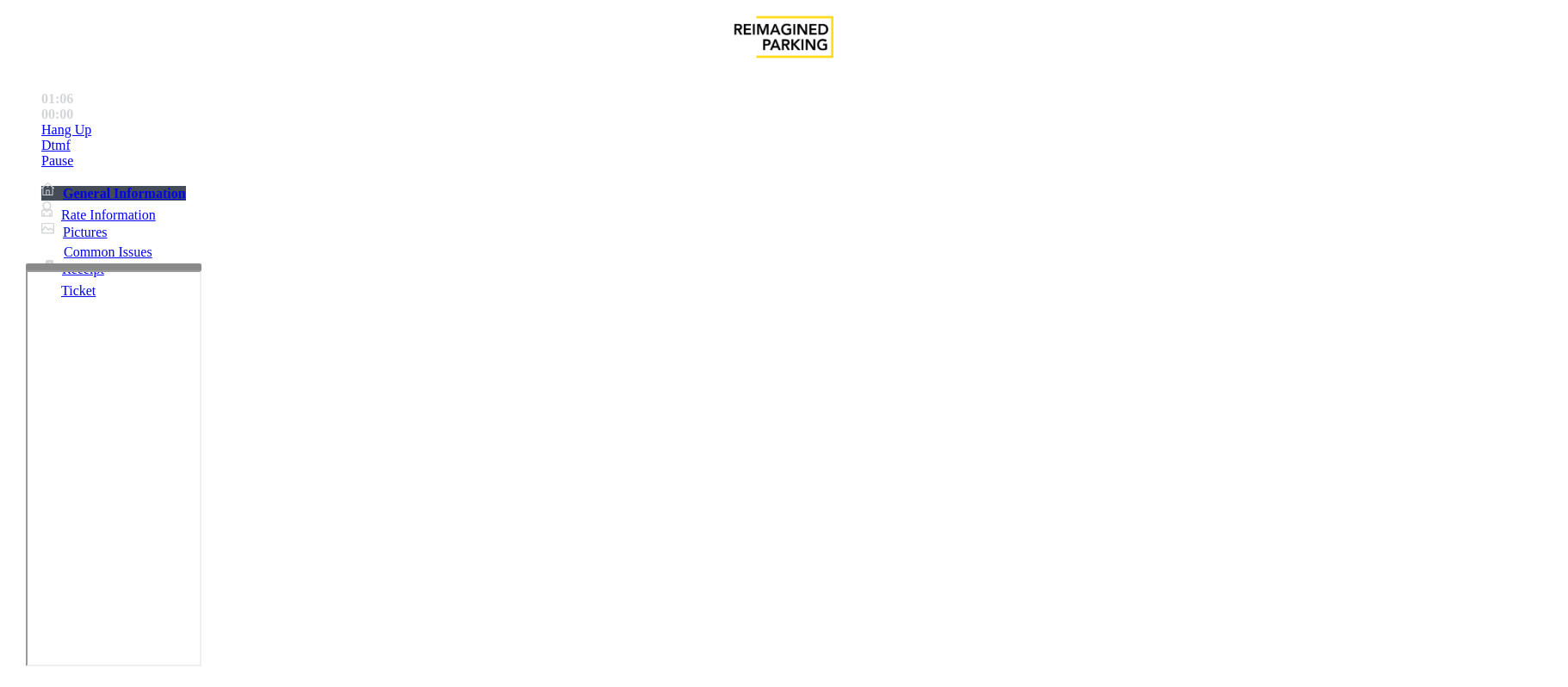 type on "**********" 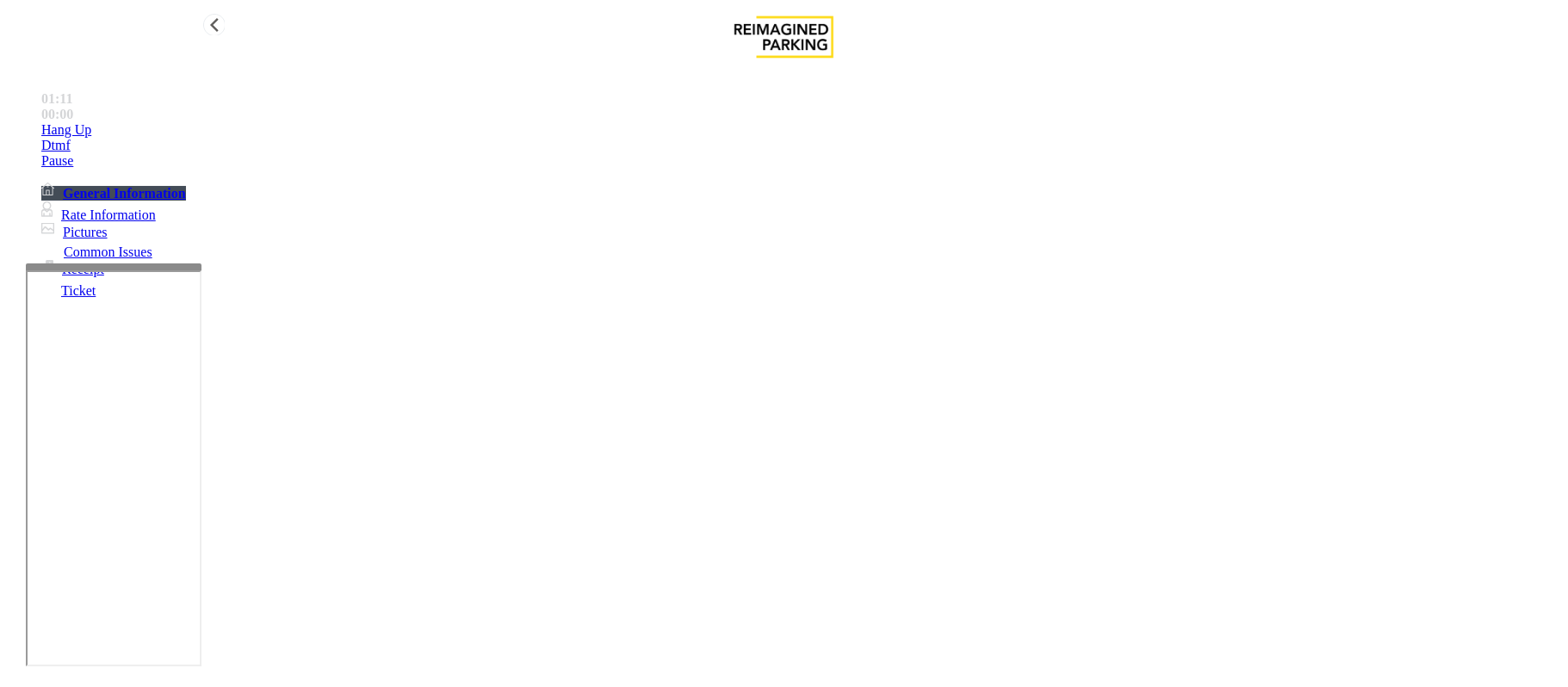 click on "Hang Up" at bounding box center (801, 130) 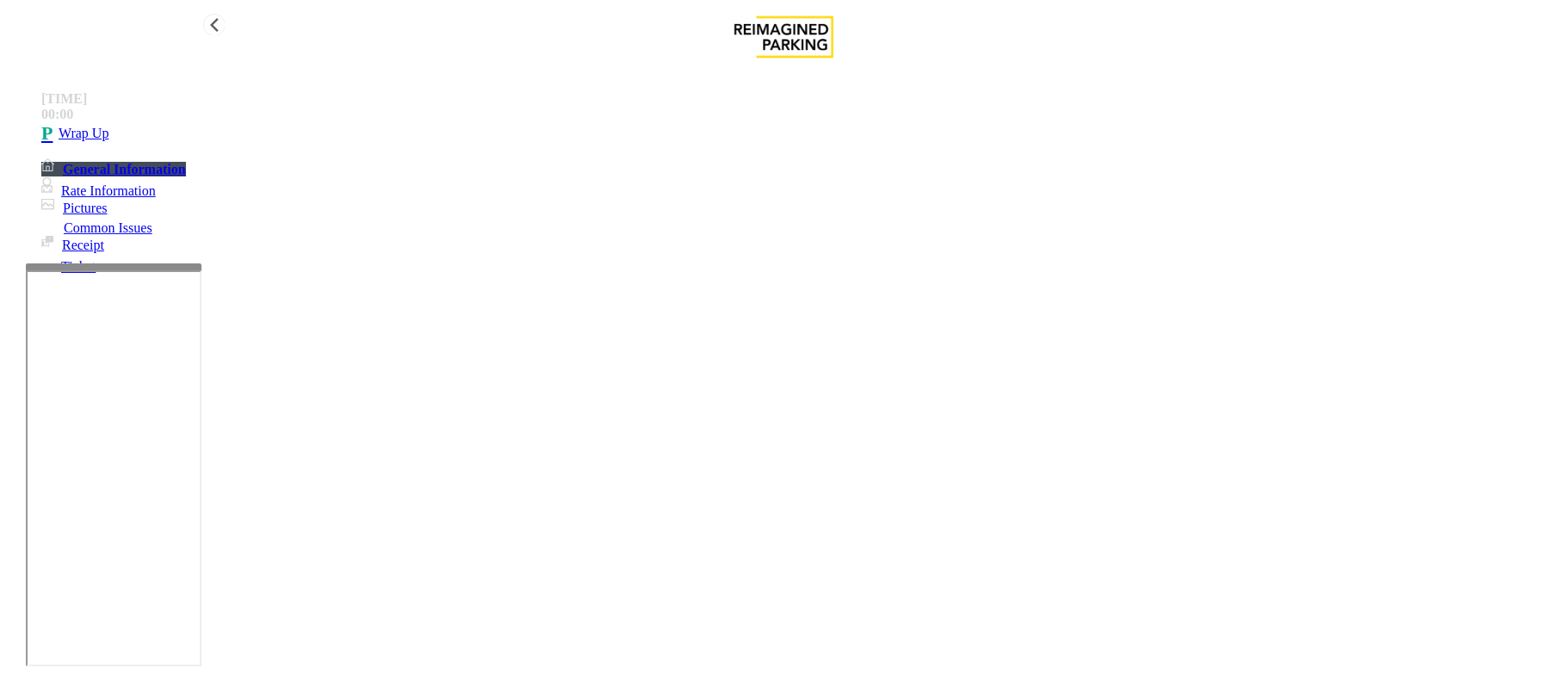 click on "Wrap Up" at bounding box center (801, 133) 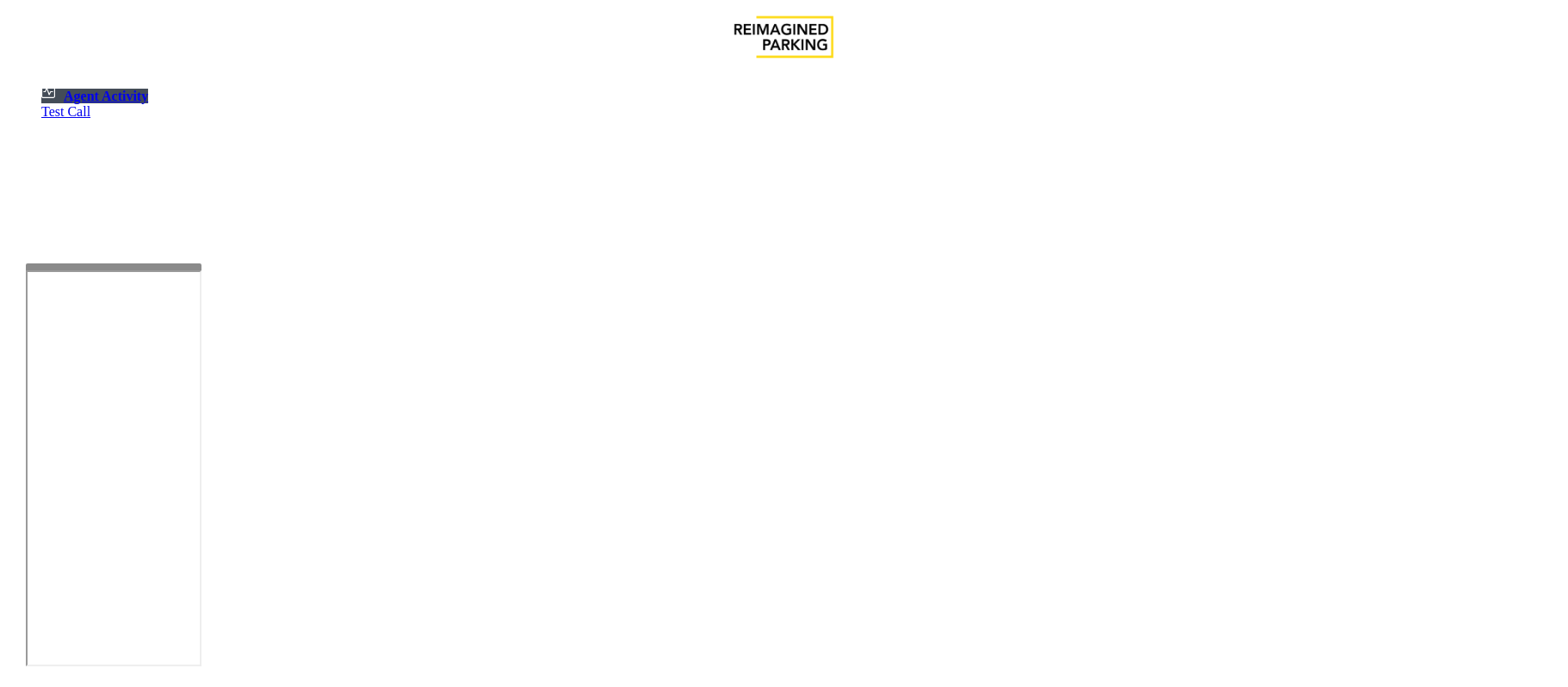 click at bounding box center [160, 1130] 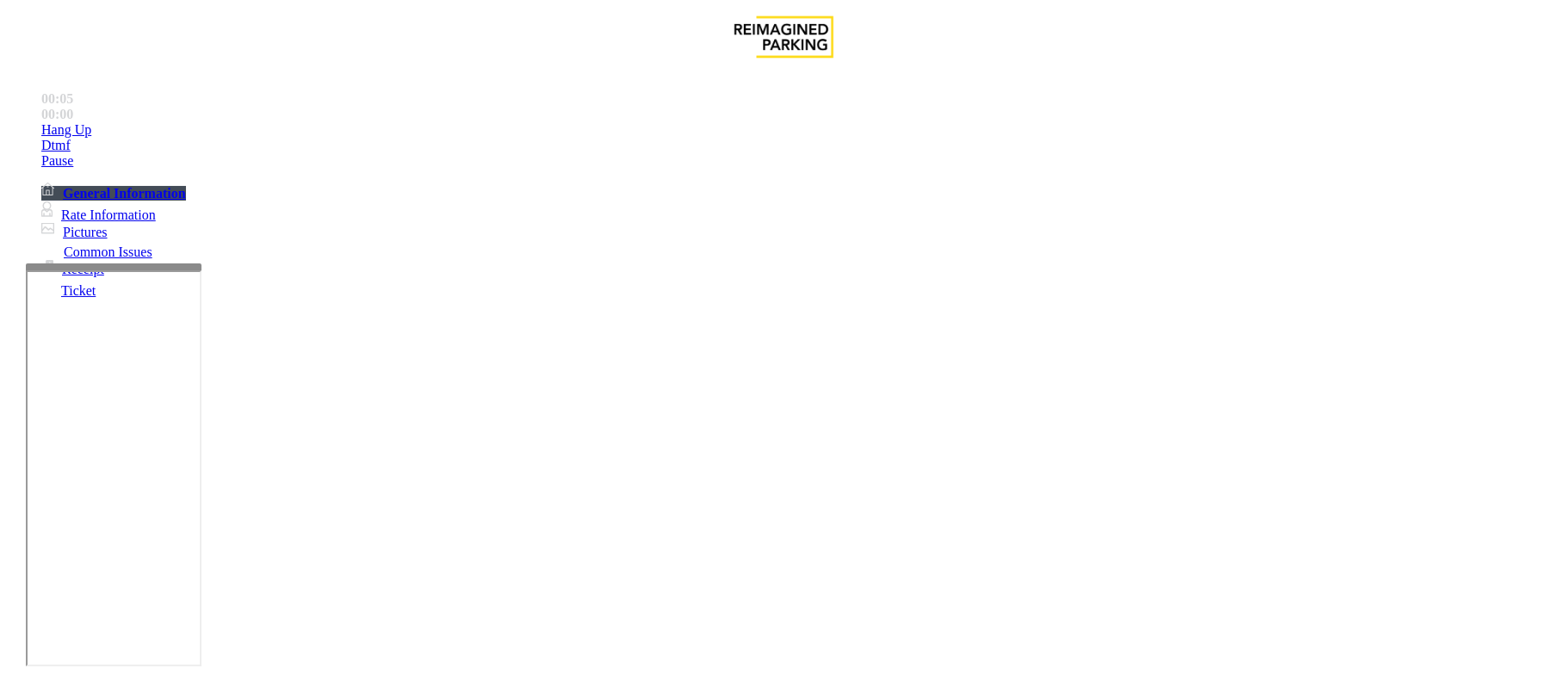 scroll, scrollTop: 1148, scrollLeft: 0, axis: vertical 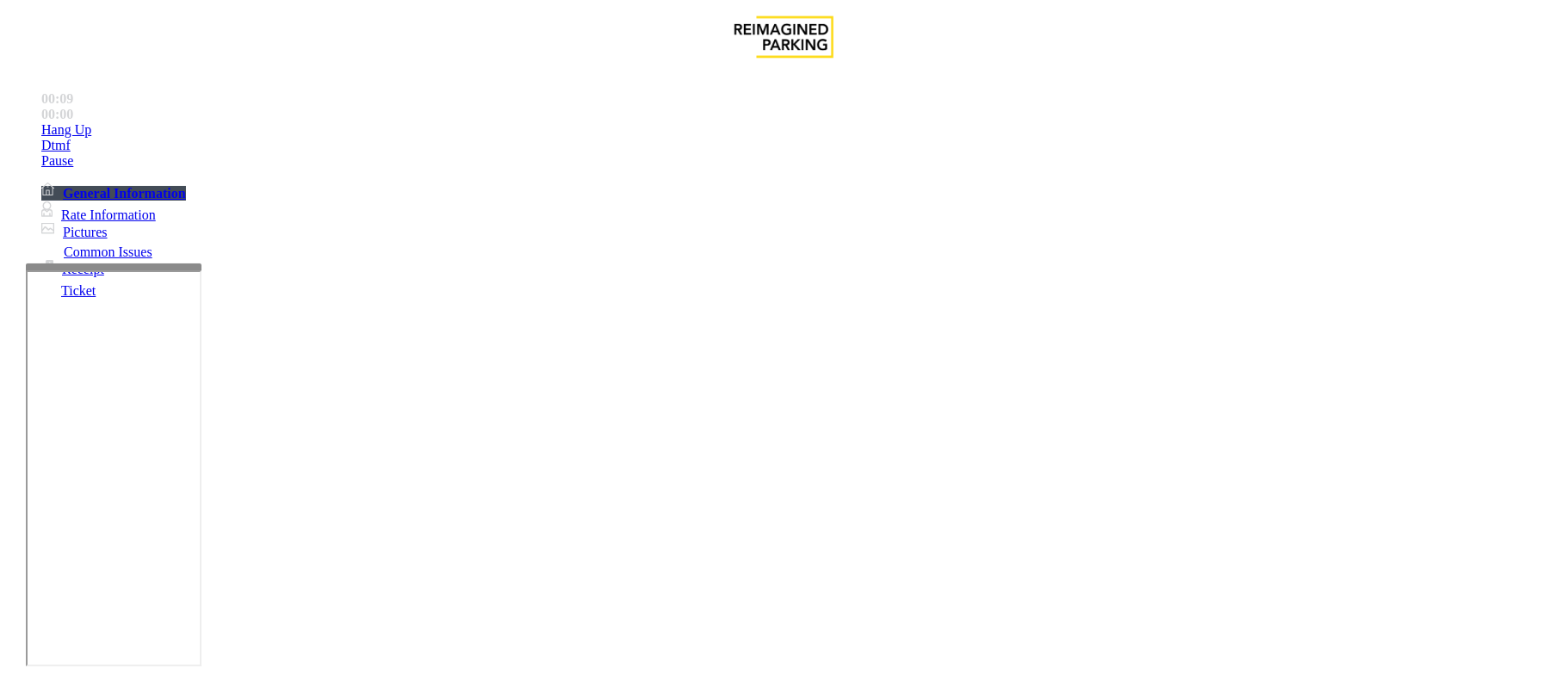 drag, startPoint x: 755, startPoint y: 468, endPoint x: 780, endPoint y: 489, distance: 32.64966 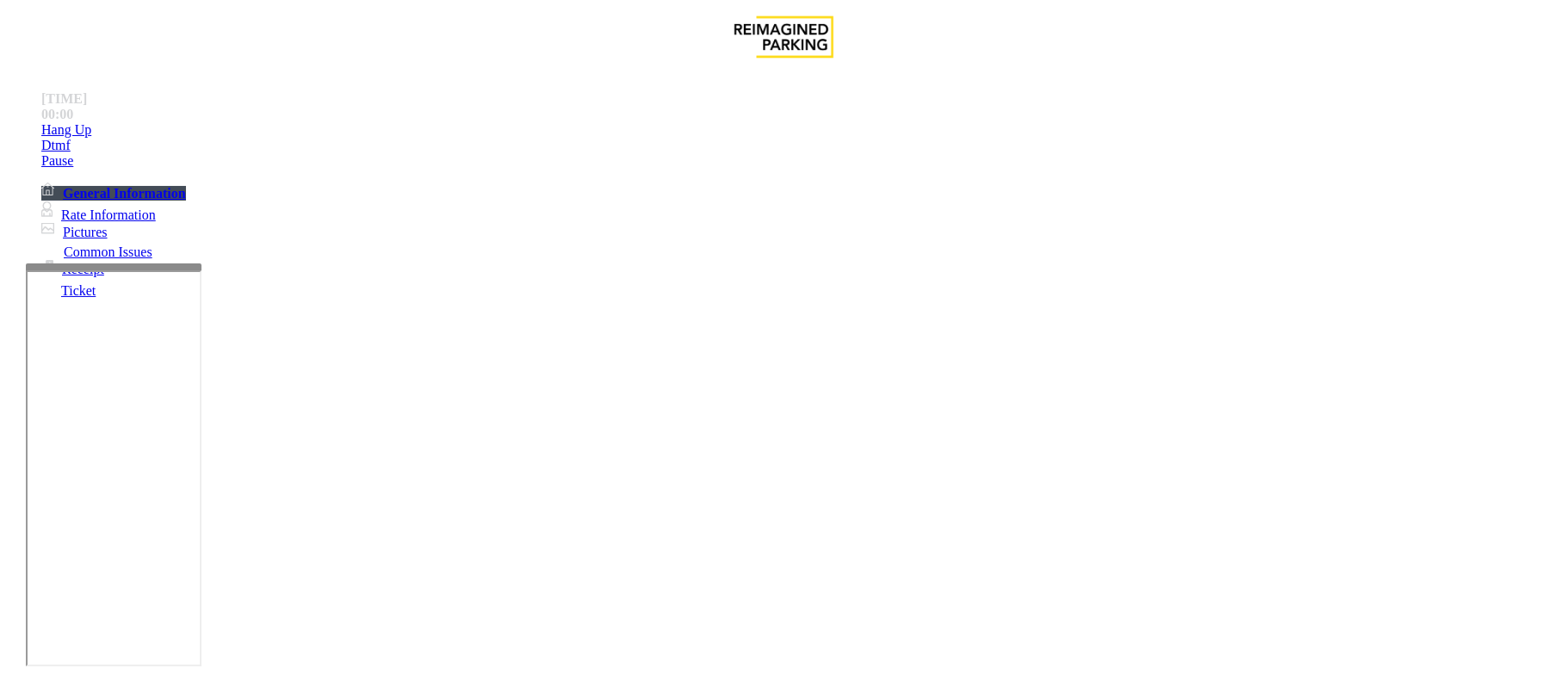click on "Ticket Issue" at bounding box center [61, 1249] 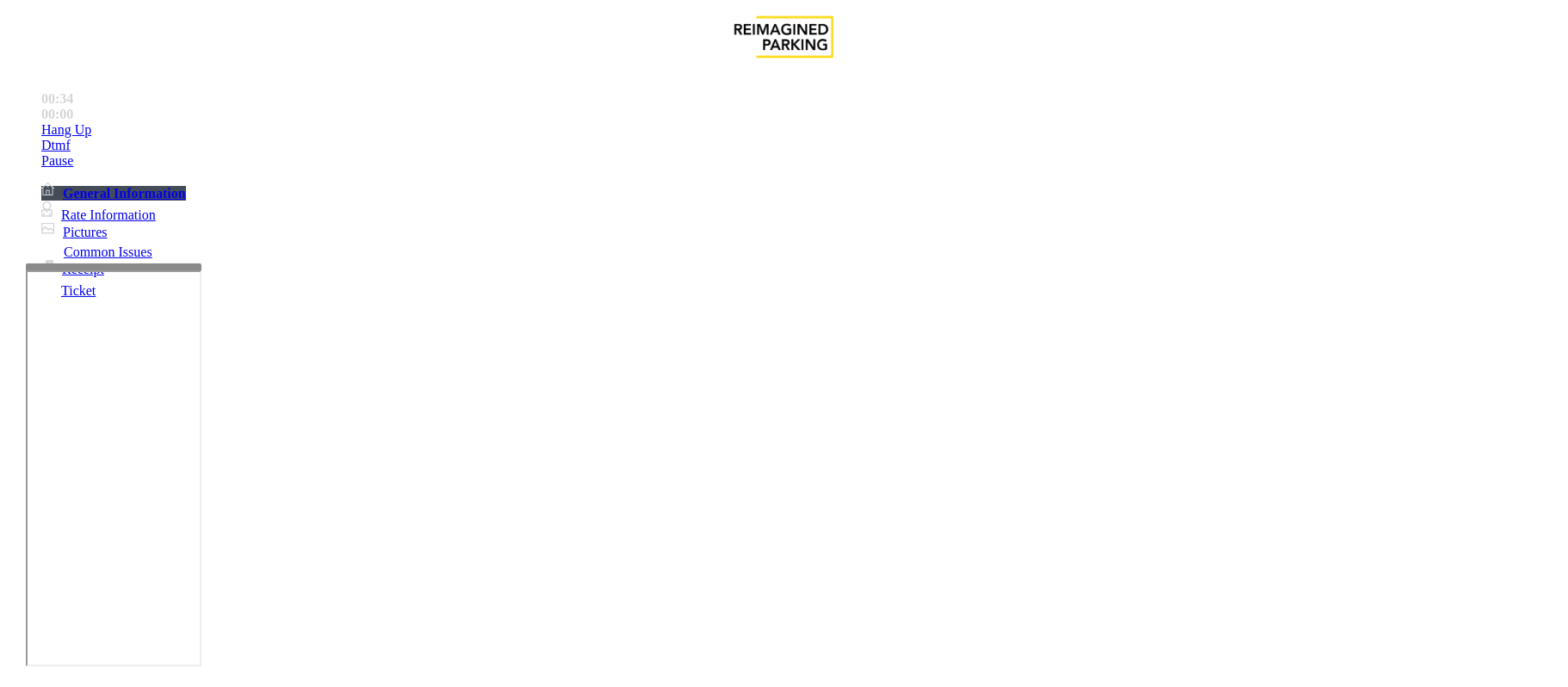 click at bounding box center [83, 1315] 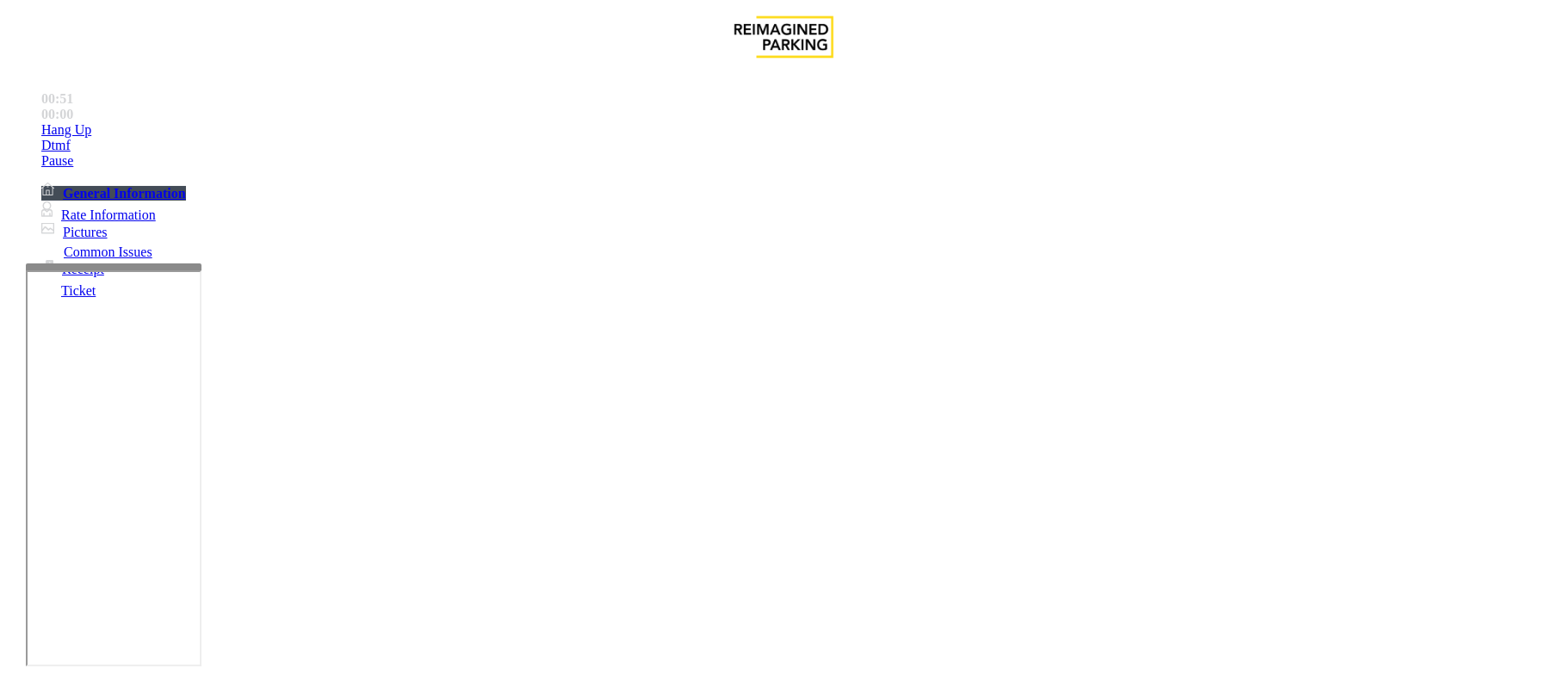 drag, startPoint x: 332, startPoint y: 263, endPoint x: 287, endPoint y: 301, distance: 58.89822 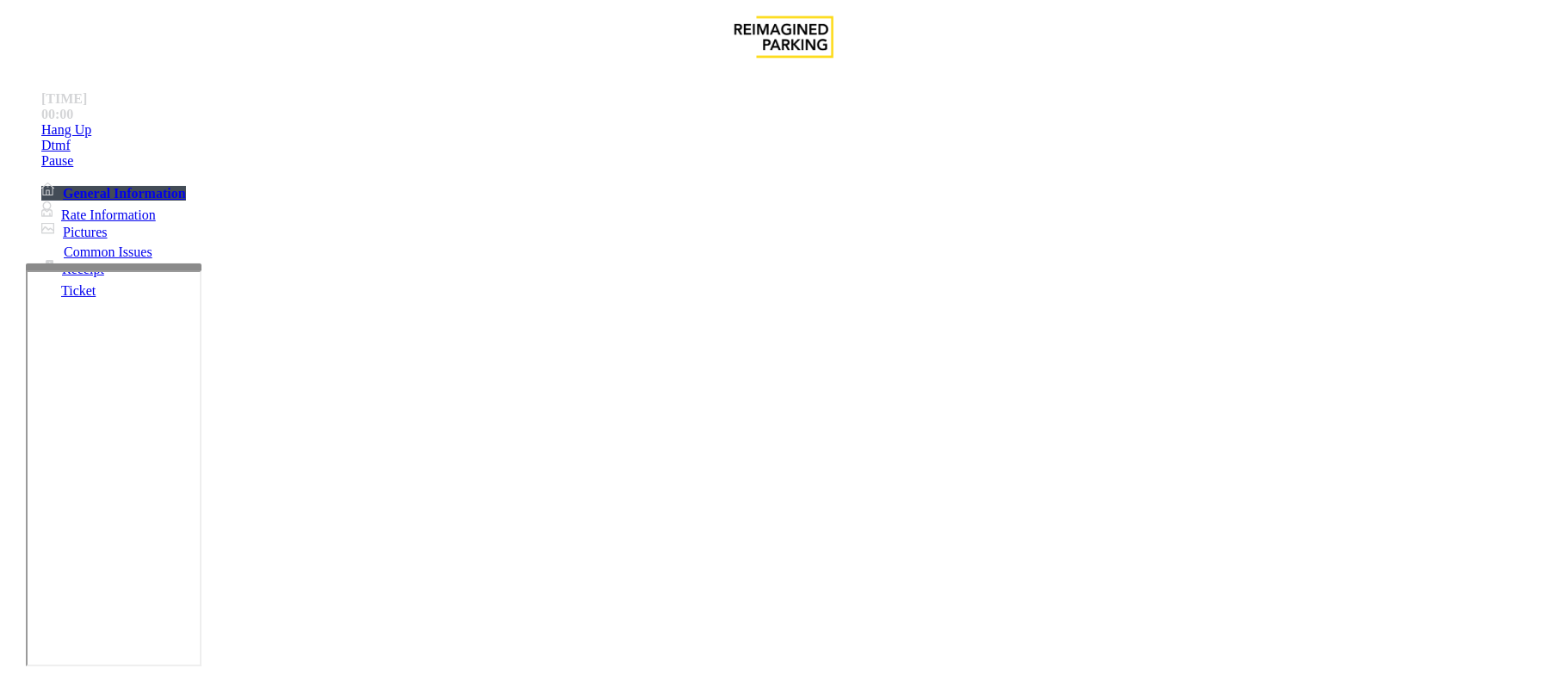 paste on "***" 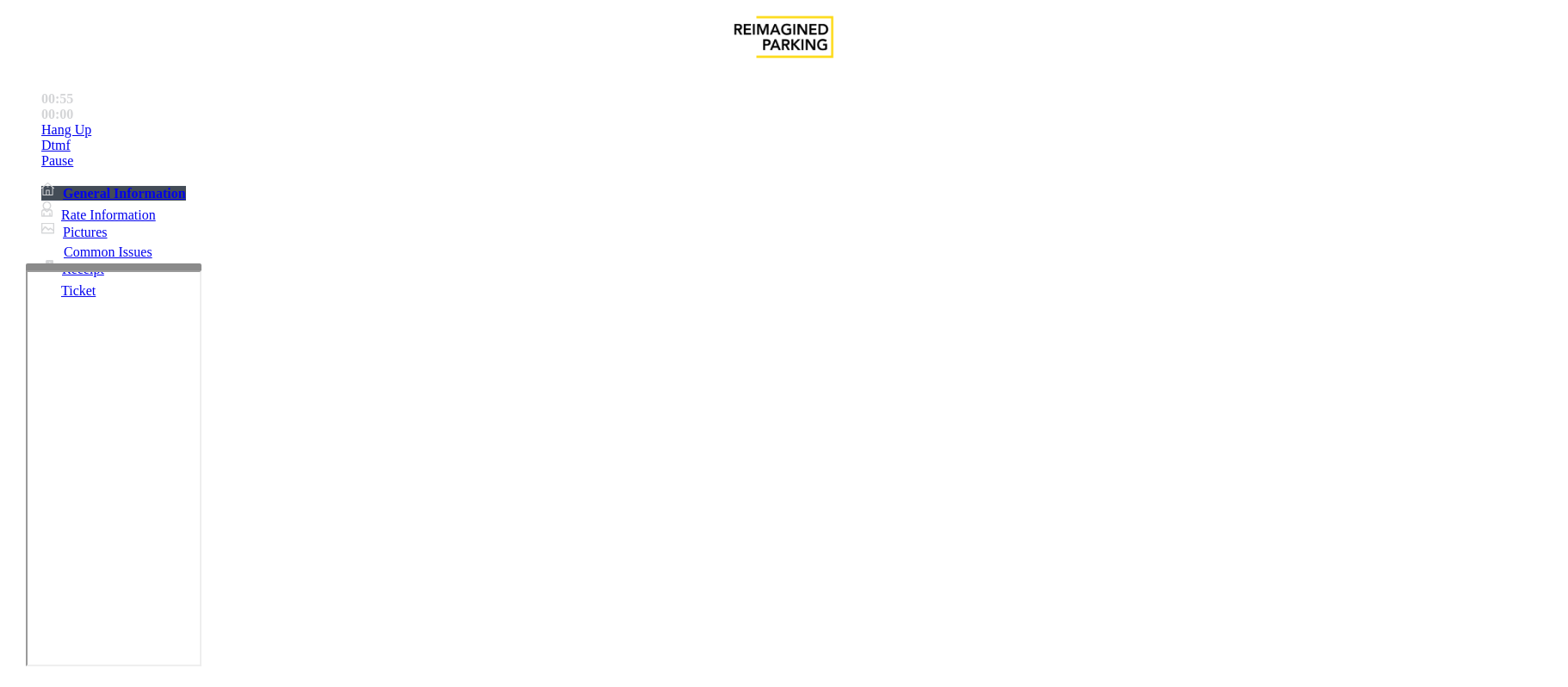 click on "**********" at bounding box center (83, 1315) 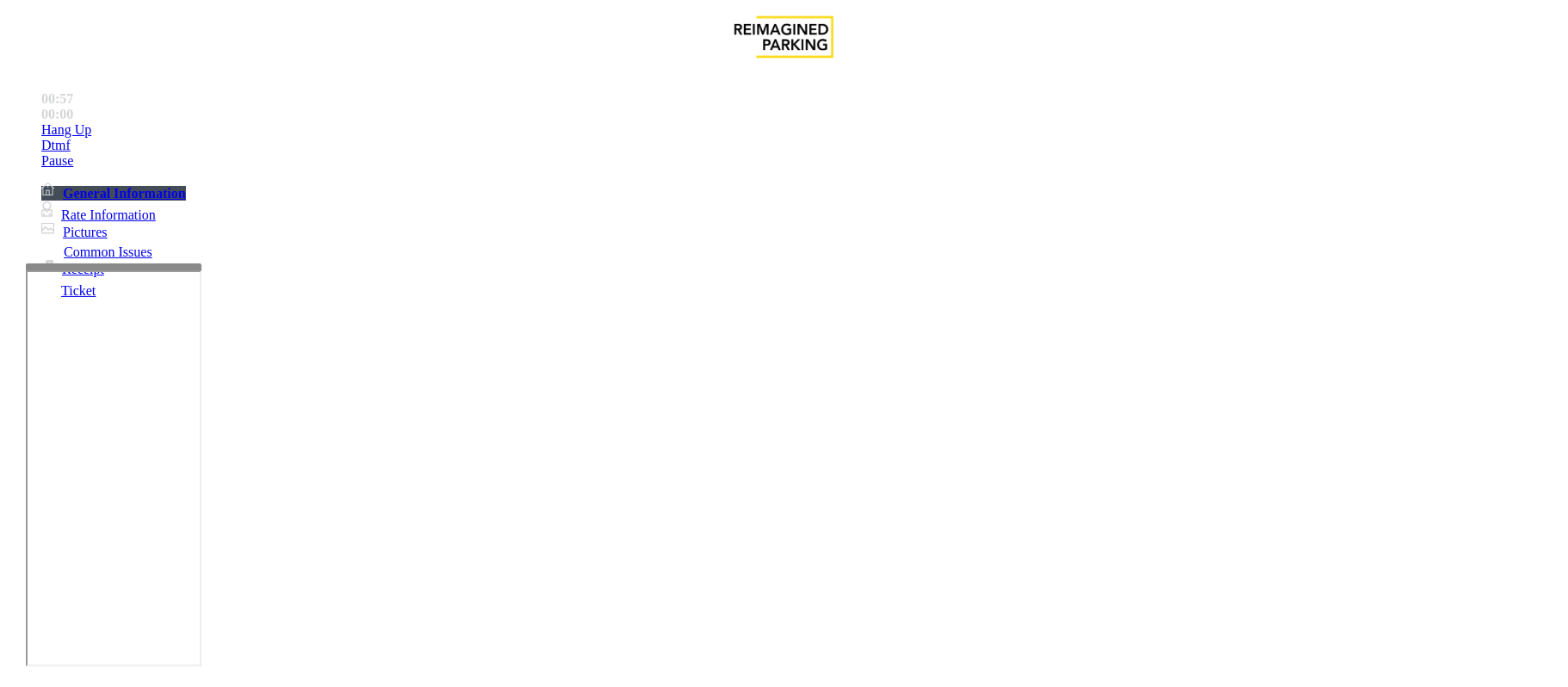 click on "********" at bounding box center [83, 1315] 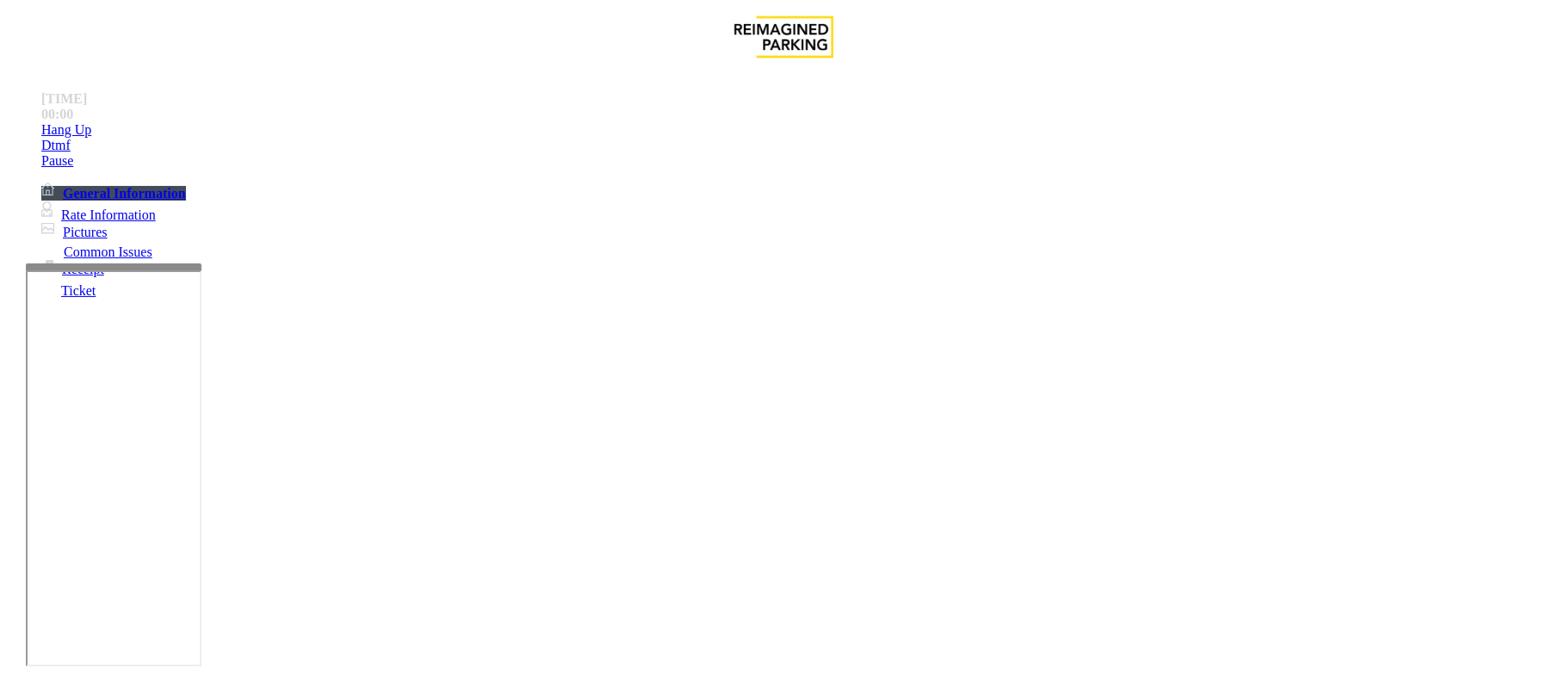 drag, startPoint x: 338, startPoint y: 263, endPoint x: 220, endPoint y: 265, distance: 118.01695 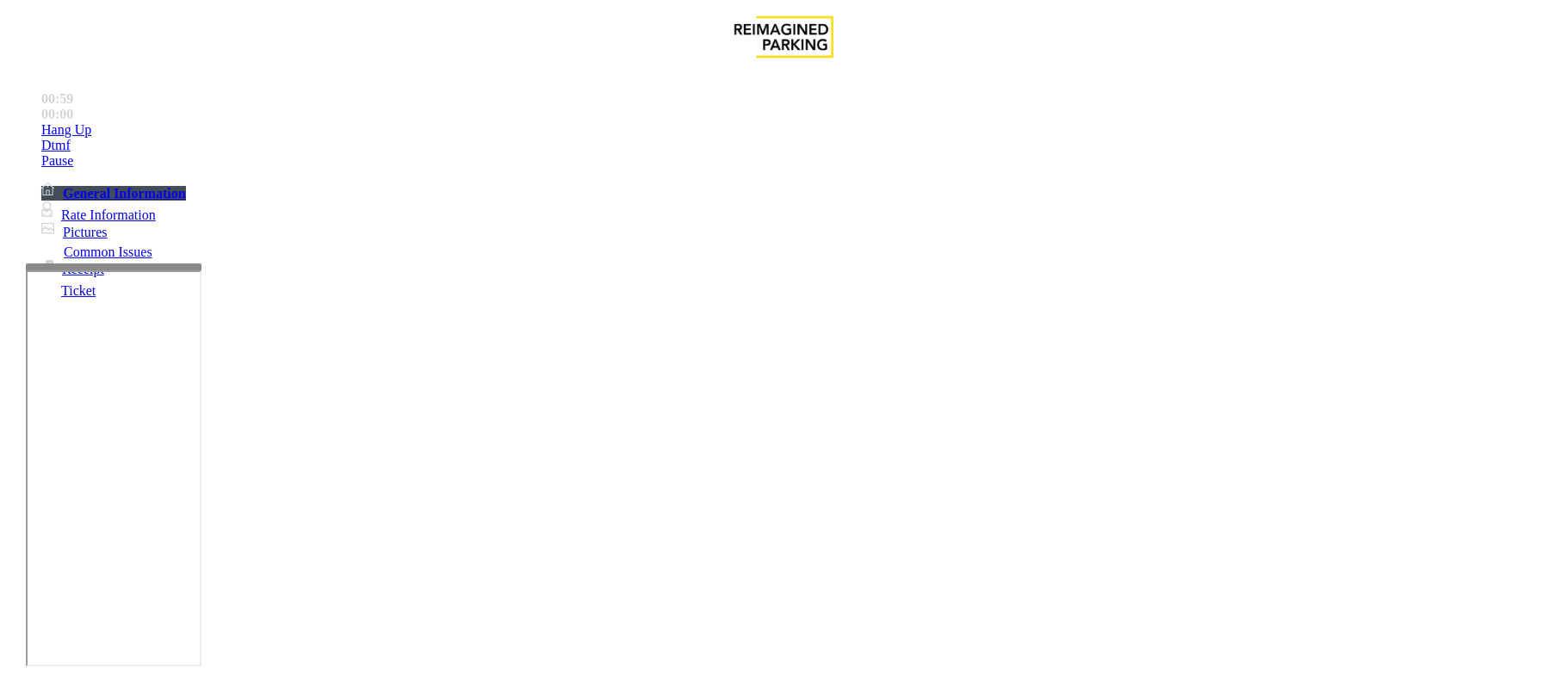 type on "********" 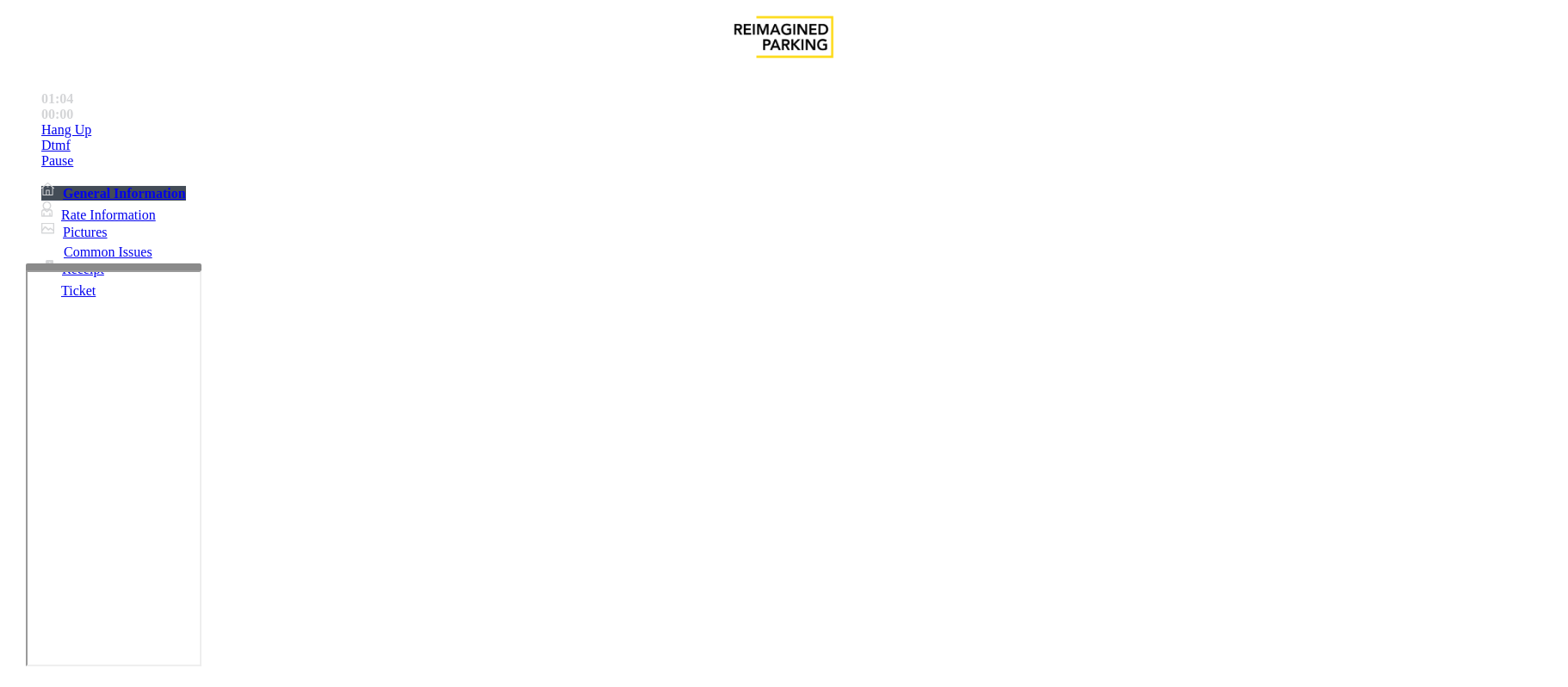 scroll, scrollTop: 1836, scrollLeft: 0, axis: vertical 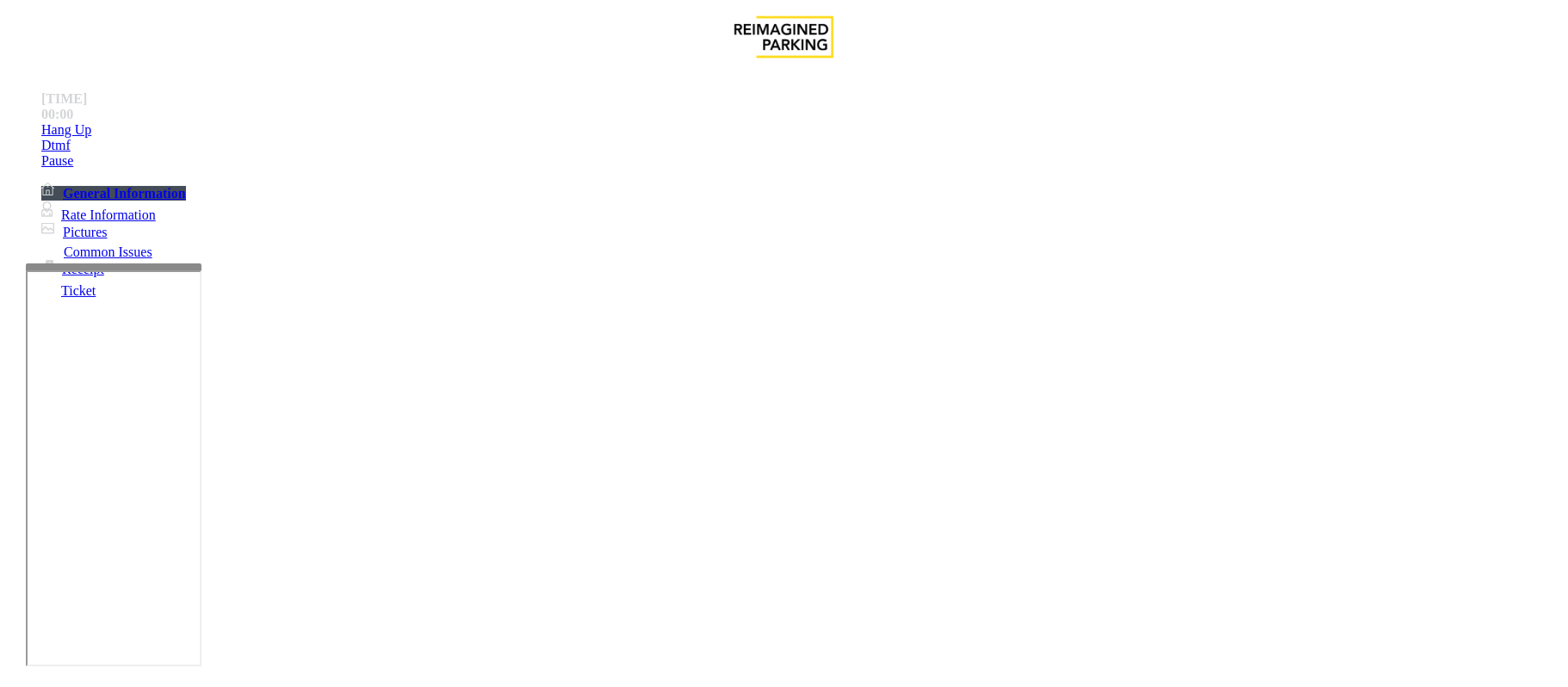 click at bounding box center [253, 1542] 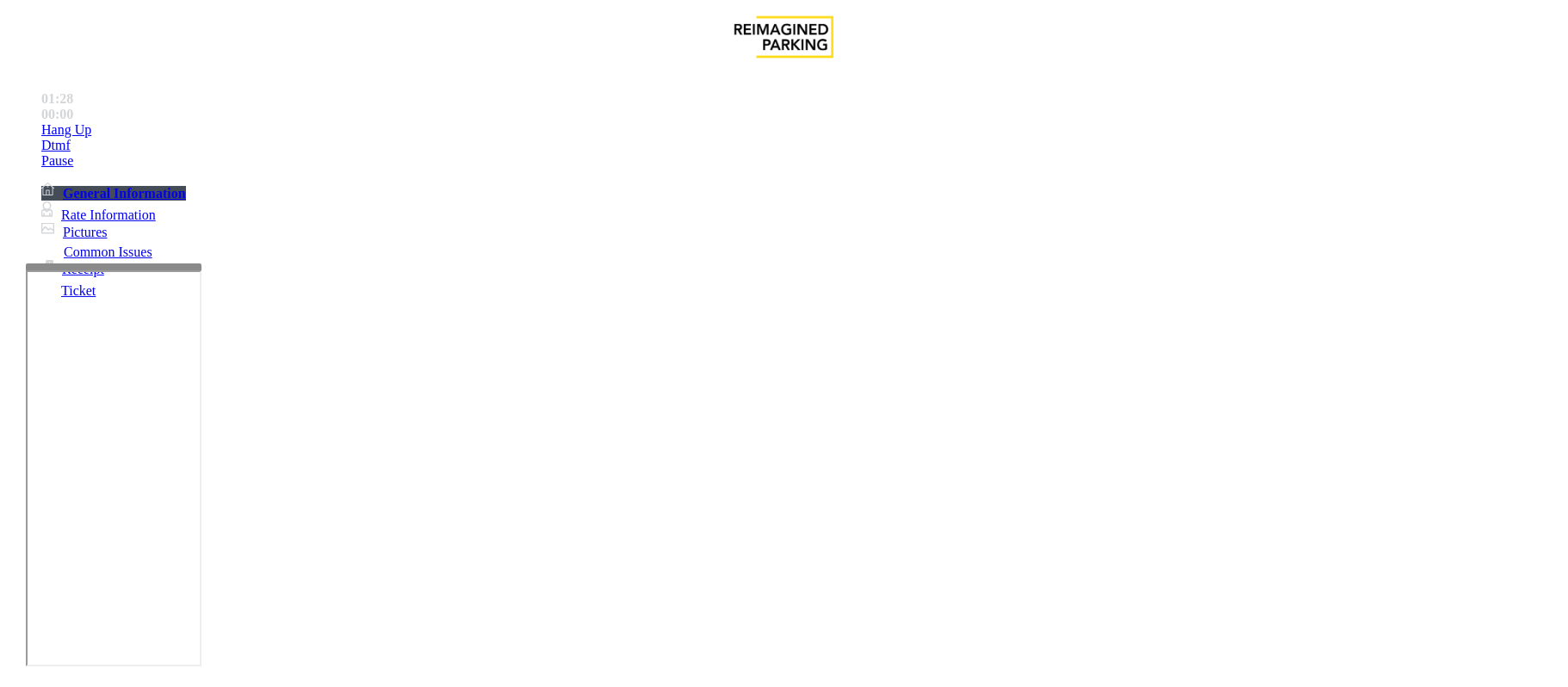 click on "Ticket Unreadable" at bounding box center [784, 1236] 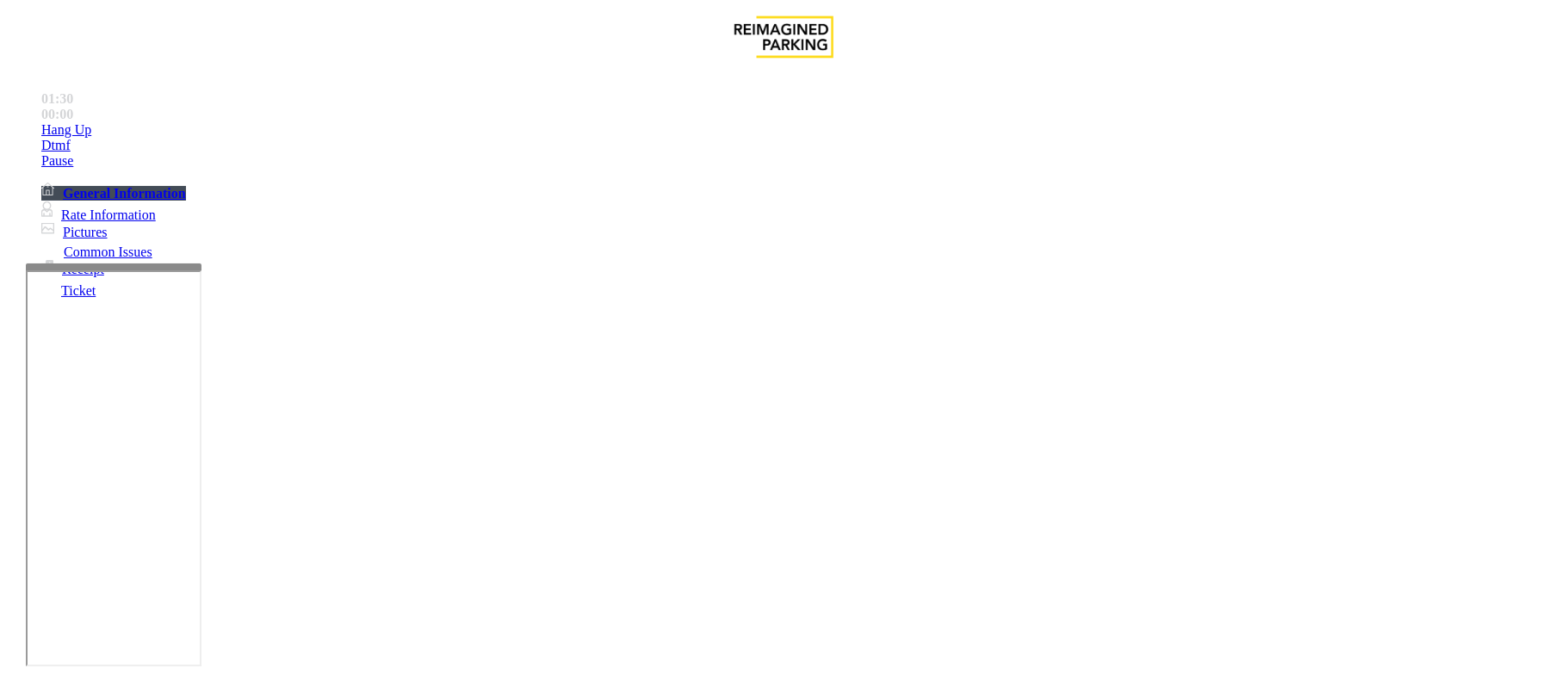 click at bounding box center (253, 1542) 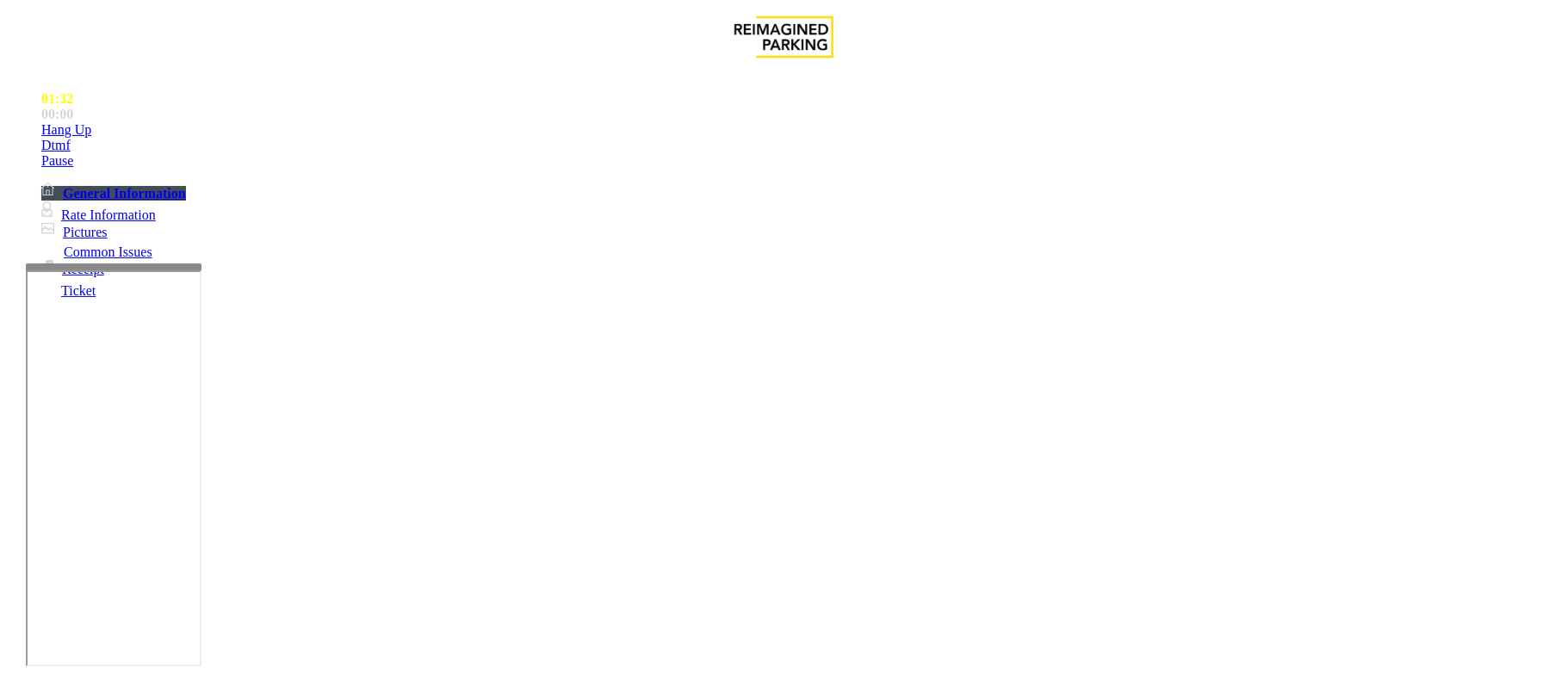 click at bounding box center (253, 1542) 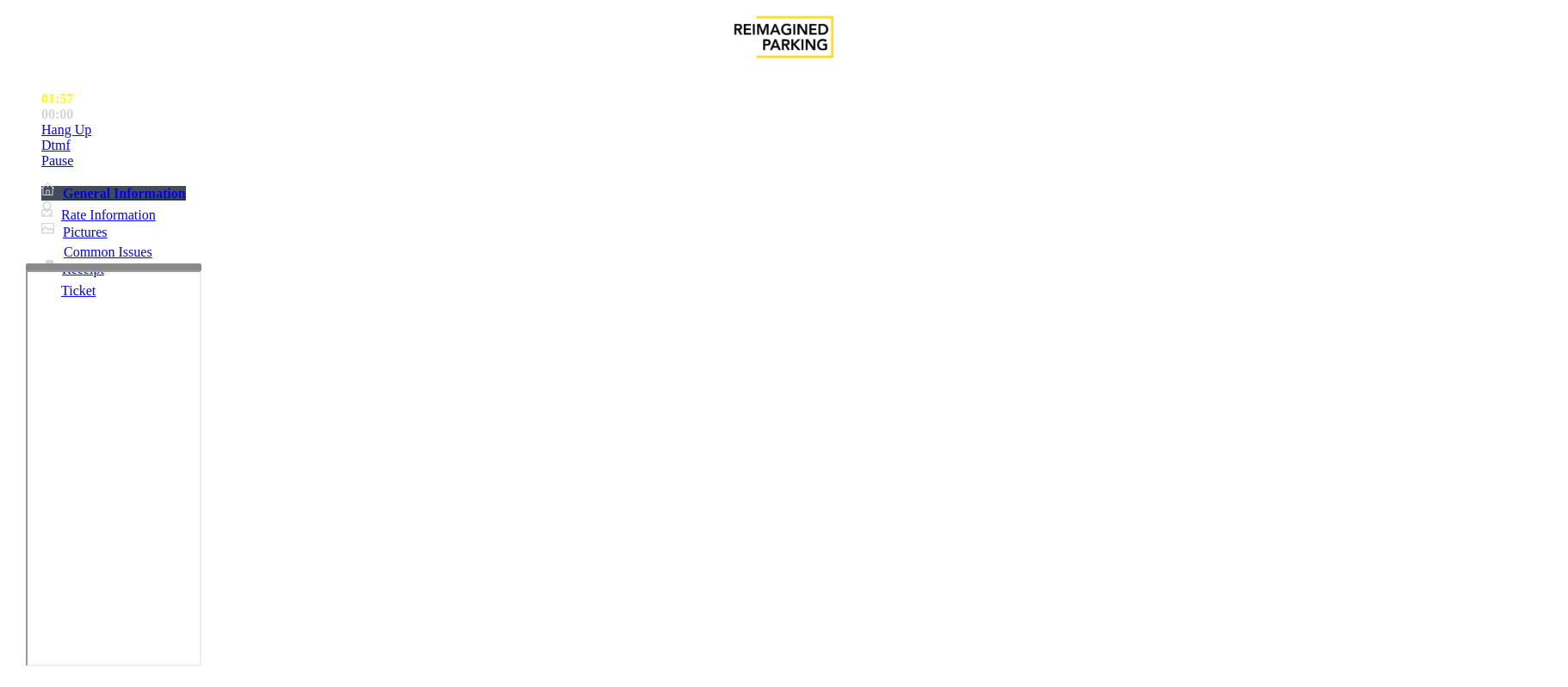 type on "**********" 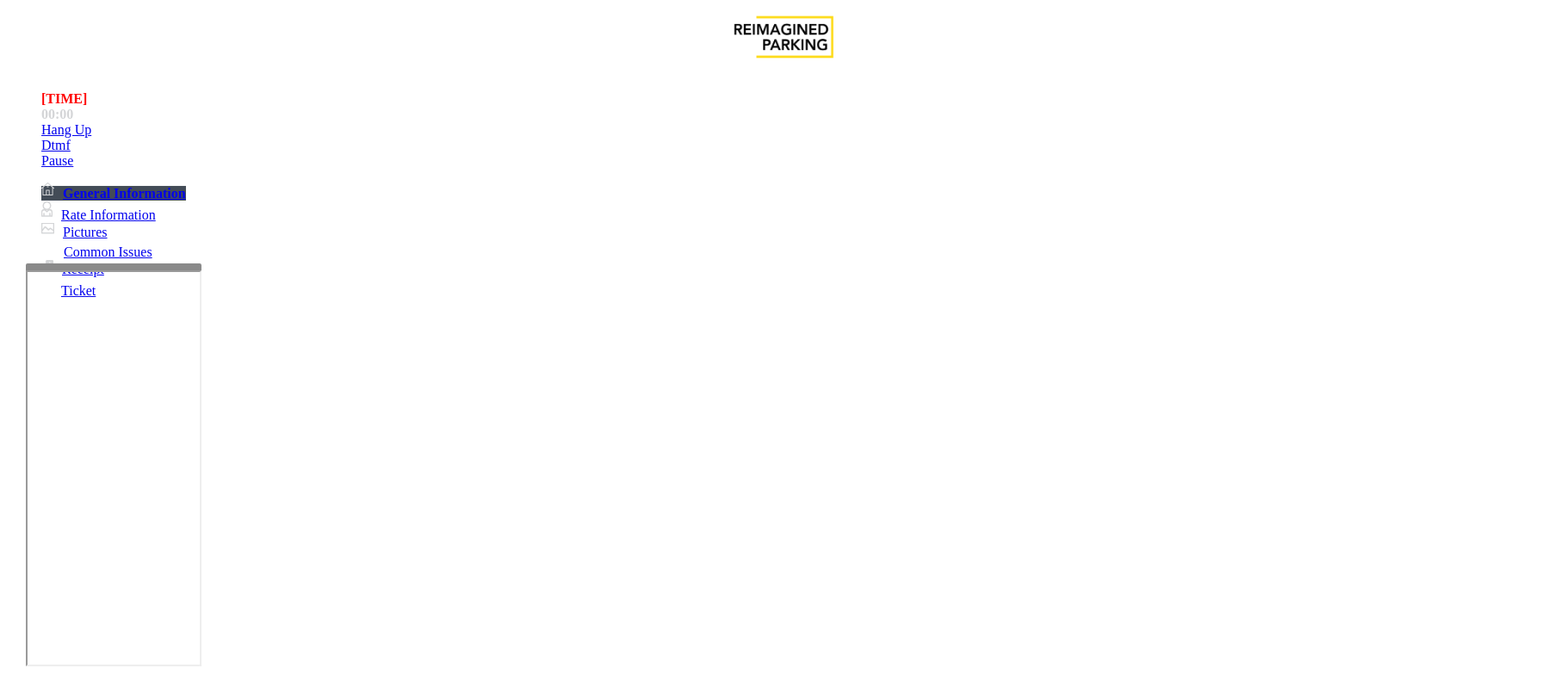 click at bounding box center [83, 1268] 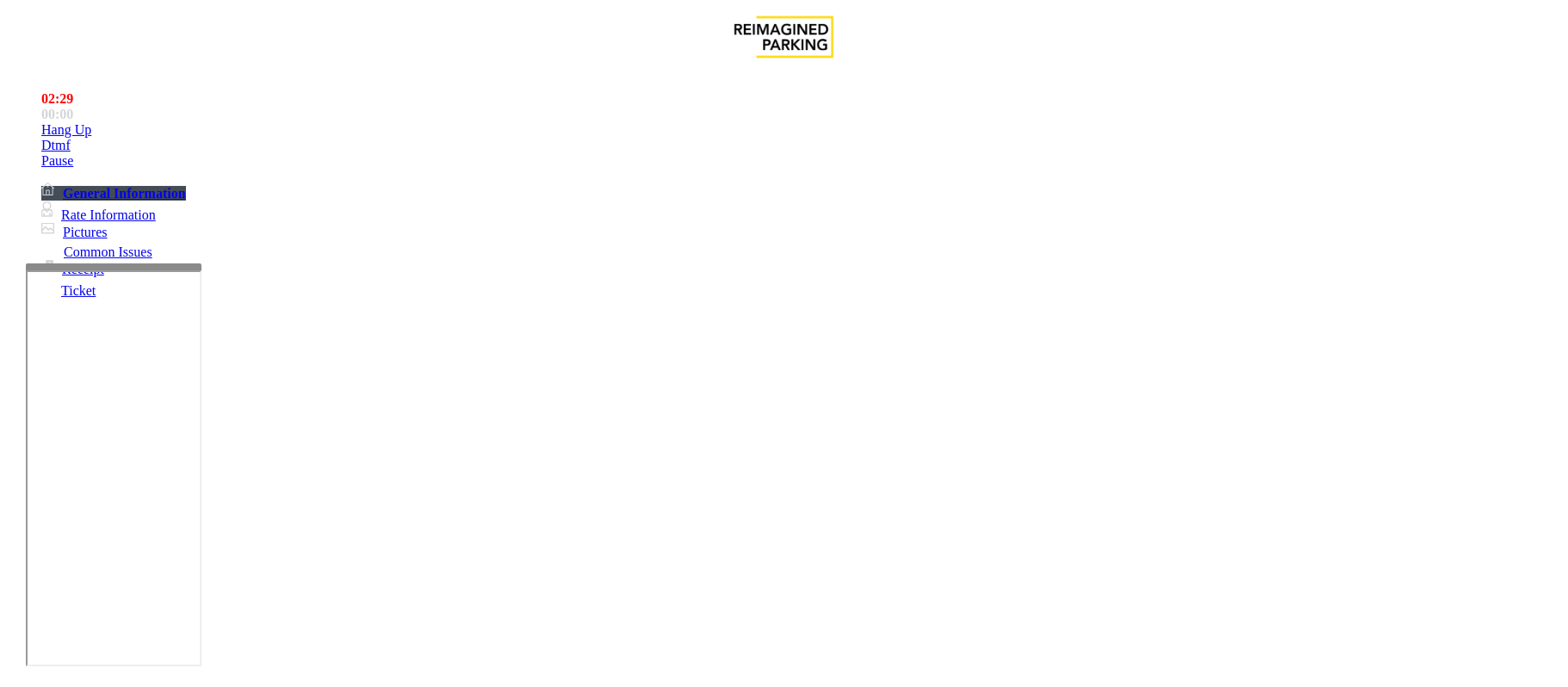type on "****" 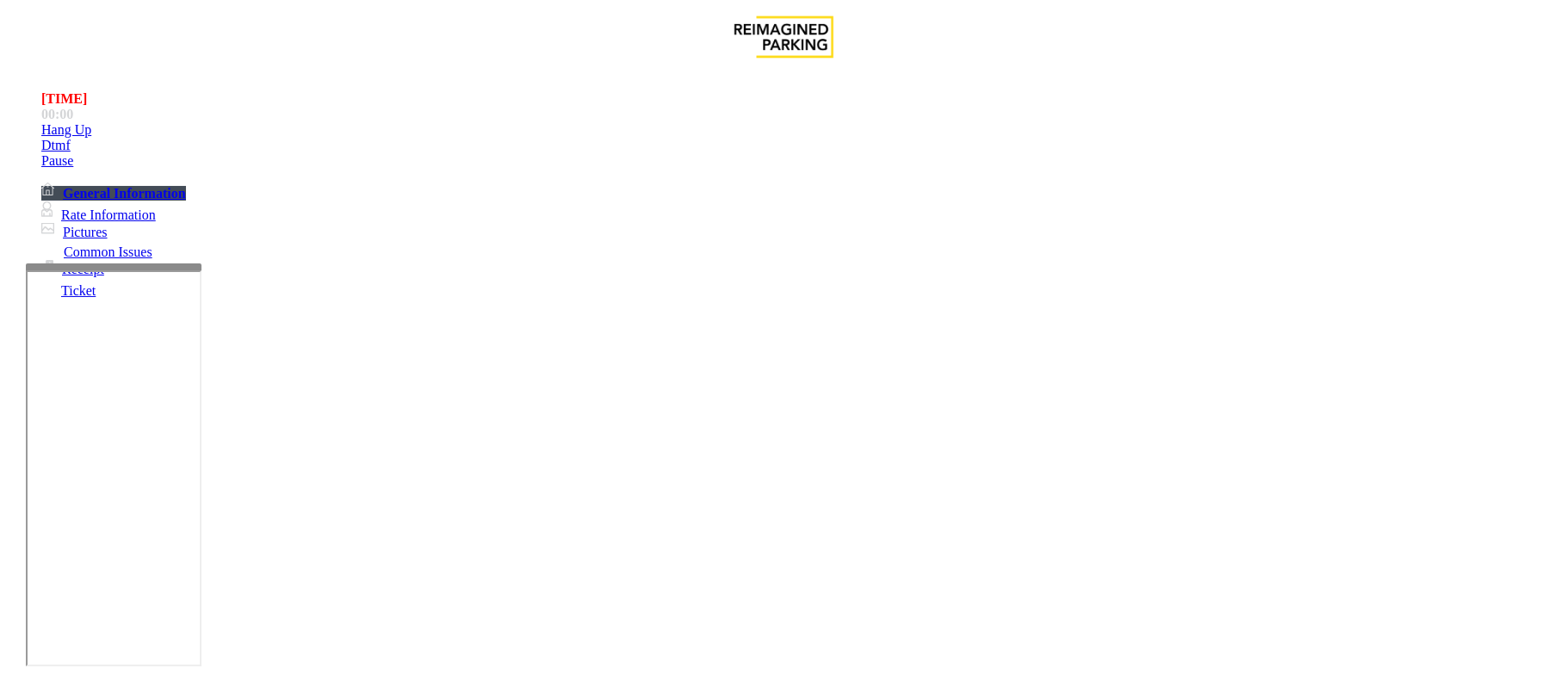 click at bounding box center (253, 1542) 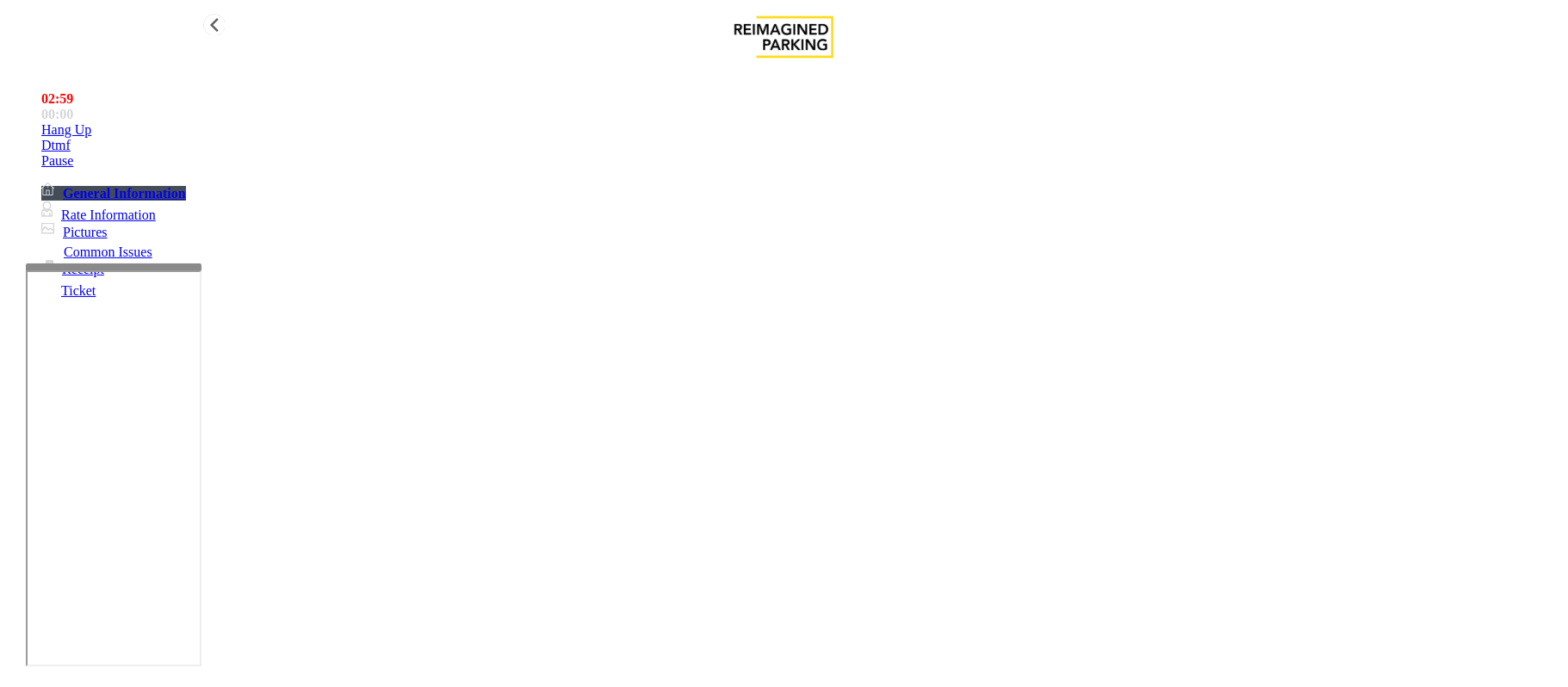 click on "Hang Up" at bounding box center (801, 130) 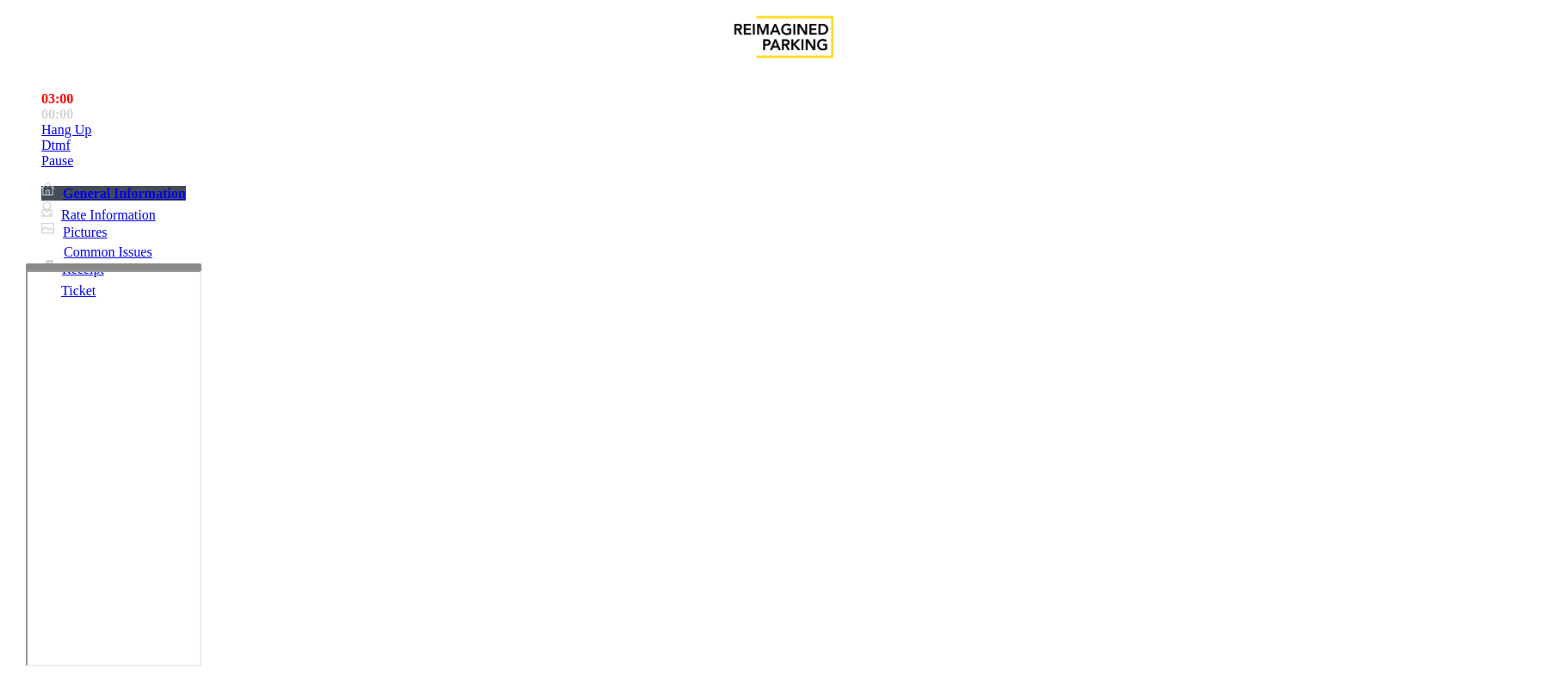 click at bounding box center (253, 1542) 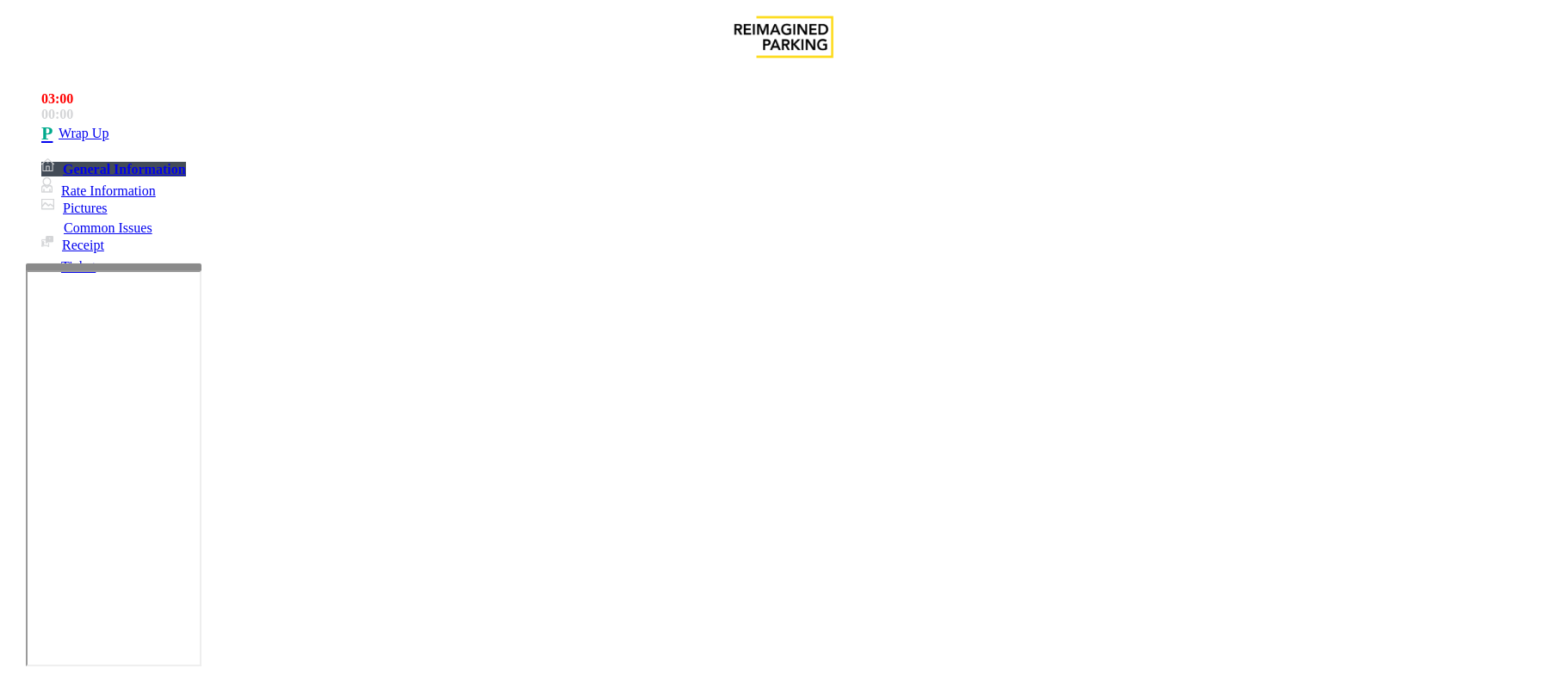 click at bounding box center [253, 1542] 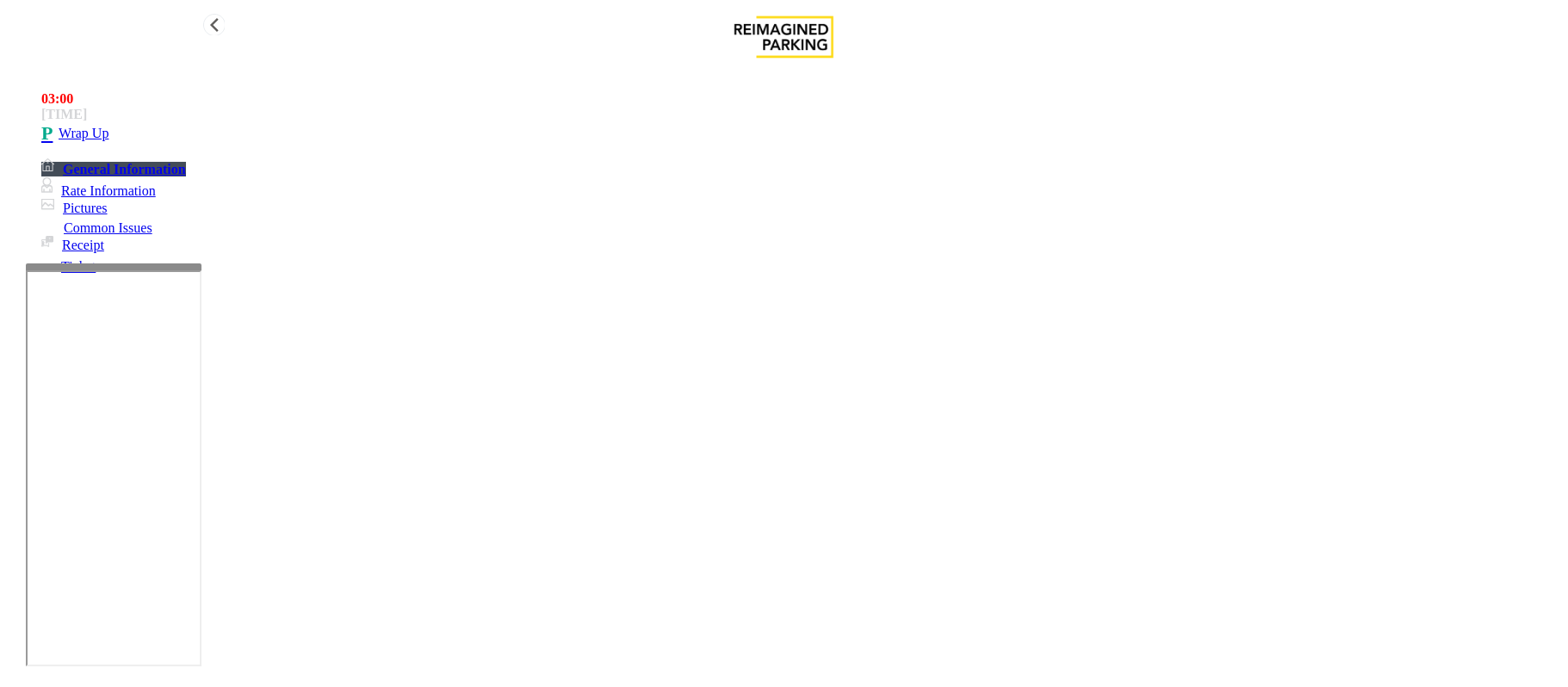 type on "**********" 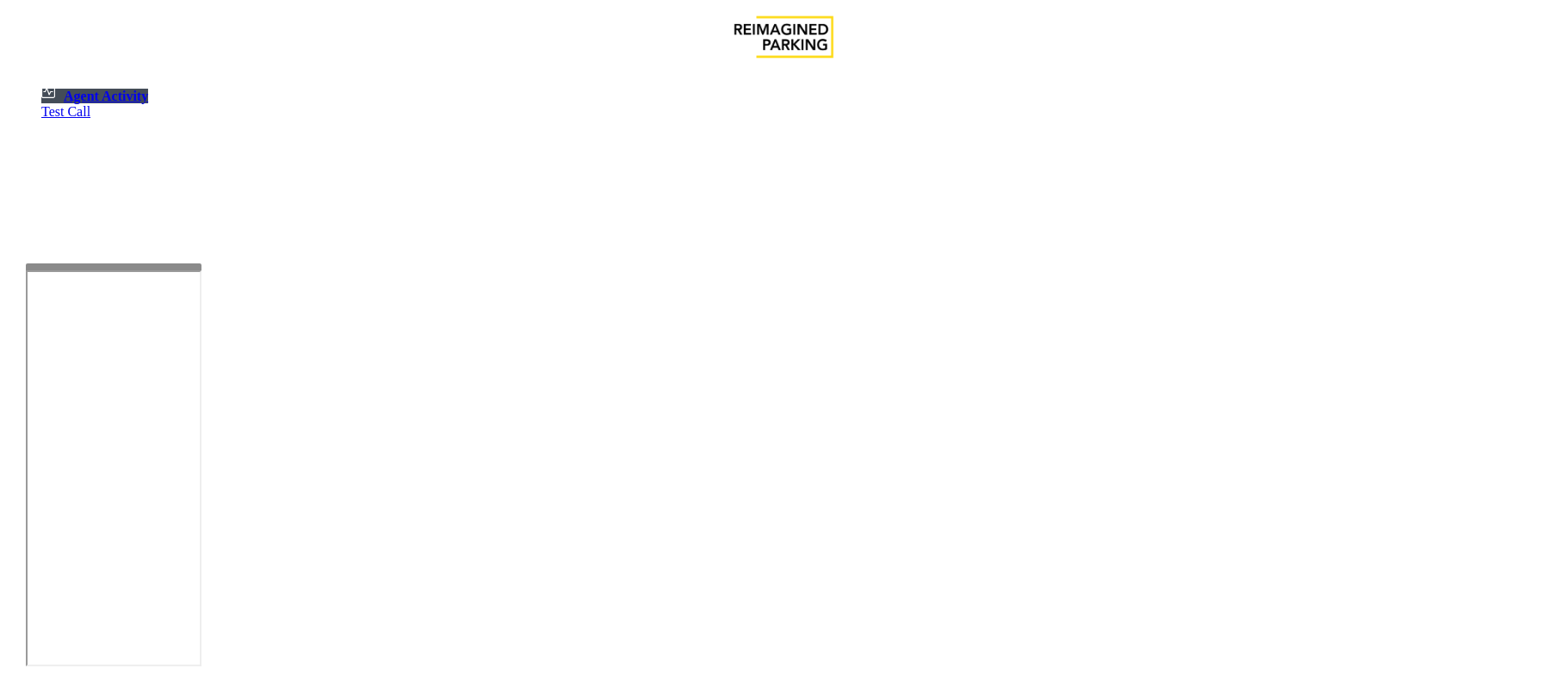 click at bounding box center [160, 1130] 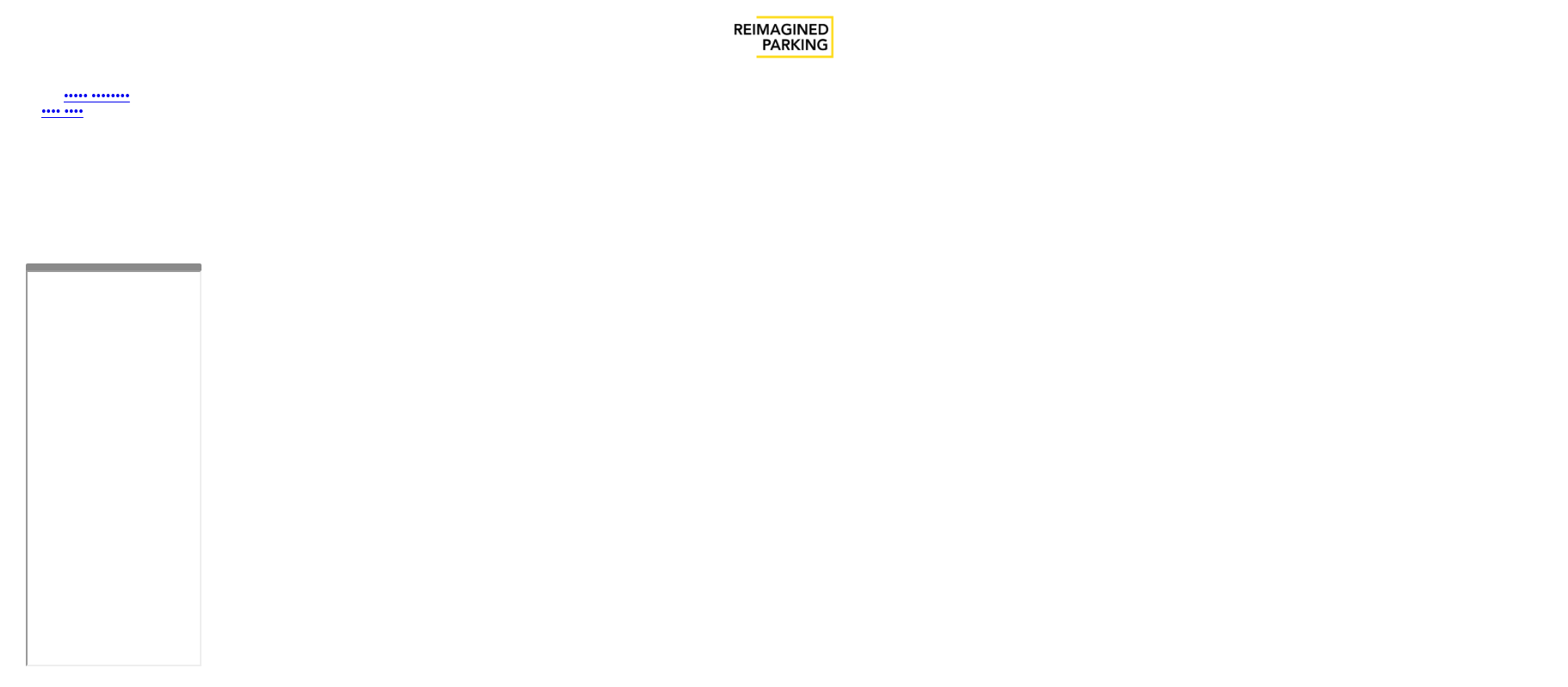 scroll, scrollTop: 0, scrollLeft: 0, axis: both 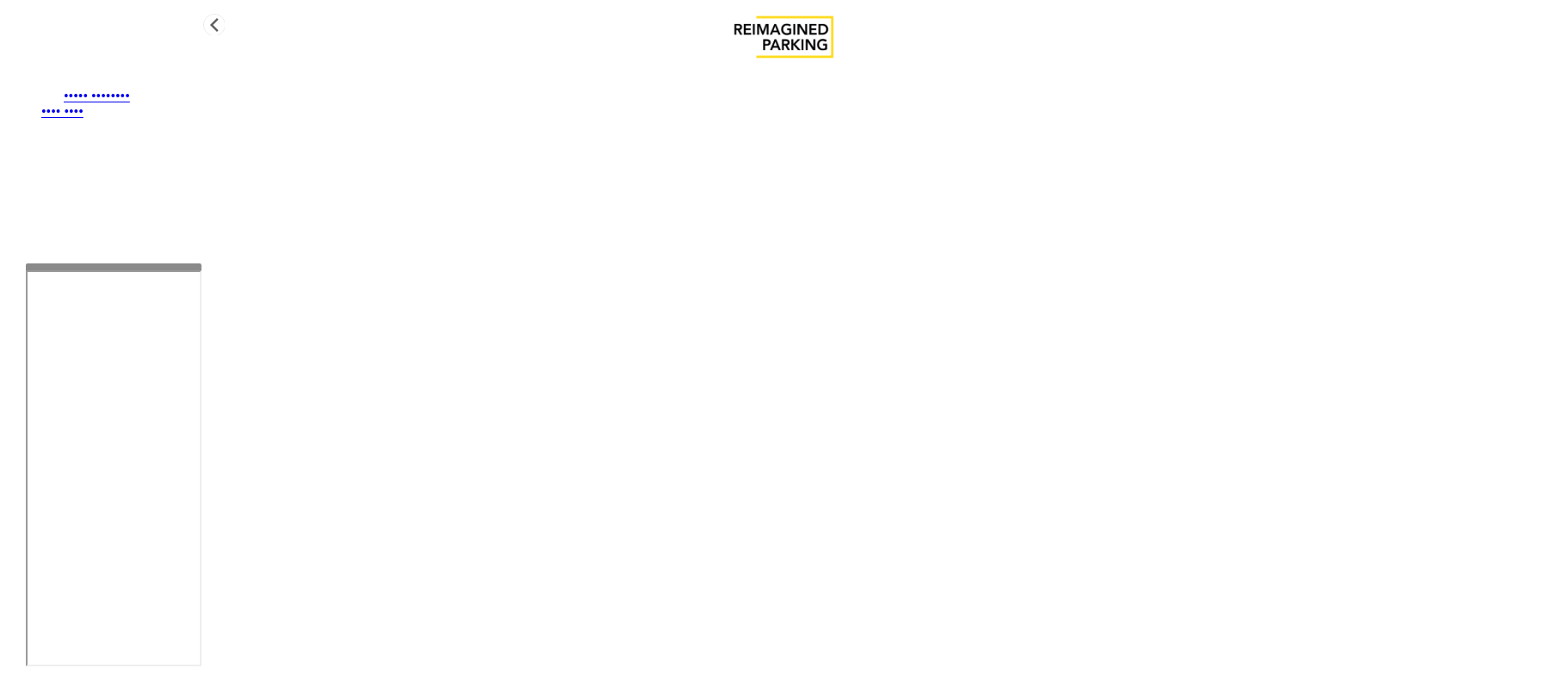 click on "Agent Activity" at bounding box center (85, 96) 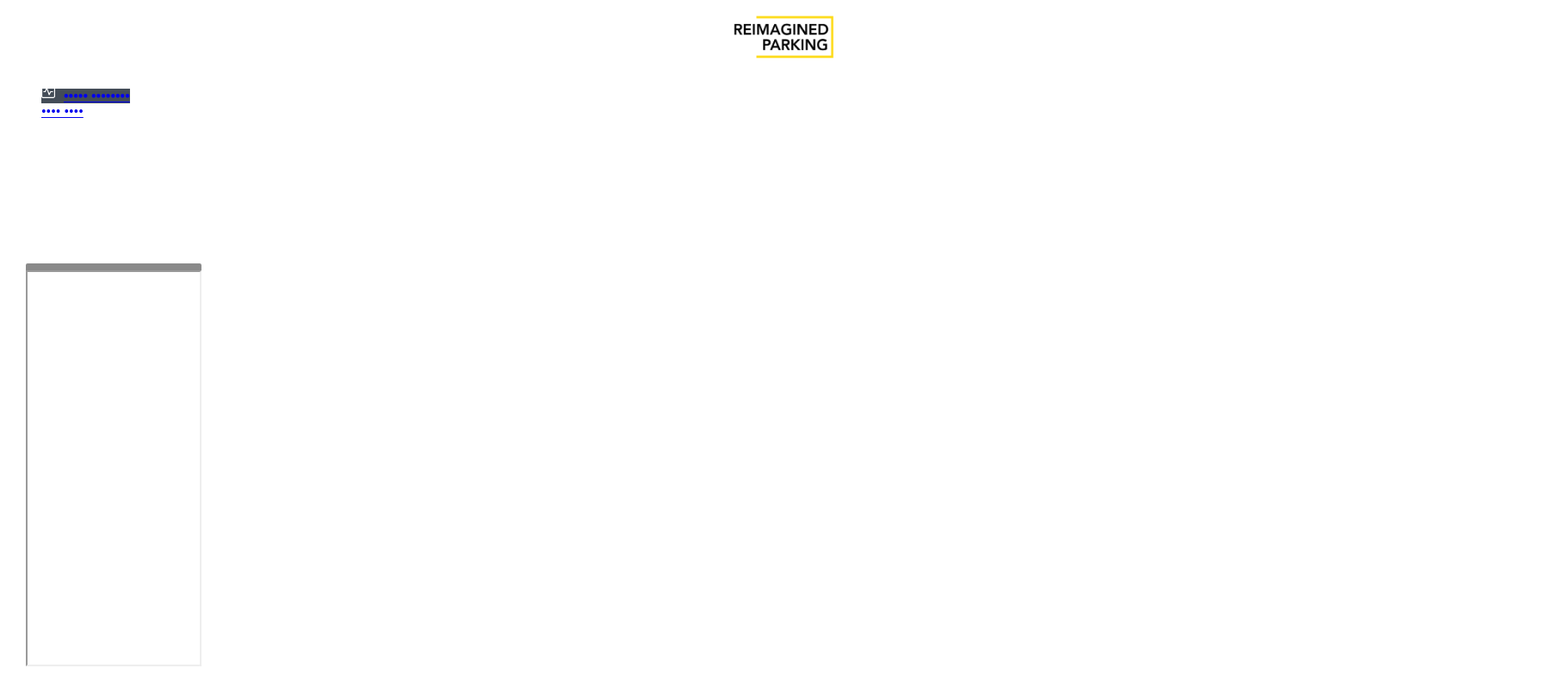 click at bounding box center [160, 1130] 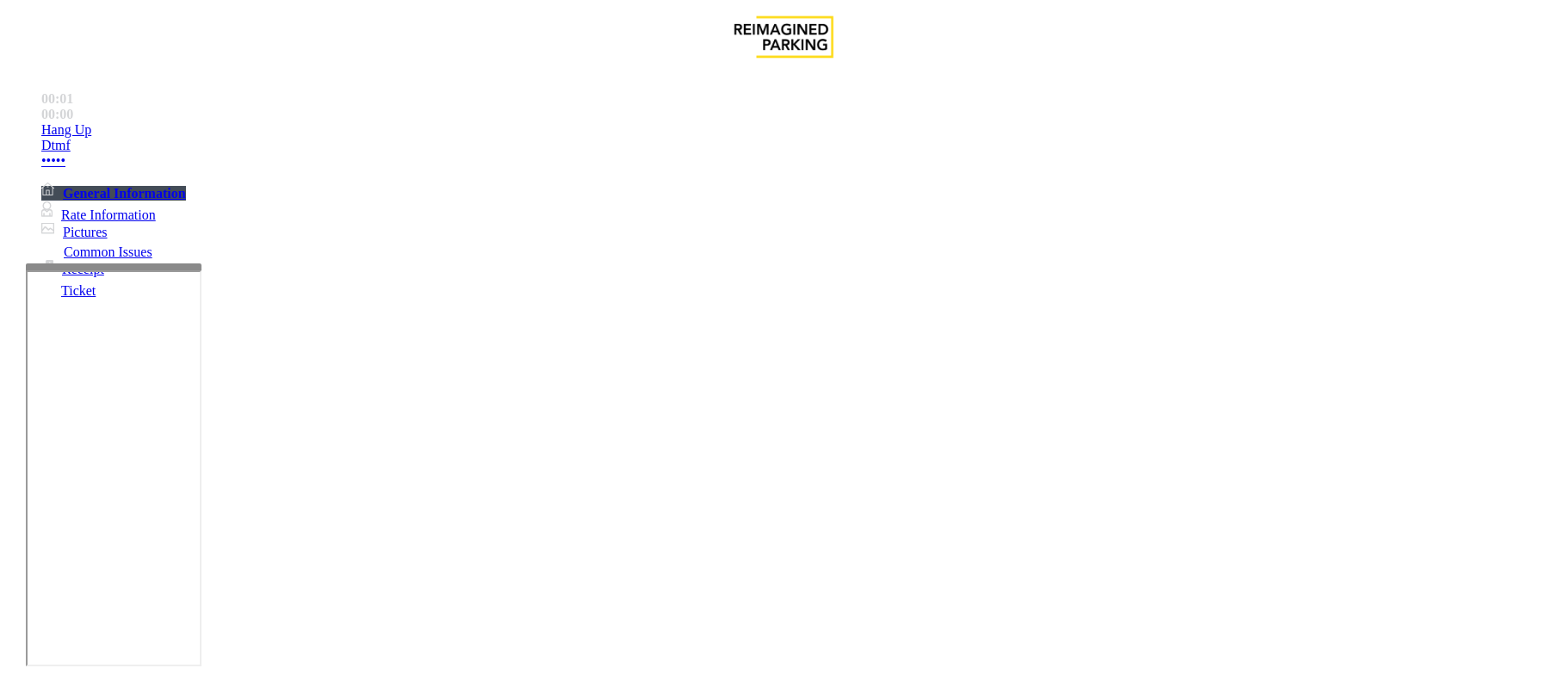 scroll, scrollTop: 344, scrollLeft: 0, axis: vertical 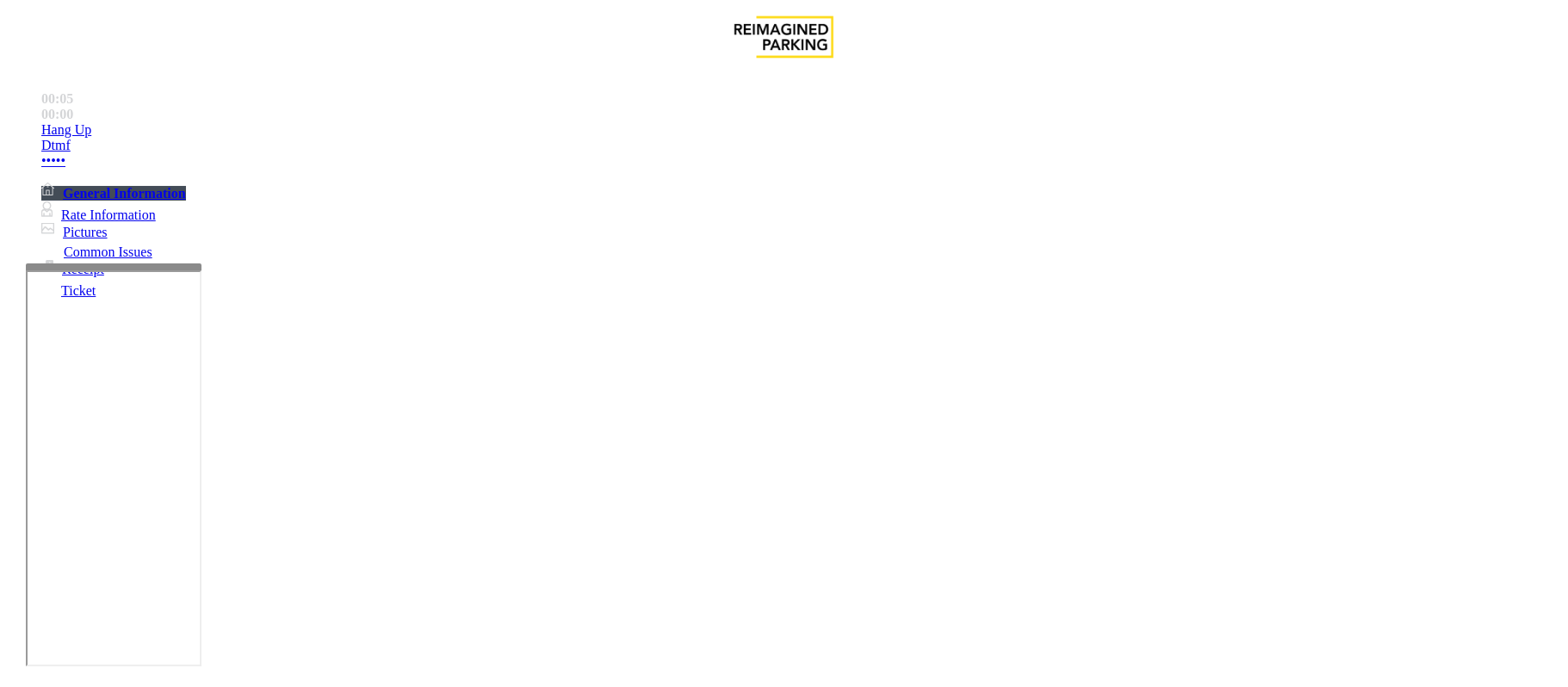 click on "Equipment Issue" at bounding box center (416, 1249) 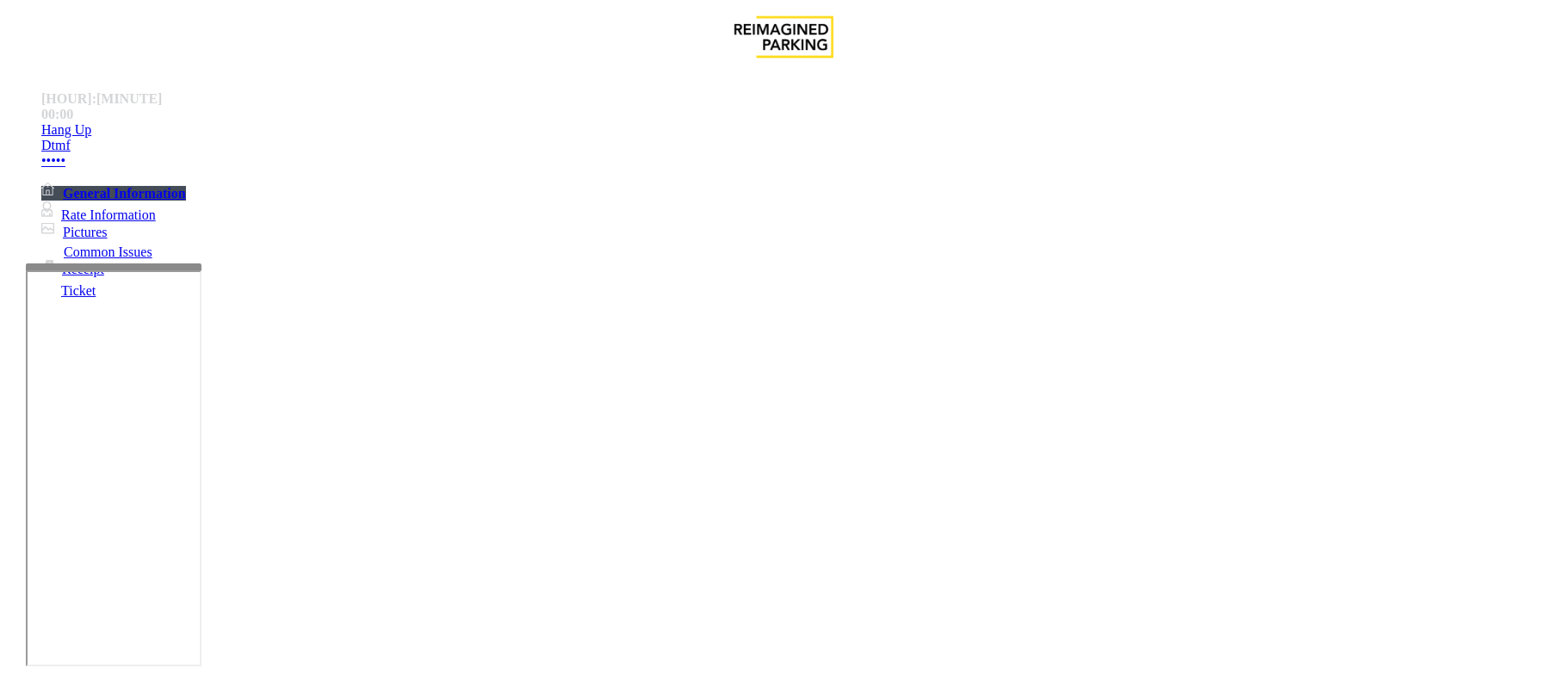 click on "Vend Gate" at bounding box center (59, 1637) 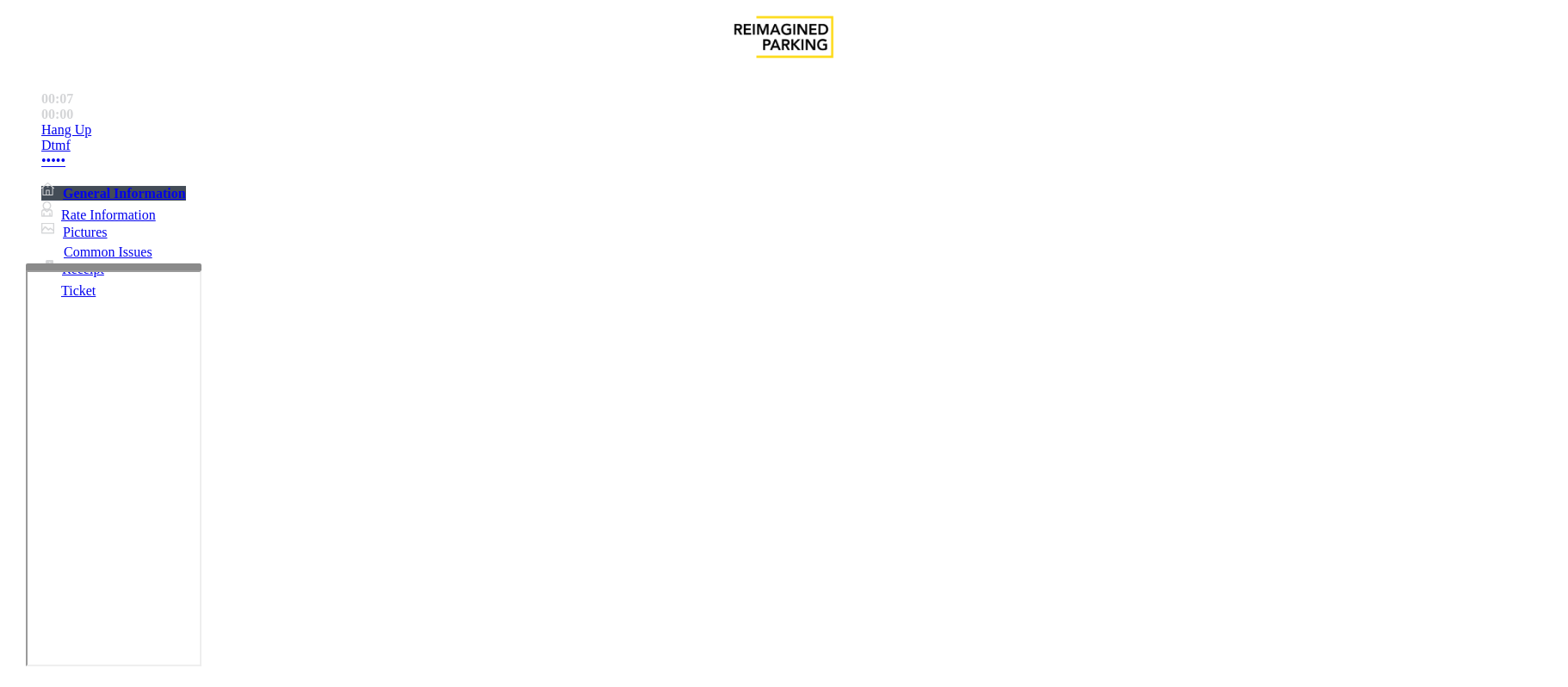 click on "Vend until further notice without asking any questions" at bounding box center [784, 2399] 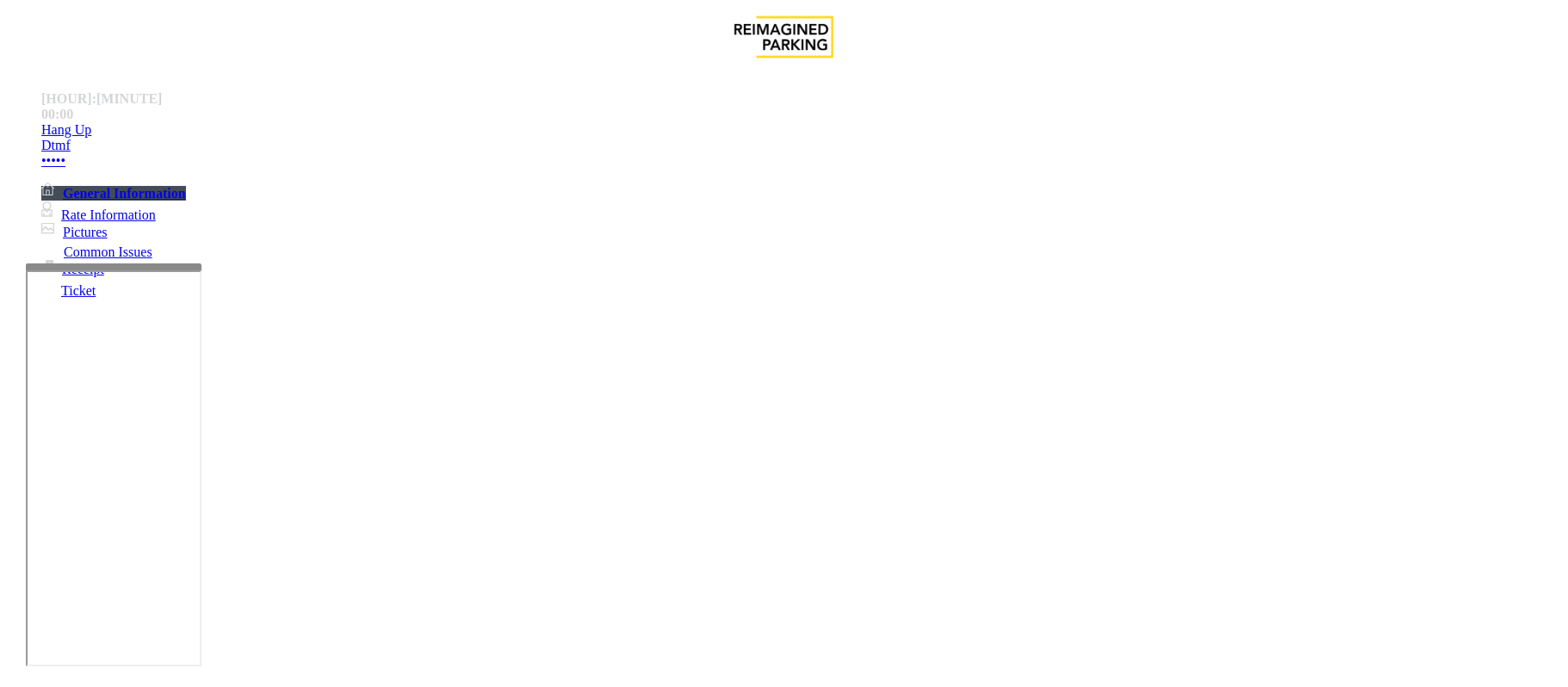 click on "Vend until further notice without asking any questions" at bounding box center [784, 2399] 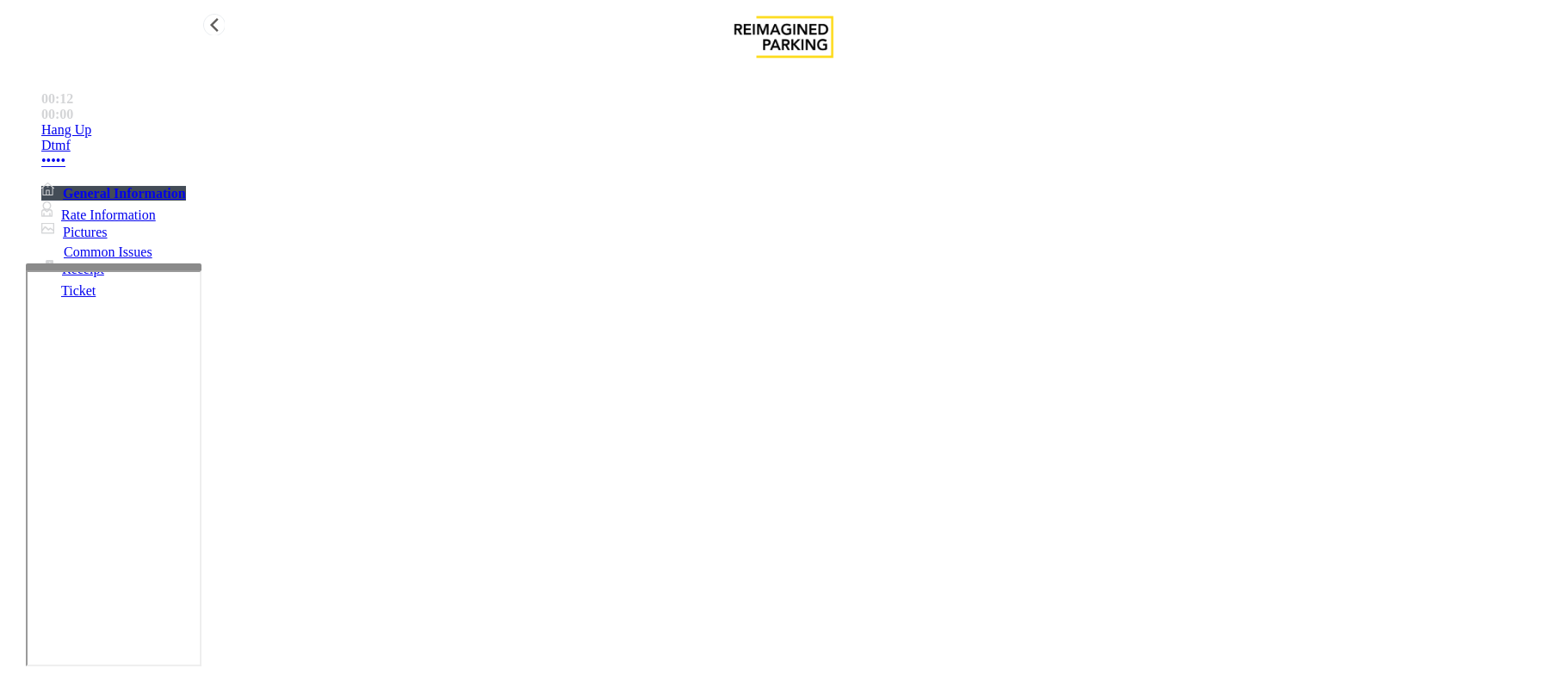 type on "**********" 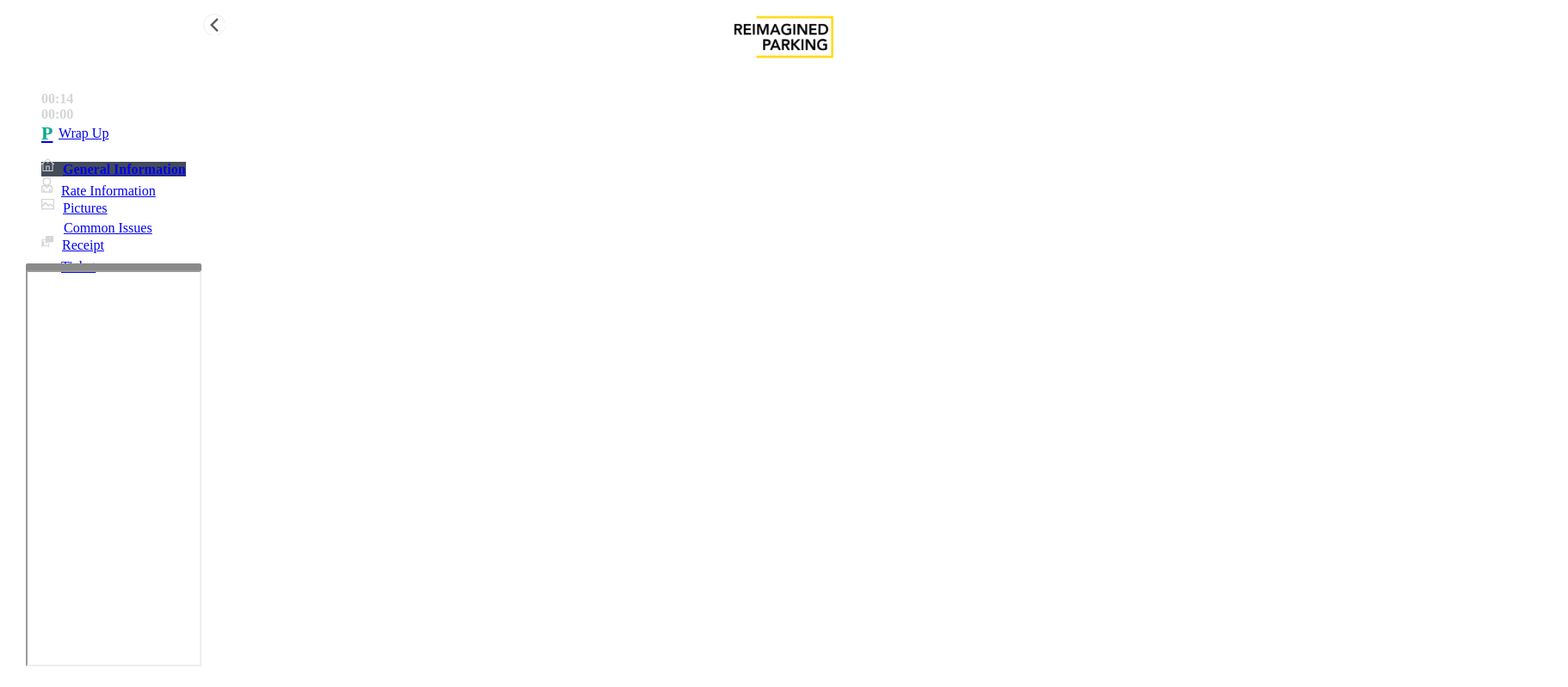 click on "Wrap Up" at bounding box center [801, 133] 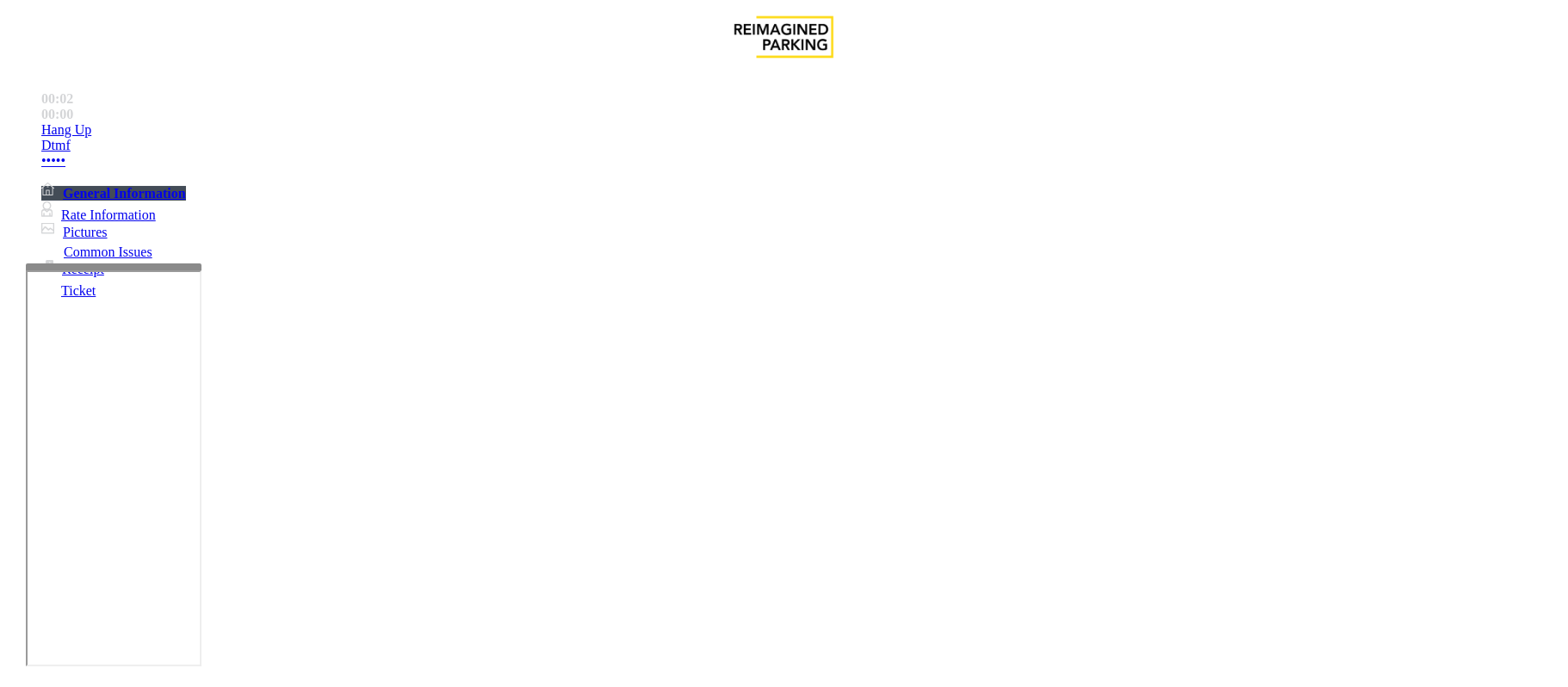 scroll, scrollTop: 459, scrollLeft: 0, axis: vertical 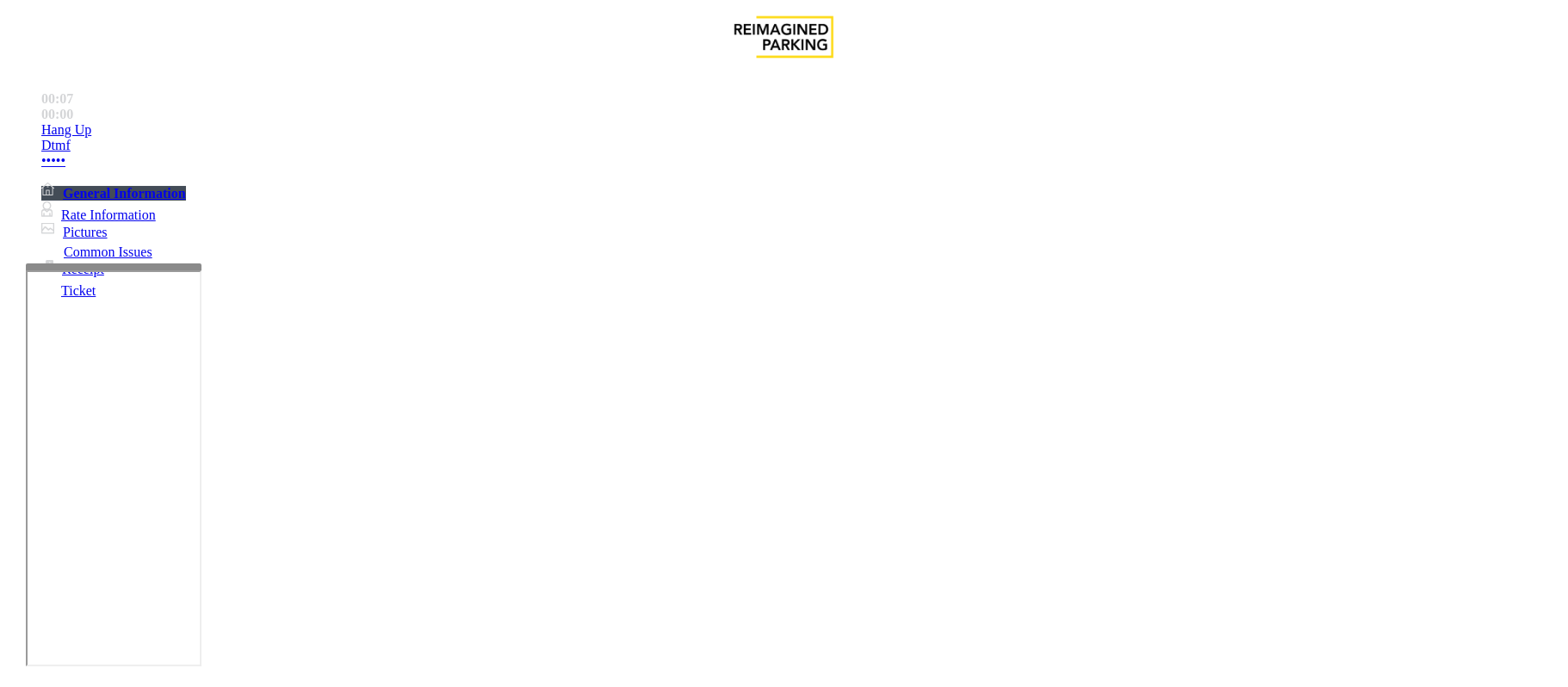 click on "Equipment Issue" at bounding box center [416, 1249] 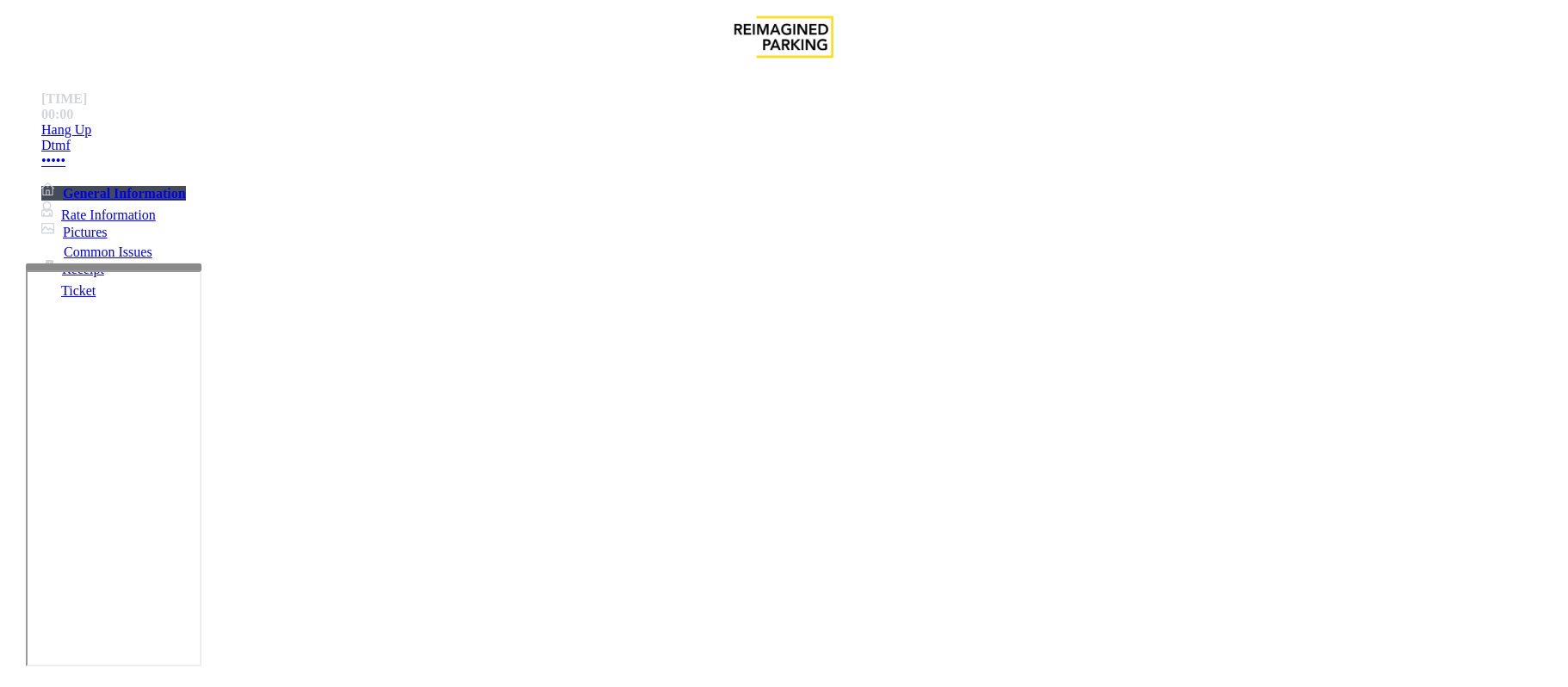 click on "Pay Station Down/Out of Order   Ticket Jam   Out of Tickets   Broken Gate   Gate / Door Won't Open   Credit Card Stuck in Machine   Bill Acceptor Jam   Not Accepting Credit Cards   Not Accepting Ticket   Gate Stuck/Left Open   Equipment Testing" at bounding box center [784, 1252] 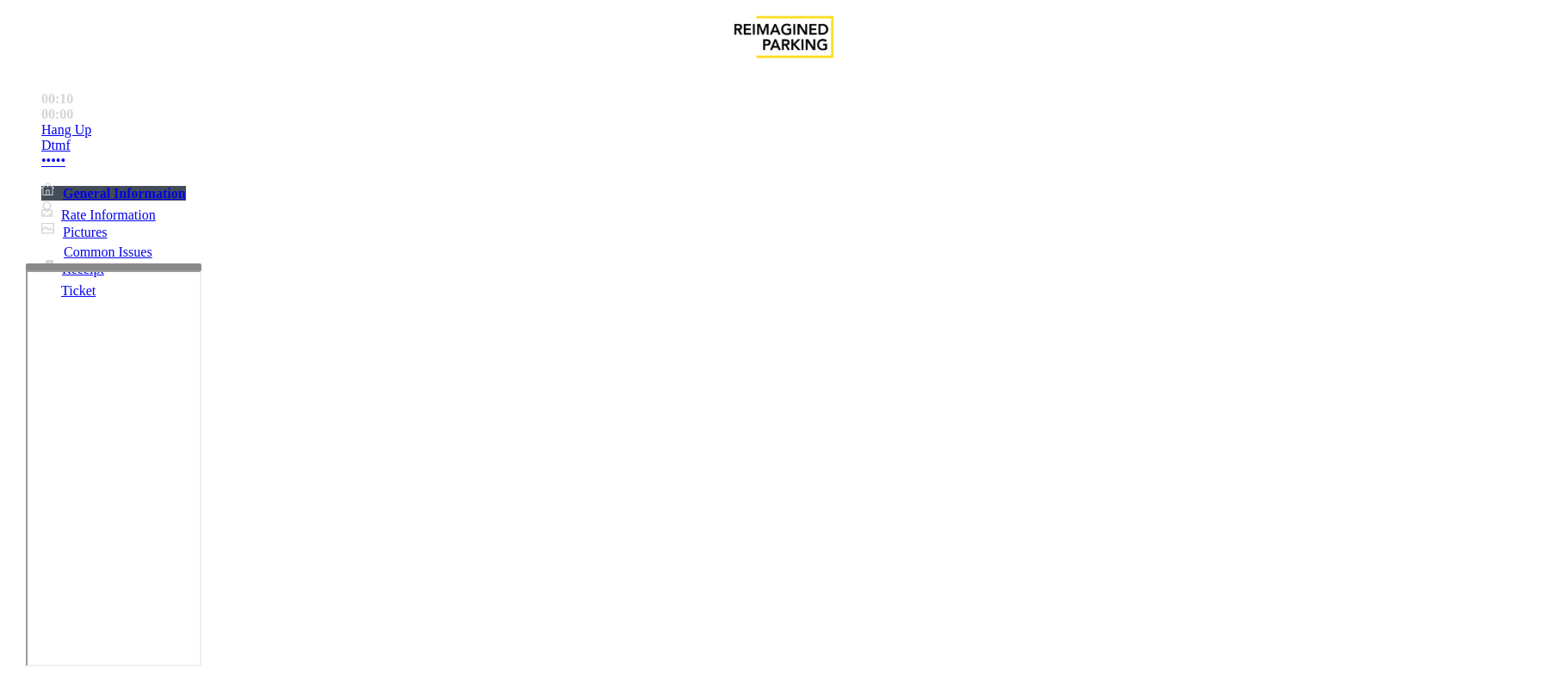 click on "Gate / Door Won't Open" at bounding box center (480, 1249) 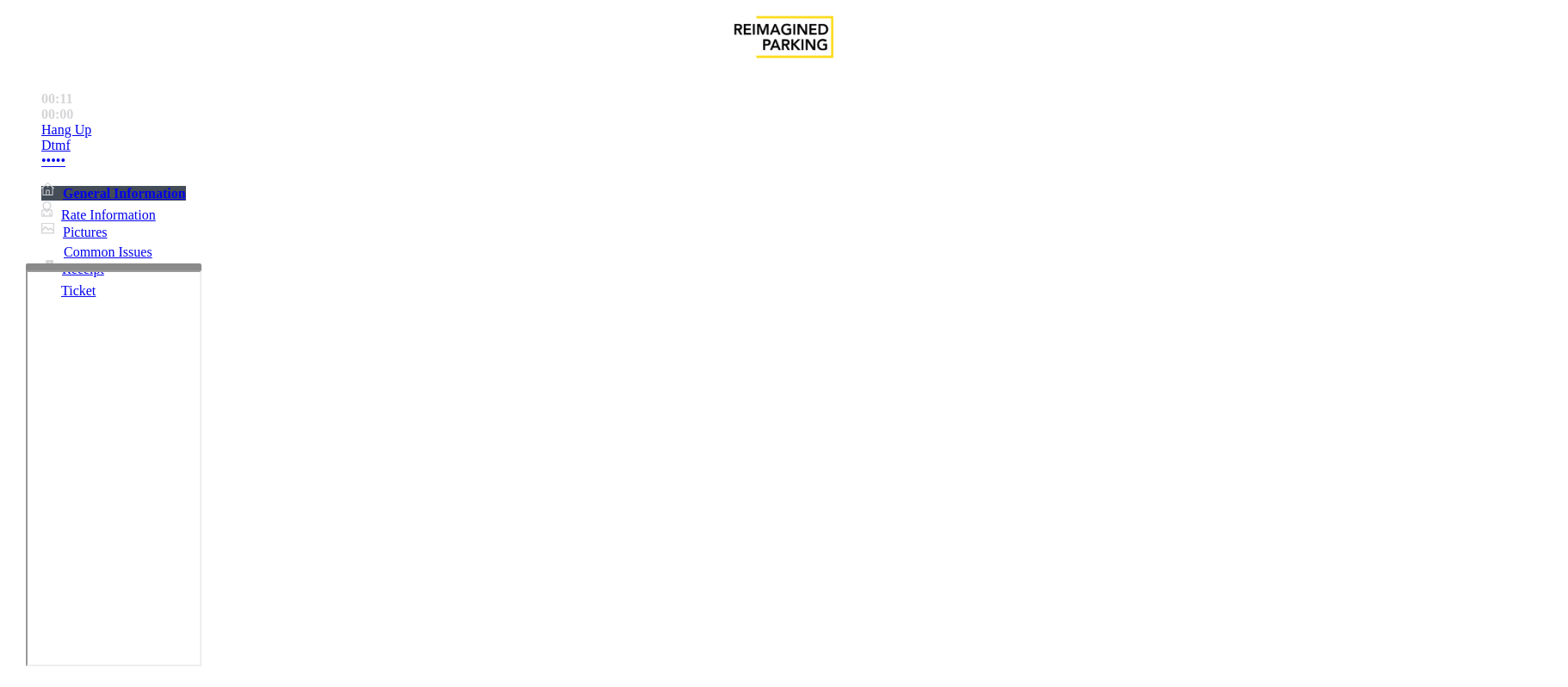 click on "Do not take any details until further notice. Simply vend the gates." at bounding box center [373, 2870] 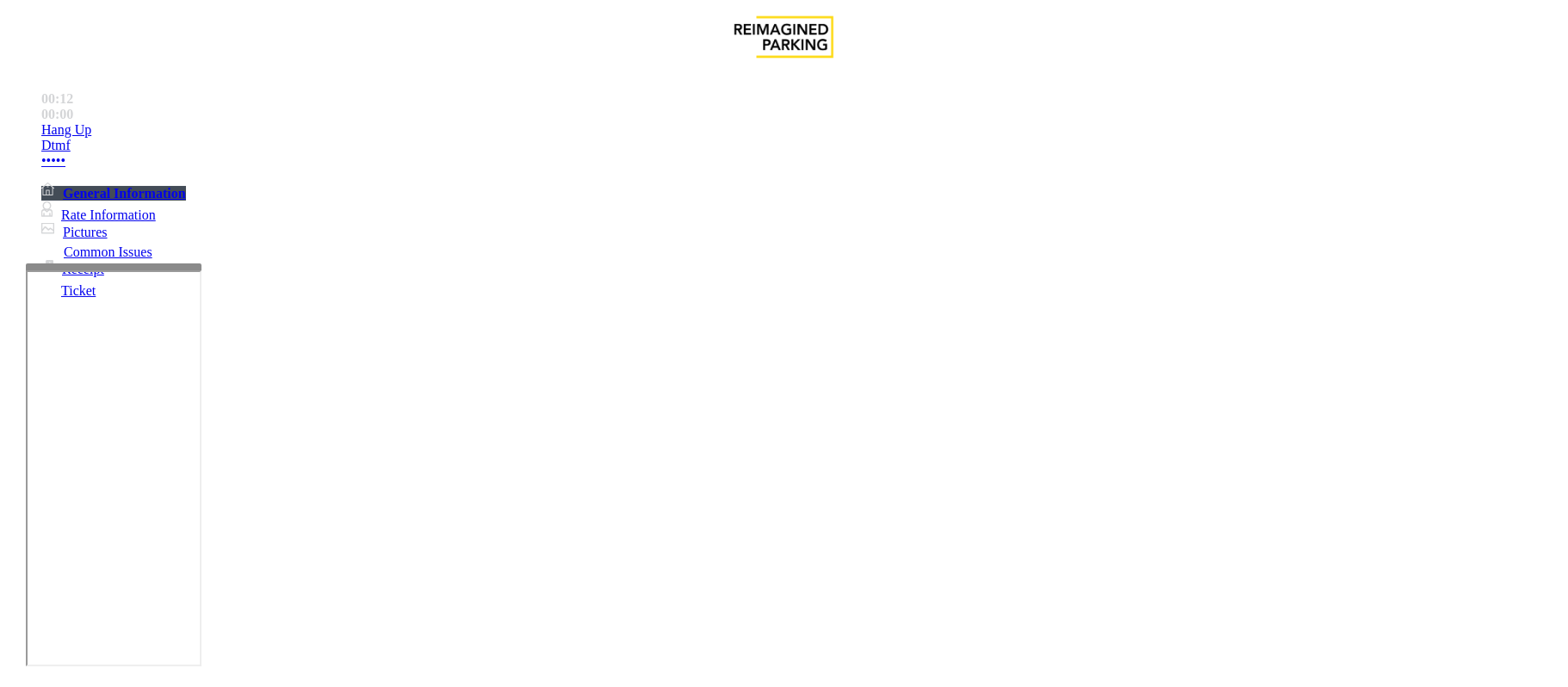 click on "Do not take any details until further notice. Simply vend the gates." at bounding box center (373, 2870) 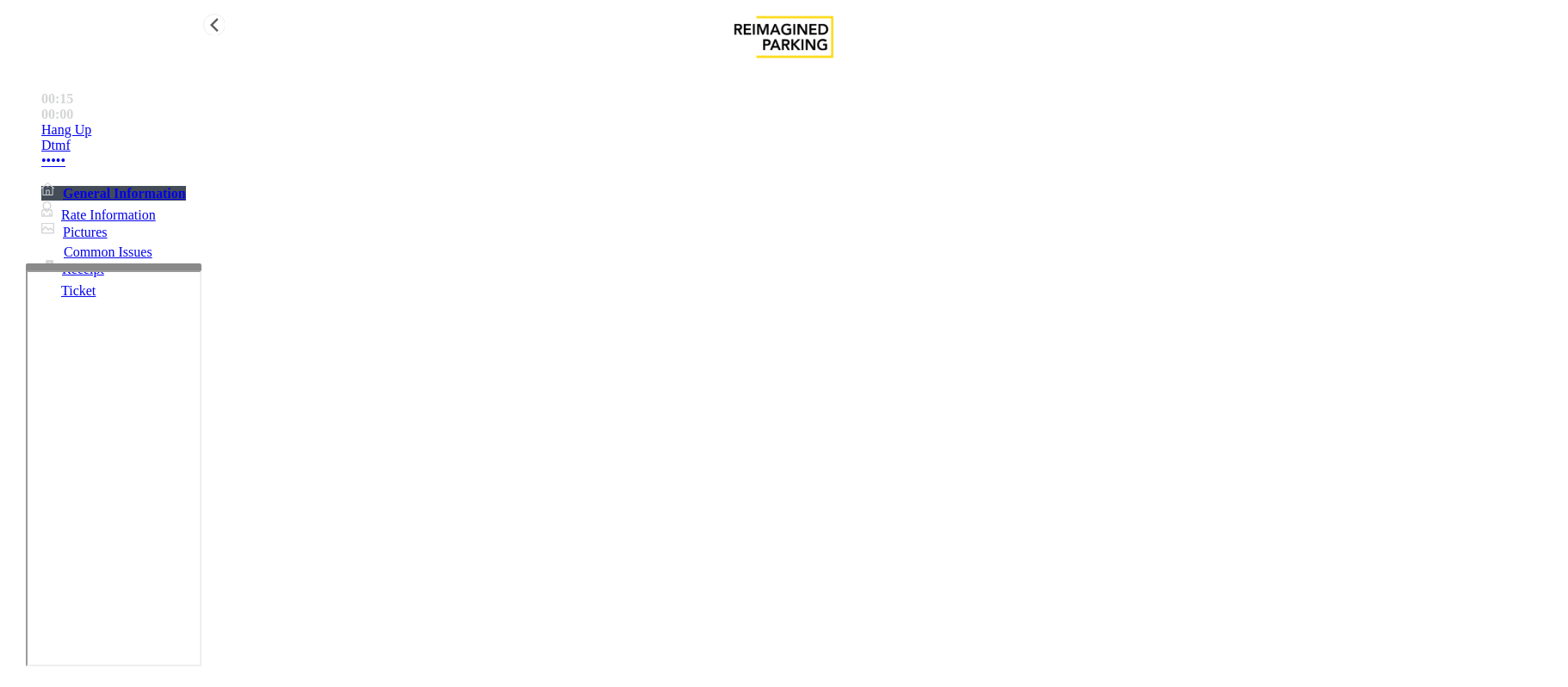 type on "**********" 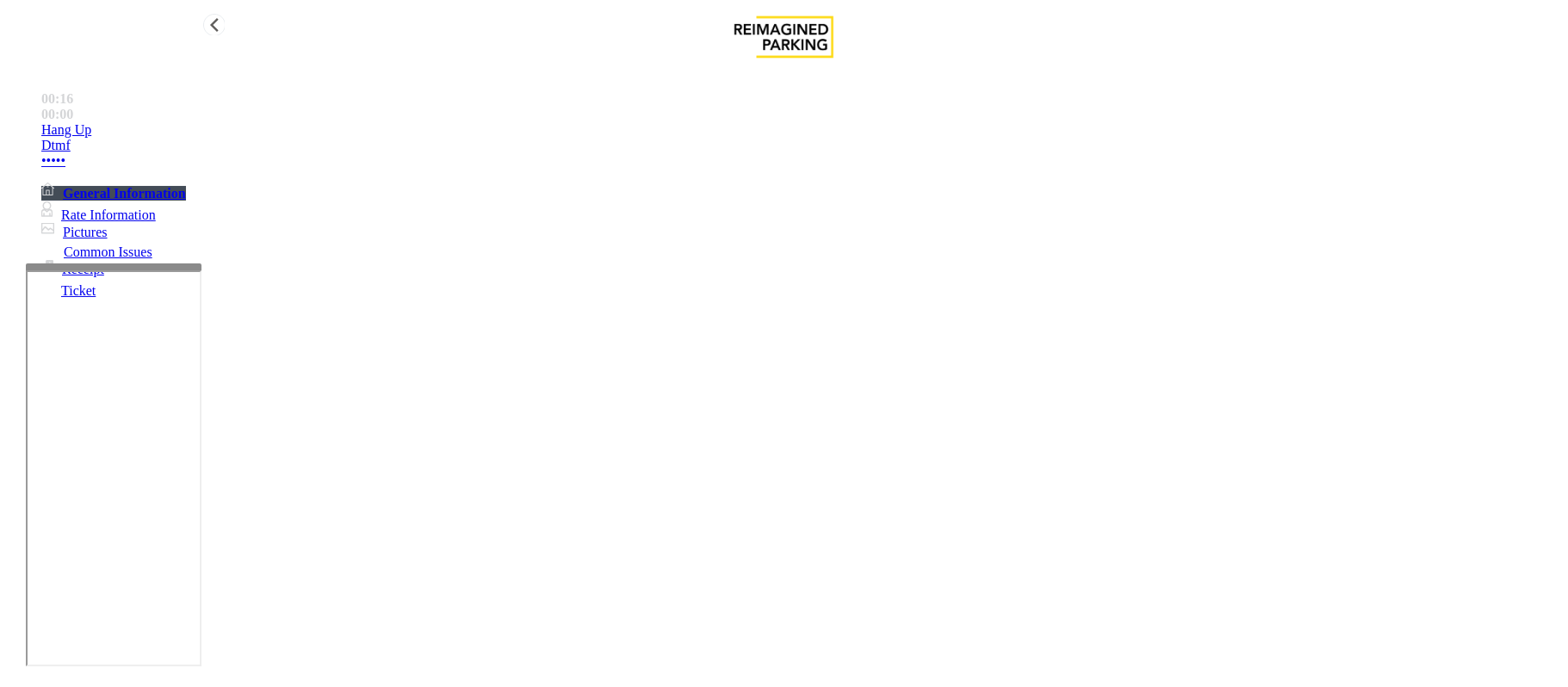 click on "Hang Up" at bounding box center [66, 130] 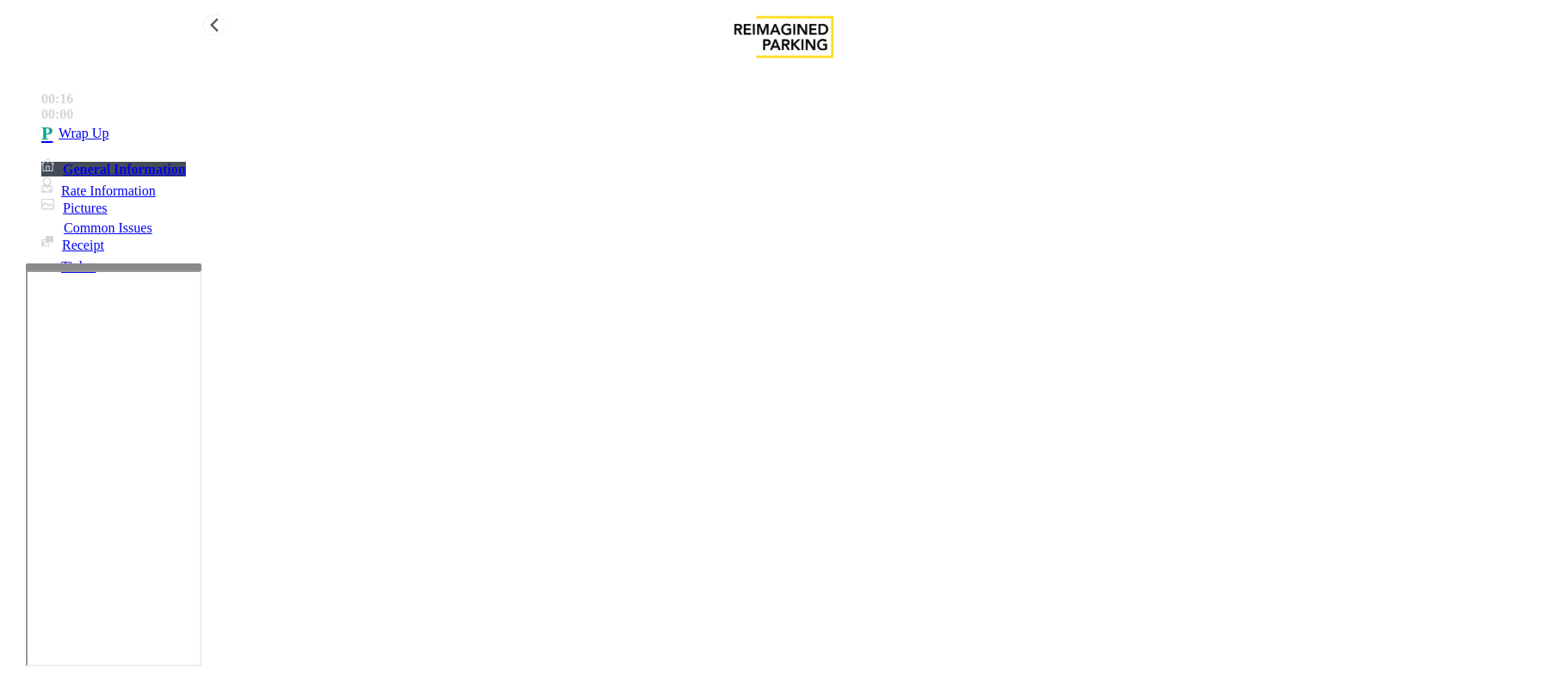 click on "Wrap Up" at bounding box center (84, 133) 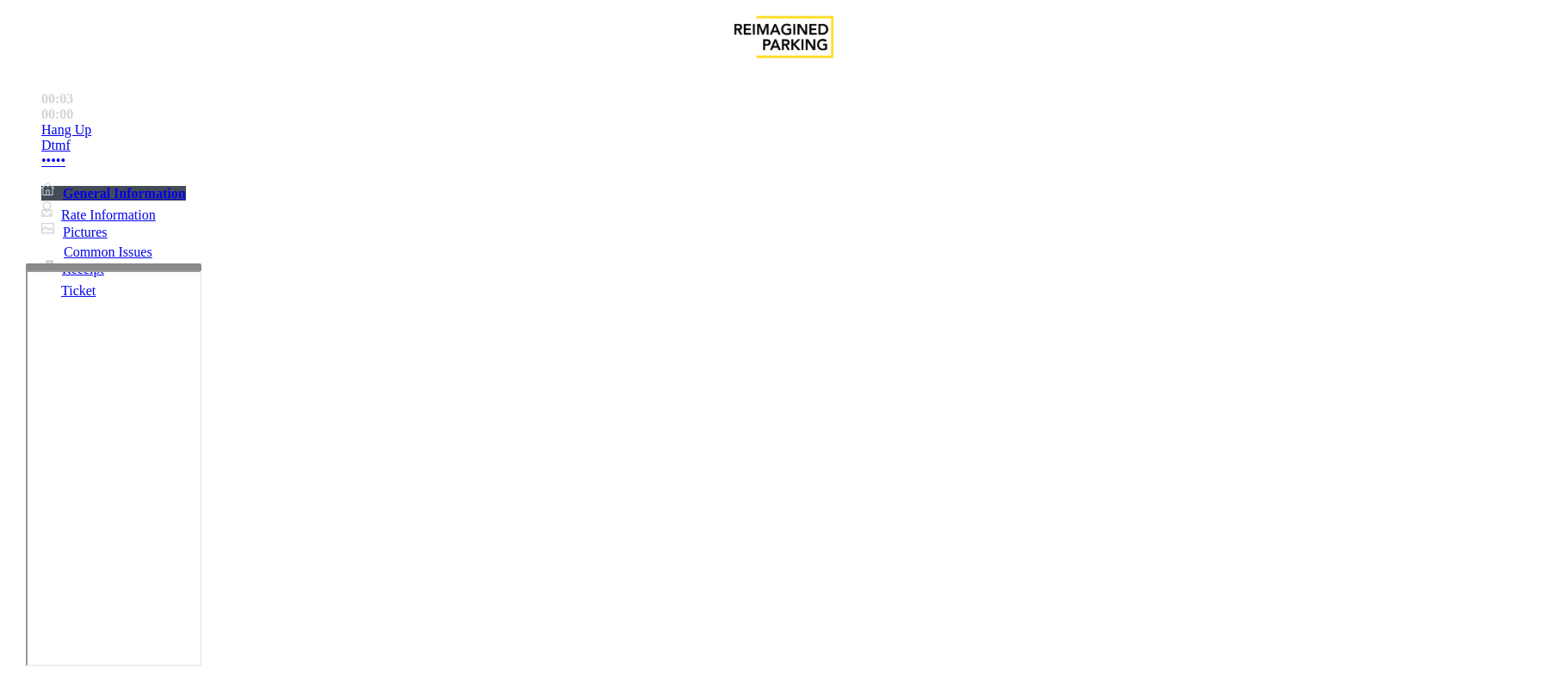 scroll, scrollTop: 459, scrollLeft: 0, axis: vertical 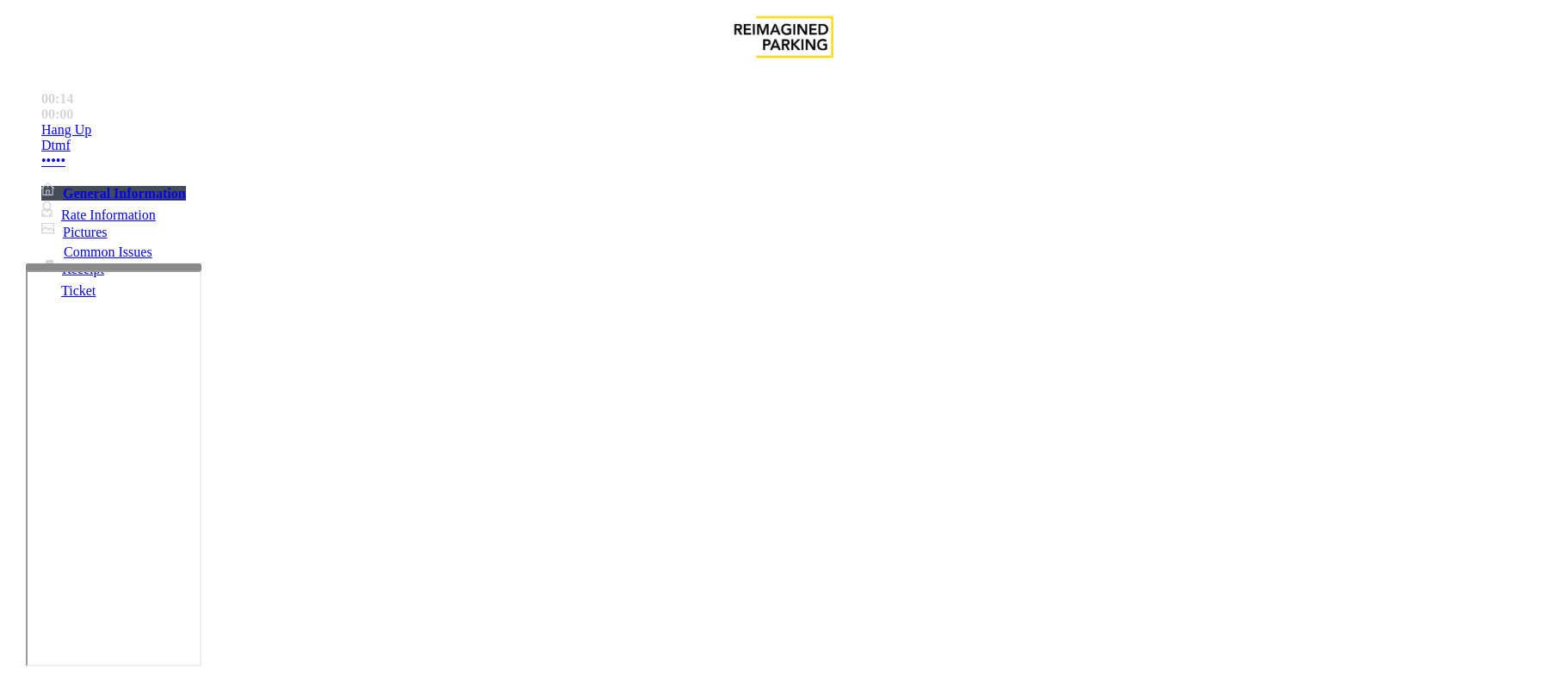 click on "Services" at bounding box center [592, 1249] 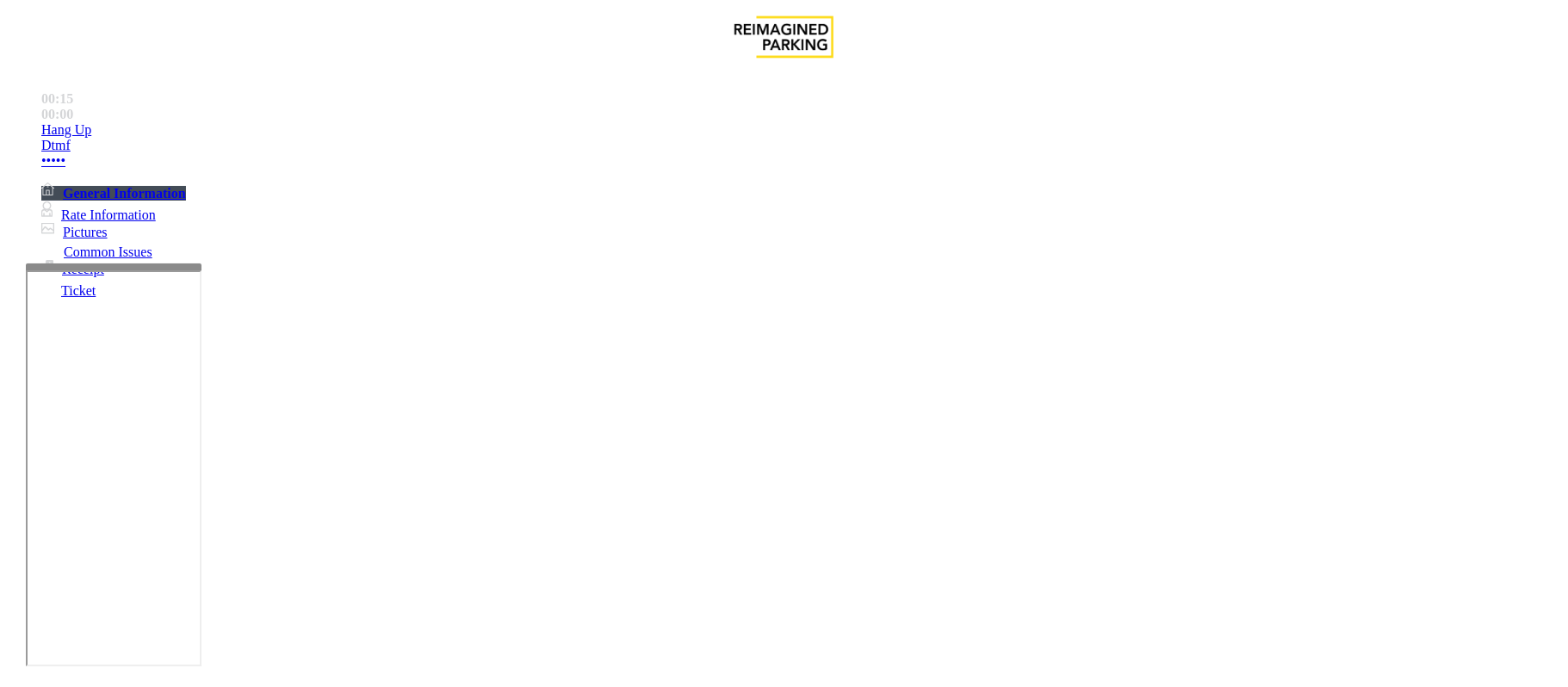 click on "Online Reservations" at bounding box center (455, 1249) 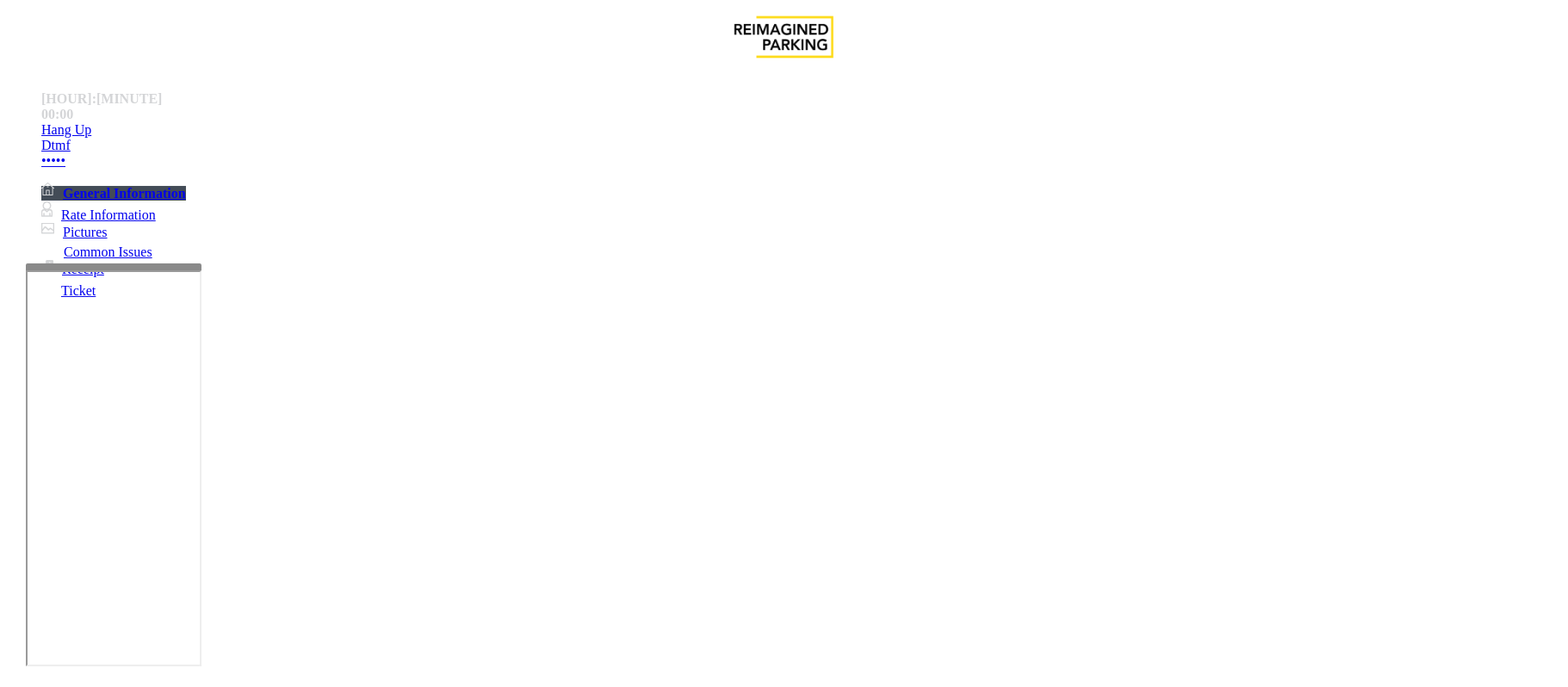 click at bounding box center [253, 1588] 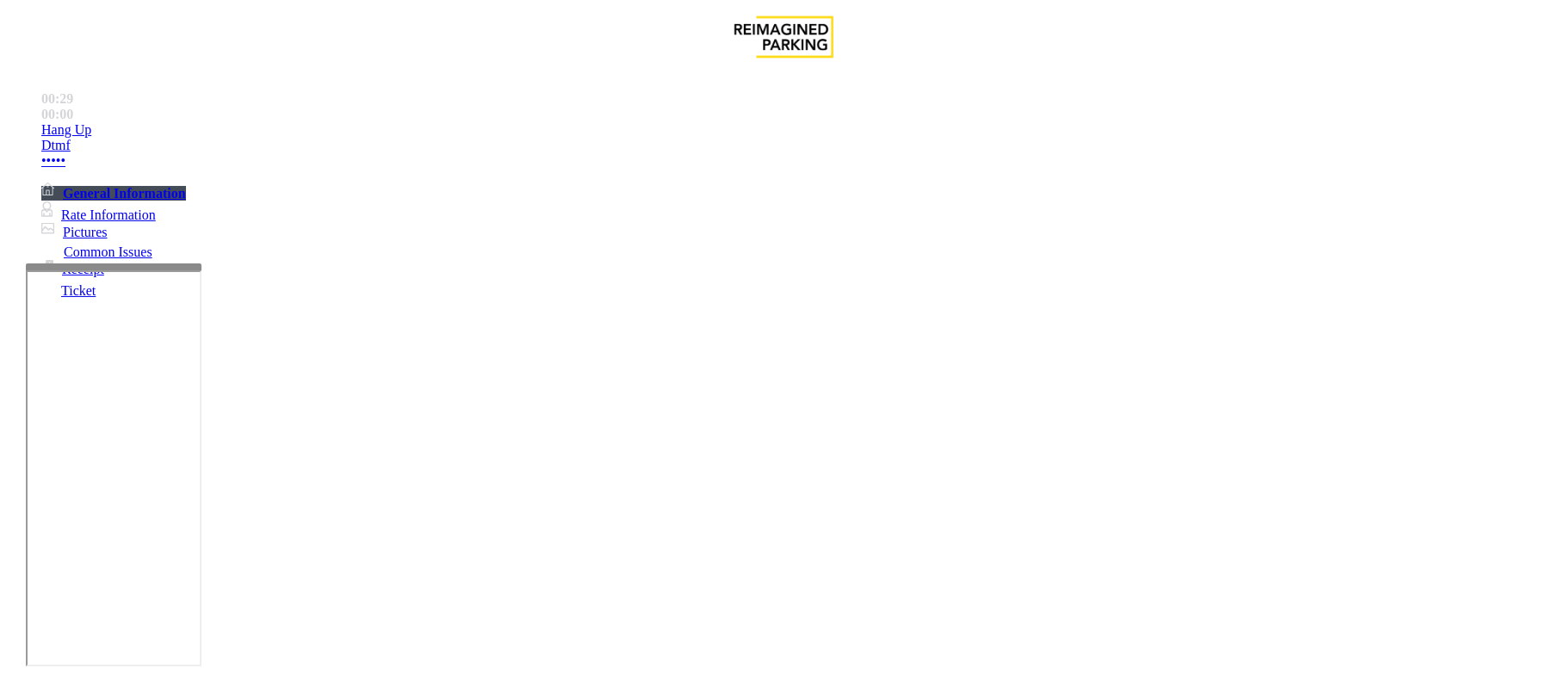 click at bounding box center (253, 1588) 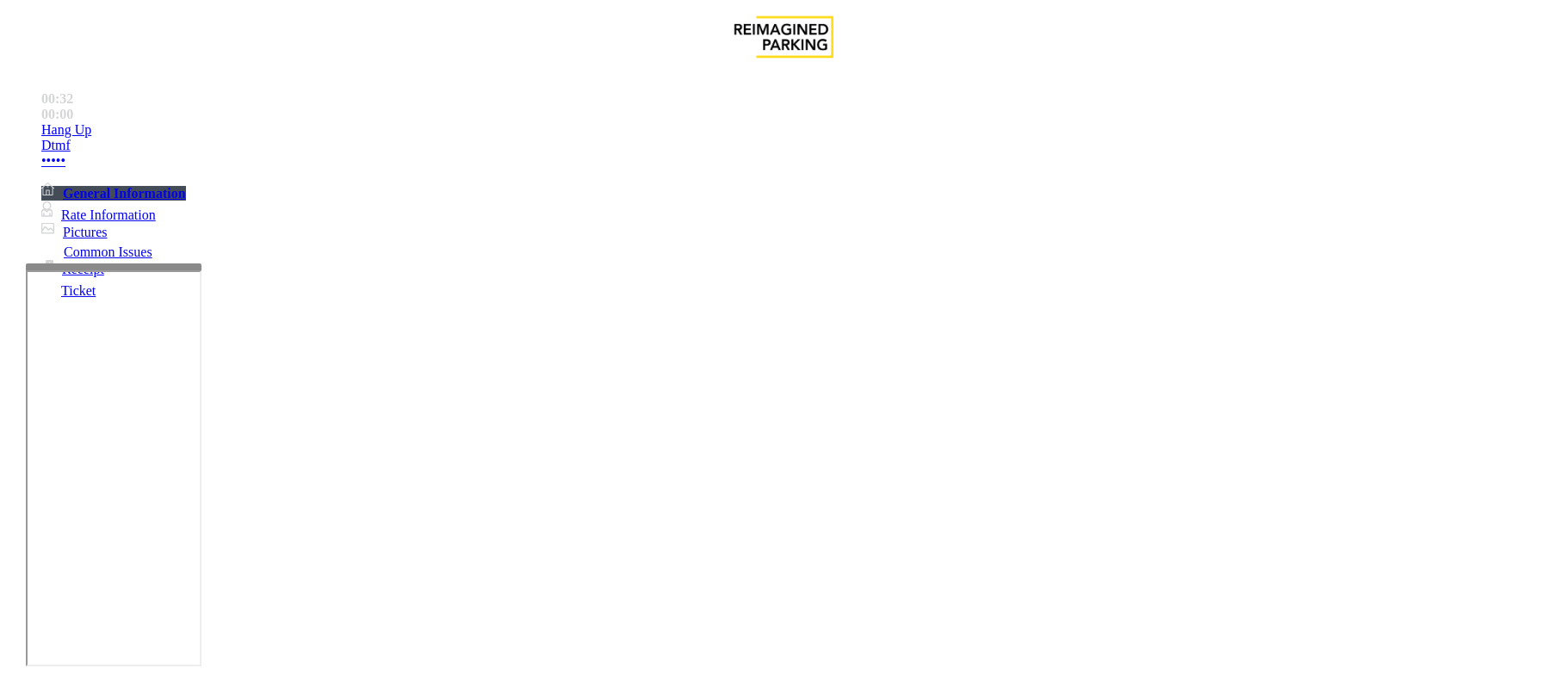 click at bounding box center [253, 1588] 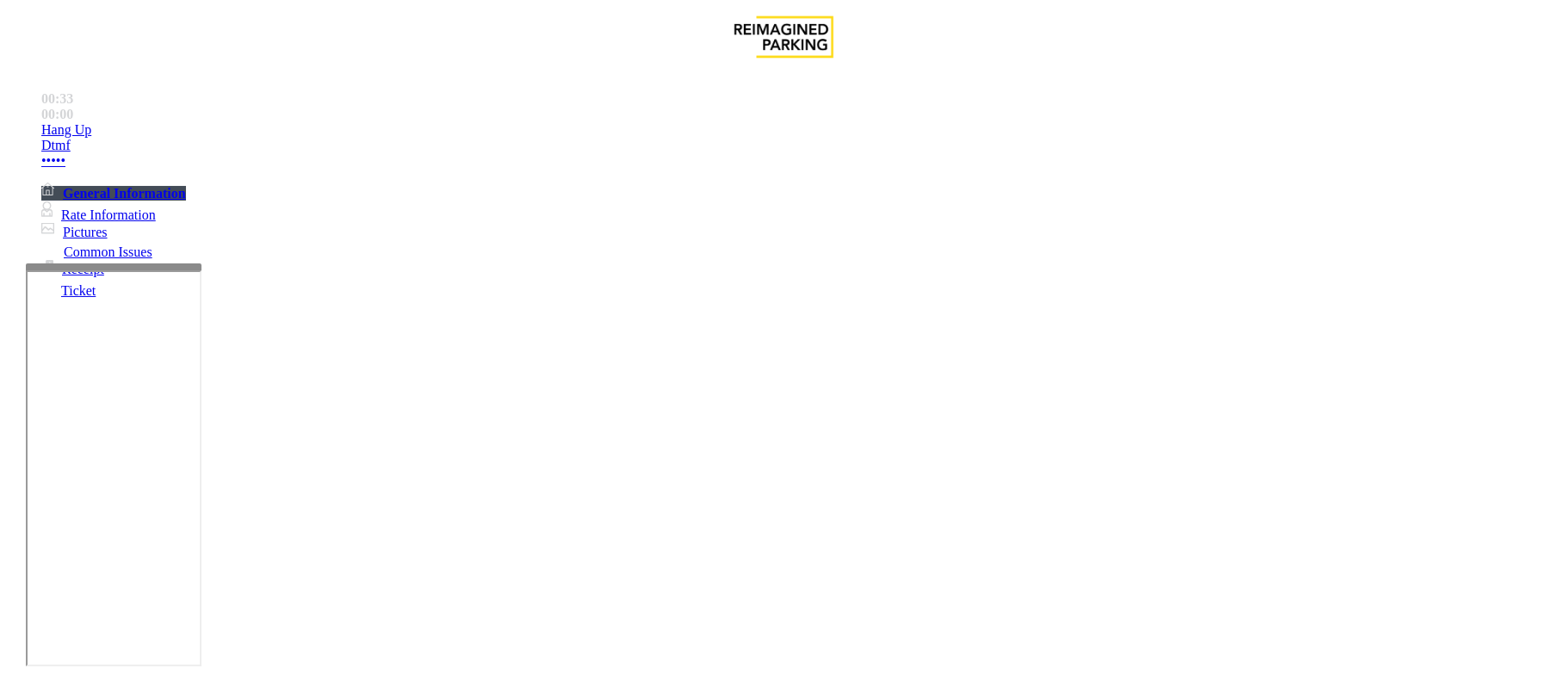 click at bounding box center [253, 1588] 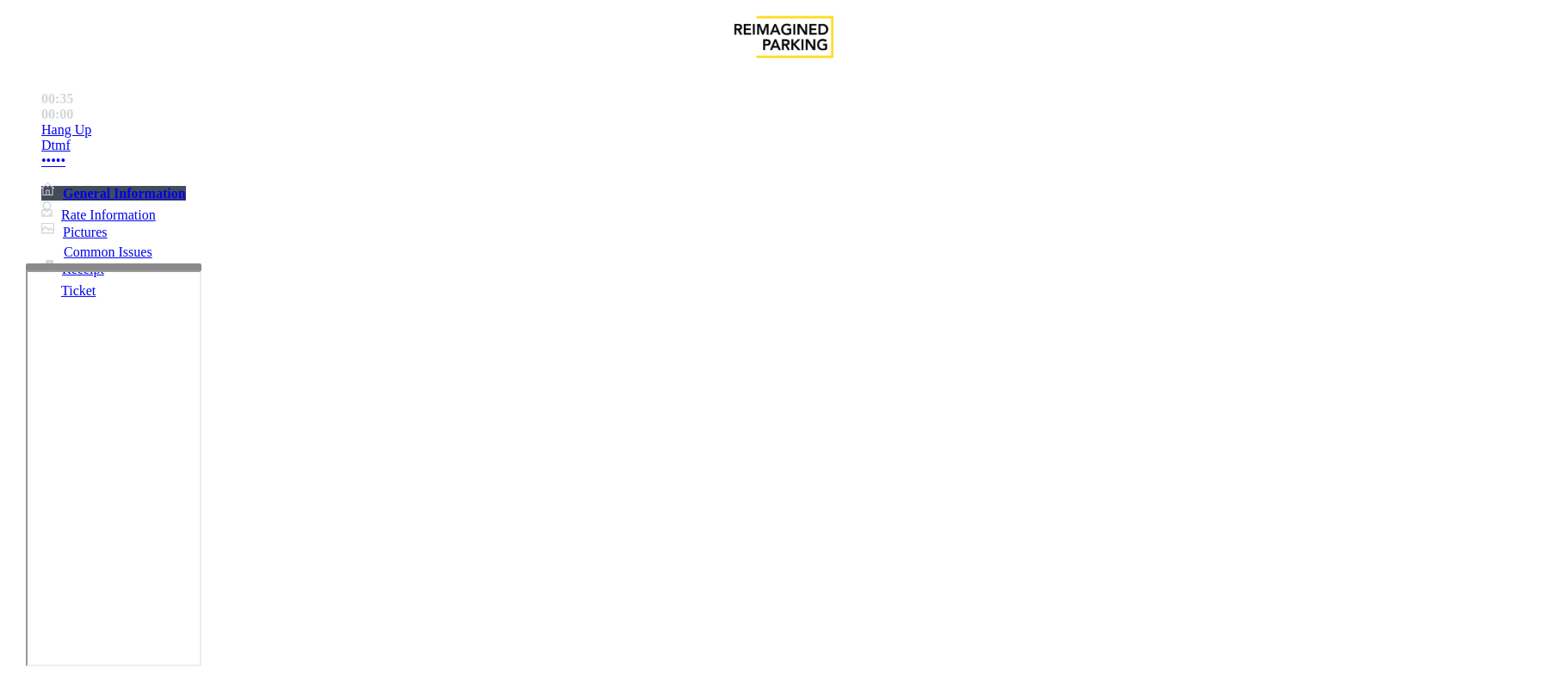 click at bounding box center (253, 1588) 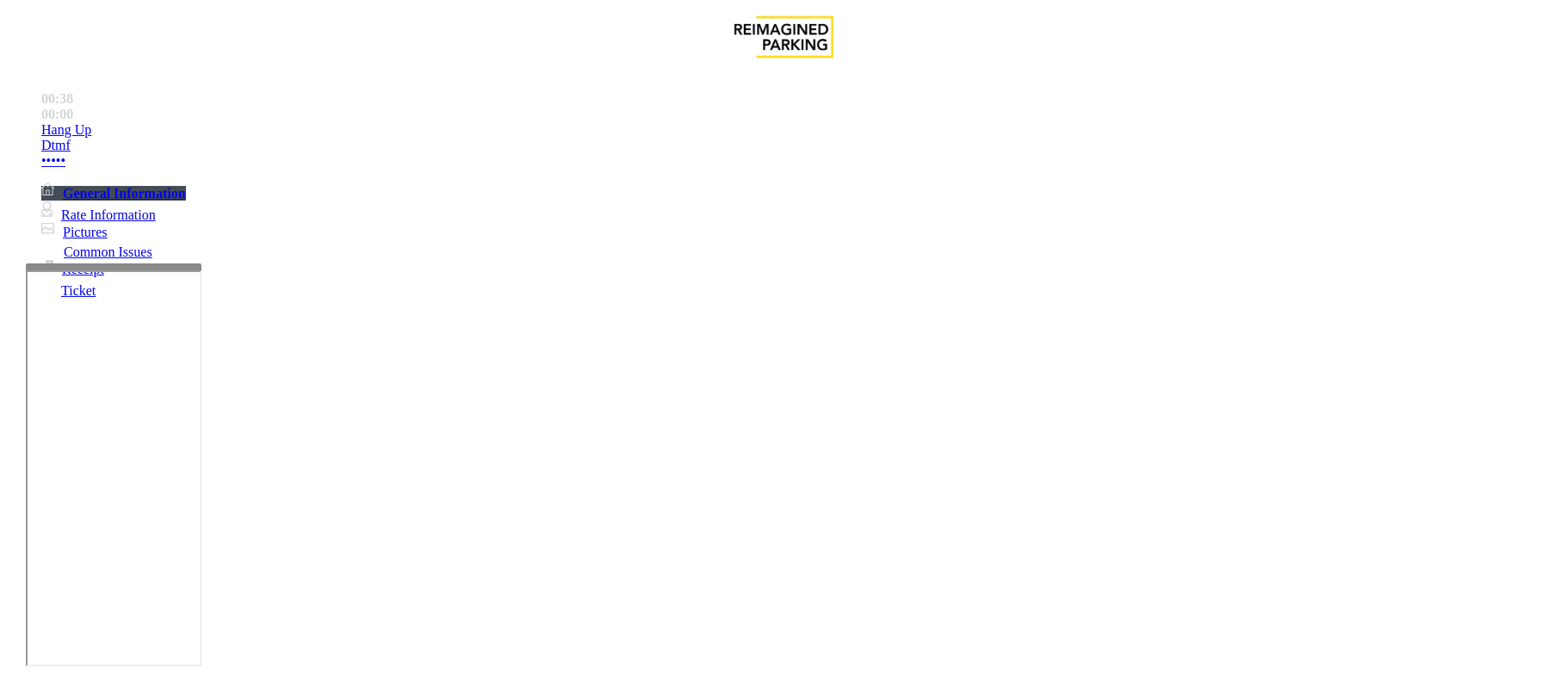 type on "**********" 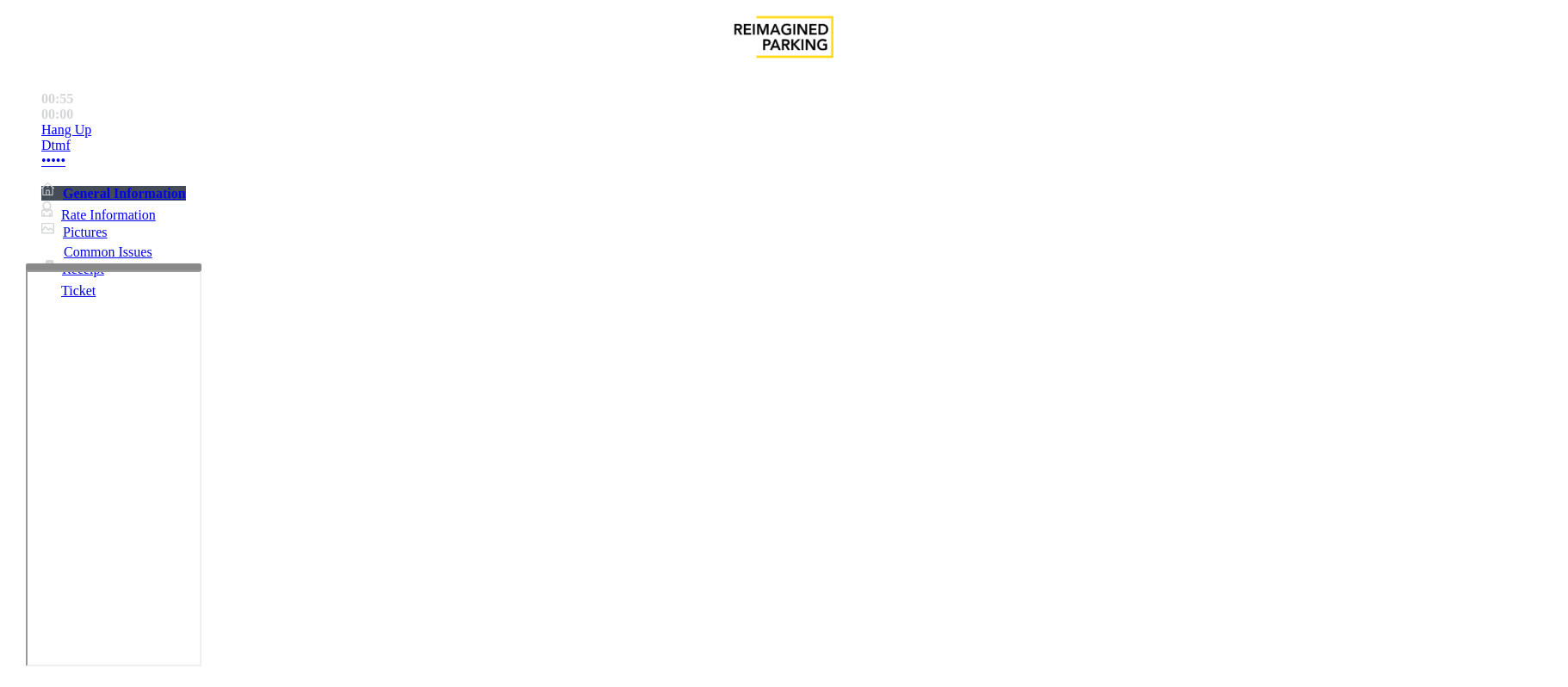 scroll, scrollTop: 114, scrollLeft: 0, axis: vertical 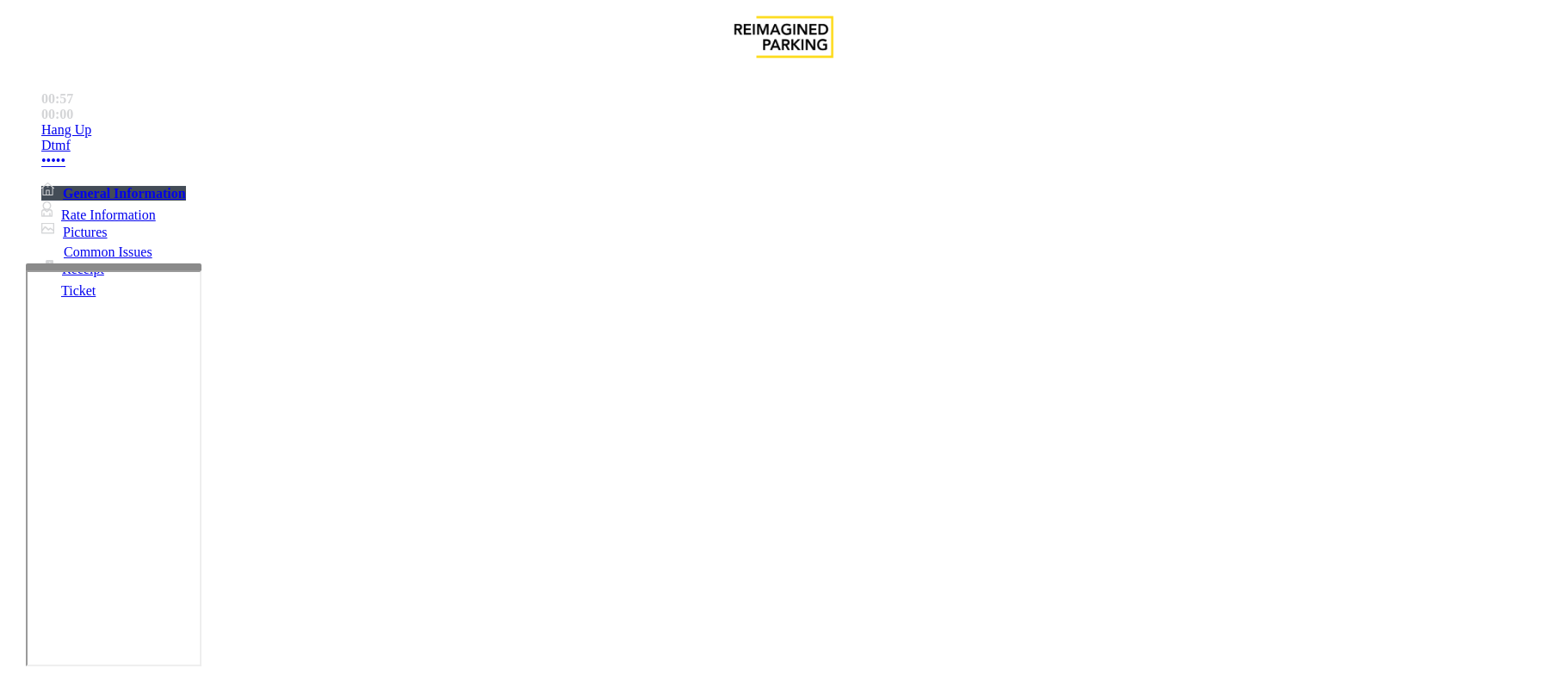 type on "*****" 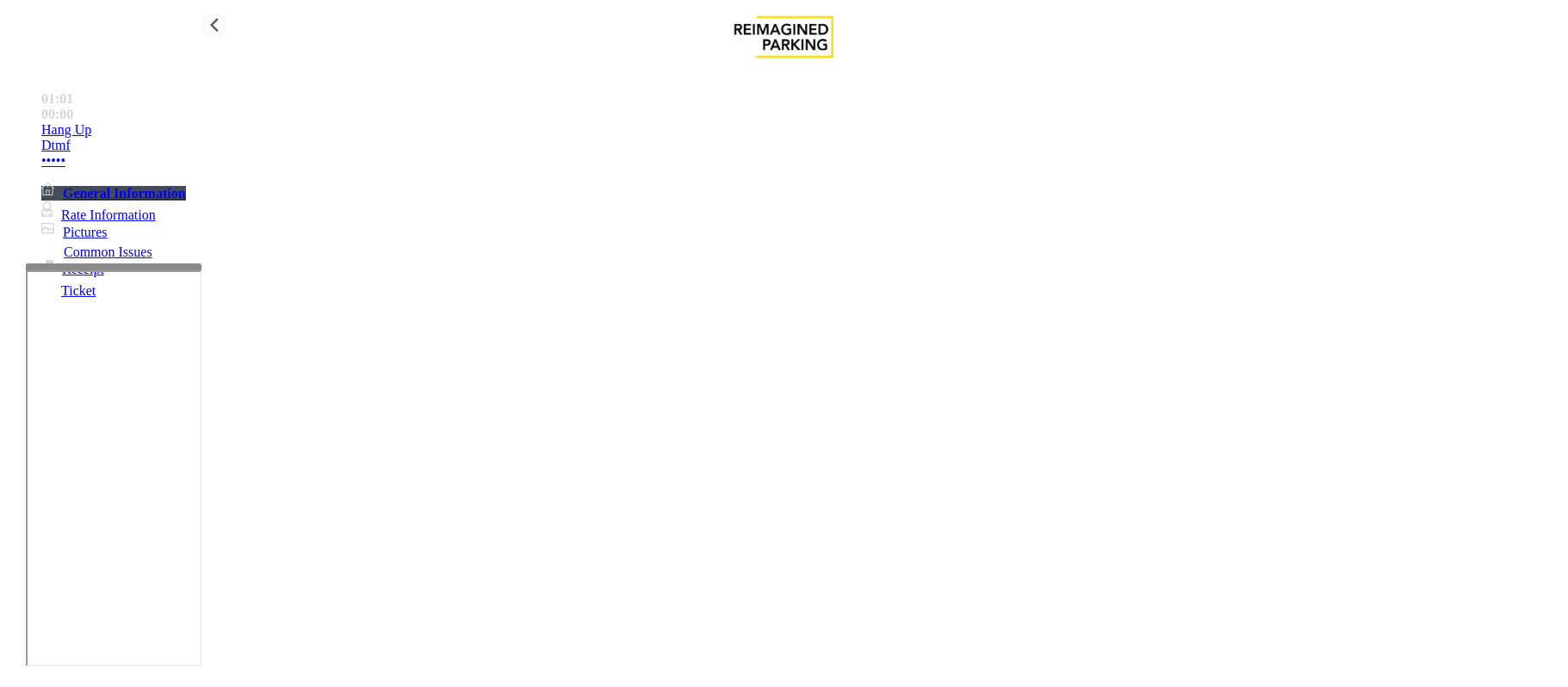 click on "Hang Up" at bounding box center (801, 130) 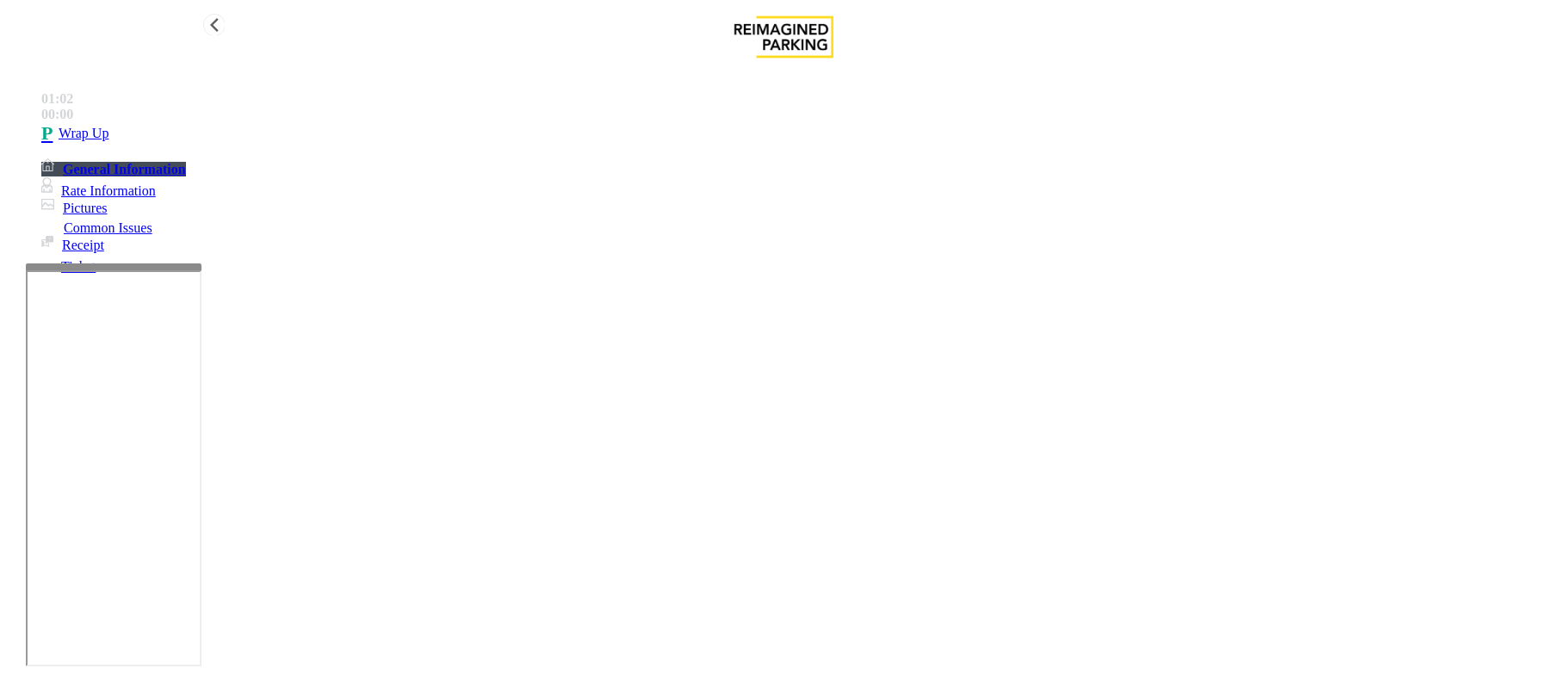 click on "Wrap Up" at bounding box center [801, 133] 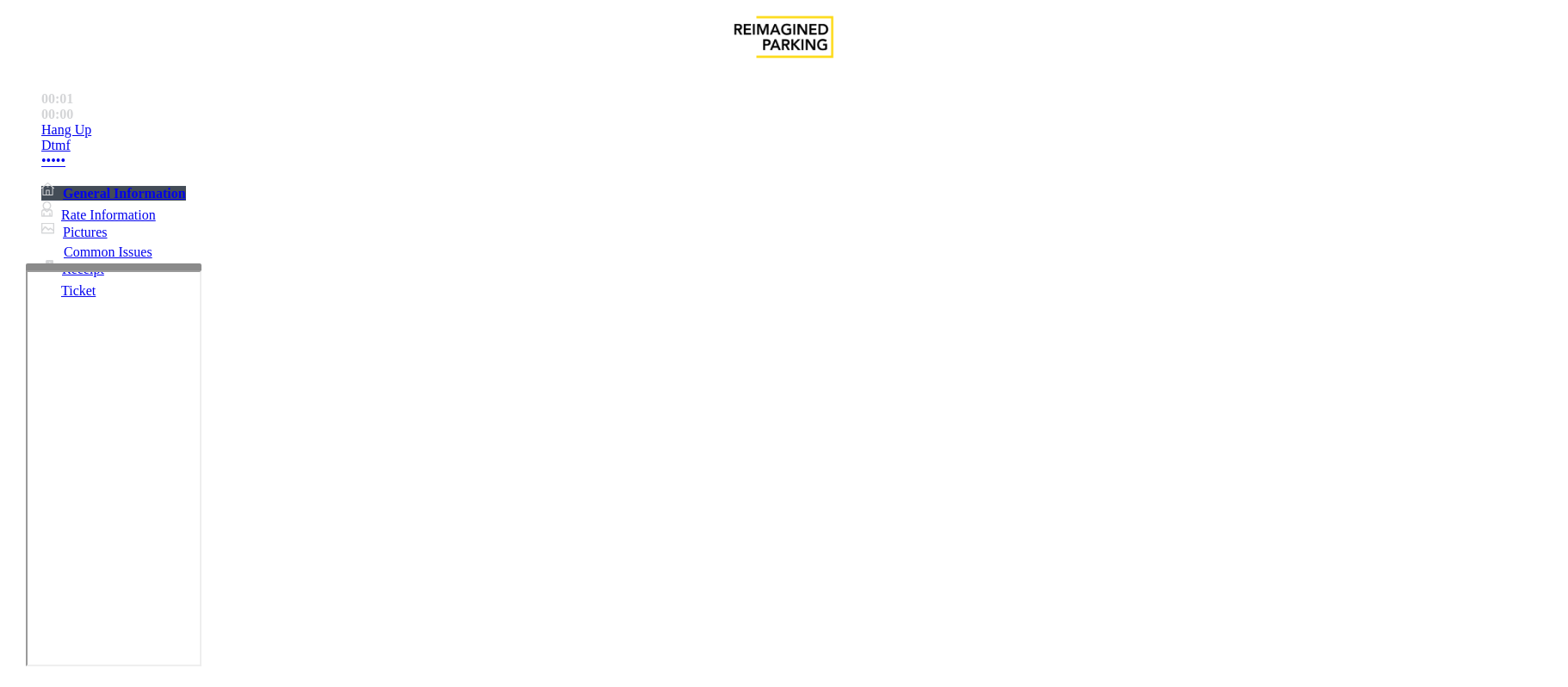 scroll, scrollTop: 344, scrollLeft: 0, axis: vertical 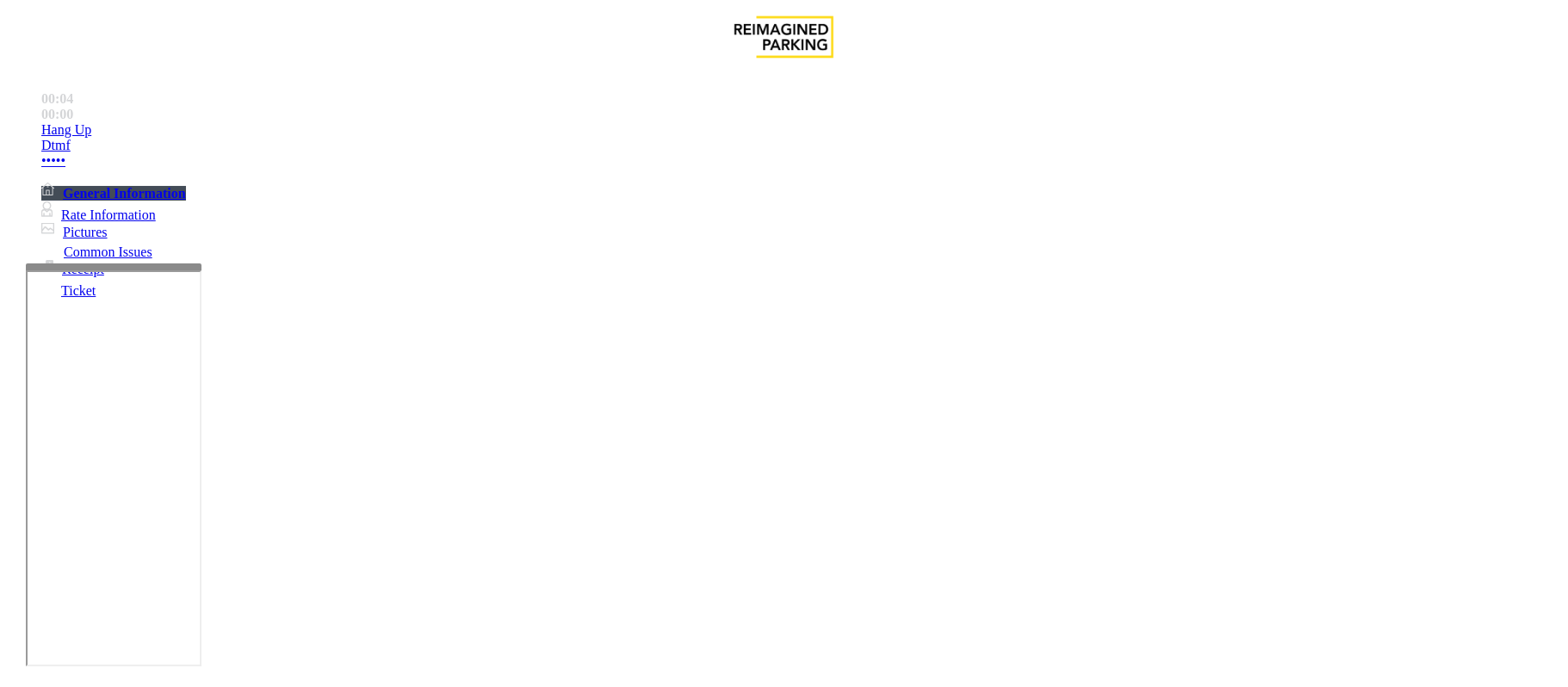 click on "Services" at bounding box center [592, 1249] 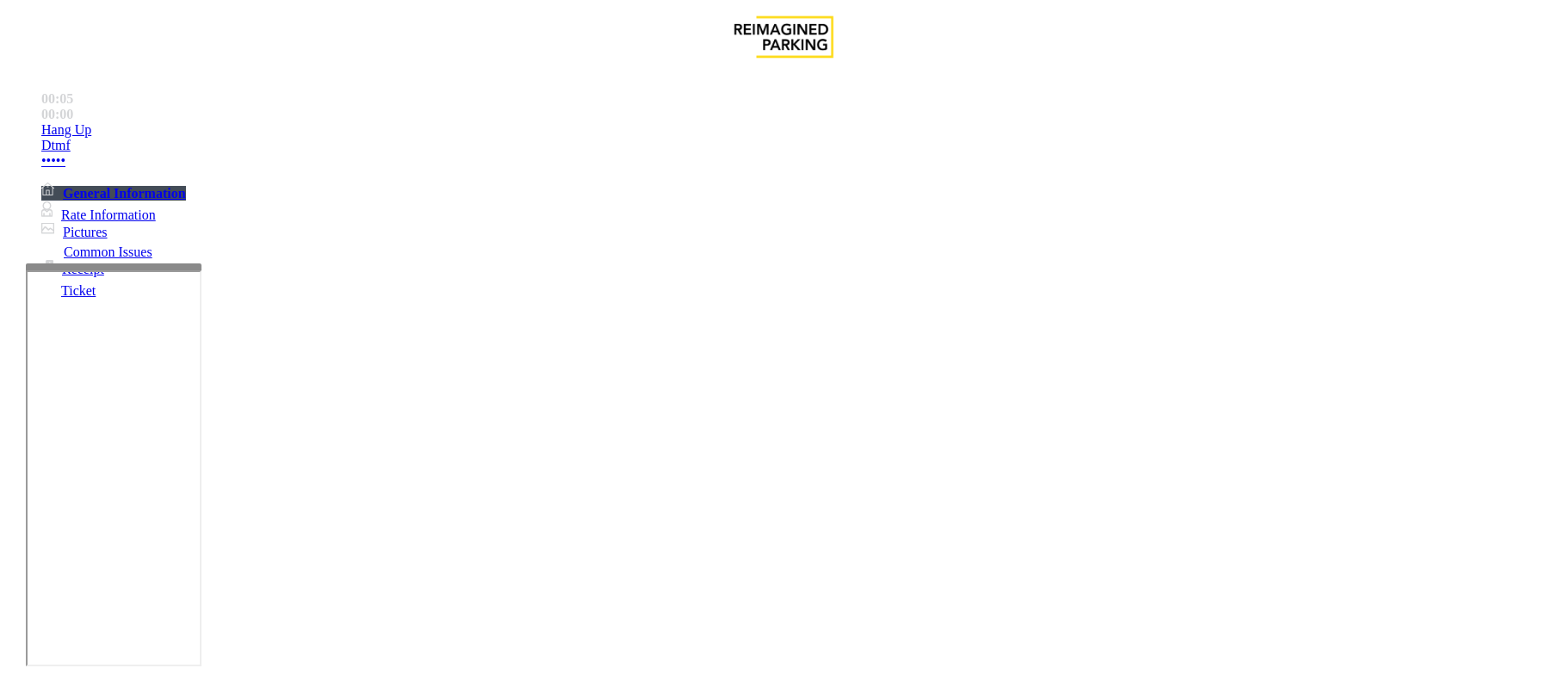 click on "Online Reservations" at bounding box center [455, 1249] 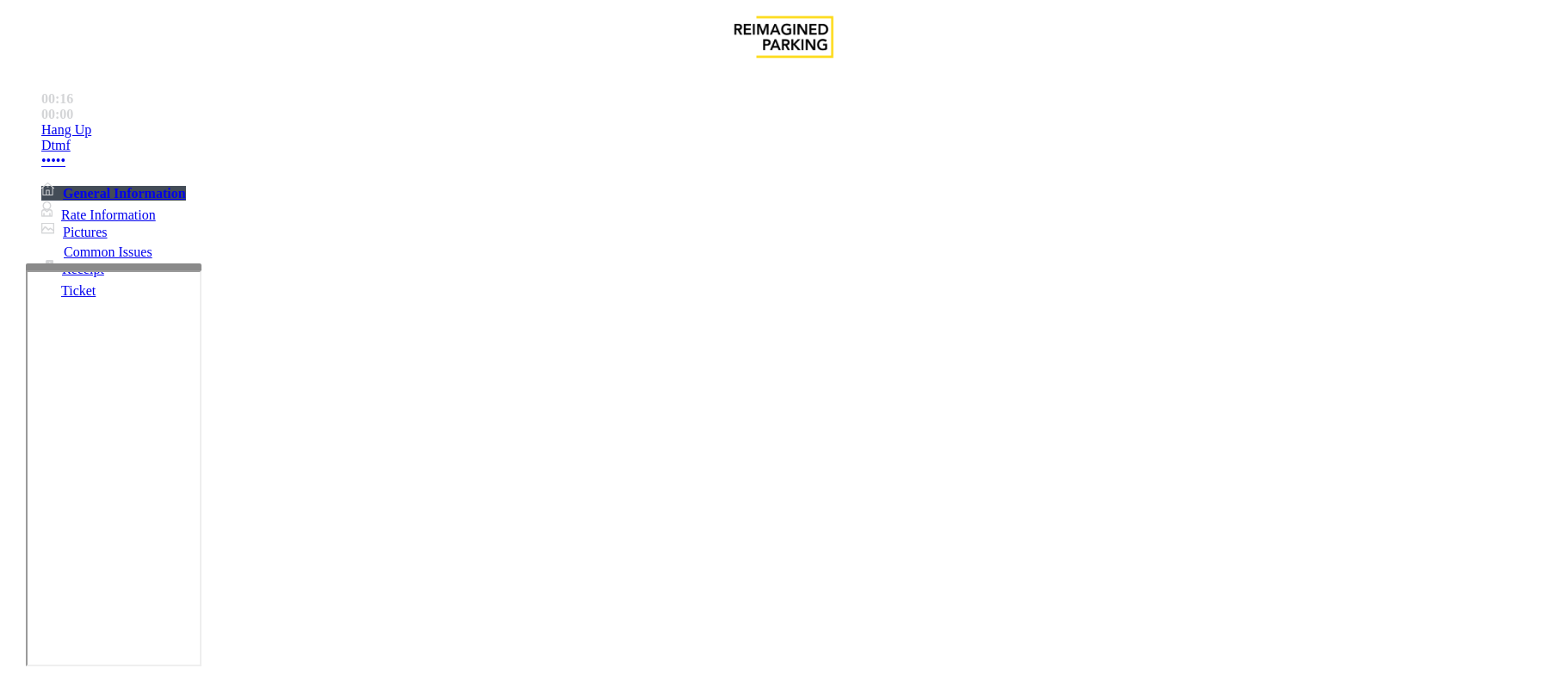 click at bounding box center (253, 1588) 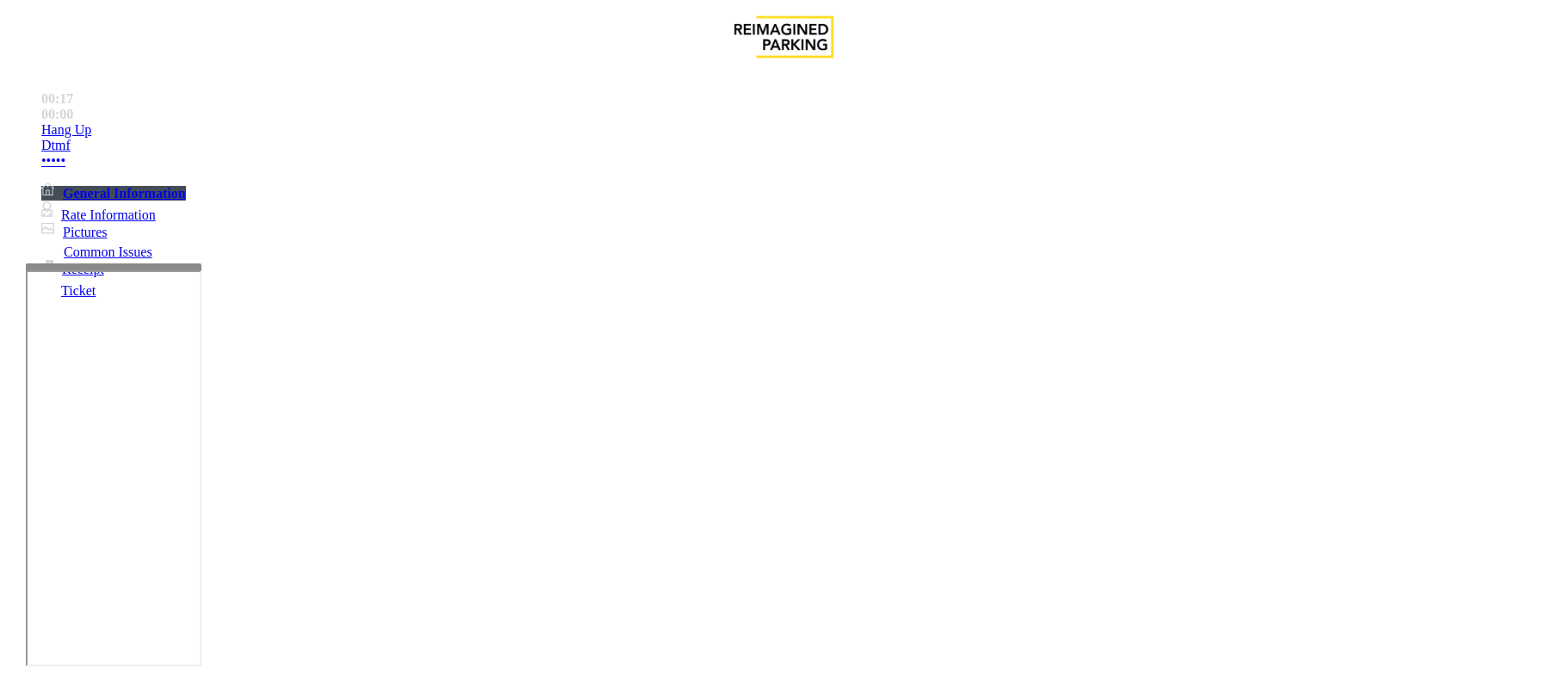 click at bounding box center (253, 1588) 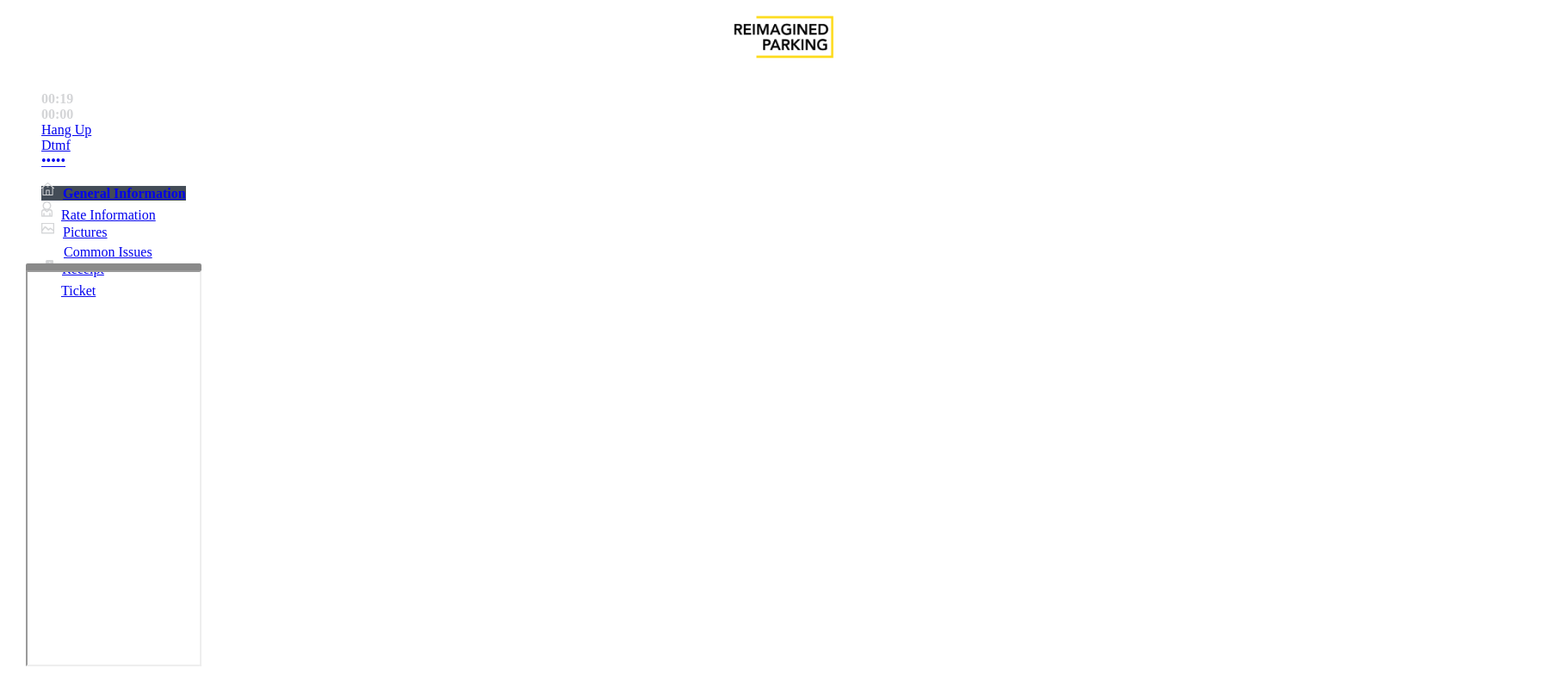 click at bounding box center [253, 1588] 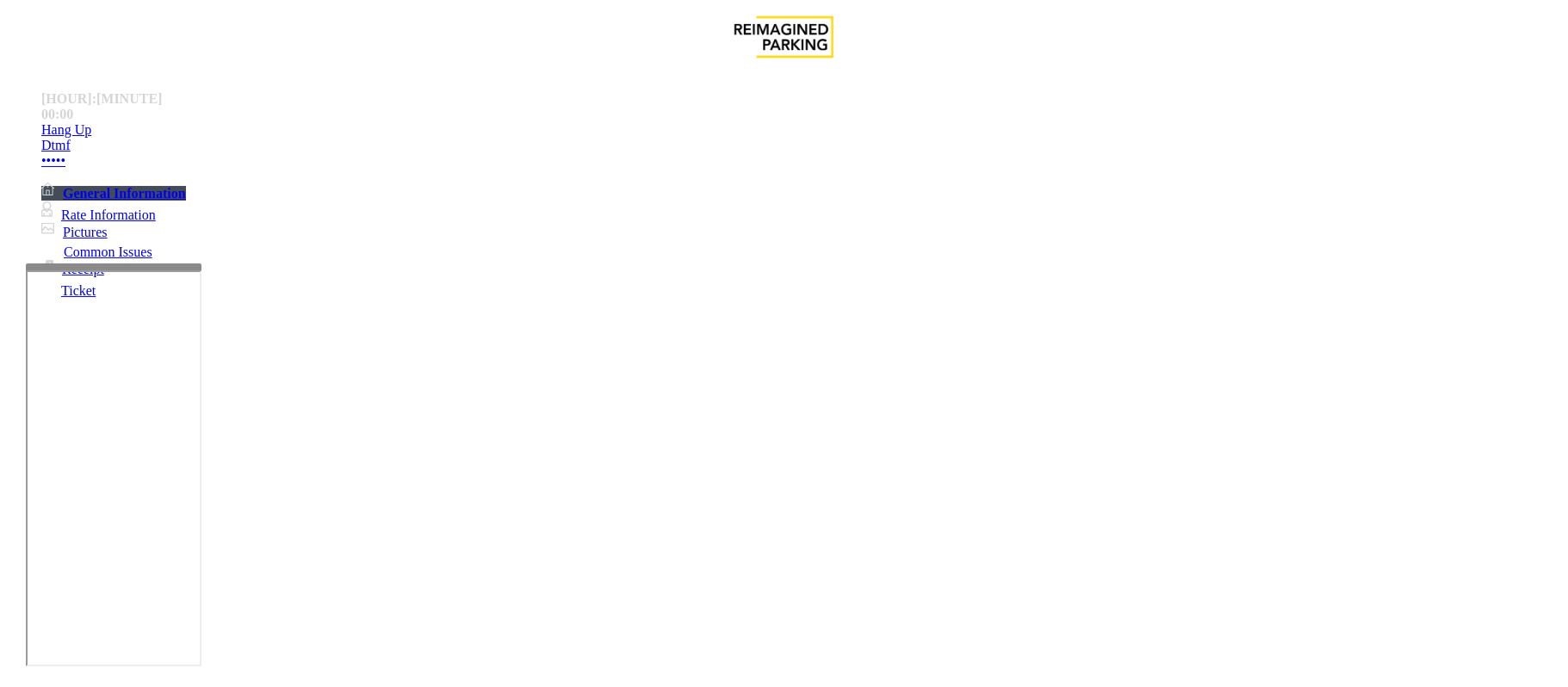 scroll, scrollTop: 35, scrollLeft: 0, axis: vertical 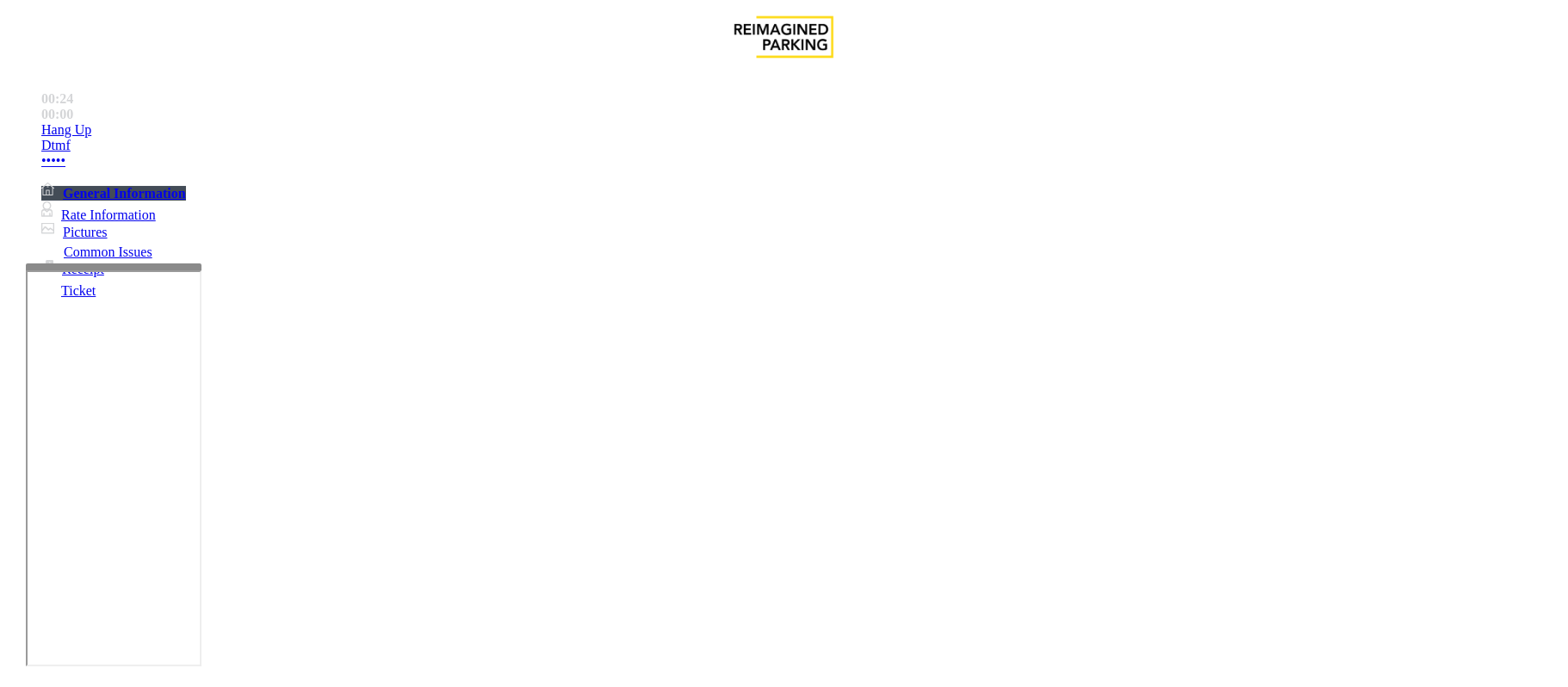 click at bounding box center [253, 1588] 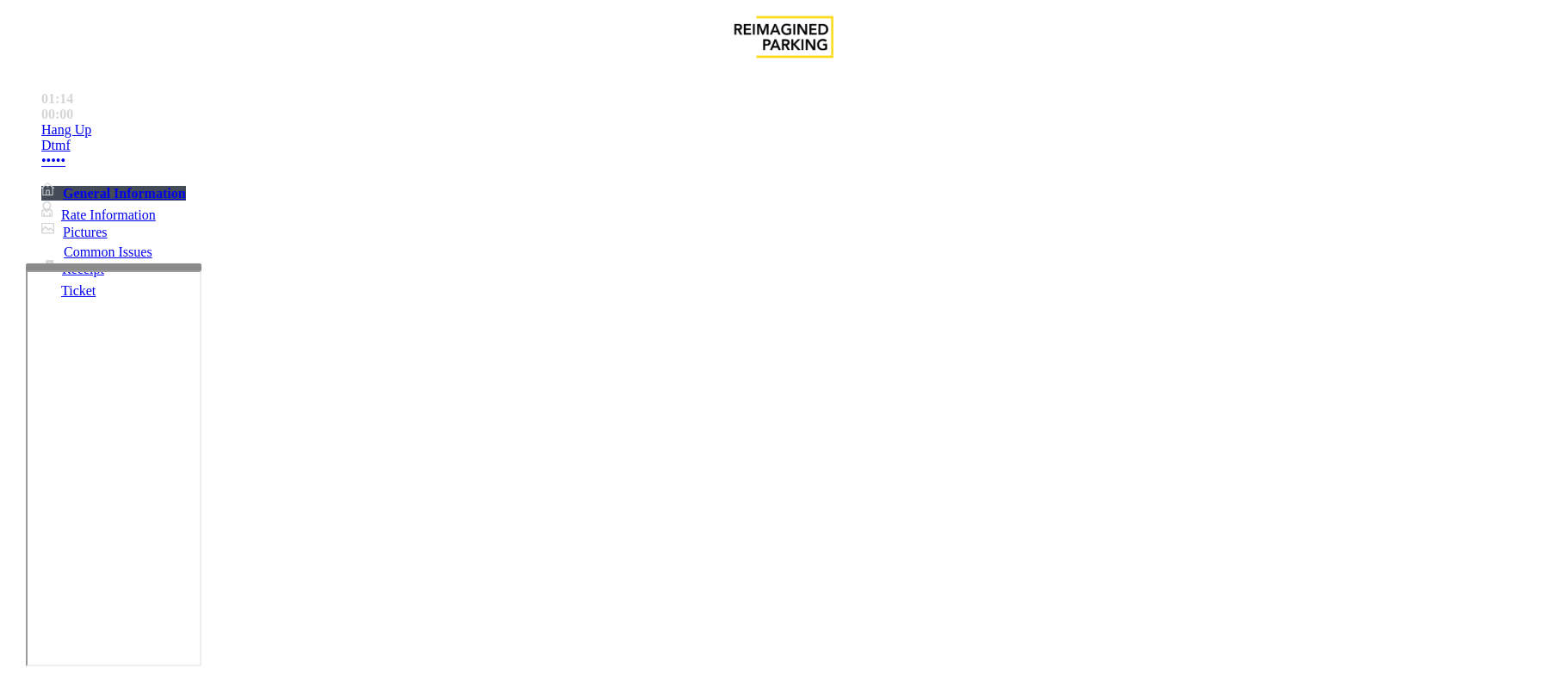 click at bounding box center (253, 1588) 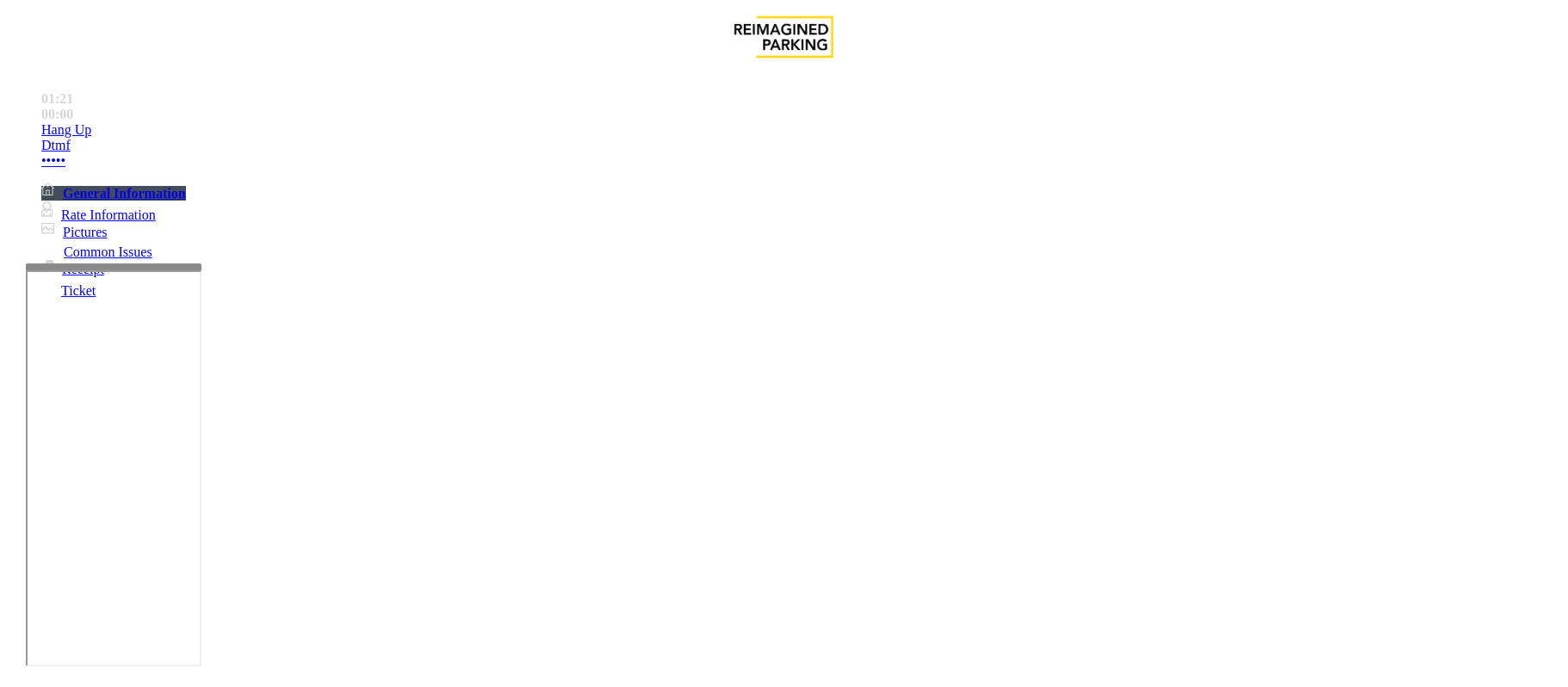 click at bounding box center [253, 1588] 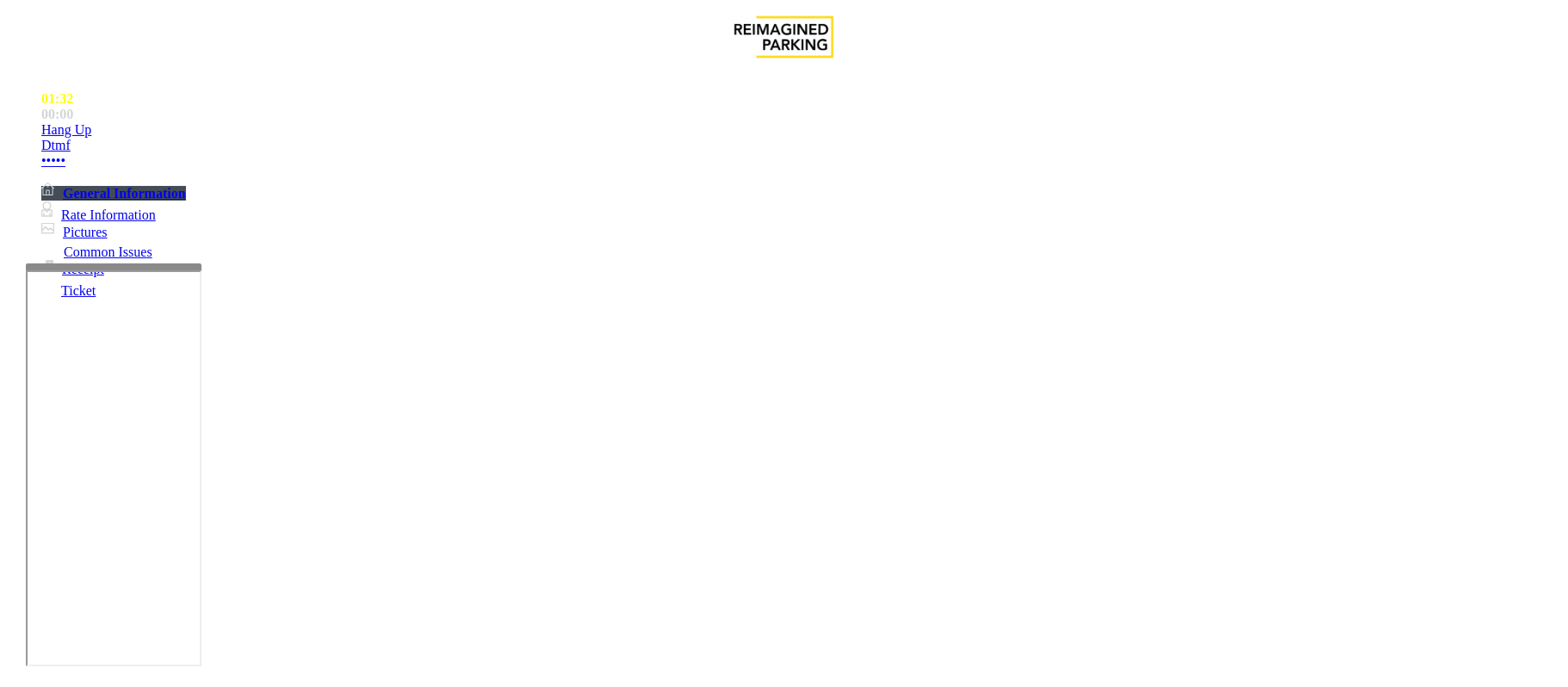 click at bounding box center [253, 1588] 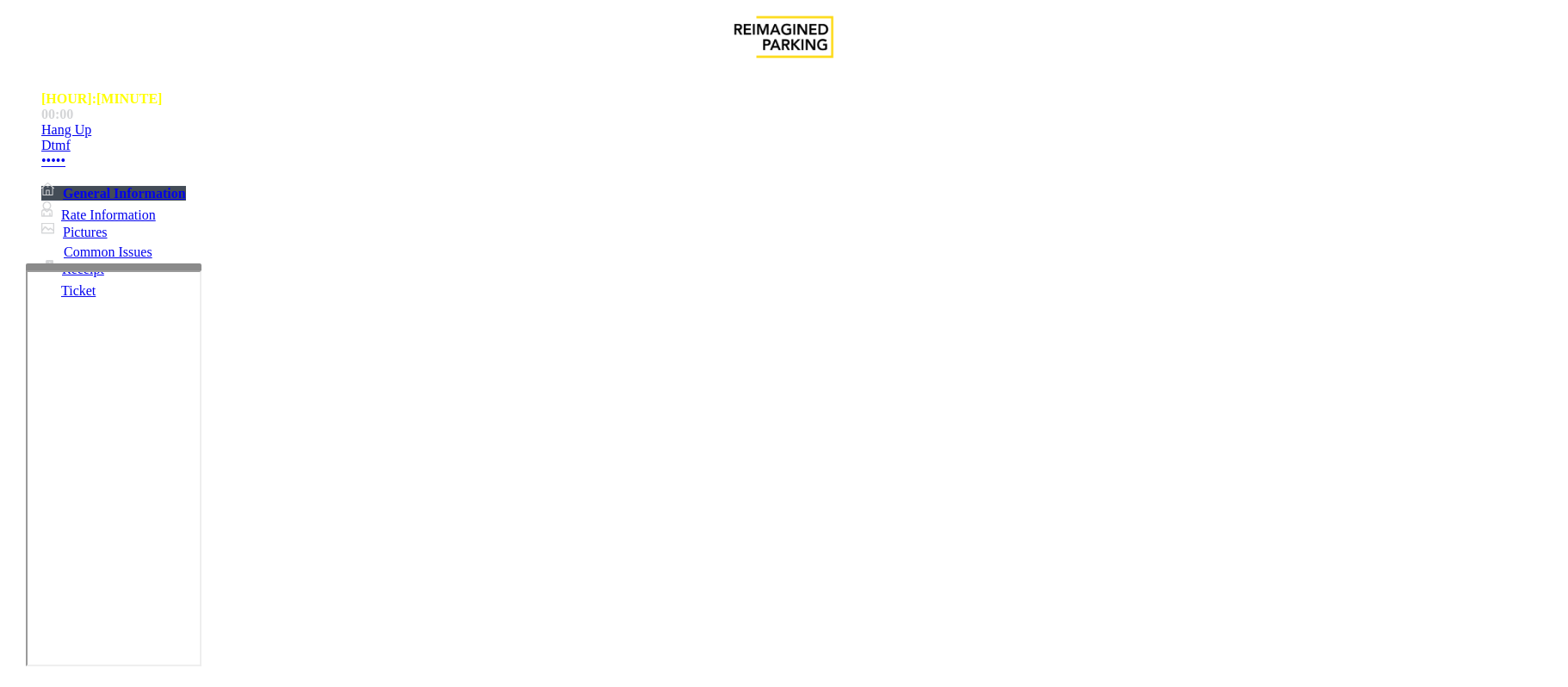 type on "**********" 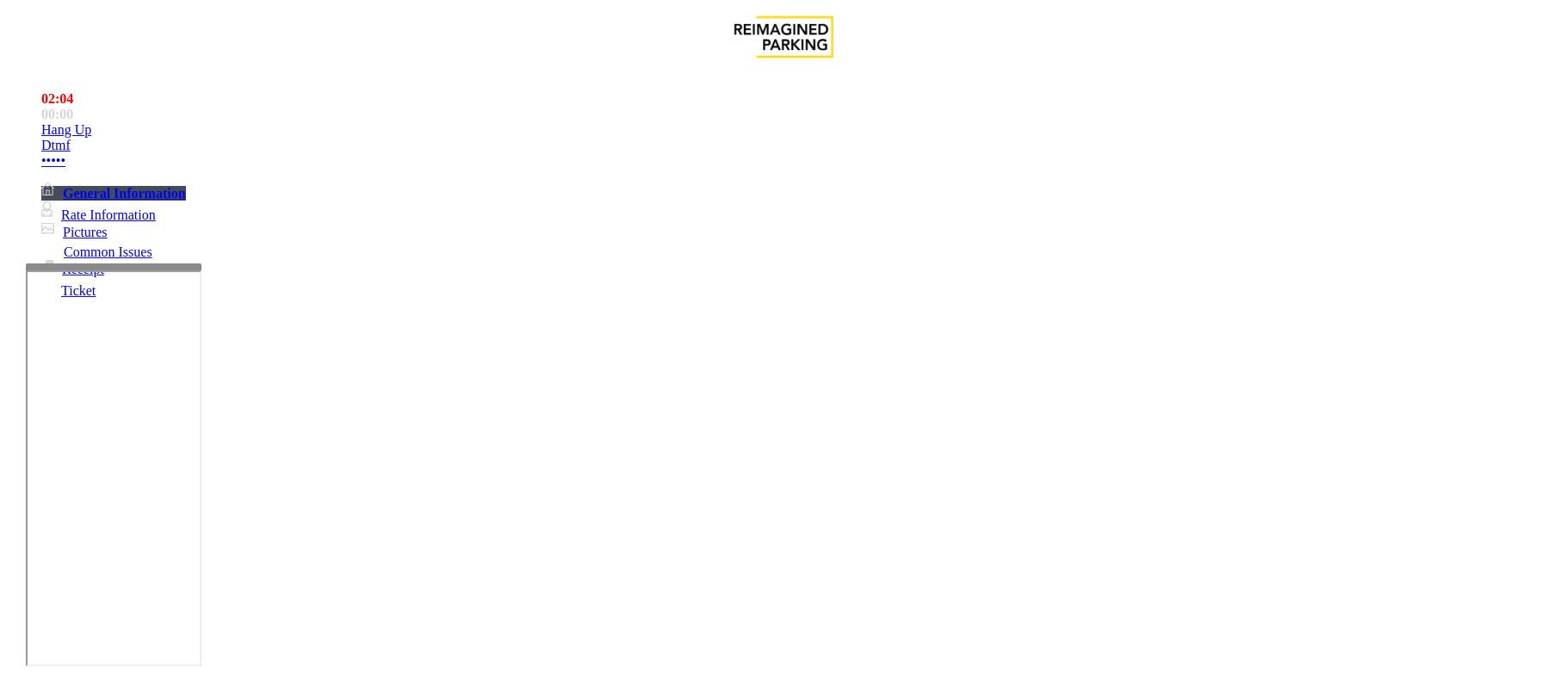 click on "*****" at bounding box center [83, 1268] 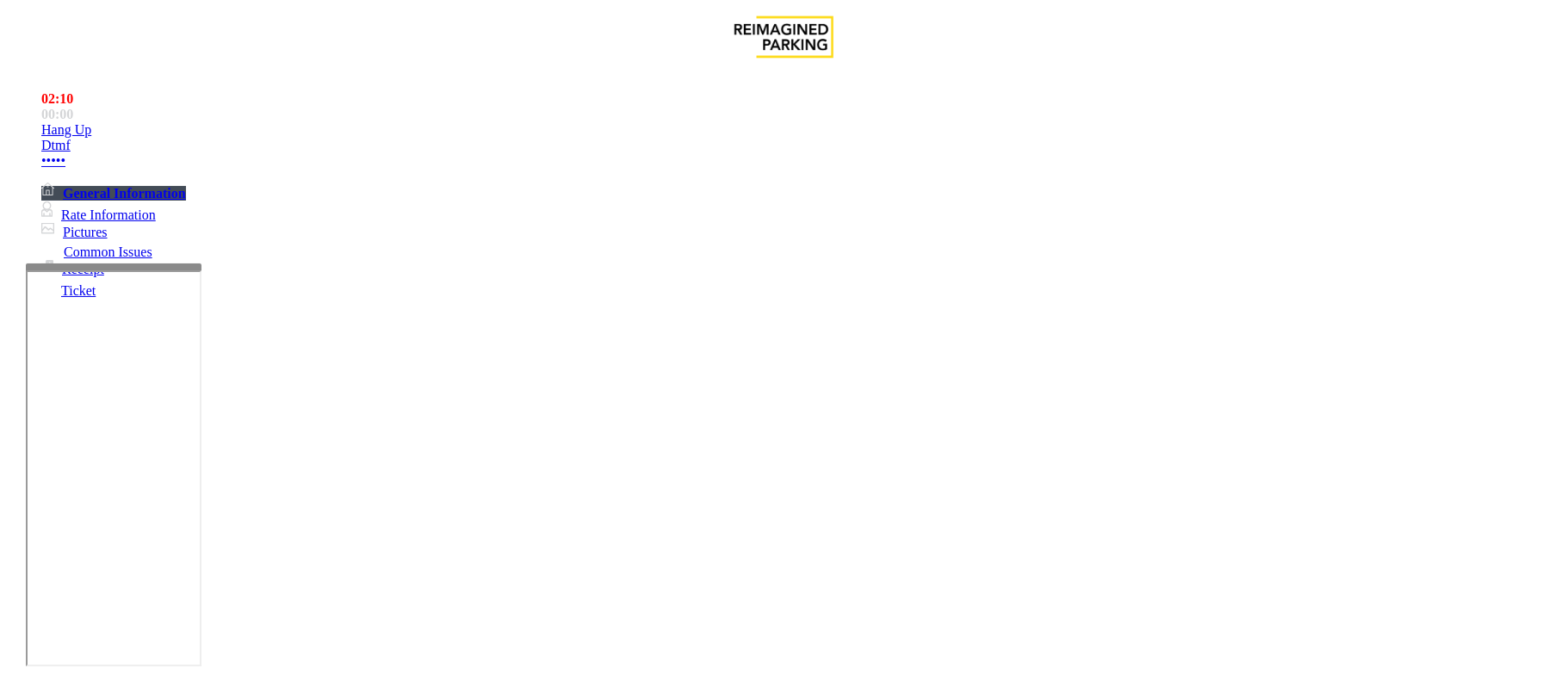 click on "*****" at bounding box center [83, 1268] 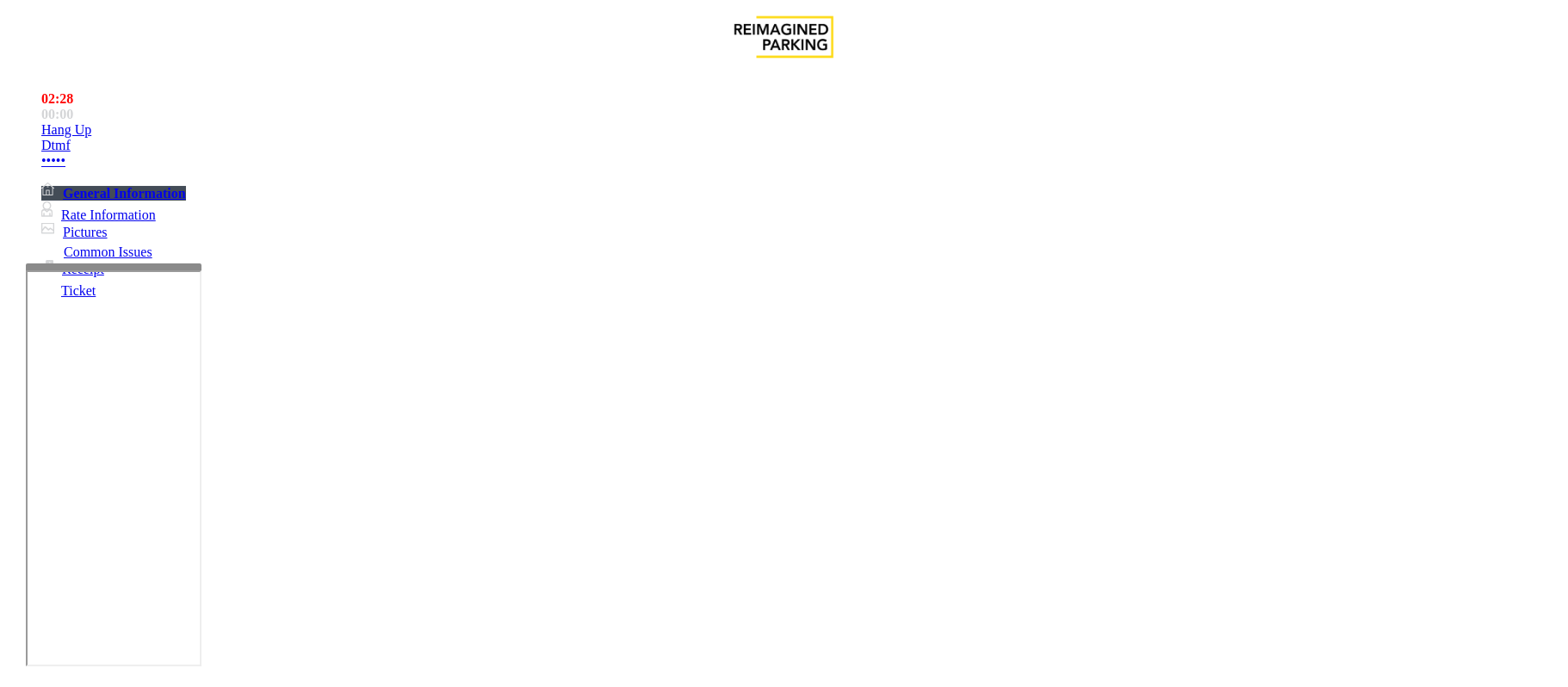 click on "*******" at bounding box center [83, 1268] 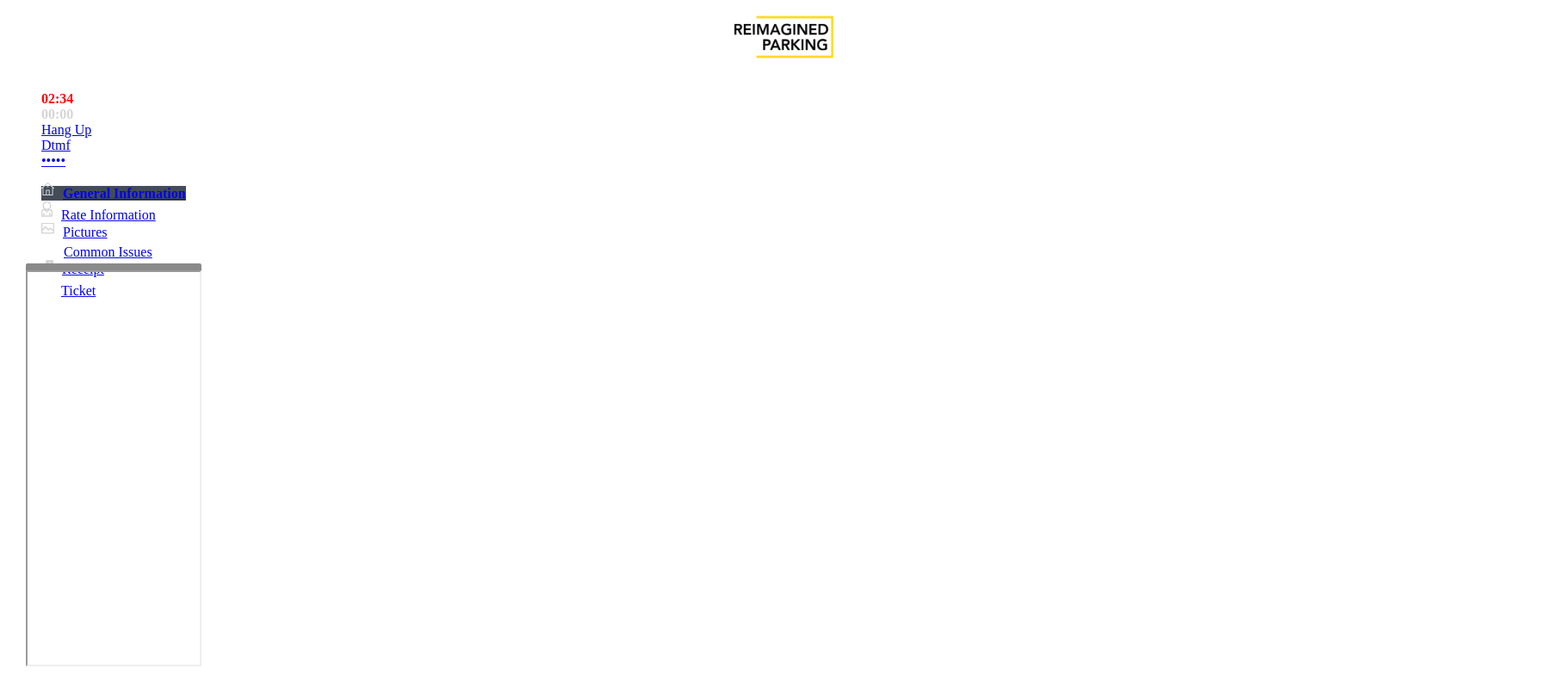 type on "*******" 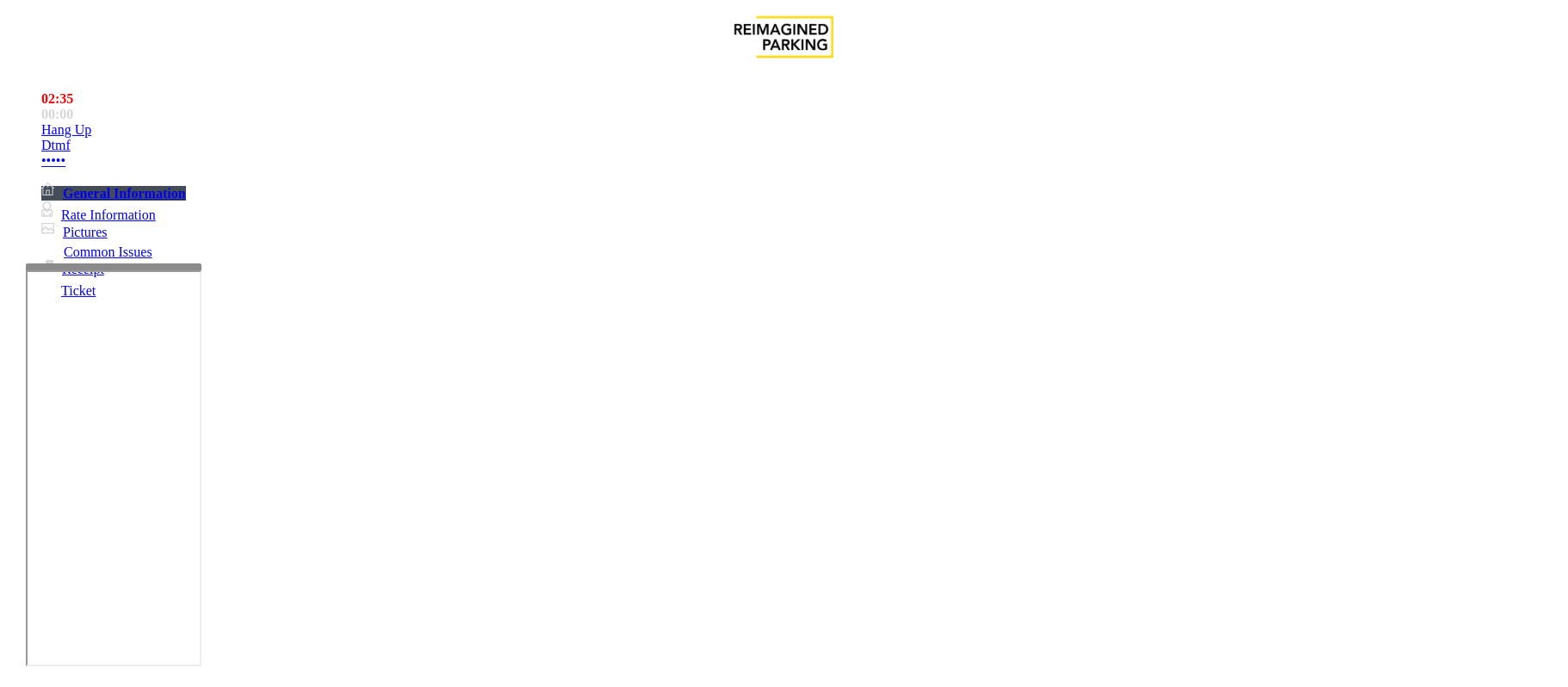 click on "Vend Gate" at bounding box center [59, 1669] 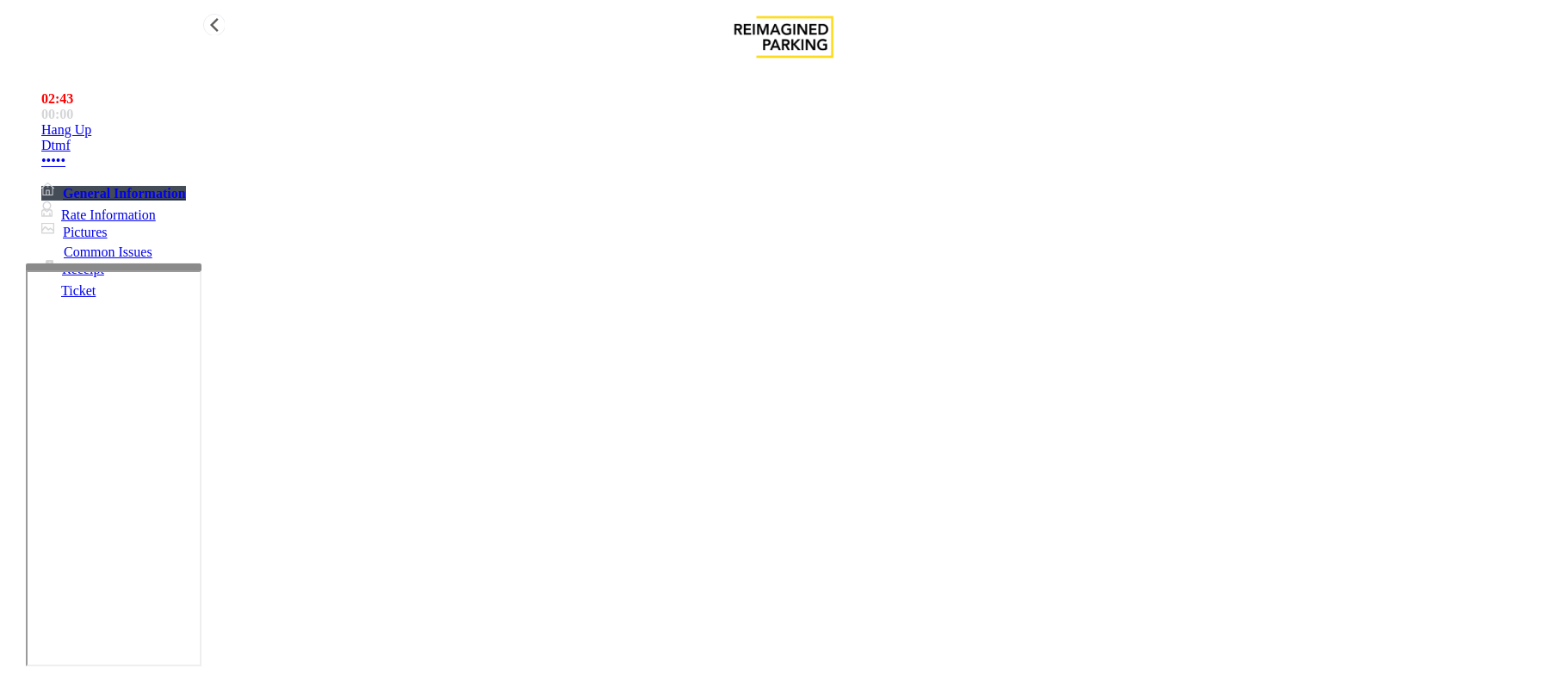 click on "Hang Up" at bounding box center (66, 130) 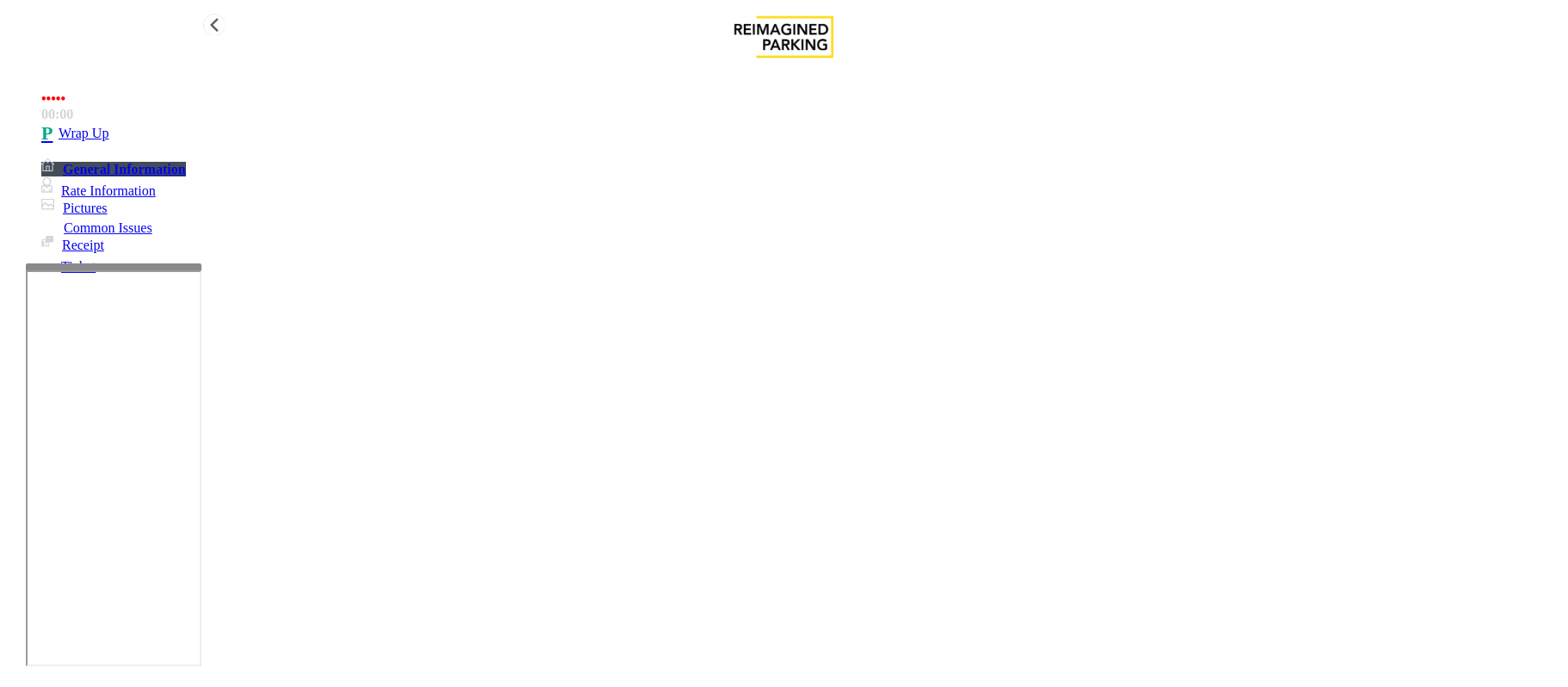 click on "Wrap Up" at bounding box center [84, 133] 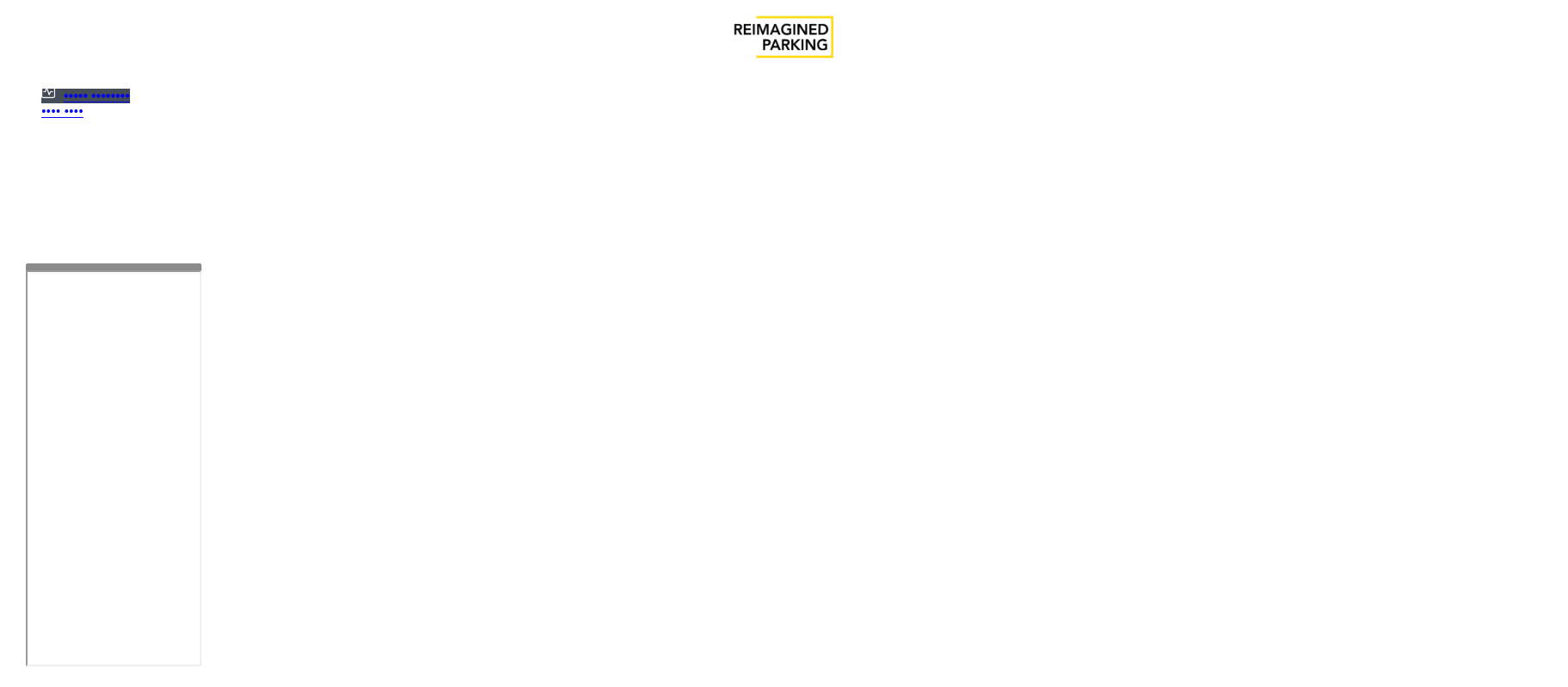 click on "Online Reservations" at bounding box center [623, 1435] 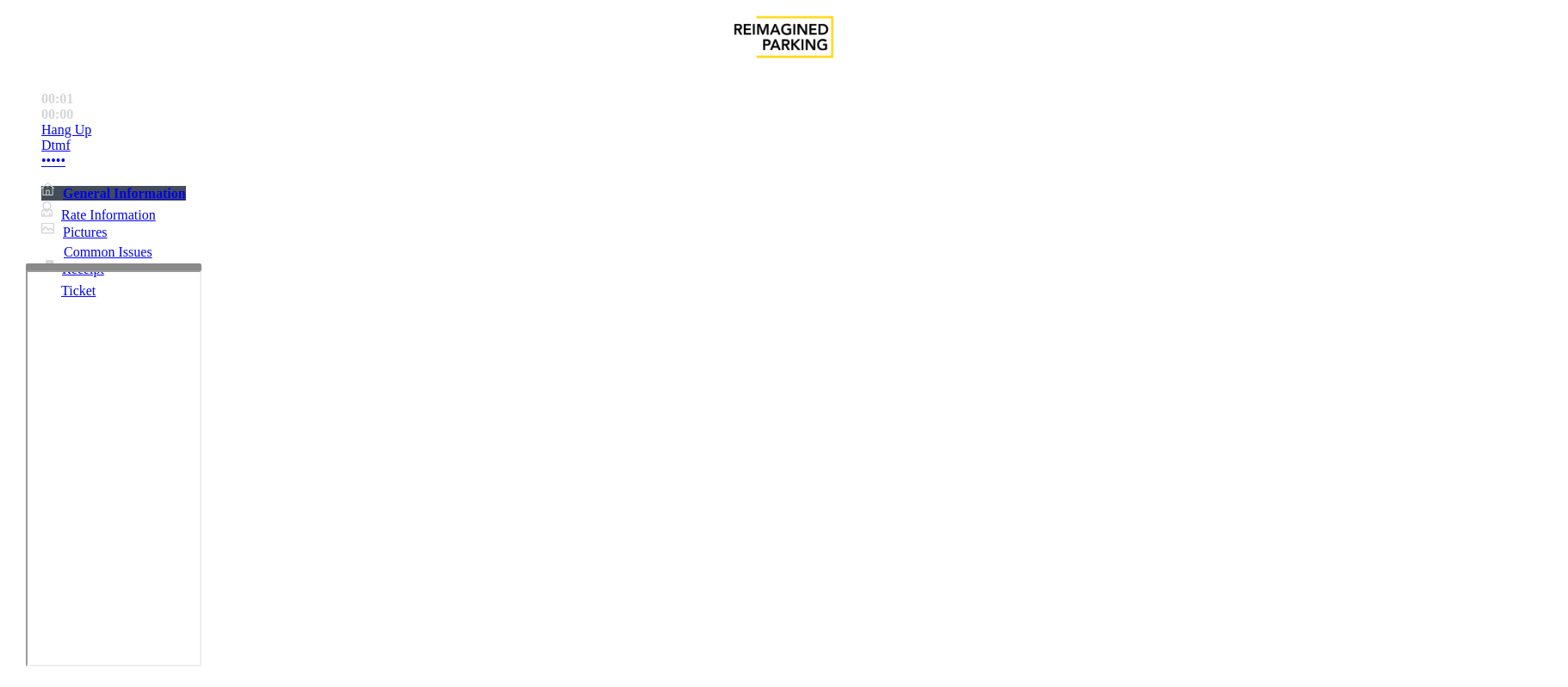 scroll, scrollTop: 1262, scrollLeft: 0, axis: vertical 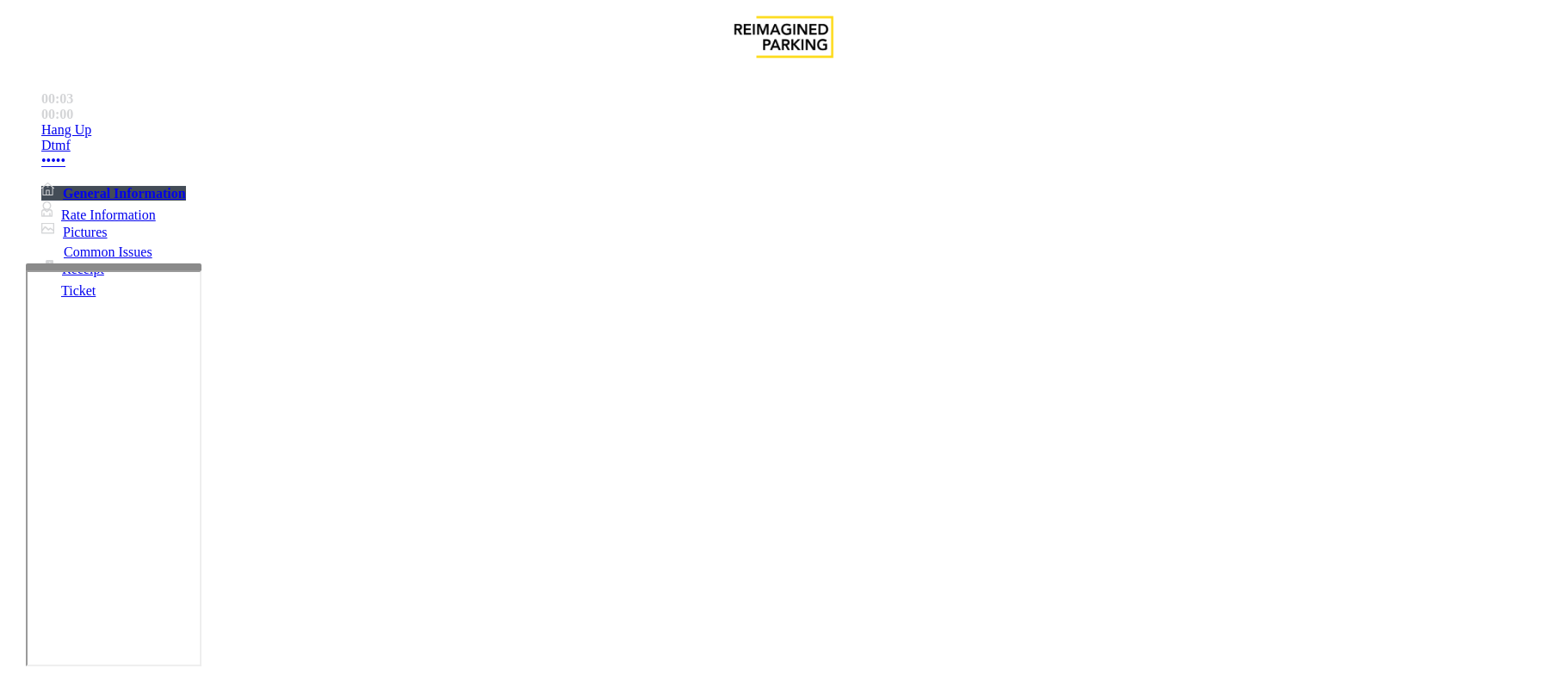 drag, startPoint x: 742, startPoint y: 117, endPoint x: 784, endPoint y: 139, distance: 47.413078 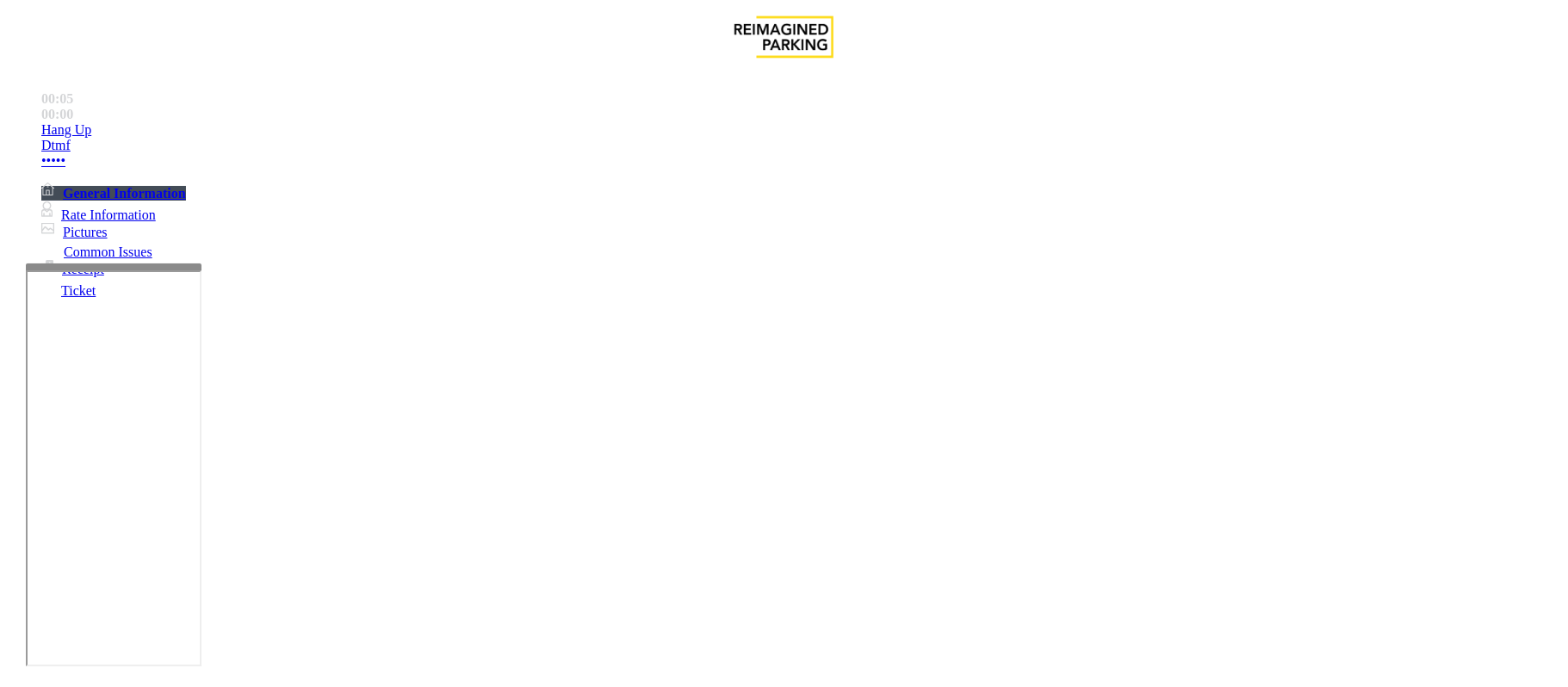 click on "Monthly Issue" at bounding box center (231, 1249) 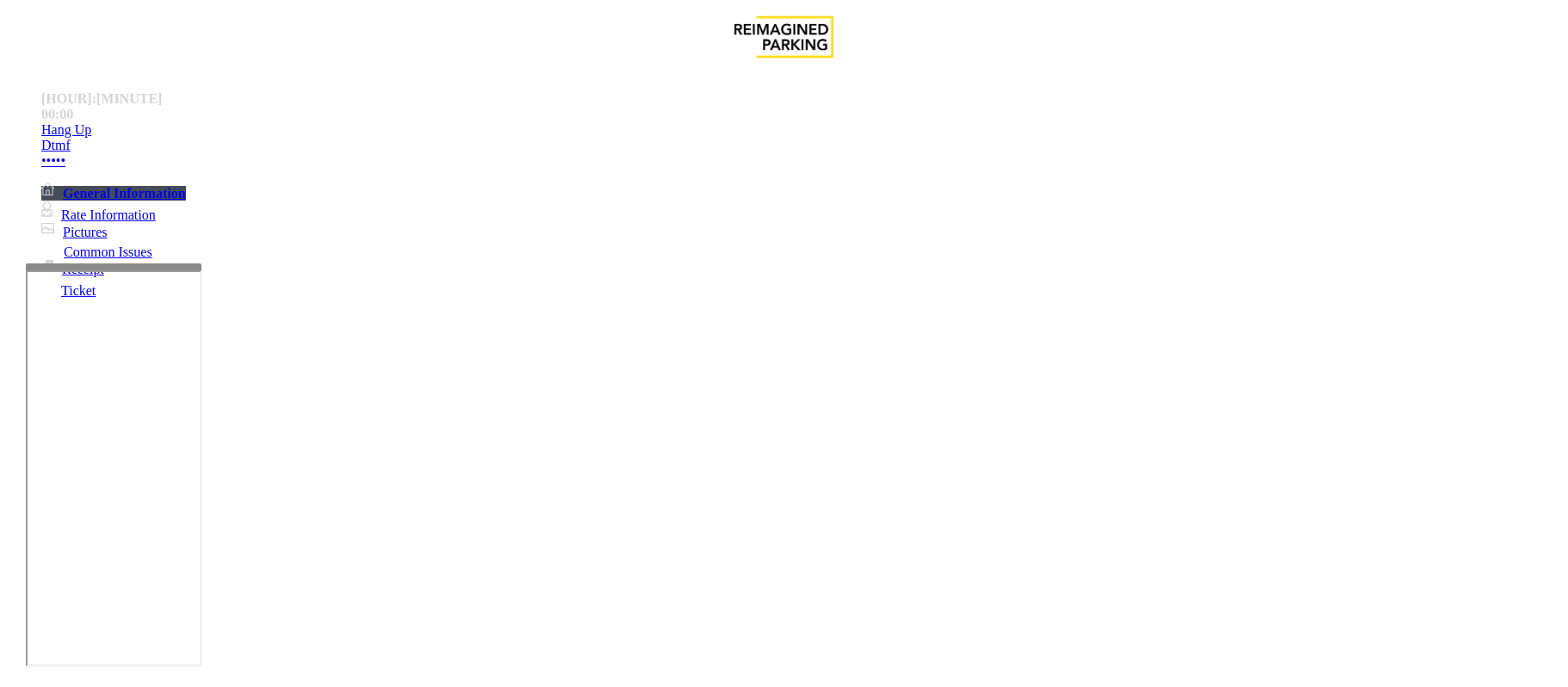 click on "Passback" at bounding box center (142, 1249) 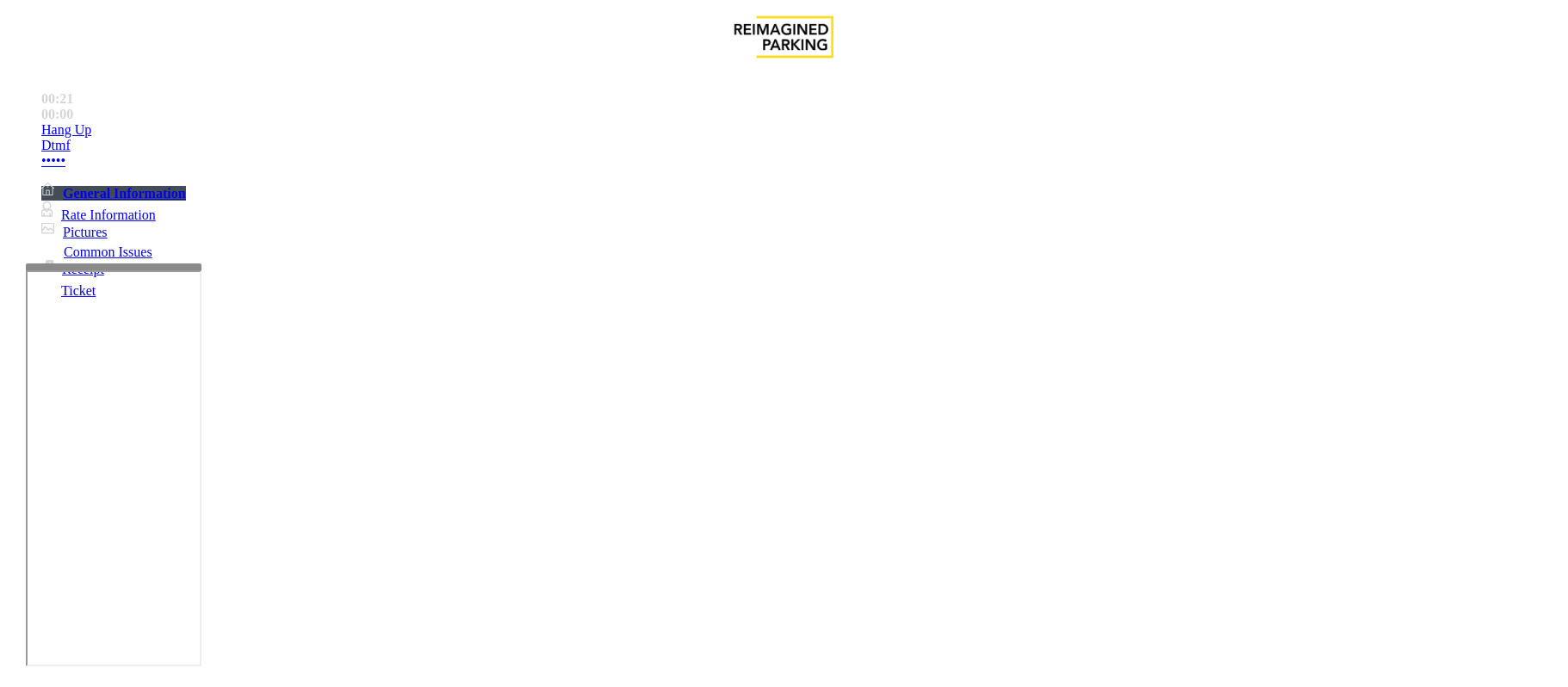 click at bounding box center (83, 1268) 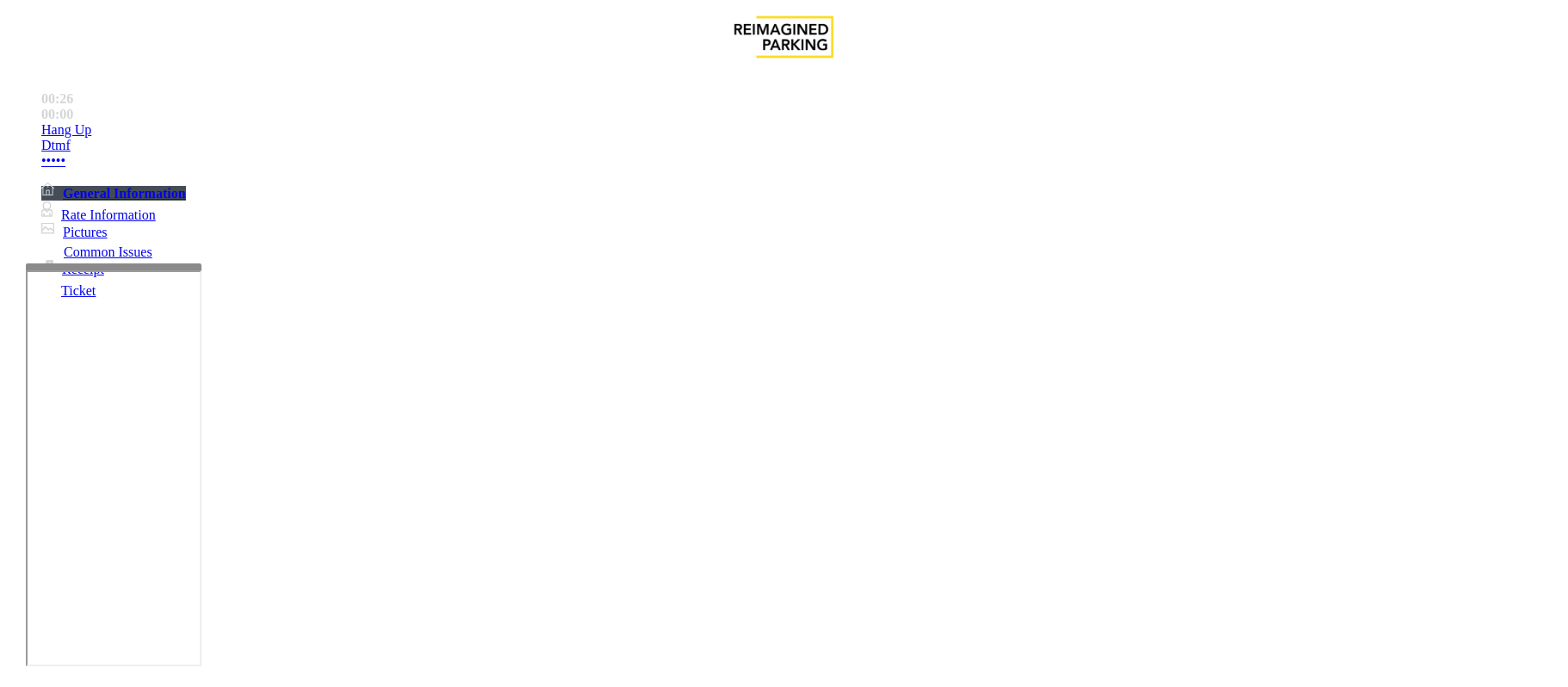 click on "*****" at bounding box center (83, 1291) 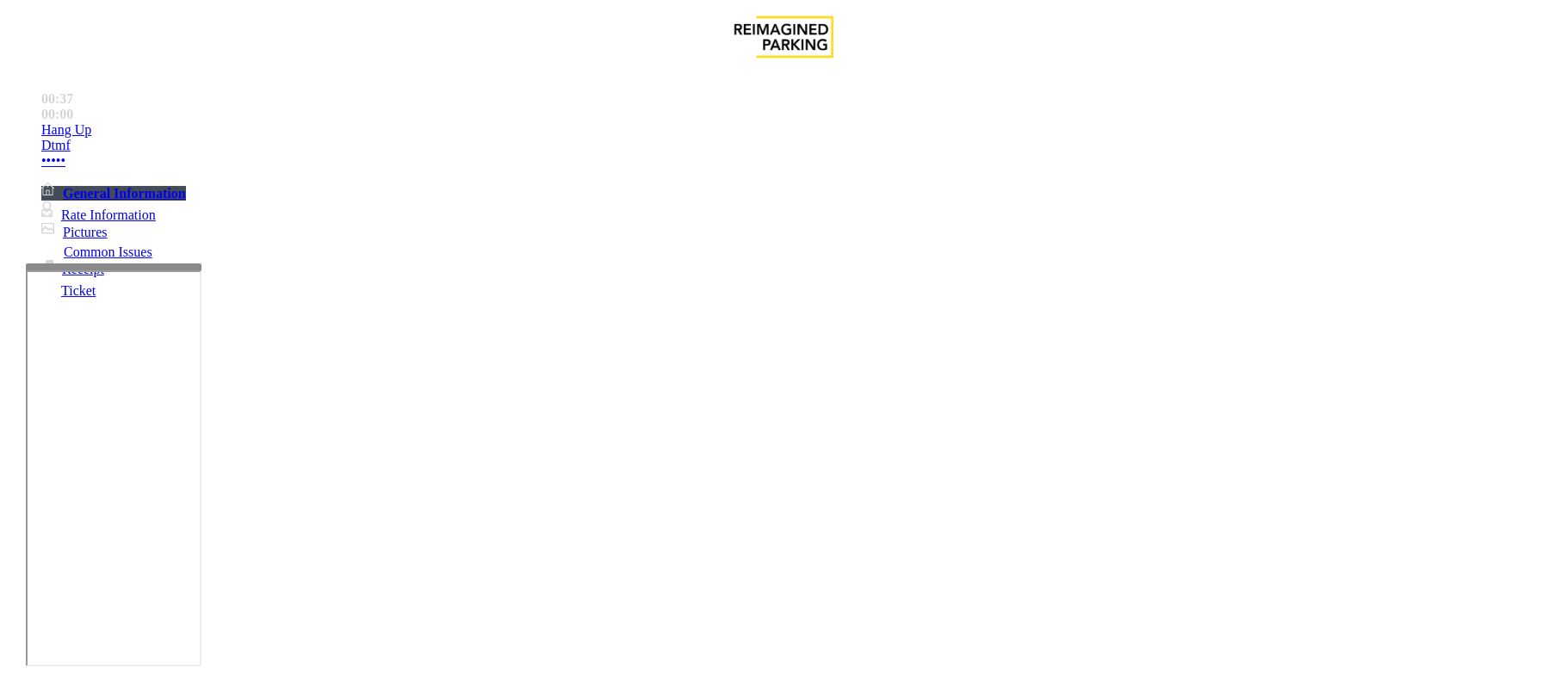 click on "*******" at bounding box center [83, 1291] 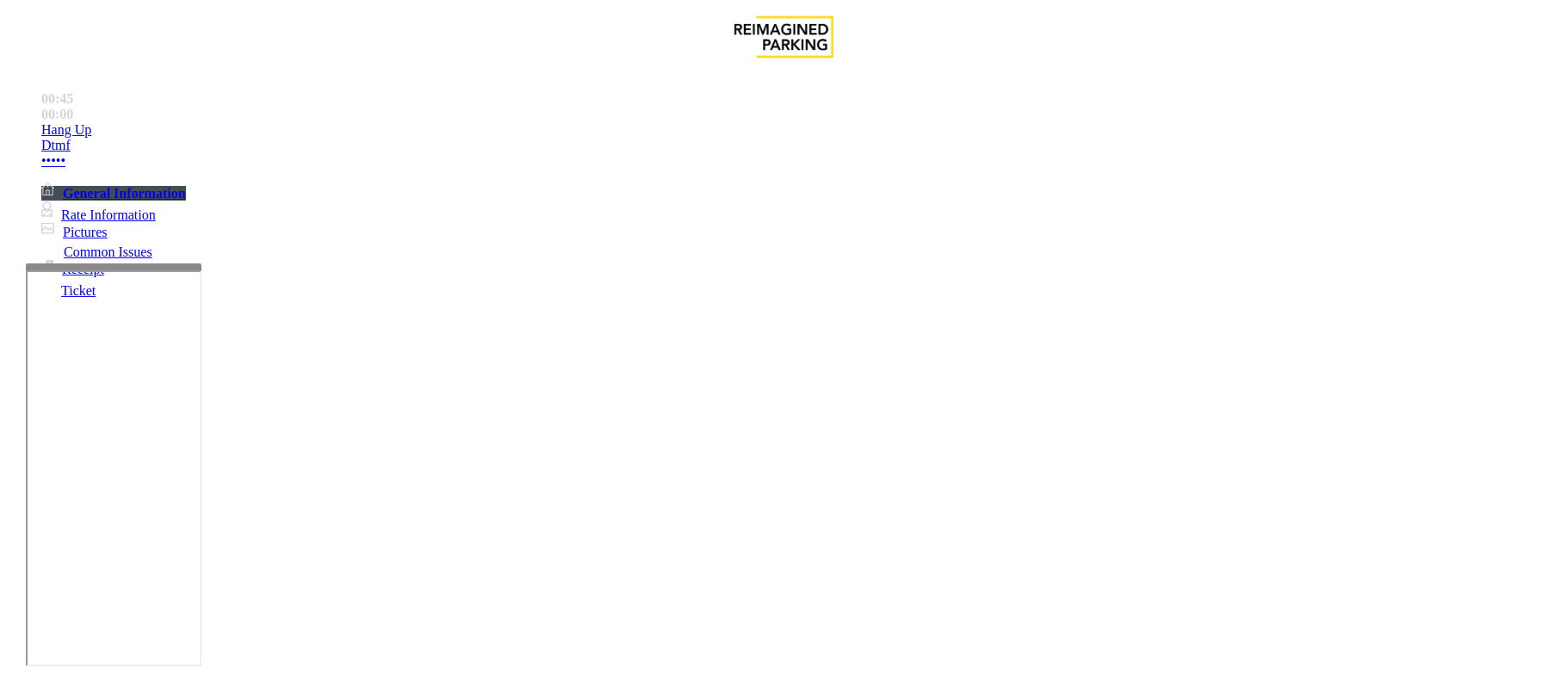 type on "******" 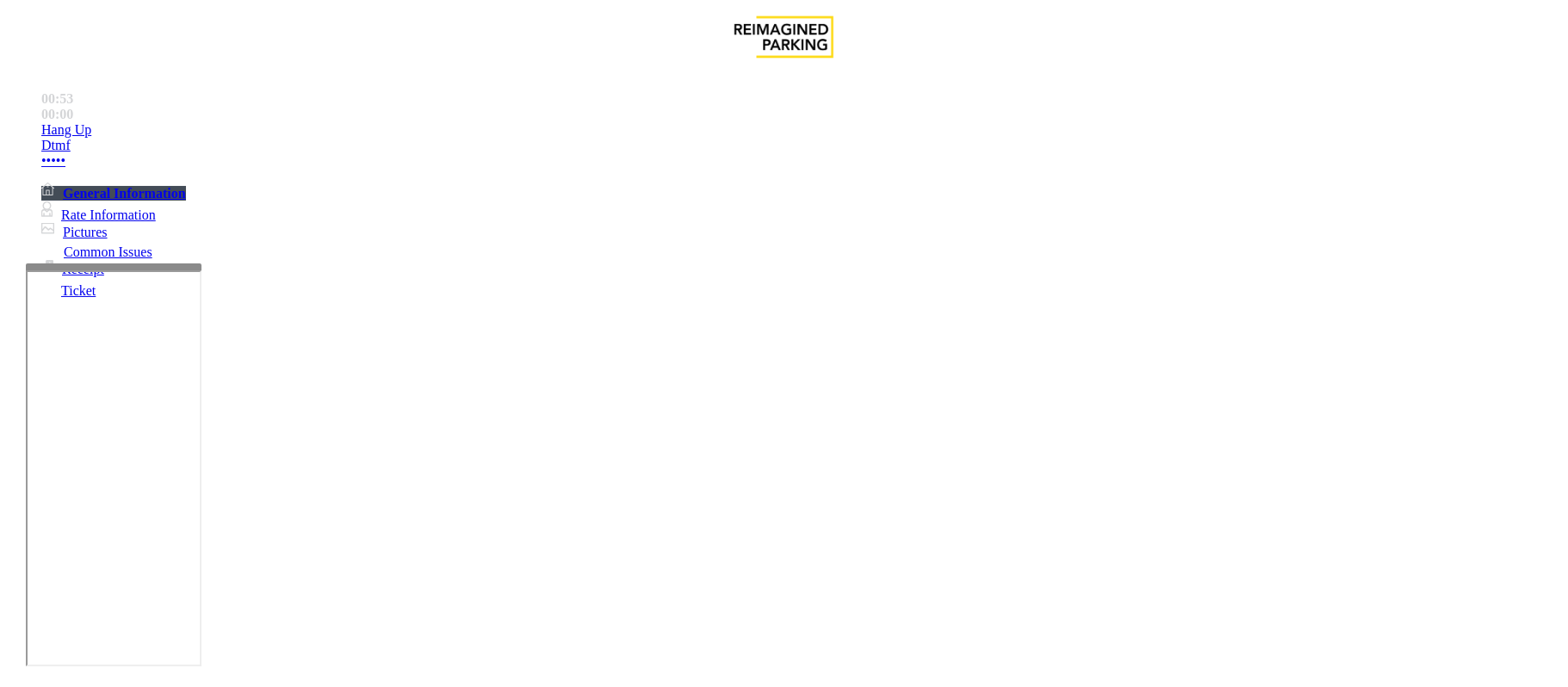 click at bounding box center [83, 1268] 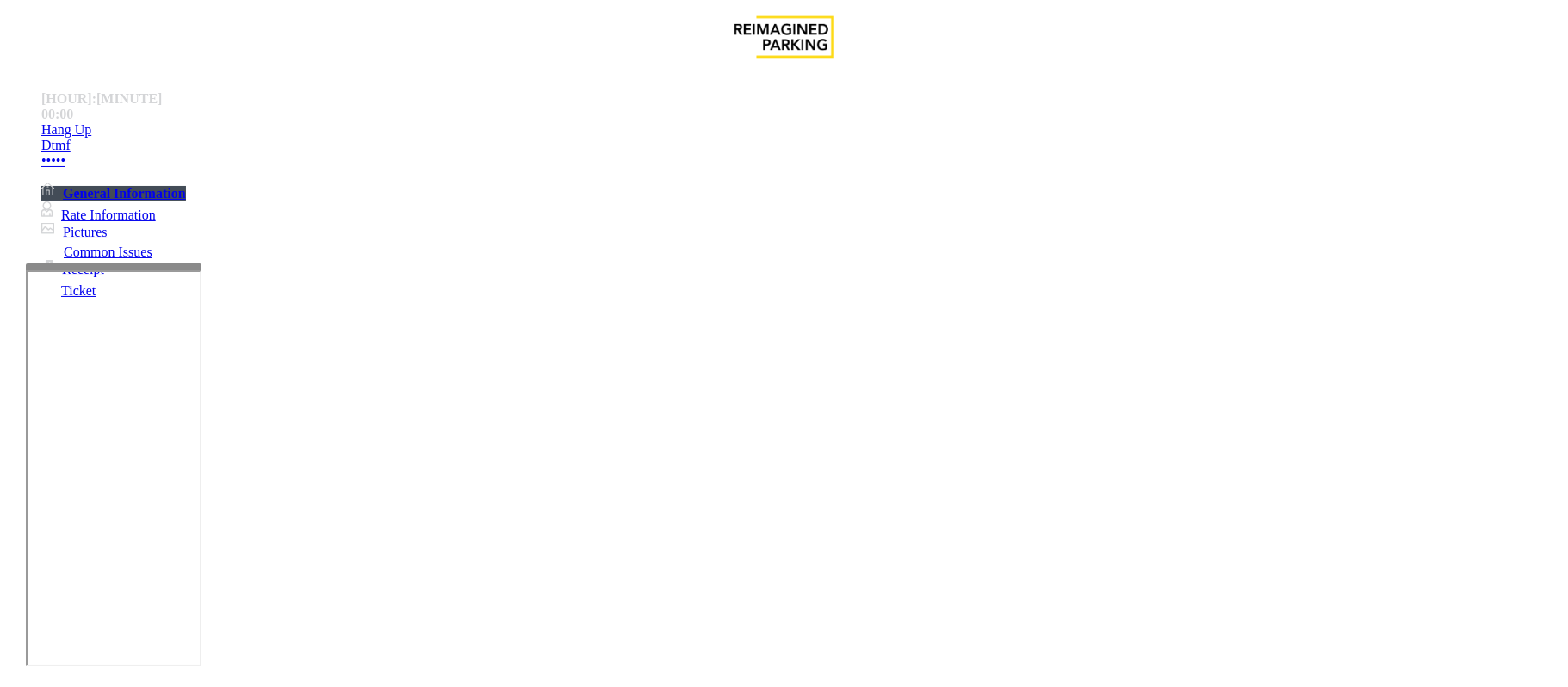 click on "****" at bounding box center [83, 1268] 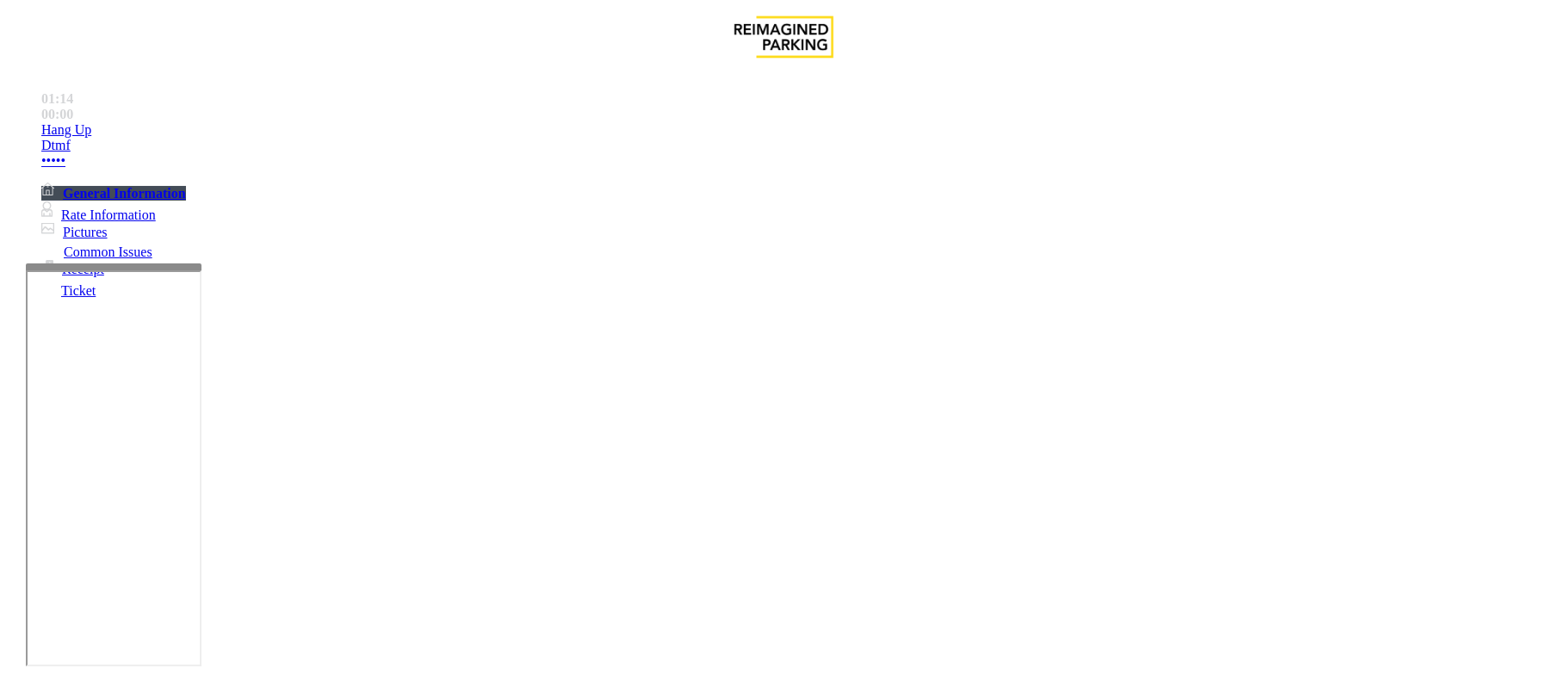 type on "****" 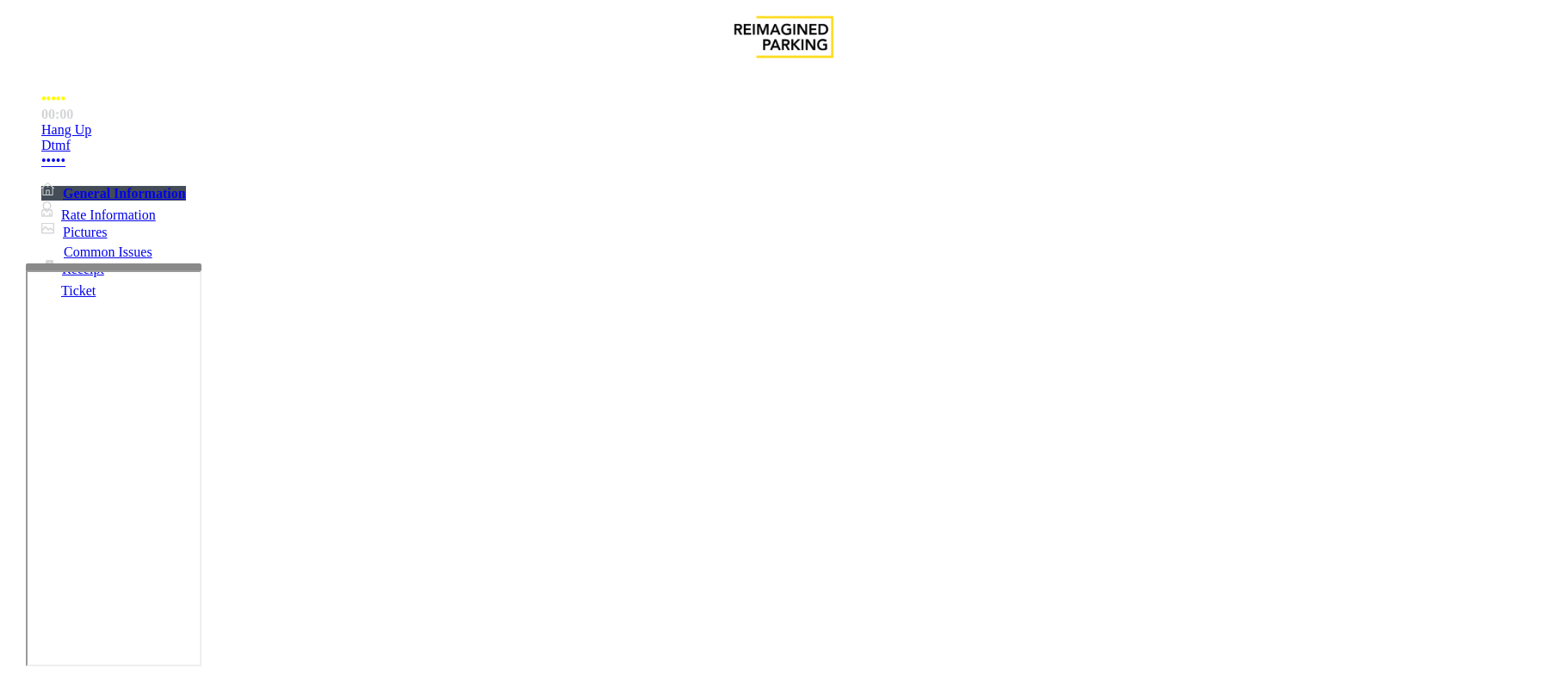 scroll, scrollTop: 459, scrollLeft: 0, axis: vertical 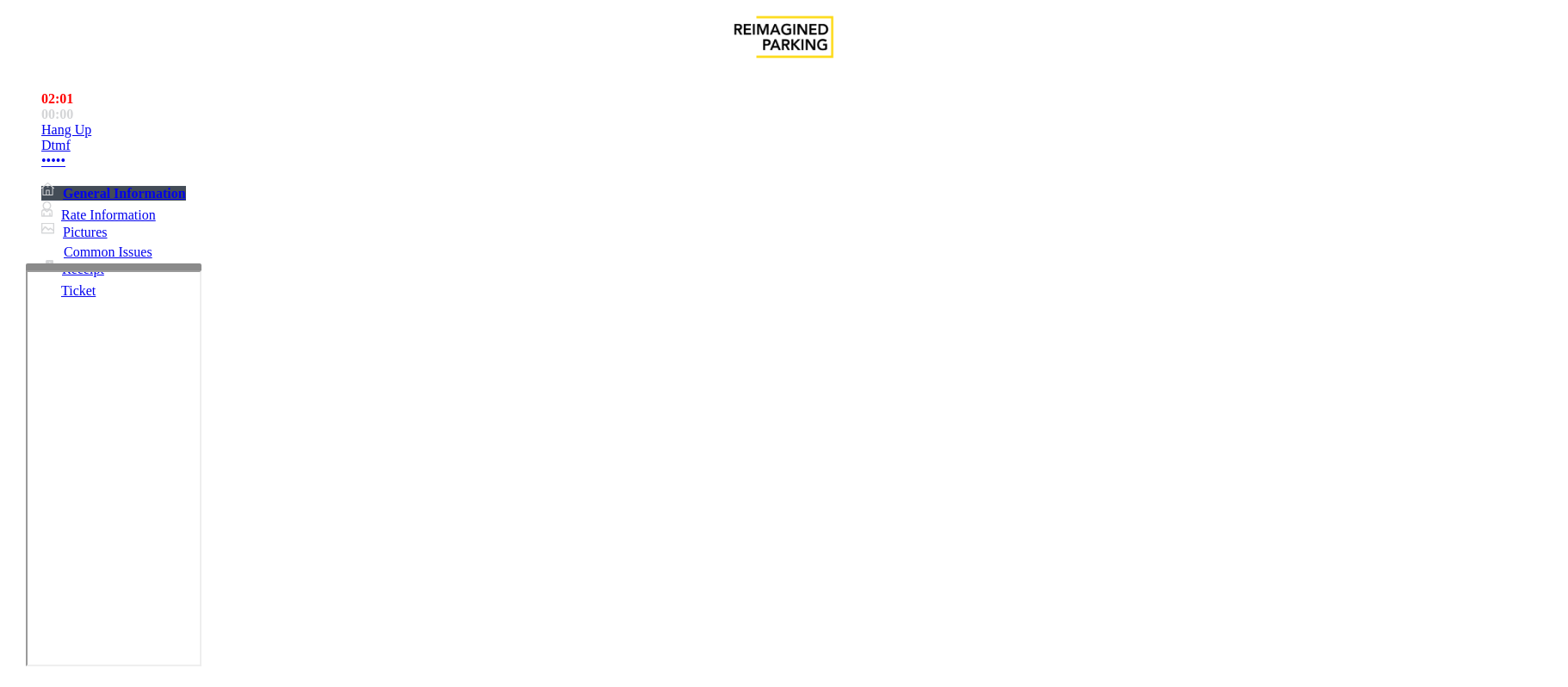 click at bounding box center [253, 1532] 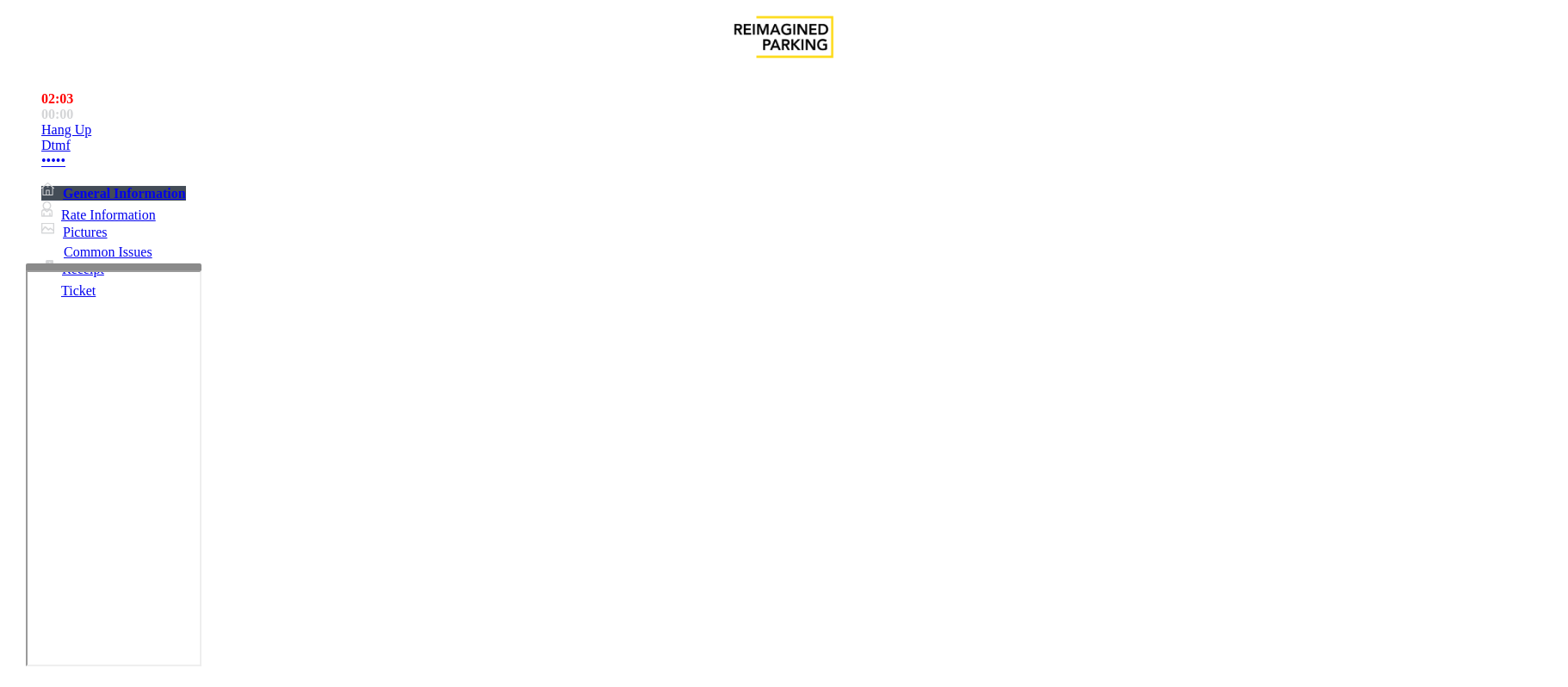 click on "Passback" at bounding box center [784, 1236] 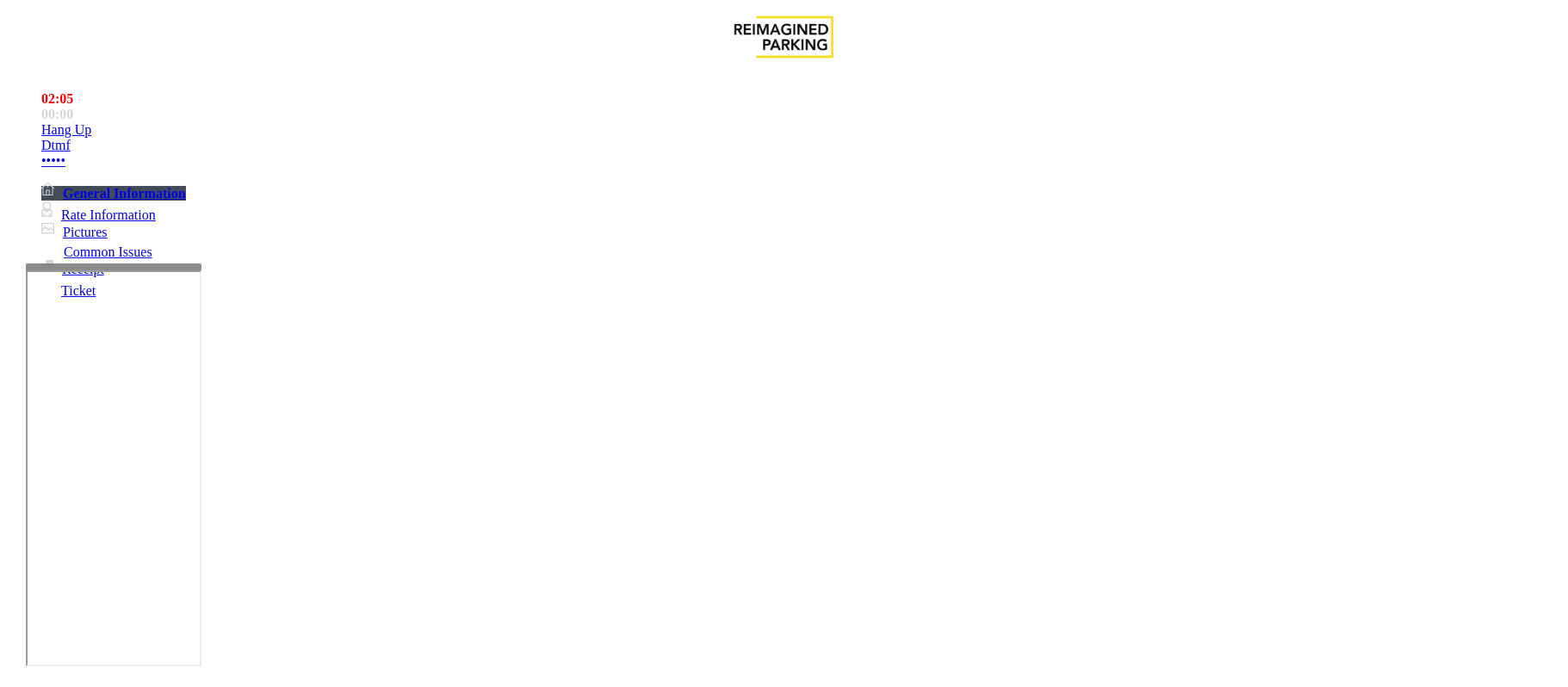 click at bounding box center [253, 1532] 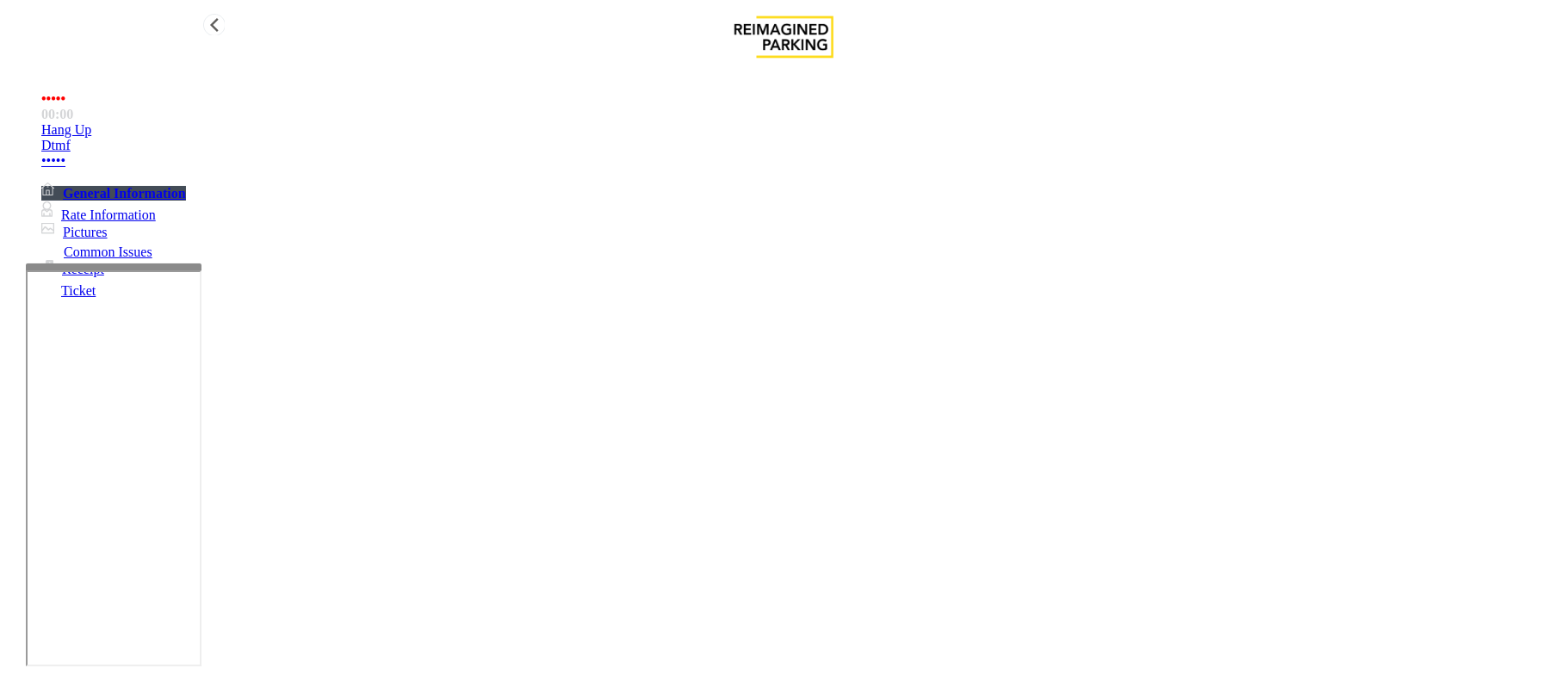 click on "Hang Up" at bounding box center (66, 130) 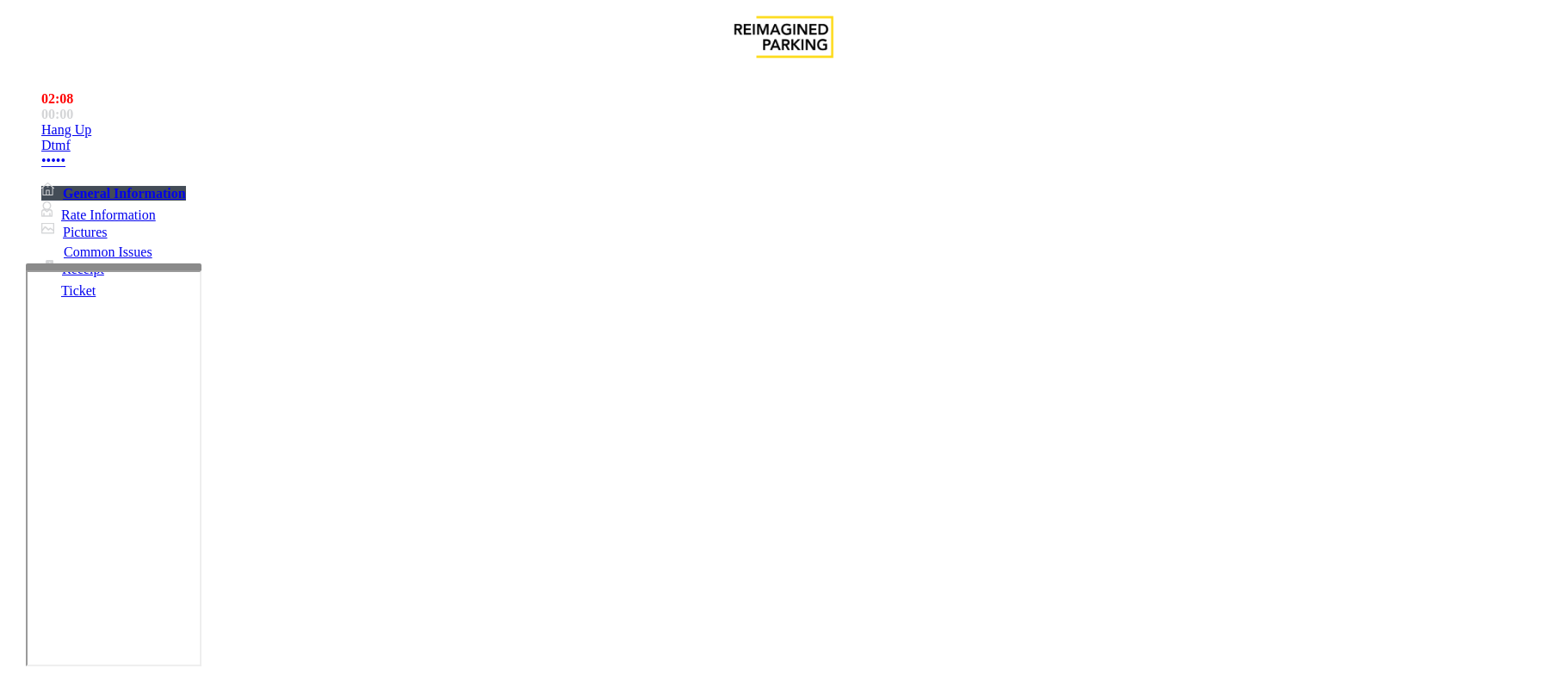 click at bounding box center [253, 1532] 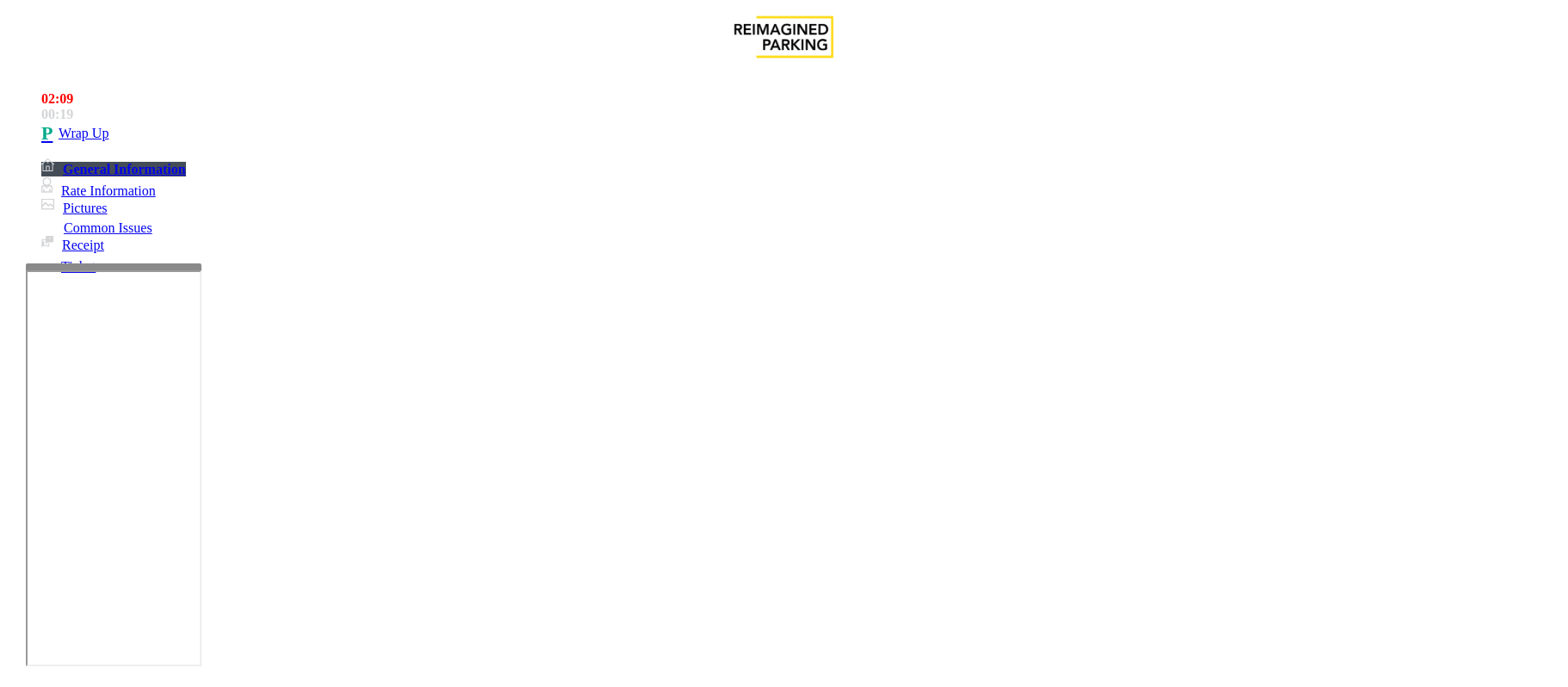 type on "**********" 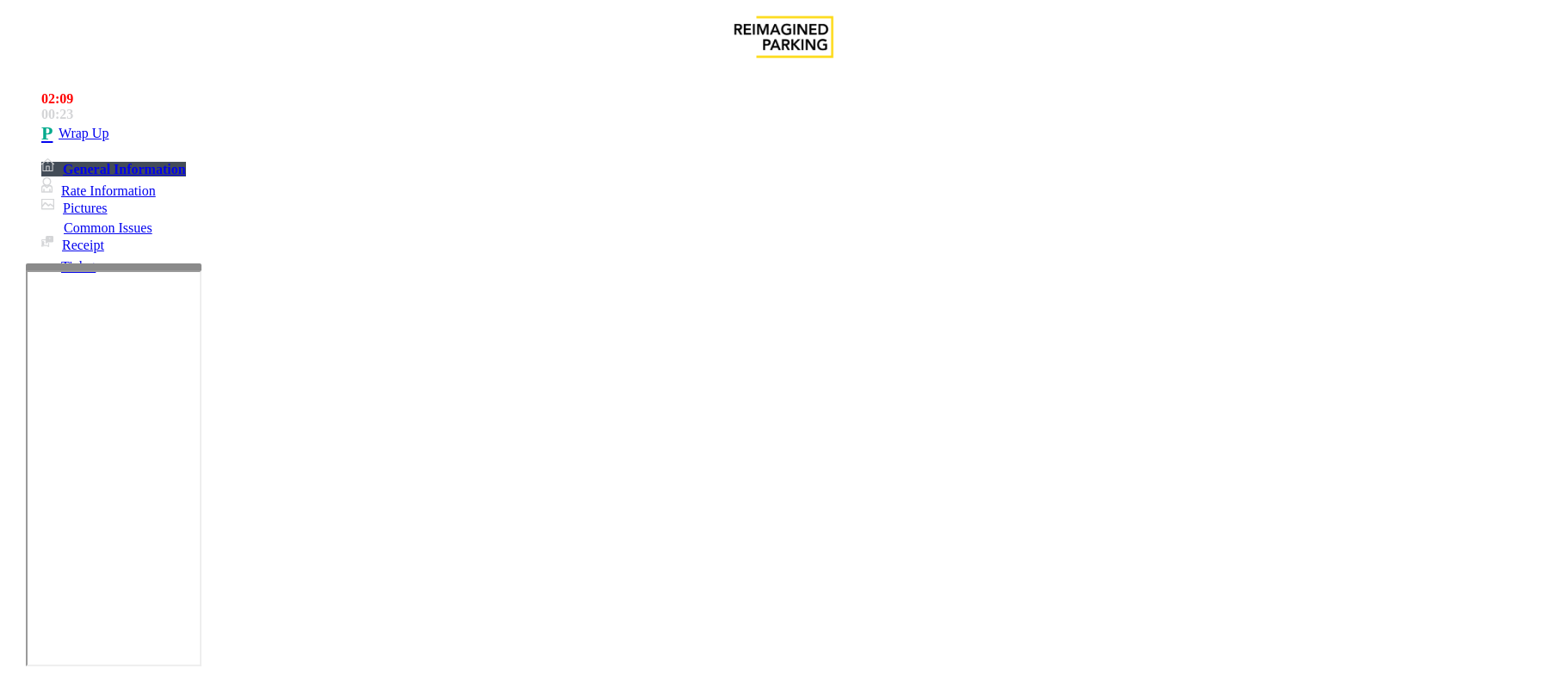 click on "****" at bounding box center (83, 1268) 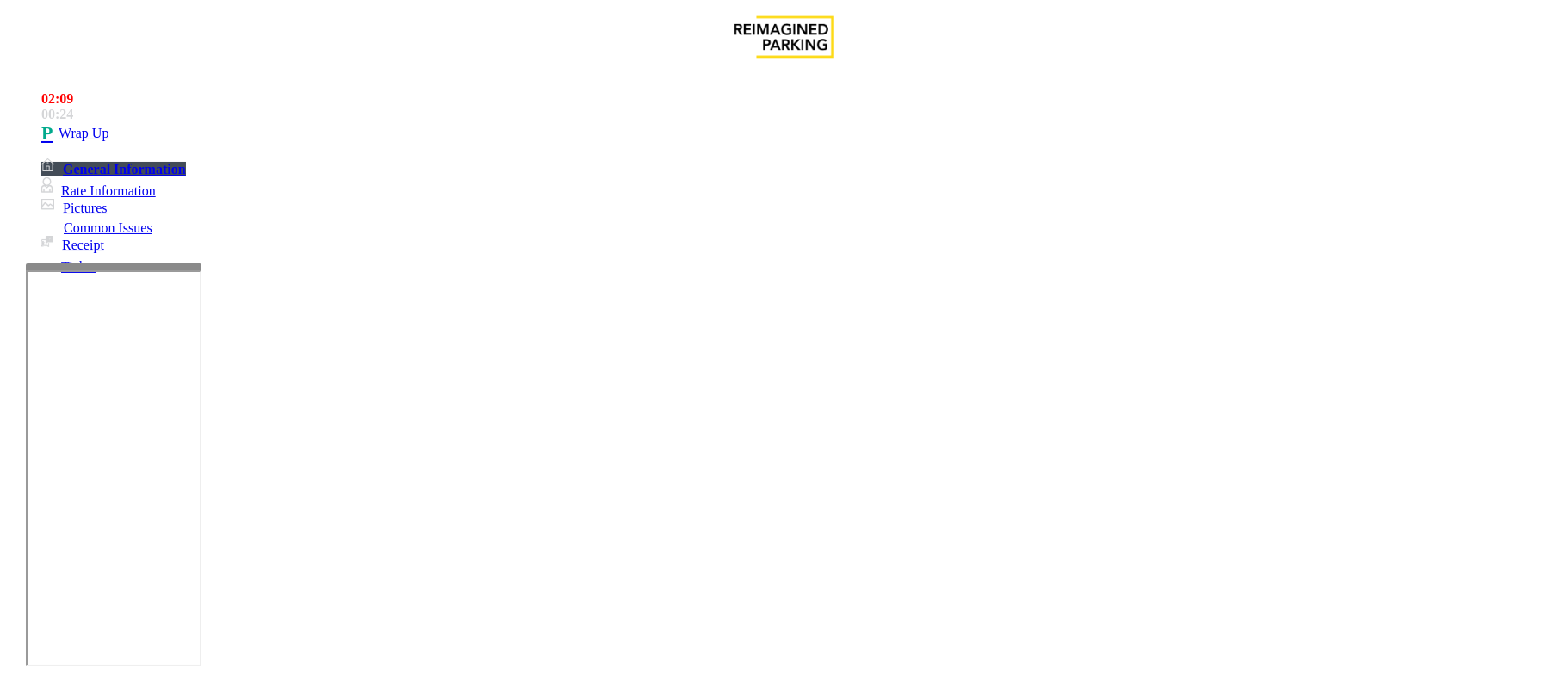 paste on "********" 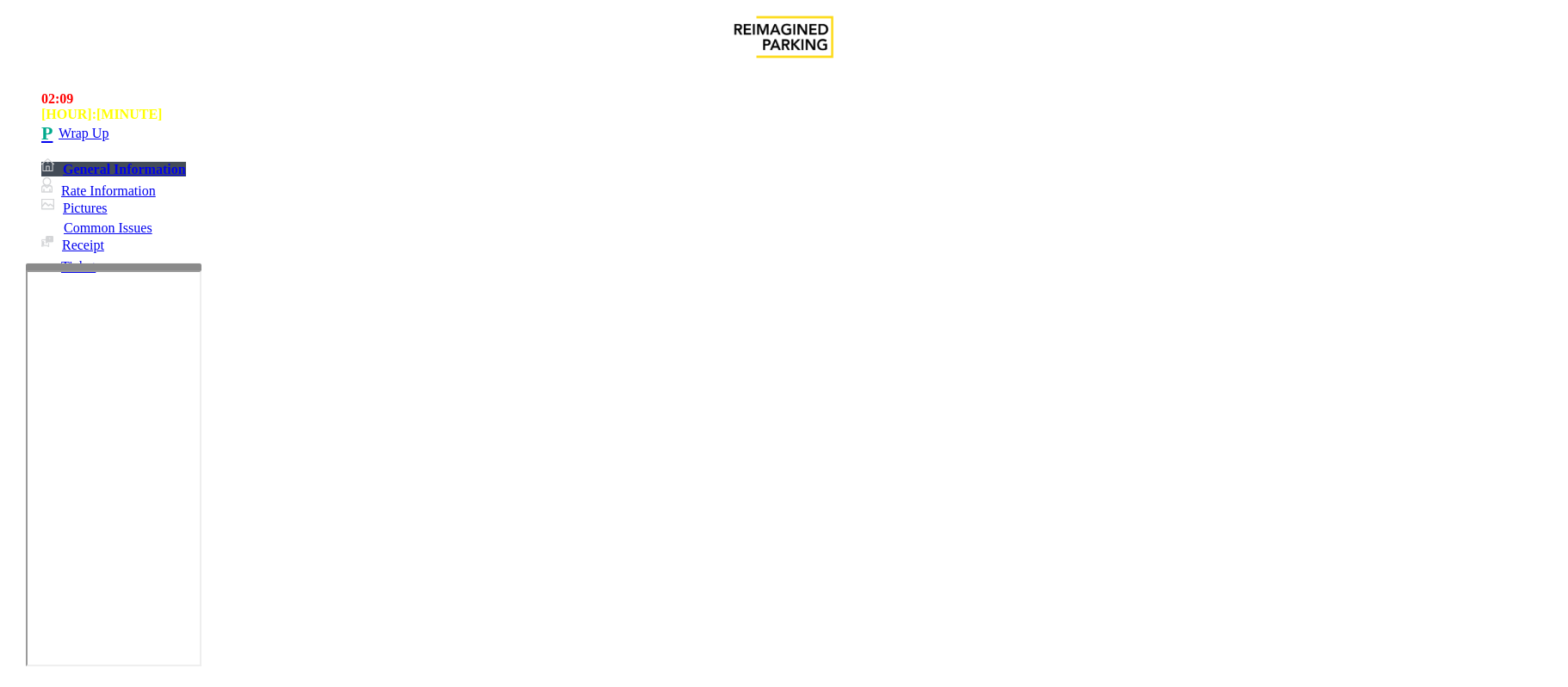type on "**********" 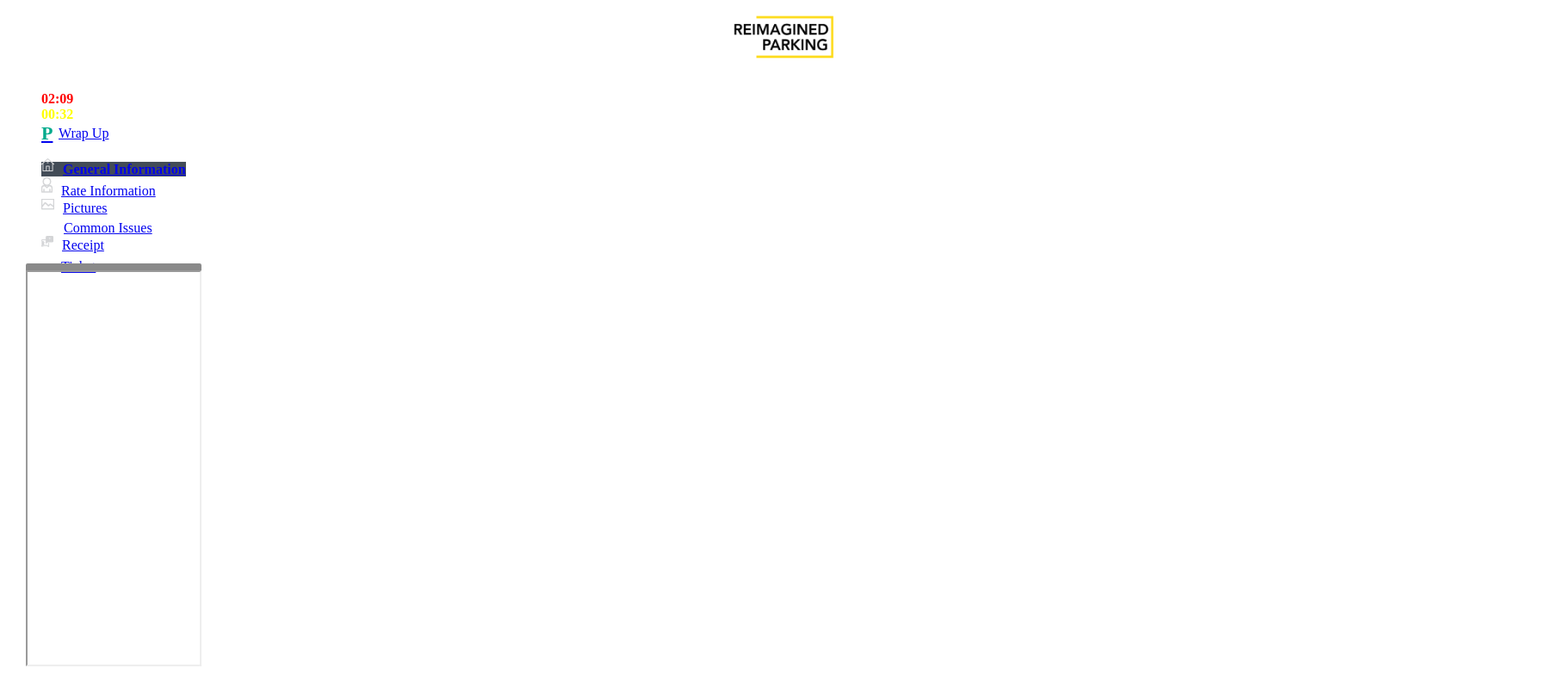type on "*****" 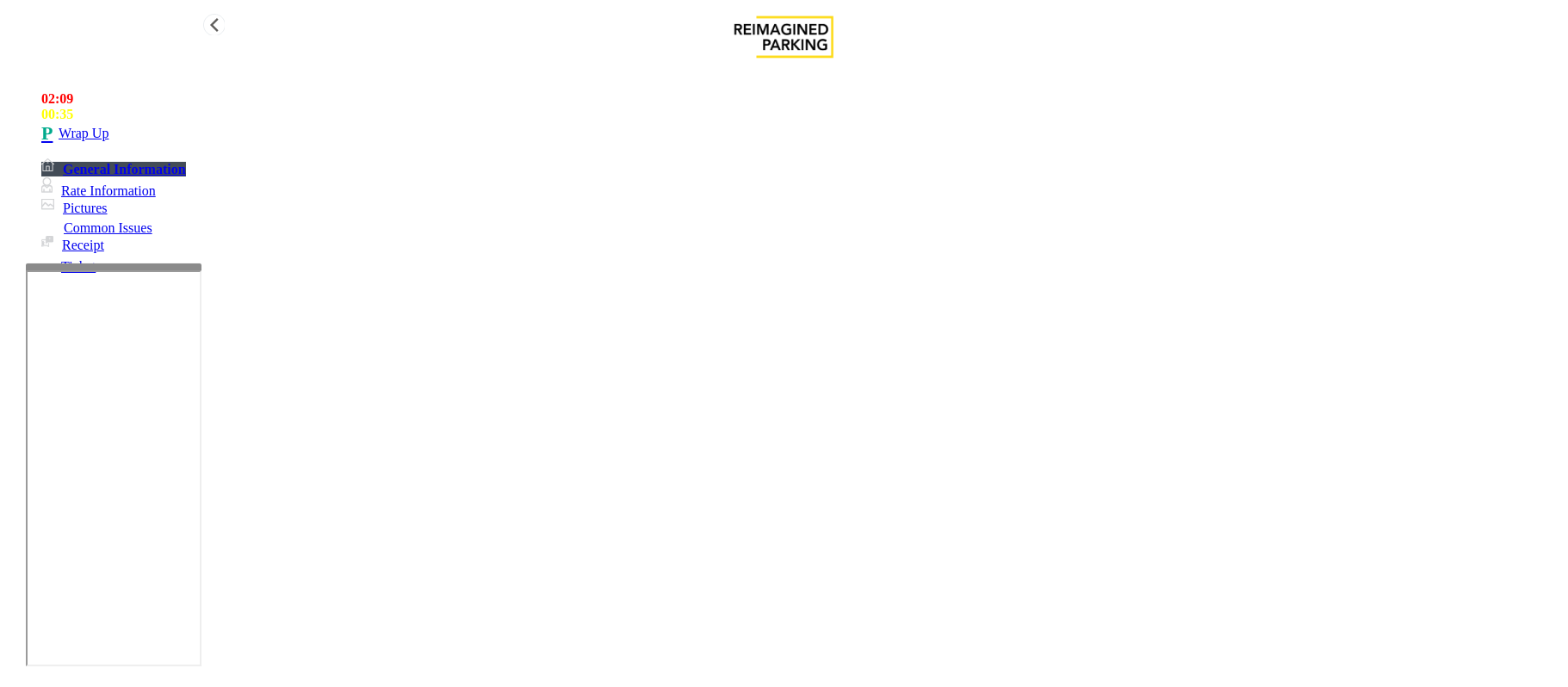 type on "**" 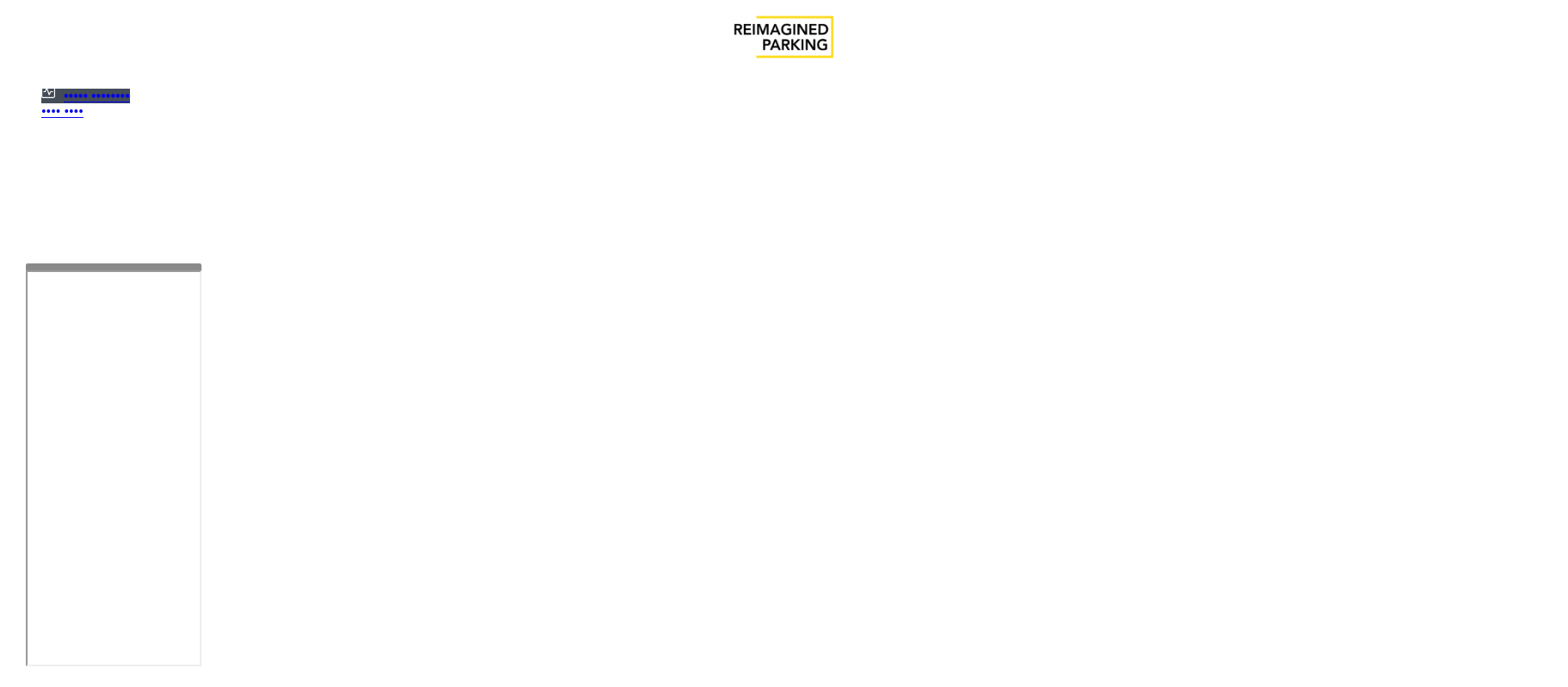 scroll, scrollTop: 0, scrollLeft: 0, axis: both 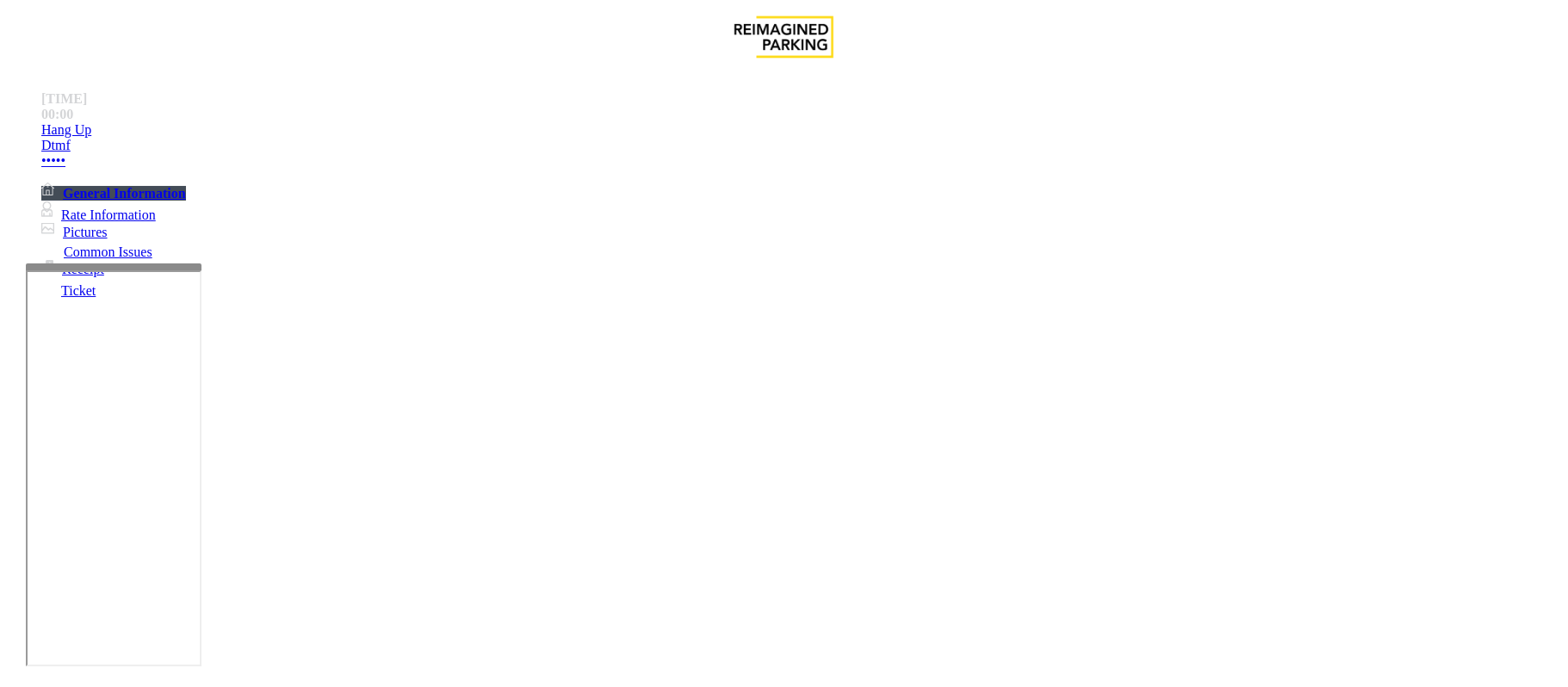 drag, startPoint x: 811, startPoint y: 194, endPoint x: 896, endPoint y: 203, distance: 85.47514 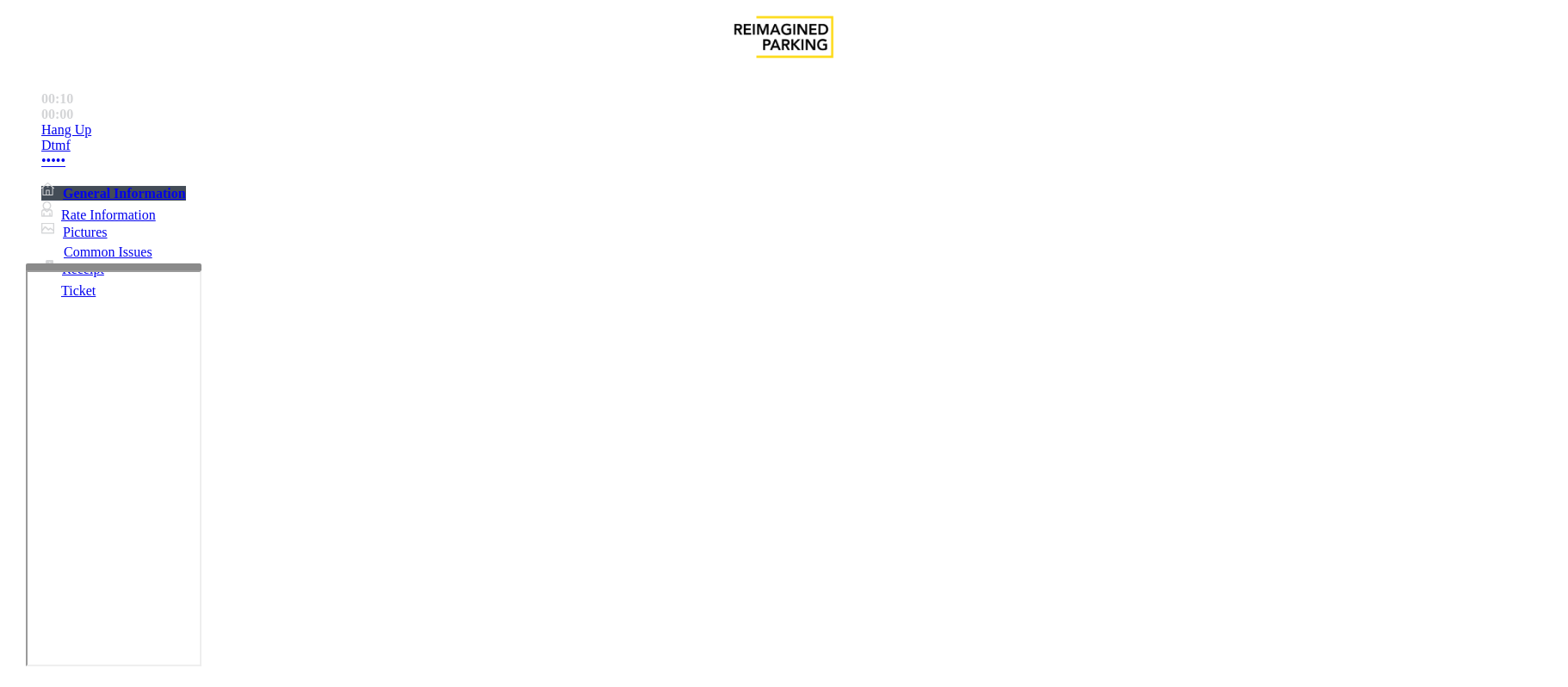 click on "Intercom Issue/No Response" at bounding box center (800, 1249) 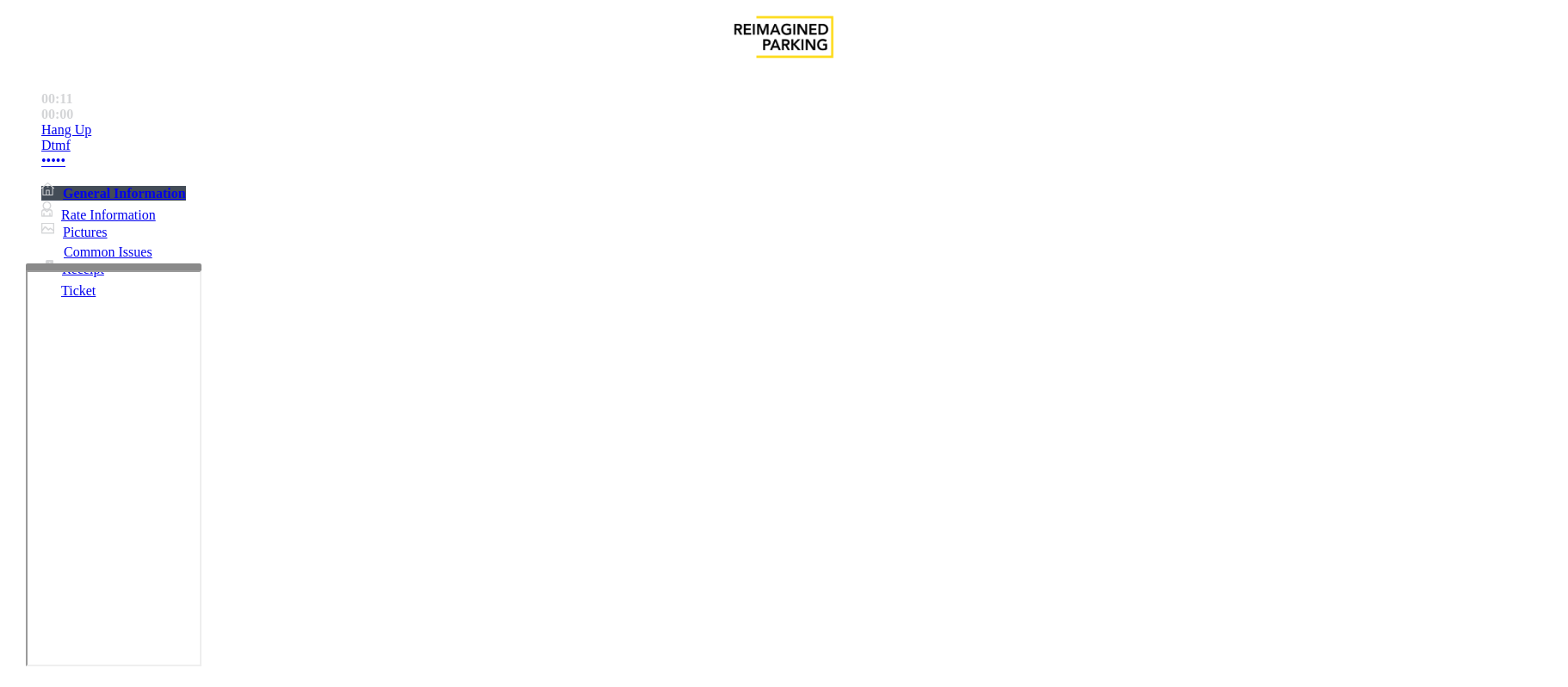 click on "No Response/Unable to hear parker" at bounding box center (122, 1249) 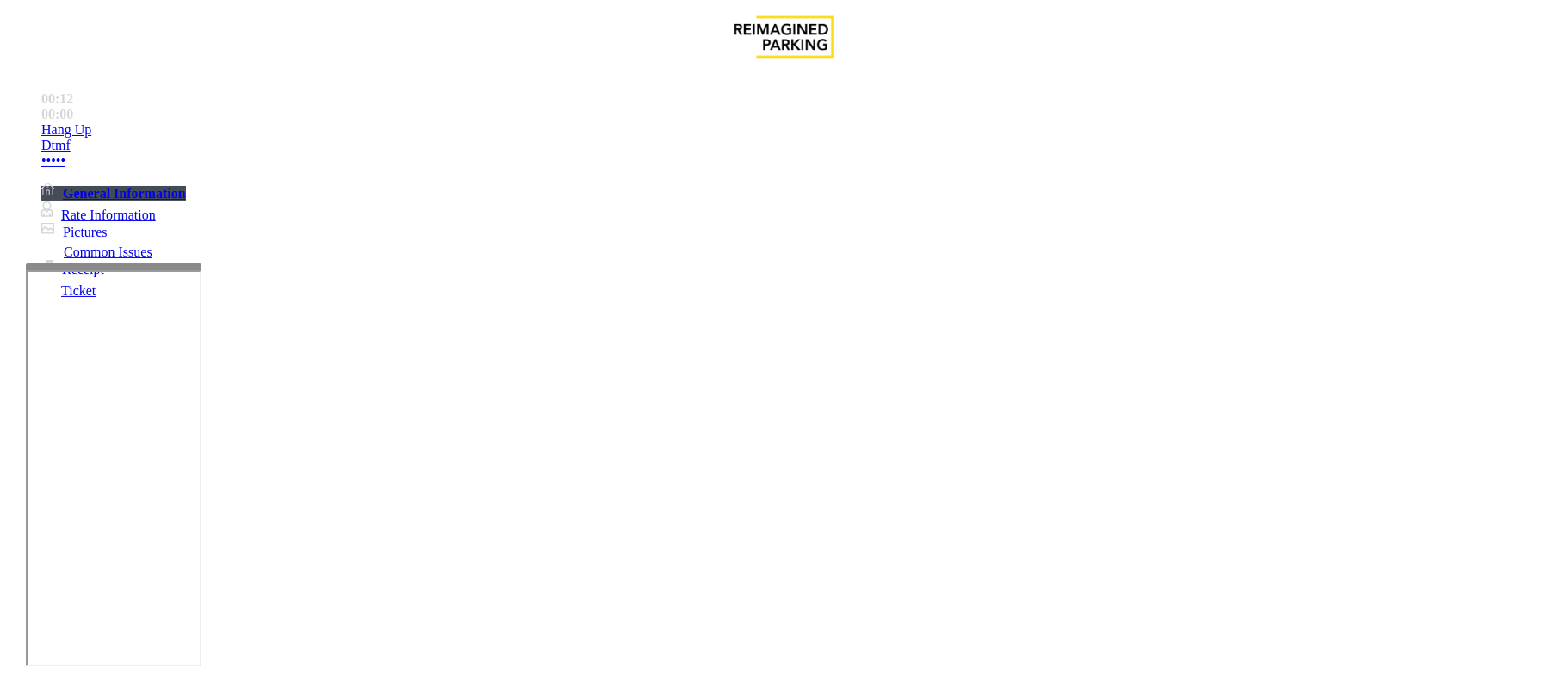 click on "No Response/Unable to hear parker" at bounding box center (784, 1236) 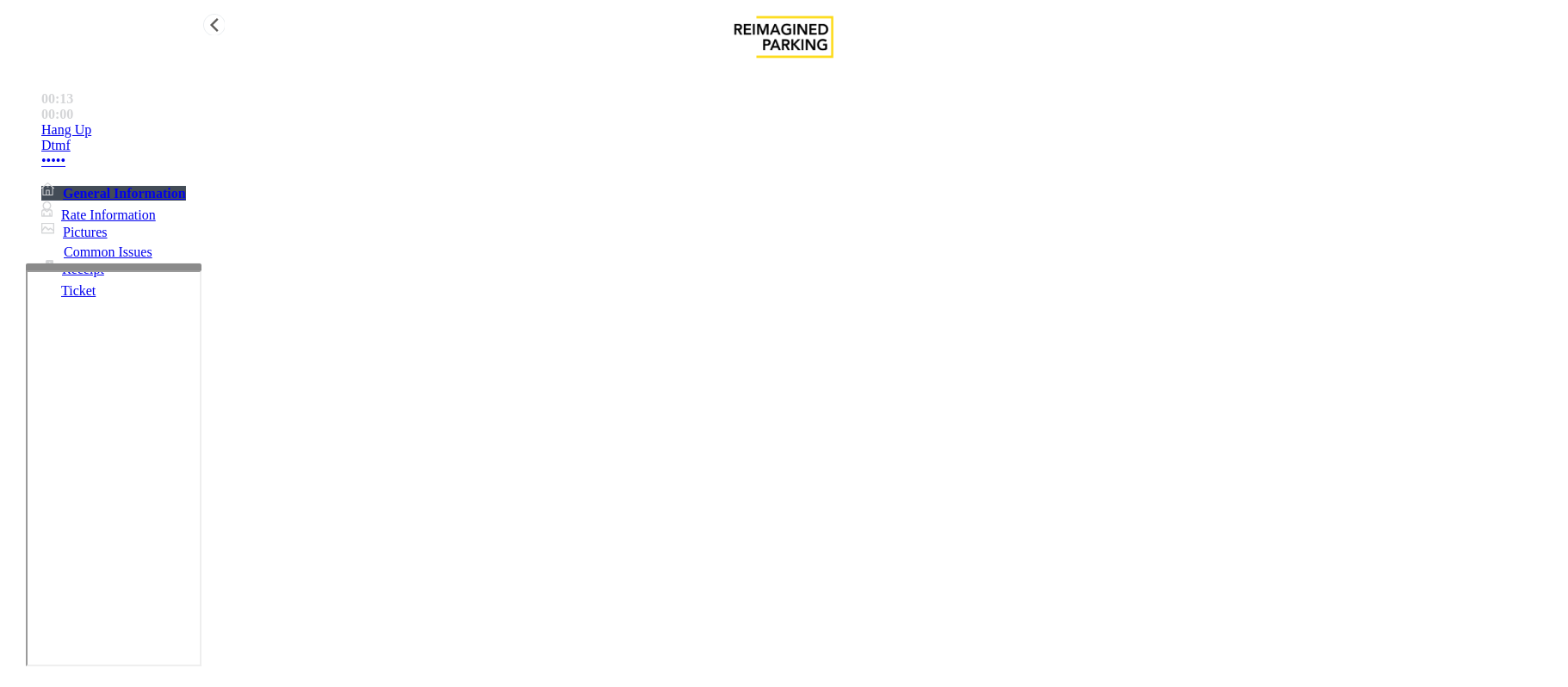 type on "**********" 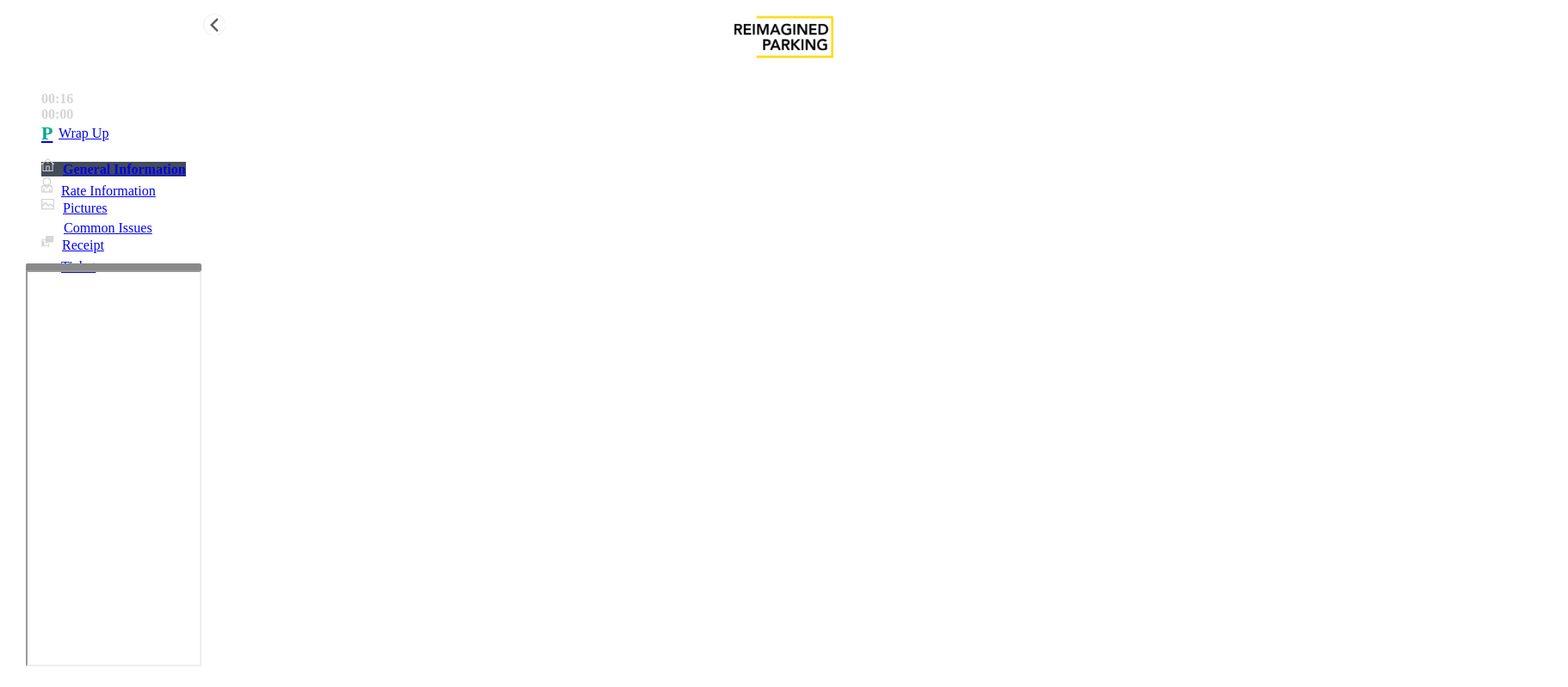 click on "Wrap Up" at bounding box center [801, 133] 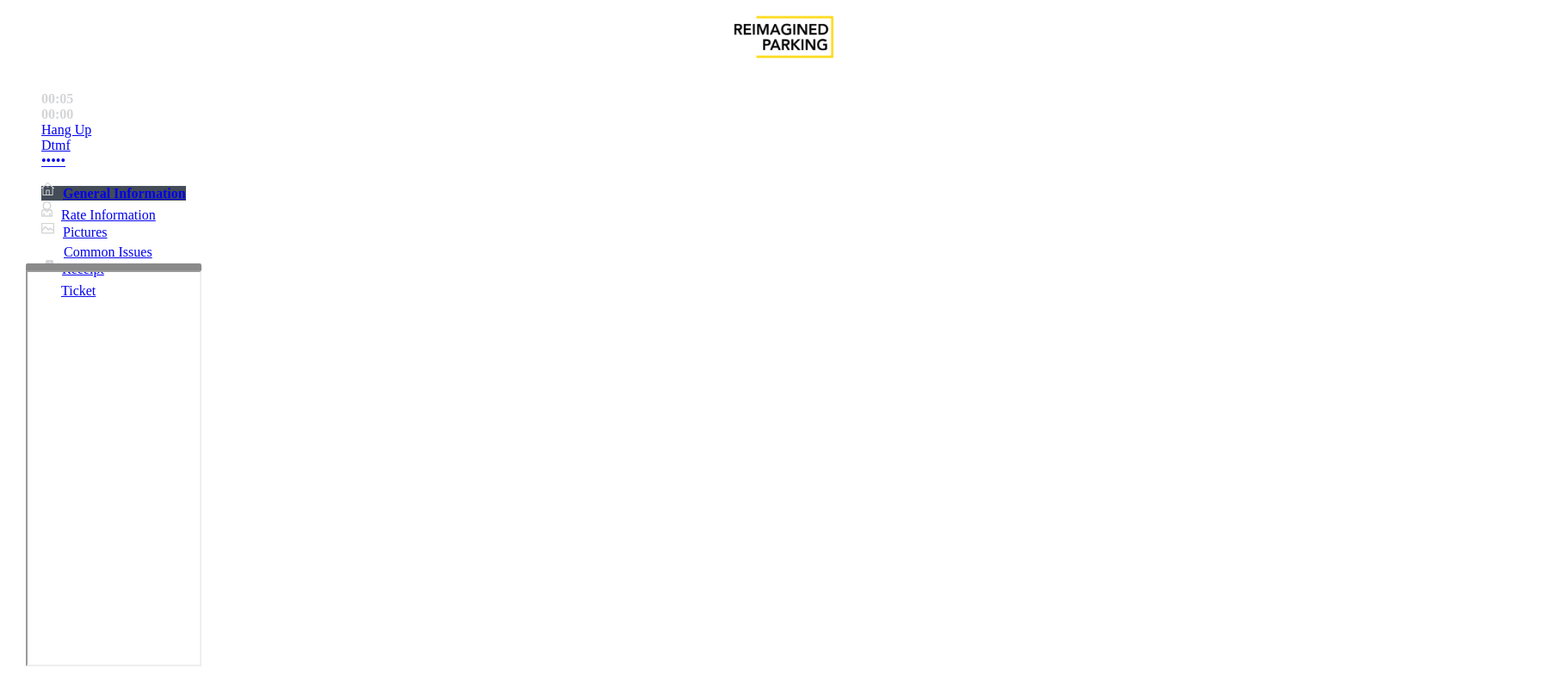click on "Services" at bounding box center [592, 1249] 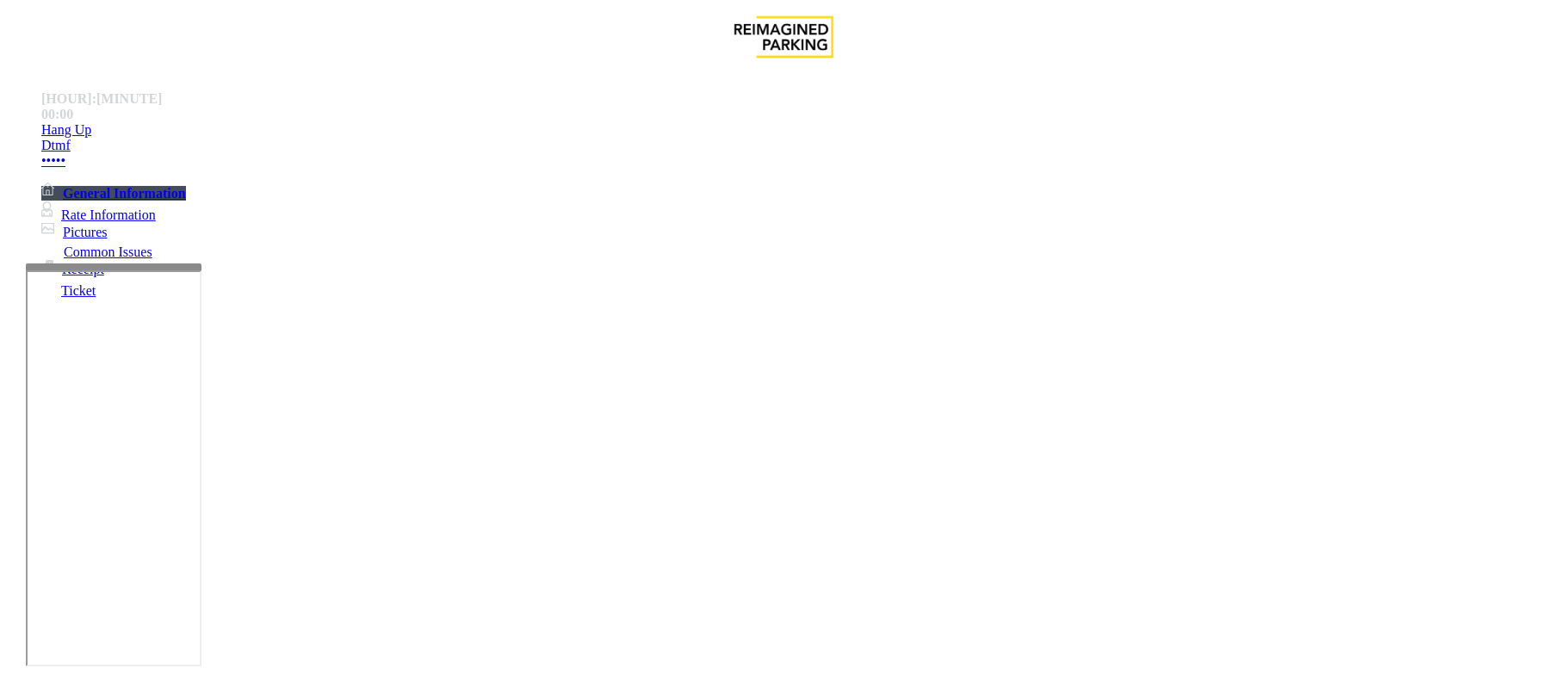 click on "Online Reservations" at bounding box center (455, 1249) 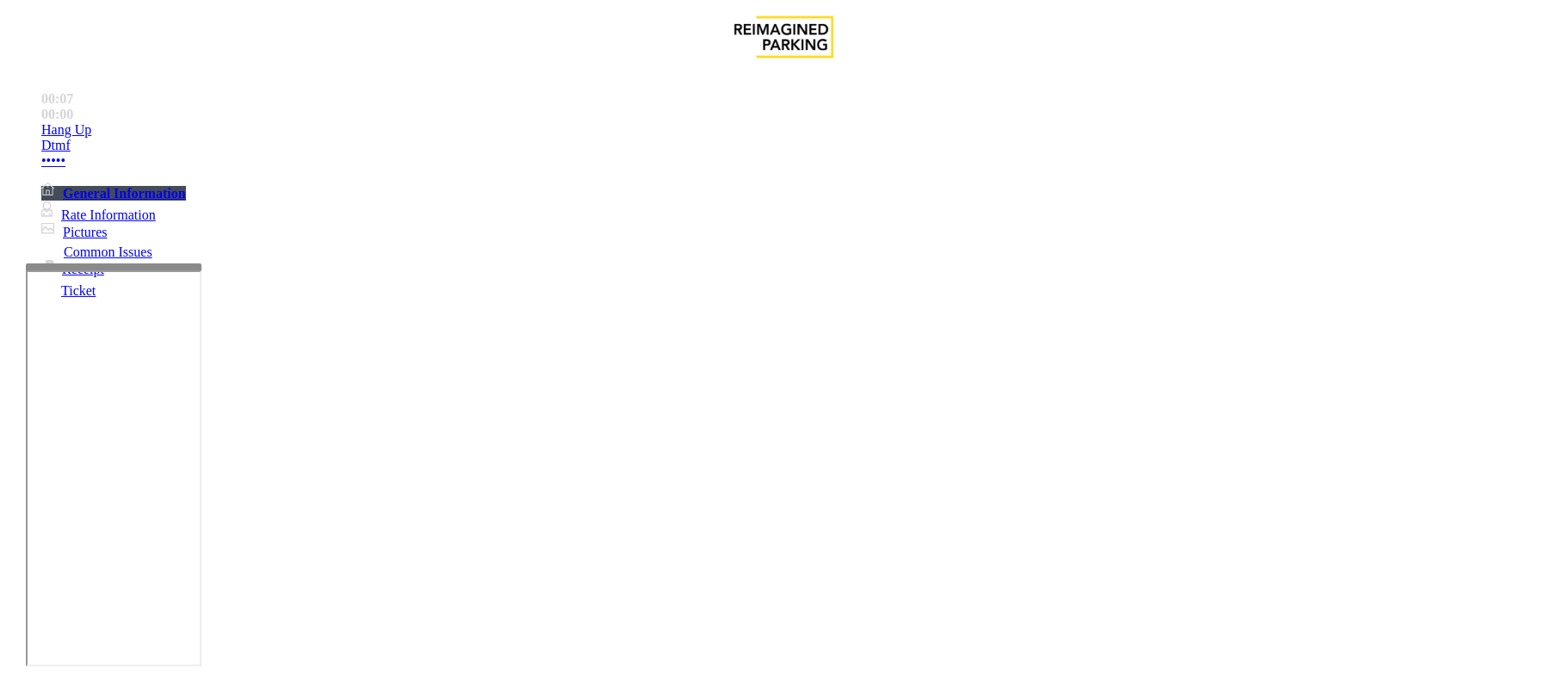 click on "Services" at bounding box center (73, 1221) 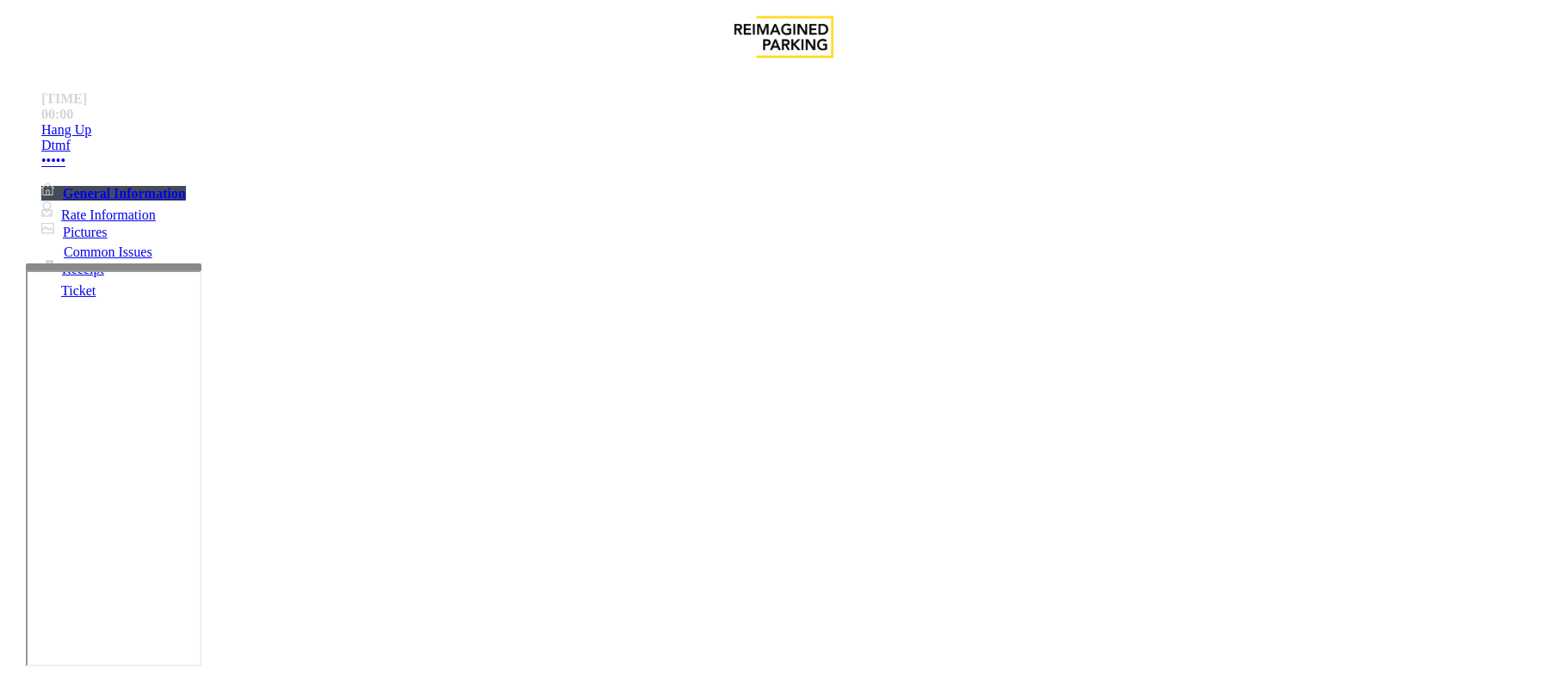 click on "Issue" at bounding box center [36, 1221] 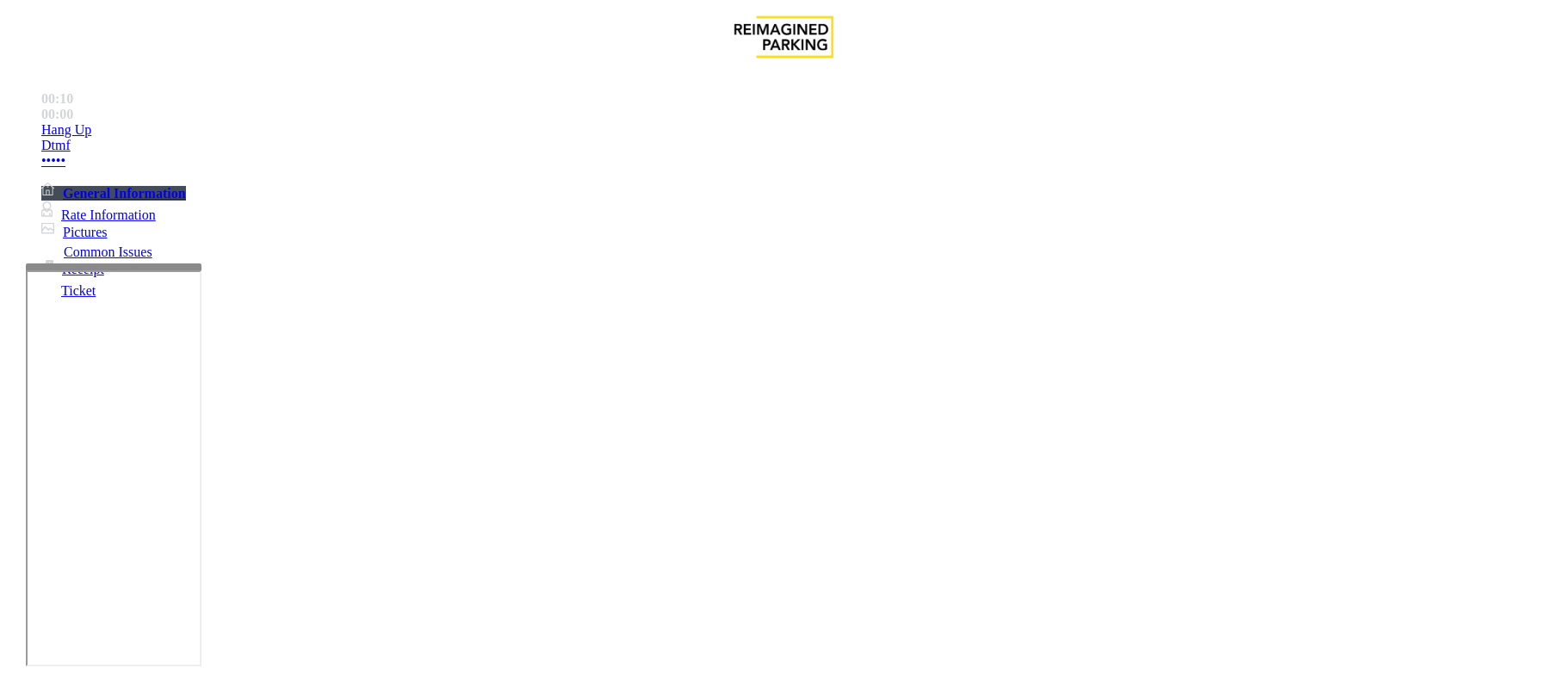 click on "Intercom Issue/No Response" at bounding box center [800, 1249] 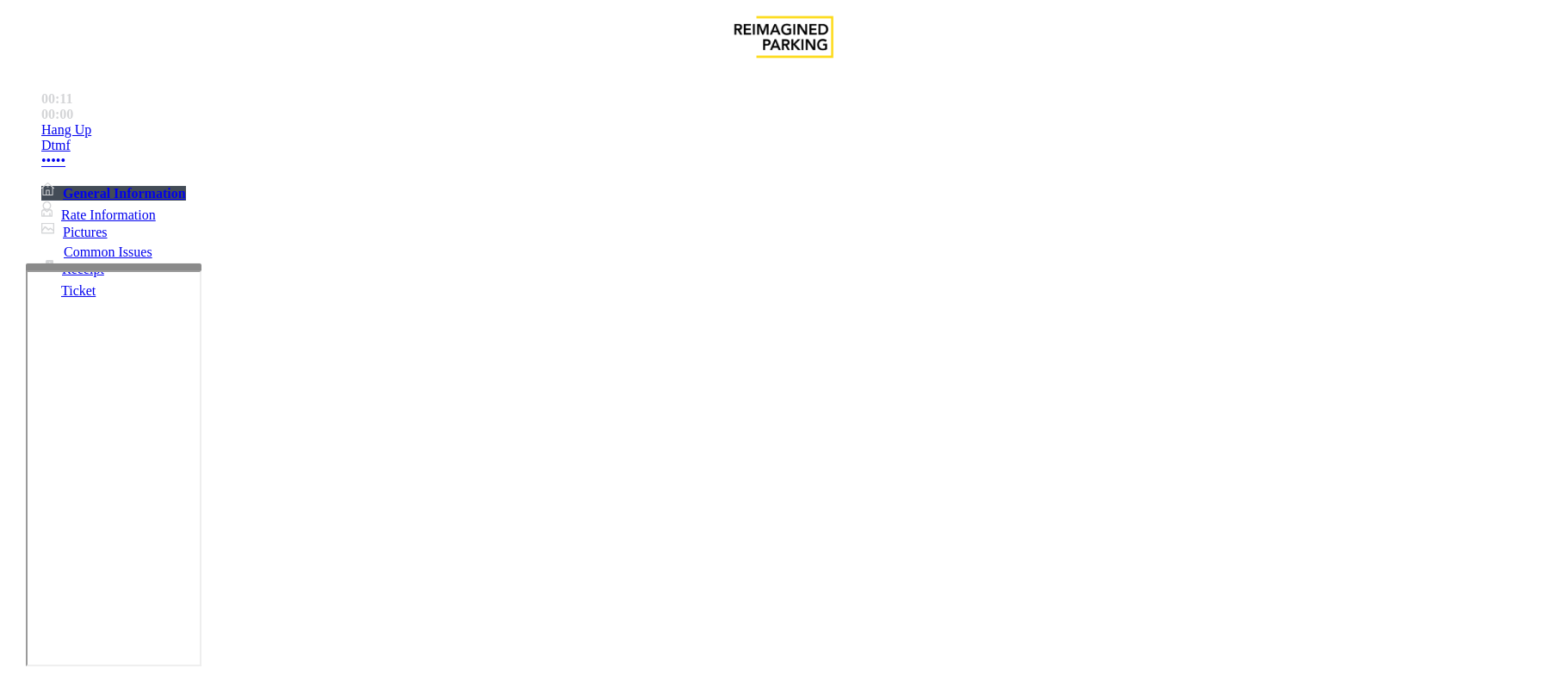 click on "No Response/Unable to hear parker" at bounding box center [122, 1249] 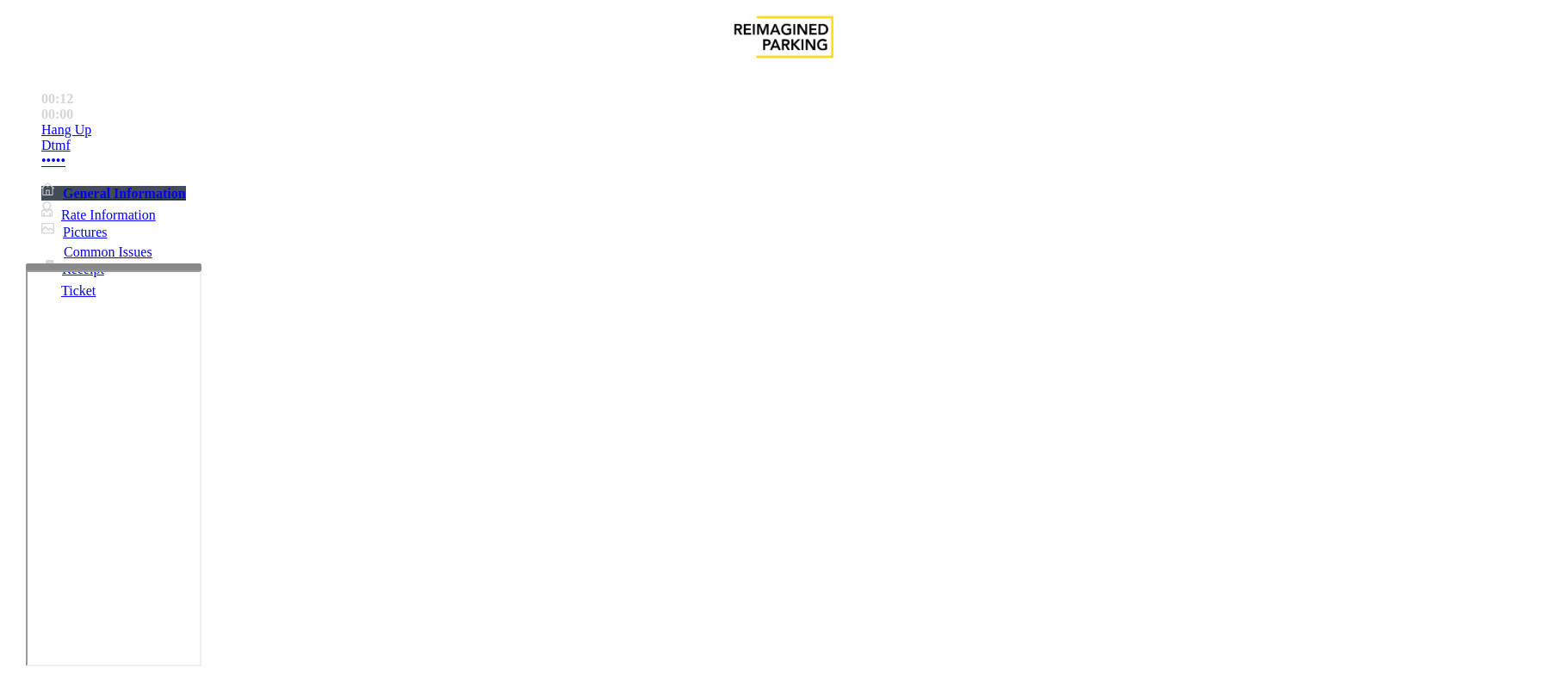 click on "No Response/Unable to hear parker" at bounding box center [784, 1236] 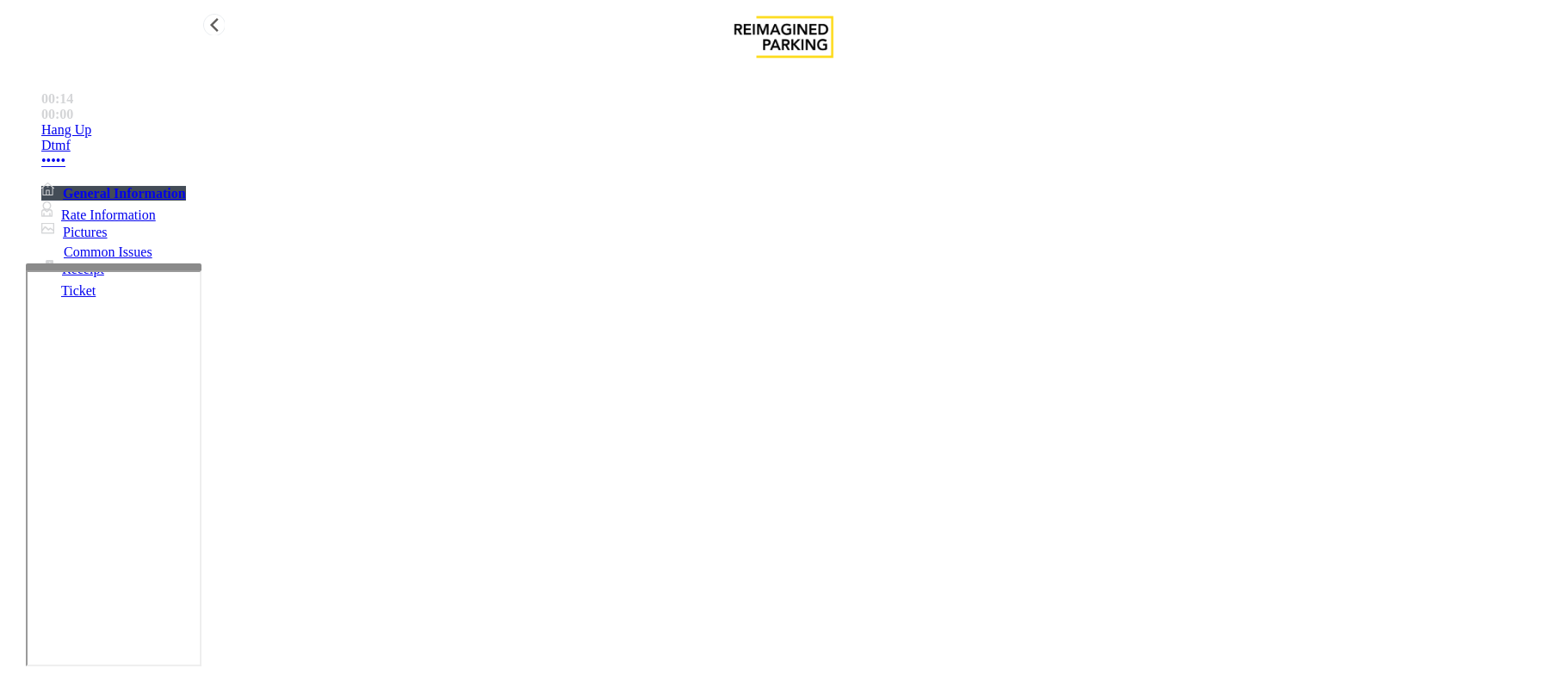type on "**********" 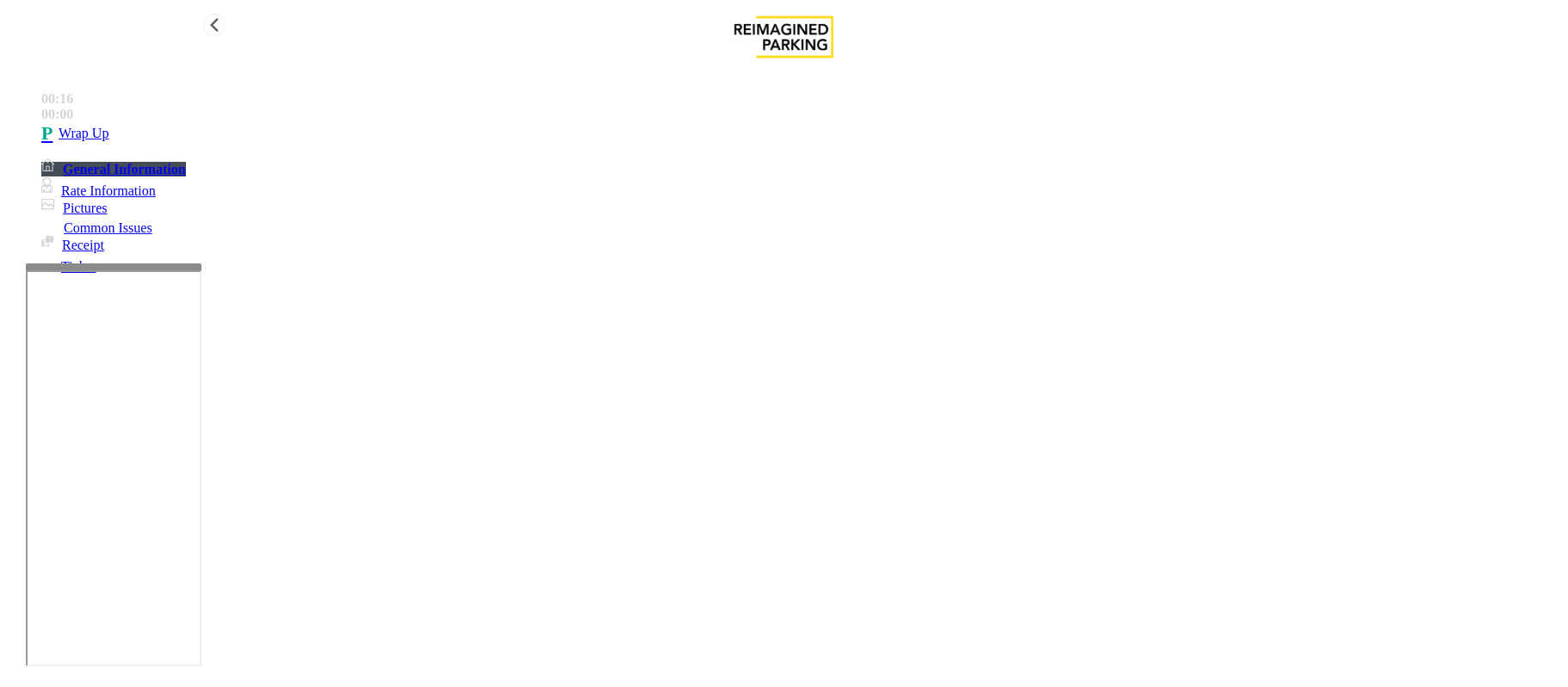 click on "Wrap Up" at bounding box center [801, 133] 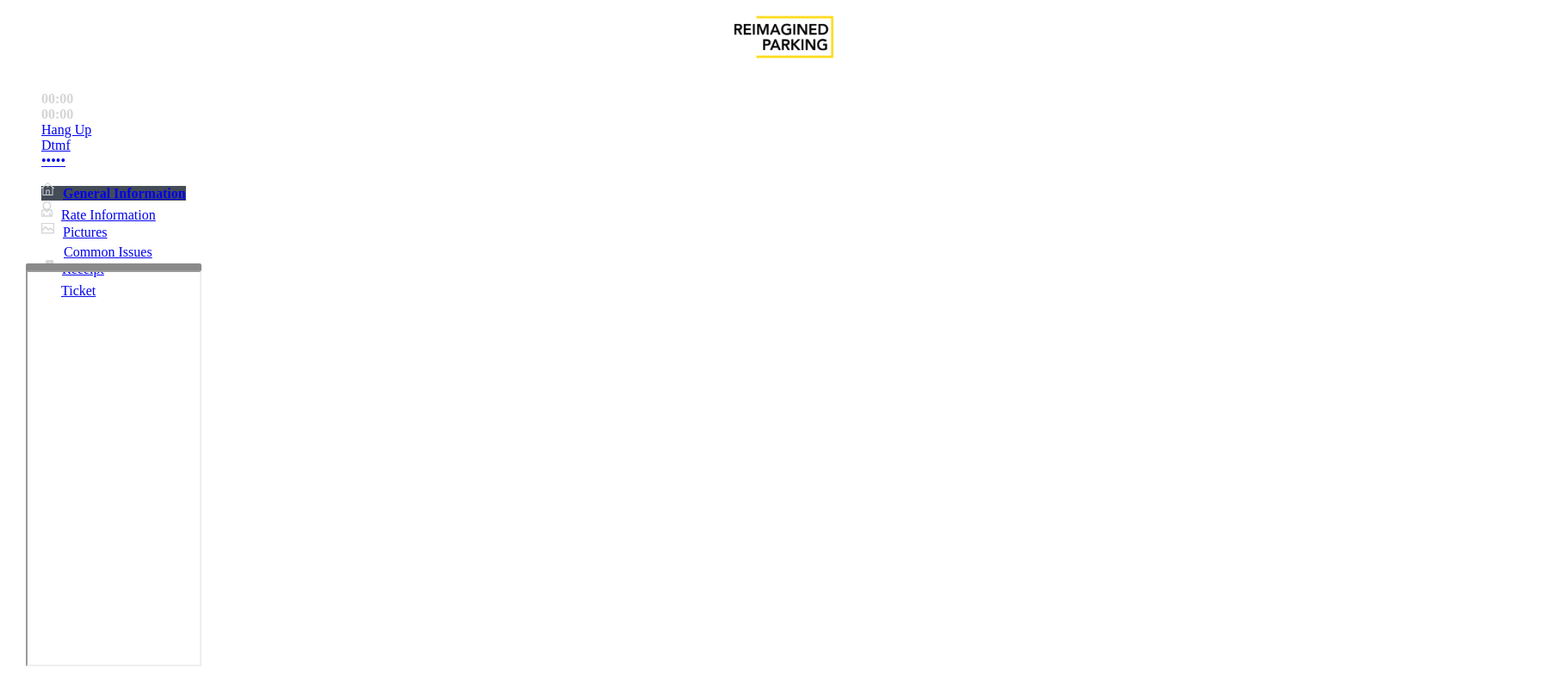 scroll, scrollTop: 344, scrollLeft: 0, axis: vertical 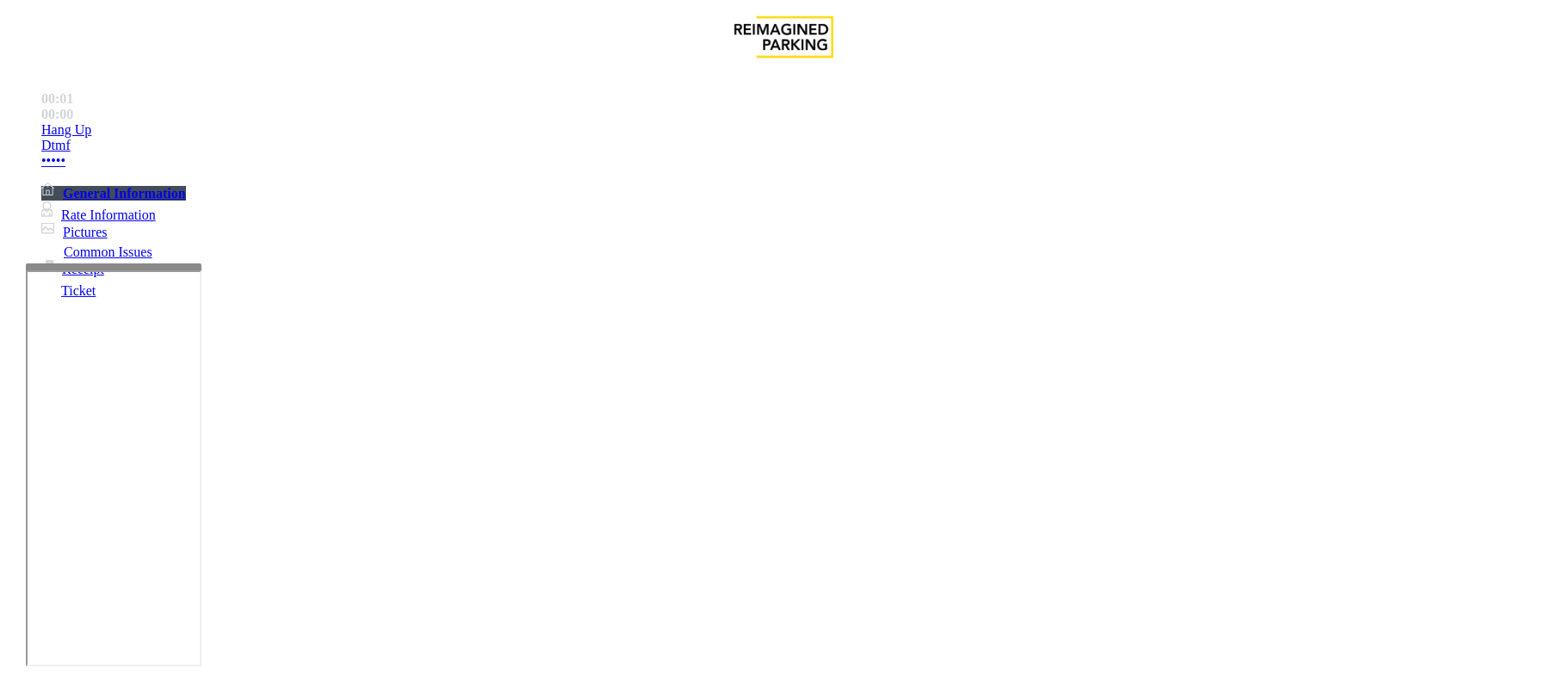 click on "Equipment Issue" at bounding box center [416, 1249] 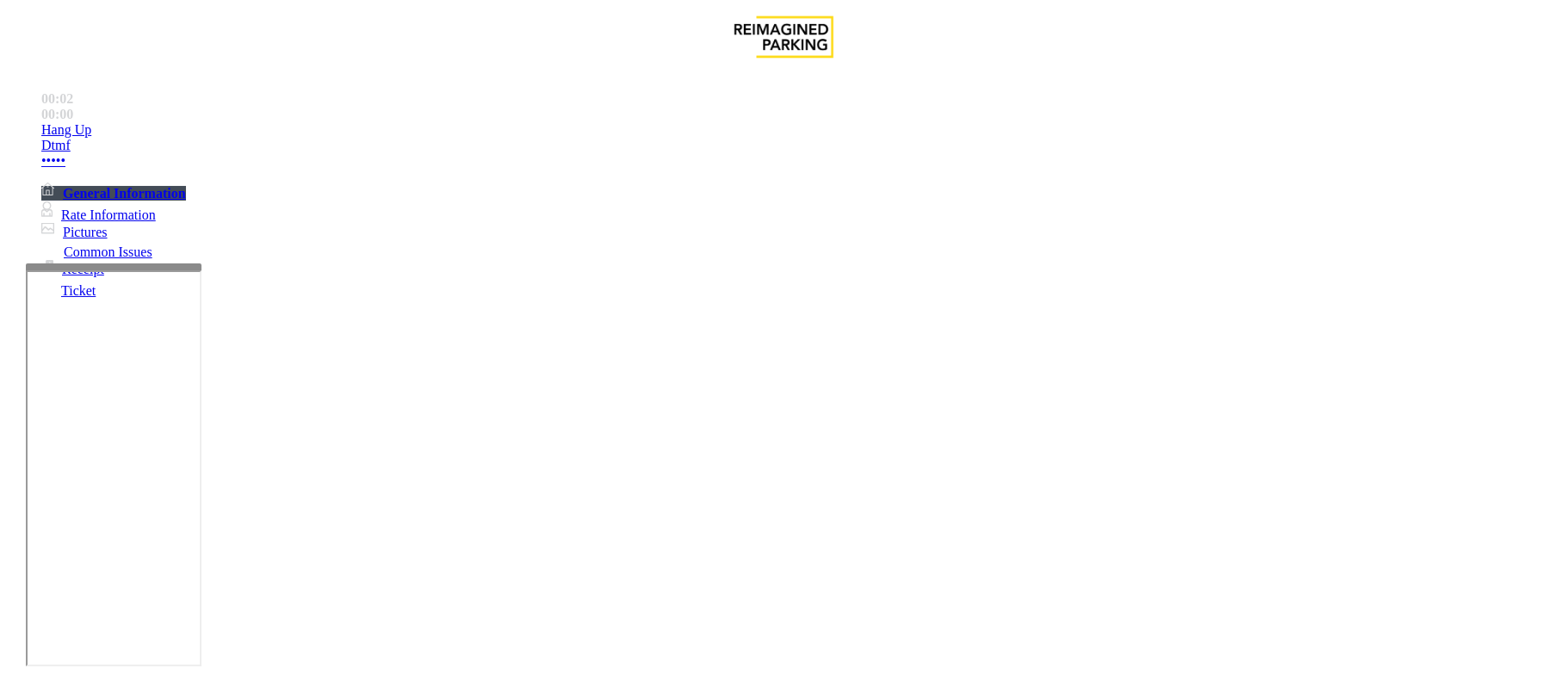 click on "Gate / Door Won't Open" at bounding box center [480, 1249] 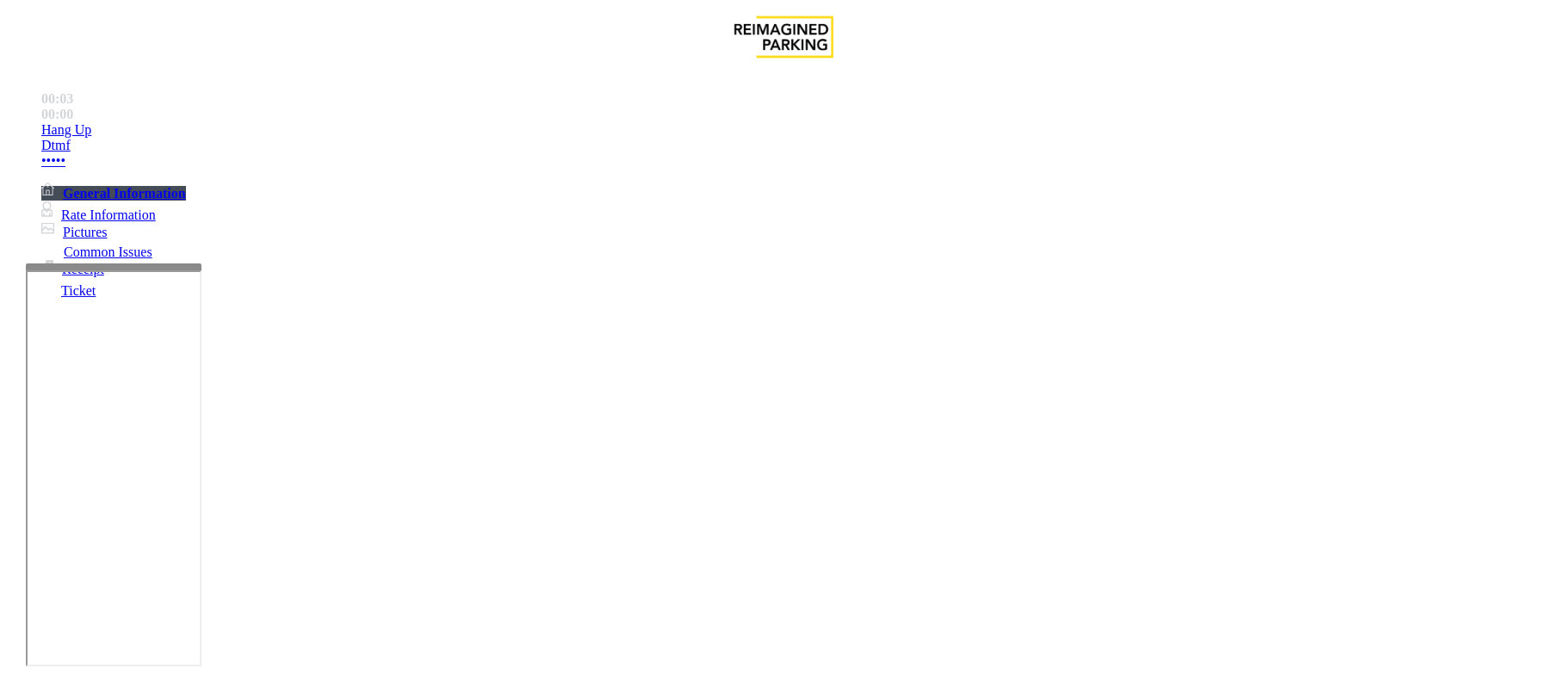 click on "Vend the gates without asking questions. Equipment is waiting to be repaired" at bounding box center [781, 2726] 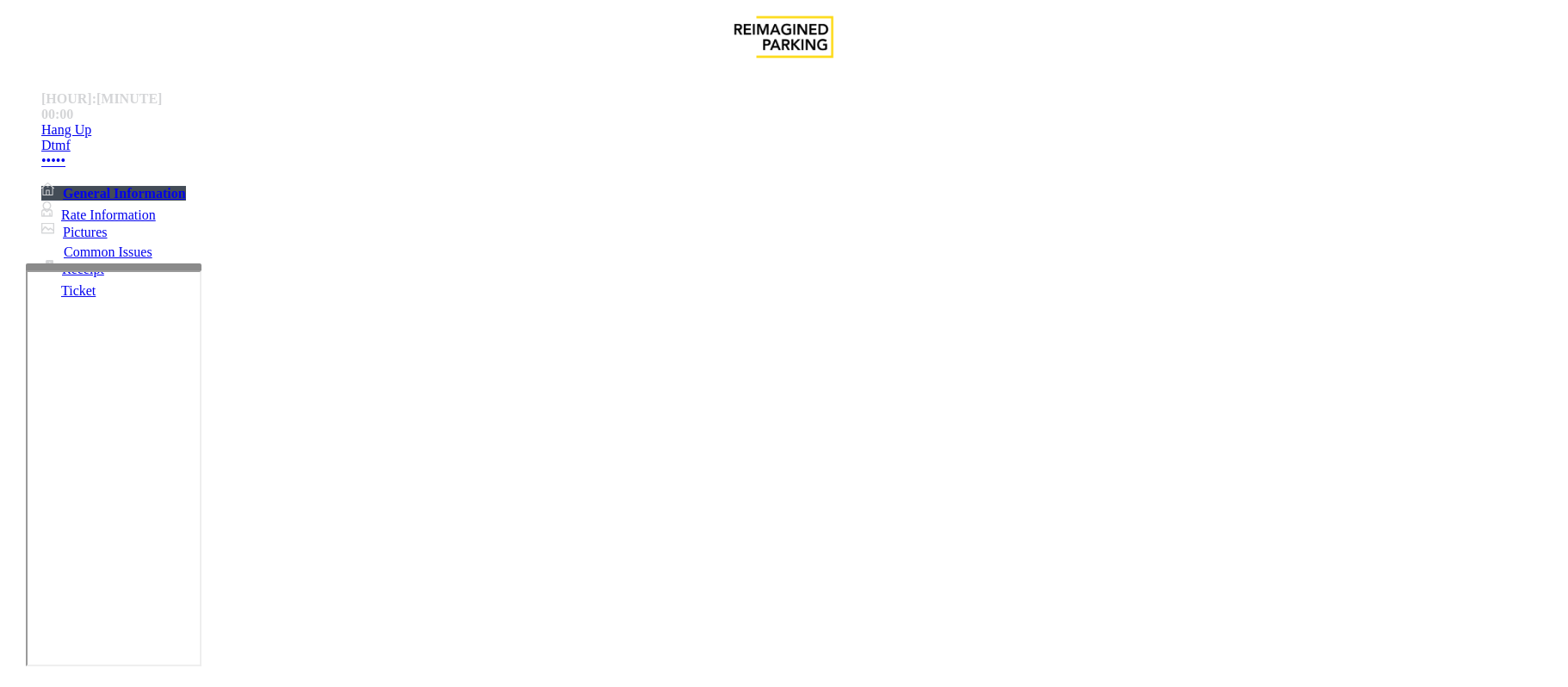 scroll, scrollTop: 217, scrollLeft: 0, axis: vertical 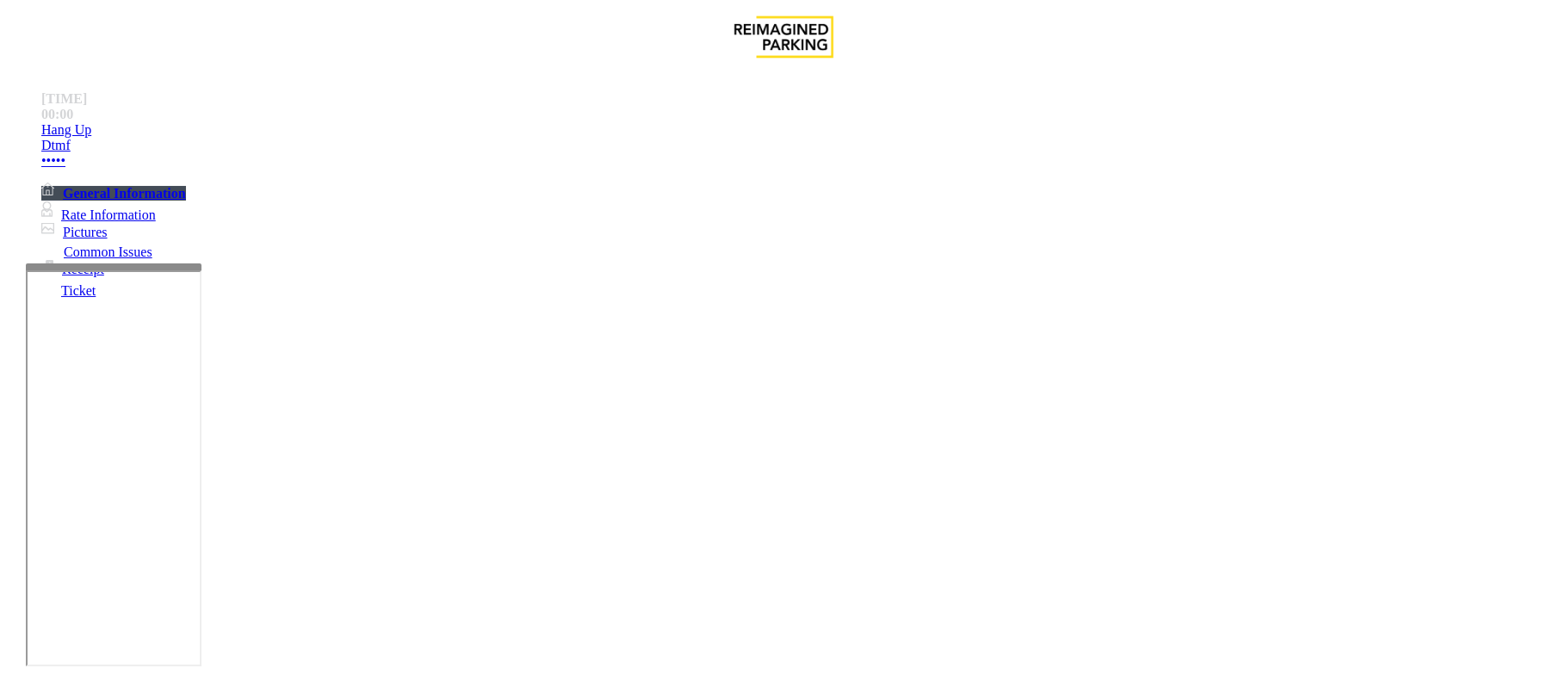 type on "**********" 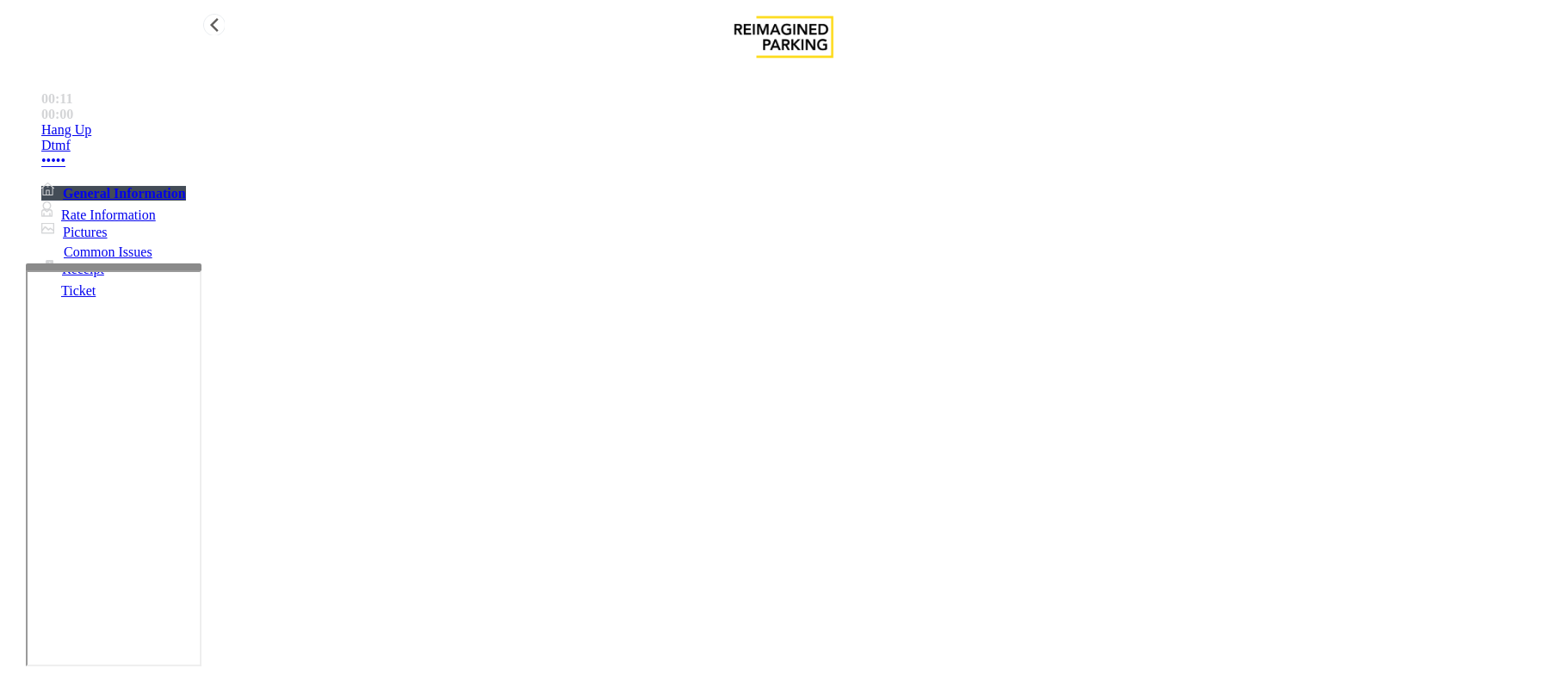 click on "Hang Up" at bounding box center (801, 130) 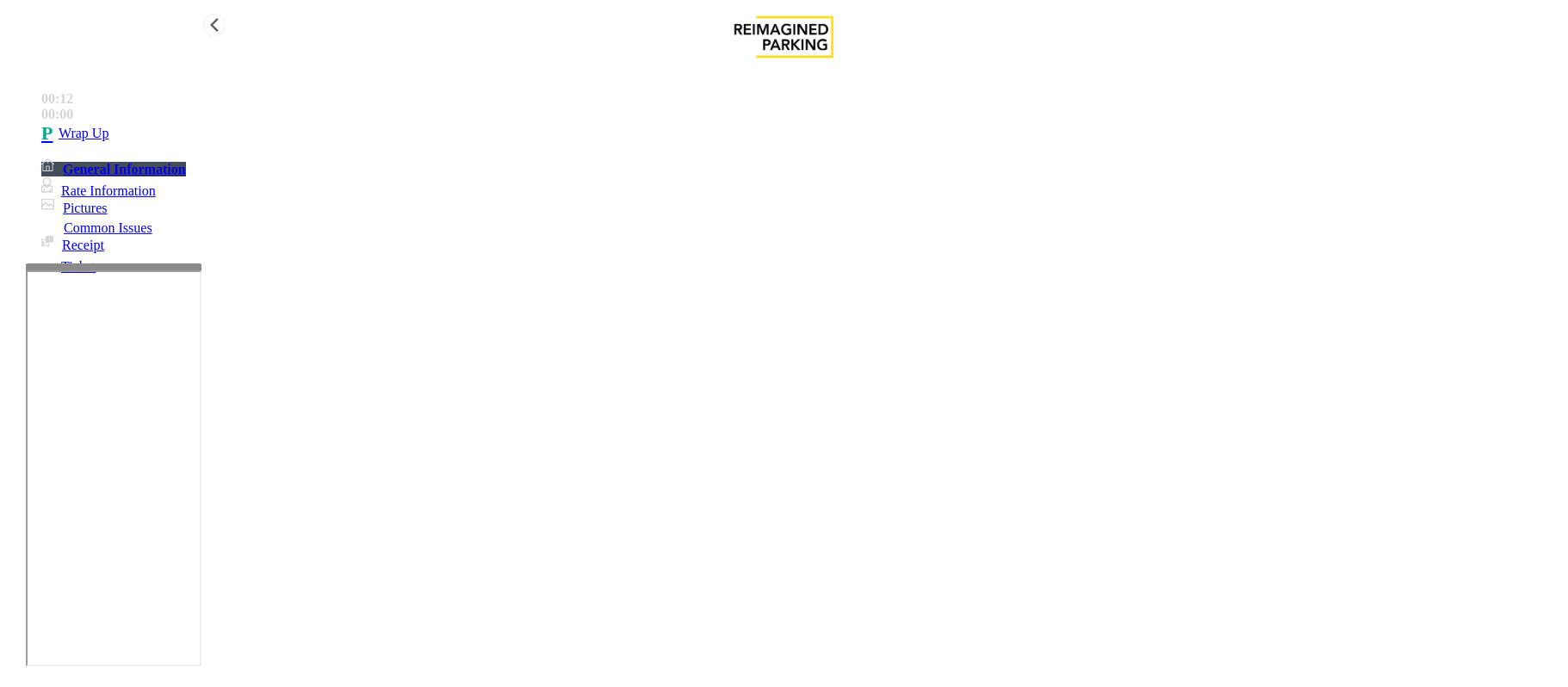 click on "Wrap Up" at bounding box center [801, 133] 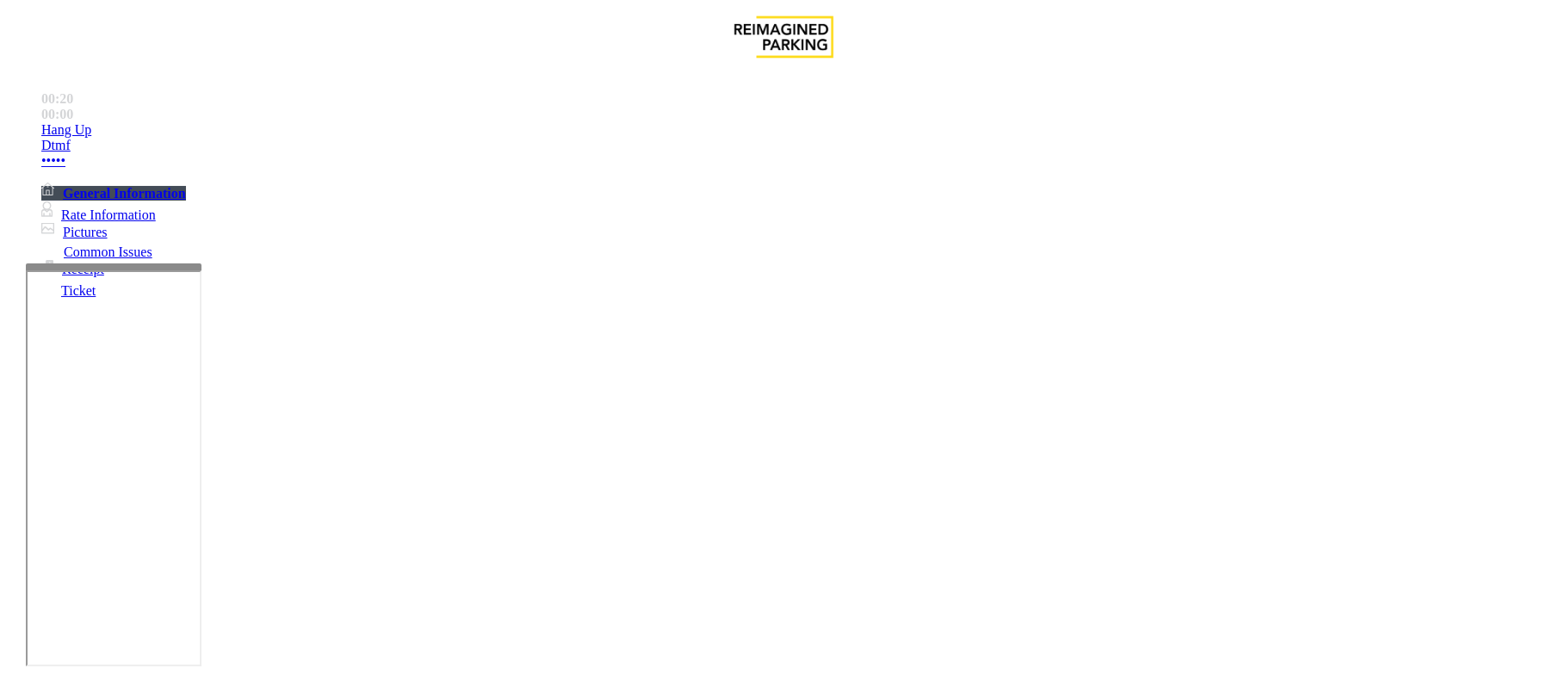 scroll, scrollTop: 803, scrollLeft: 0, axis: vertical 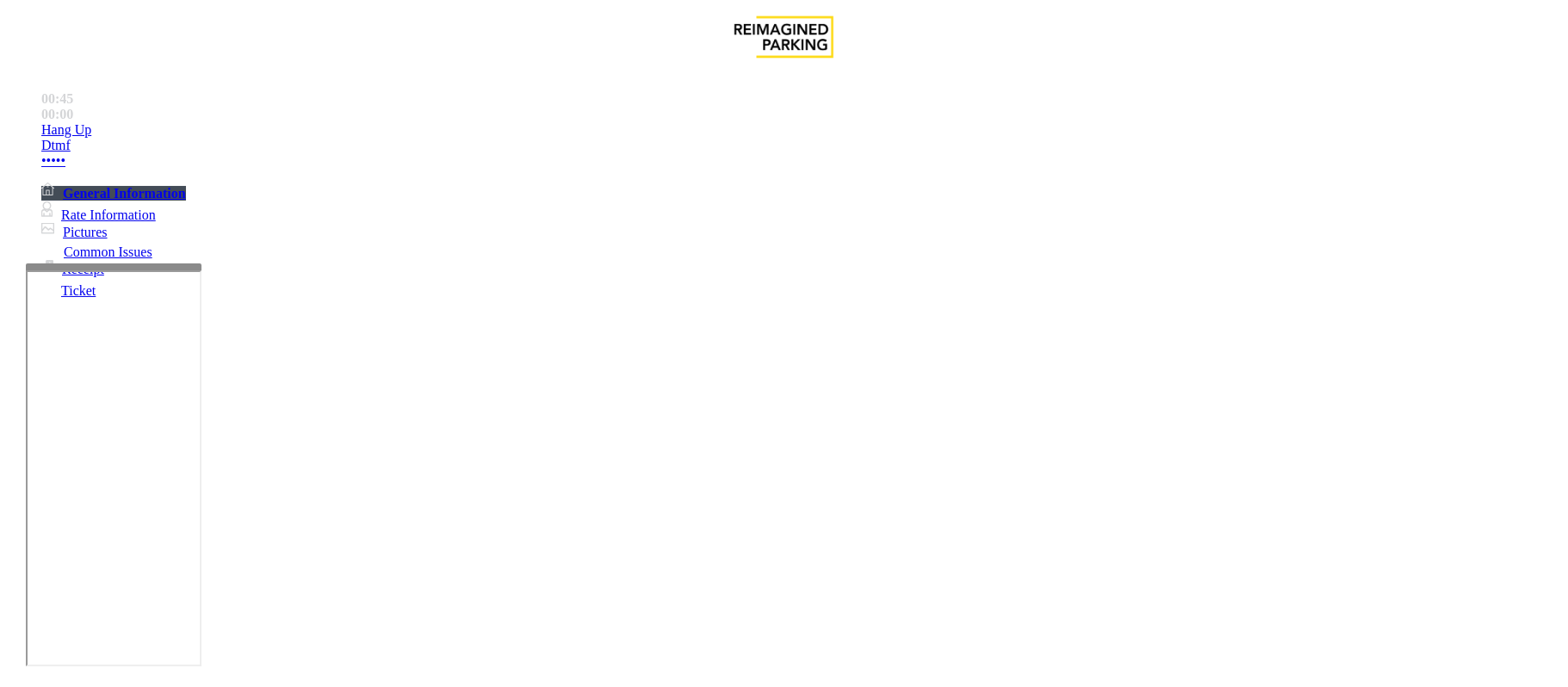 click on "Payment Issue" at bounding box center [144, 1249] 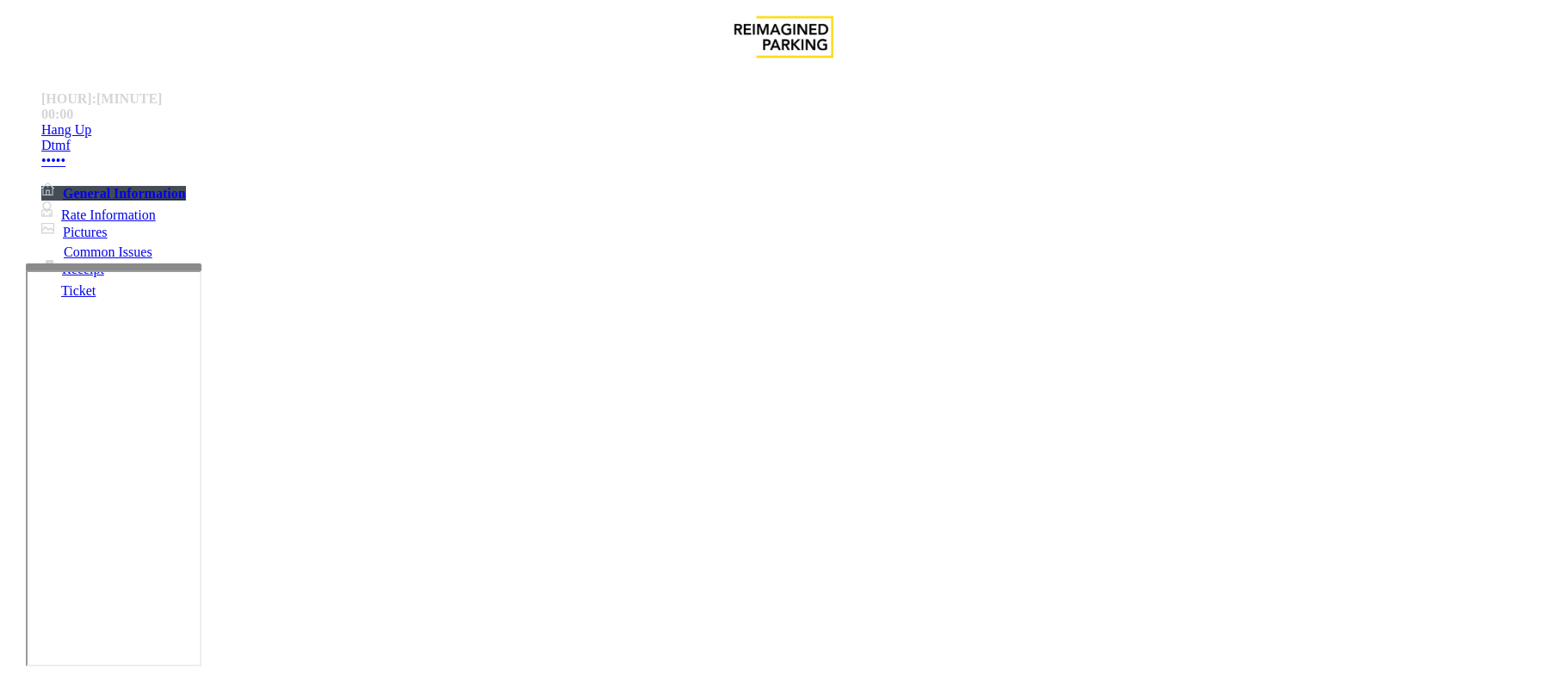click at bounding box center (253, 1549) 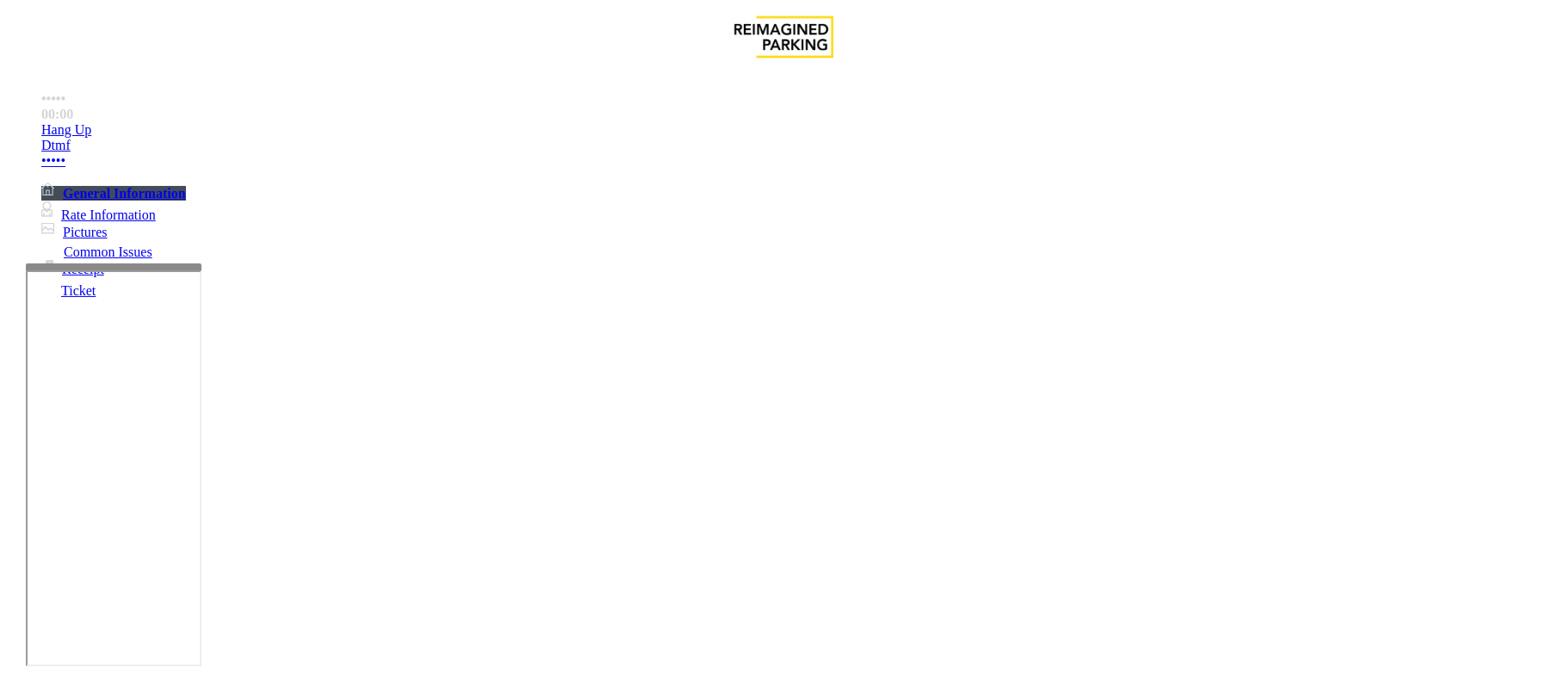 click on "Credit Card Not Reading" at bounding box center [784, 1236] 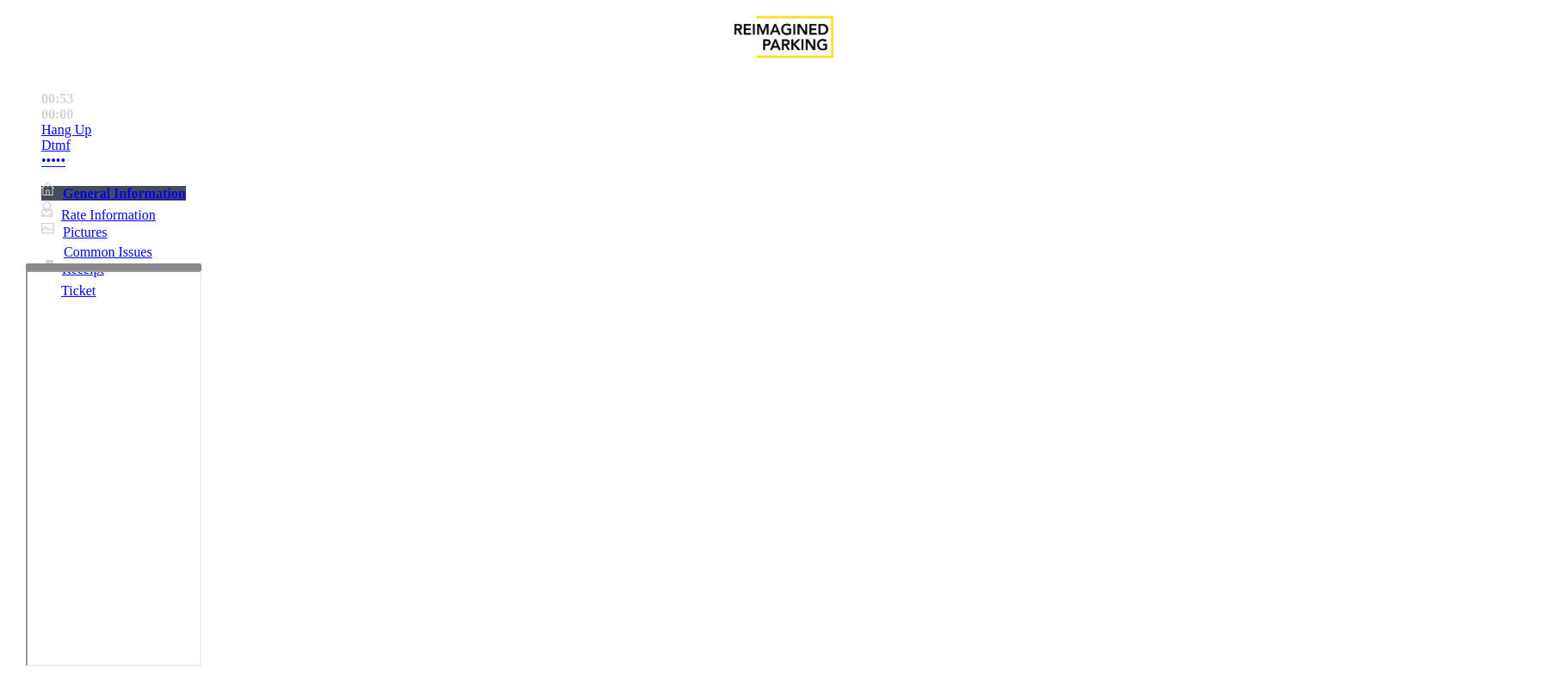 click on "Credit Card Not Reading" at bounding box center (784, 1236) 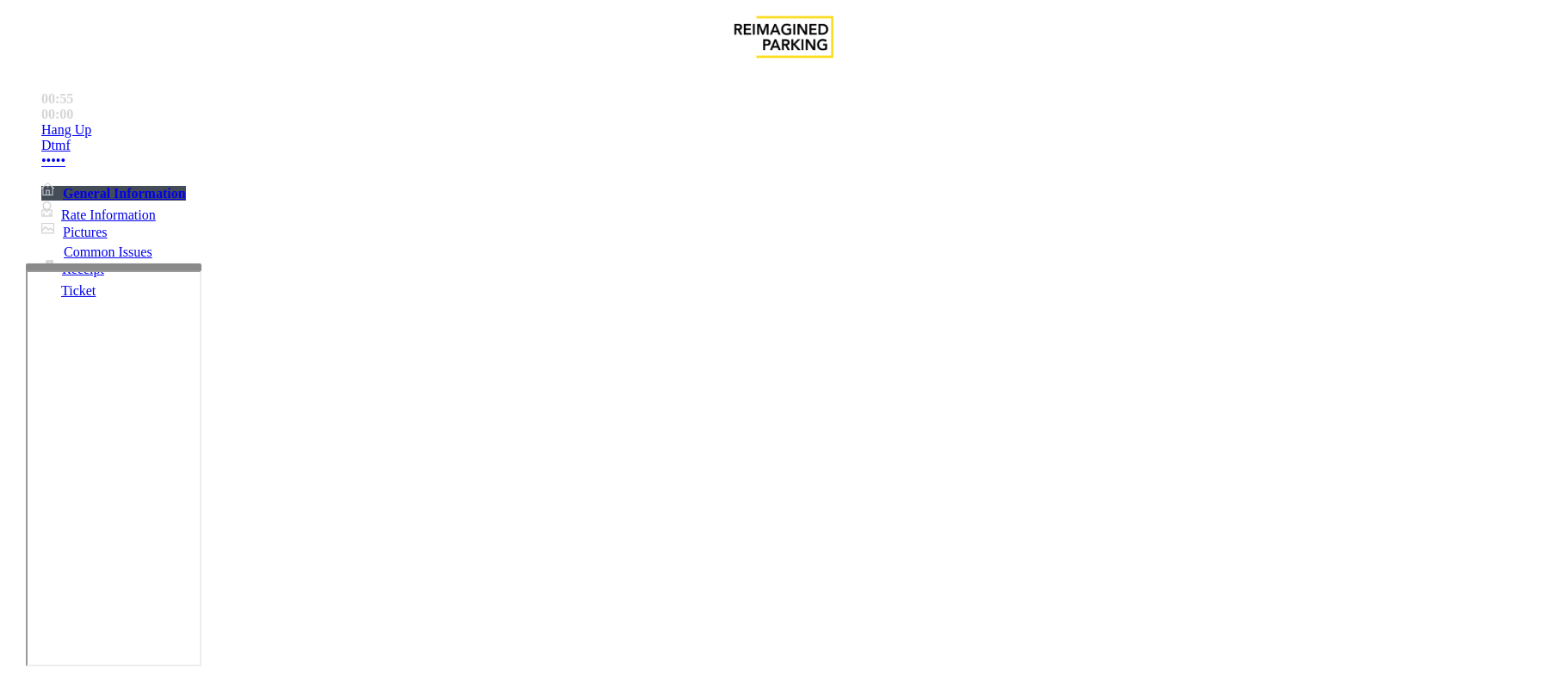 click at bounding box center [253, 1549] 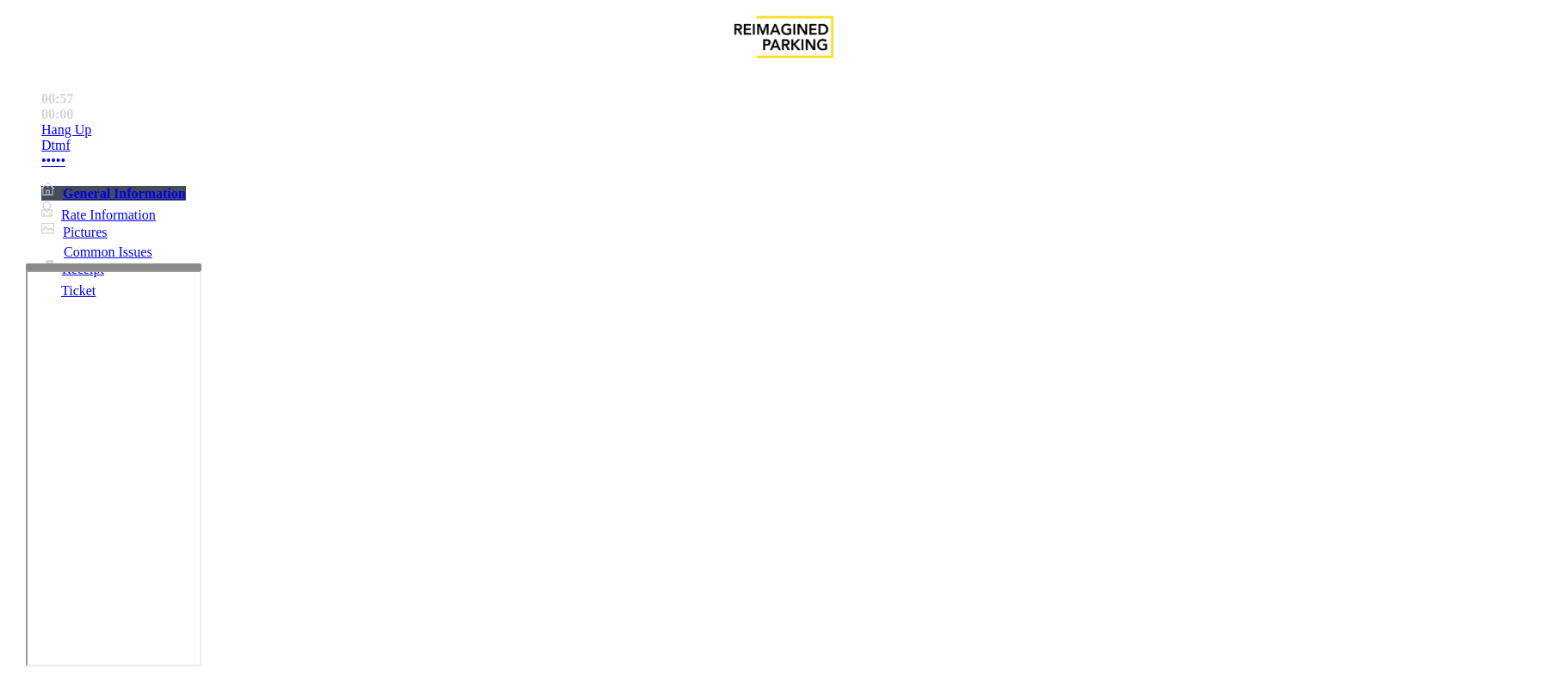 type on "**********" 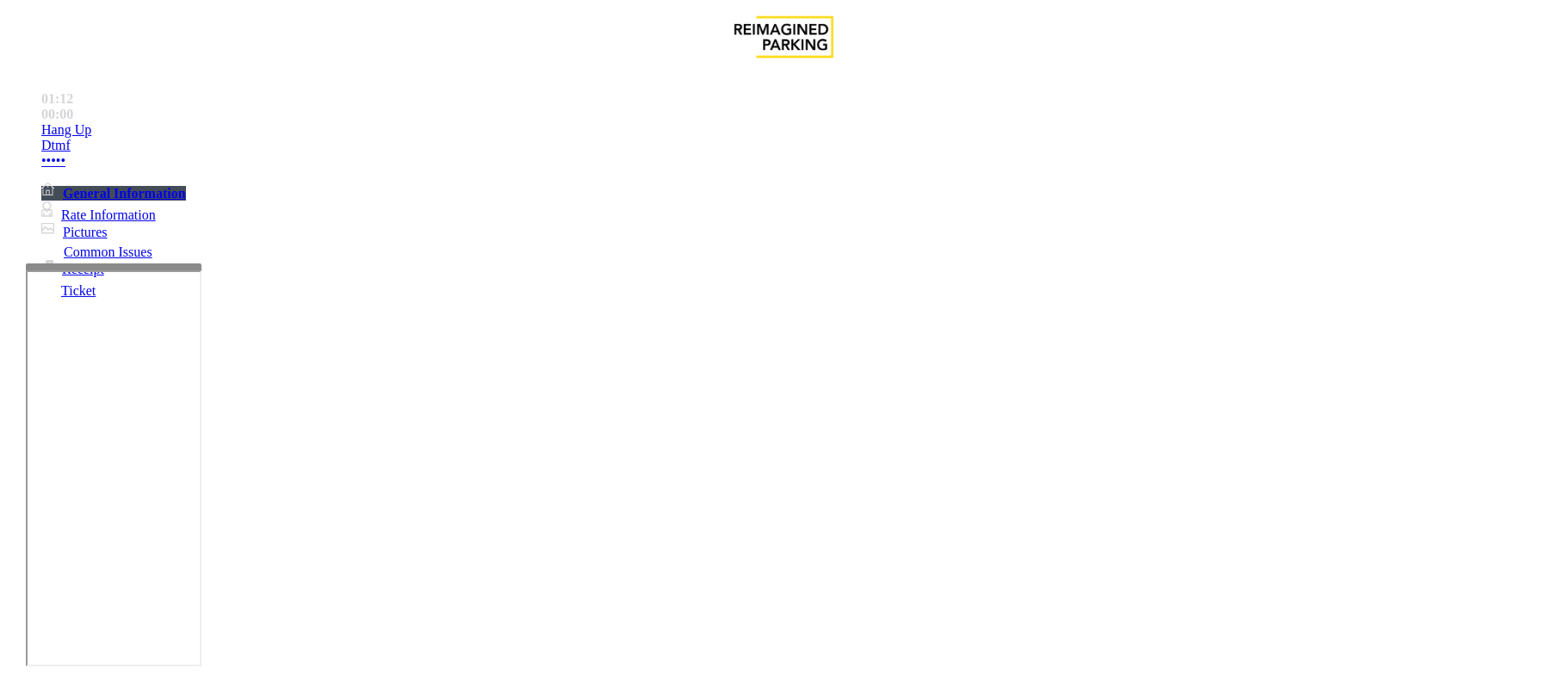 scroll, scrollTop: 918, scrollLeft: 0, axis: vertical 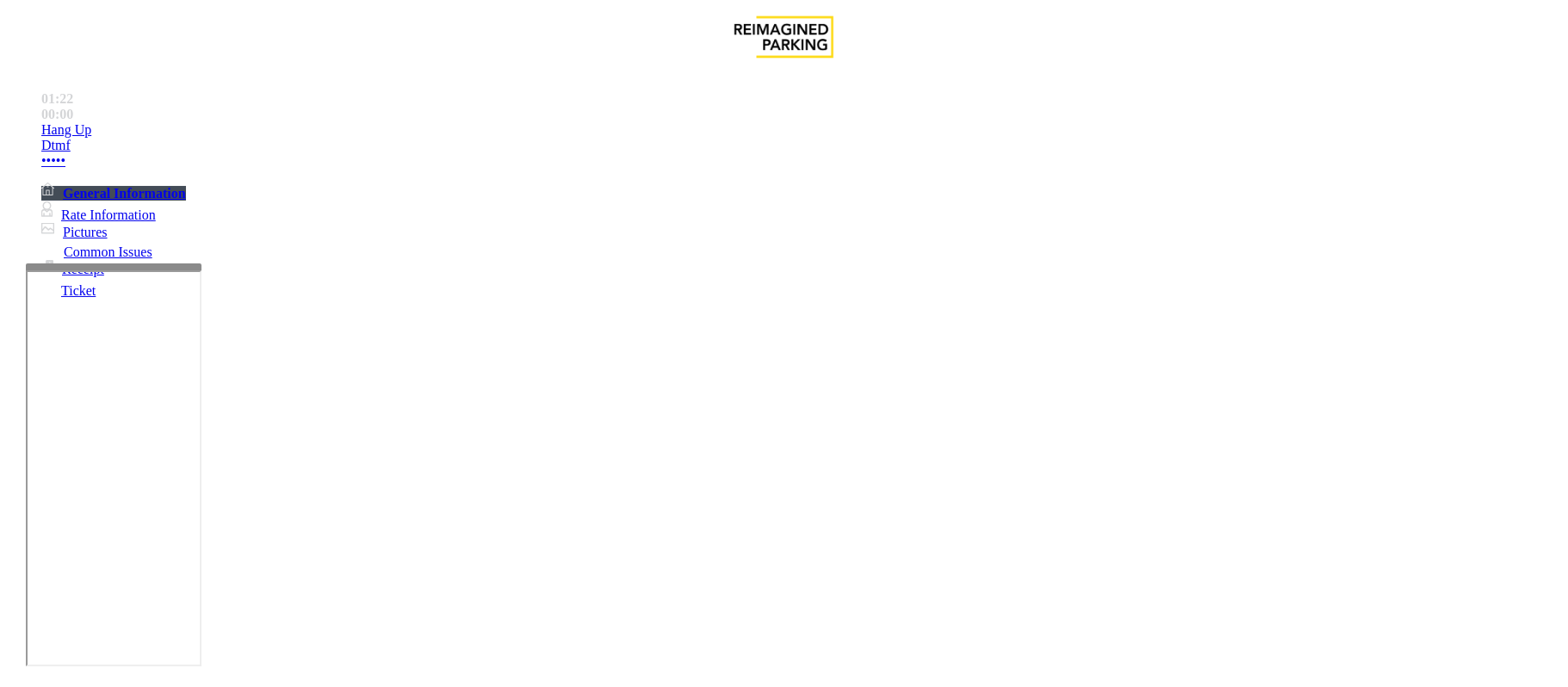 type on "**" 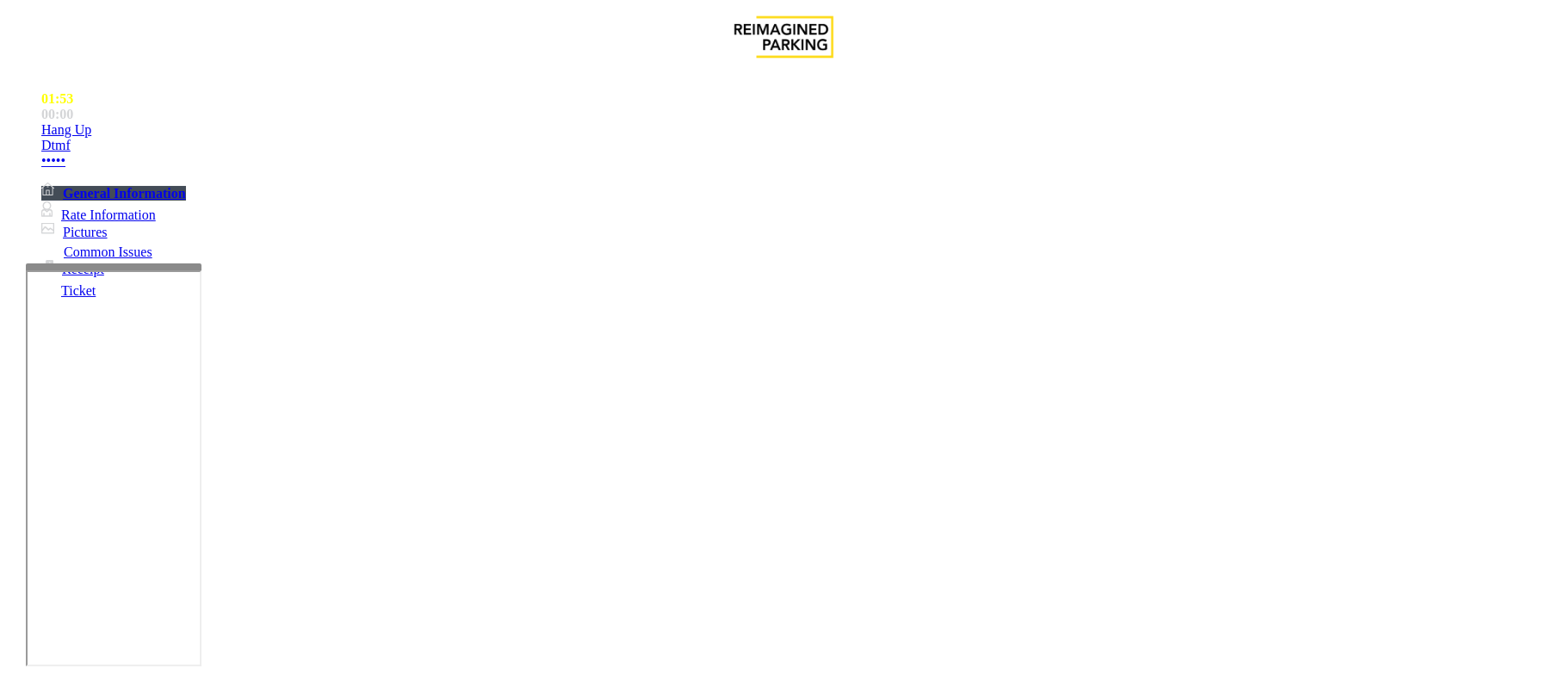 type on "**********" 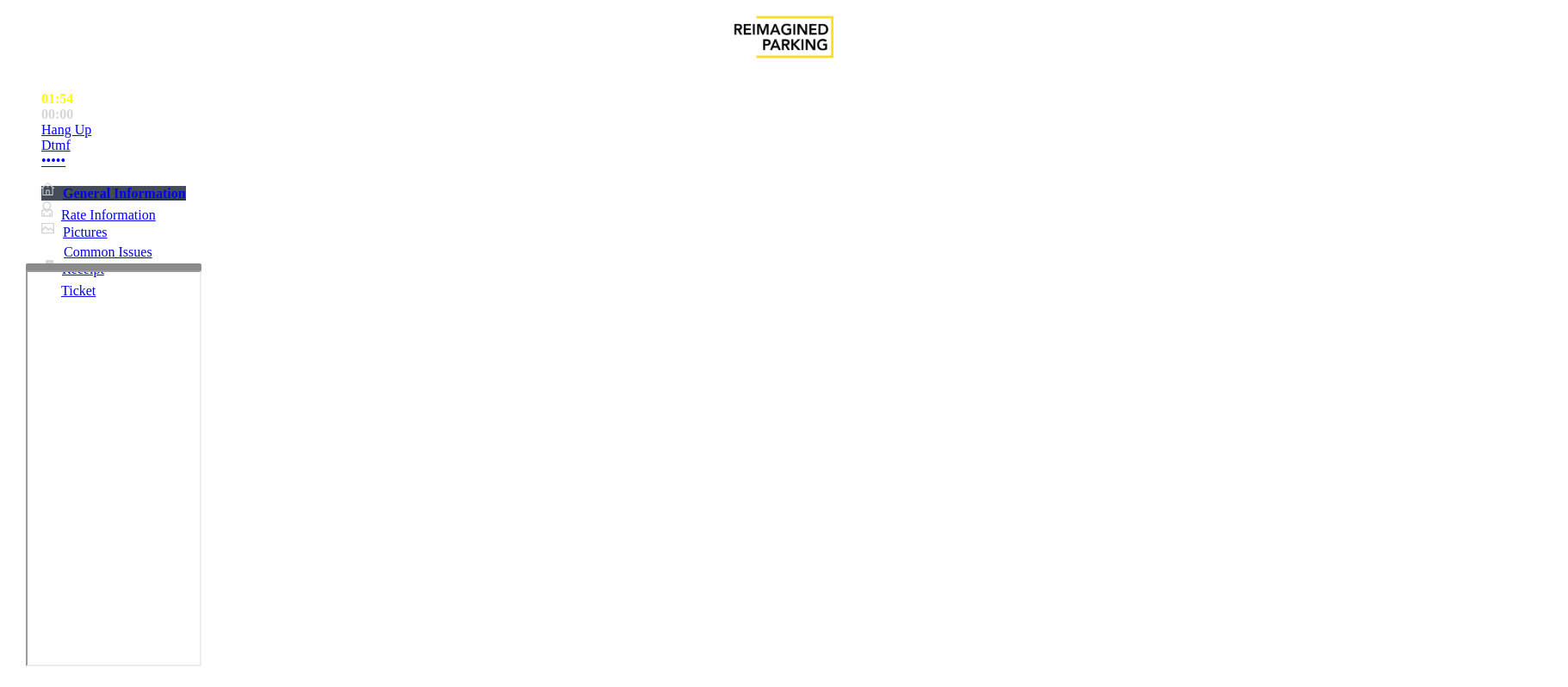 click at bounding box center [83, 1291] 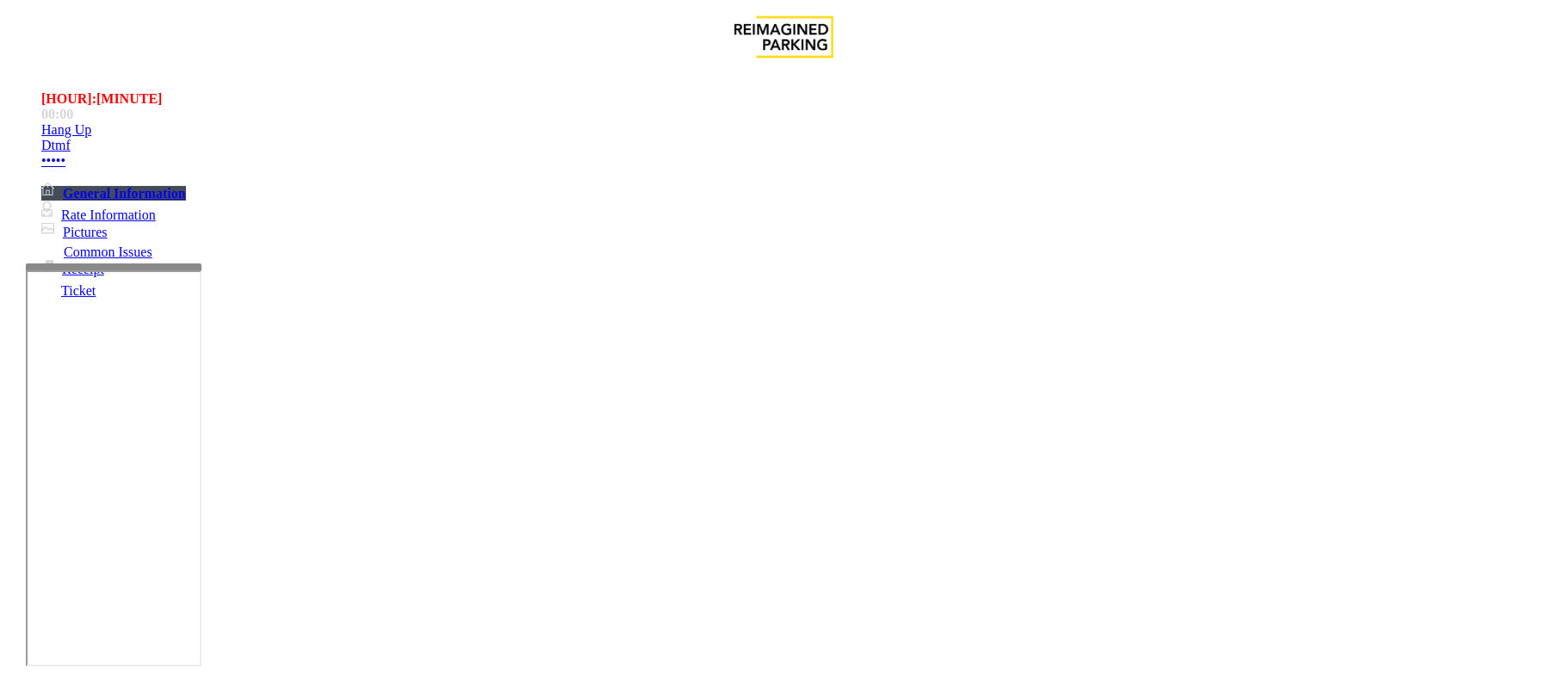 type on "******" 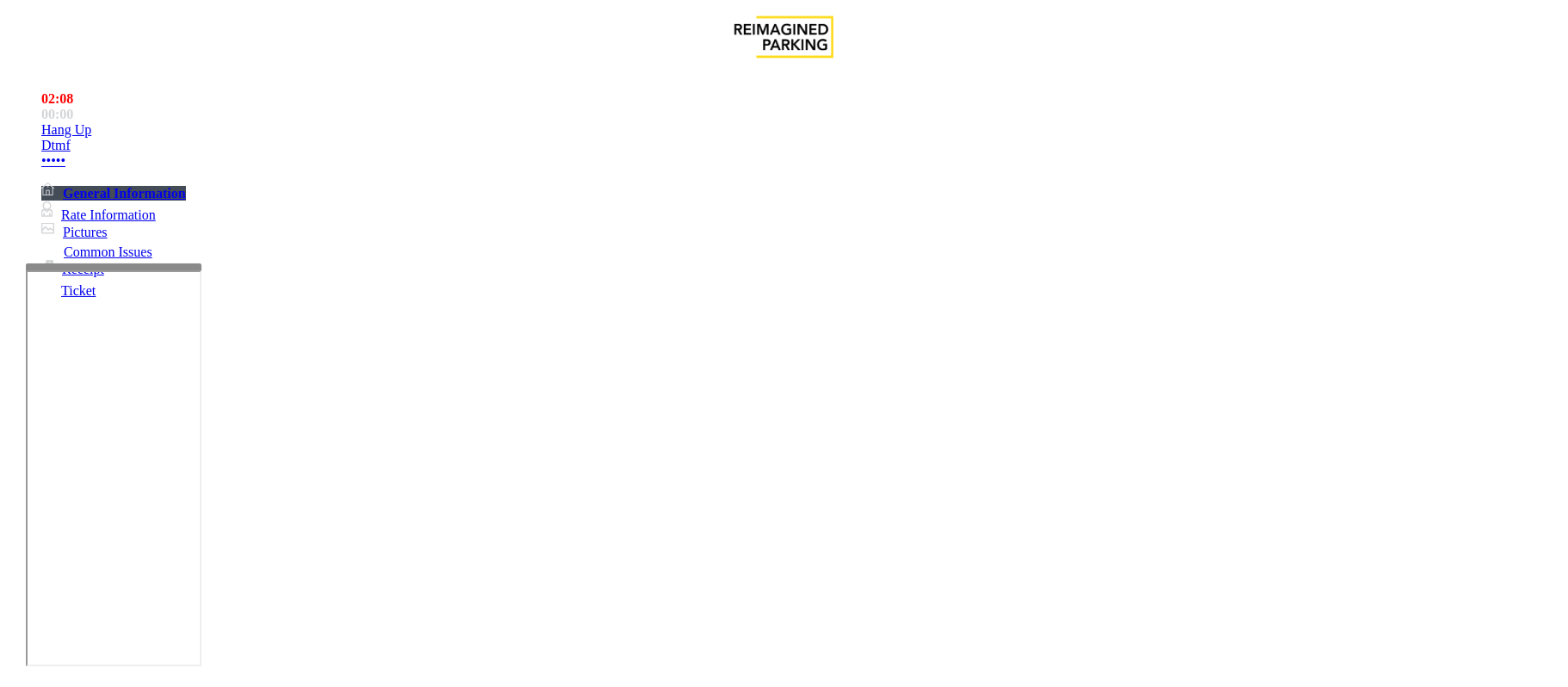 click on "**********" at bounding box center (784, 1562) 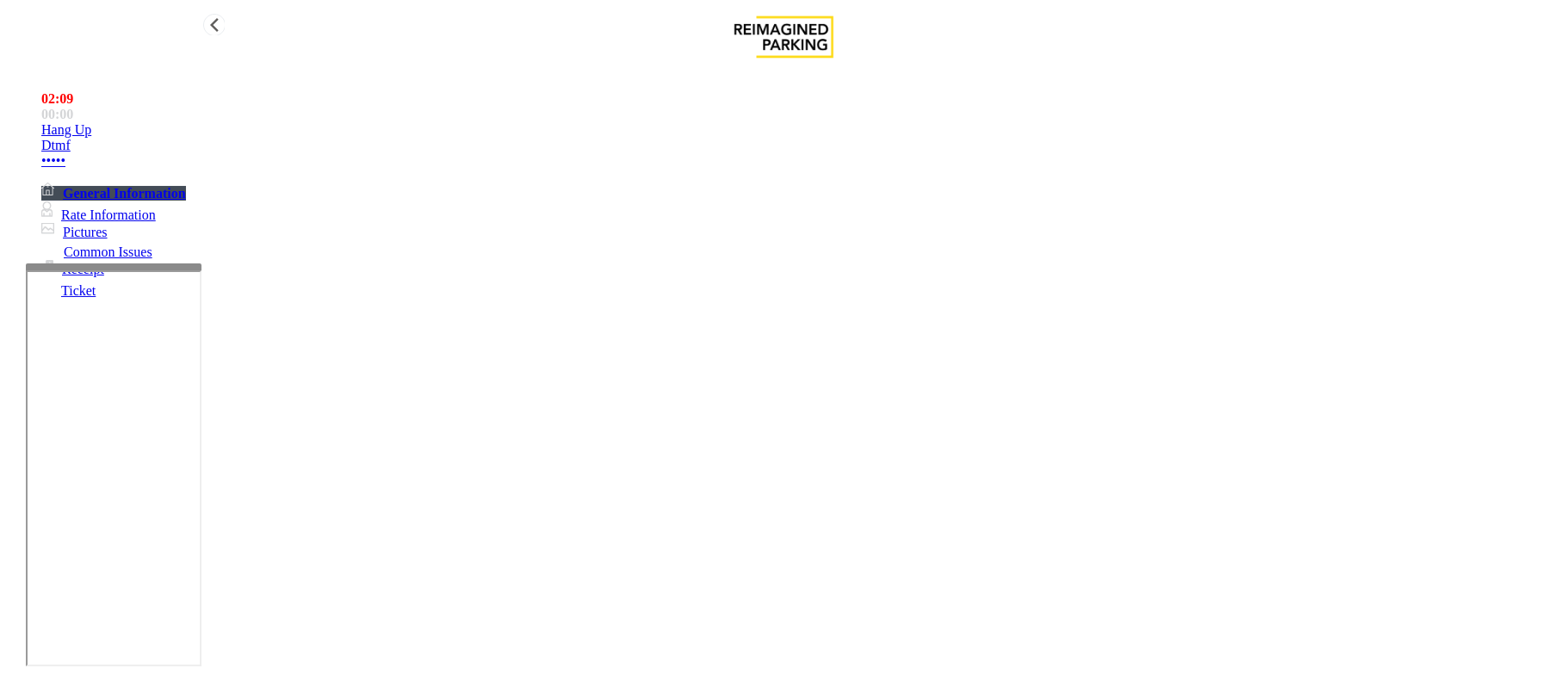 drag, startPoint x: 280, startPoint y: 198, endPoint x: 187, endPoint y: 200, distance: 93.0215 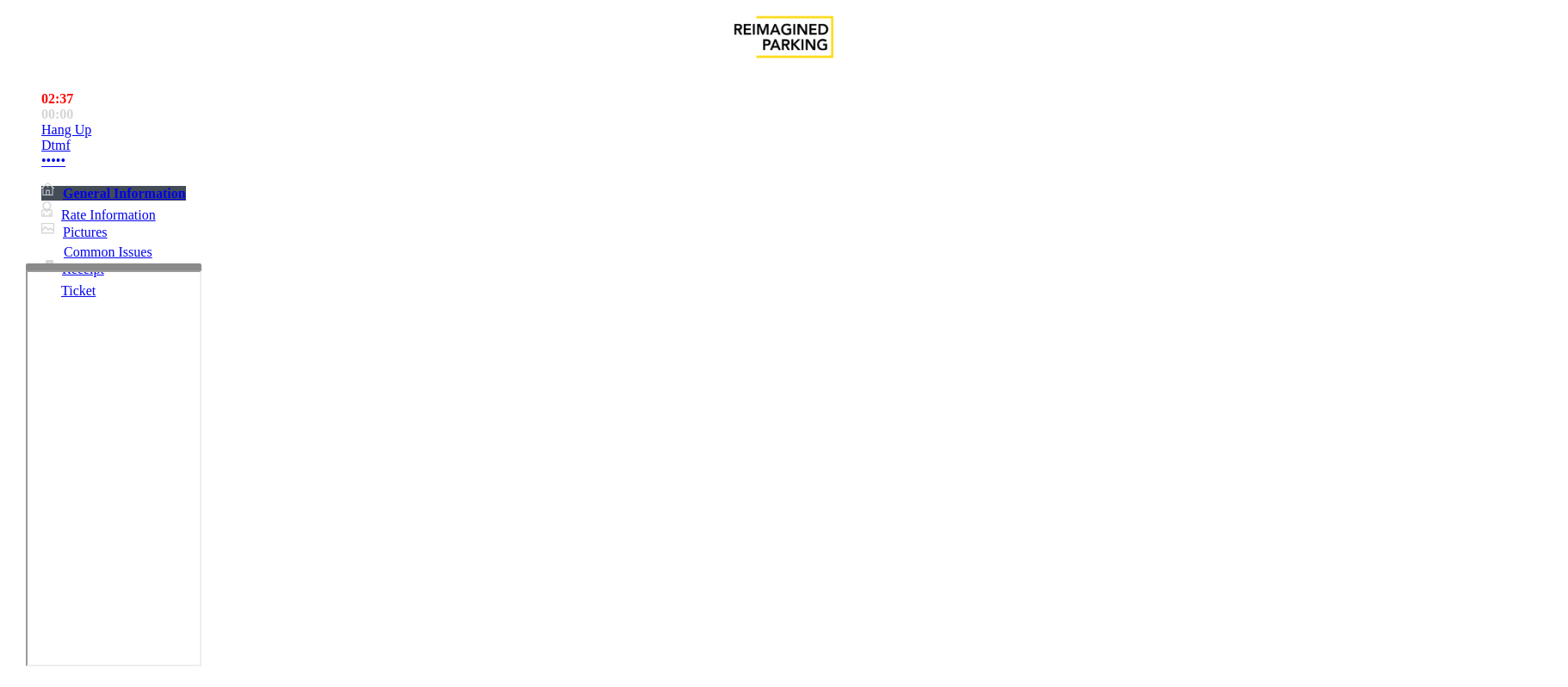scroll, scrollTop: 1262, scrollLeft: 0, axis: vertical 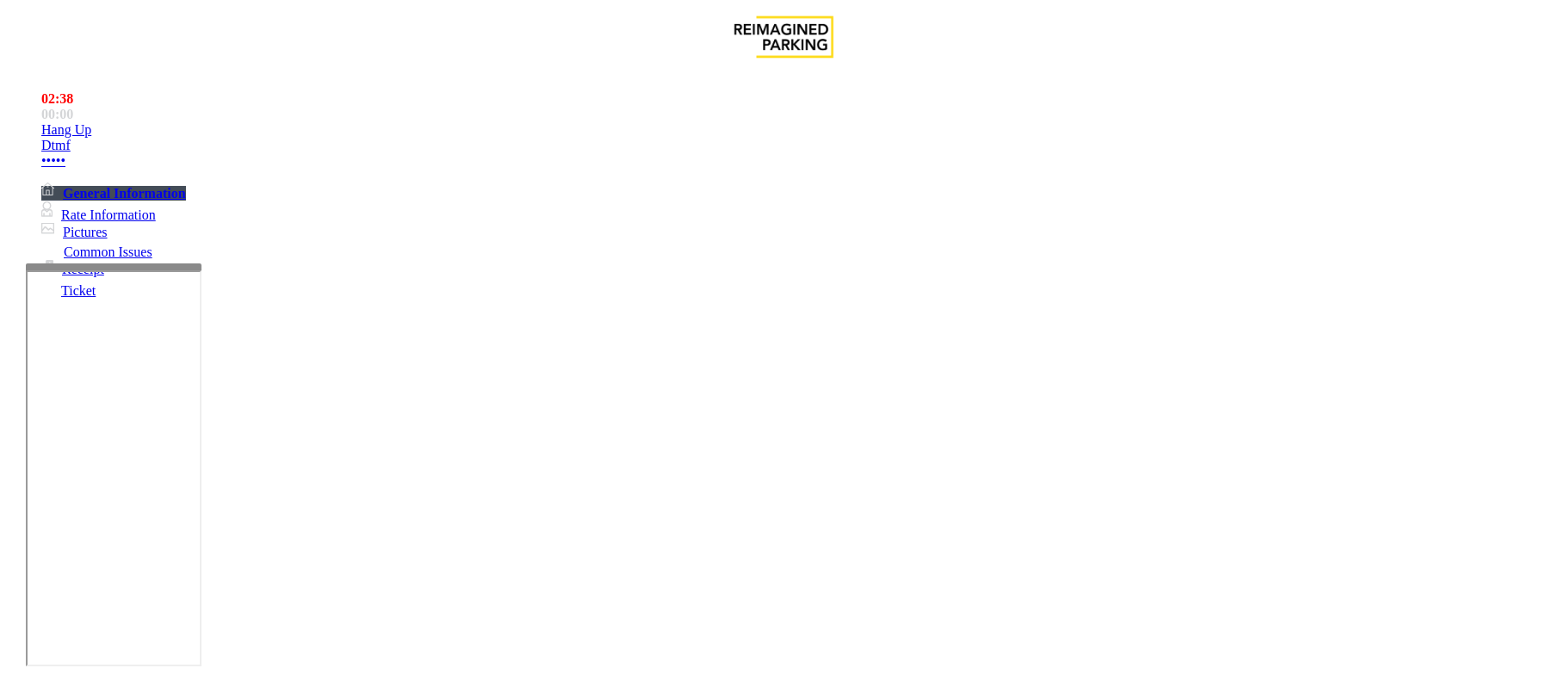 click on "Click Here for the local time" at bounding box center [525, 3845] 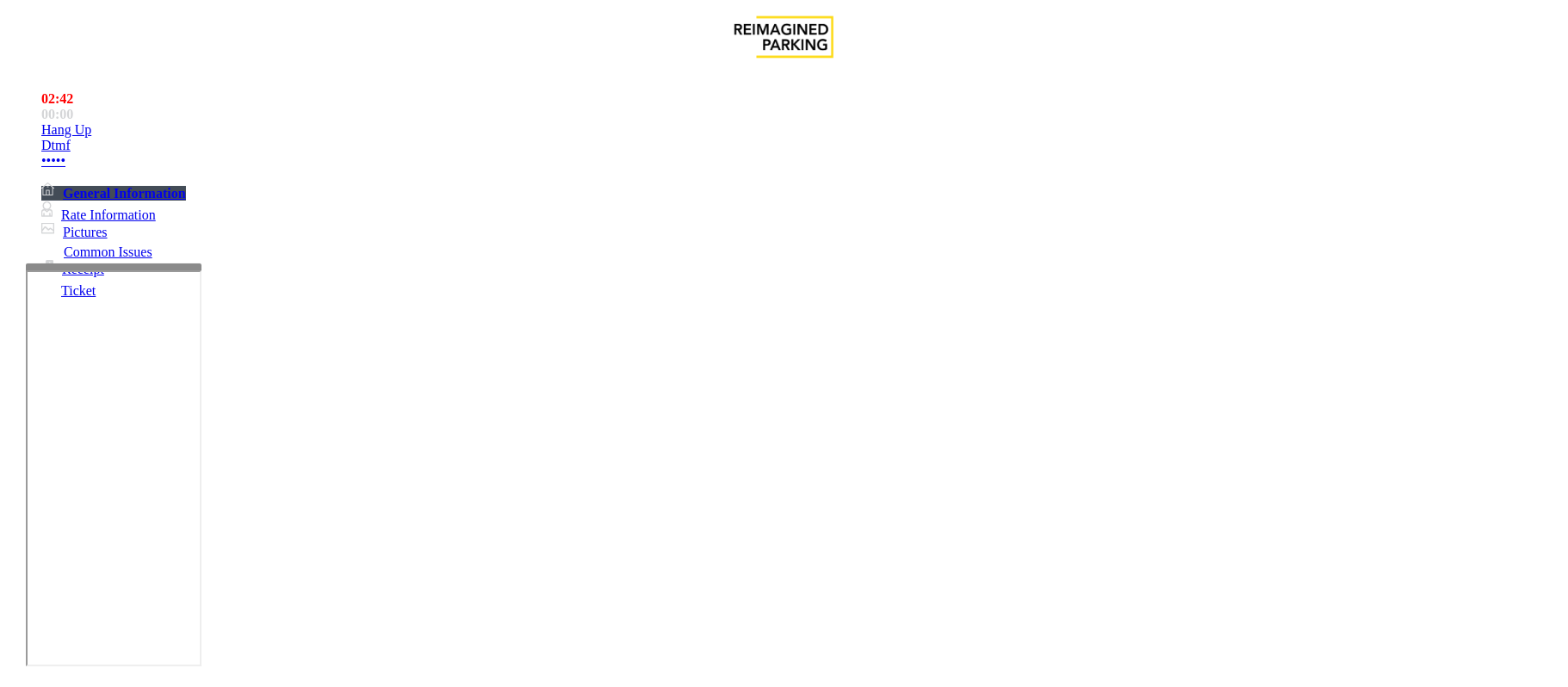 scroll, scrollTop: 114, scrollLeft: 0, axis: vertical 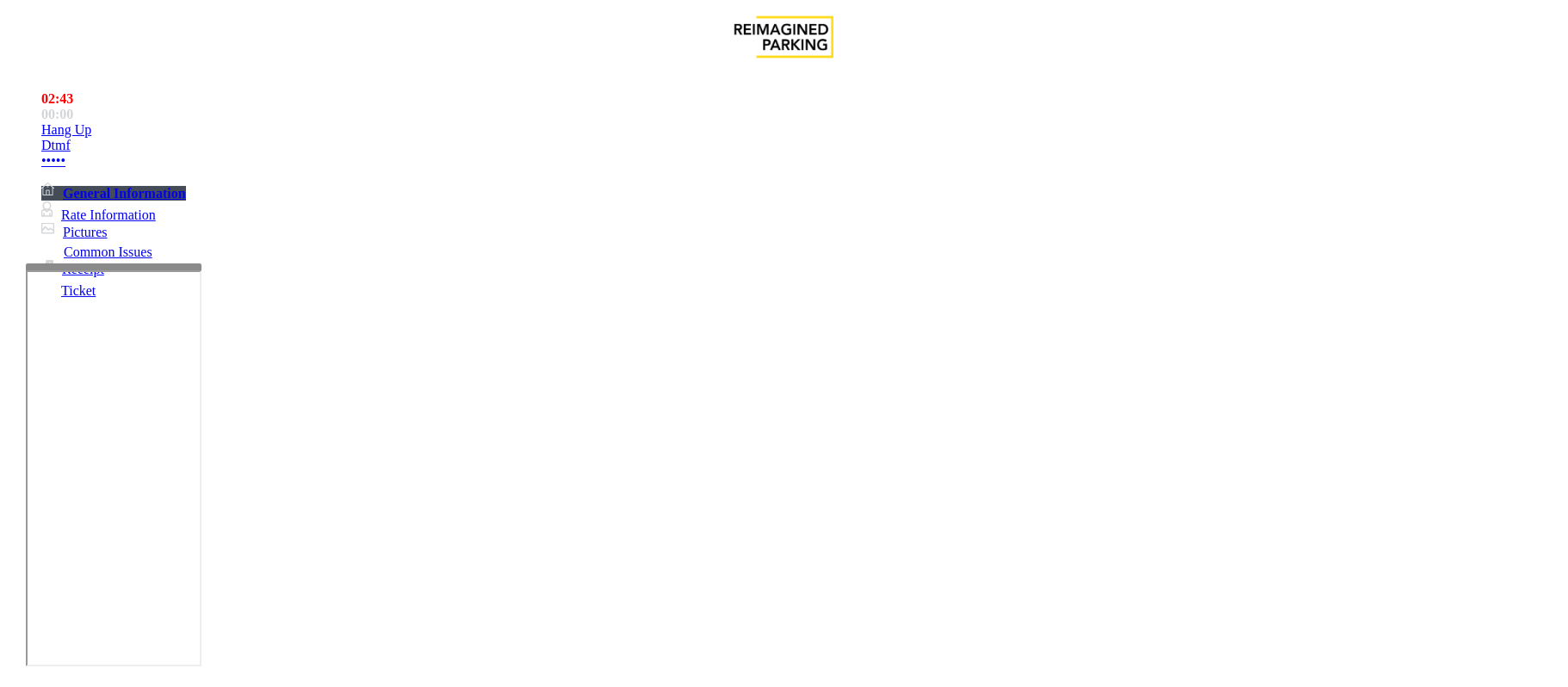 click on "Vend Gate" at bounding box center (59, 1630) 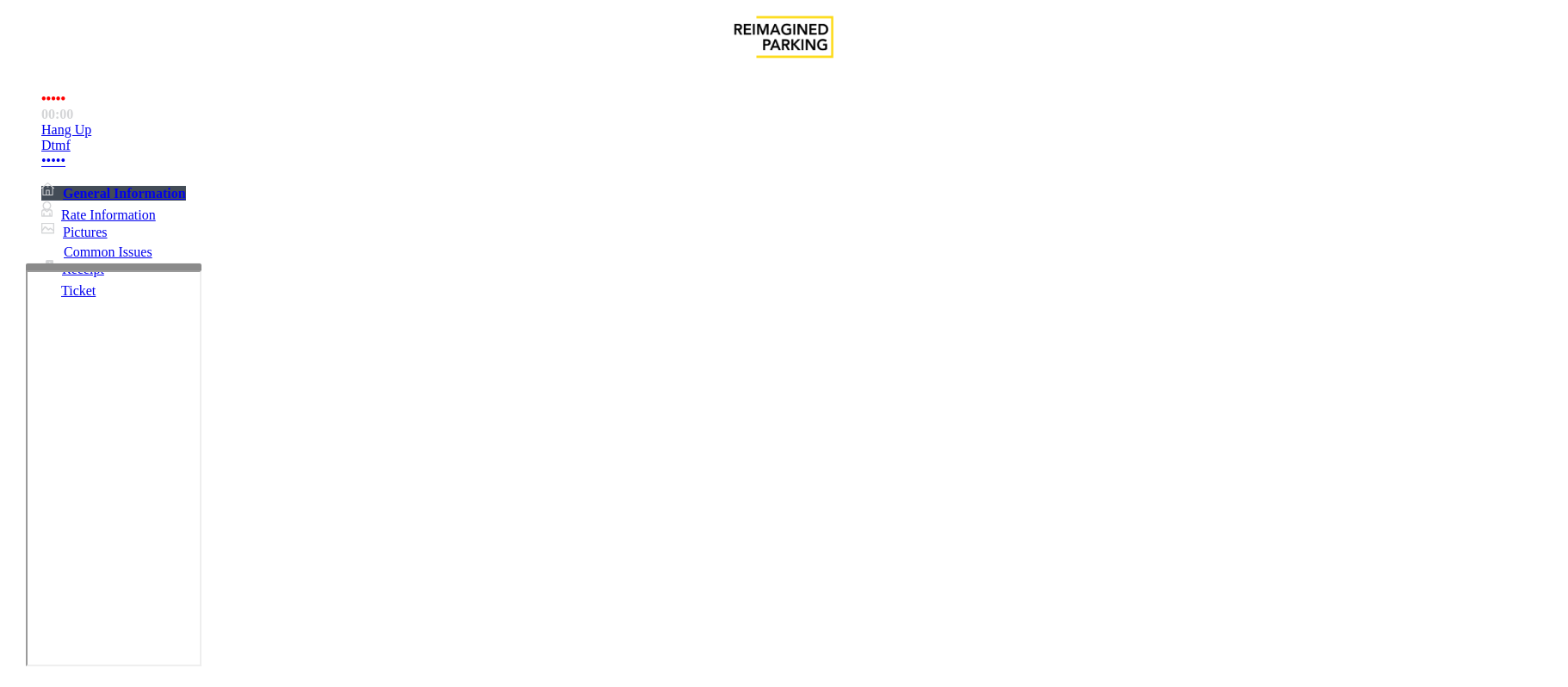 scroll, scrollTop: 0, scrollLeft: 0, axis: both 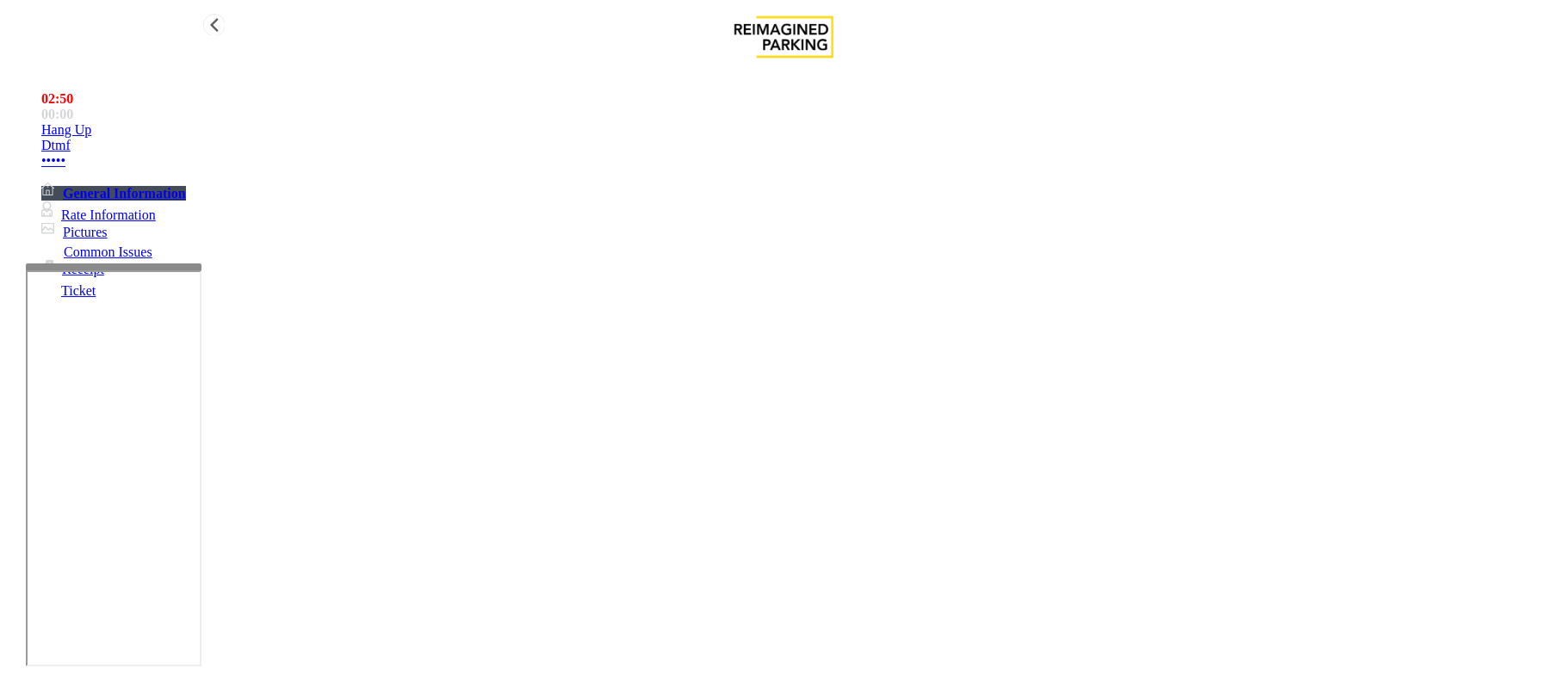 click on "Hang Up" at bounding box center (801, 130) 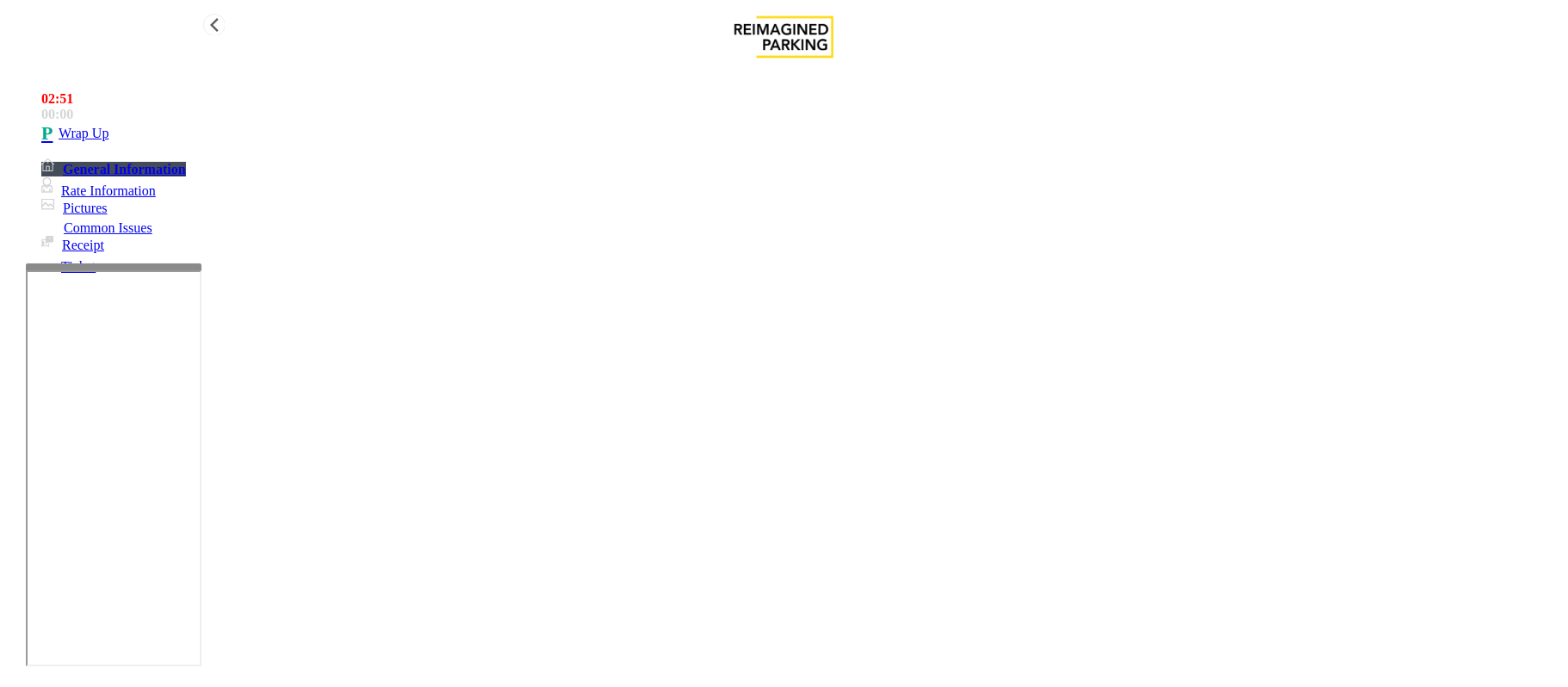 click on "Wrap Up" at bounding box center (801, 133) 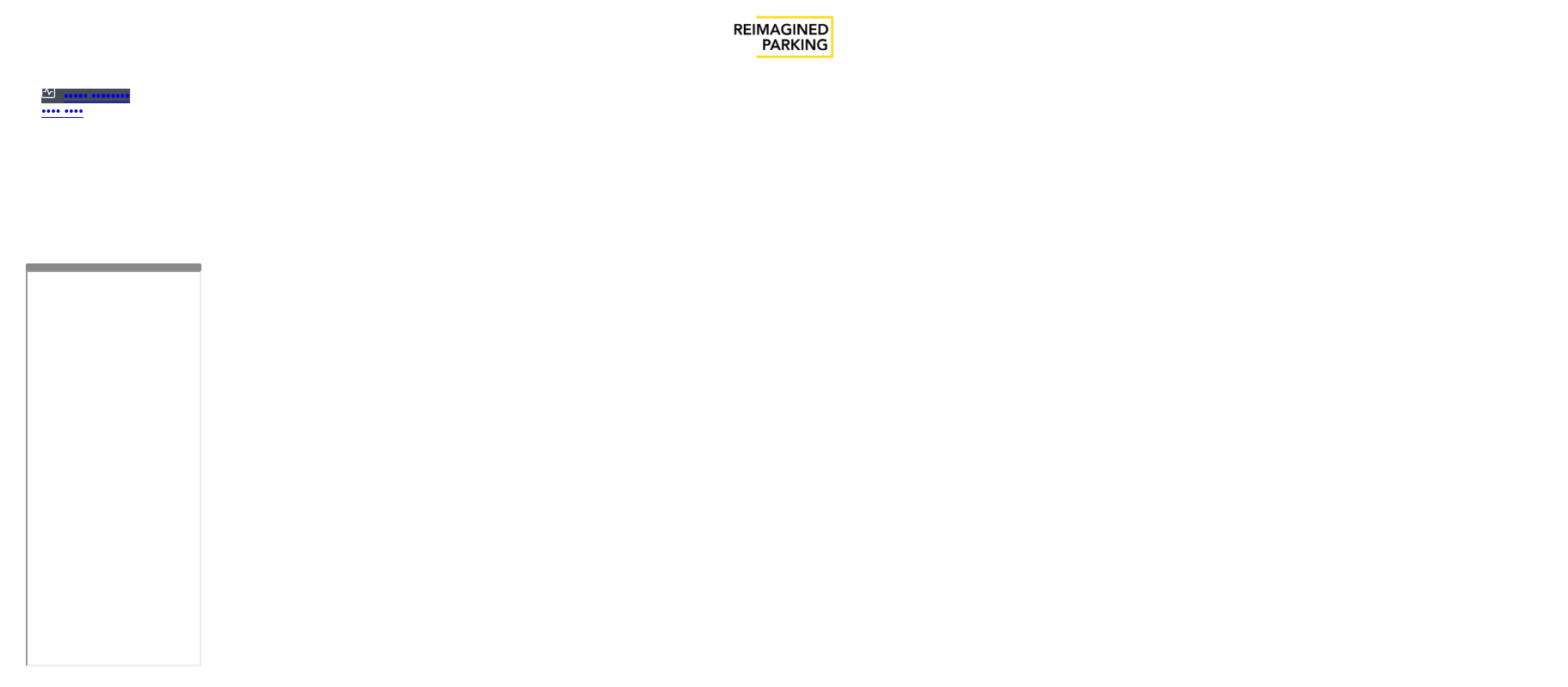 click at bounding box center (160, 1130) 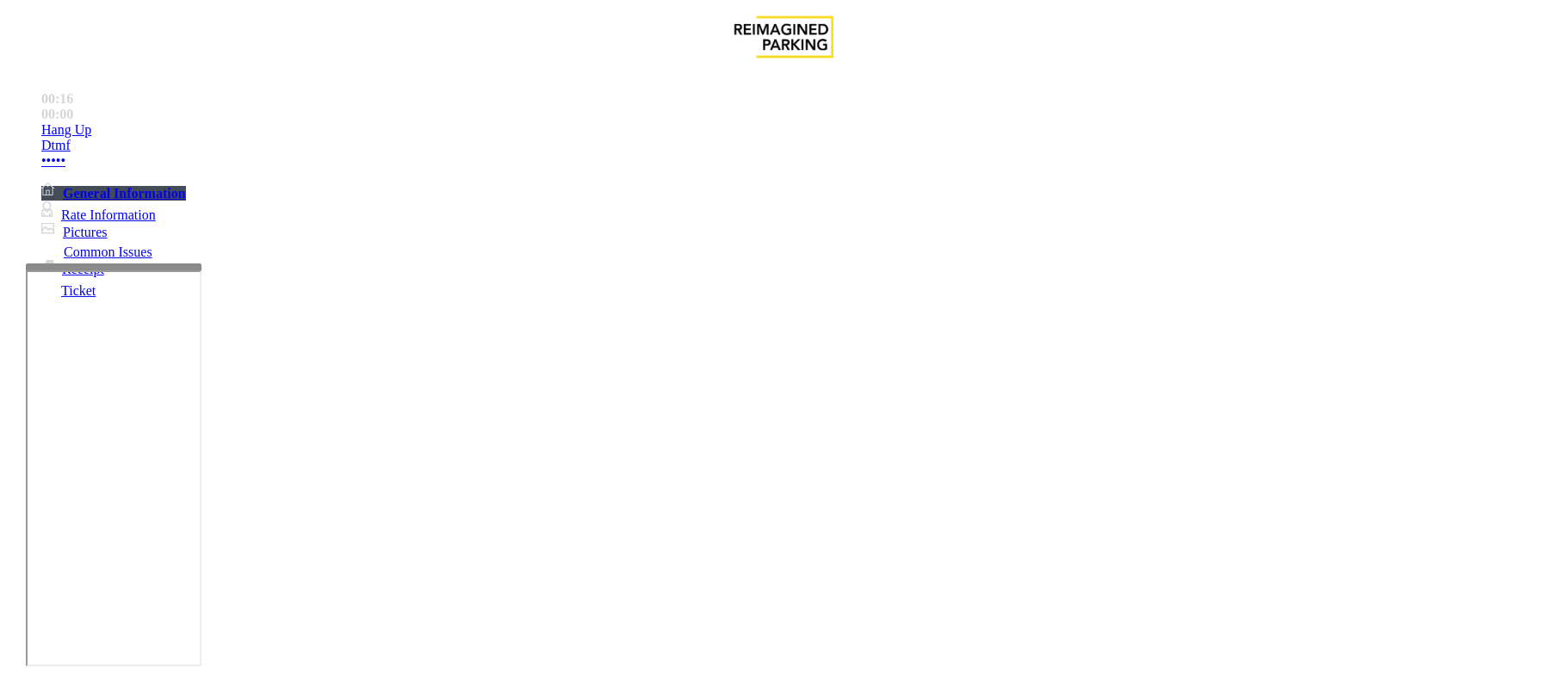 scroll, scrollTop: 1148, scrollLeft: 0, axis: vertical 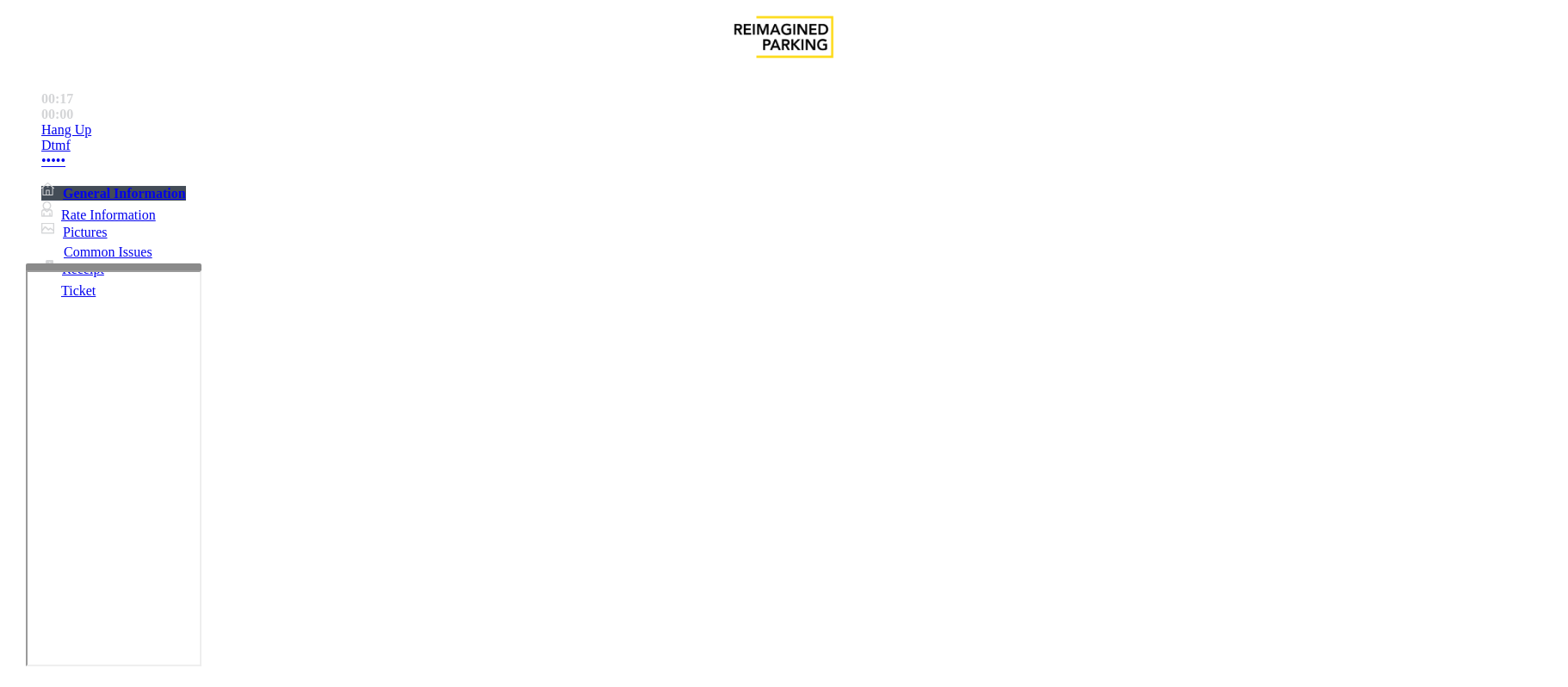 click on "Local Time" at bounding box center (523, 2822) 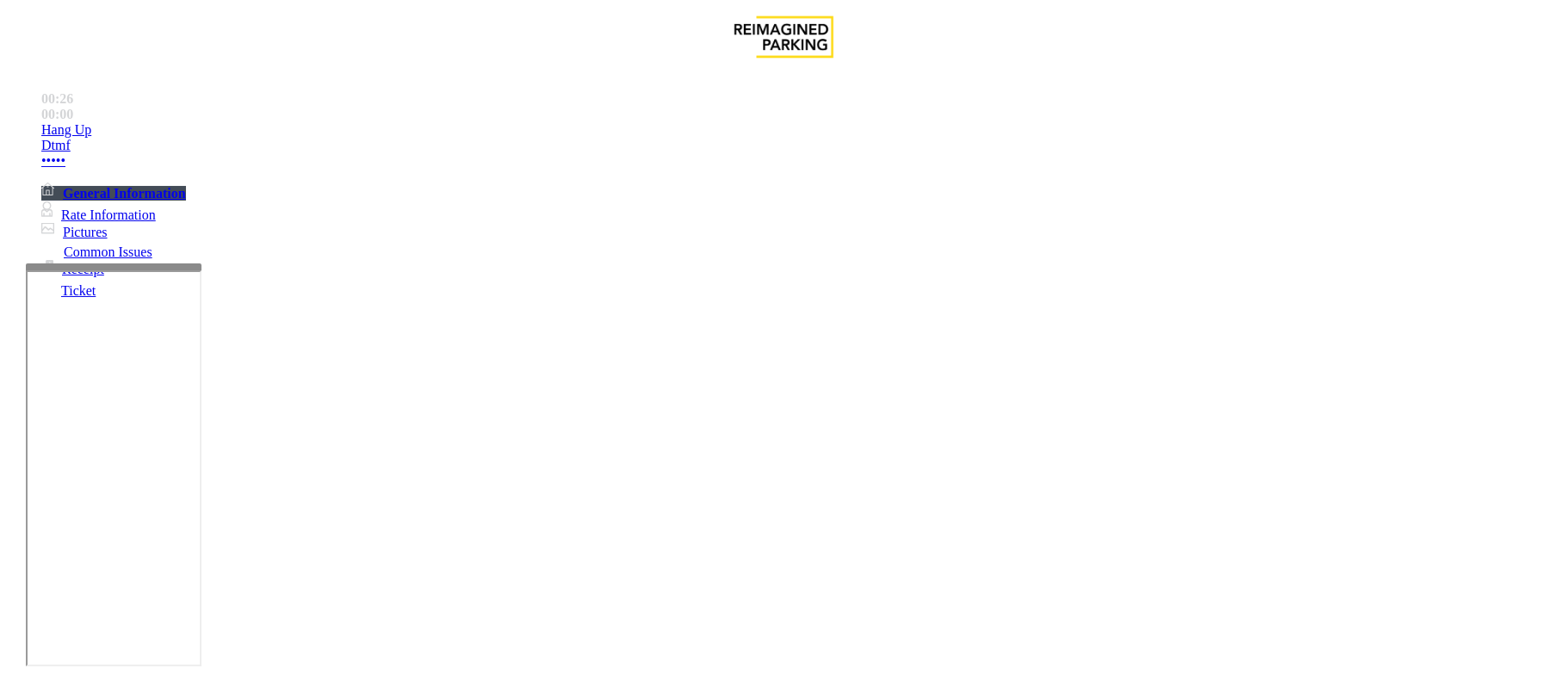 scroll, scrollTop: 1606, scrollLeft: 0, axis: vertical 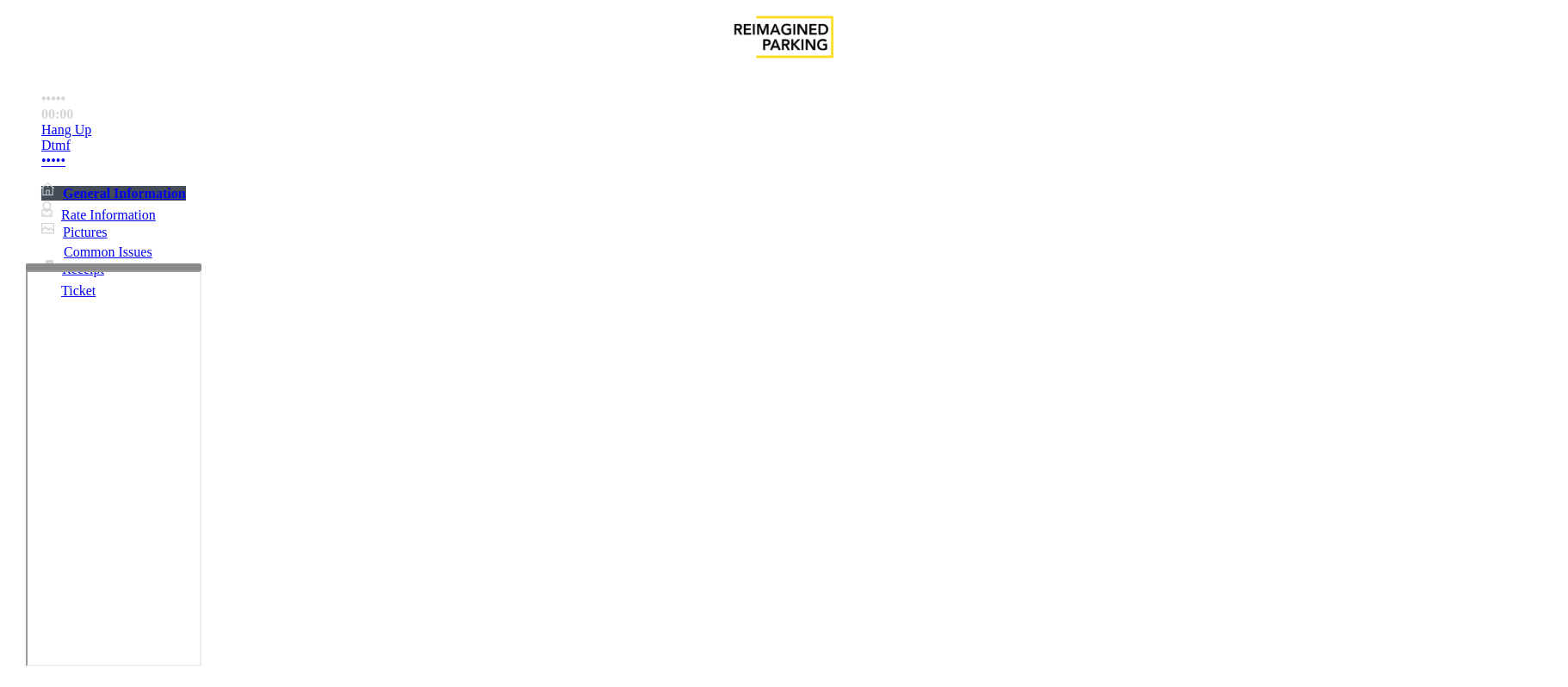 click on "Equipment Issue" at bounding box center [416, 1249] 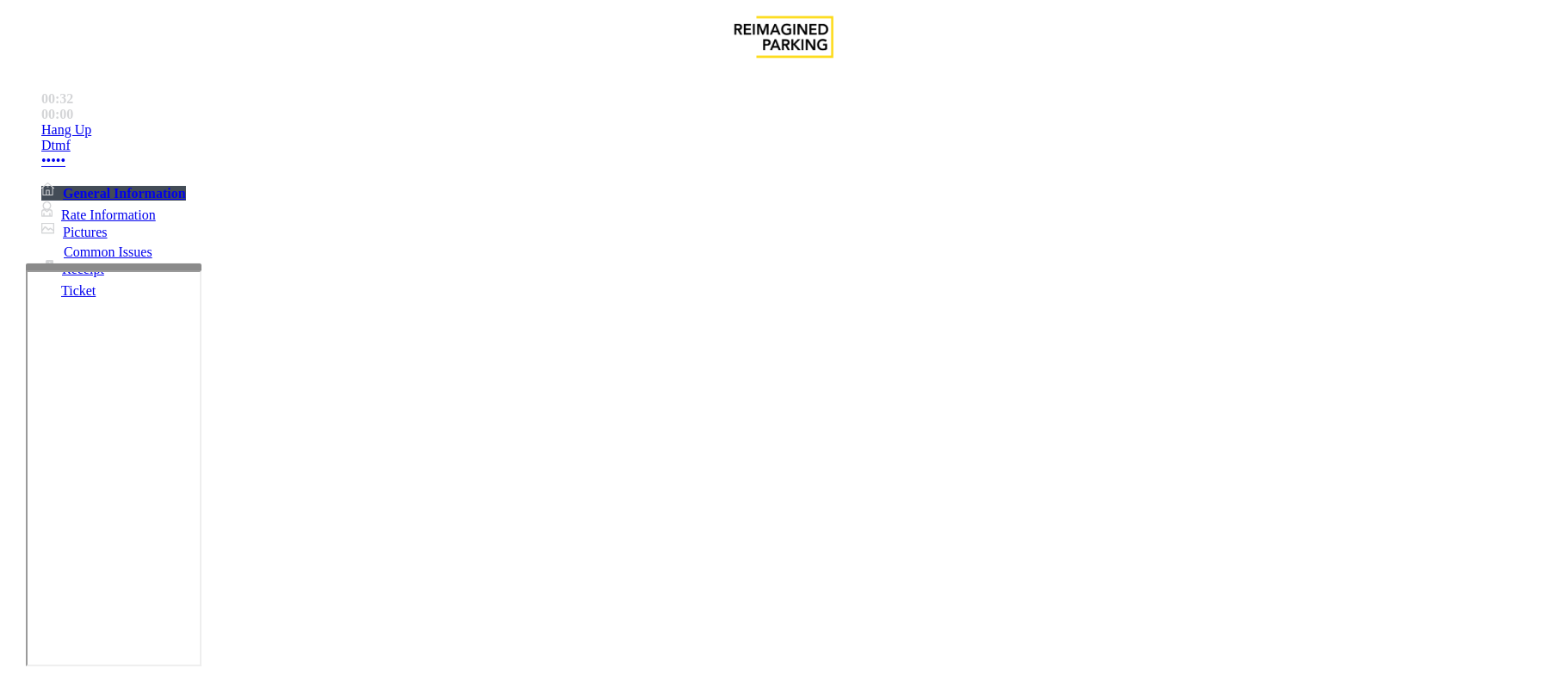click on "Gate / Door Won't Open" at bounding box center [480, 1249] 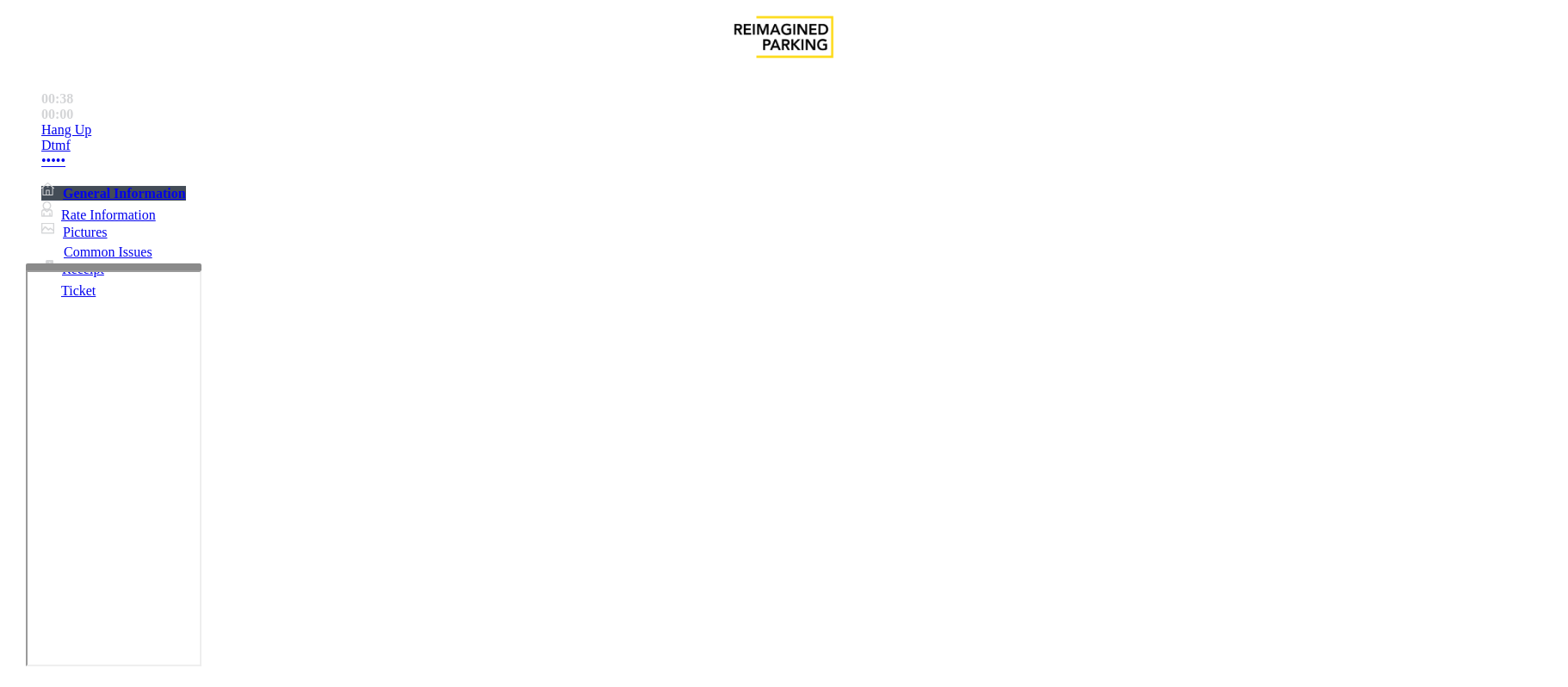 click at bounding box center [253, 1556] 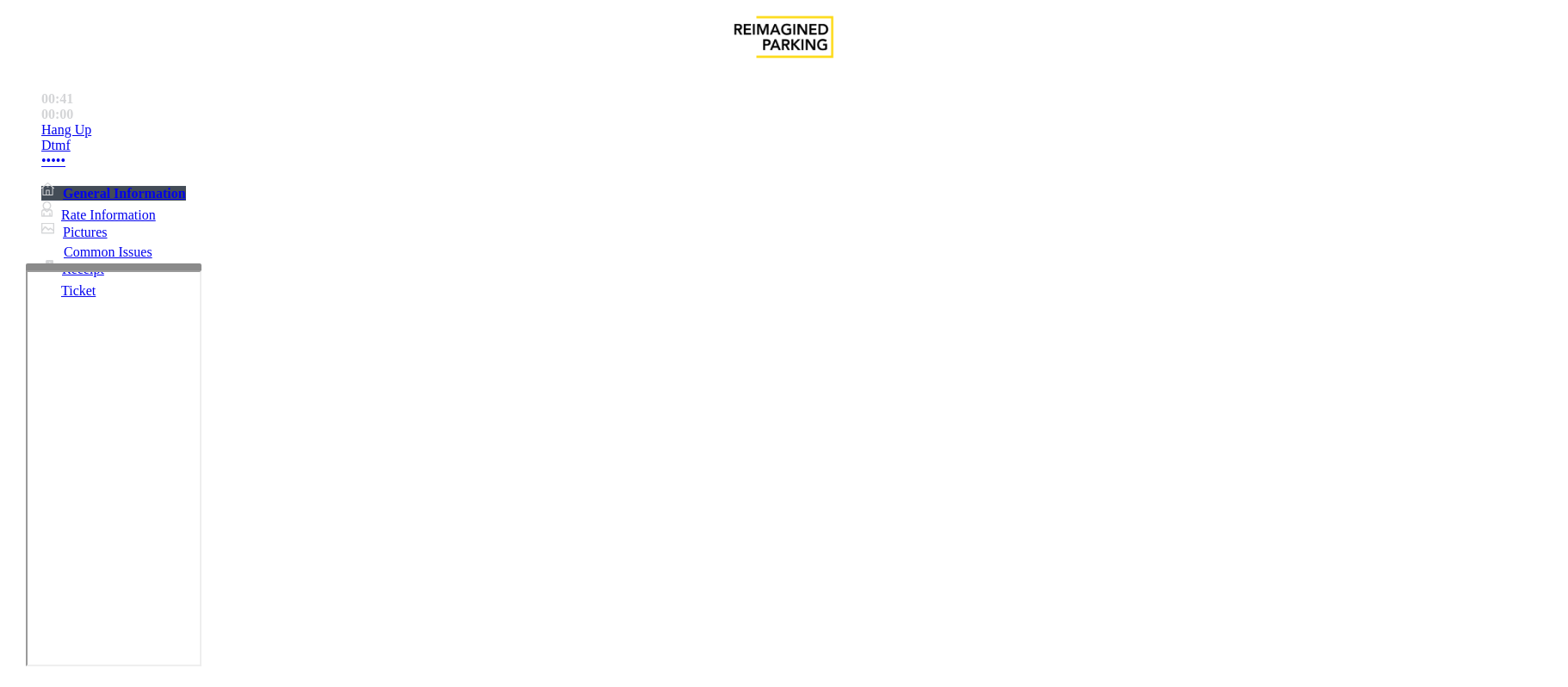 click on "**********" at bounding box center [784, 1571] 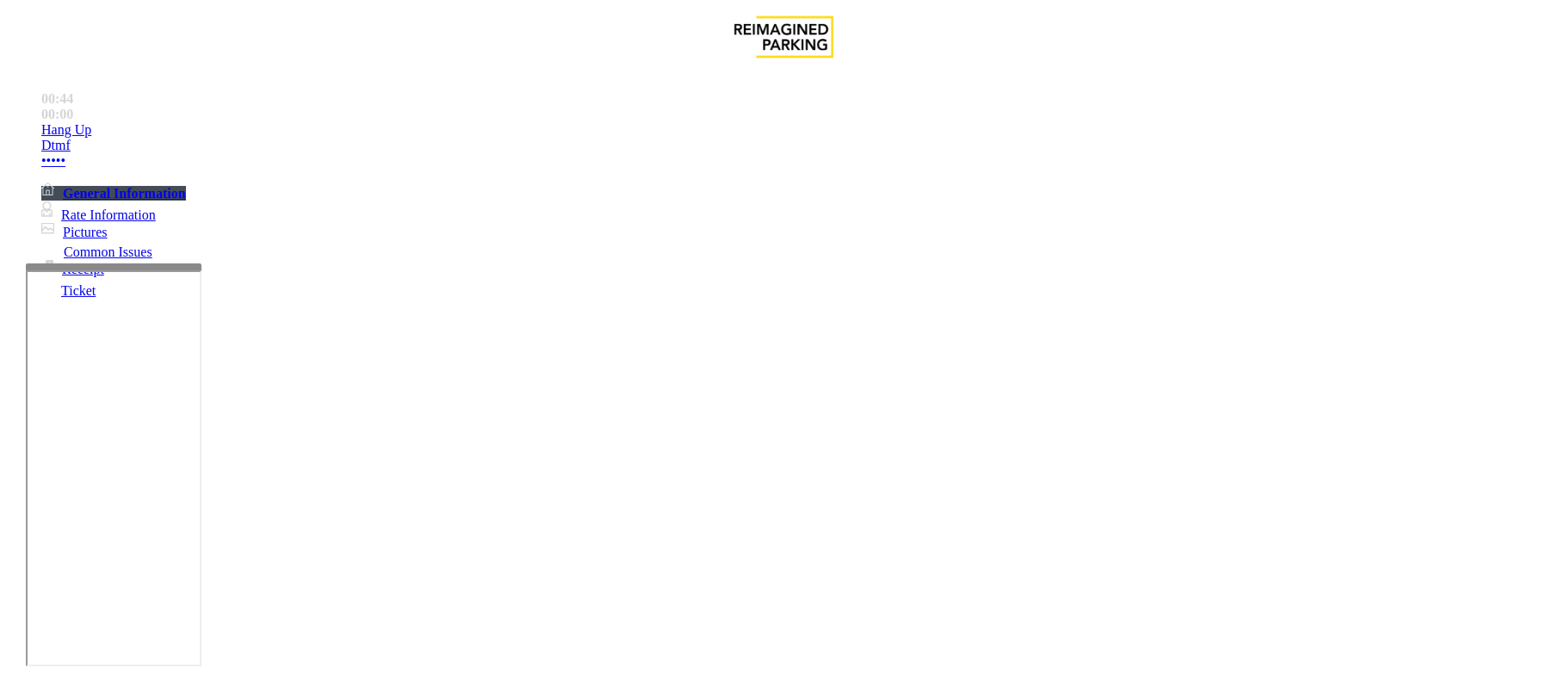 click at bounding box center (253, 1556) 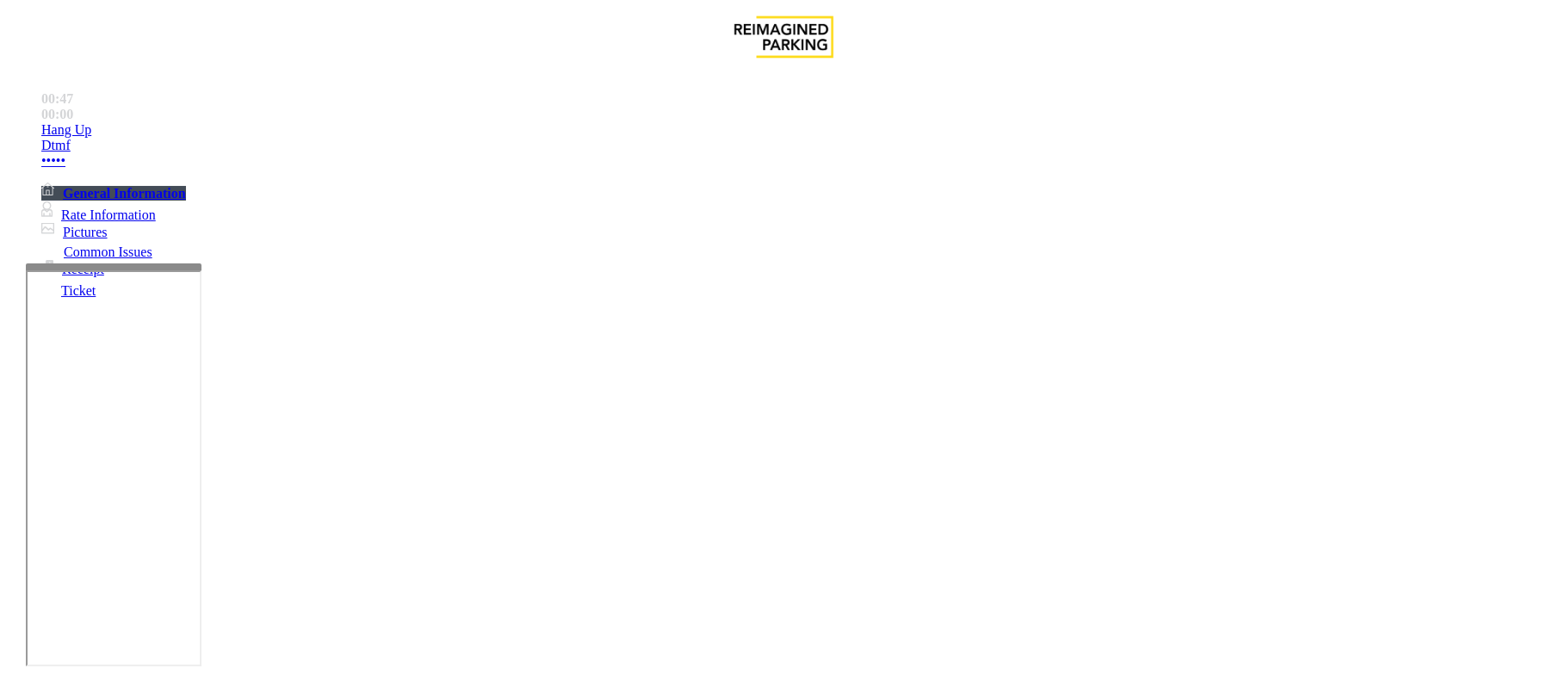 type on "**********" 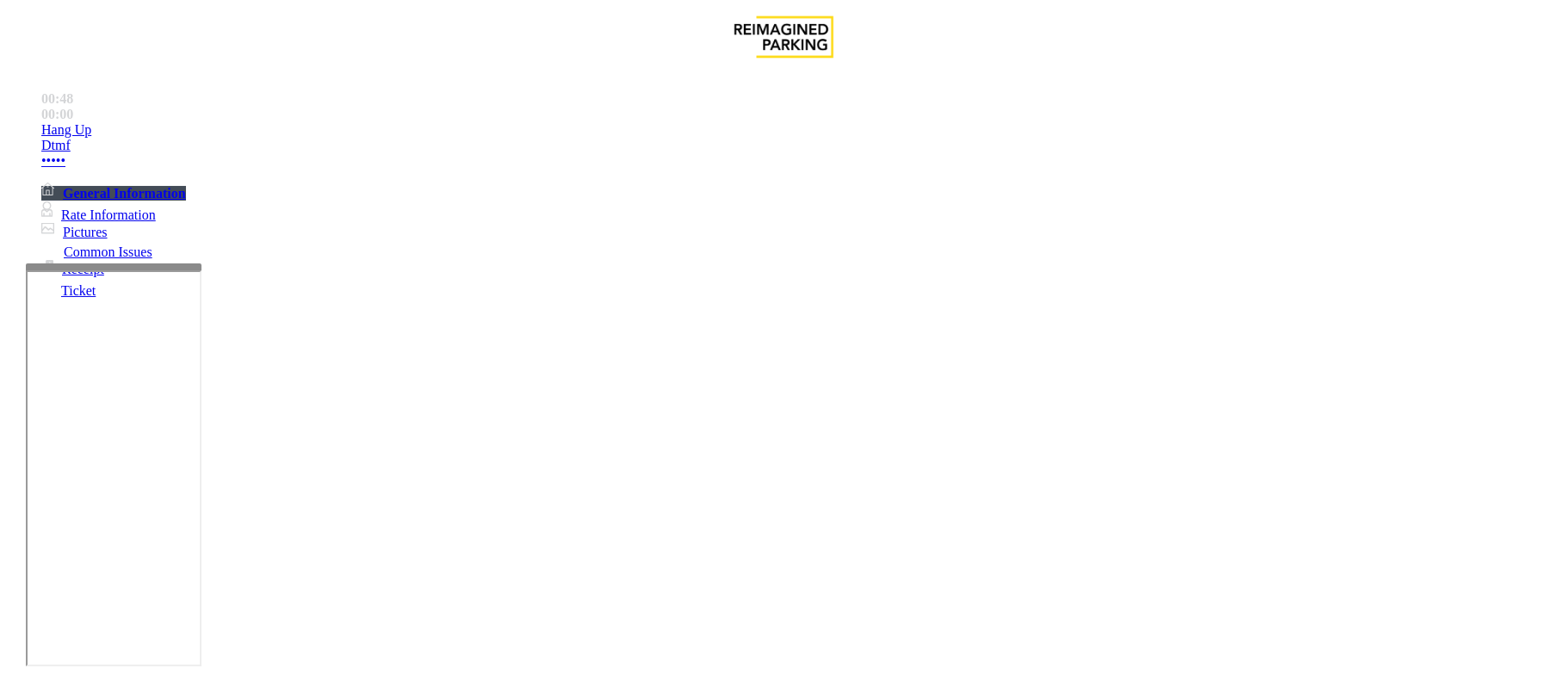 click on "Issue" at bounding box center [36, 1221] 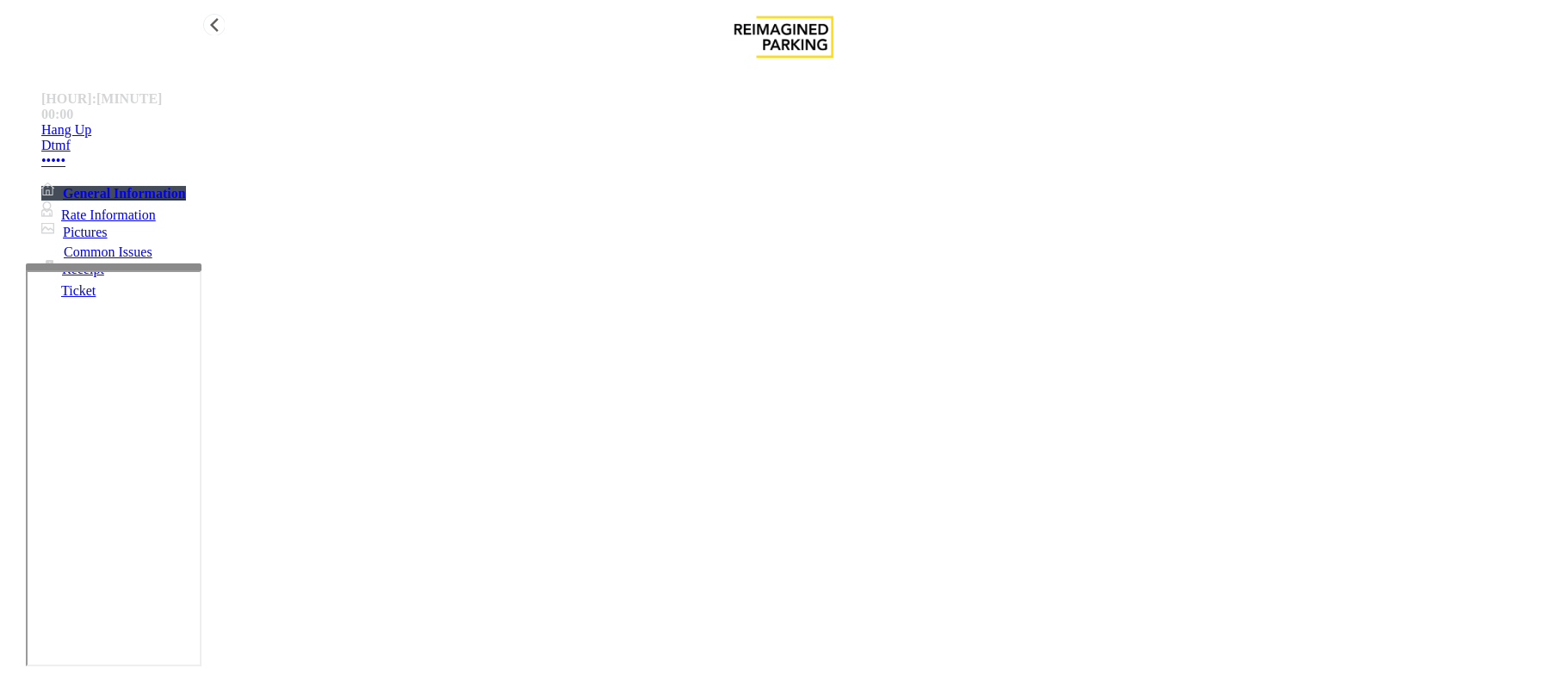 click on "Hang Up" at bounding box center [66, 130] 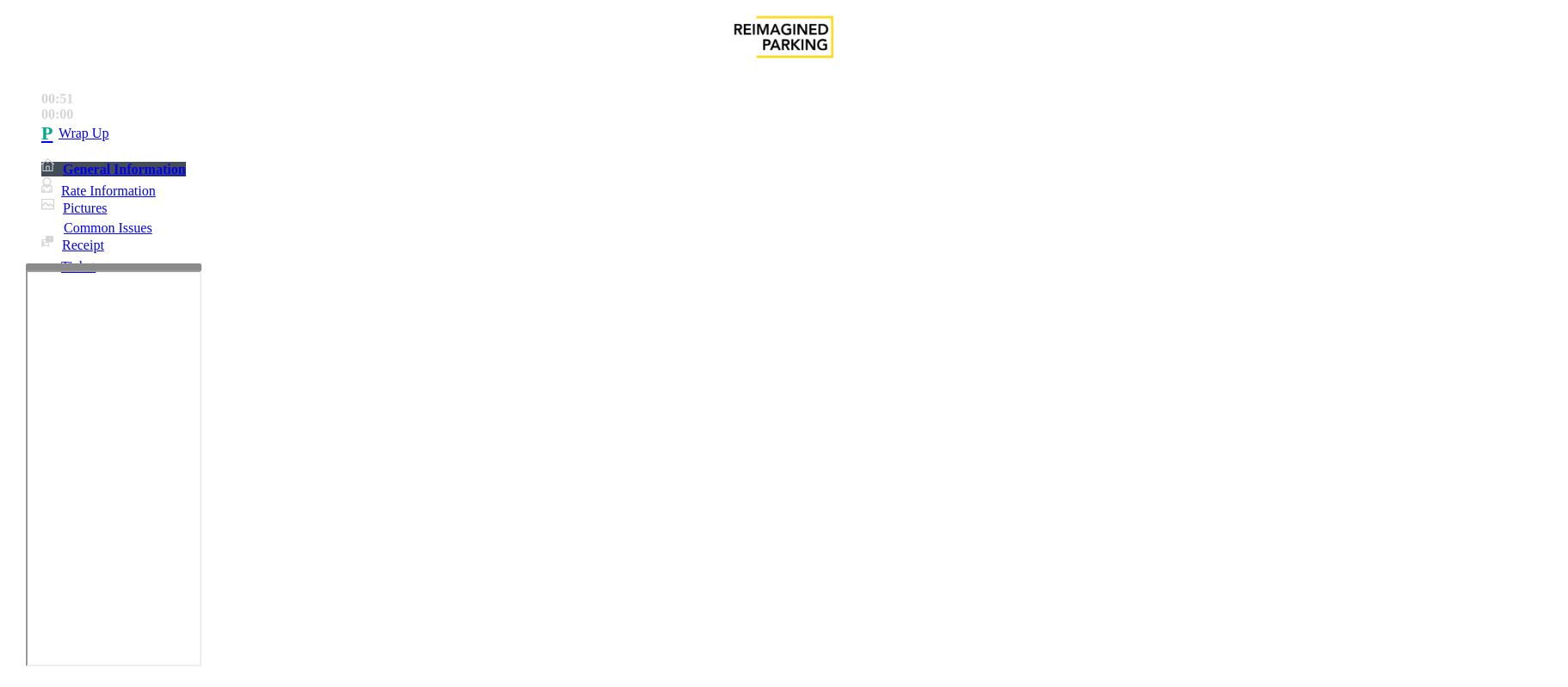 click on "General" at bounding box center [1044, 1249] 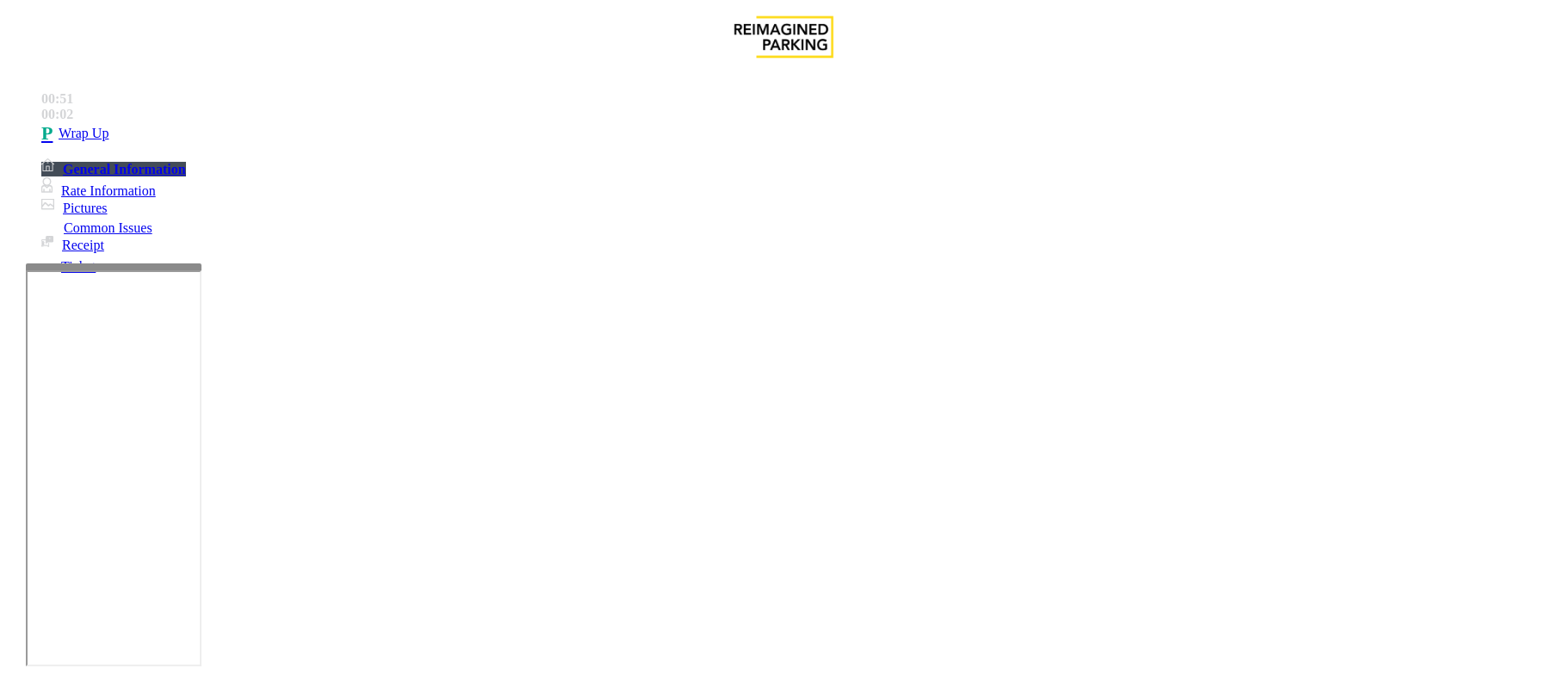 click on "Hours of operation" at bounding box center [154, 1249] 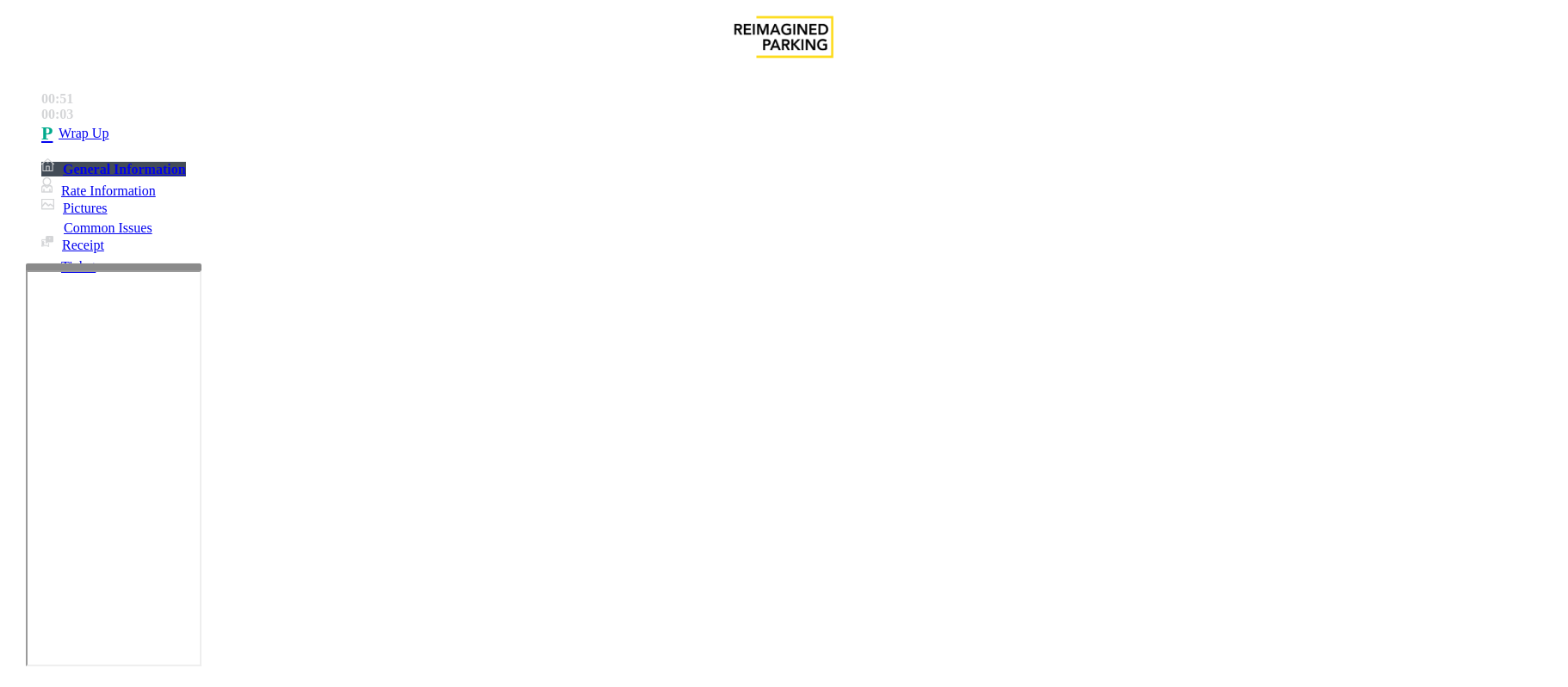 click on "Hours of operation" at bounding box center (784, 1236) 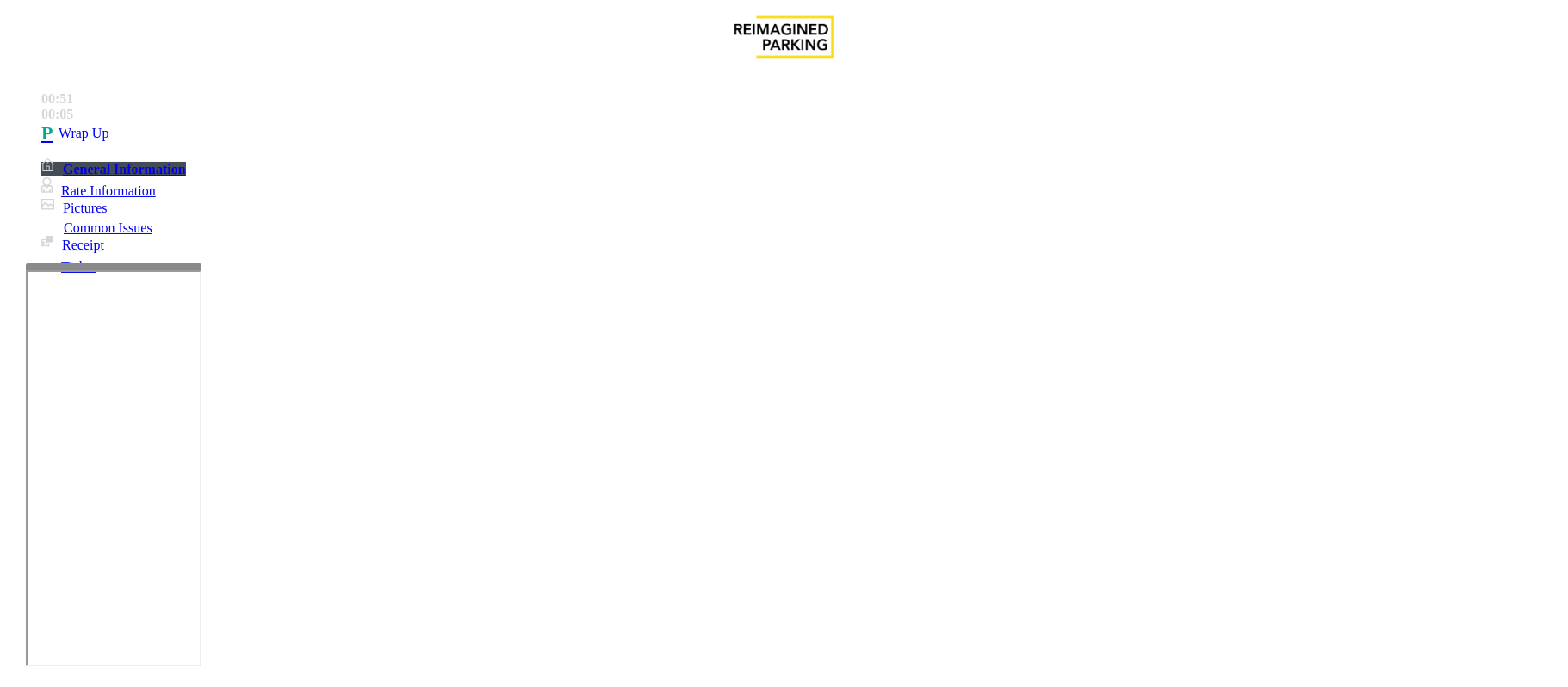 copy on "Hours of operation" 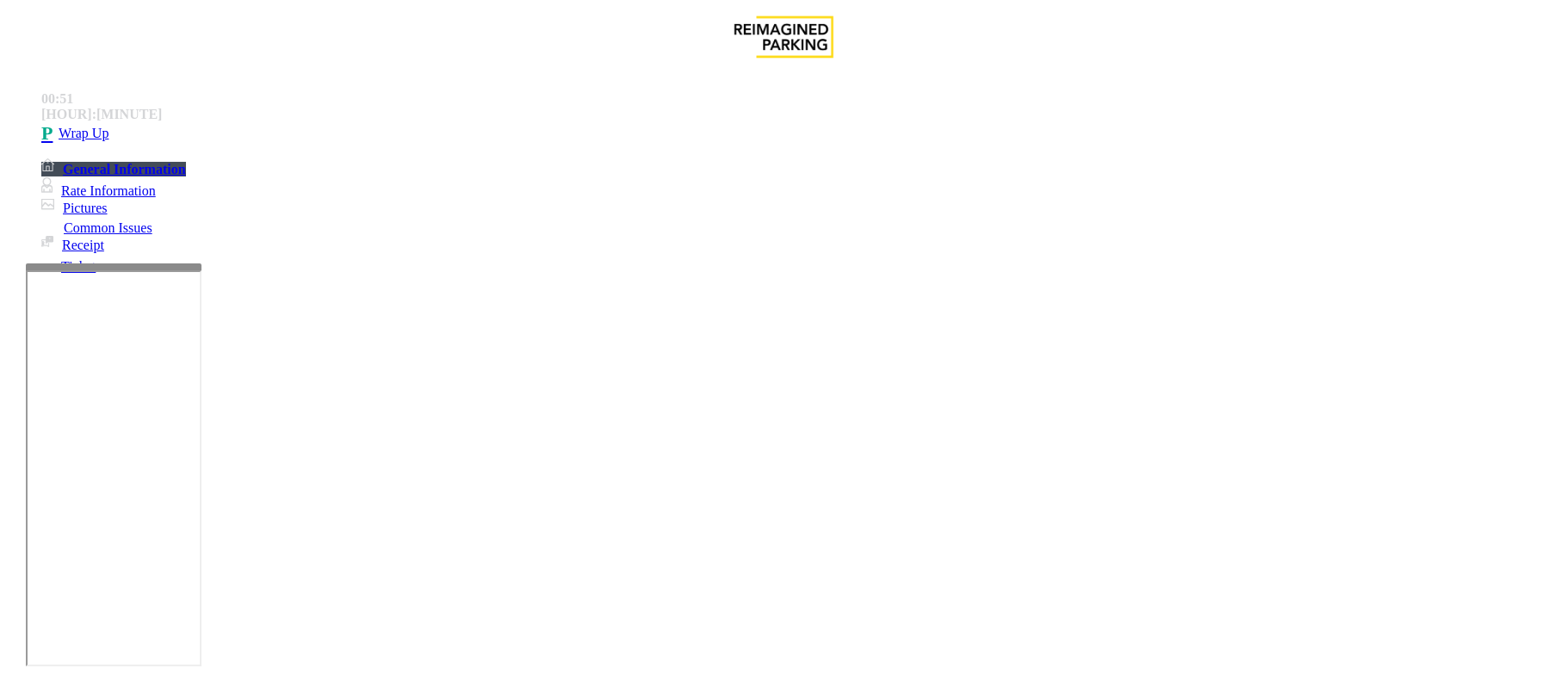 drag, startPoint x: 277, startPoint y: 215, endPoint x: 434, endPoint y: 218, distance: 157.02866 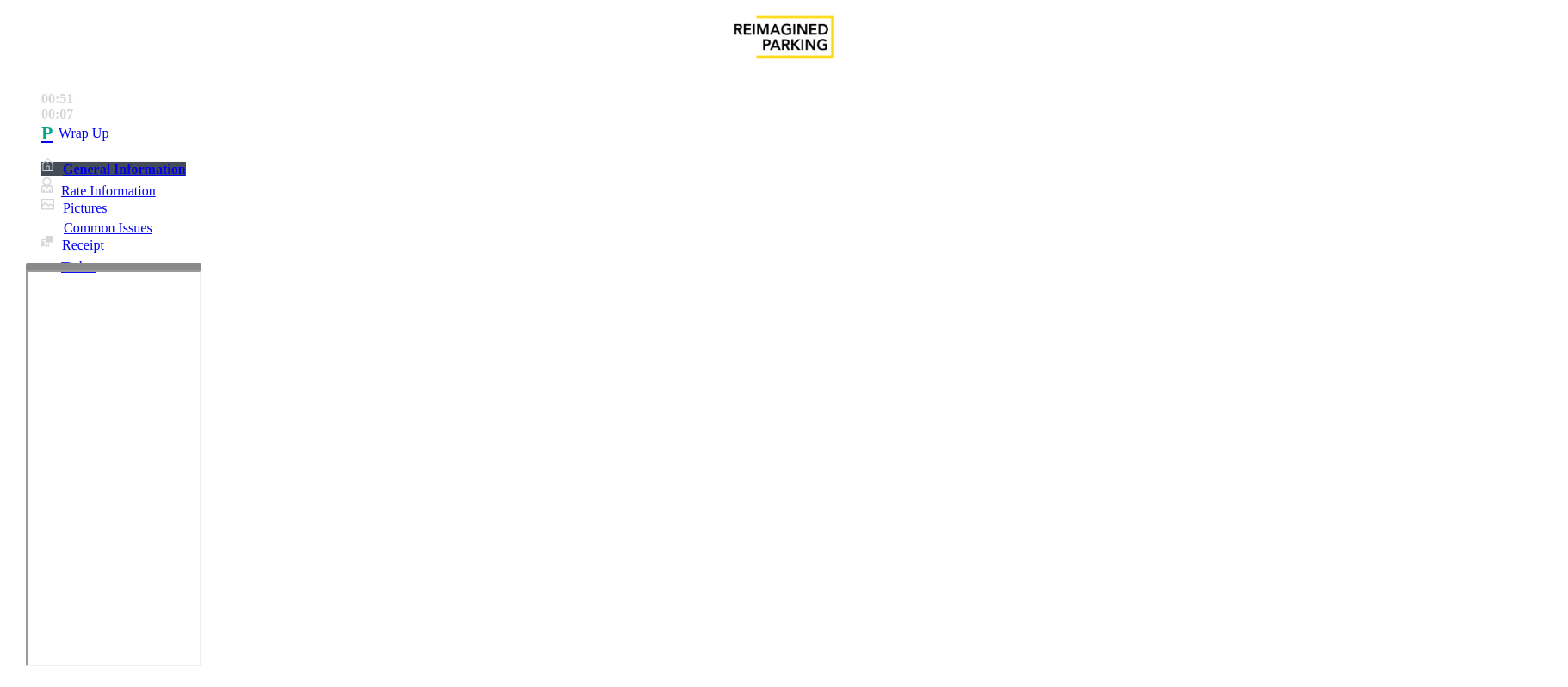paste 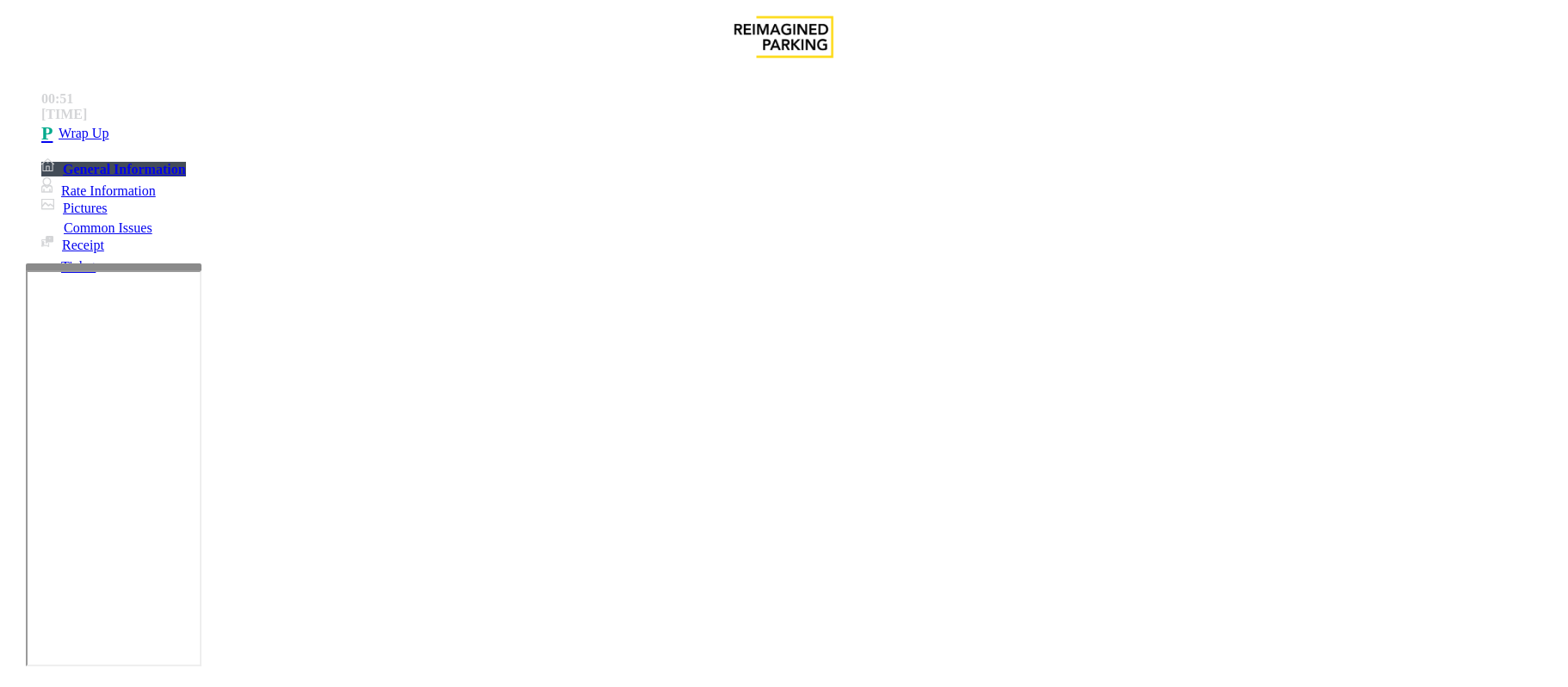 scroll, scrollTop: 1492, scrollLeft: 0, axis: vertical 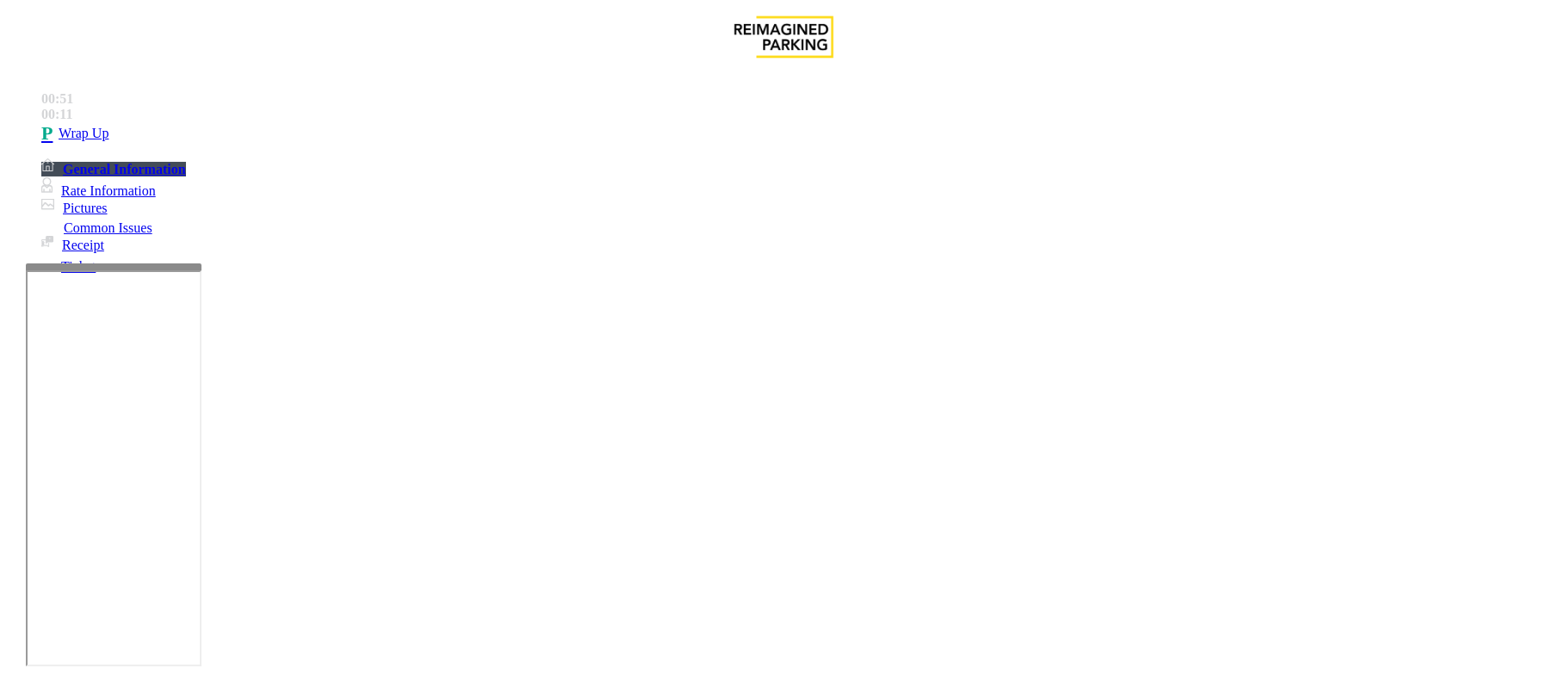 drag, startPoint x: 1150, startPoint y: 174, endPoint x: 1174, endPoint y: 269, distance: 97.984693 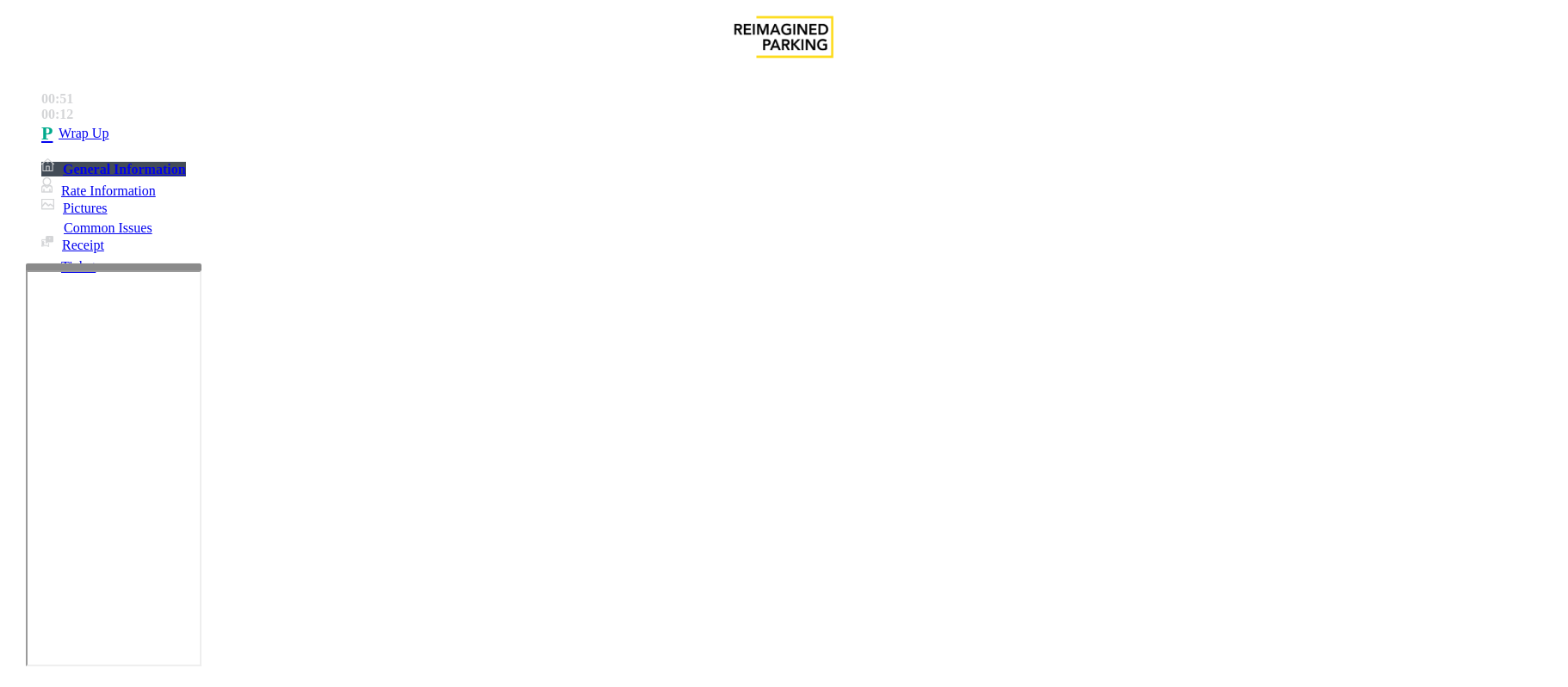 copy on "Garage hours are from 7:00 AM to 8:00 PM" 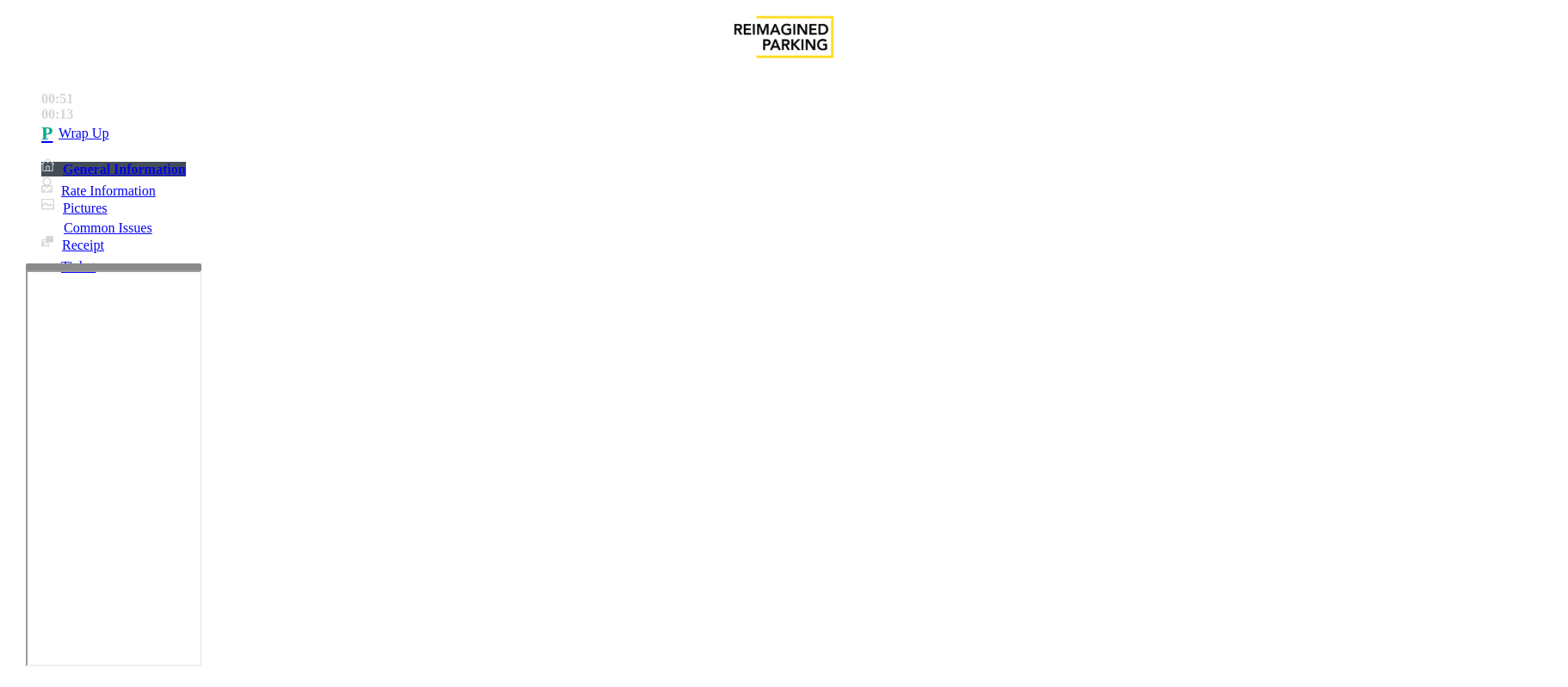click at bounding box center (262, 1290) 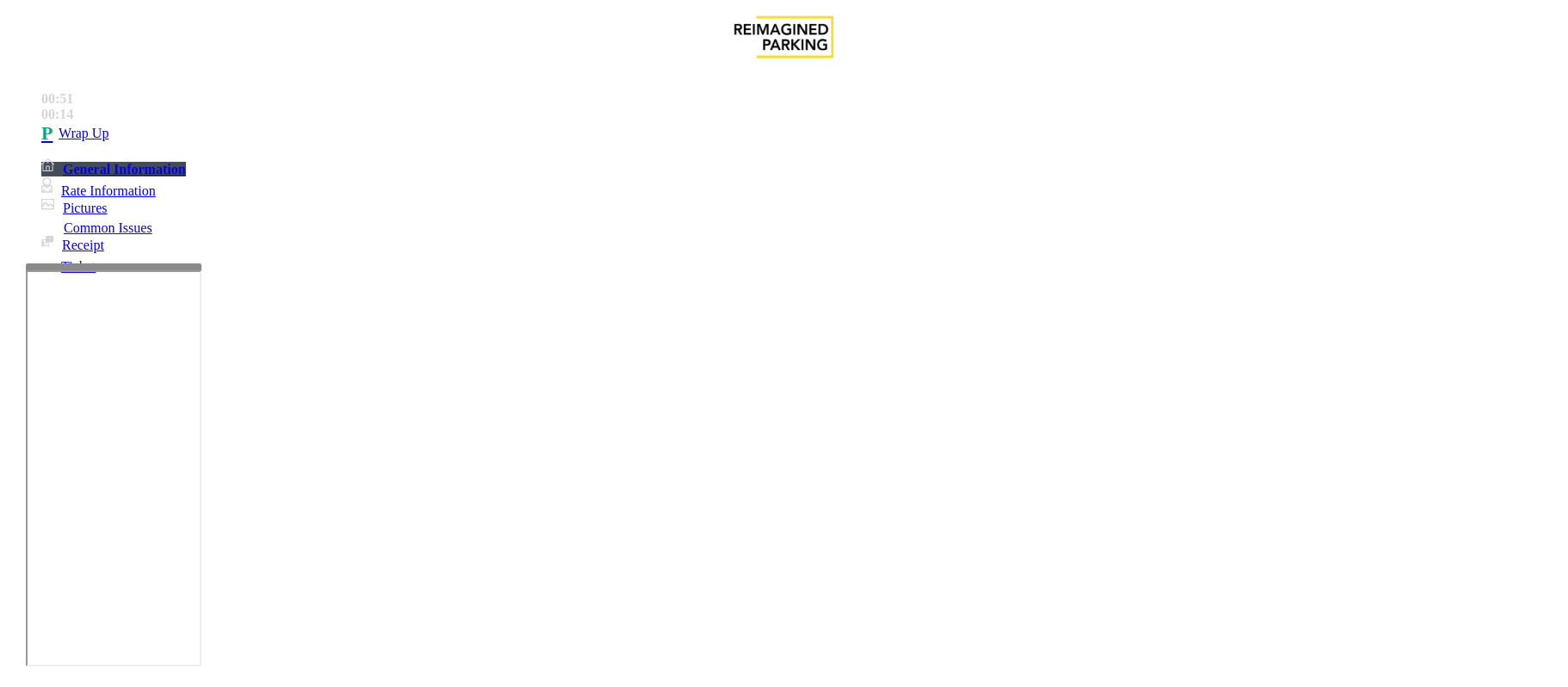 paste on "**********" 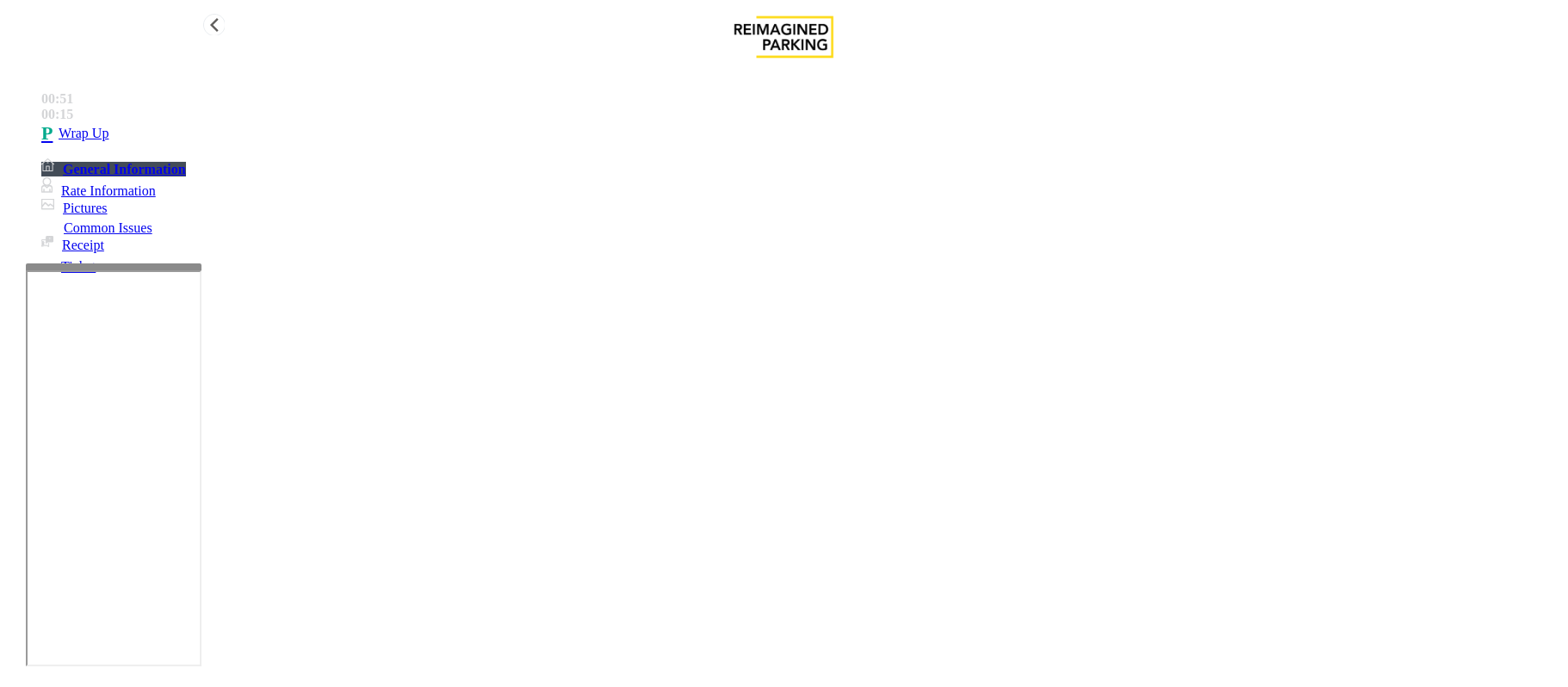 type on "**********" 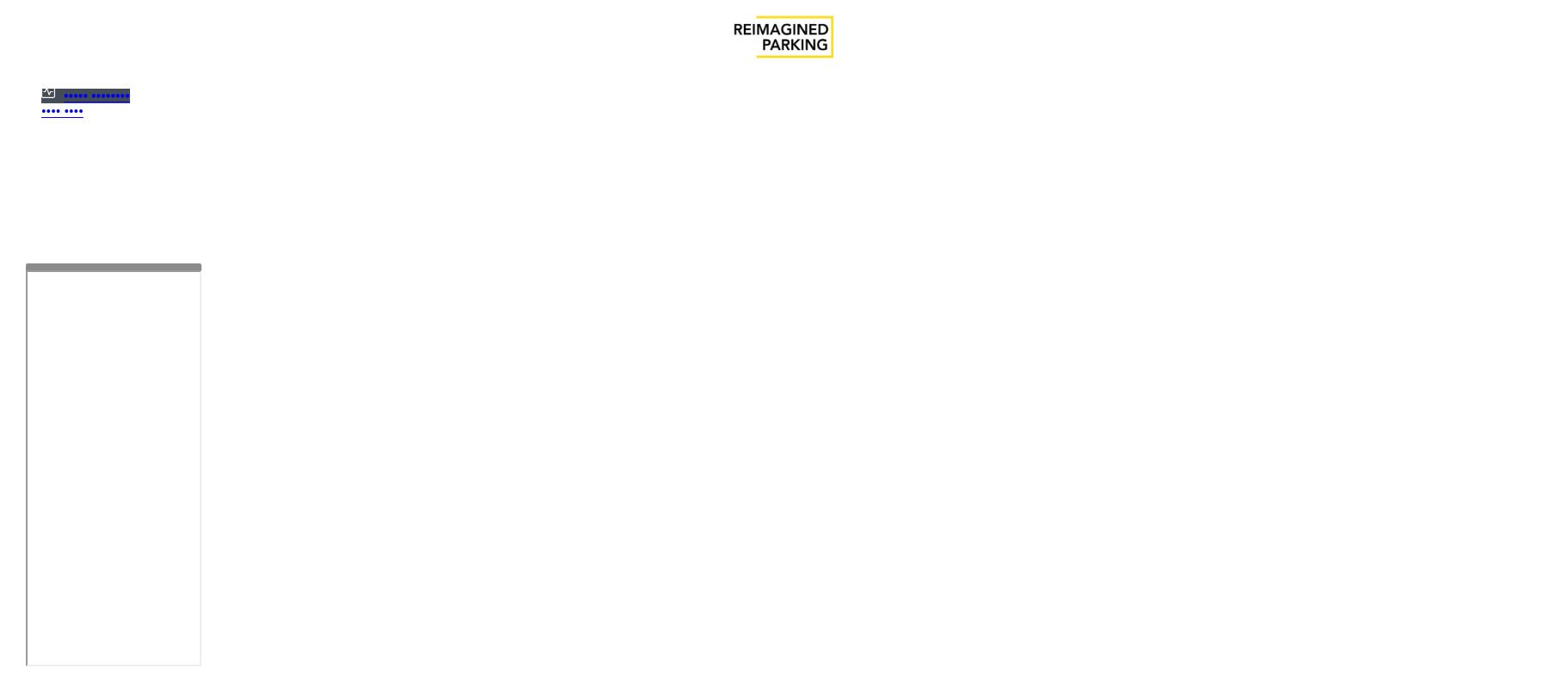 click on "Hours of operation" at bounding box center [623, 1458] 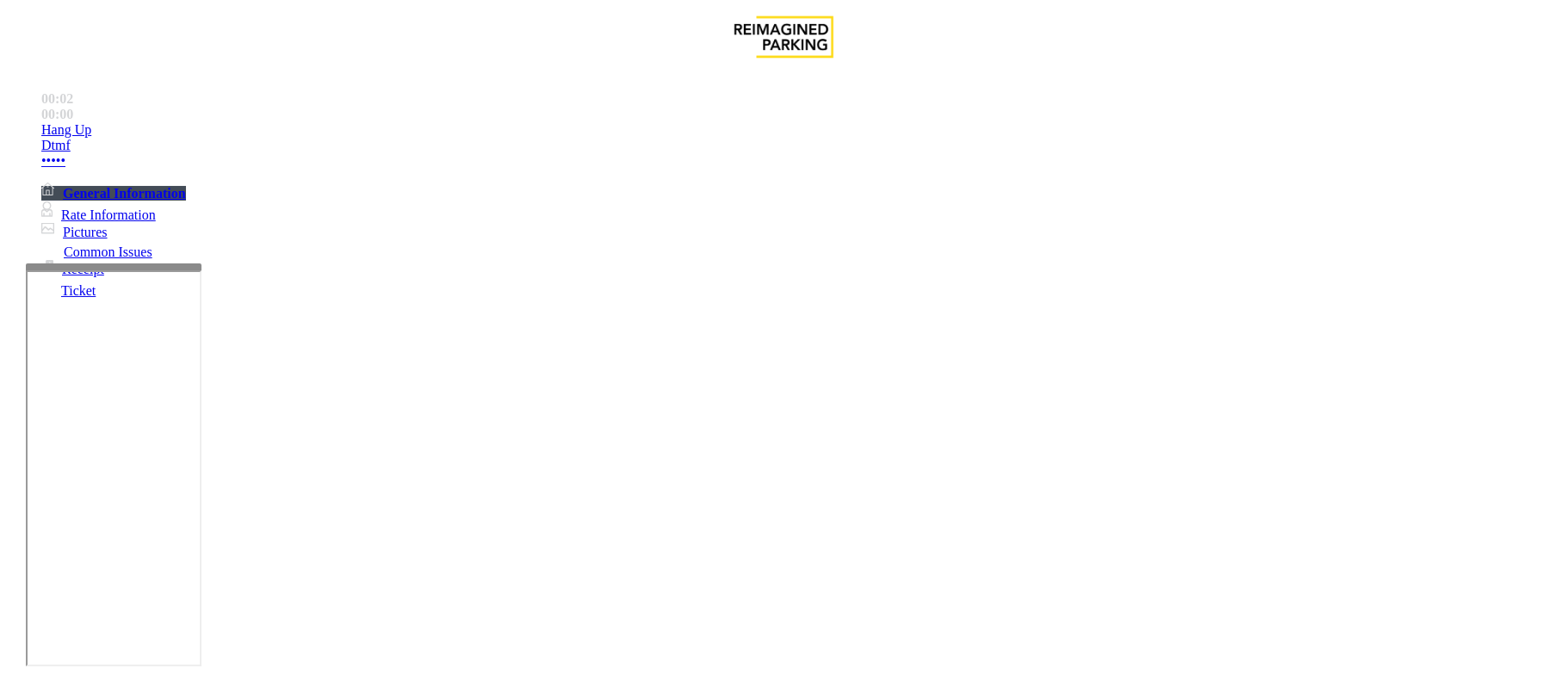 scroll, scrollTop: 459, scrollLeft: 0, axis: vertical 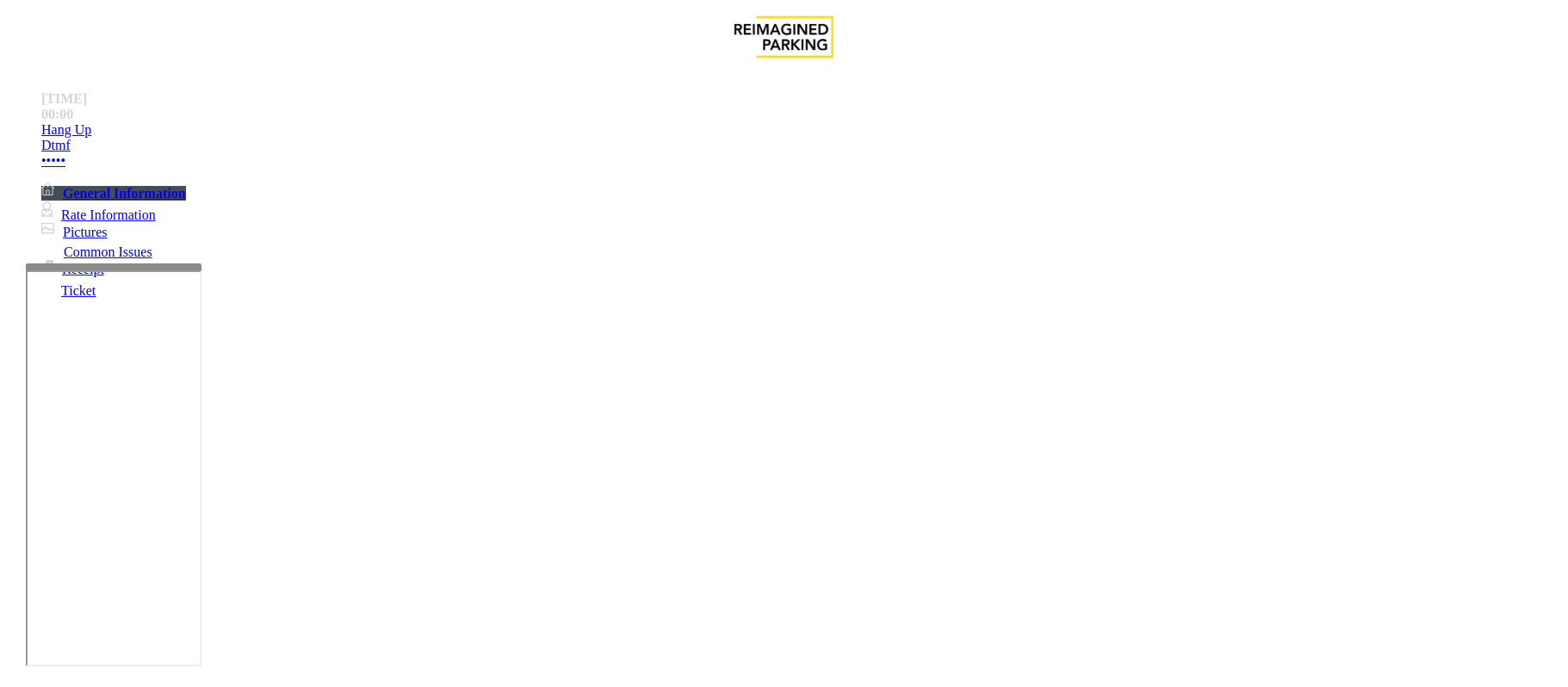 click on "Ticket Issue" at bounding box center [61, 1249] 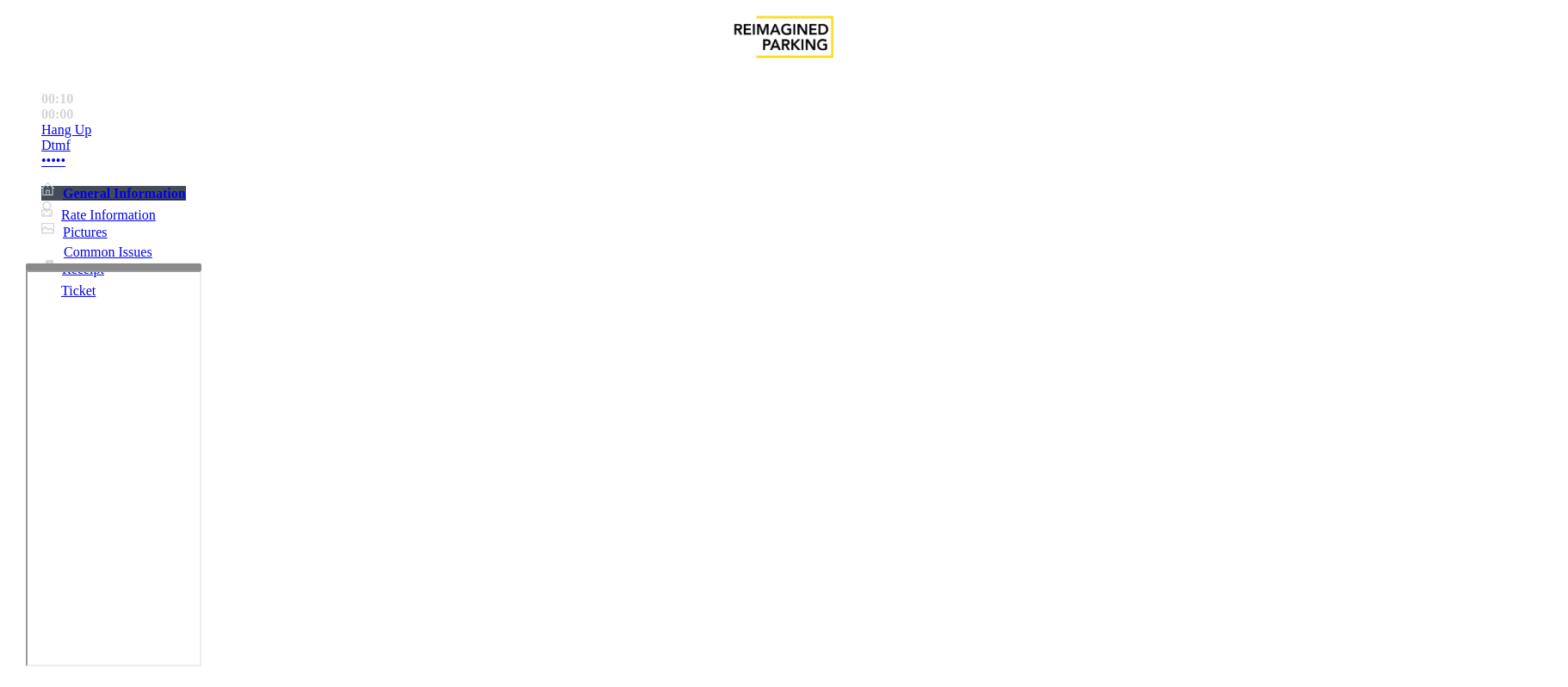 click on "Ticket Paid" at bounding box center (318, 1249) 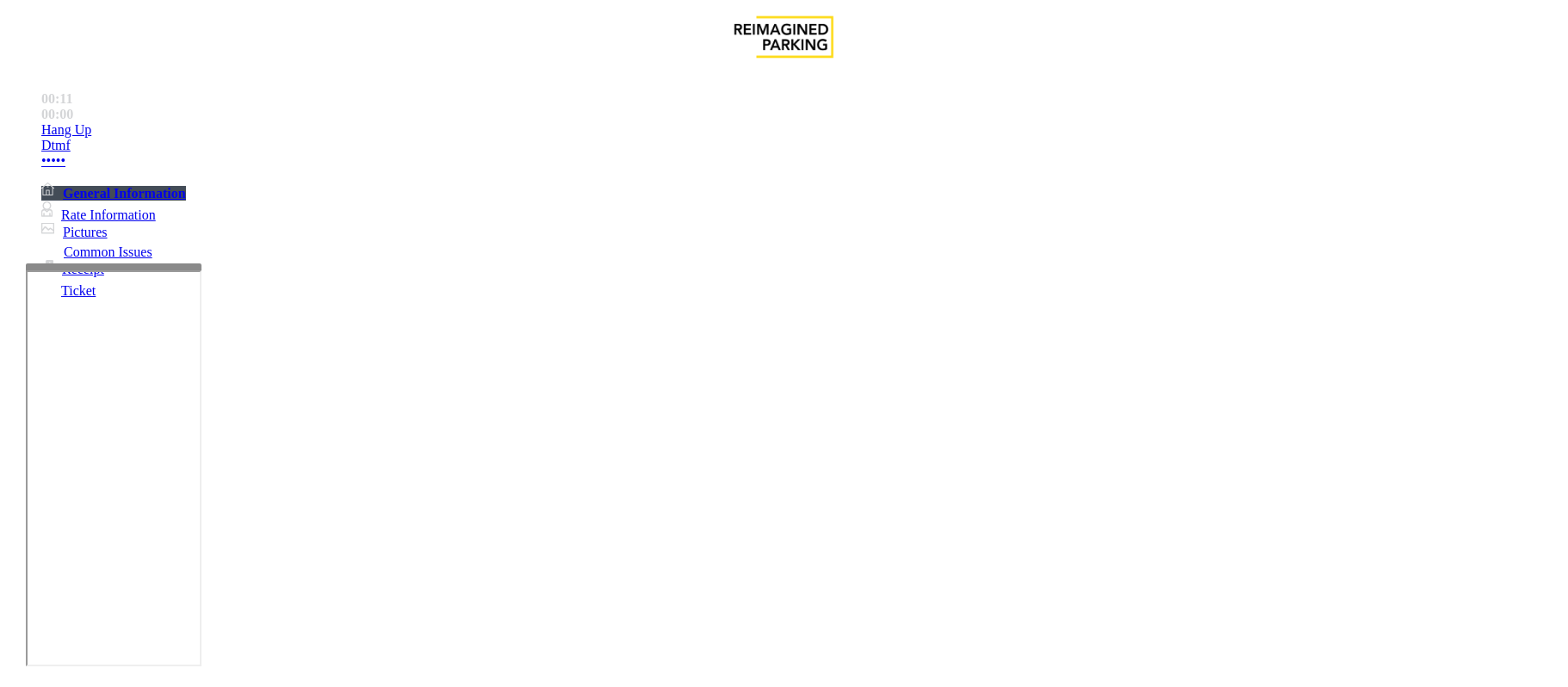 click at bounding box center [253, 1446] 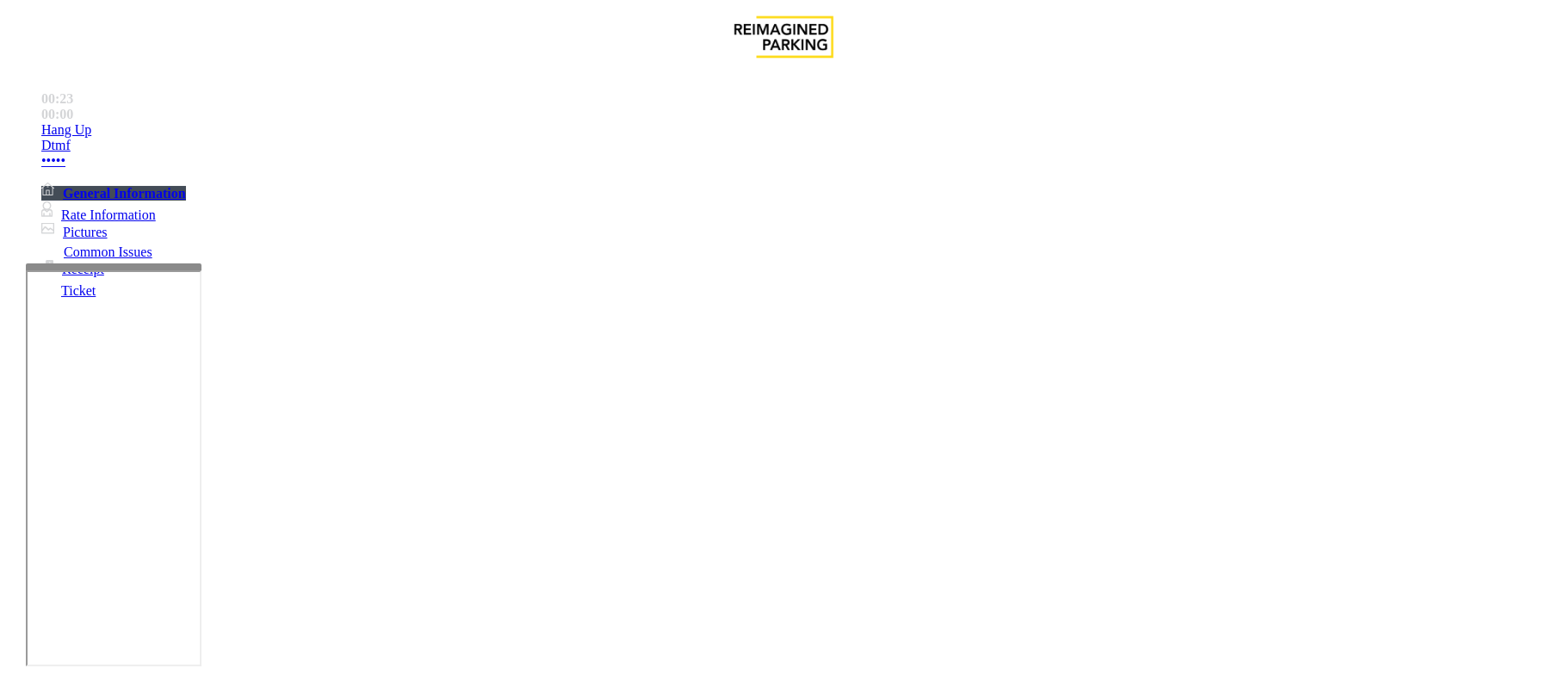 click at bounding box center (253, 1446) 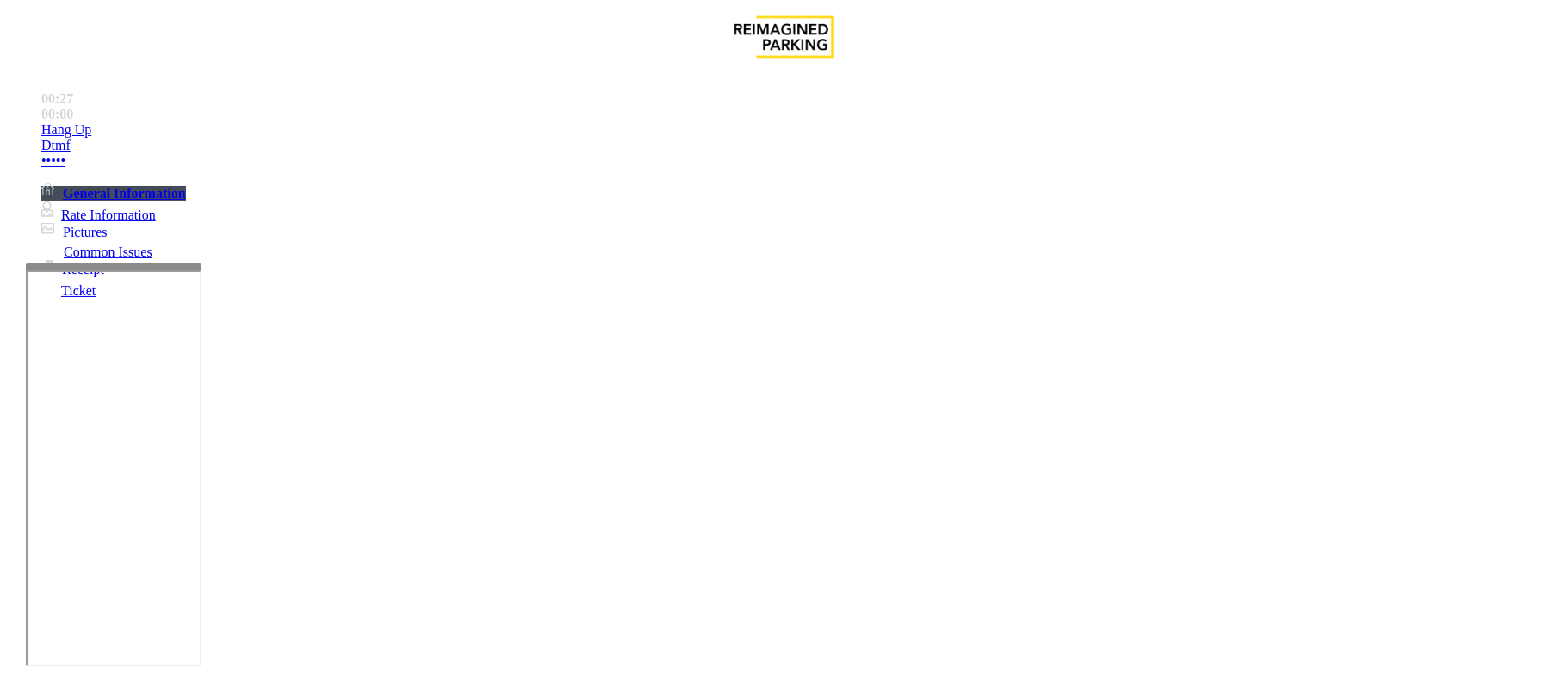 click on "Vend Gate" at bounding box center [59, 1527] 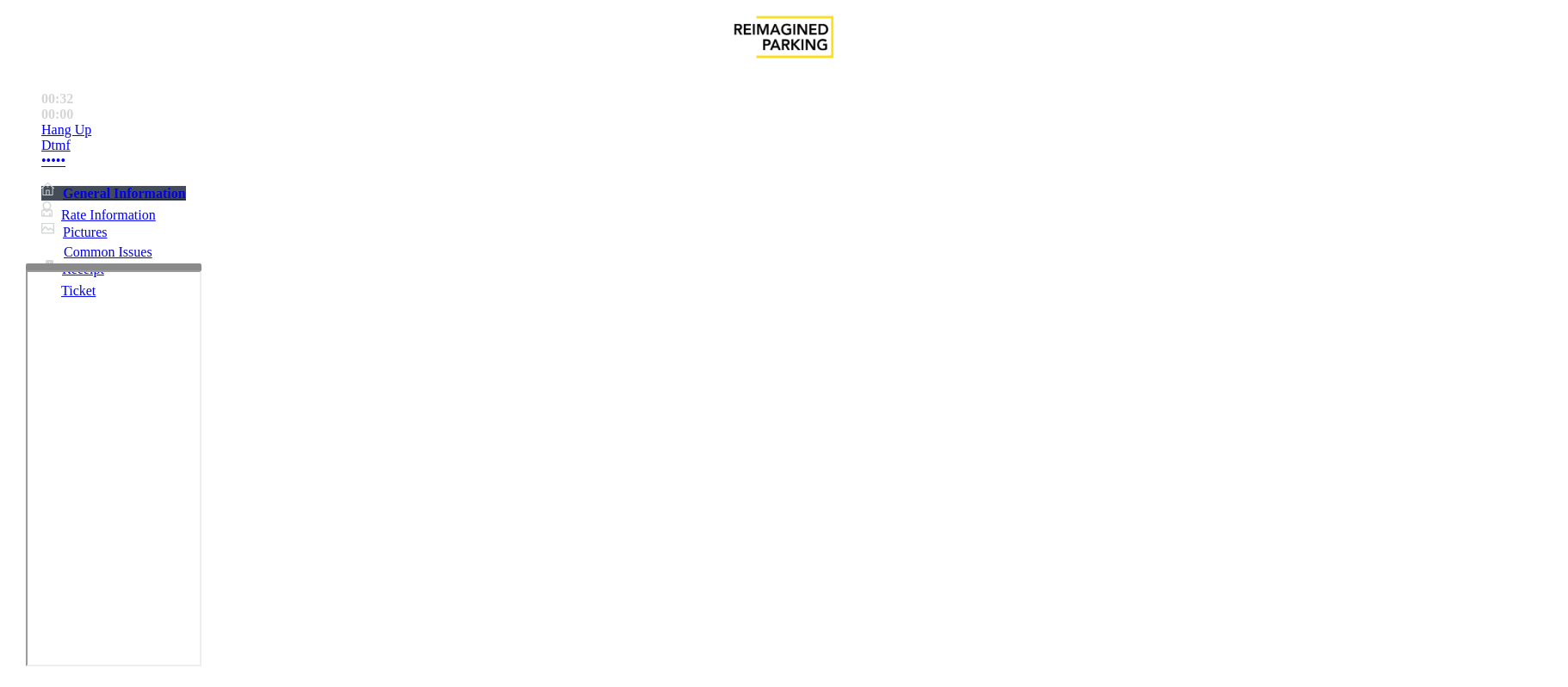 click at bounding box center [253, 1446] 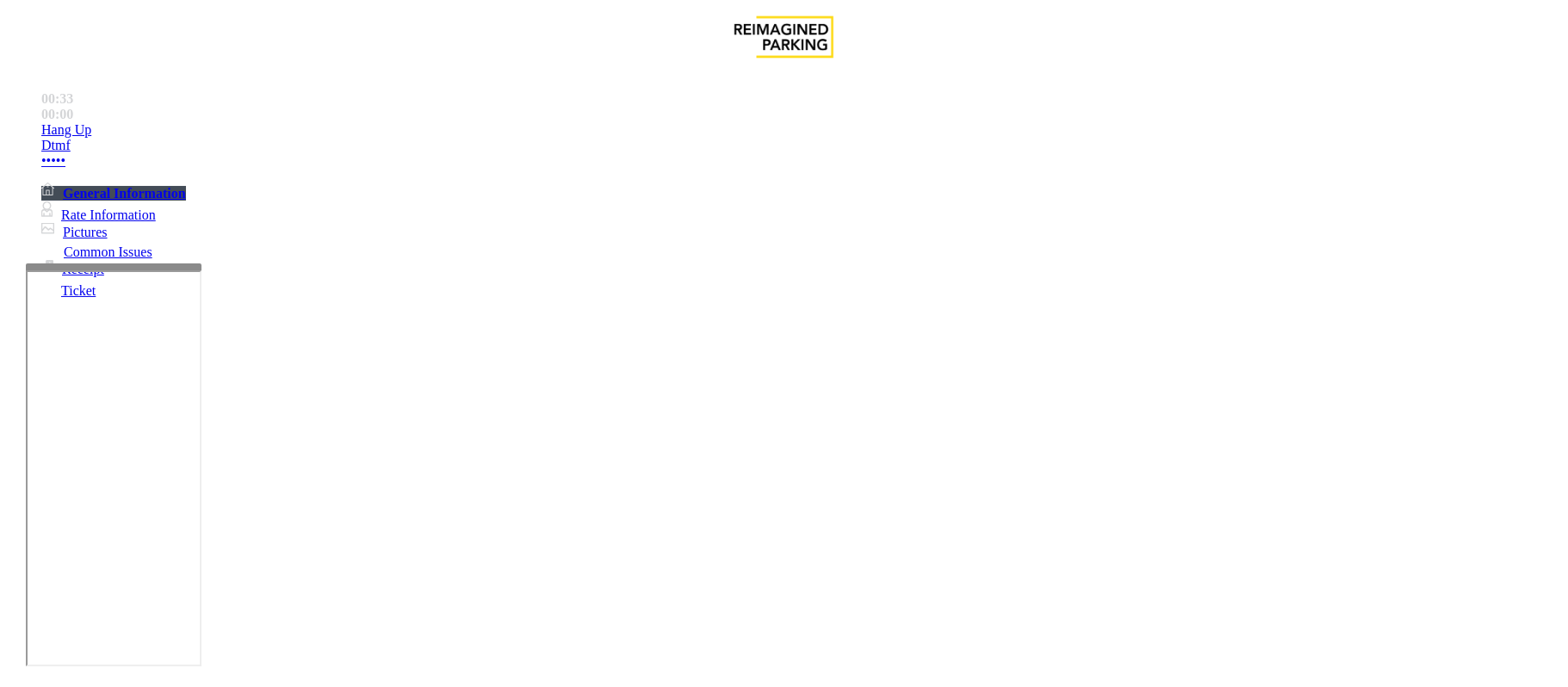 click at bounding box center [253, 1446] 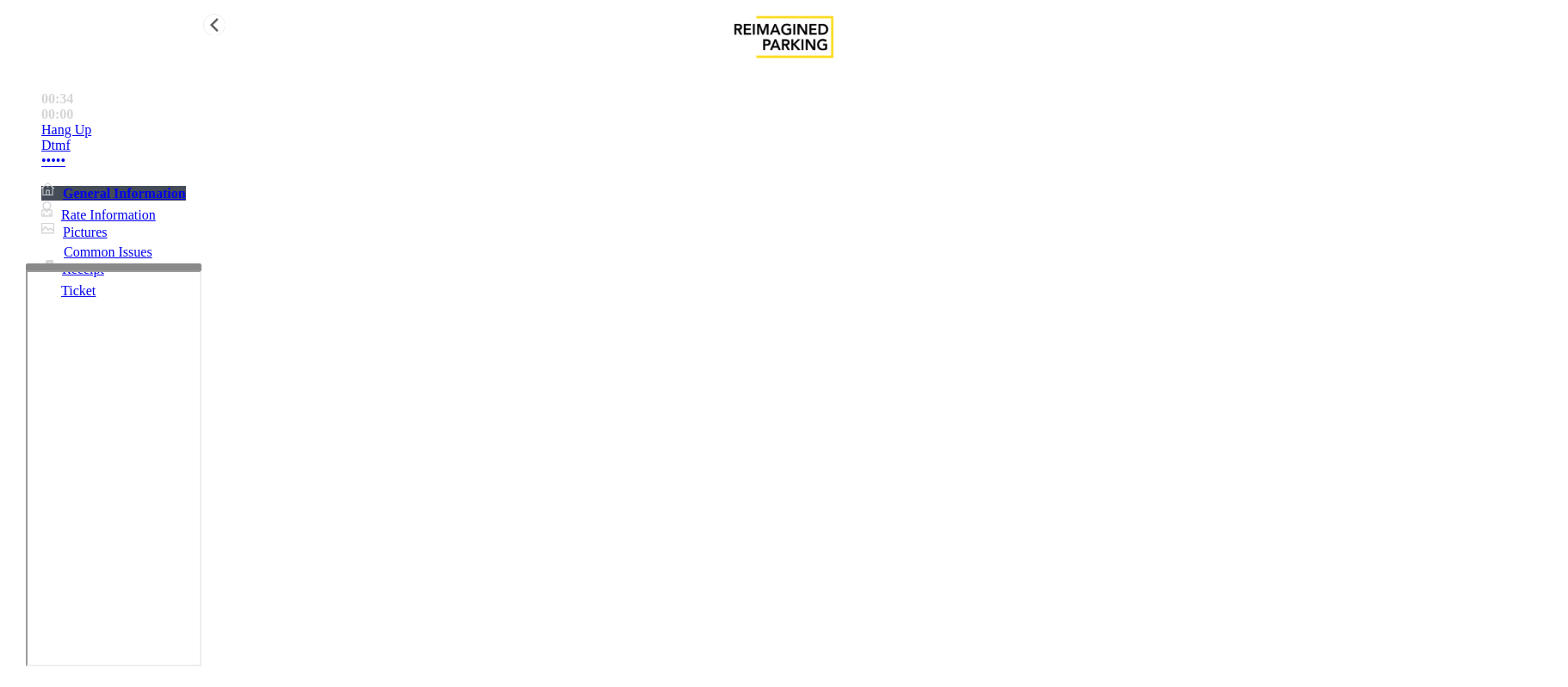 click on "Hang Up" at bounding box center [801, 130] 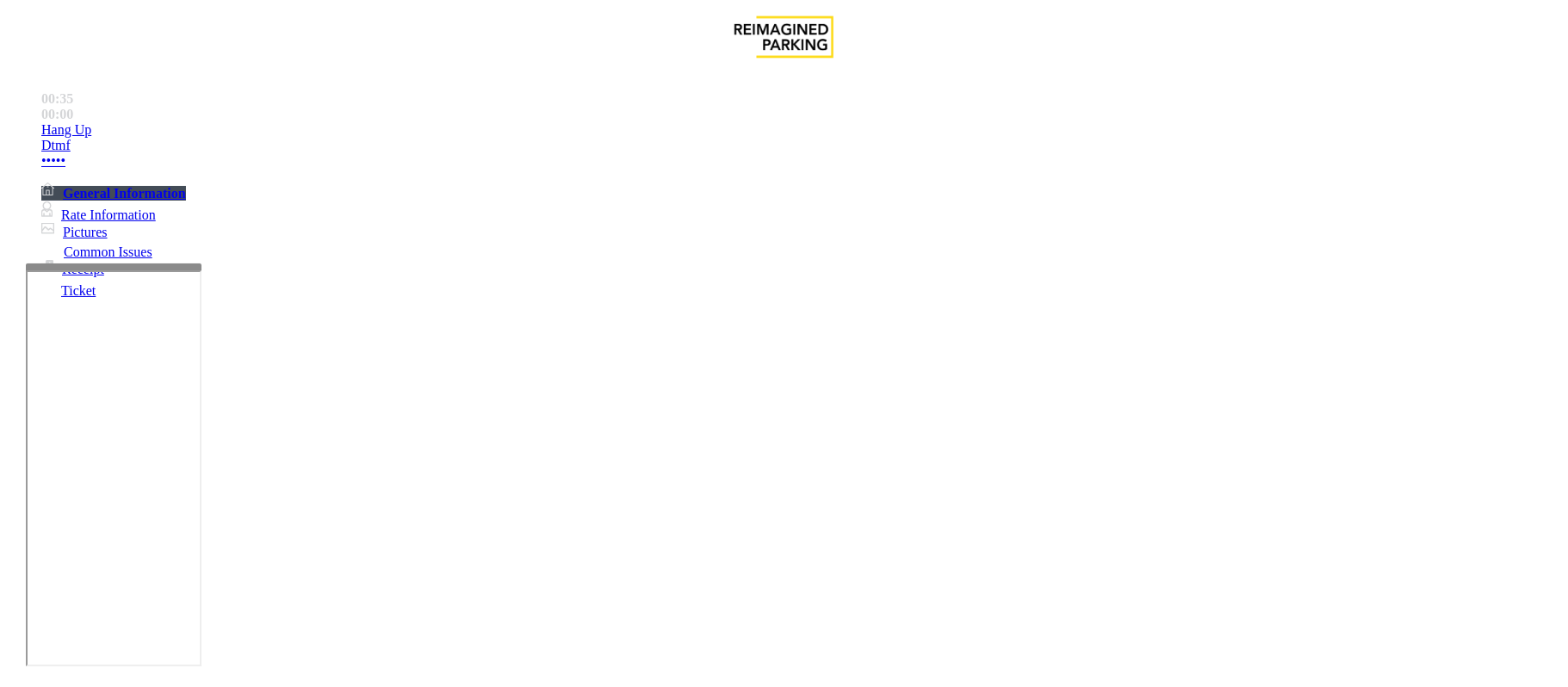 click at bounding box center (253, 1446) 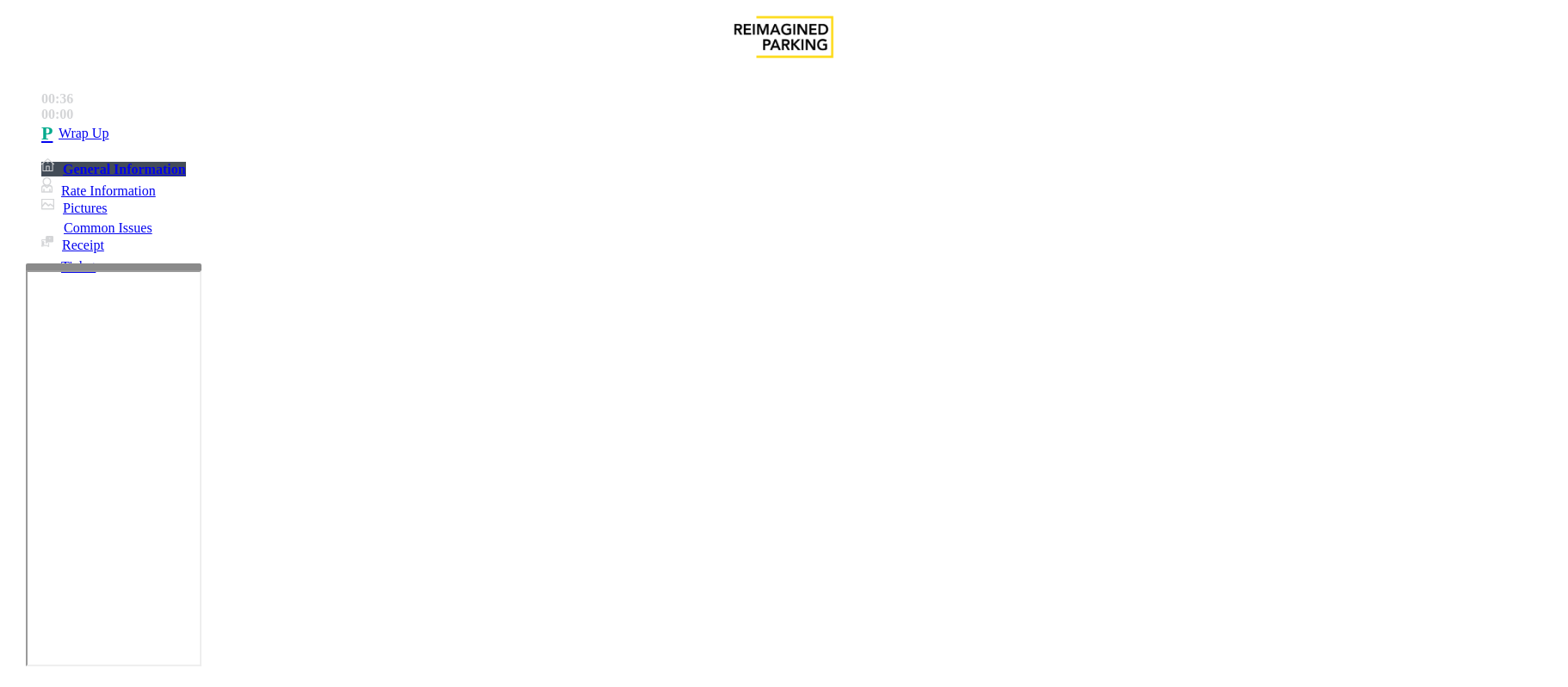 click at bounding box center [253, 1446] 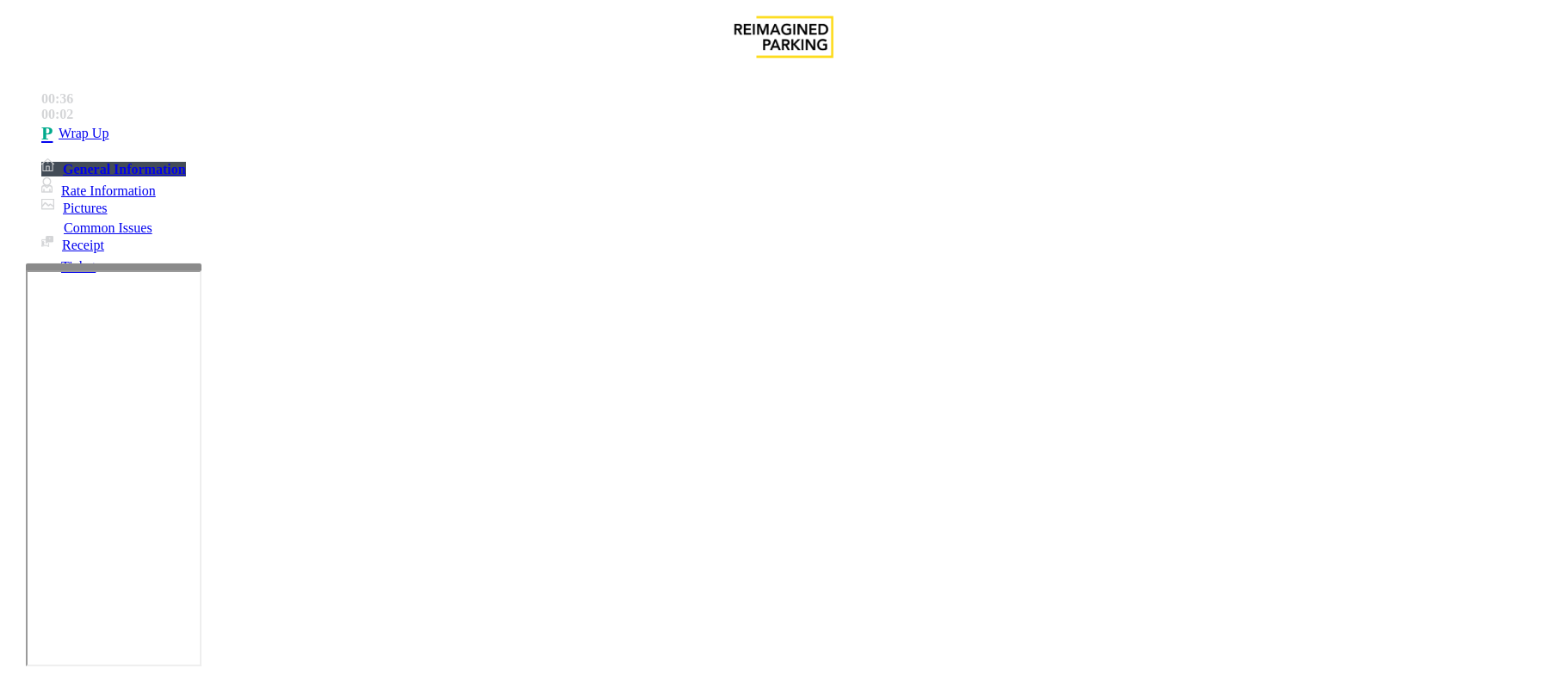 paste on "**********" 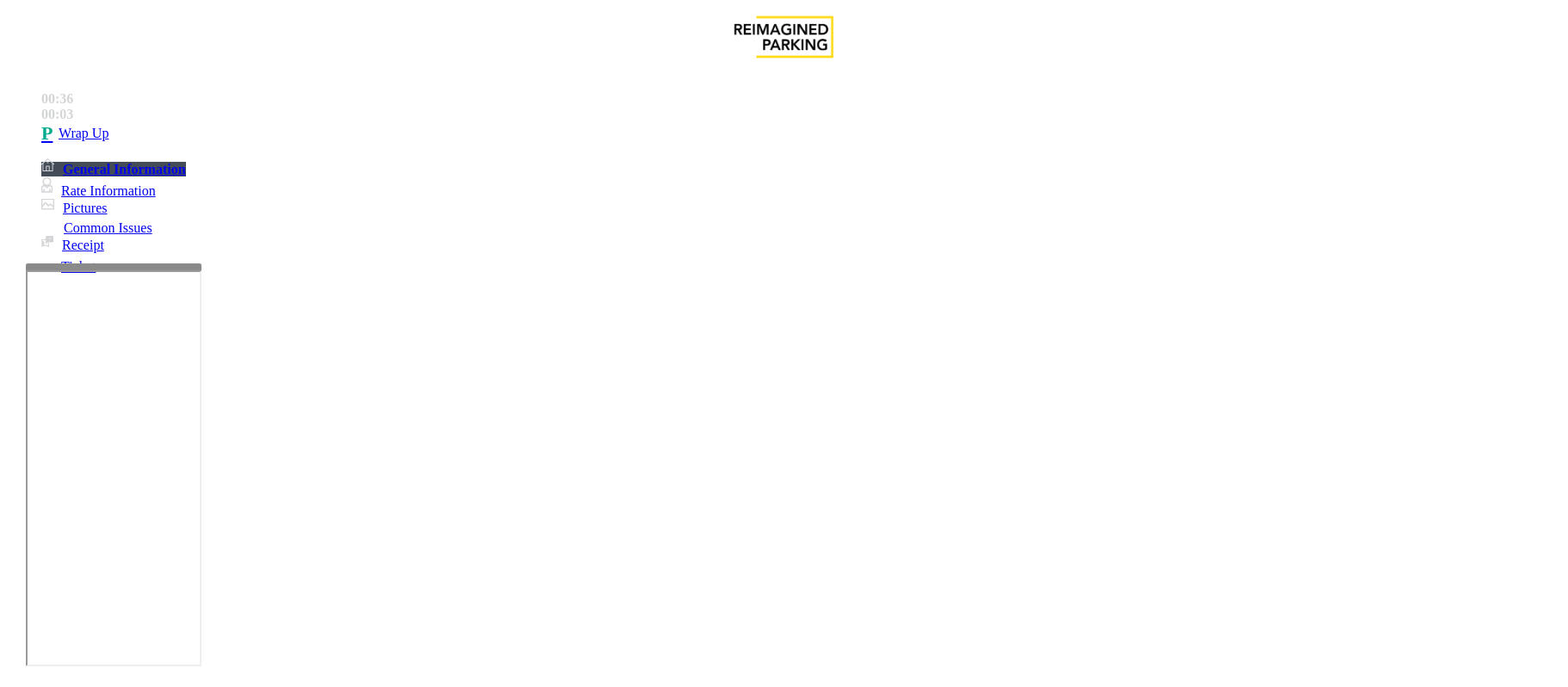 click at bounding box center [253, 1446] 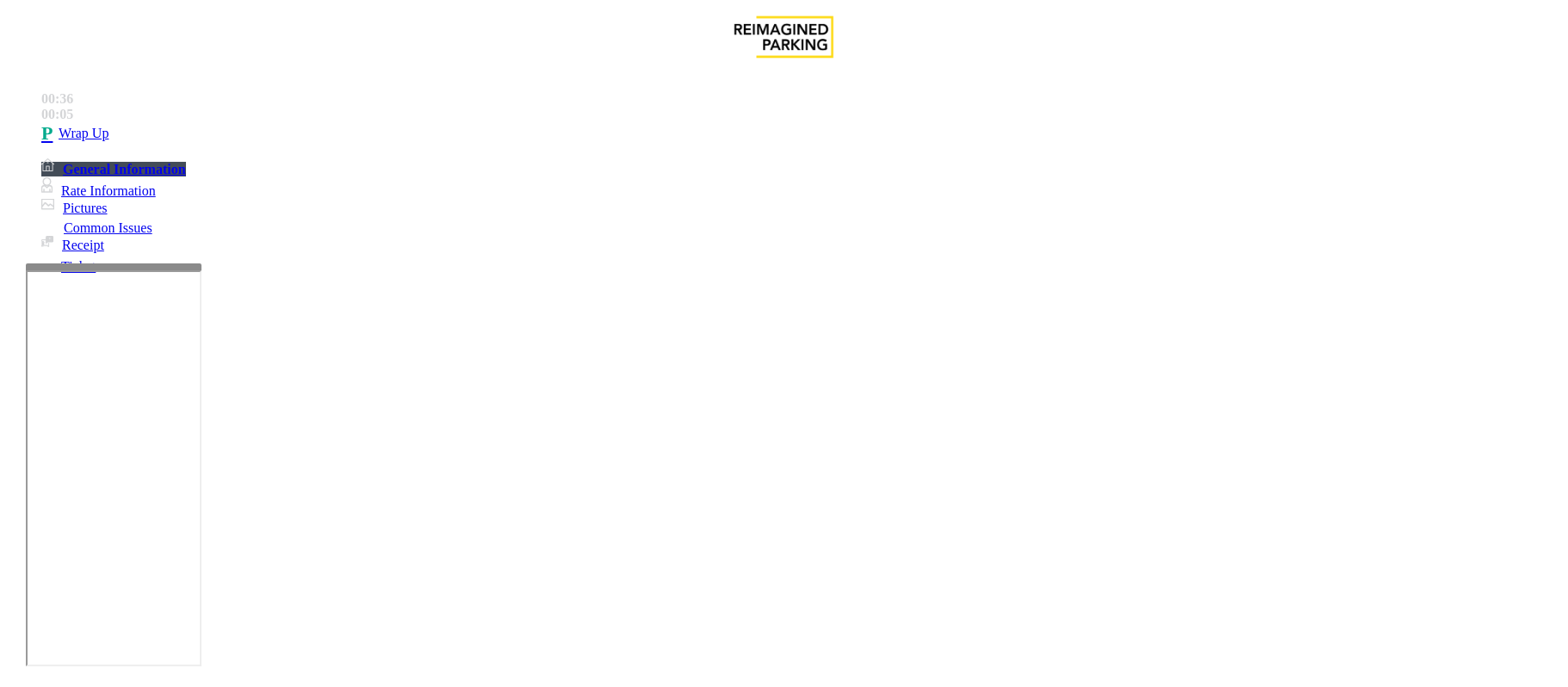 click on "Ticket Paid" at bounding box center (784, 1236) 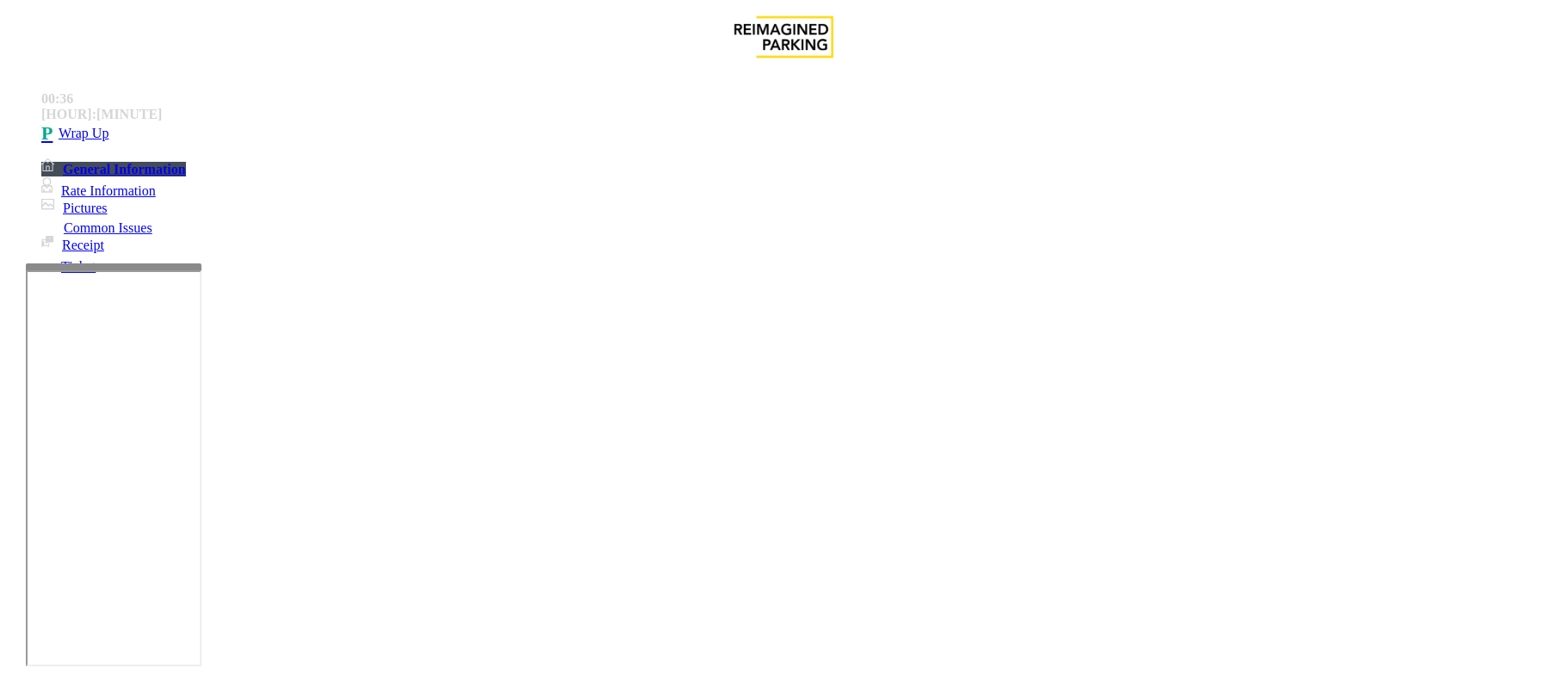 click on "Ticket Paid" at bounding box center [784, 1236] 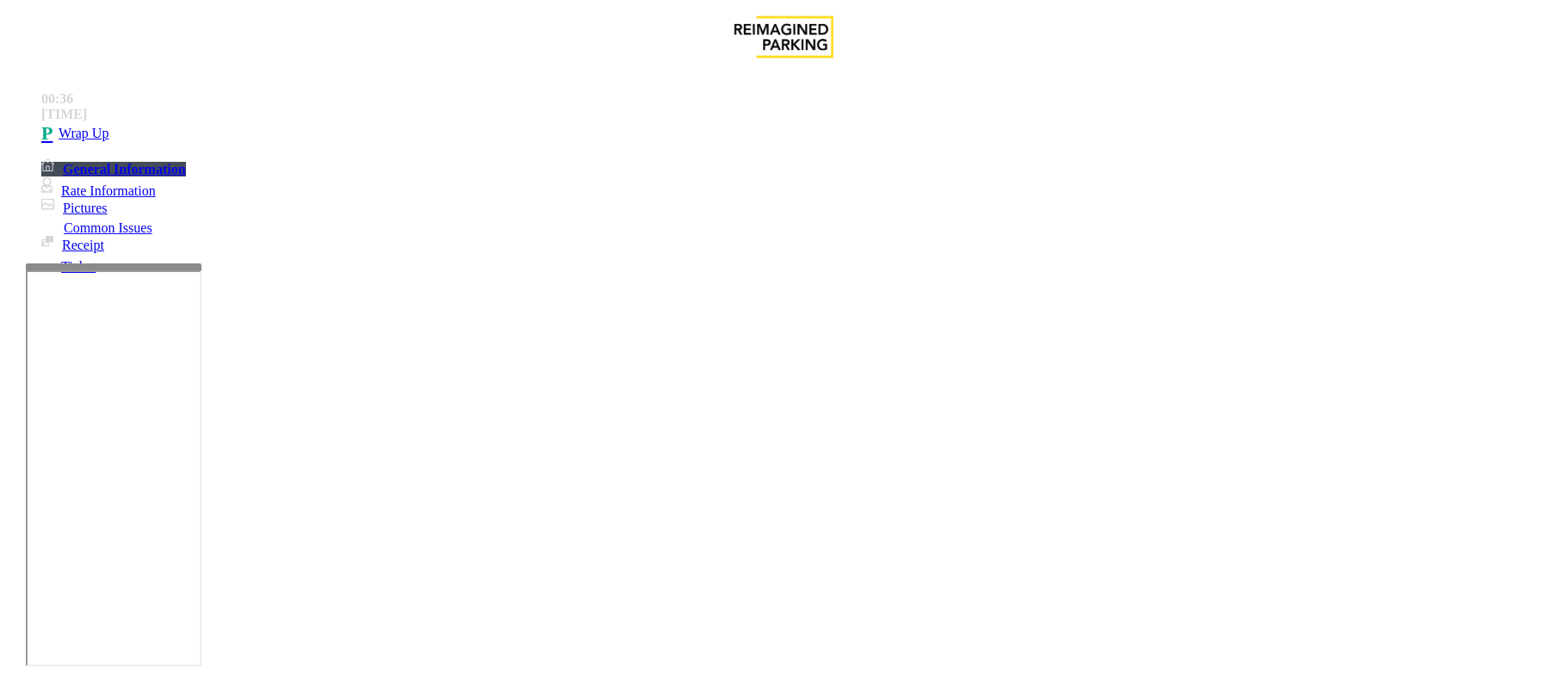 click at bounding box center (253, 1446) 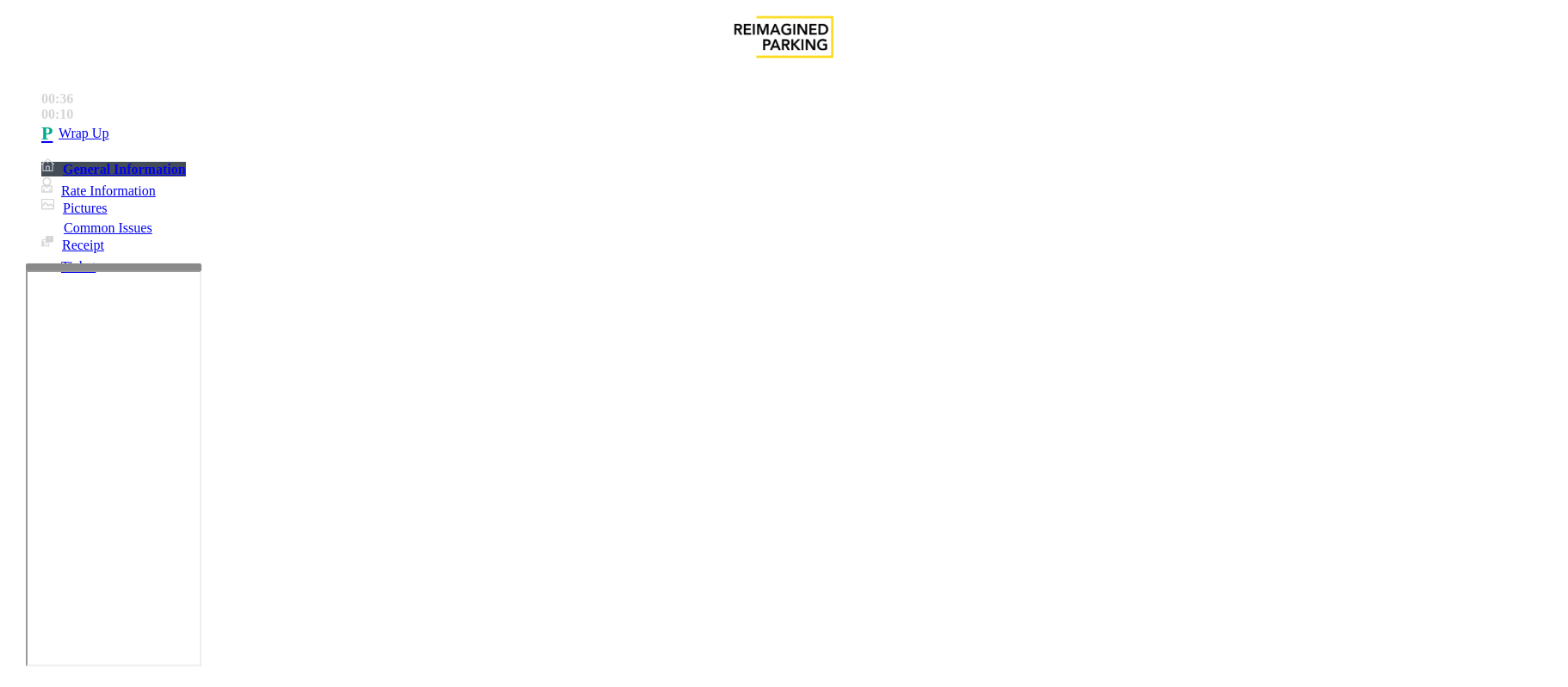 click at bounding box center [253, 1446] 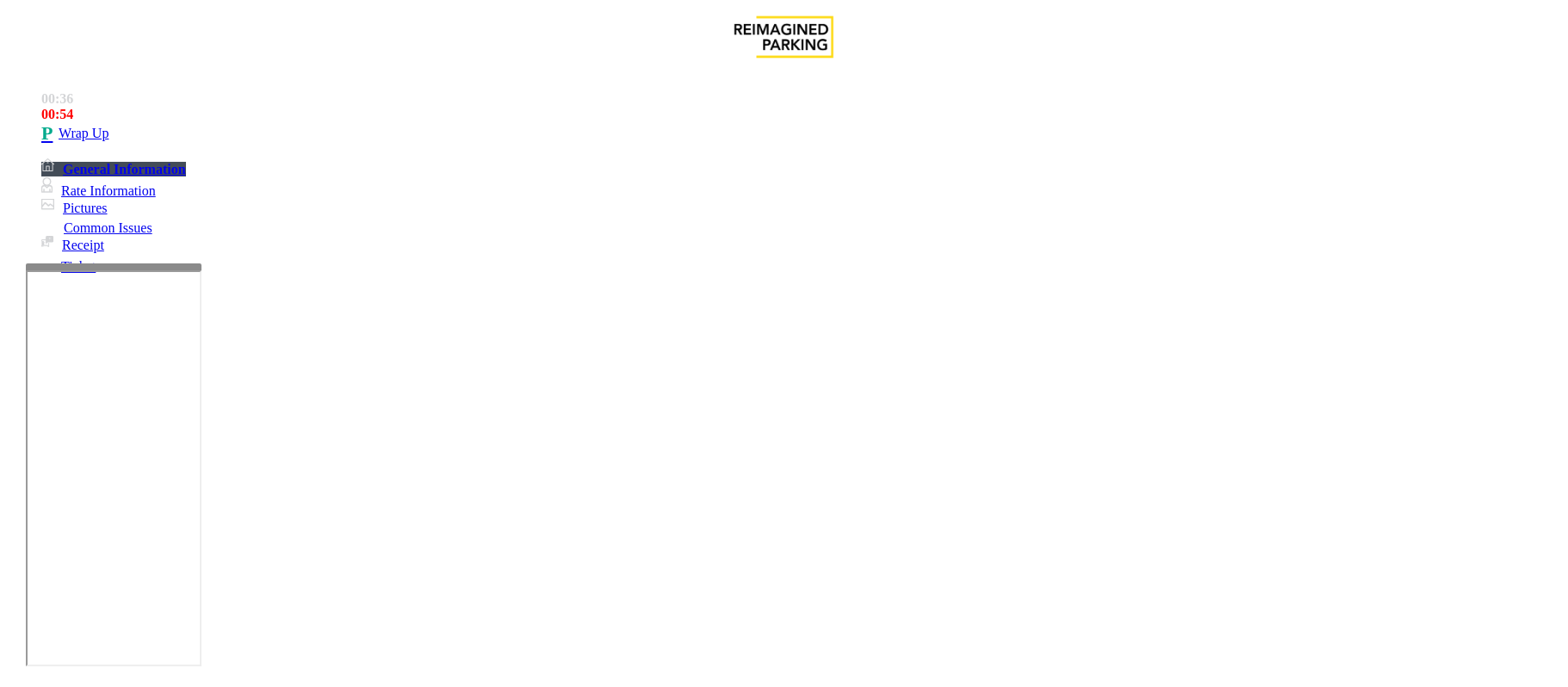 scroll, scrollTop: 29, scrollLeft: 0, axis: vertical 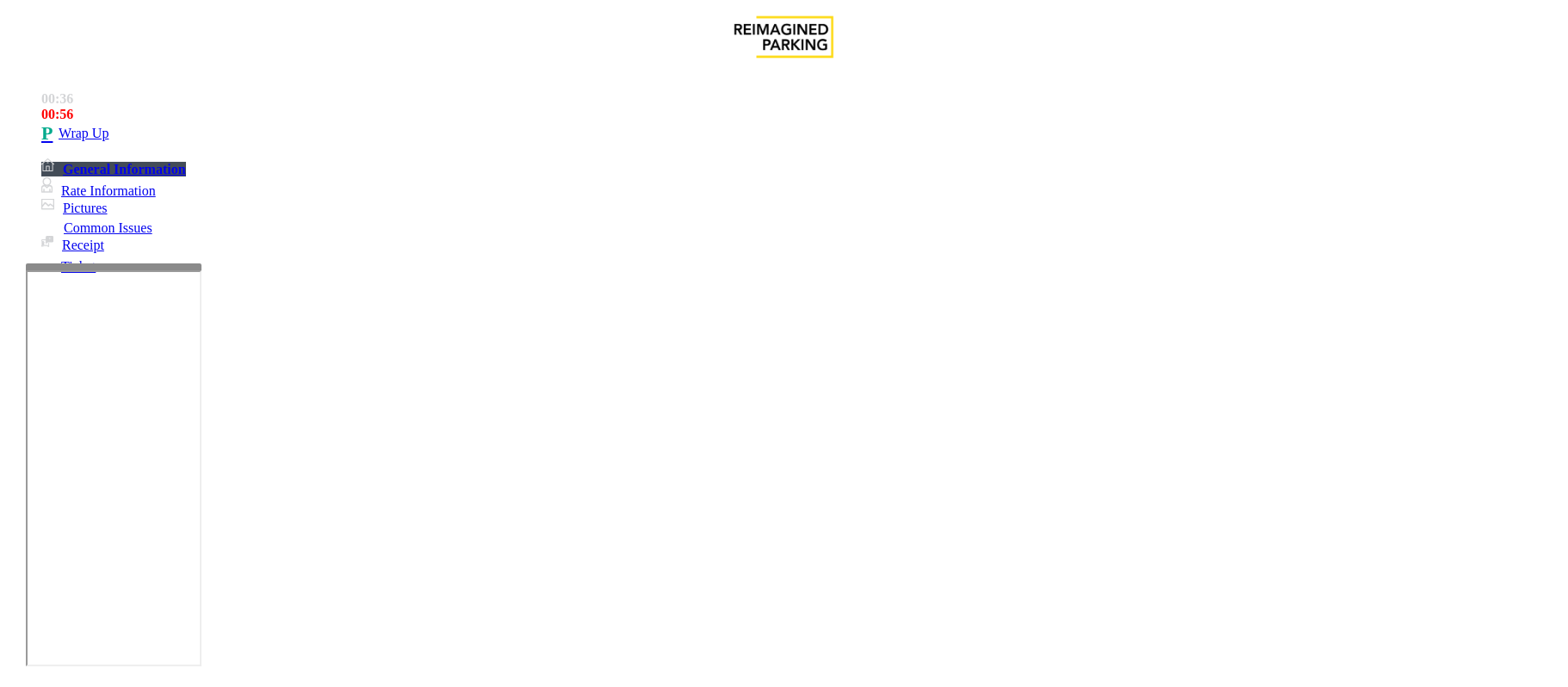 type on "**********" 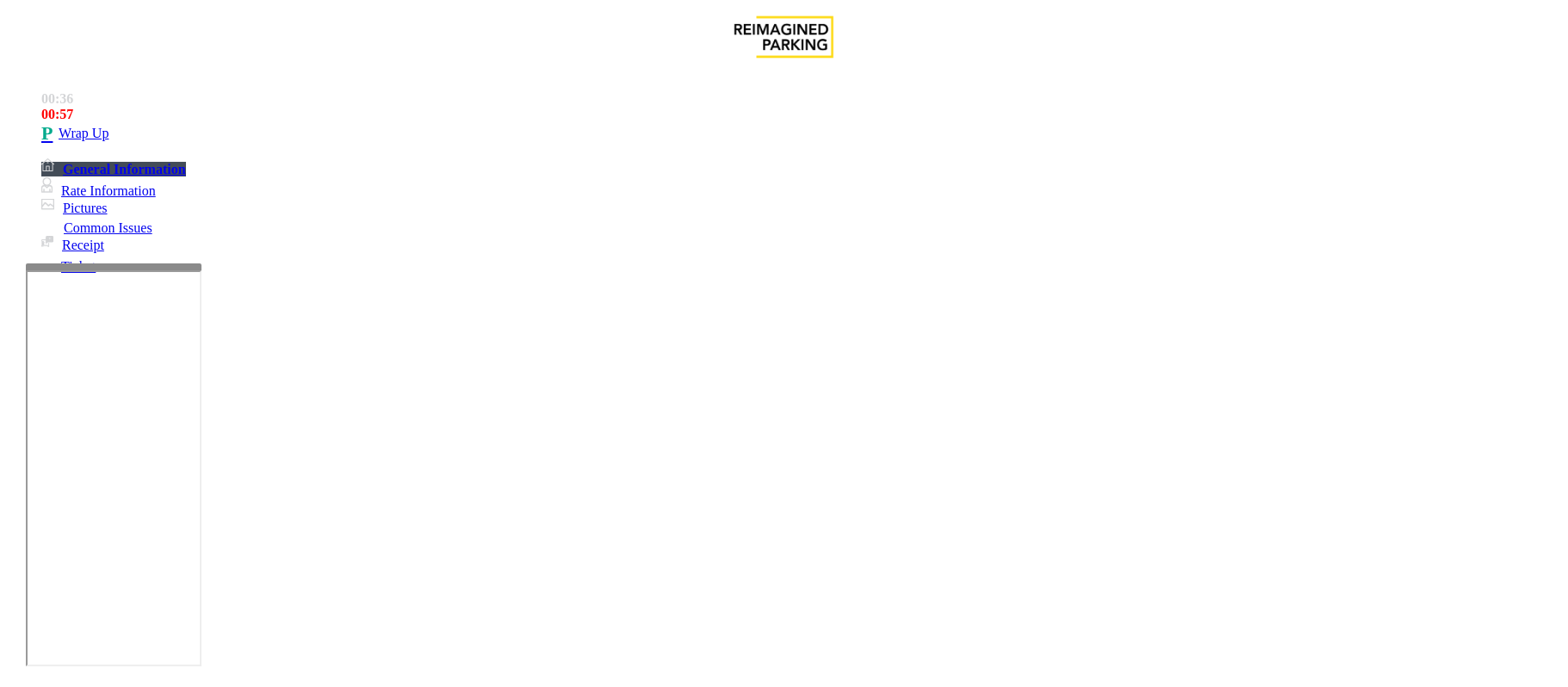 type on "**" 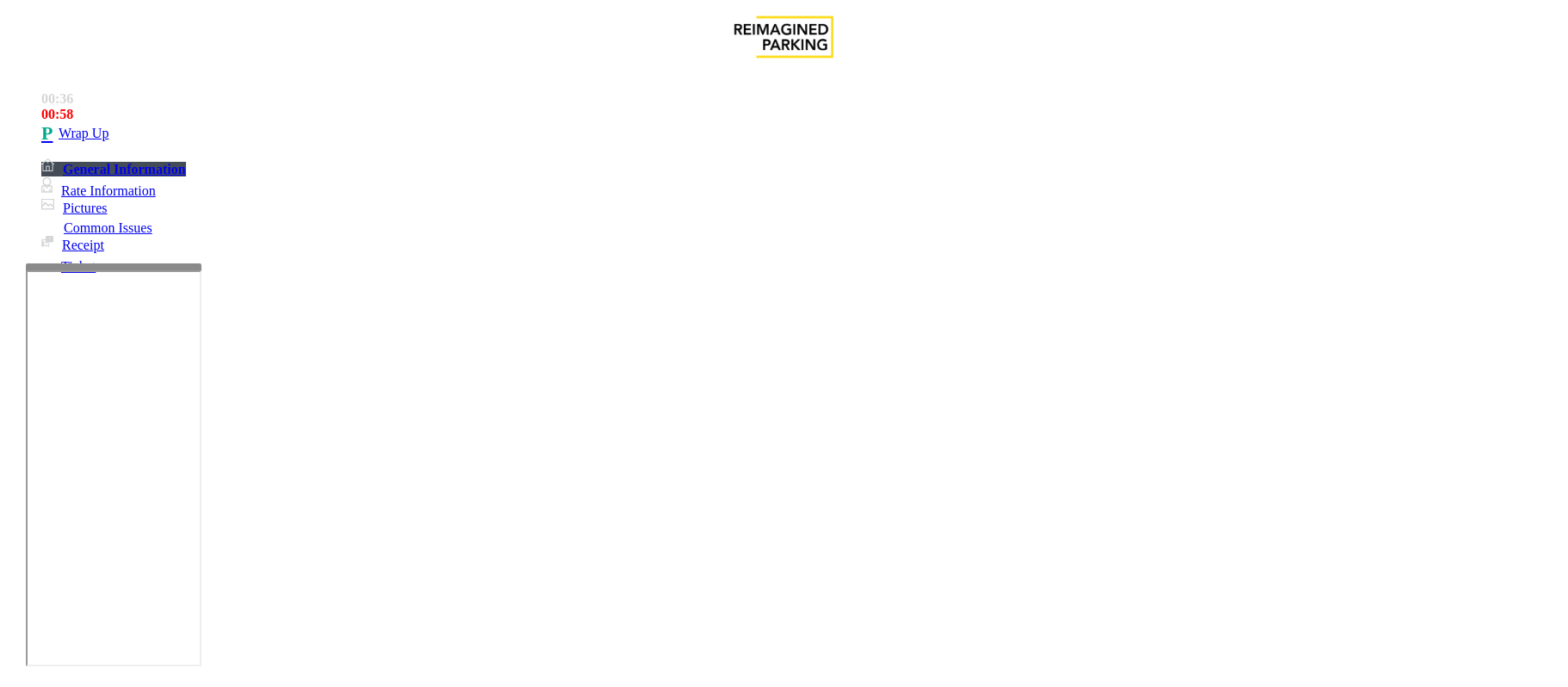 click at bounding box center [83, 1377] 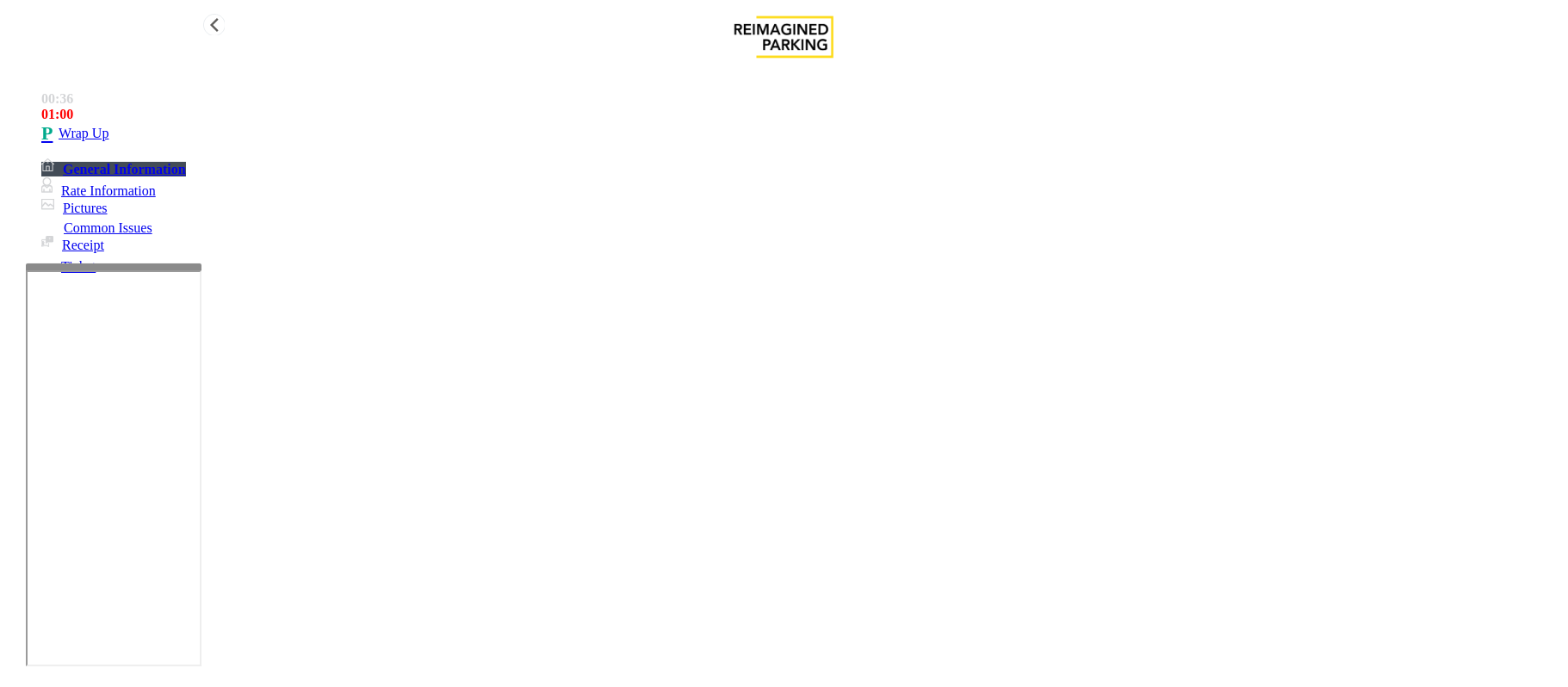 type on "**" 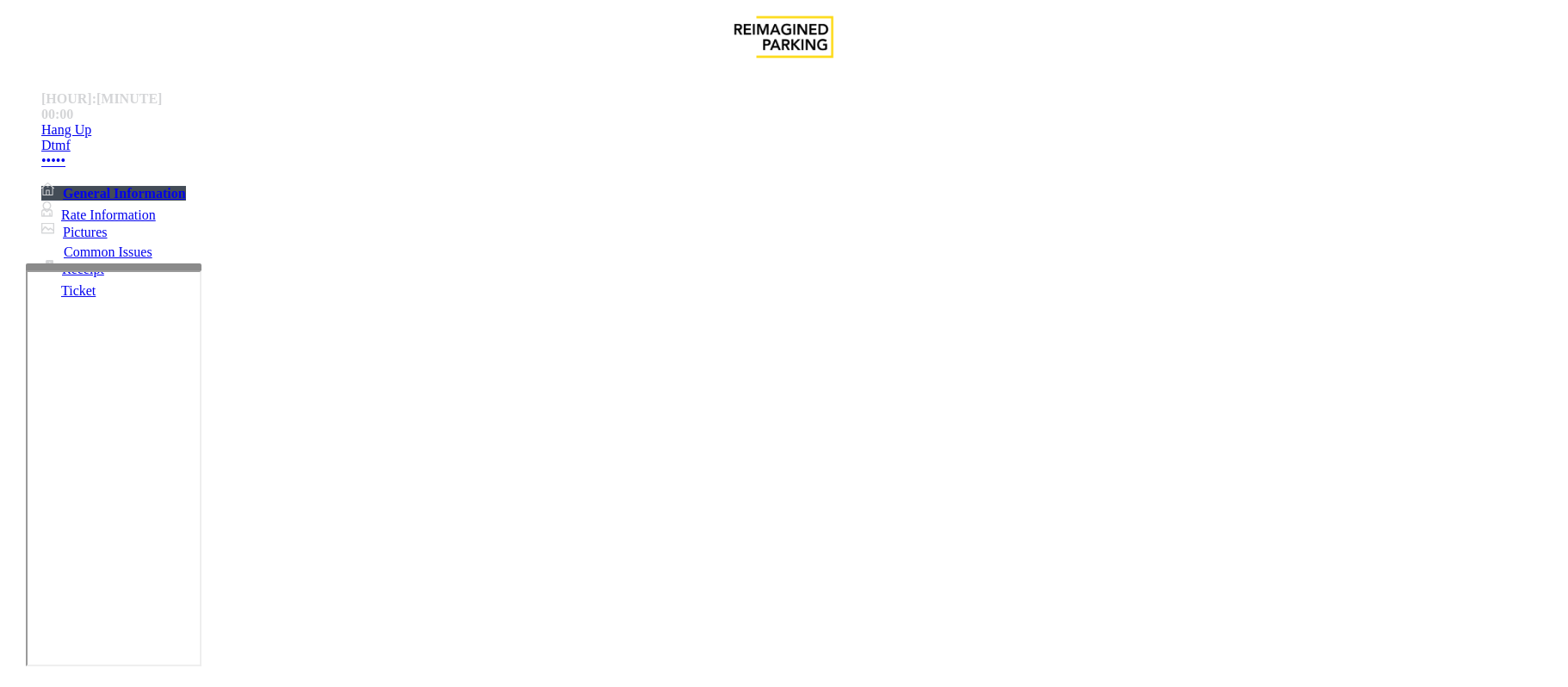 scroll, scrollTop: 573, scrollLeft: 0, axis: vertical 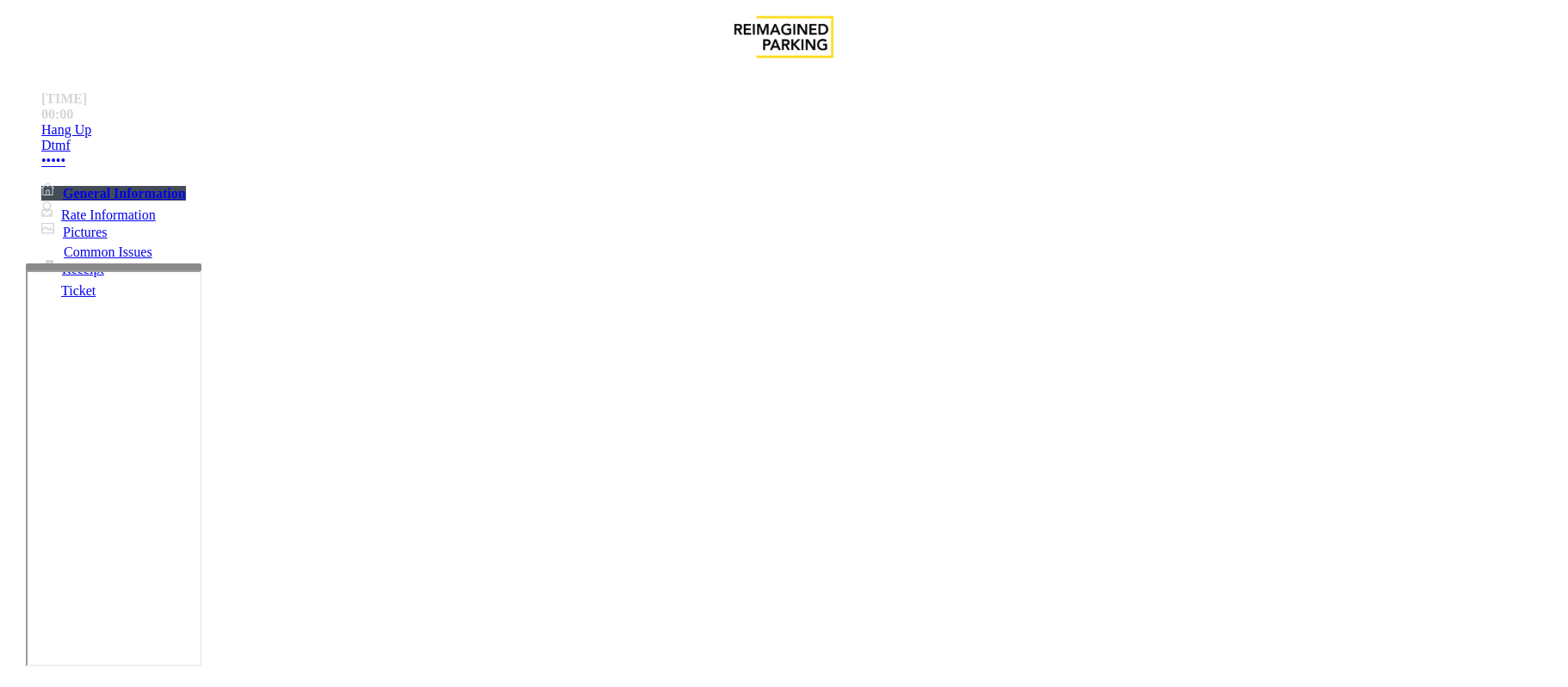 click on "Intercom Issue/No Response" at bounding box center (800, 1249) 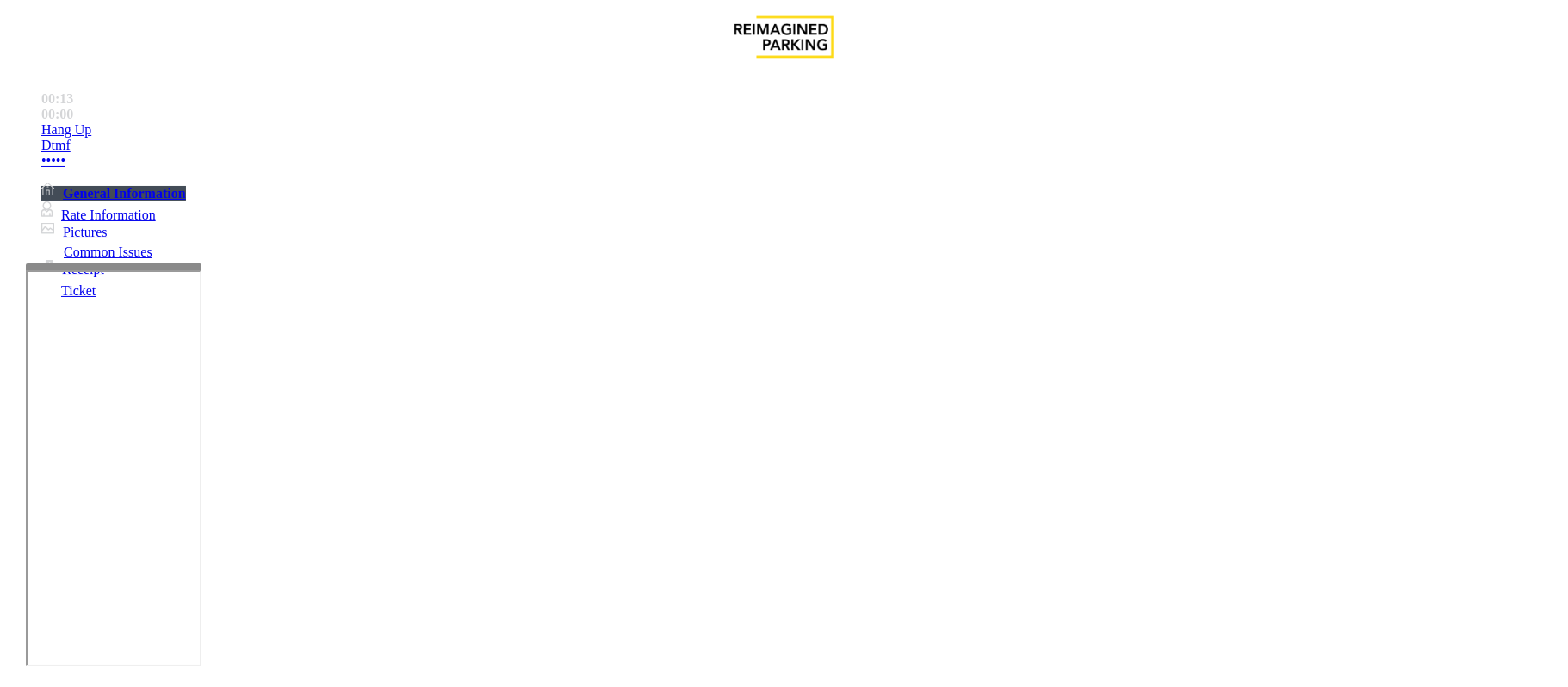 click on "No Response/Unable to hear parker" at bounding box center (122, 1249) 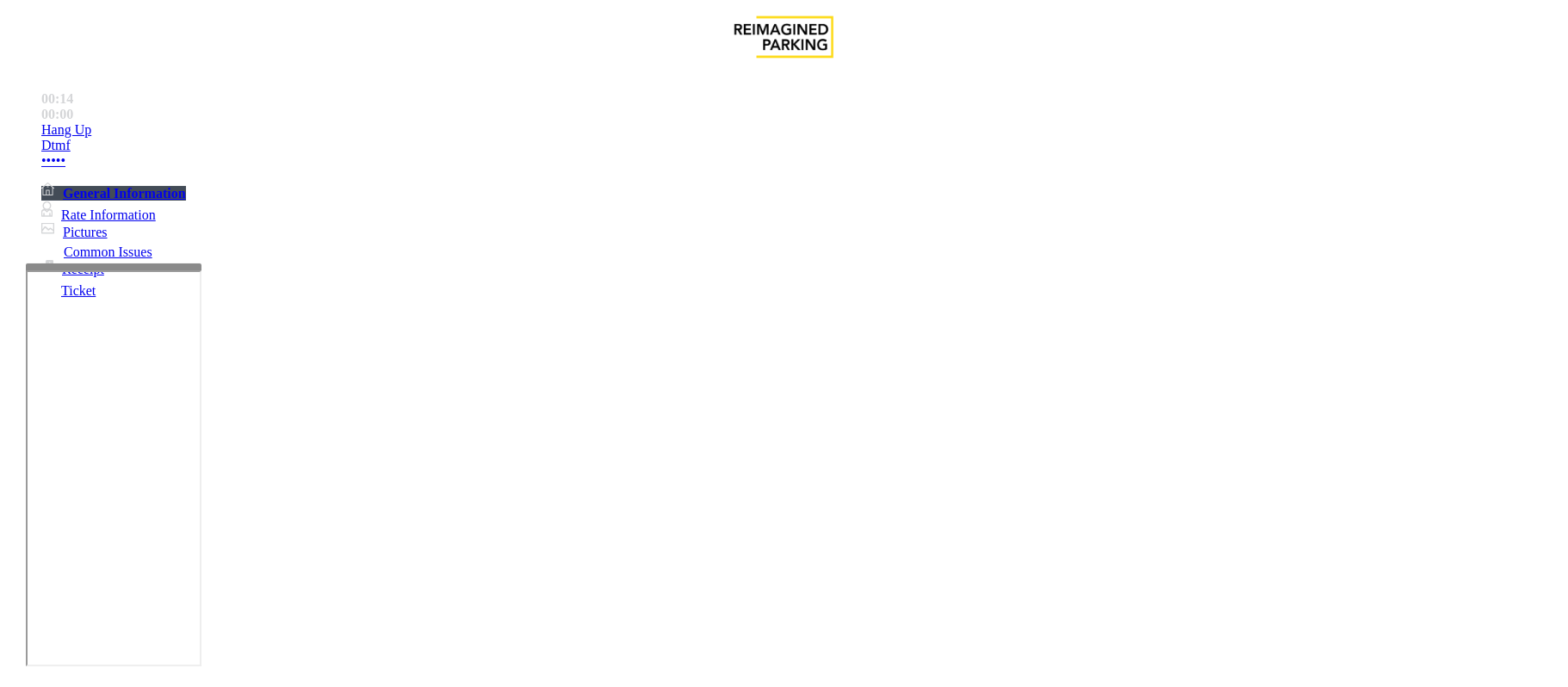 click on "No Response/Unable to hear parker" at bounding box center [784, 1236] 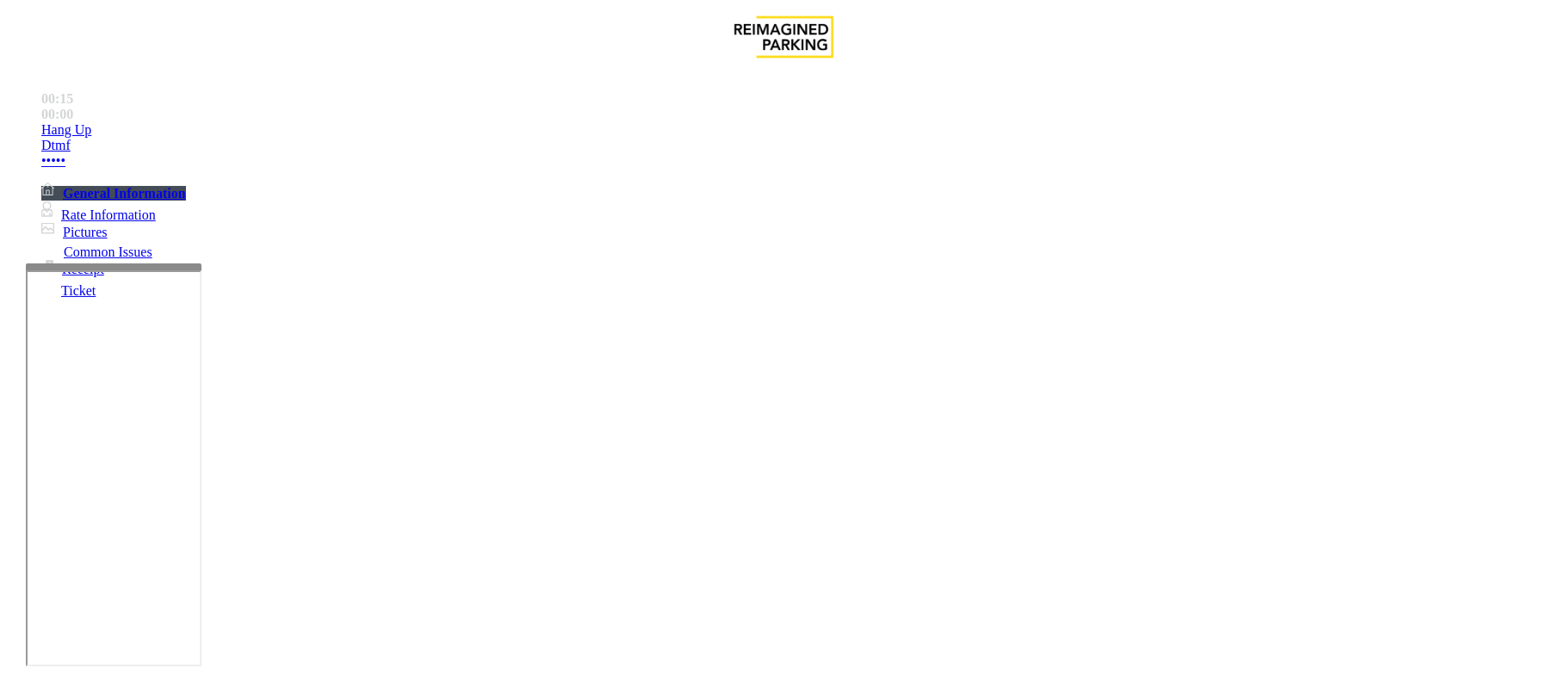click on "No Response/Unable to hear parker" at bounding box center (784, 1236) 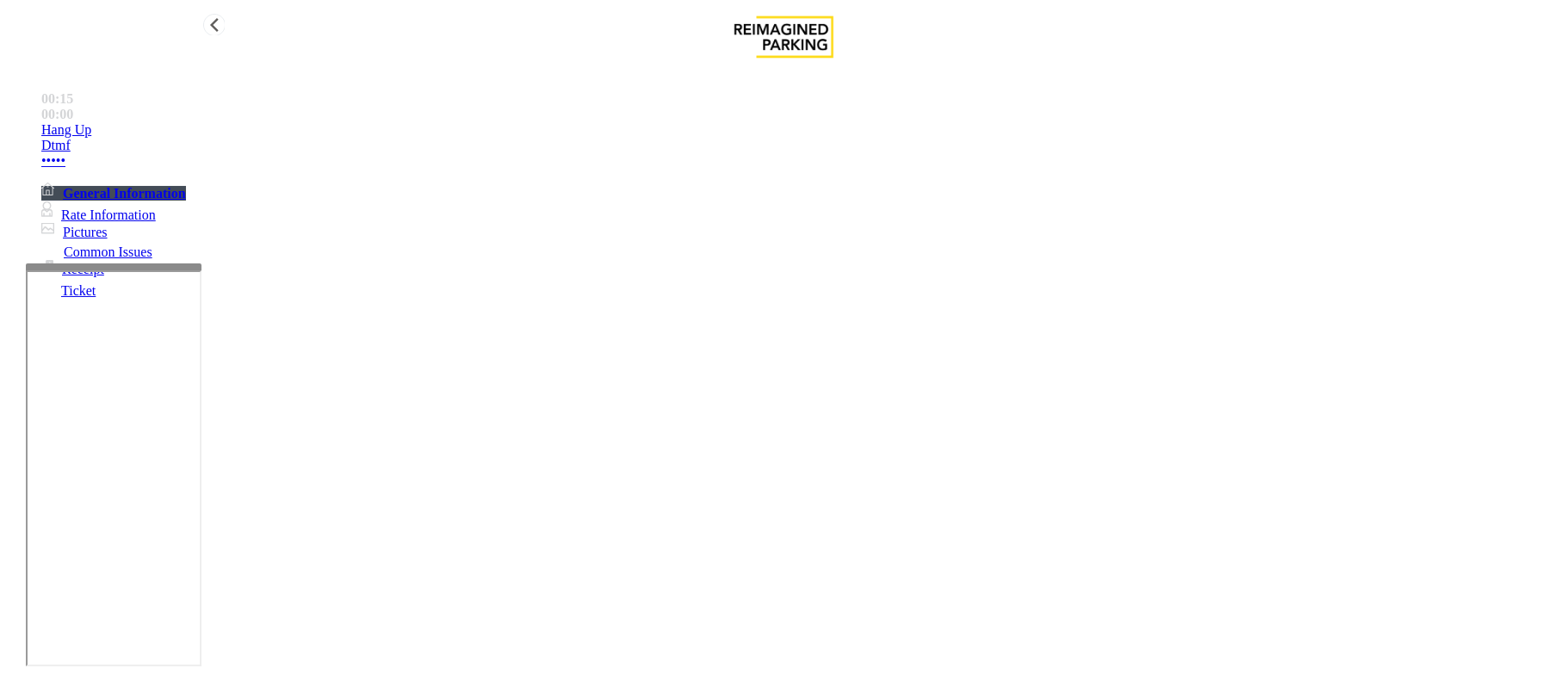 click on "Hang Up" at bounding box center [801, 130] 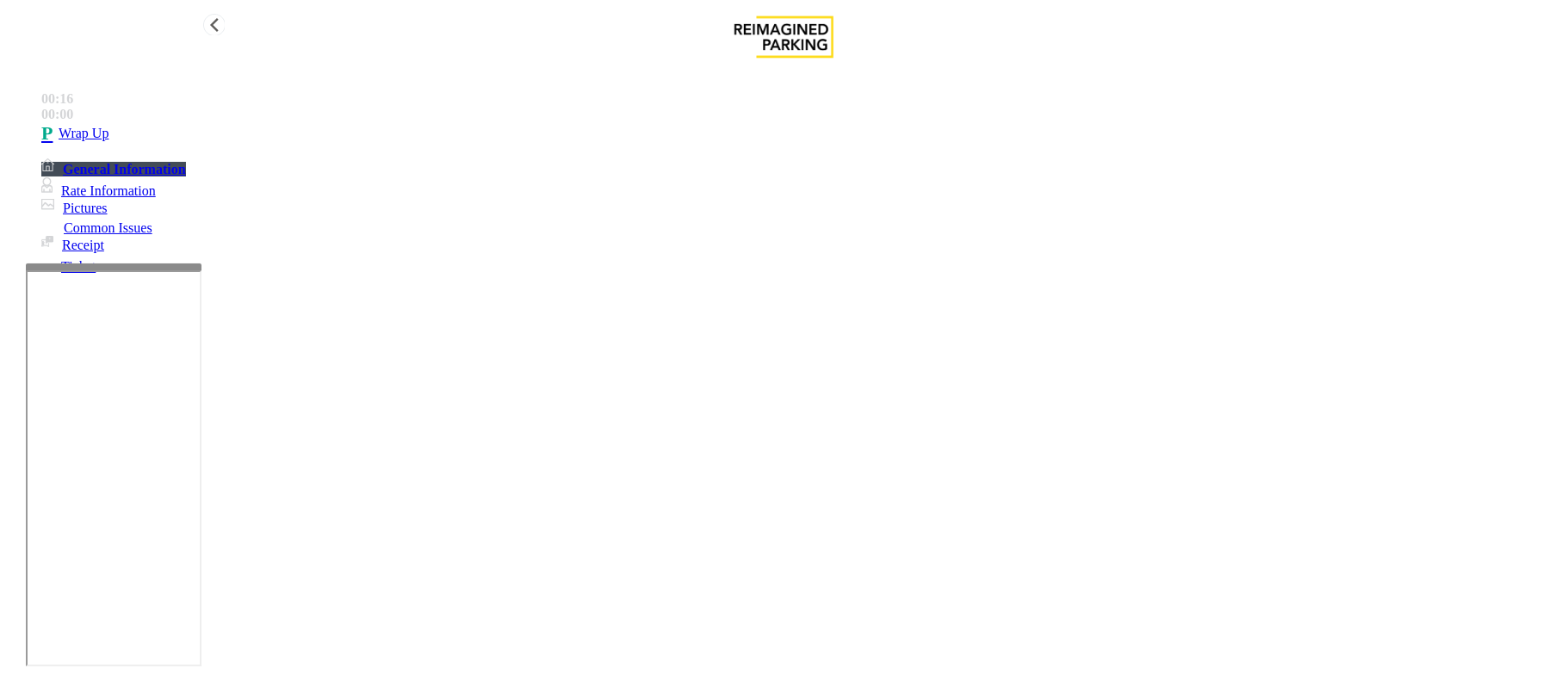 type on "**********" 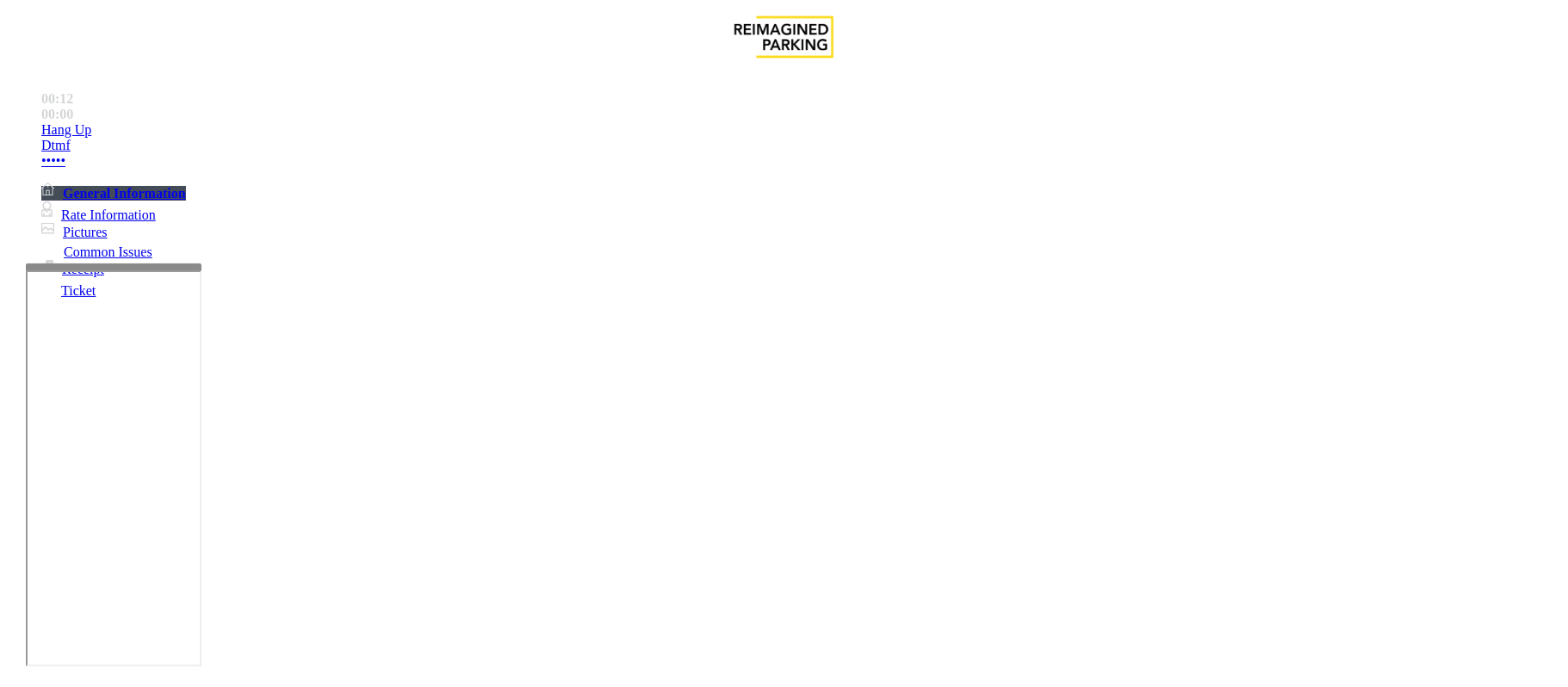 click on "Intercom Issue/No Response" at bounding box center (800, 1249) 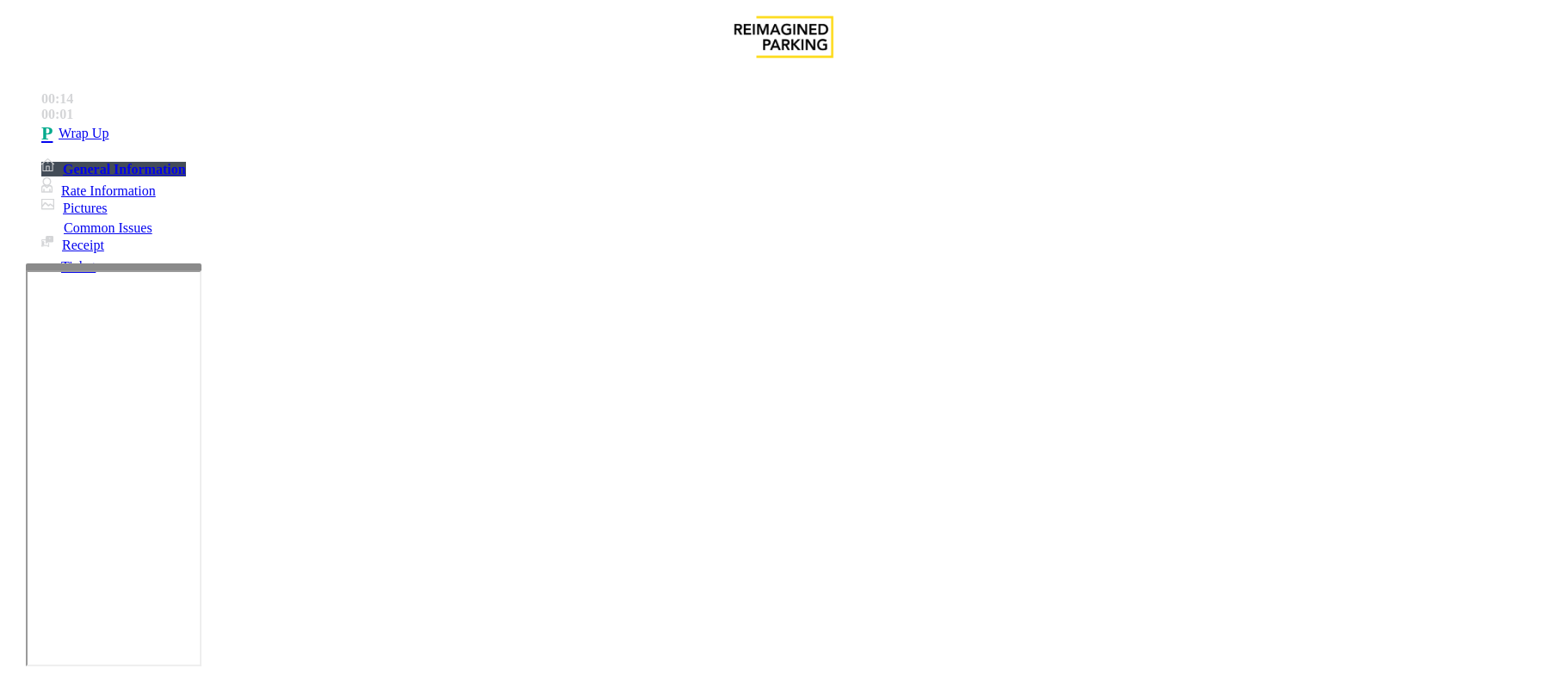 click on "Call dropped" at bounding box center (470, 1249) 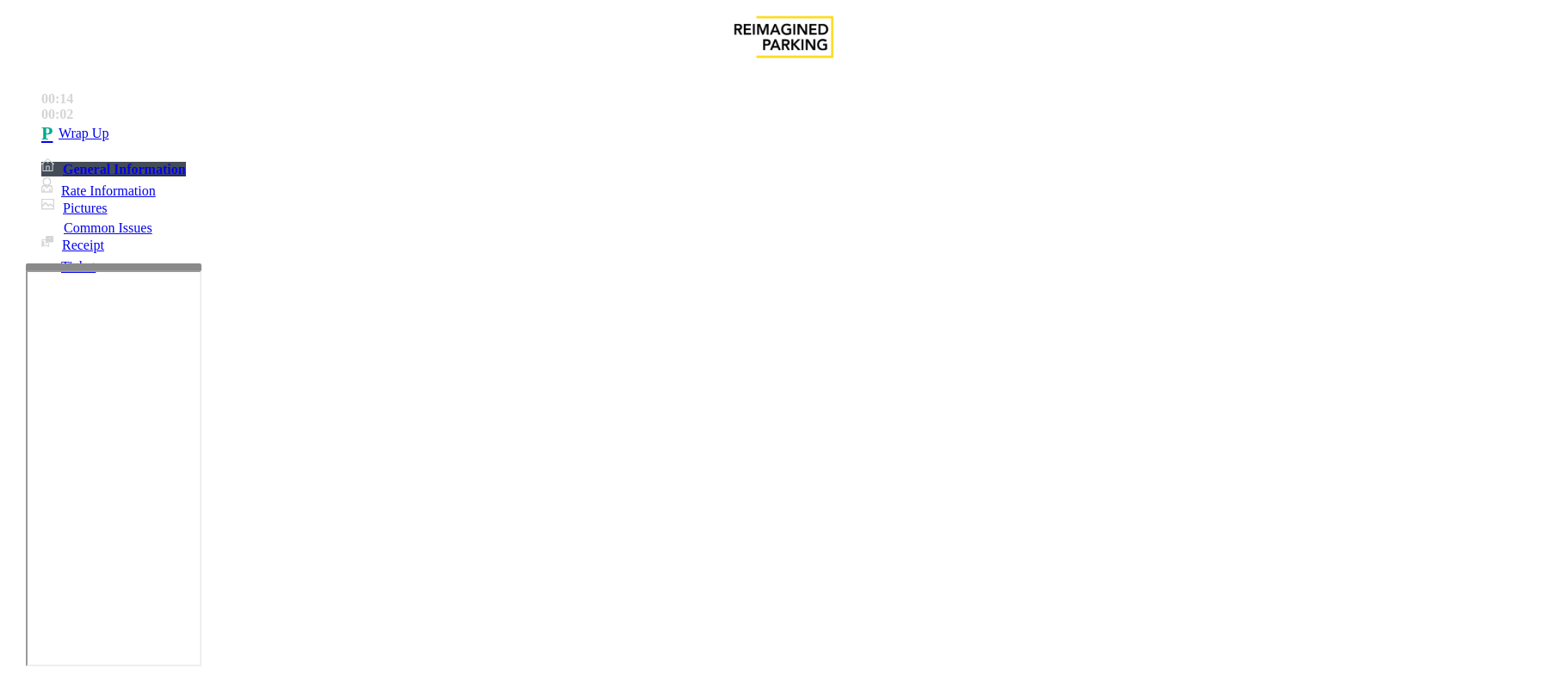 click on "Call dropped" at bounding box center [784, 1236] 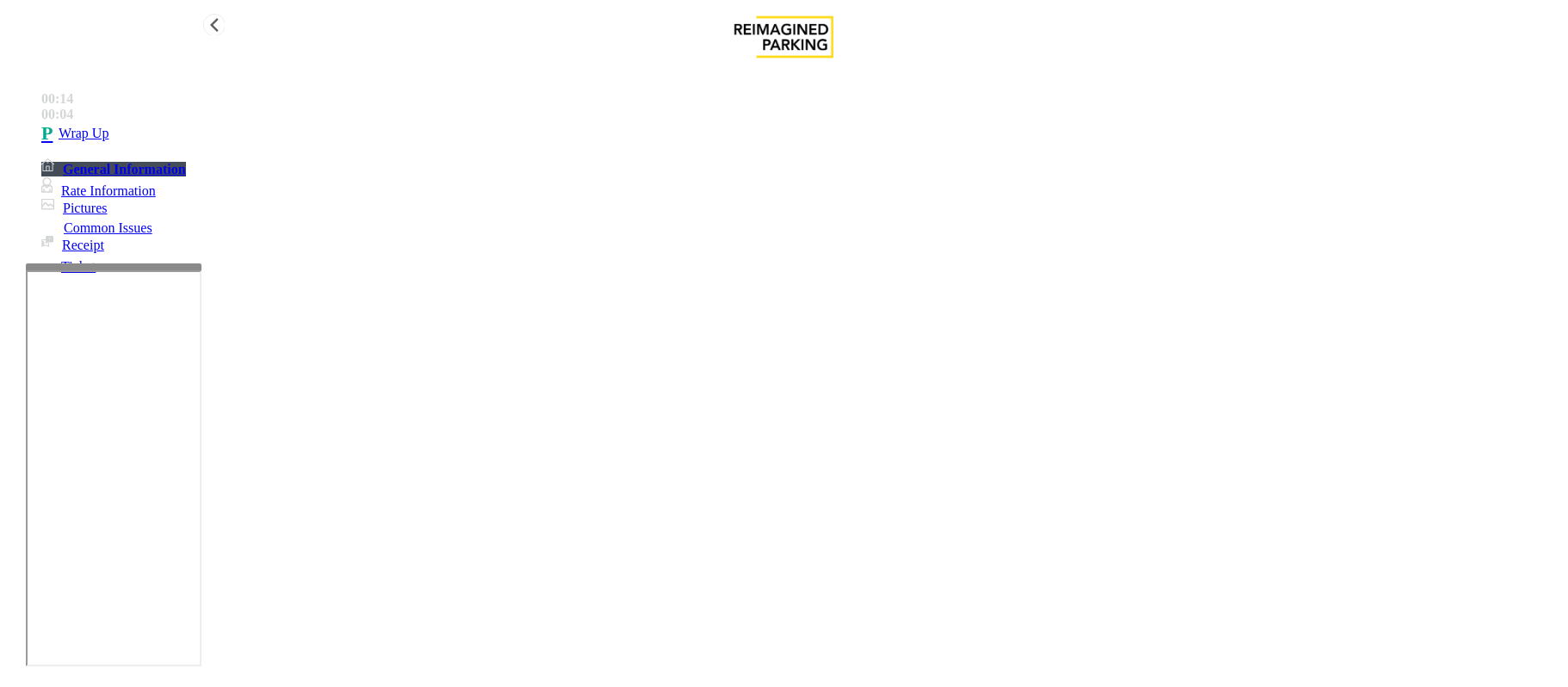 type on "**********" 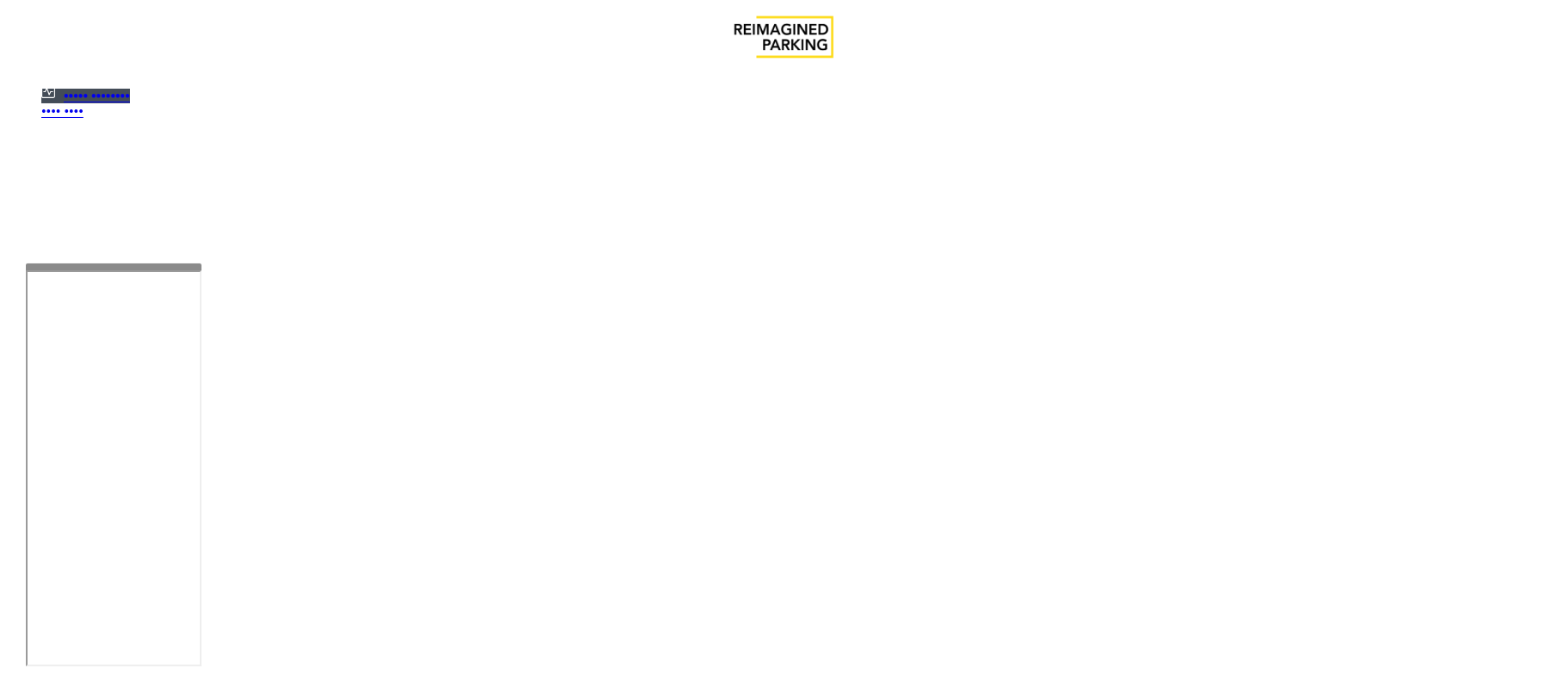 scroll, scrollTop: 0, scrollLeft: 0, axis: both 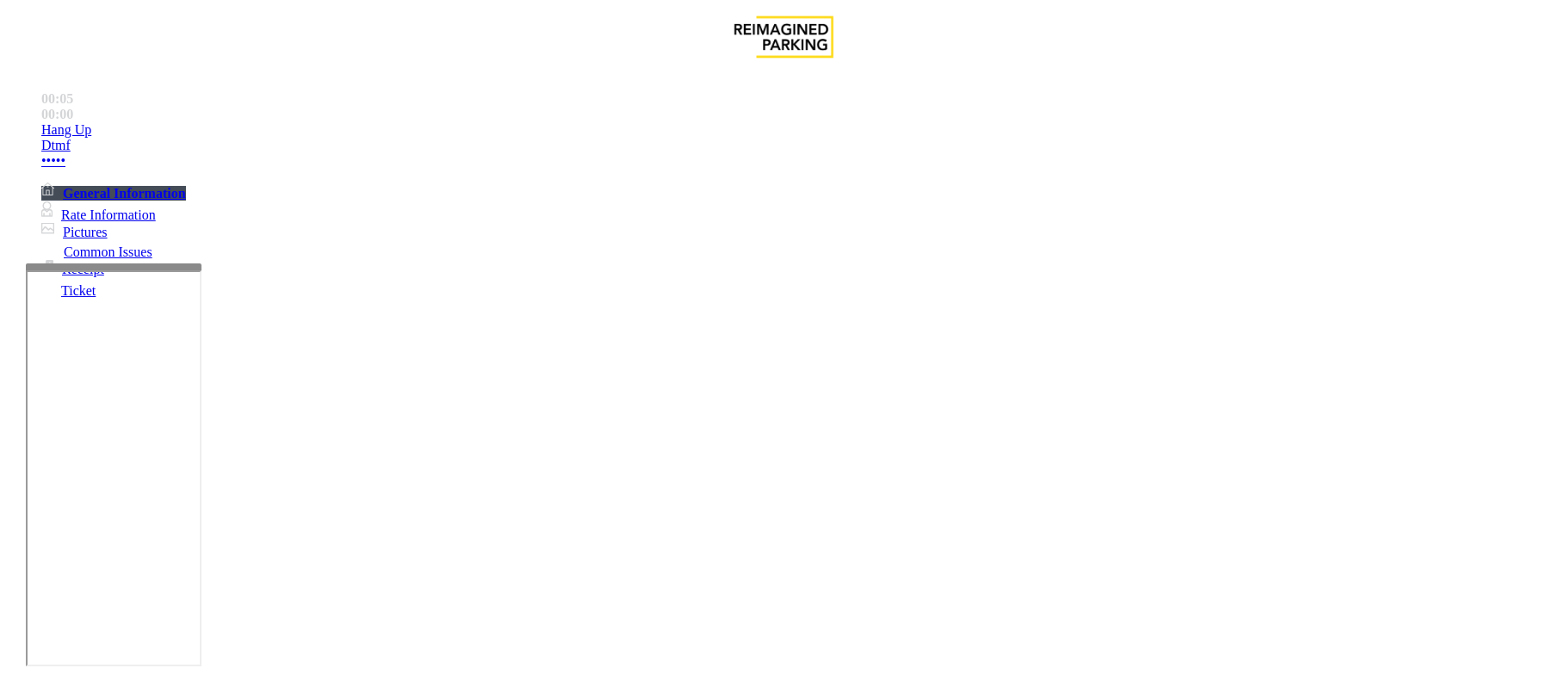 drag, startPoint x: 742, startPoint y: 183, endPoint x: 778, endPoint y: 208, distance: 43.8292 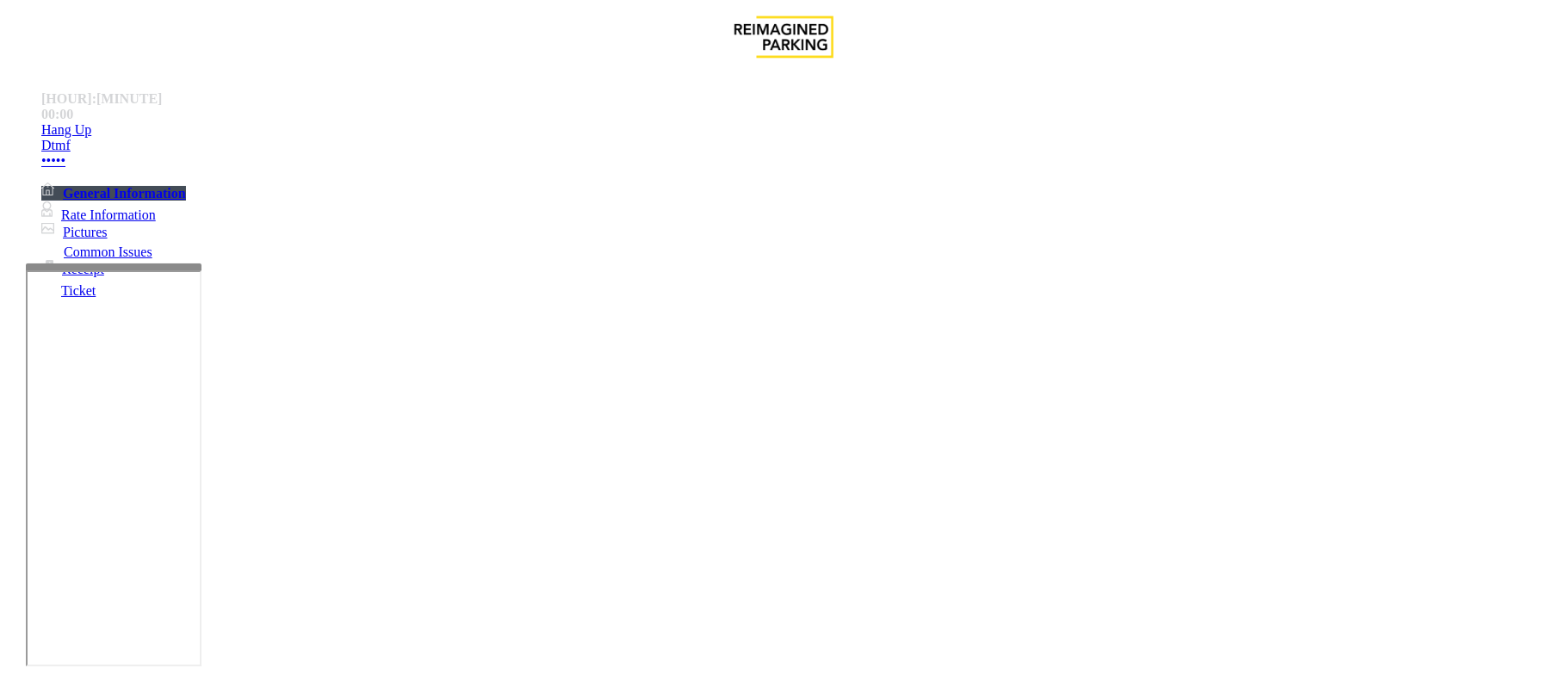 copy on "[CODE]" 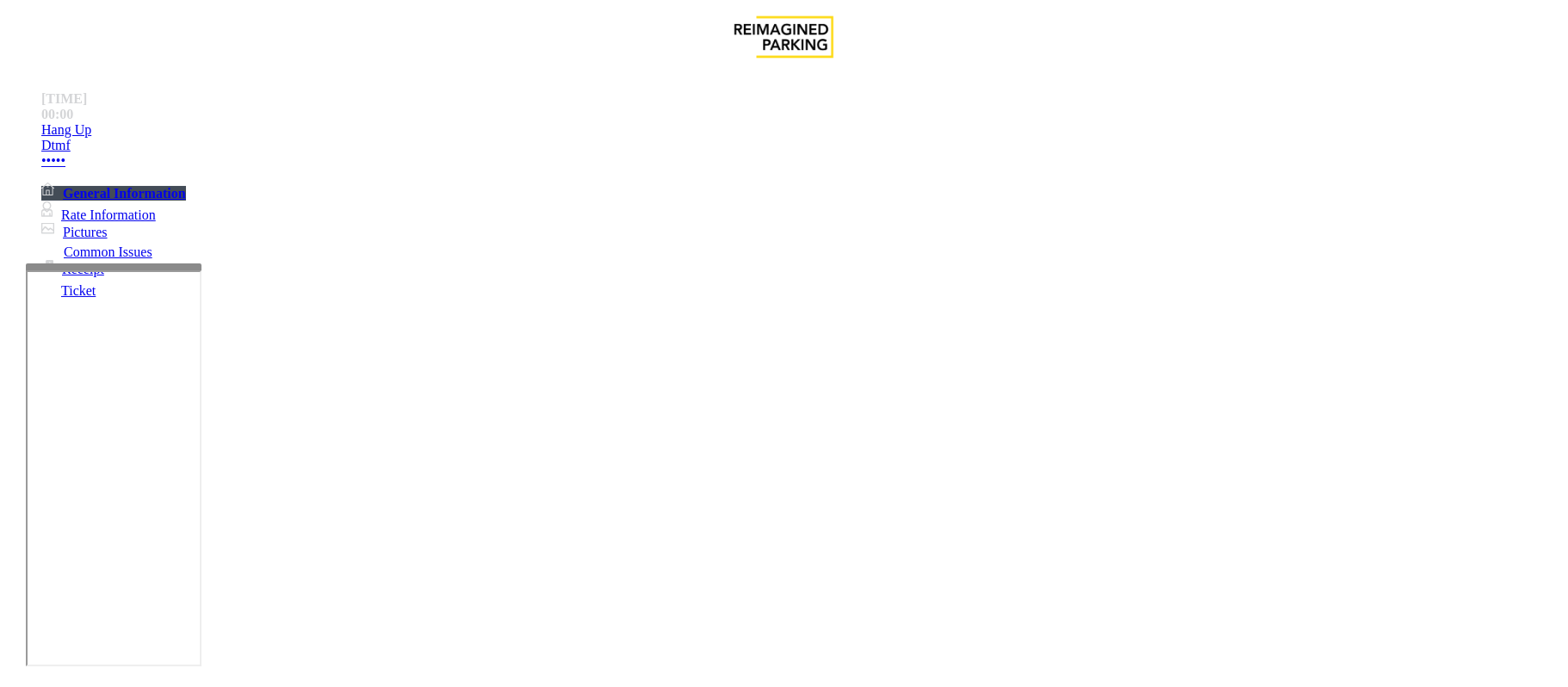 click on "Intercom Issue/No Response" at bounding box center [800, 1249] 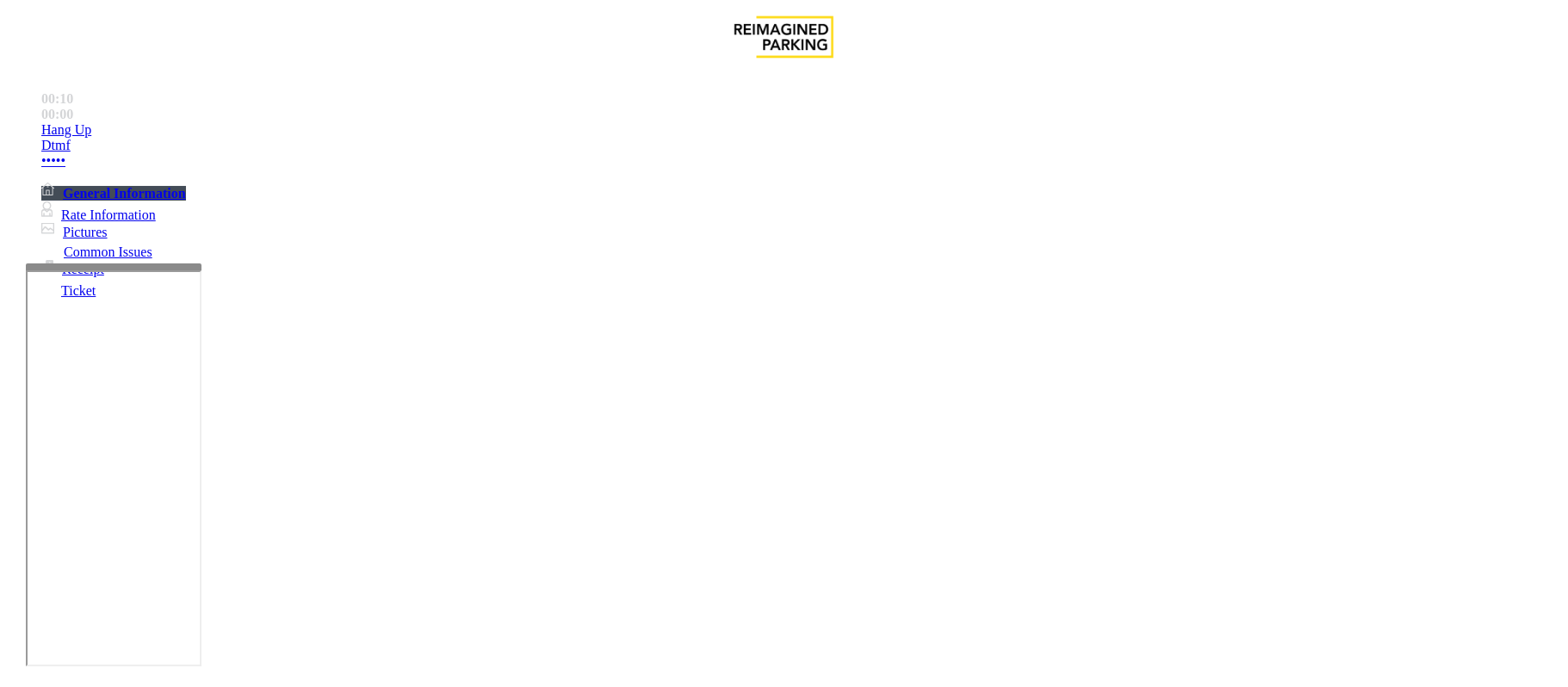 click on "No Response/Unable to hear parker" at bounding box center [122, 1249] 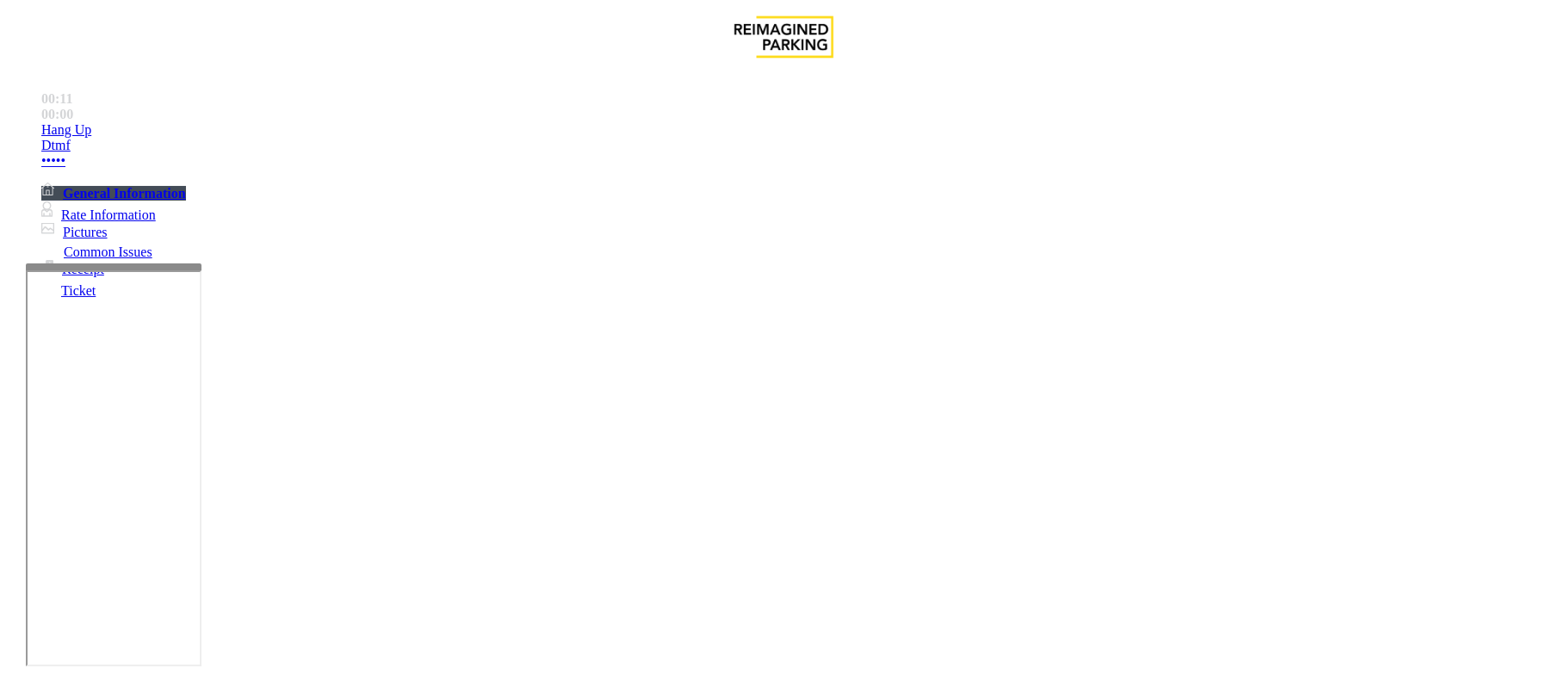 click on "No Response/Unable to hear parker" at bounding box center [784, 1236] 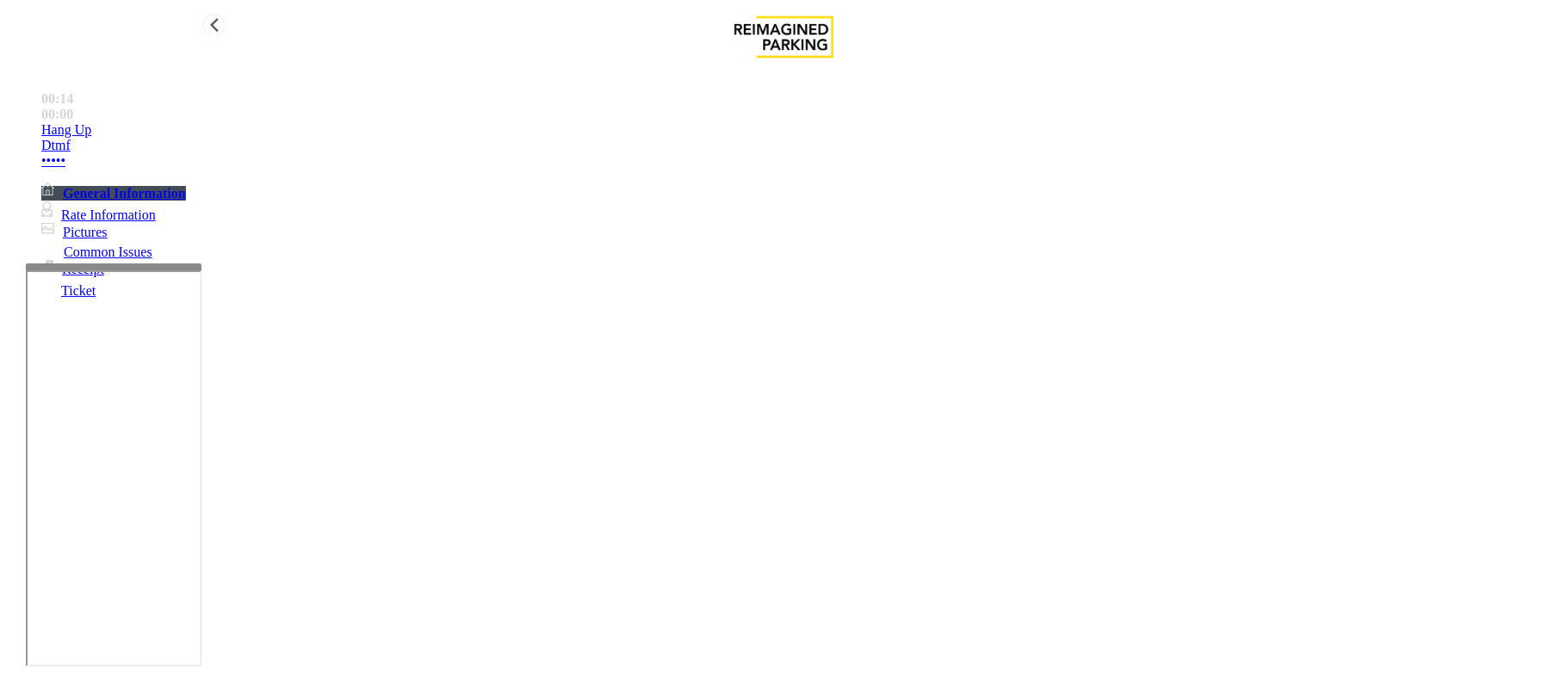 type on "**********" 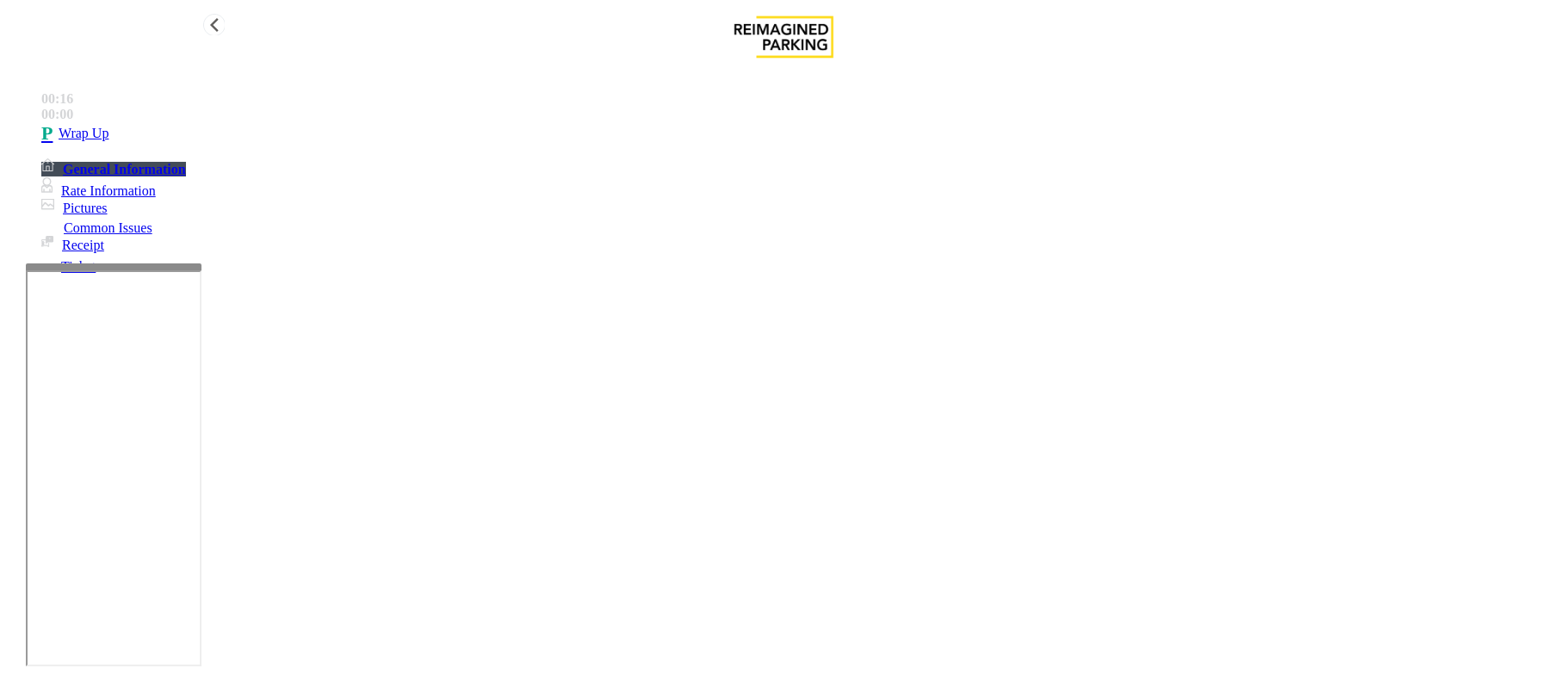 click on "Wrap Up" at bounding box center [801, 133] 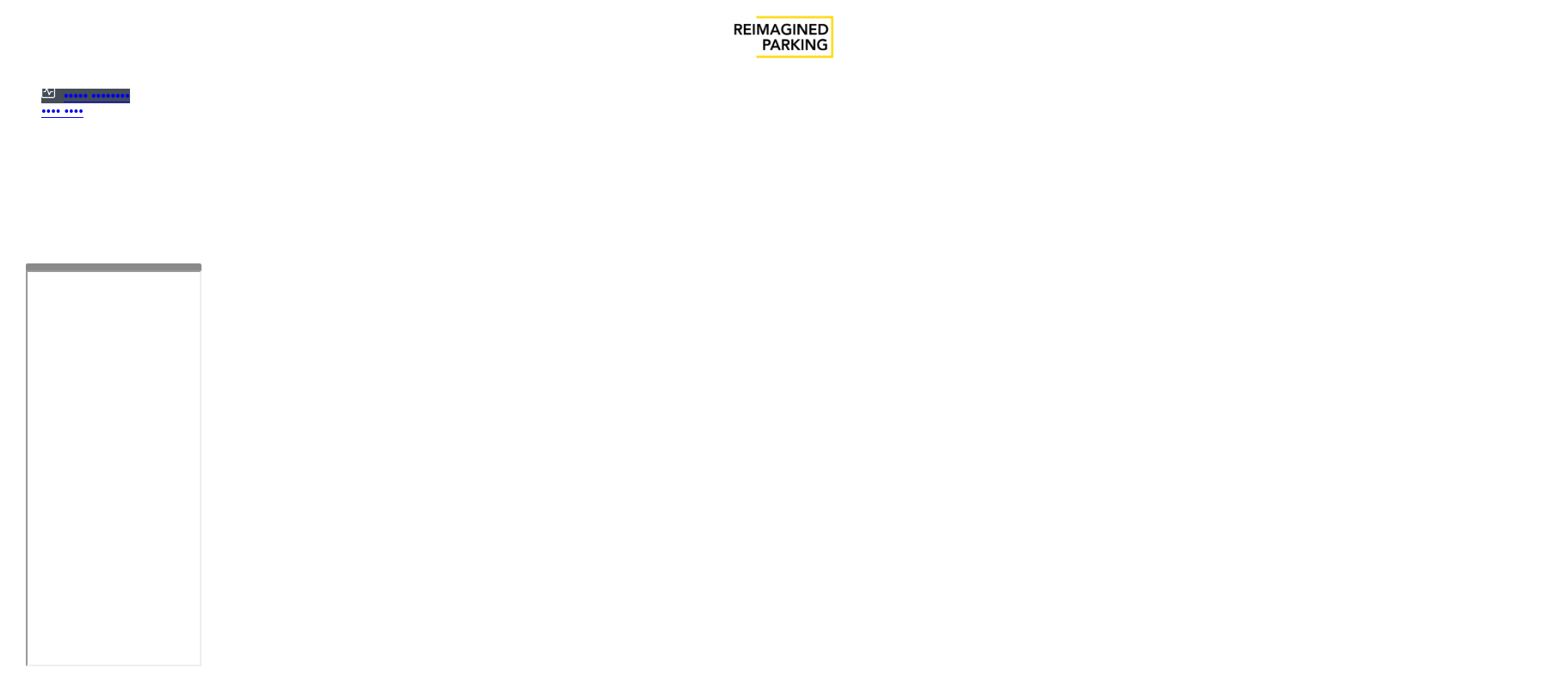 click at bounding box center (160, 1130) 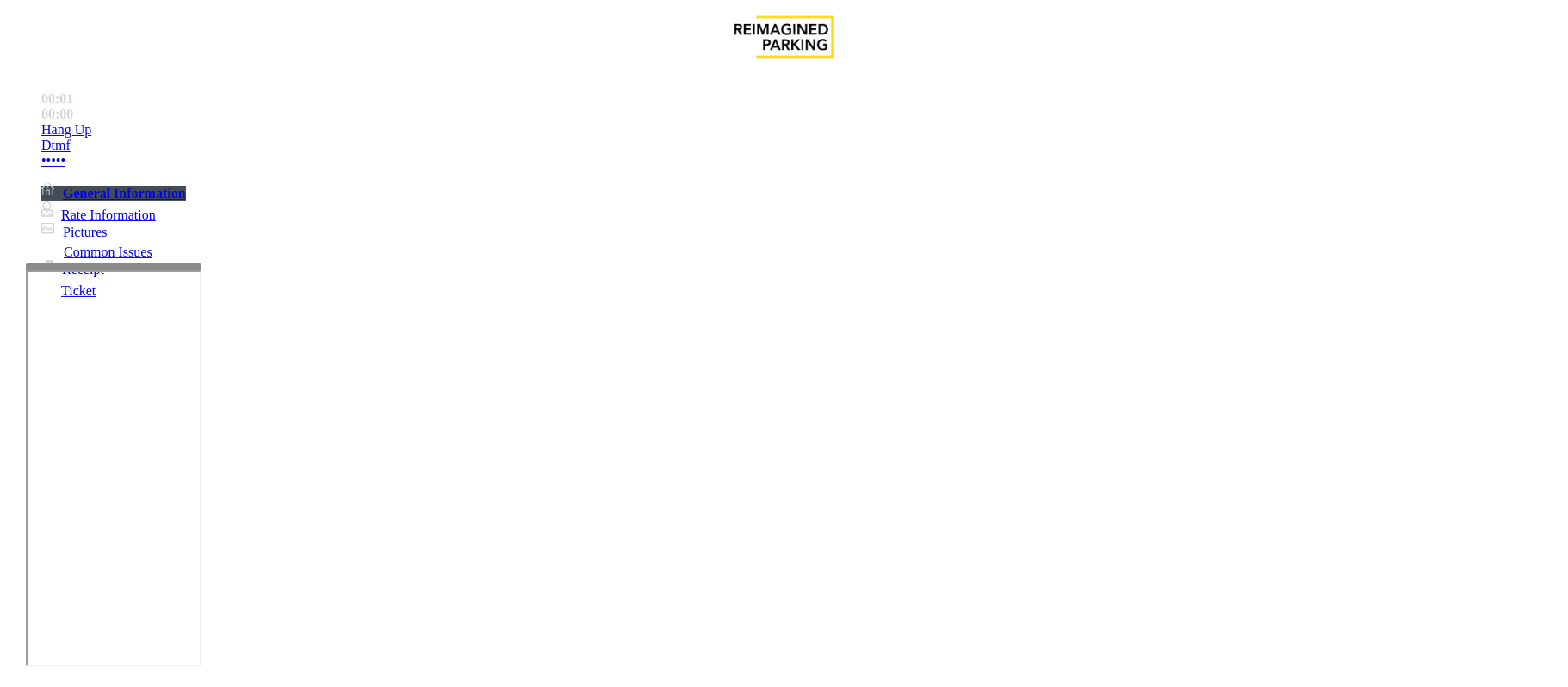 scroll, scrollTop: 344, scrollLeft: 0, axis: vertical 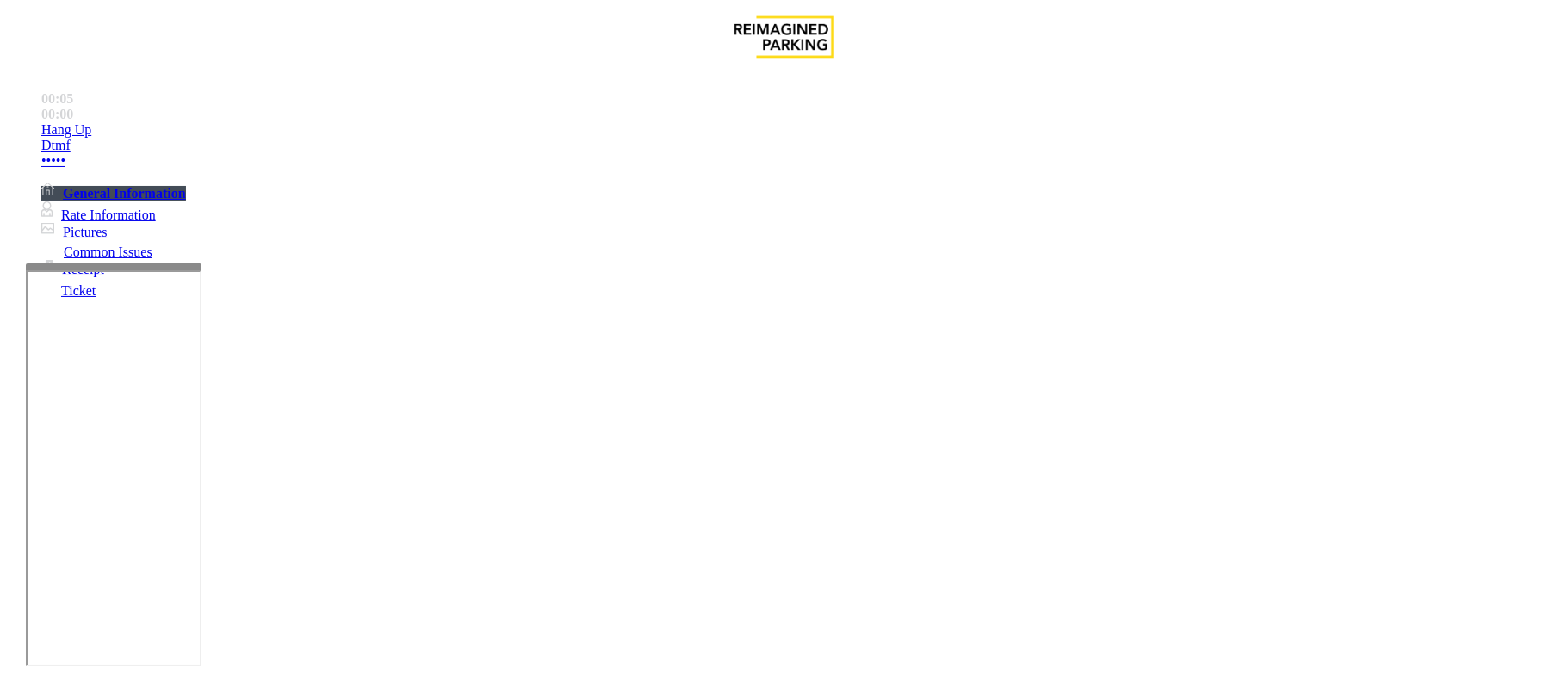 click on "Intercom Issue/No Response" at bounding box center [800, 1249] 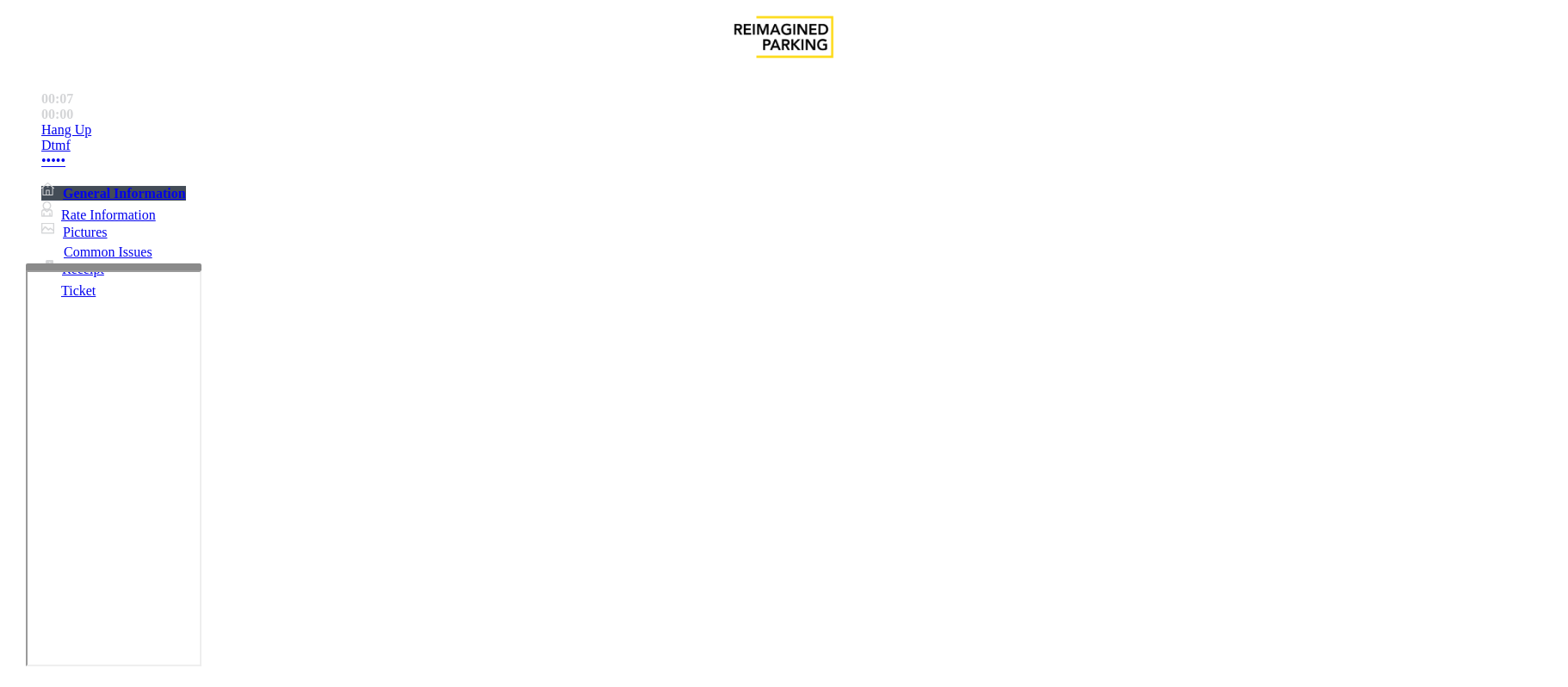 click on "No Response/Unable to hear parker" at bounding box center [122, 1249] 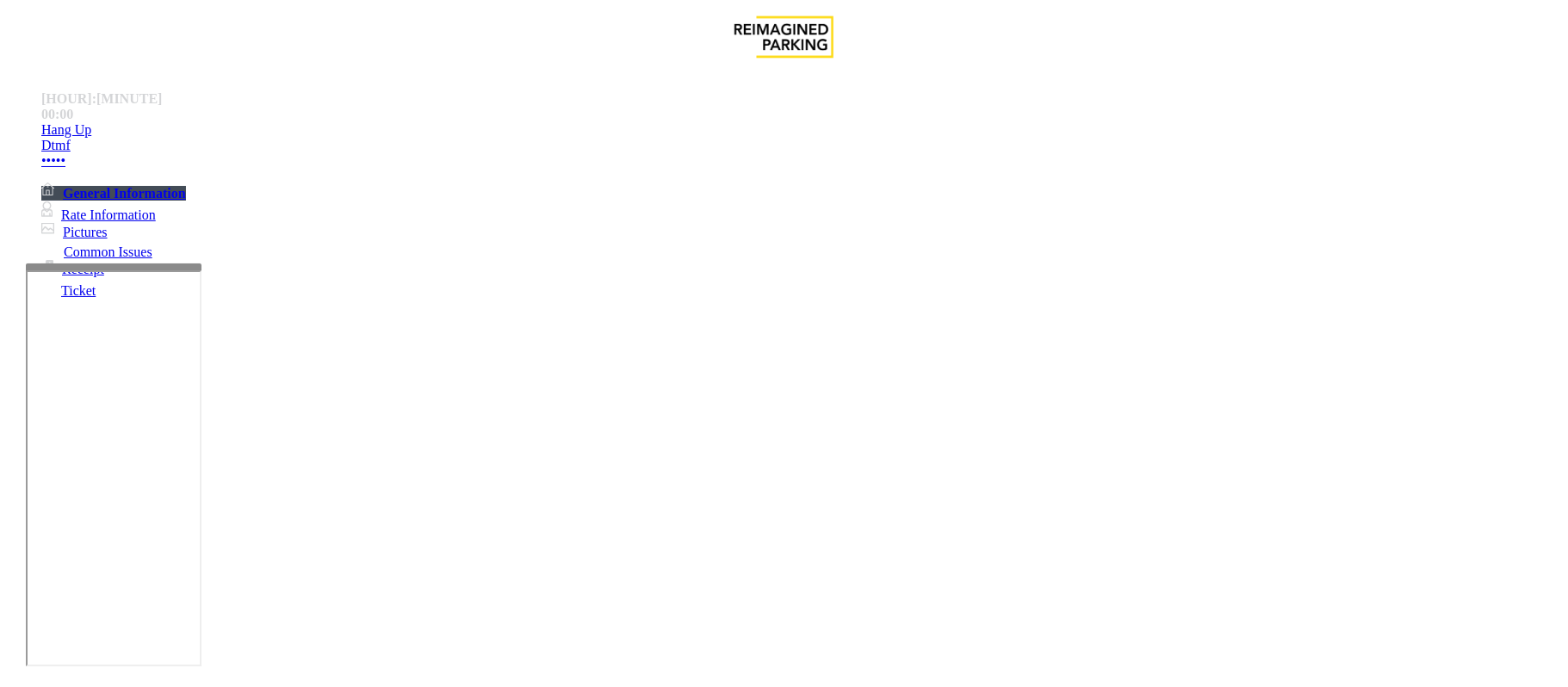 click on "No Response/Unable to hear parker" at bounding box center (784, 1236) 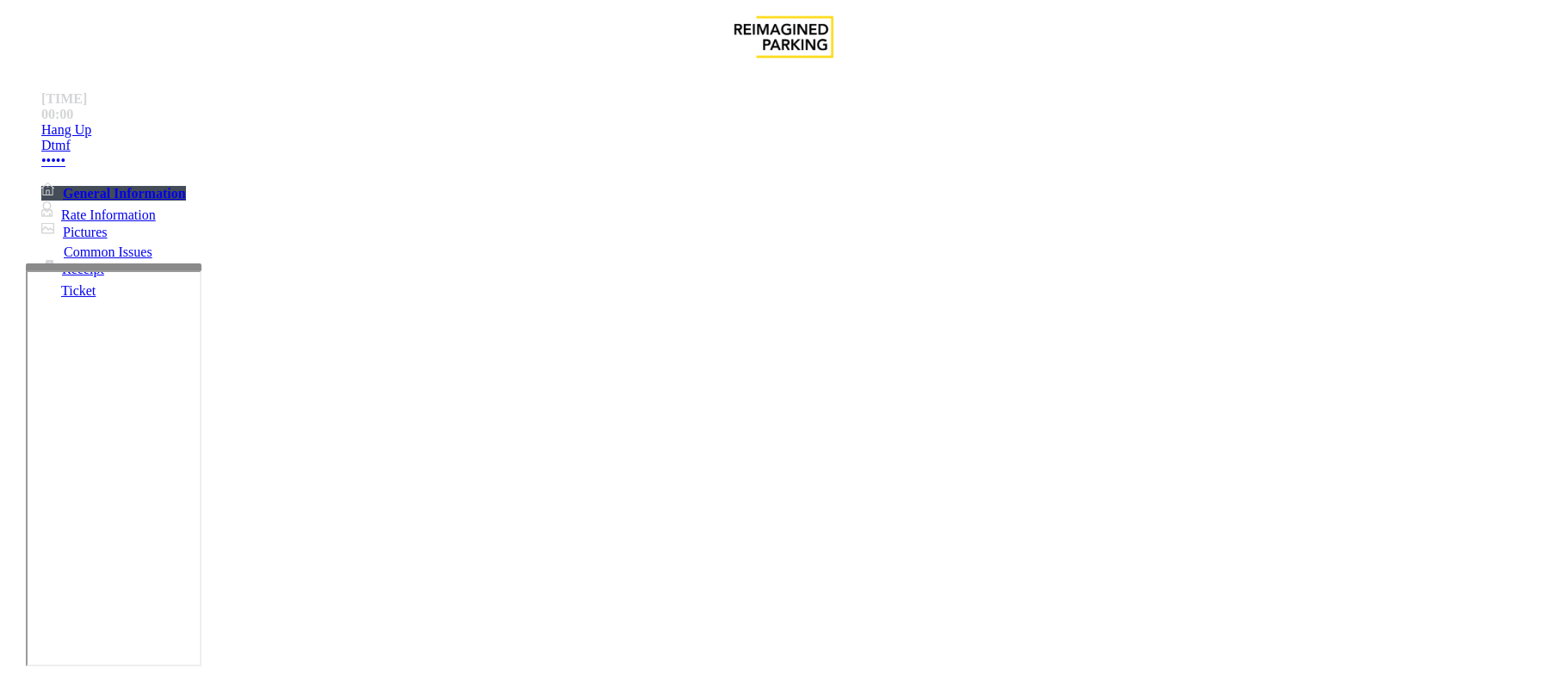 click on "No Response/Unable to hear parker" at bounding box center (784, 1236) 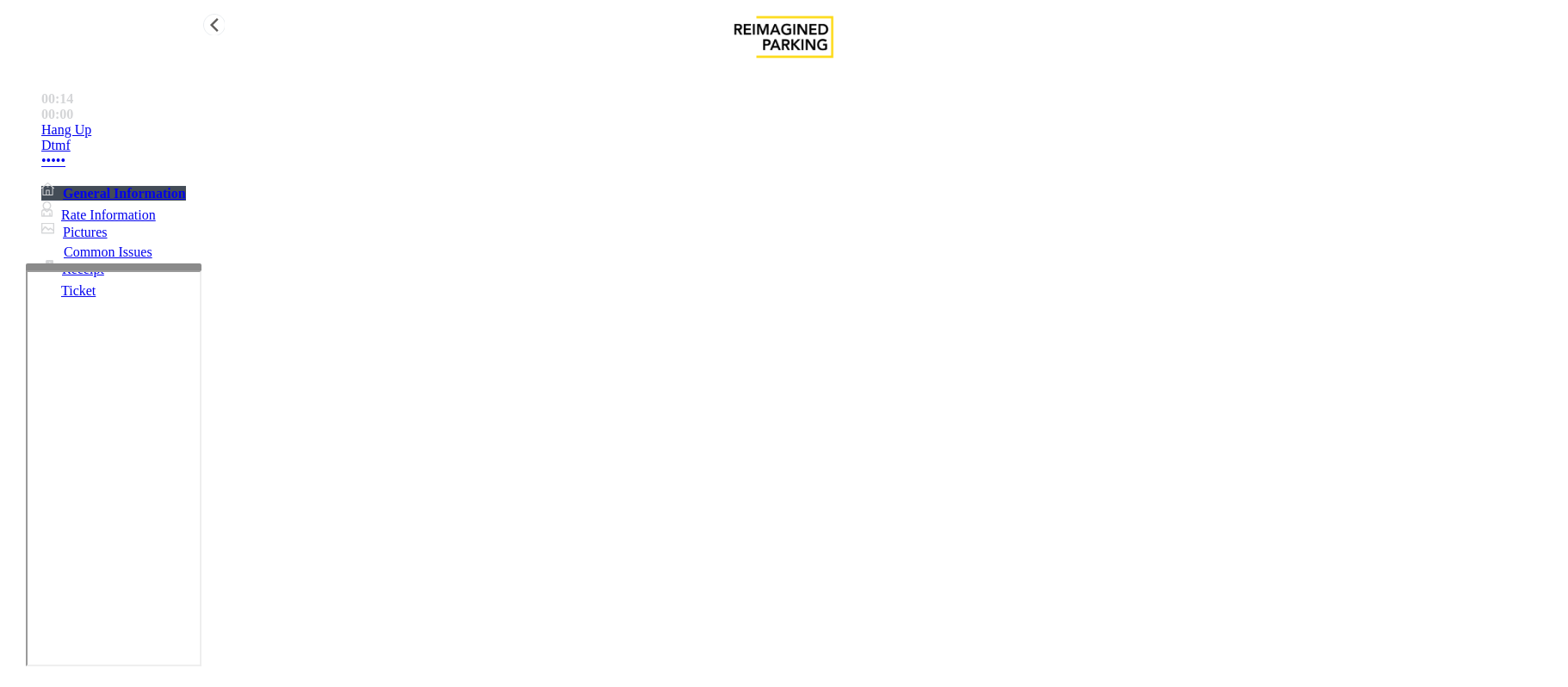 type on "**********" 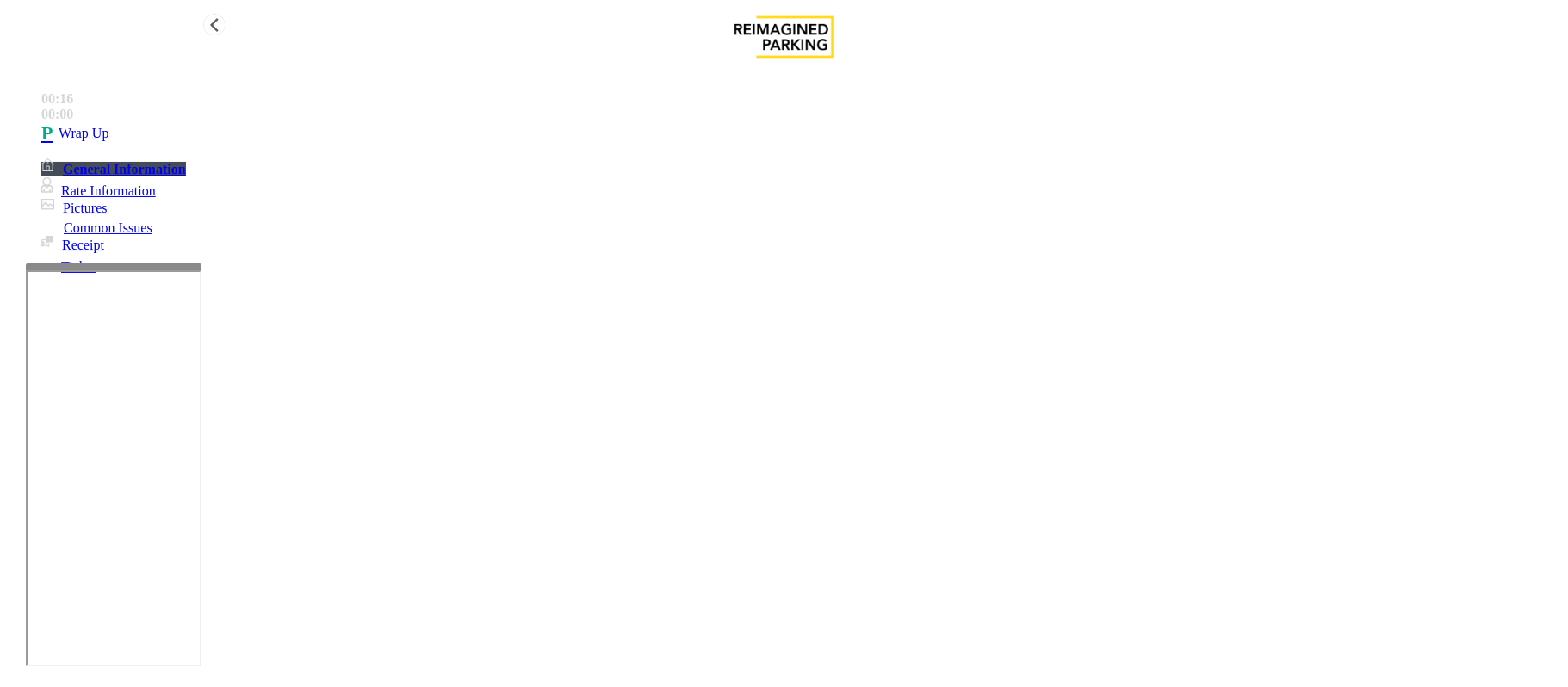 click on "Wrap Up" at bounding box center (801, 133) 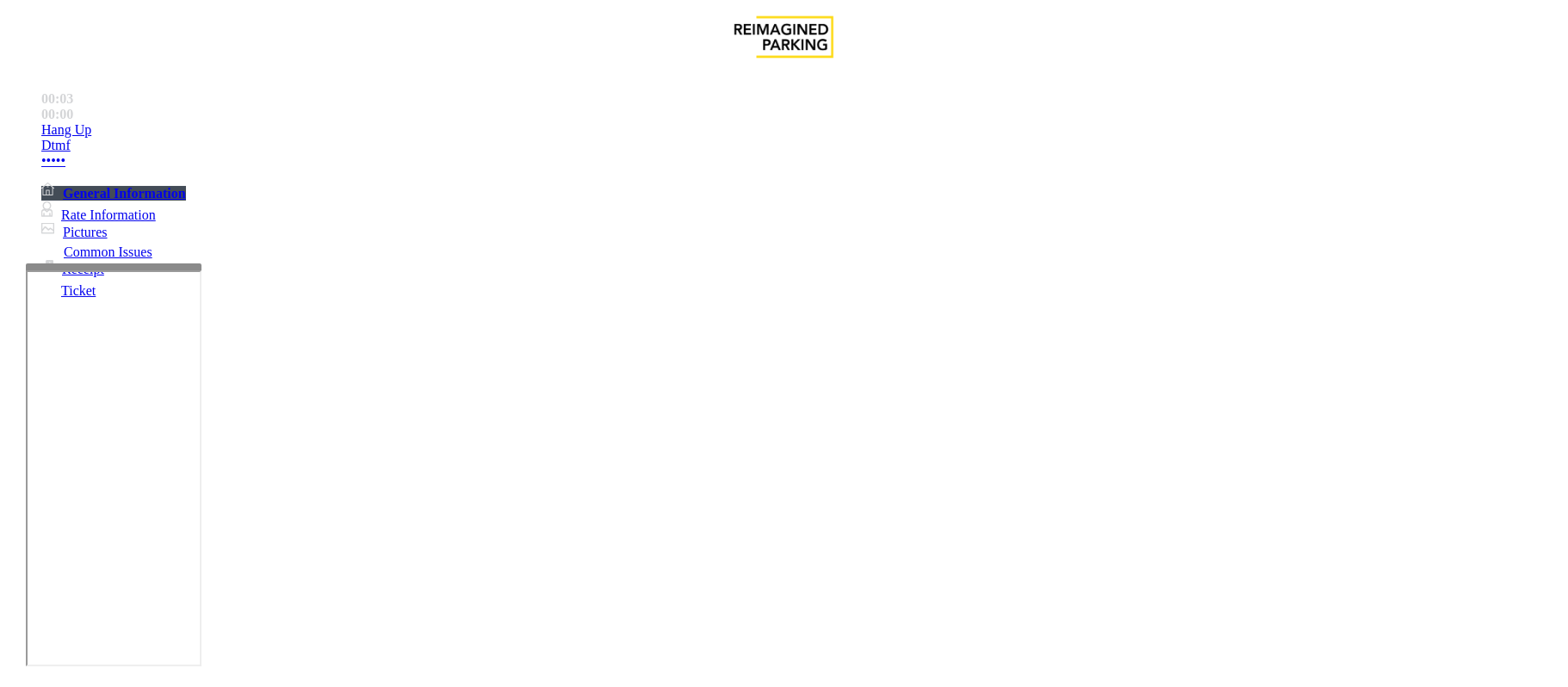 scroll, scrollTop: 803, scrollLeft: 0, axis: vertical 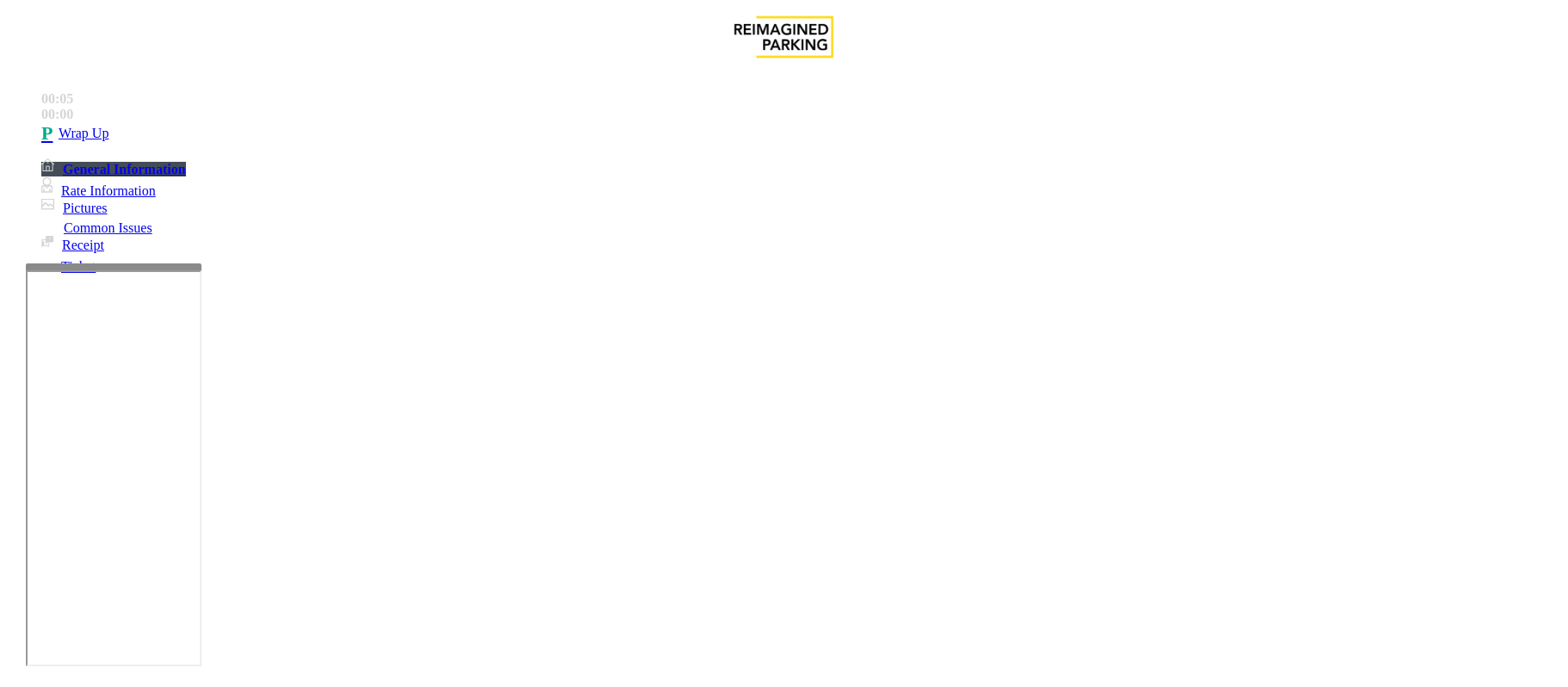 click on "Intercom Issue/No Response" at bounding box center (800, 1249) 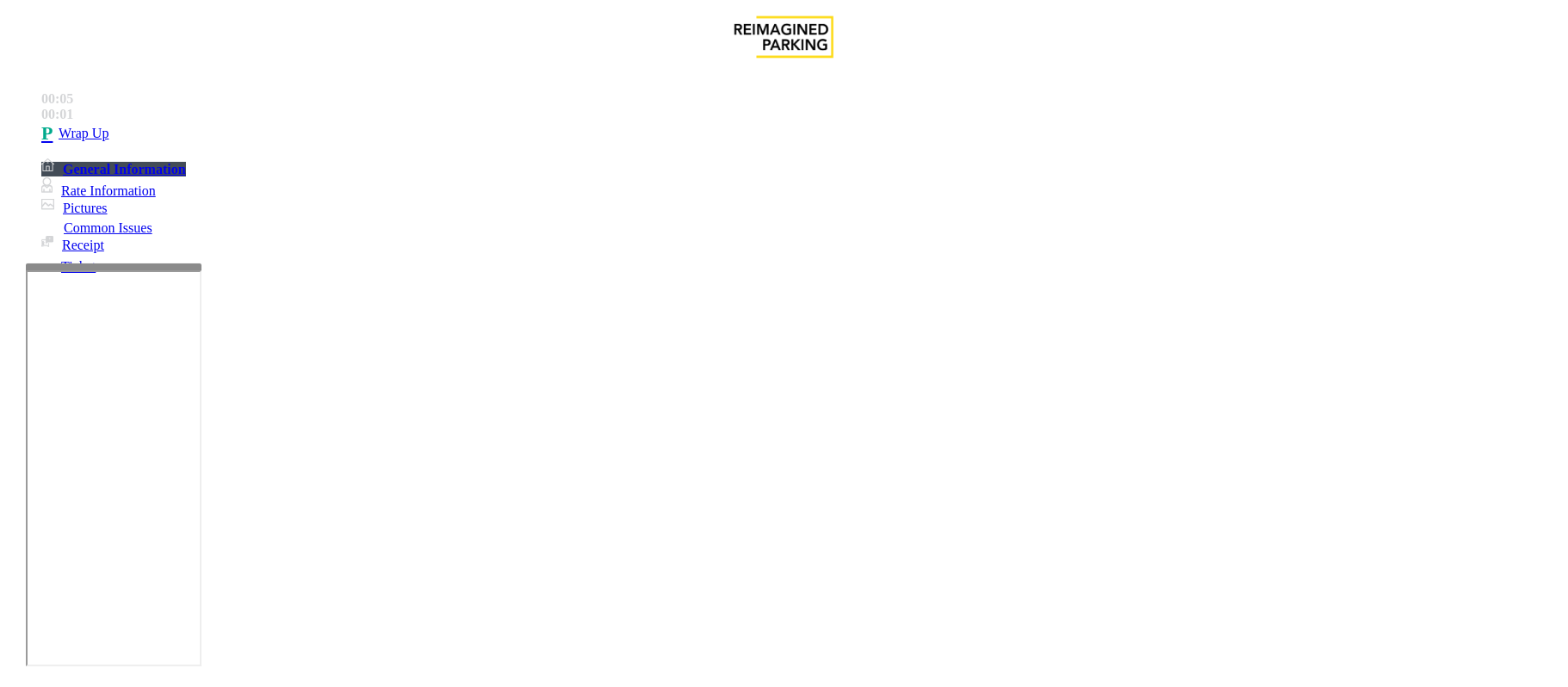 click on "Call dropped" at bounding box center (470, 1249) 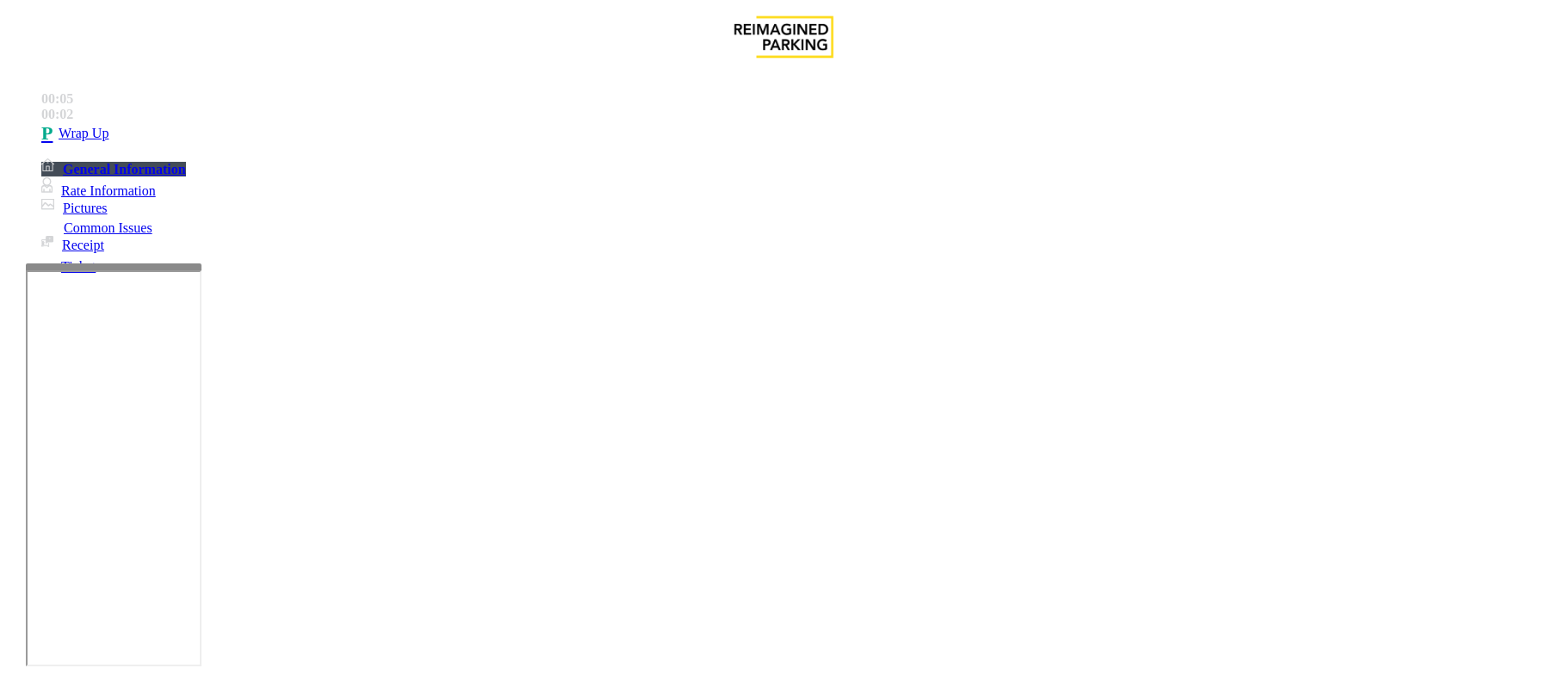 click on "Call dropped" at bounding box center [784, 1236] 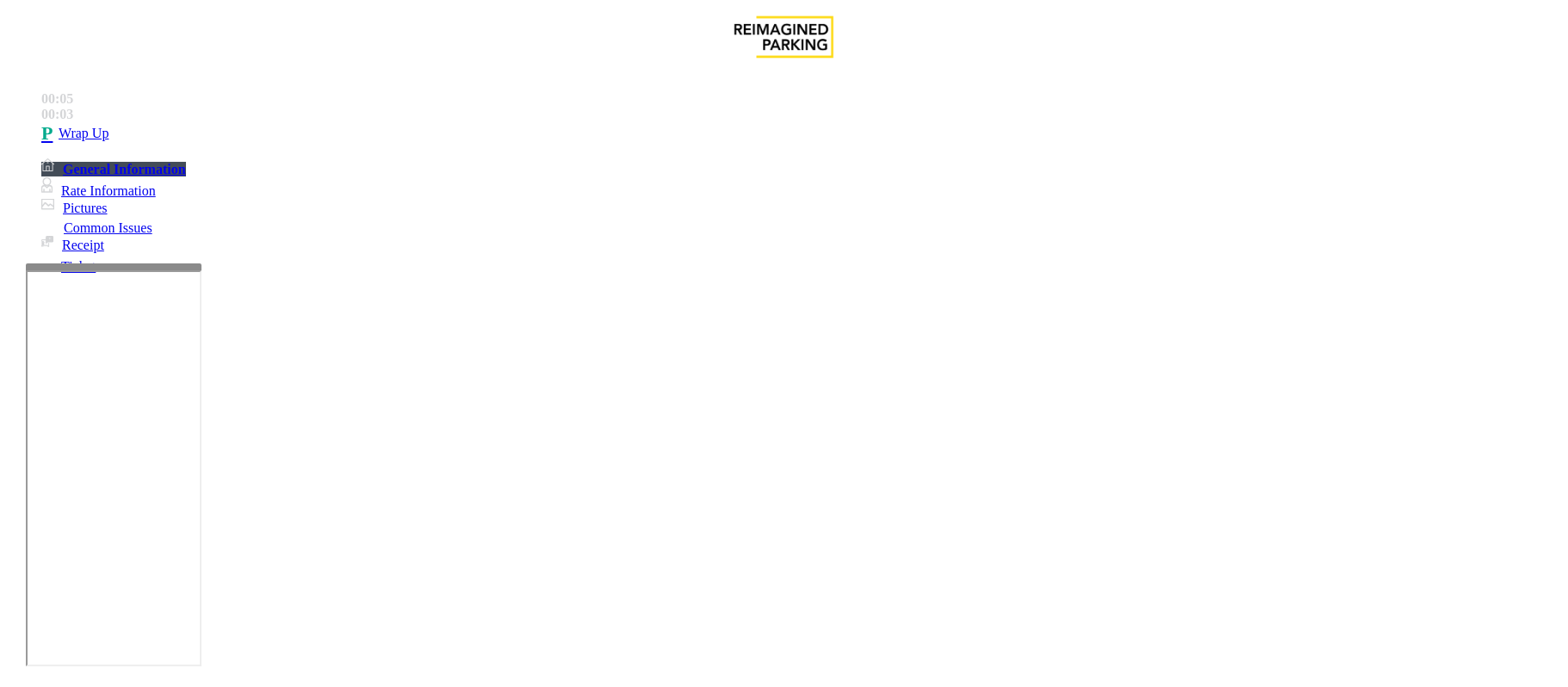 click on "Call dropped" at bounding box center [784, 1236] 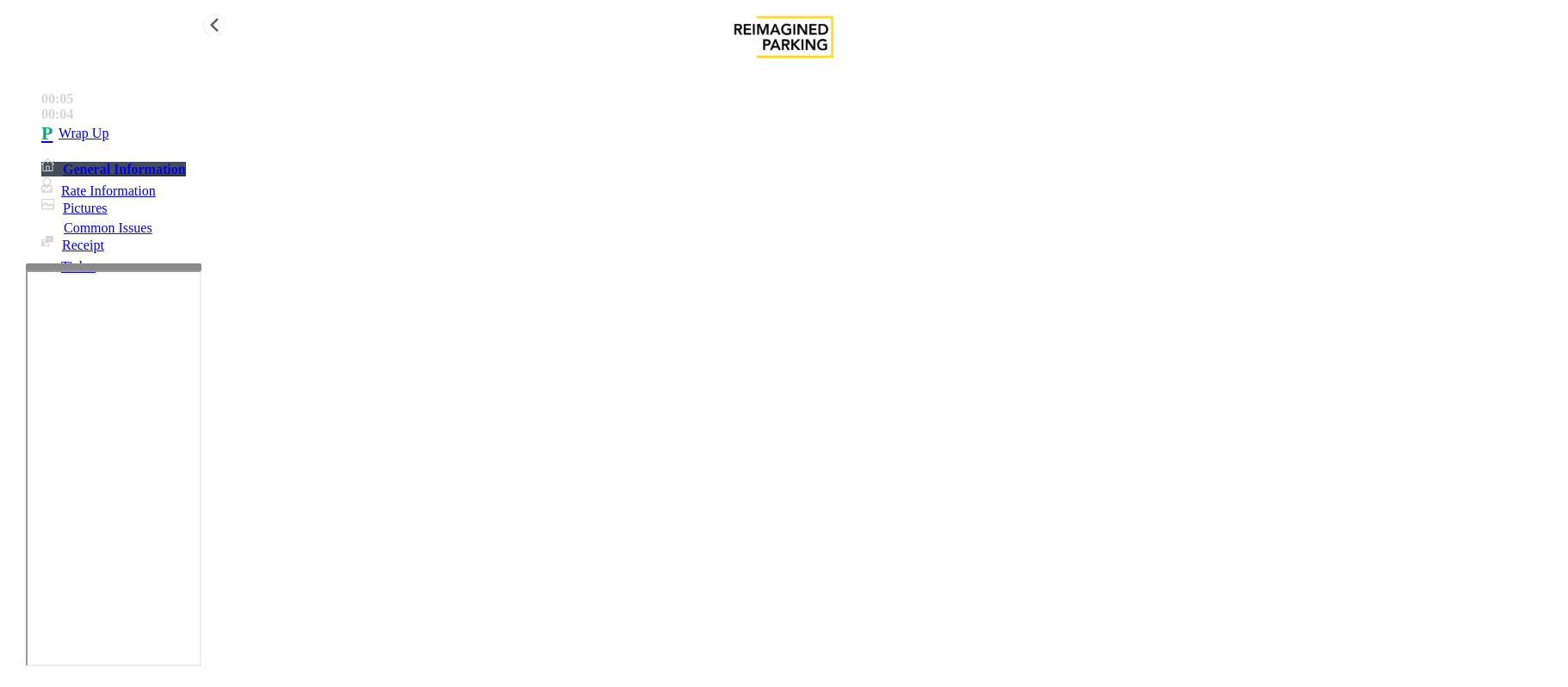 click on "00:04" at bounding box center [801, 99] 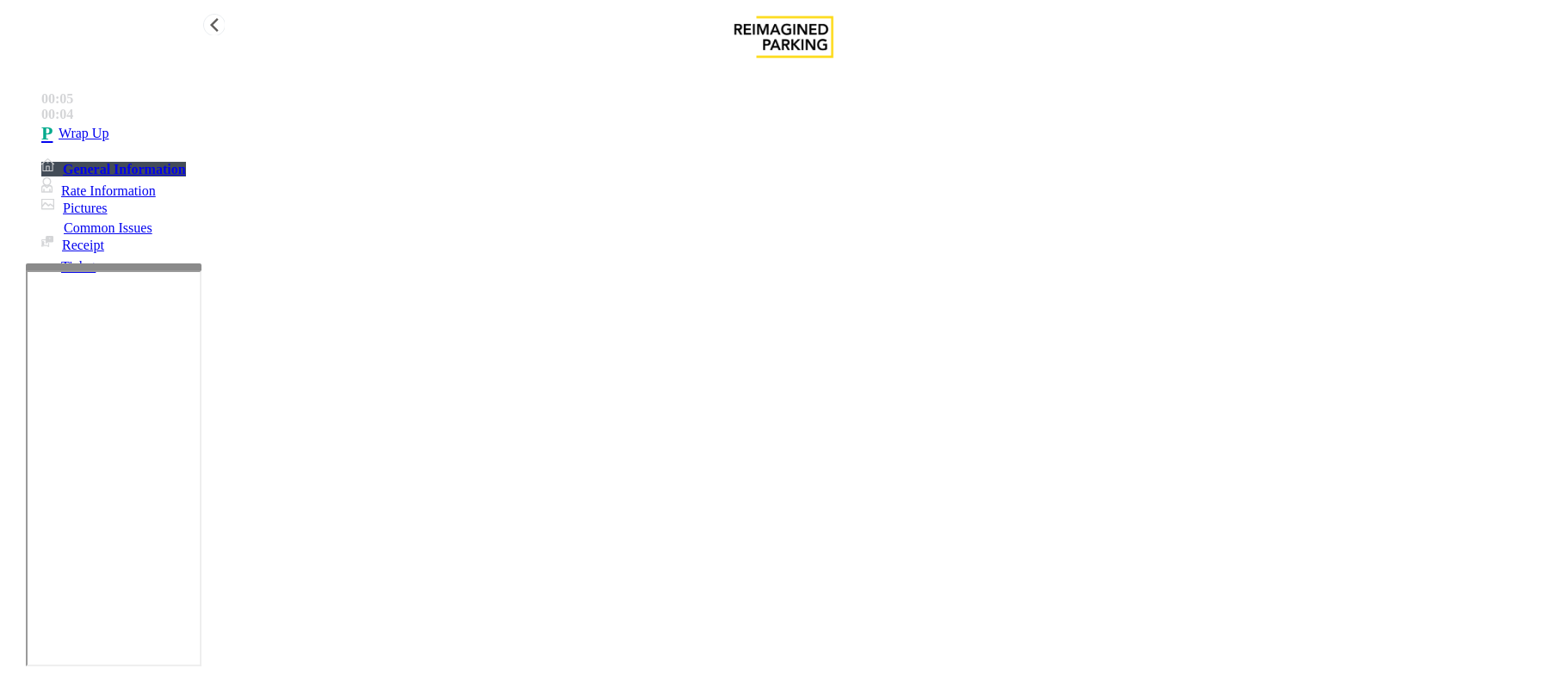 click on "Wrap Up" at bounding box center [84, 133] 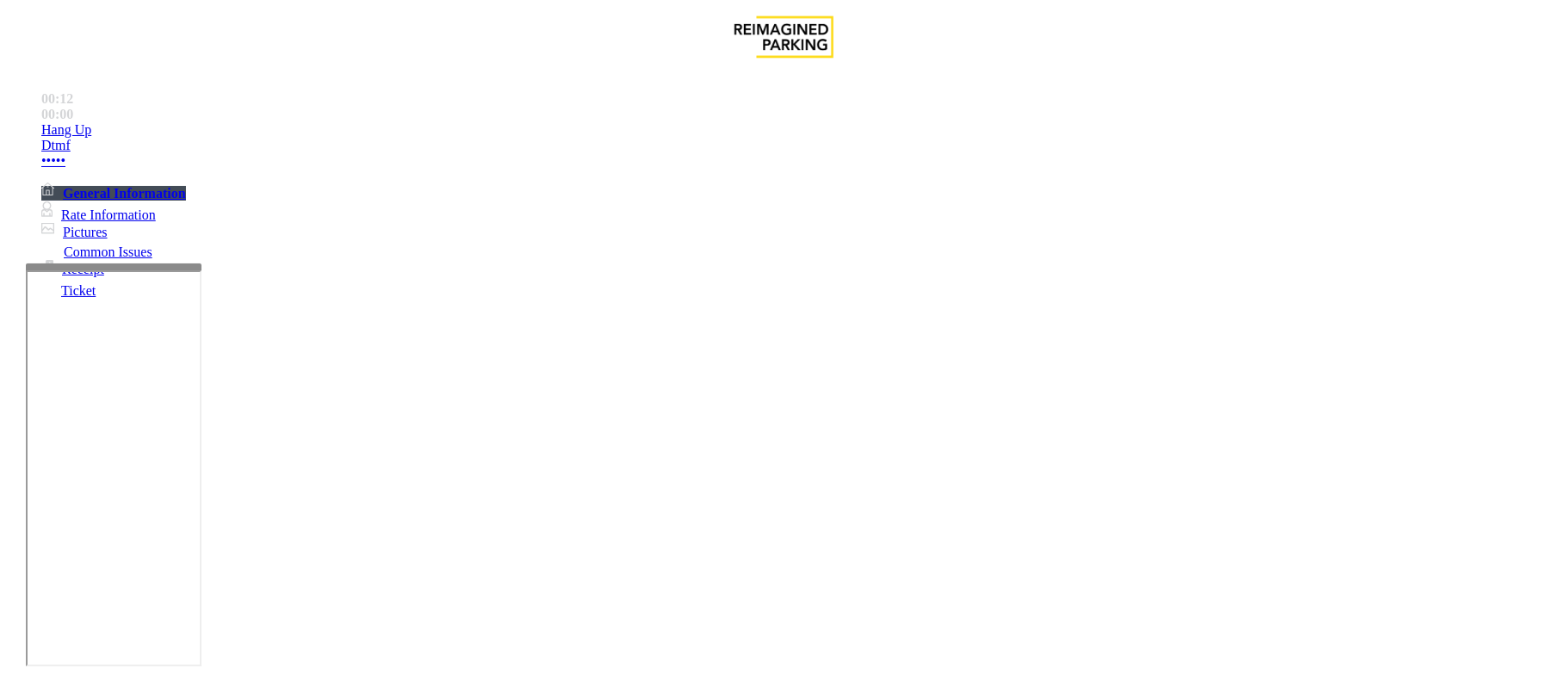 click on "Intercom Issue/No Response" at bounding box center (800, 1249) 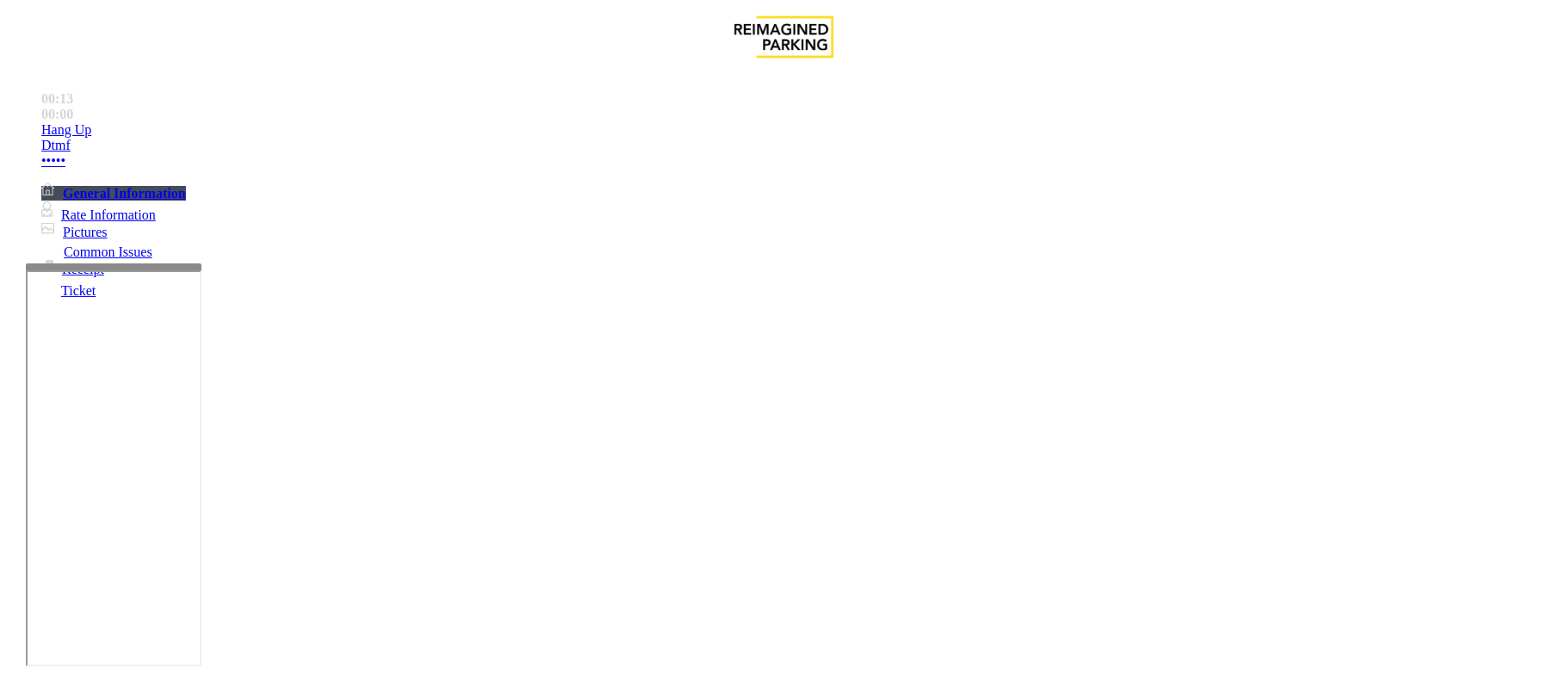 click on "No Response/Unable to hear parker" at bounding box center [122, 1249] 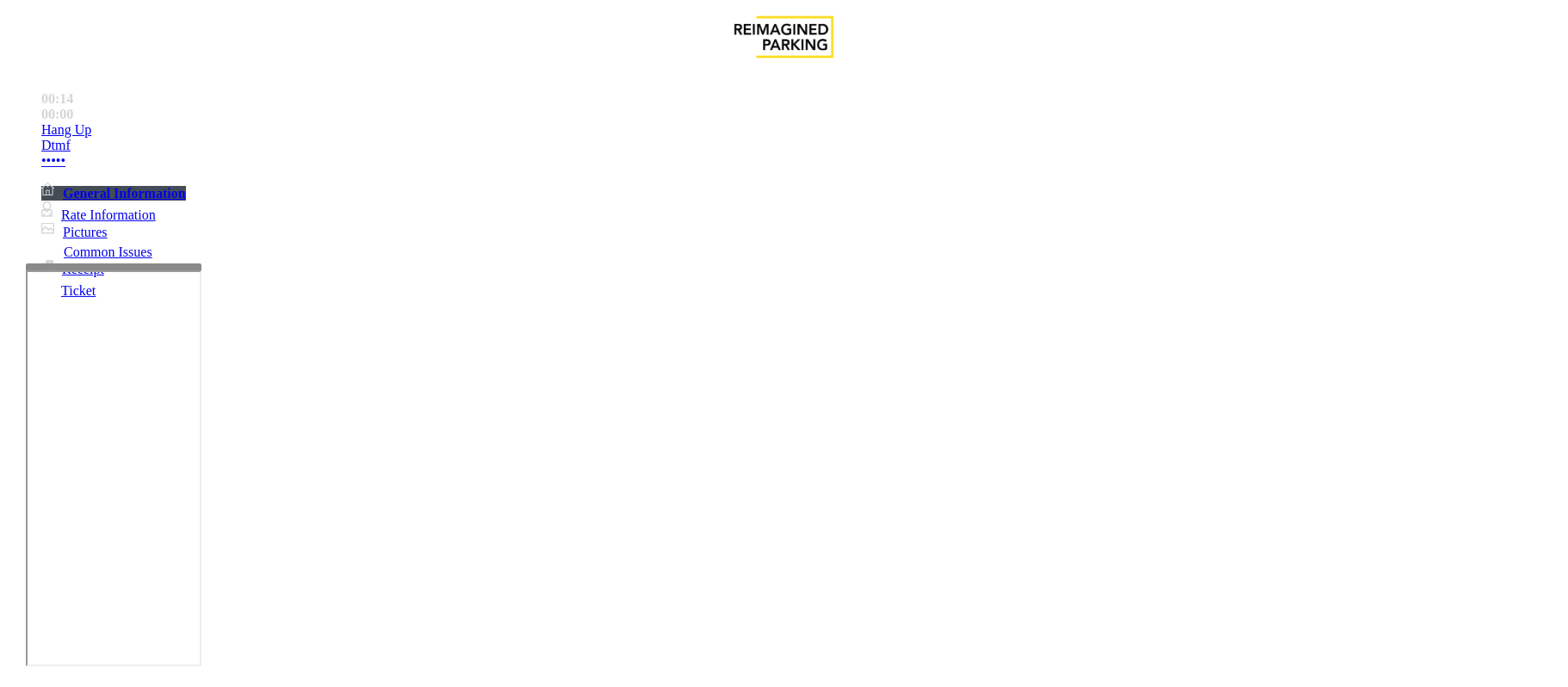 click on "No Response/Unable to hear parker" at bounding box center (784, 1236) 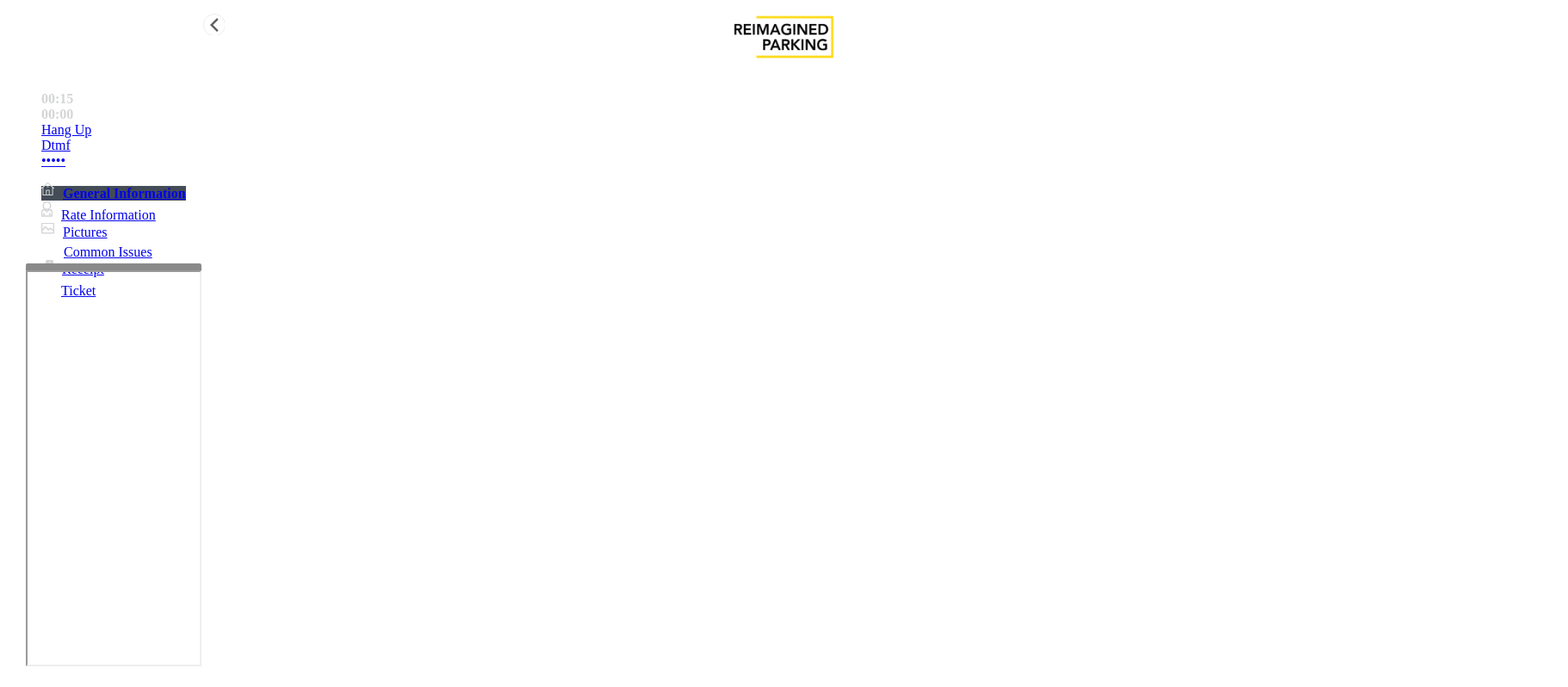 click on "Hang Up" at bounding box center [801, 130] 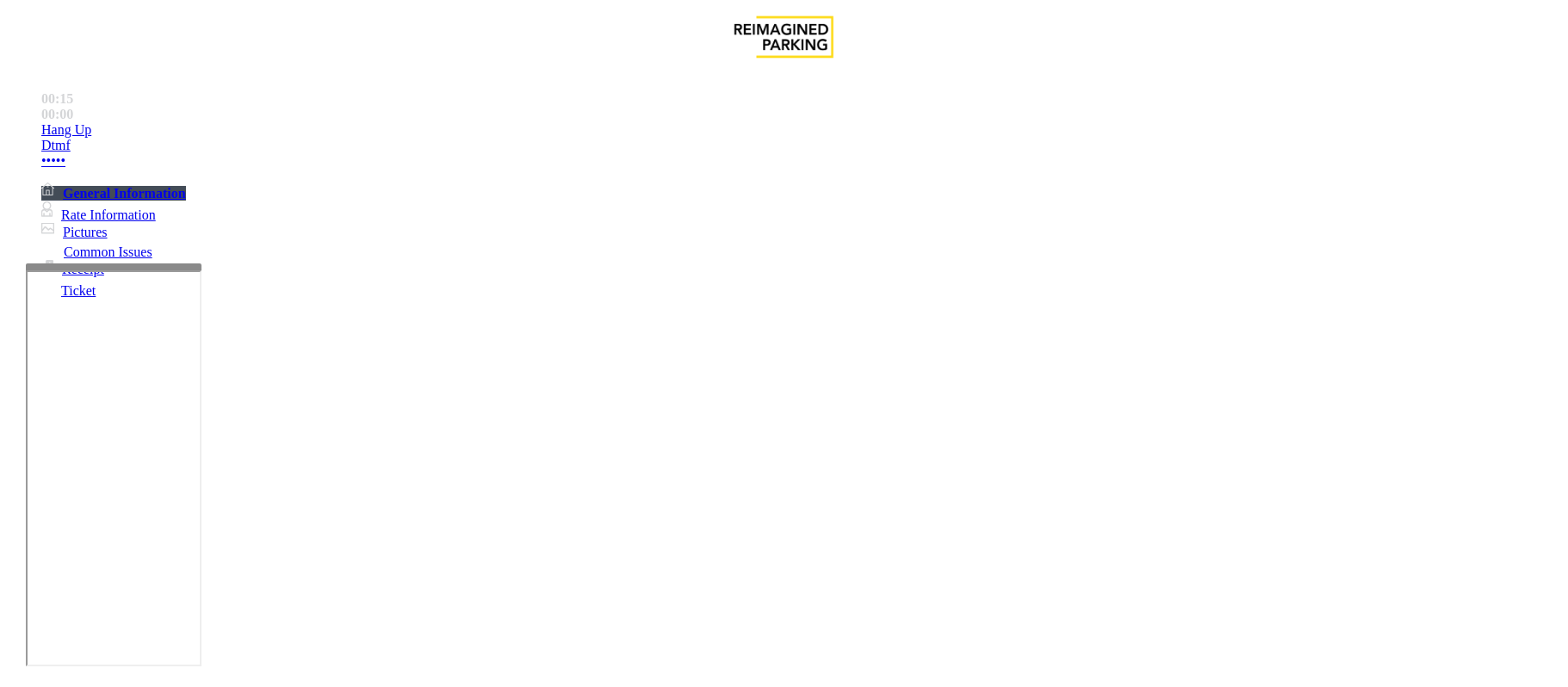 click on "No Response/Unable to hear parker" at bounding box center (784, 1236) 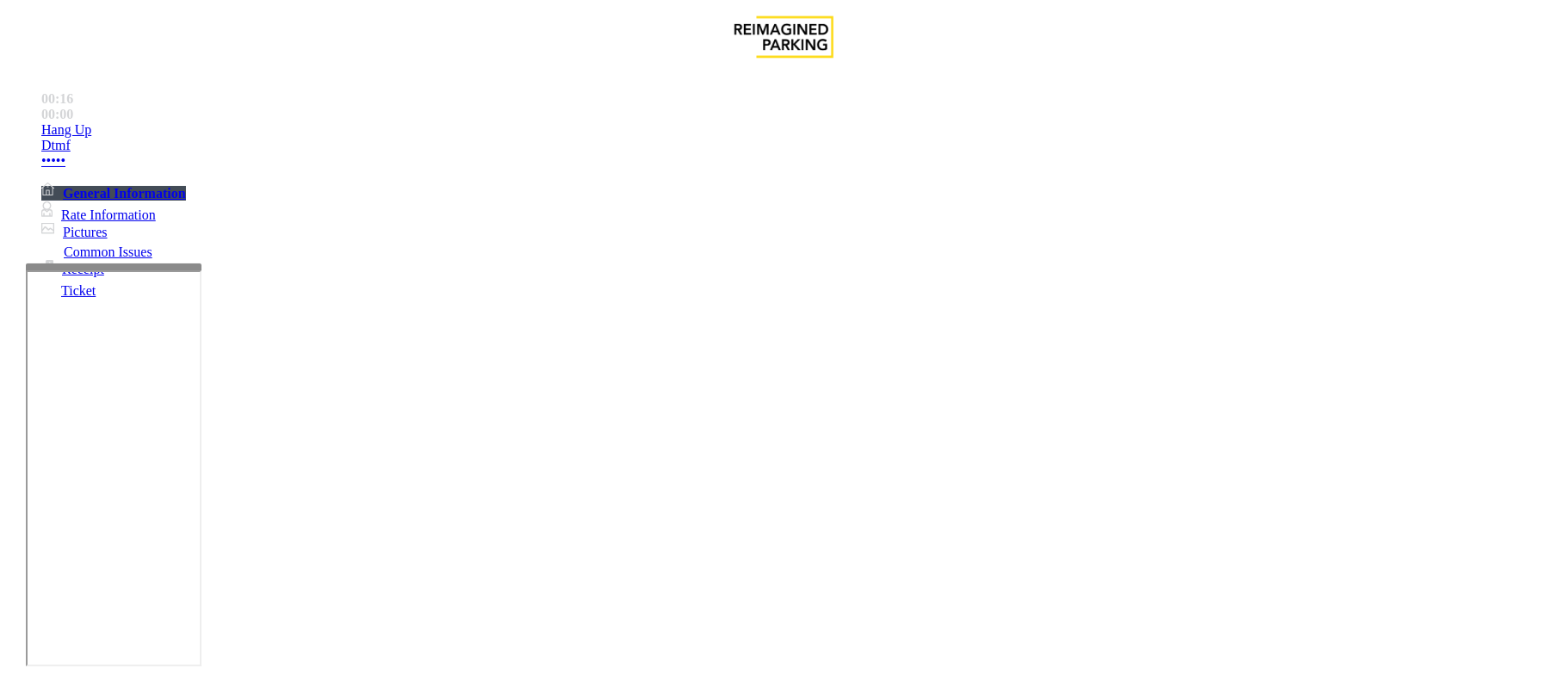 click on "No Response/Unable to hear parker" at bounding box center [784, 1236] 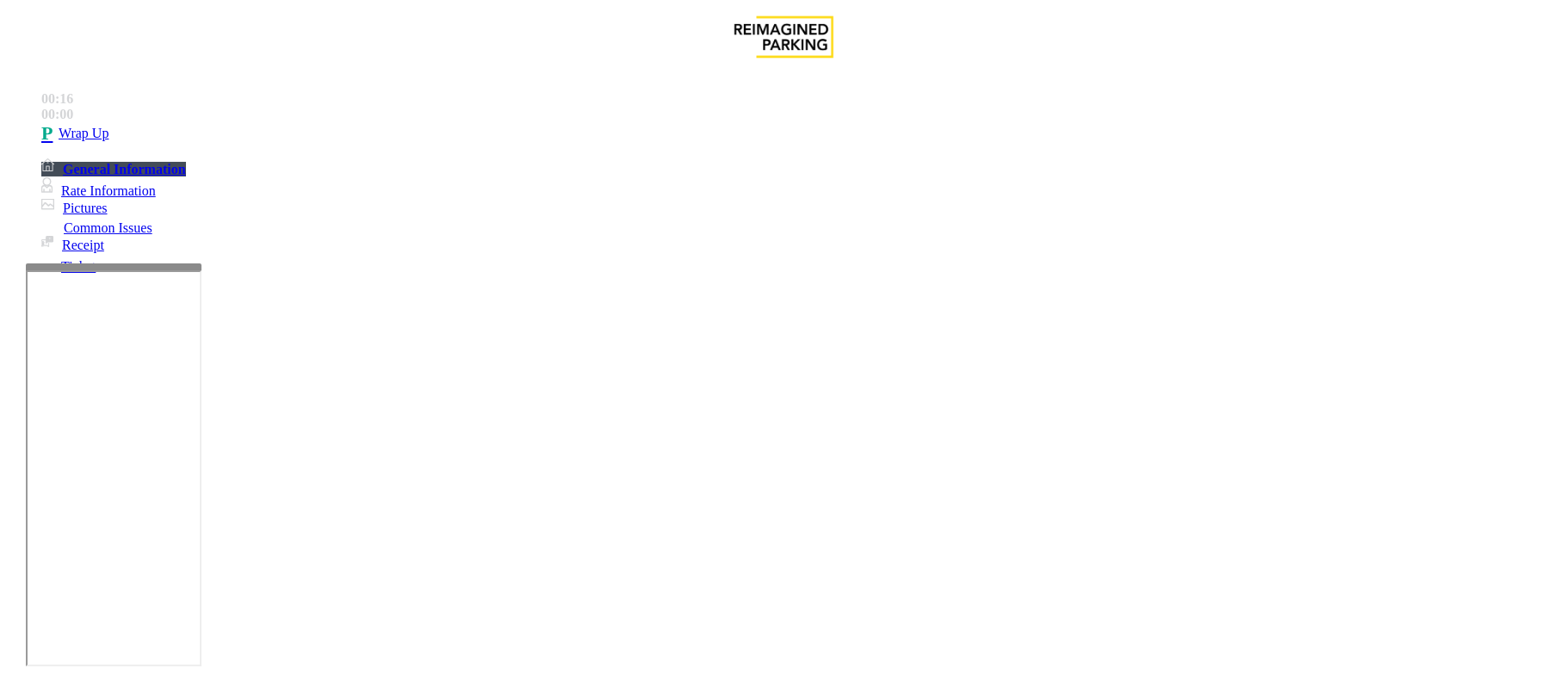 type on "**********" 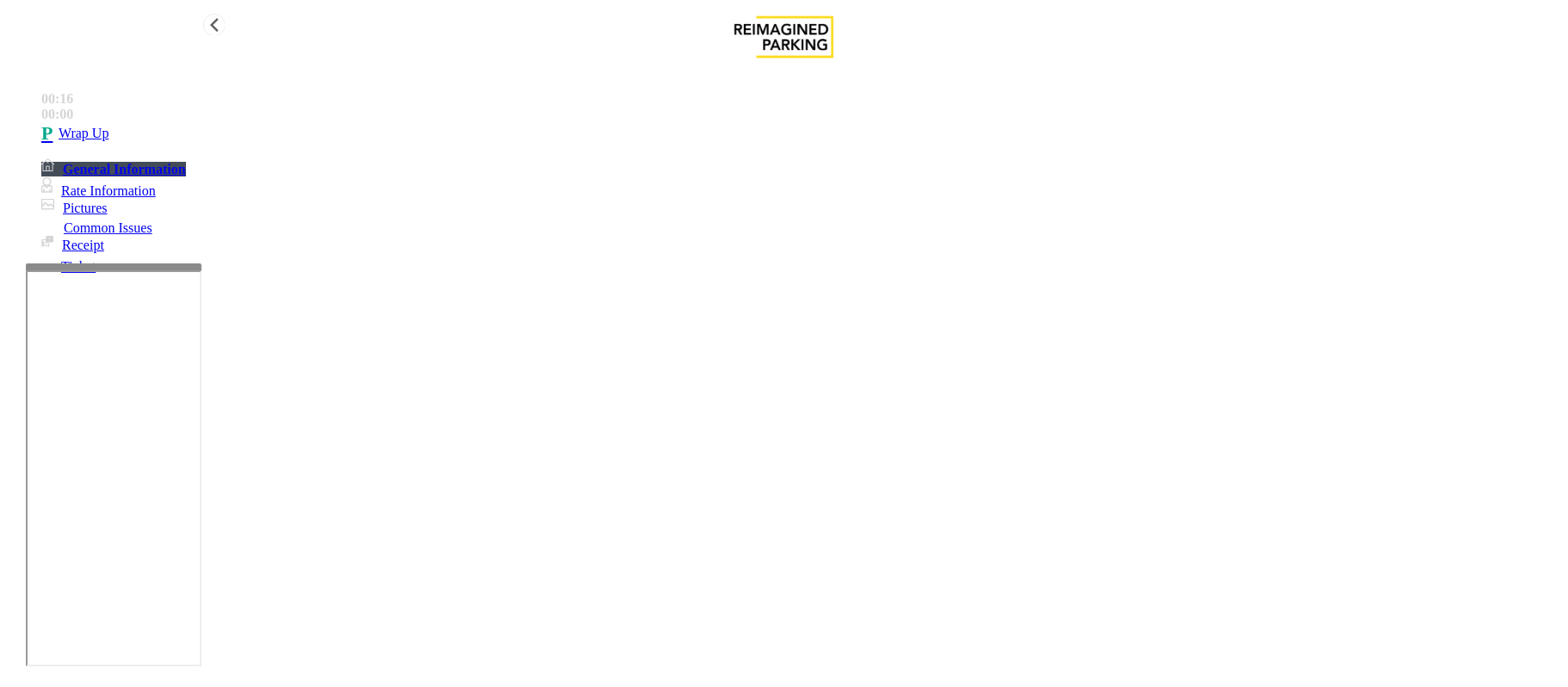 click on "Wrap Up" at bounding box center (801, 133) 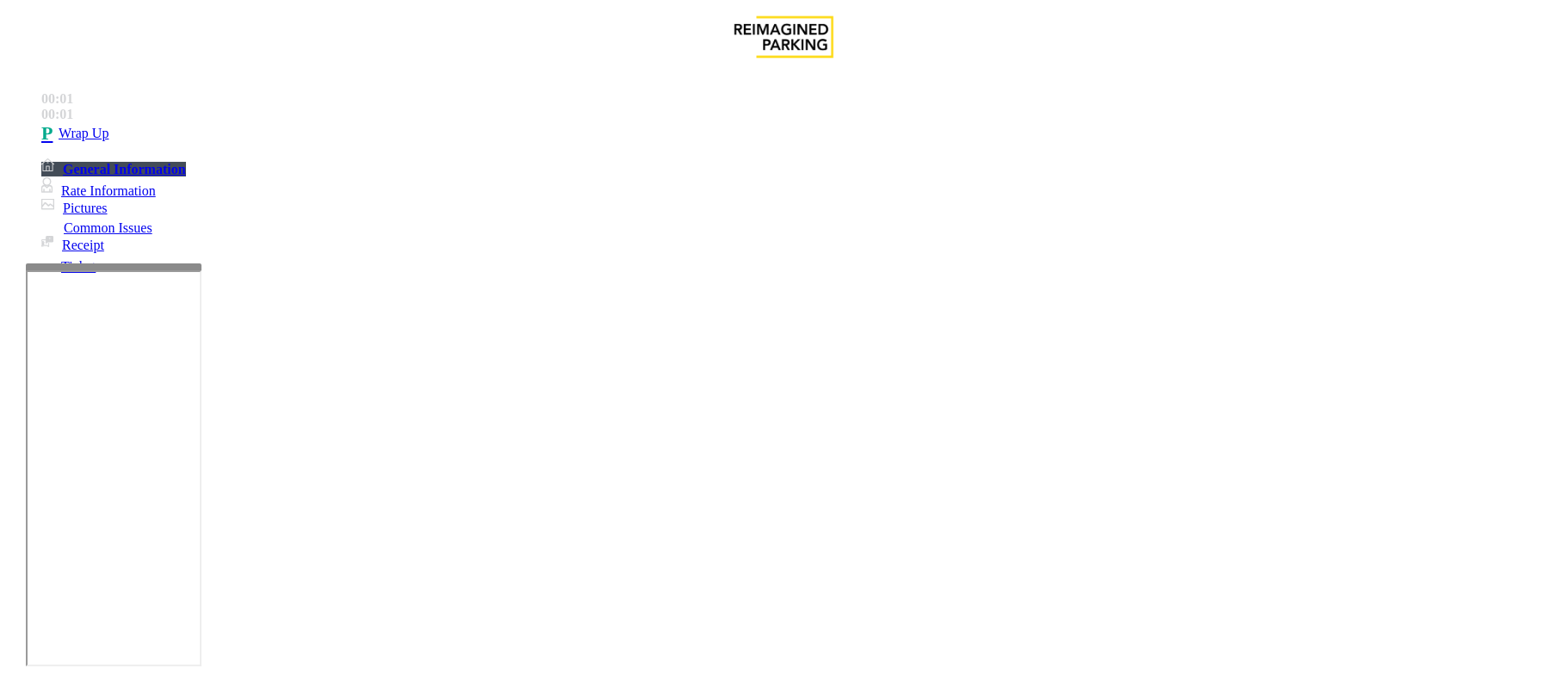 click on "Intercom Issue/No Response" at bounding box center [800, 1249] 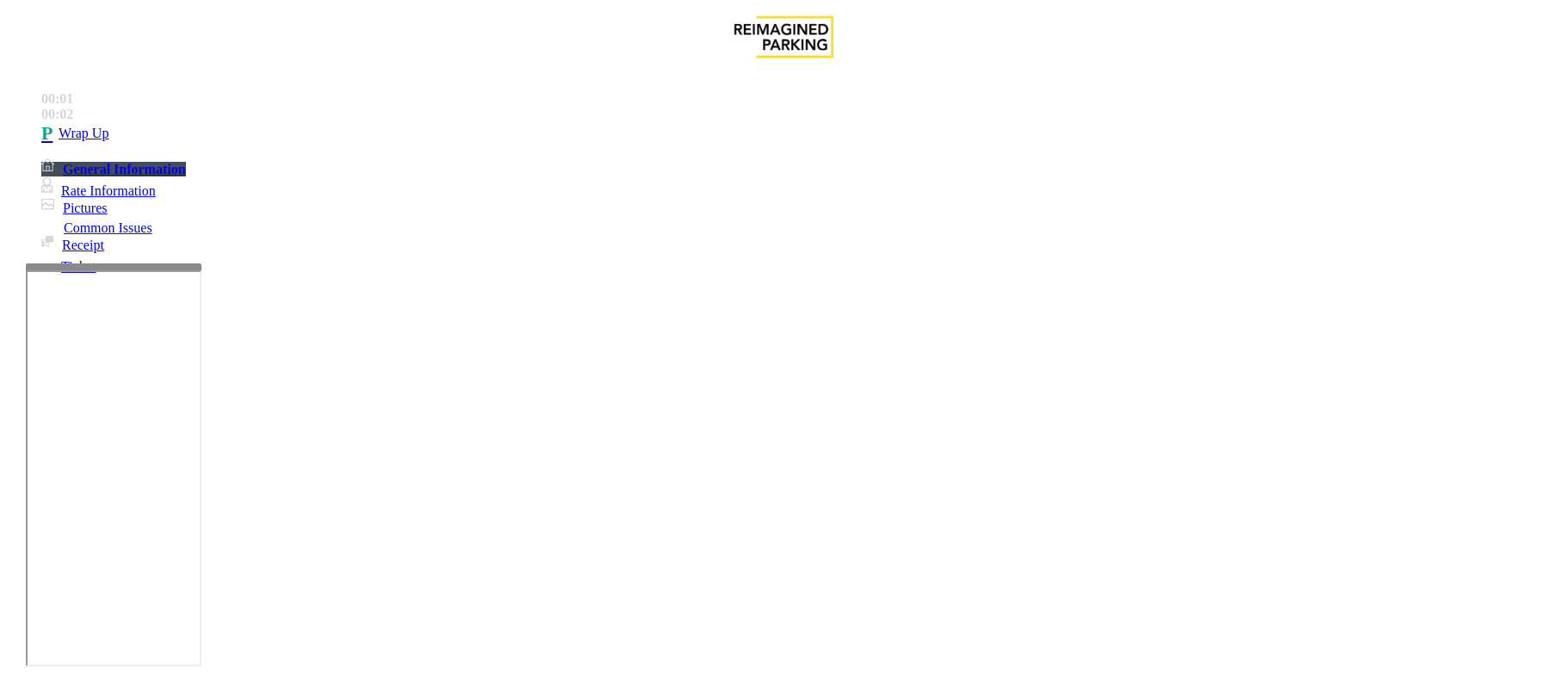 click on "Call dropped" at bounding box center (470, 1249) 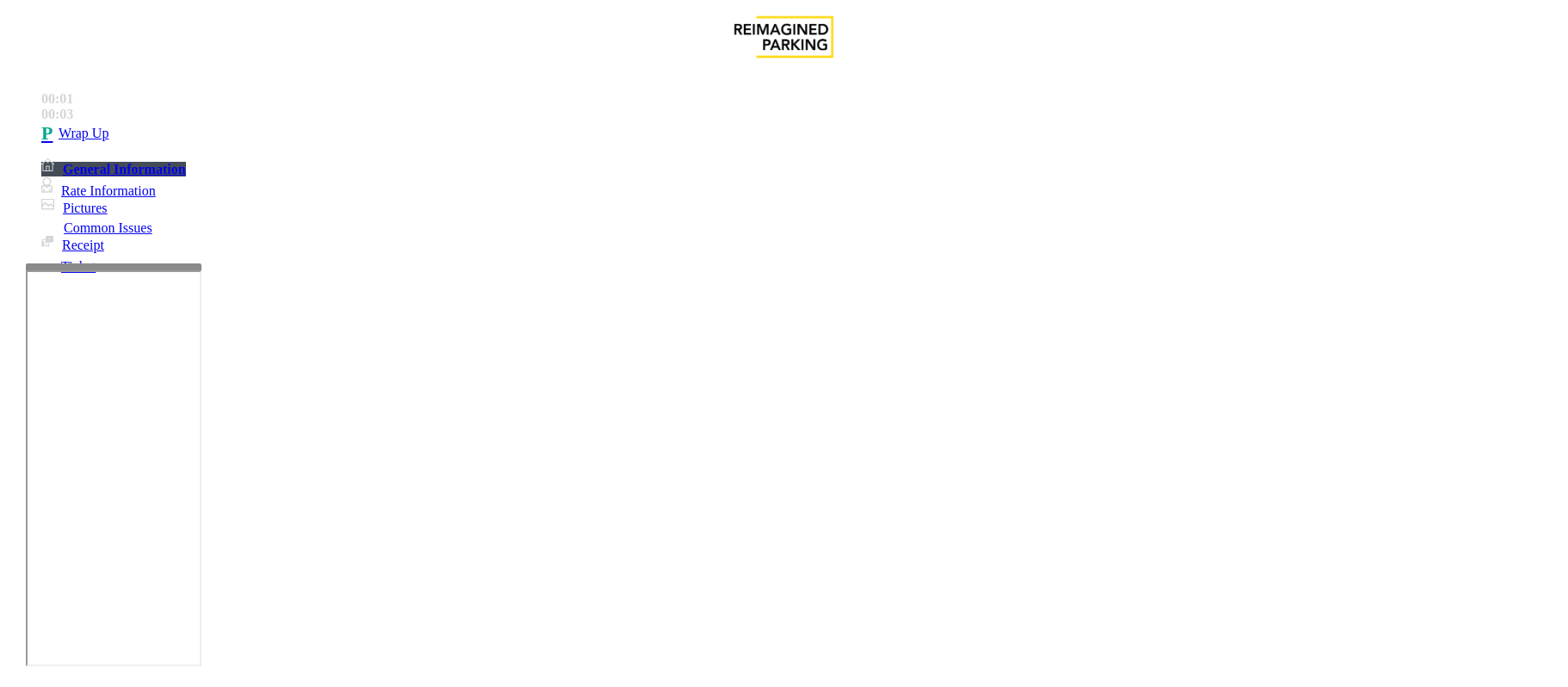 click on "Call dropped" at bounding box center (784, 1236) 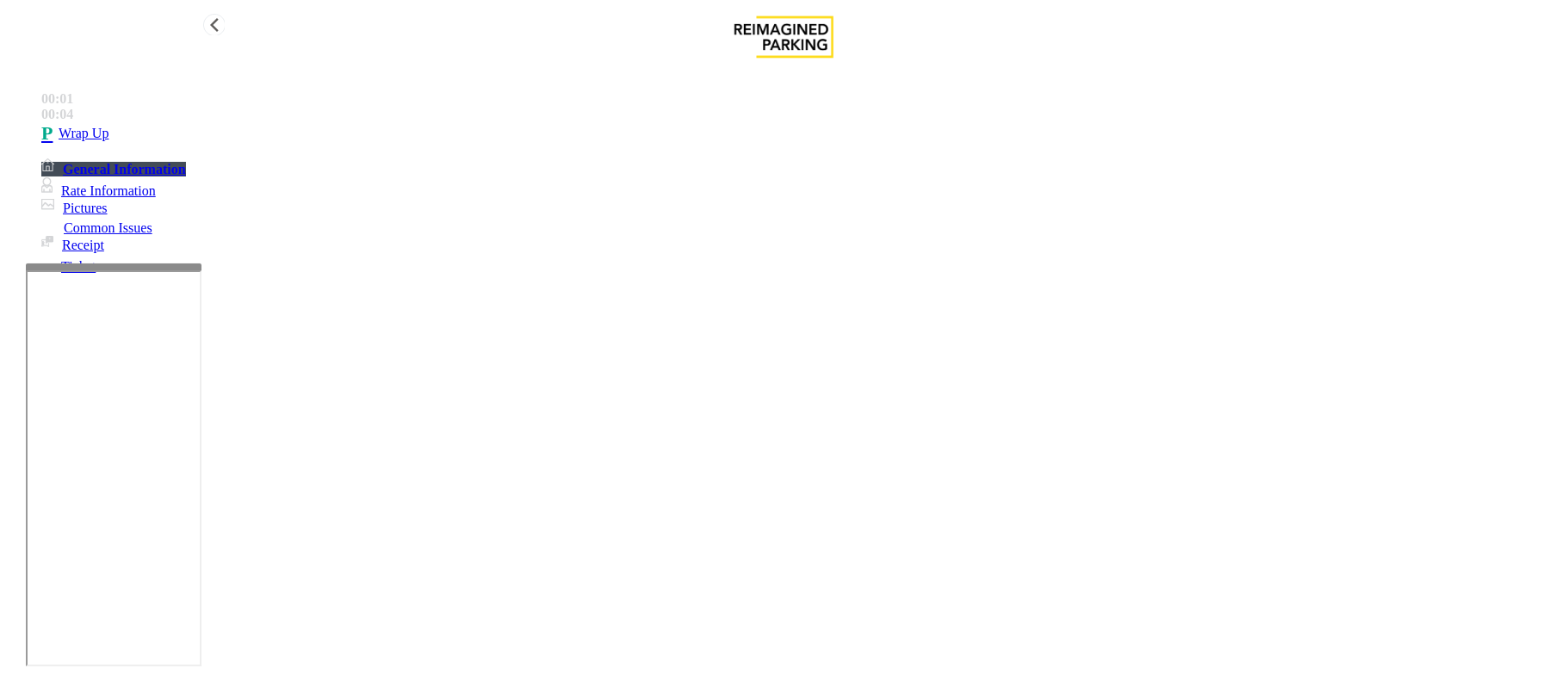 type on "**********" 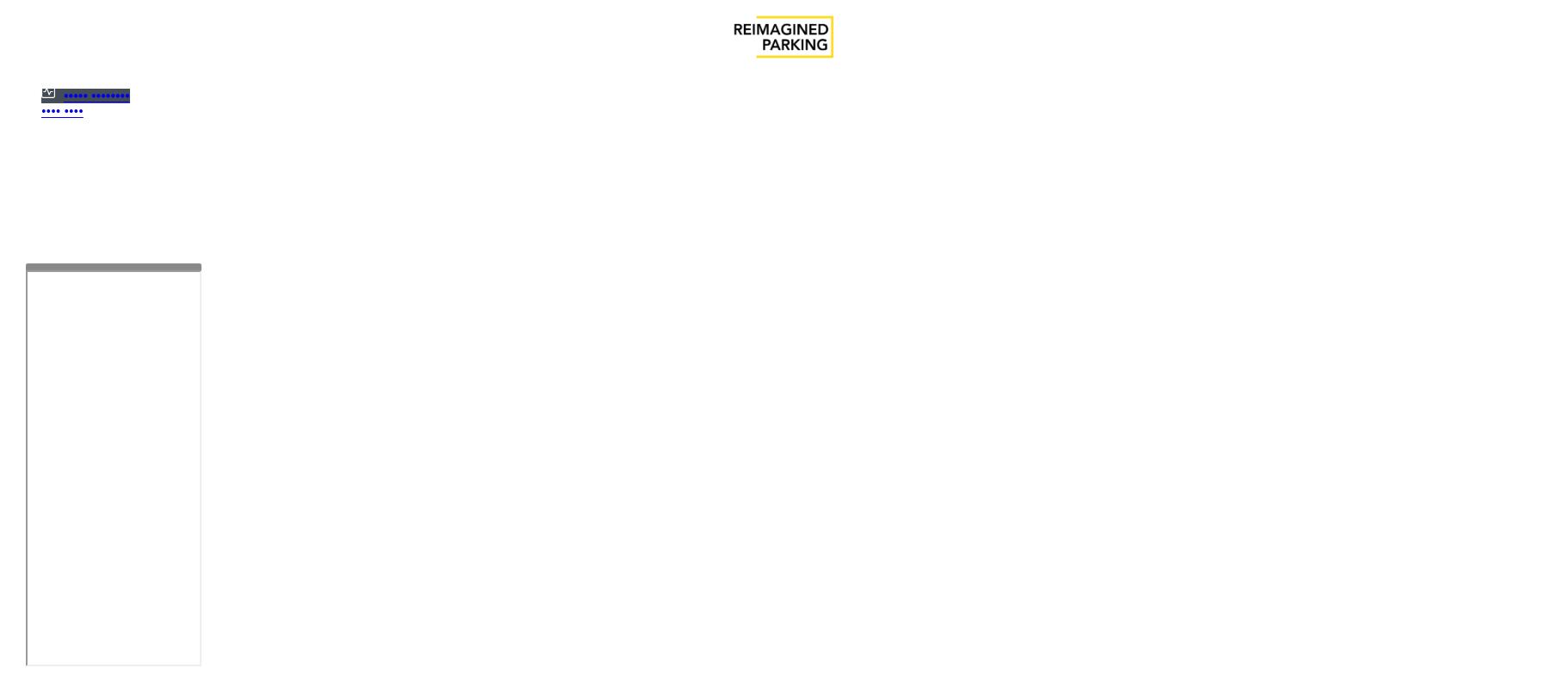 scroll, scrollTop: 0, scrollLeft: 0, axis: both 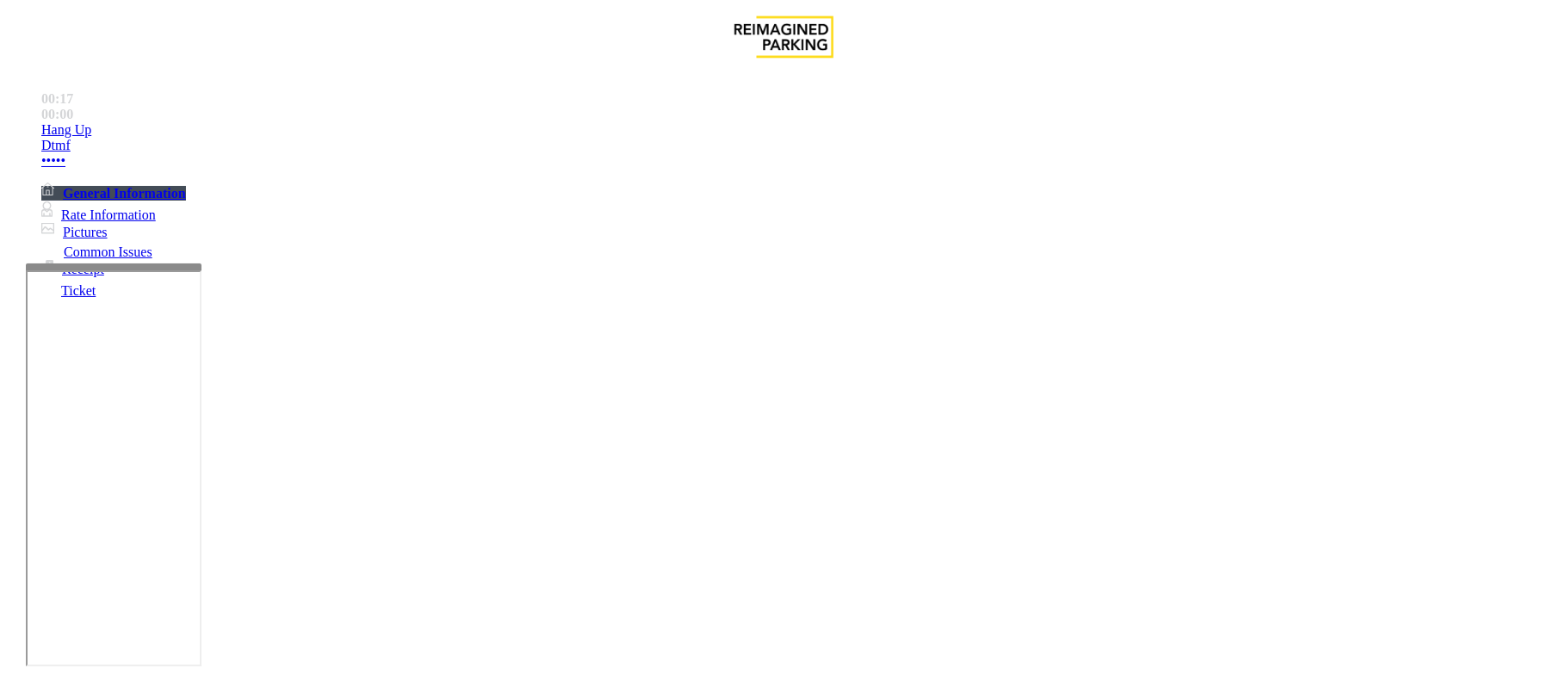 click on "Services" at bounding box center [592, 1249] 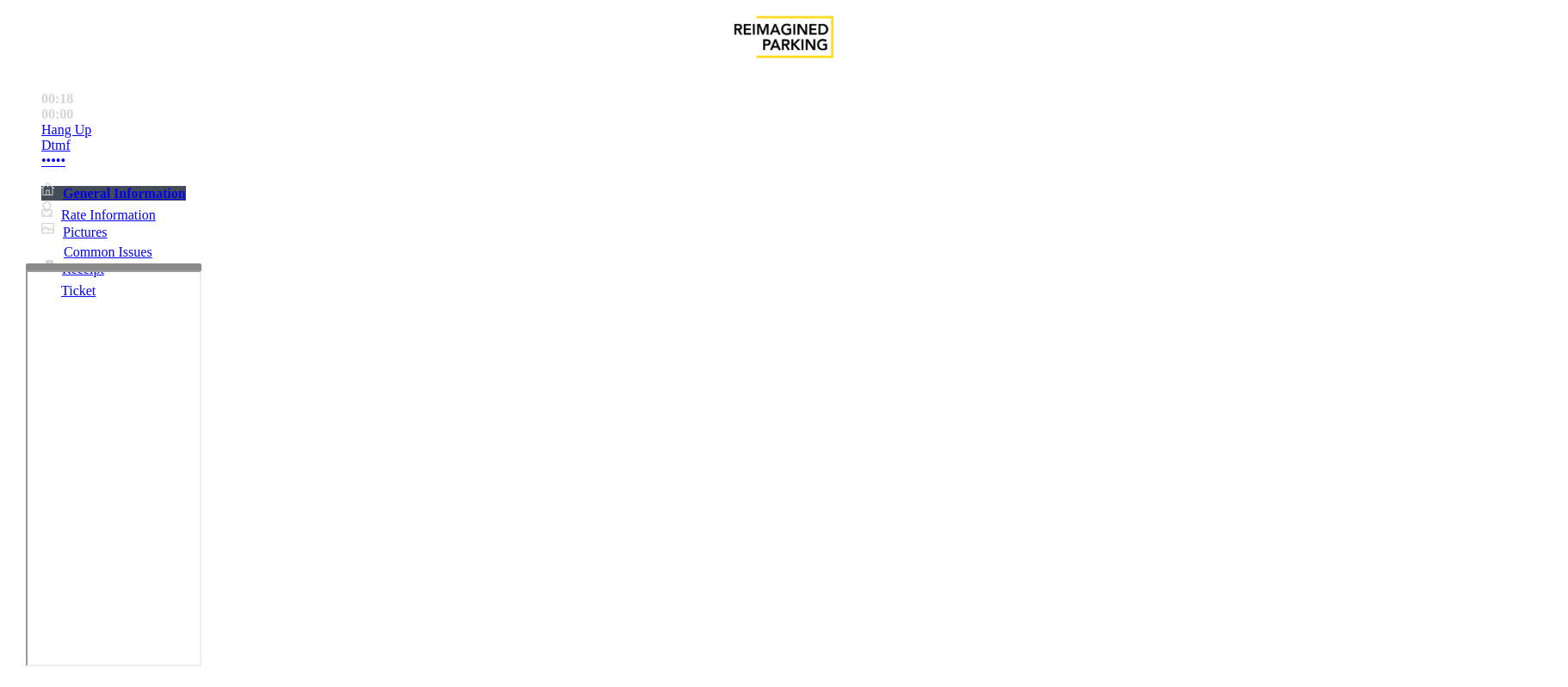 click on "Police / Security" at bounding box center (205, 1249) 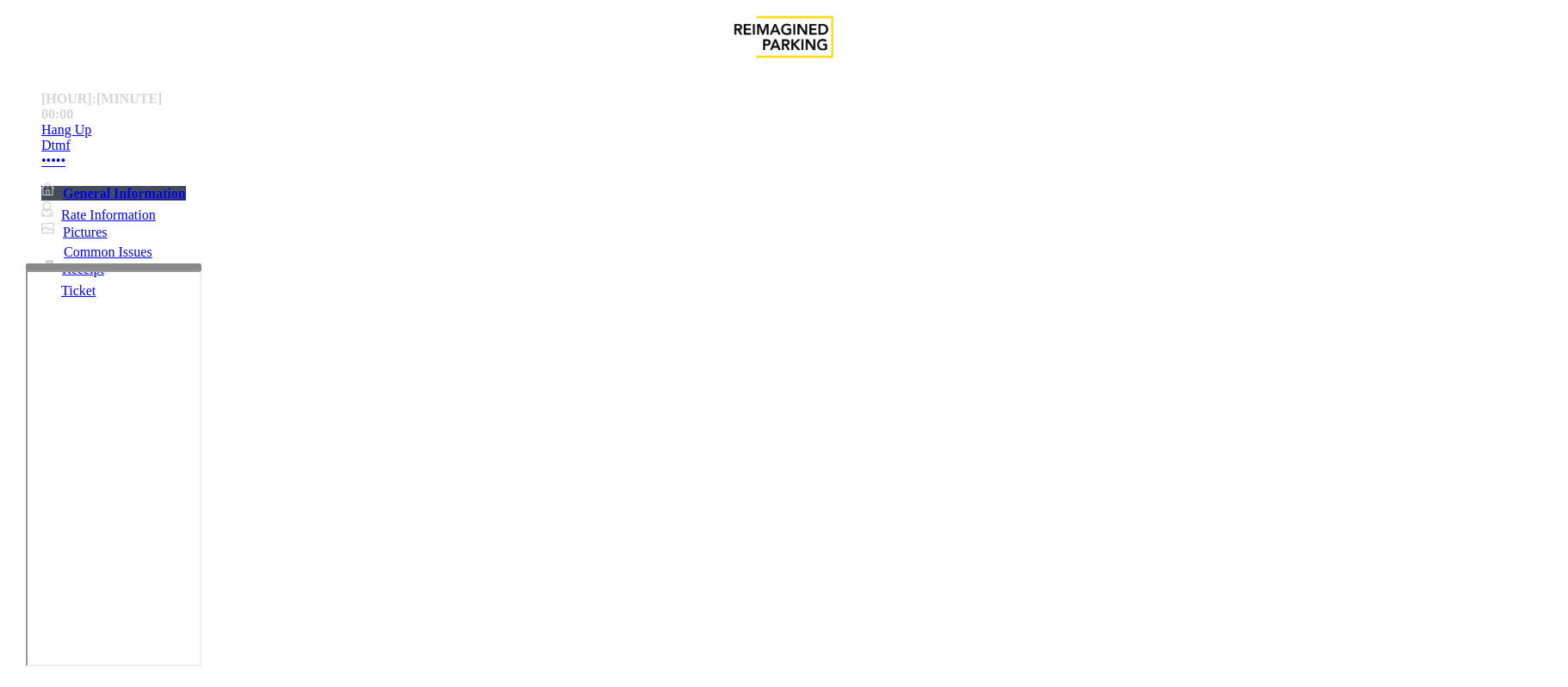 click at bounding box center [253, 1470] 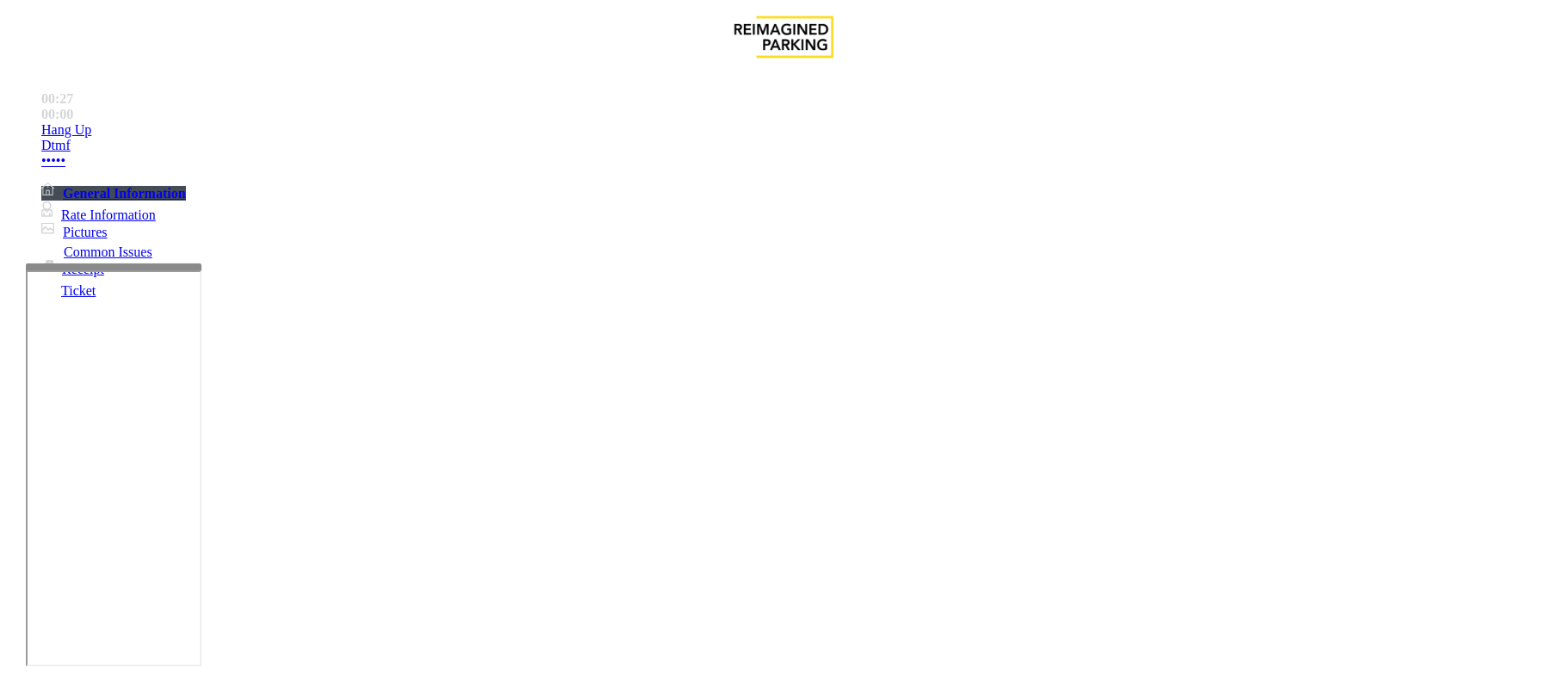 click on "Police / Security" at bounding box center [784, 1236] 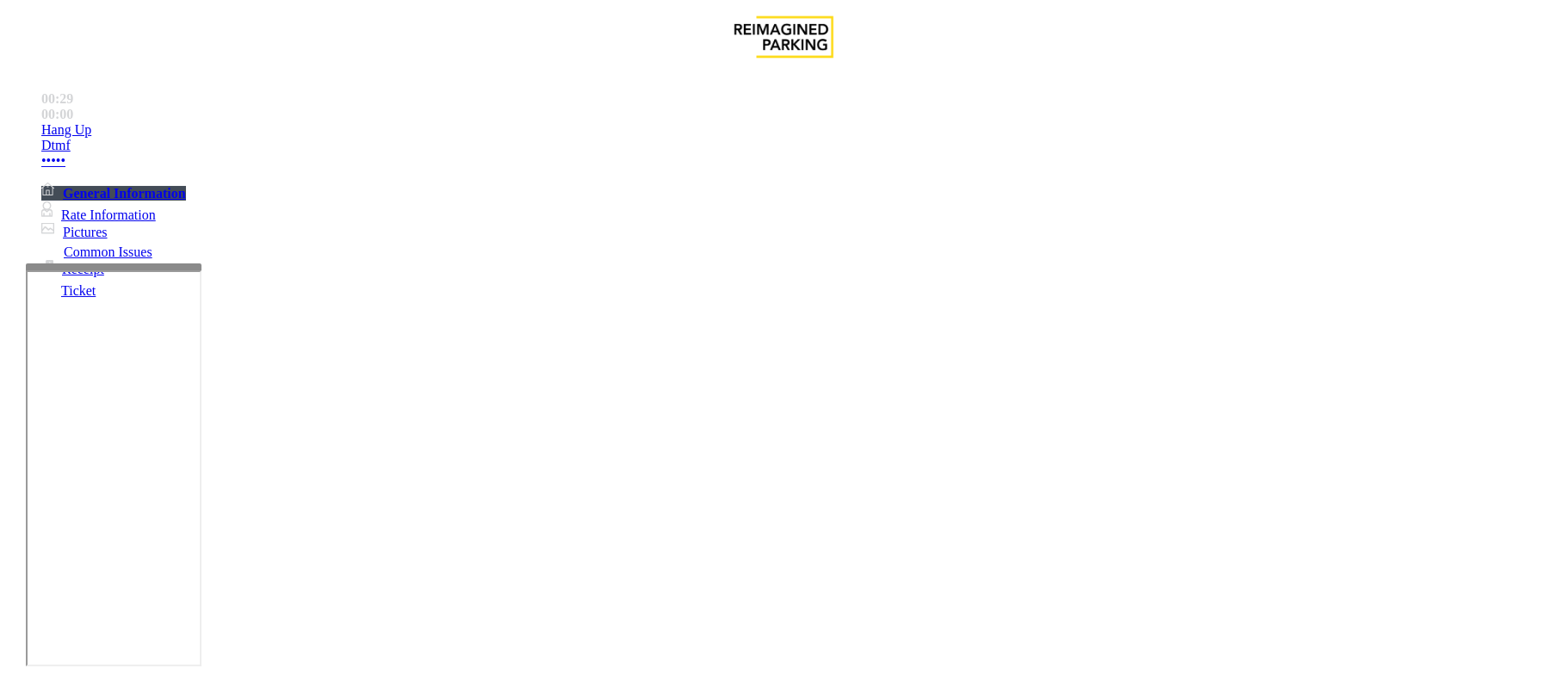 click at bounding box center [253, 1470] 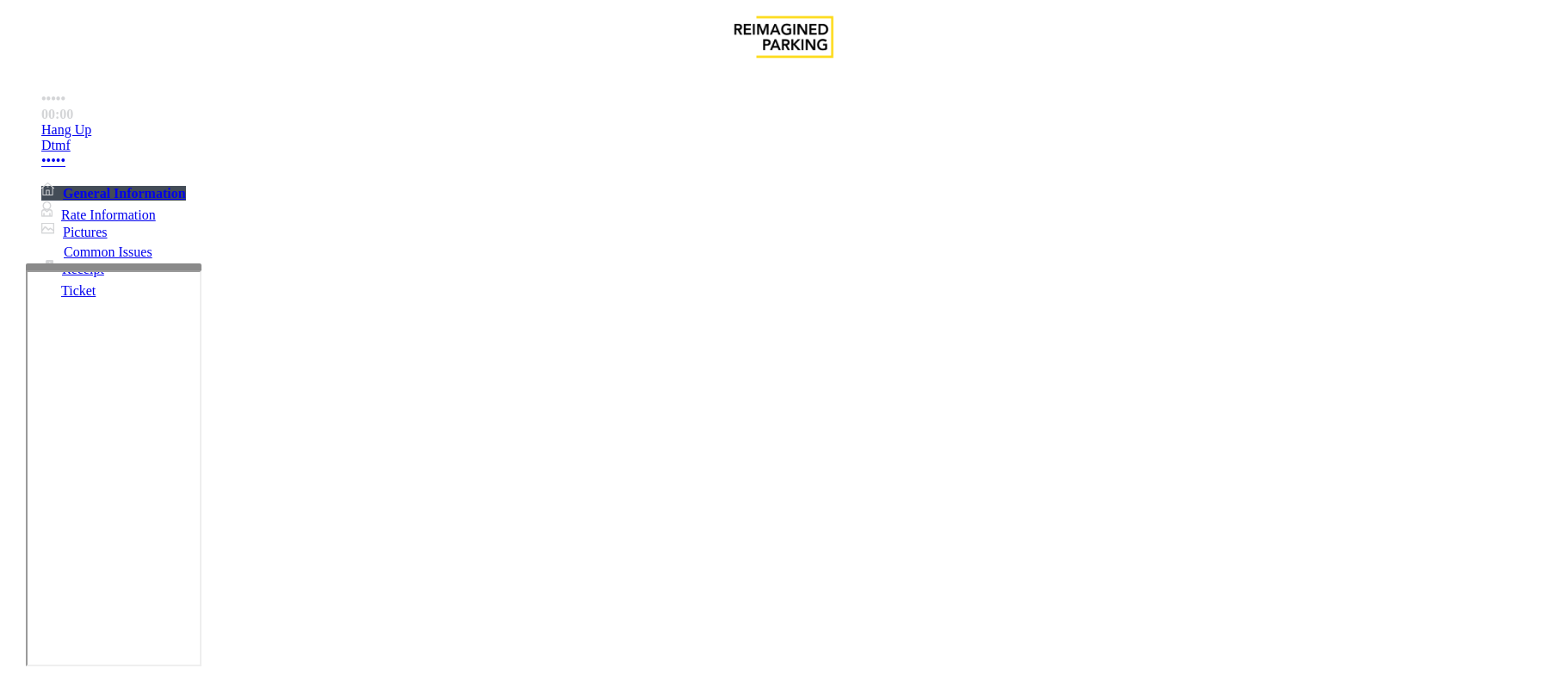 click at bounding box center (253, 1470) 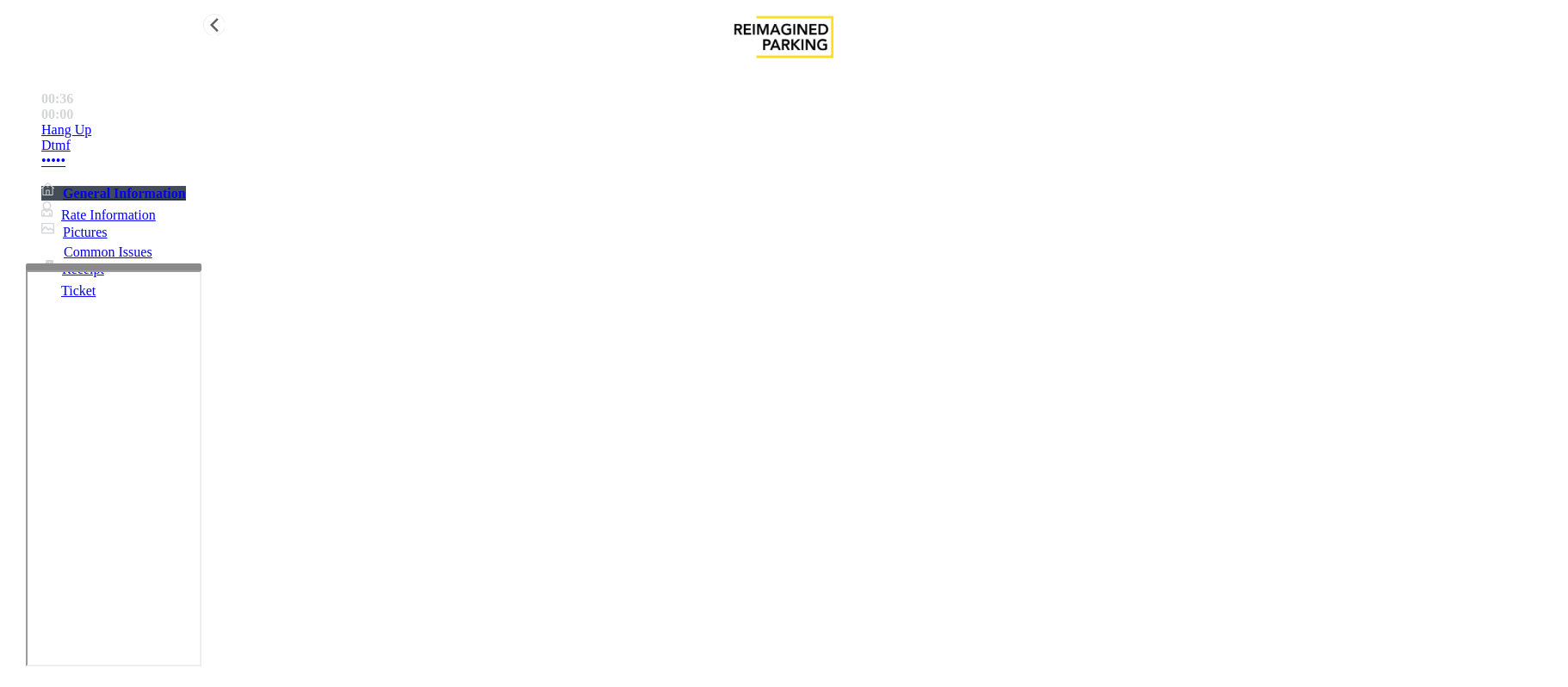 click on "Hang Up" at bounding box center (801, 130) 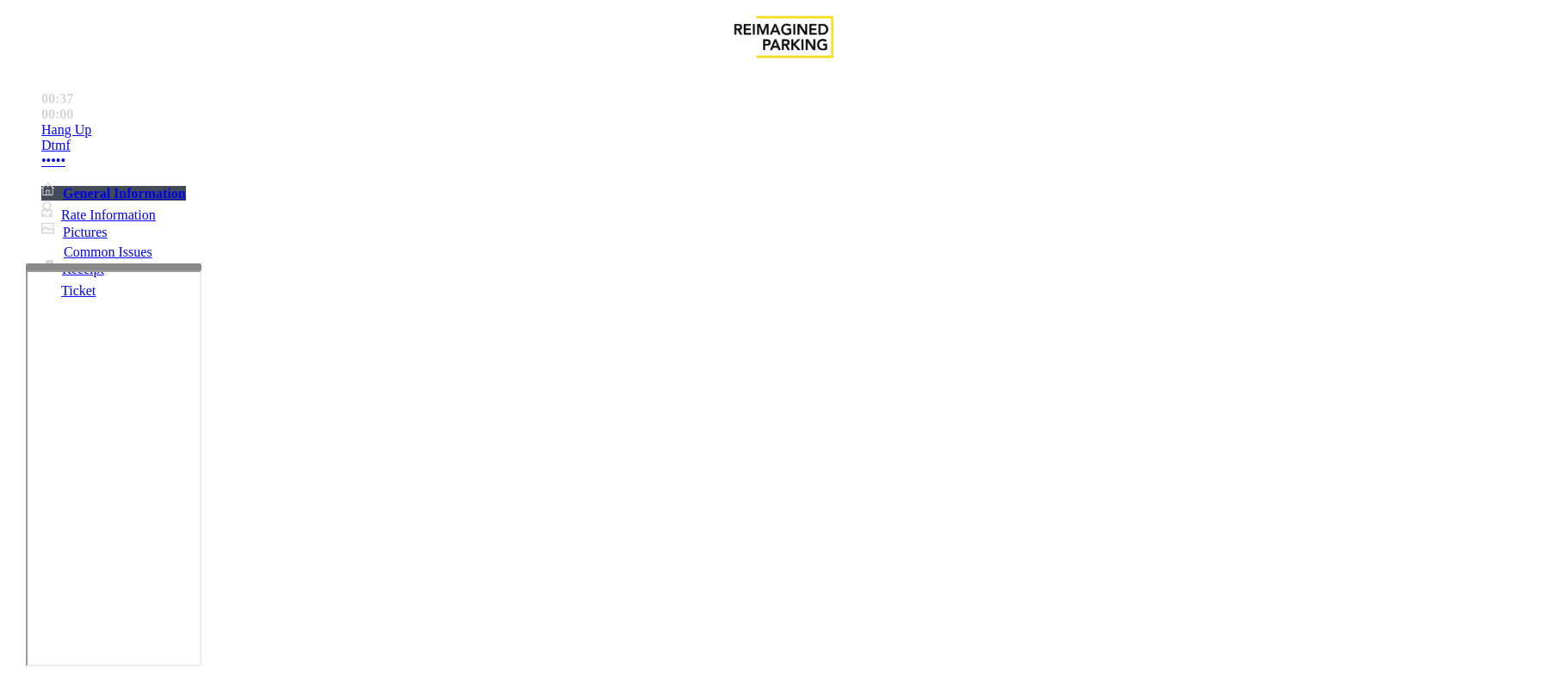 click at bounding box center (253, 1470) 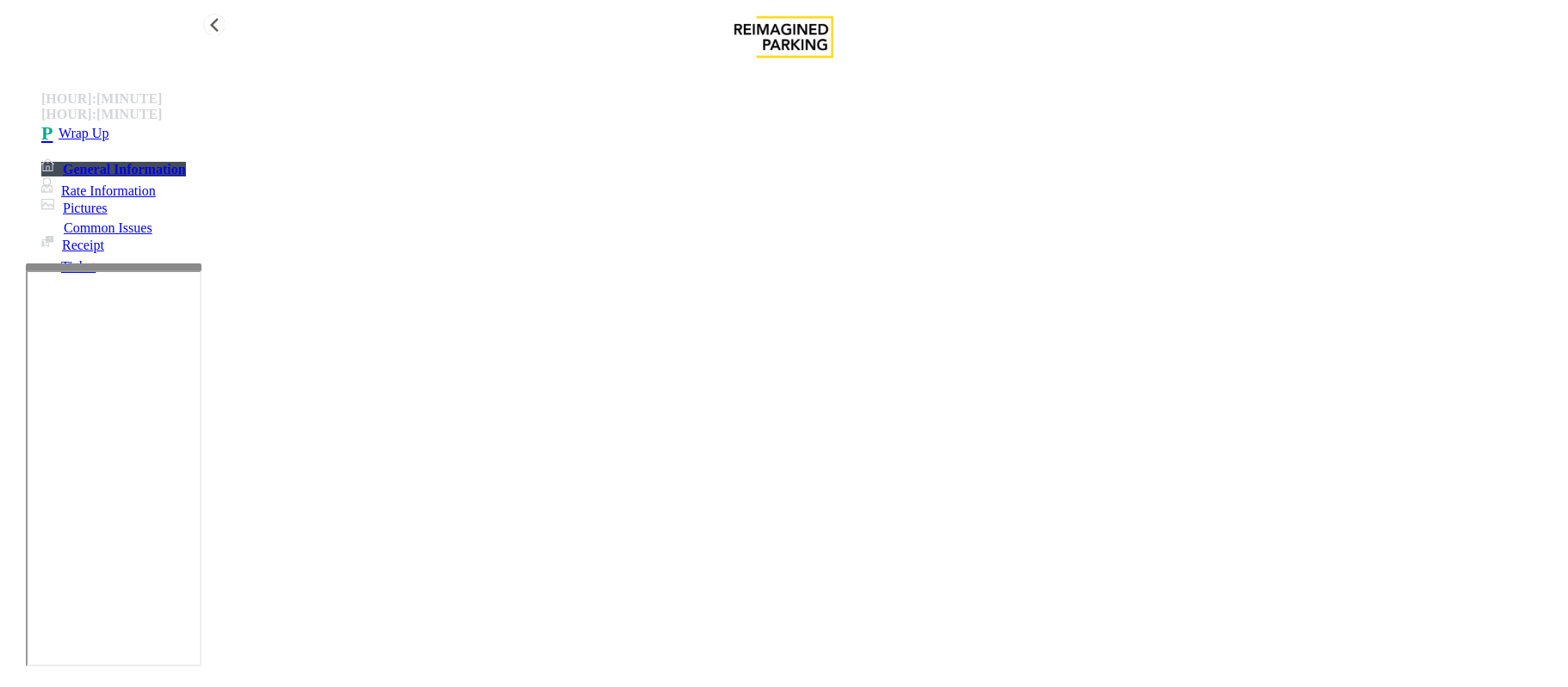 type on "**********" 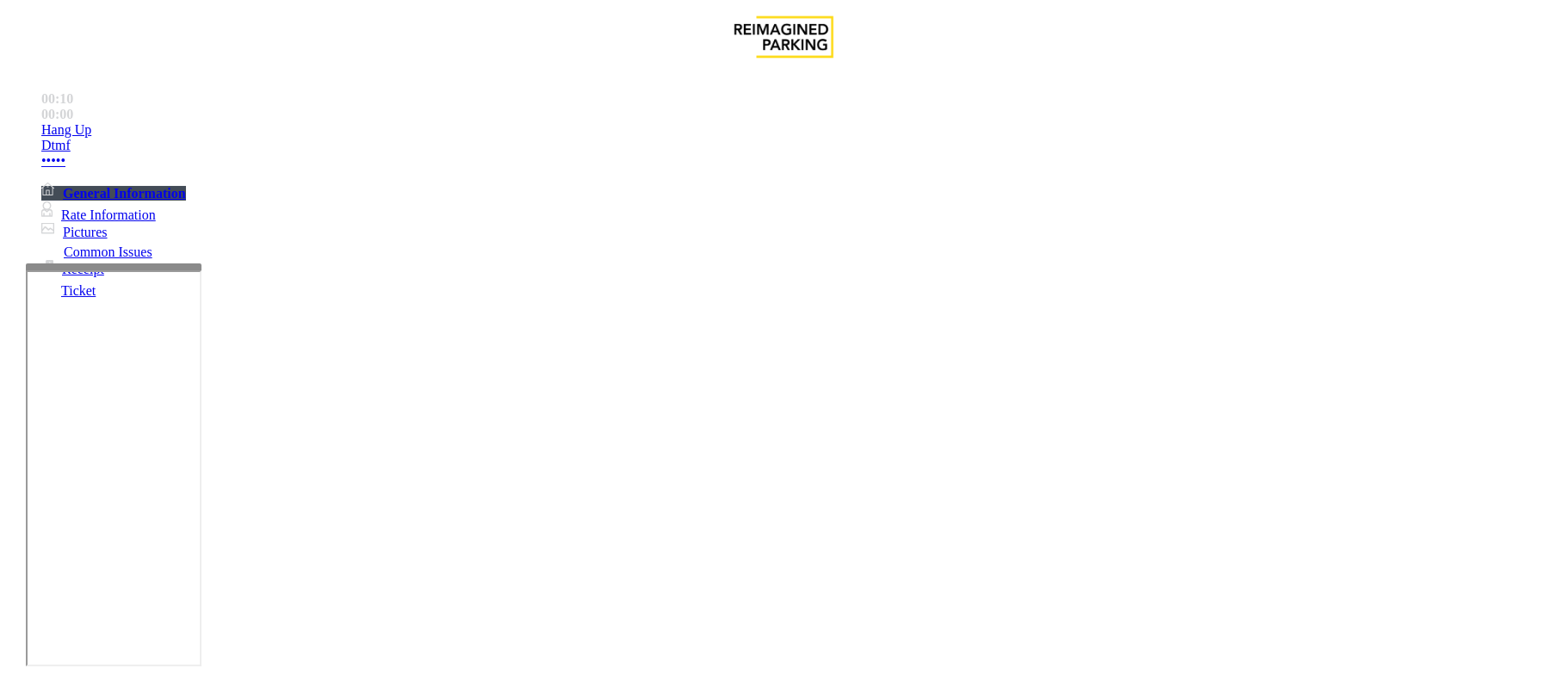 click on "Validation Issue" at bounding box center (319, 1249) 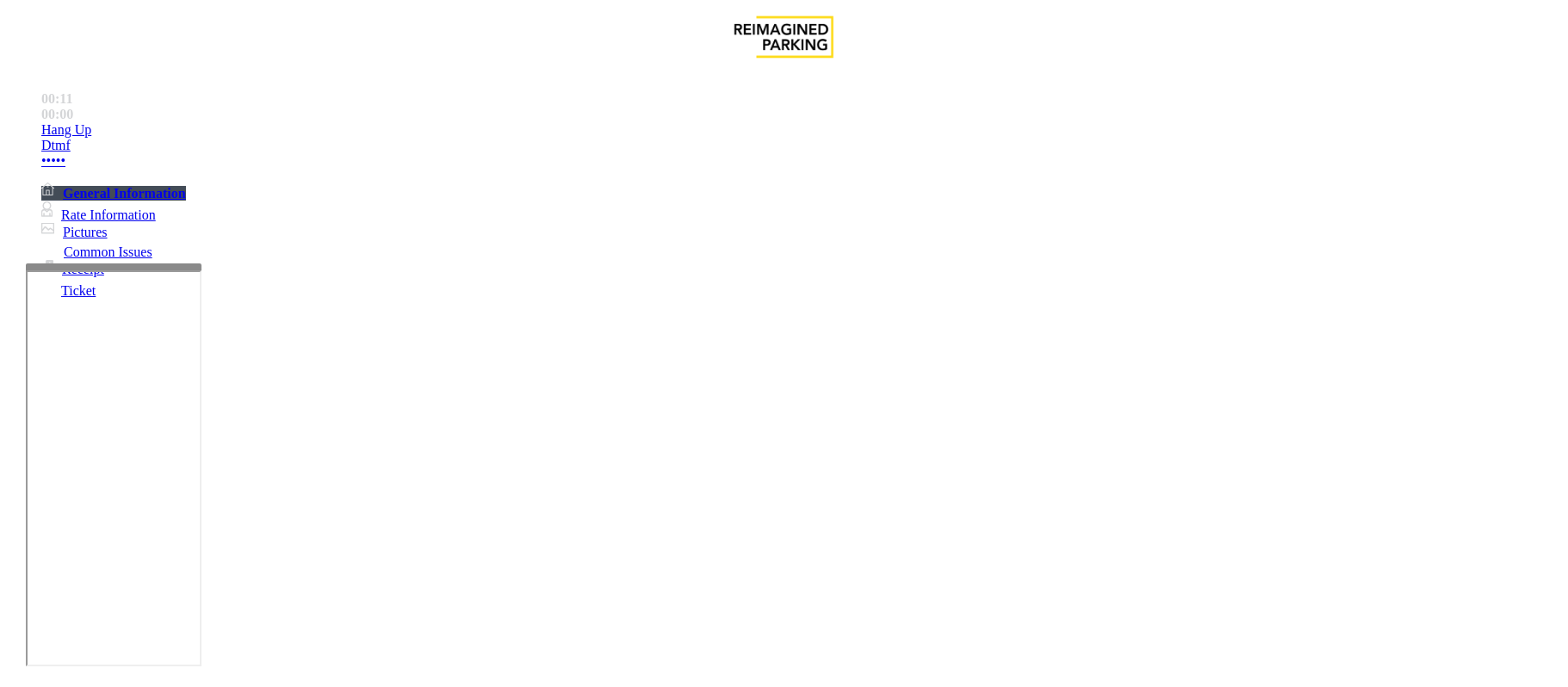 scroll, scrollTop: 344, scrollLeft: 0, axis: vertical 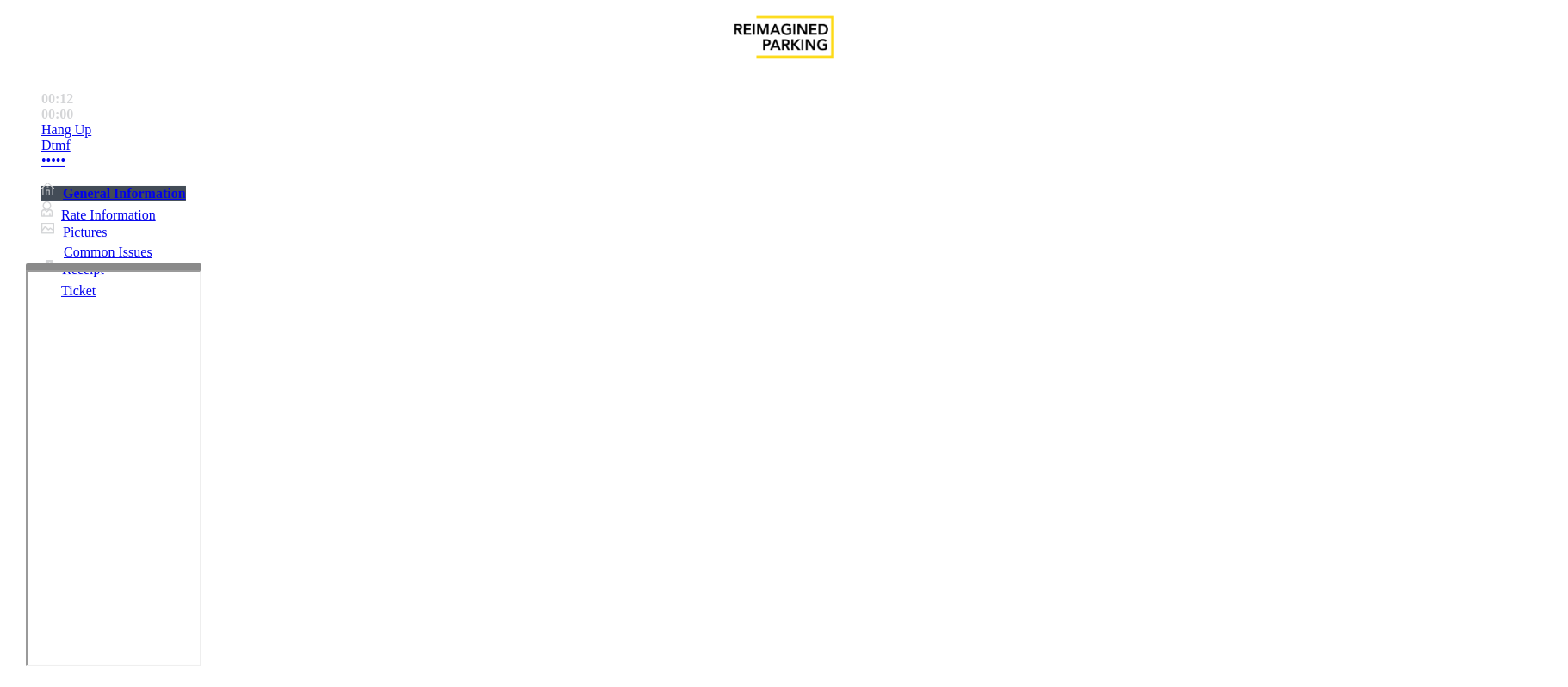 click on "Time Zone" at bounding box center [784, 2371] 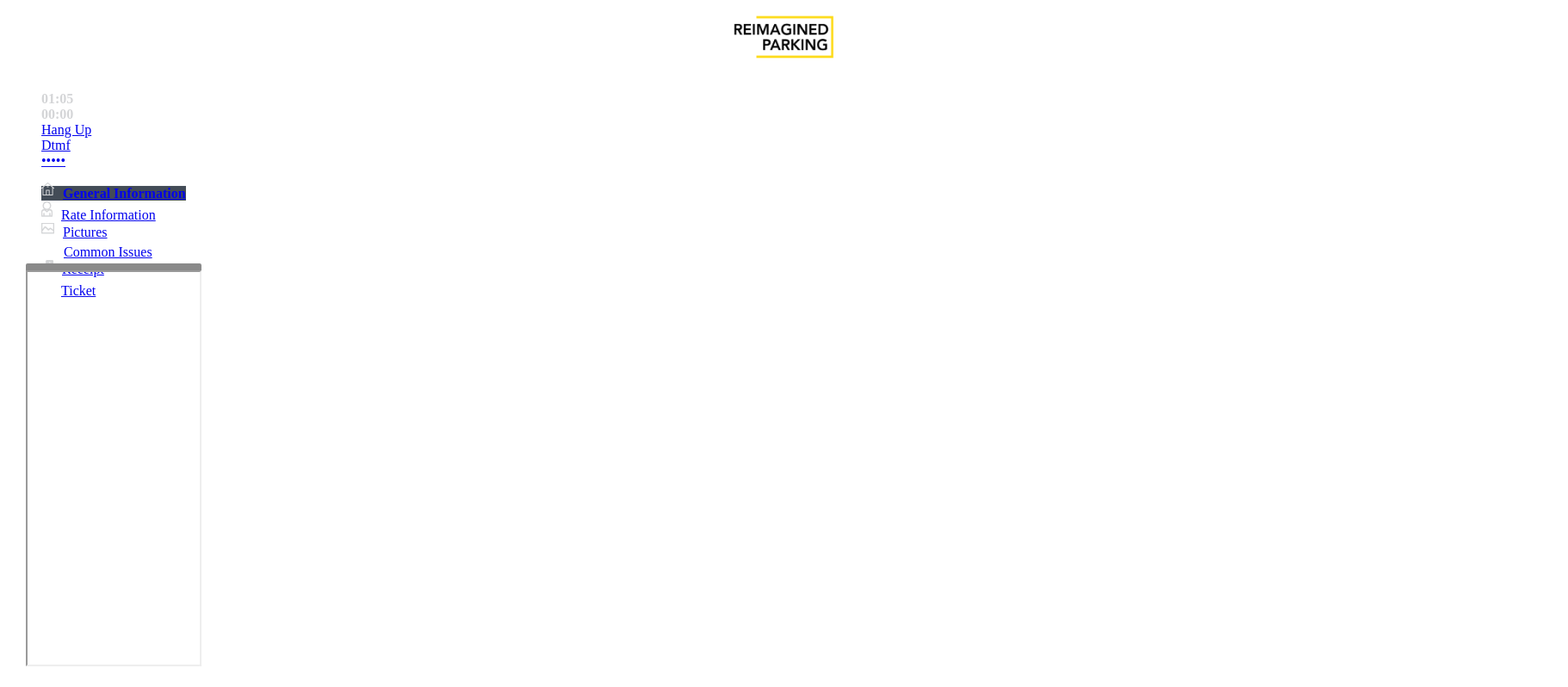 click on "Validation Error" at bounding box center (226, 1249) 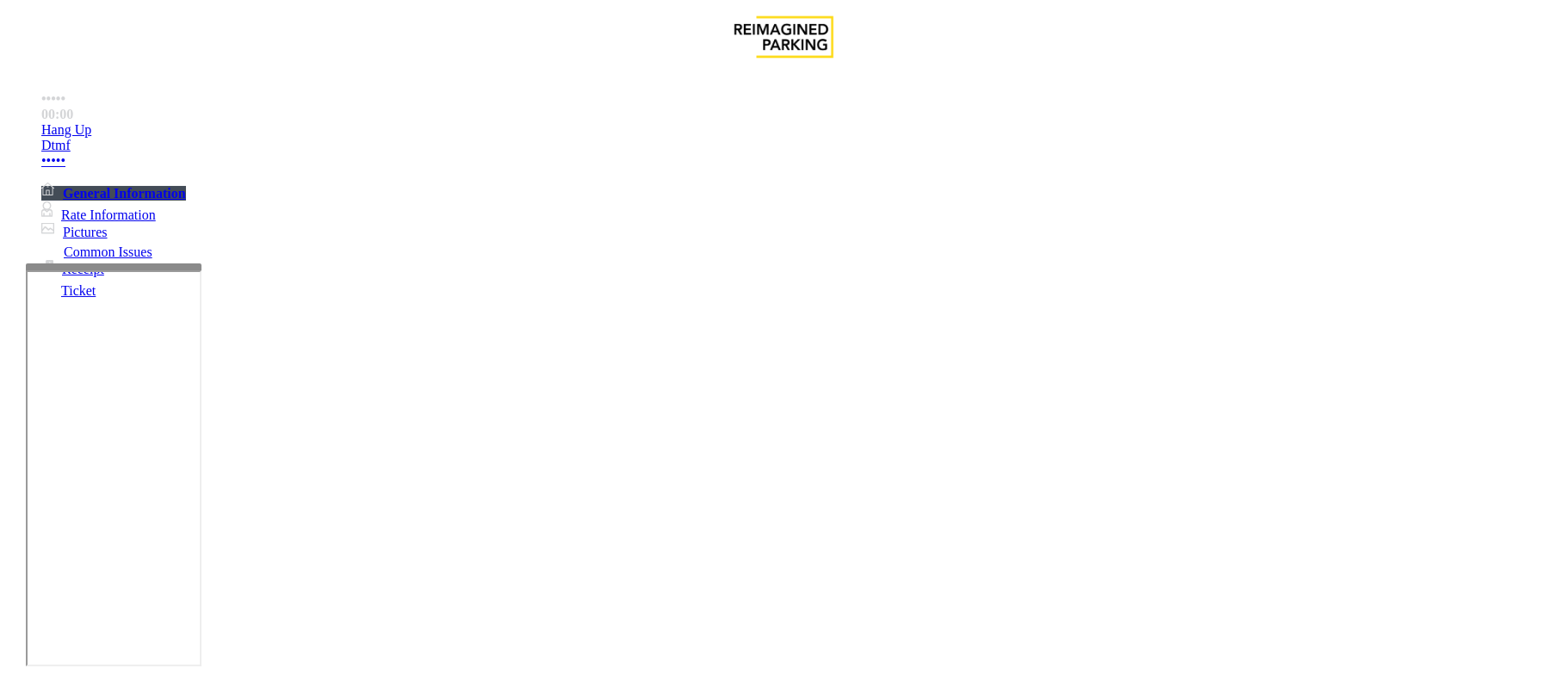 click at bounding box center (262, 1290) 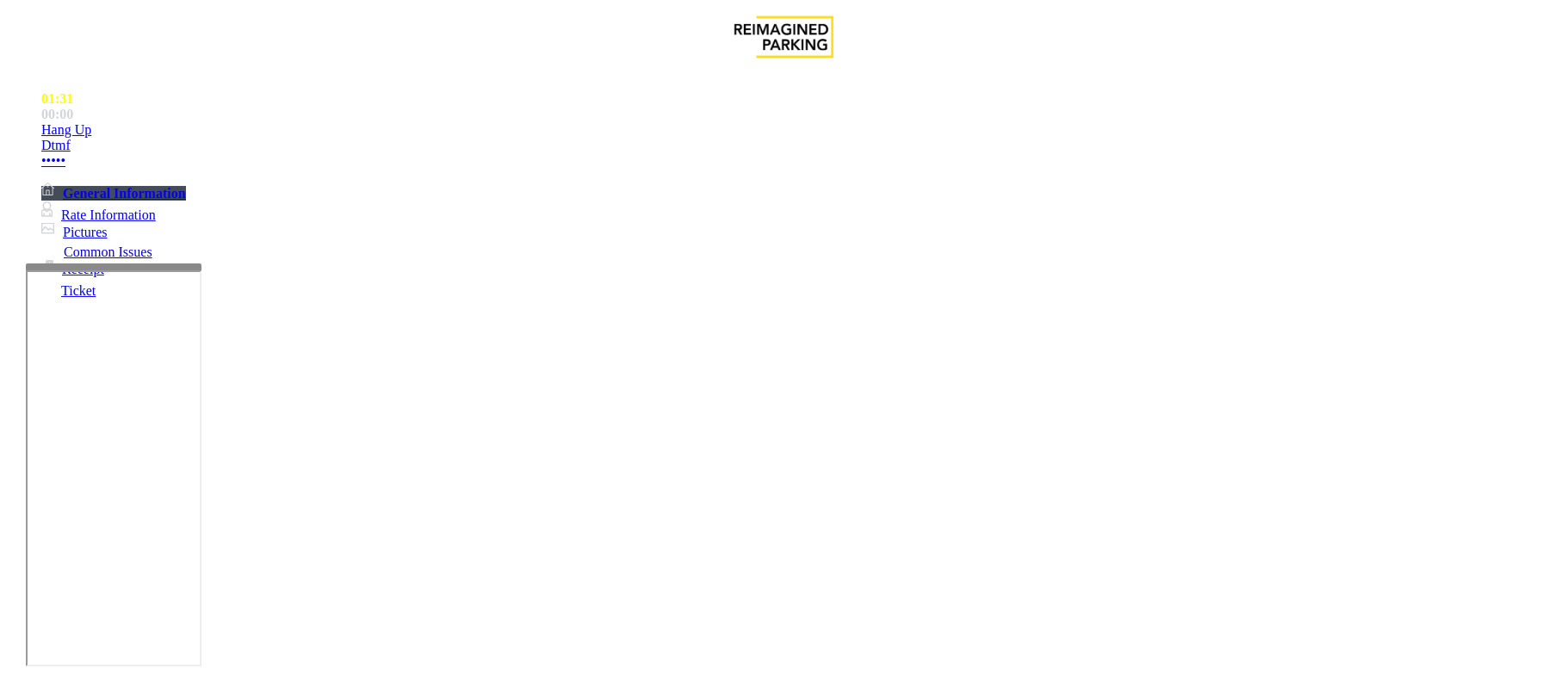 drag, startPoint x: 338, startPoint y: 228, endPoint x: 349, endPoint y: 224, distance: 12 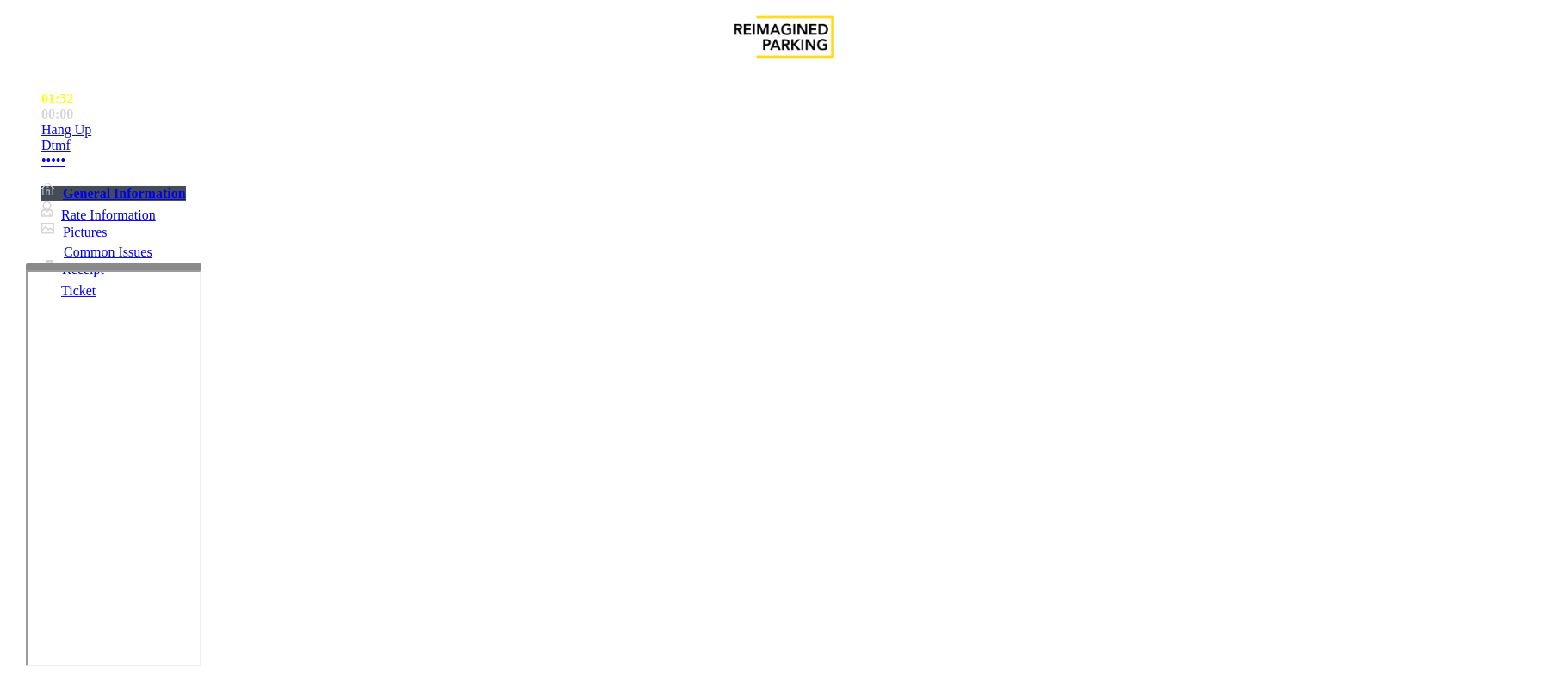 click at bounding box center (262, 1290) 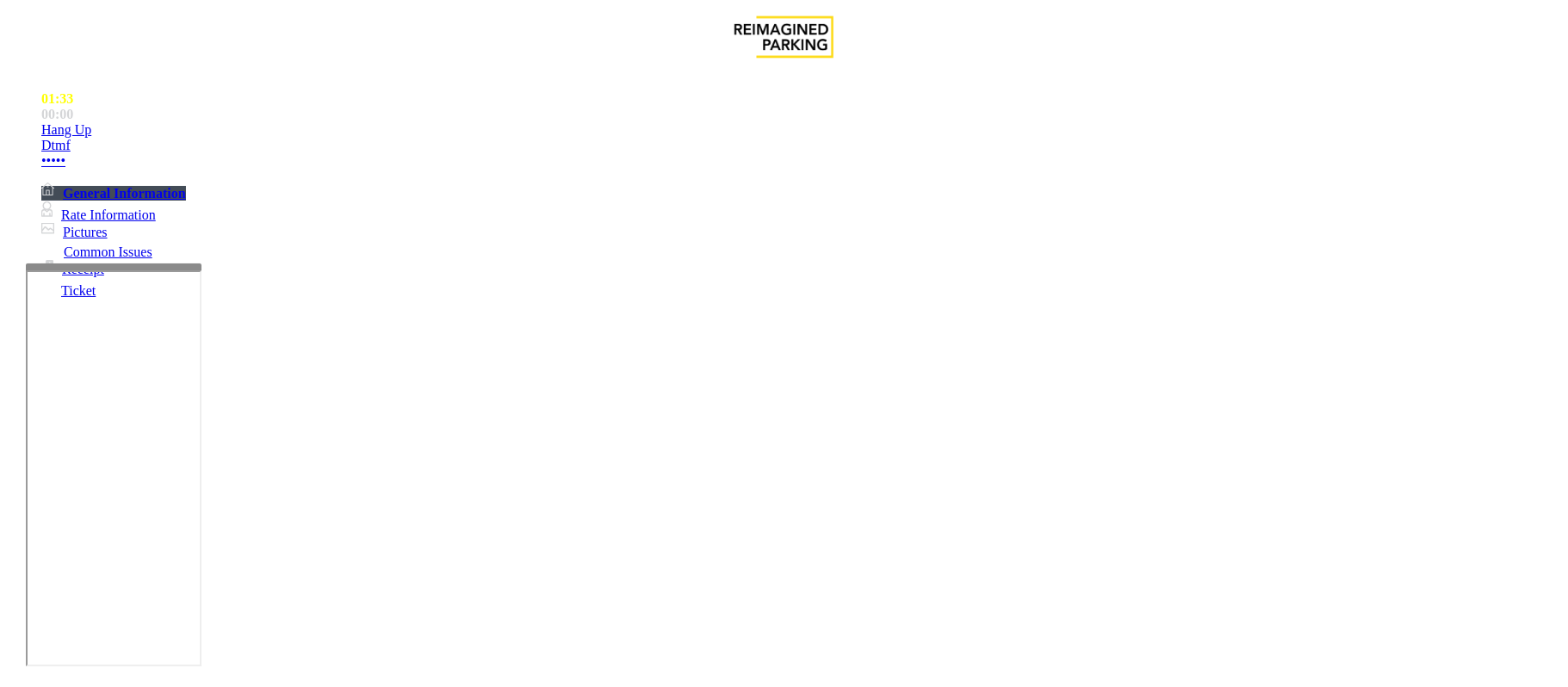 click at bounding box center (262, 1290) 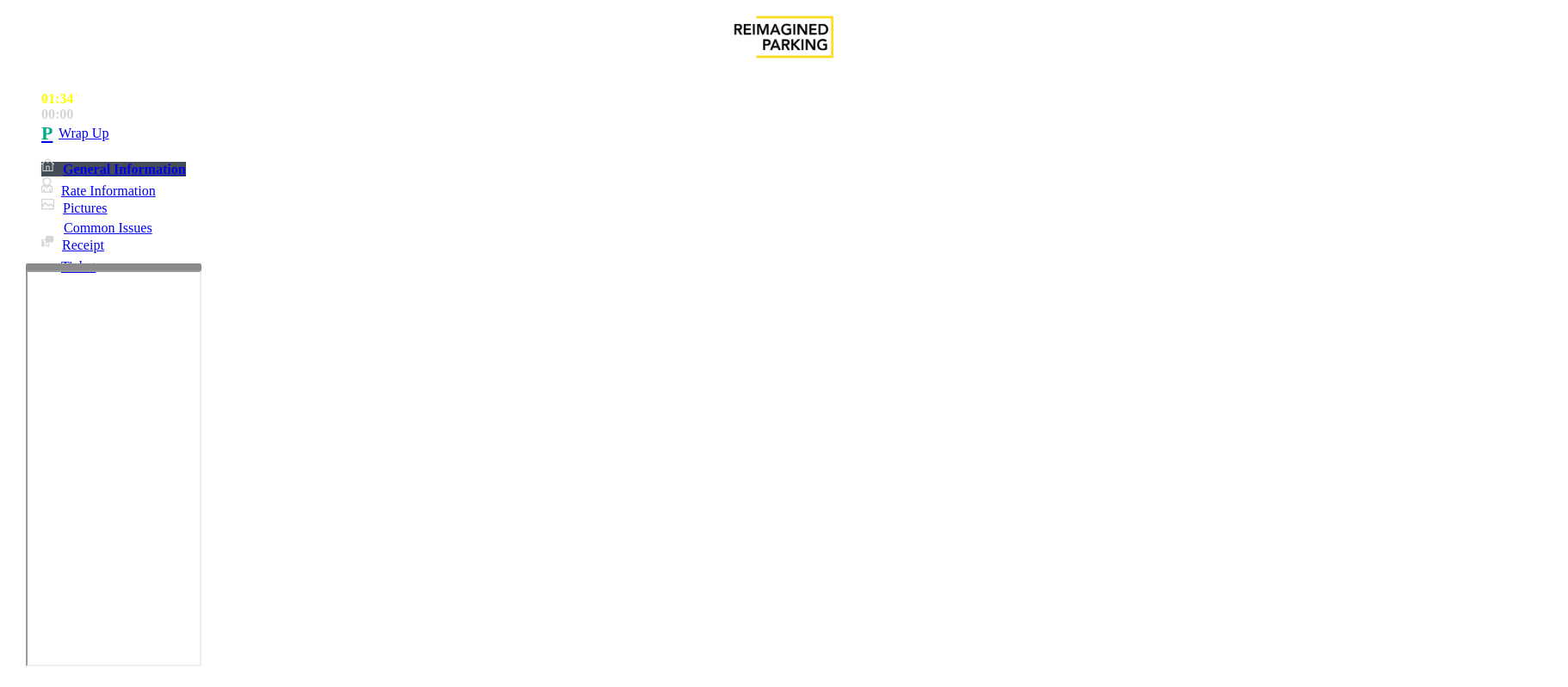 click on "Vend Gate" at bounding box center (59, 1371) 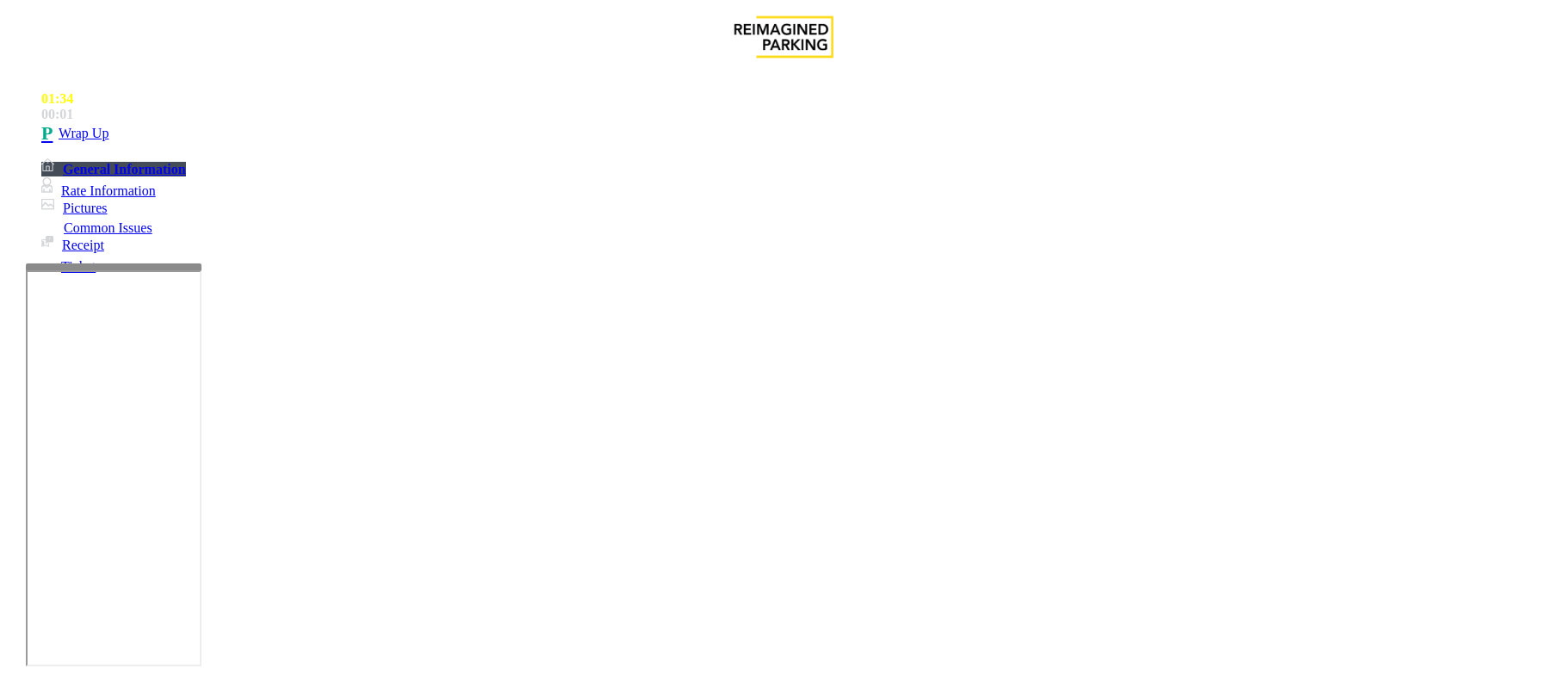 drag, startPoint x: 311, startPoint y: 245, endPoint x: 339, endPoint y: 245, distance: 28 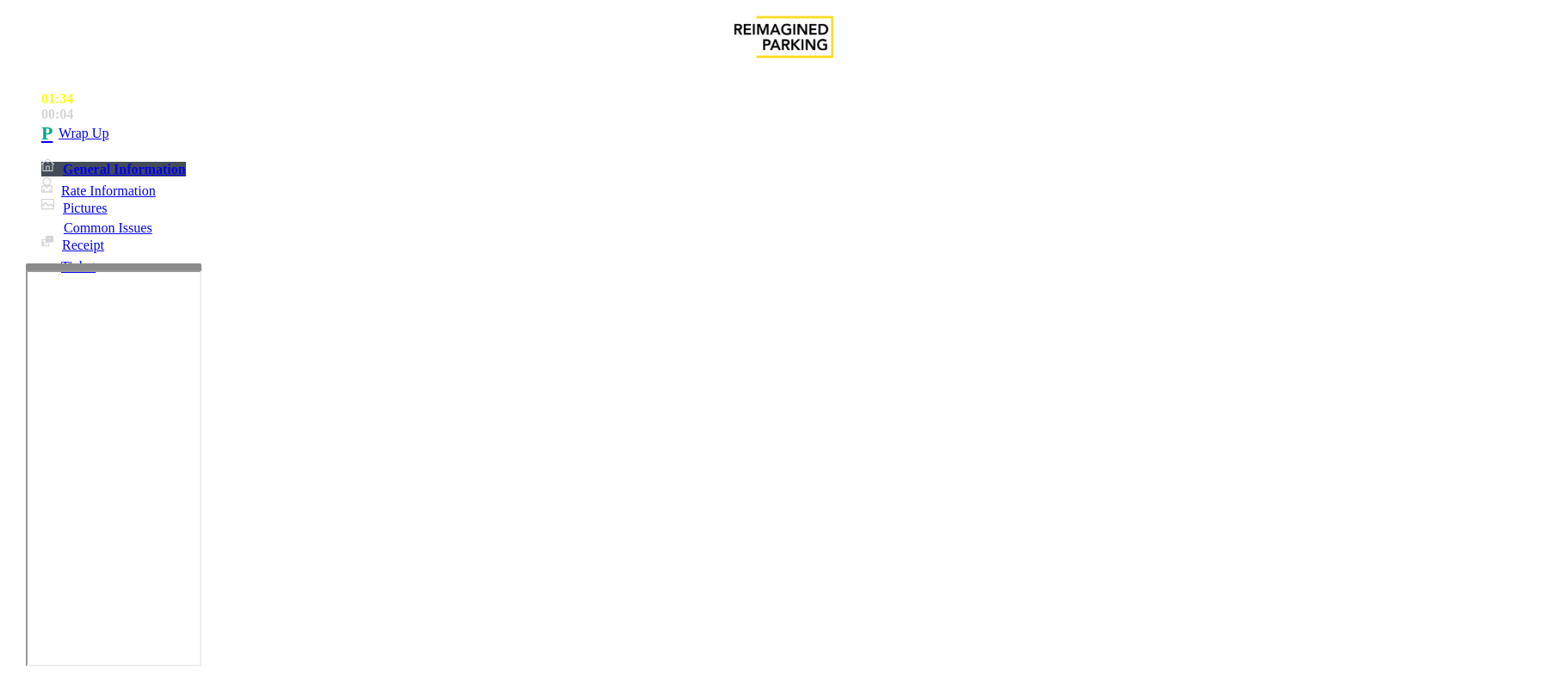 scroll, scrollTop: 35, scrollLeft: 0, axis: vertical 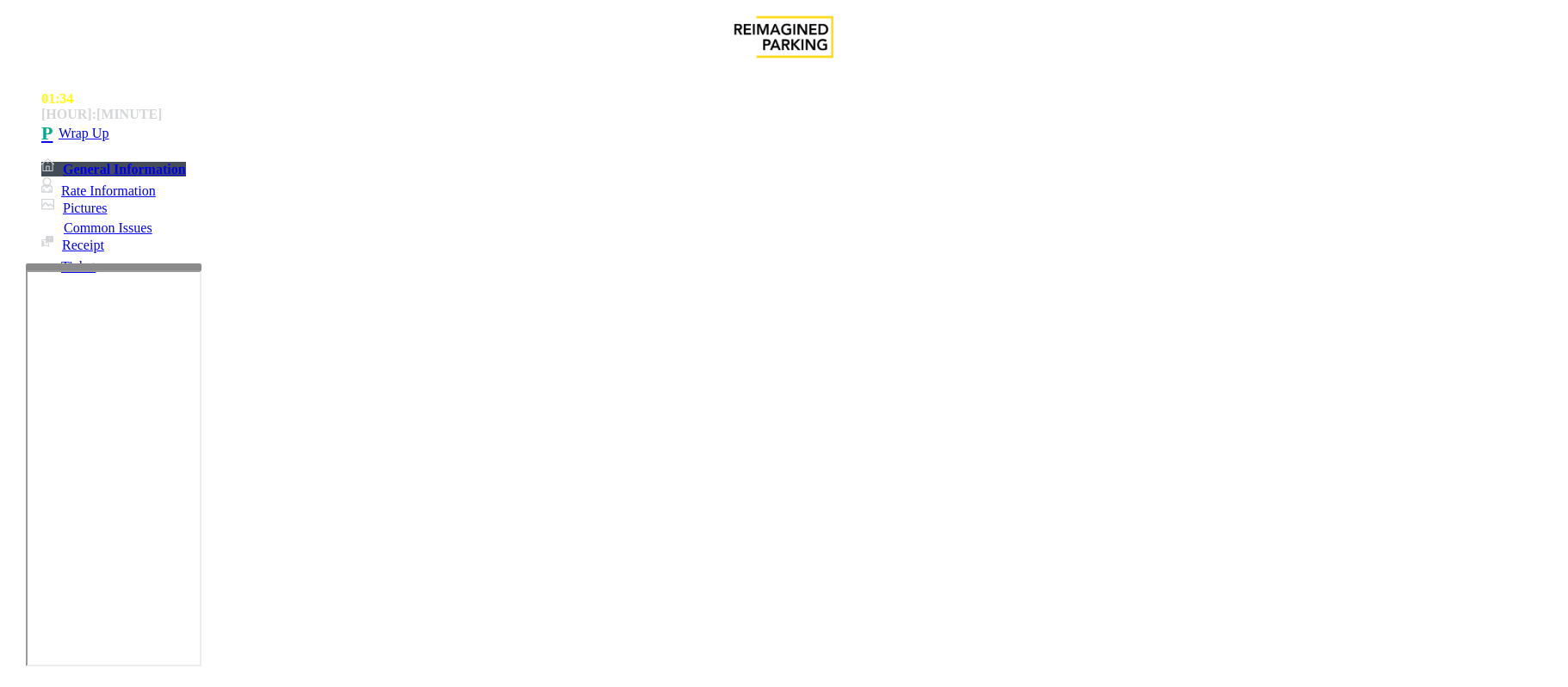 drag, startPoint x: 377, startPoint y: 256, endPoint x: 473, endPoint y: 245, distance: 96.62815 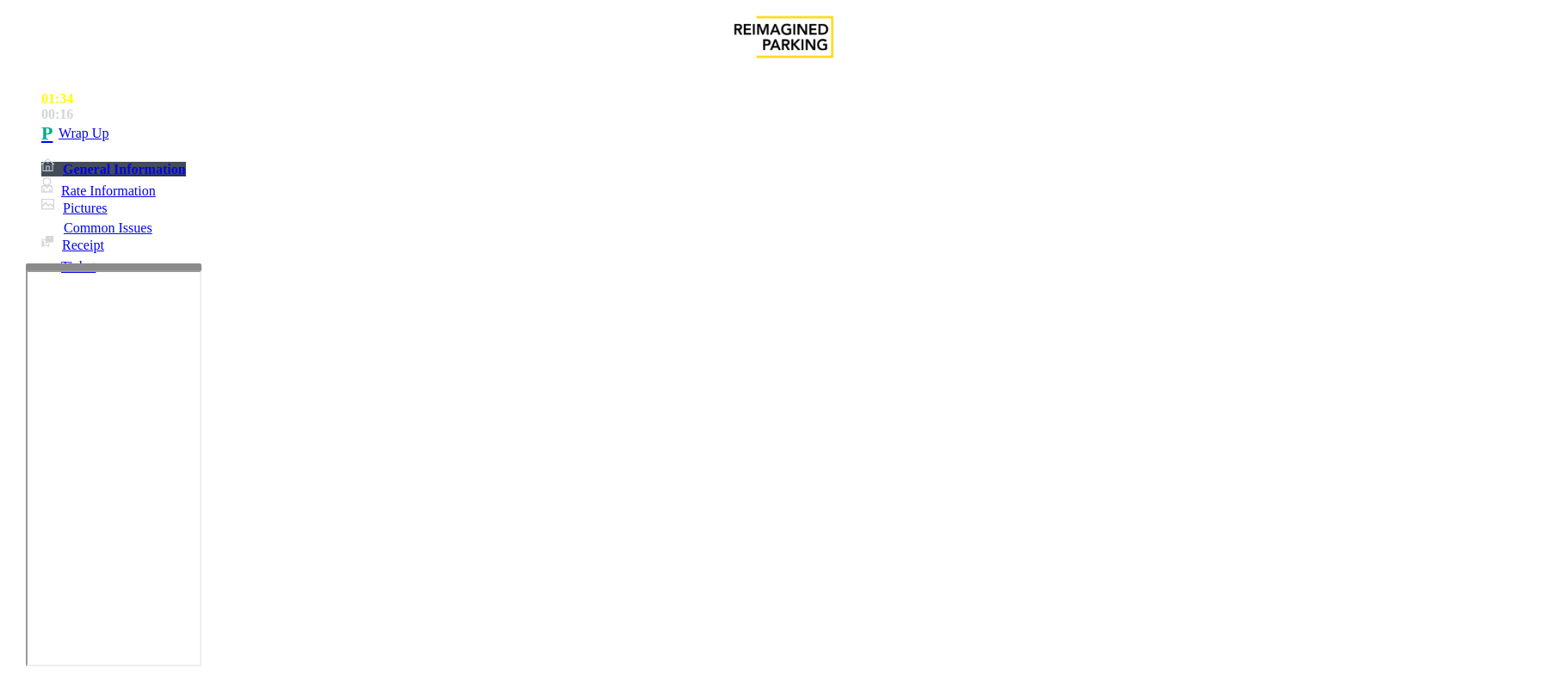 scroll, scrollTop: 0, scrollLeft: 0, axis: both 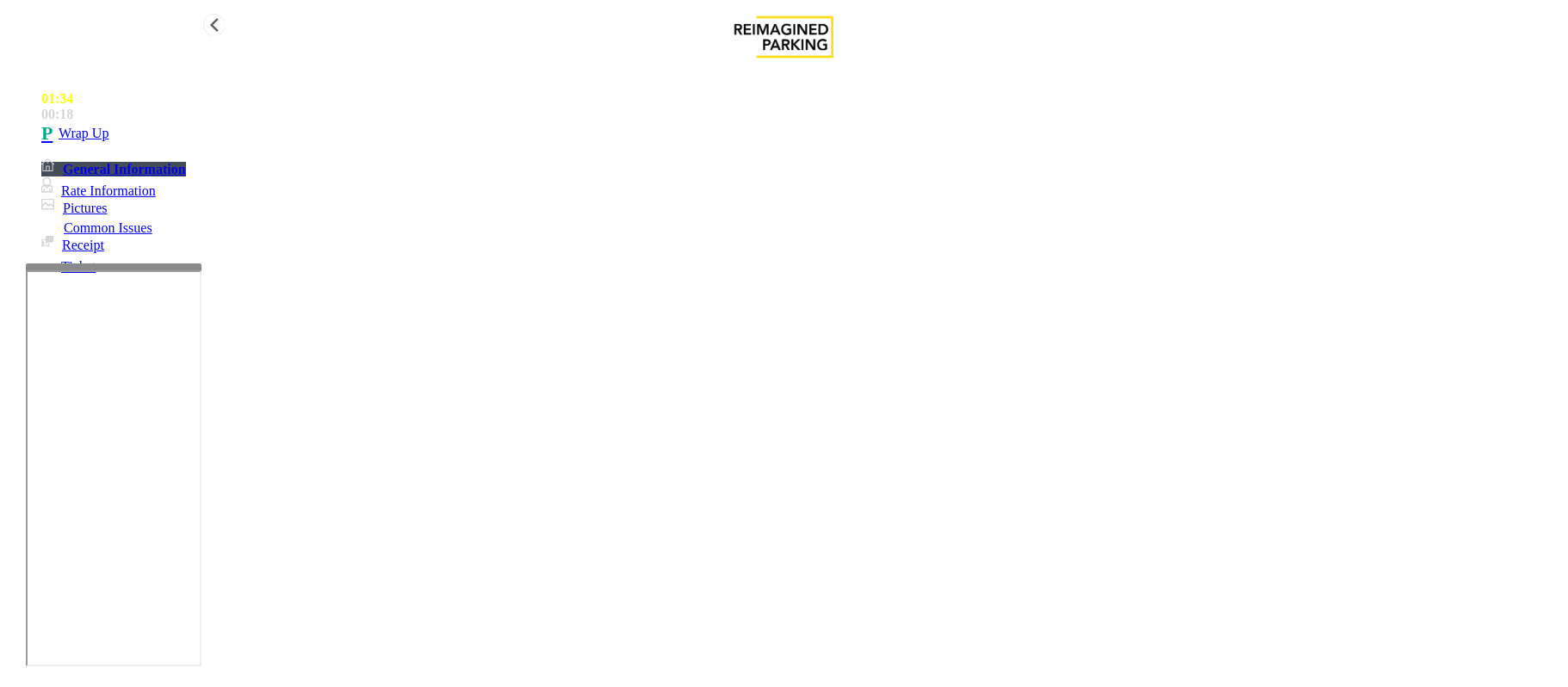 type on "**********" 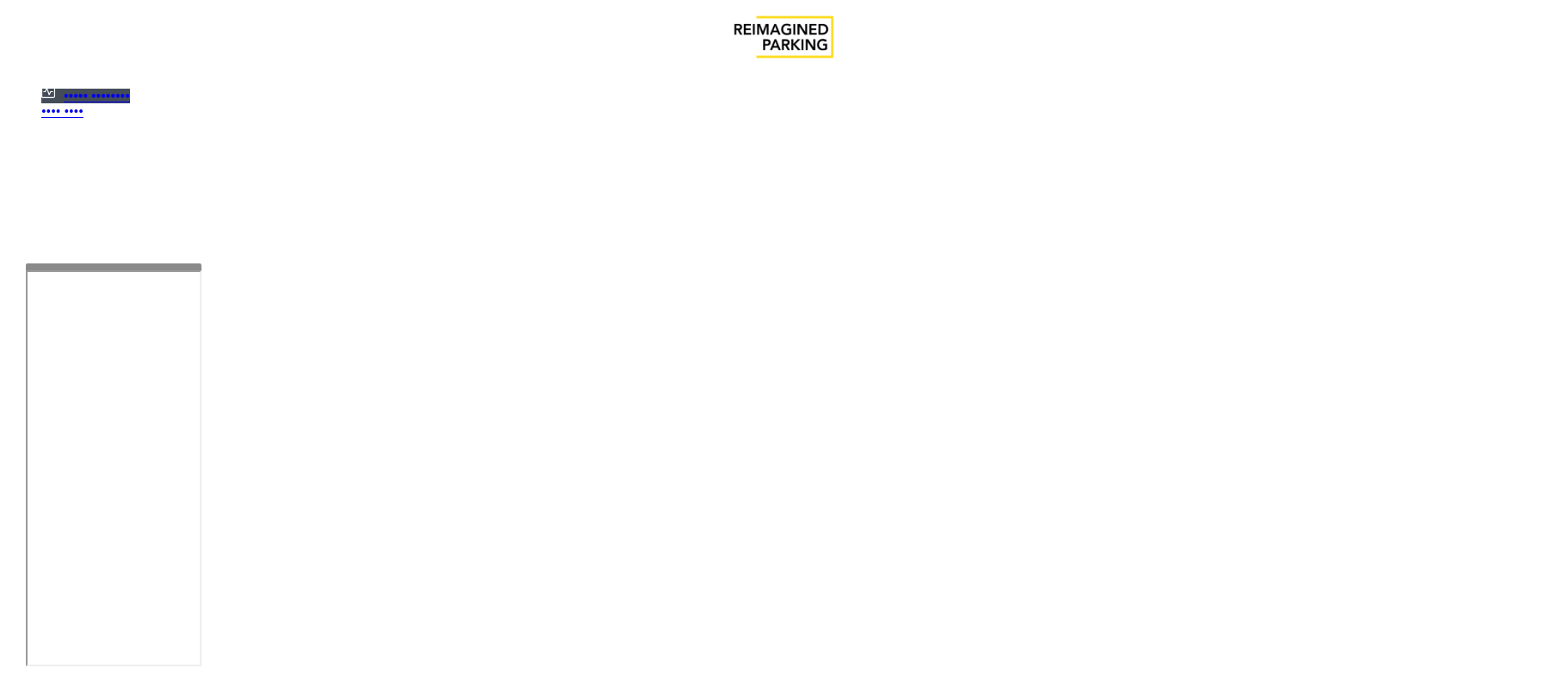 click at bounding box center (68, 1291) 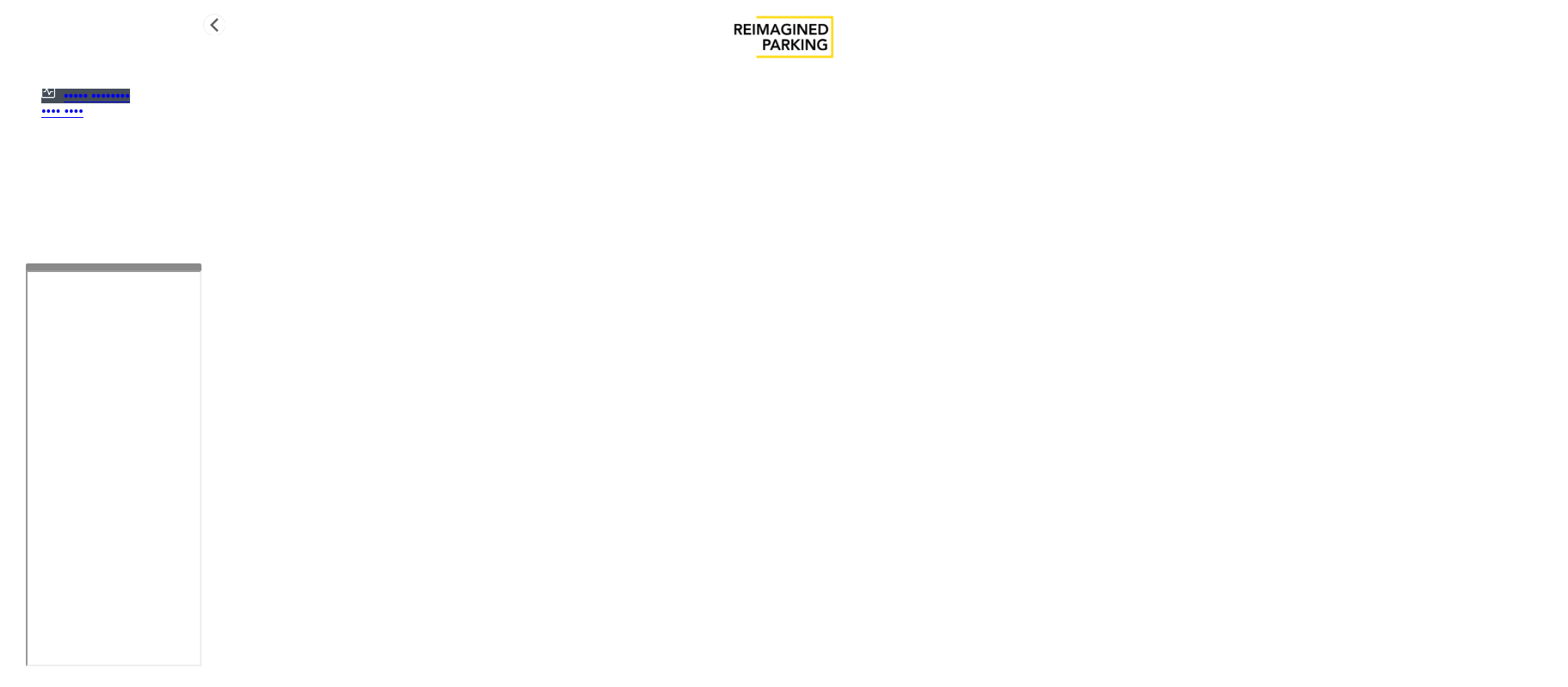 click on "Agent Activity" at bounding box center [96, 96] 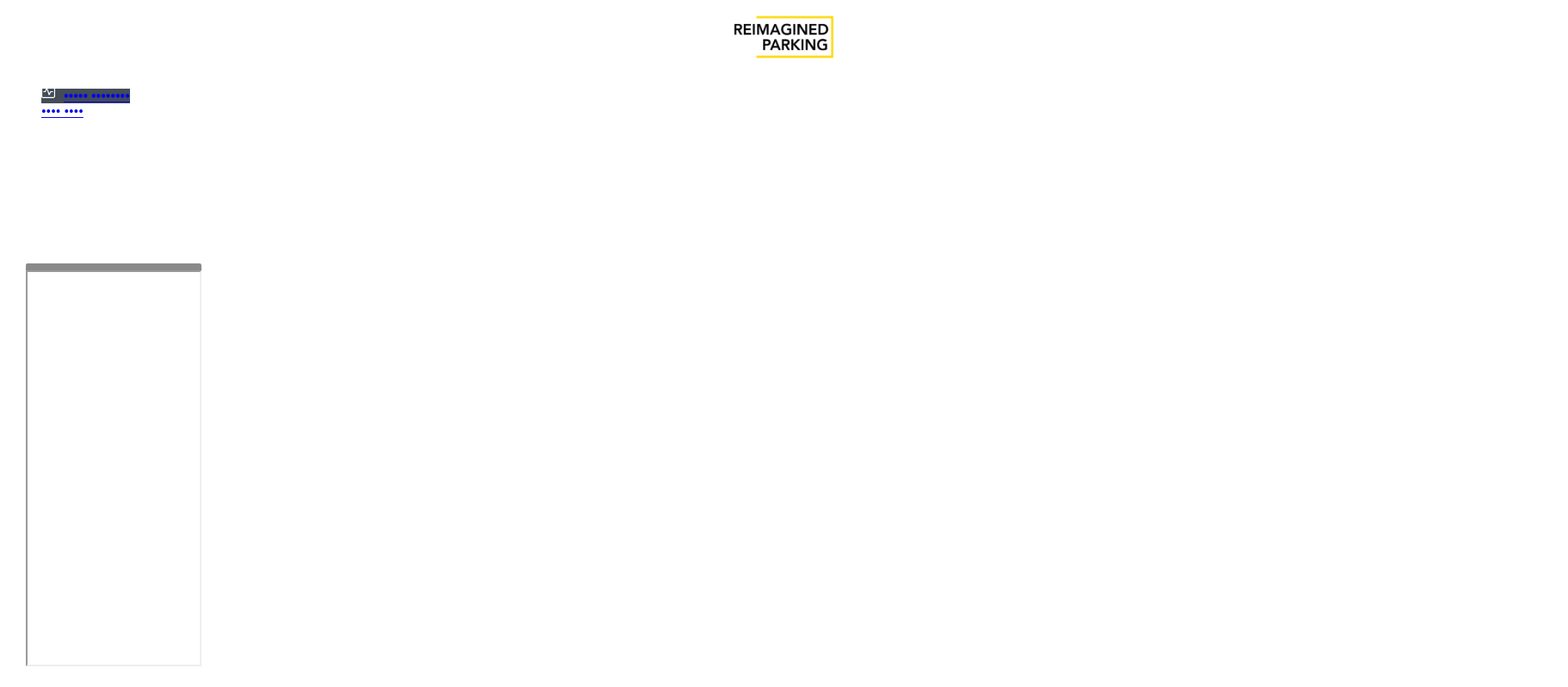 click at bounding box center [160, 1130] 